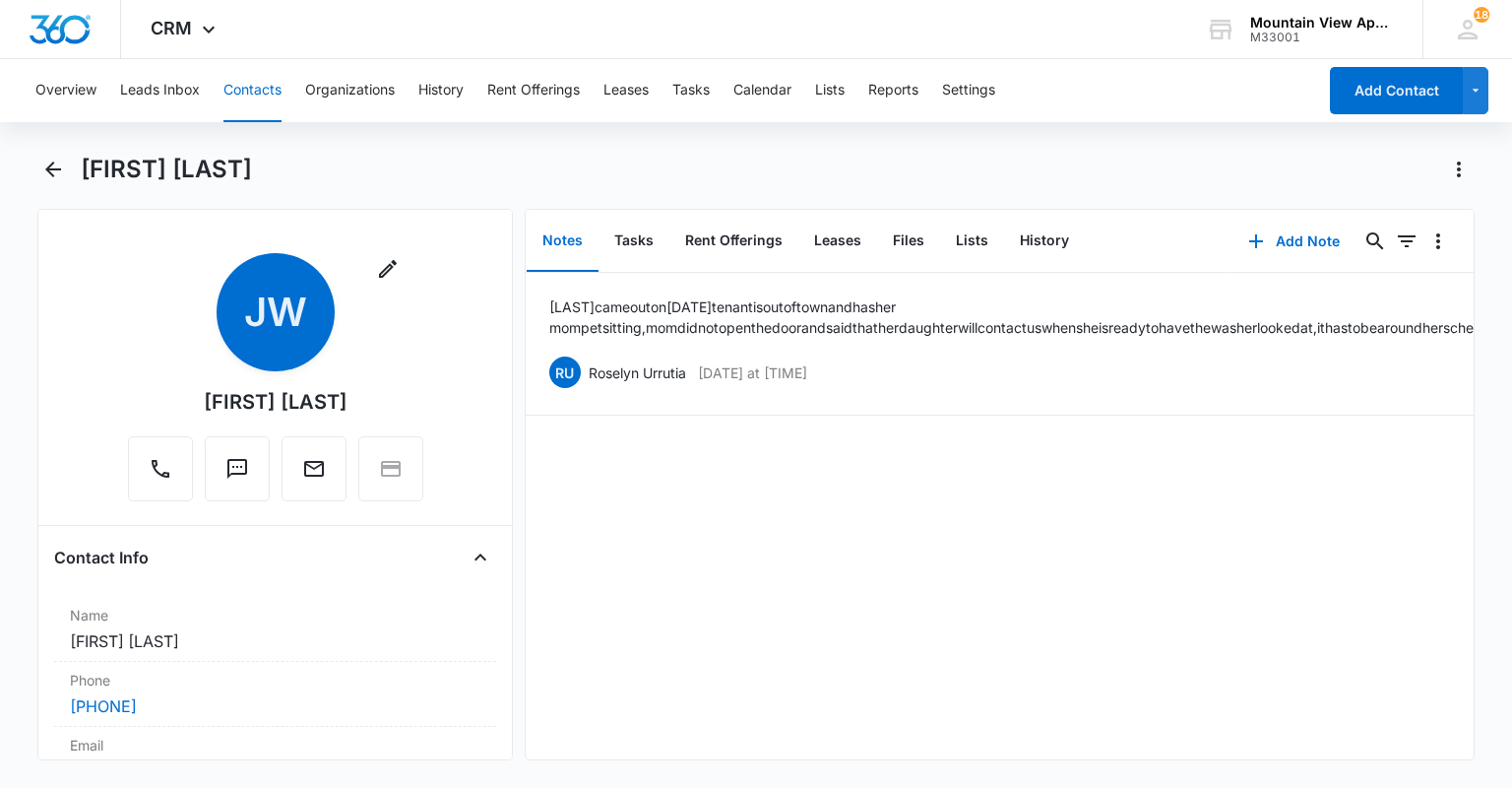 scroll, scrollTop: 0, scrollLeft: 0, axis: both 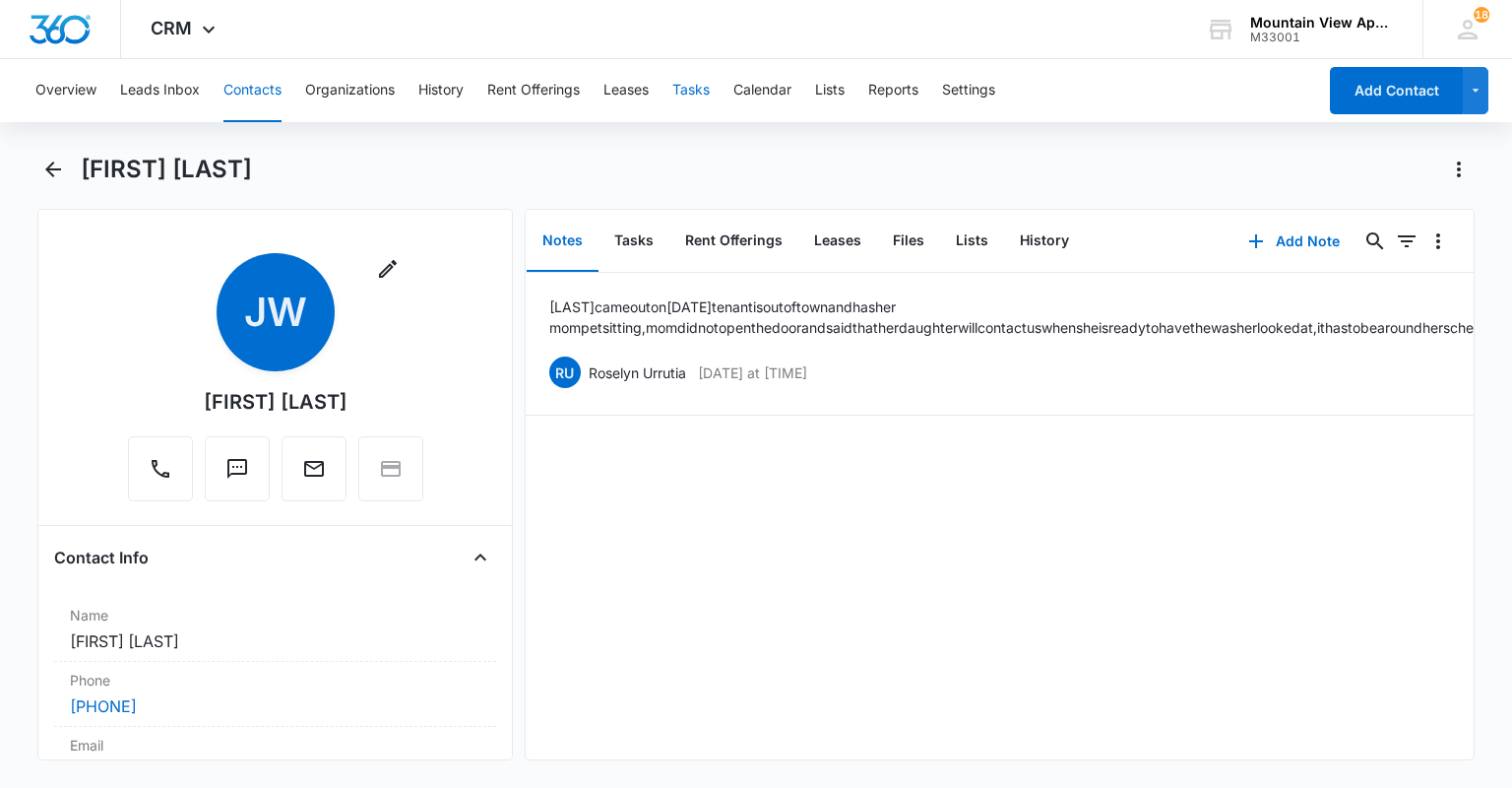 click on "Tasks" at bounding box center [691, 91] 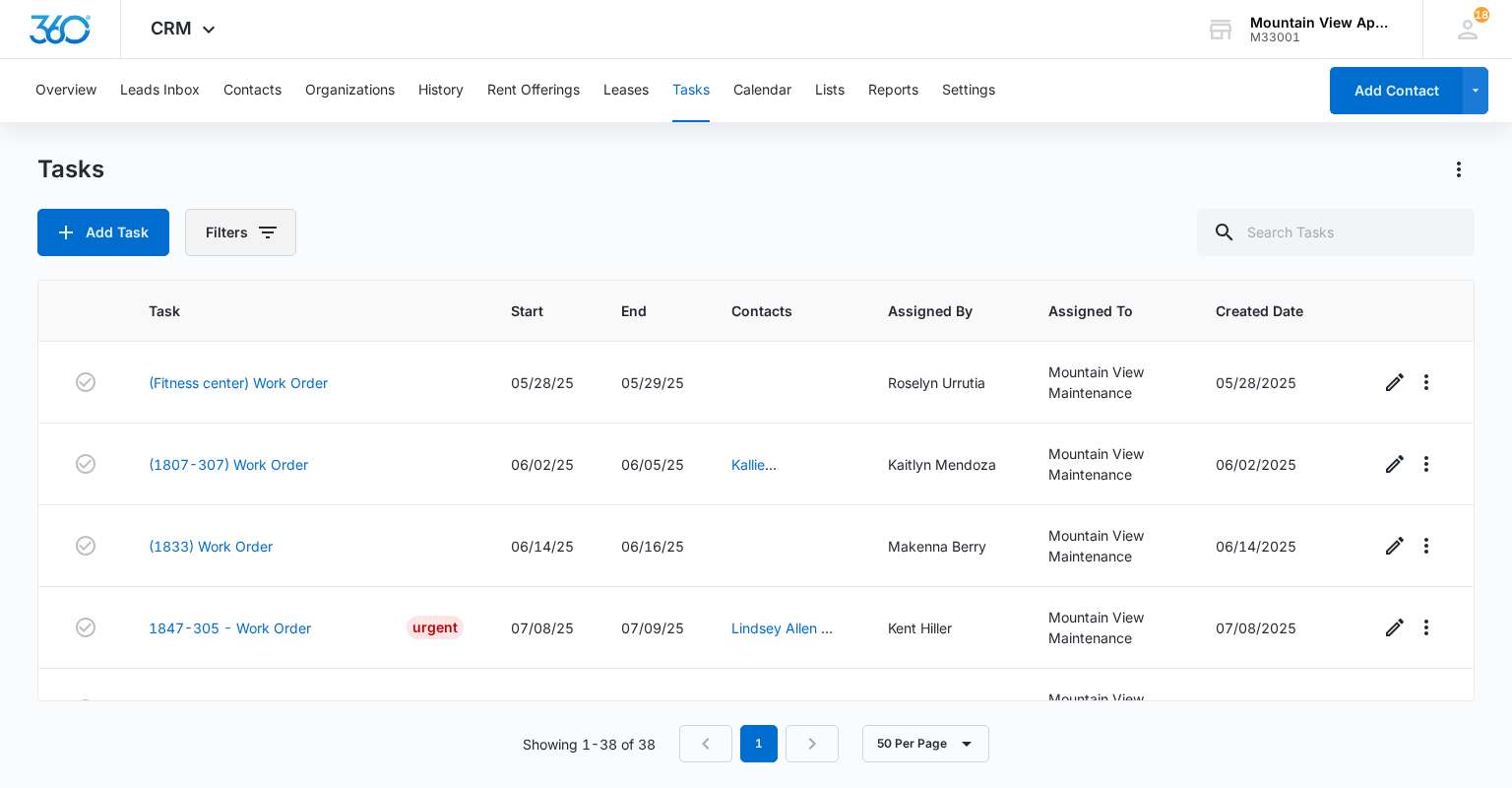 click 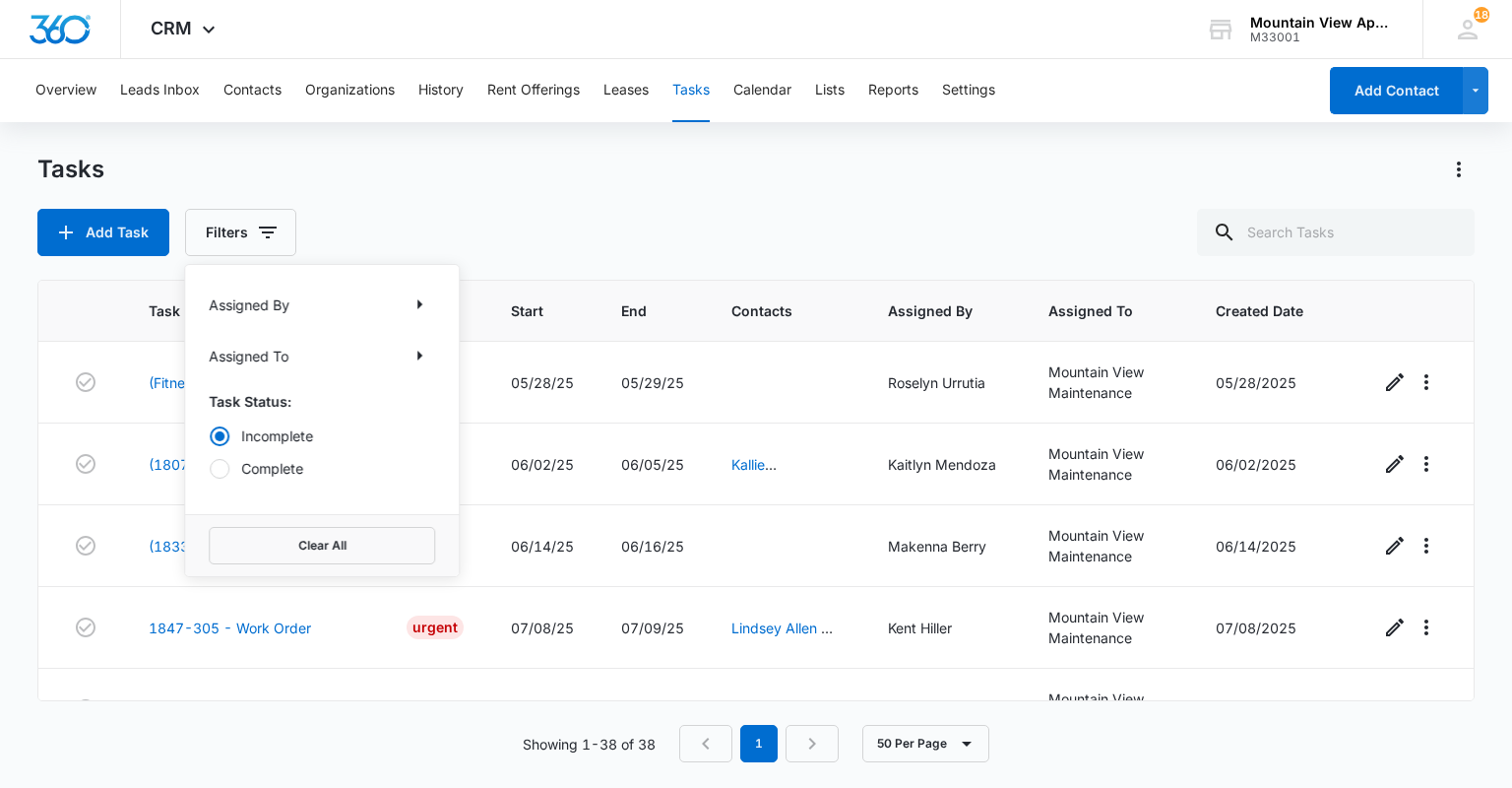 click at bounding box center [220, 469] 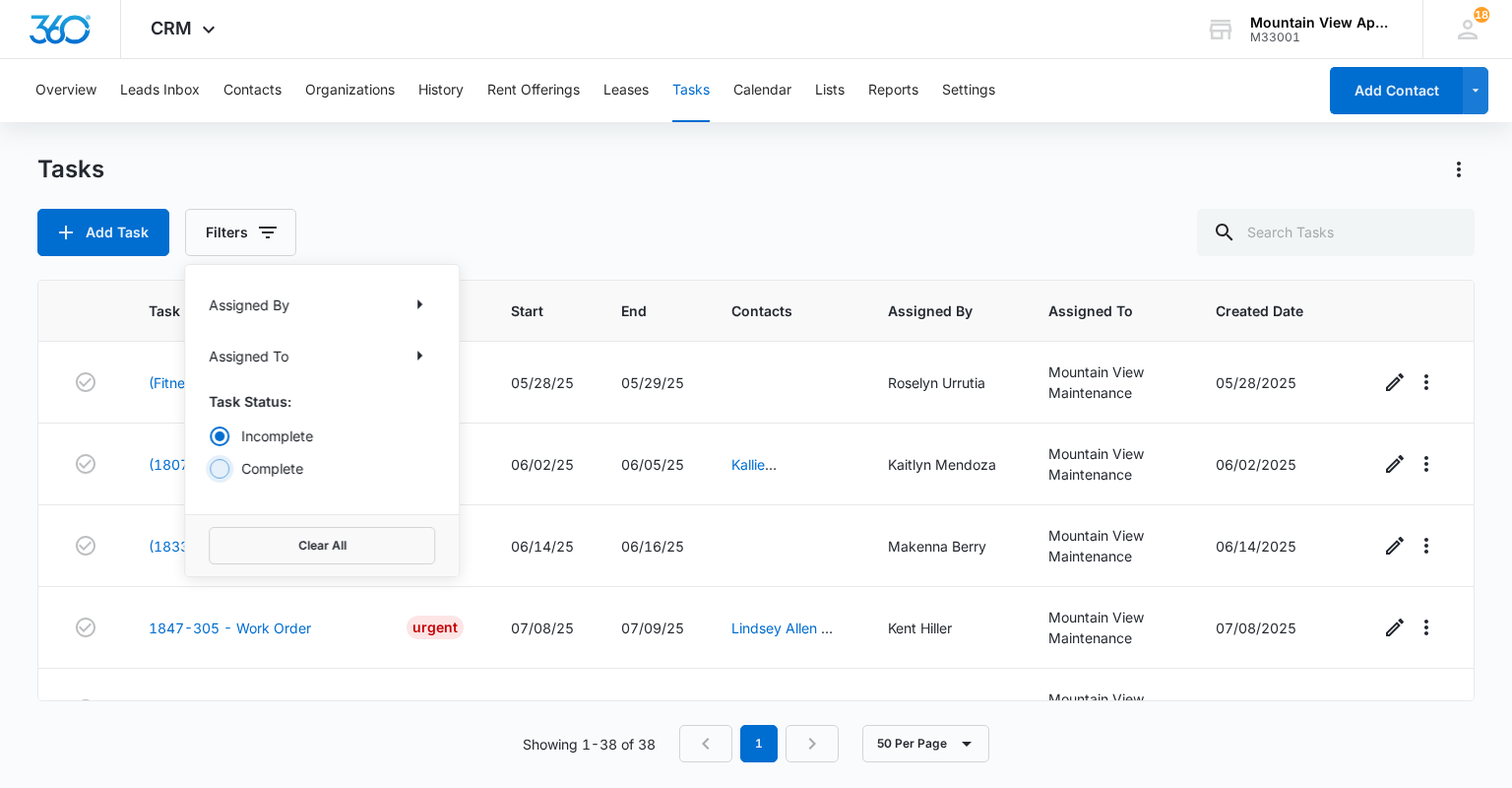 click on "Complete" at bounding box center [209, 468] 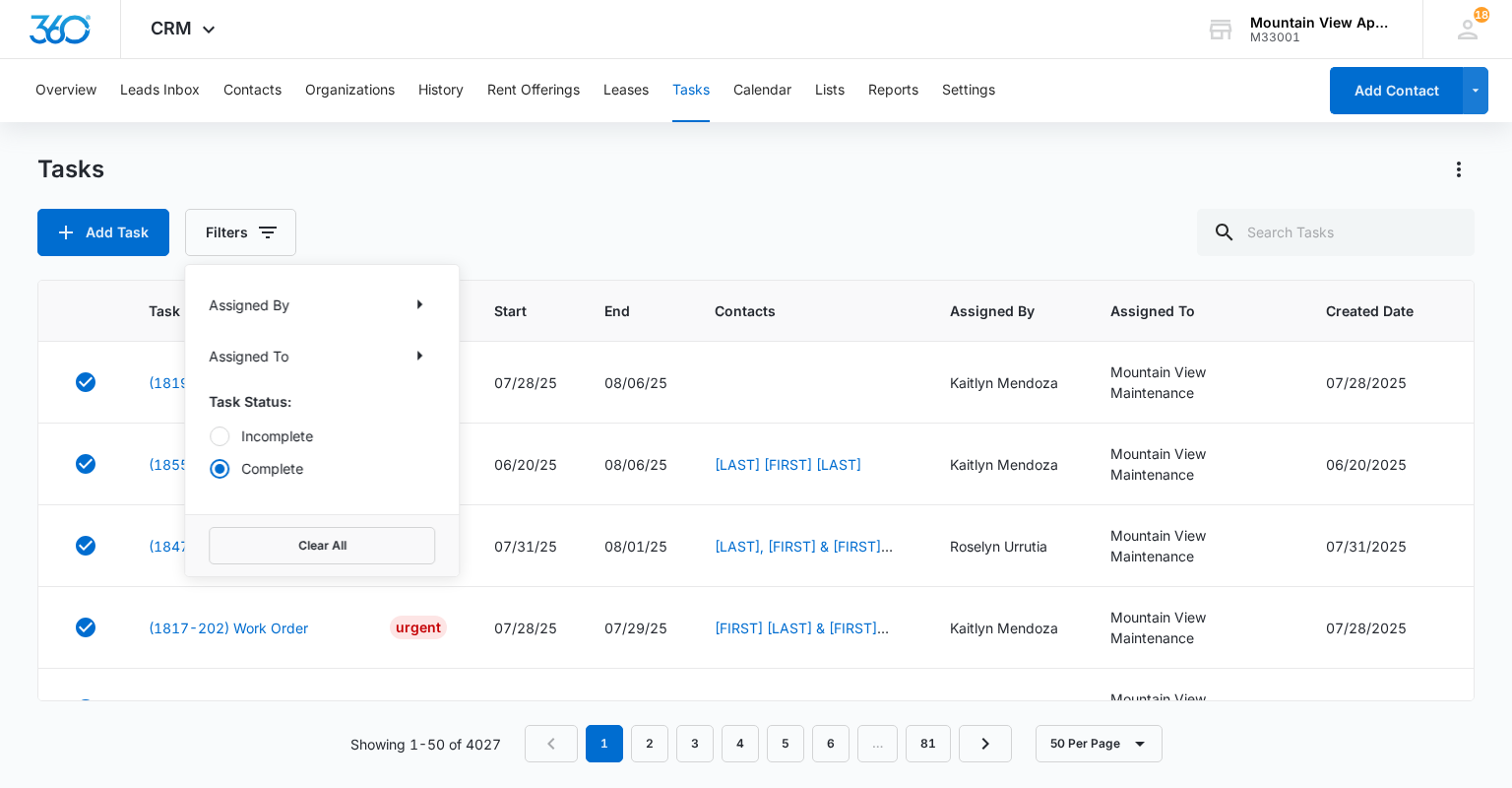 click on "Add Task Filters Assigned By Assigned To Task Status: Incomplete Complete Clear All" at bounding box center (755, 232) 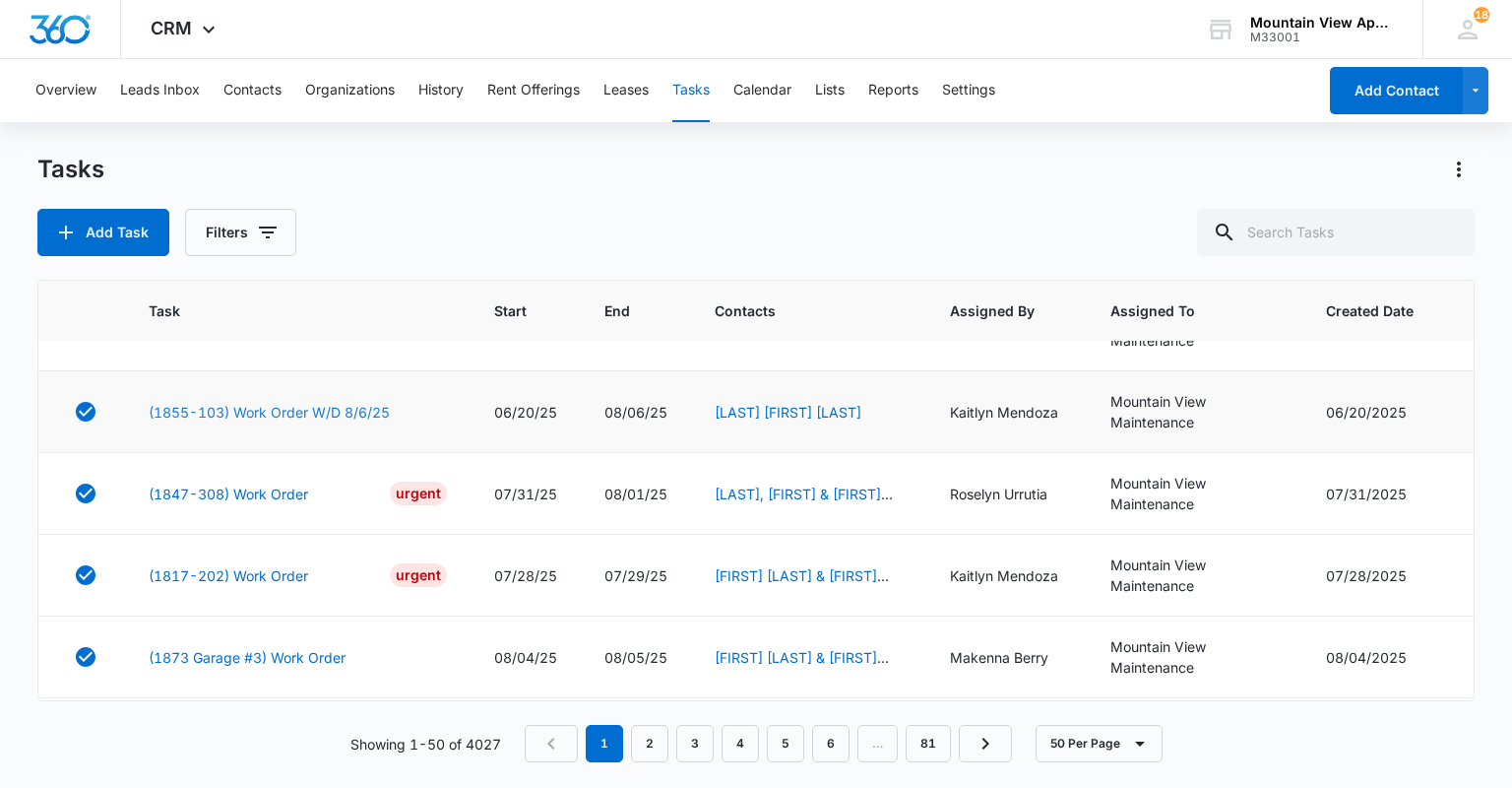 scroll, scrollTop: 79, scrollLeft: 0, axis: vertical 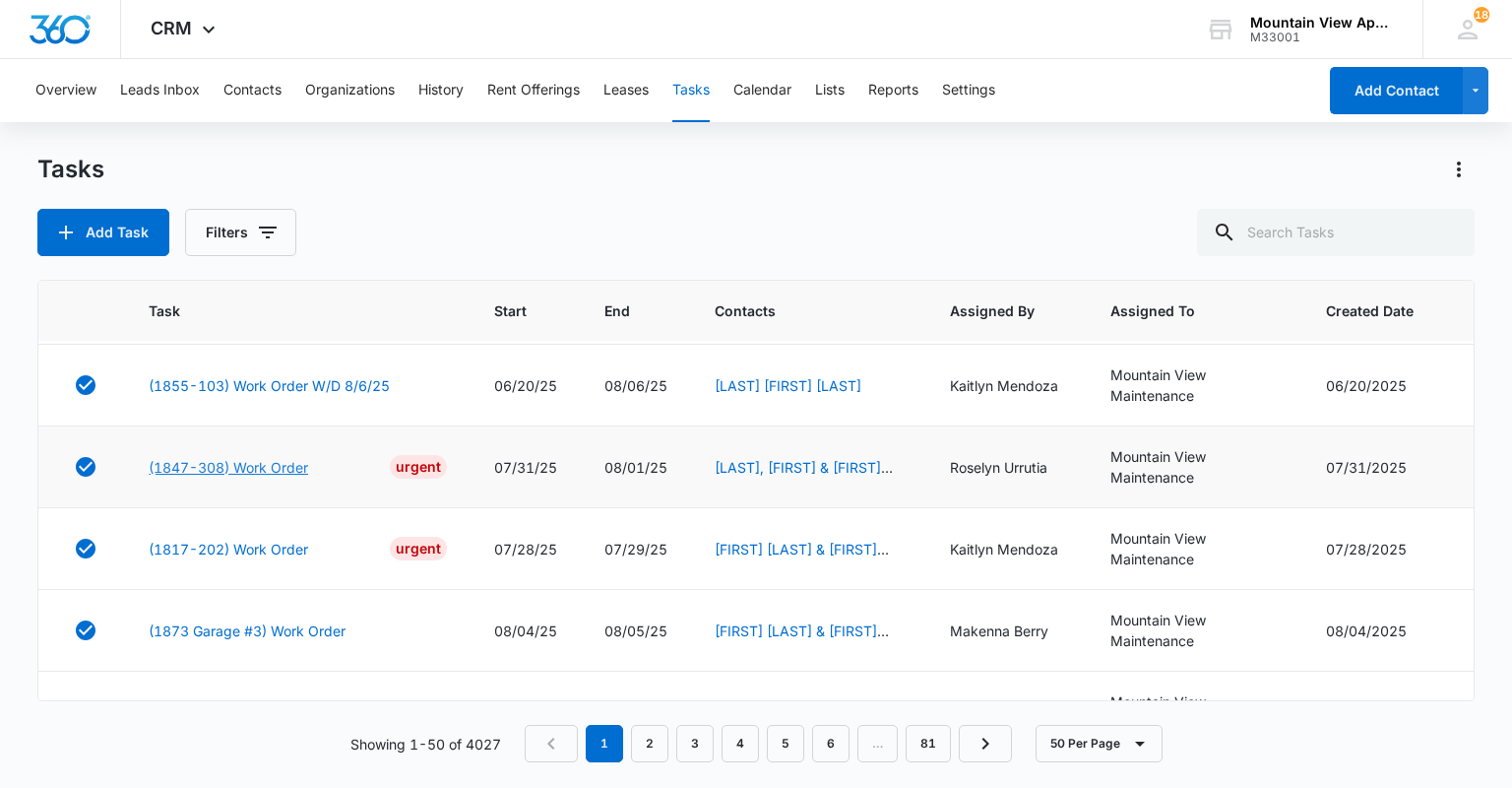 click on "(1847-308) Work Order" at bounding box center [228, 467] 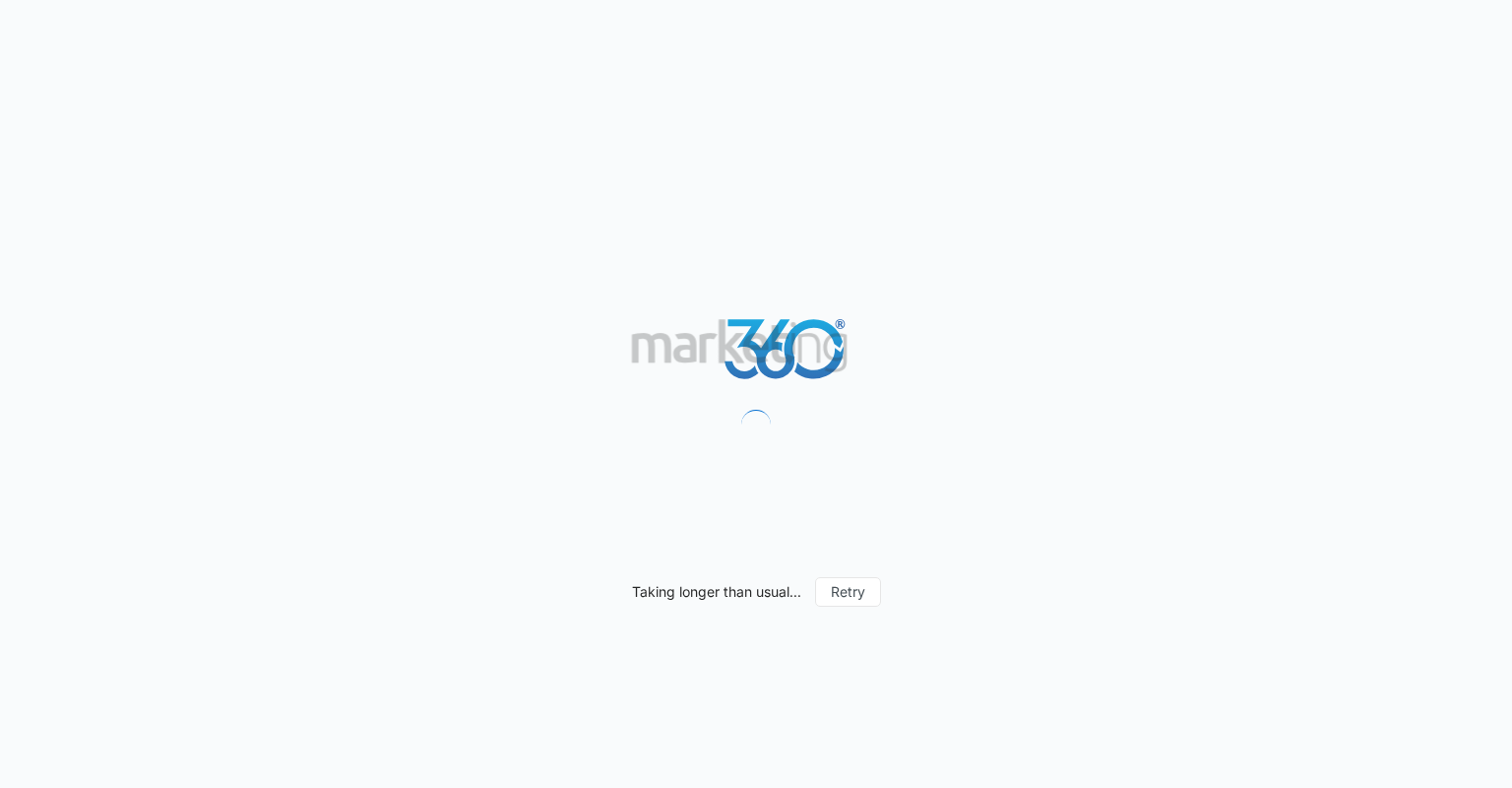 scroll, scrollTop: 0, scrollLeft: 0, axis: both 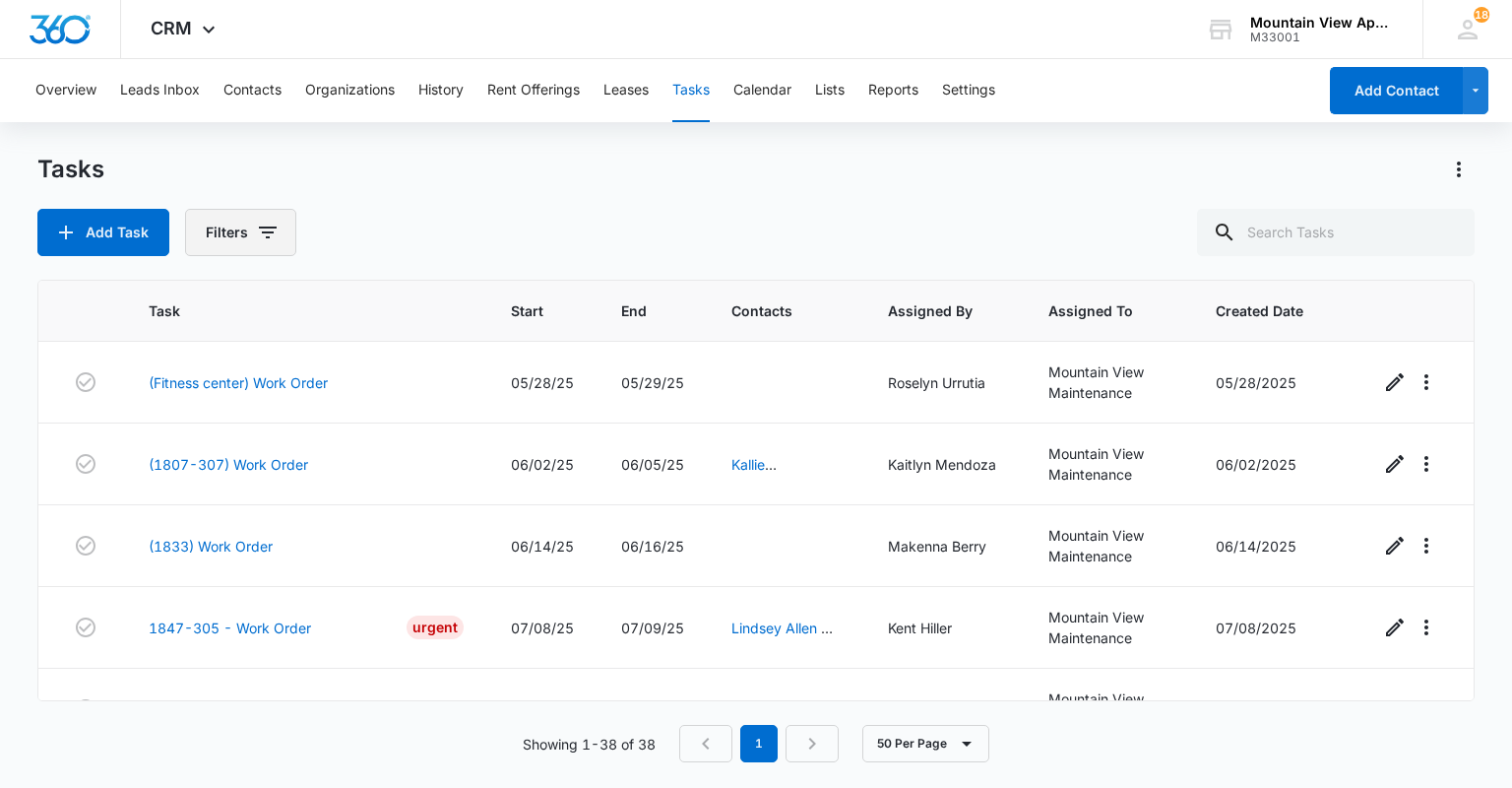click 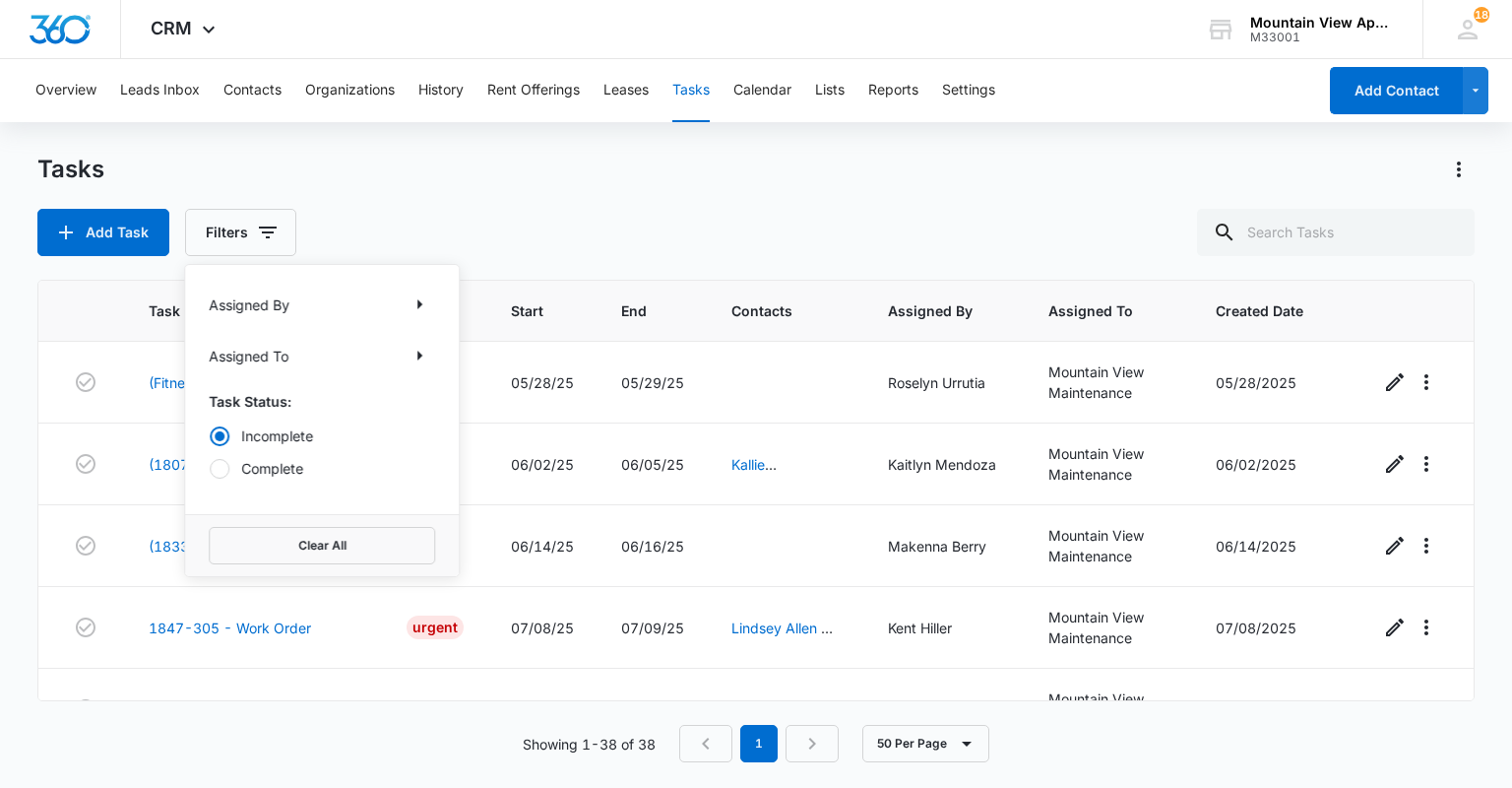 click on "Complete" at bounding box center [322, 468] 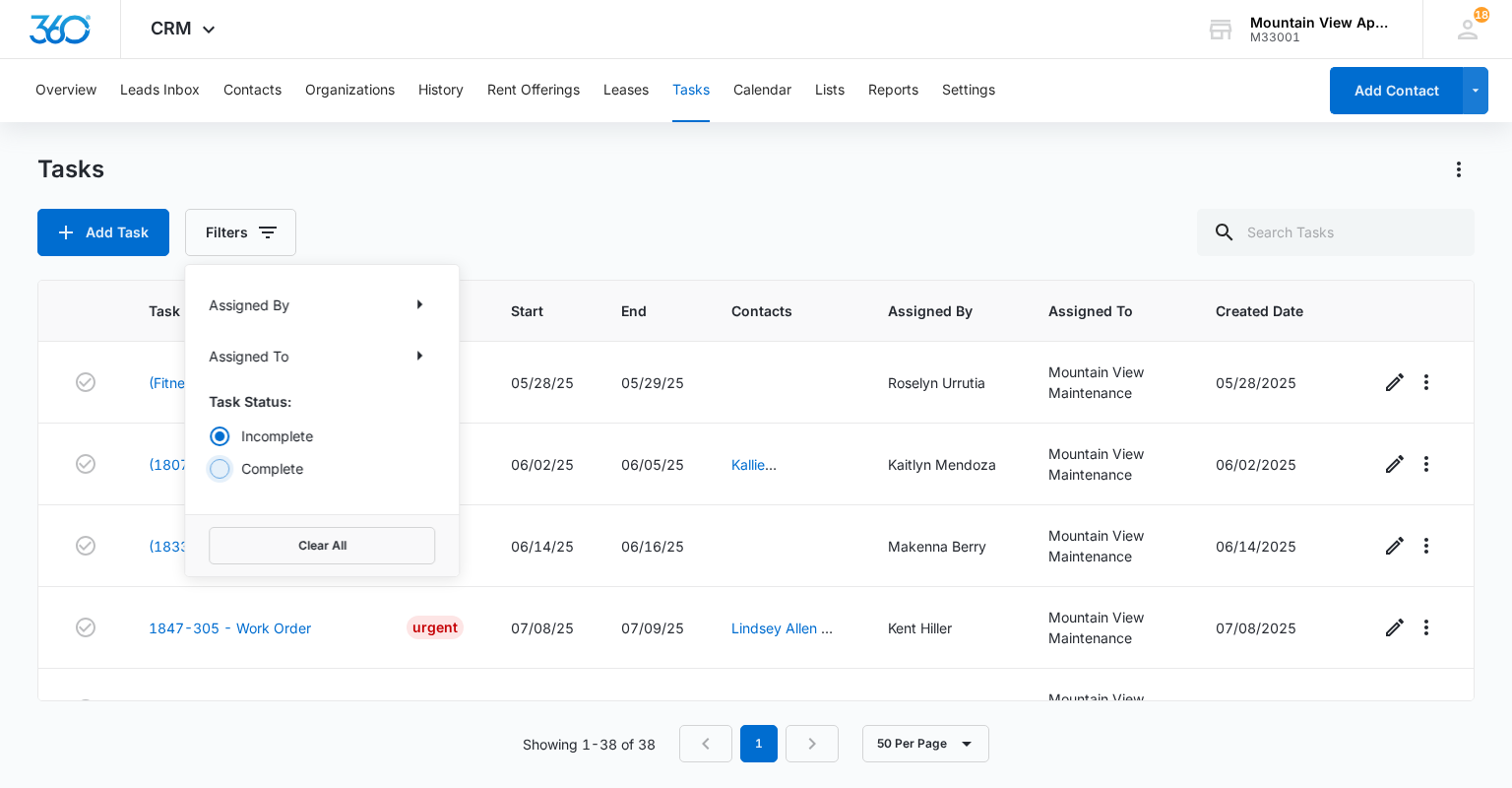 radio on "false" 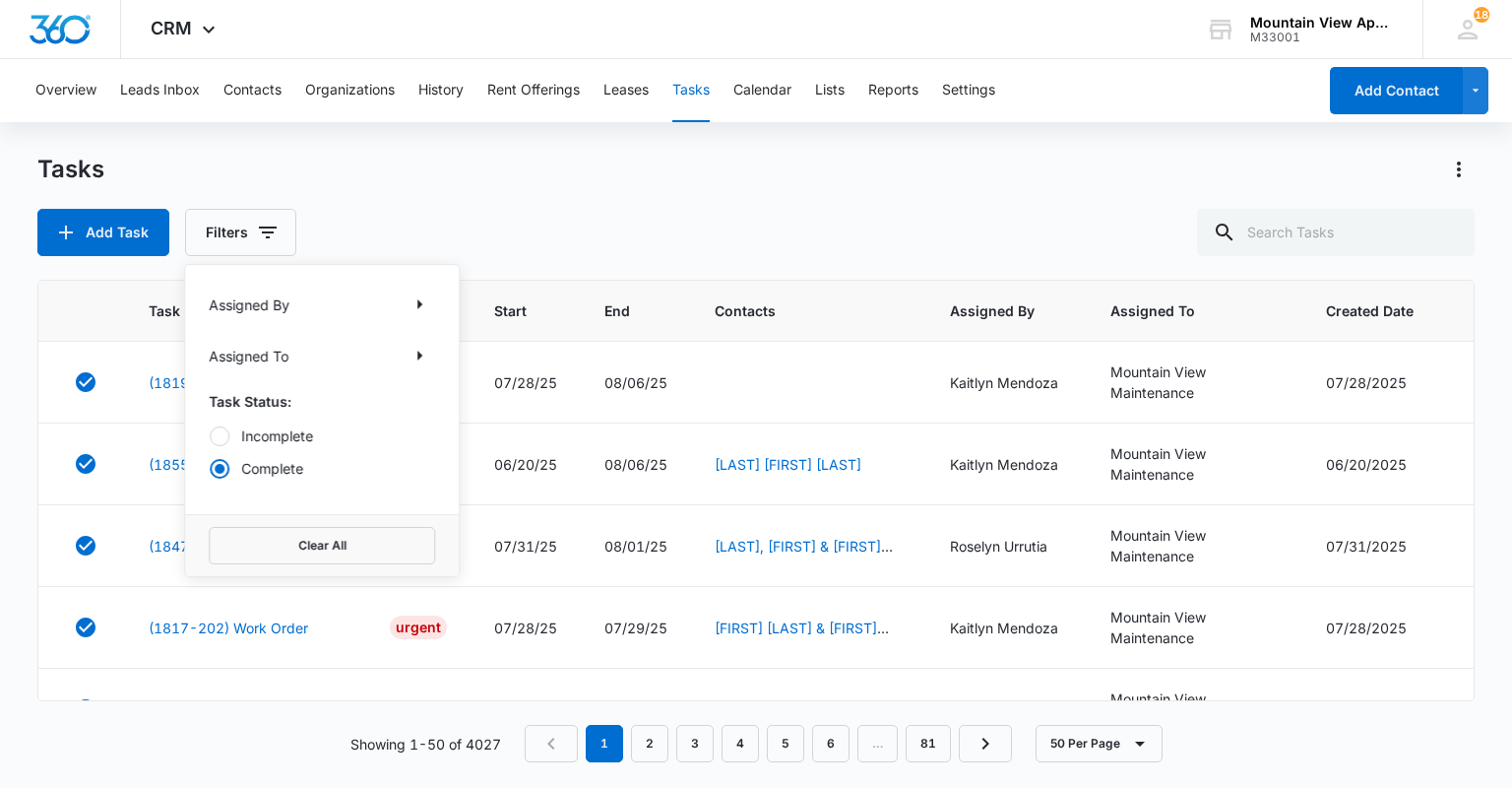 click on "Add Task Filters Assigned By Assigned To Task Status: Incomplete Complete Clear All" at bounding box center [755, 232] 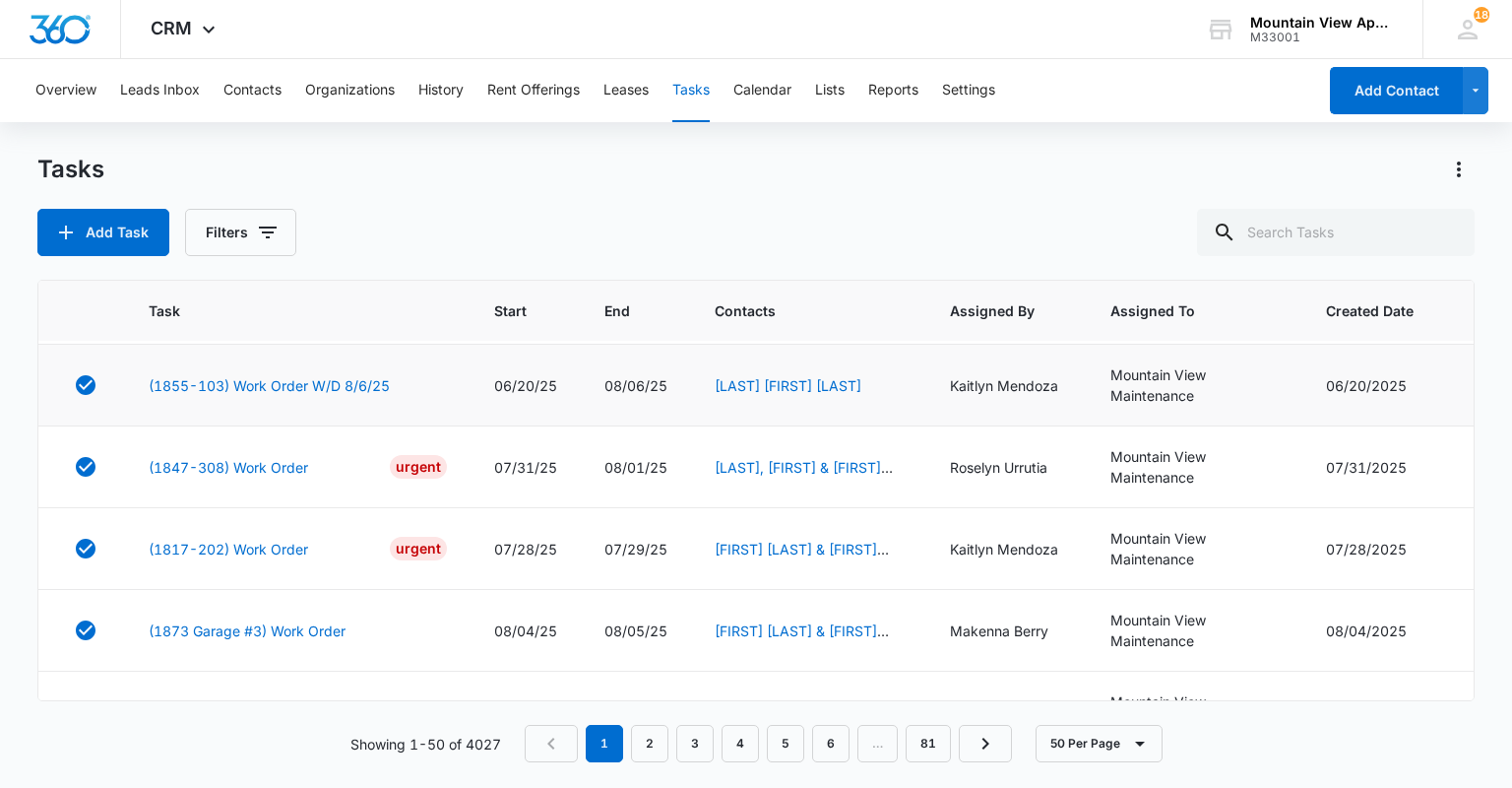 scroll, scrollTop: 158, scrollLeft: 0, axis: vertical 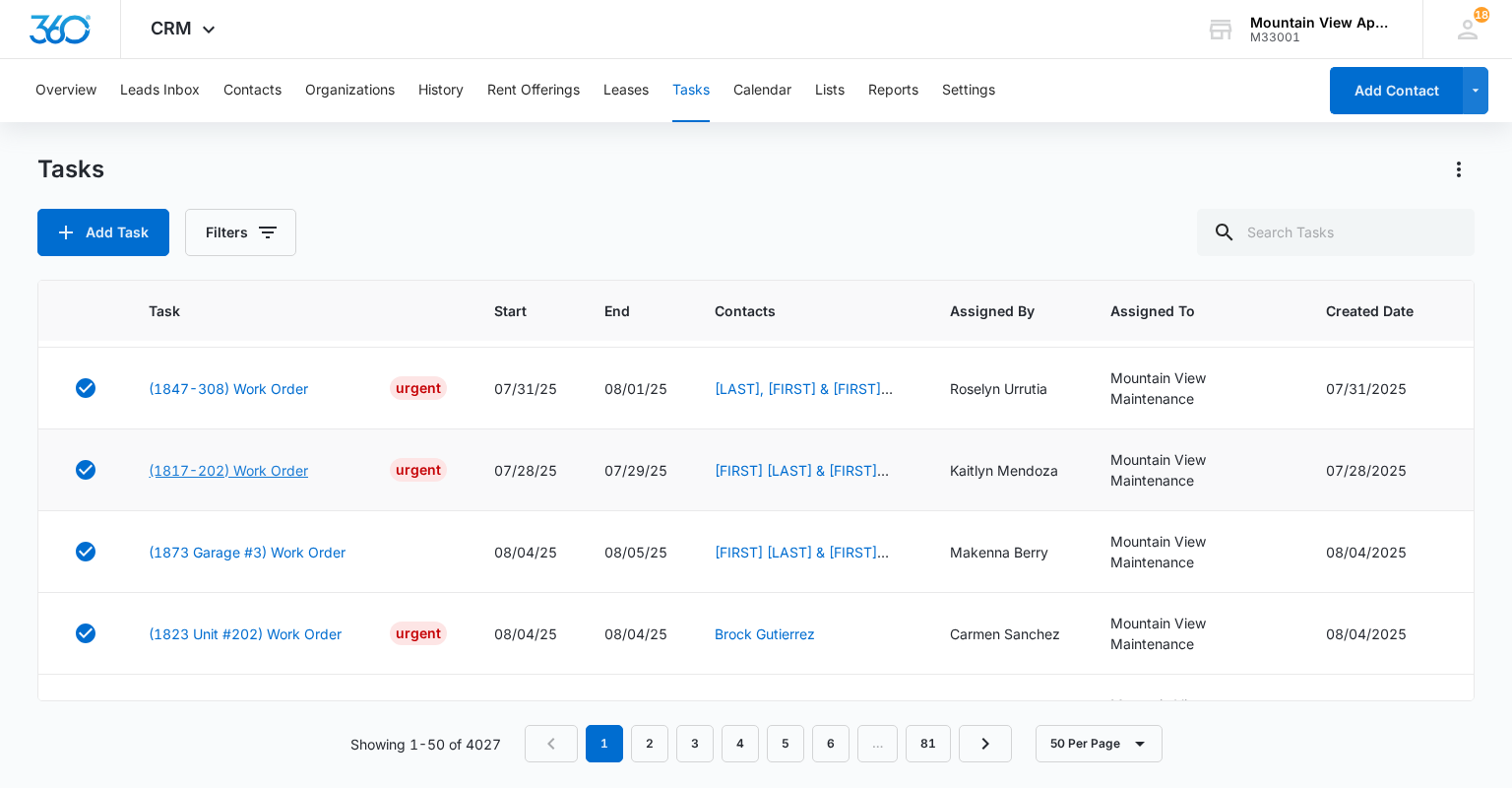 click on "(1817-202) Work Order" at bounding box center [228, 470] 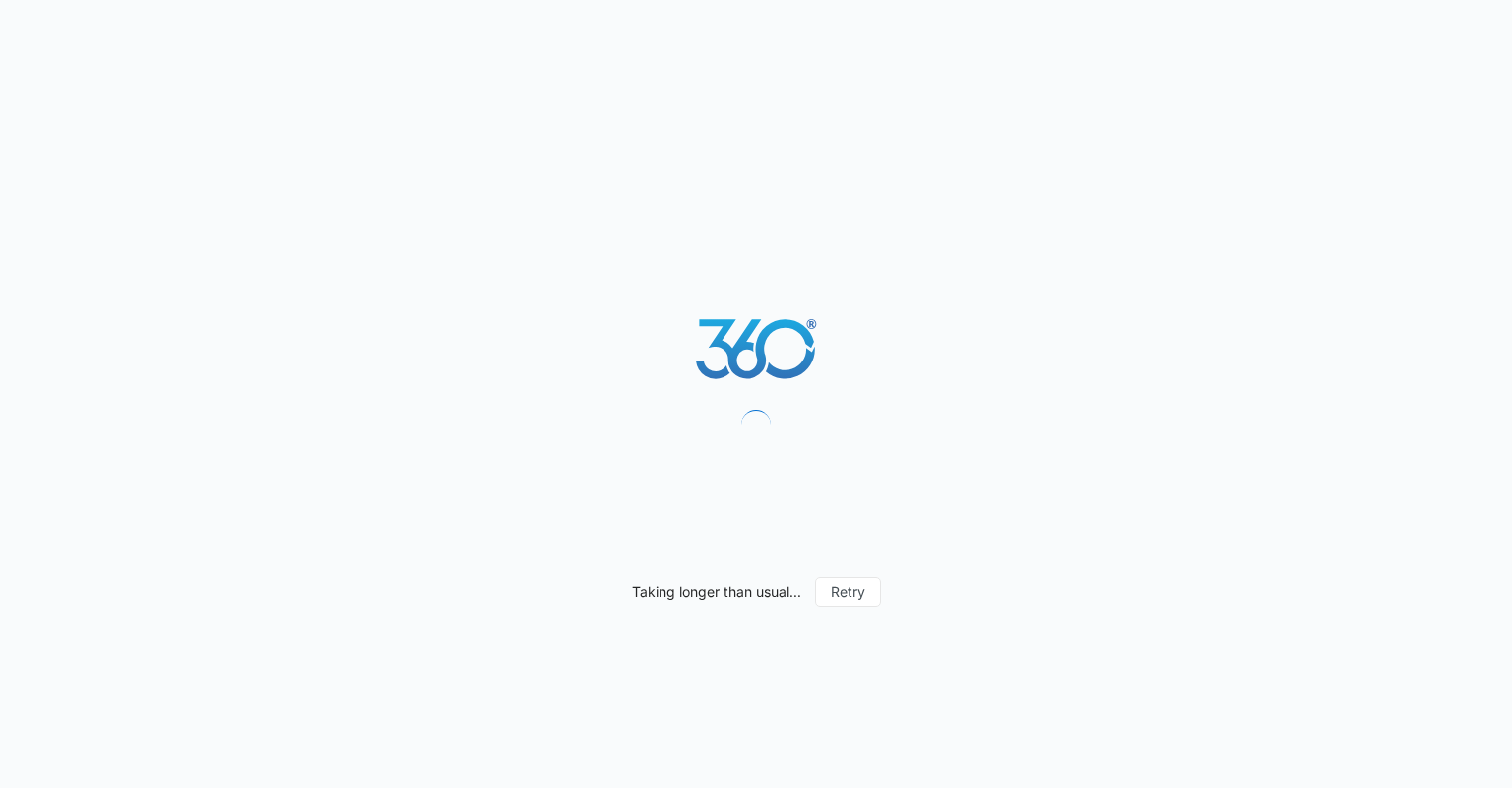 scroll, scrollTop: 0, scrollLeft: 0, axis: both 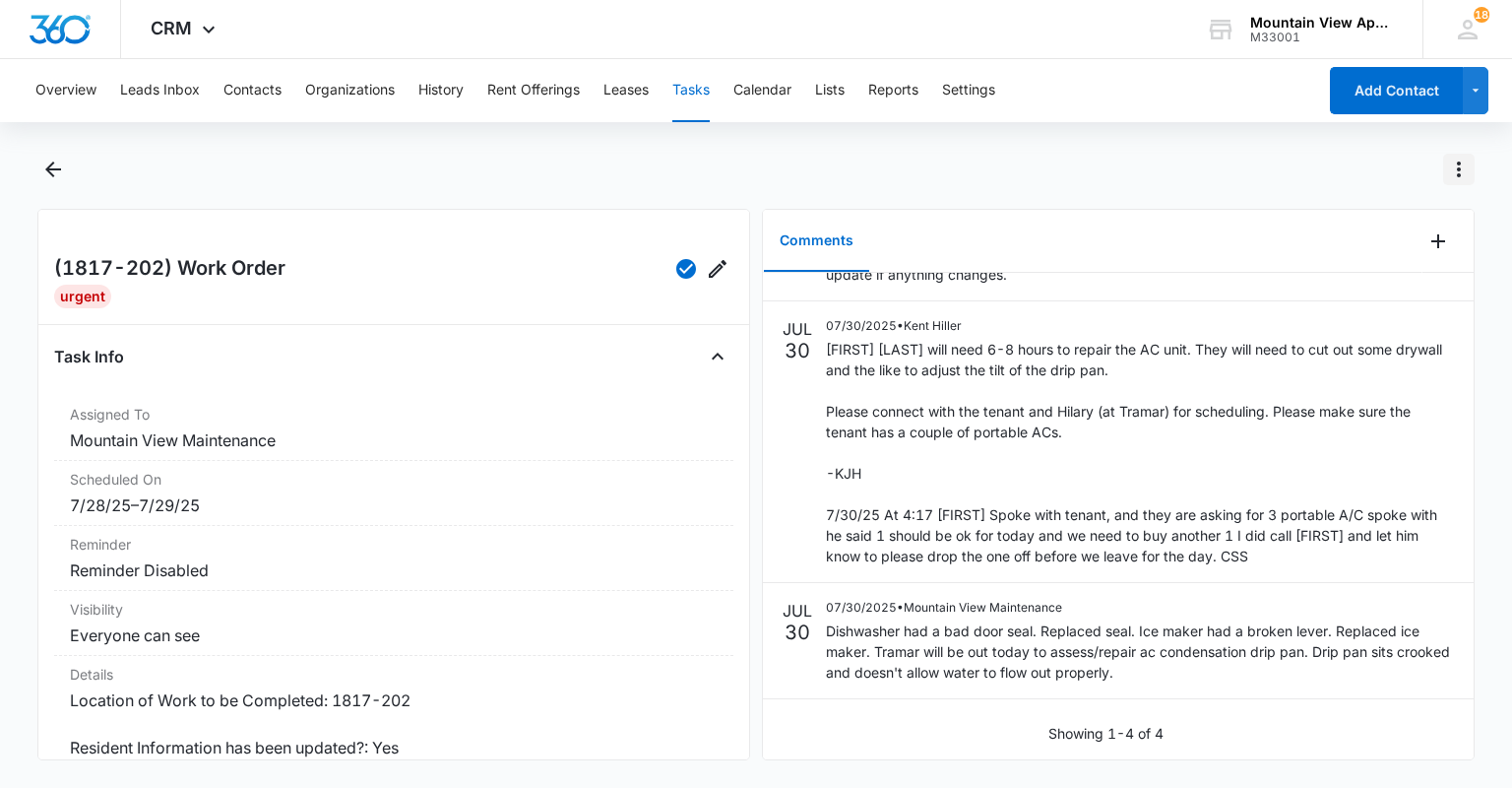 click 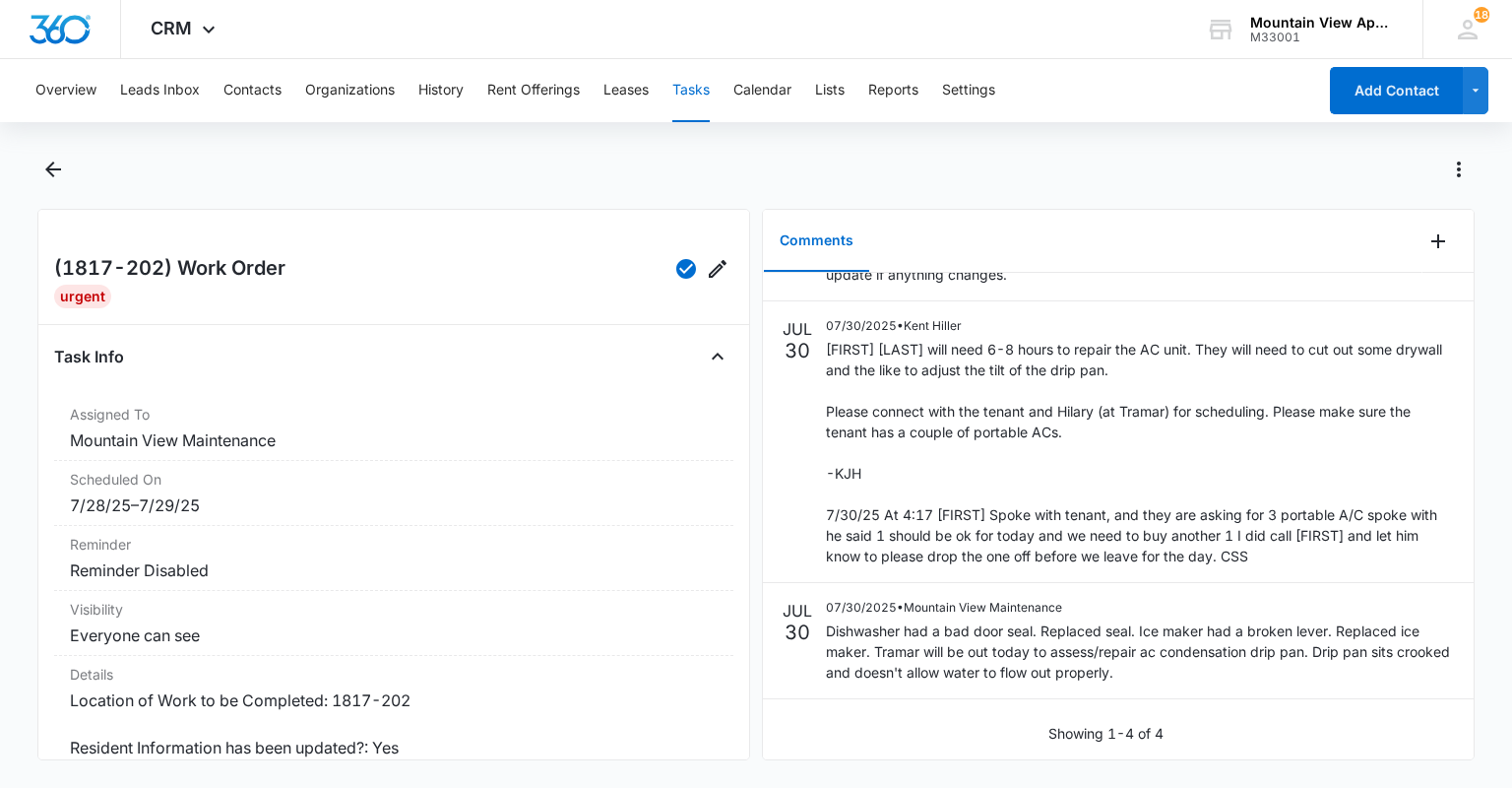 click at bounding box center [778, 169] 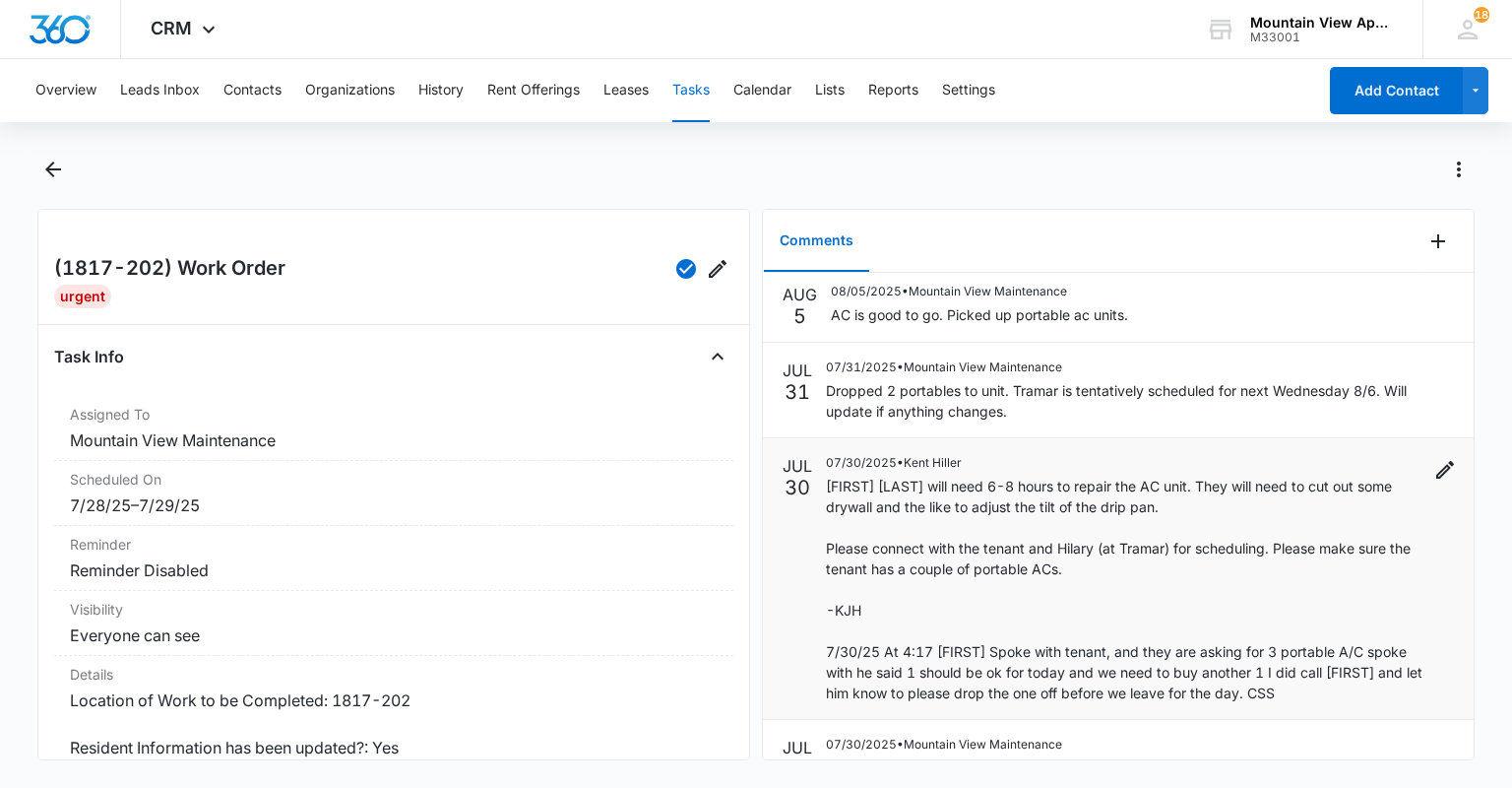 scroll, scrollTop: 0, scrollLeft: 0, axis: both 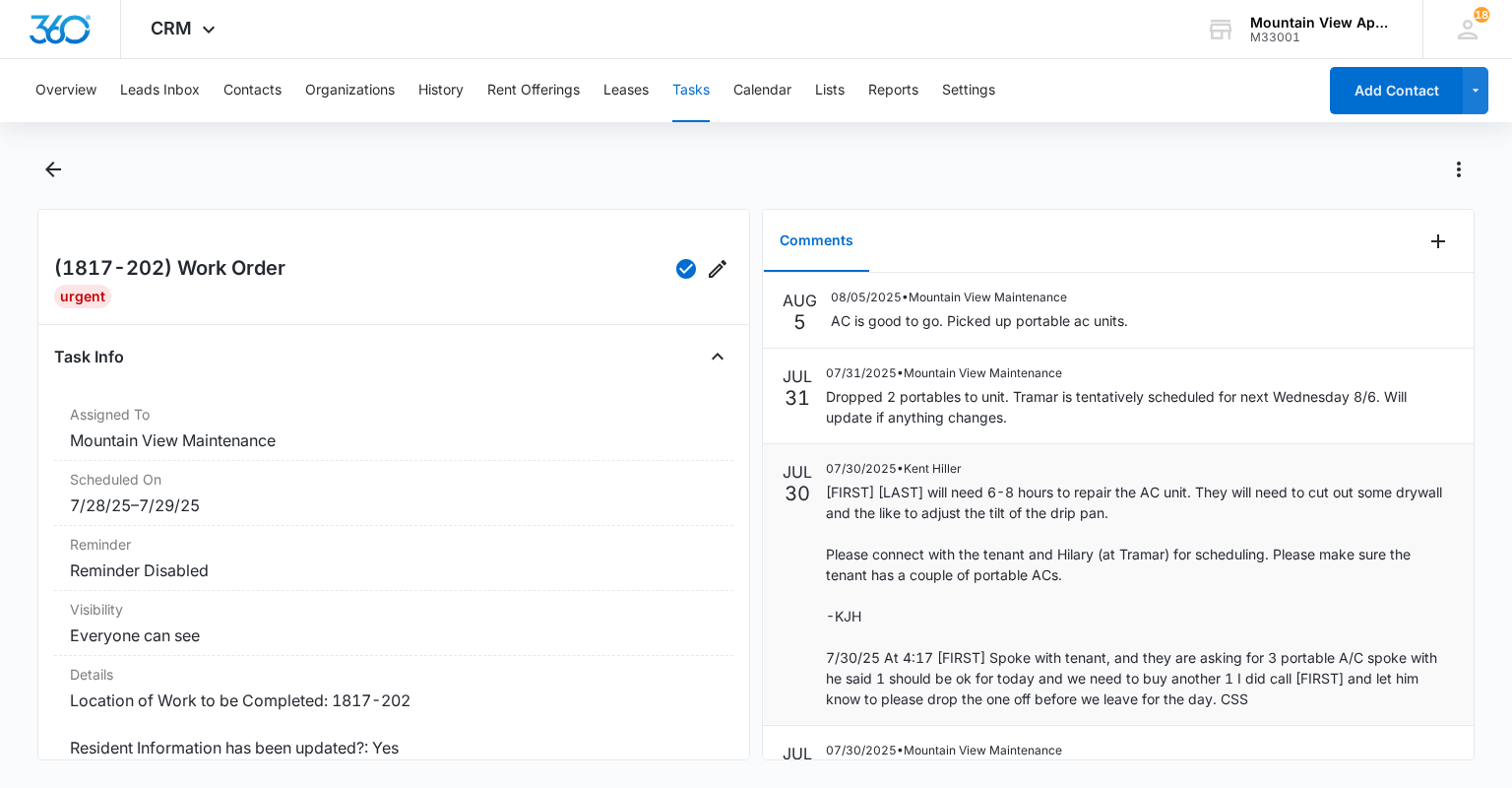 drag, startPoint x: 1040, startPoint y: 196, endPoint x: 960, endPoint y: 443, distance: 259.63243 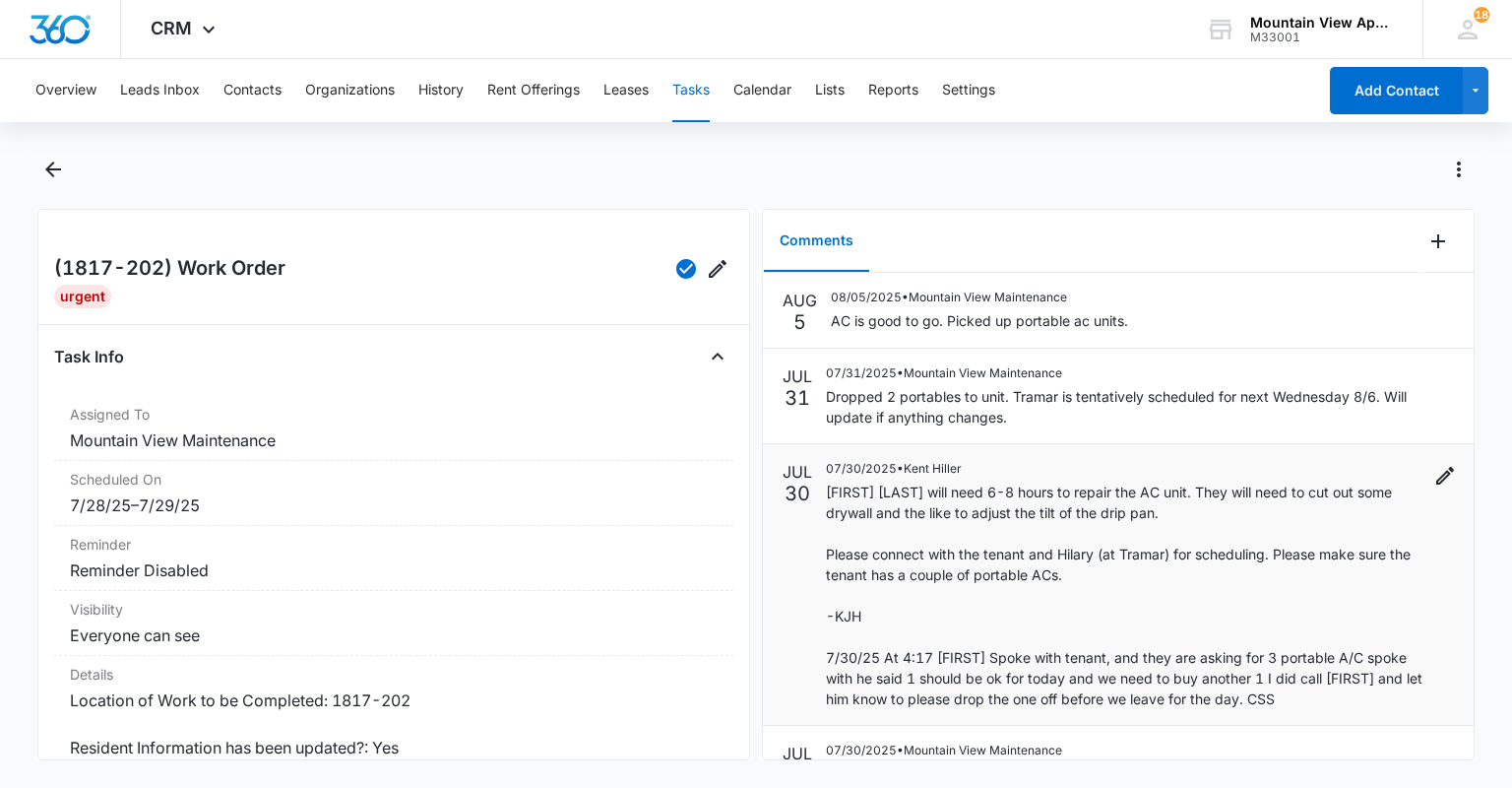 drag, startPoint x: 960, startPoint y: 443, endPoint x: 914, endPoint y: 538, distance: 105.550936 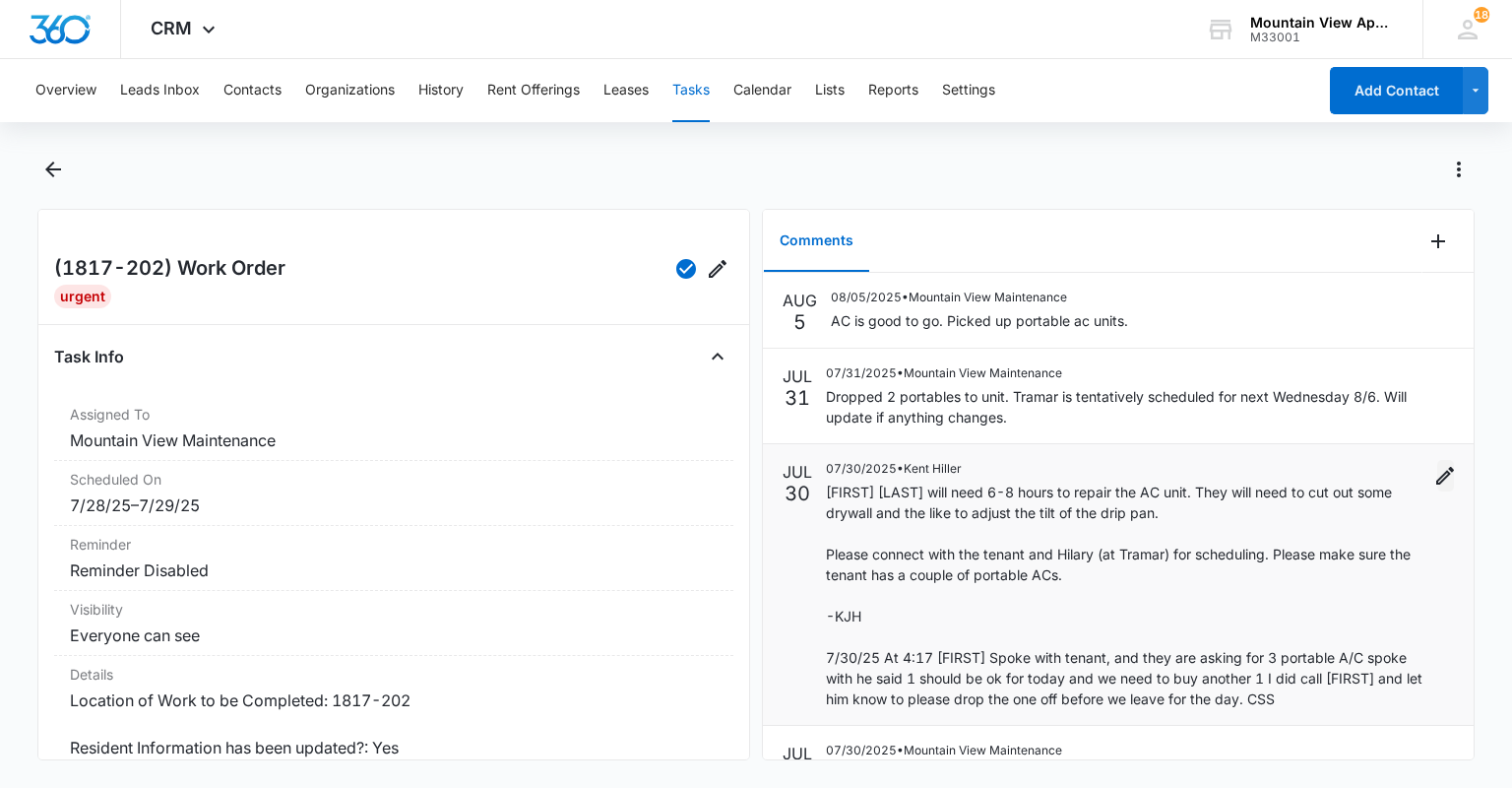 click 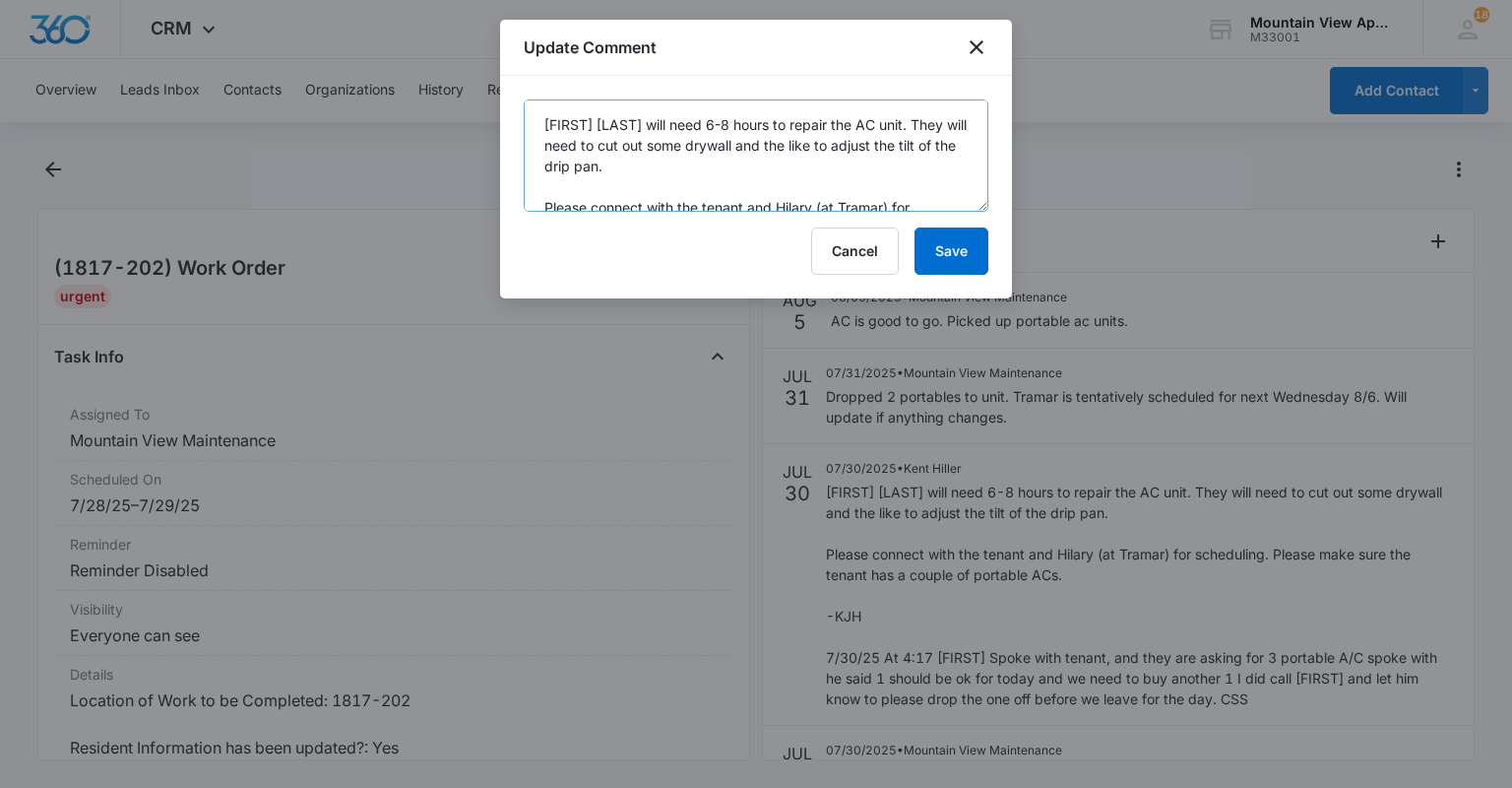 scroll, scrollTop: 207, scrollLeft: 0, axis: vertical 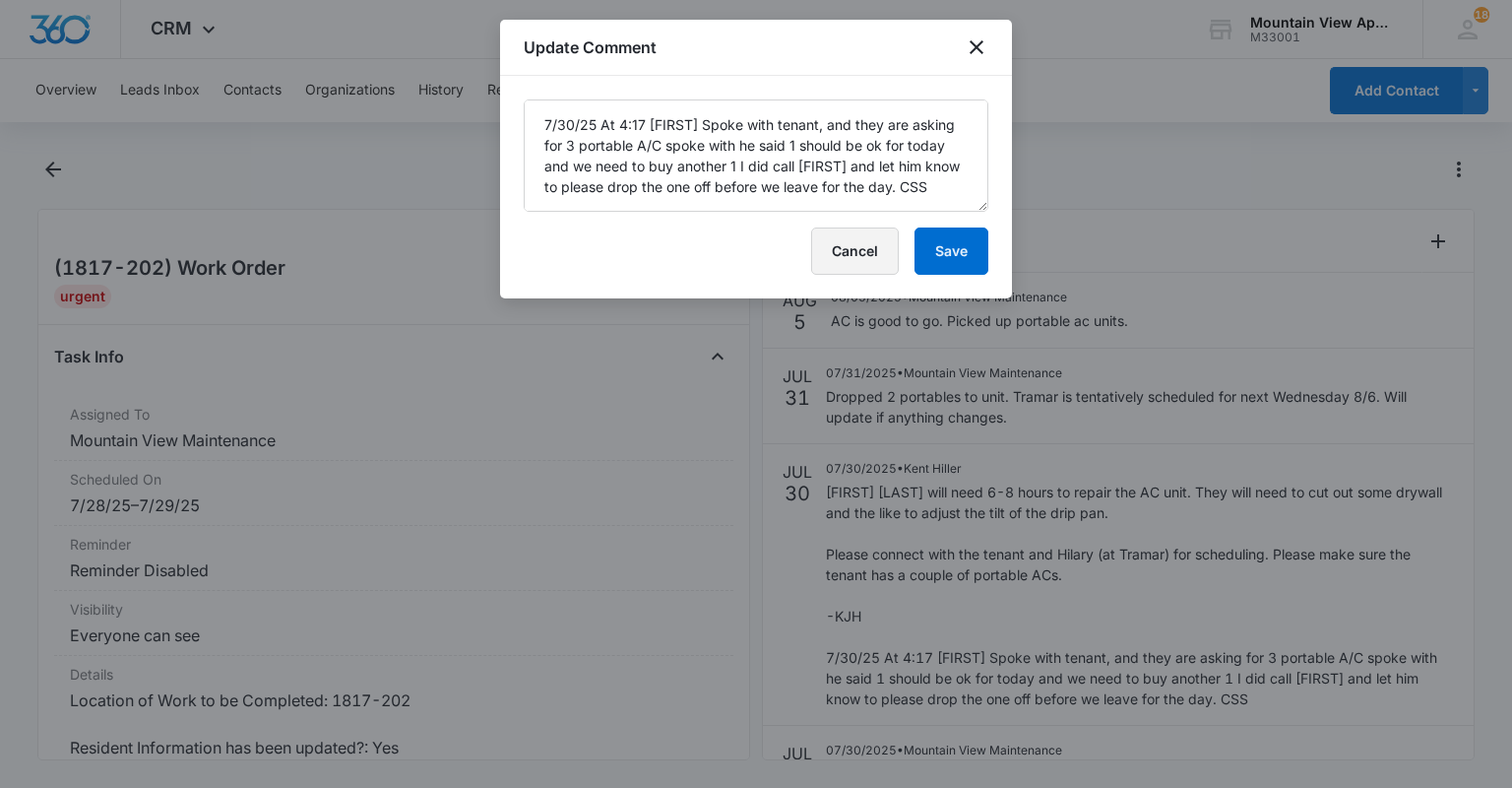 click on "Cancel" at bounding box center [854, 251] 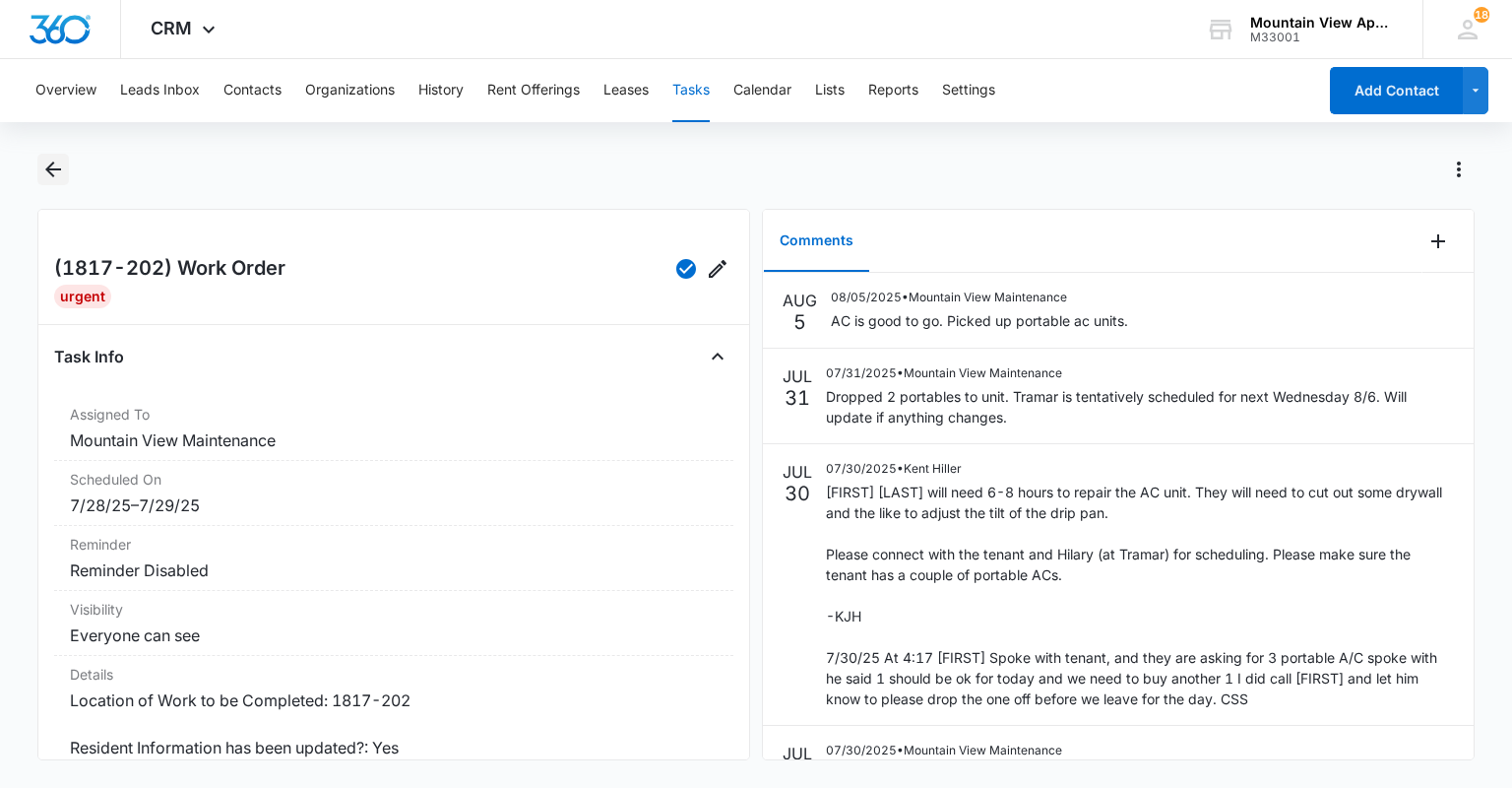 click 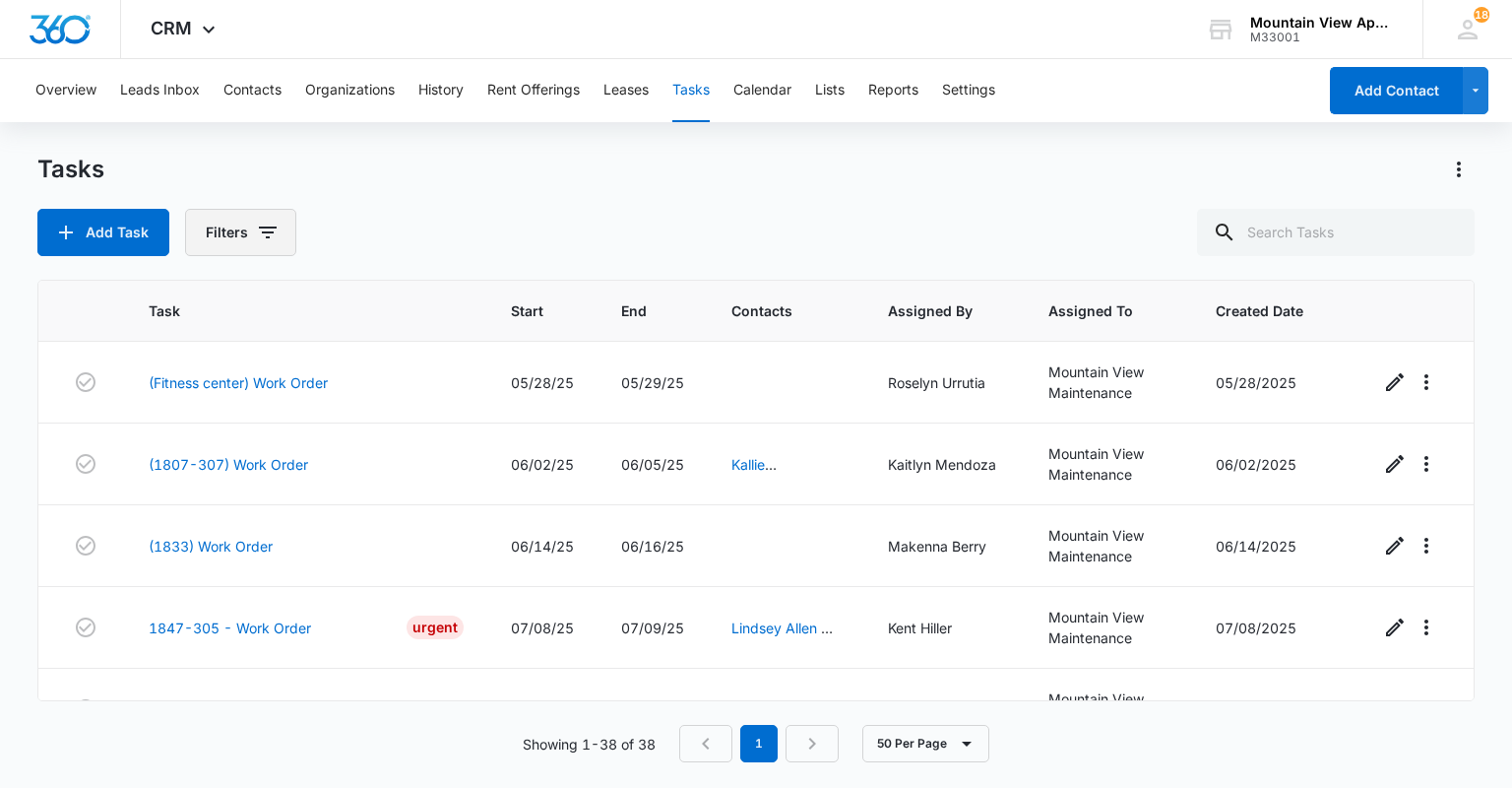 click on "Filters" at bounding box center (240, 232) 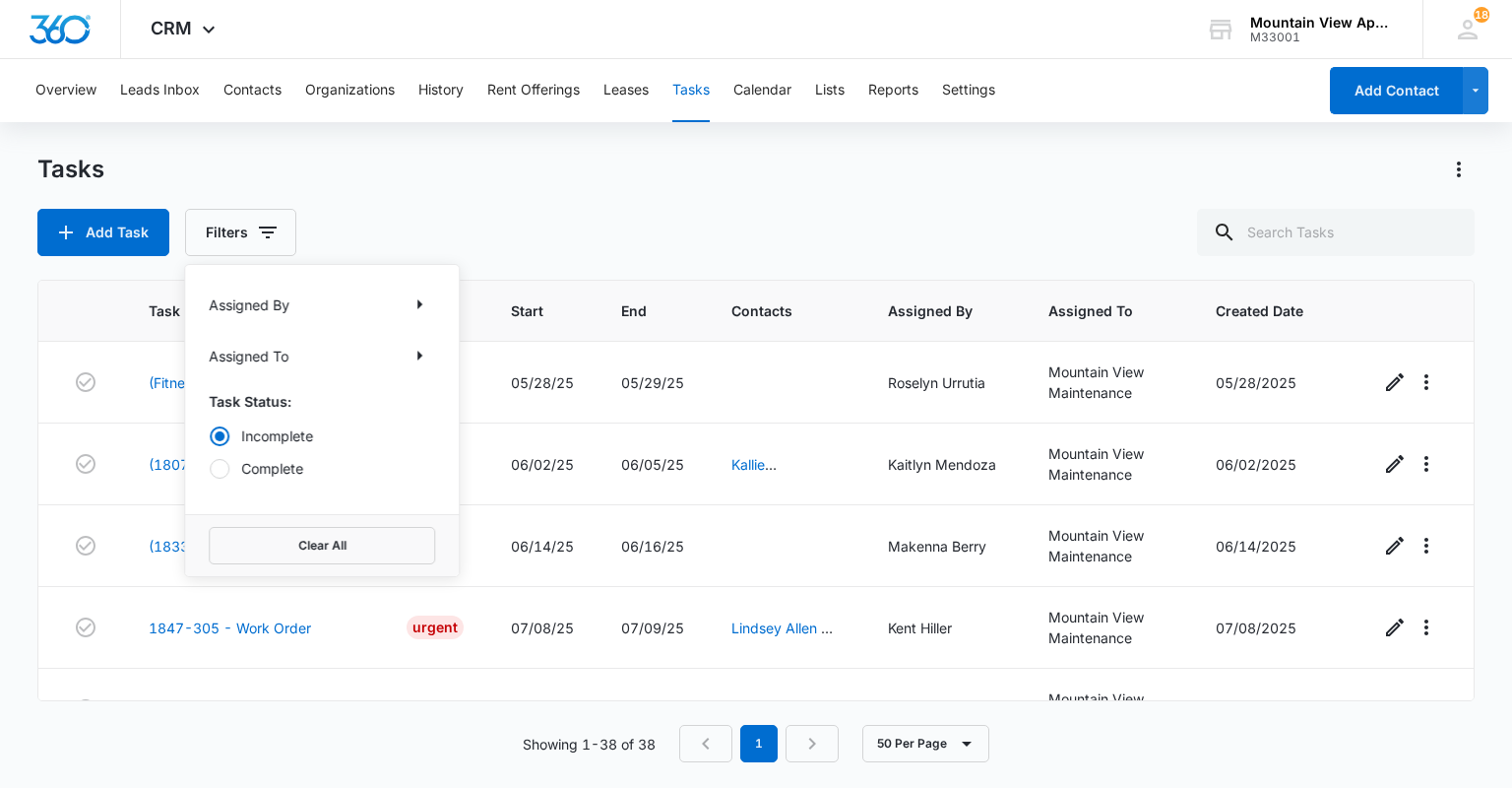 click on "Complete" at bounding box center [322, 468] 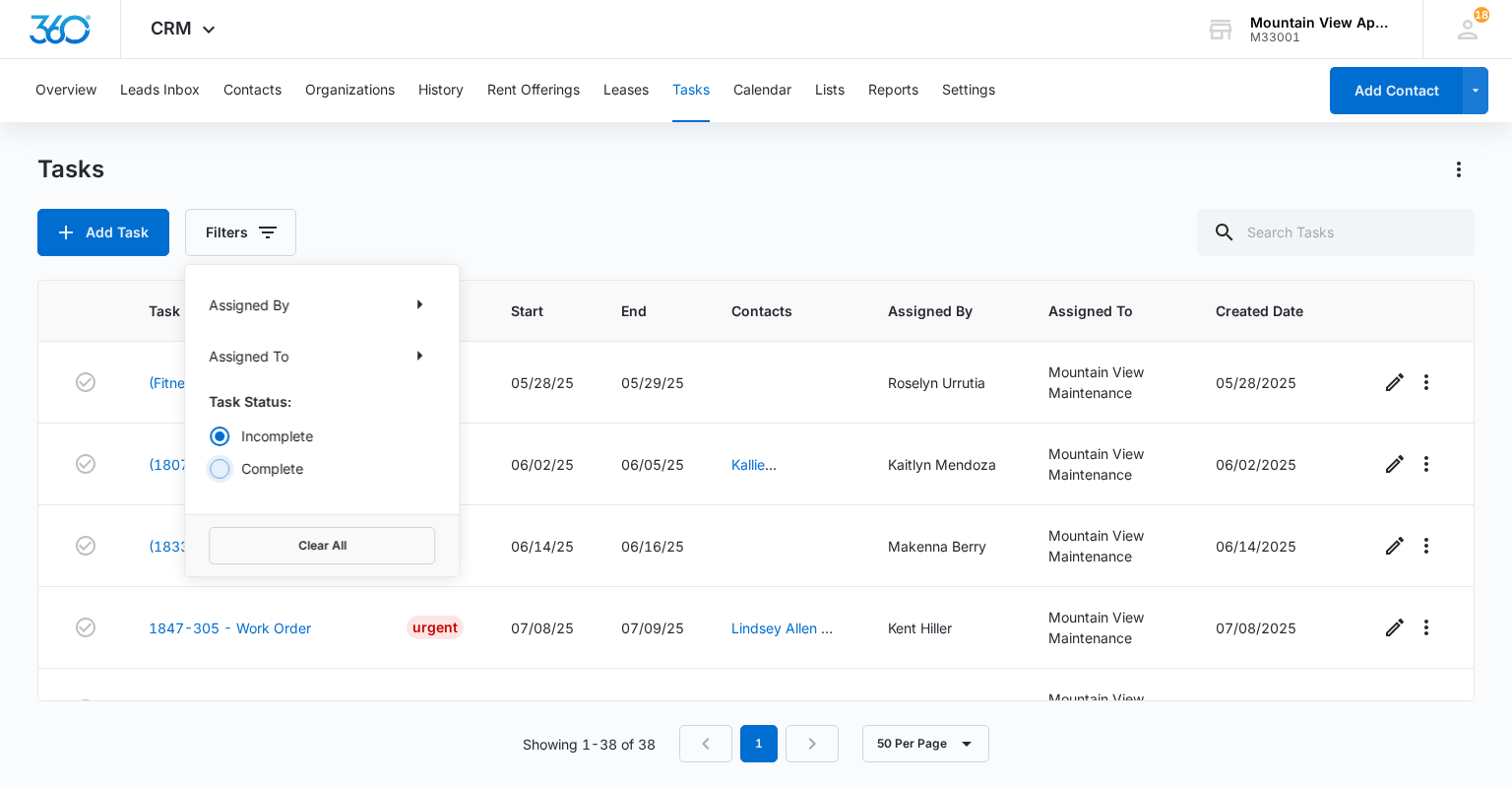 click on "Complete" at bounding box center [209, 468] 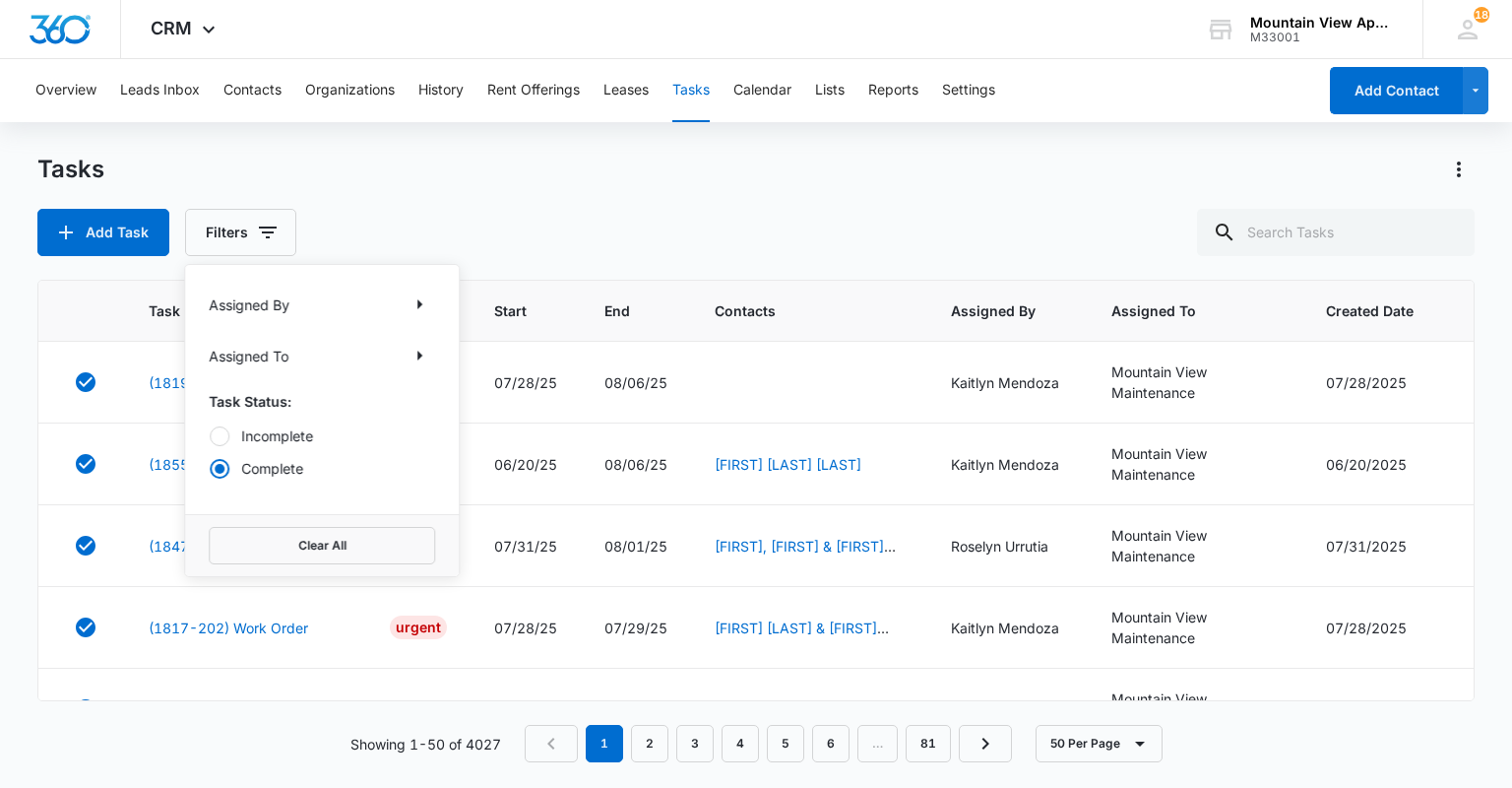 click on "Add Task Filters Assigned By Assigned To Task Status: Incomplete Complete Clear All" at bounding box center [755, 232] 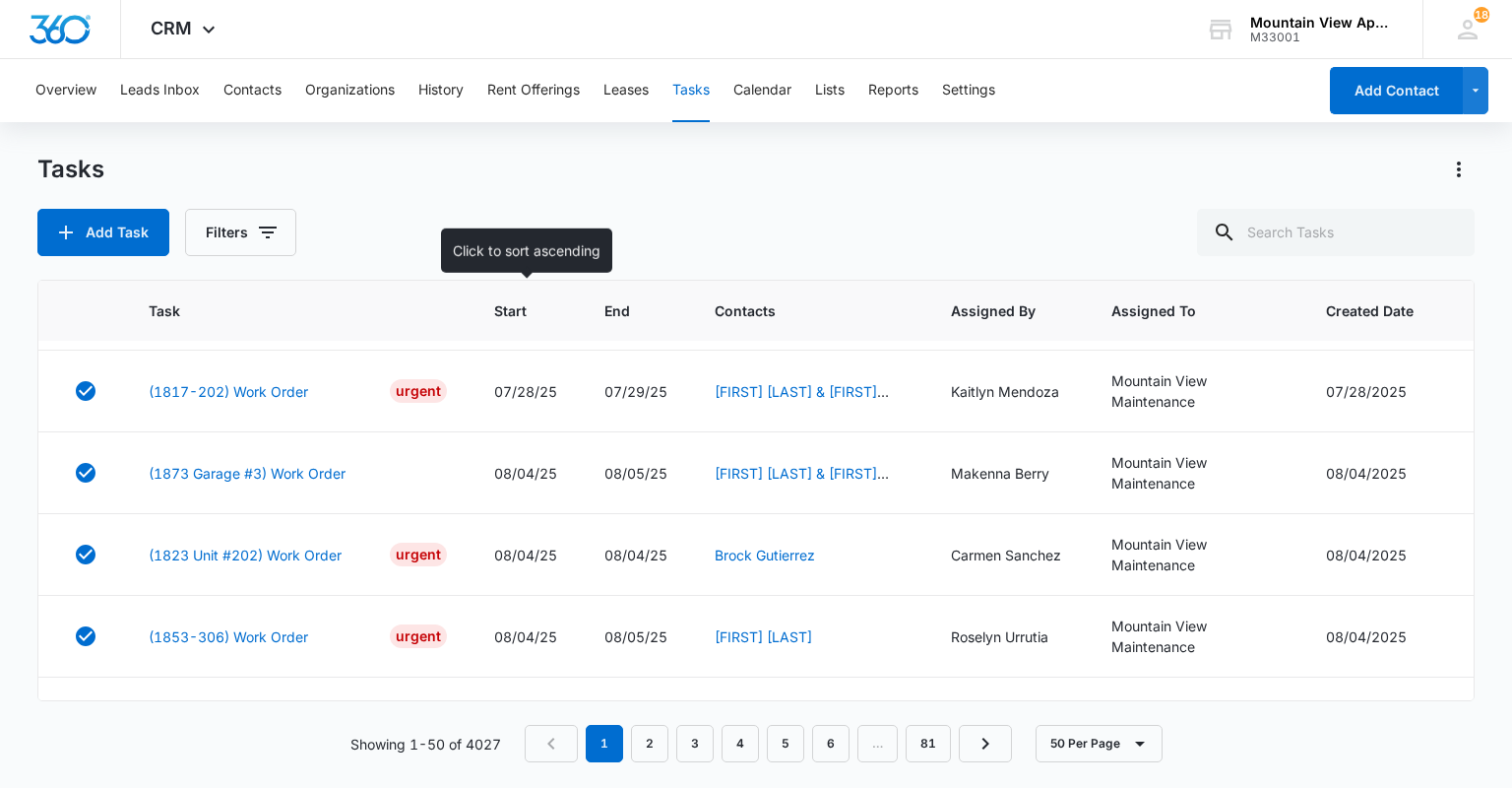 scroll, scrollTop: 315, scrollLeft: 0, axis: vertical 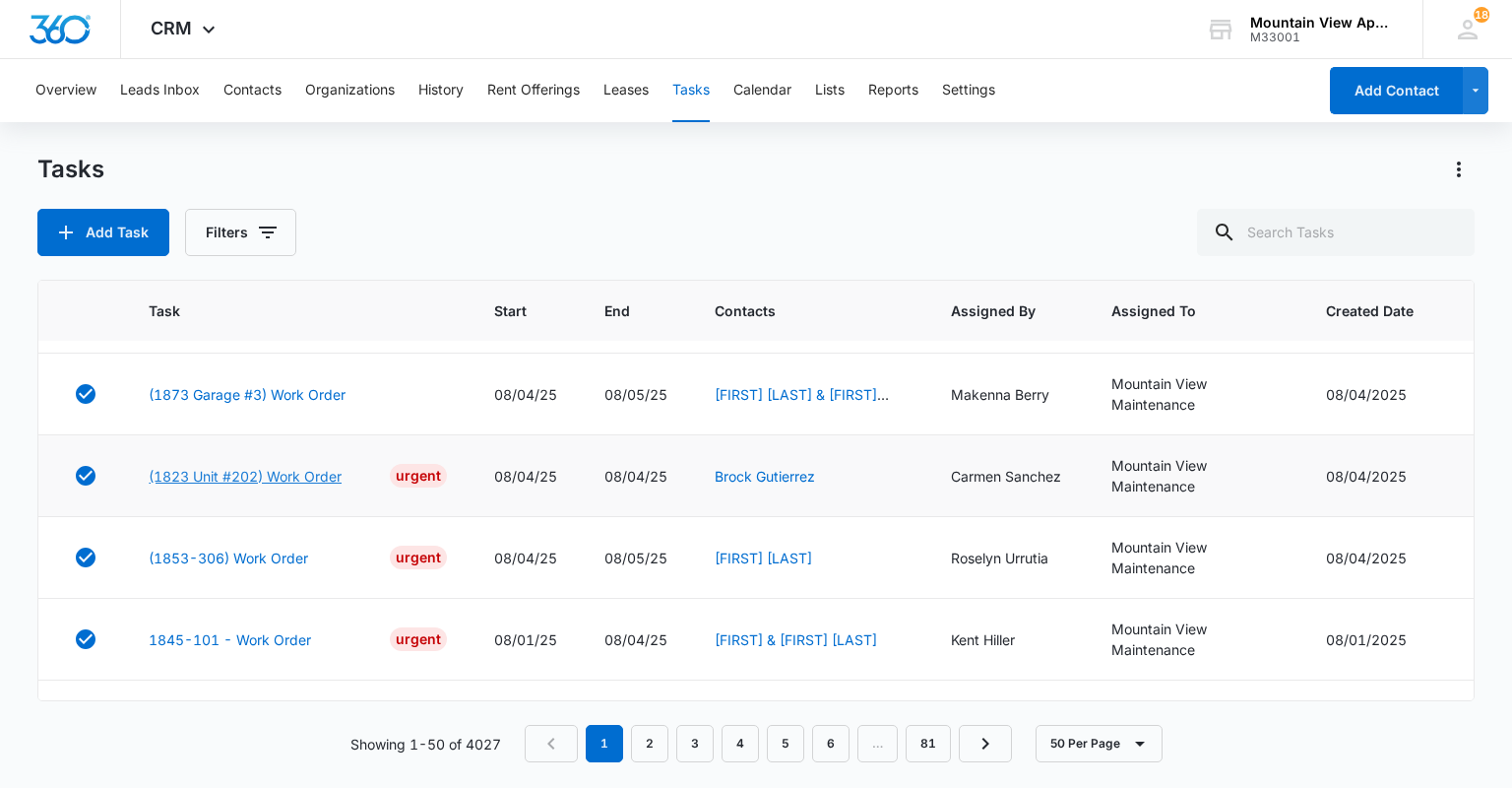 click on "(1823 Unit #202) Work Order" at bounding box center [245, 476] 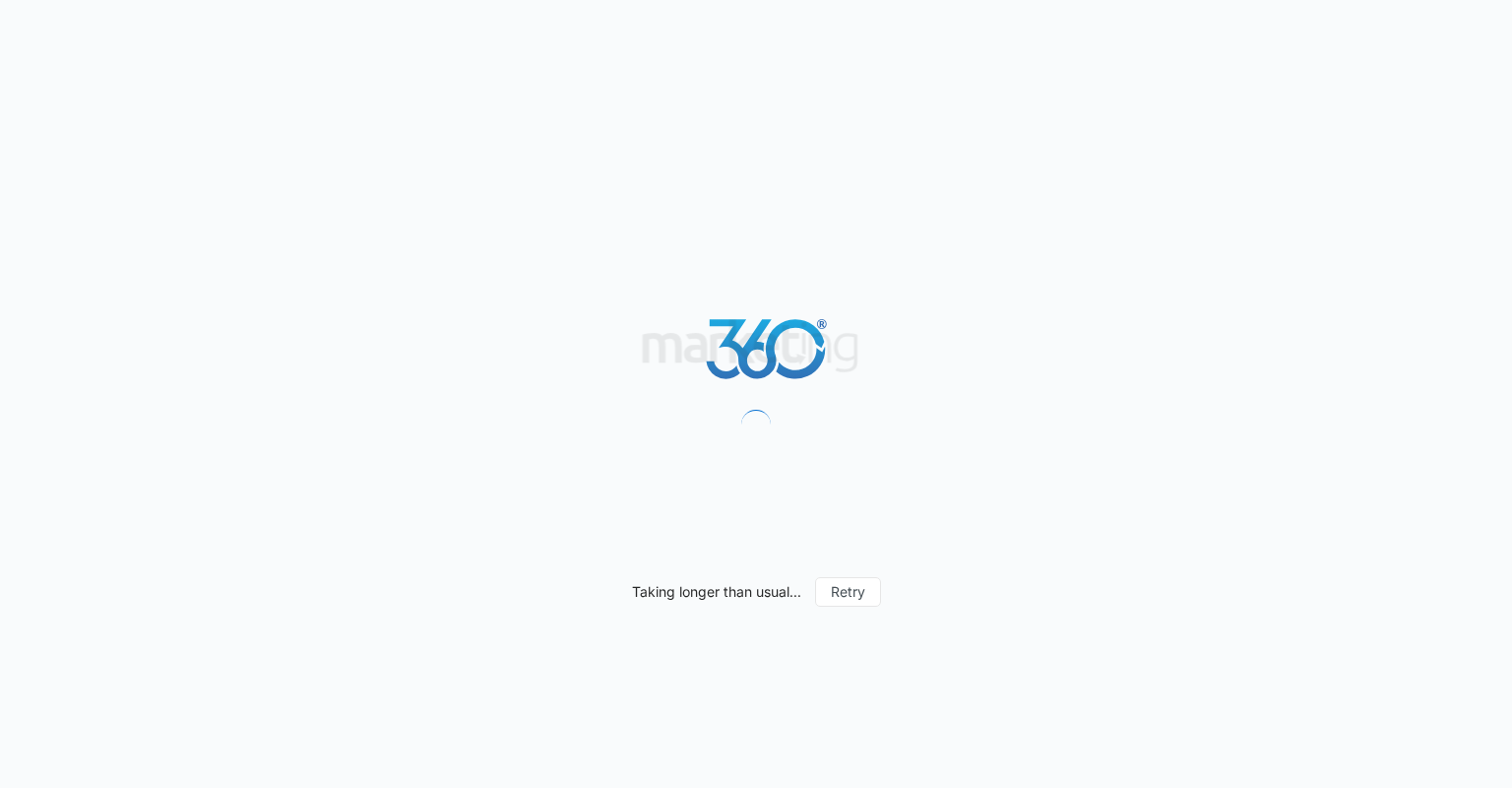 scroll, scrollTop: 0, scrollLeft: 0, axis: both 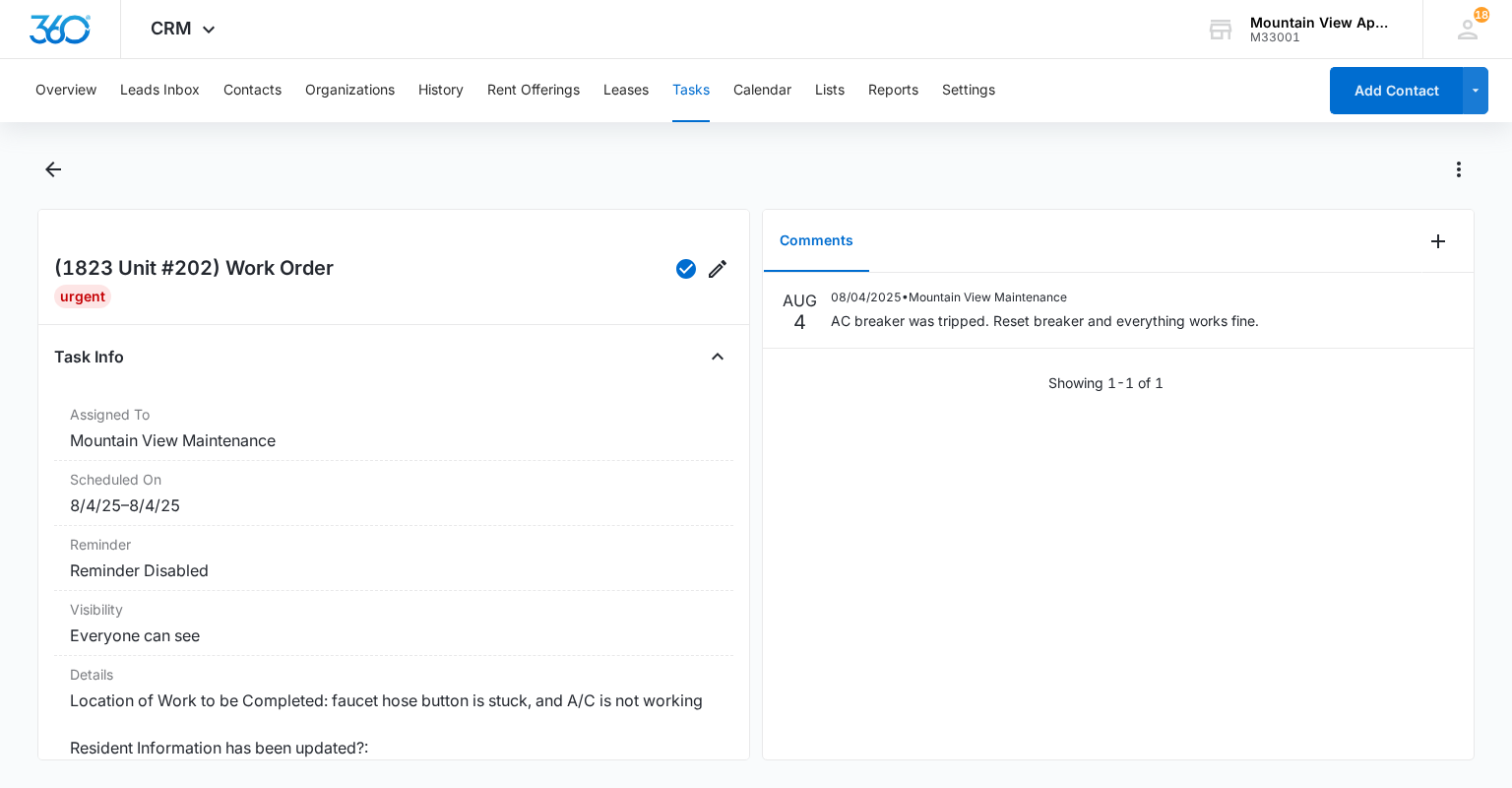 click on "Tasks" at bounding box center [691, 91] 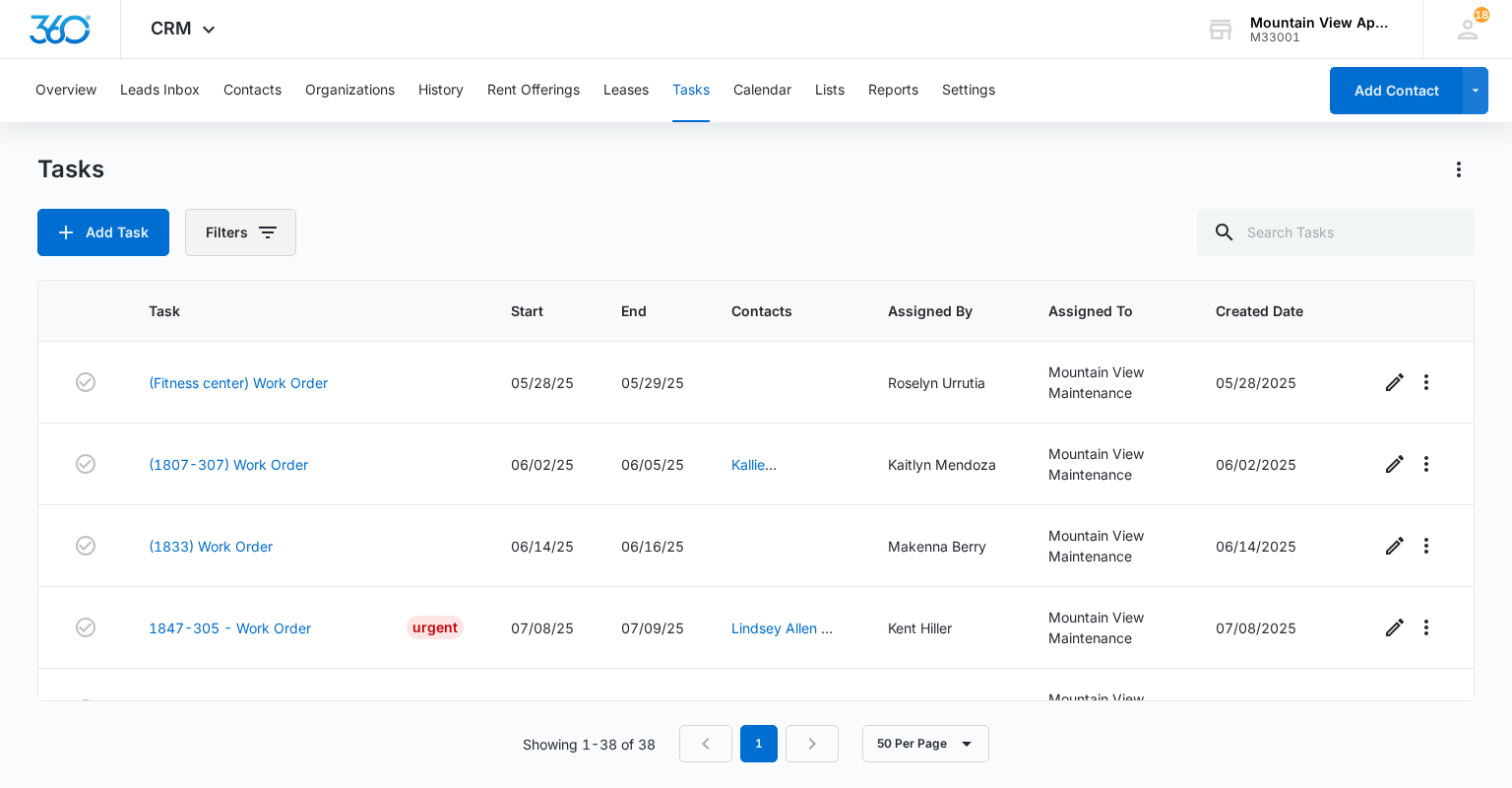 click on "Filters" at bounding box center (240, 232) 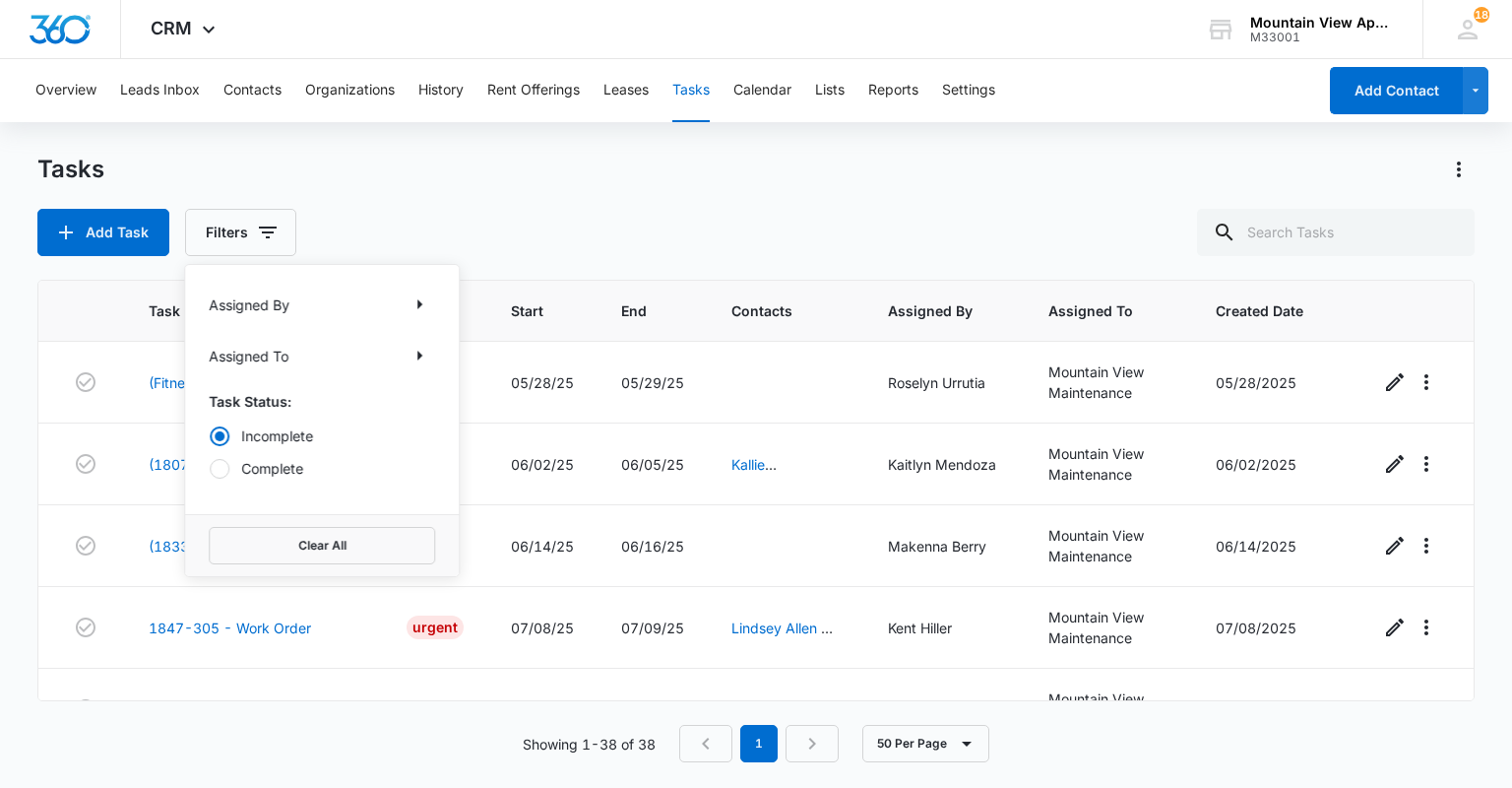click on "Complete" at bounding box center [322, 468] 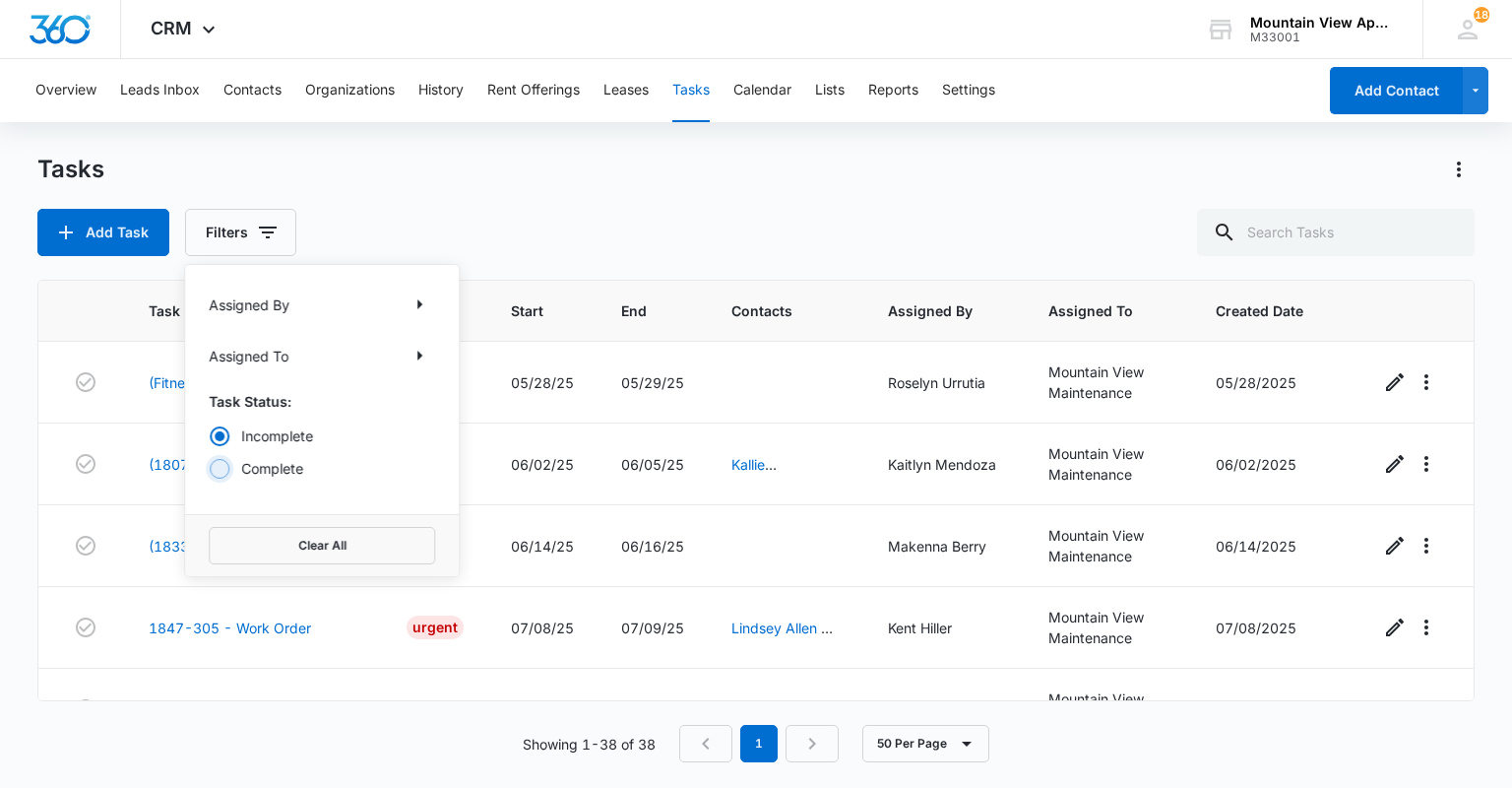 click on "Complete" at bounding box center [209, 468] 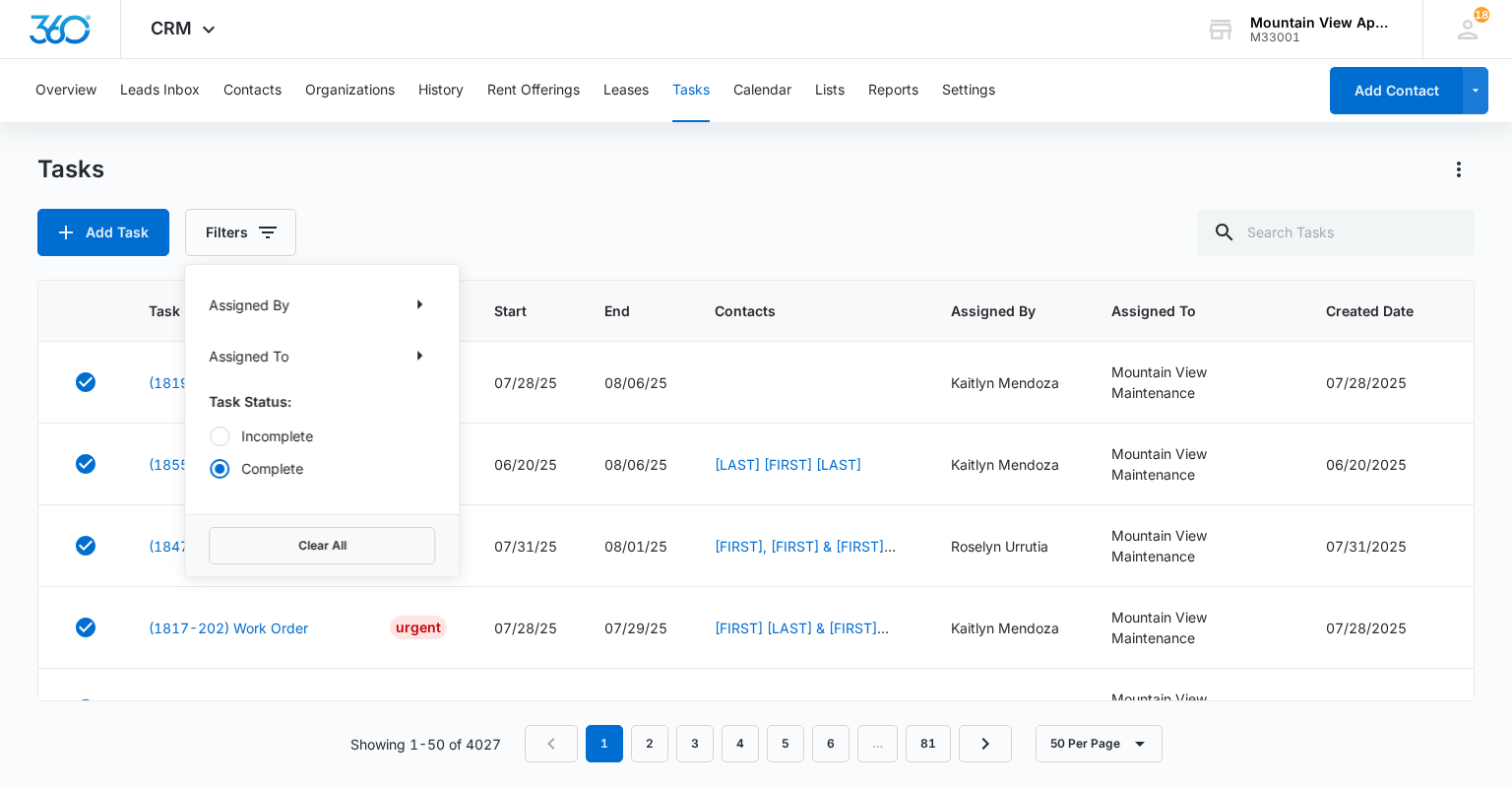 click on "Tasks Add Task Filters Assigned By Assigned To Task Status: Incomplete Complete Clear All" at bounding box center [755, 205] 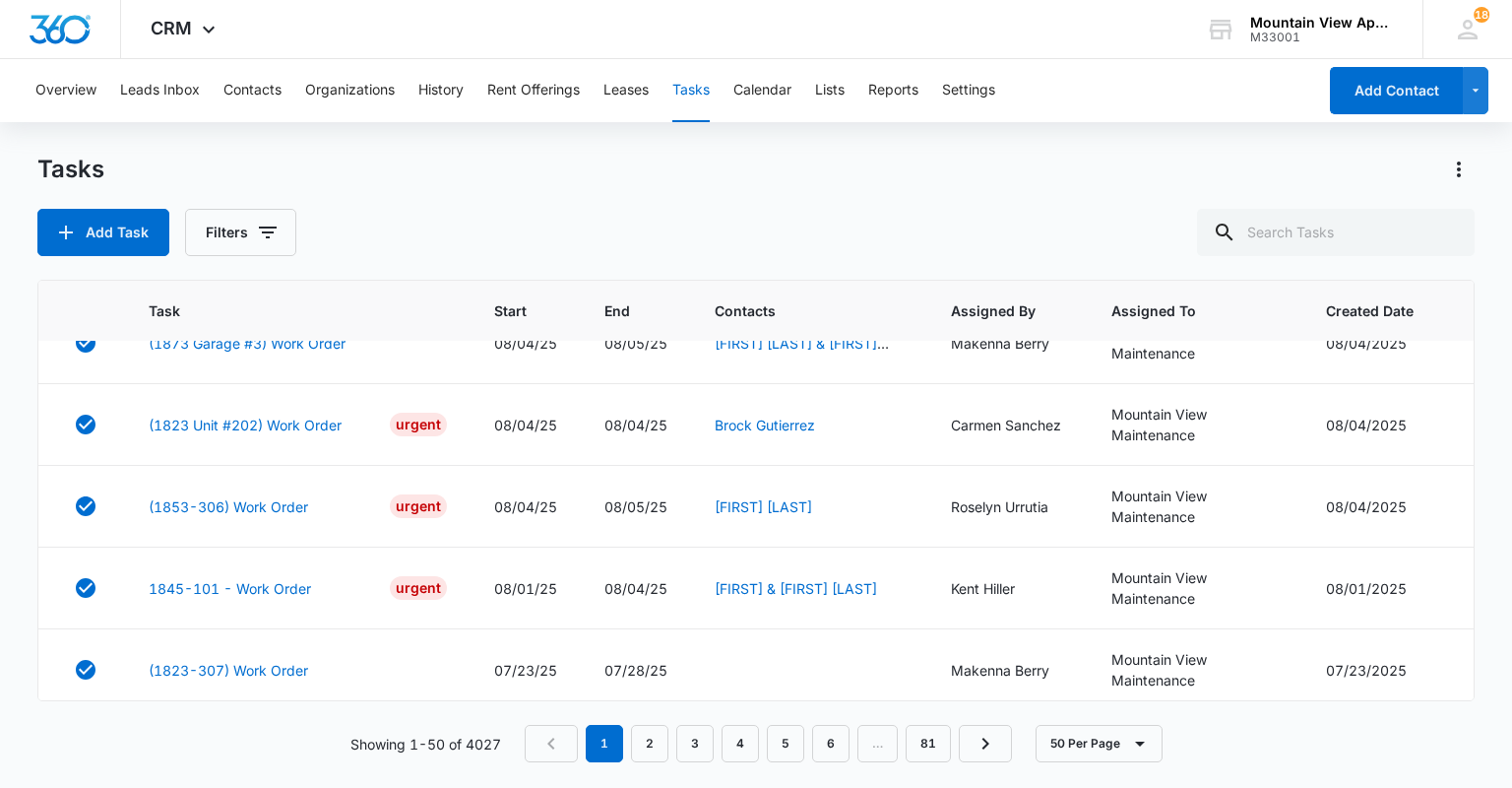 scroll, scrollTop: 394, scrollLeft: 0, axis: vertical 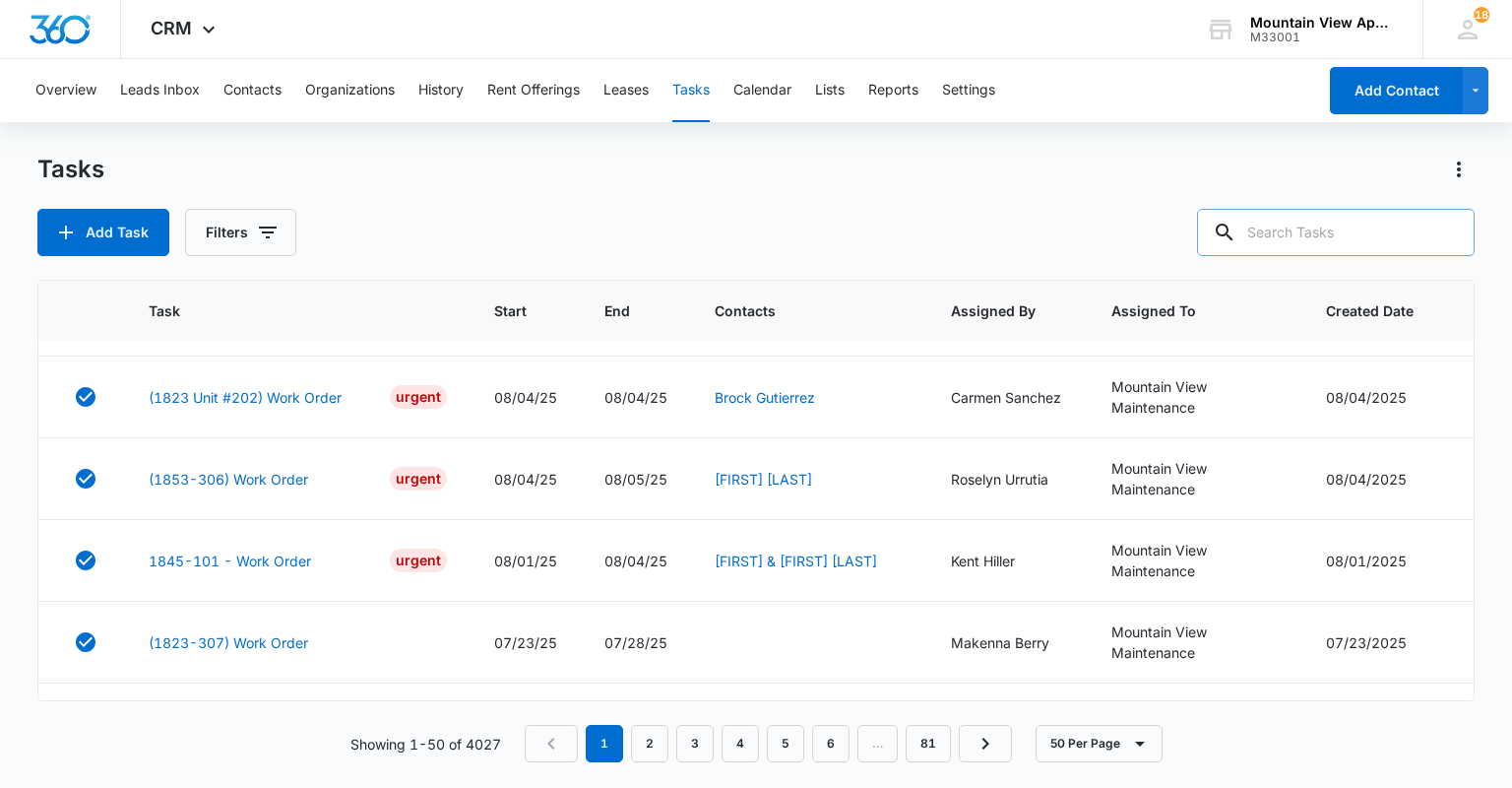 click at bounding box center (1336, 232) 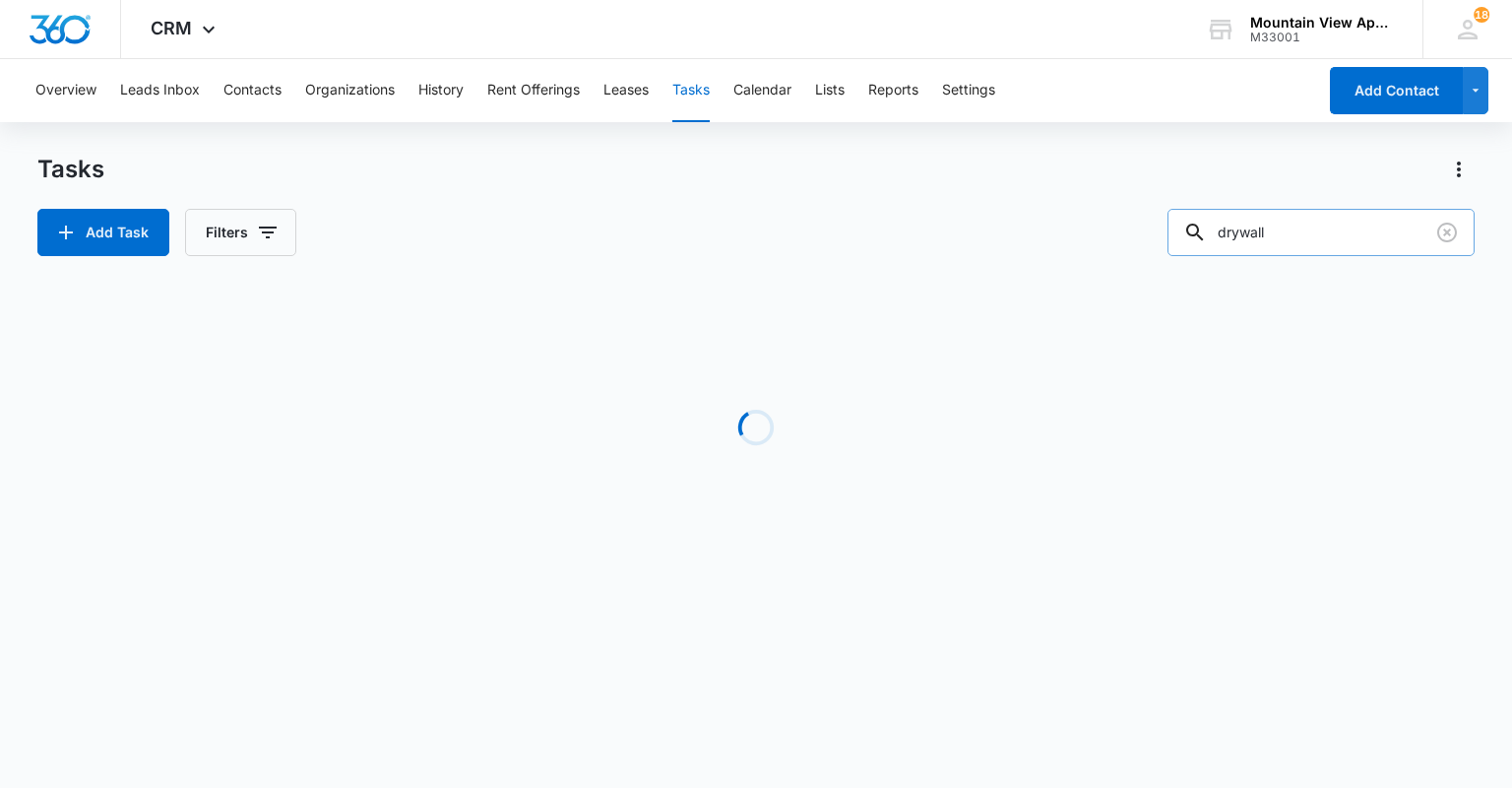 scroll, scrollTop: 0, scrollLeft: 0, axis: both 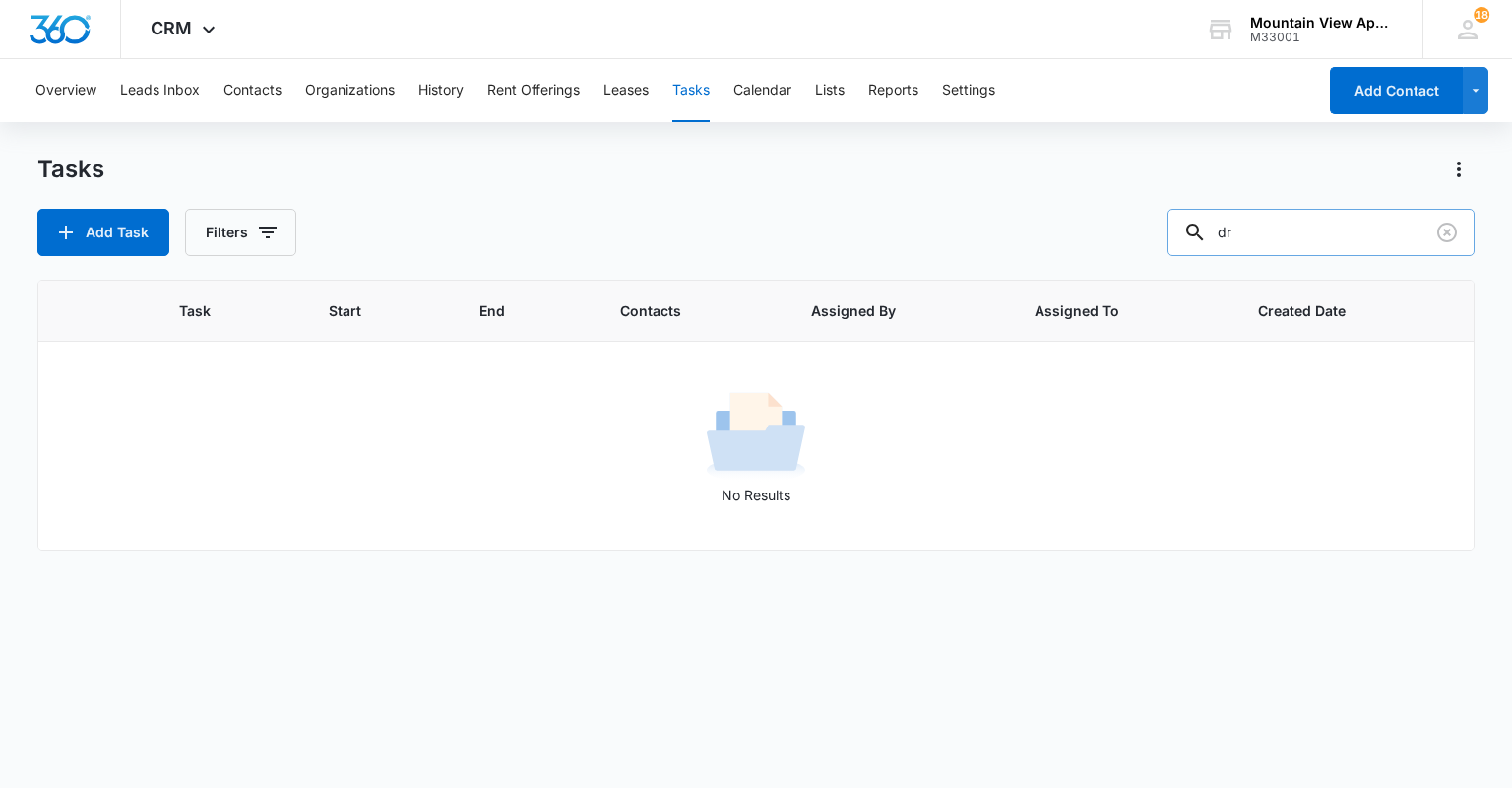 type on "d" 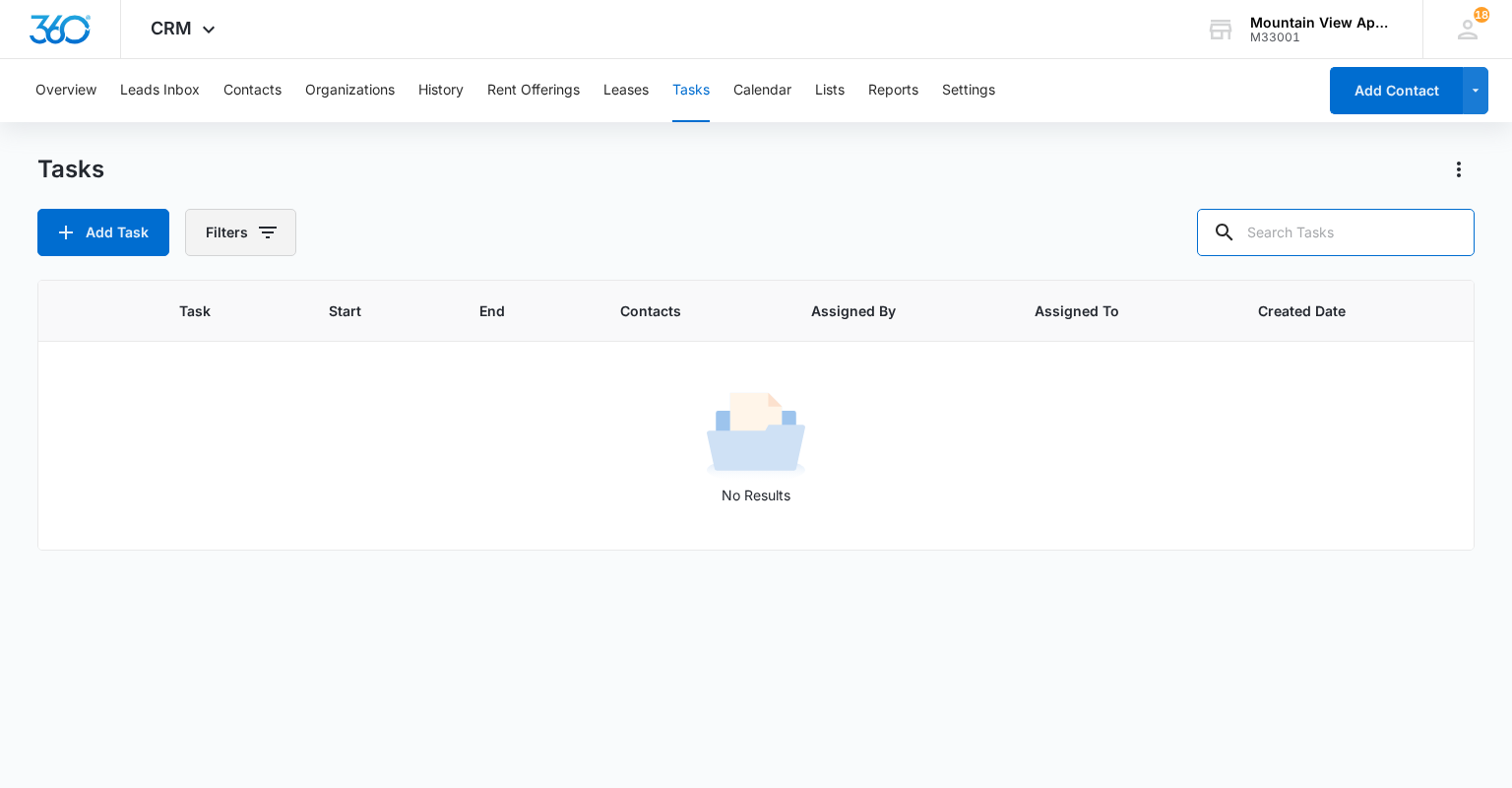 type 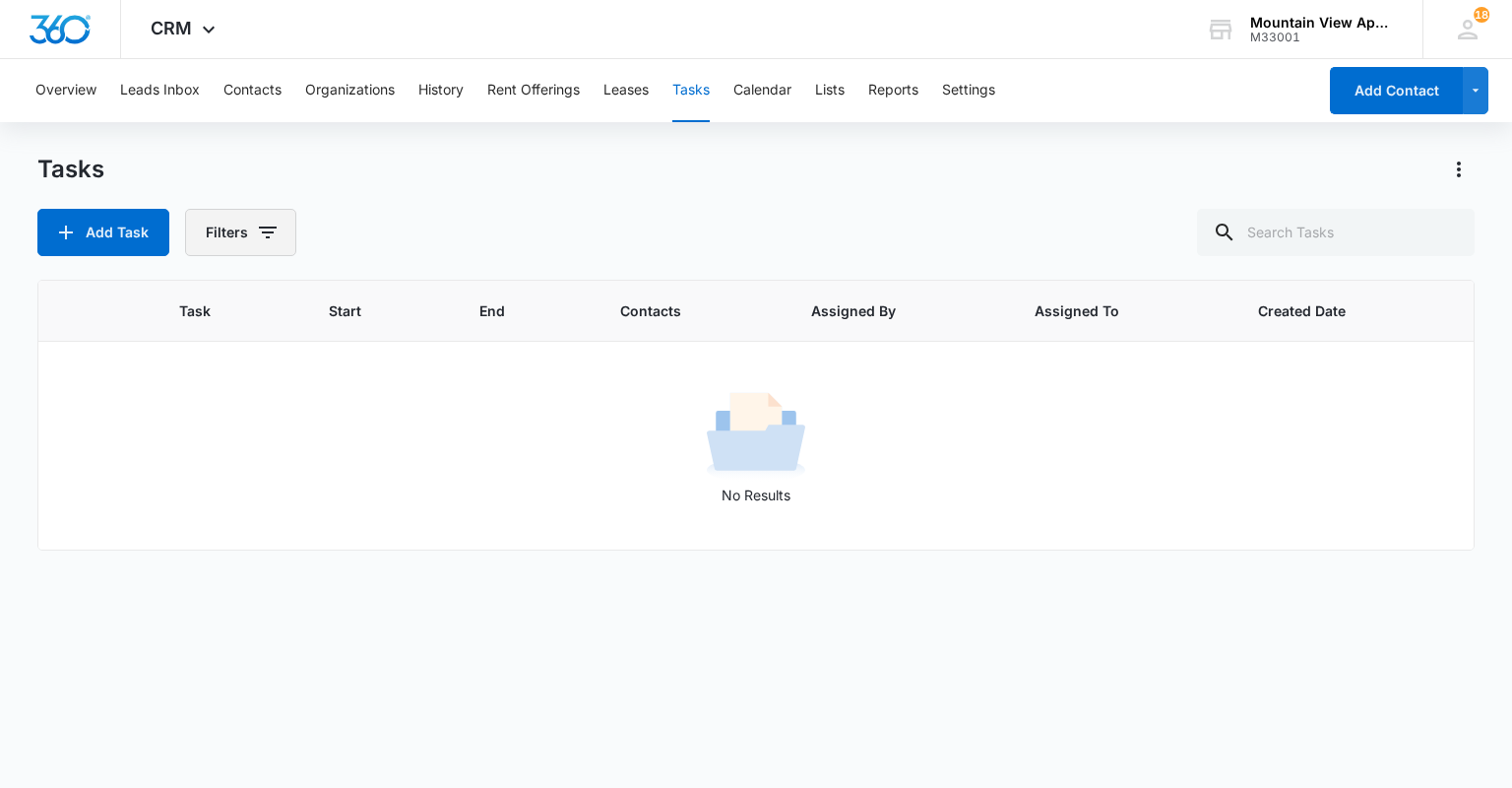 click 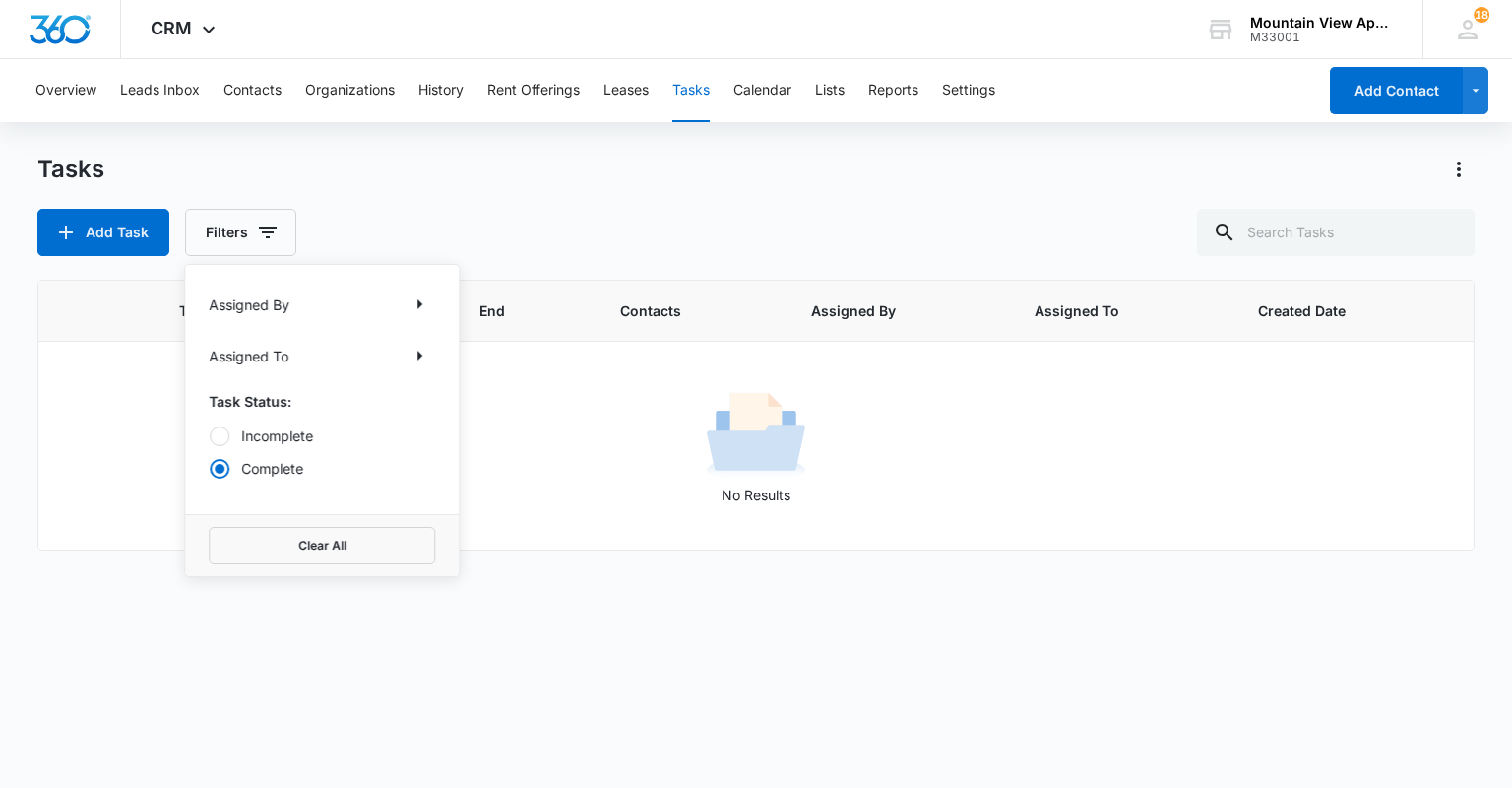 click on "Complete" at bounding box center (322, 468) 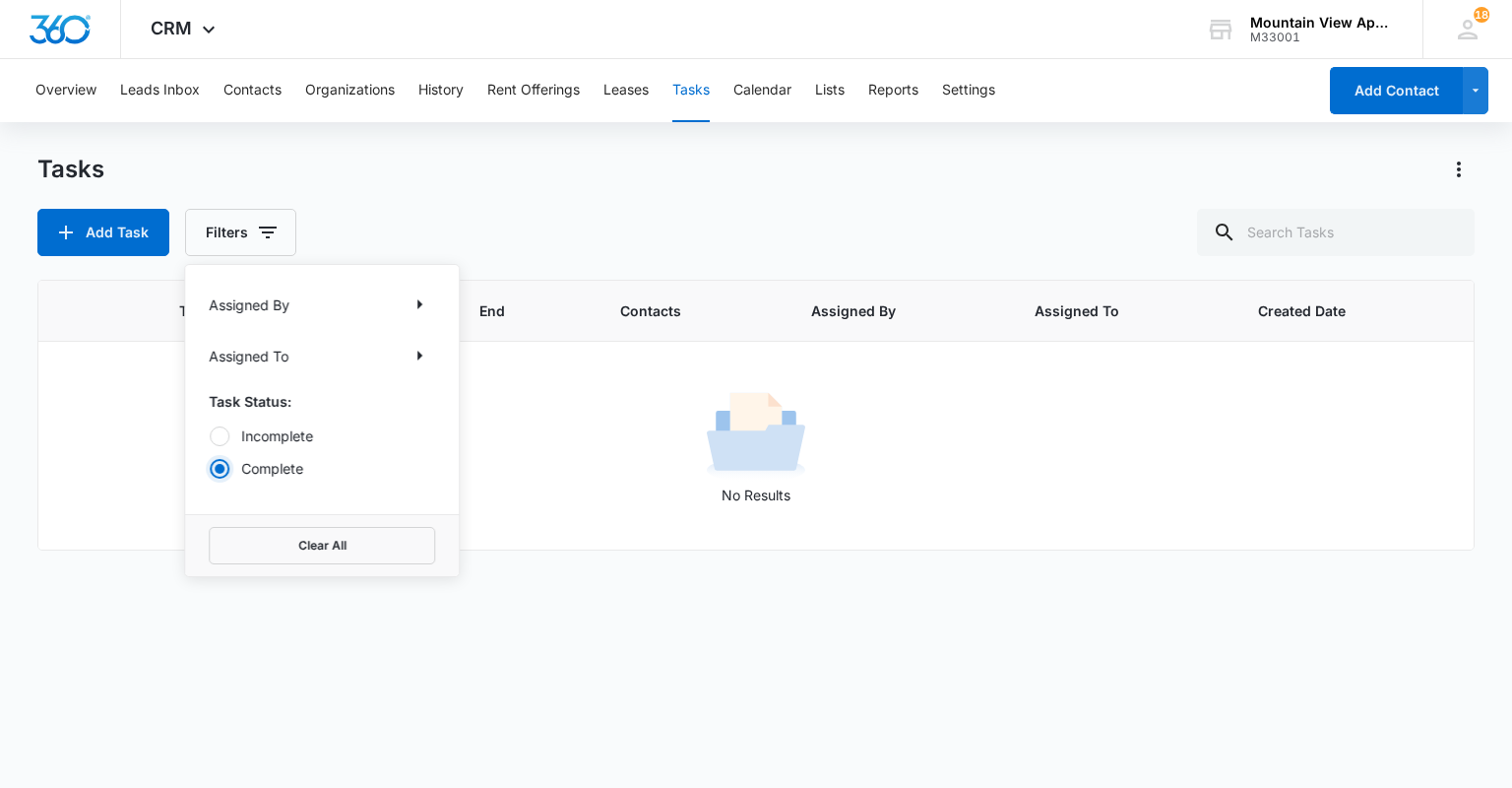 click on "Complete" at bounding box center [209, 468] 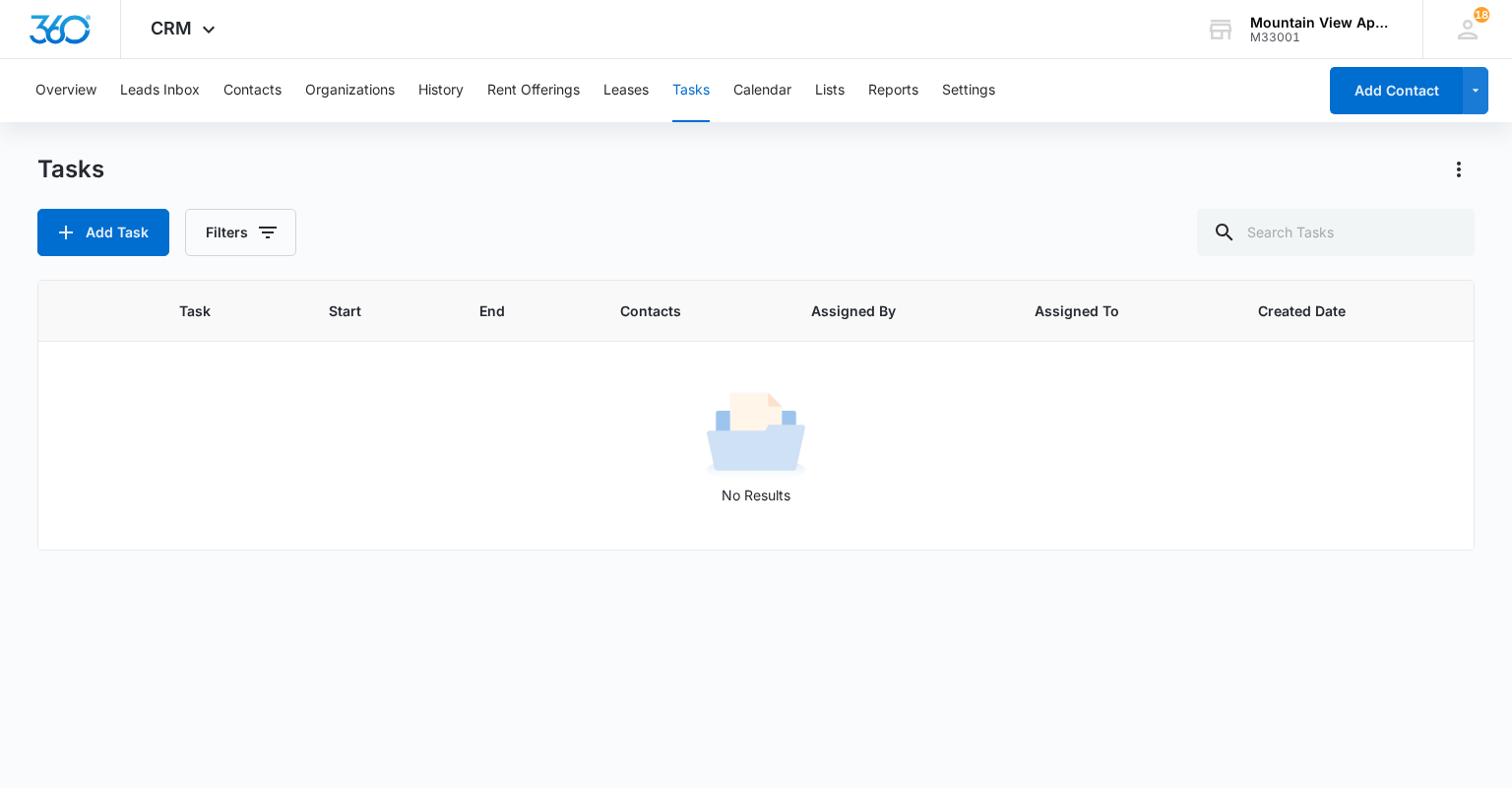 click on "Add Task Filters" at bounding box center (755, 232) 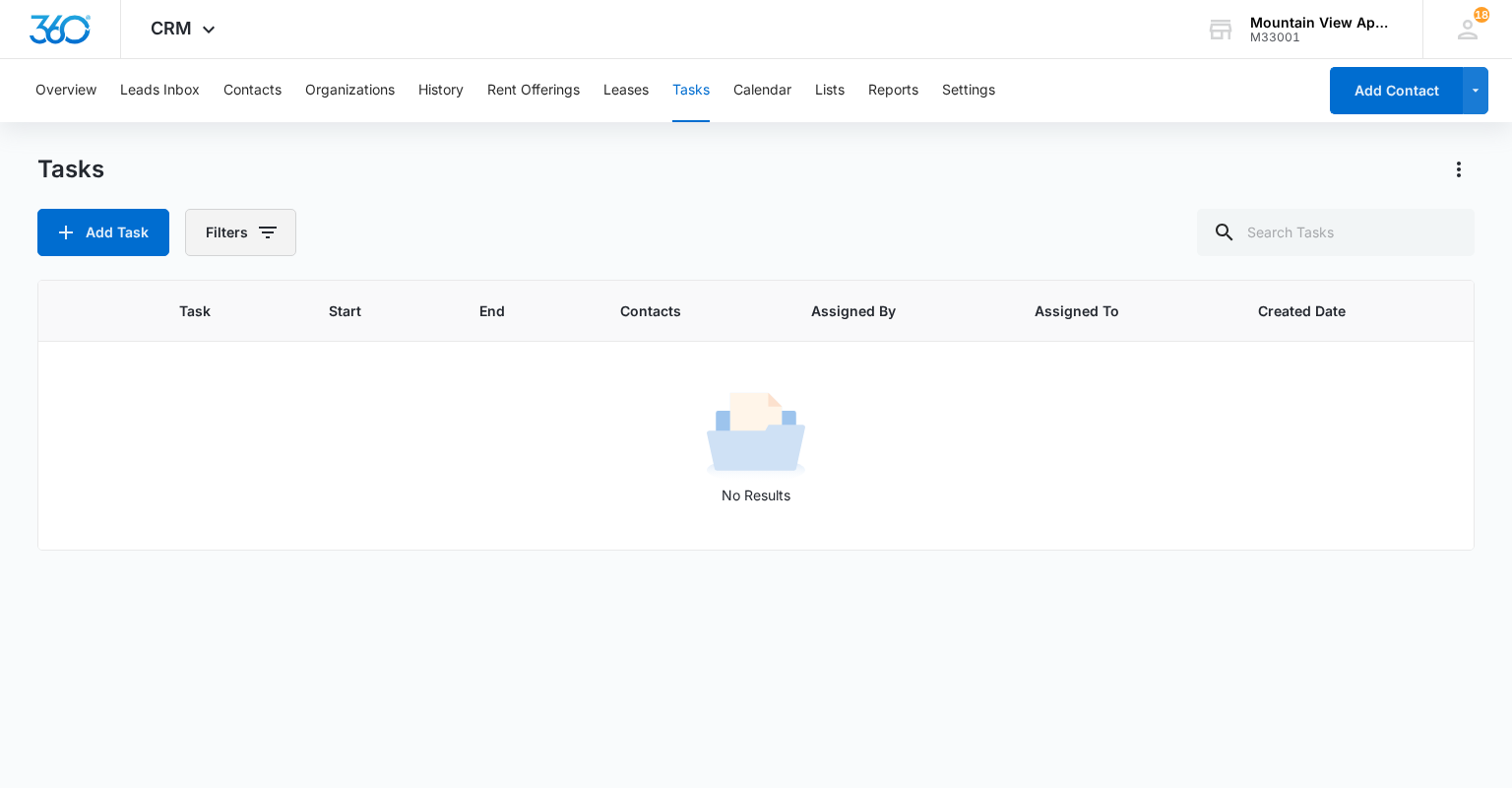 click on "Filters" at bounding box center (240, 232) 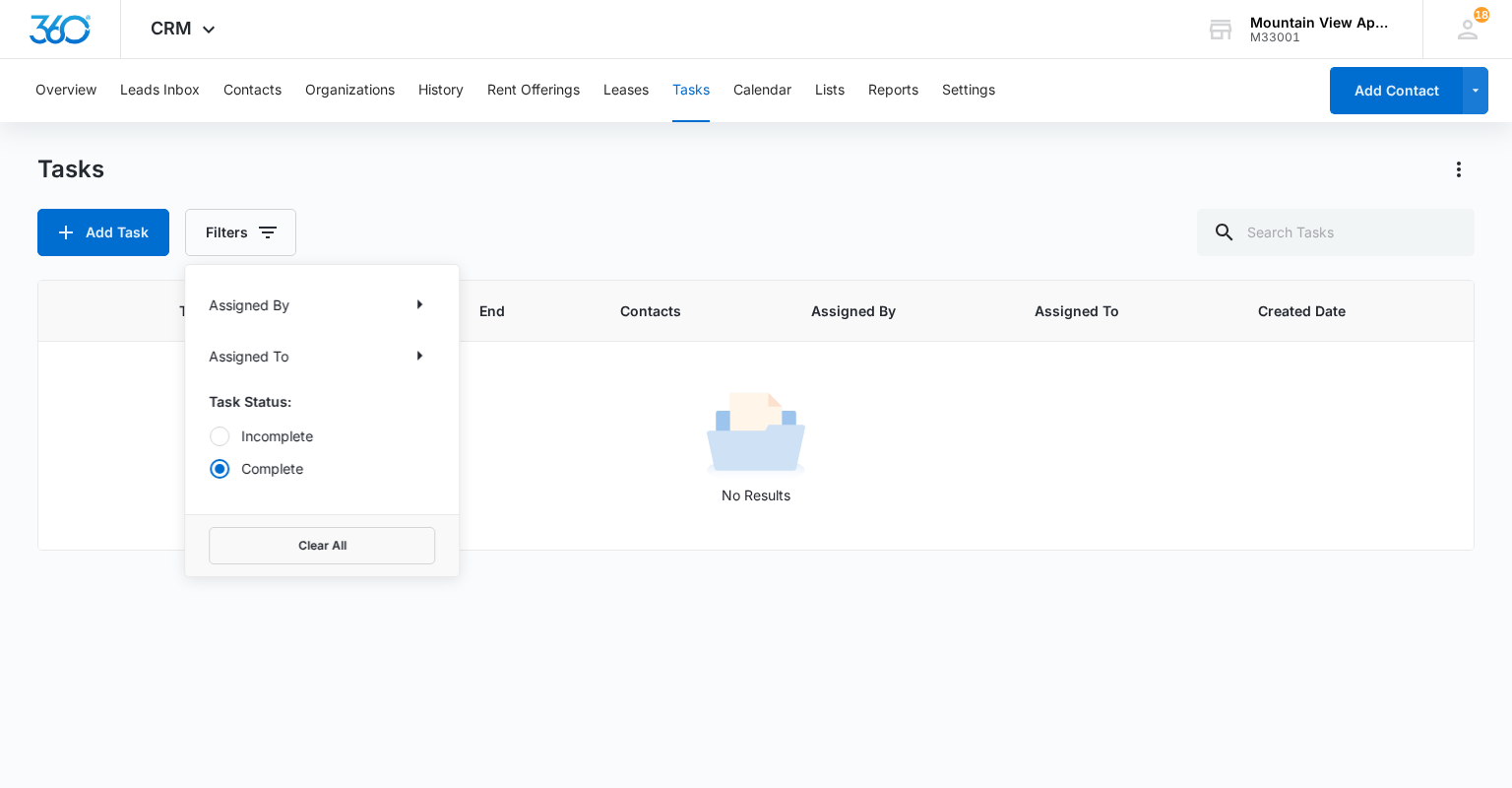 click on "Add Task Filters Assigned By Assigned To Task Status: Incomplete Complete Clear All" at bounding box center [755, 232] 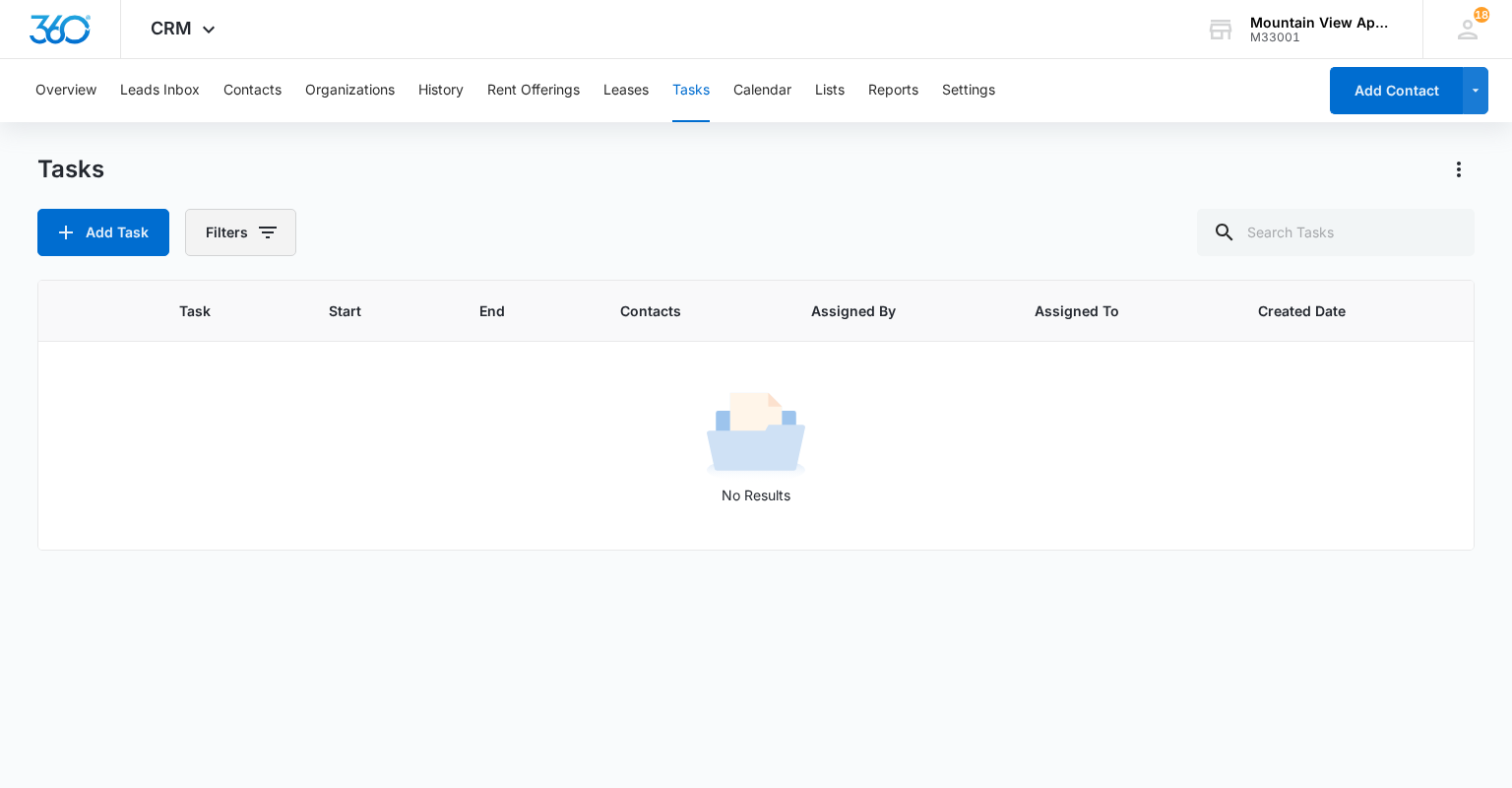 click 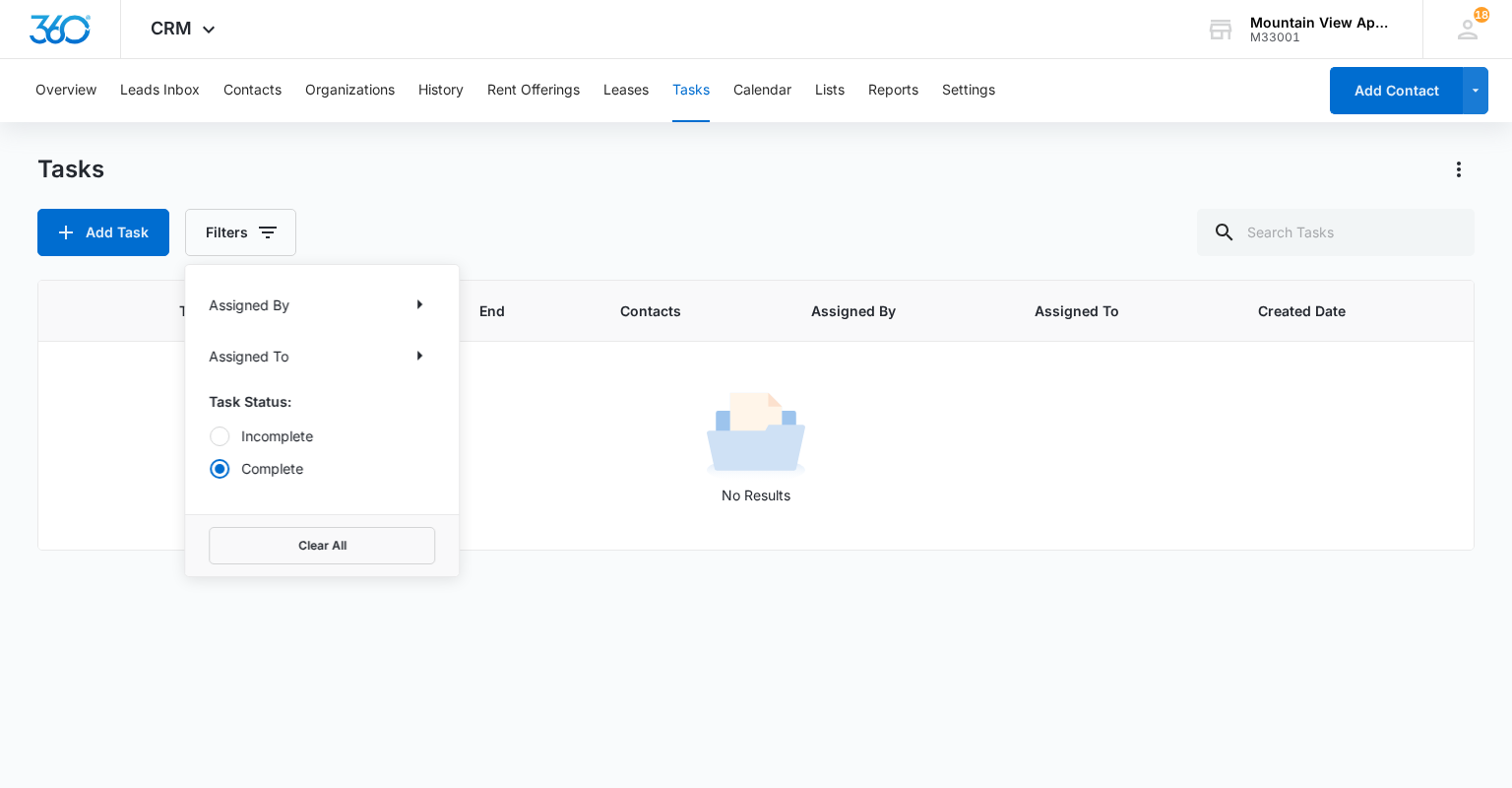 click on "Incomplete" at bounding box center (322, 435) 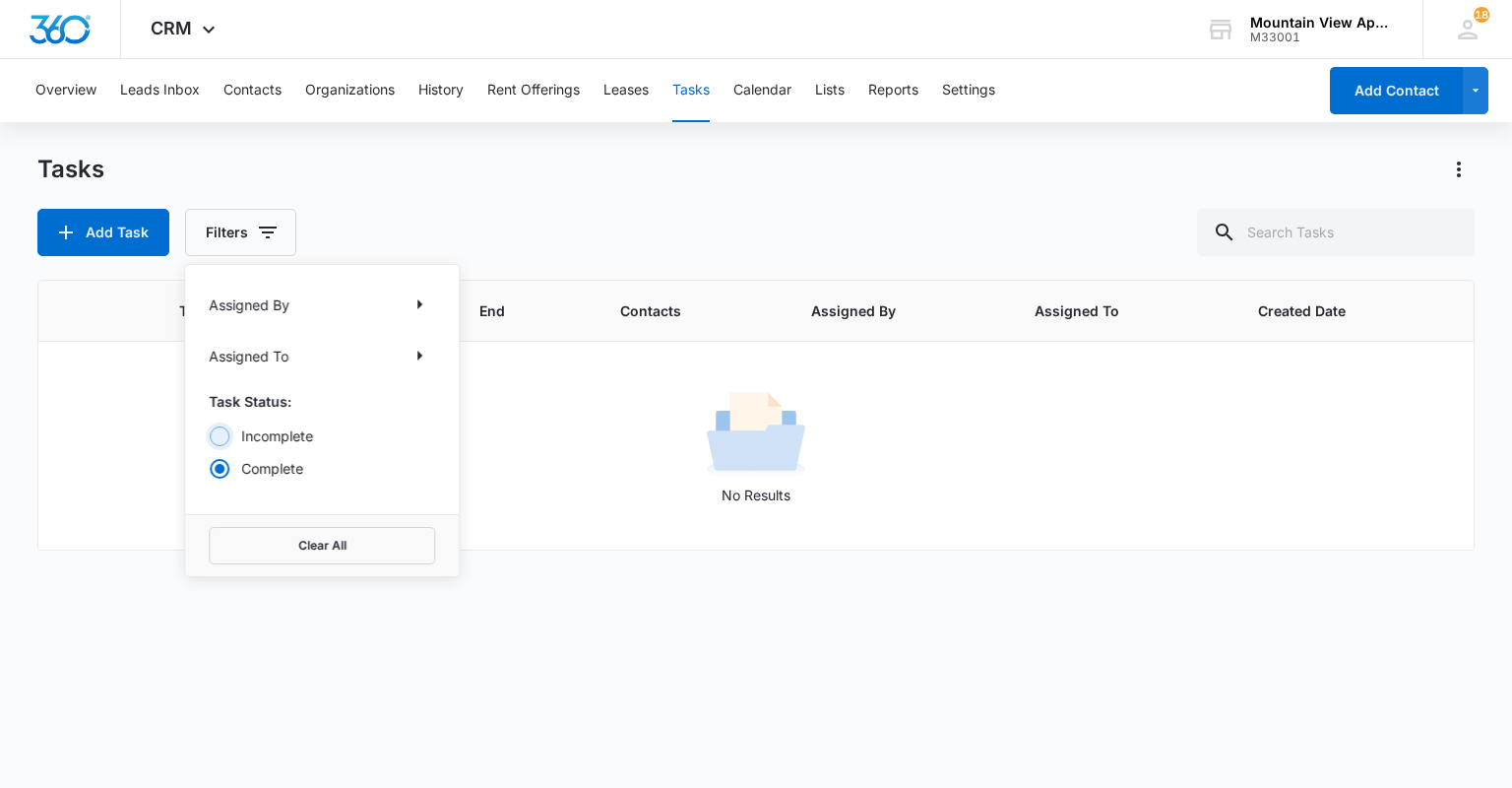 click on "Incomplete" at bounding box center (209, 435) 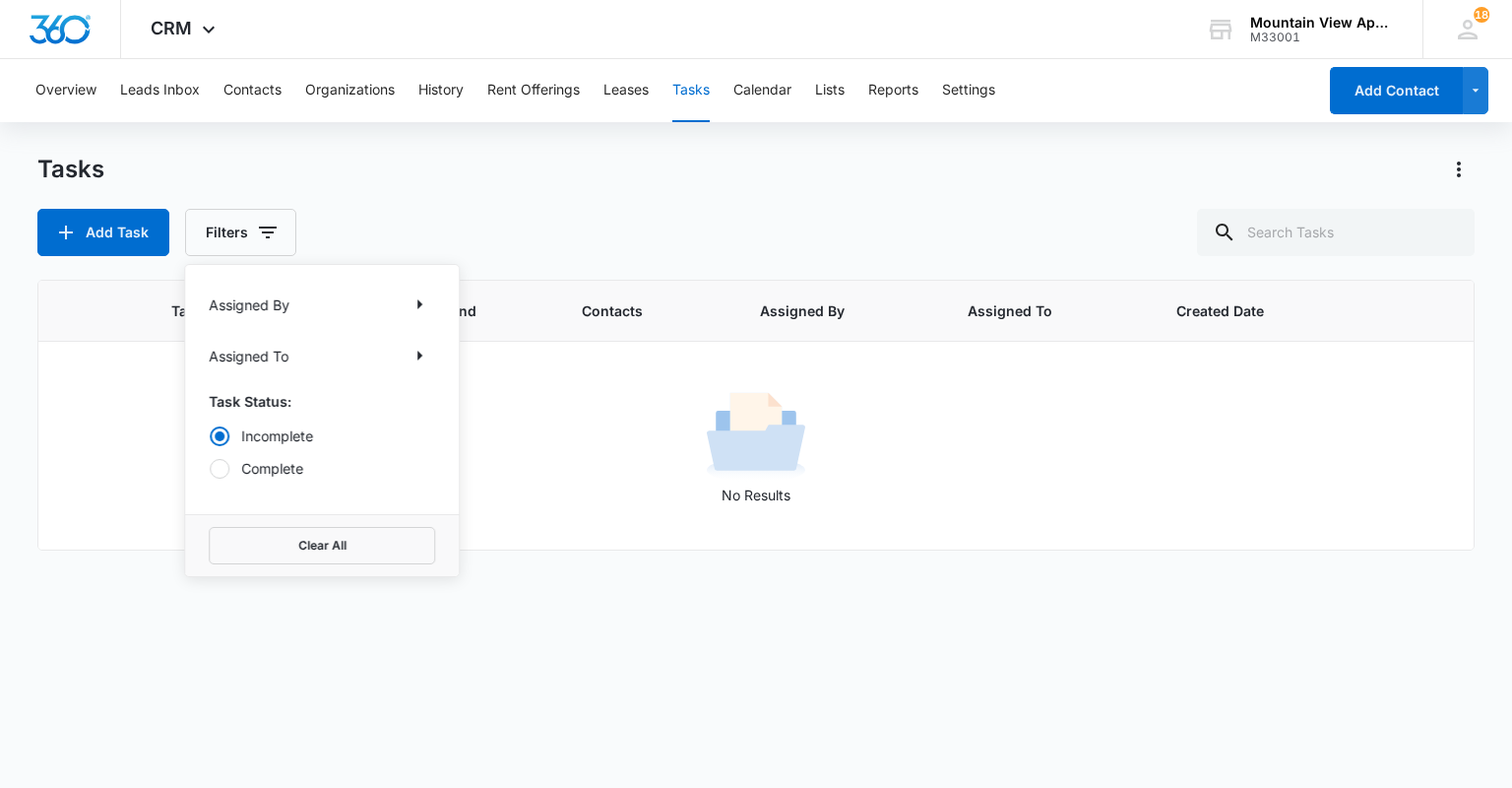 click on "Complete" at bounding box center (322, 468) 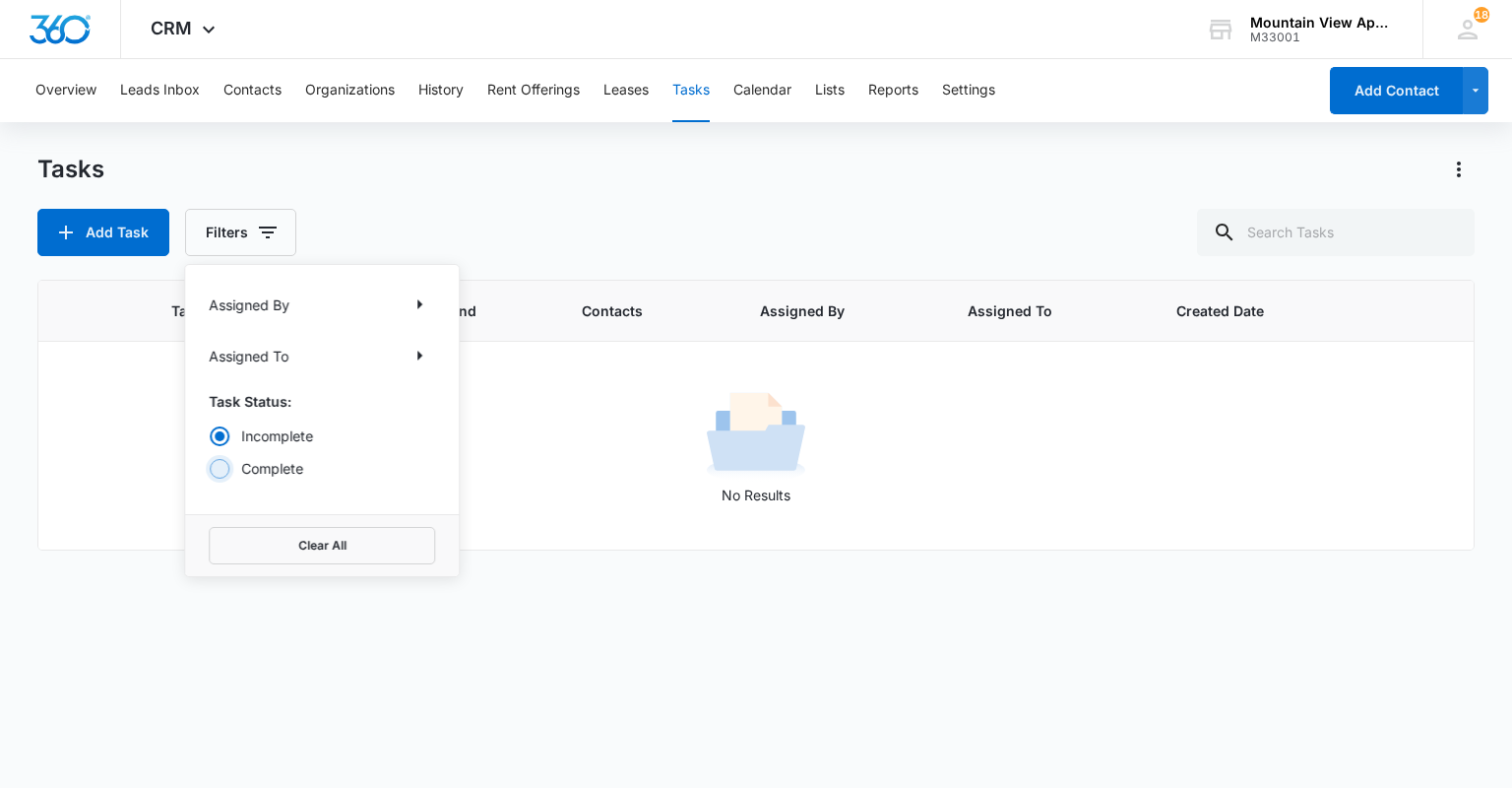 radio on "false" 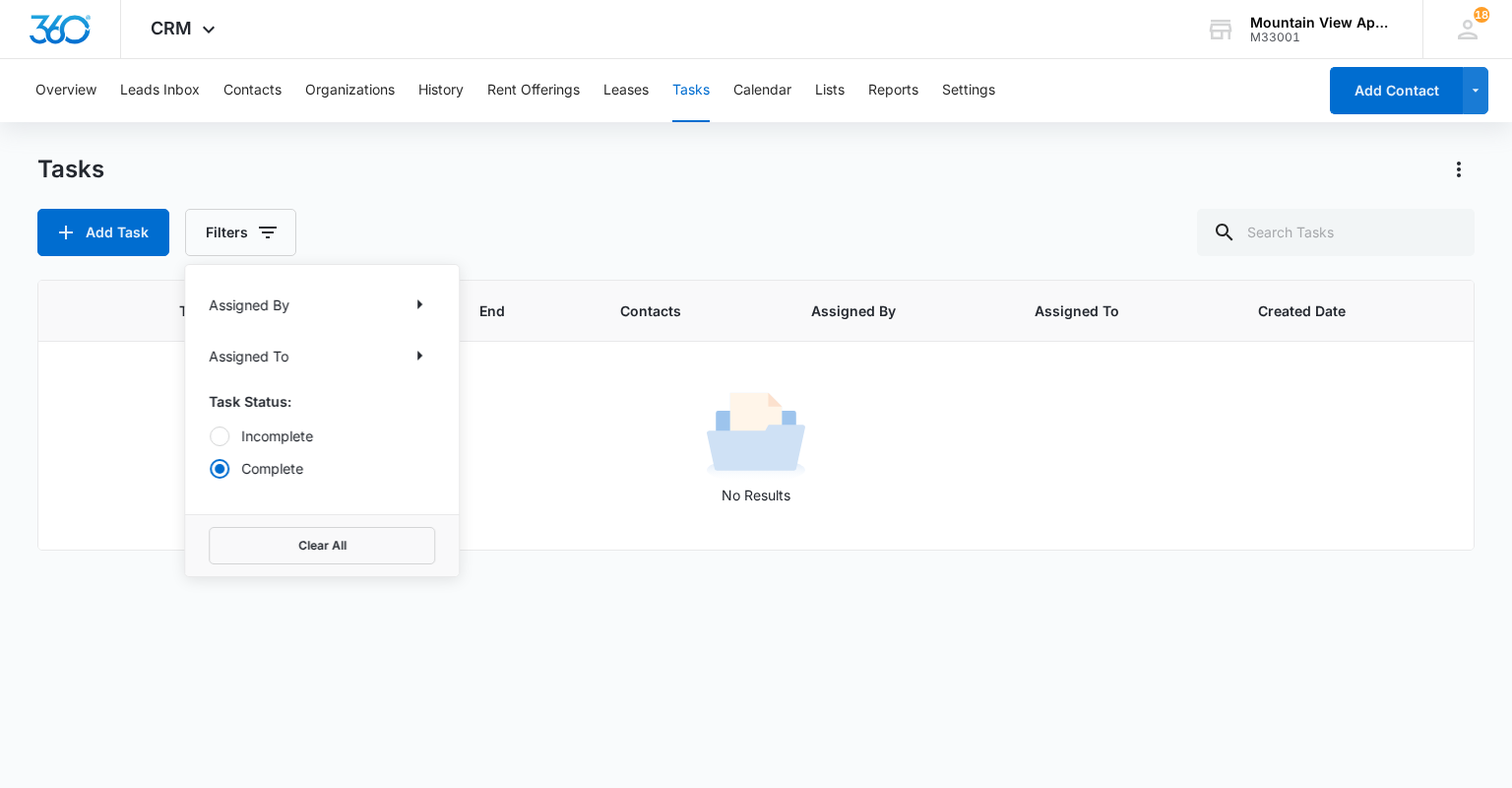 click on "Tasks" at bounding box center (691, 91) 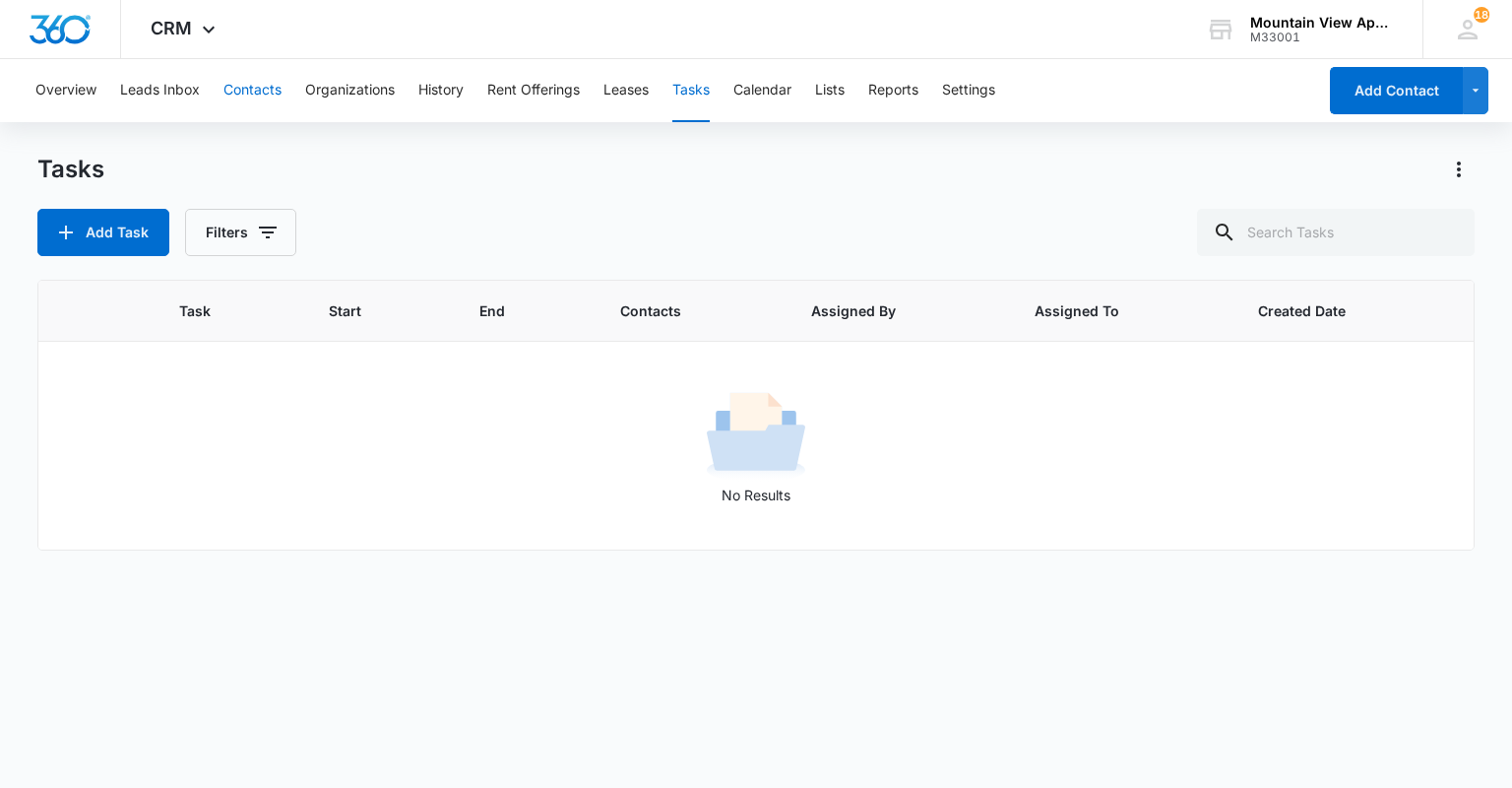 click on "Contacts" at bounding box center [252, 91] 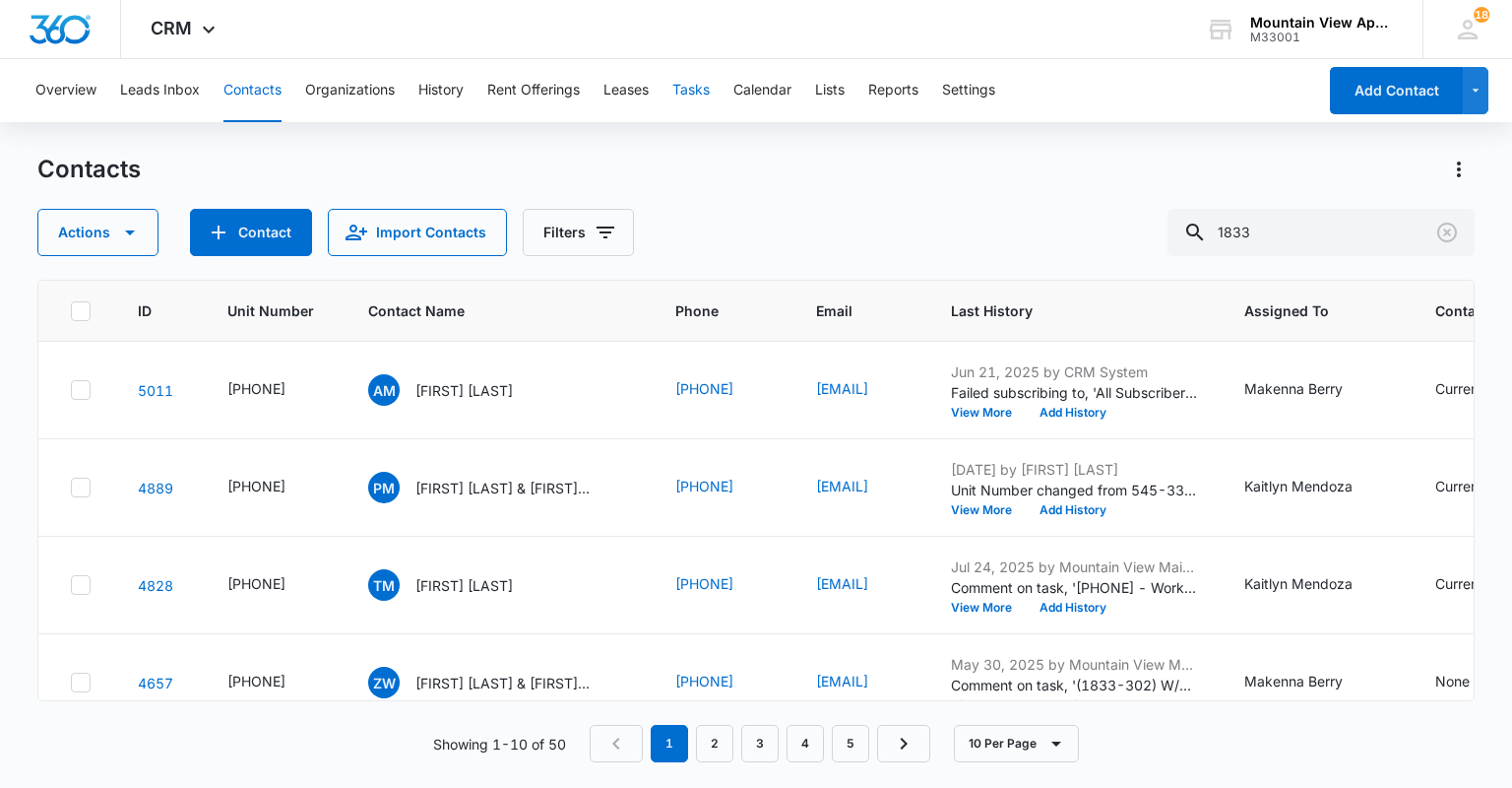 click on "Tasks" at bounding box center (691, 91) 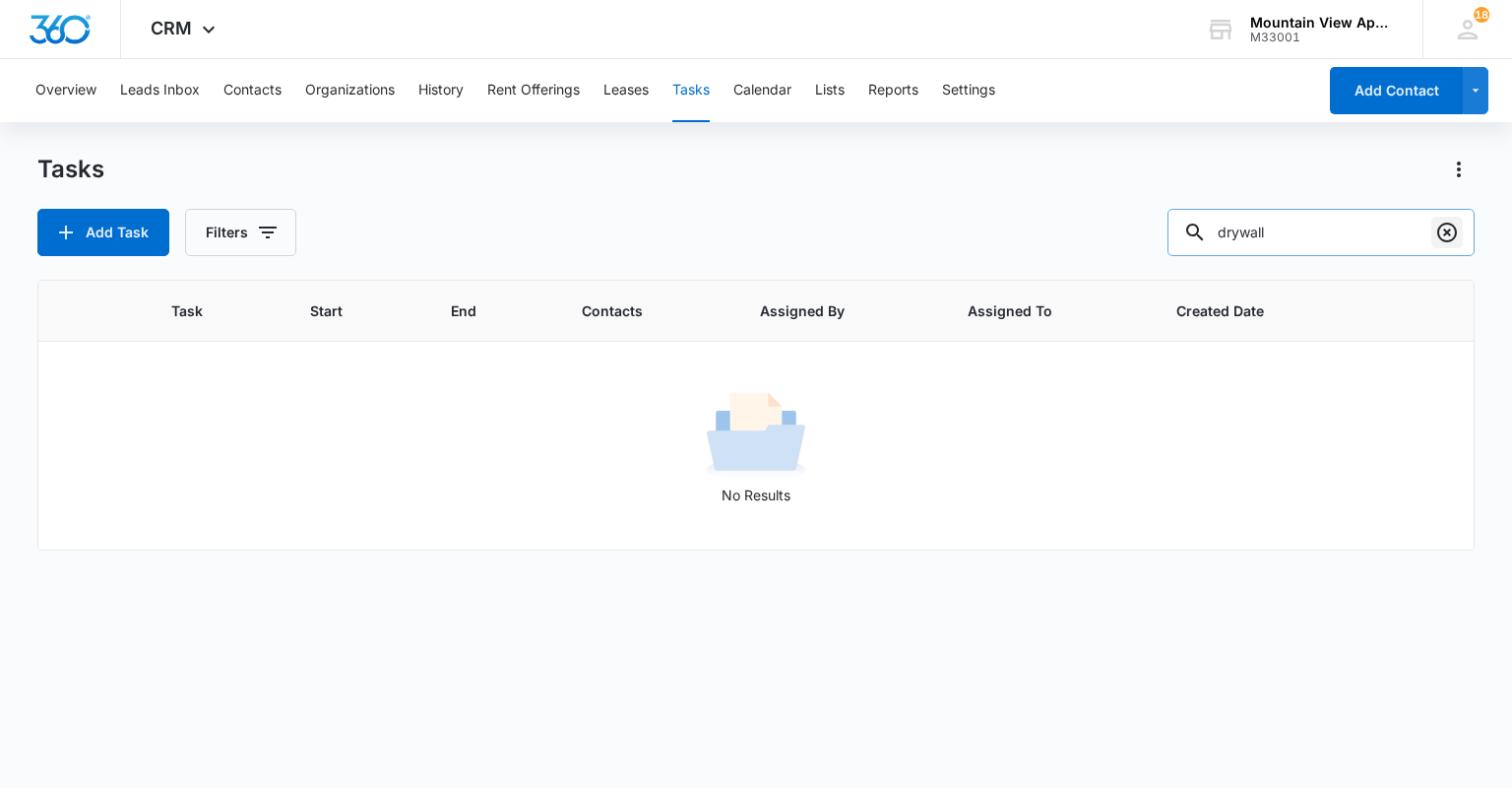 click 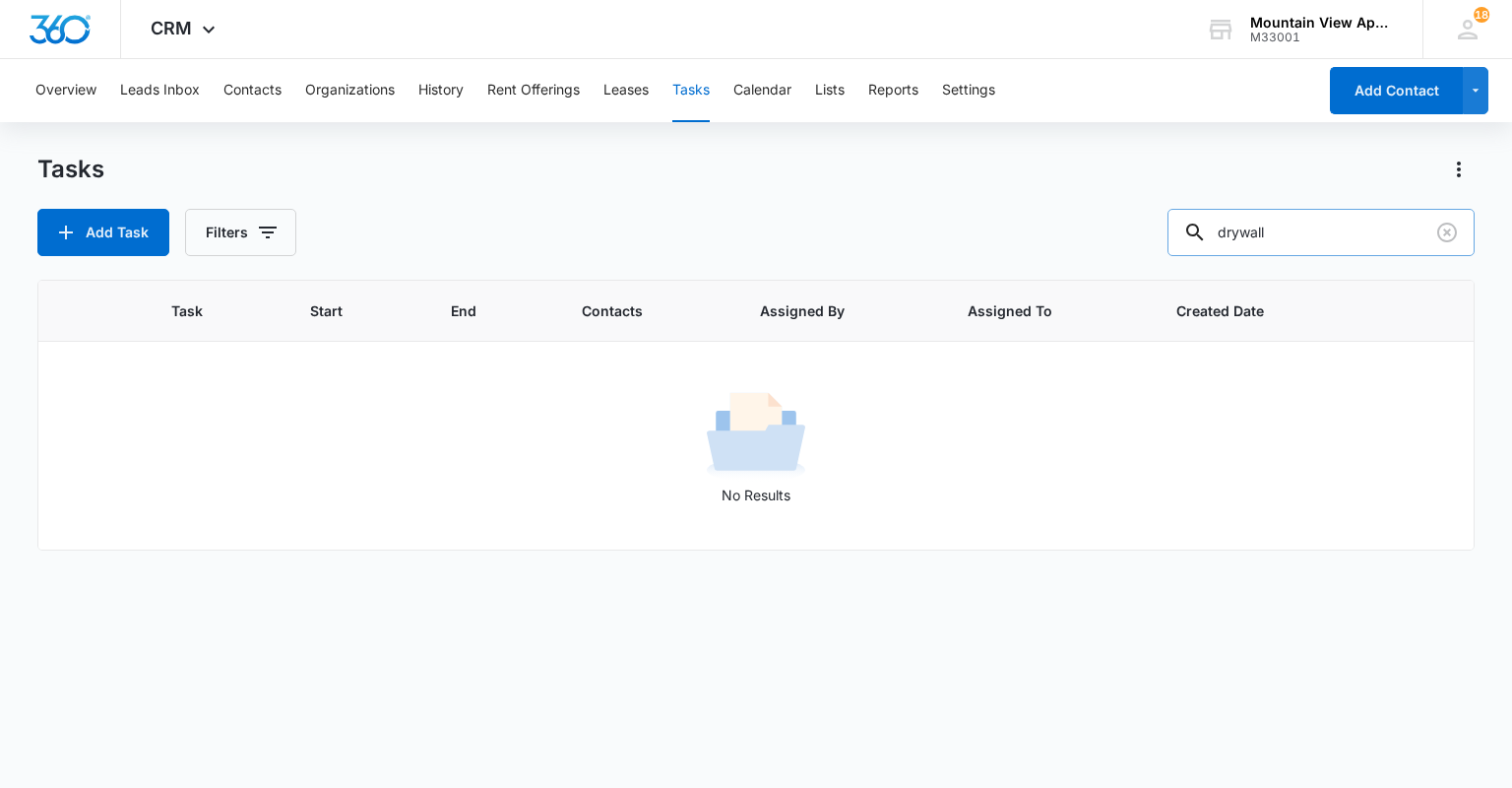 type 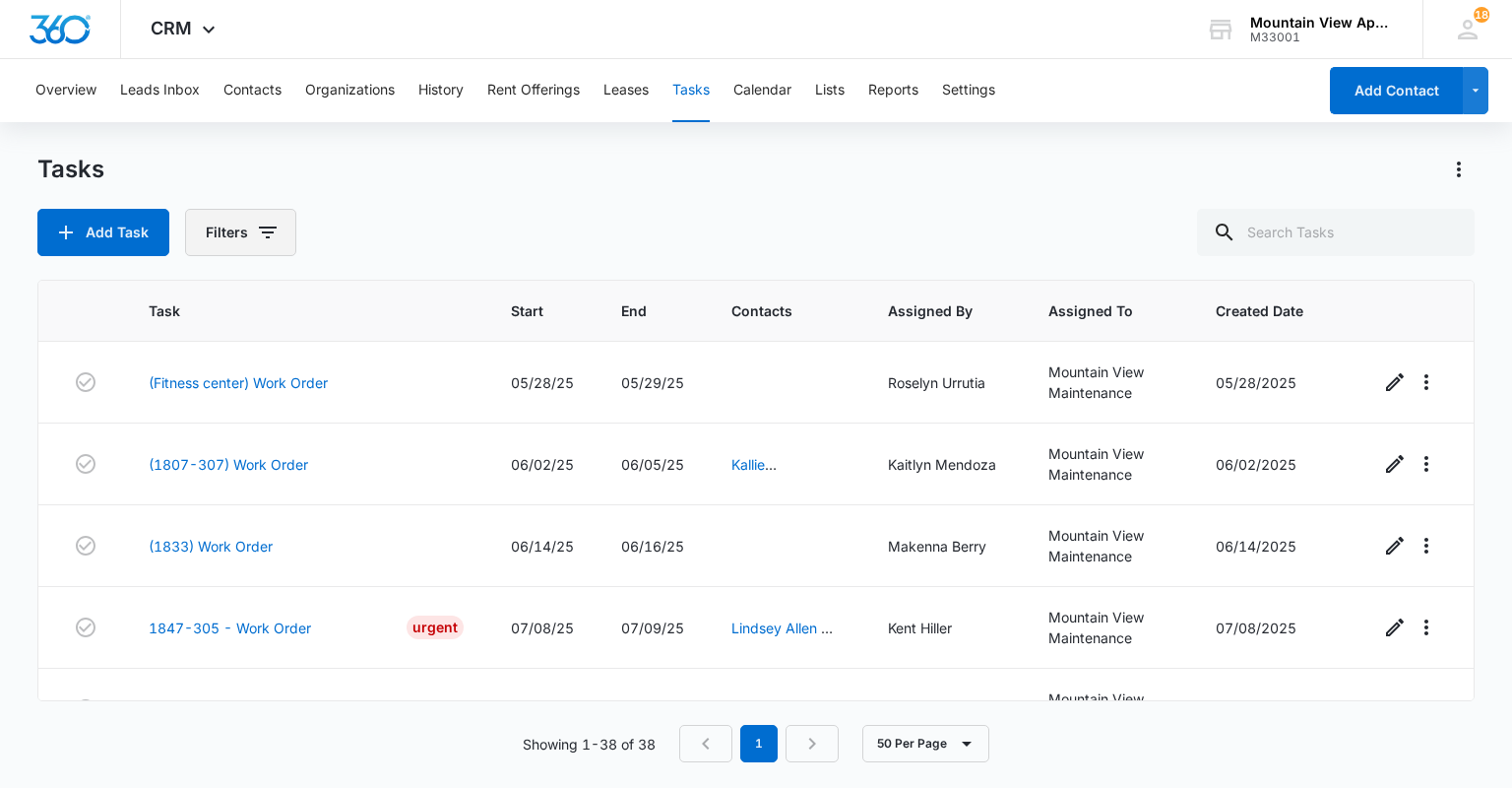 click on "Filters" at bounding box center [240, 232] 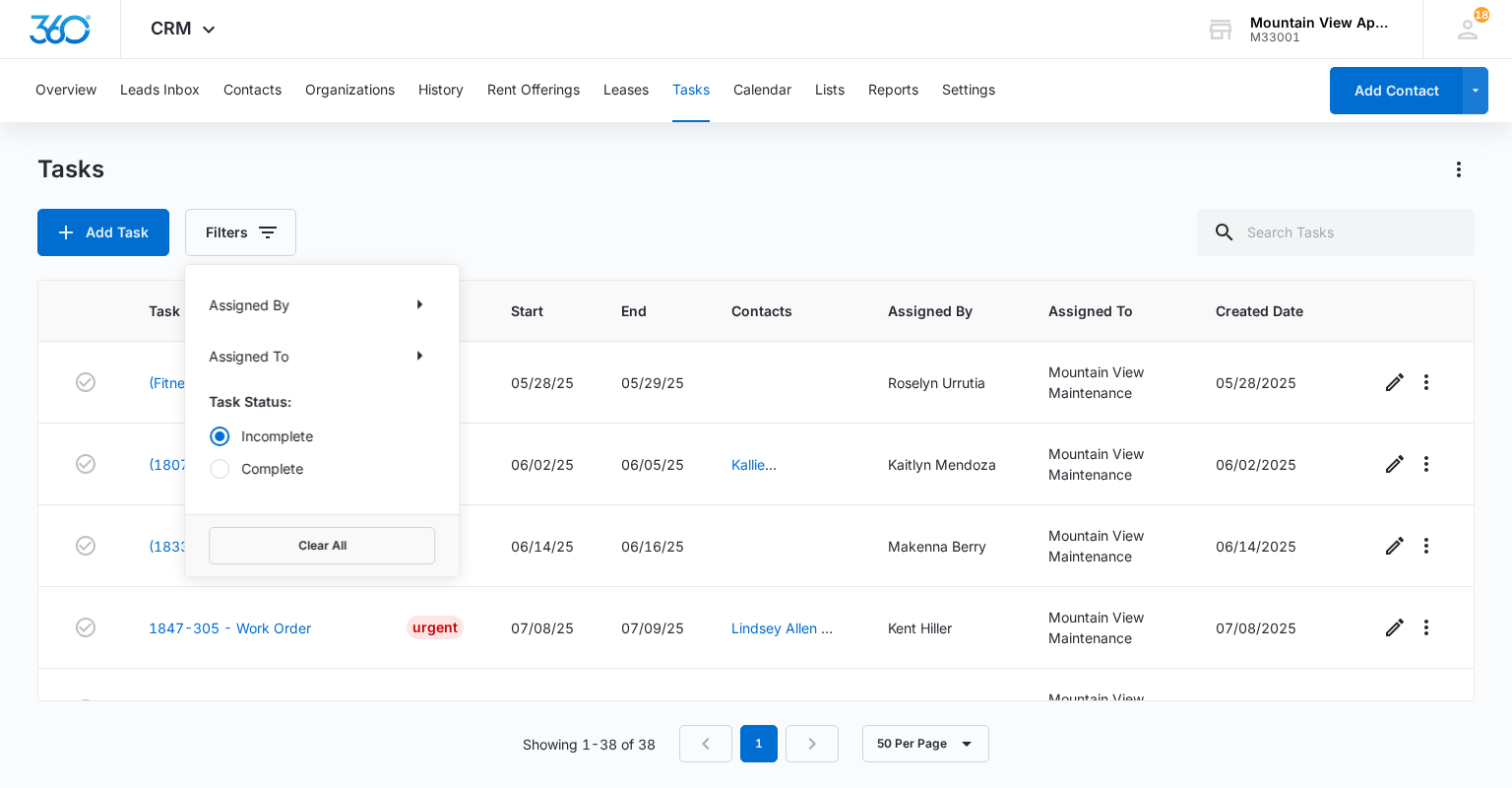 click on "Complete" at bounding box center (322, 468) 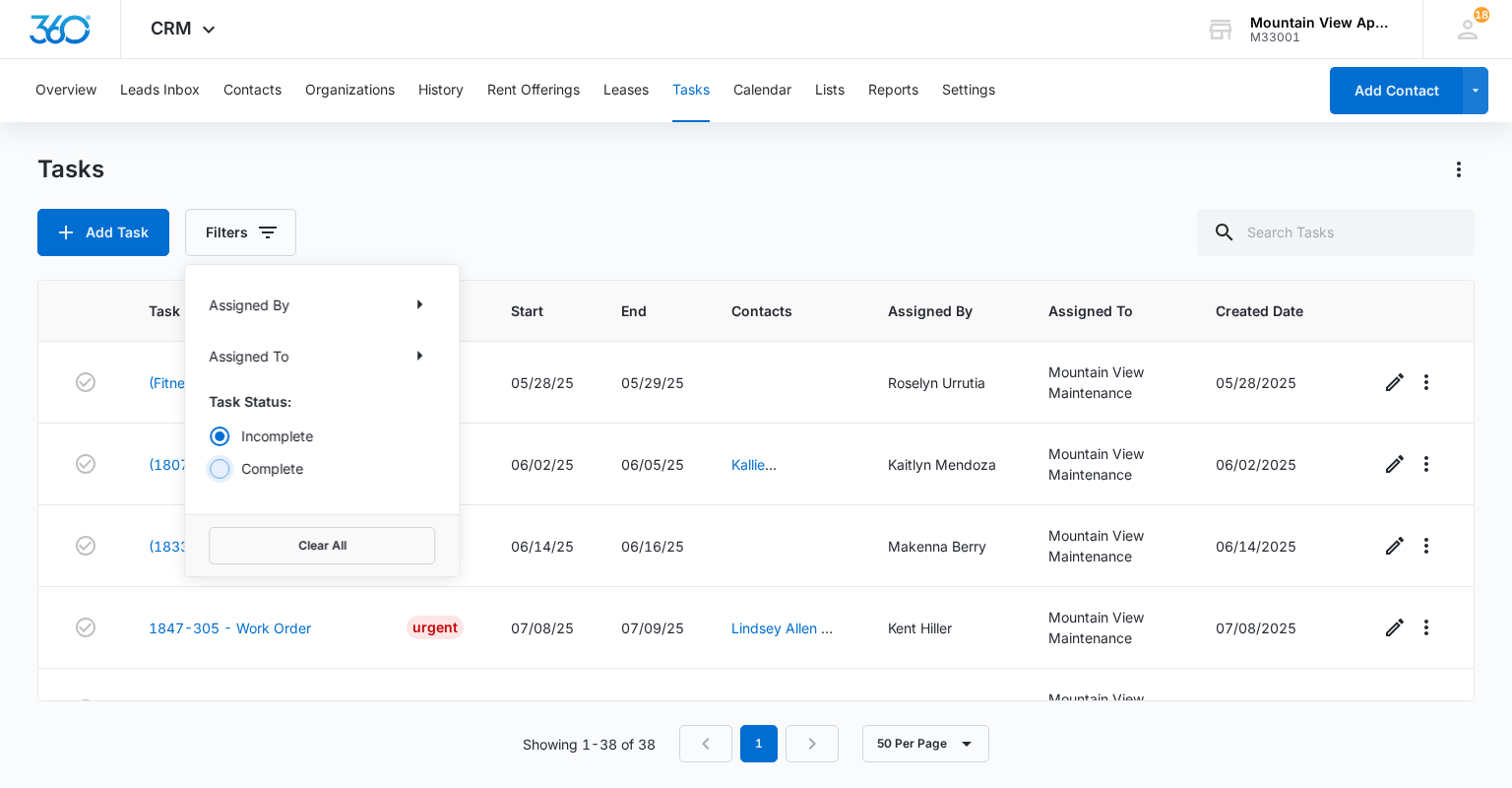click on "Complete" at bounding box center (209, 468) 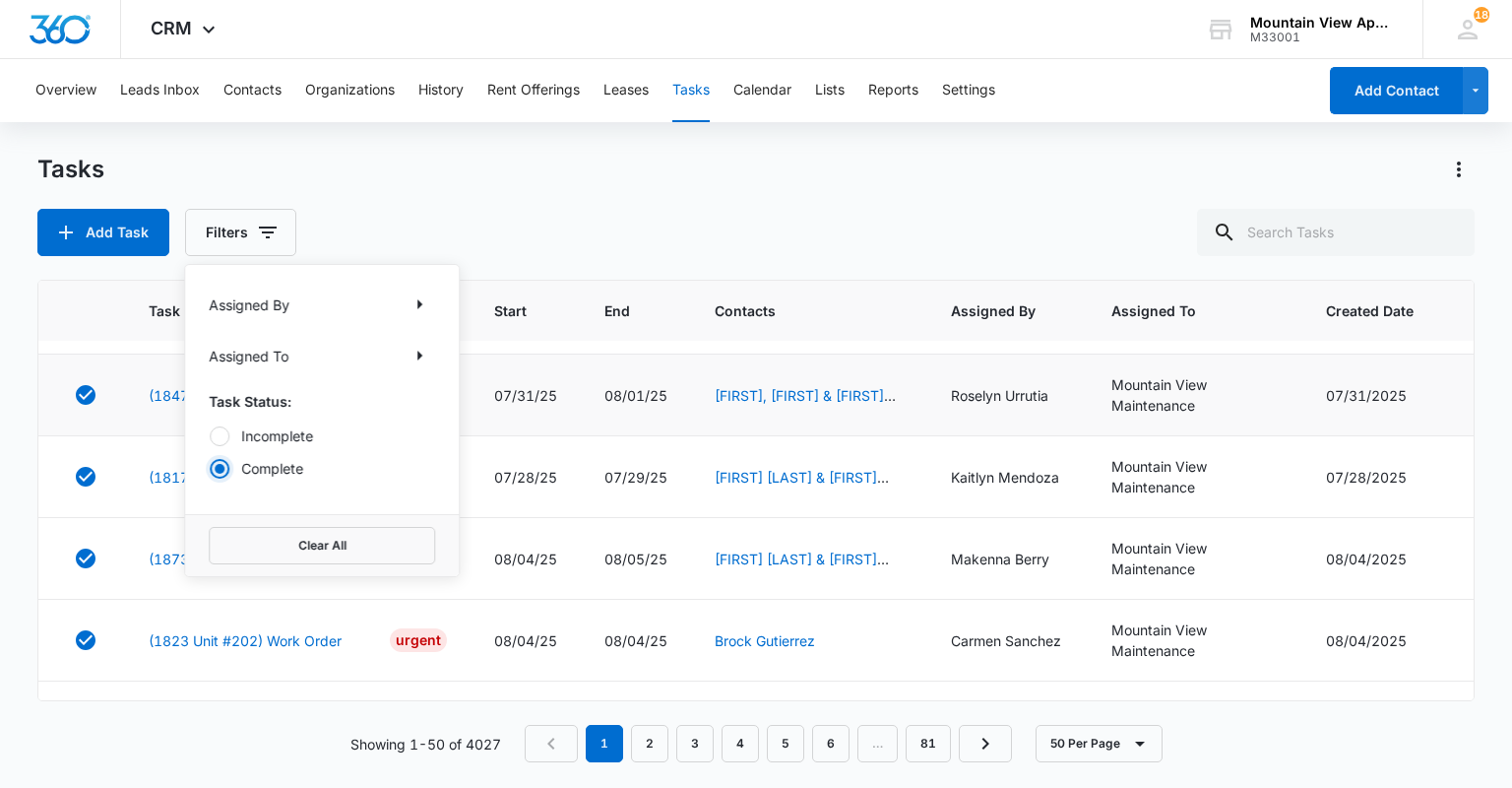 scroll, scrollTop: 158, scrollLeft: 0, axis: vertical 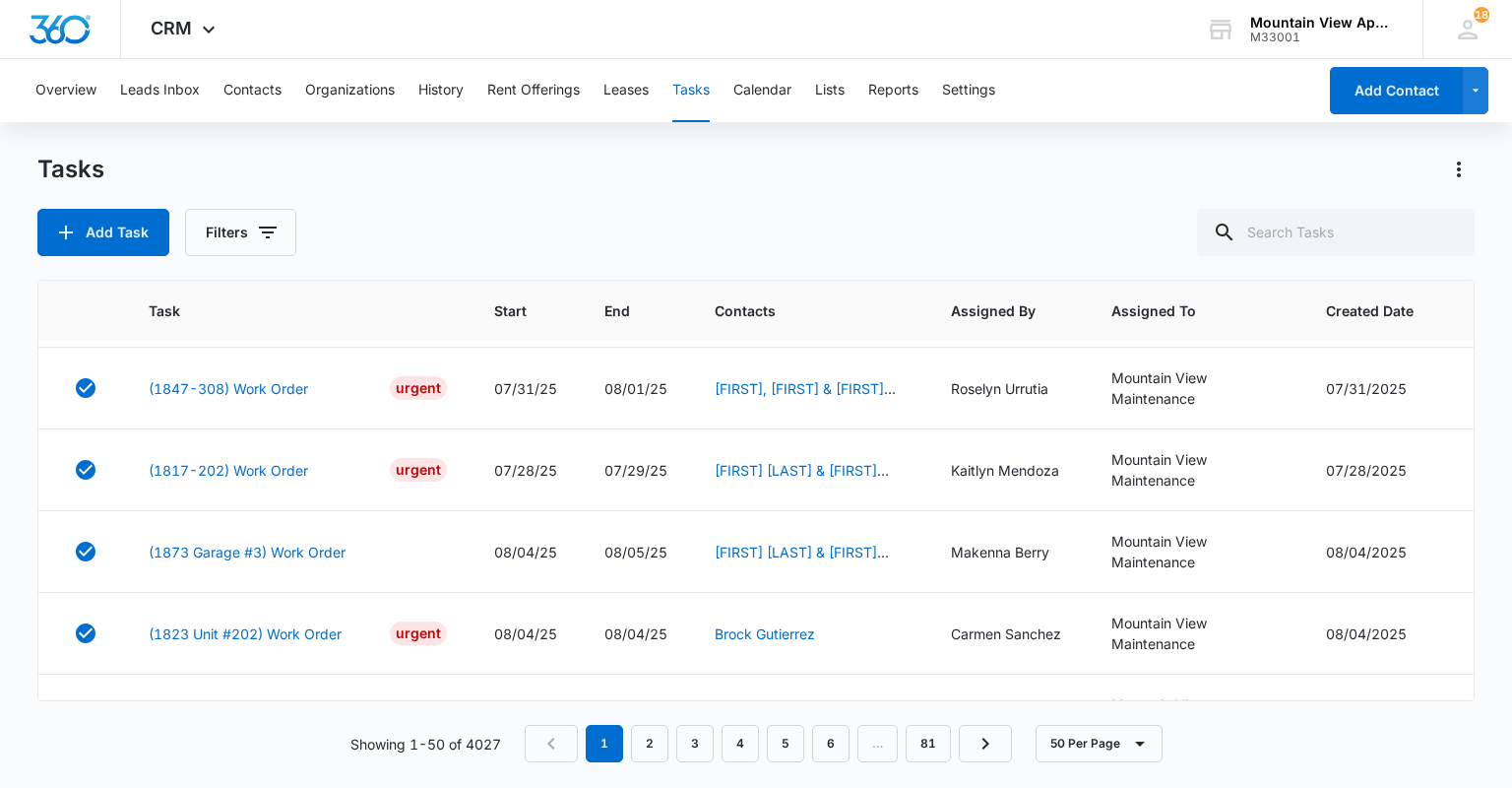 click on "Tasks" at bounding box center [755, 169] 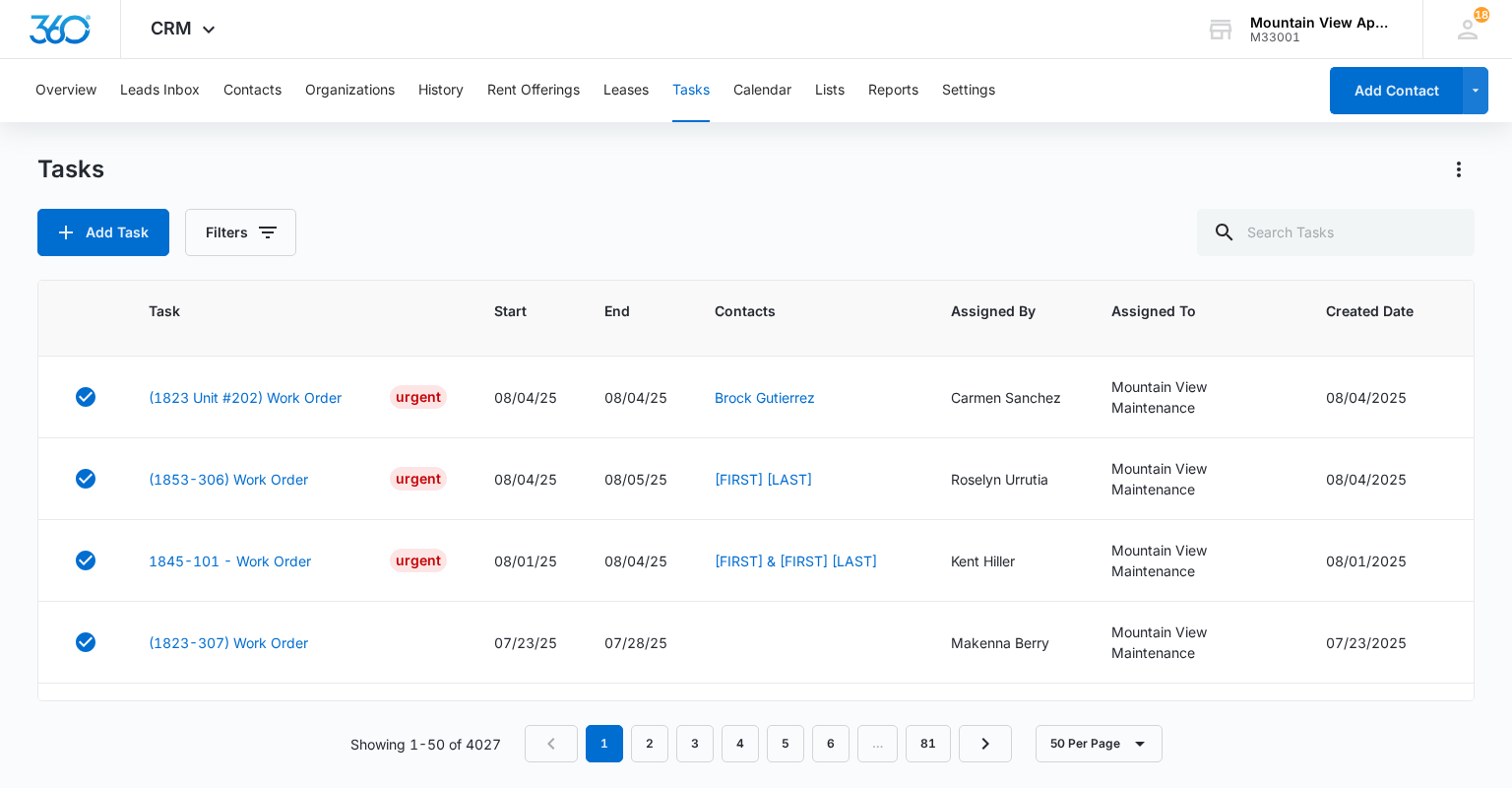 scroll, scrollTop: 473, scrollLeft: 0, axis: vertical 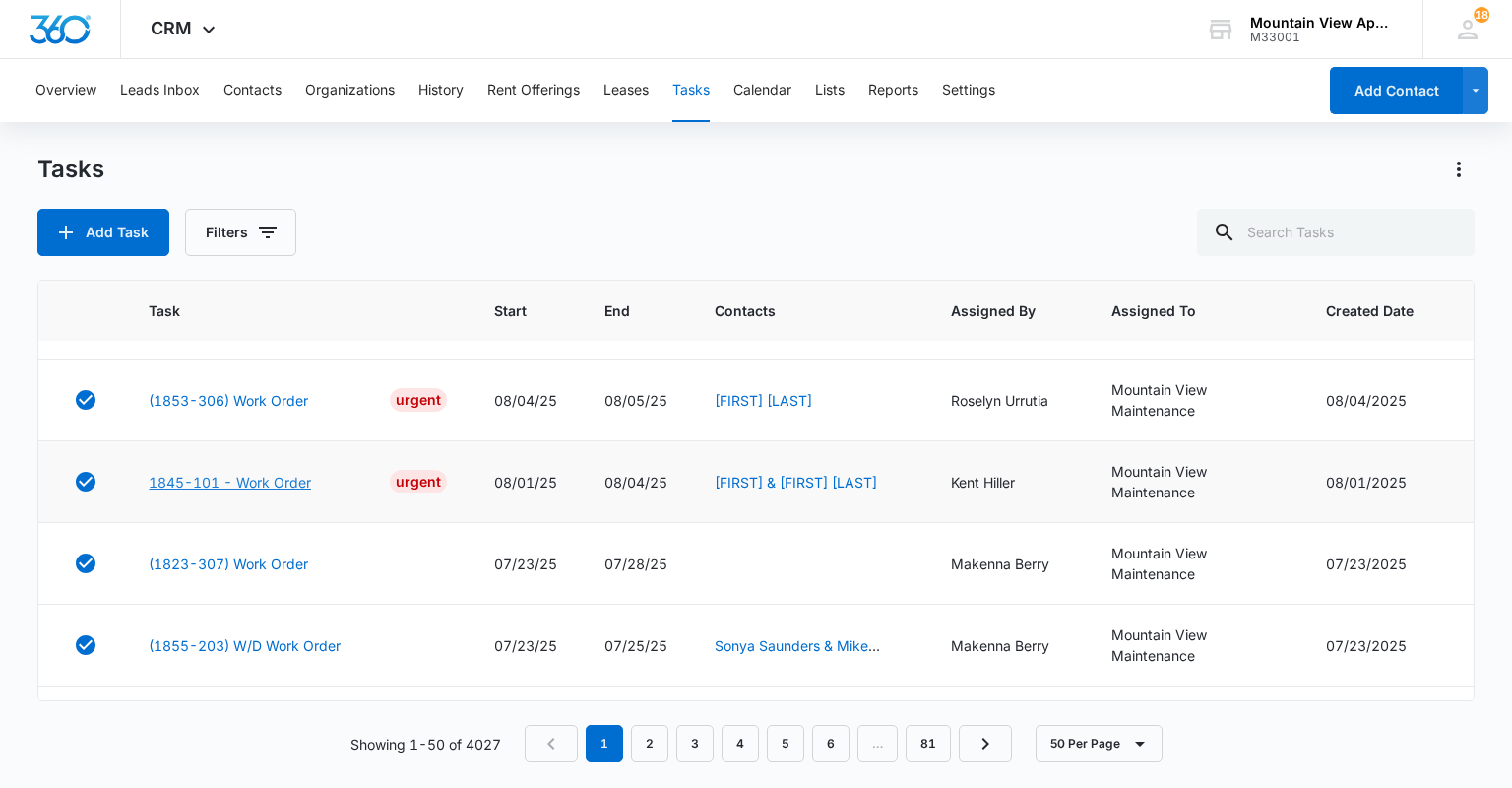 click on "1845-101 - Work Order" at bounding box center [229, 482] 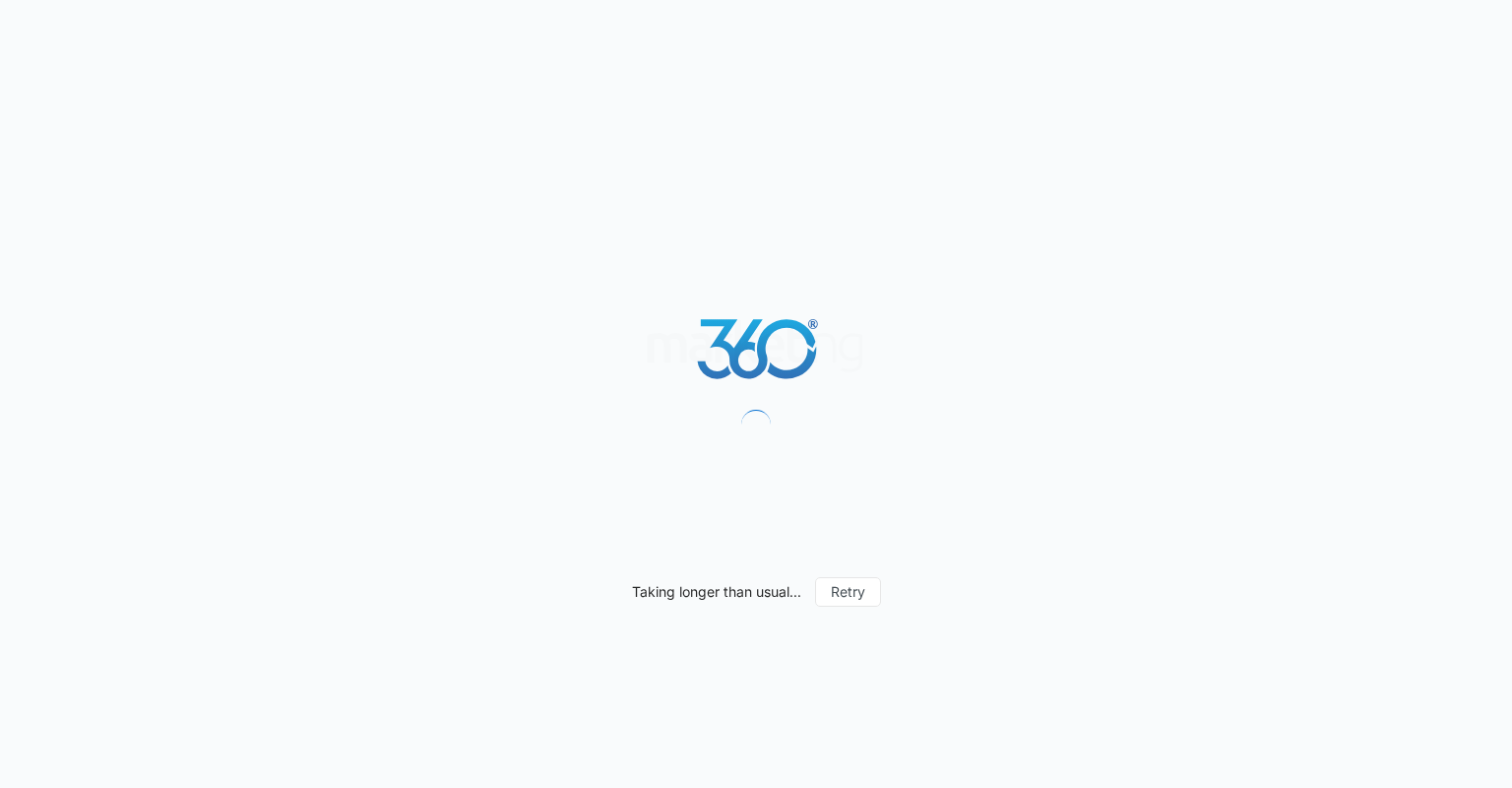 scroll, scrollTop: 0, scrollLeft: 0, axis: both 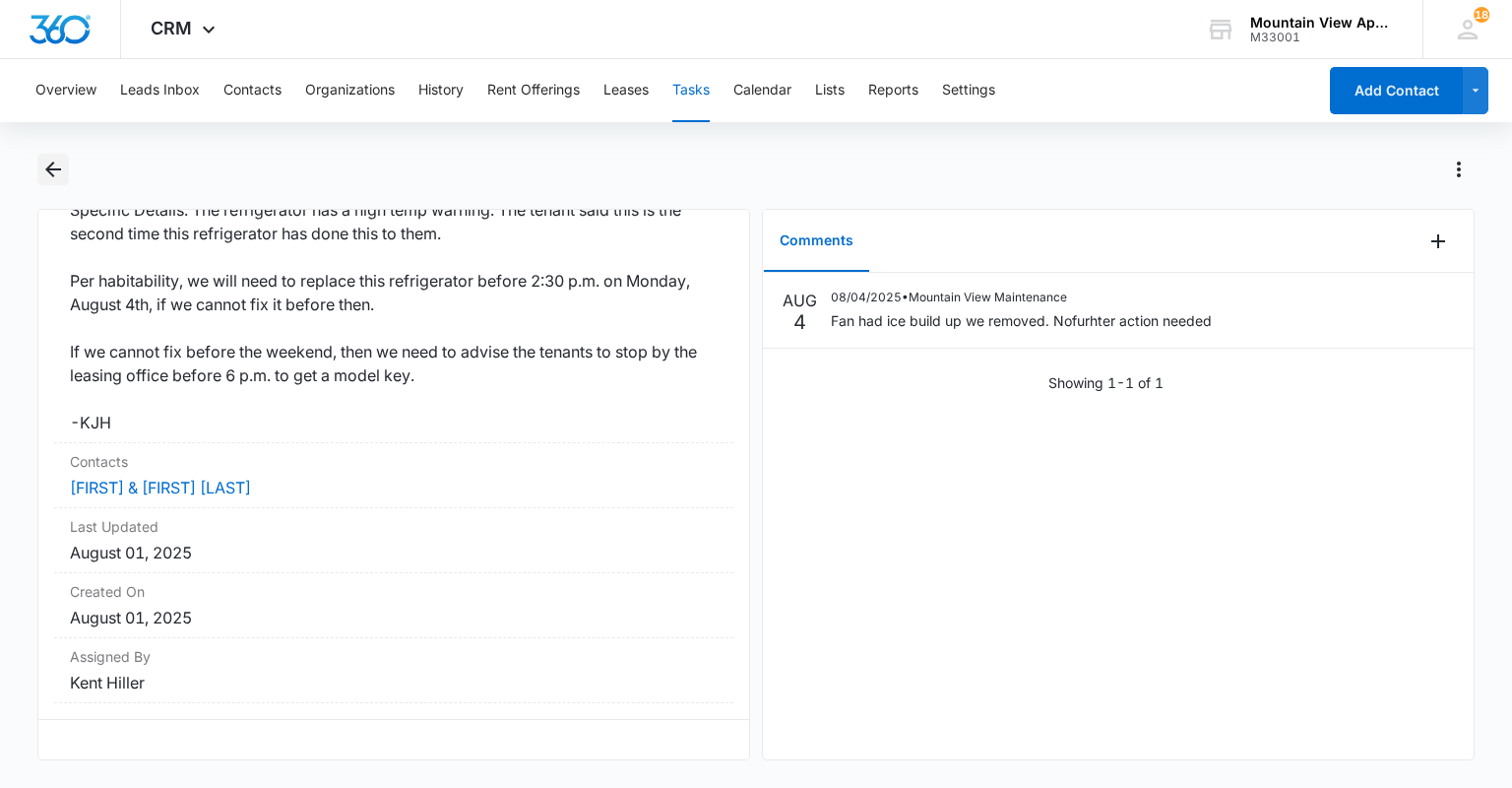 click 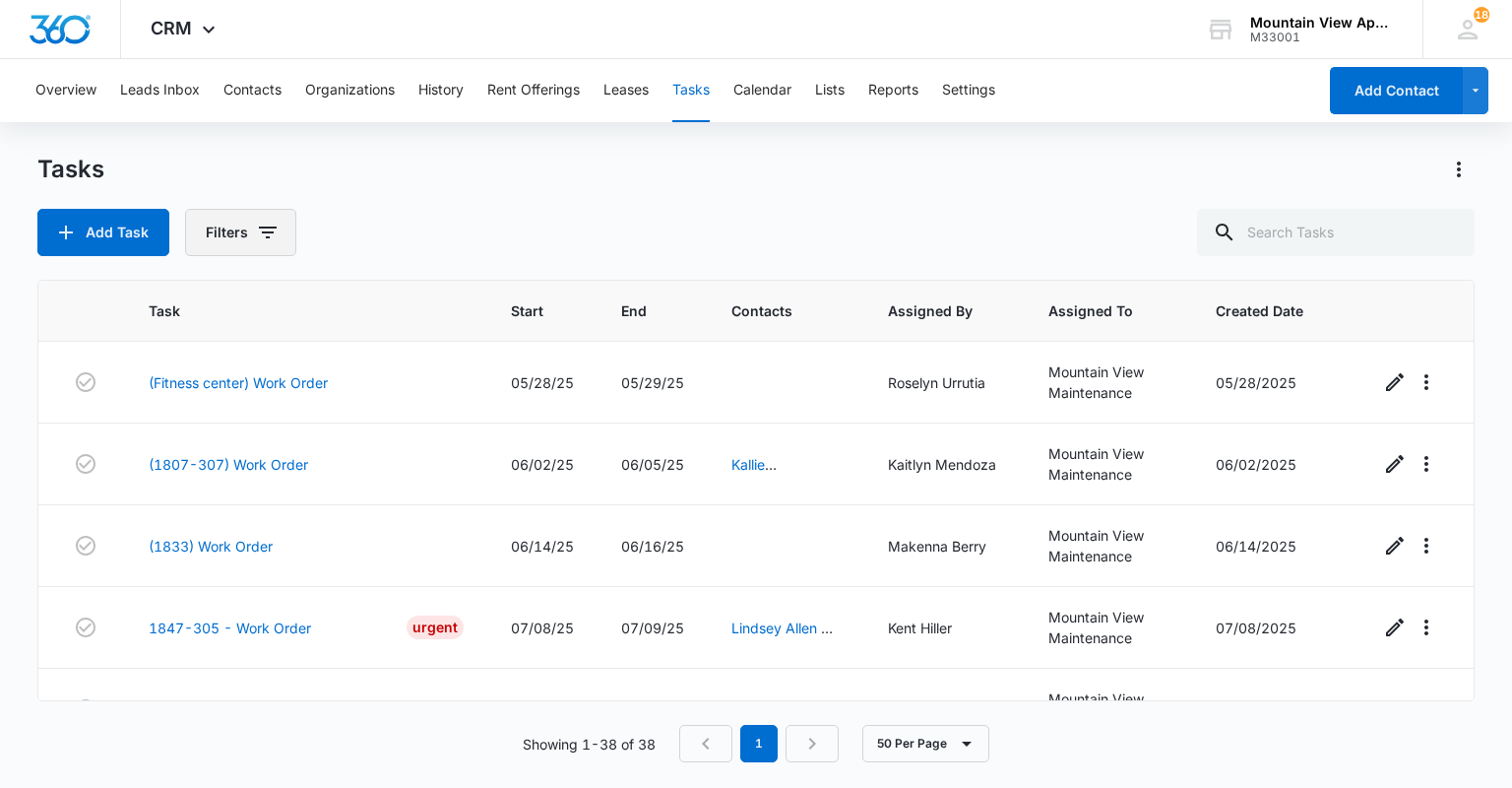 click on "Filters" at bounding box center (240, 232) 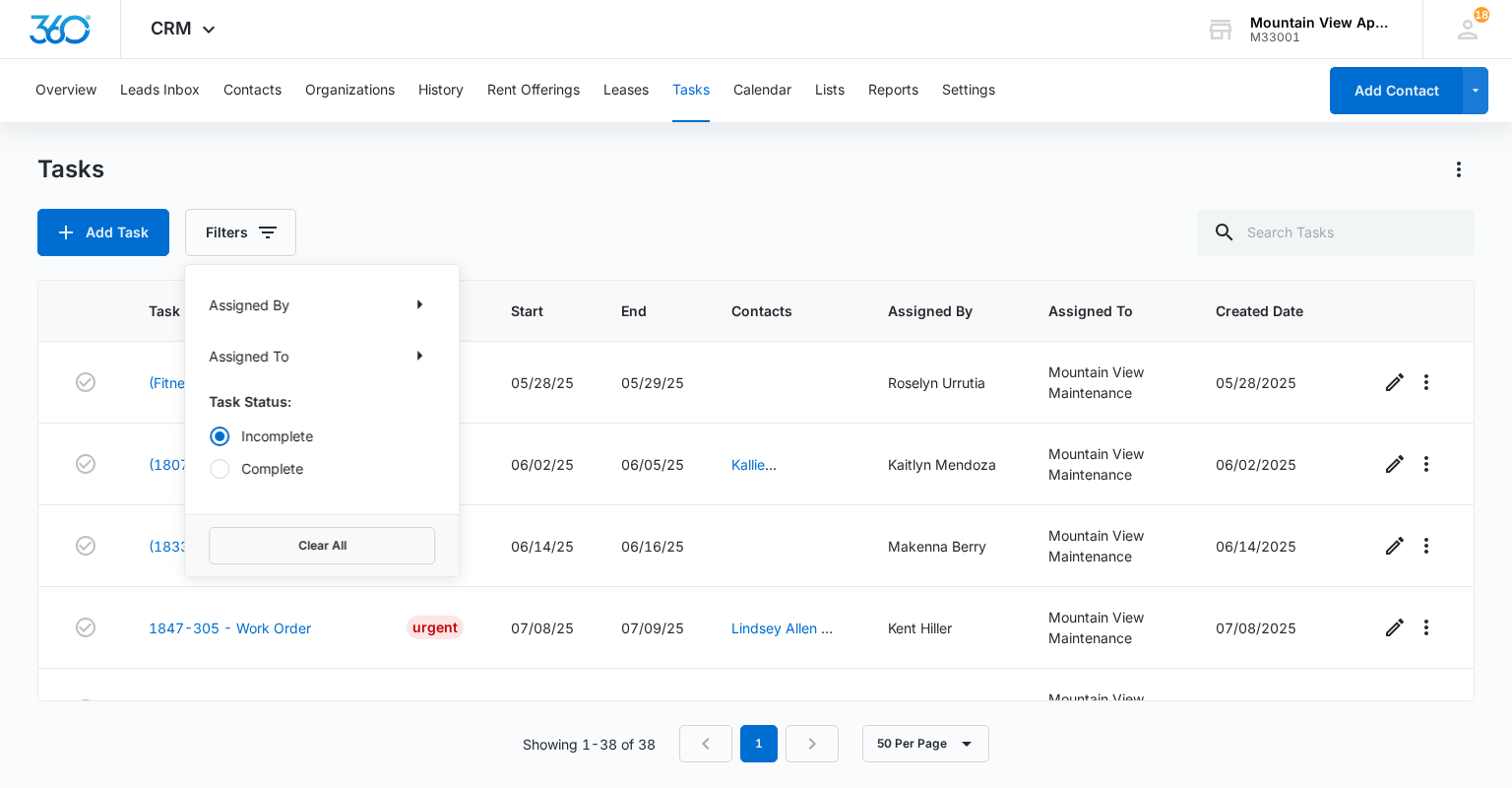 click on "Complete" at bounding box center (322, 468) 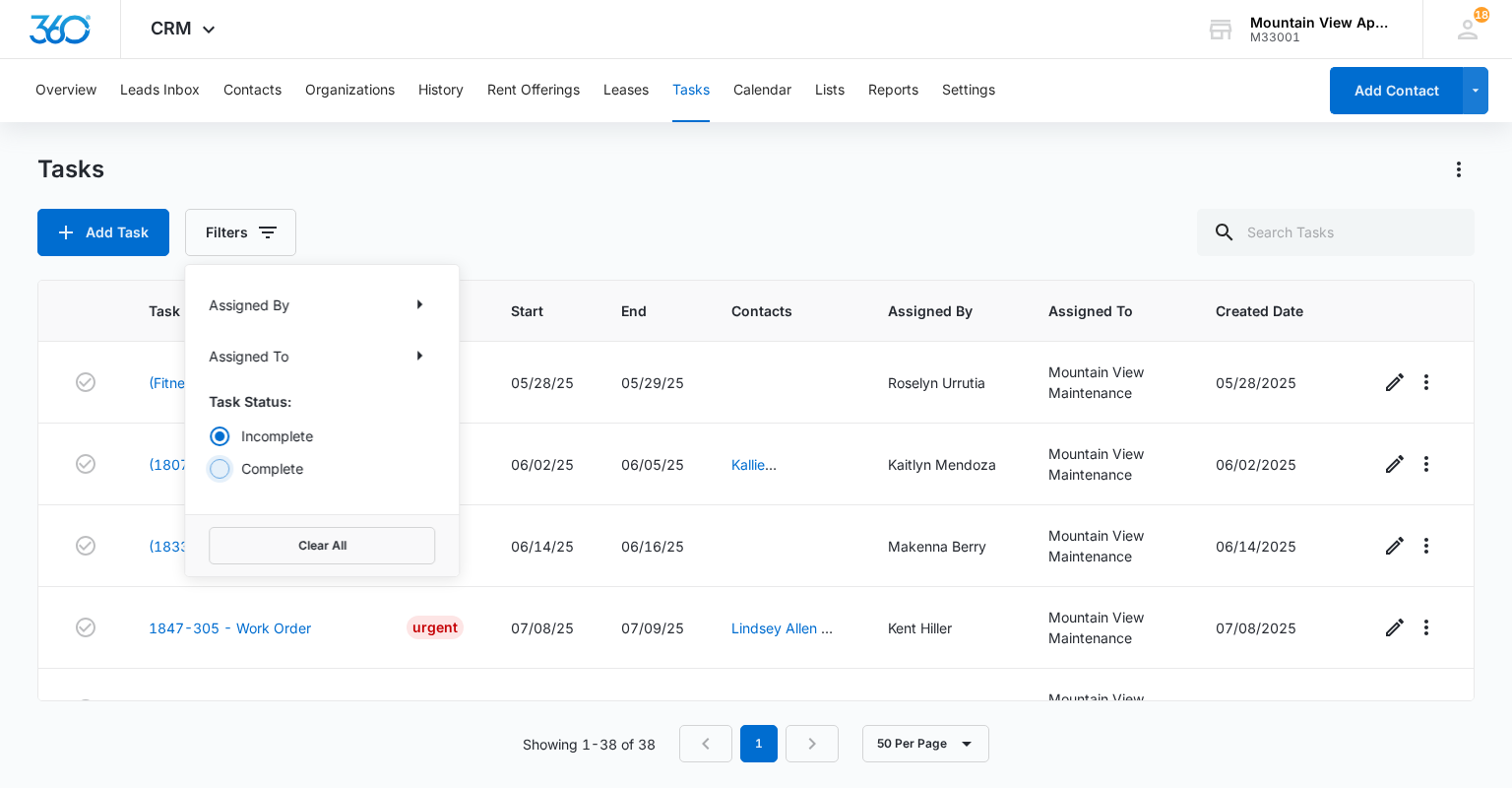 click on "Complete" at bounding box center [209, 468] 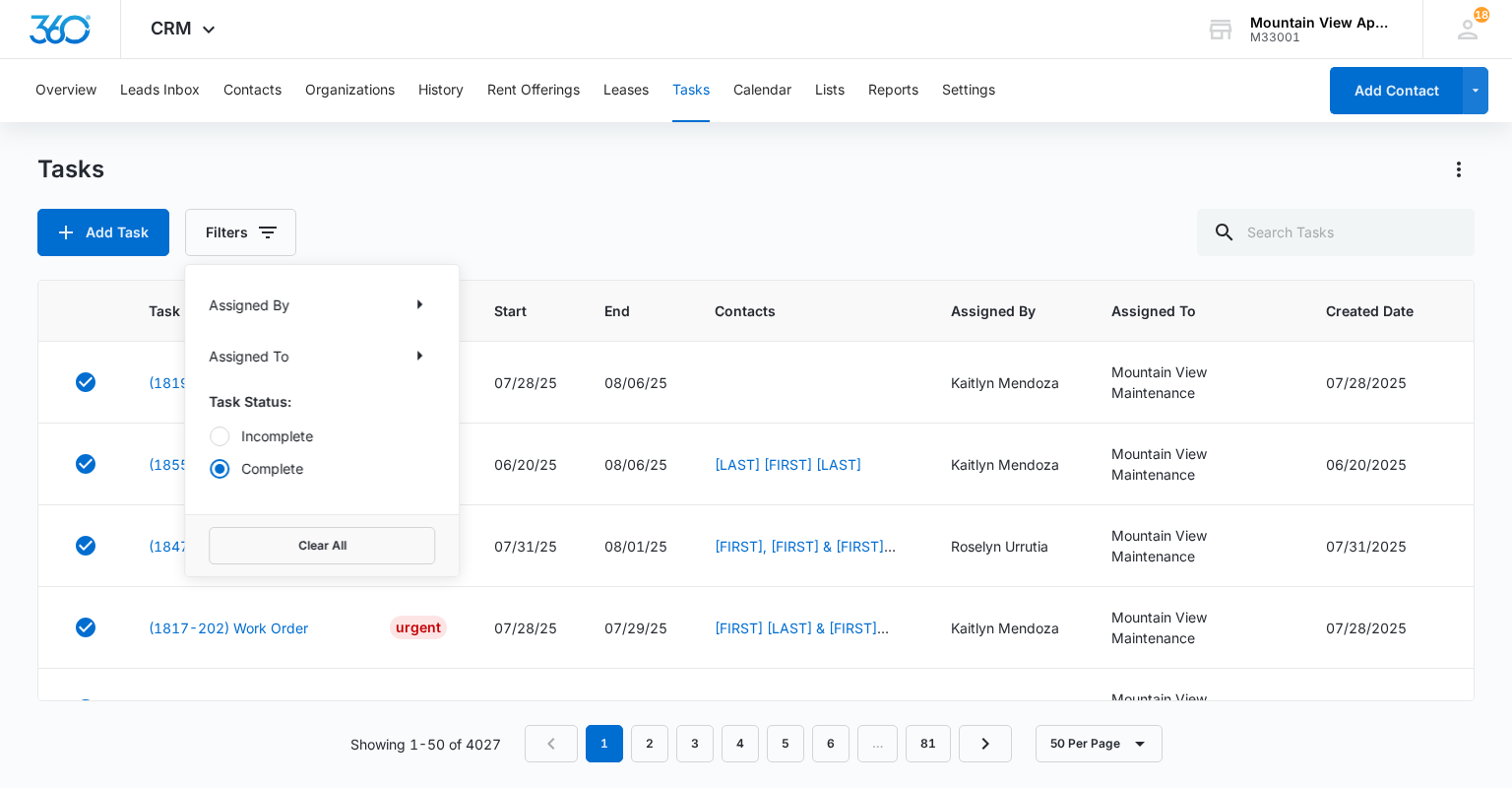 click on "Add Task Filters Assigned By Assigned To Task Status: Incomplete Complete Clear All" at bounding box center (755, 232) 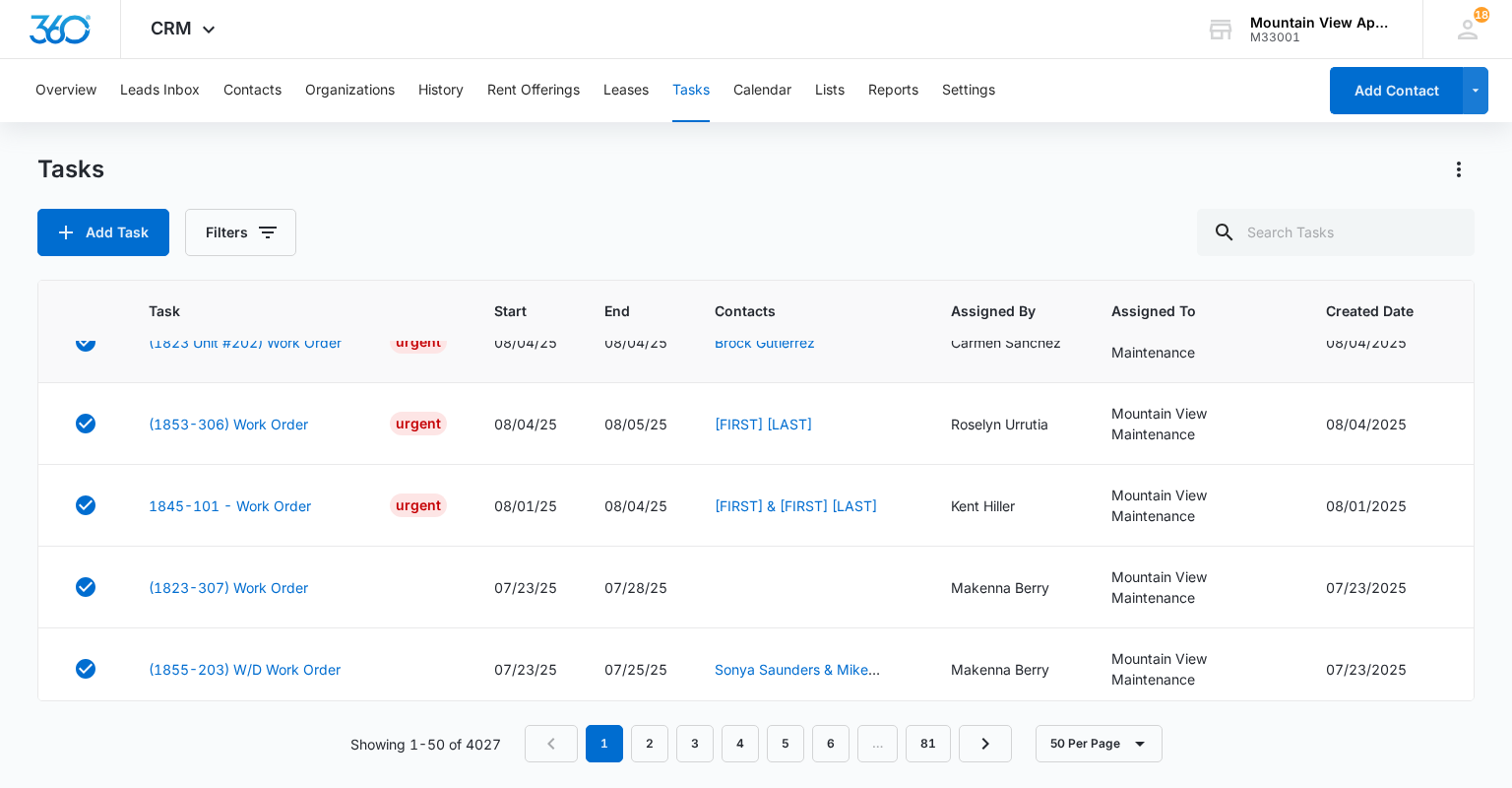 scroll, scrollTop: 473, scrollLeft: 0, axis: vertical 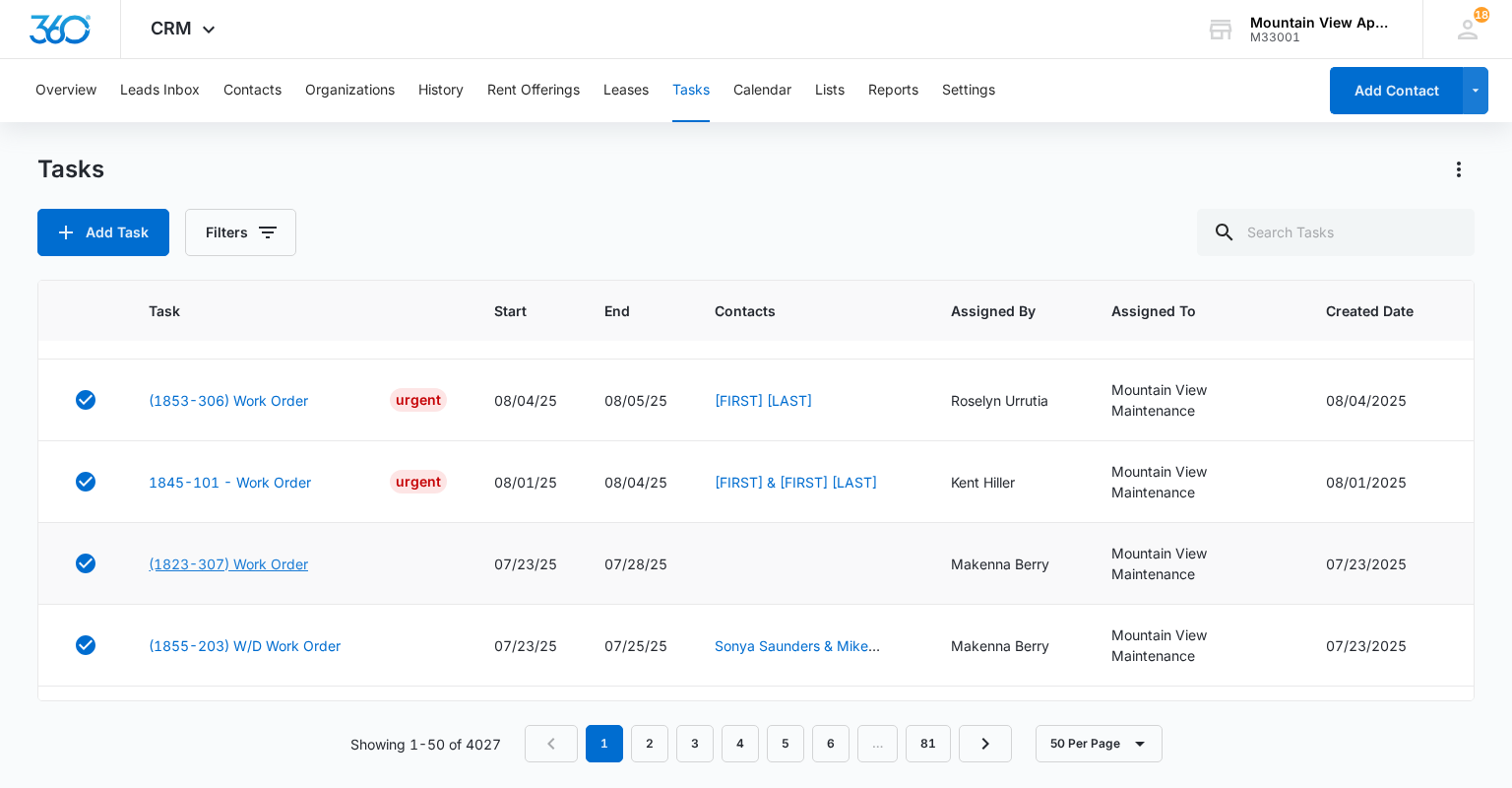 click on "(1823-307) Work Order" at bounding box center [228, 563] 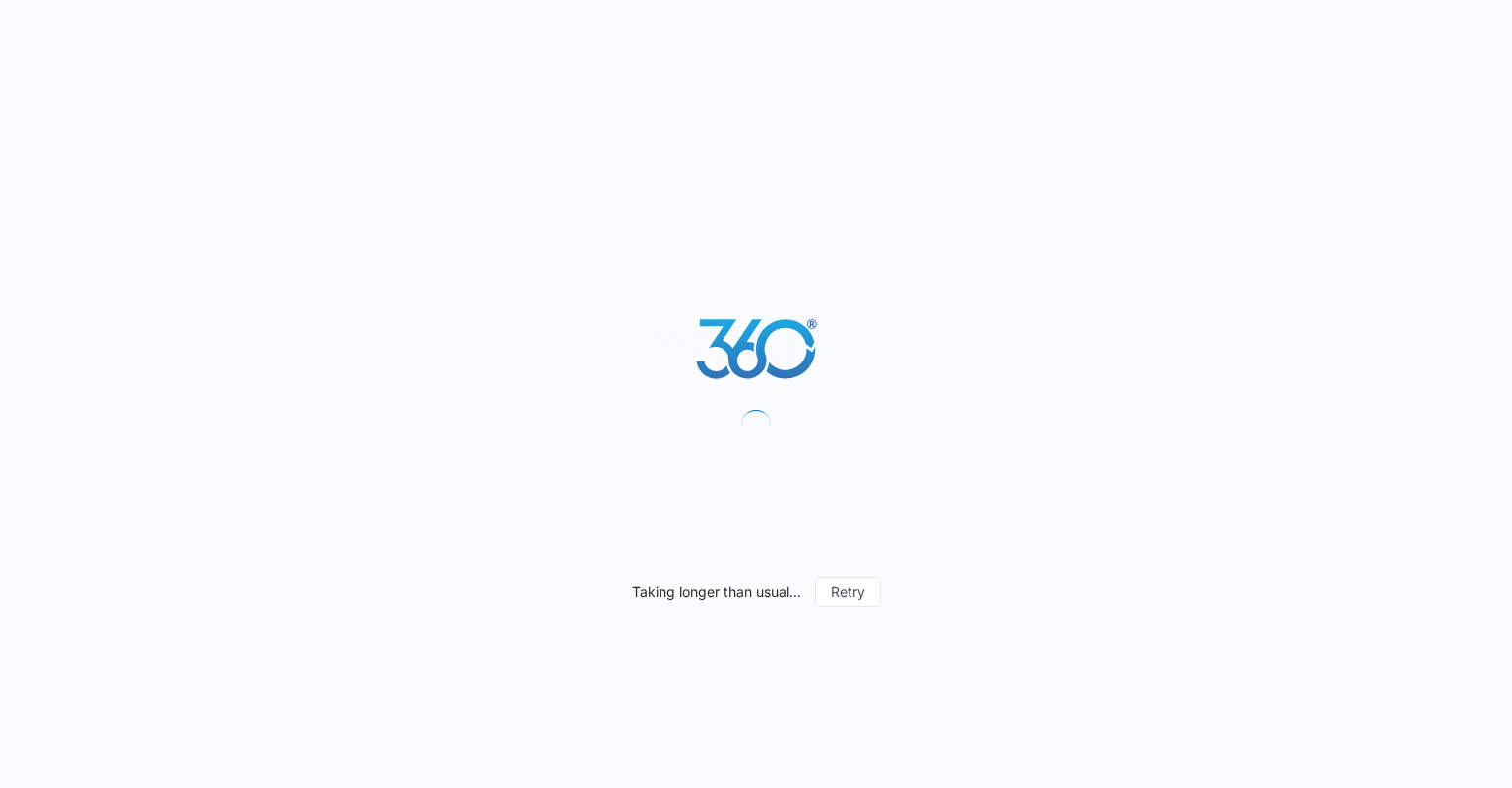scroll, scrollTop: 0, scrollLeft: 0, axis: both 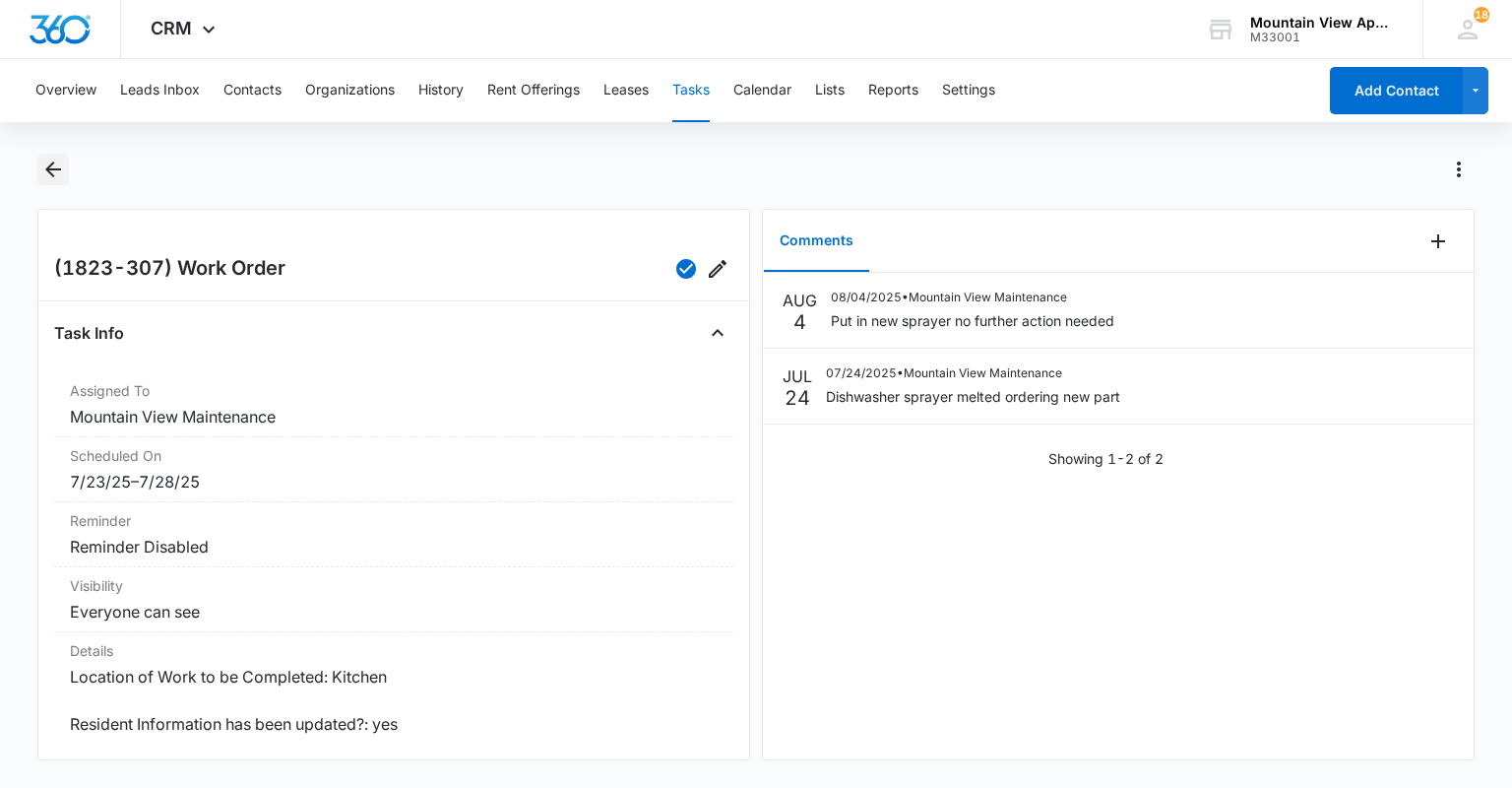 click 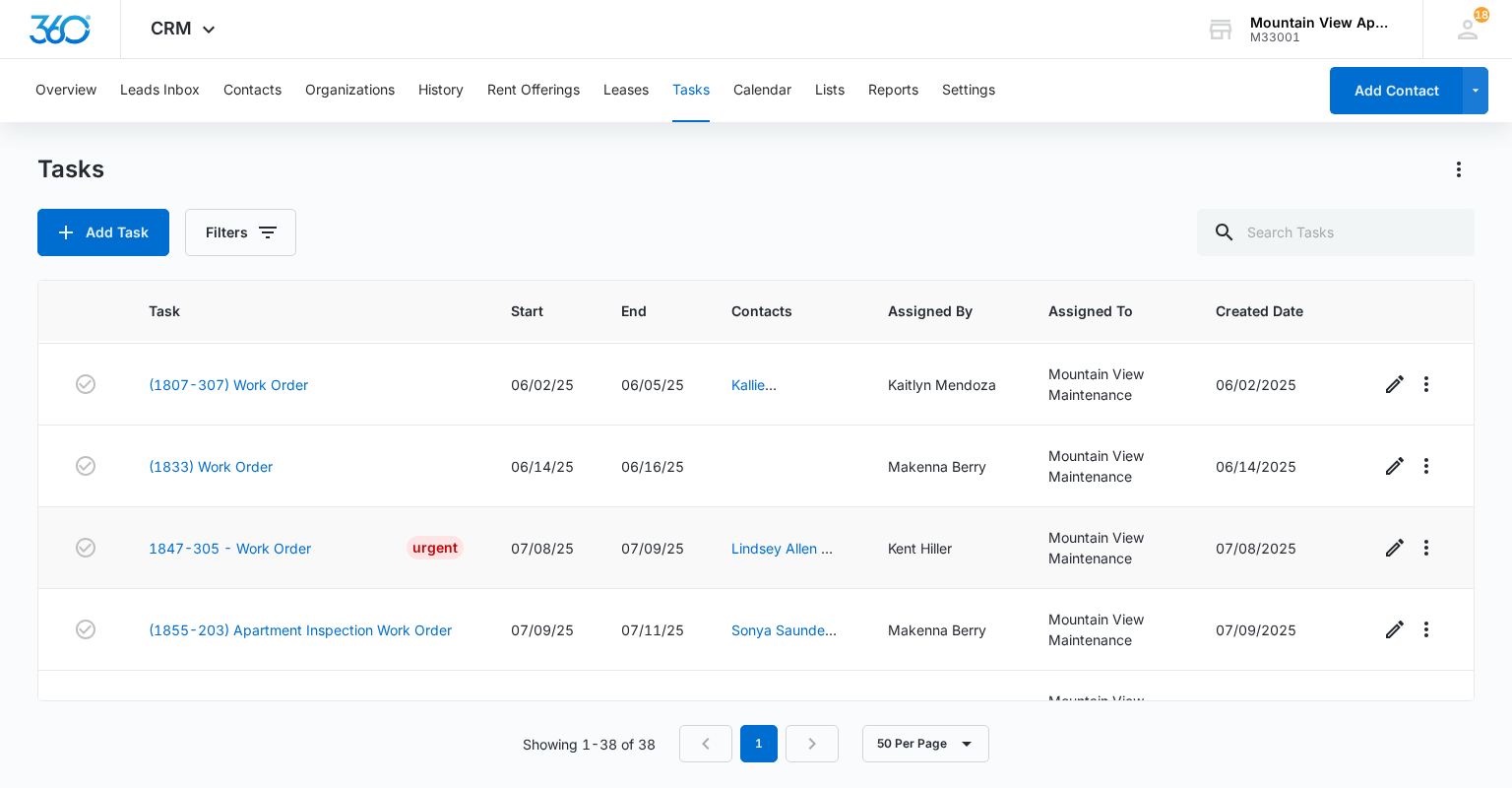 scroll, scrollTop: 158, scrollLeft: 0, axis: vertical 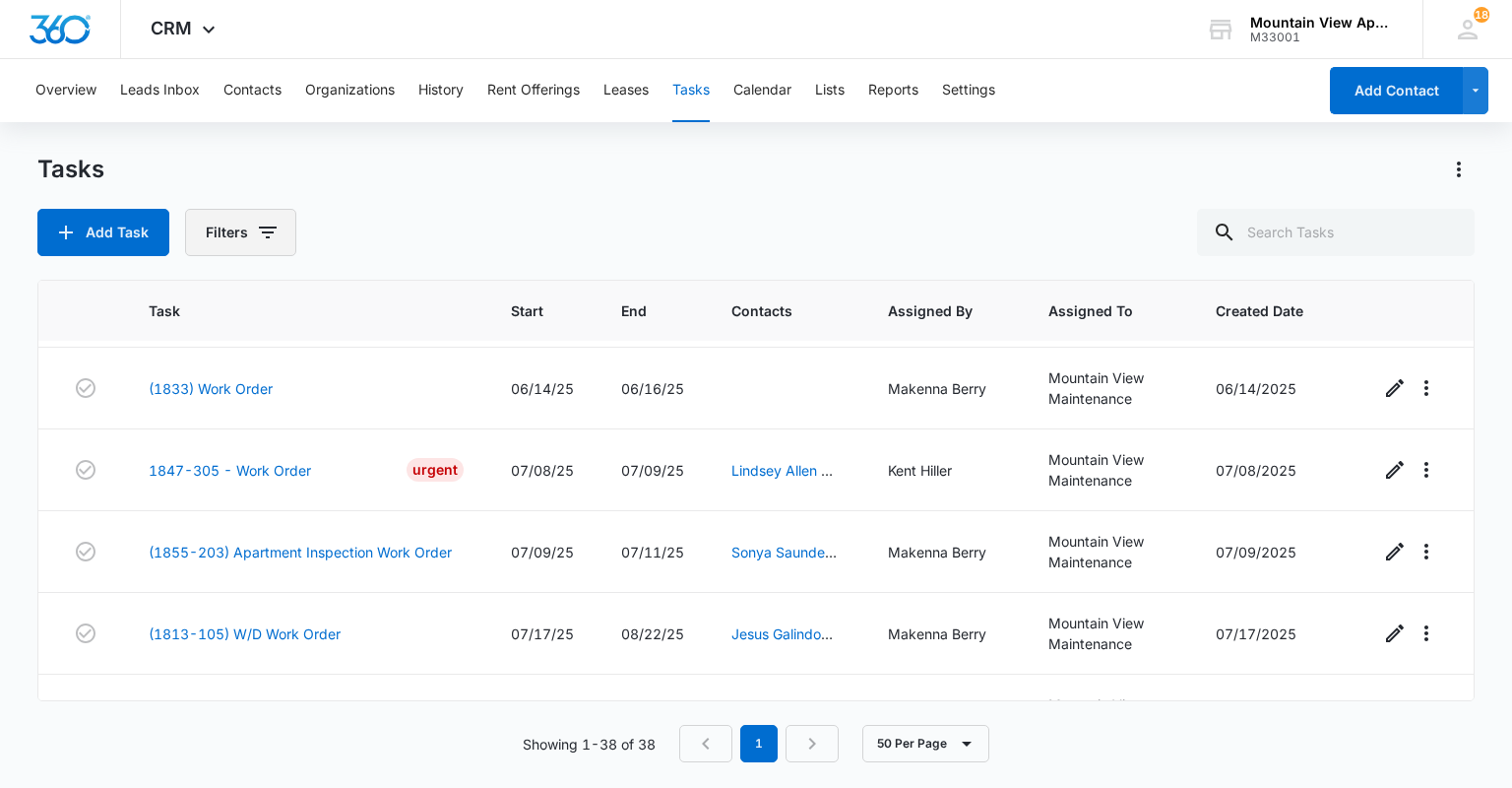 click 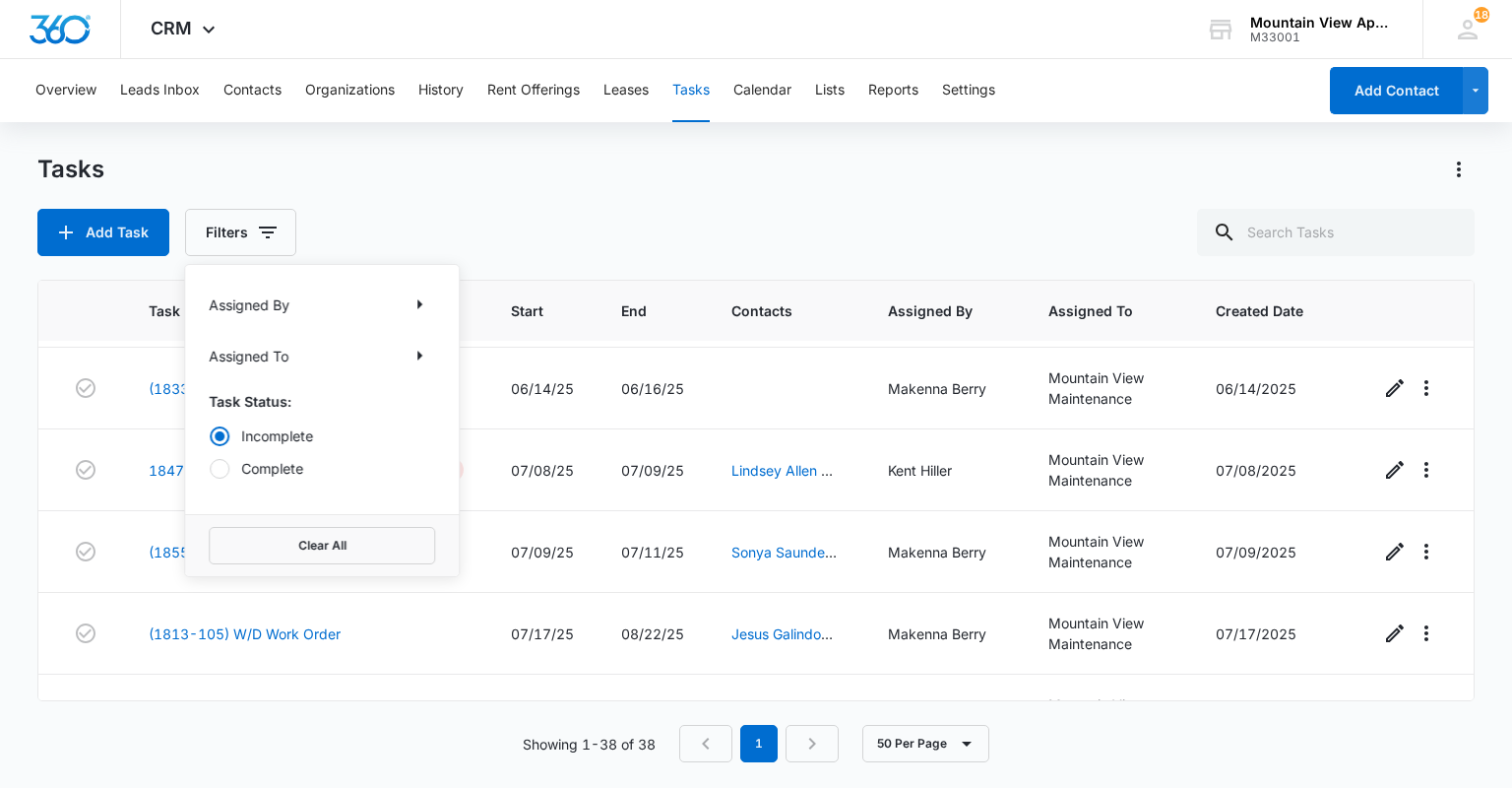 click on "Complete" at bounding box center [322, 468] 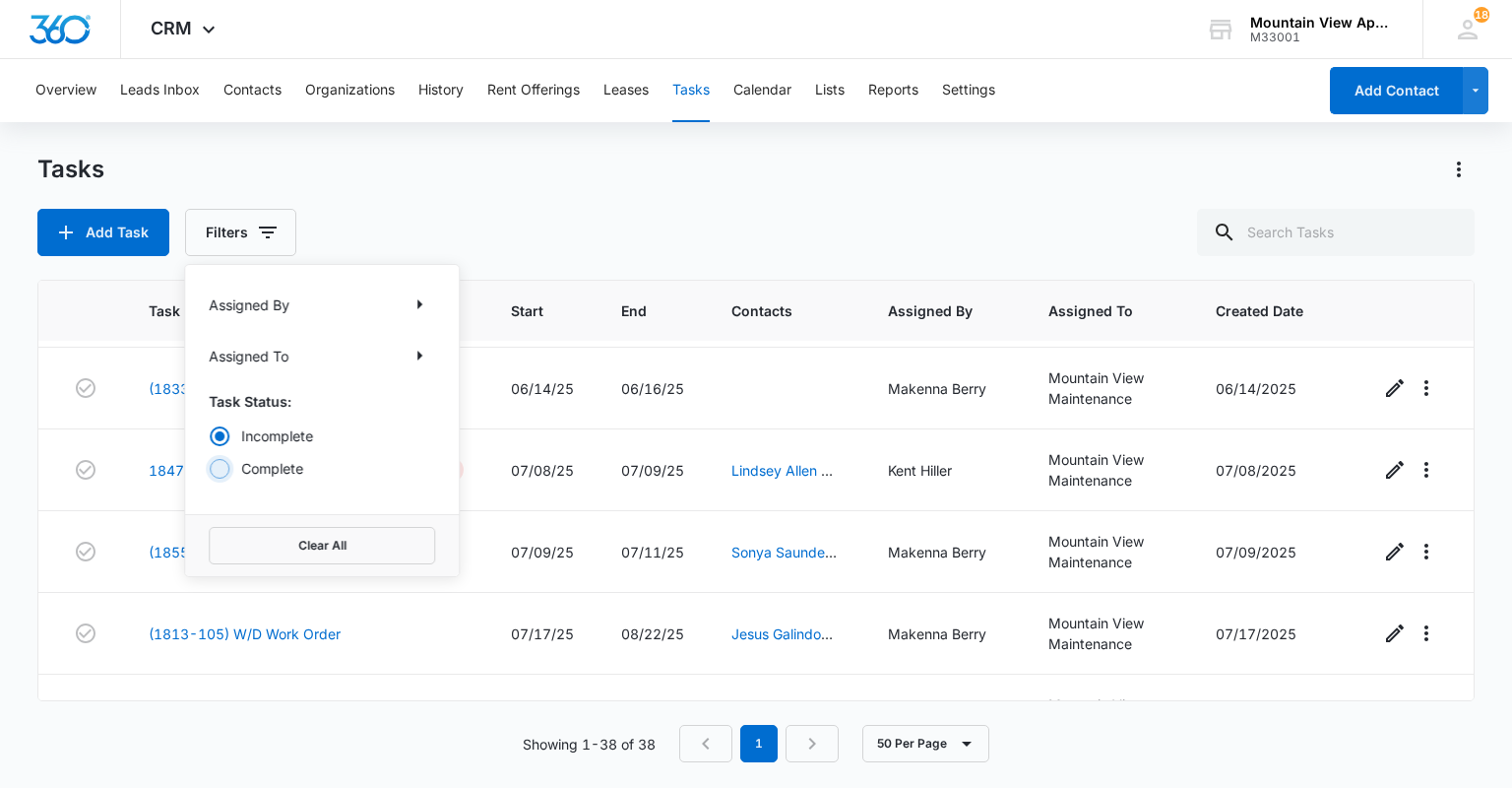 click on "Complete" at bounding box center [209, 468] 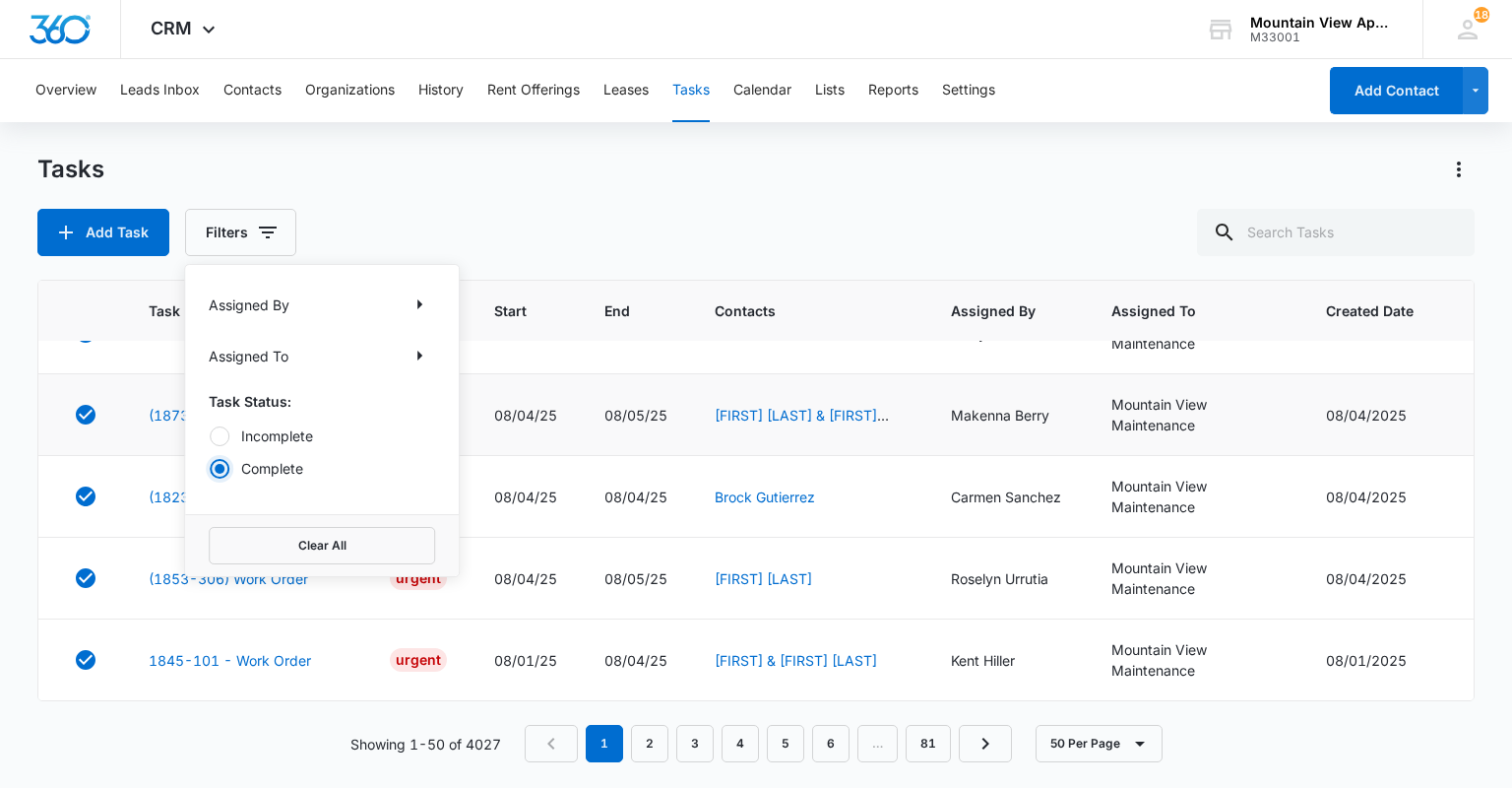 scroll, scrollTop: 315, scrollLeft: 0, axis: vertical 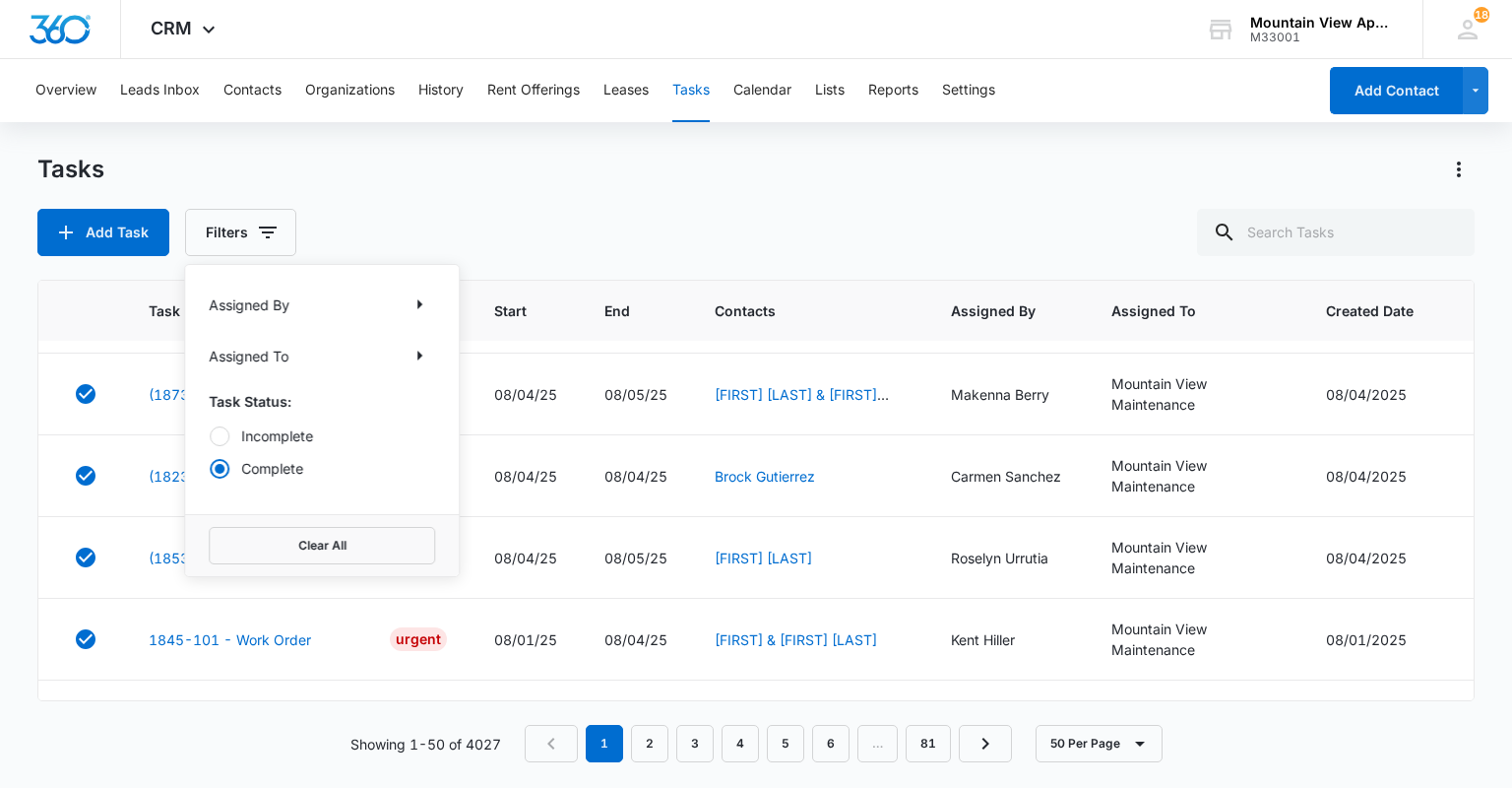 click on "Add Task Filters Assigned By Assigned To Task Status: Incomplete Complete Clear All" at bounding box center [755, 232] 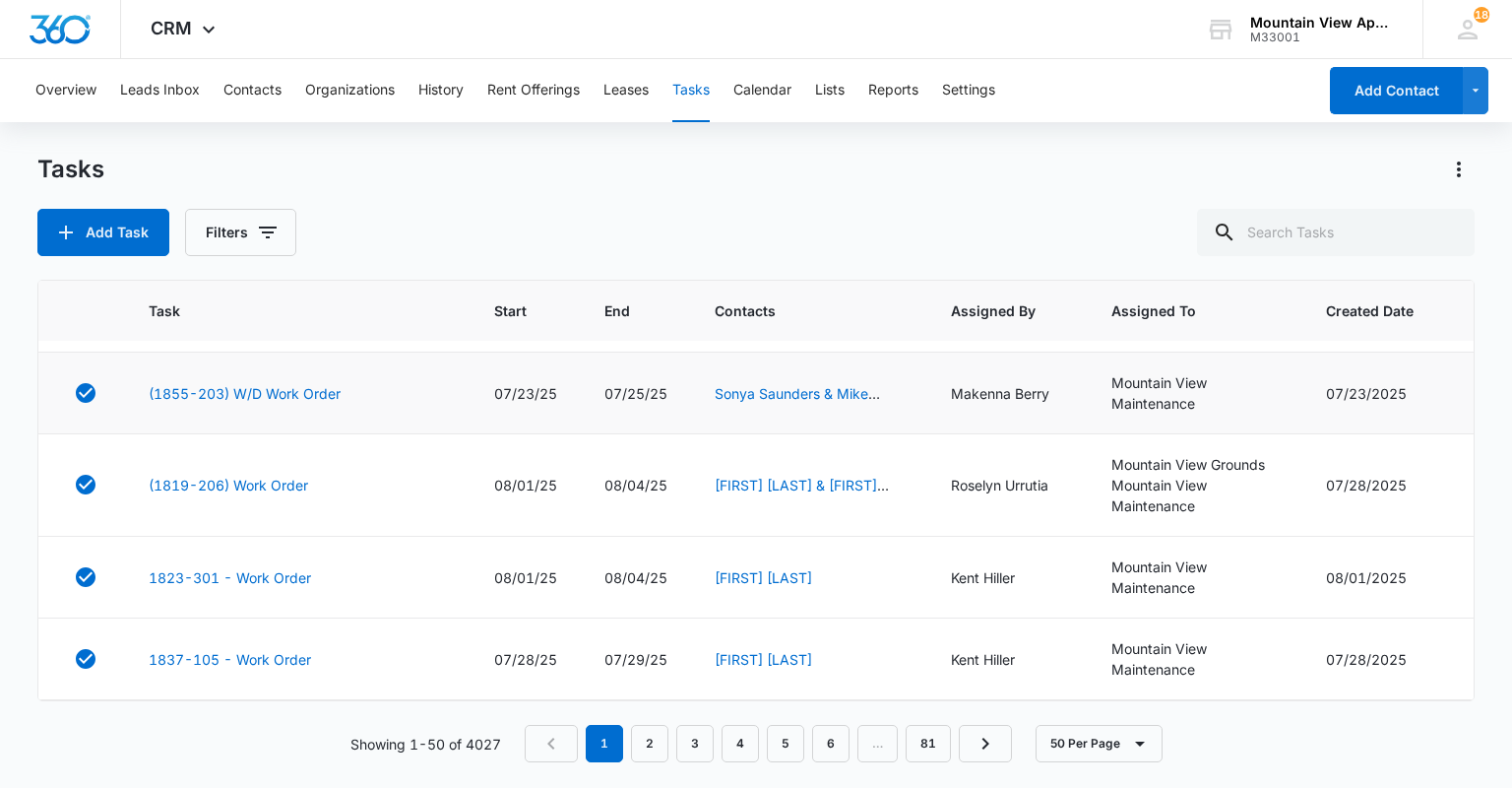 scroll, scrollTop: 788, scrollLeft: 0, axis: vertical 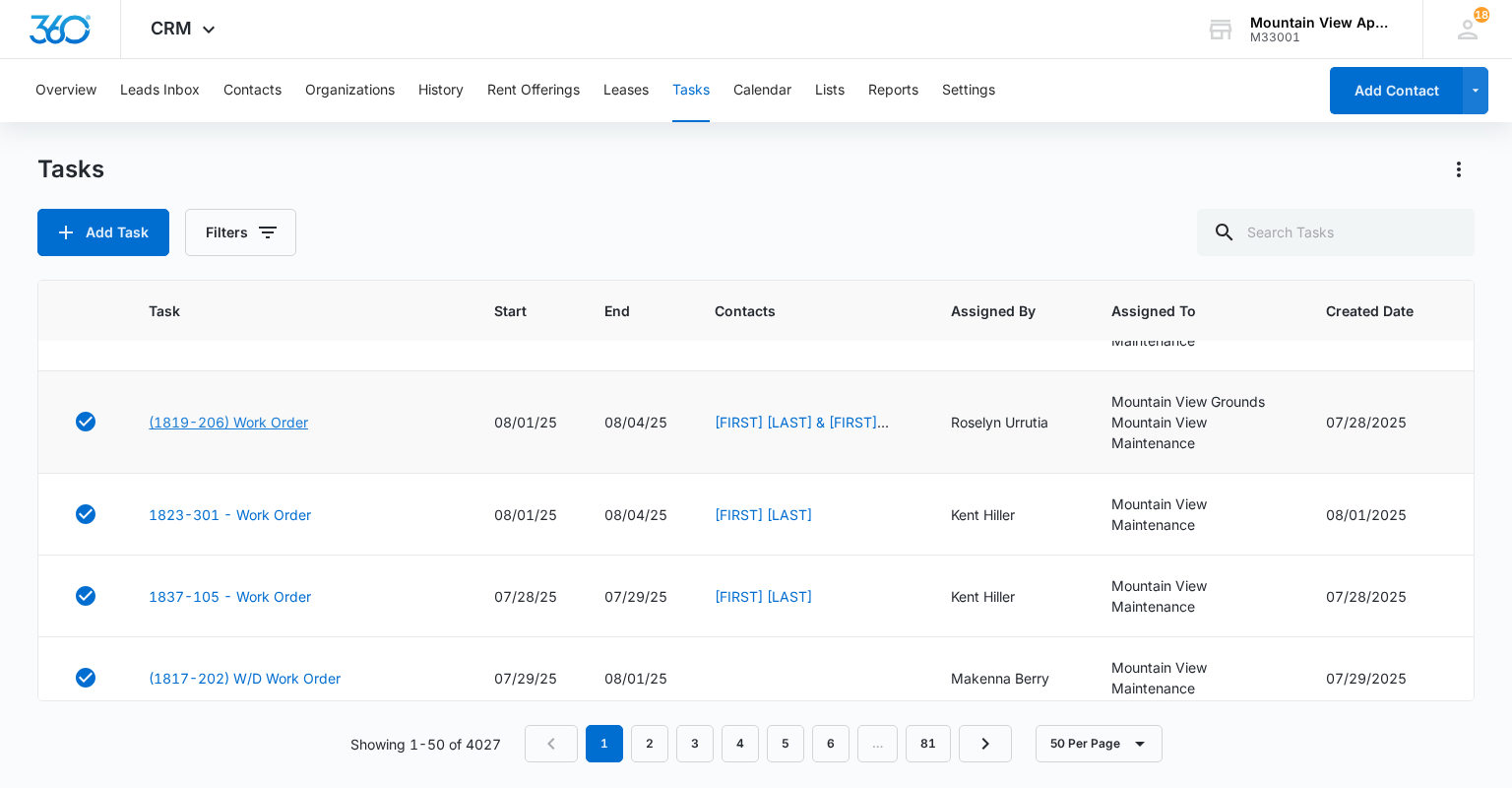 click on "(1819-206) Work Order" at bounding box center [228, 422] 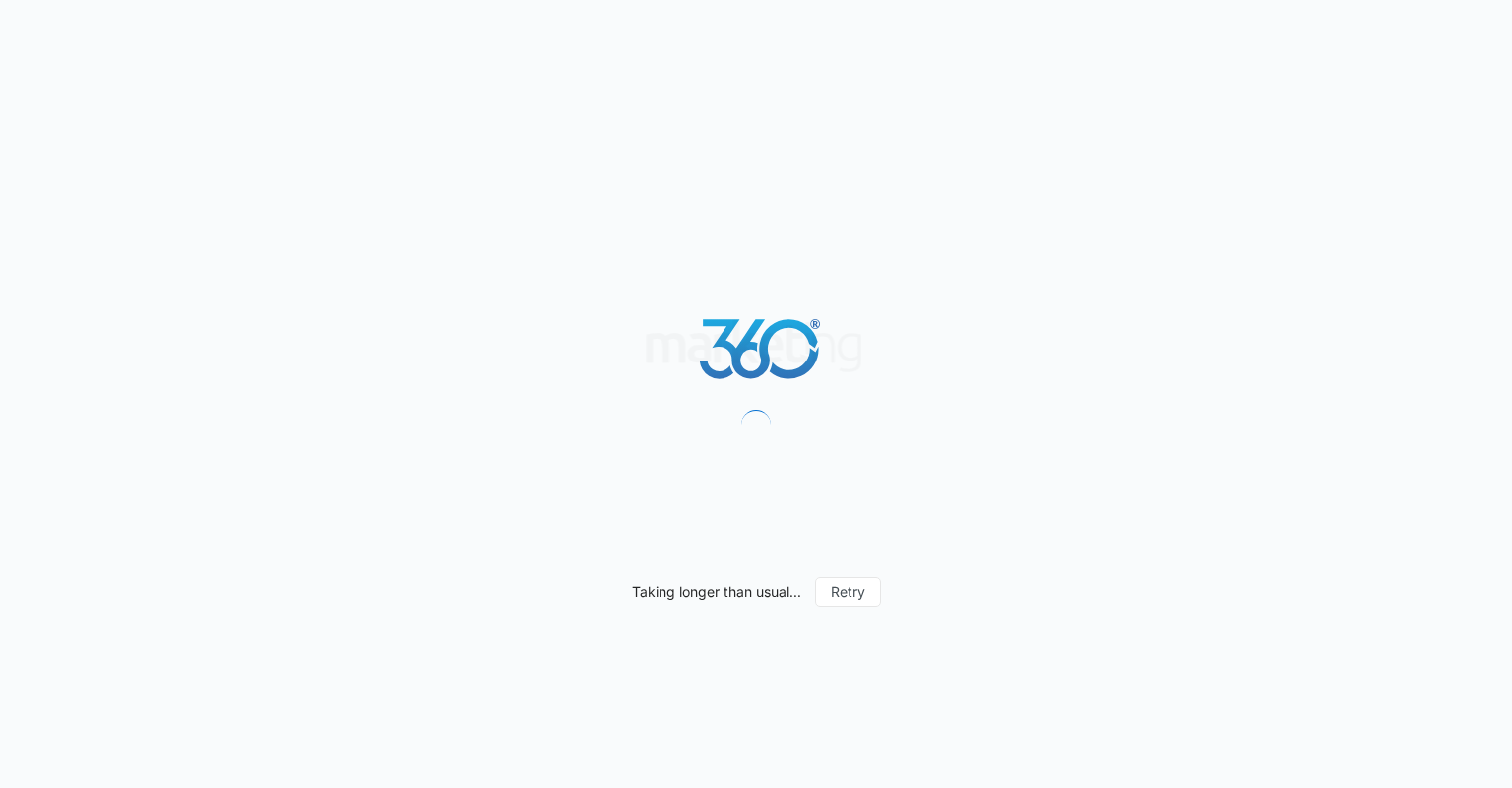 scroll, scrollTop: 0, scrollLeft: 0, axis: both 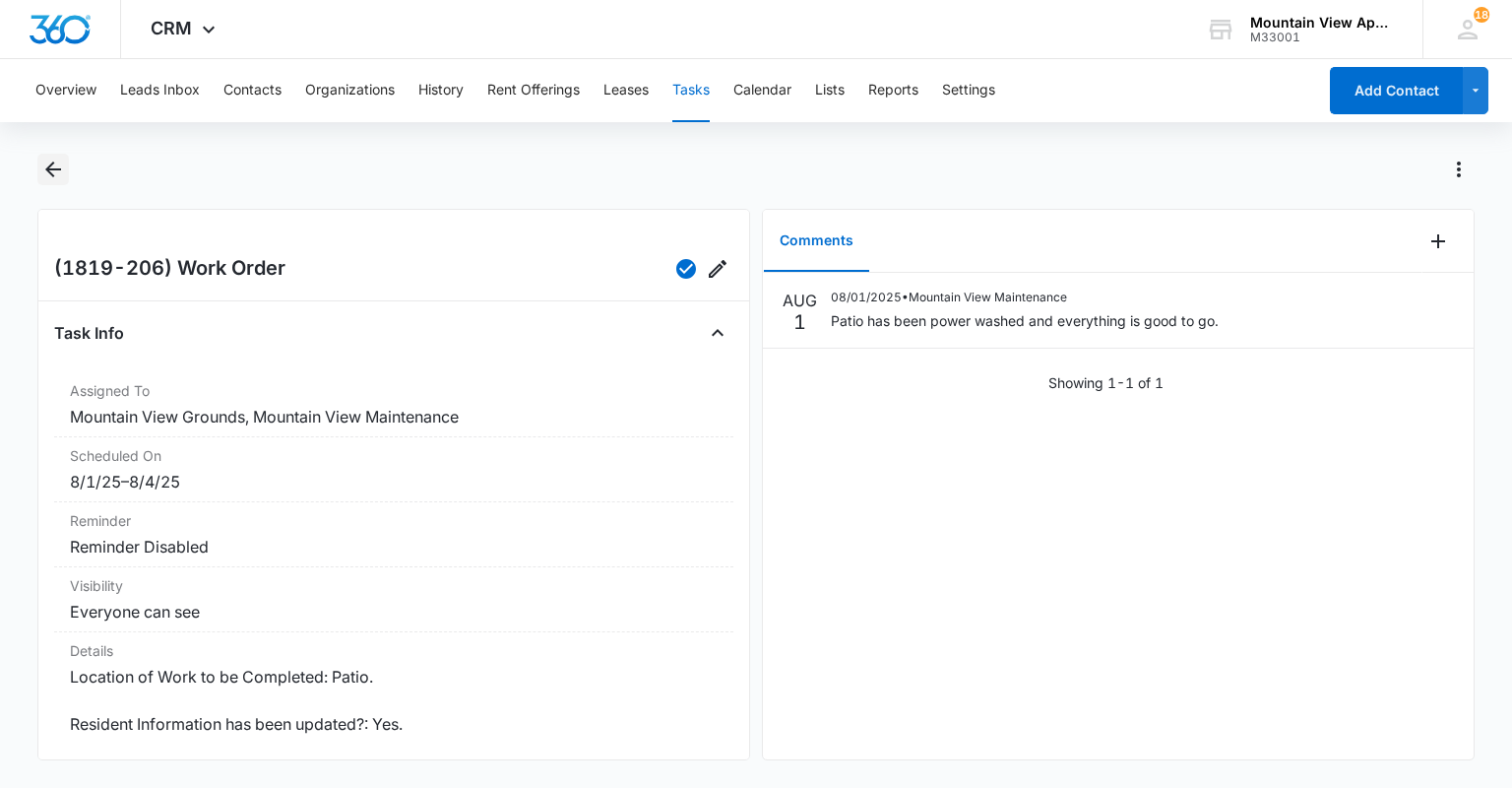 click 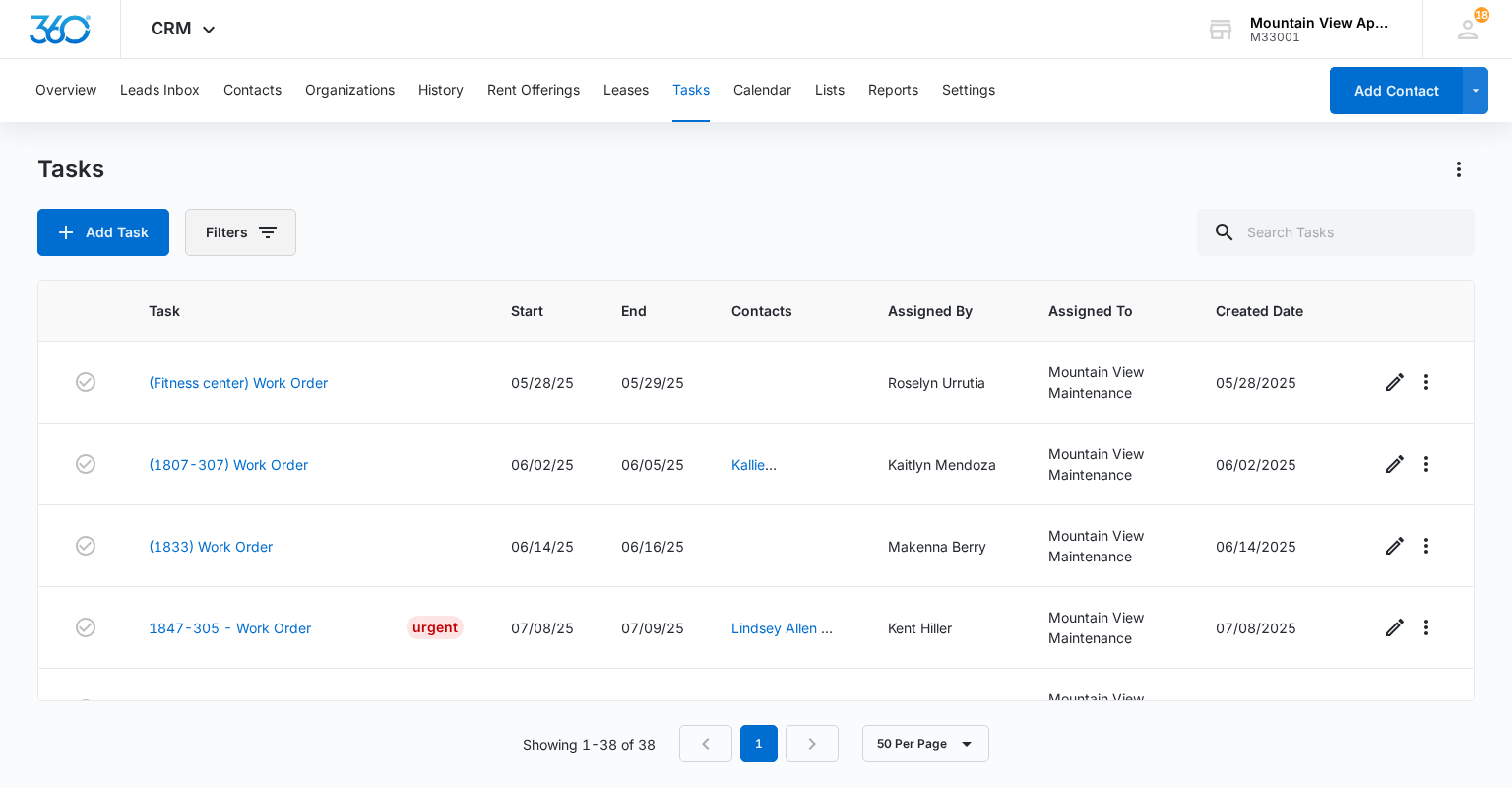 click on "Filters" at bounding box center (240, 232) 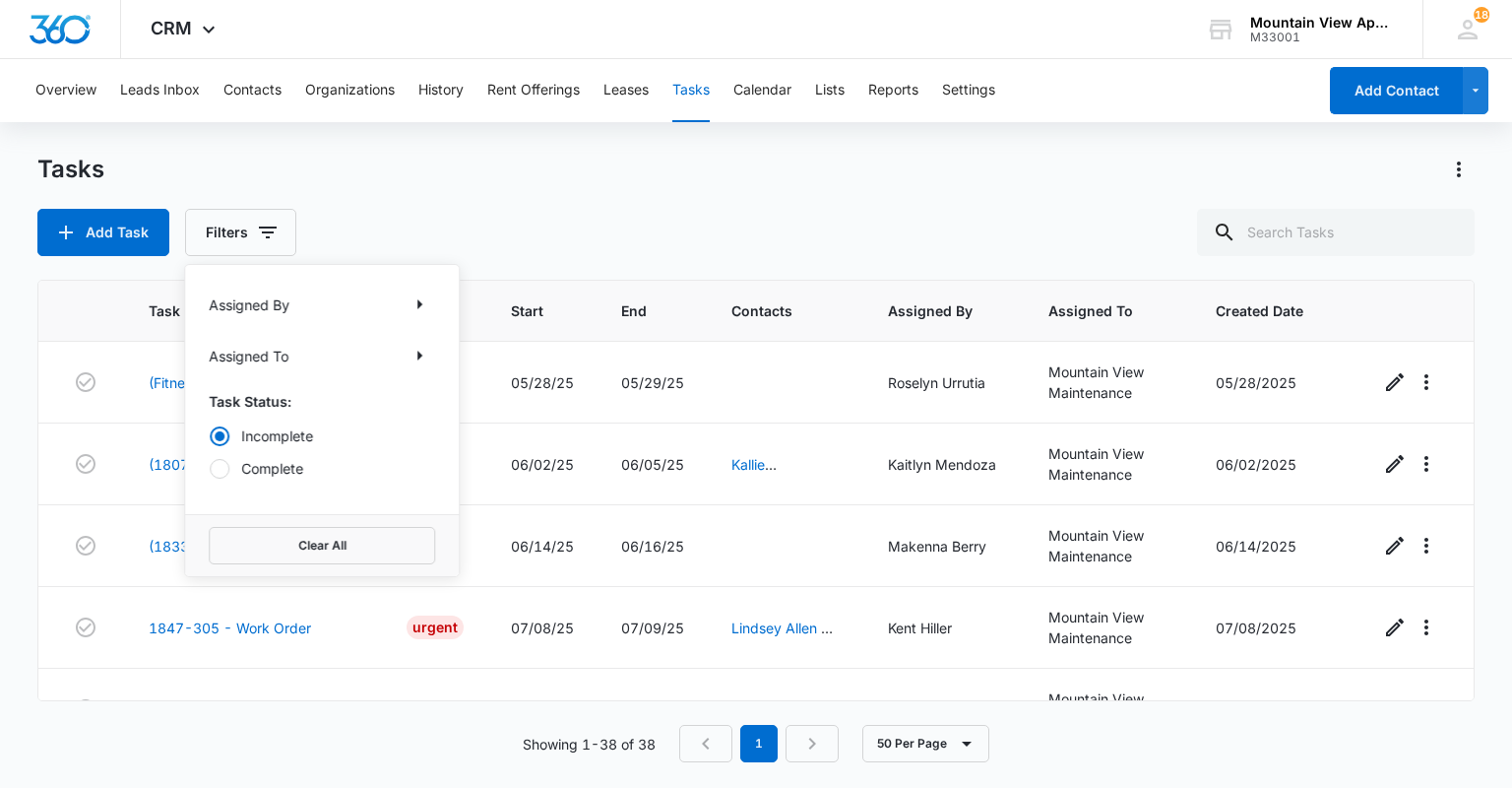 click on "Complete" at bounding box center (322, 468) 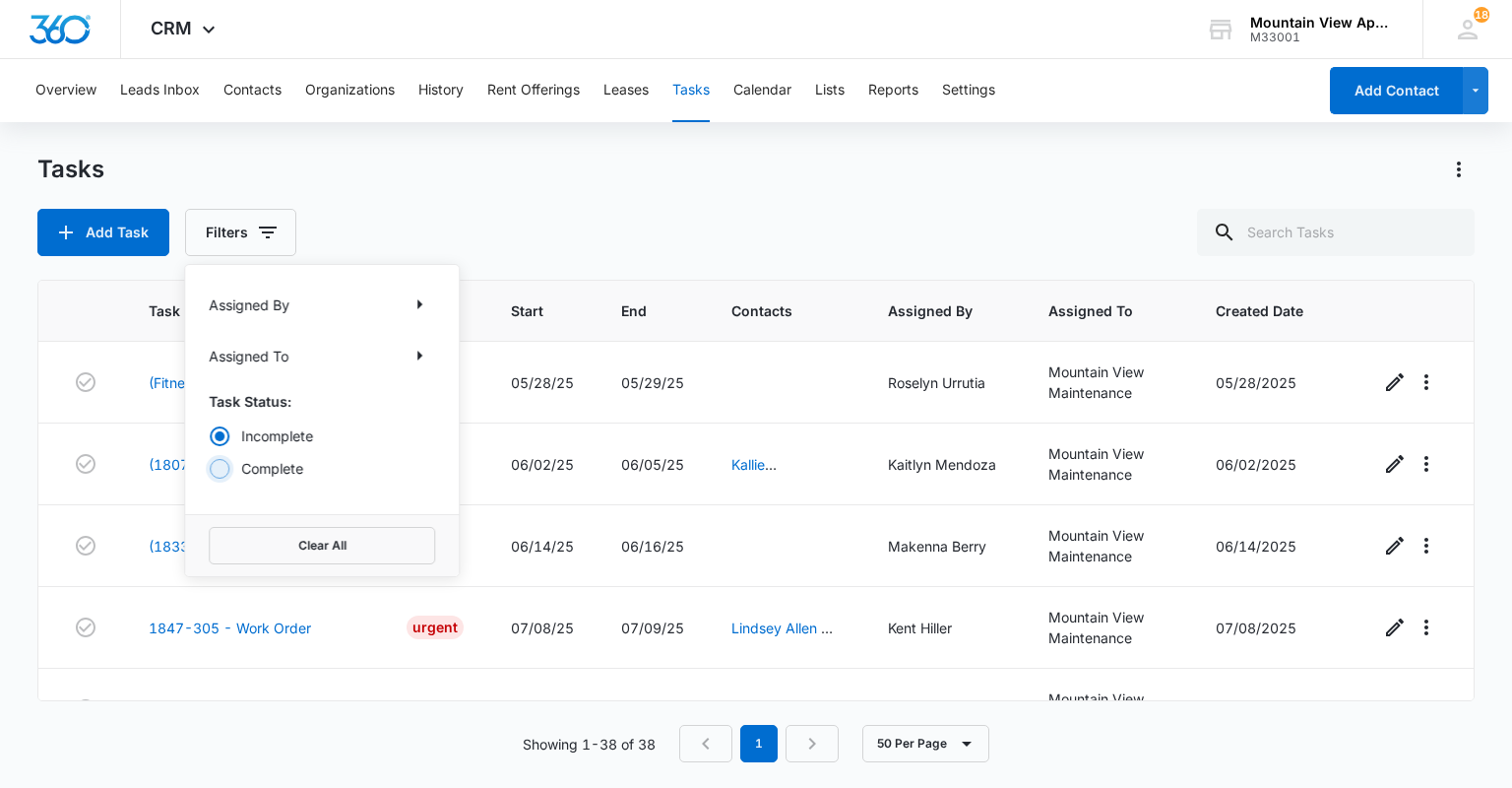 click on "Complete" at bounding box center (209, 468) 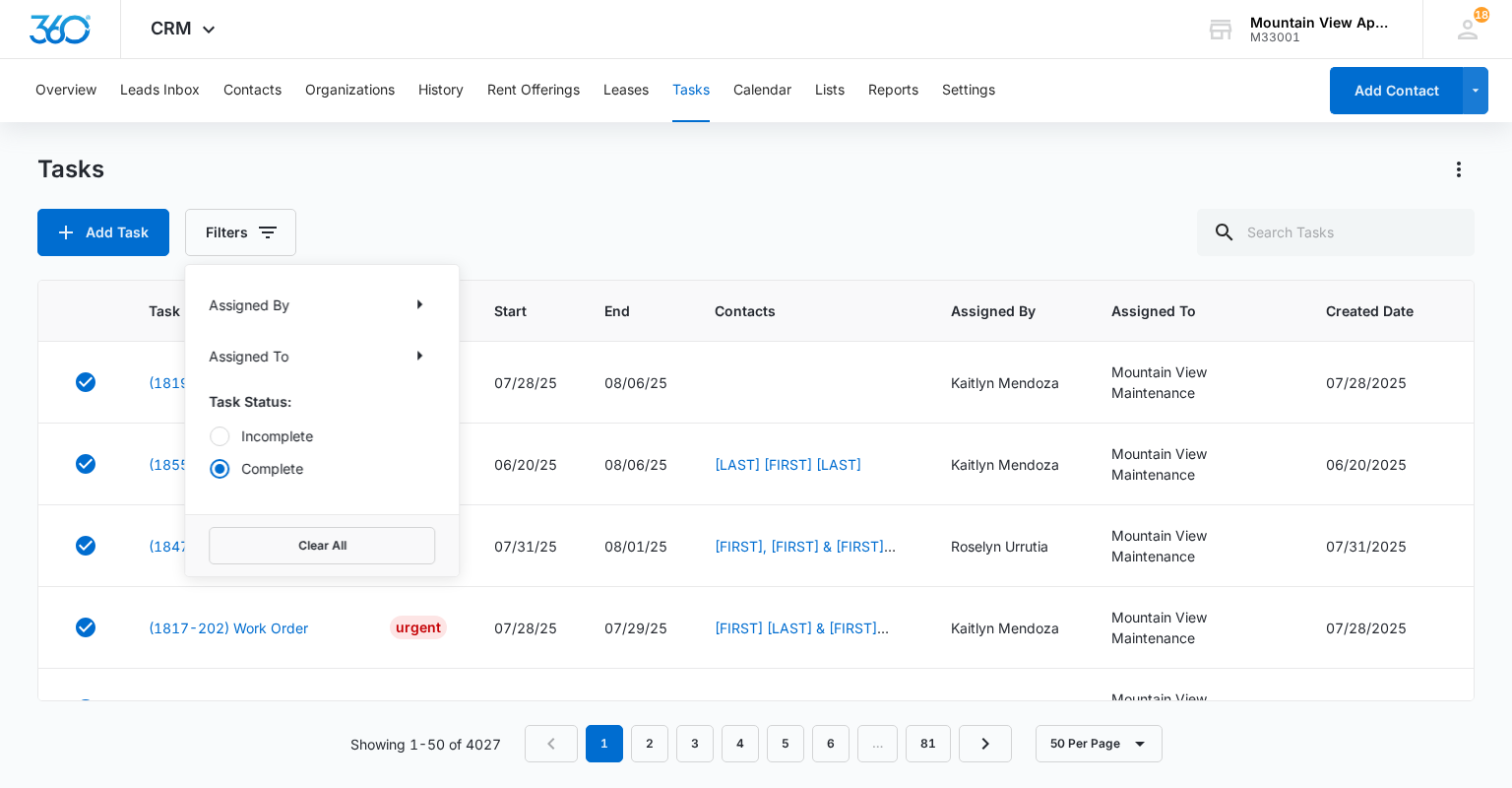 click on "Tasks Add Task Filters Assigned By Assigned To Task Status: Incomplete Complete Clear All" at bounding box center [755, 205] 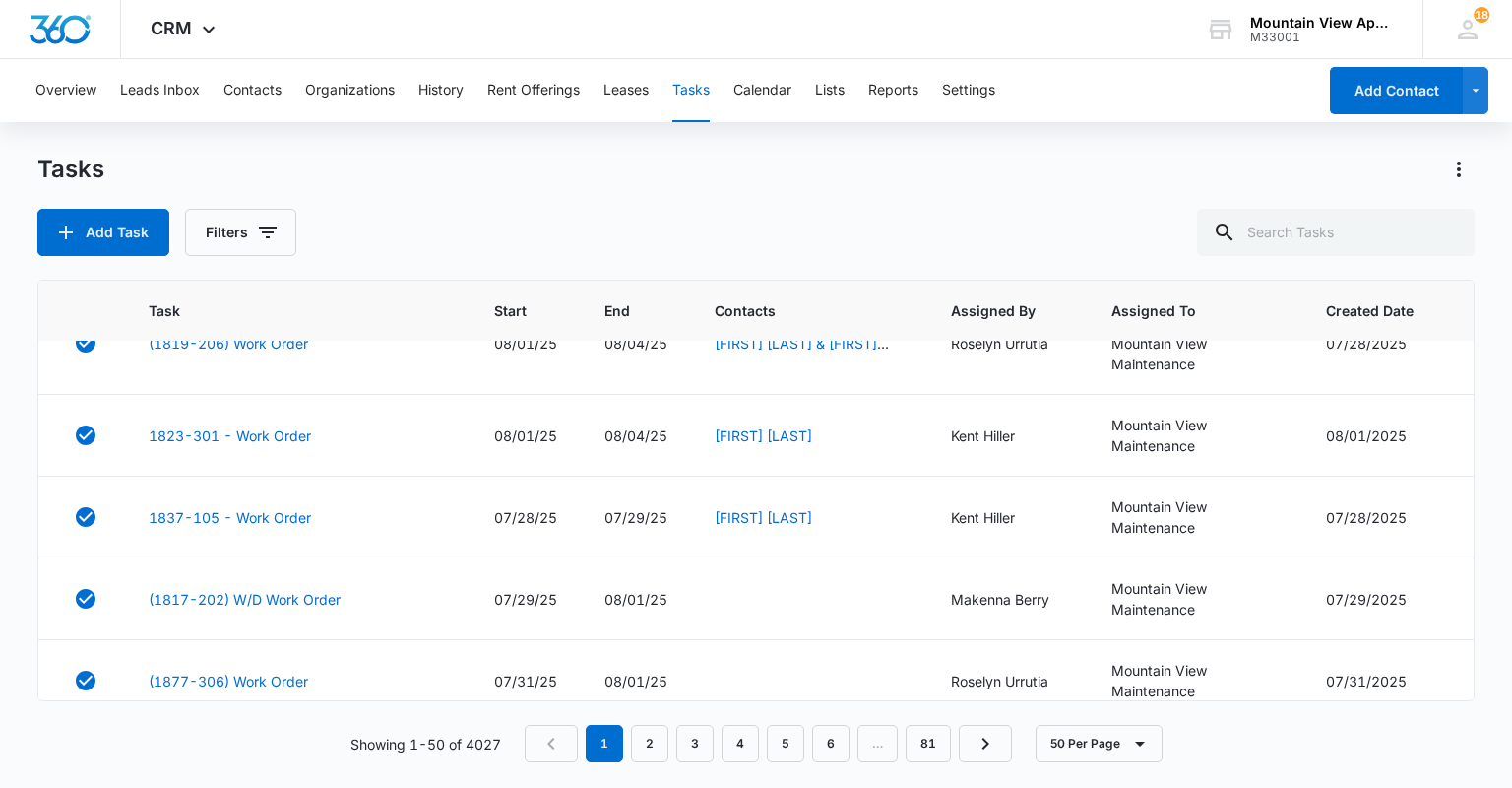 scroll, scrollTop: 946, scrollLeft: 0, axis: vertical 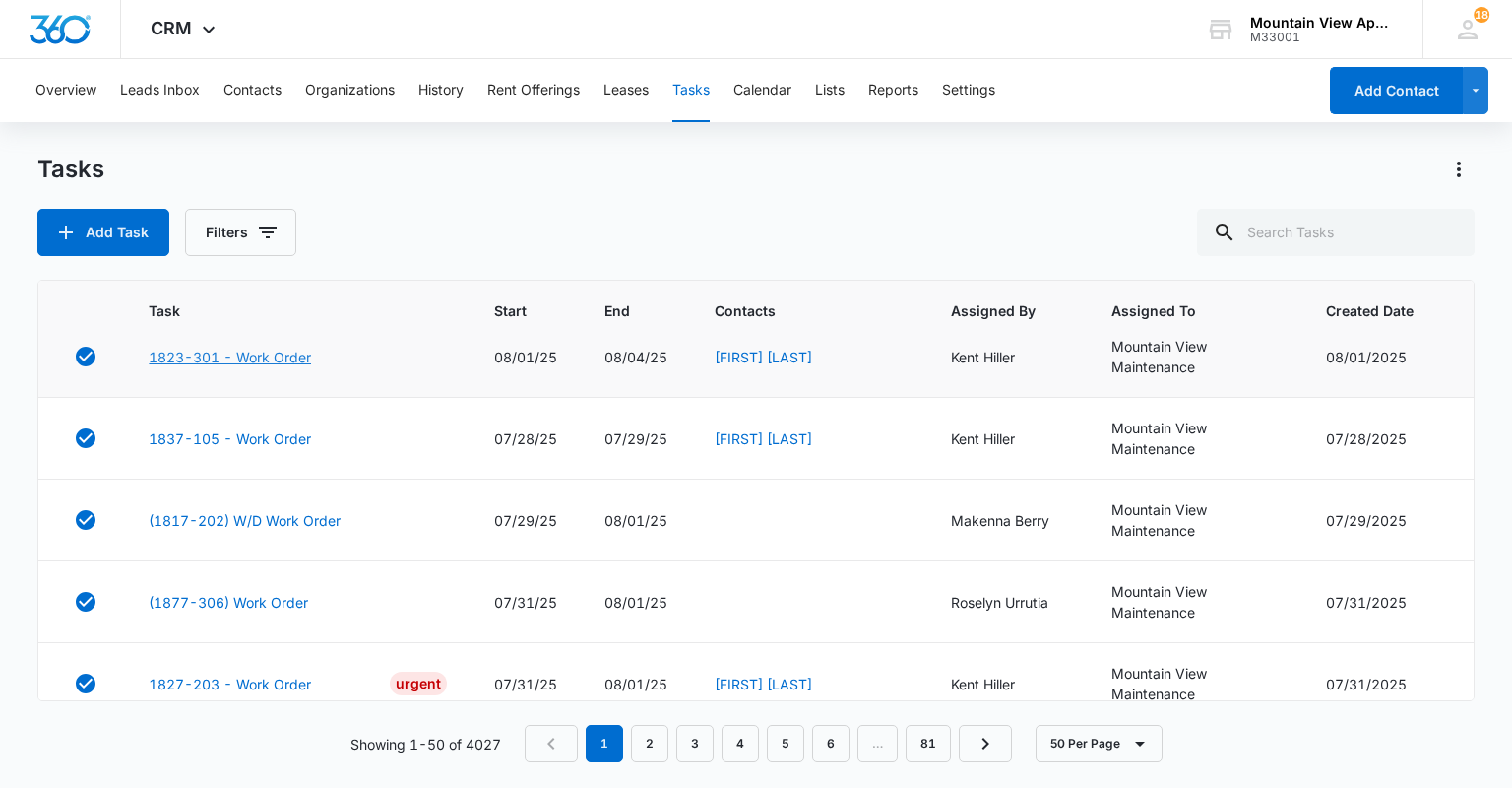 click on "1823-301 - Work Order" at bounding box center [229, 357] 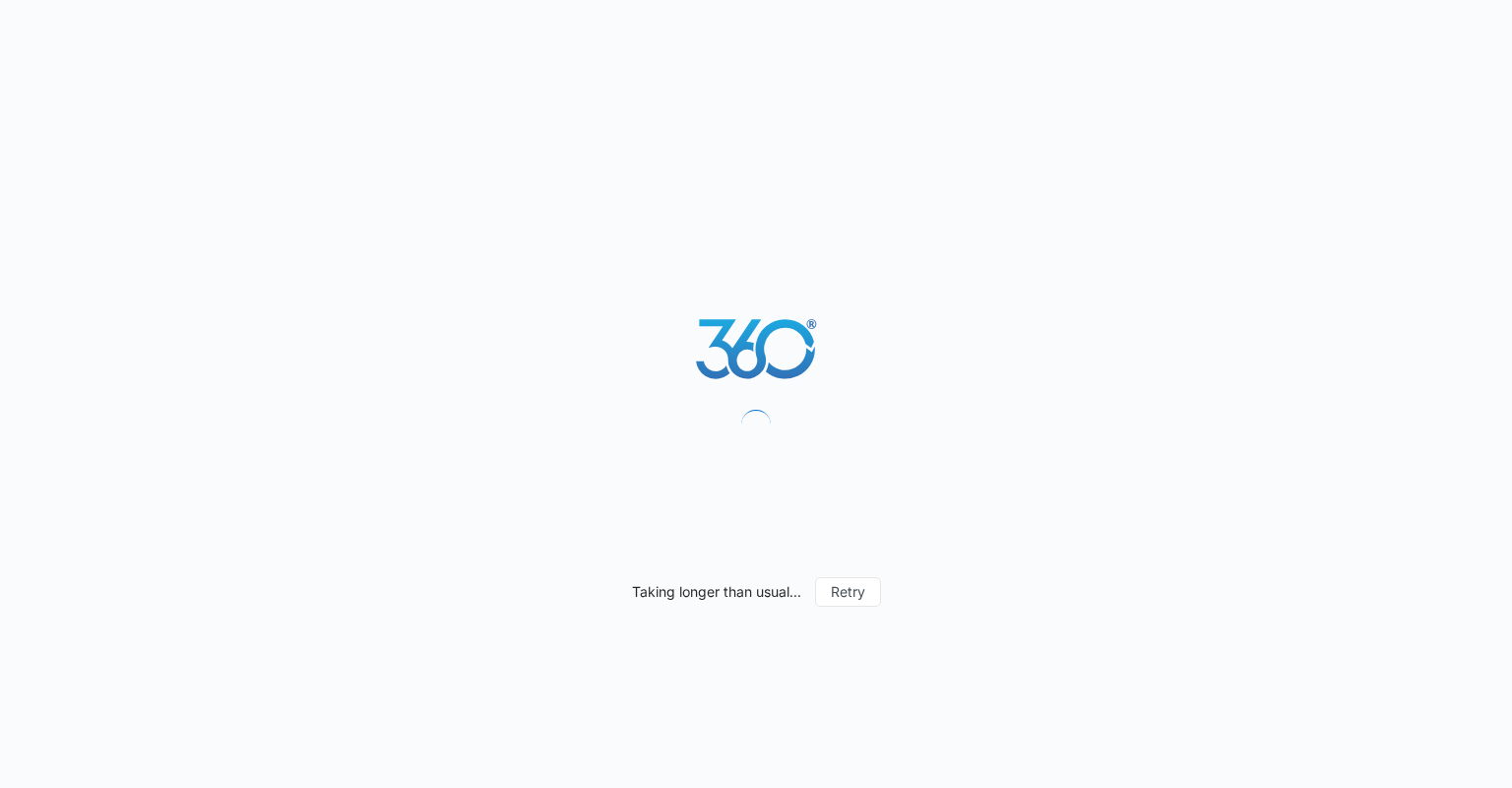 scroll, scrollTop: 0, scrollLeft: 0, axis: both 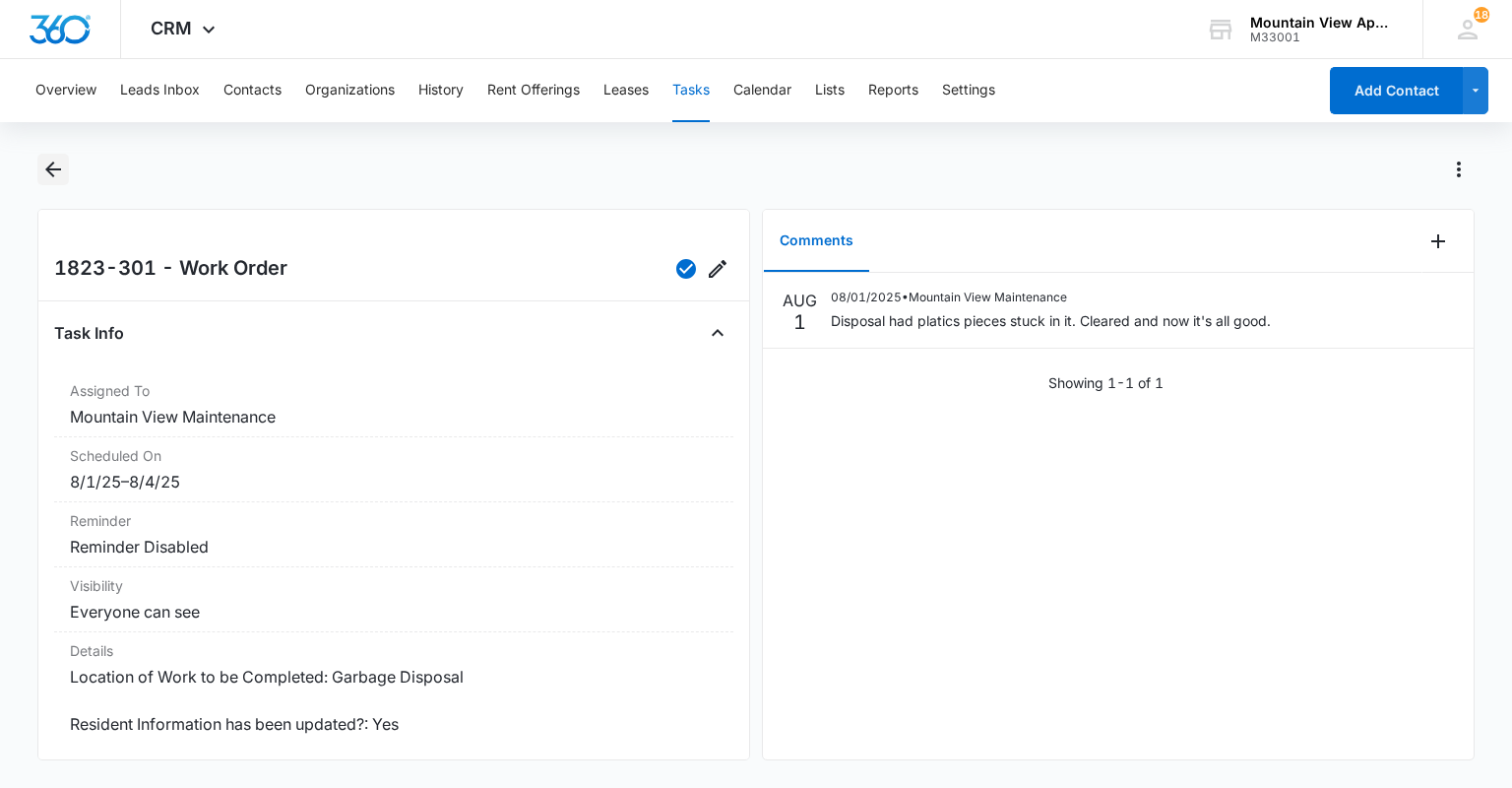 click 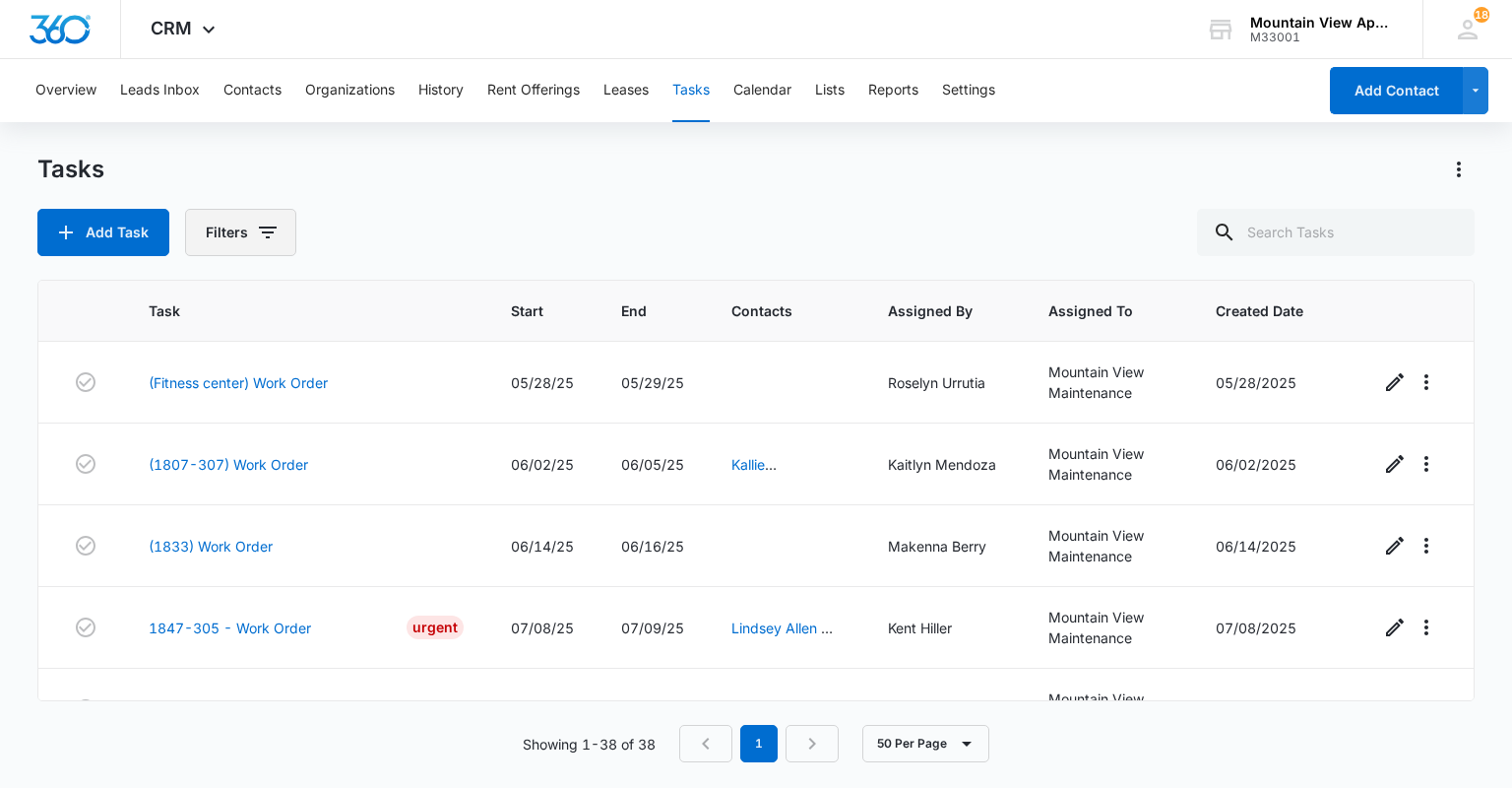 click on "Filters" at bounding box center (240, 232) 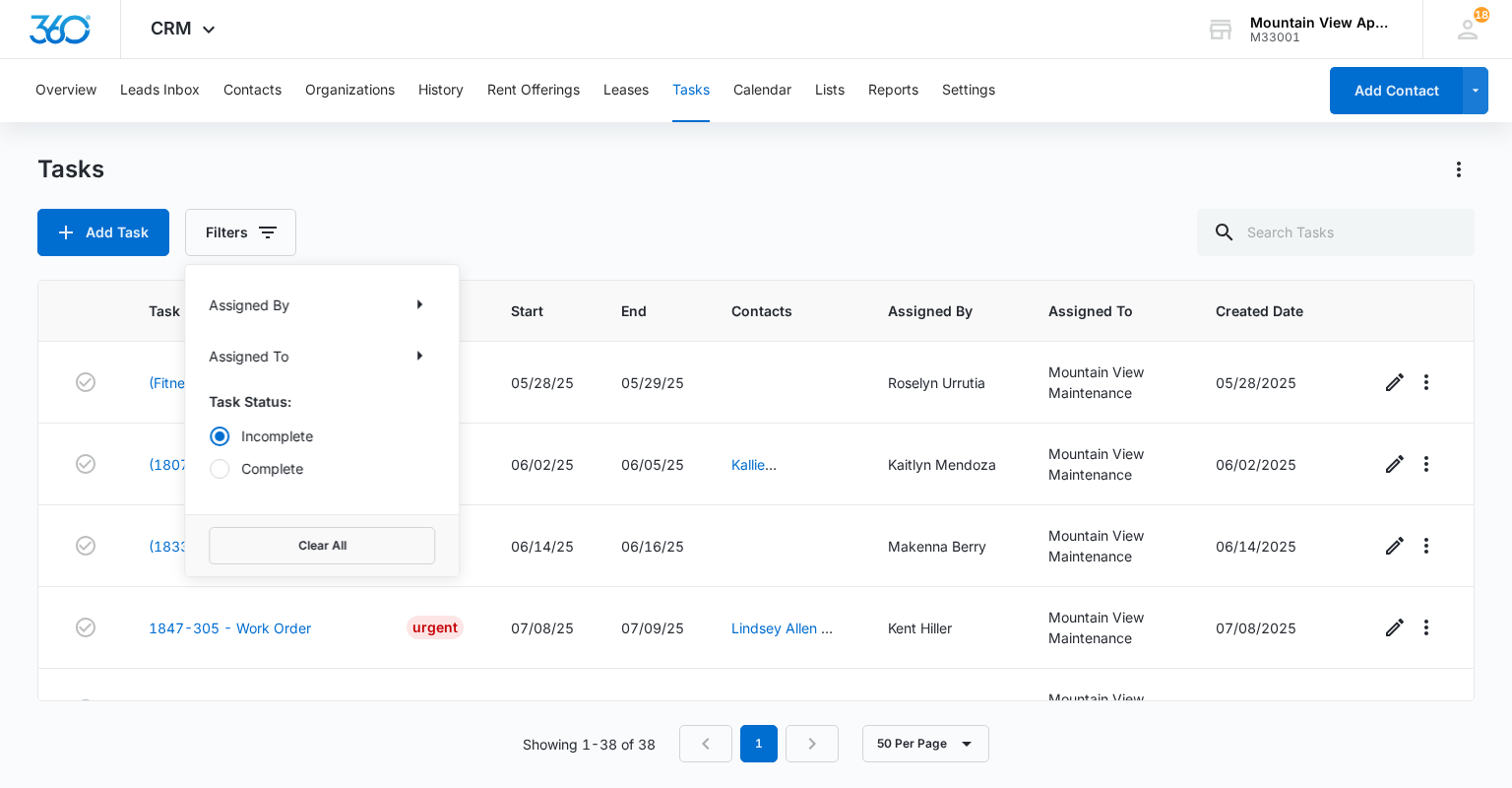click on "Complete" at bounding box center [322, 468] 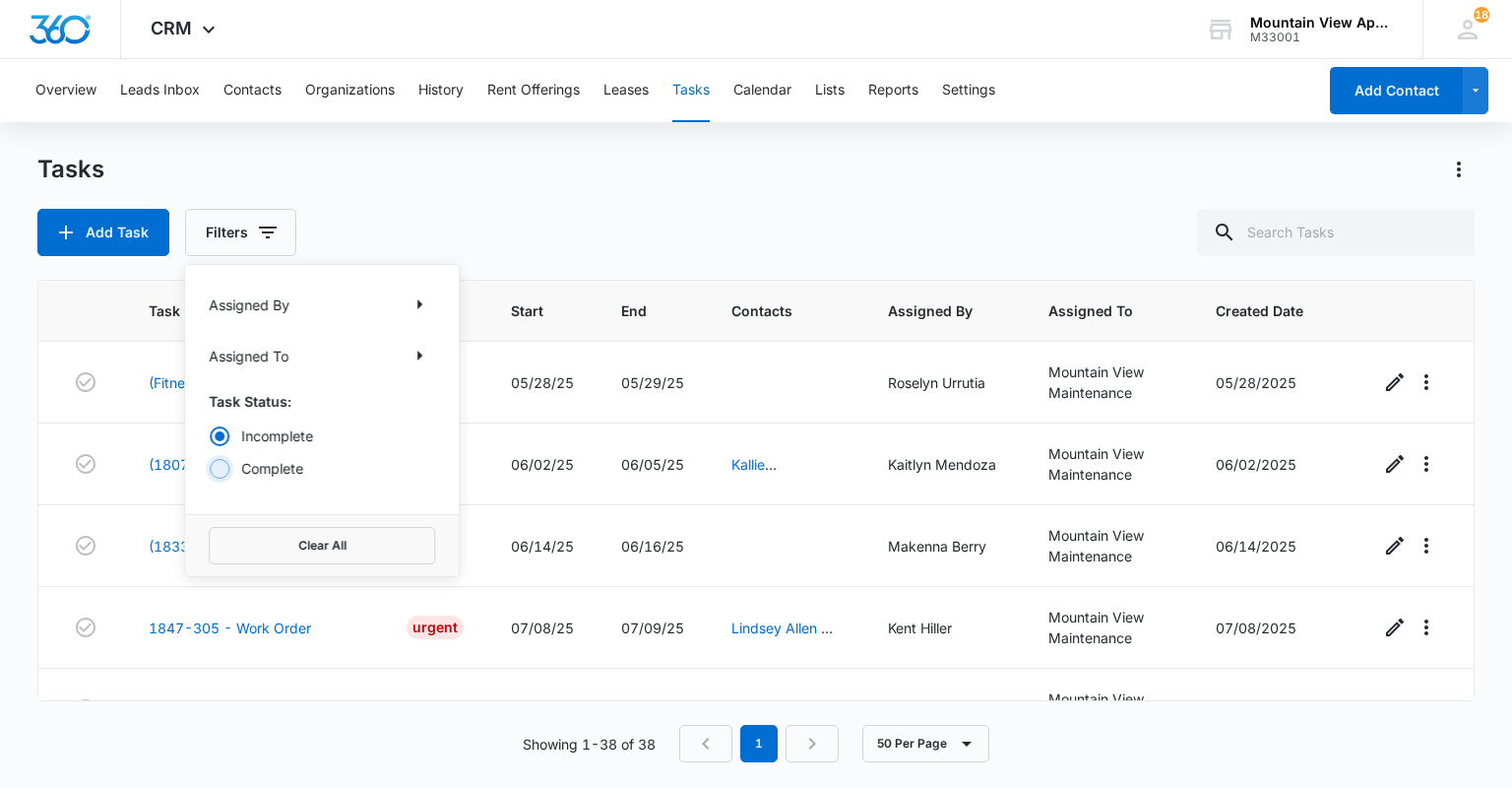 radio on "false" 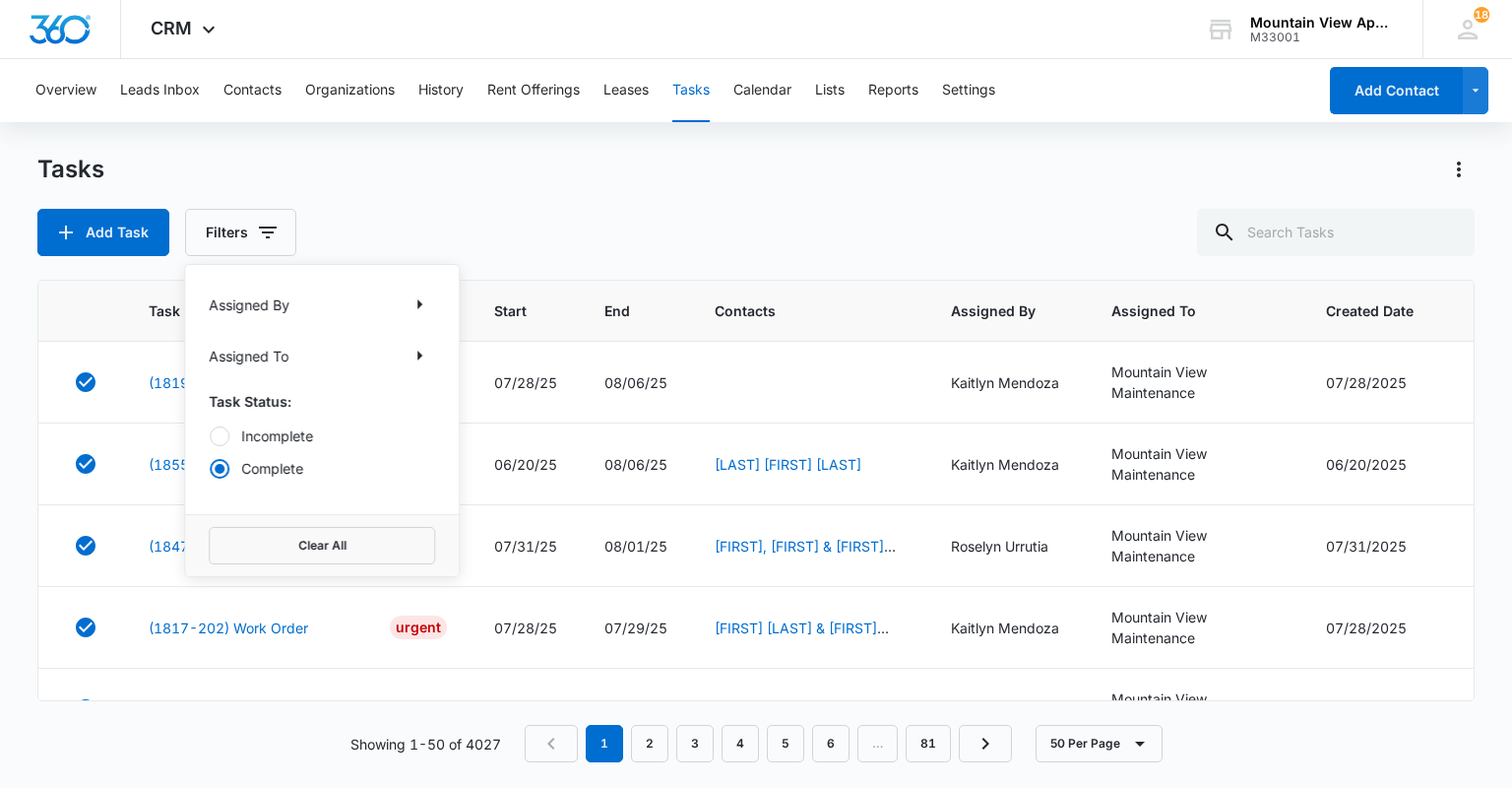 click on "Tasks Add Task Filters Assigned By Assigned To Task Status: Incomplete Complete Clear All" at bounding box center [755, 205] 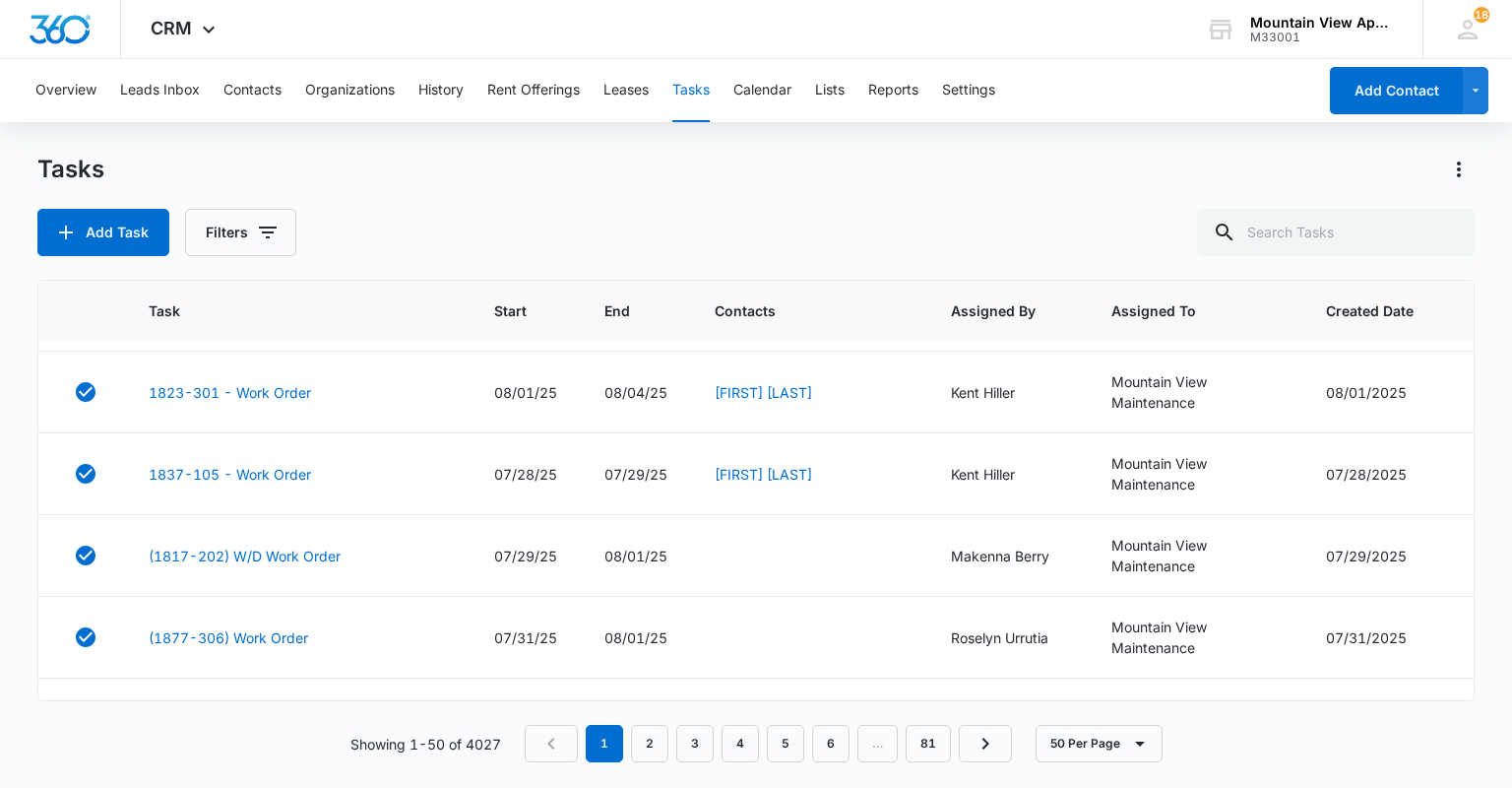 scroll, scrollTop: 946, scrollLeft: 0, axis: vertical 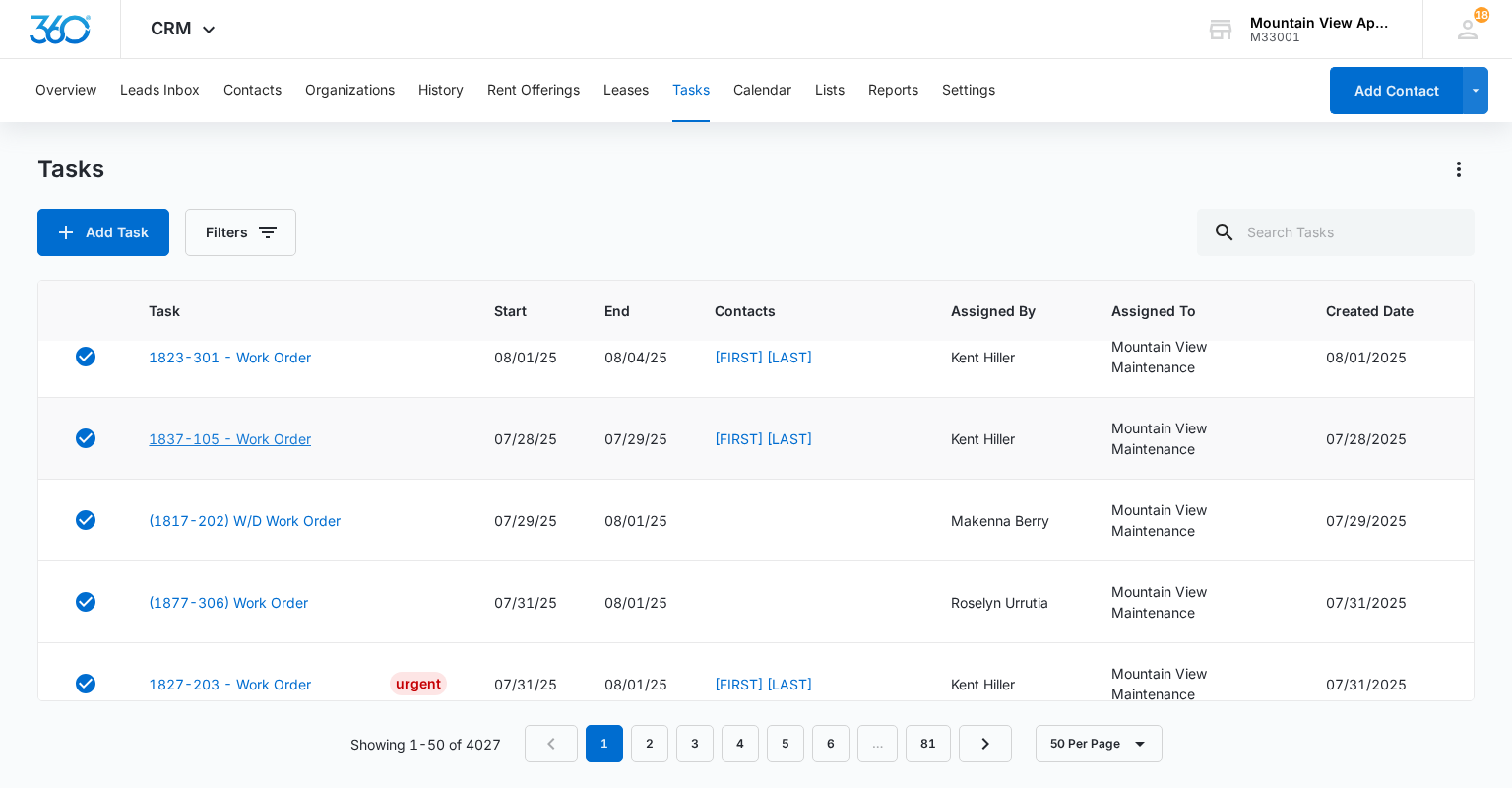 click on "1837-105 - Work Order" at bounding box center (229, 438) 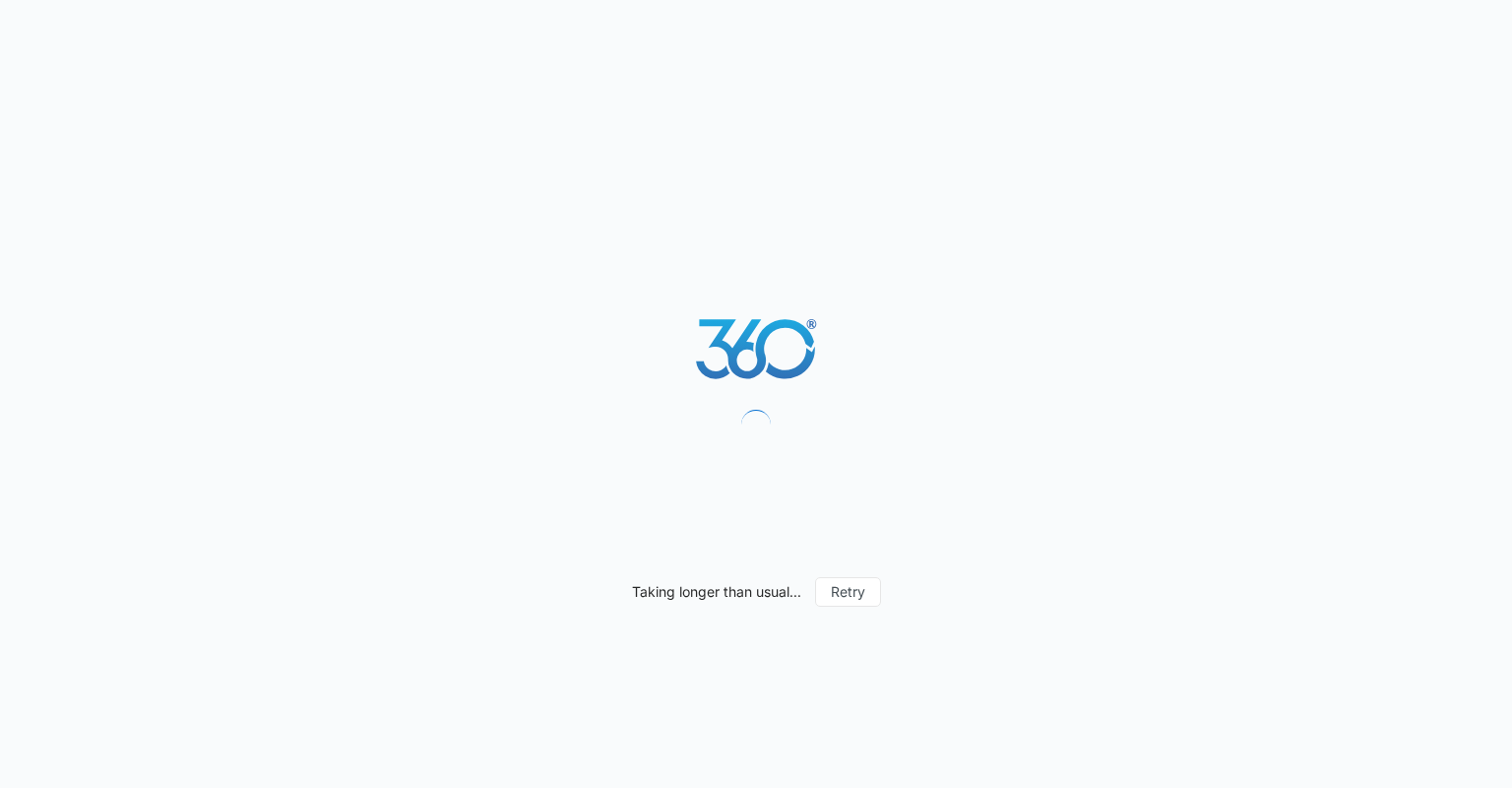 scroll, scrollTop: 0, scrollLeft: 0, axis: both 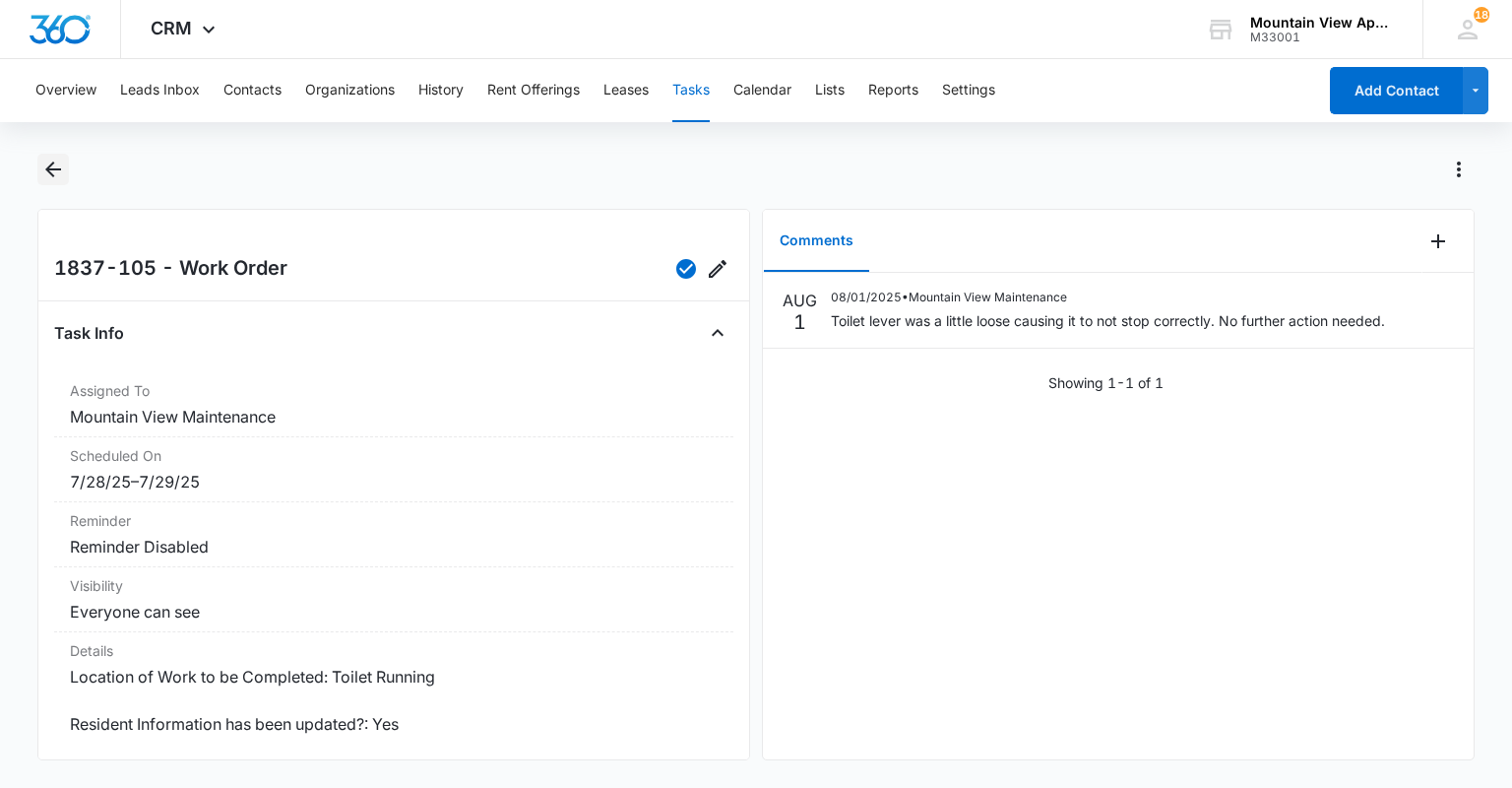 click 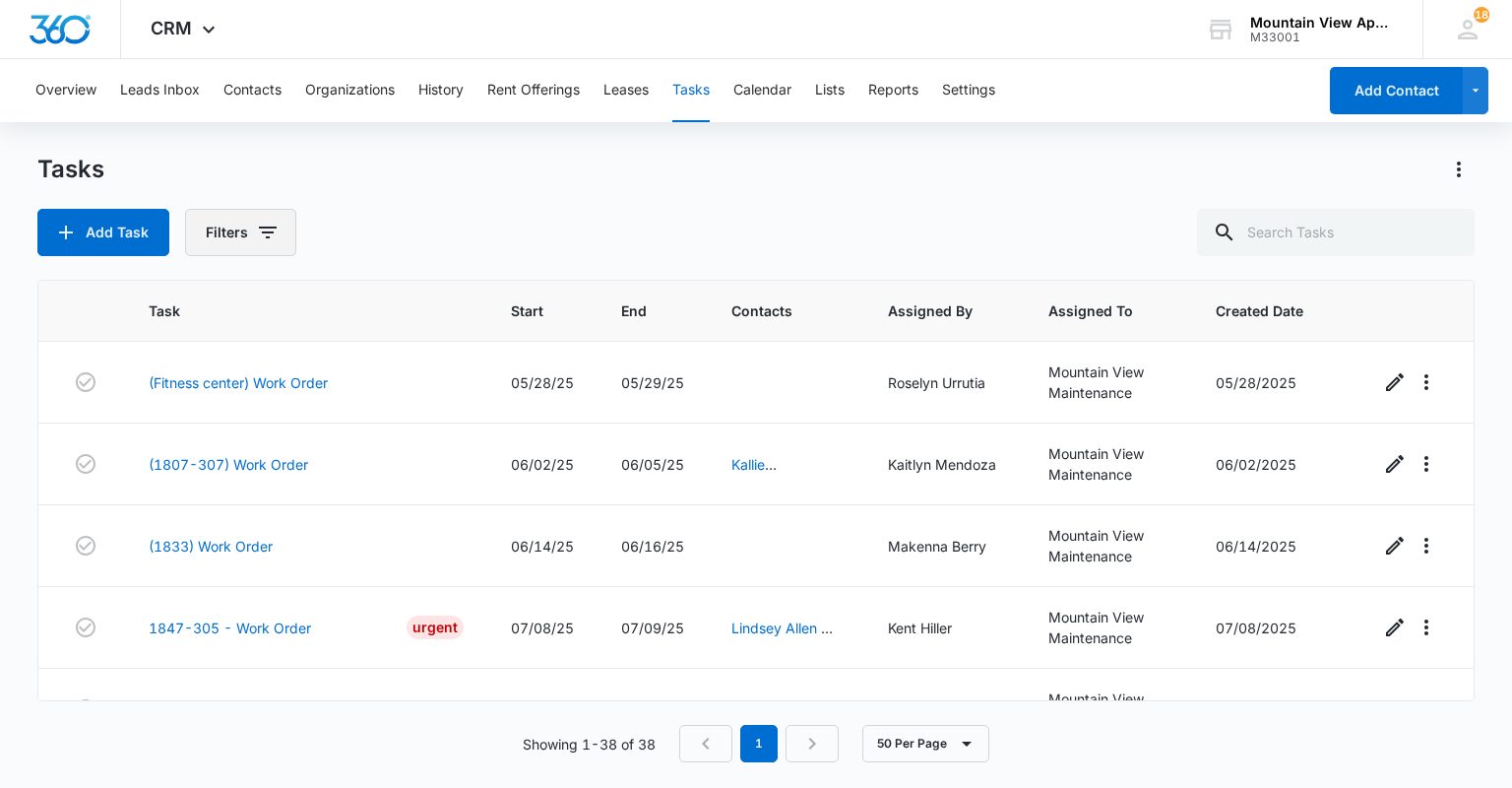 click on "Filters" at bounding box center (240, 232) 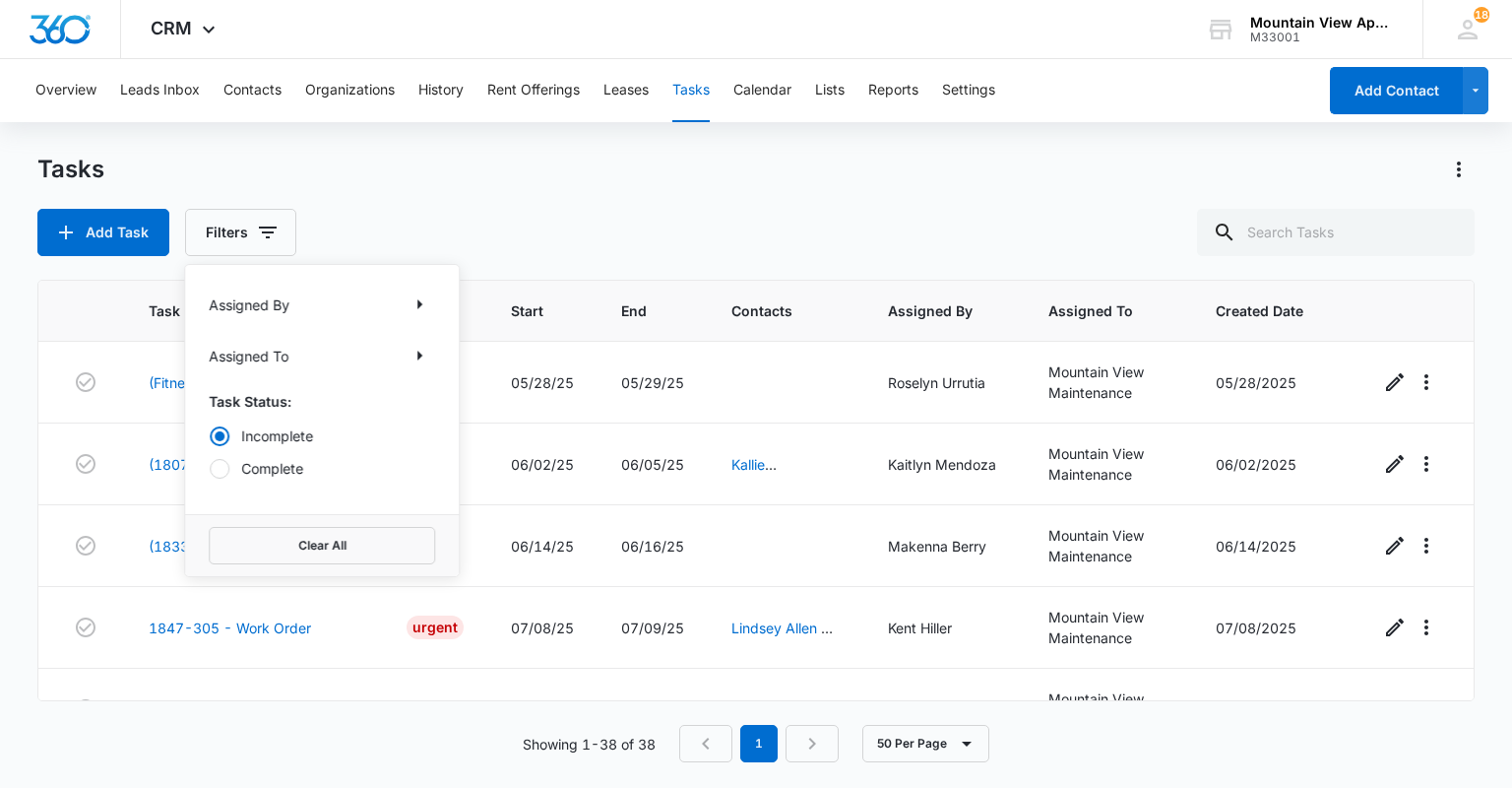 click on "Complete" at bounding box center [322, 468] 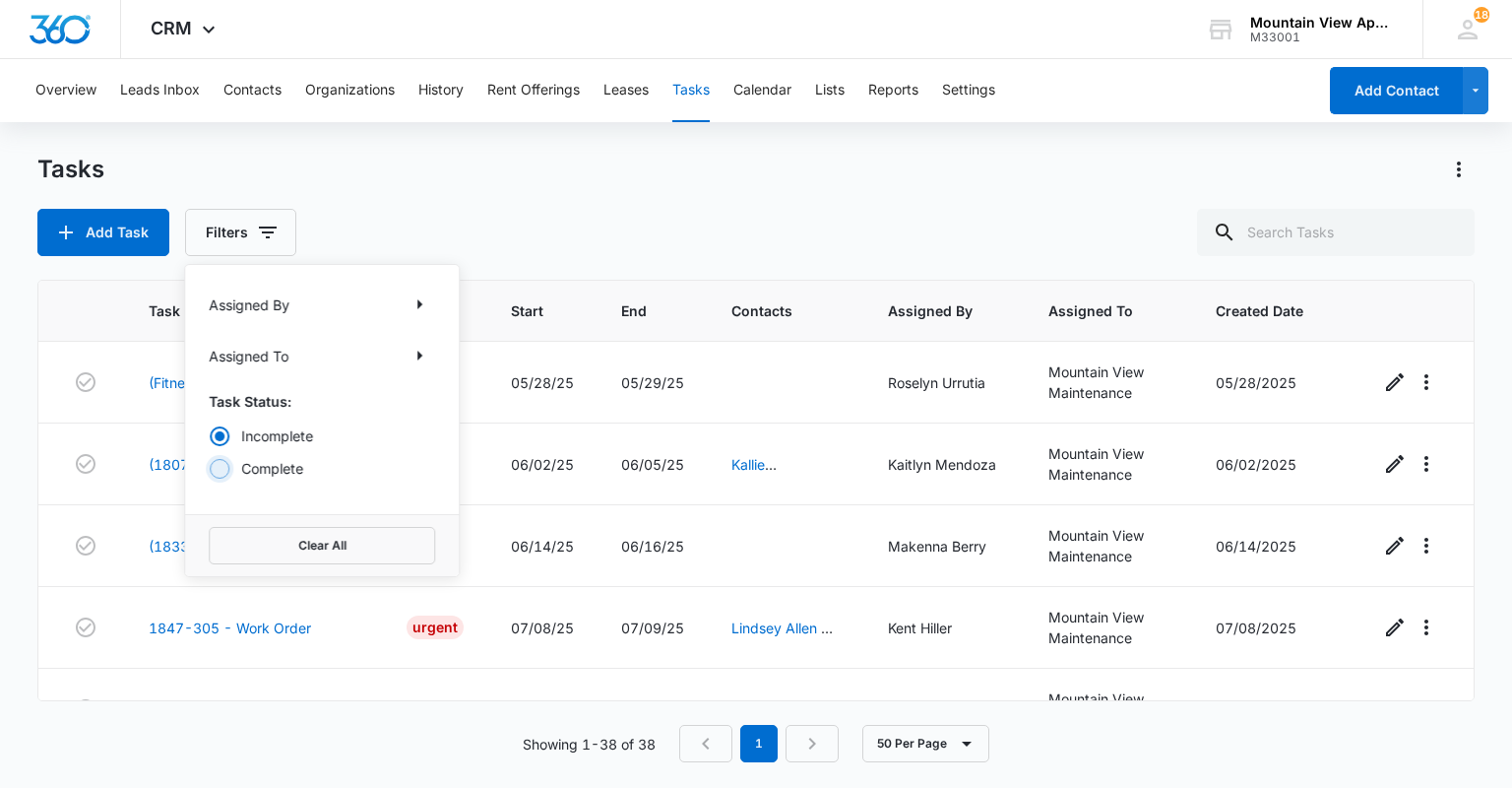 radio on "false" 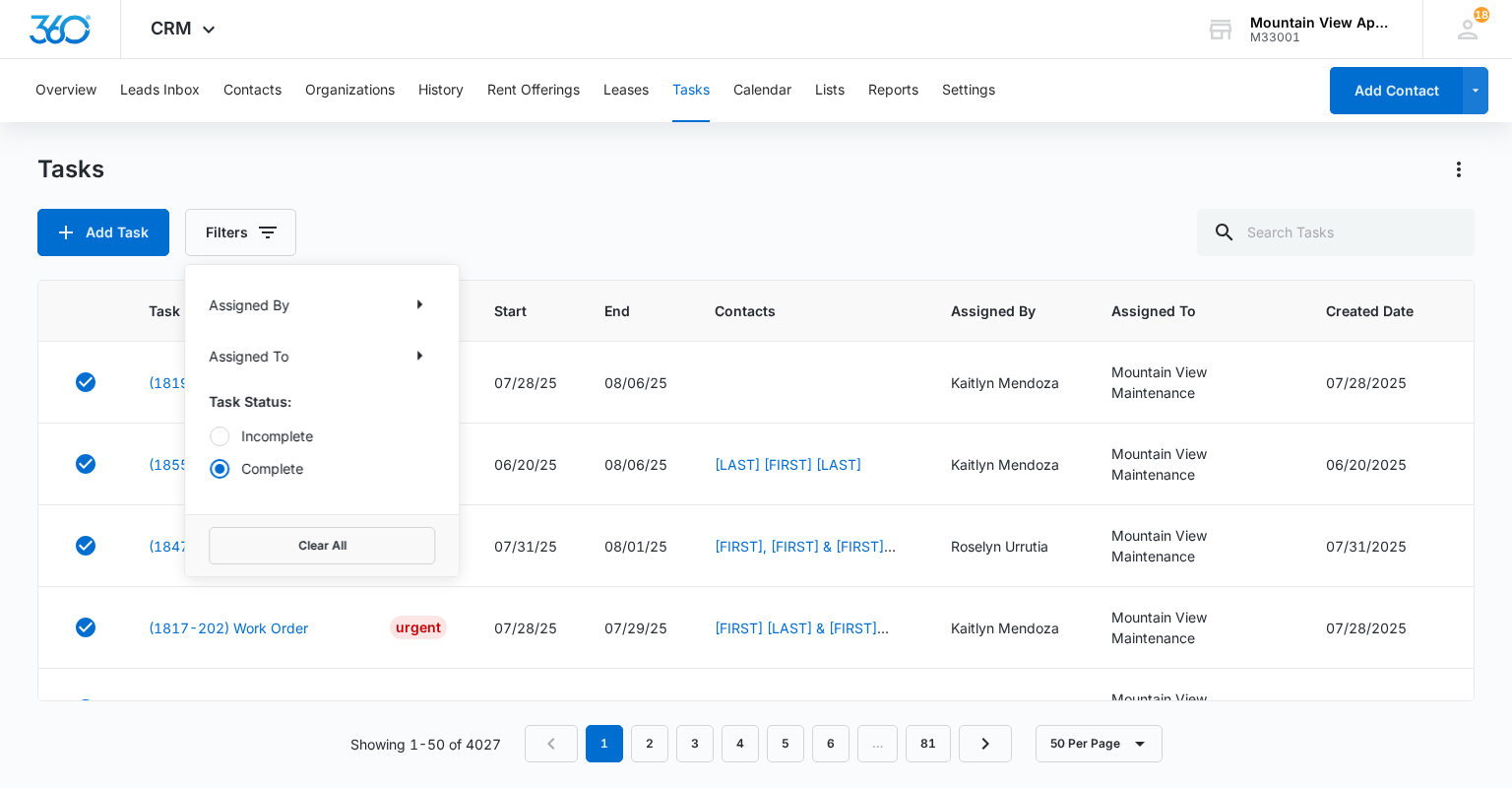click on "Tasks Add Task Filters Assigned By Assigned To Task Status: Incomplete Complete Clear All" at bounding box center [755, 205] 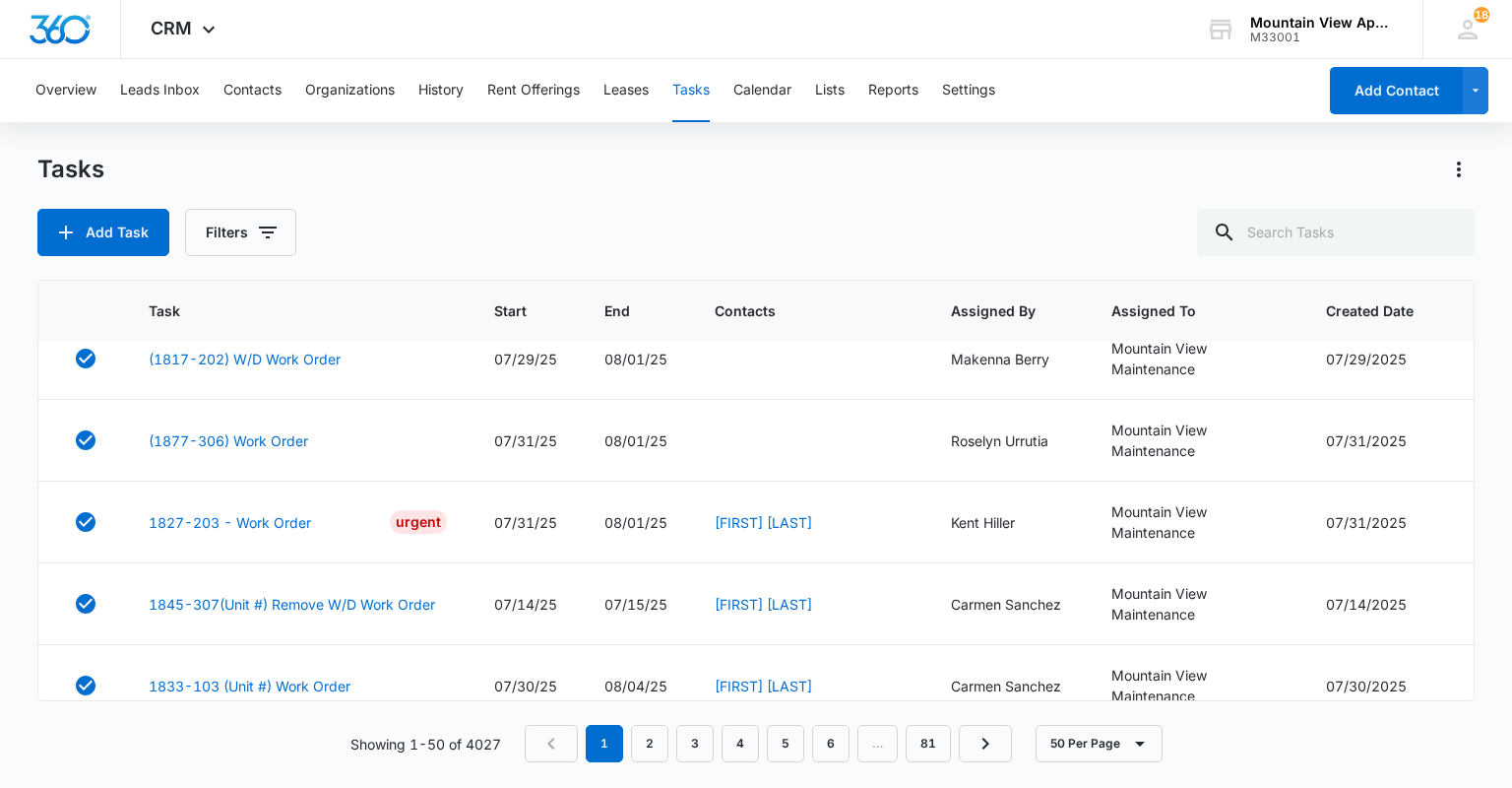 scroll, scrollTop: 1182, scrollLeft: 0, axis: vertical 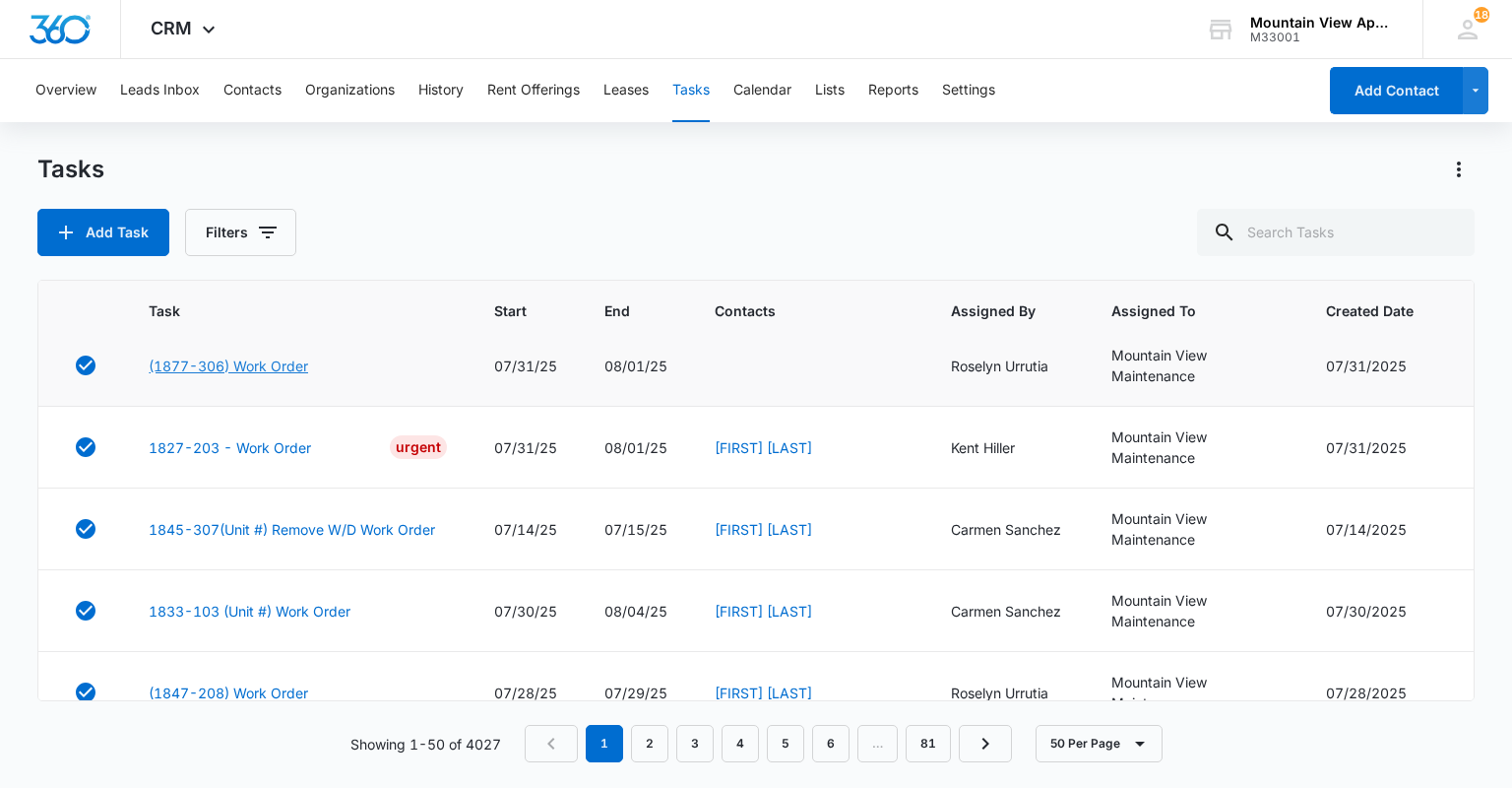 click on "(1877-306) Work Order" at bounding box center [228, 365] 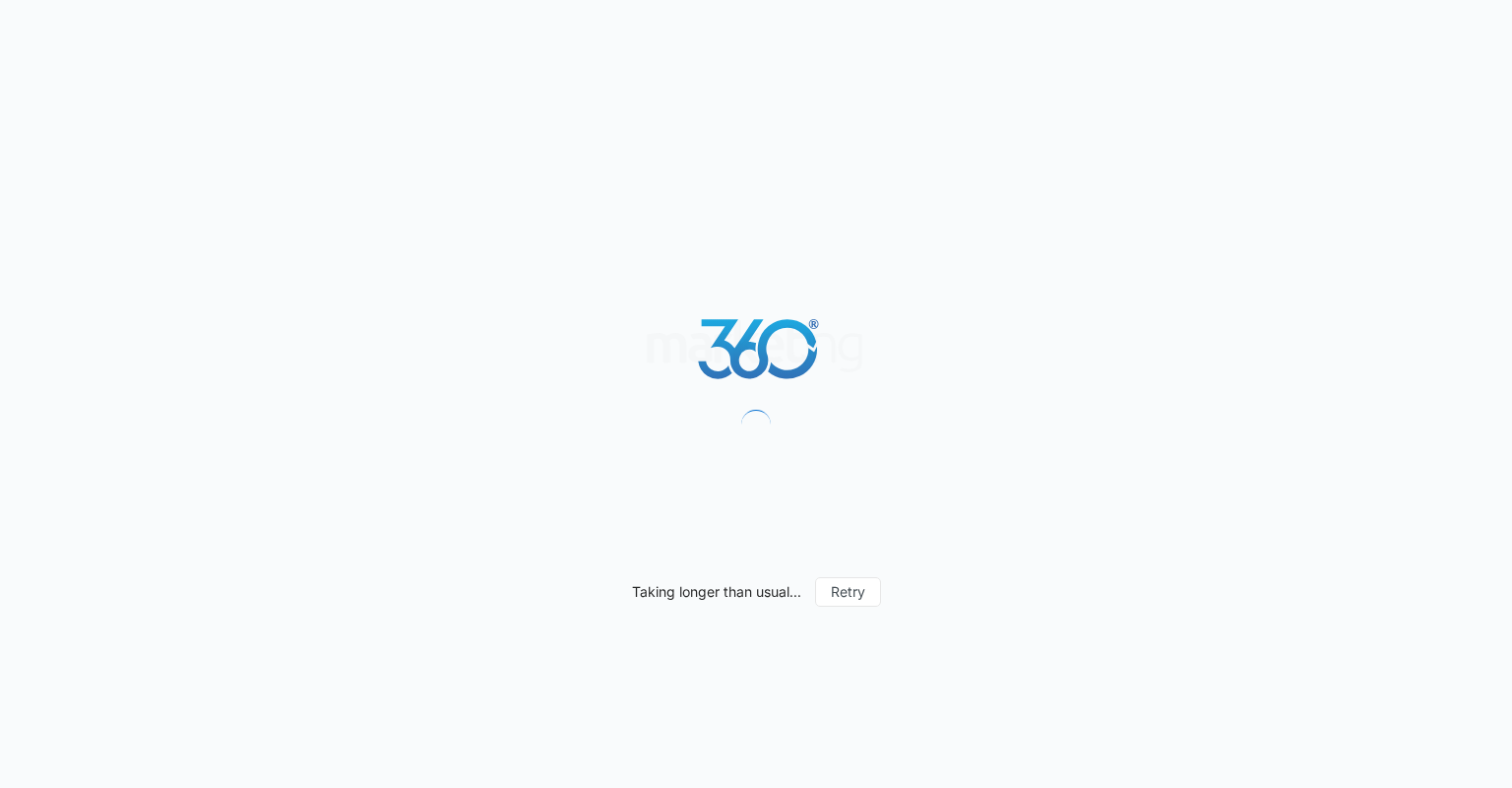 scroll, scrollTop: 0, scrollLeft: 0, axis: both 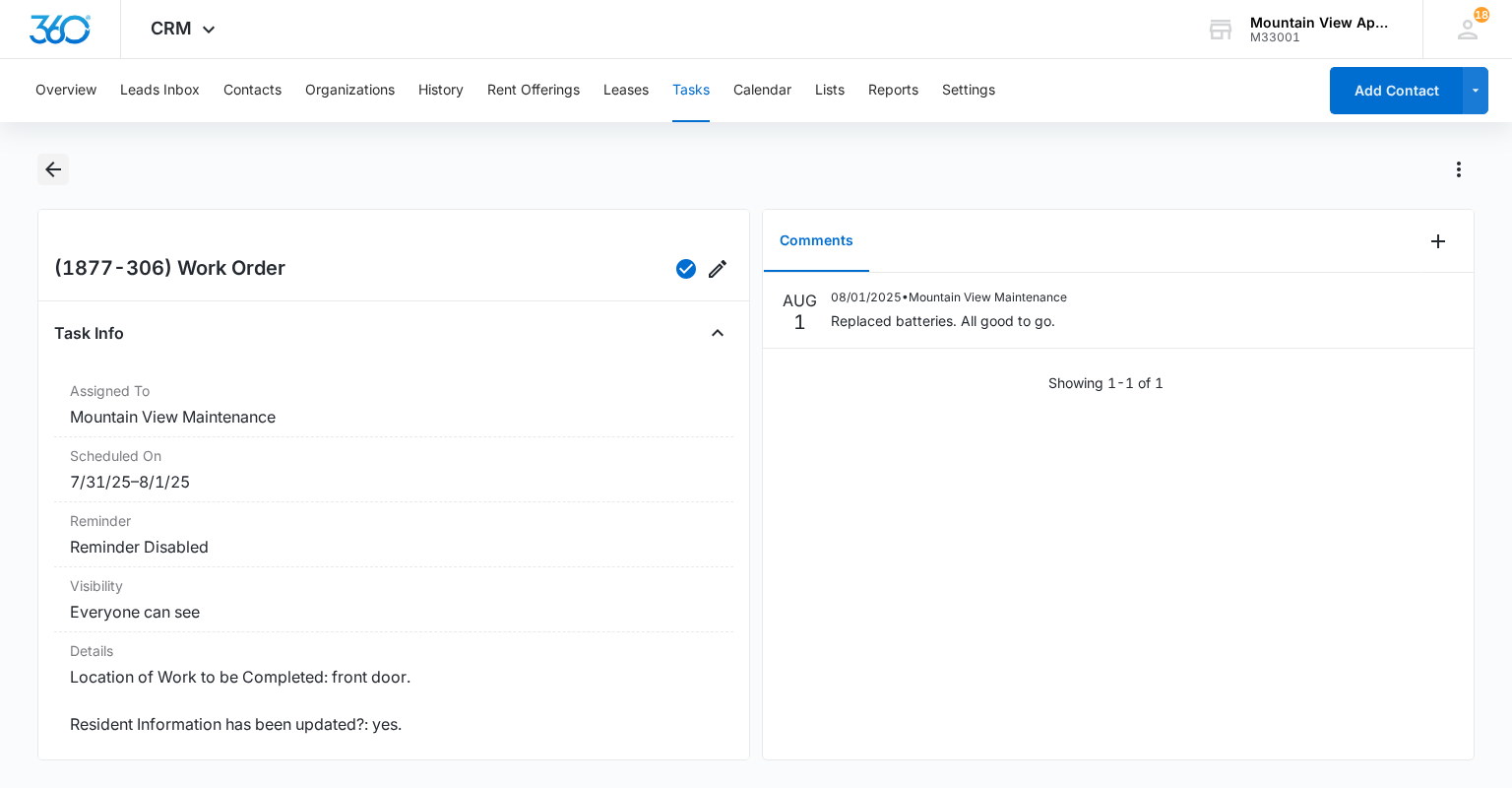 click 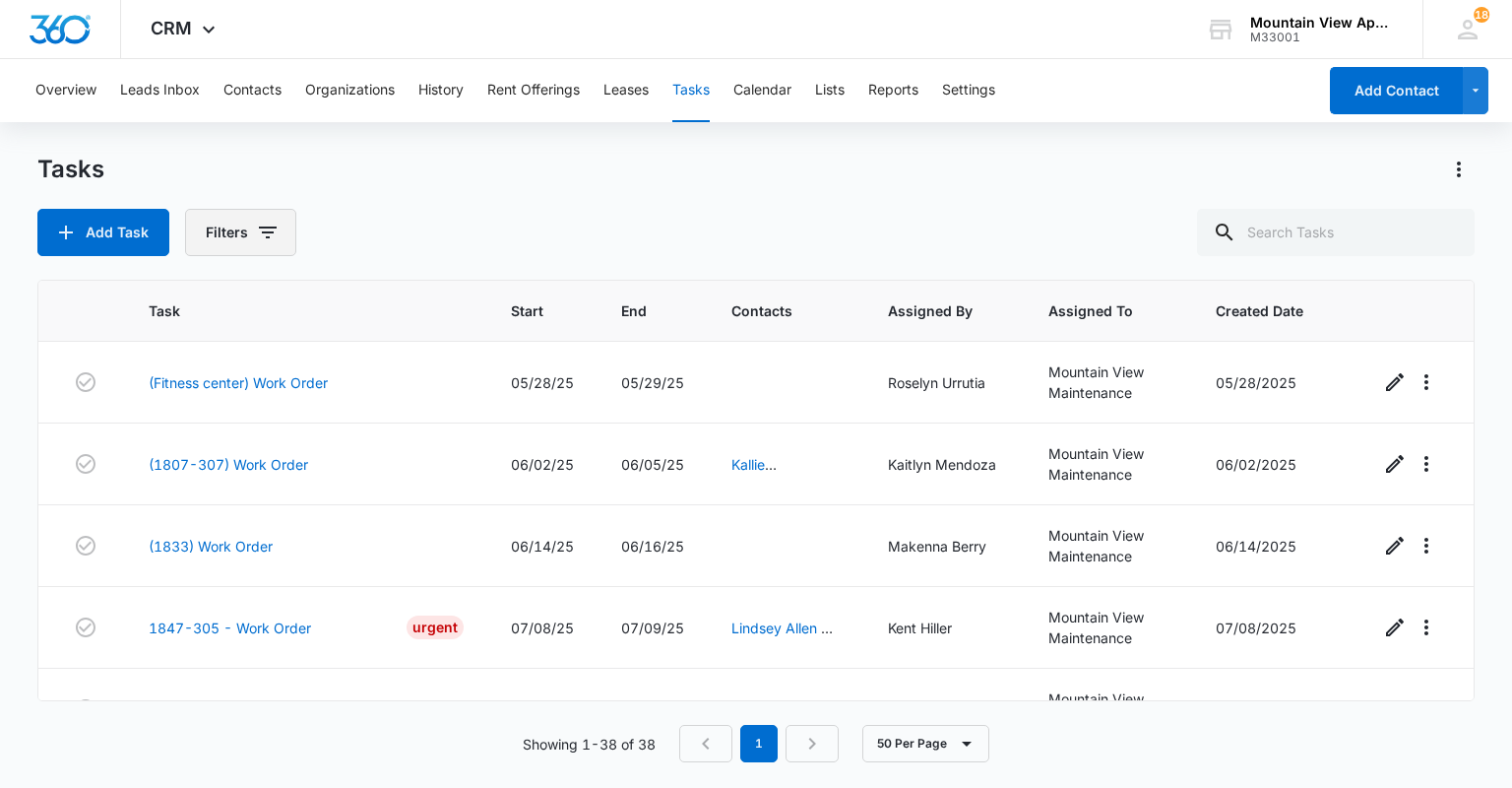 click 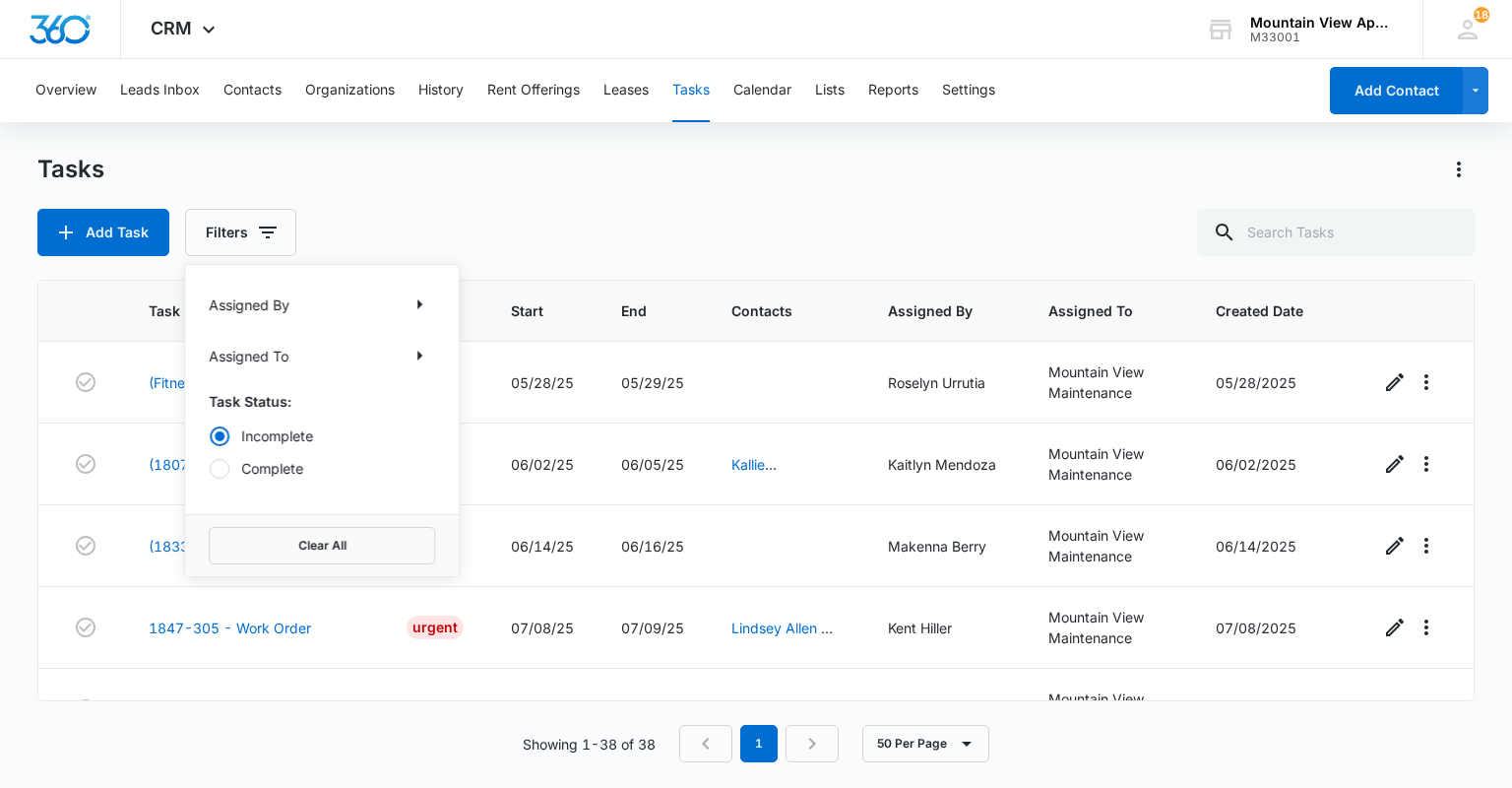 click on "Assigned By Assigned To Task Status: Incomplete Complete" at bounding box center (322, 389) 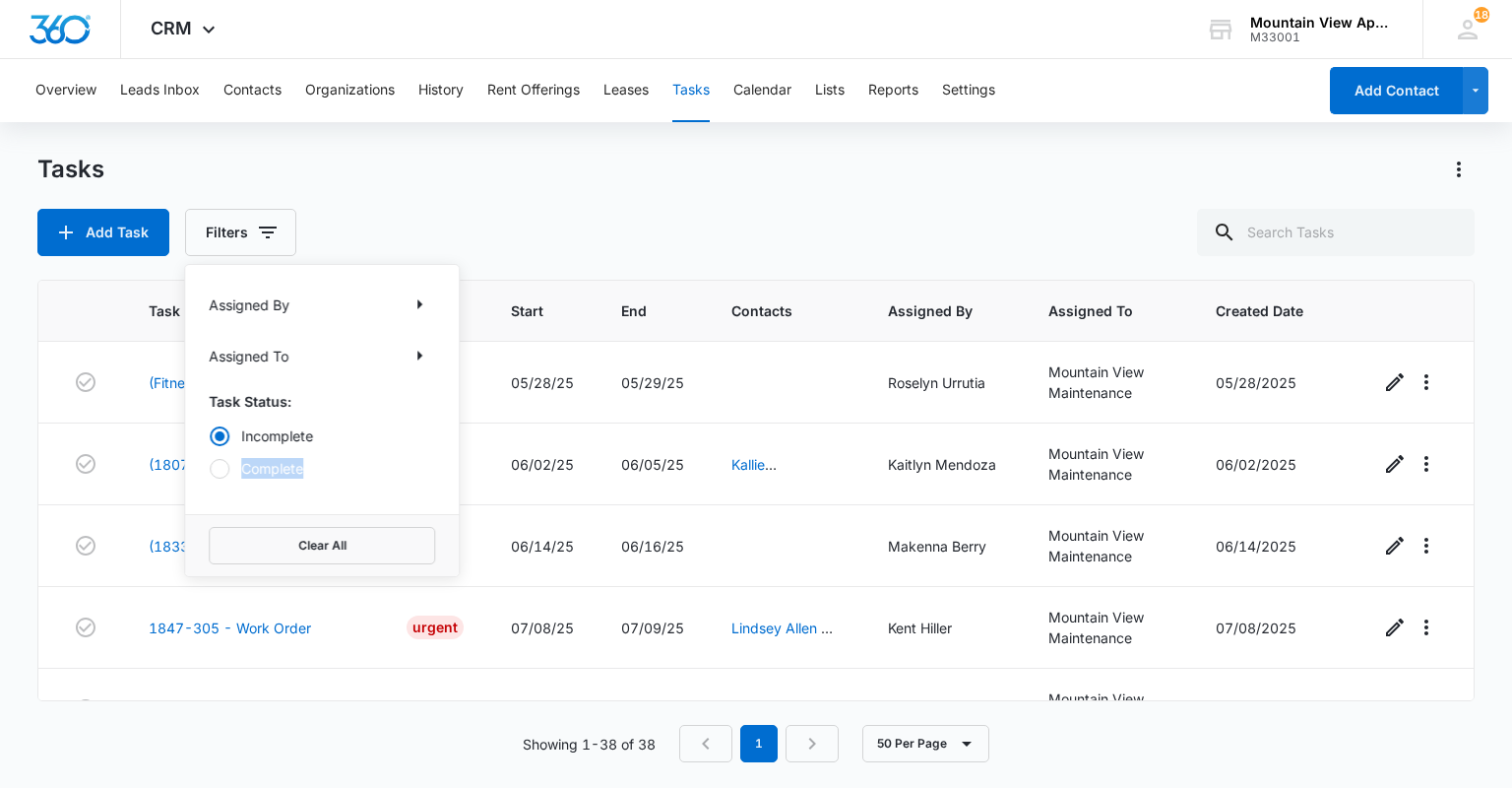 click on "Assigned By Assigned To Task Status: Incomplete Complete" at bounding box center [322, 389] 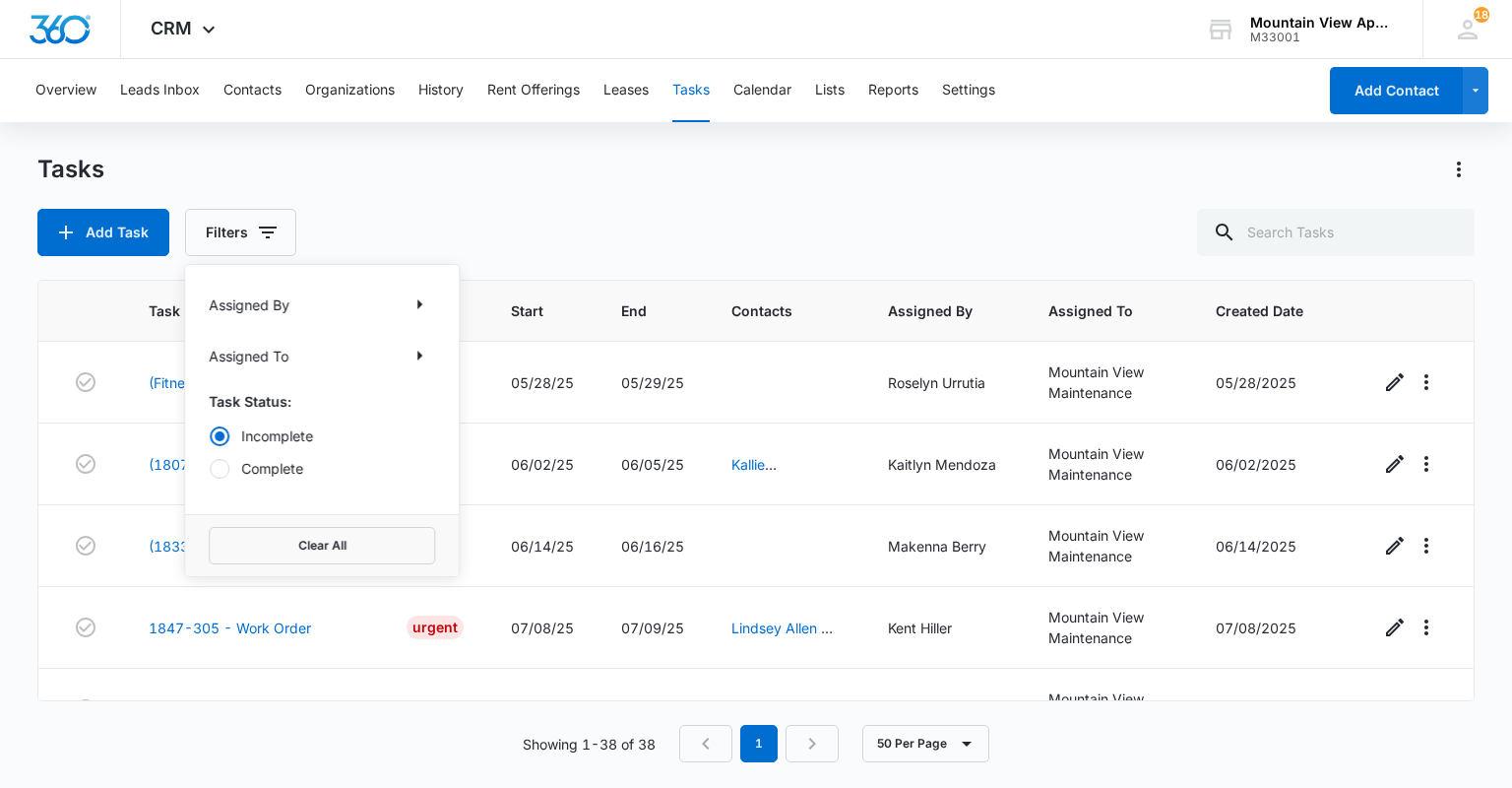 click at bounding box center [220, 469] 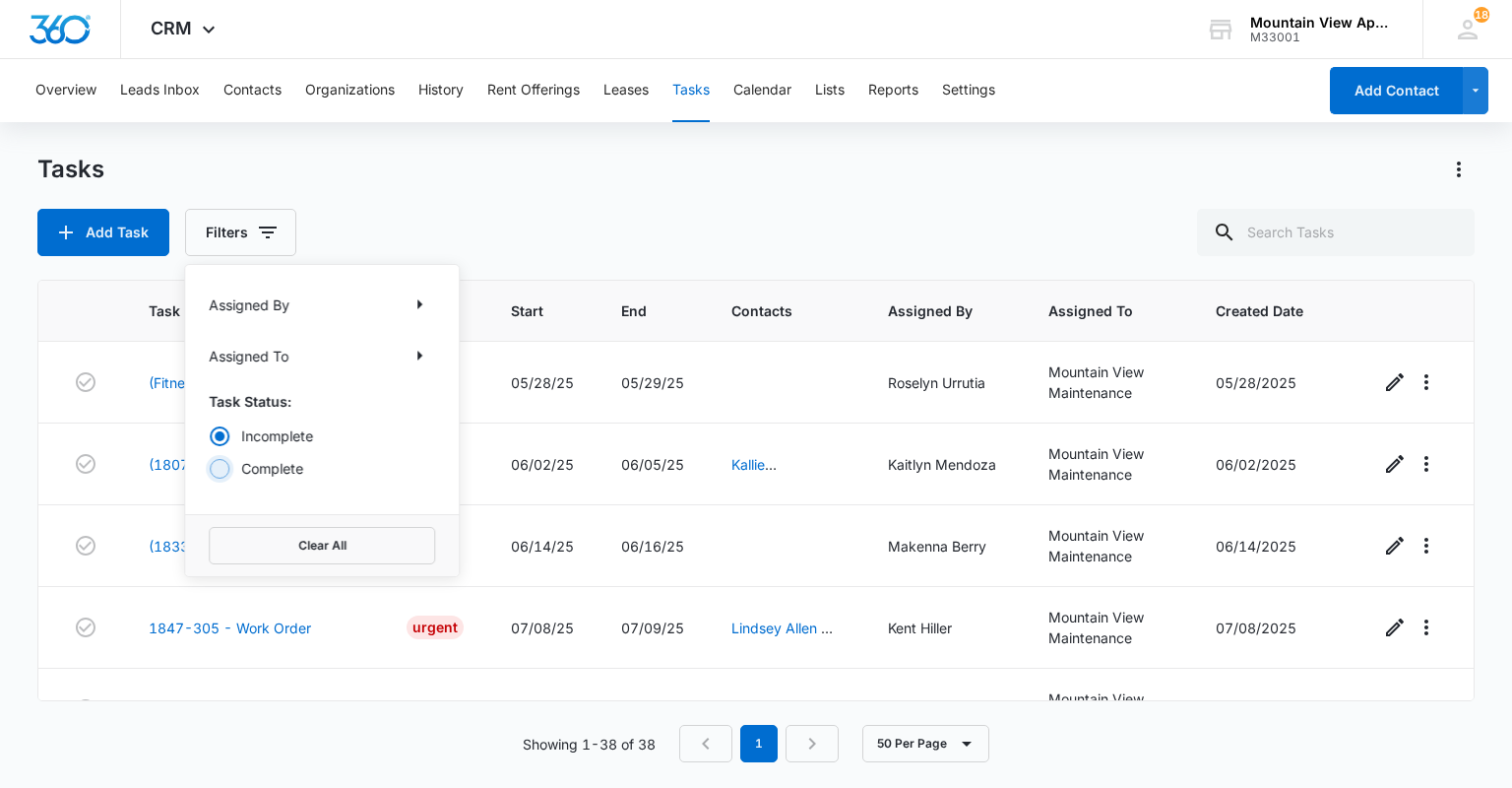 click on "Complete" at bounding box center (209, 468) 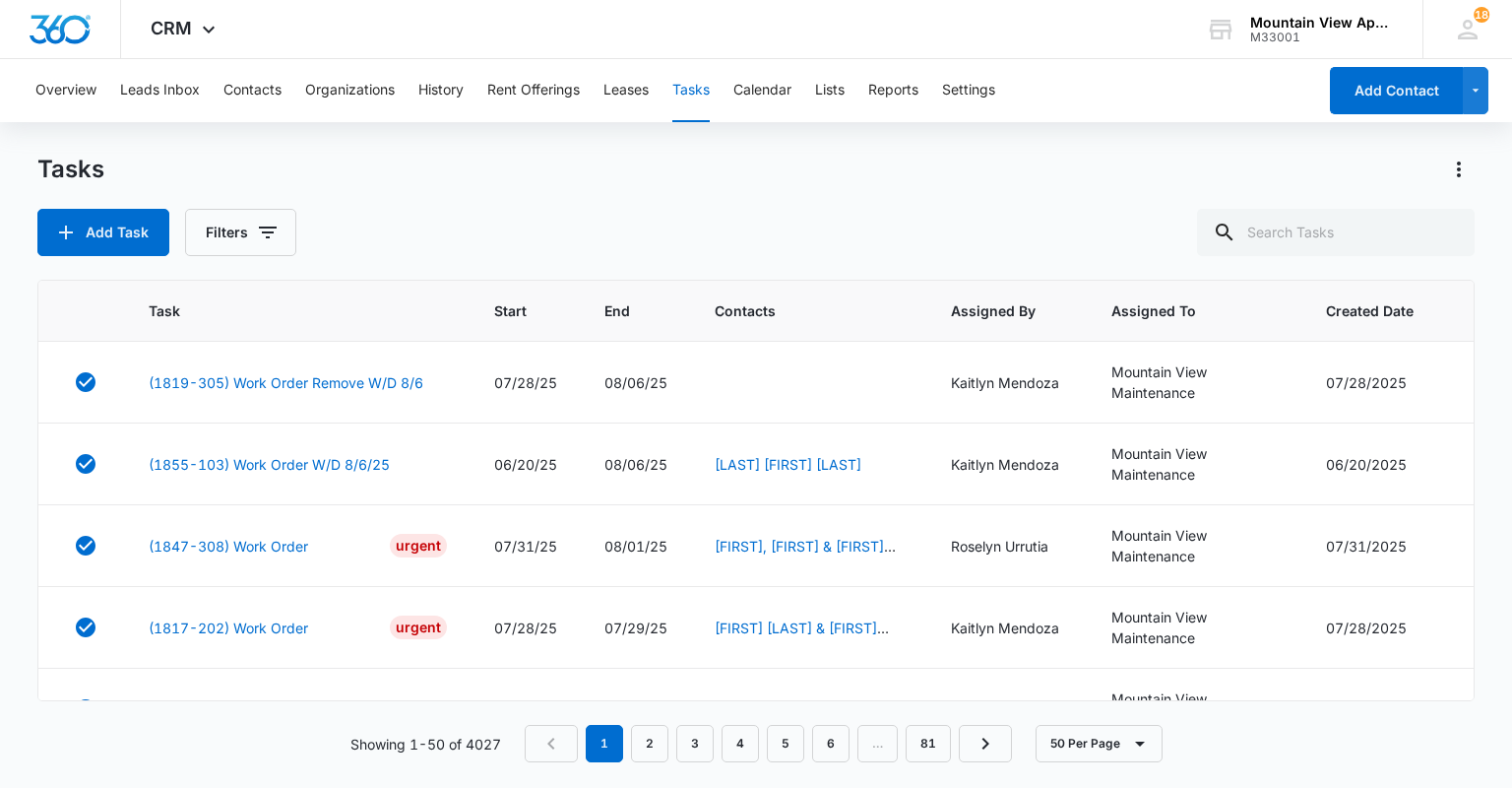 click on "Tasks Add Task Filters" at bounding box center (755, 205) 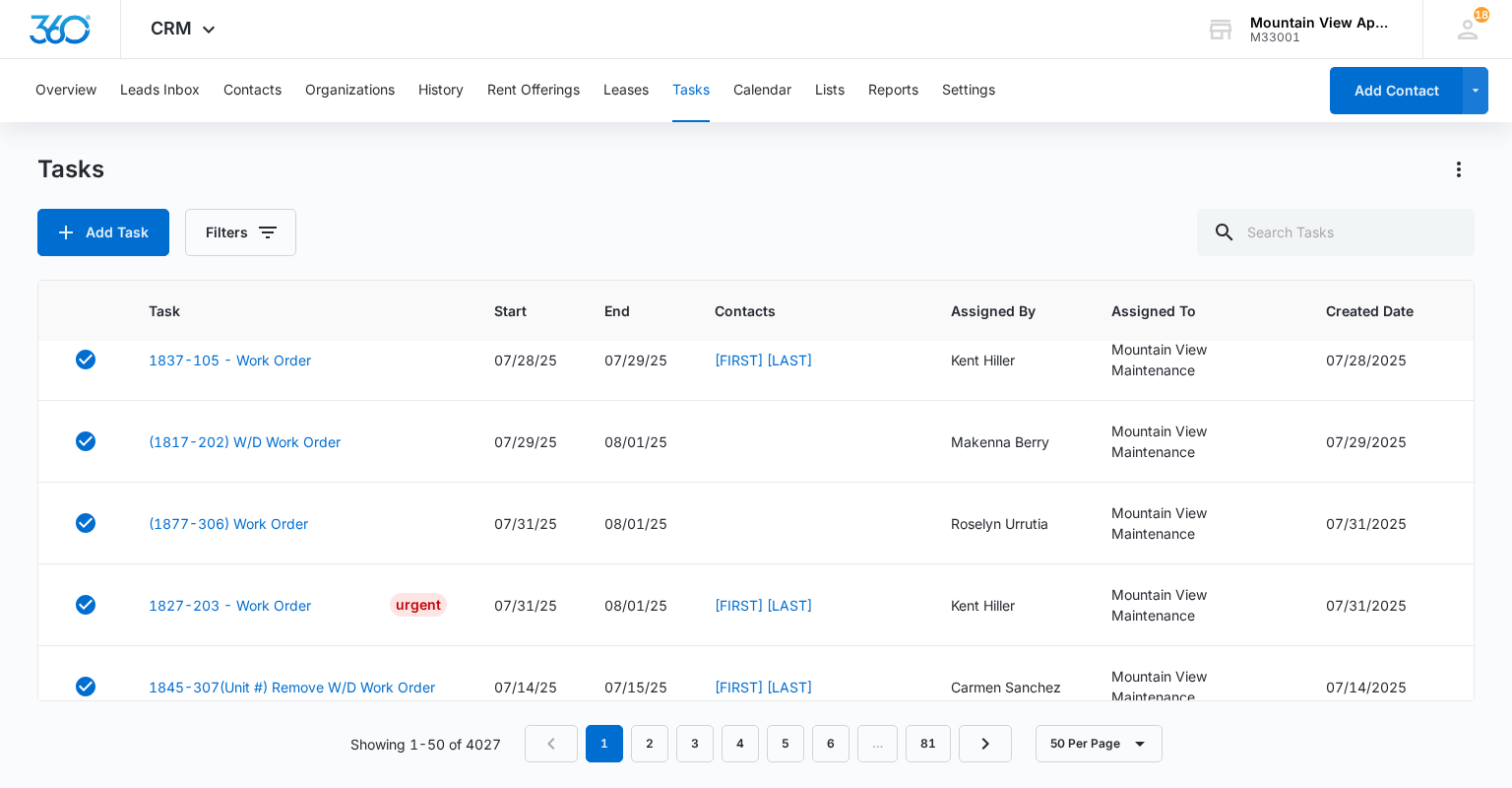 scroll, scrollTop: 1103, scrollLeft: 0, axis: vertical 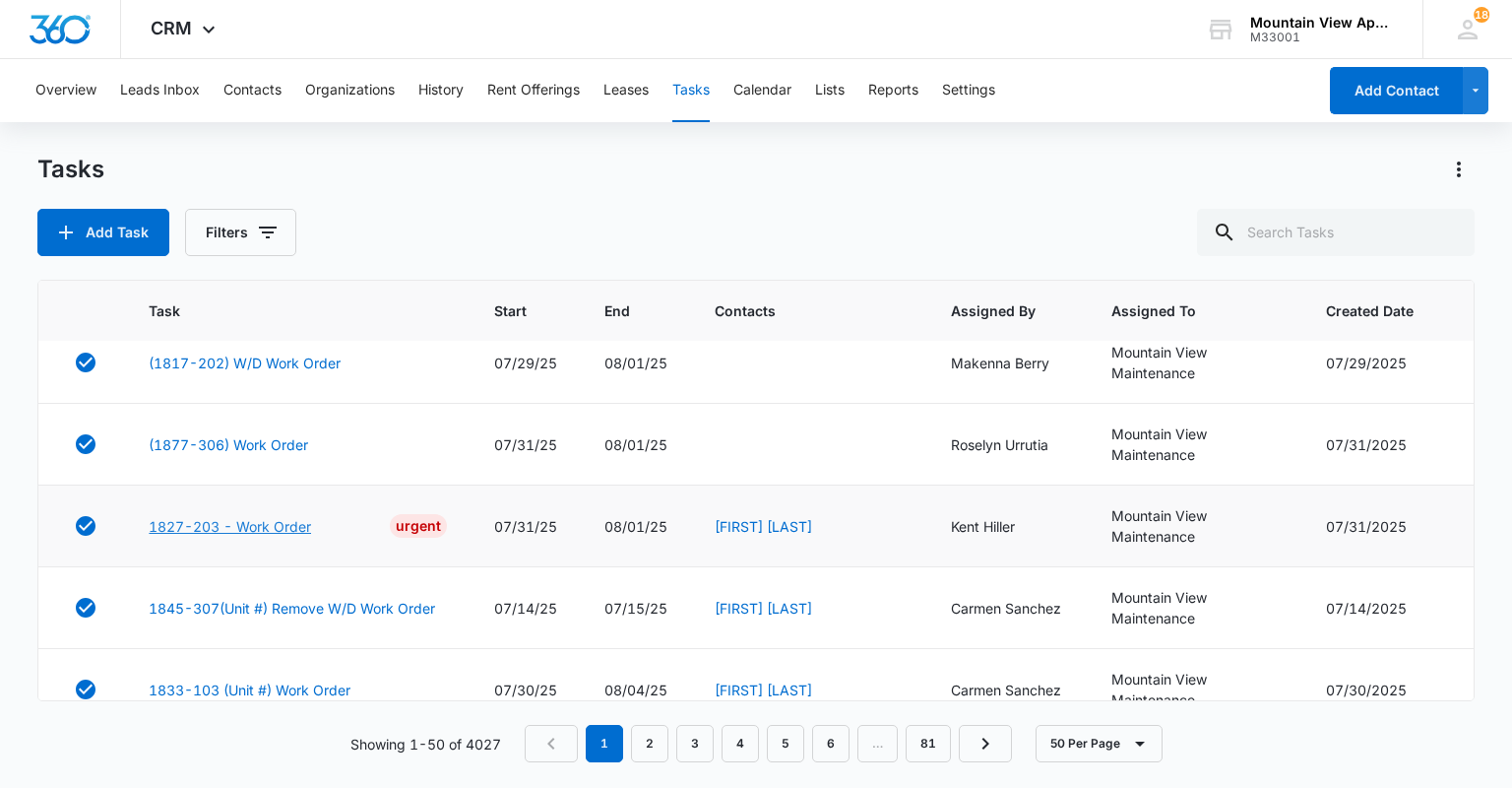 click on "1827-203 - Work Order" at bounding box center [229, 526] 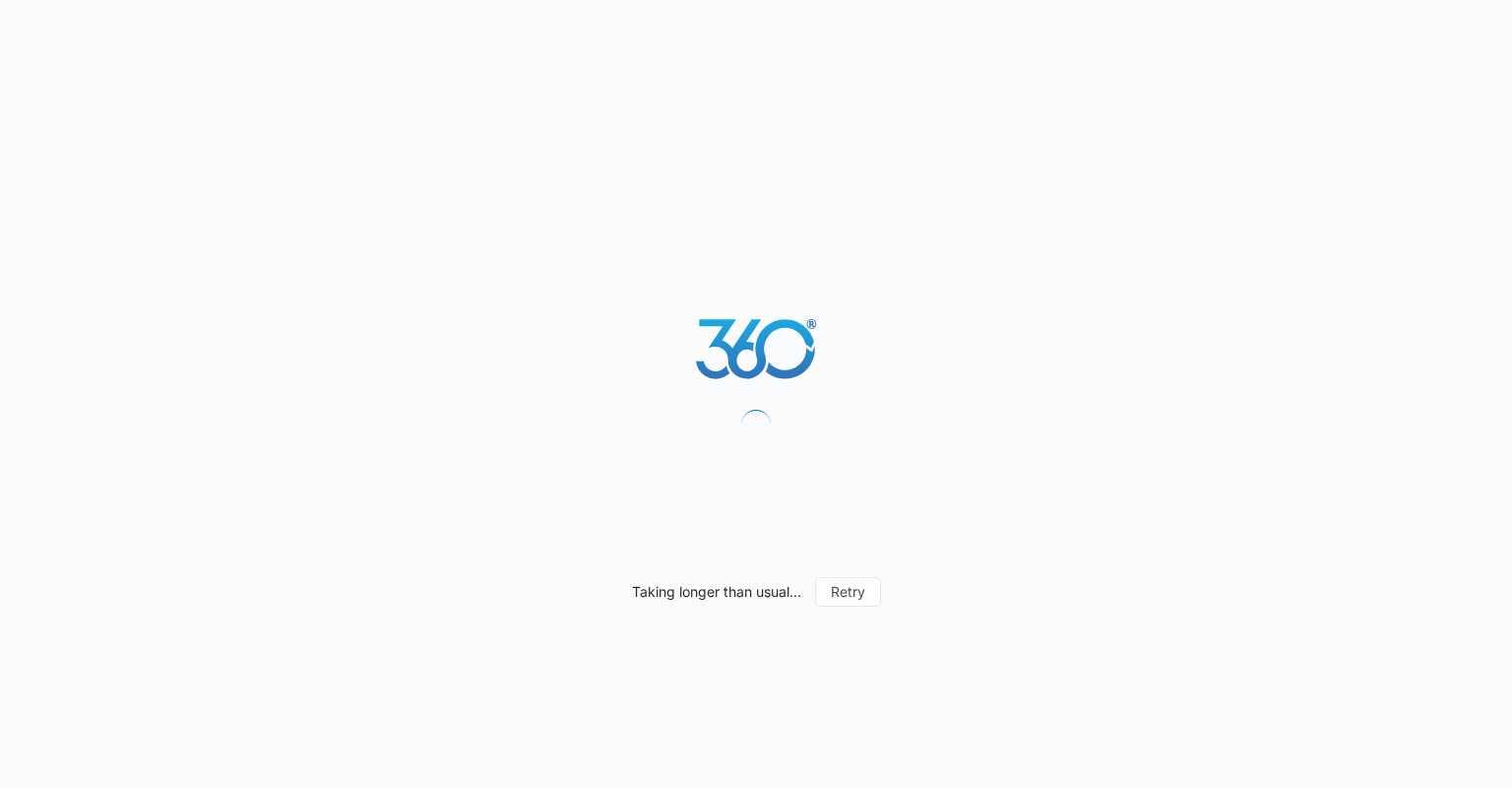scroll, scrollTop: 0, scrollLeft: 0, axis: both 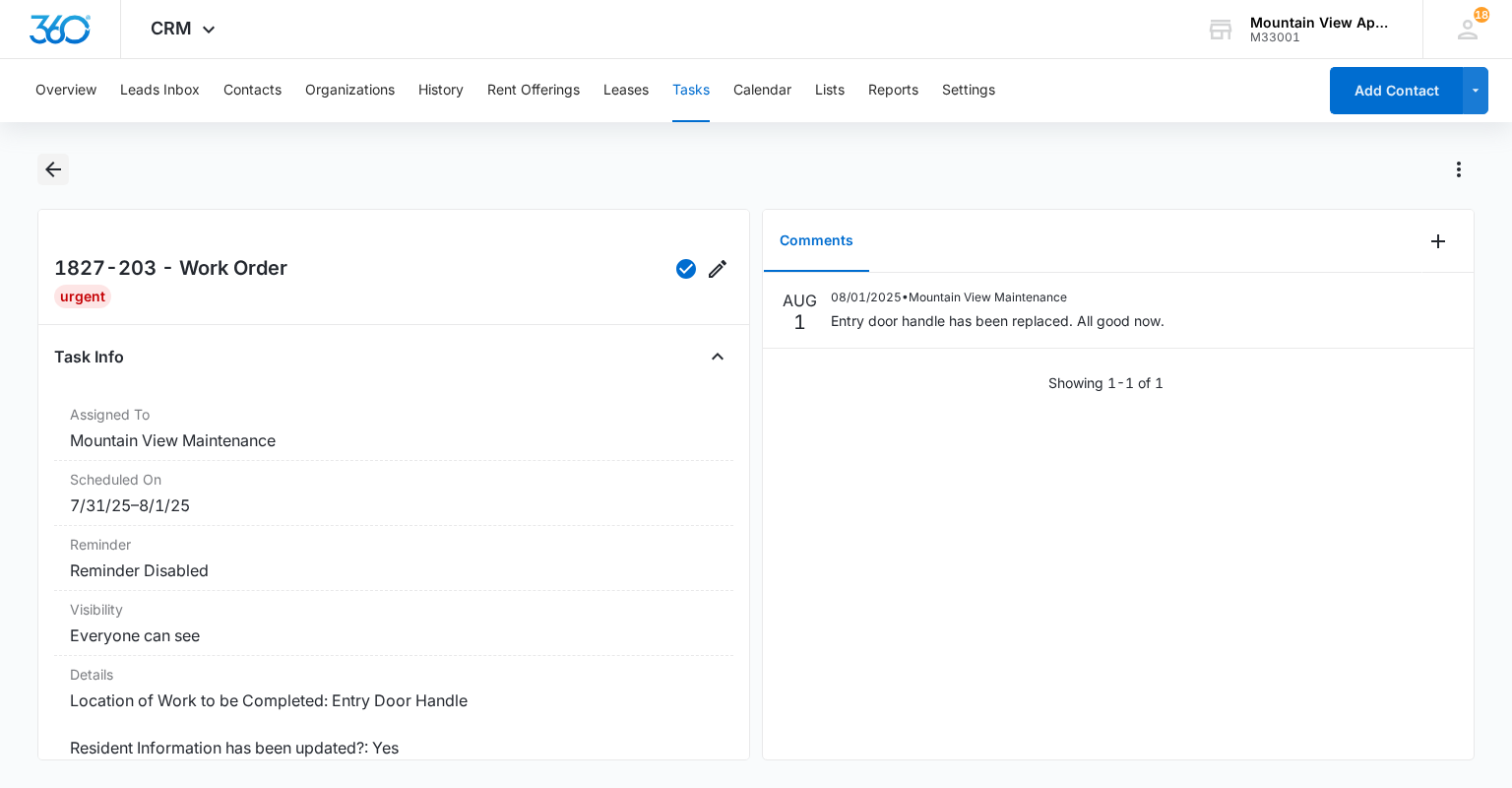 click 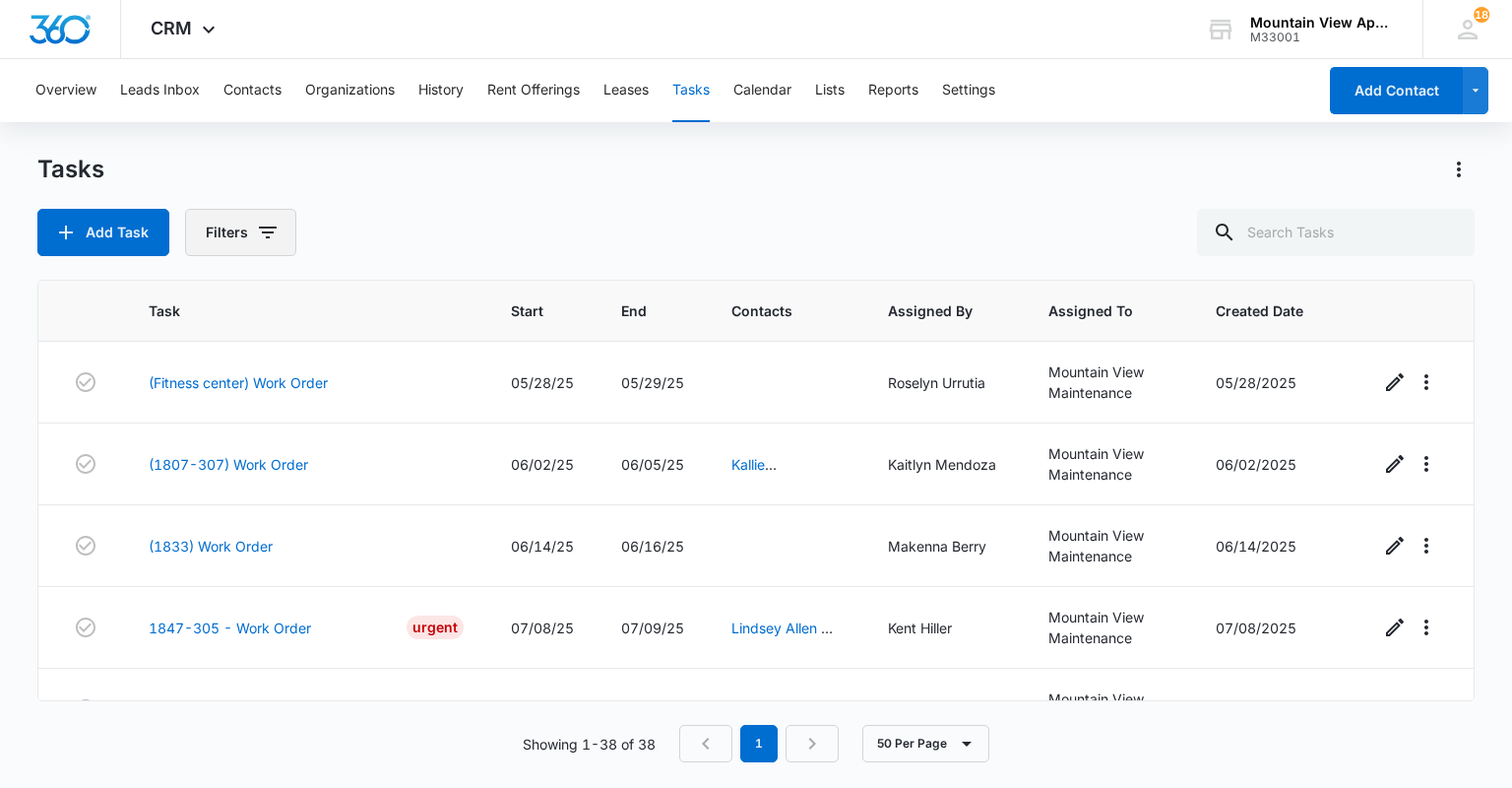 click on "Filters" at bounding box center (240, 232) 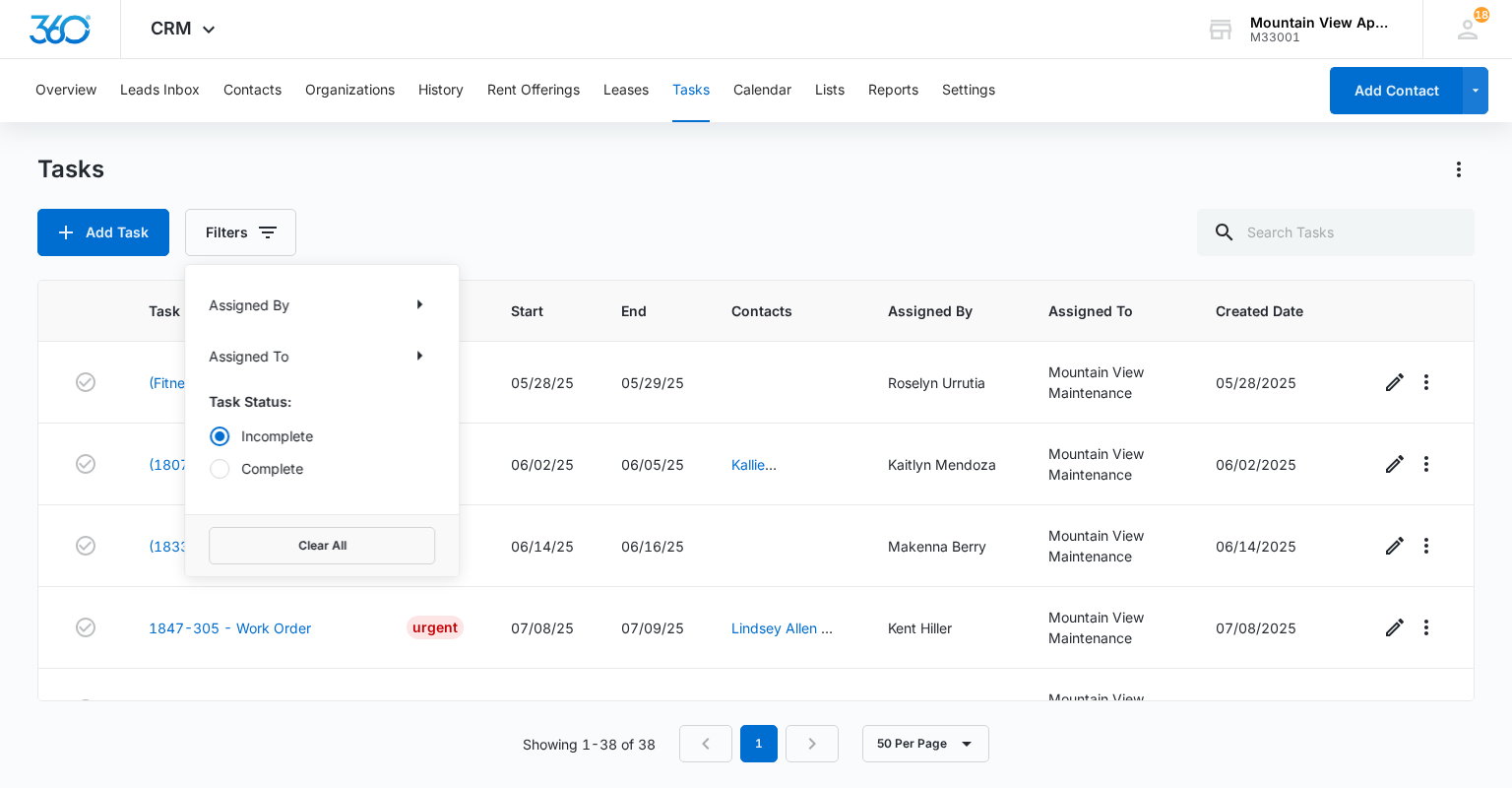 click on "Complete" at bounding box center (322, 468) 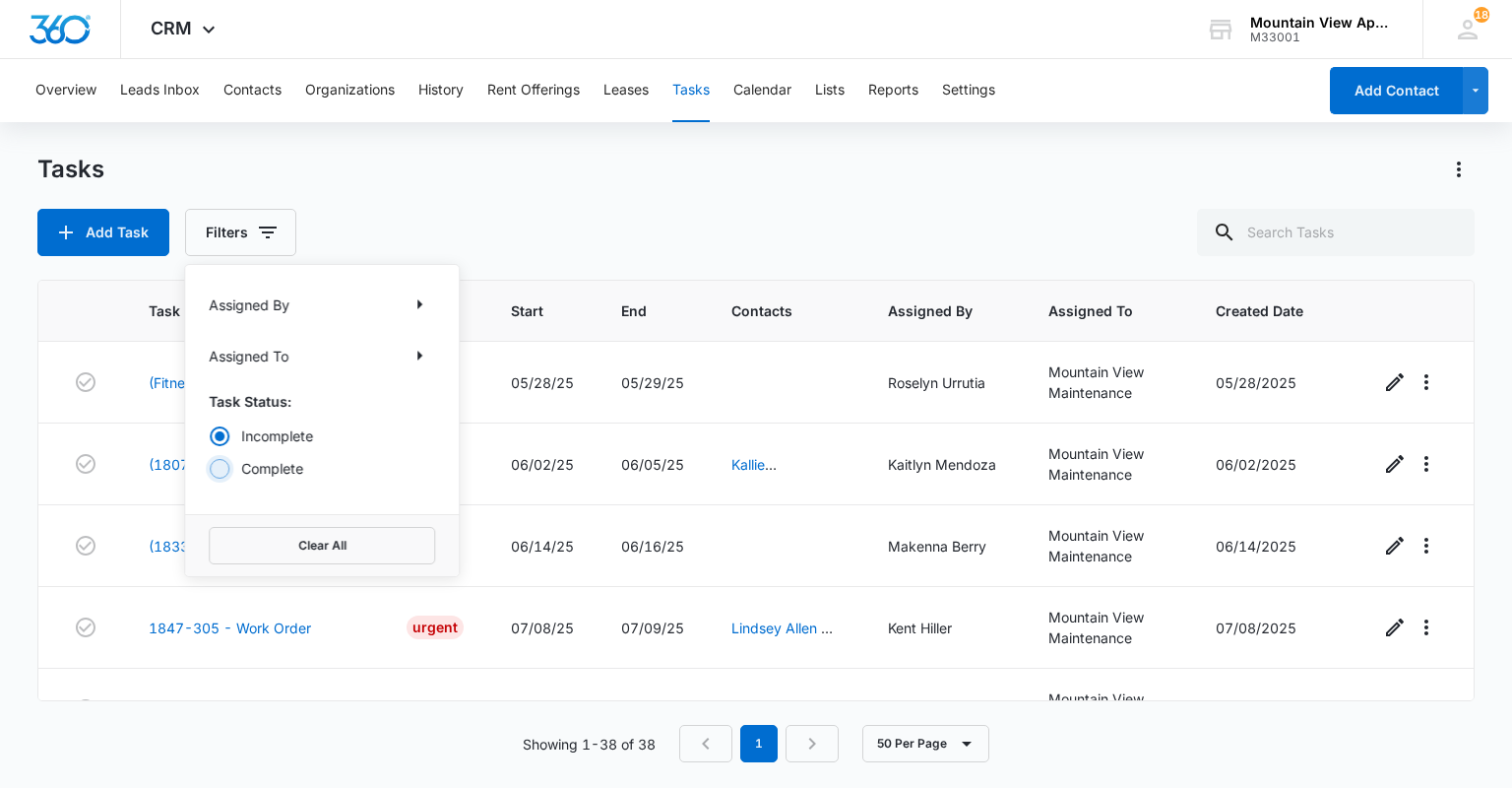 click on "Complete" at bounding box center [209, 468] 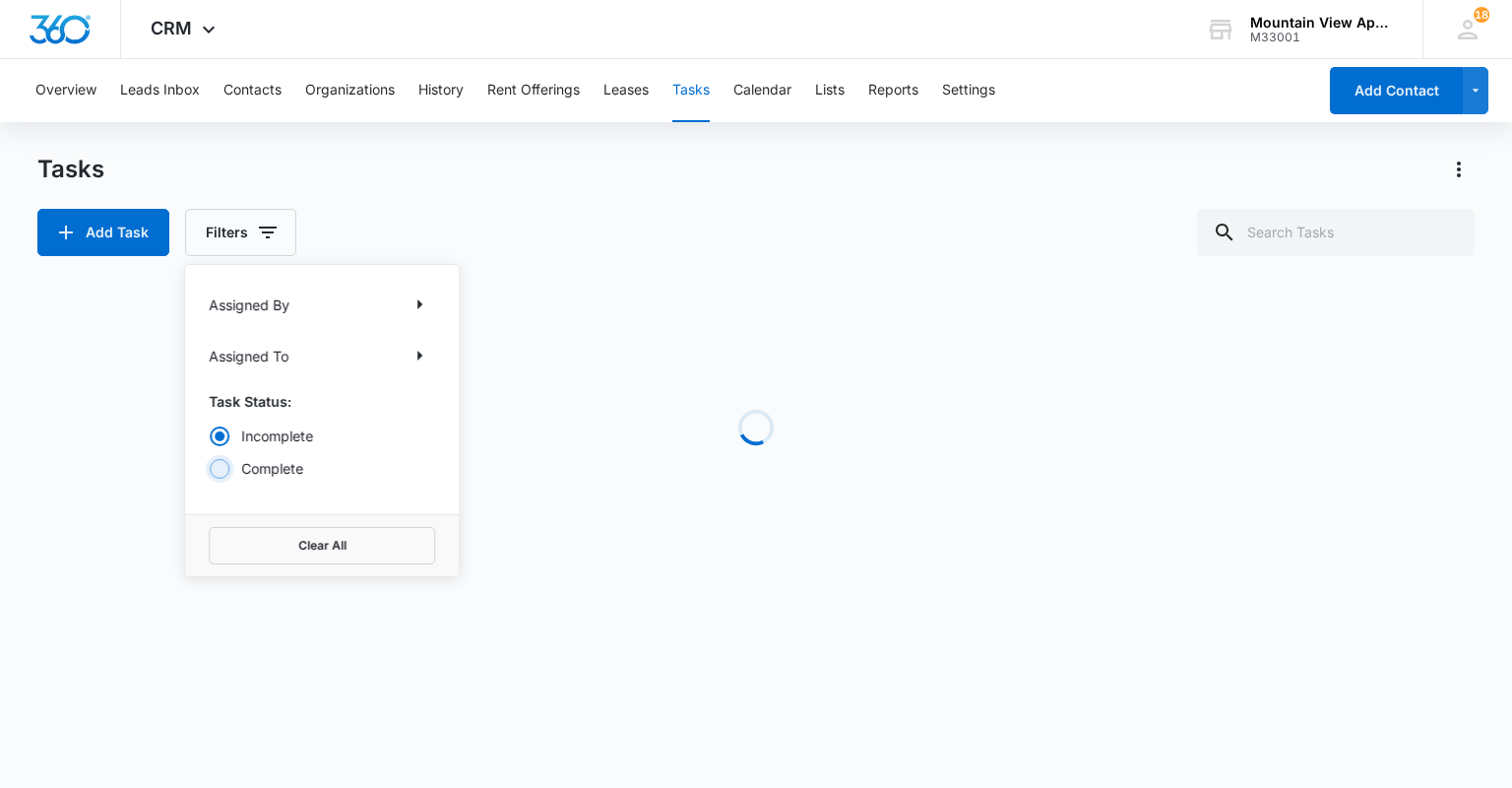 radio on "false" 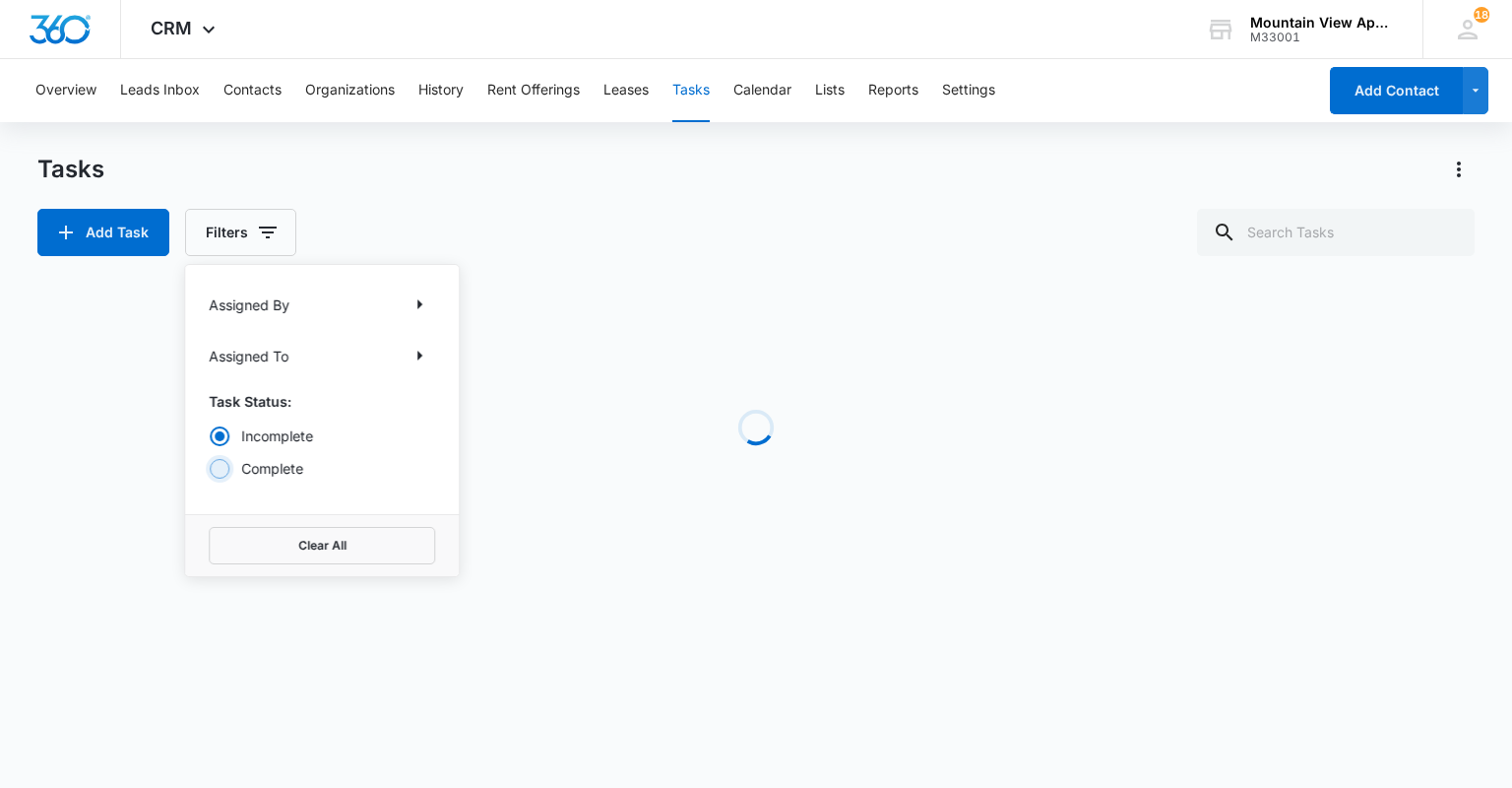 radio on "true" 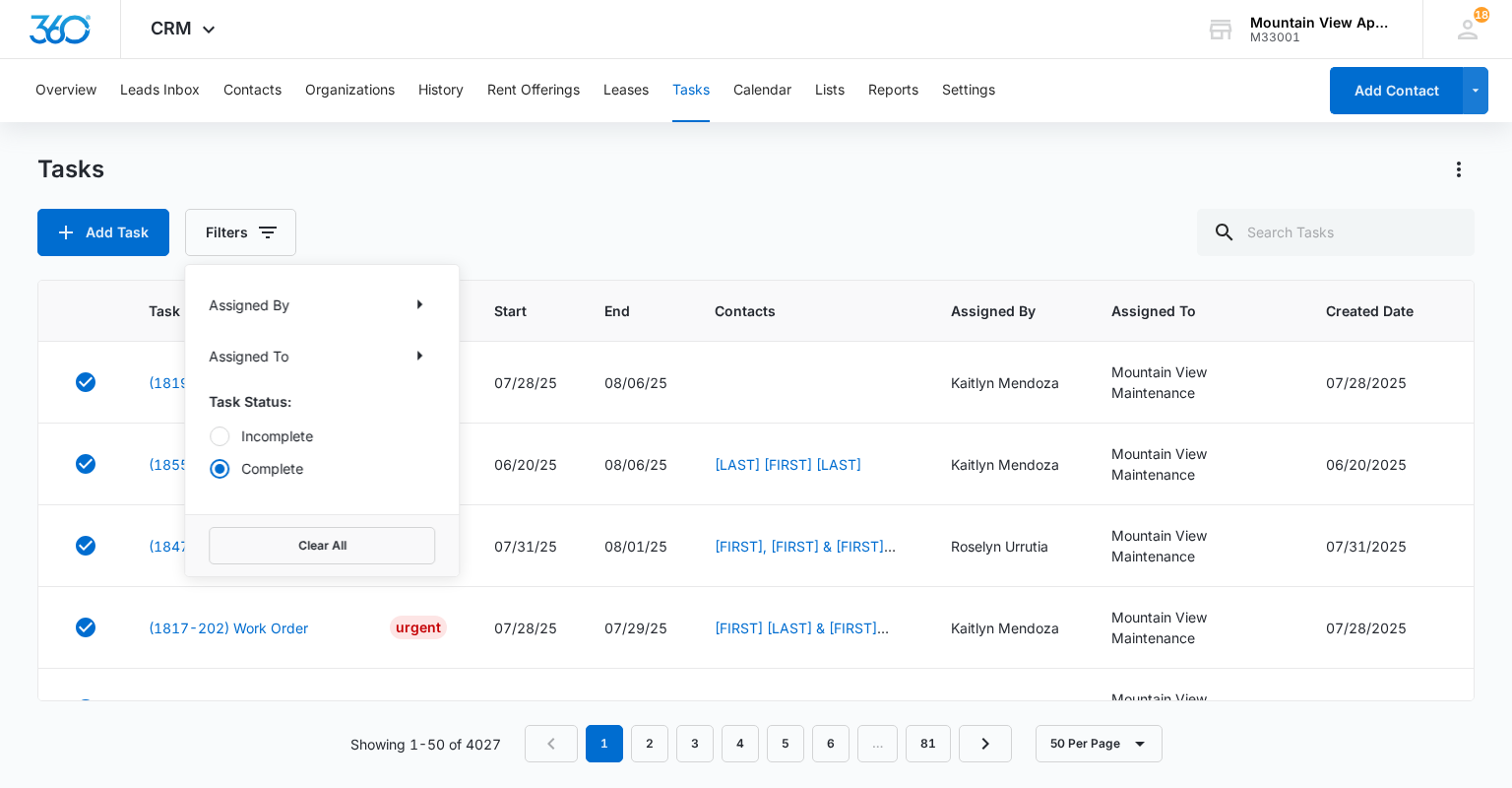 click on "Tasks Add Task Filters Assigned By Assigned To Task Status: Incomplete Complete Clear All" at bounding box center [755, 205] 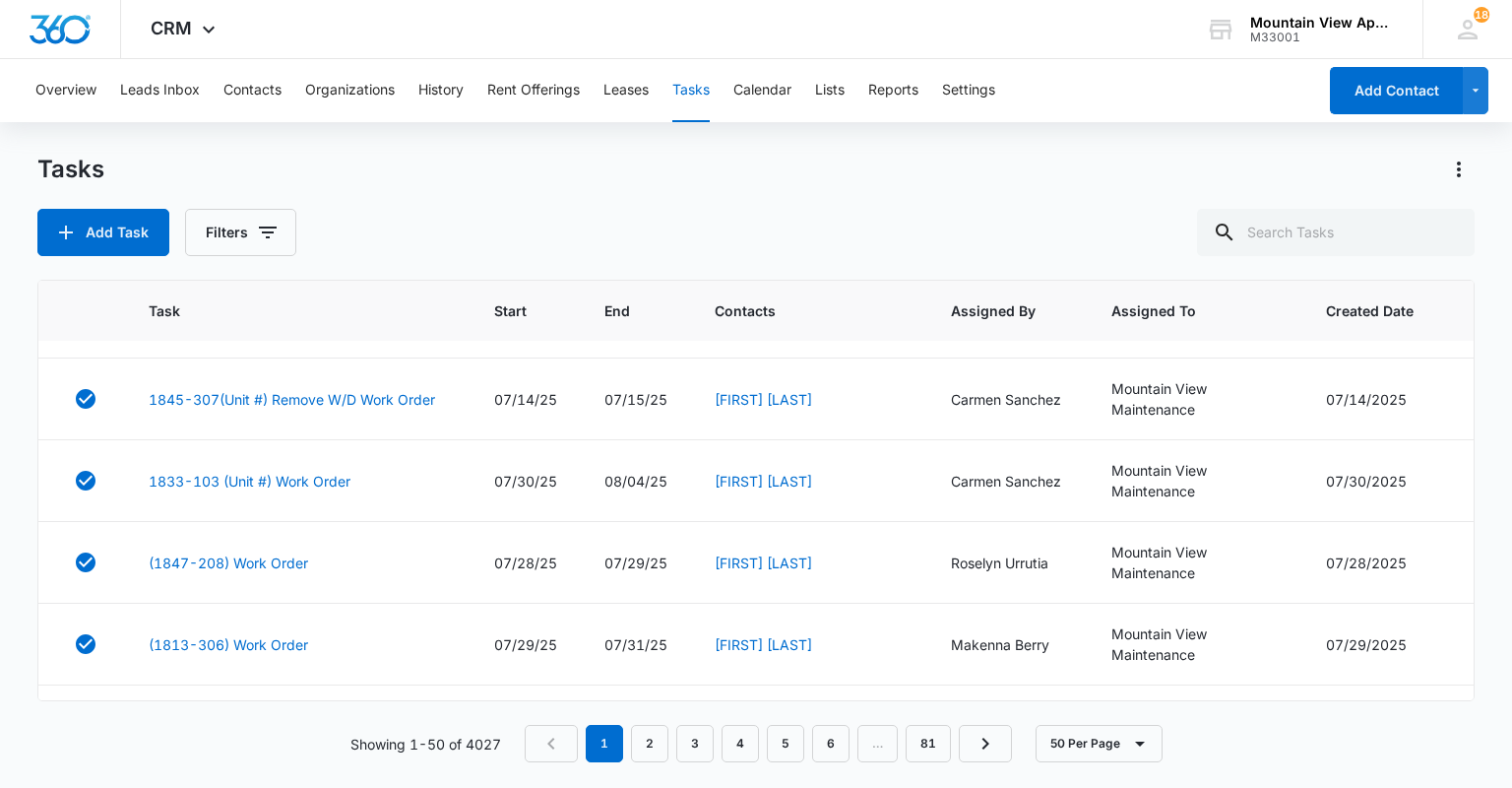 scroll, scrollTop: 1340, scrollLeft: 0, axis: vertical 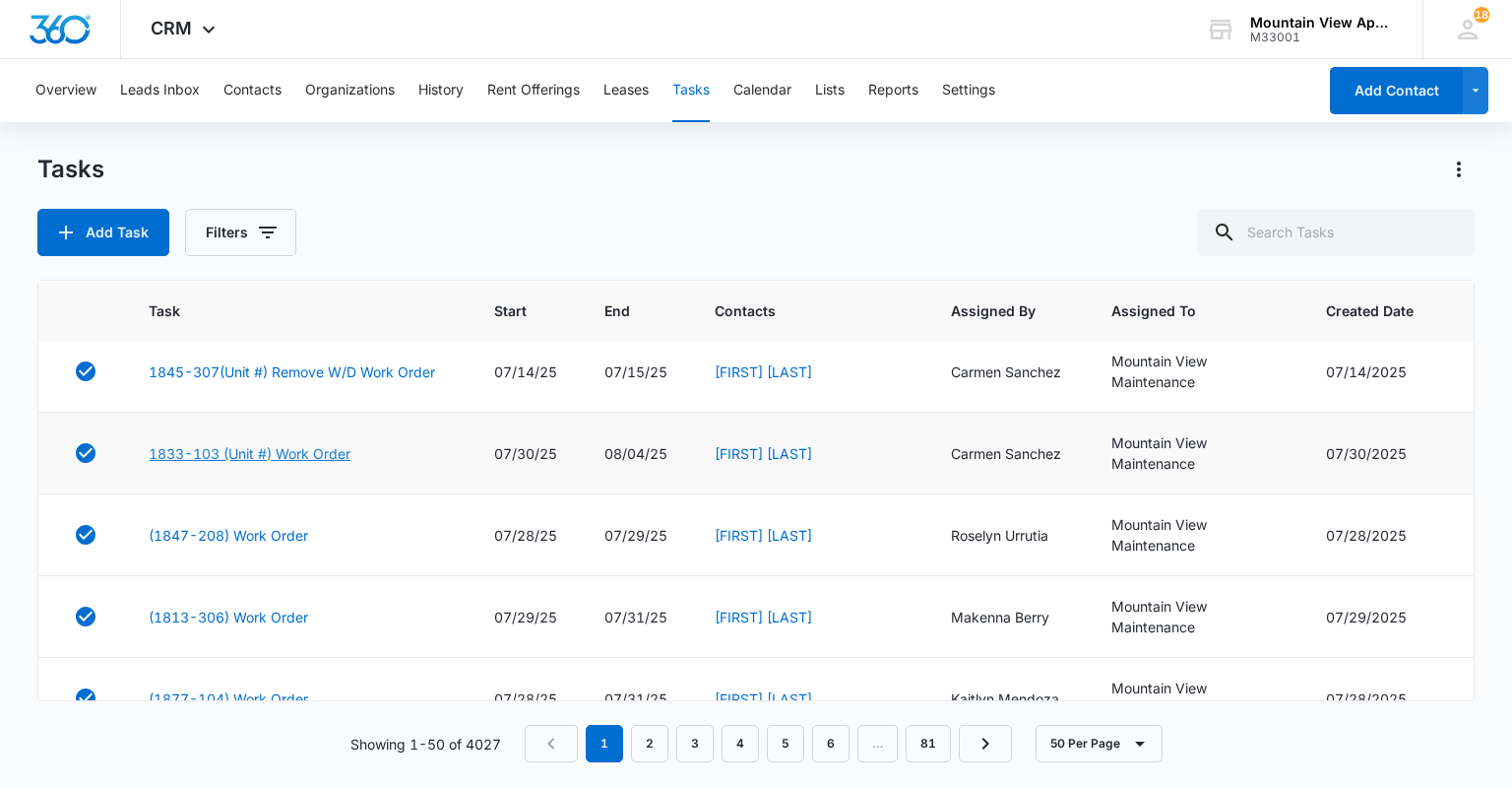 click on "1833-103 (Unit #) Work Order" at bounding box center (249, 453) 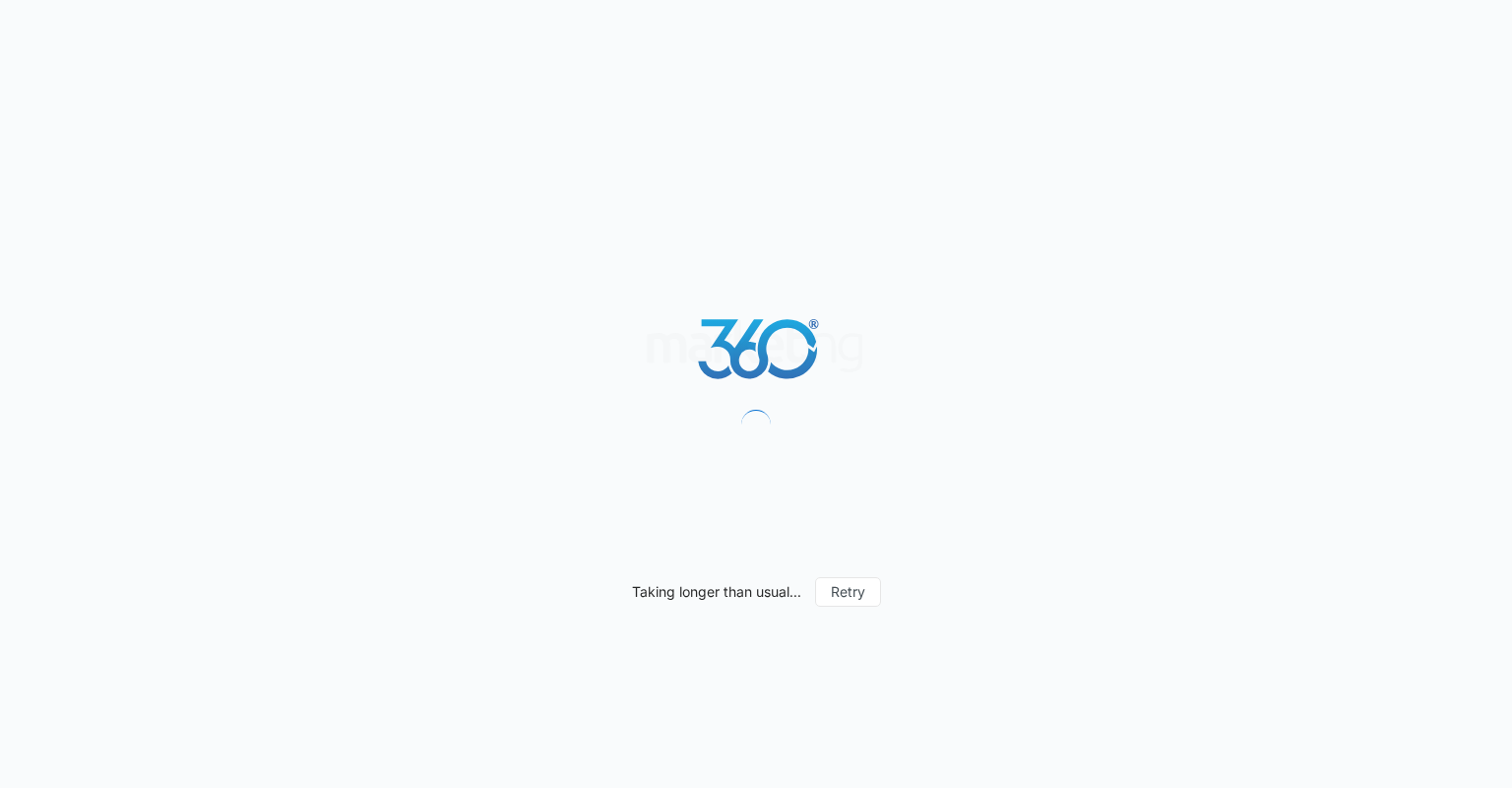 scroll, scrollTop: 0, scrollLeft: 0, axis: both 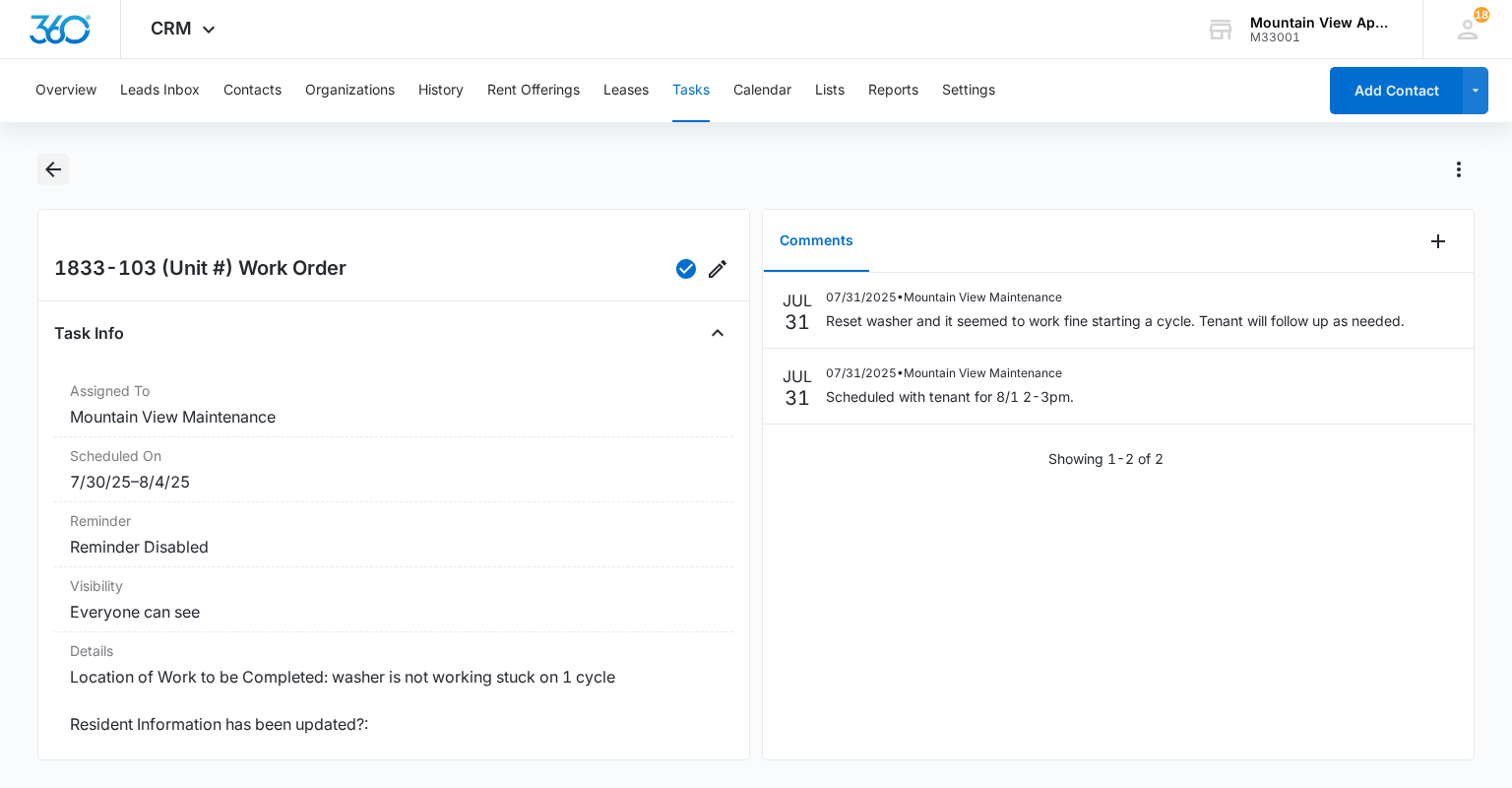 click at bounding box center (52, 169) 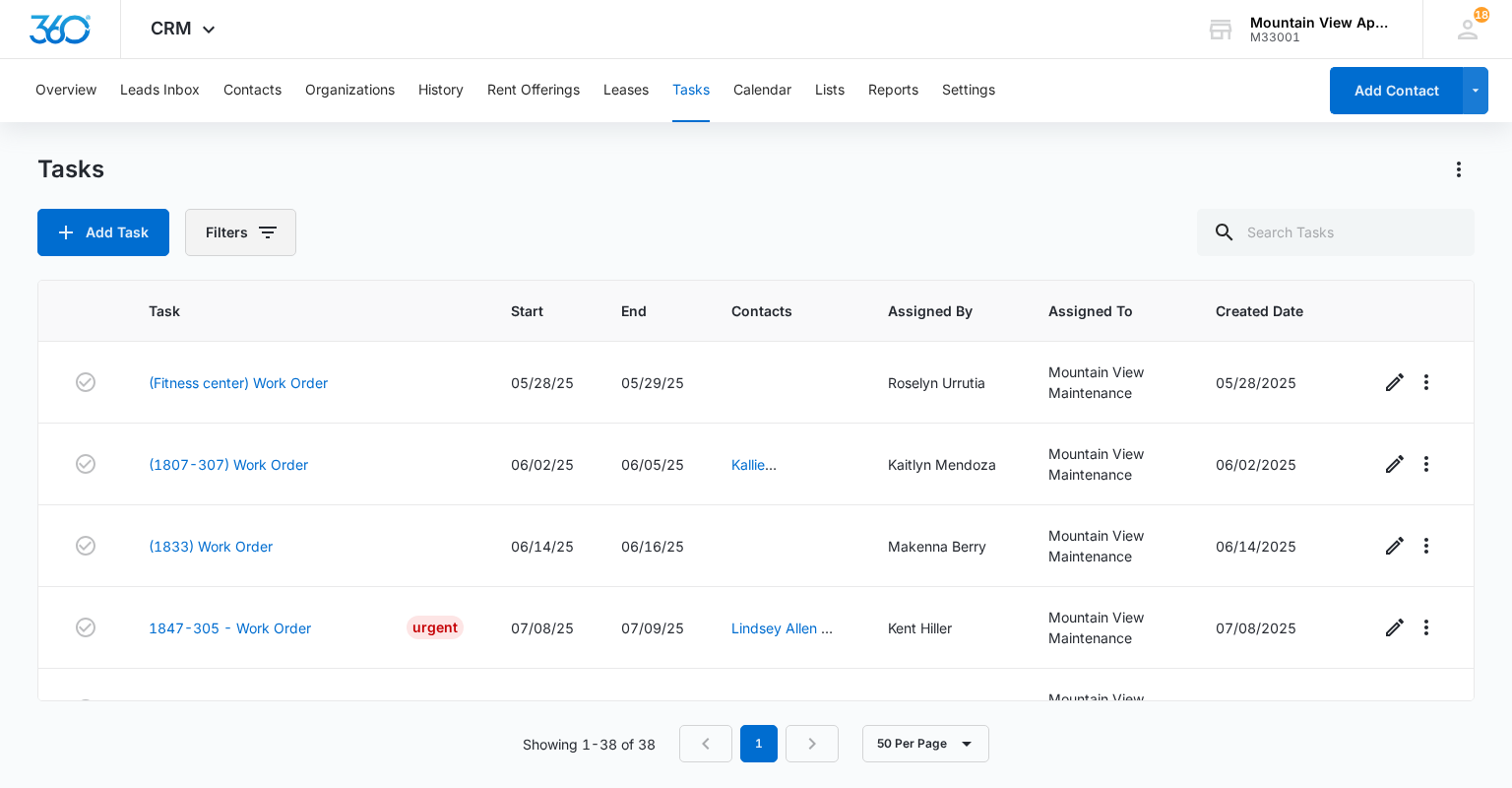 click 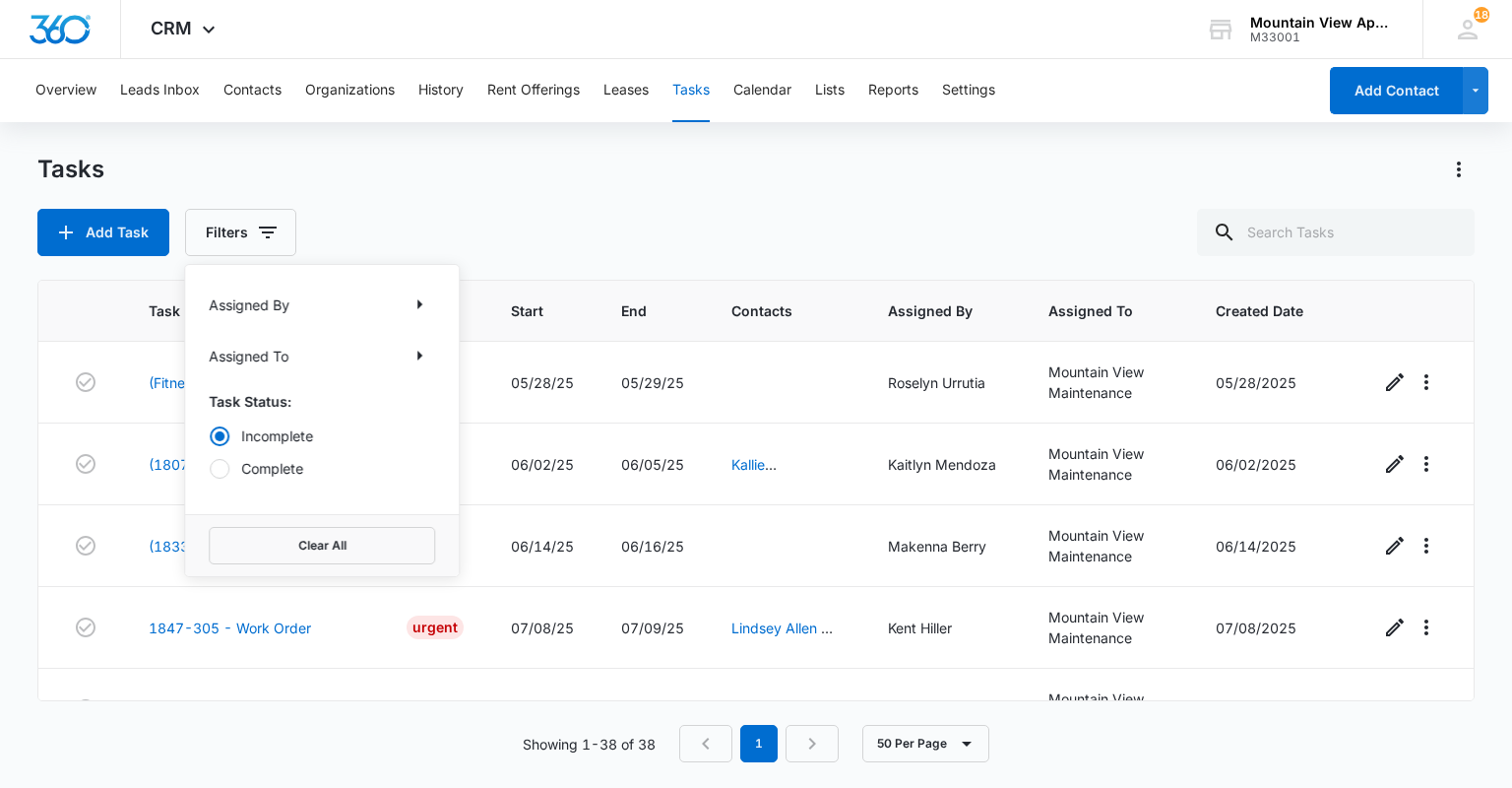 click on "Complete" at bounding box center (322, 468) 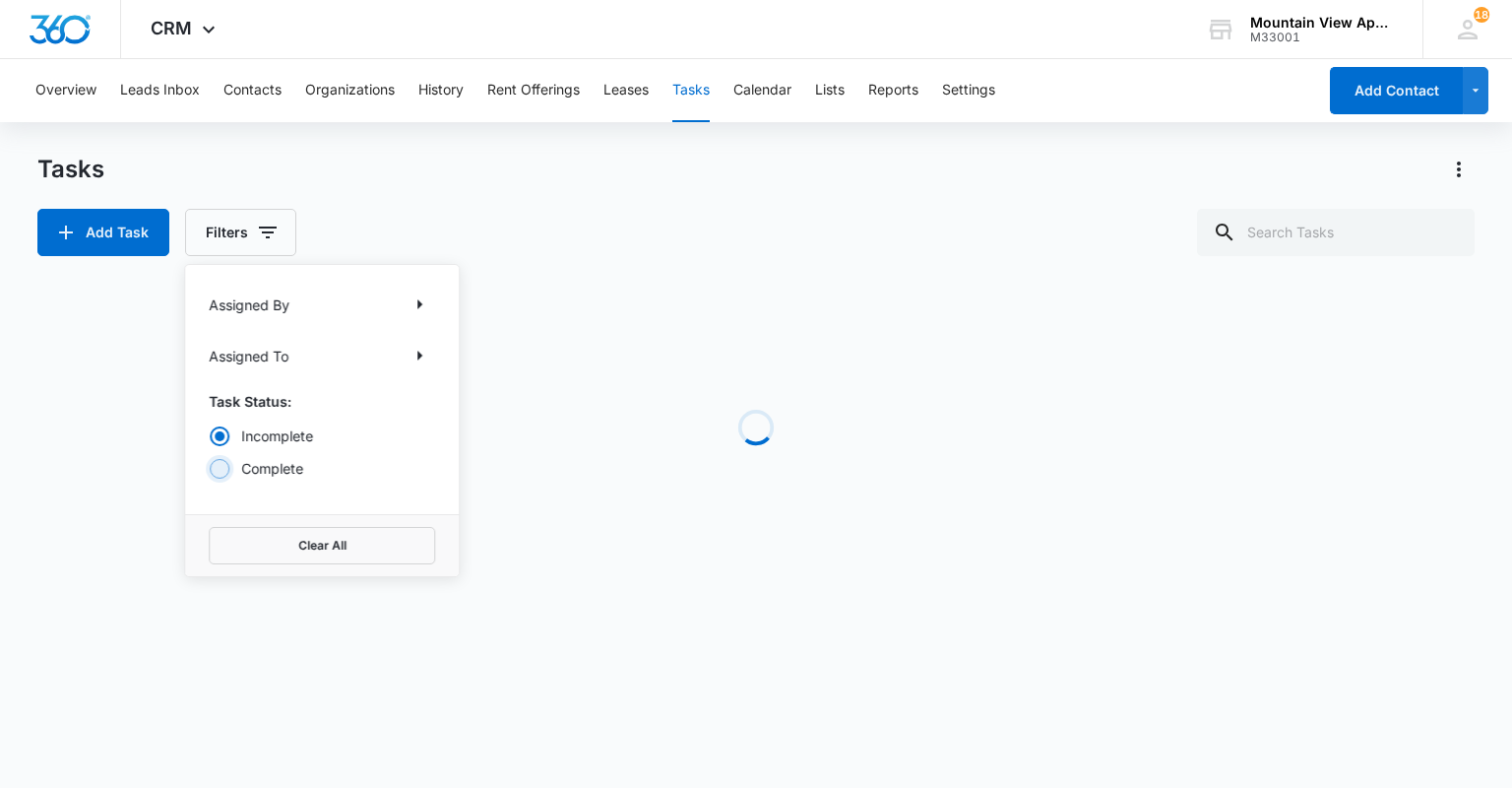 radio on "false" 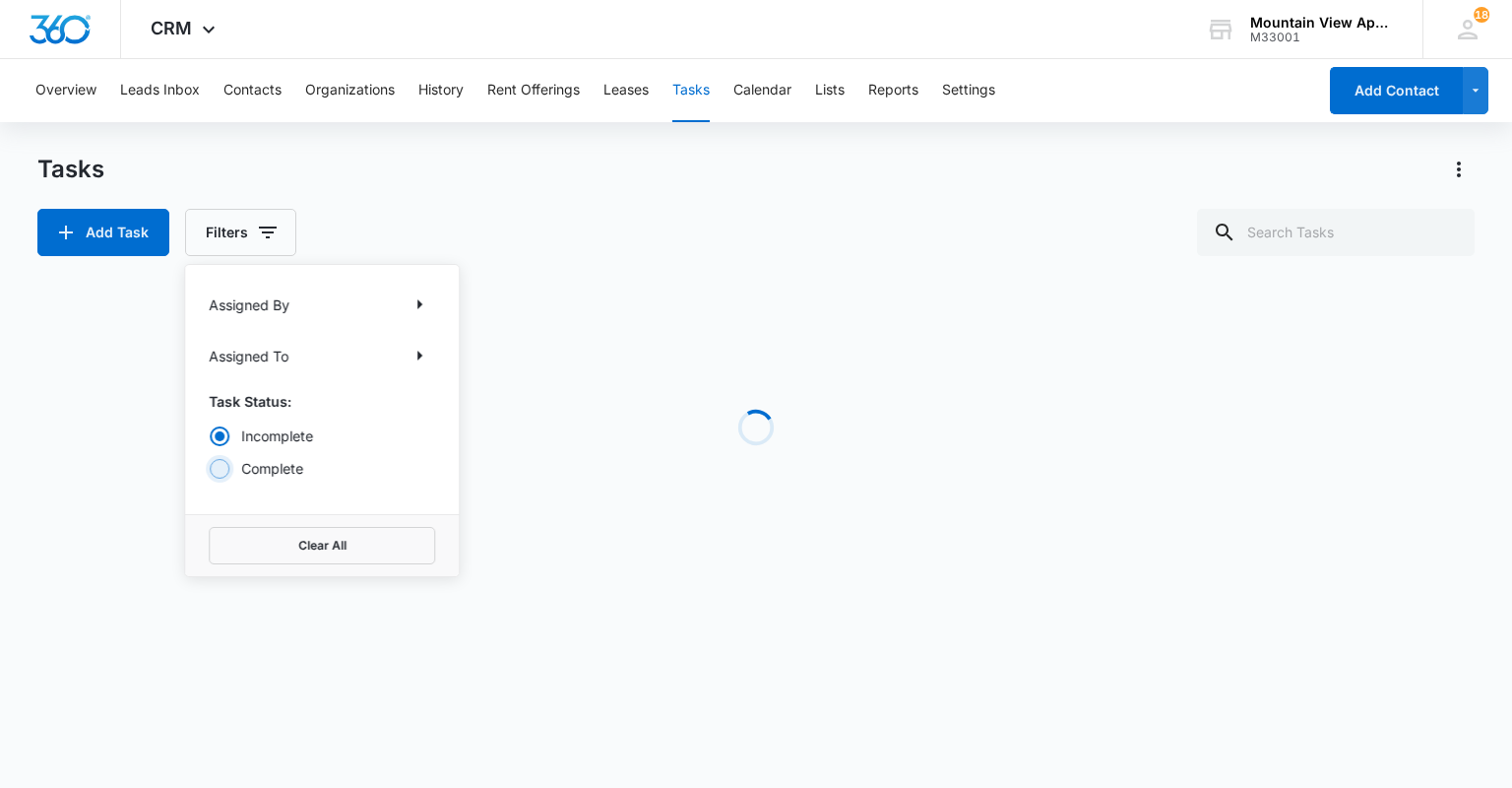 radio on "true" 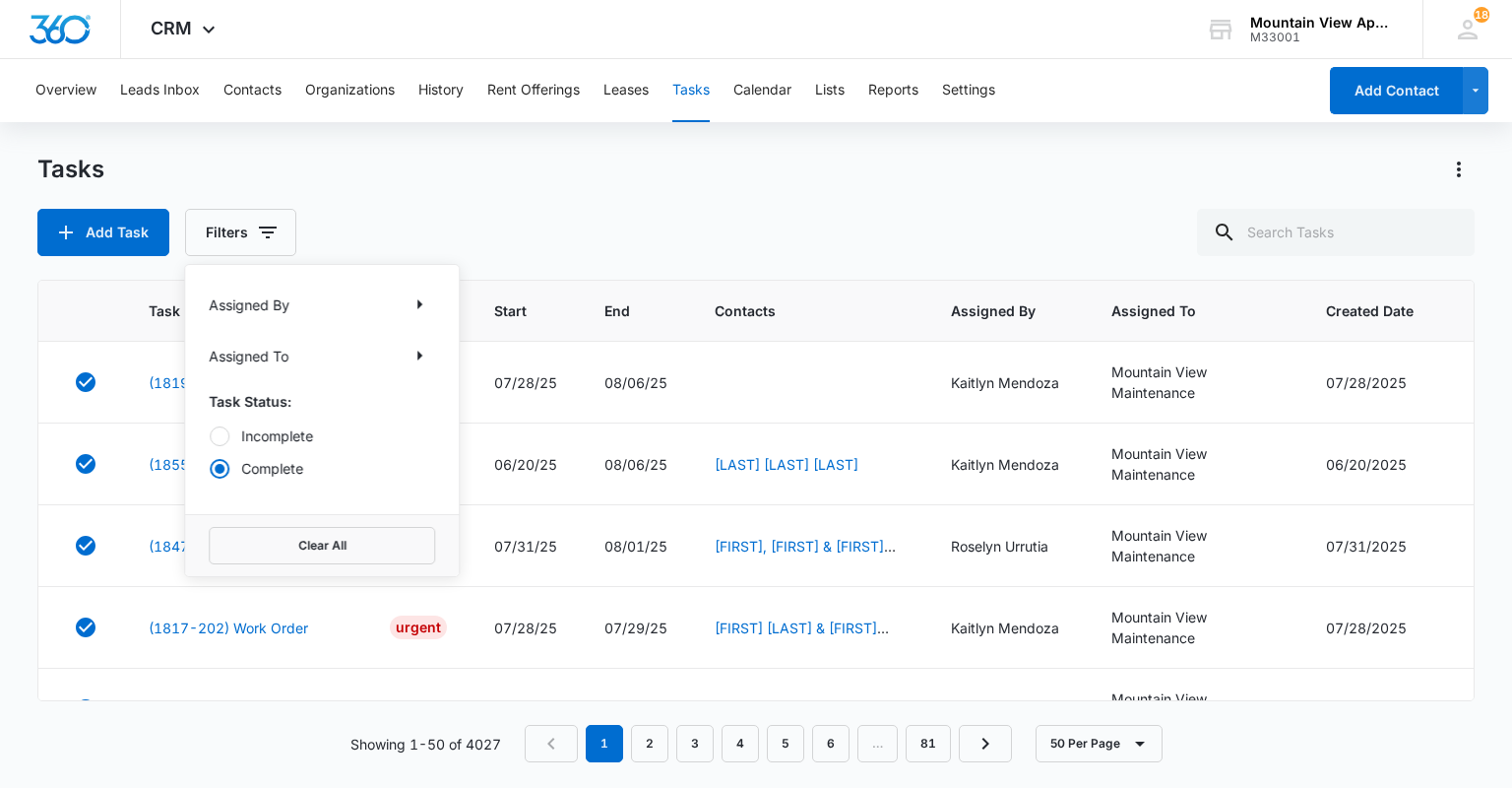 click on "Add Task Filters Assigned By Assigned To Task Status: Incomplete Complete Clear All" at bounding box center [755, 232] 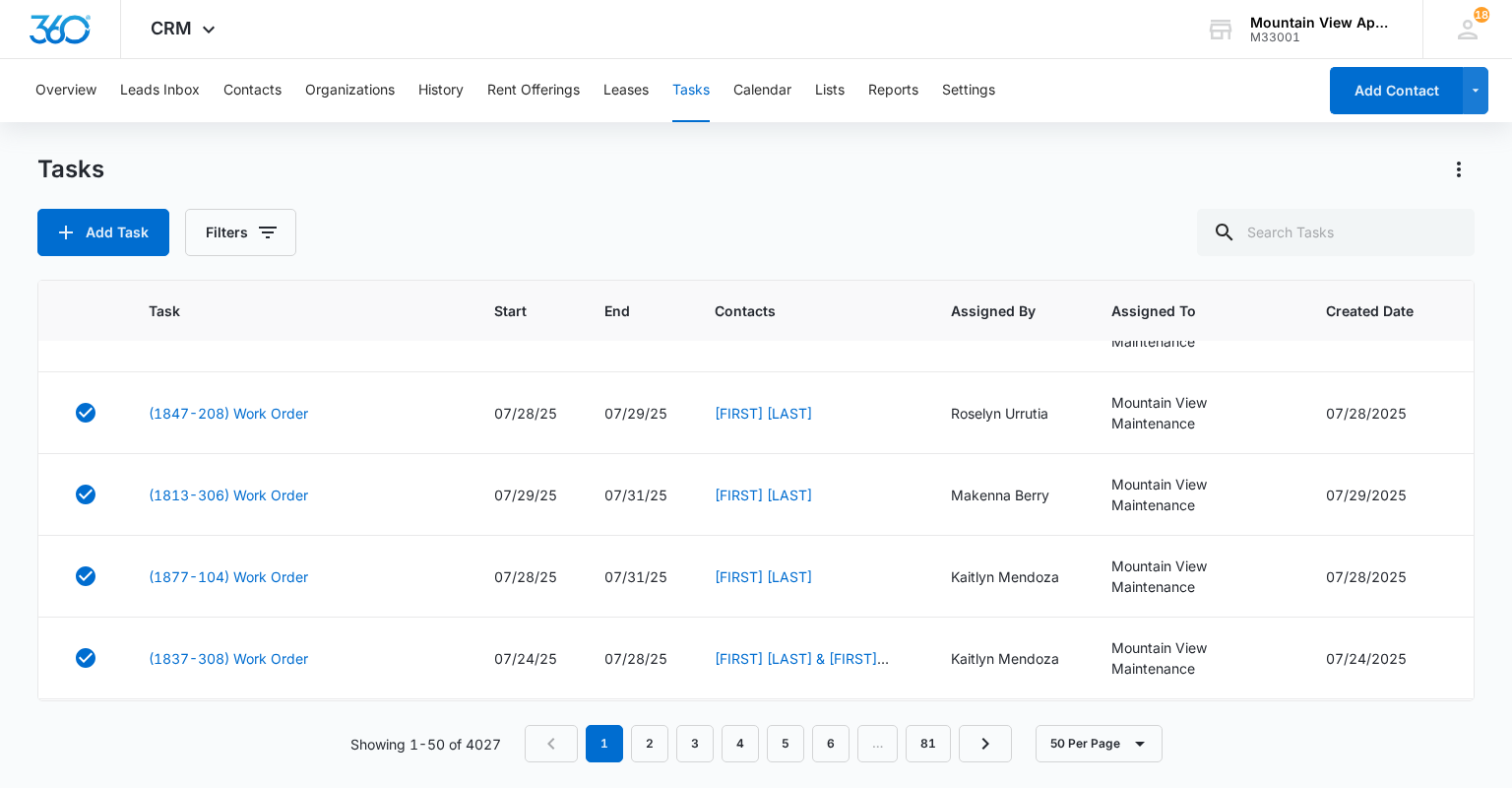 scroll, scrollTop: 1497, scrollLeft: 0, axis: vertical 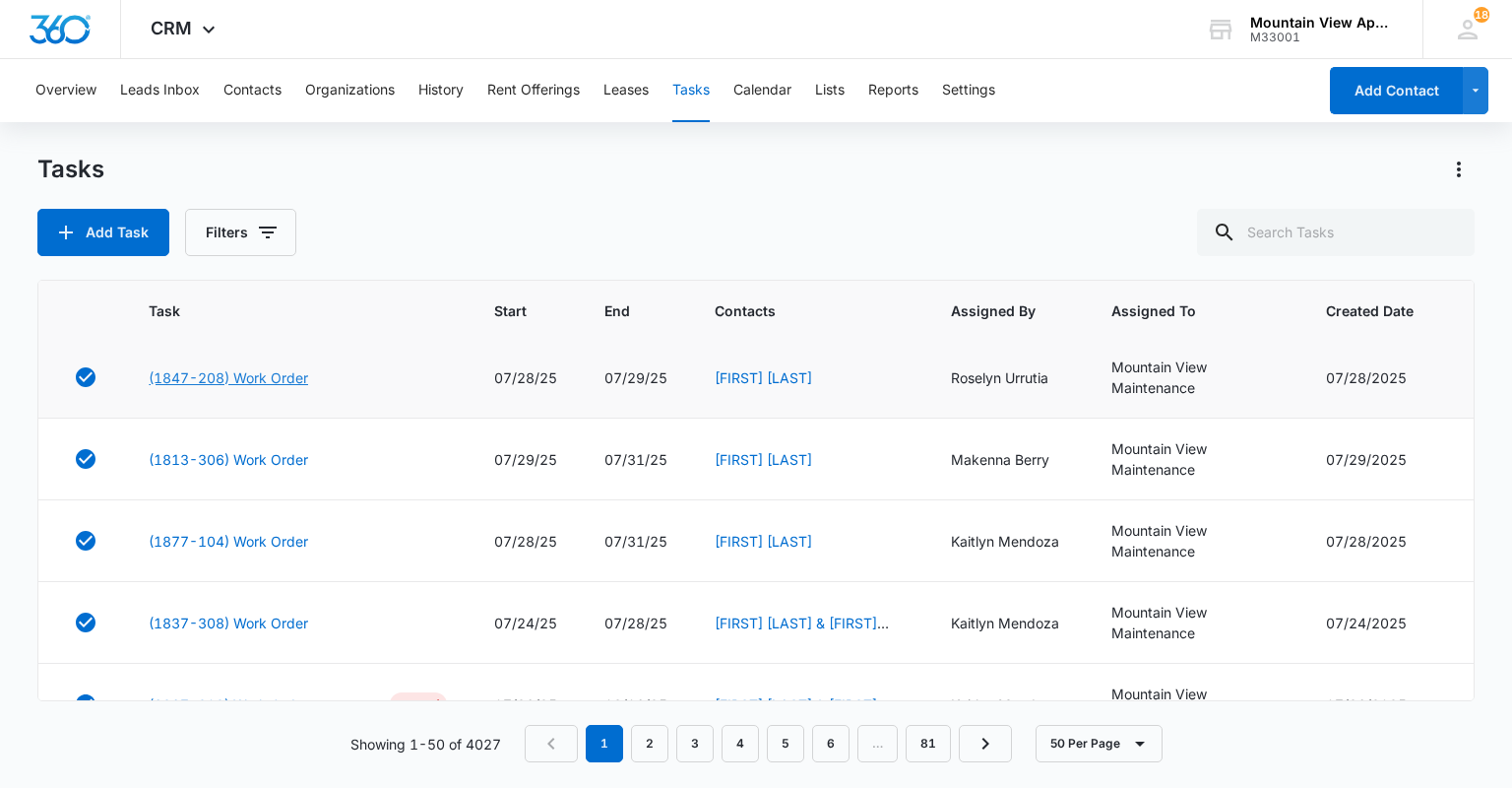 click on "(1847-208) Work Order" at bounding box center [228, 377] 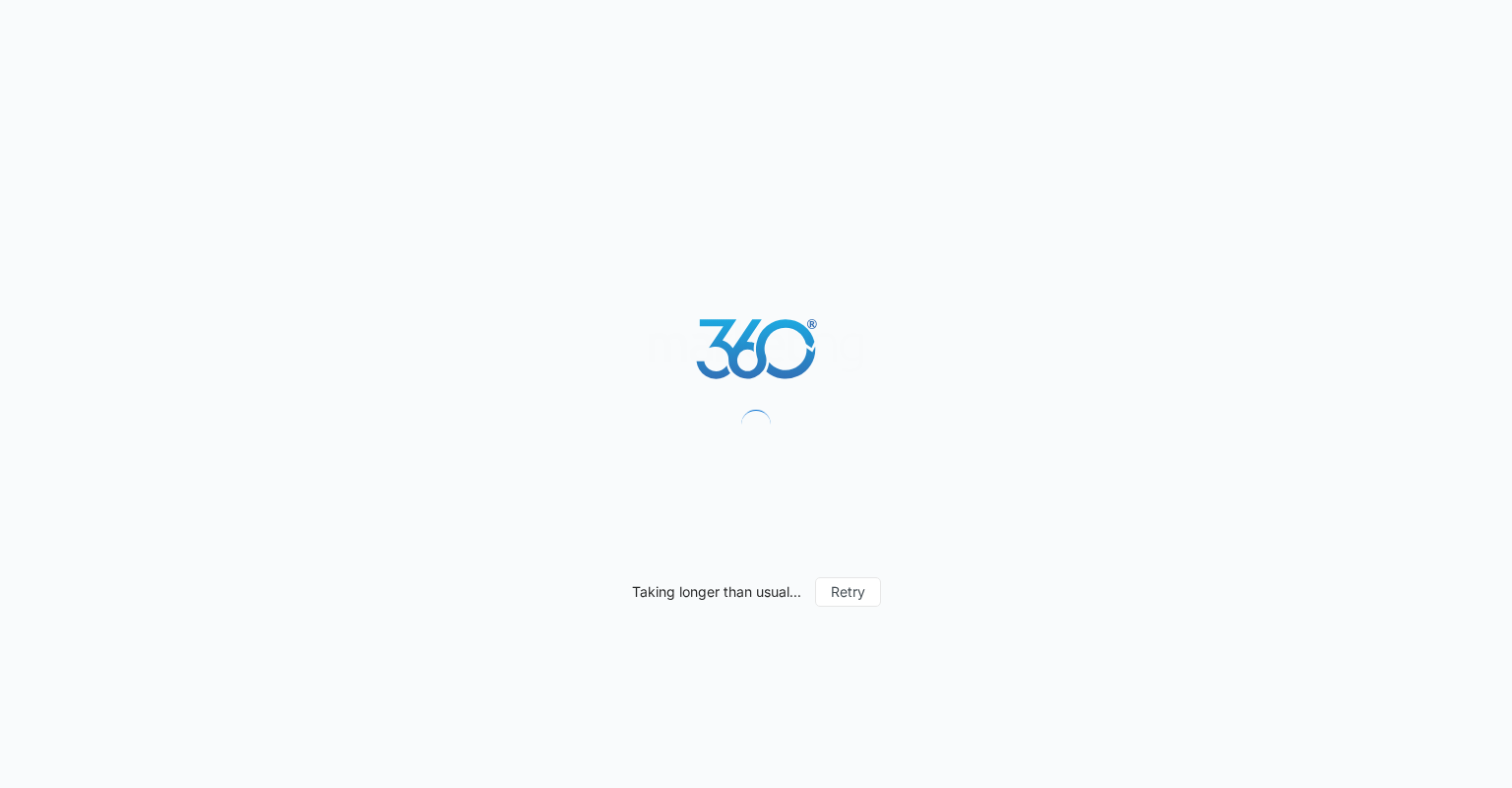 scroll, scrollTop: 0, scrollLeft: 0, axis: both 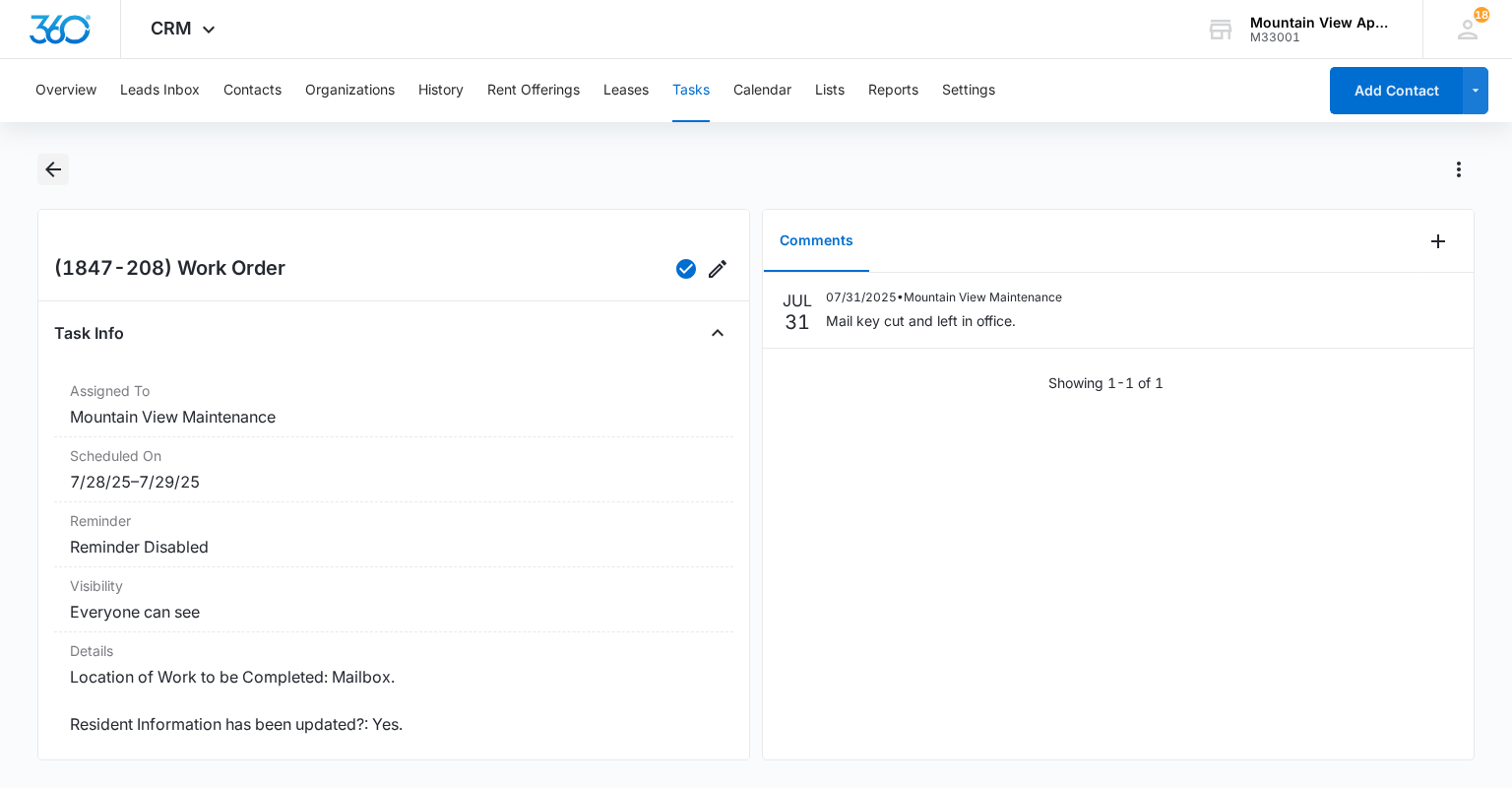 click at bounding box center (52, 169) 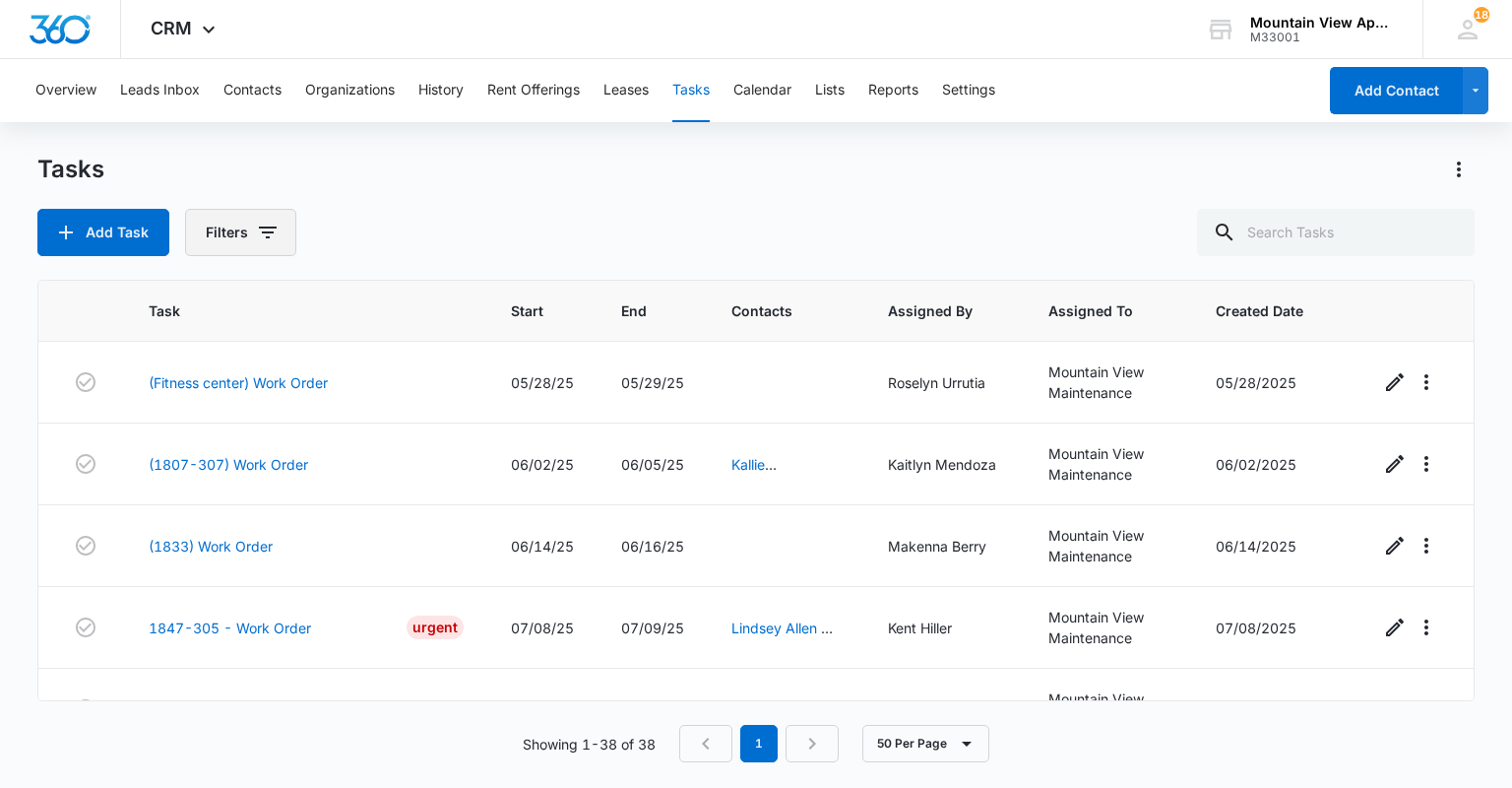 click on "Filters" at bounding box center [240, 232] 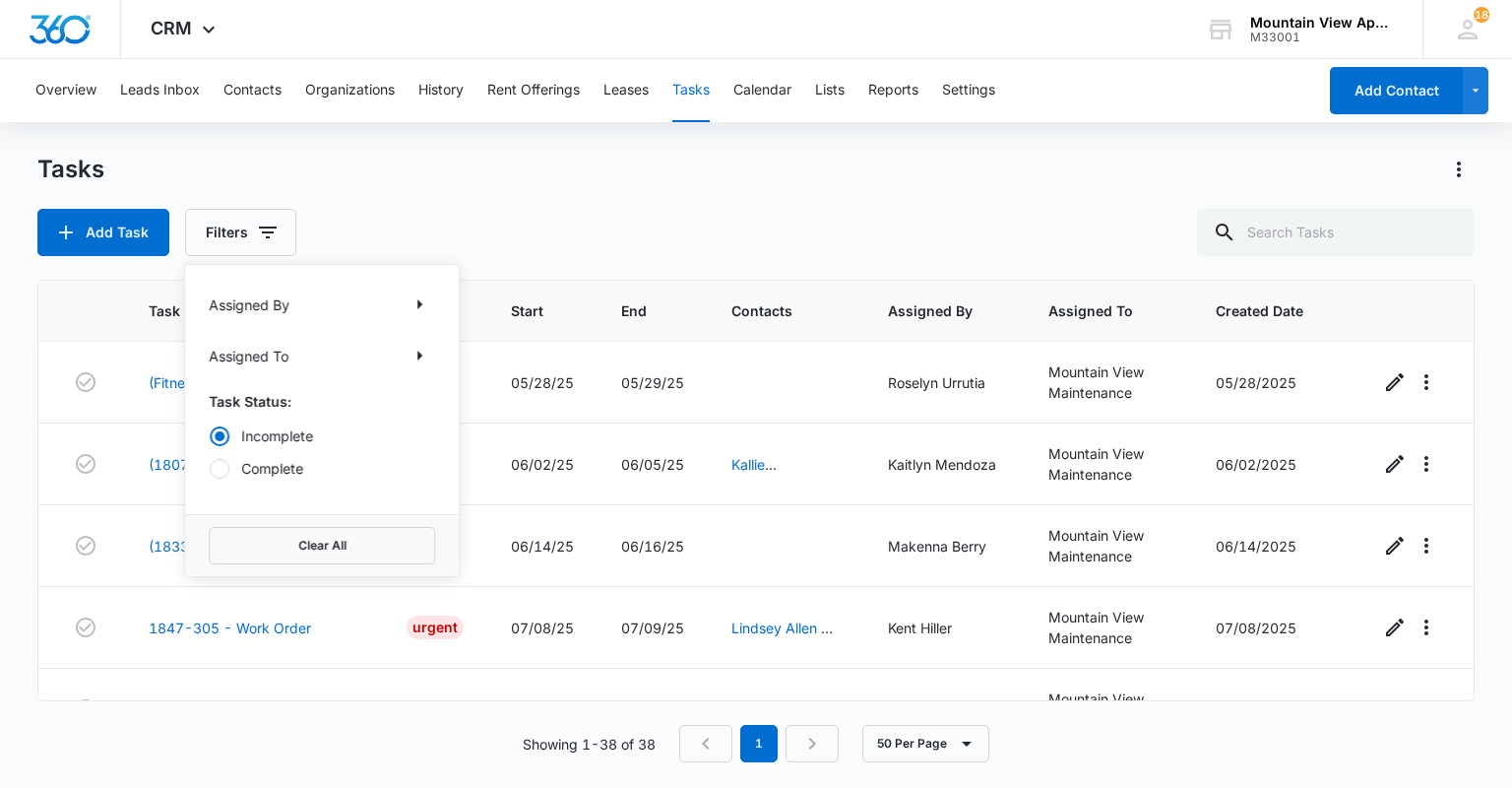 click on "Complete" at bounding box center [322, 468] 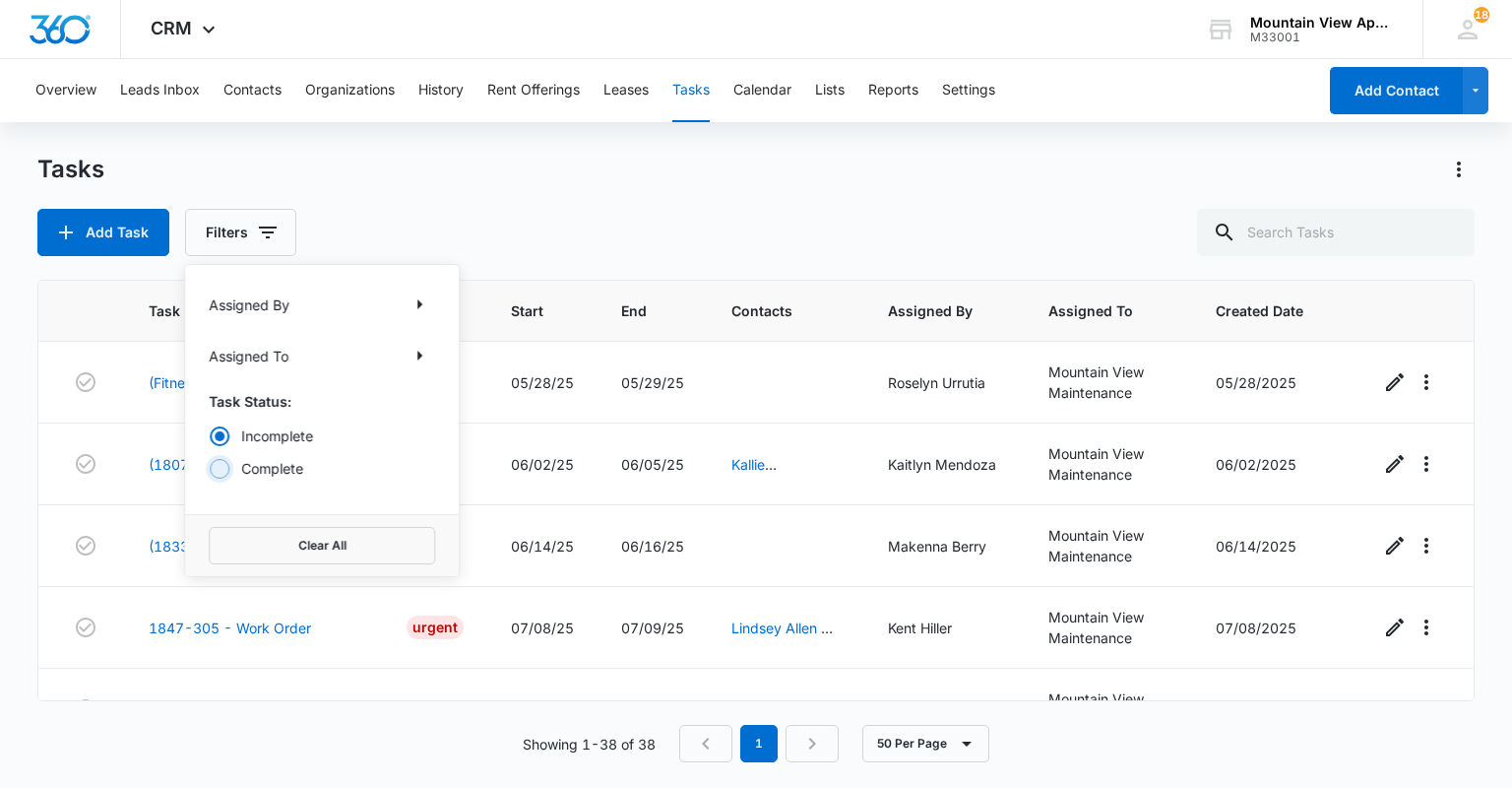 click on "Complete" at bounding box center (209, 468) 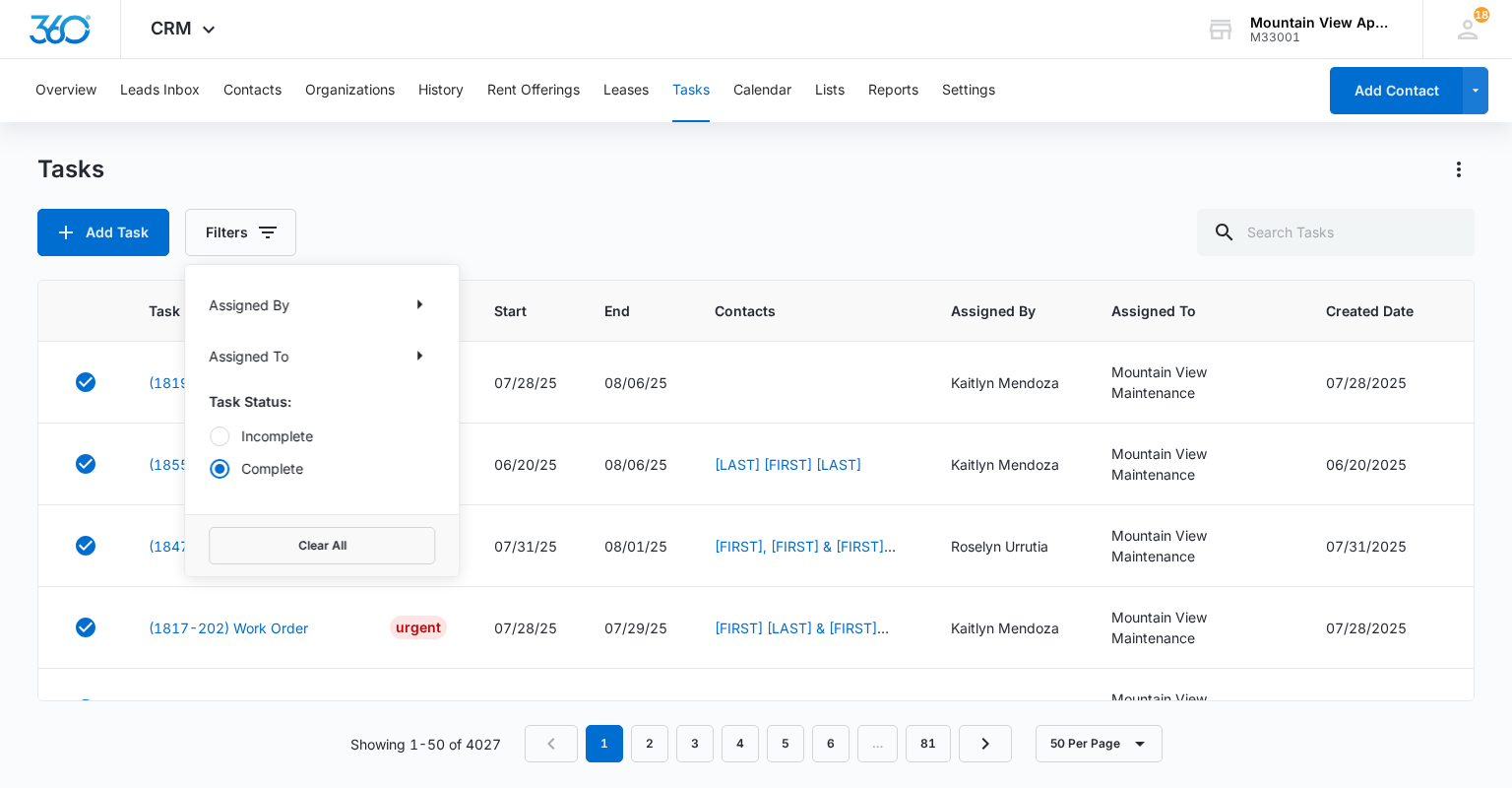click on "Tasks Add Task Filters Assigned By Assigned To Task Status: Incomplete Complete Clear All" at bounding box center [755, 205] 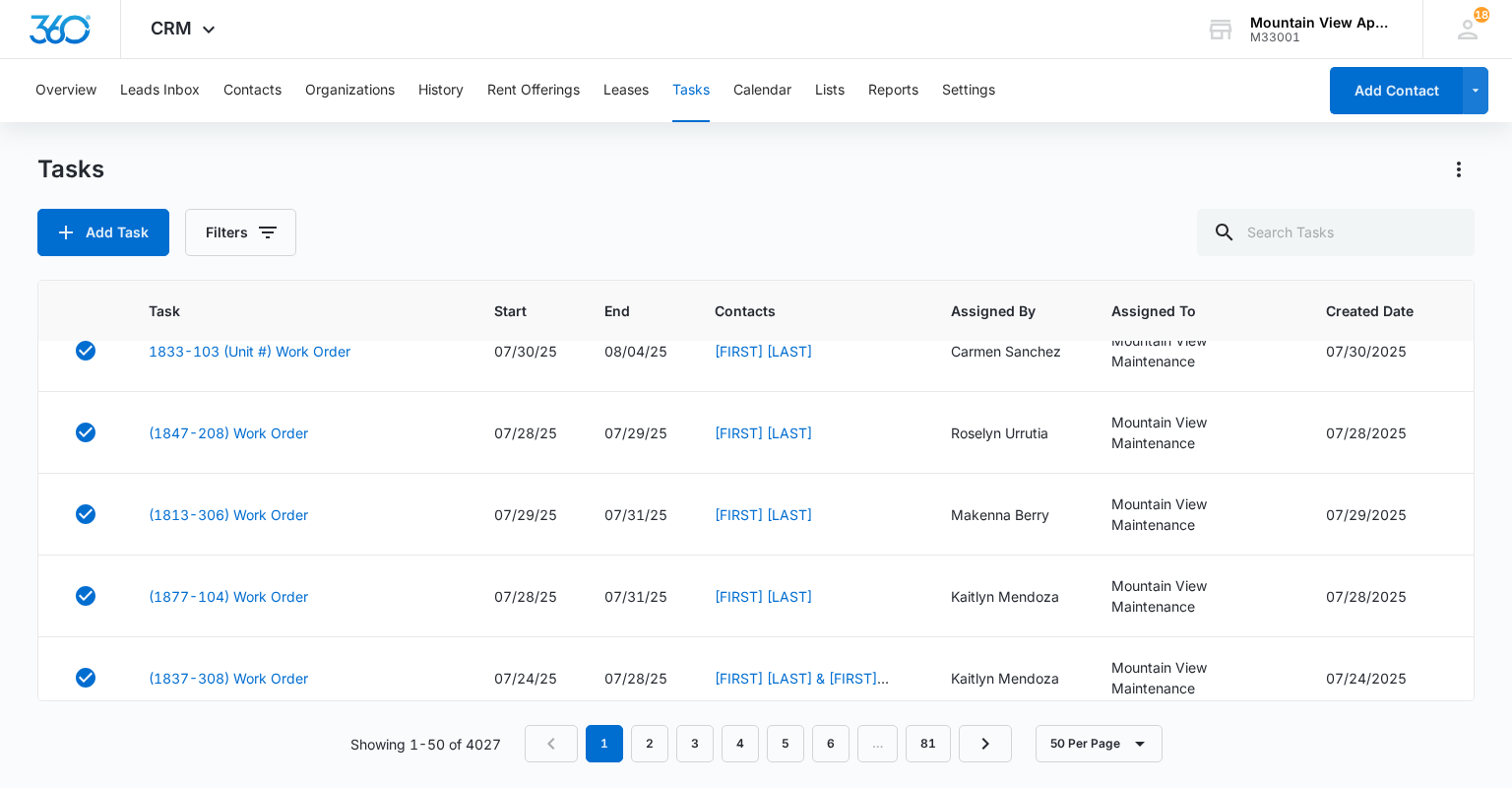 scroll, scrollTop: 1497, scrollLeft: 0, axis: vertical 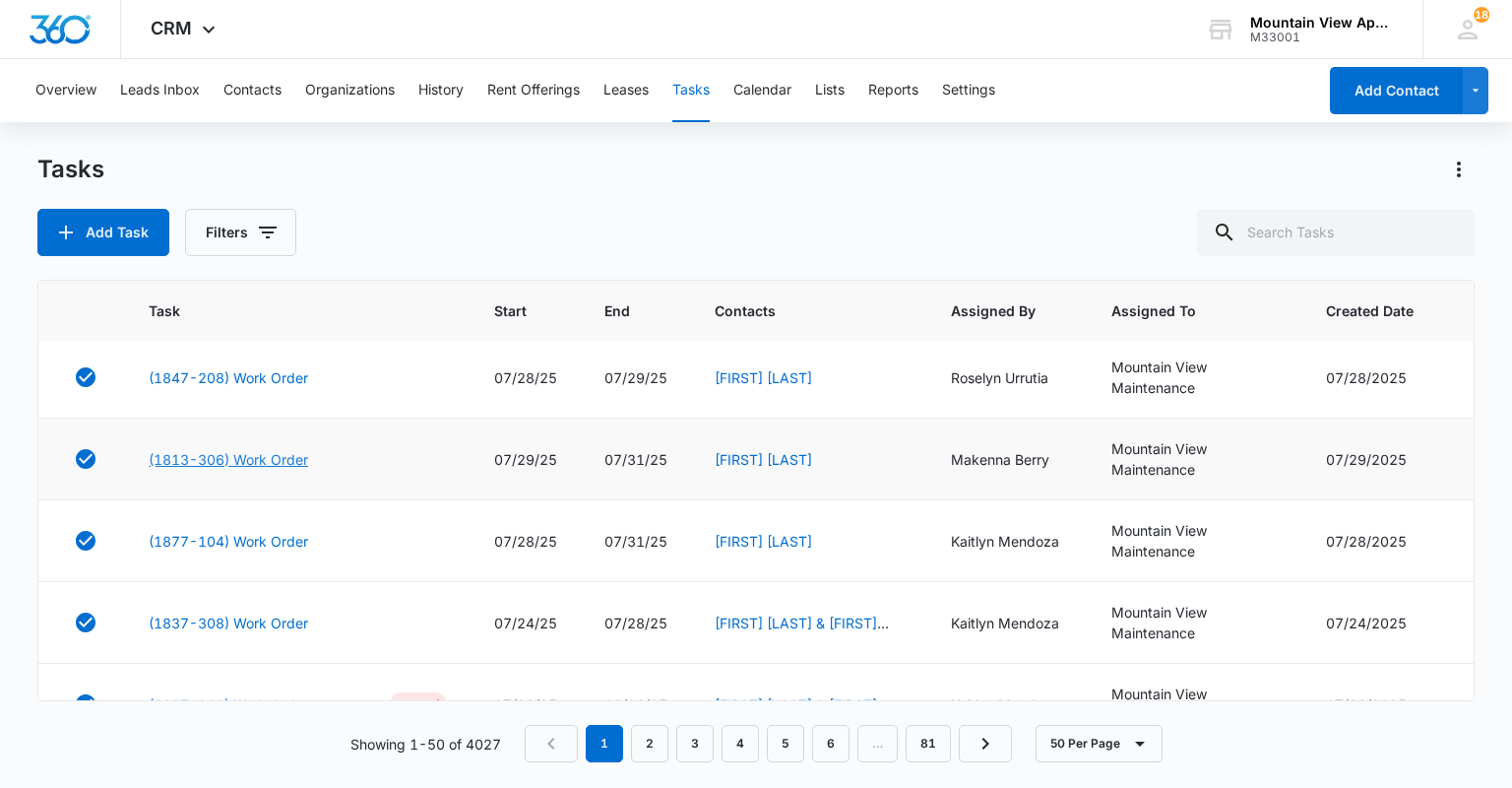 click on "(1813-306) Work Order" at bounding box center [228, 459] 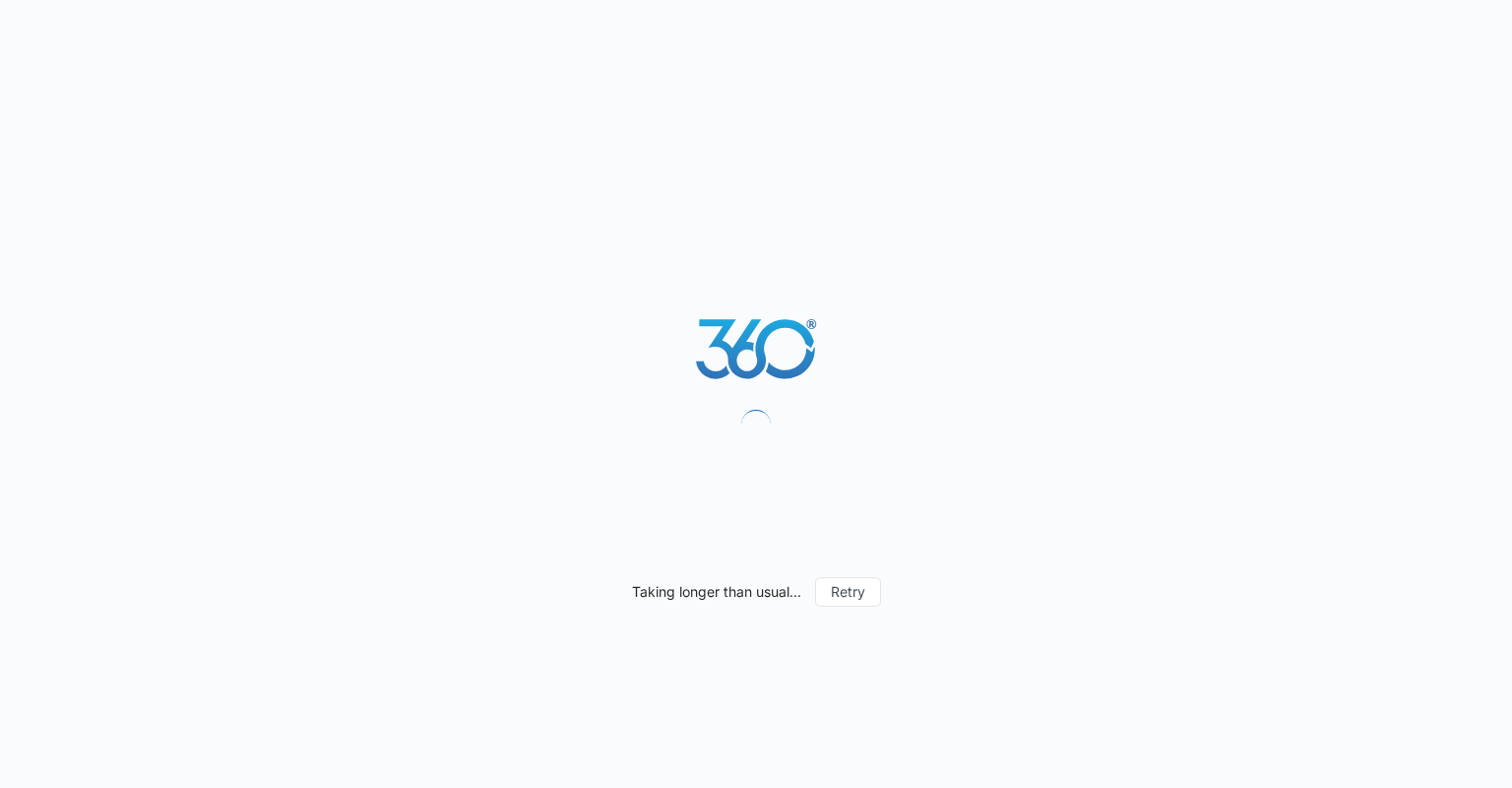 scroll, scrollTop: 0, scrollLeft: 0, axis: both 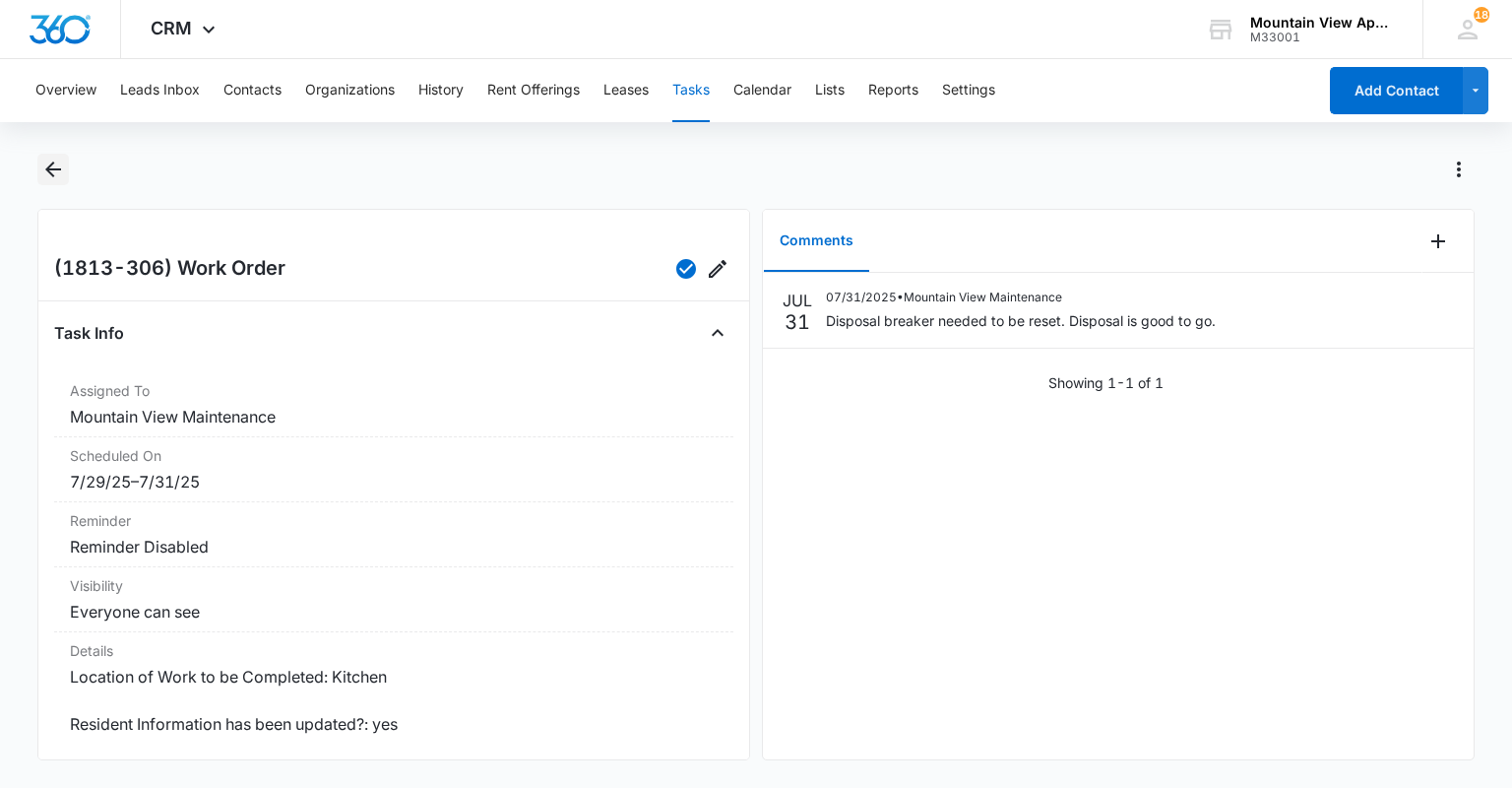 click 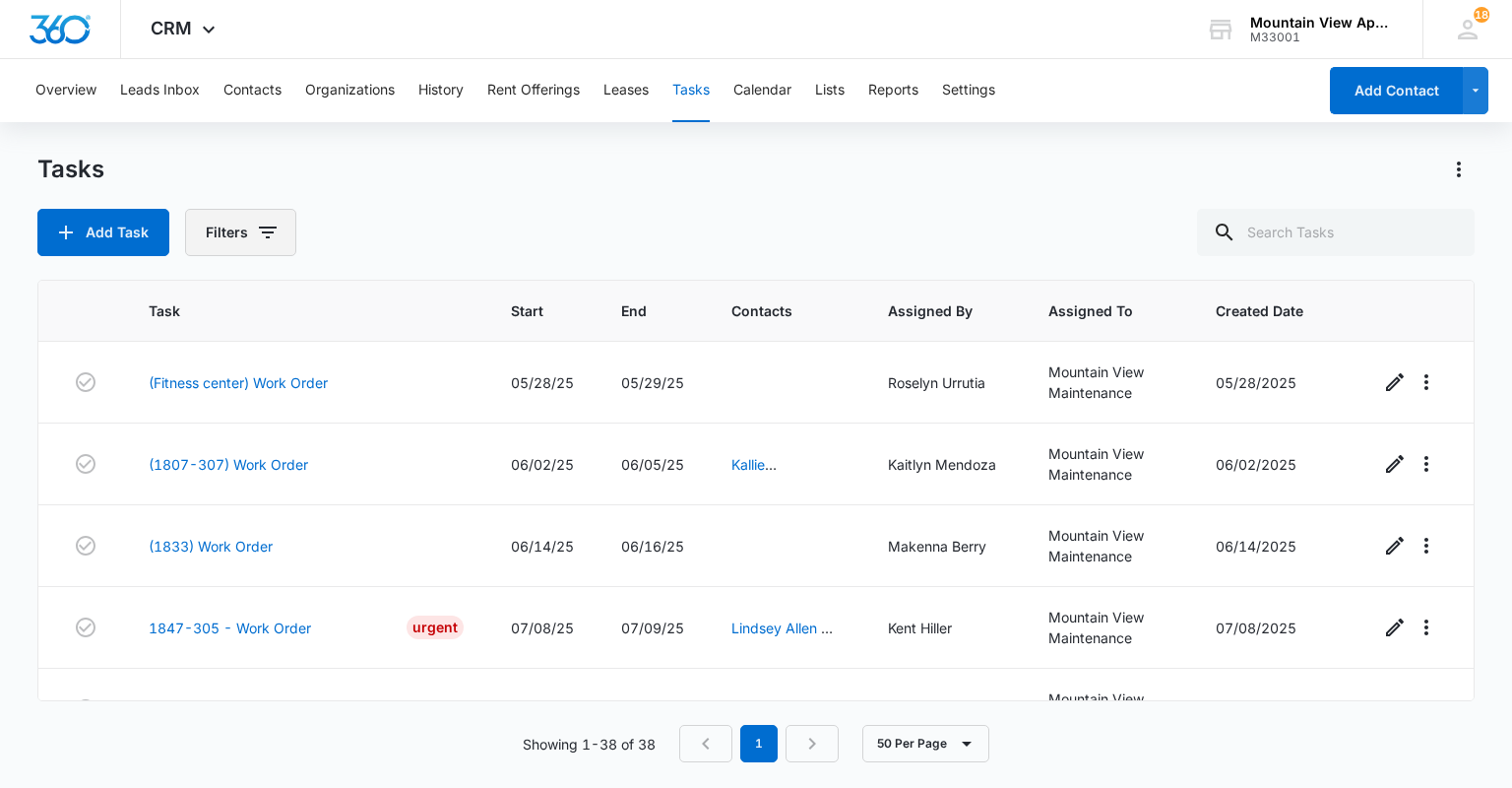 click 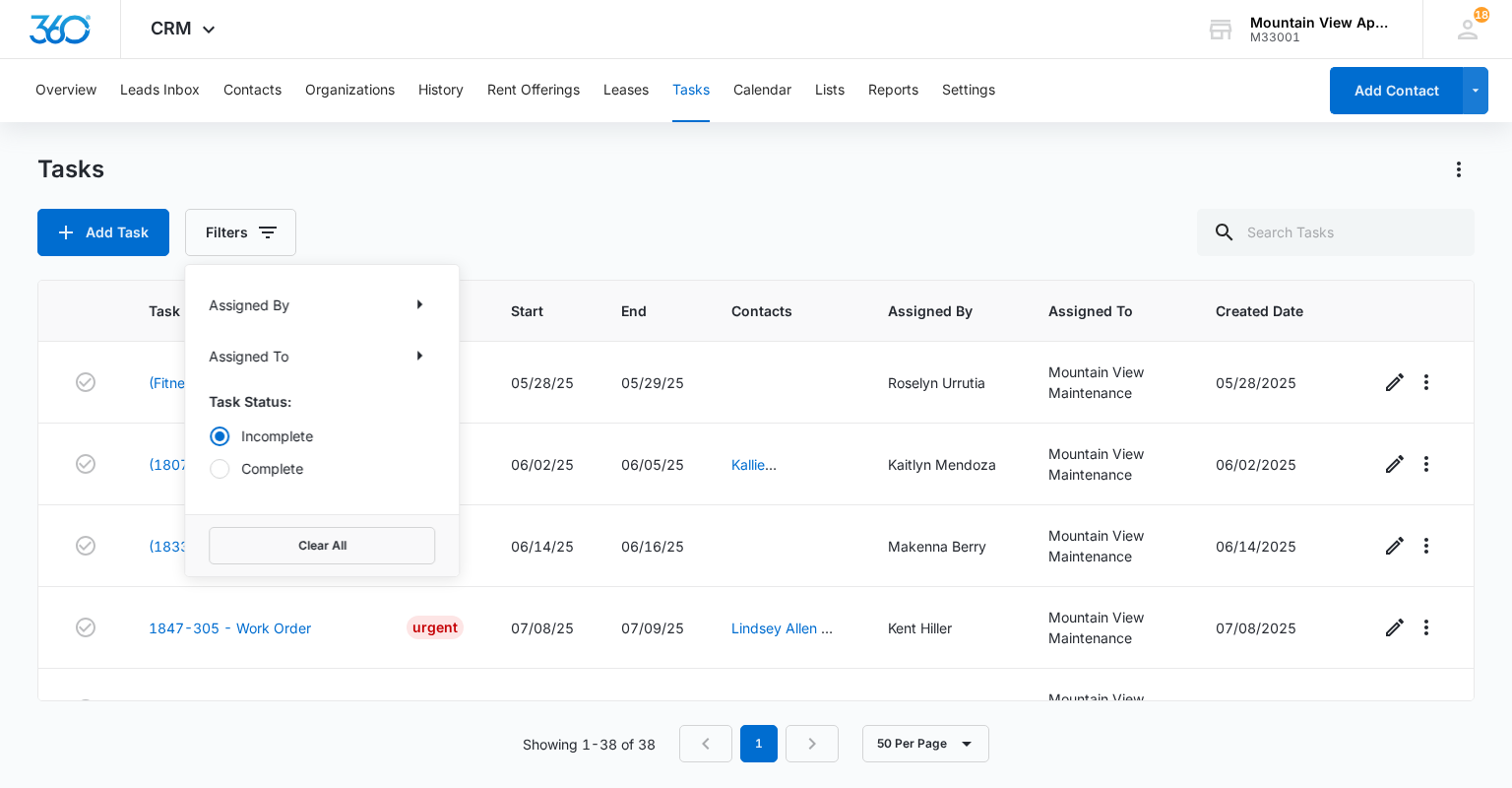 click on "Assigned By Assigned To Task Status: Incomplete Complete" at bounding box center [322, 389] 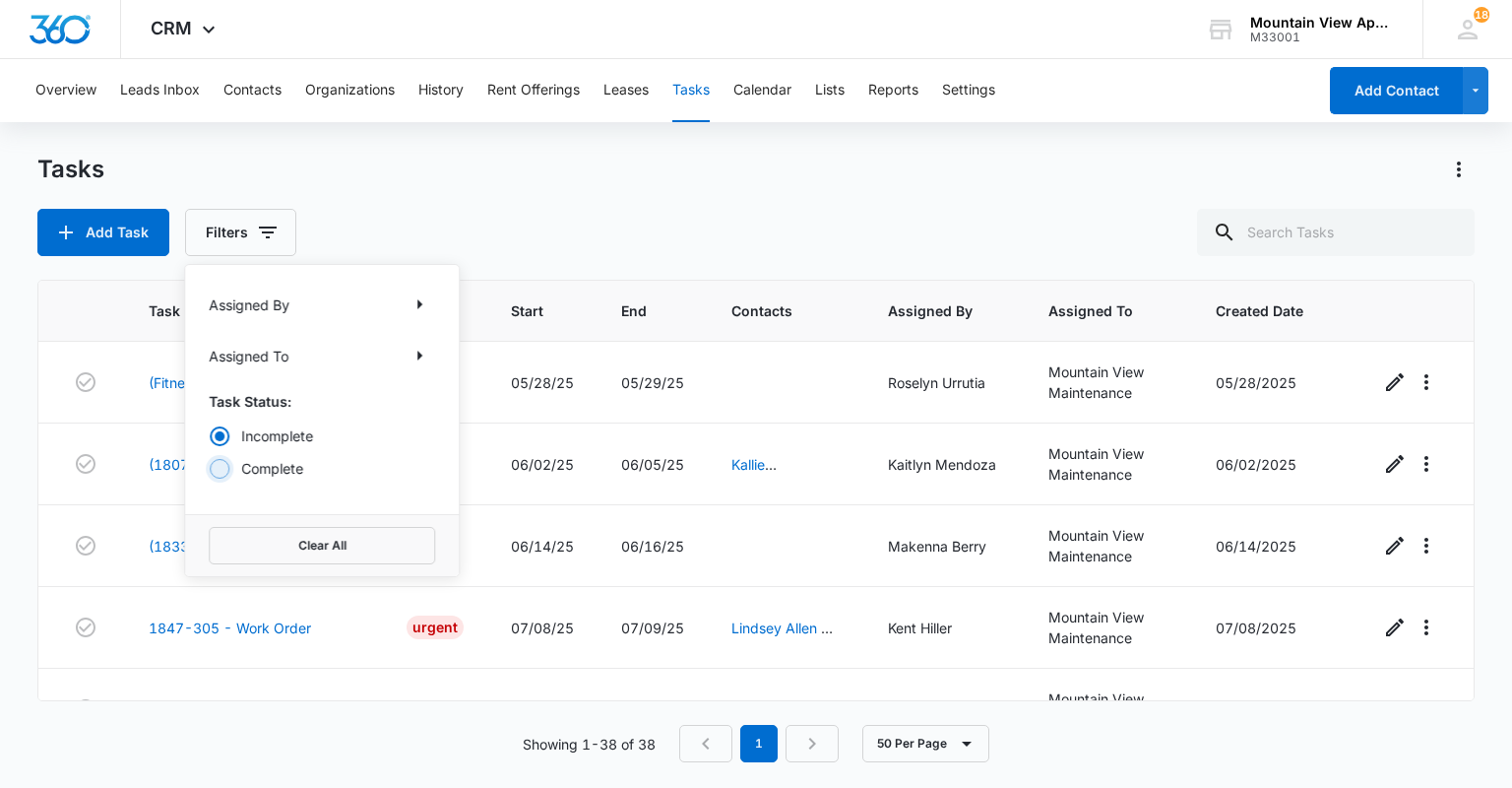 click on "Complete" at bounding box center (209, 468) 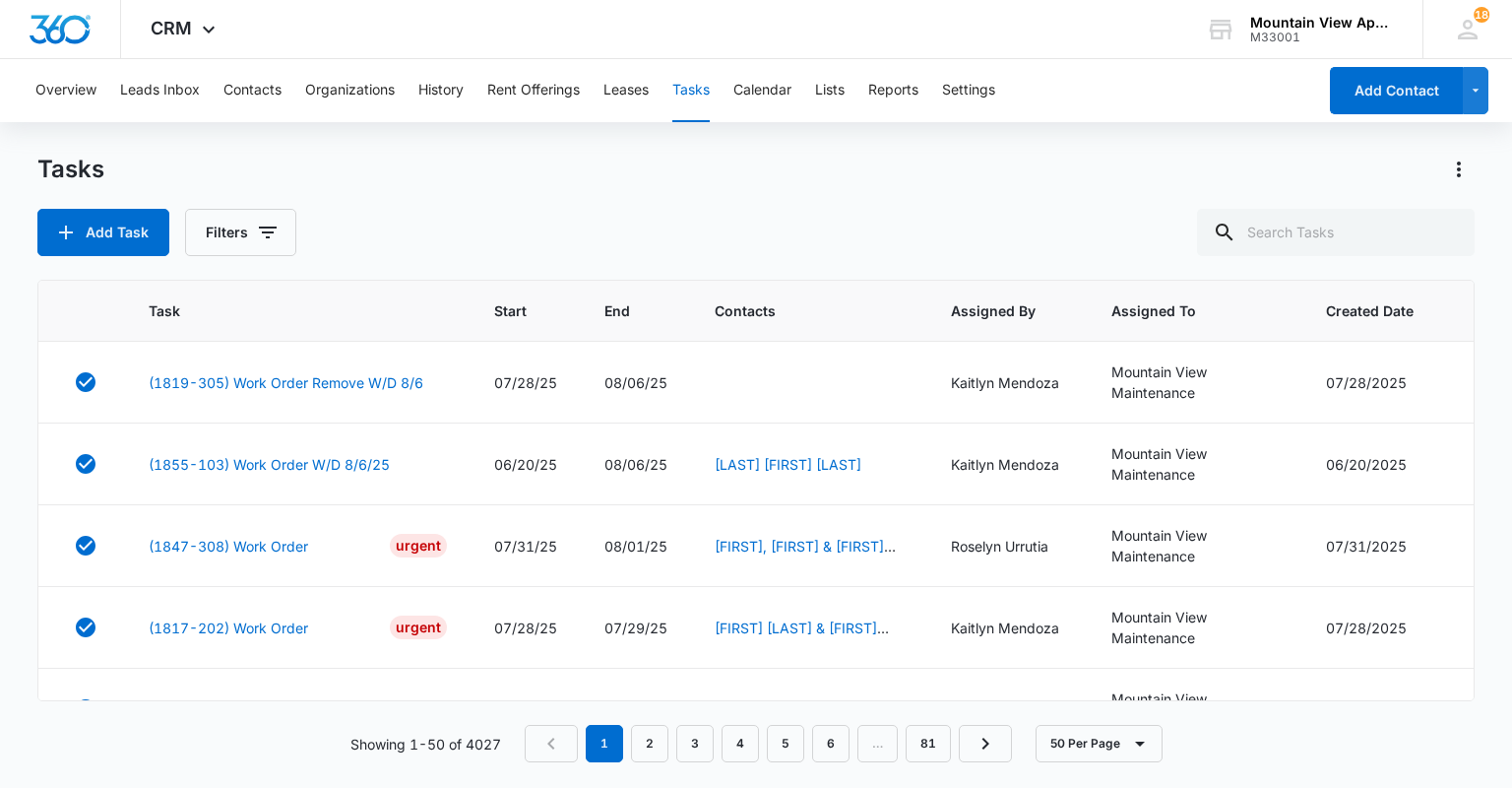 click on "Tasks Add Task Filters" at bounding box center [755, 205] 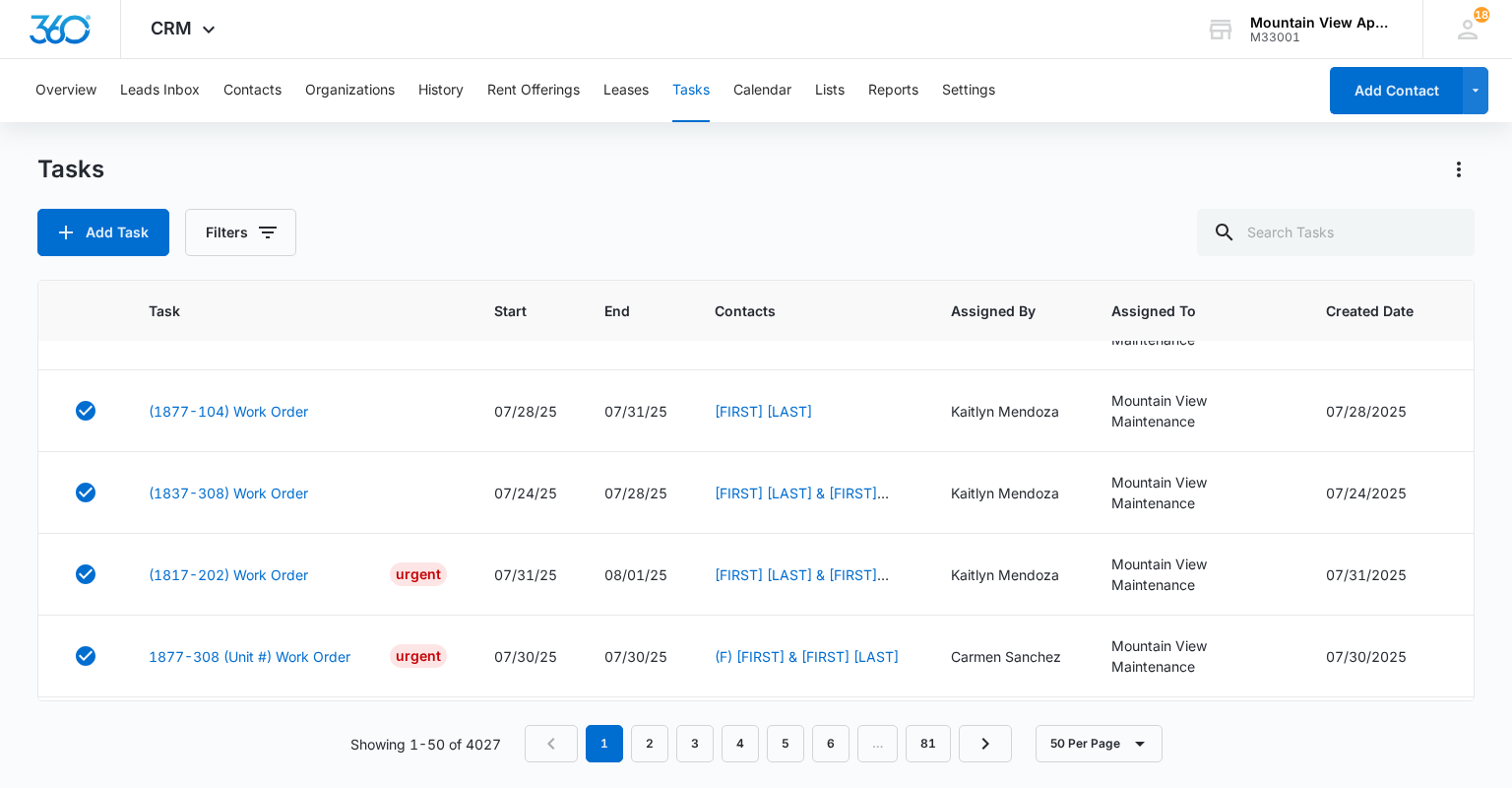 scroll, scrollTop: 1655, scrollLeft: 0, axis: vertical 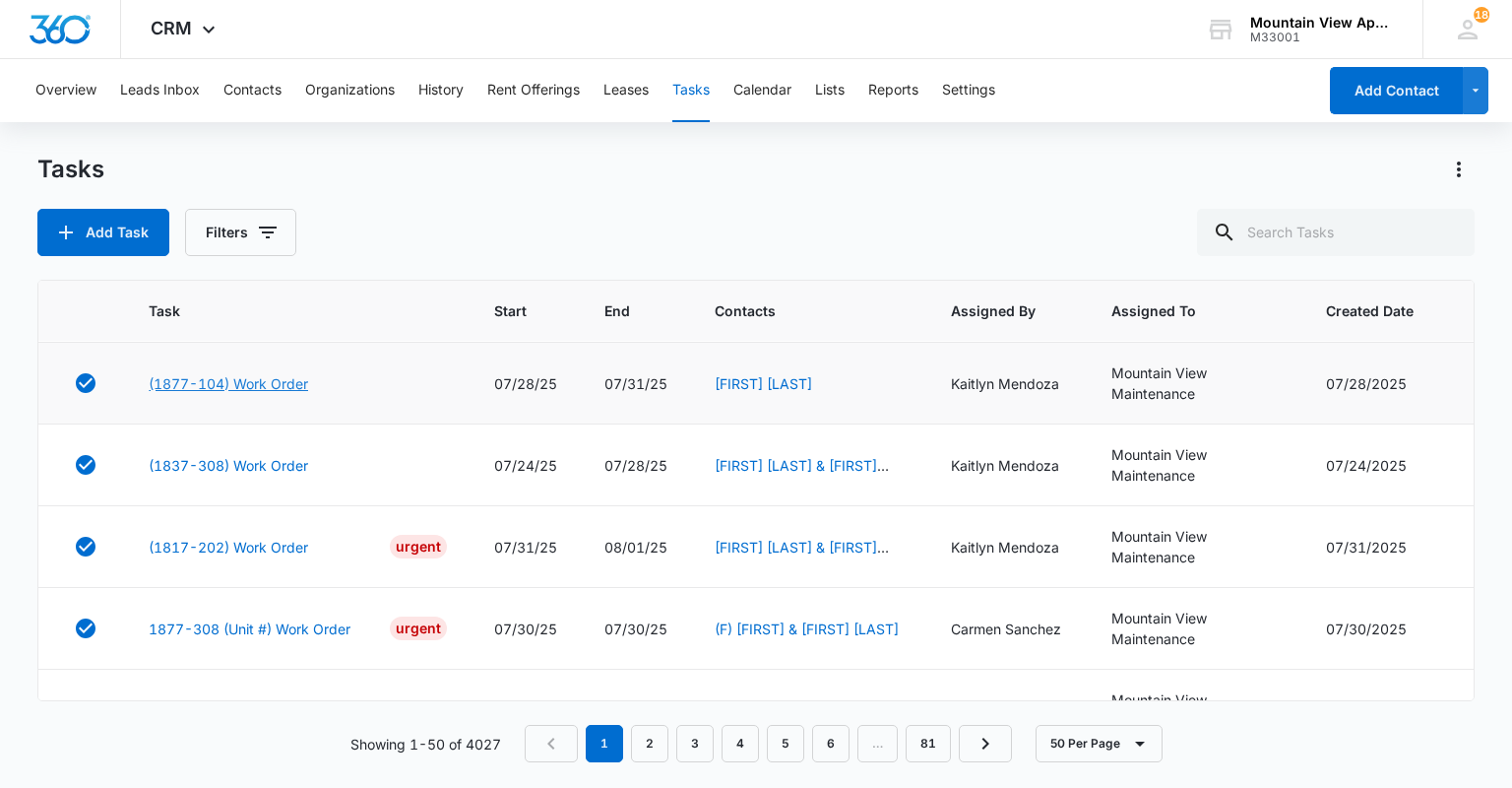 click on "(1877-104) Work Order" at bounding box center [228, 383] 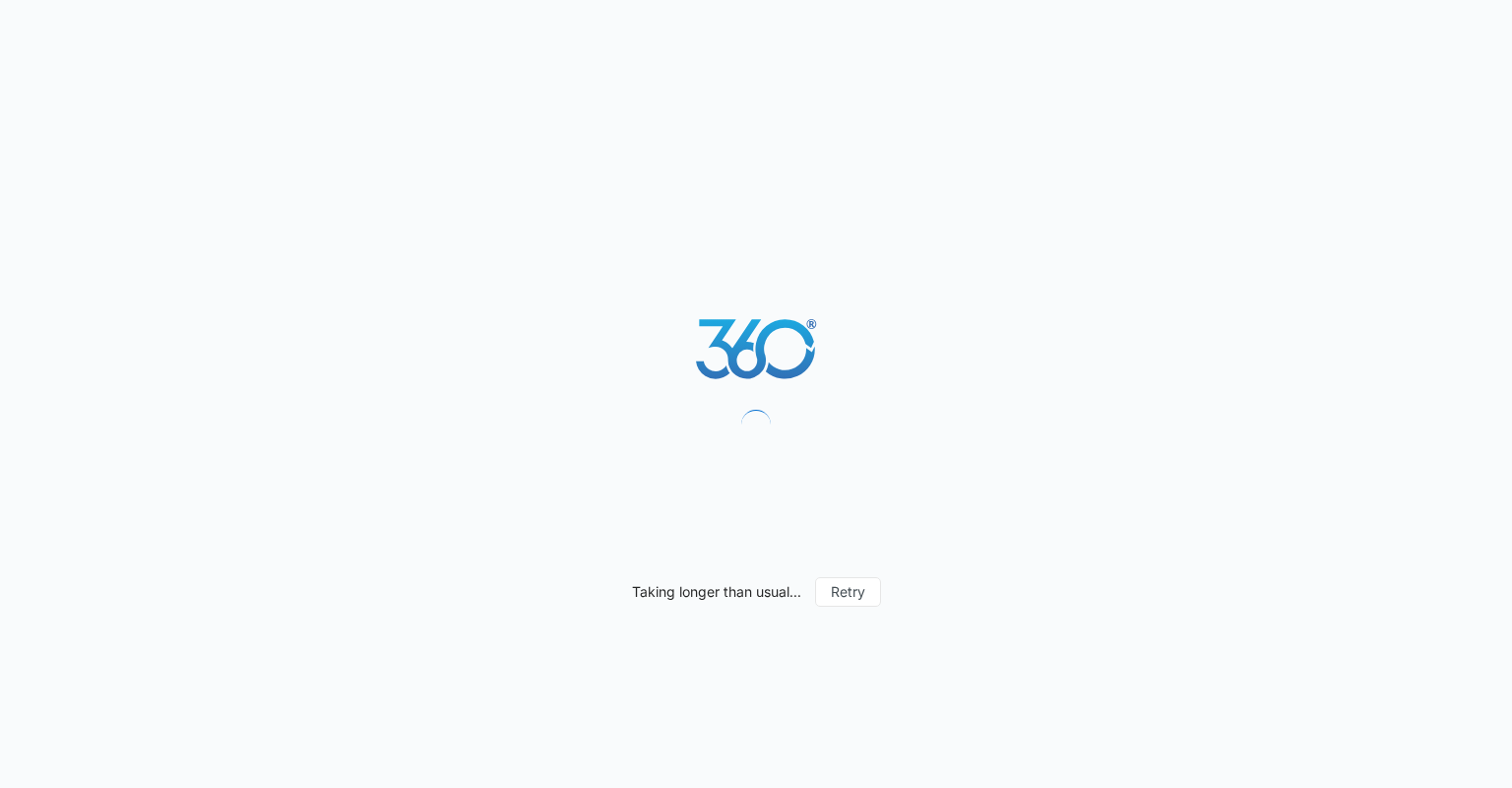 scroll, scrollTop: 0, scrollLeft: 0, axis: both 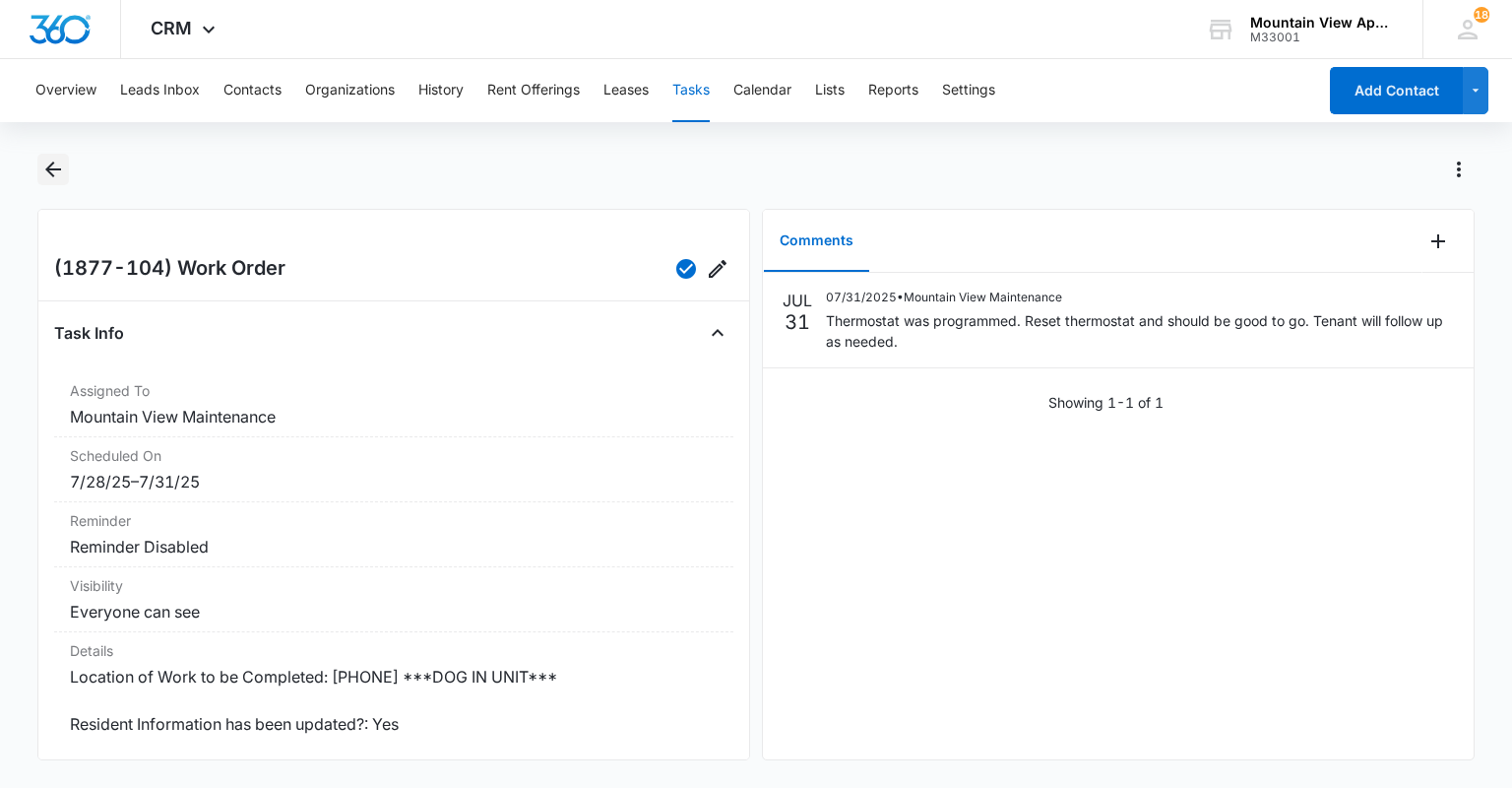 click 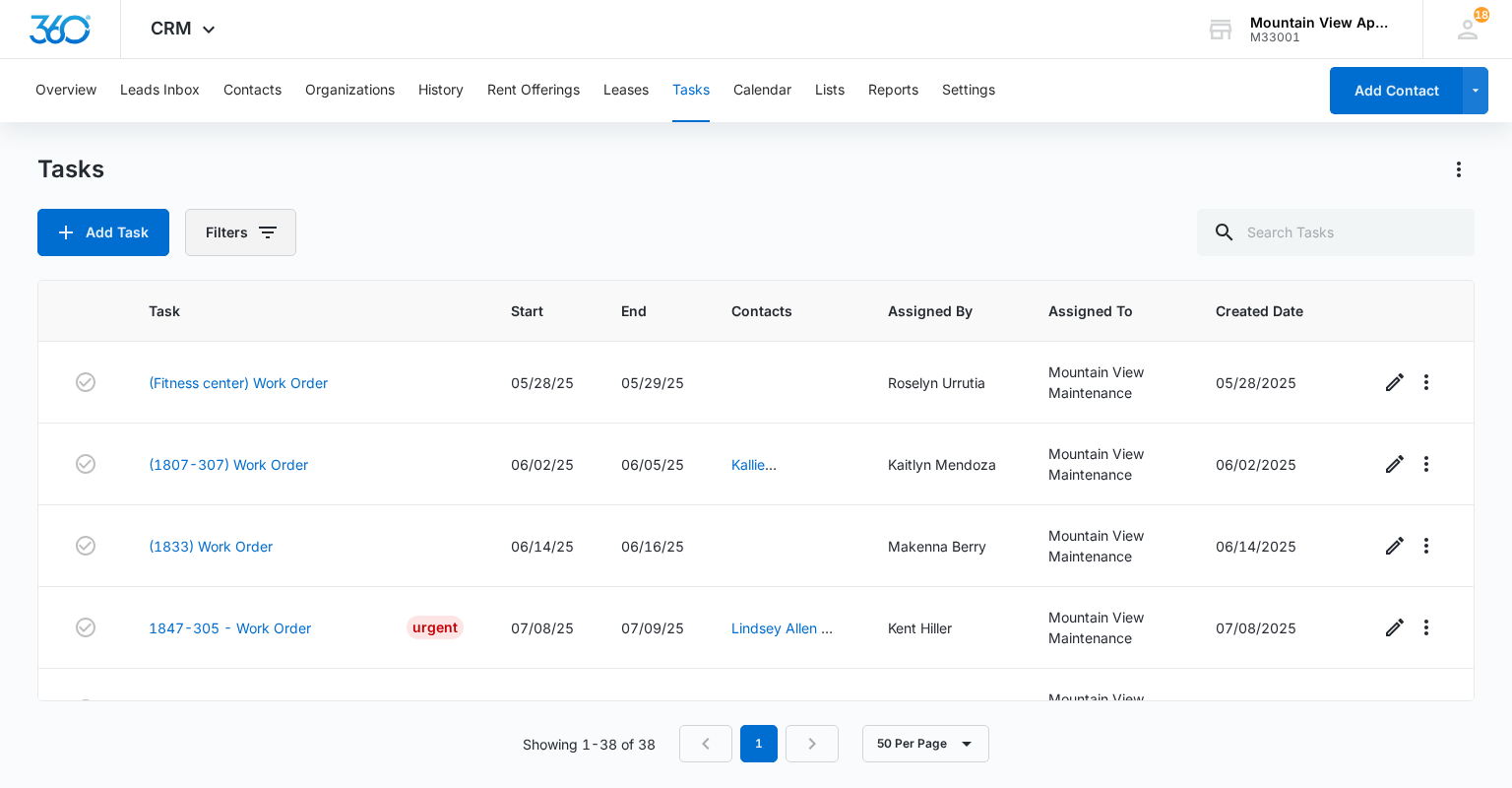 click on "Filters" at bounding box center (240, 232) 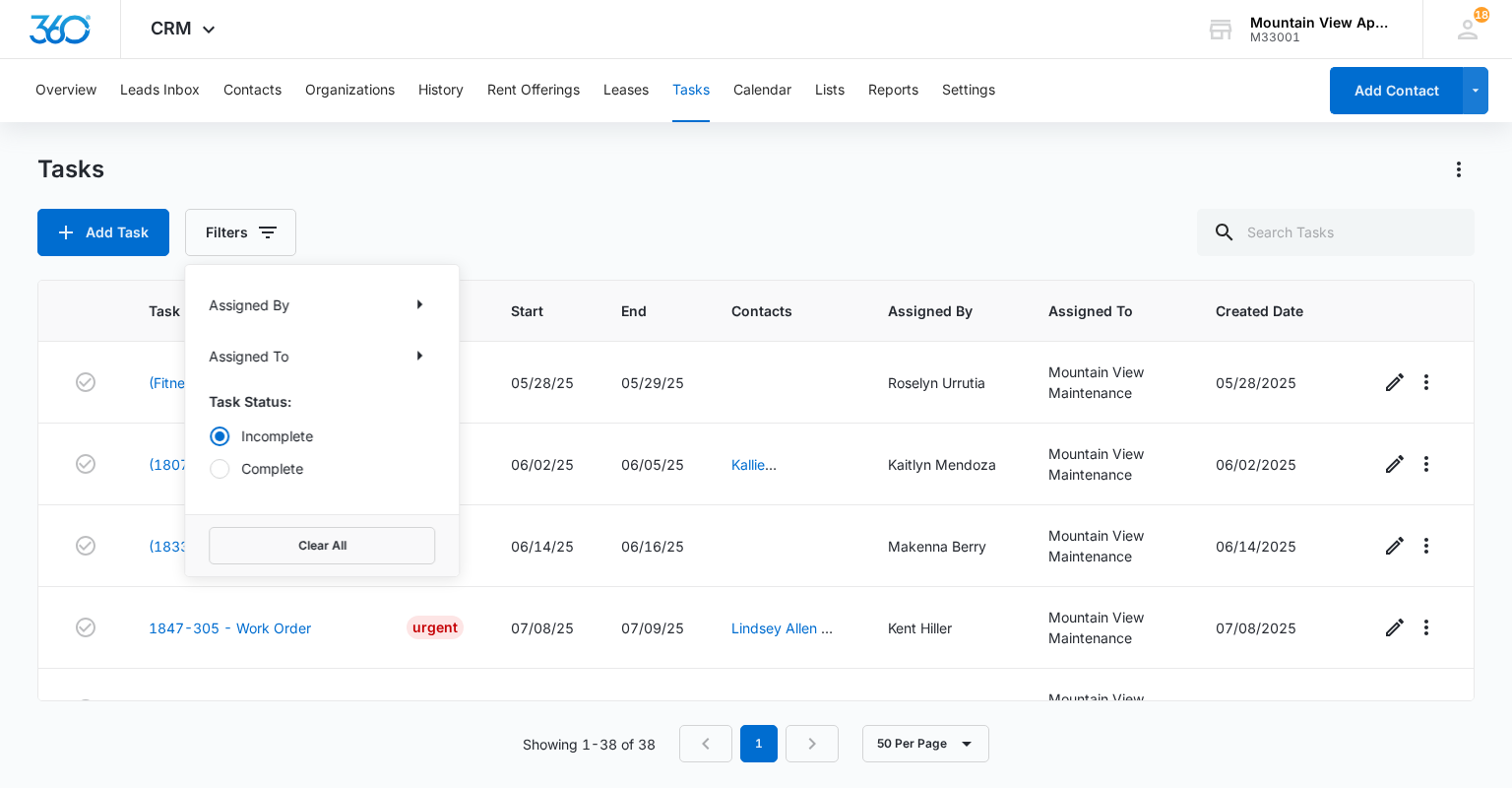 click on "Complete" at bounding box center [322, 468] 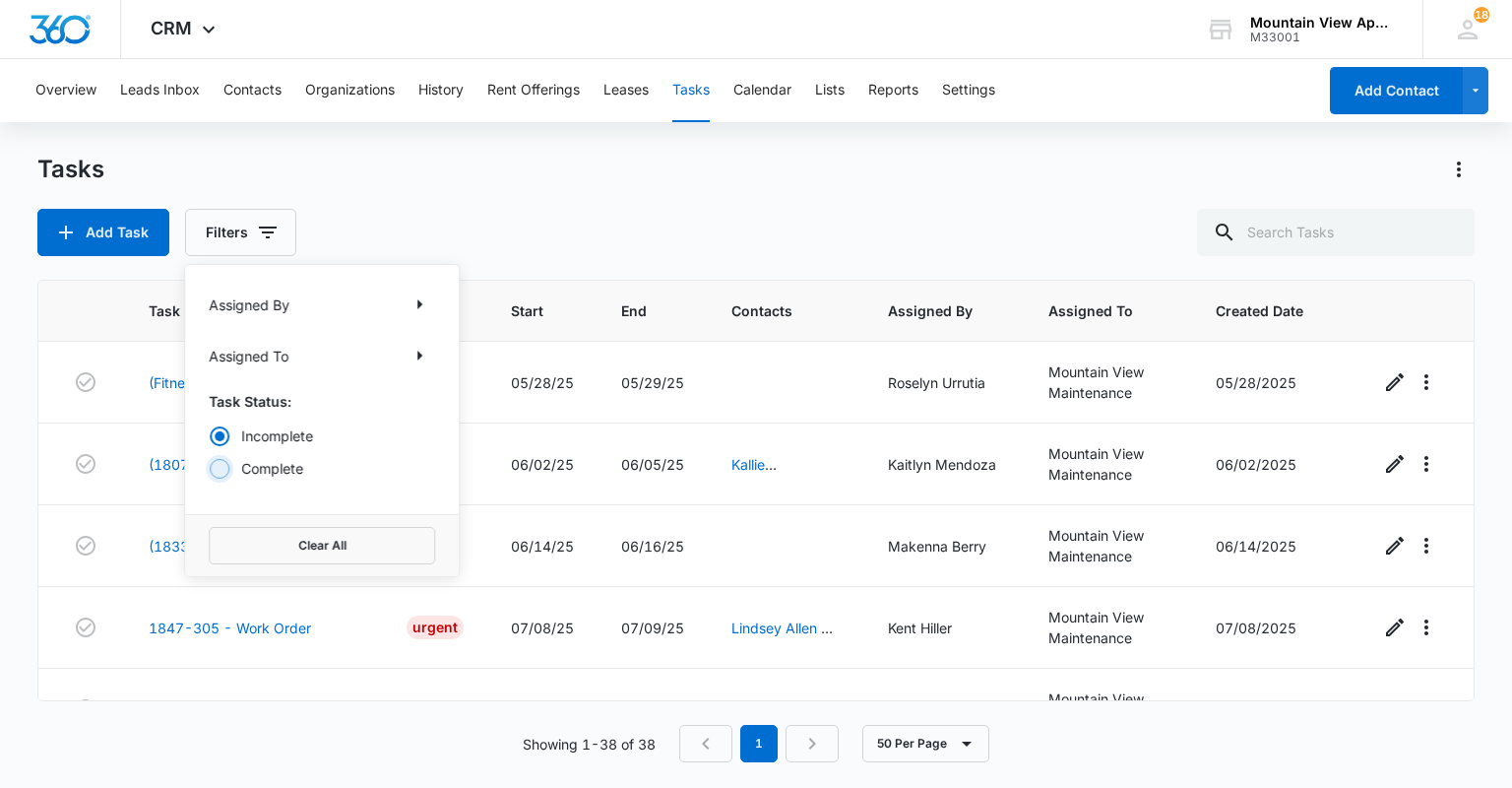 radio on "false" 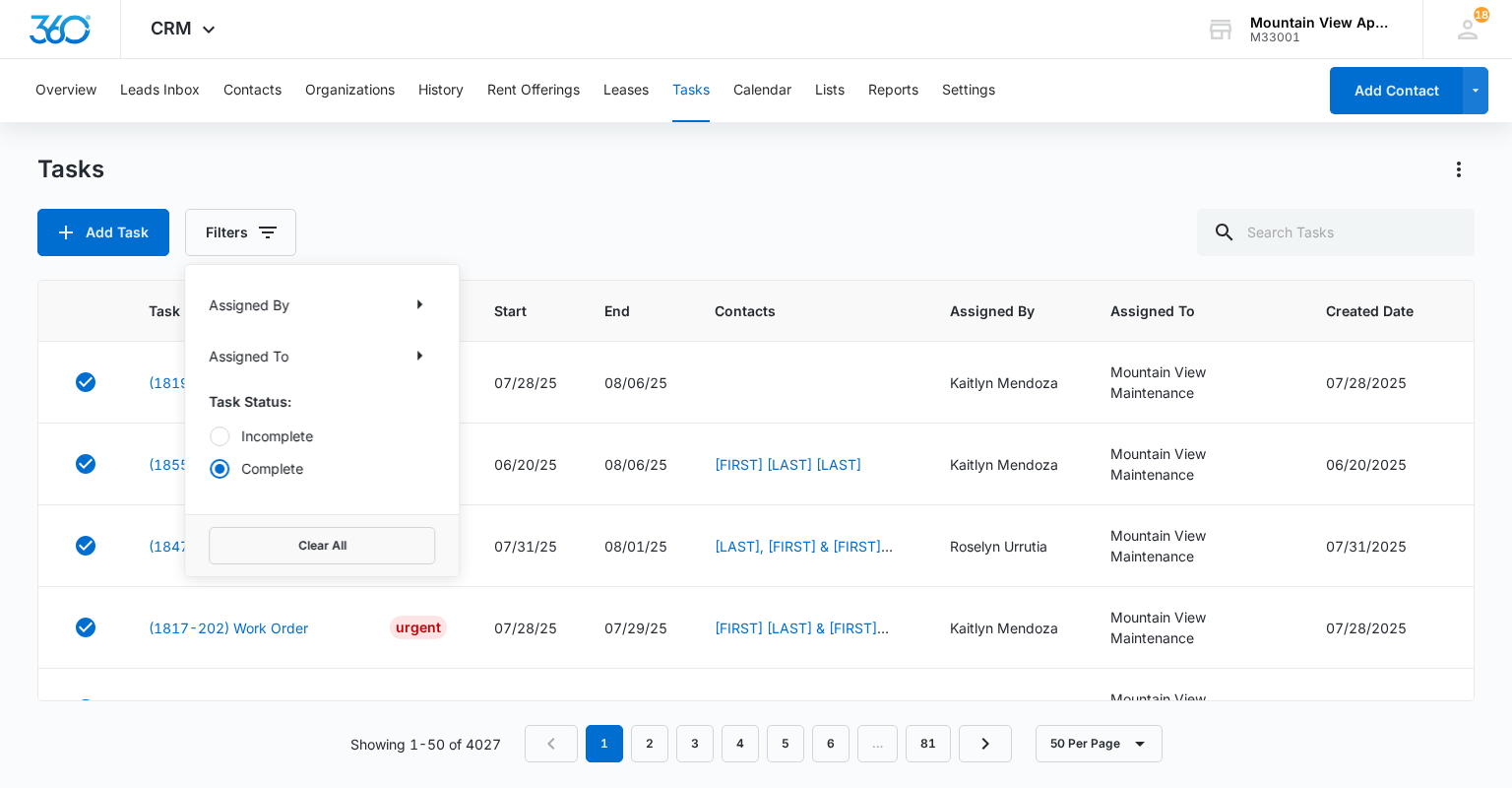 click on "Tasks Add Task Filters Assigned By Assigned To Task Status: Incomplete Complete Clear All" at bounding box center (755, 205) 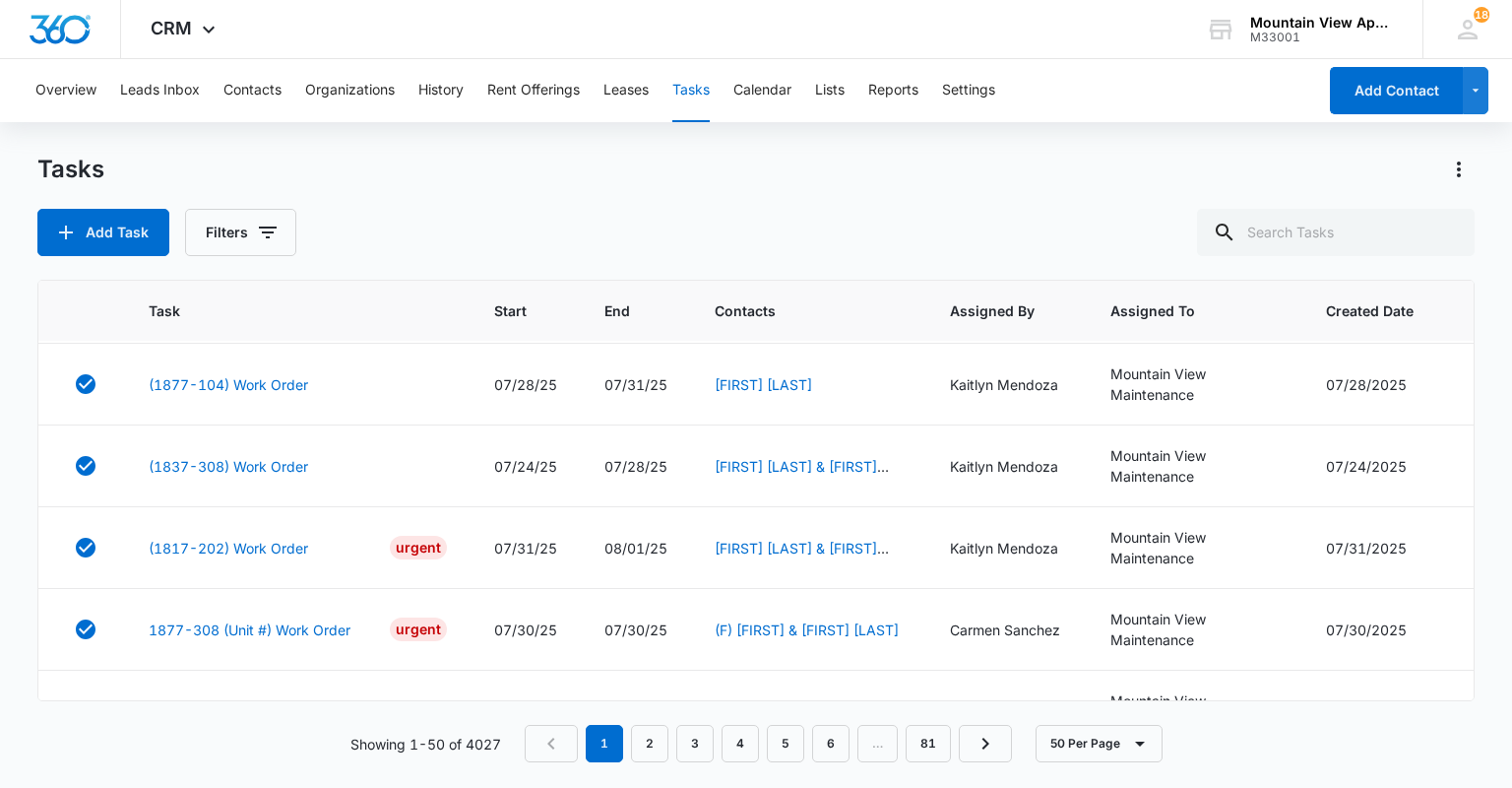 scroll, scrollTop: 1655, scrollLeft: 0, axis: vertical 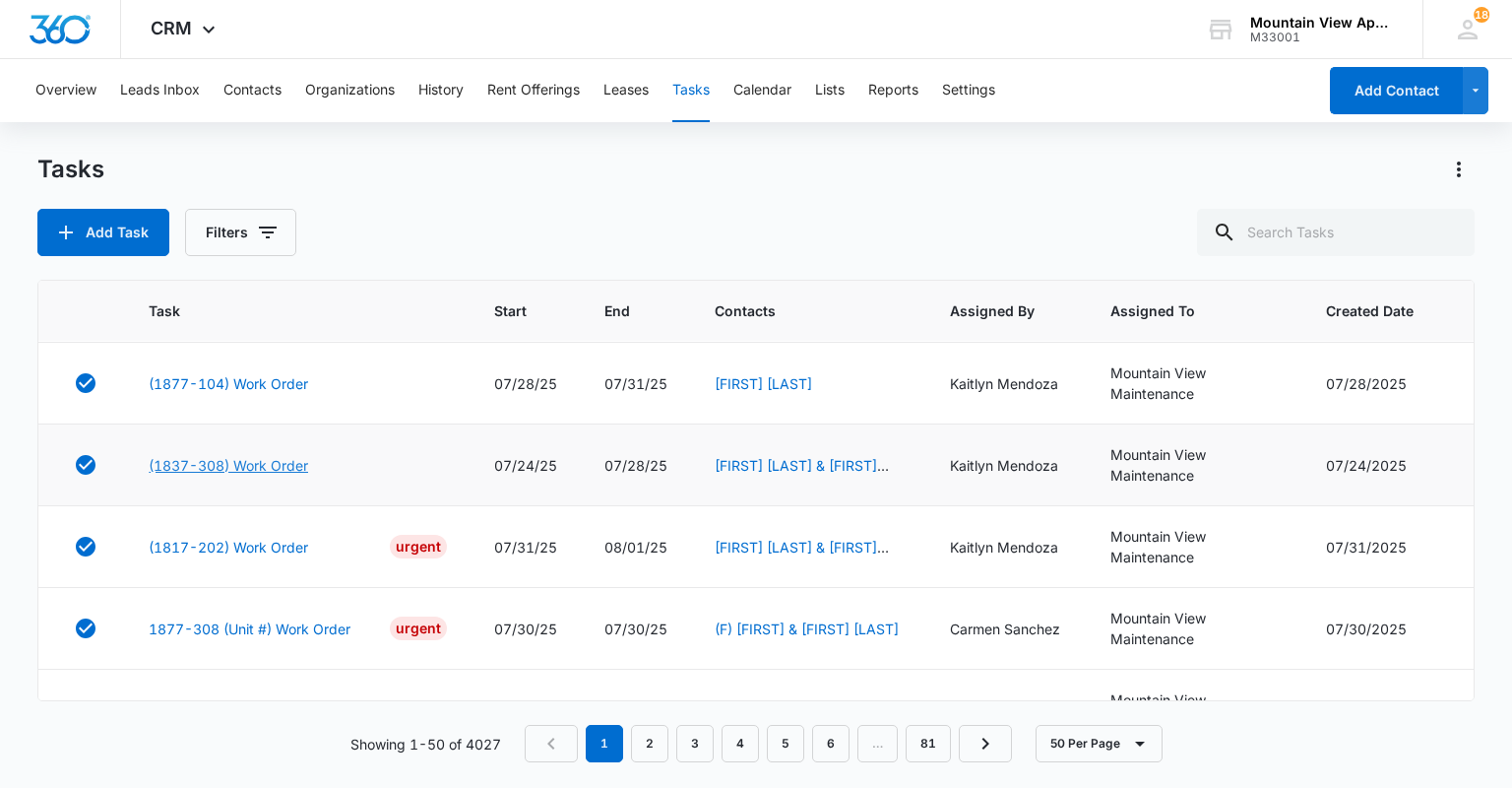 click on "(1837-308) Work Order" at bounding box center (228, 465) 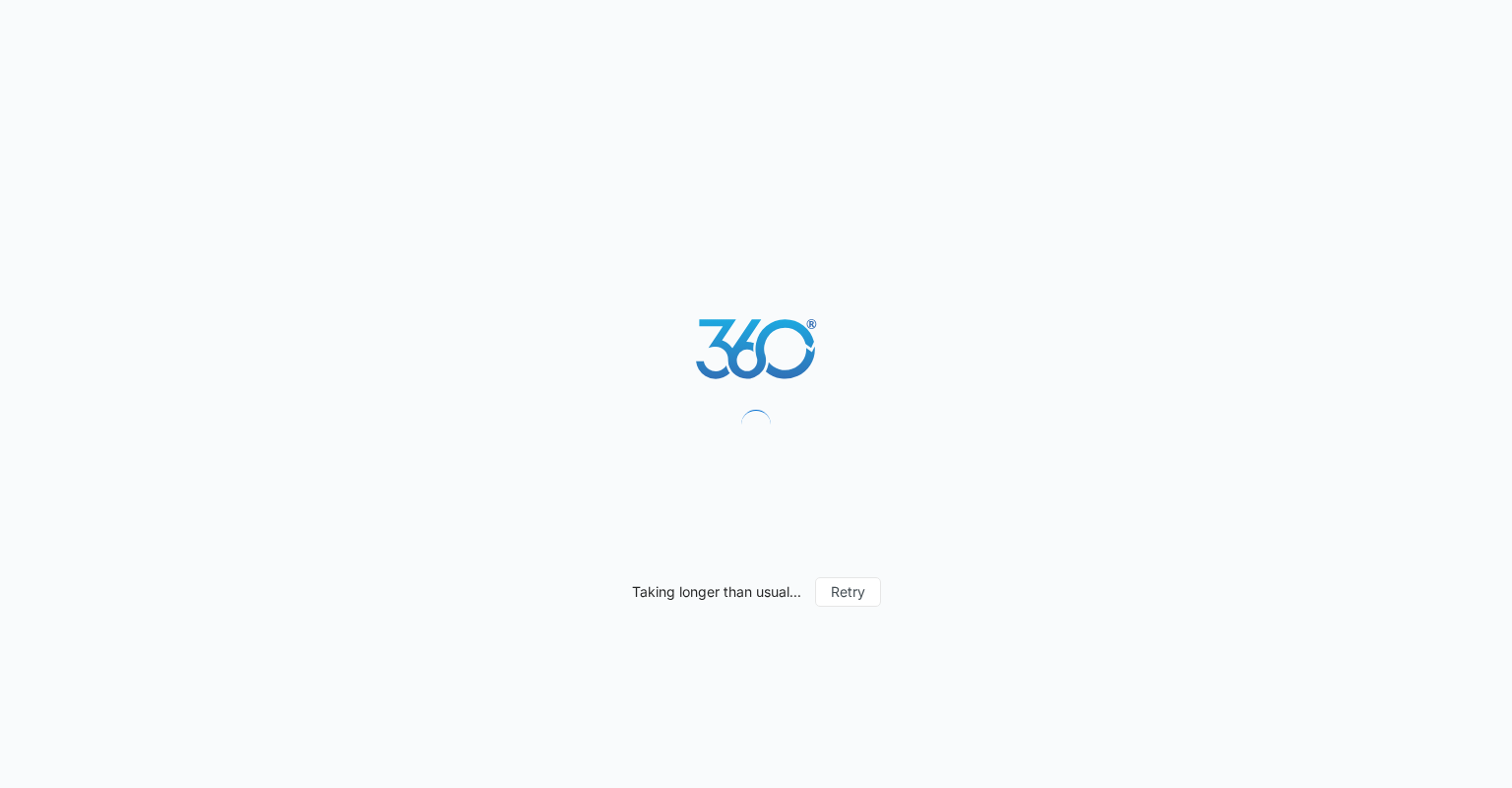 scroll, scrollTop: 0, scrollLeft: 0, axis: both 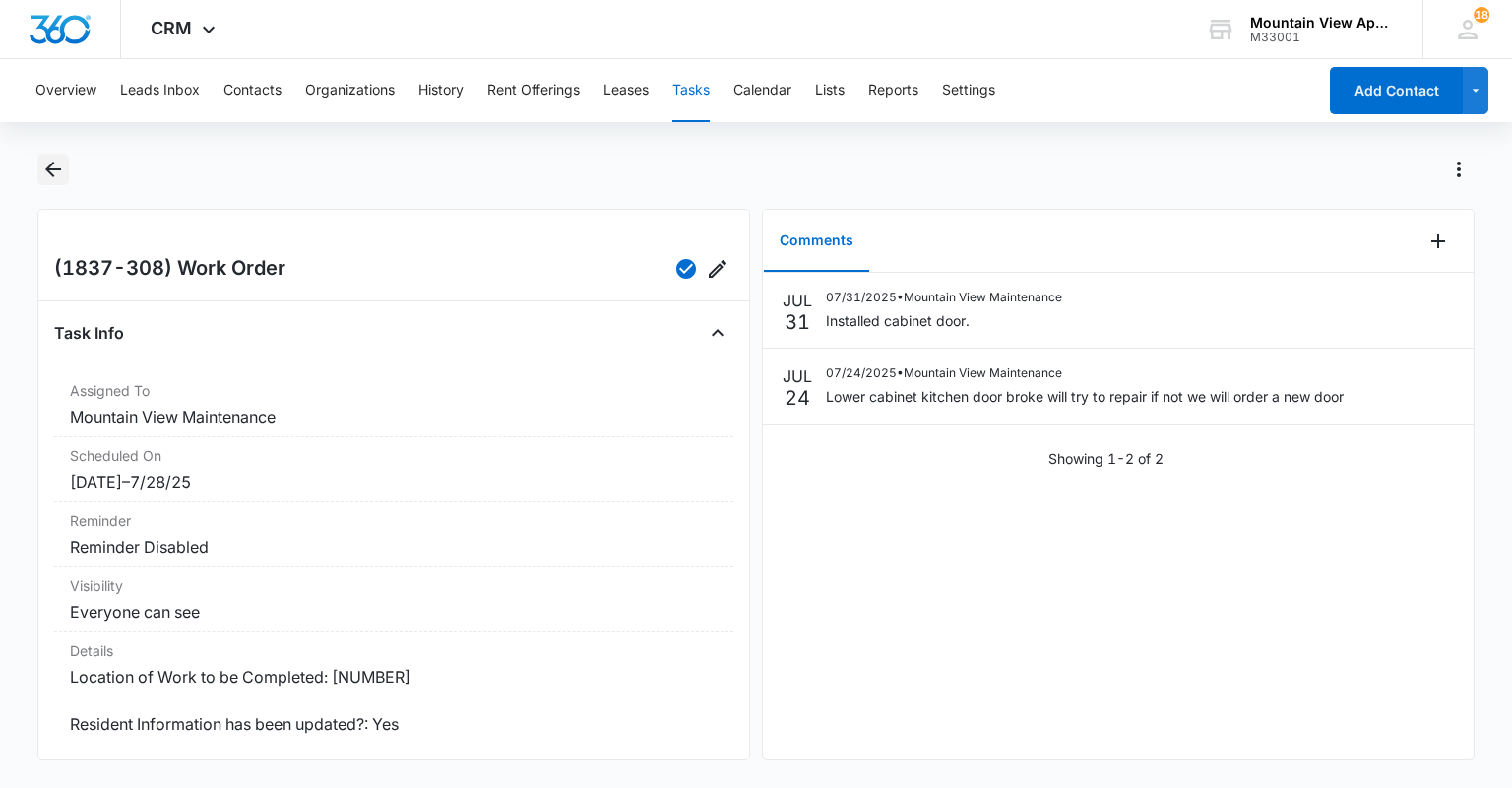 click 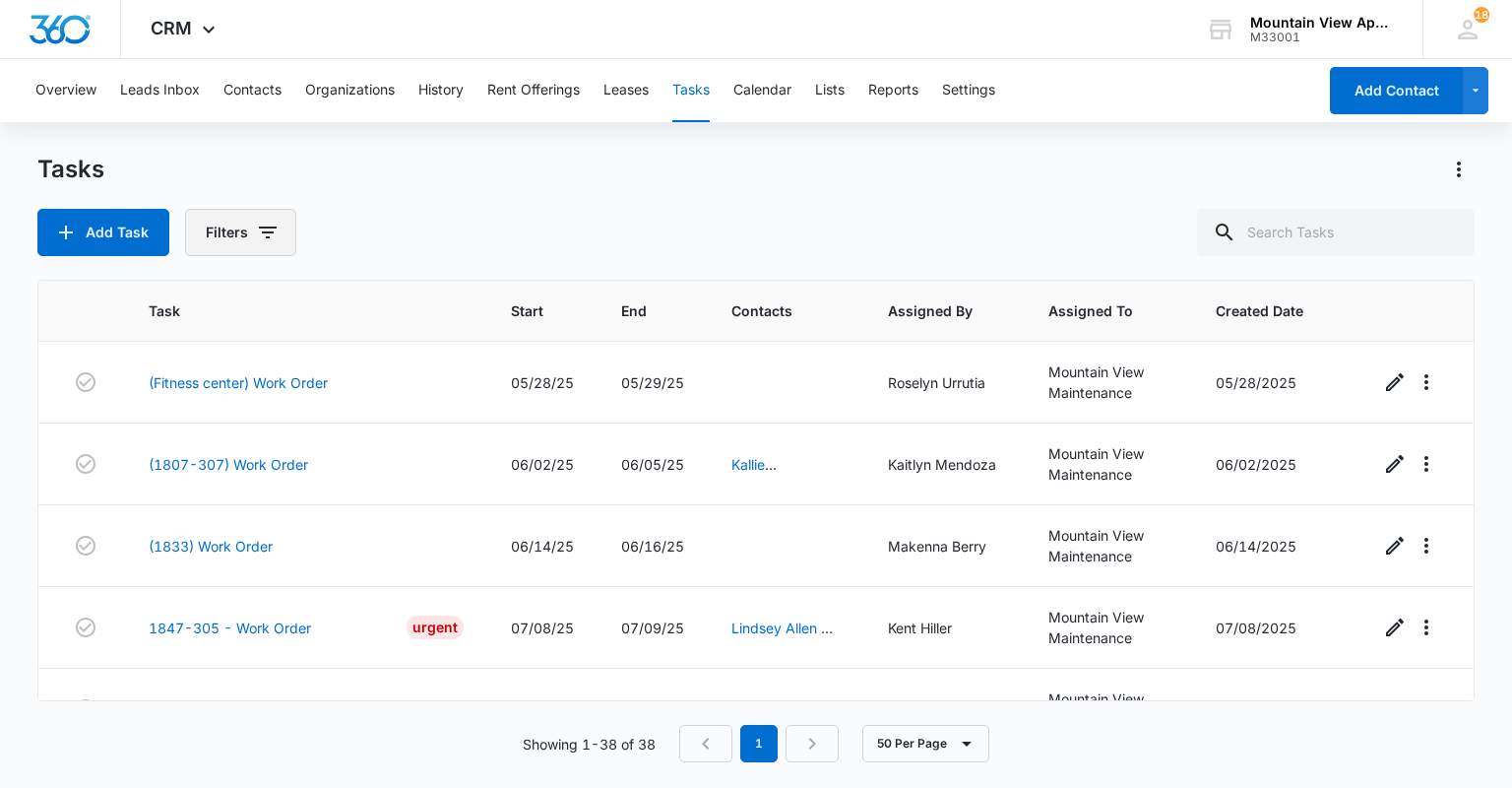 click on "Filters" at bounding box center [240, 232] 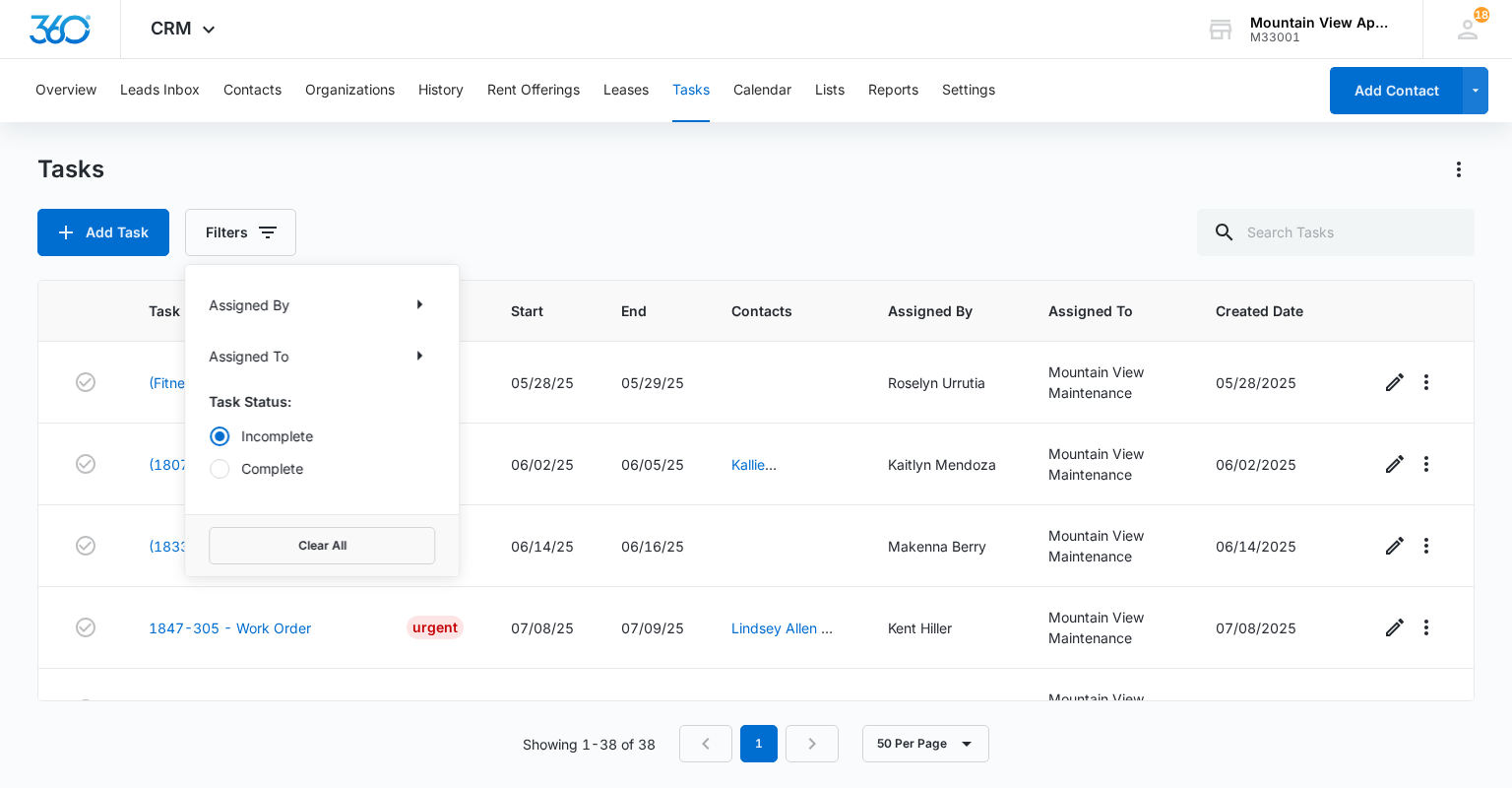 click on "Complete" at bounding box center [322, 468] 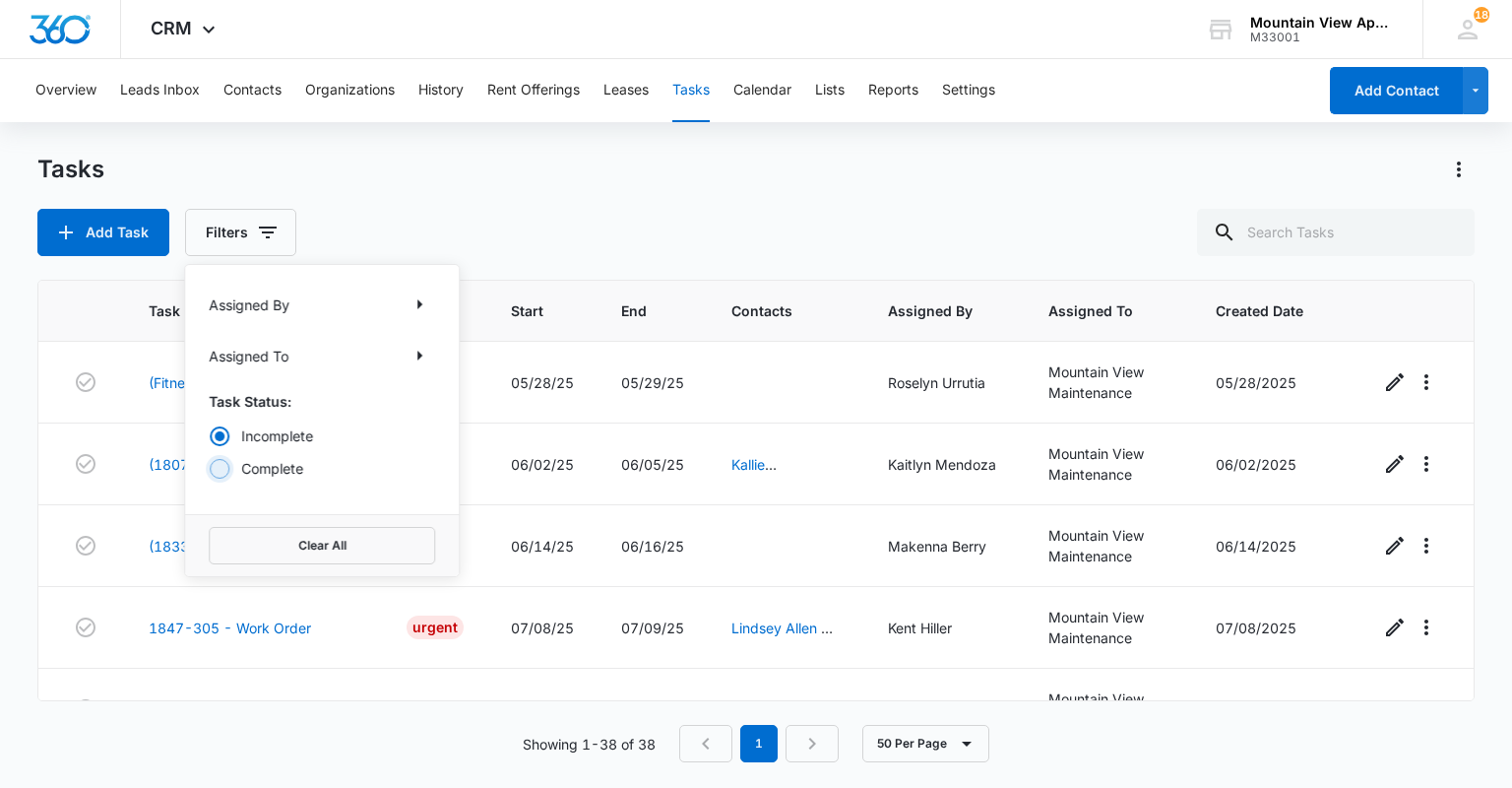 radio on "false" 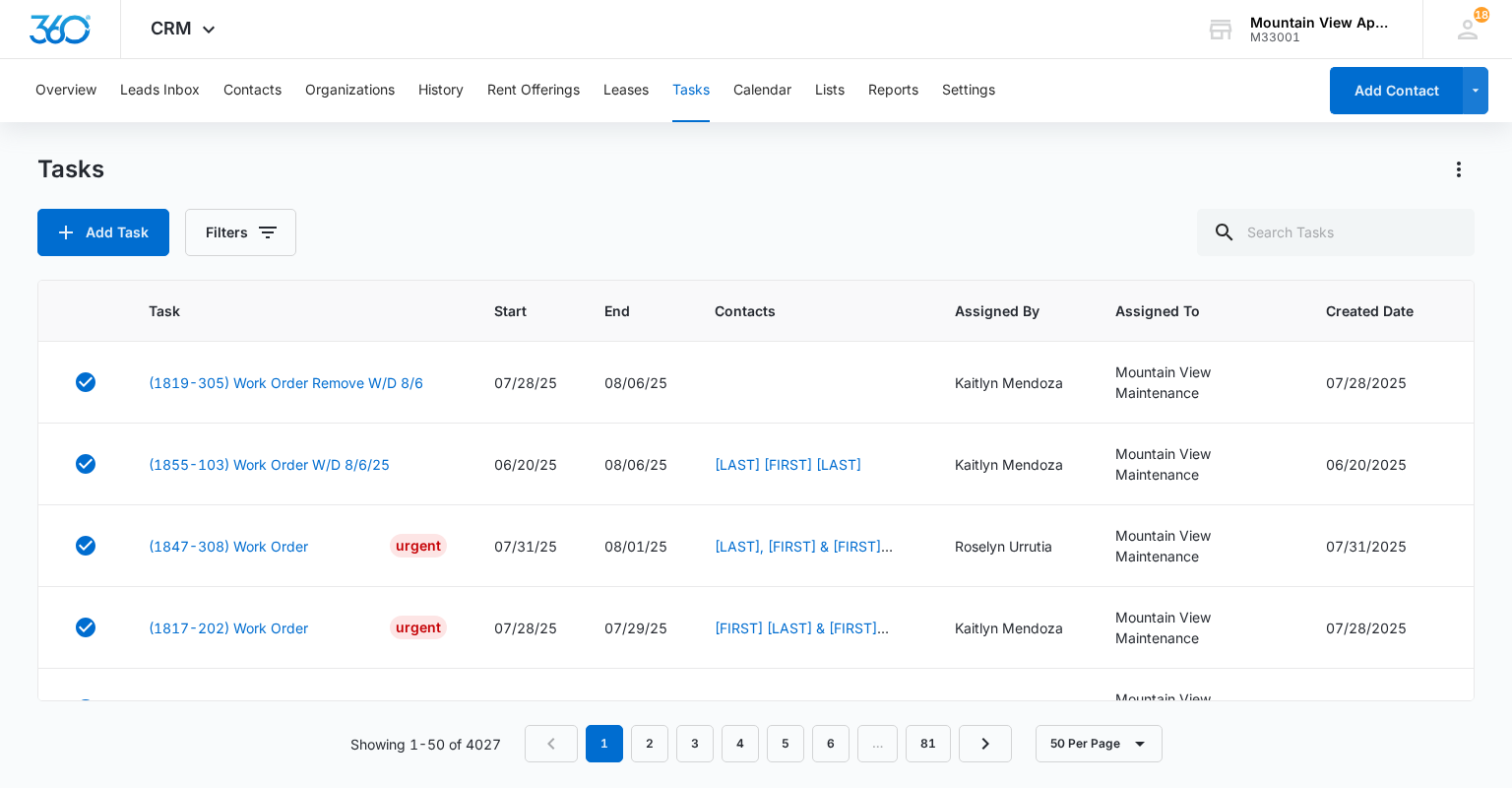 click on "Add Task Filters" at bounding box center [755, 232] 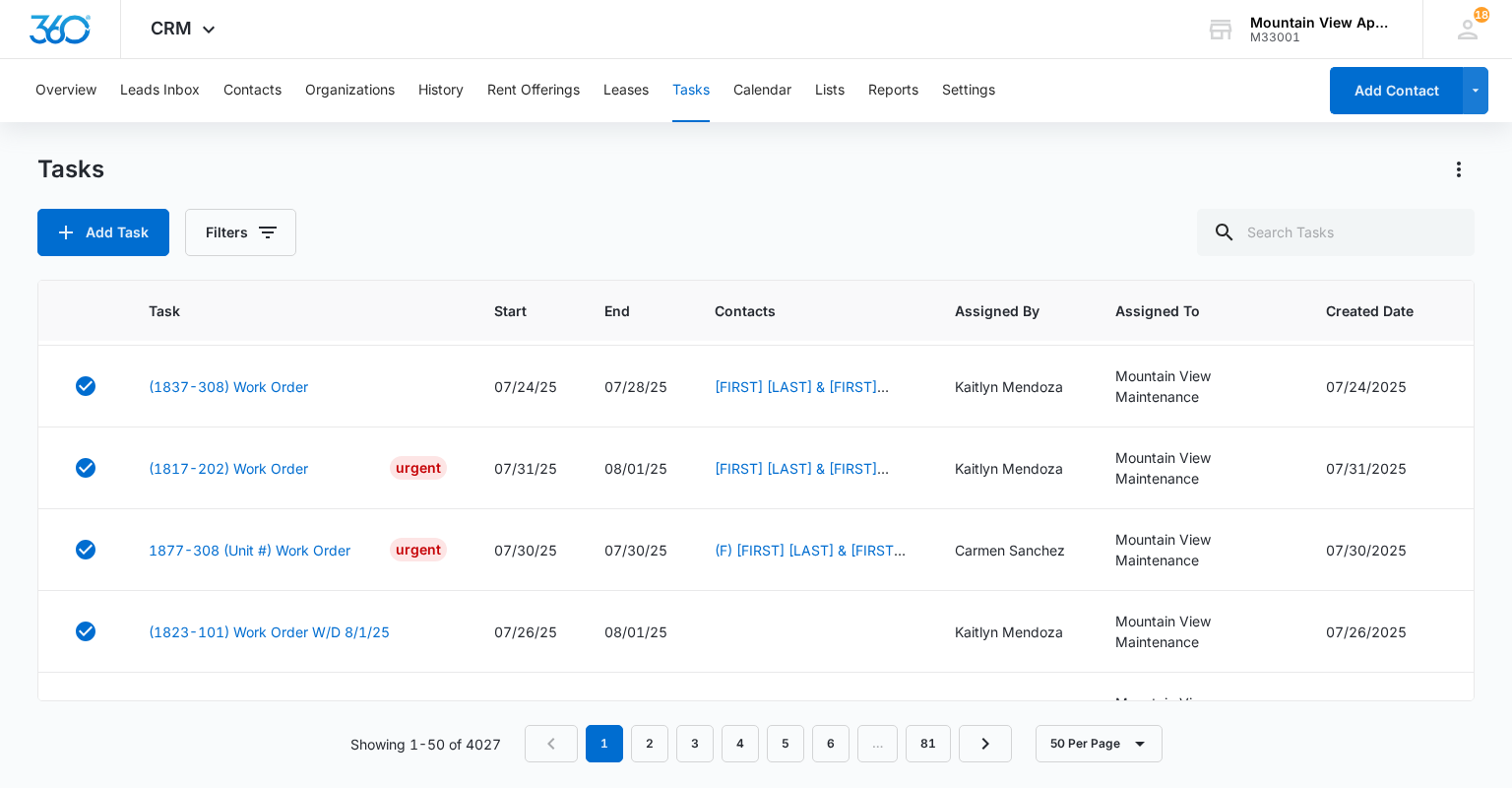 scroll, scrollTop: 1812, scrollLeft: 0, axis: vertical 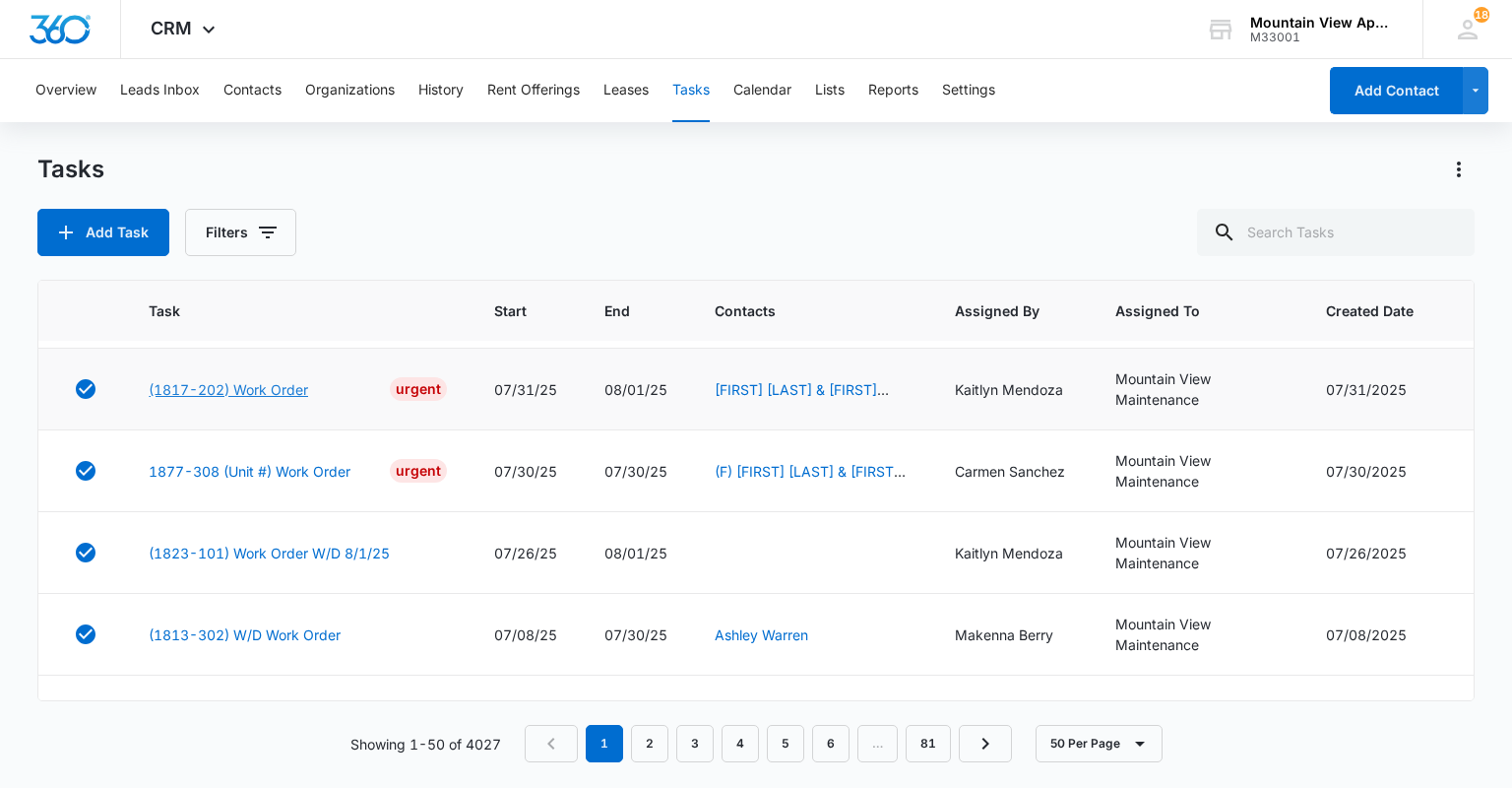 click on "(1817-202) Work Order" at bounding box center (228, 389) 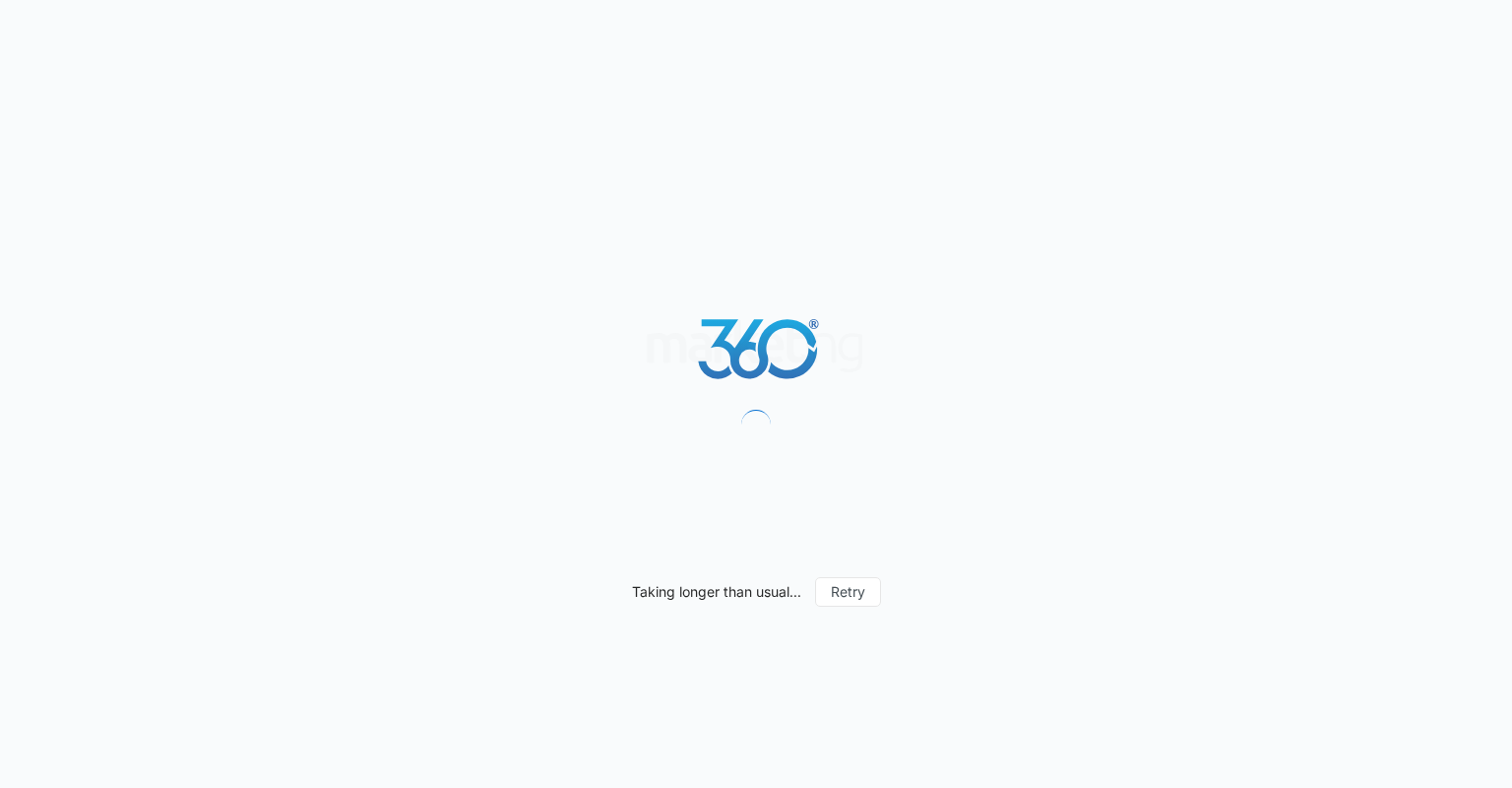 scroll, scrollTop: 0, scrollLeft: 0, axis: both 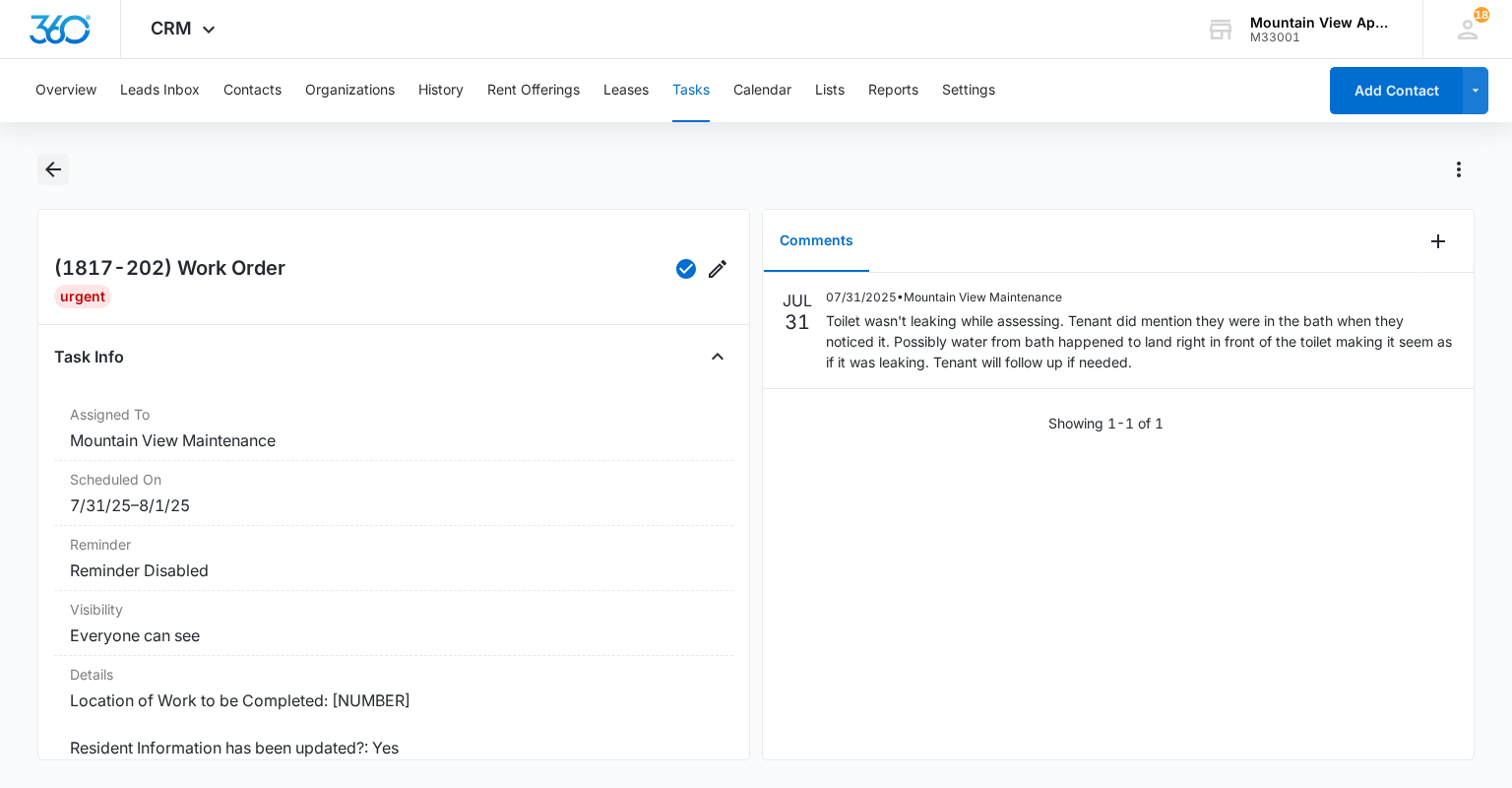 click 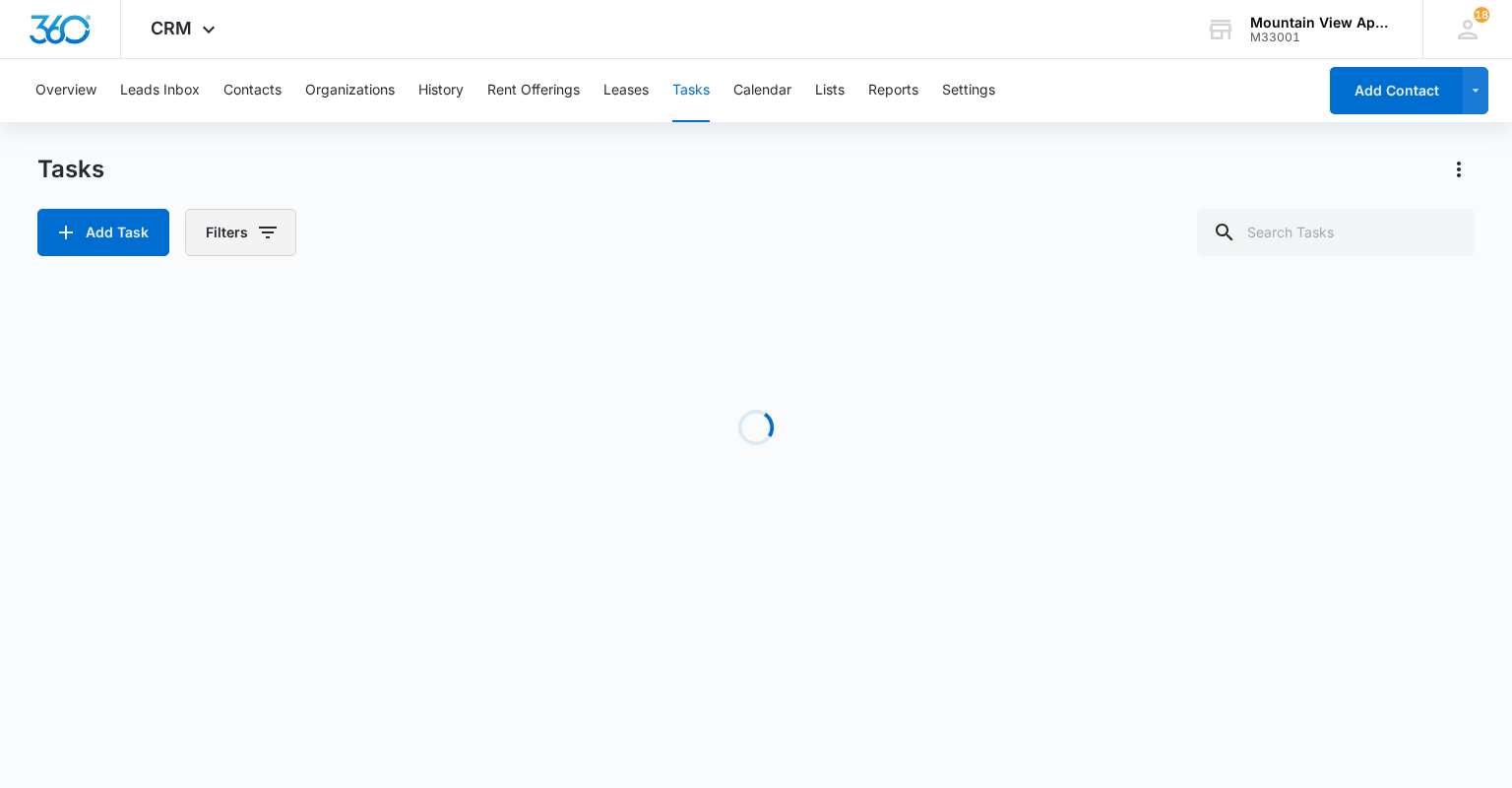 click on "Filters" at bounding box center [240, 232] 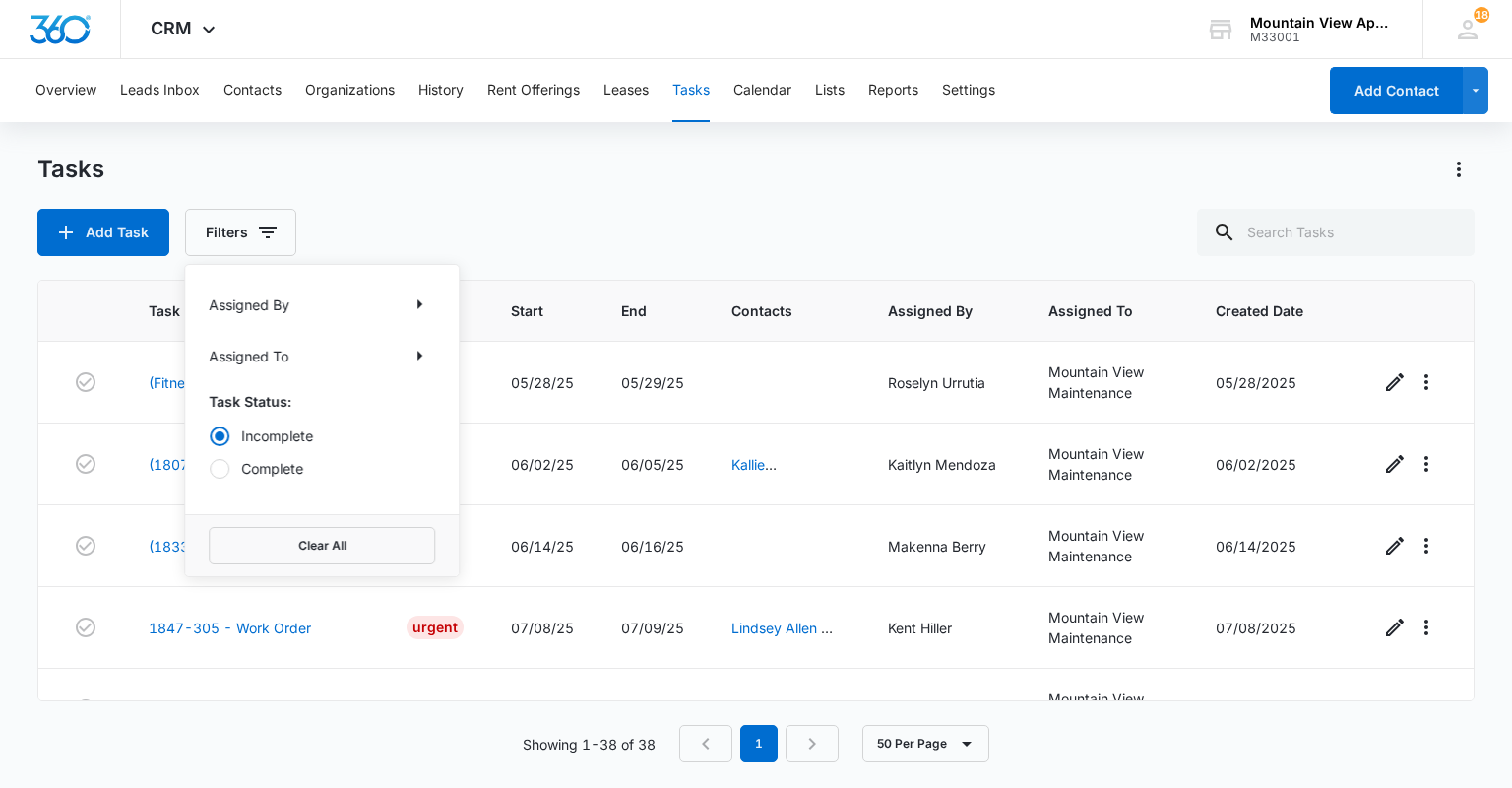 click on "Complete" at bounding box center (322, 468) 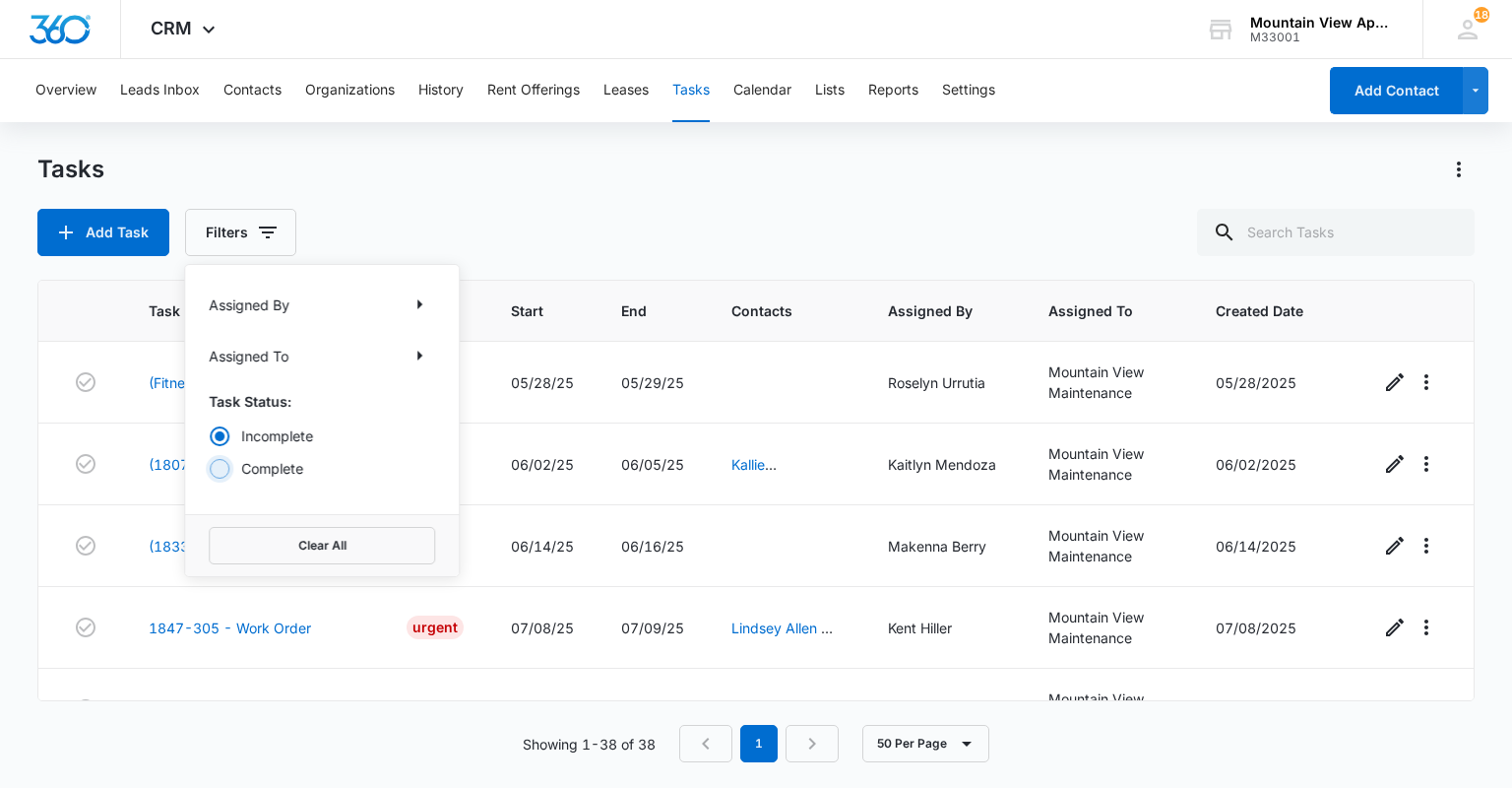 click on "Complete" at bounding box center [209, 468] 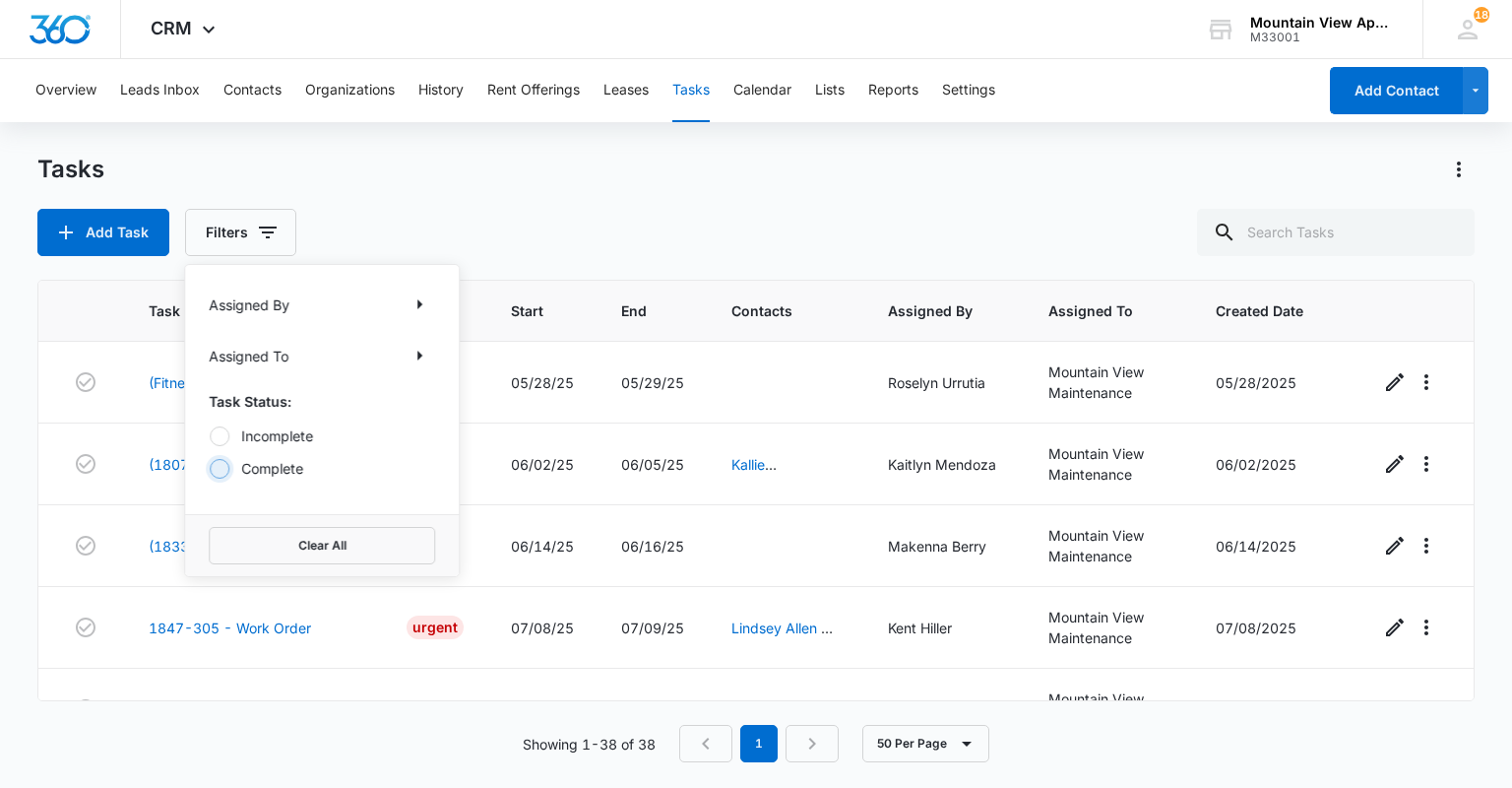 radio on "true" 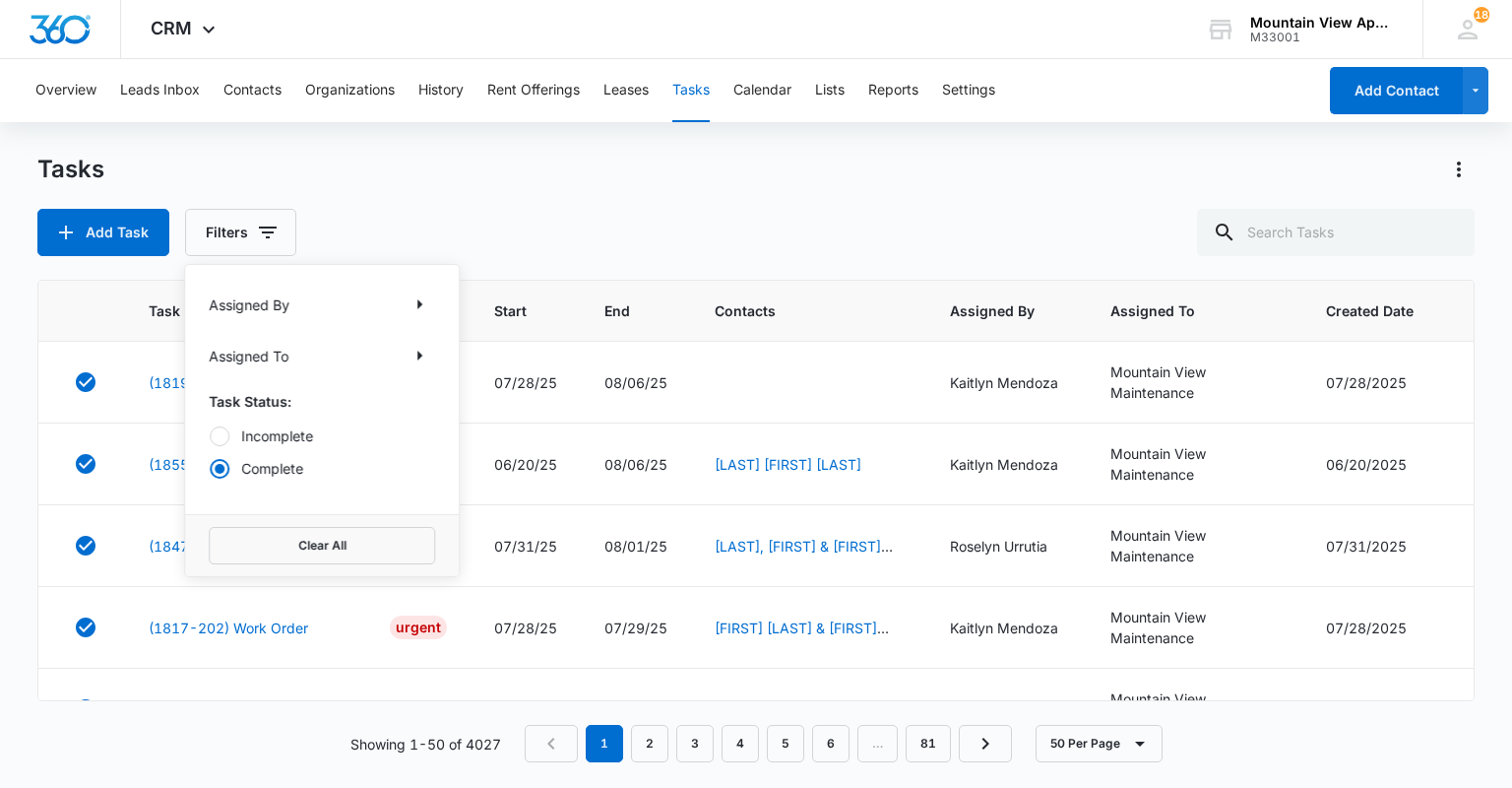 click on "Tasks Add Task Filters Assigned By Assigned To Task Status: Incomplete Complete Clear All" at bounding box center [755, 205] 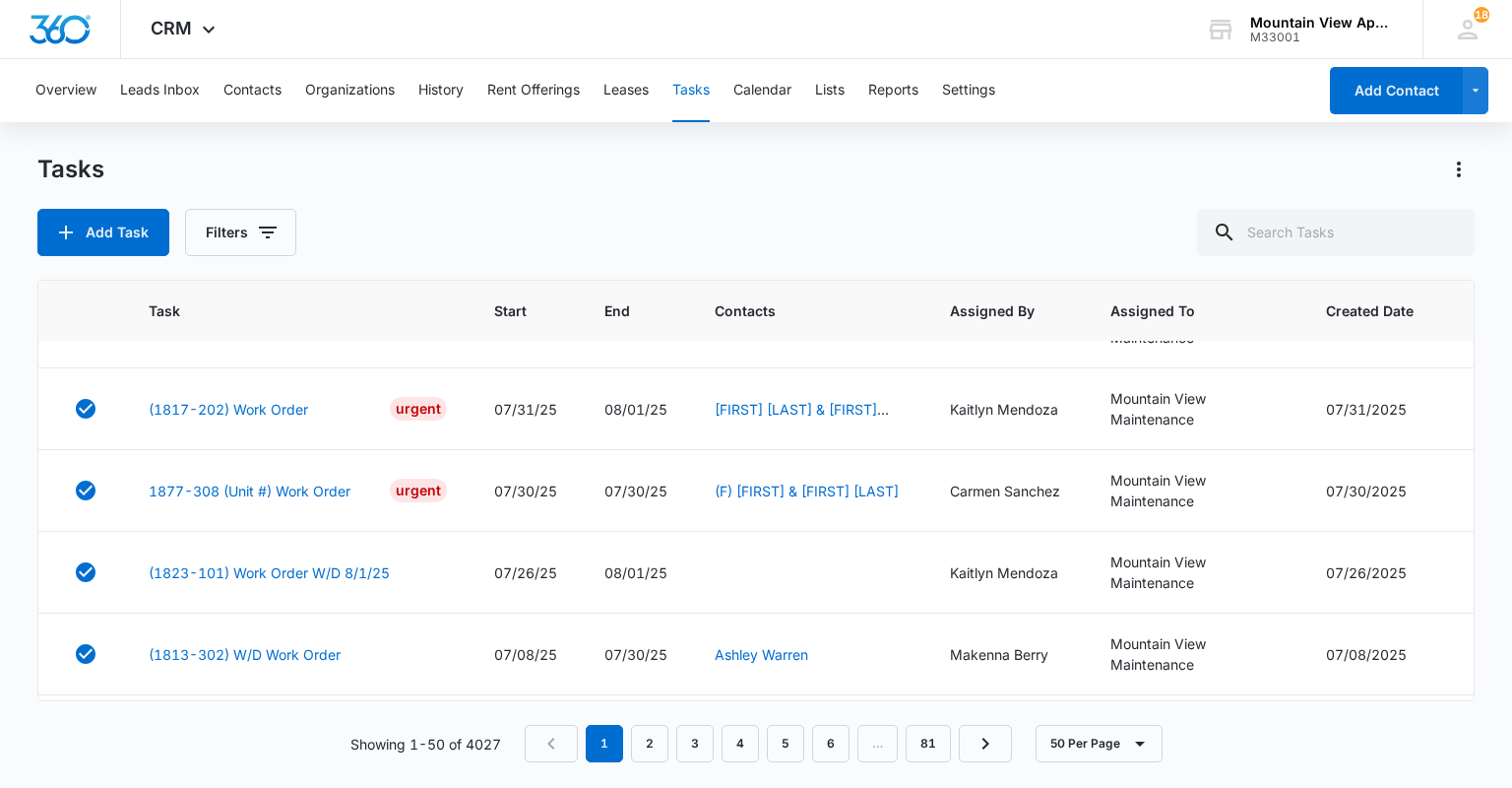 scroll, scrollTop: 1812, scrollLeft: 0, axis: vertical 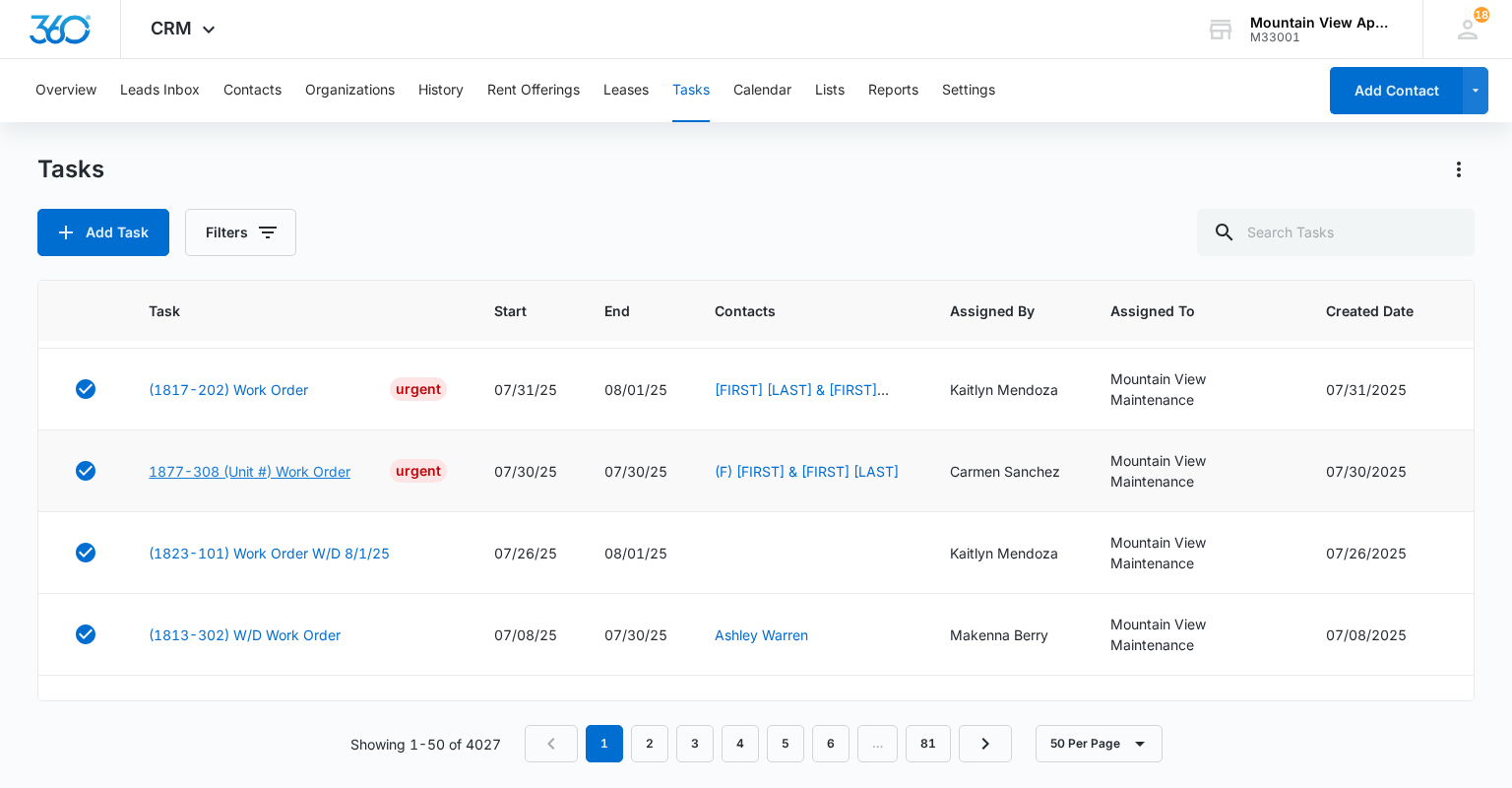 click on "1877-308 (Unit #) Work Order" at bounding box center [249, 471] 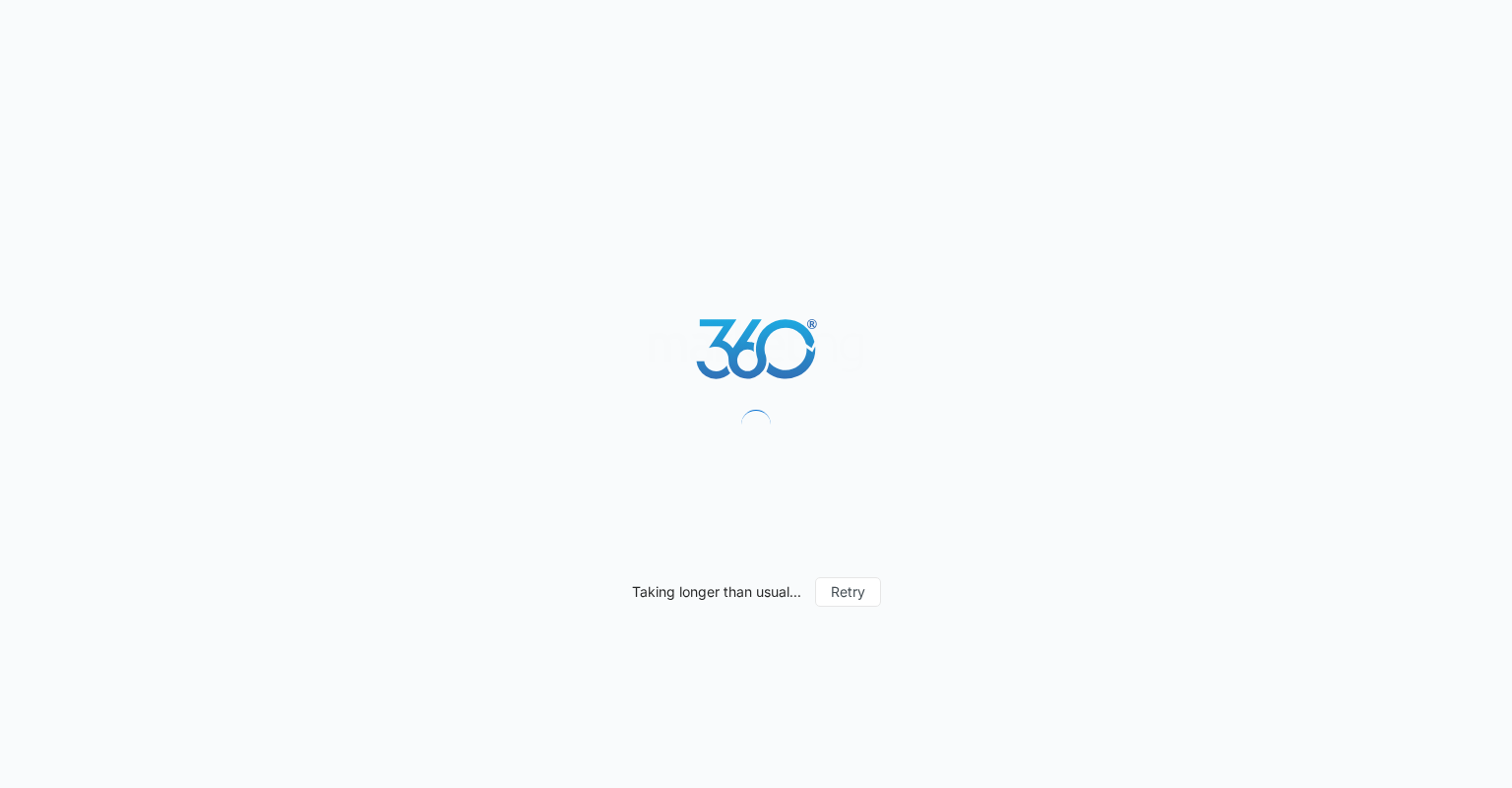 scroll, scrollTop: 0, scrollLeft: 0, axis: both 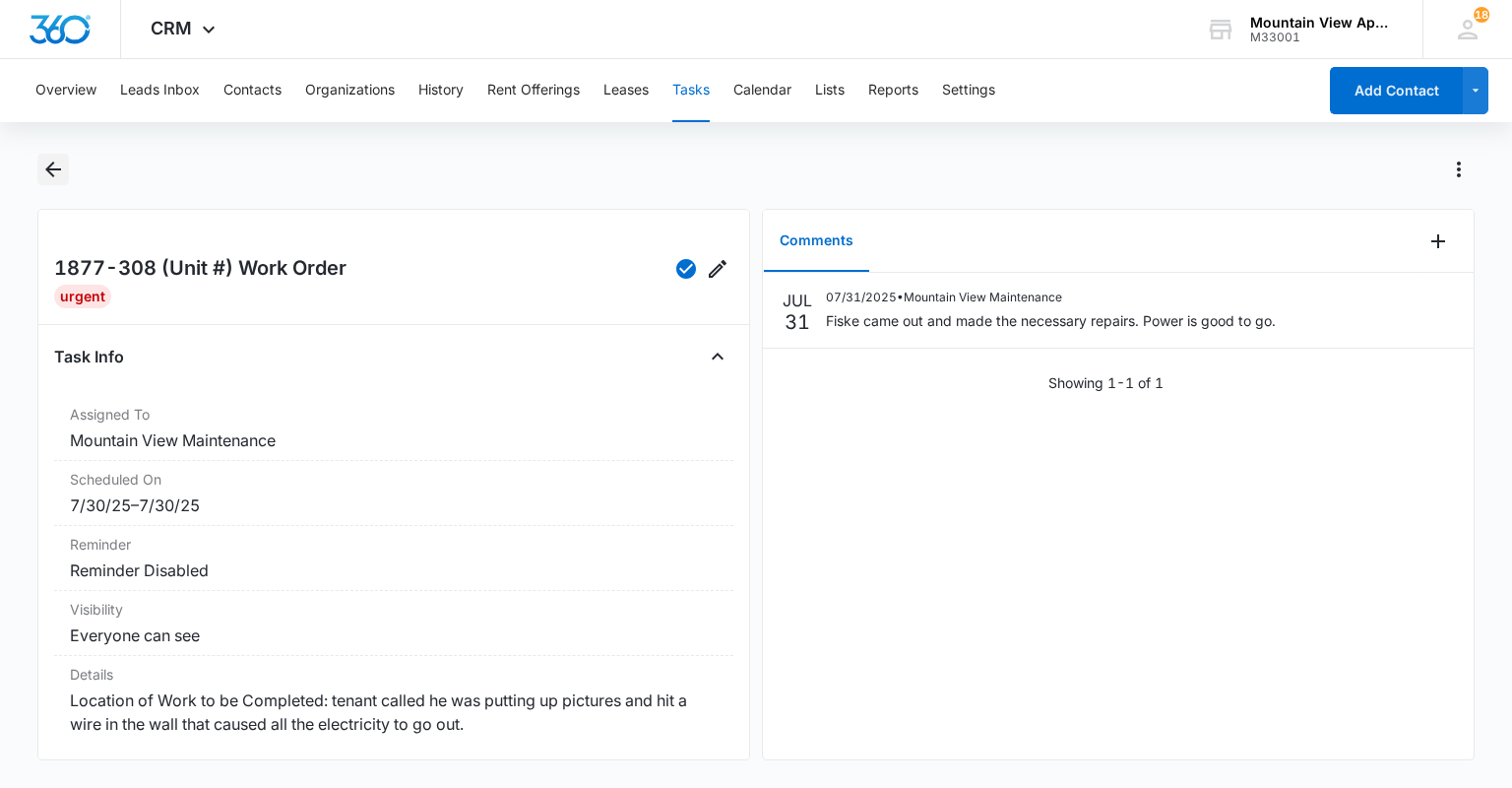 click 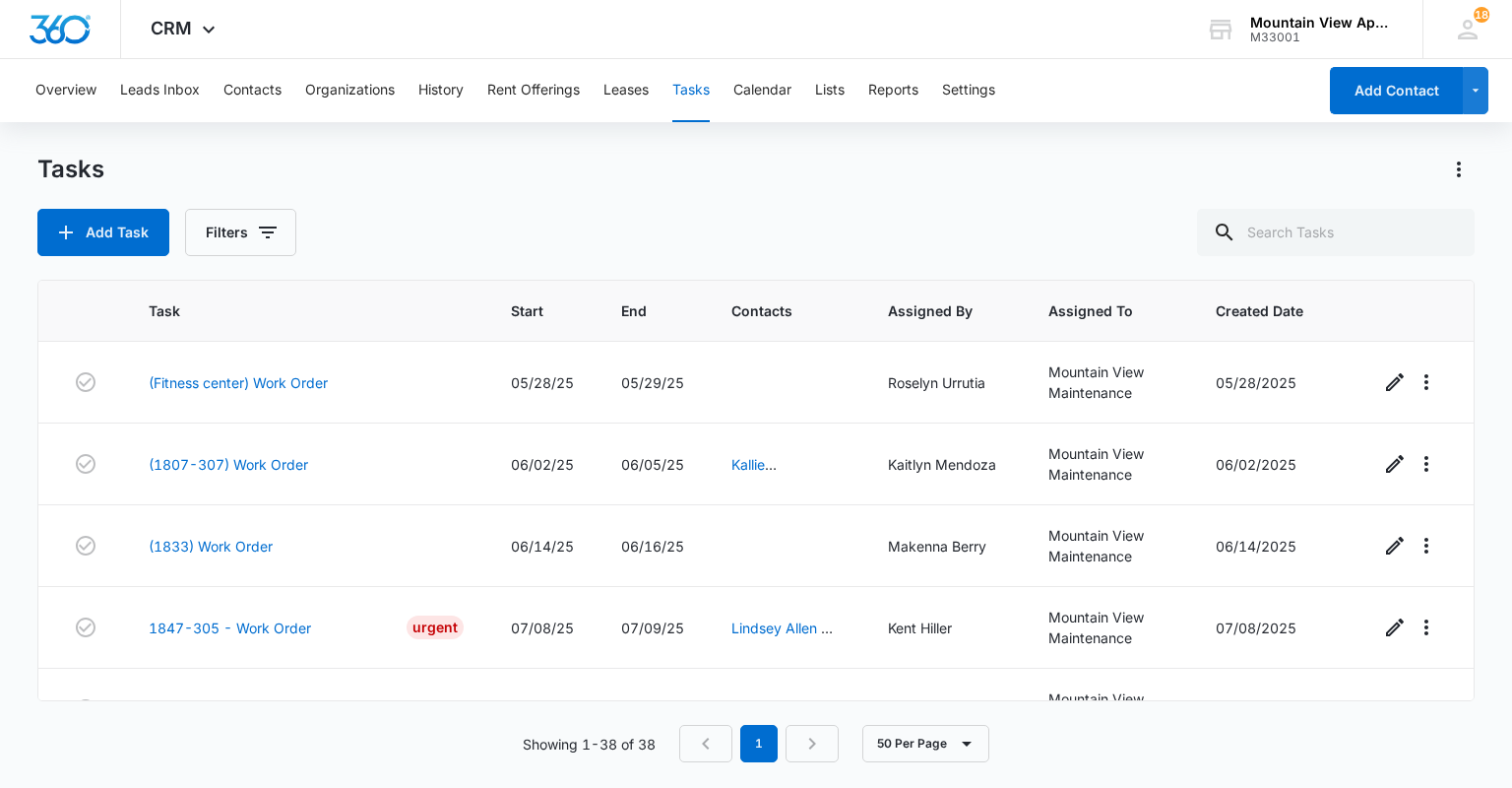 click on "Tasks Add Task Filters Task Start End Contacts Assigned By Assigned To Created Date (Fitness center) Work Order  05/28/25 05/29/25 [FIRST] [LAST] Mountain View Maintenance 05/28/2025 (1807-307) Work Order  06/02/25 06/05/25 [FIRST] [LAST] & [FIRST] [LAST] [FIRST] [LAST] Mountain View Maintenance 06/02/2025 (1833) Work Order  06/14/25 06/16/25 [FIRST] [LAST] Mountain View Maintenance 06/14/2025 1847-305 - Work Order  Urgent 07/08/25 07/09/25 [FIRST] [LAST] & [FIRST] [LAST] [FIRST] [LAST] Mountain View Maintenance 07/08/2025 (1855-203) Apartment Inspection Work Order  07/09/25 07/11/25 [FIRST] [LAST] & [FIRST] [LAST] [FIRST] [LAST] Mountain View Maintenance 07/09/2025 (1813-105) W/D Work Order  07/17/25 08/22/25 [FIRST] [LAST] [FIRST] [LAST] Mountain View Maintenance 07/17/2025 (1819-101) Apartment Inspection Work Order  07/17/25 07/21/25 [FIRST] [LAST] & [FIRST] [LAST] [FIRST] [LAST] Mountain View Maintenance 07/17/2025 (1817-102) Work Order  Urgent 07/23/25 07/24/25 [FIRST] [LAST] & [FIRST] [LAST]" at bounding box center (755, 470) 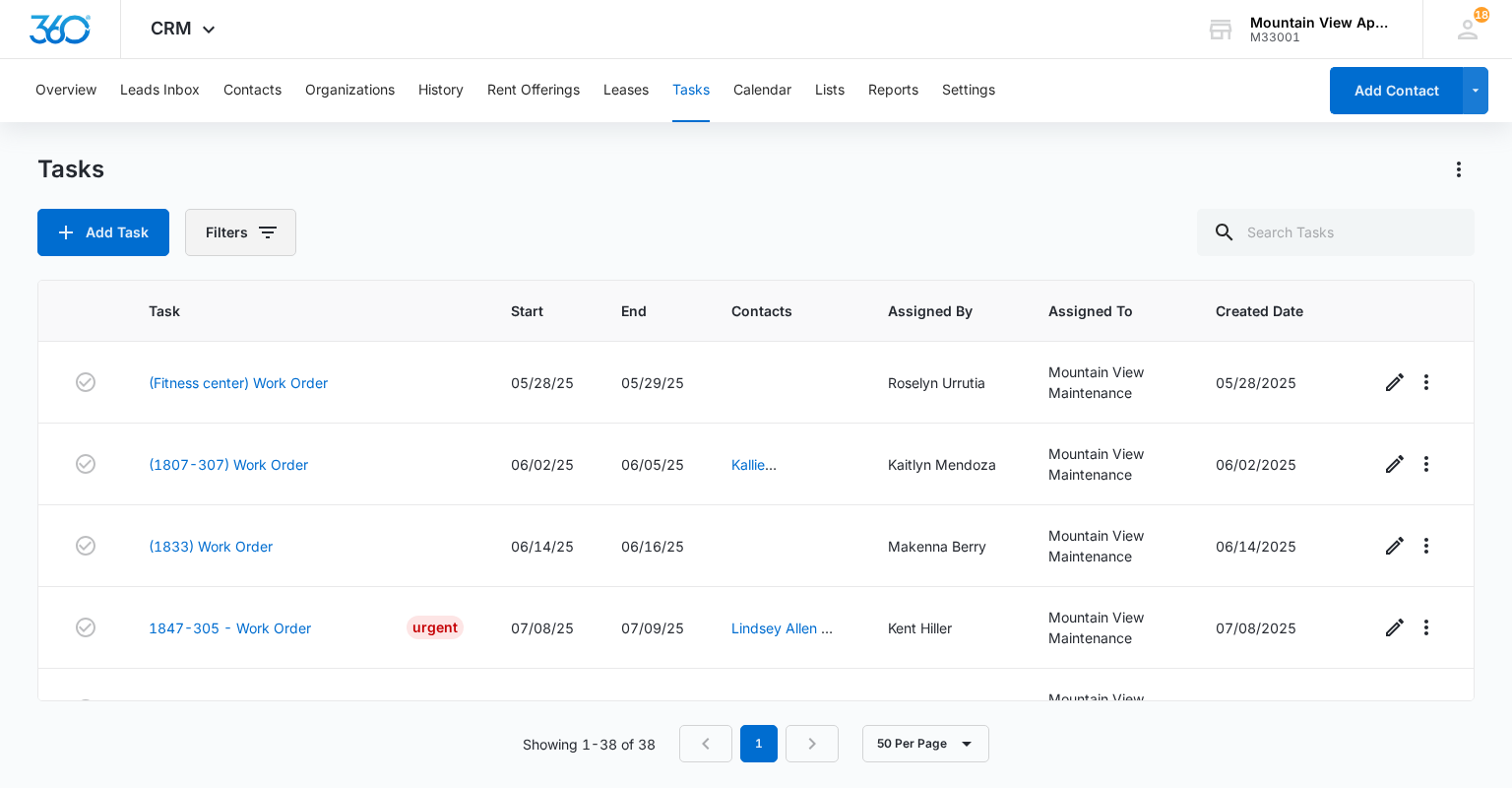click on "Filters" at bounding box center [240, 232] 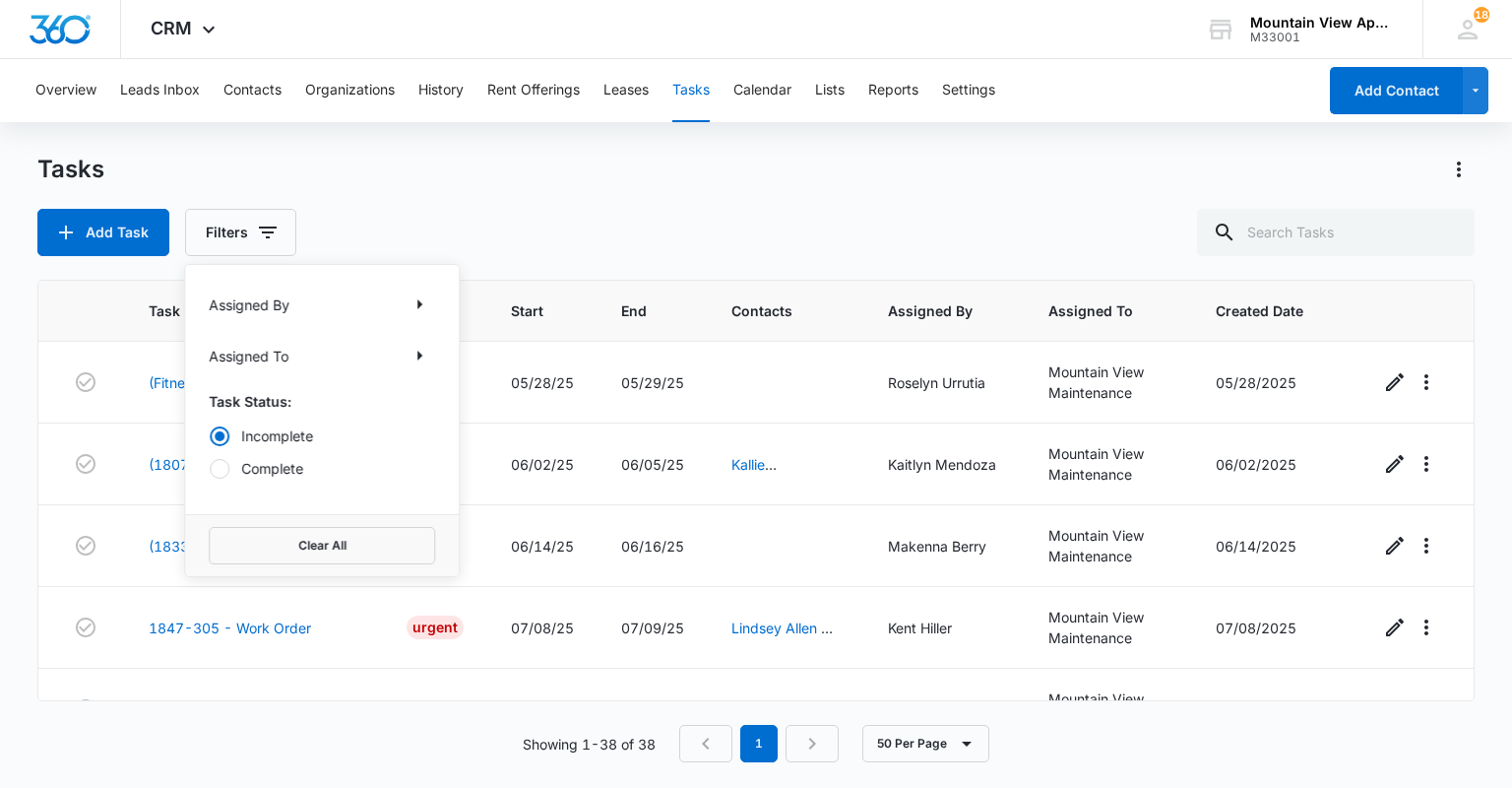 click on "Complete" at bounding box center [322, 468] 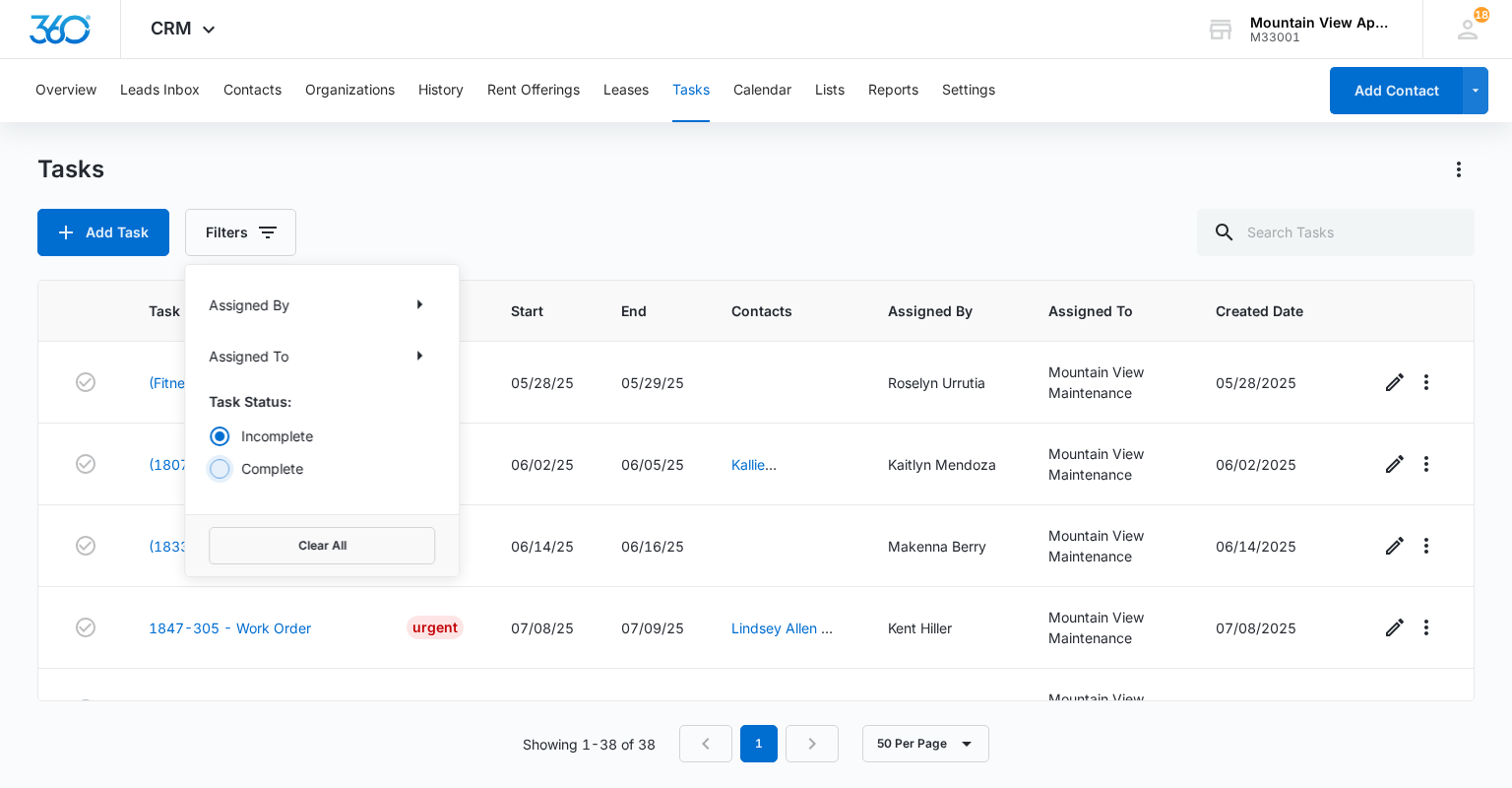 radio on "false" 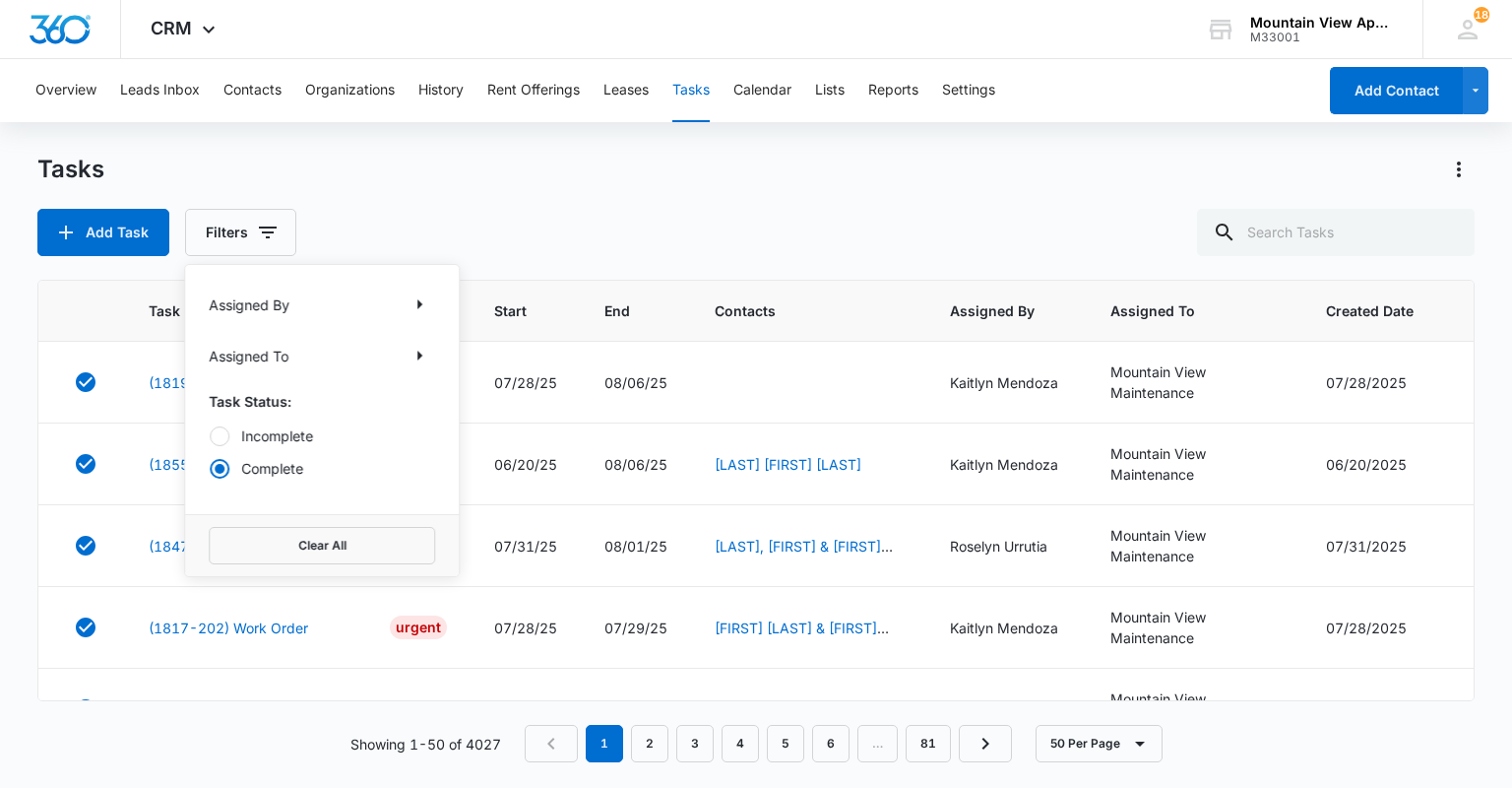 click on "Tasks Add Task Filters Assigned By Assigned To Task Status: Incomplete Complete Clear All" at bounding box center [755, 205] 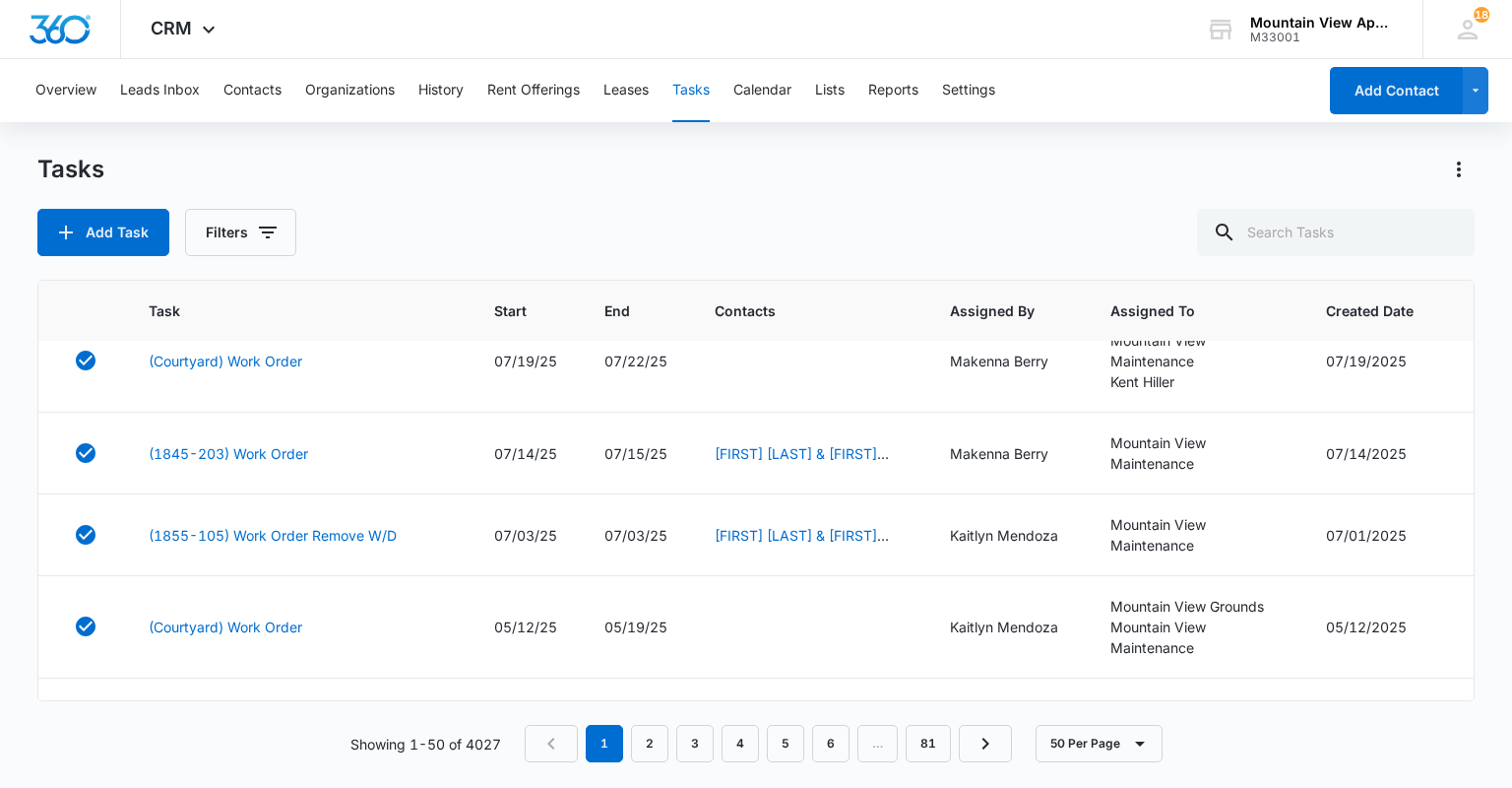 scroll, scrollTop: 2916, scrollLeft: 0, axis: vertical 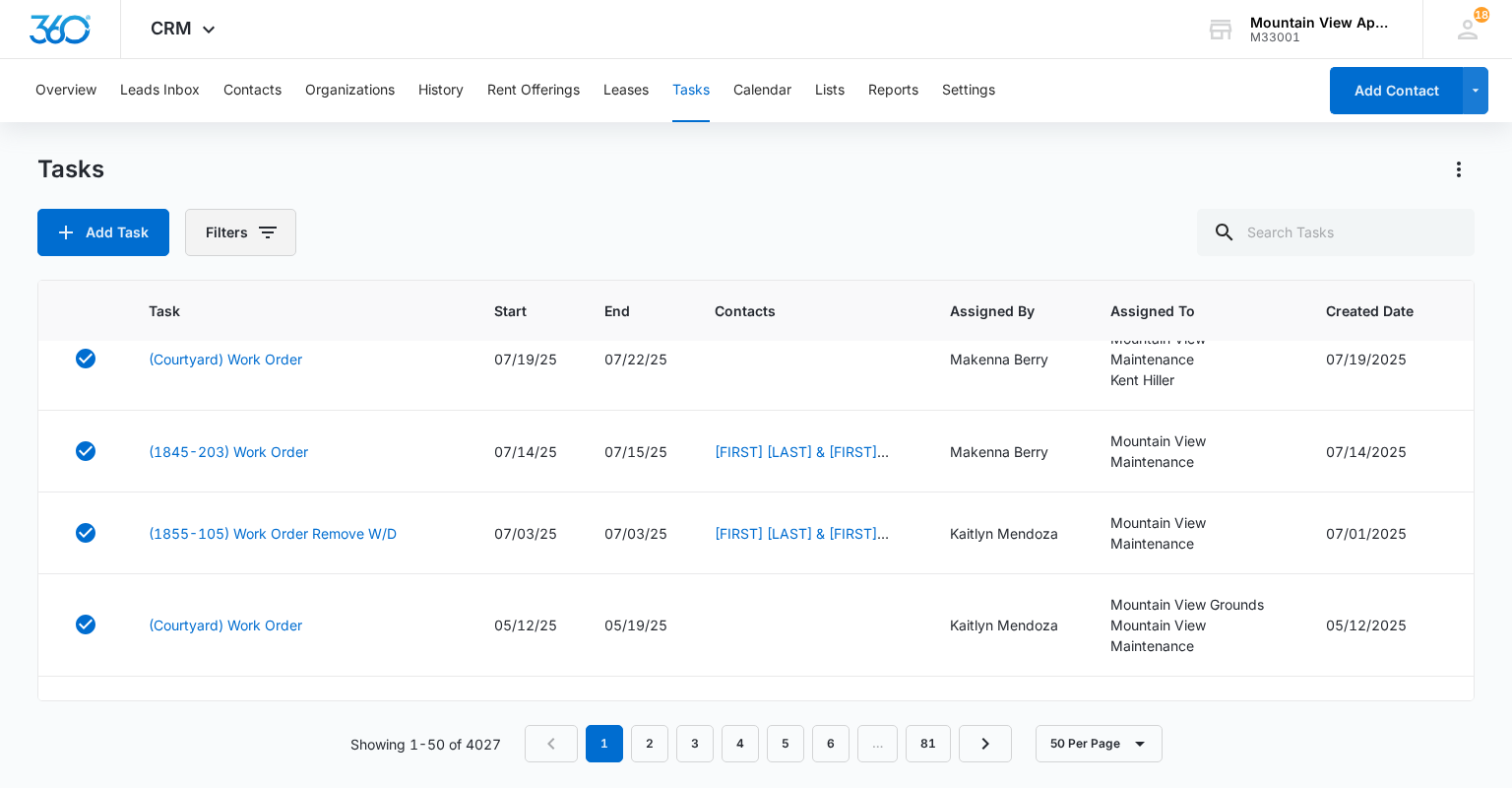 click on "Filters" at bounding box center [240, 232] 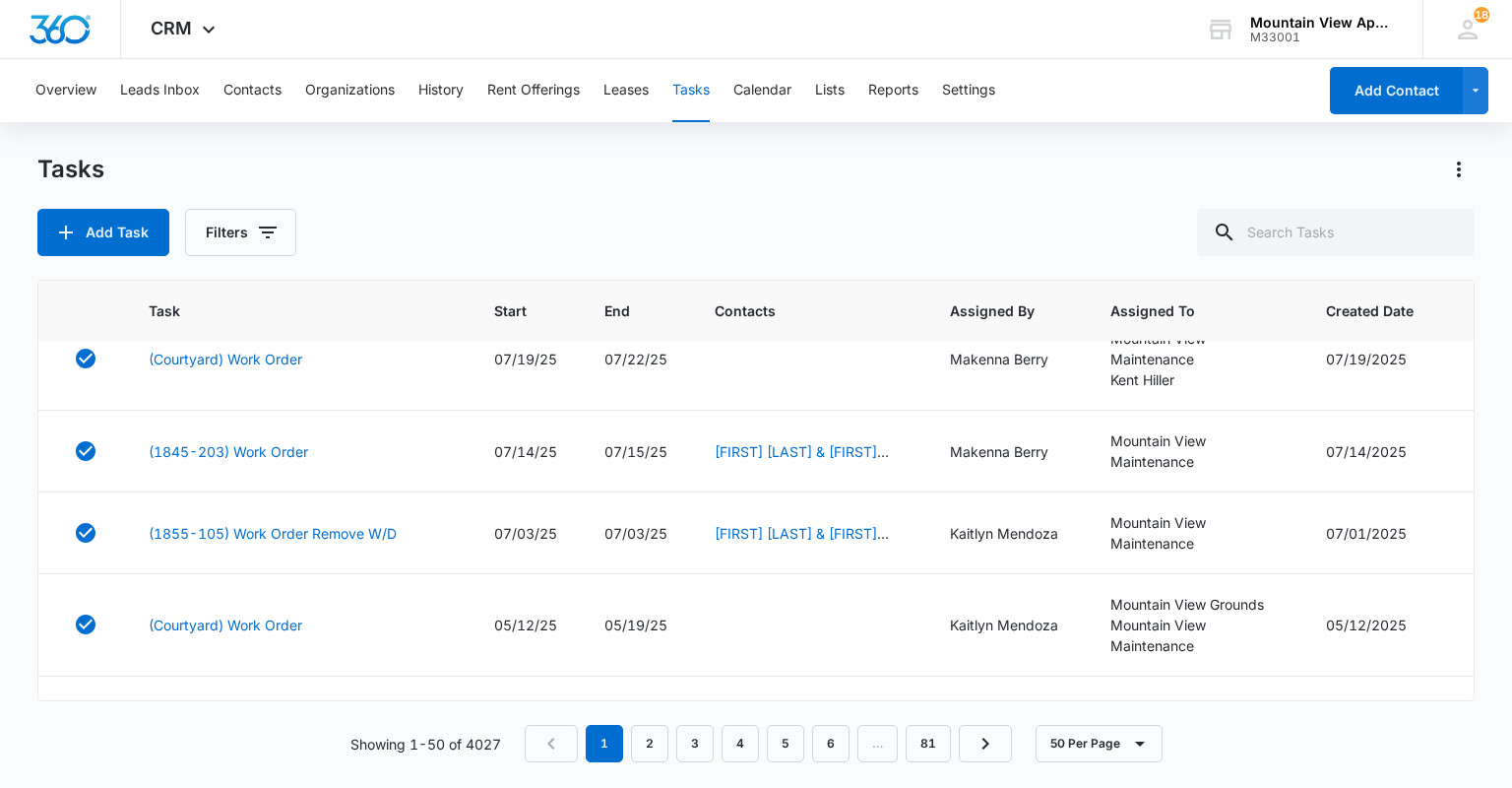 click on "Add Task Filters" at bounding box center [755, 232] 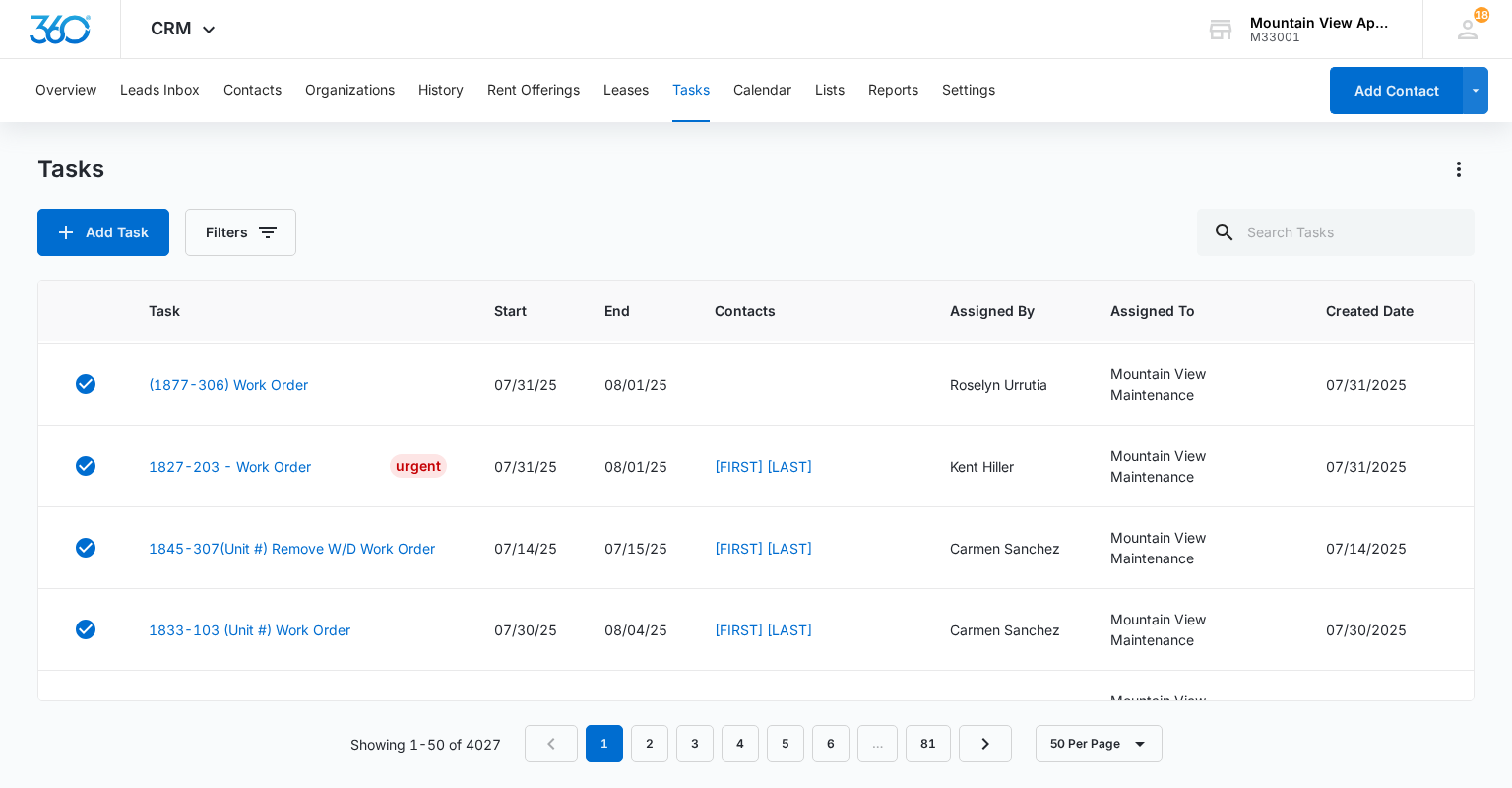 scroll, scrollTop: 1182, scrollLeft: 0, axis: vertical 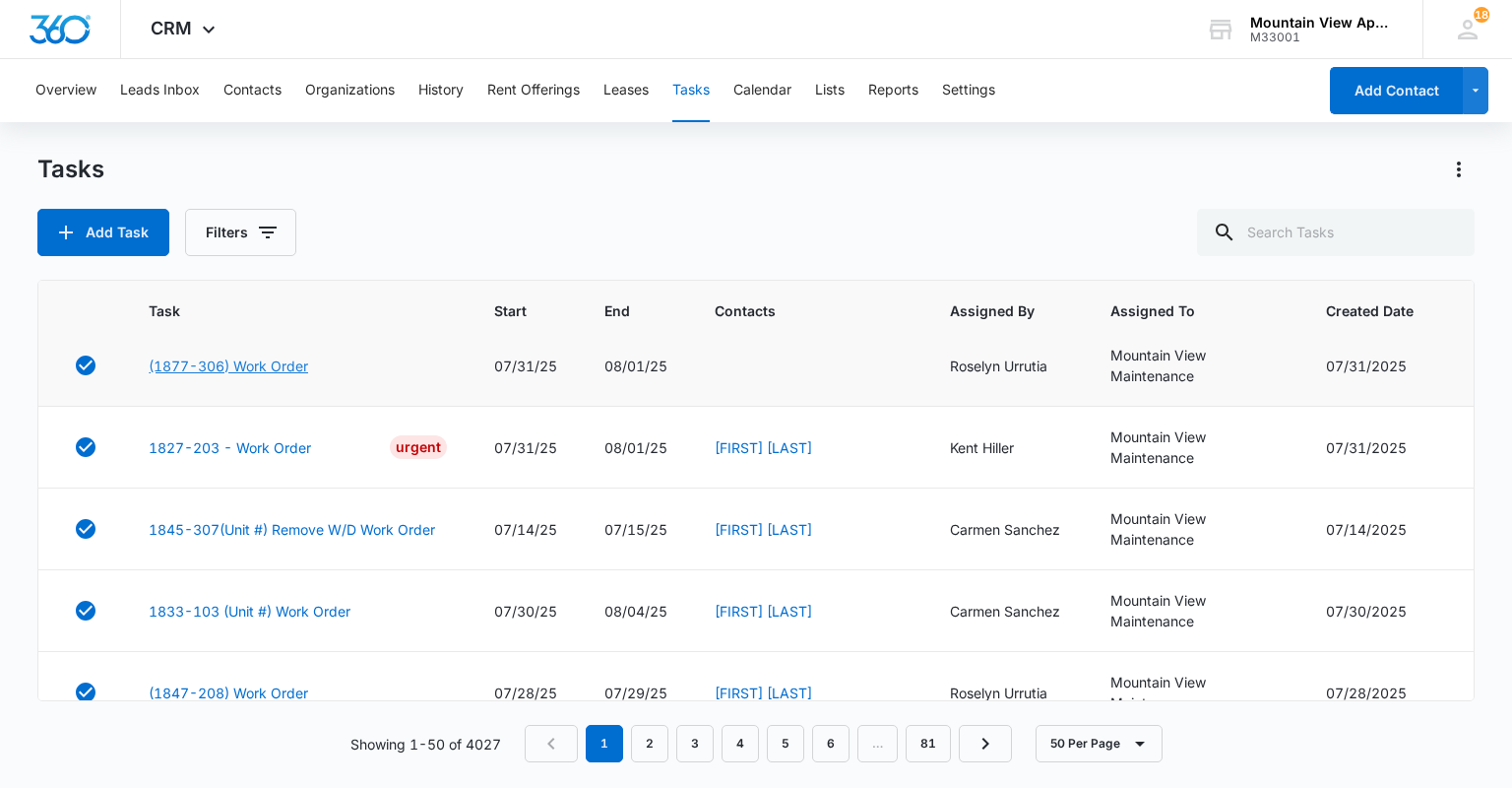 click on "(1877-306) Work Order" at bounding box center (228, 365) 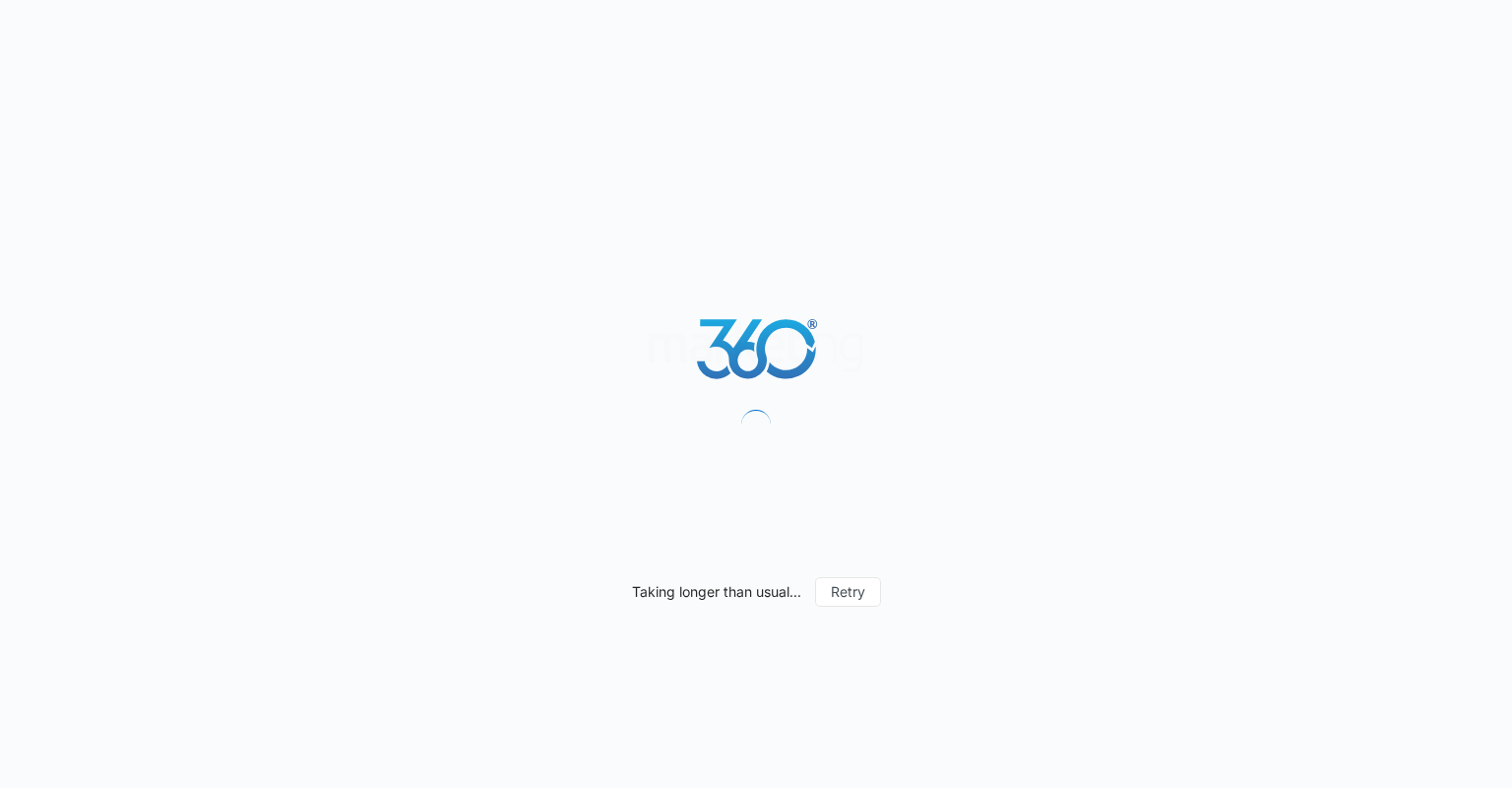 scroll, scrollTop: 0, scrollLeft: 0, axis: both 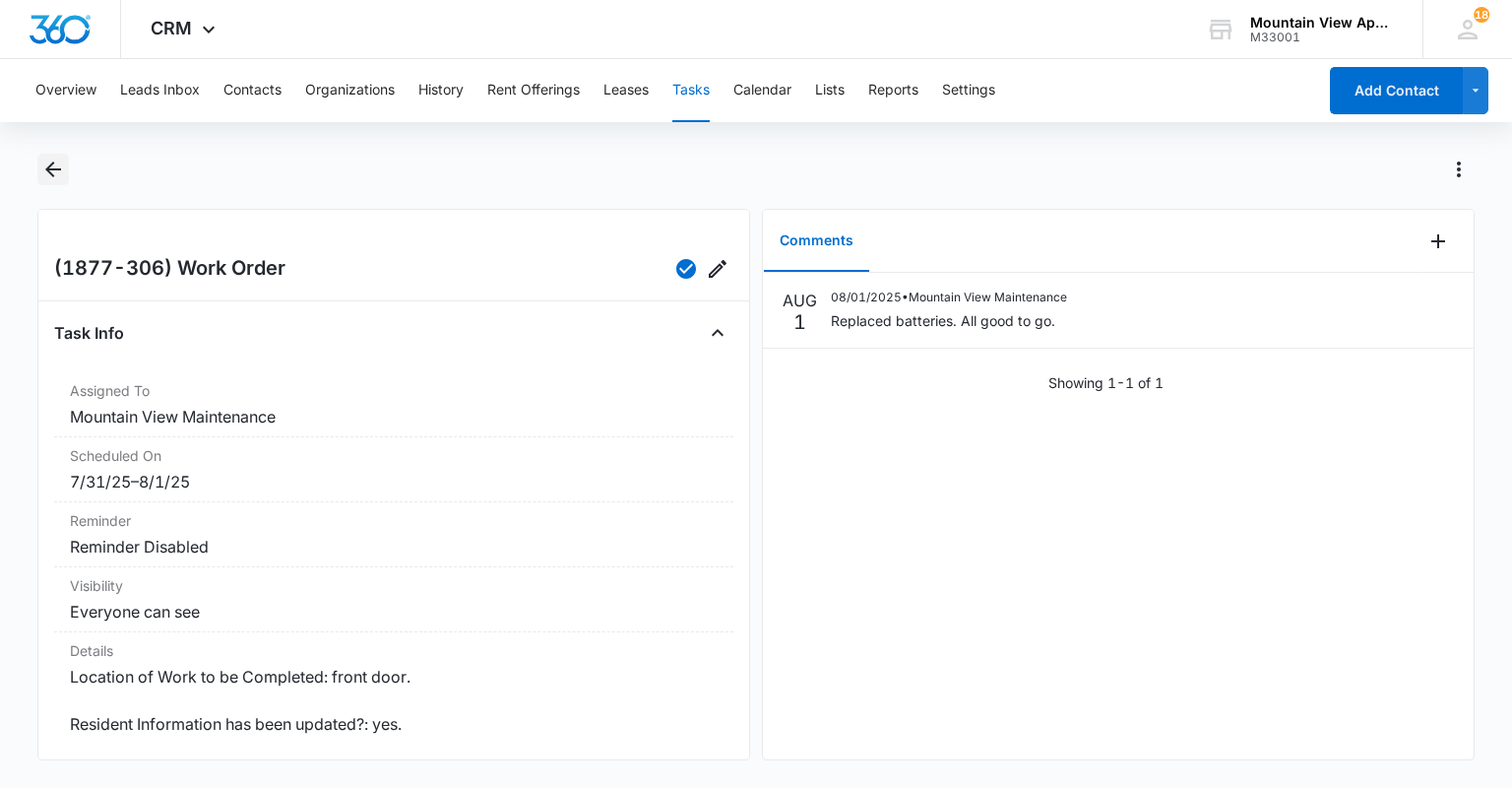 click at bounding box center [52, 169] 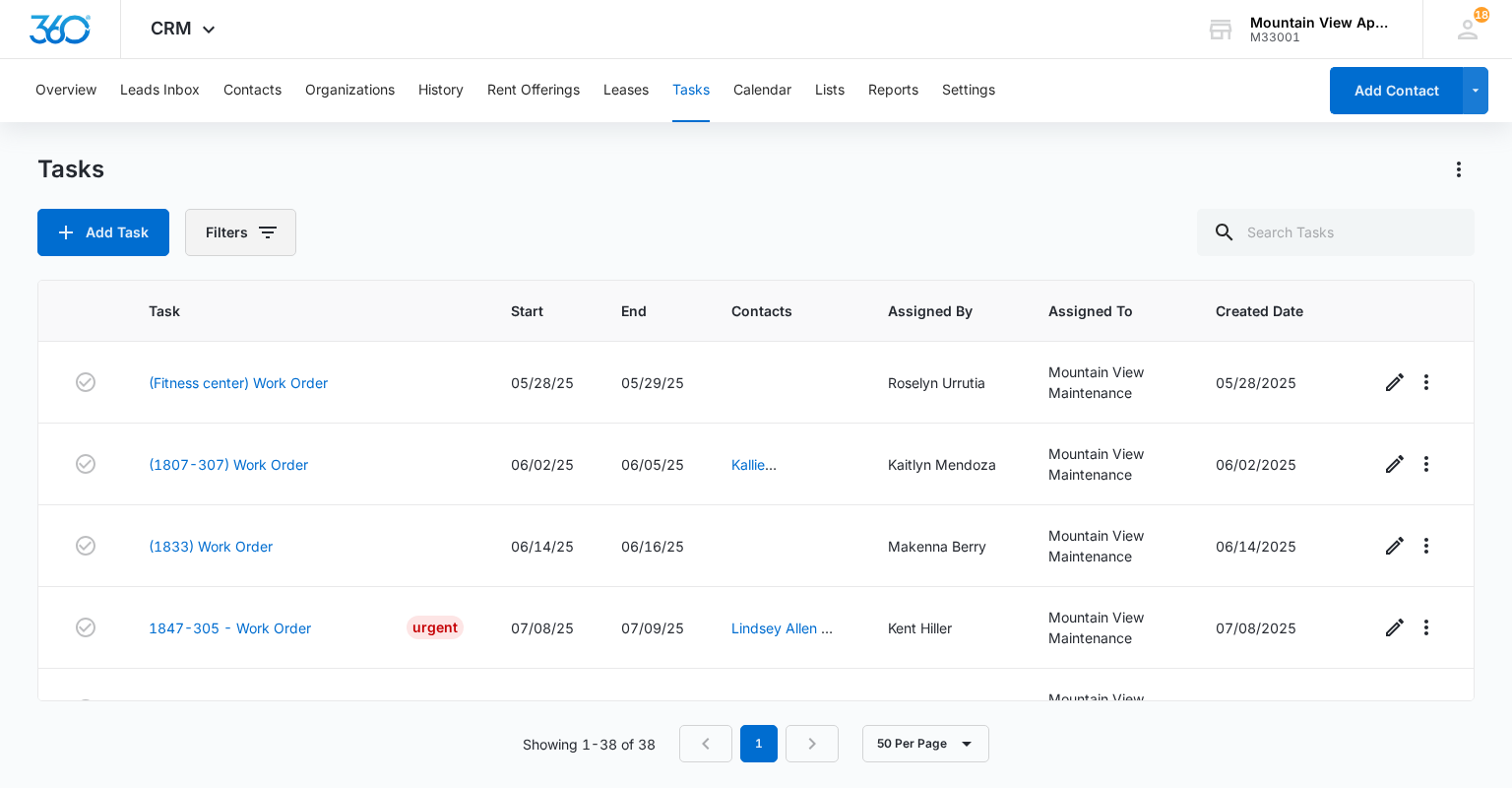 click 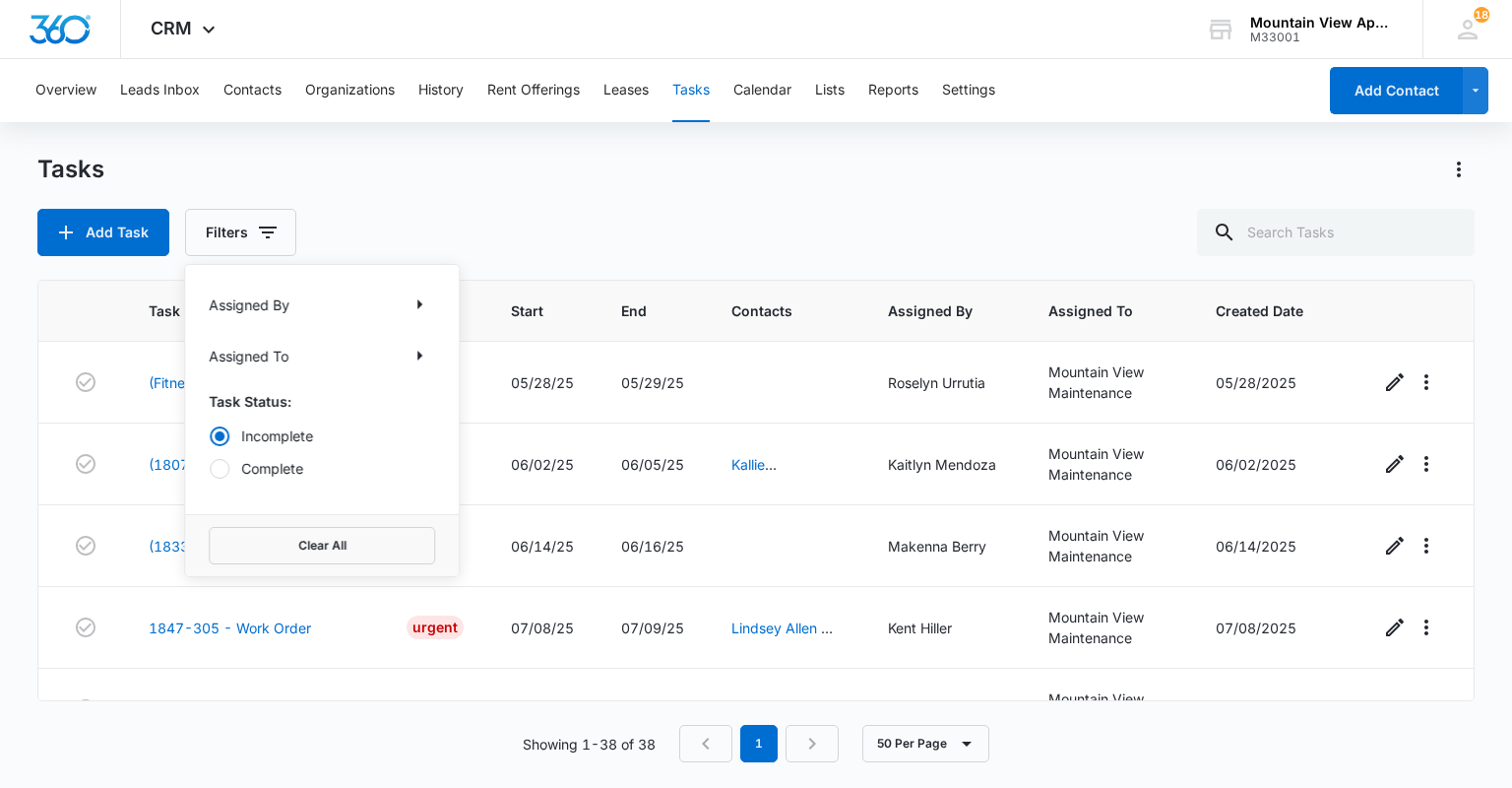 click on "Complete" at bounding box center (322, 468) 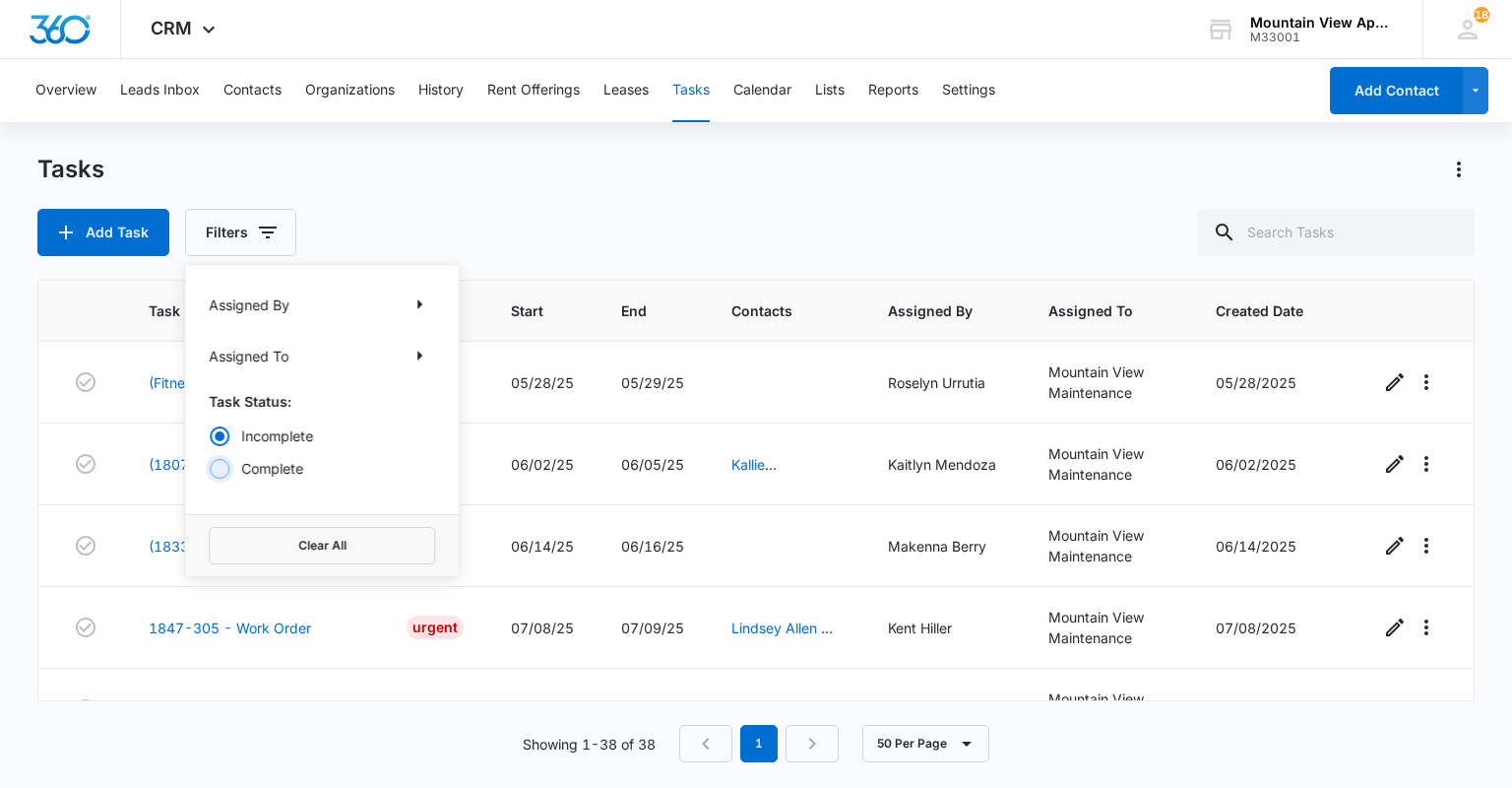 click on "Complete" at bounding box center [209, 468] 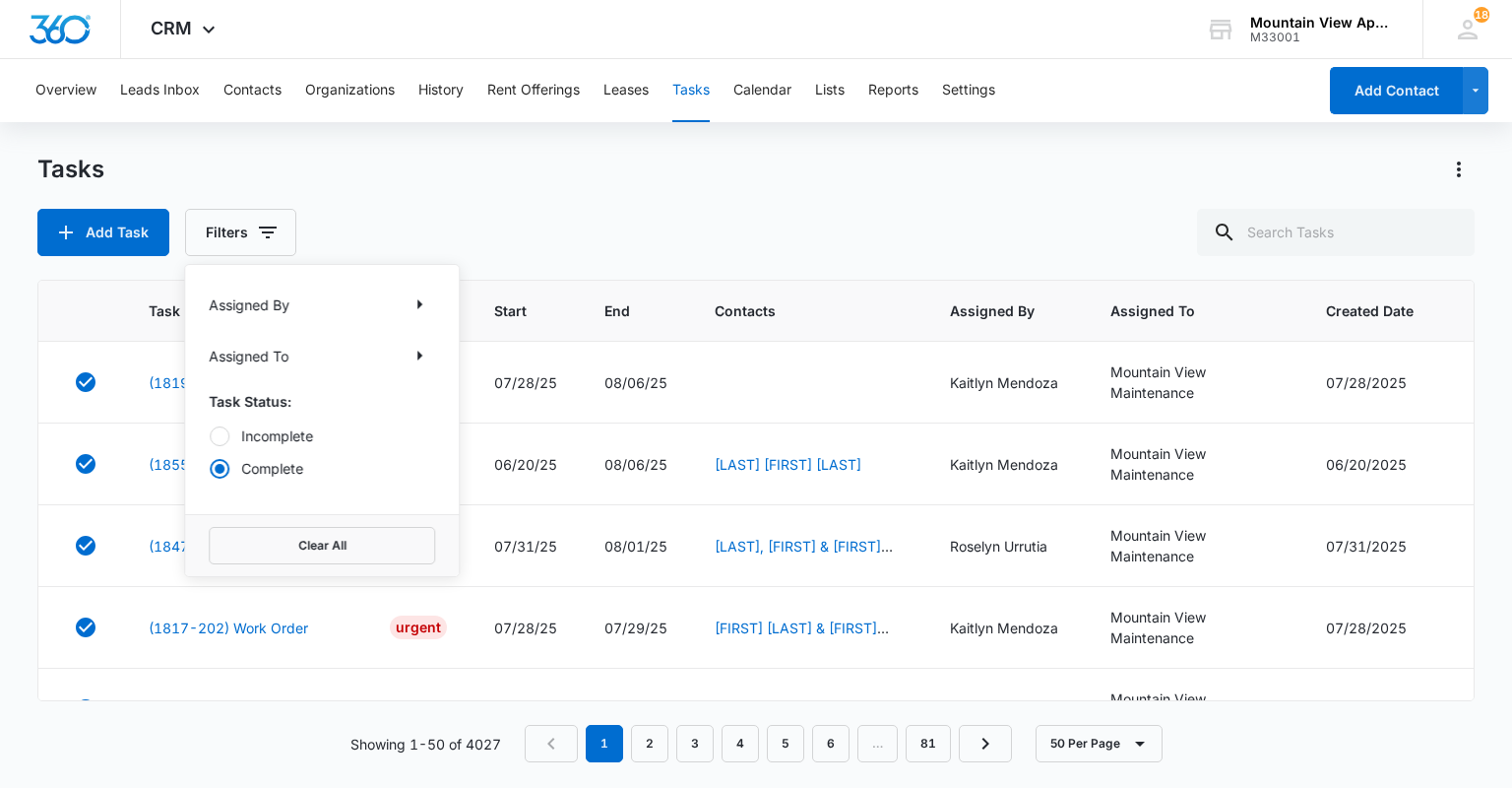 click on "Tasks Add Task Filters Assigned By Assigned To Task Status: Incomplete Complete Clear All" at bounding box center [755, 205] 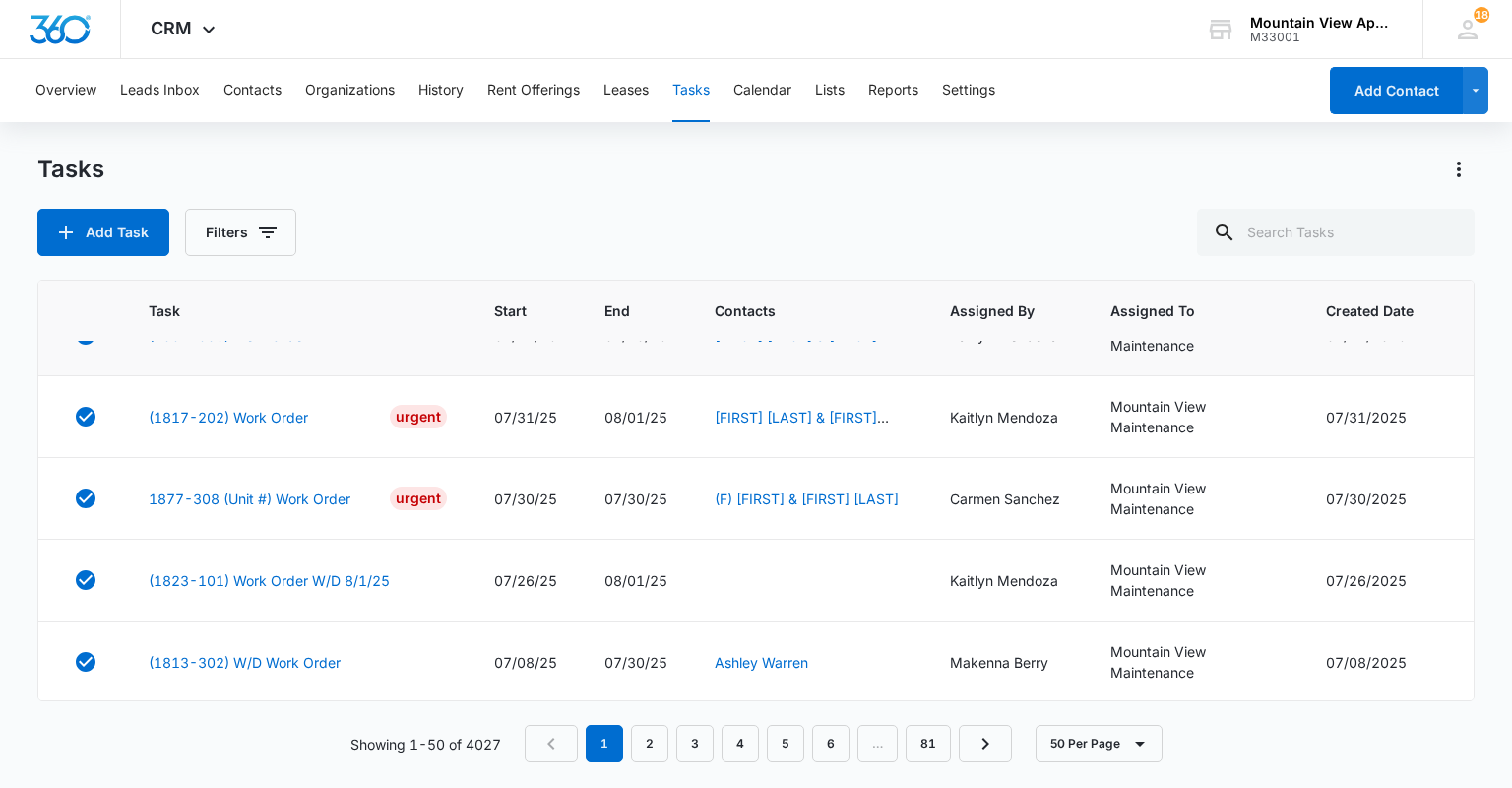 scroll, scrollTop: 1812, scrollLeft: 0, axis: vertical 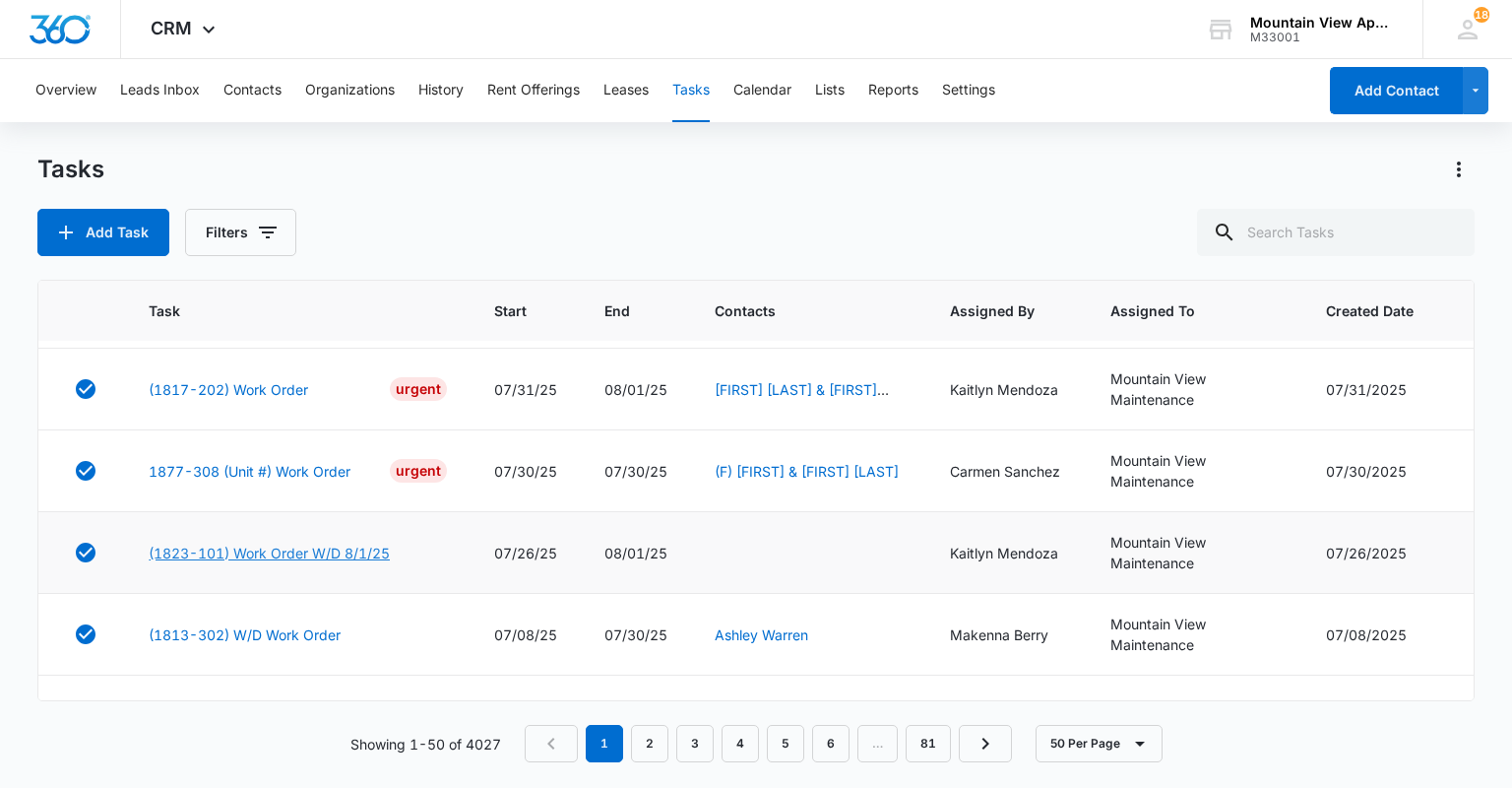 click on "(1823-101) Work Order W/D 8/1/25" at bounding box center [269, 553] 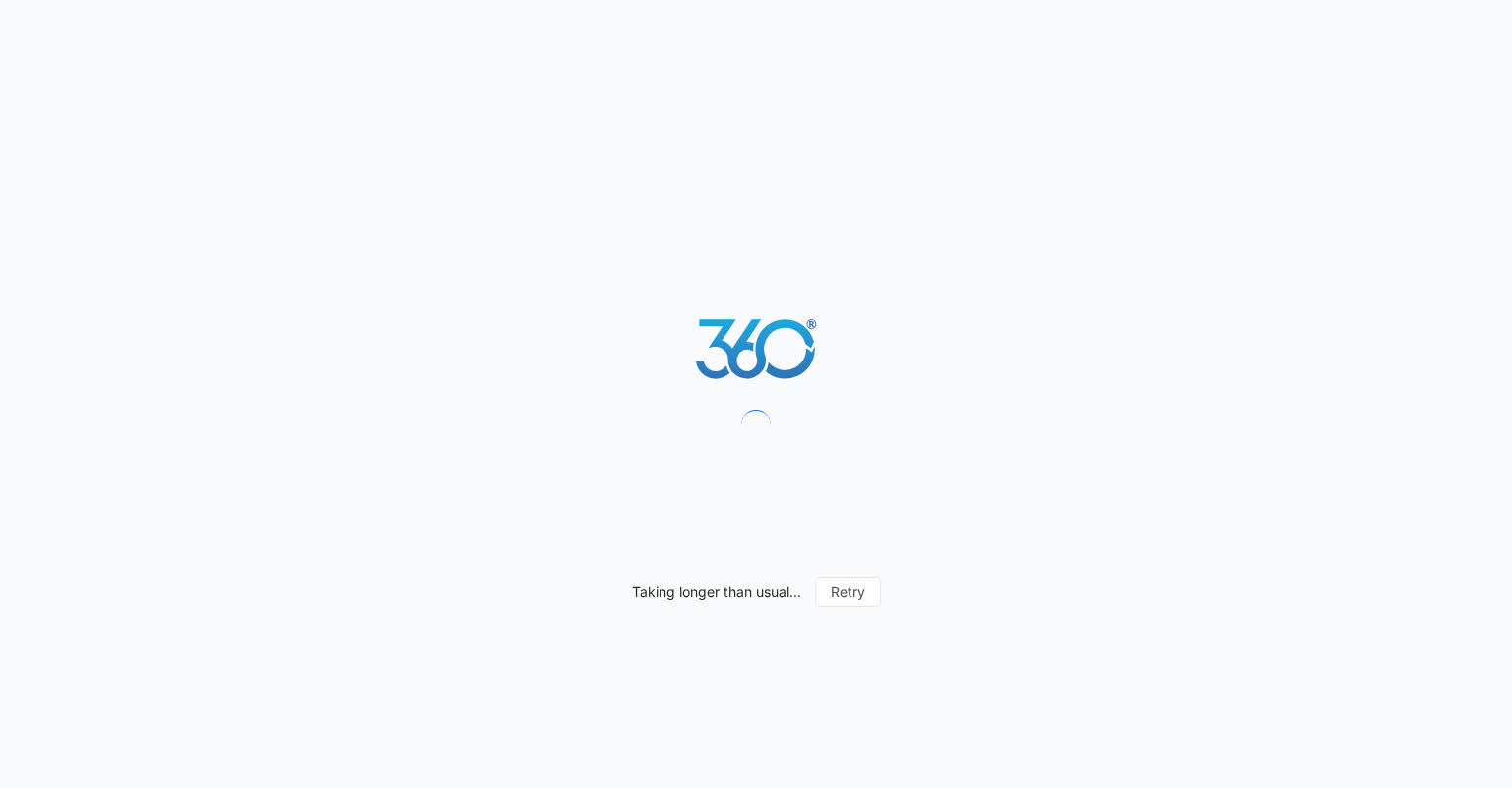 scroll, scrollTop: 0, scrollLeft: 0, axis: both 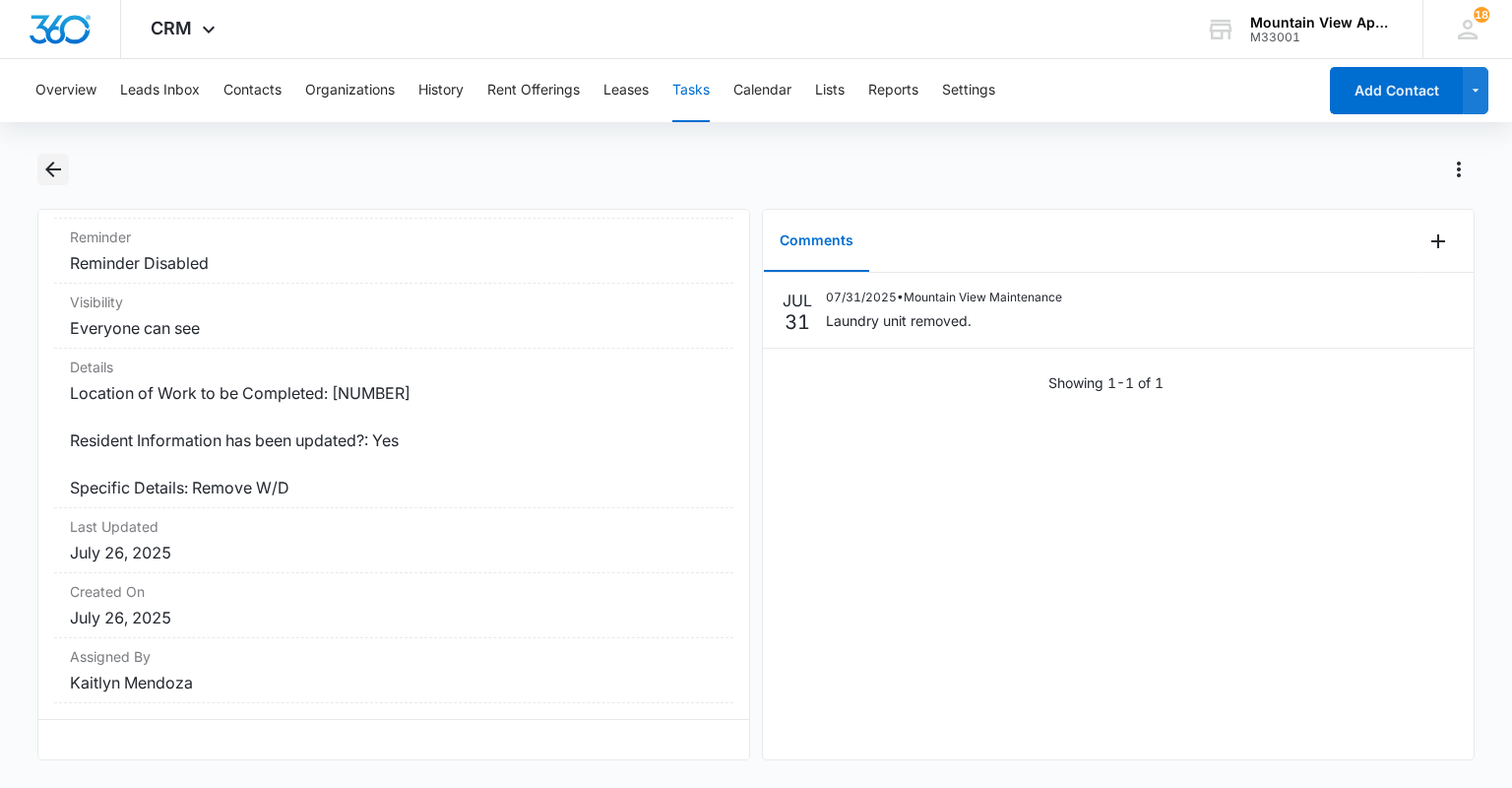 click 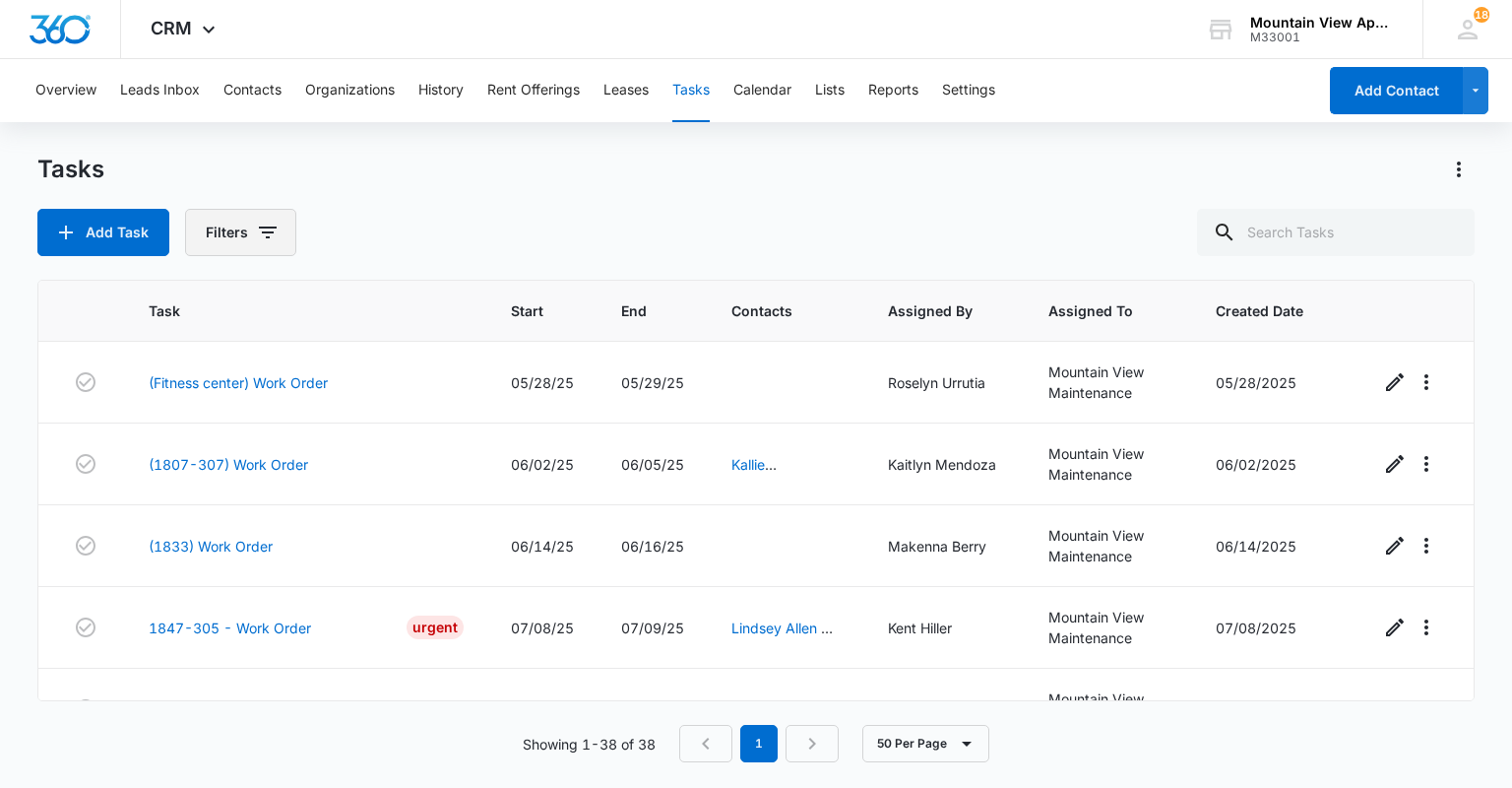 click 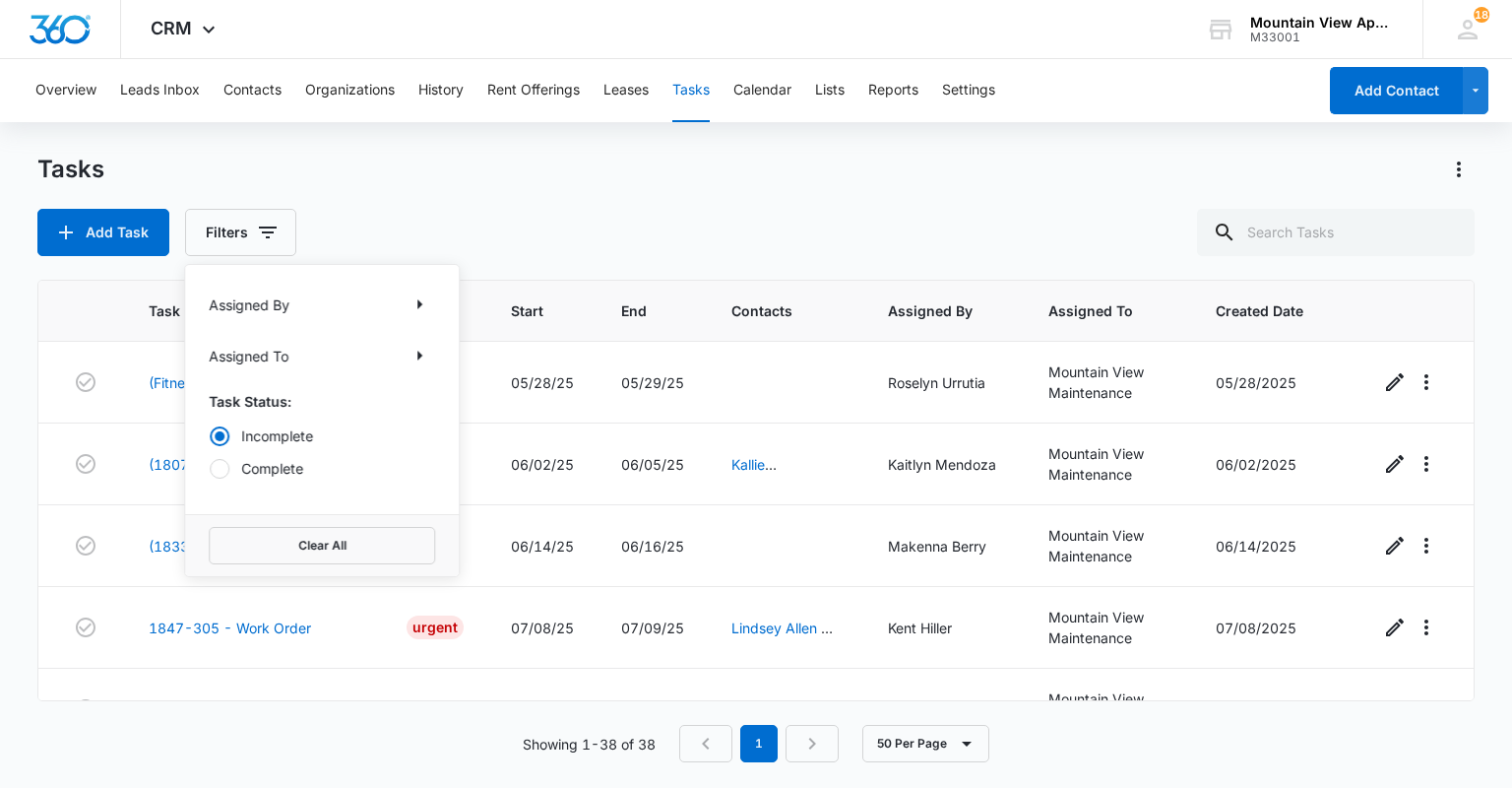 click on "Complete" at bounding box center [322, 468] 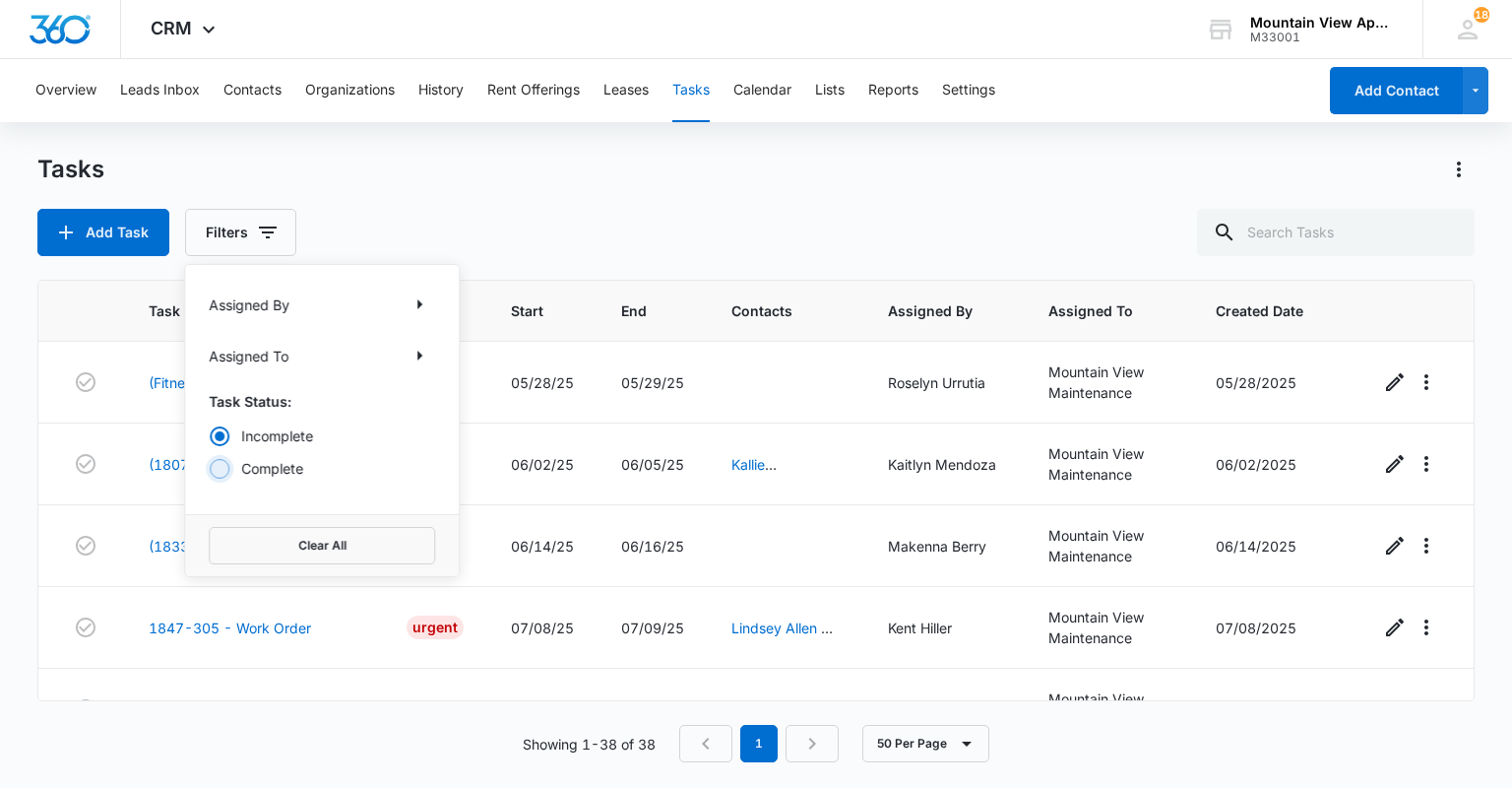 click on "Complete" at bounding box center (209, 468) 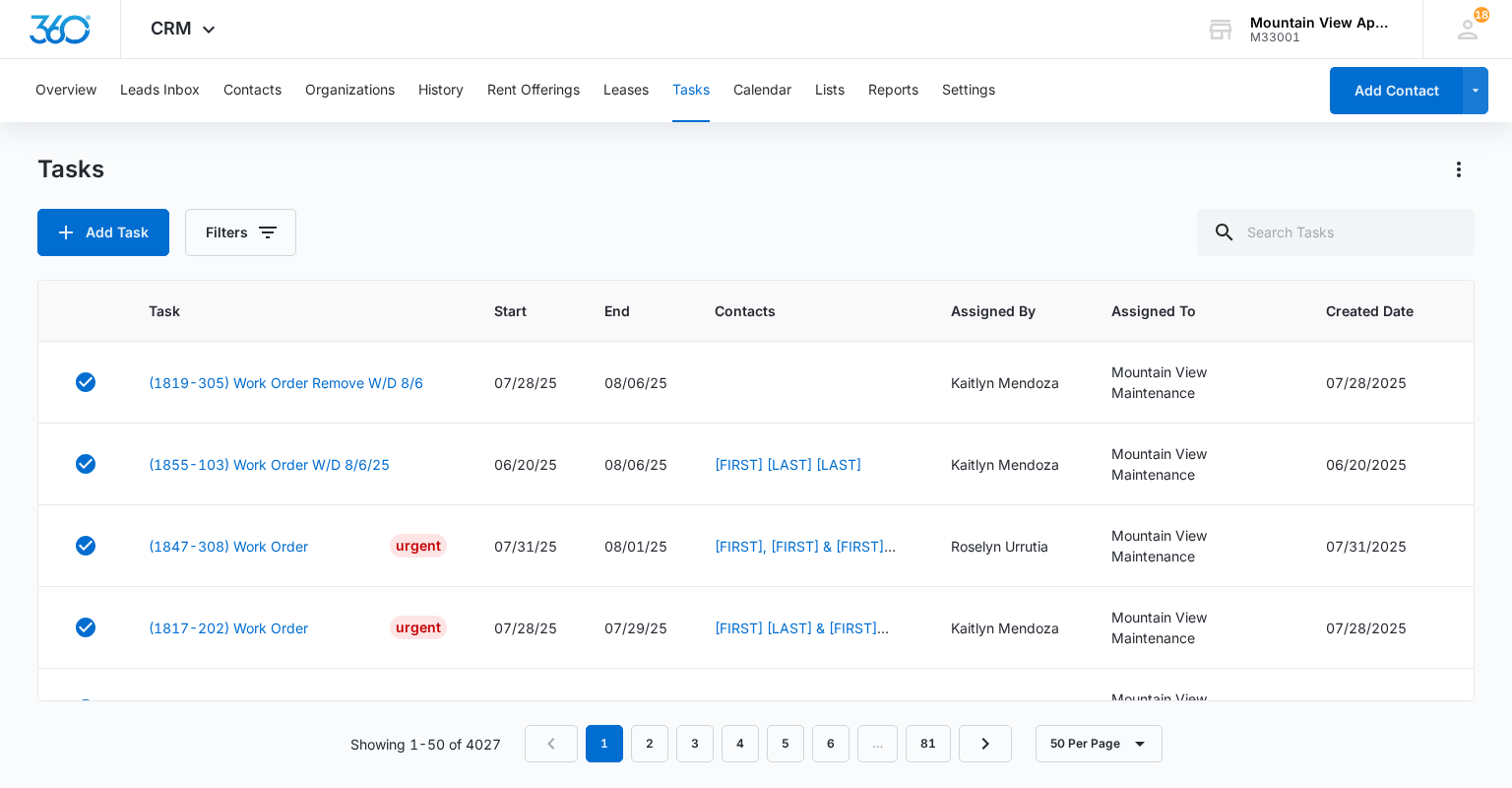 click on "Tasks Add Task Filters" at bounding box center (755, 205) 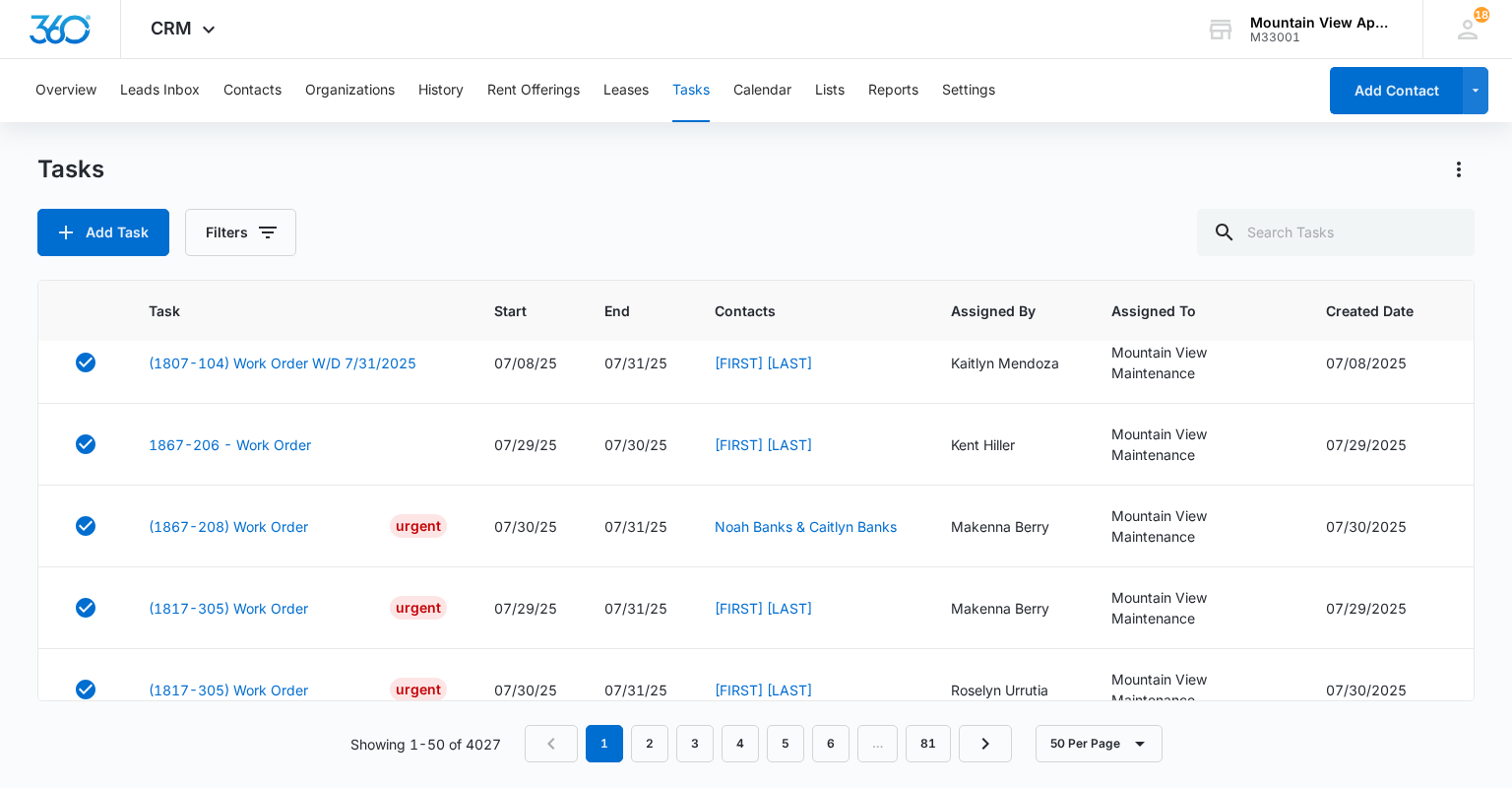 scroll, scrollTop: 2285, scrollLeft: 0, axis: vertical 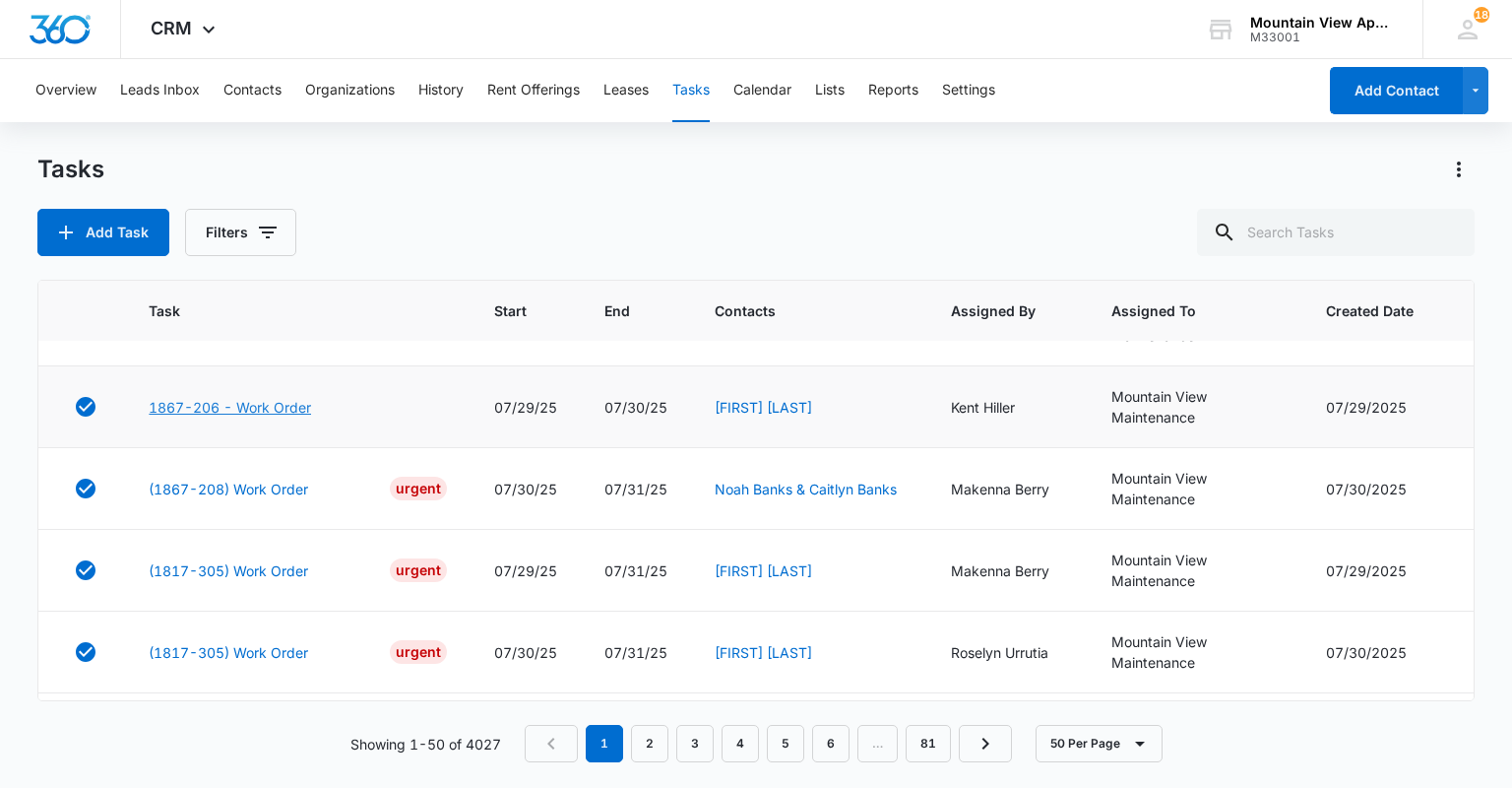 click on "1867-206 - Work Order" at bounding box center (229, 407) 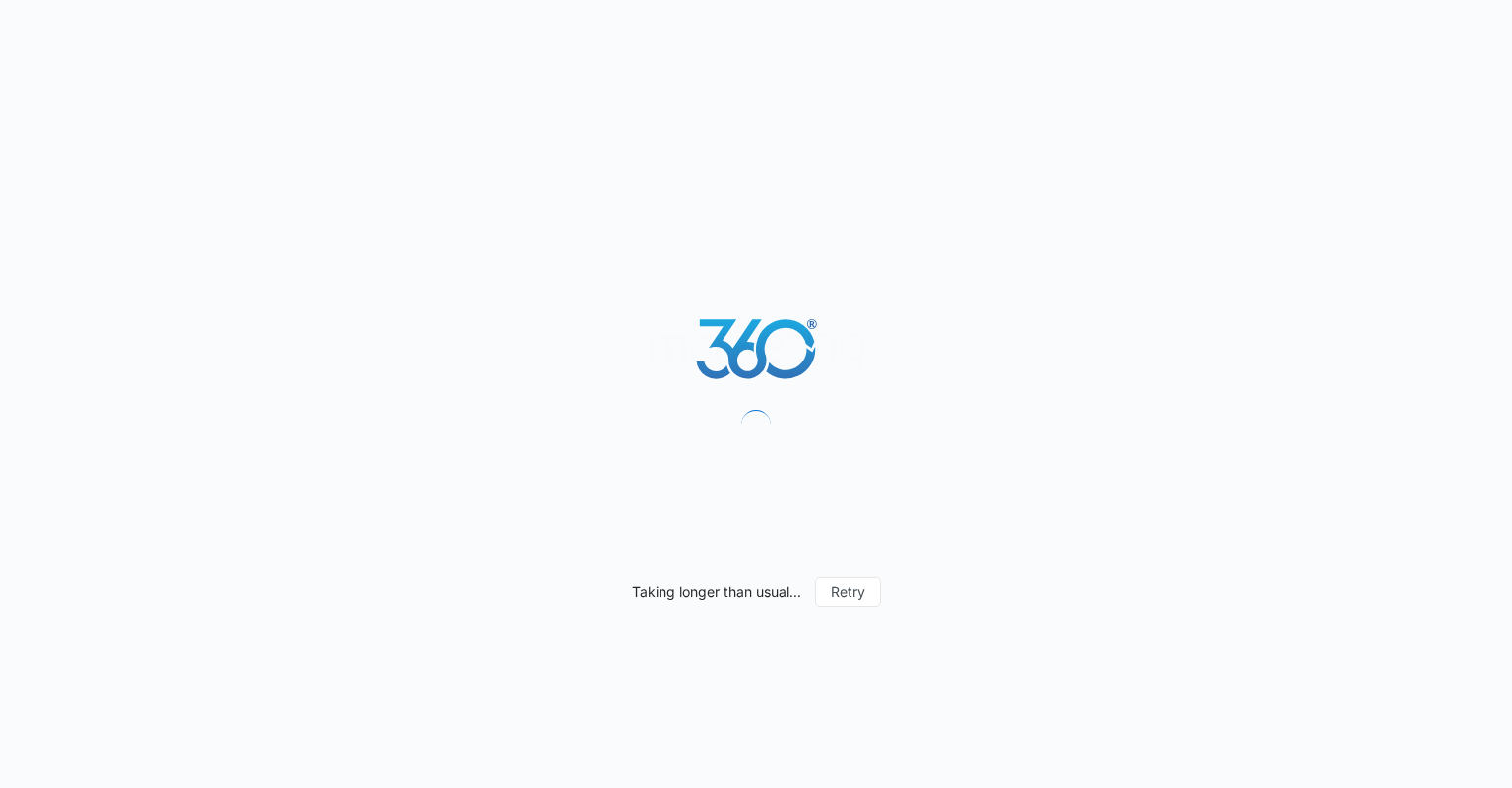 scroll, scrollTop: 0, scrollLeft: 0, axis: both 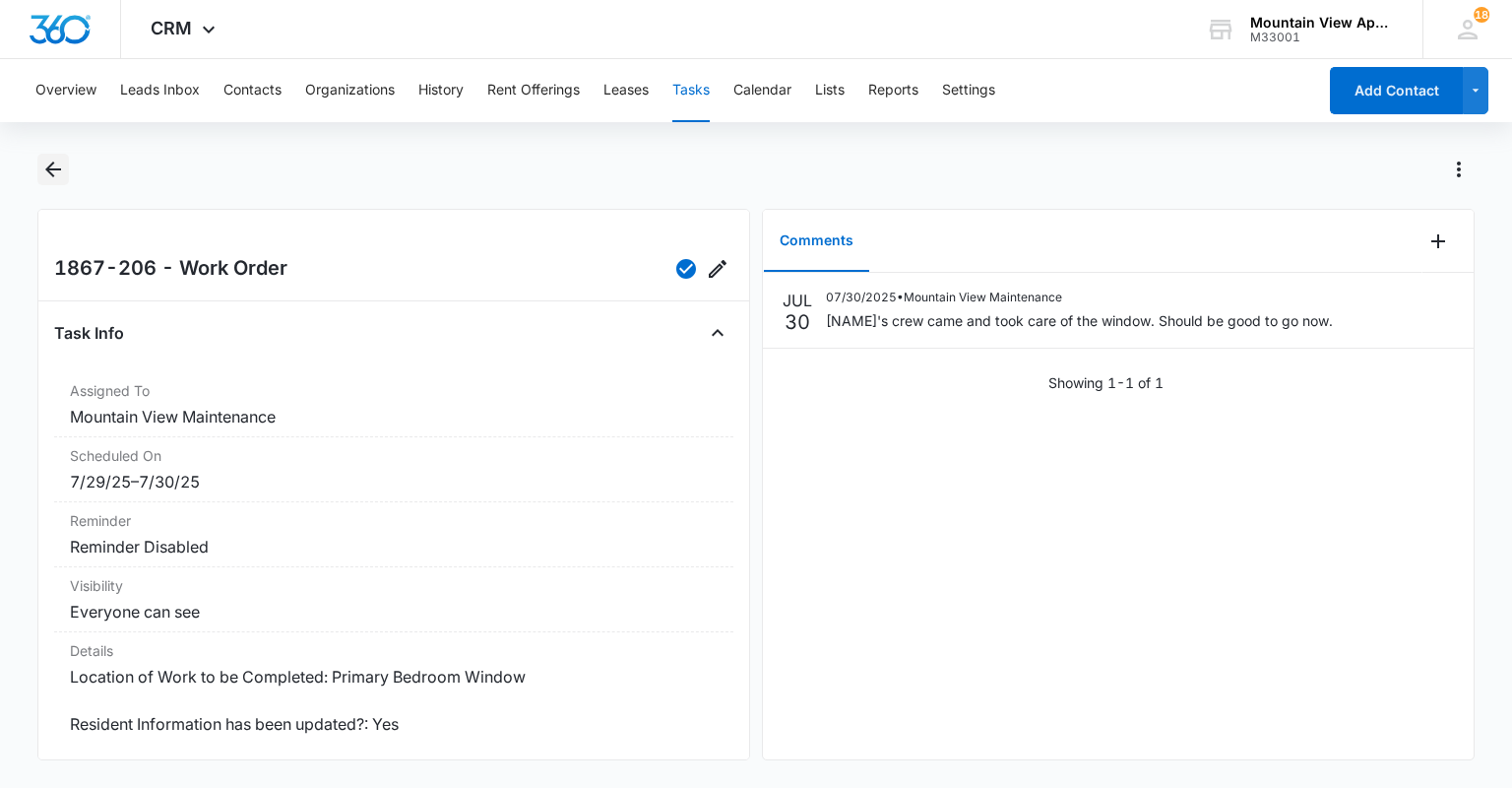 click at bounding box center [52, 169] 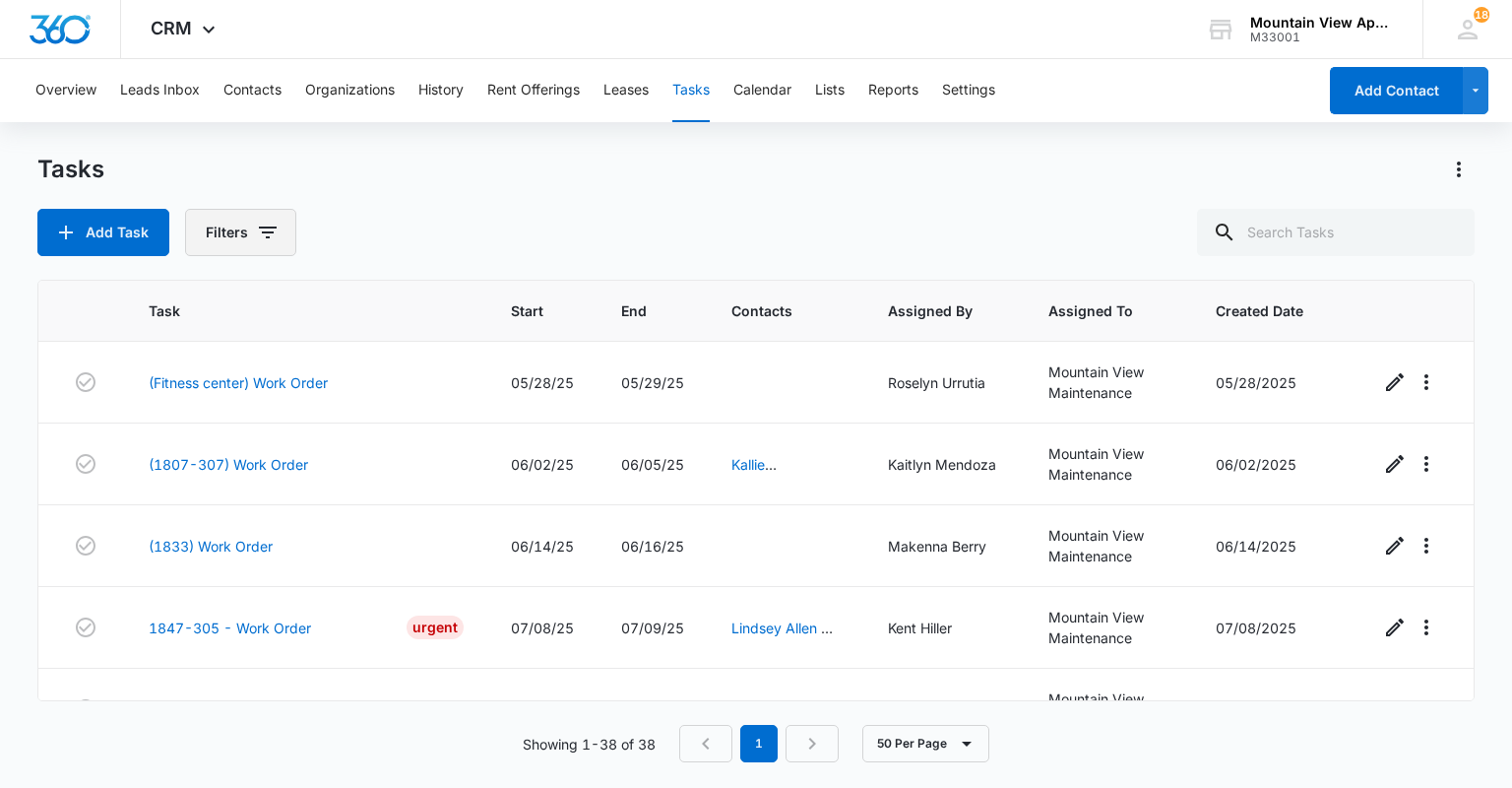 click on "Filters" at bounding box center (240, 232) 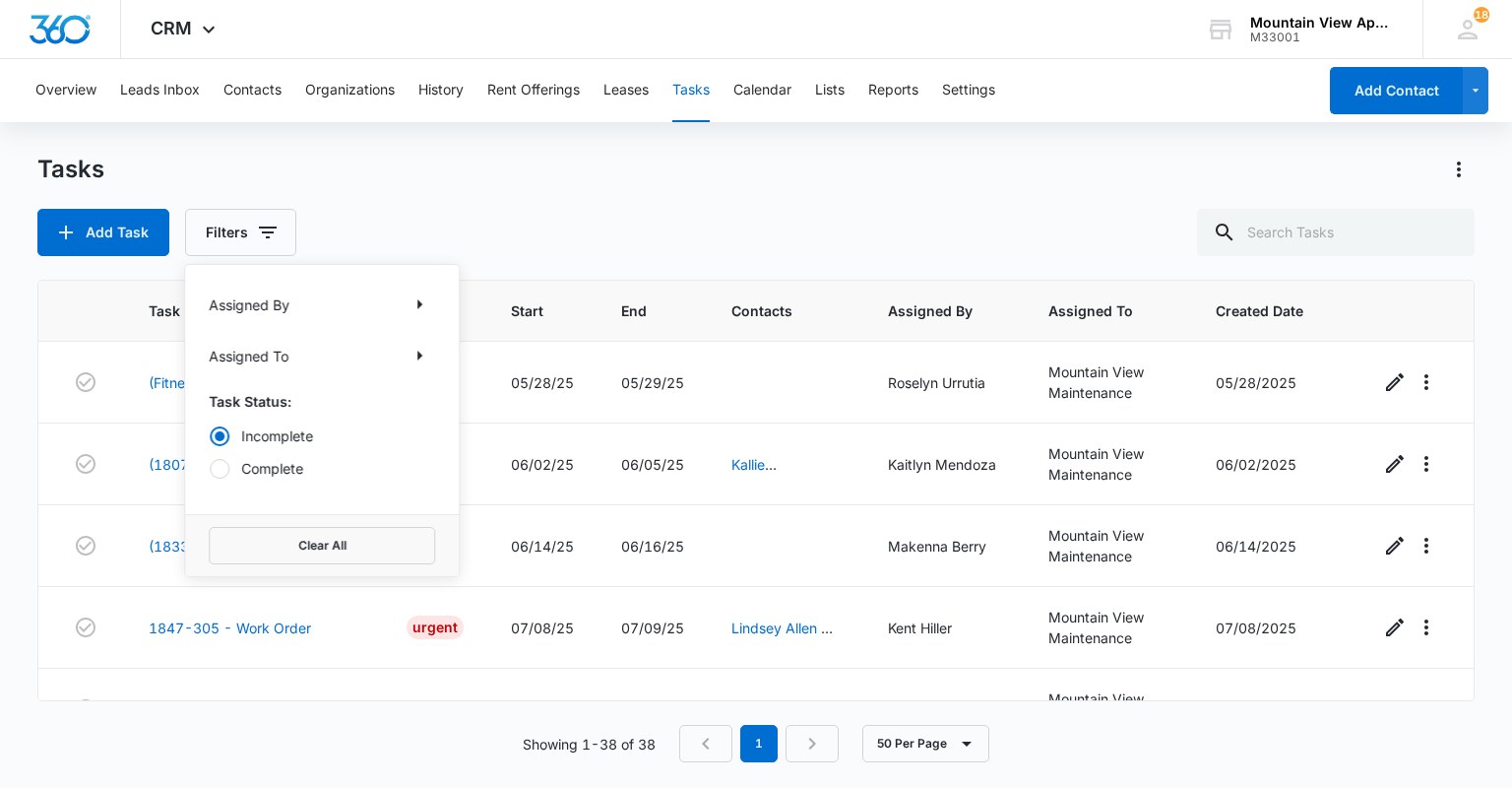 click on "Complete" at bounding box center [322, 468] 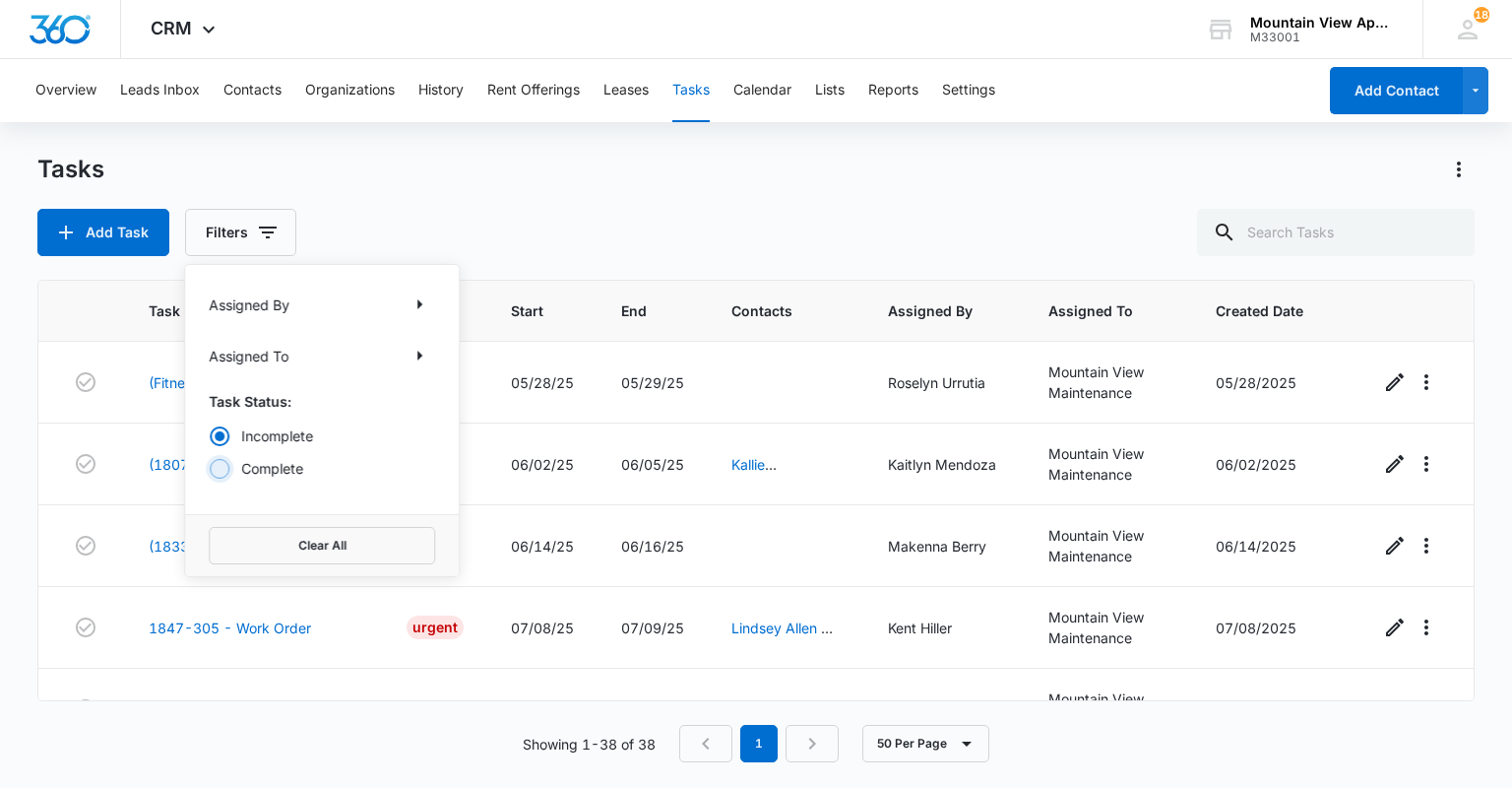 click on "Complete" at bounding box center (209, 468) 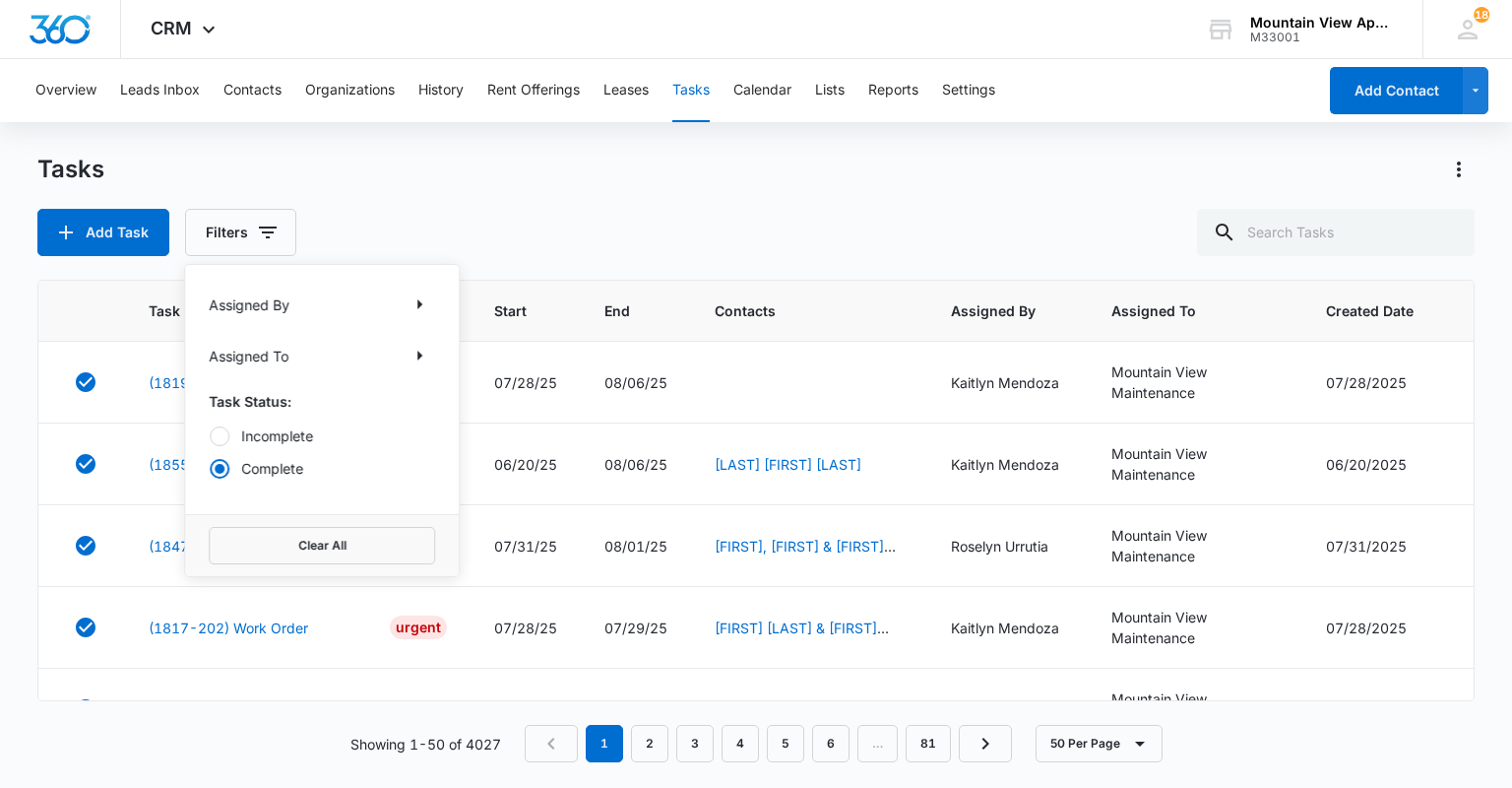click on "Add Task Filters Assigned By Assigned To Task Status: Incomplete Complete Clear All" at bounding box center (755, 232) 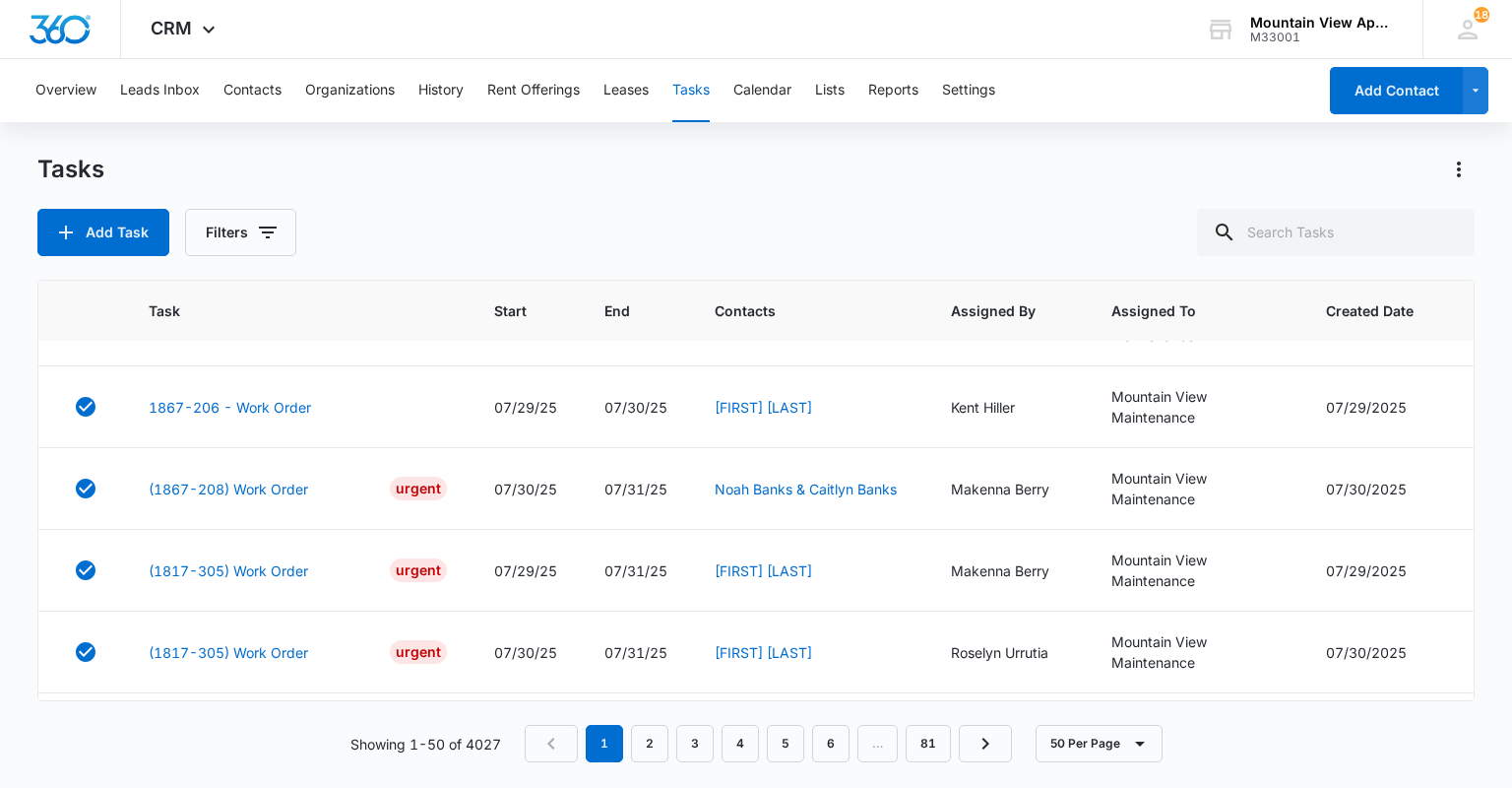 scroll, scrollTop: 2364, scrollLeft: 0, axis: vertical 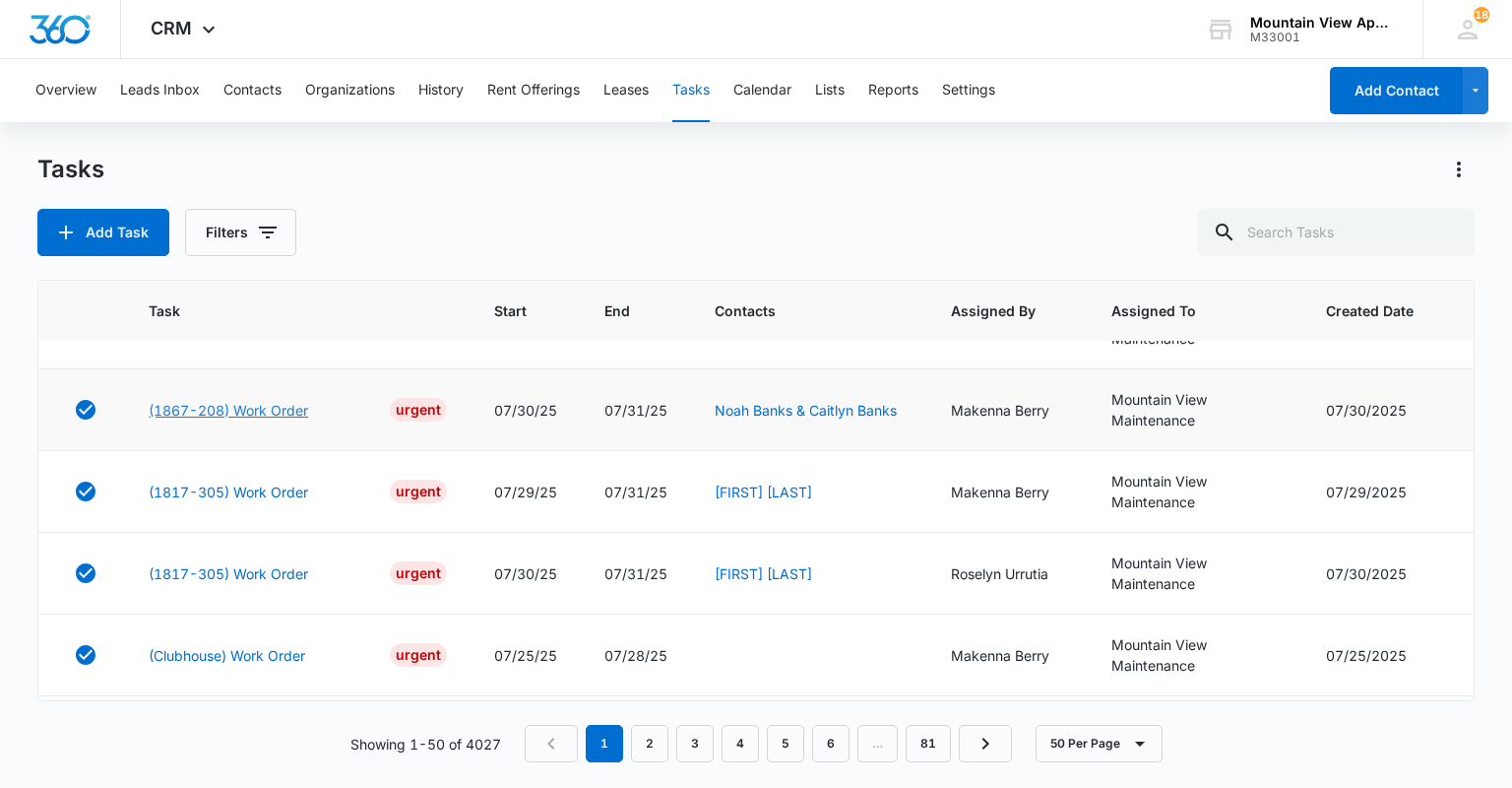 click on "(1867-208) Work Order" at bounding box center [228, 410] 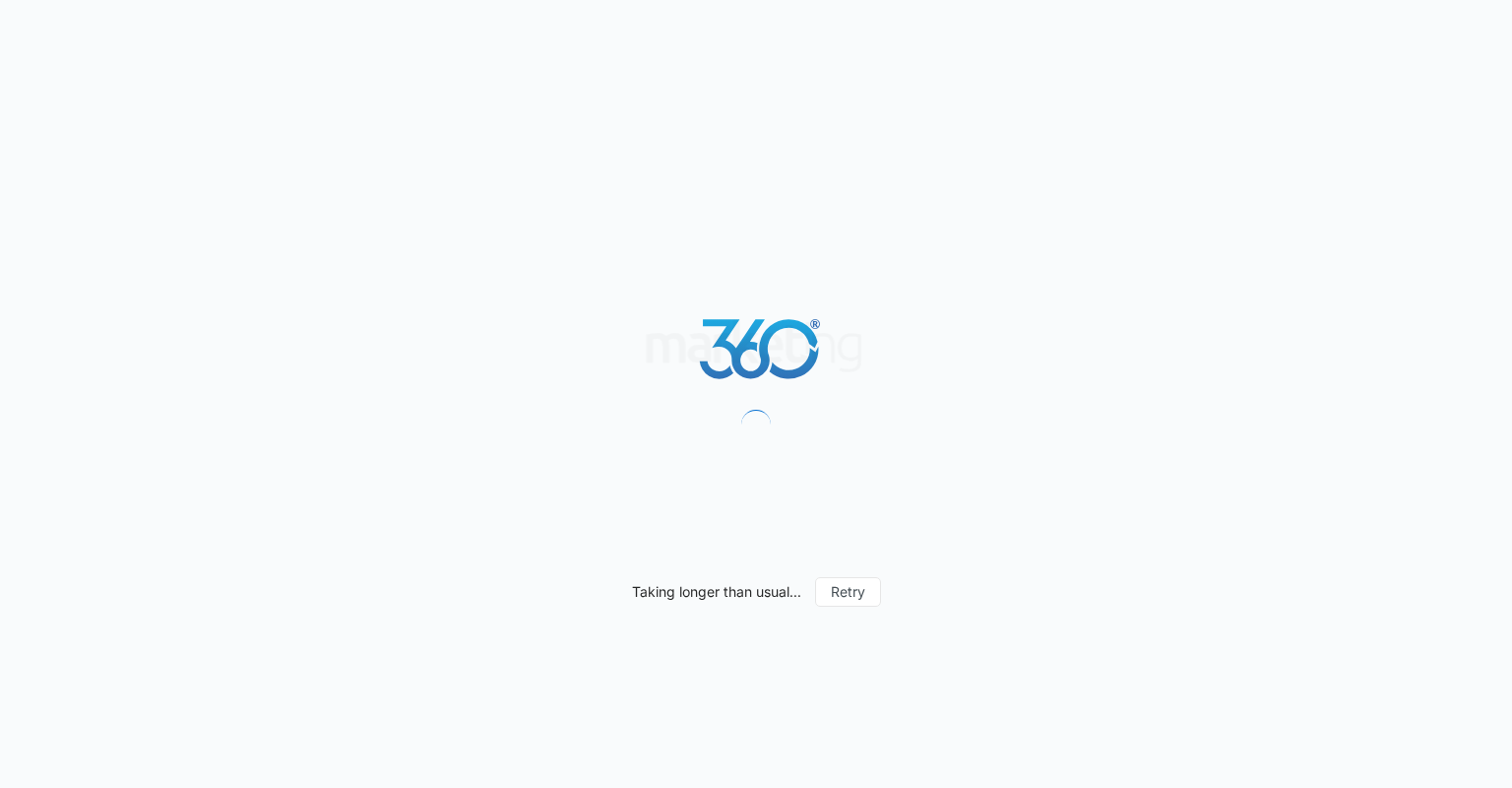 scroll, scrollTop: 0, scrollLeft: 0, axis: both 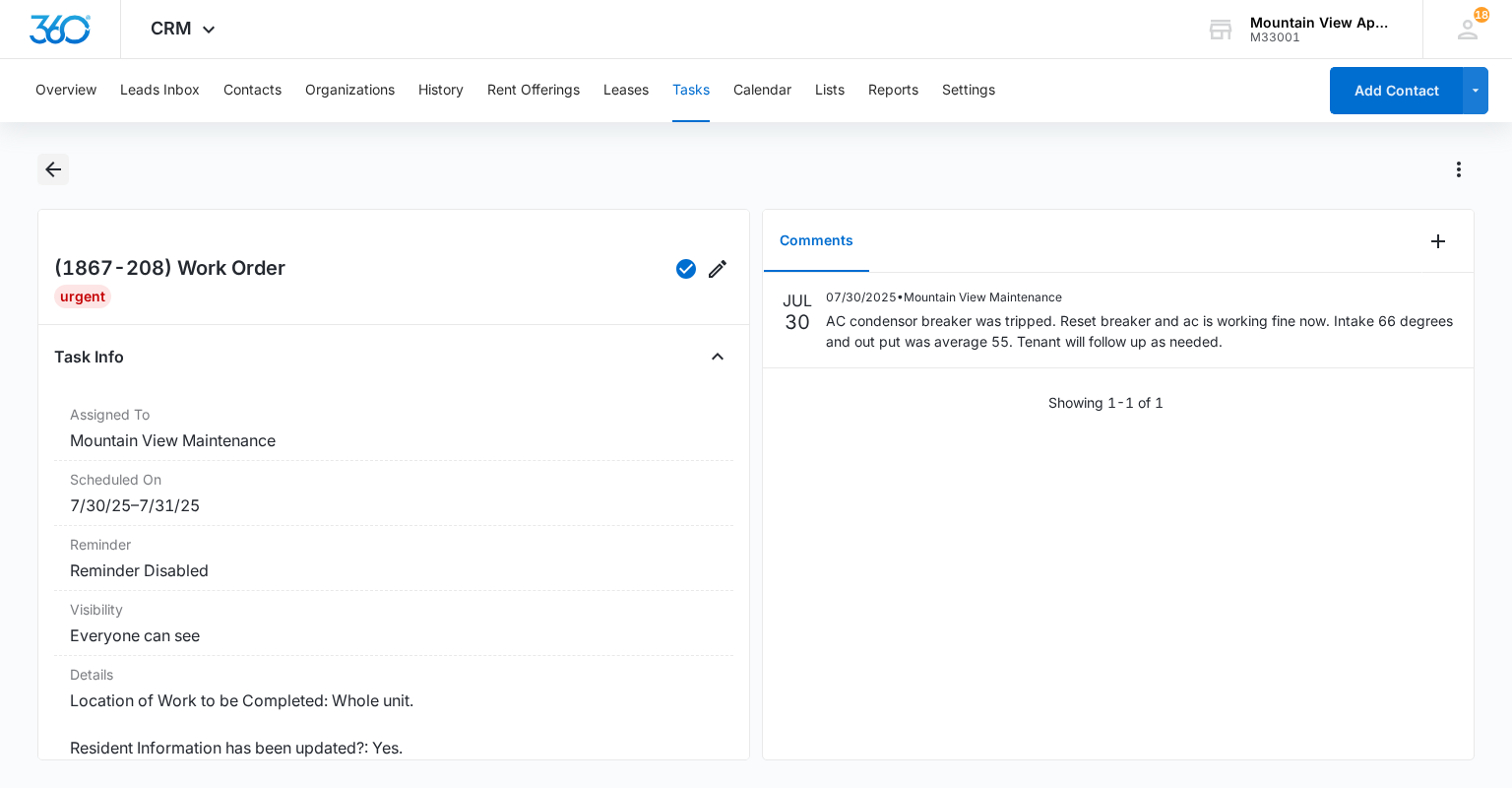 click 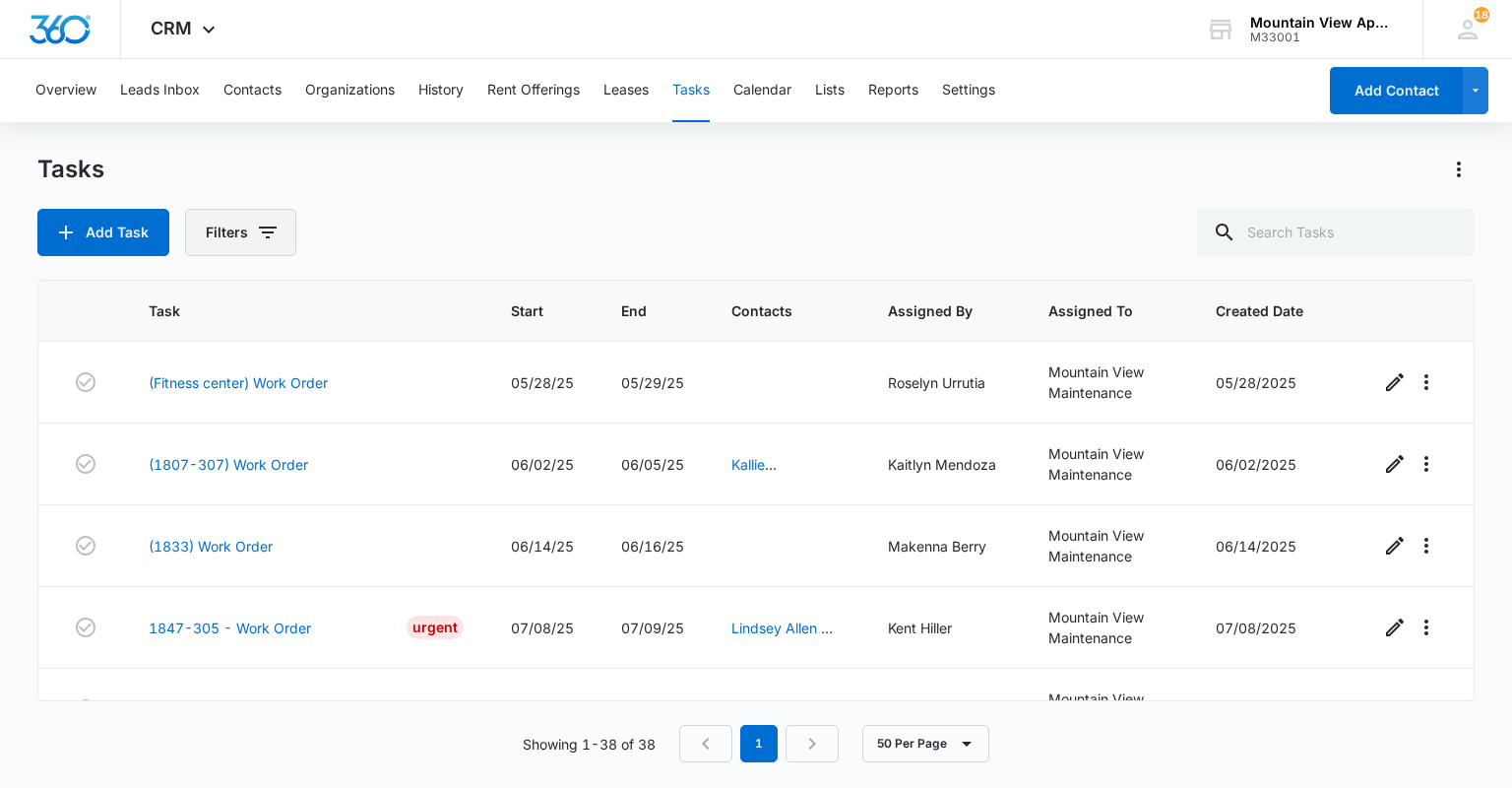 click 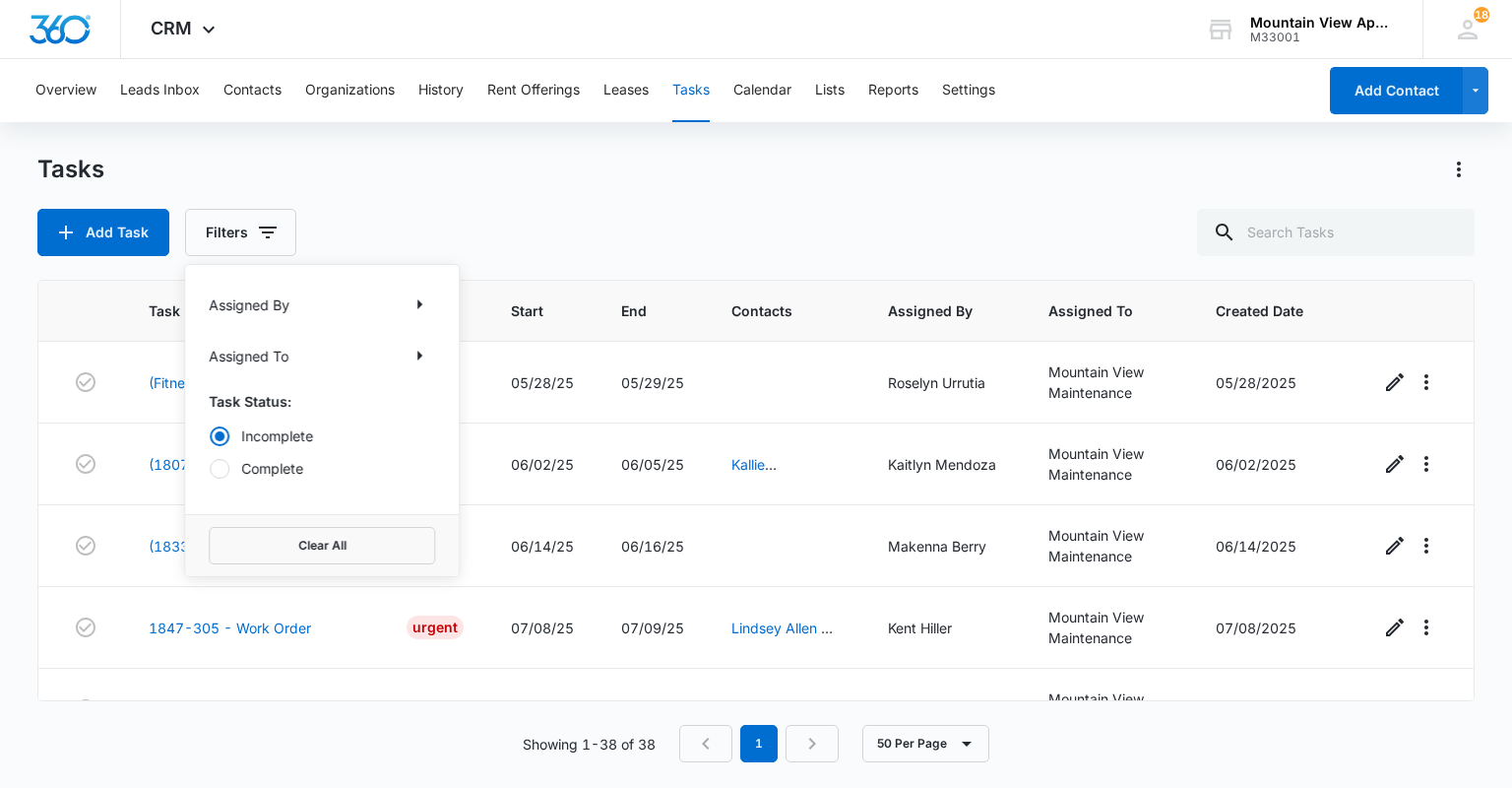 click on "Complete" at bounding box center (322, 468) 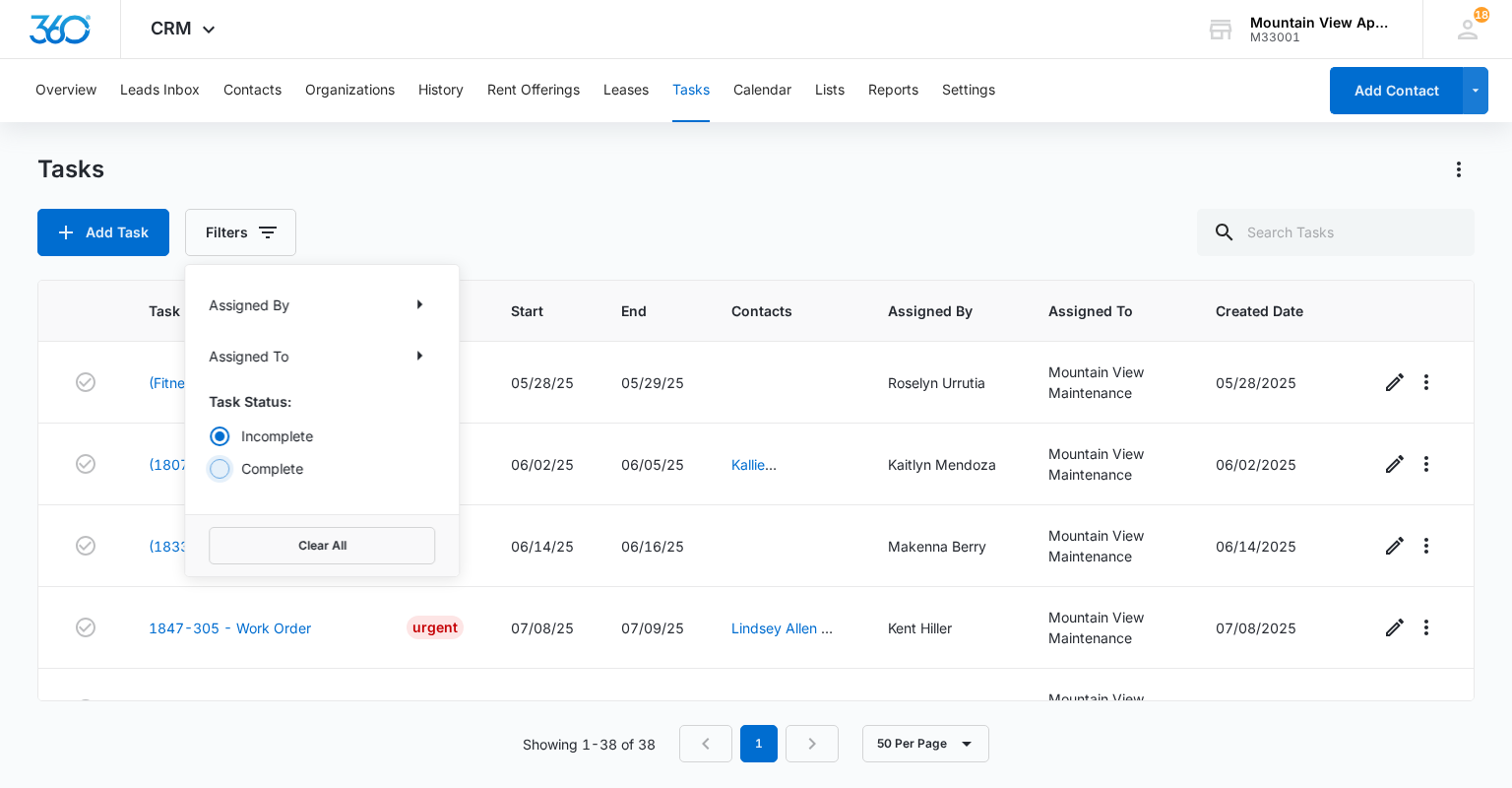 click on "Complete" at bounding box center [209, 468] 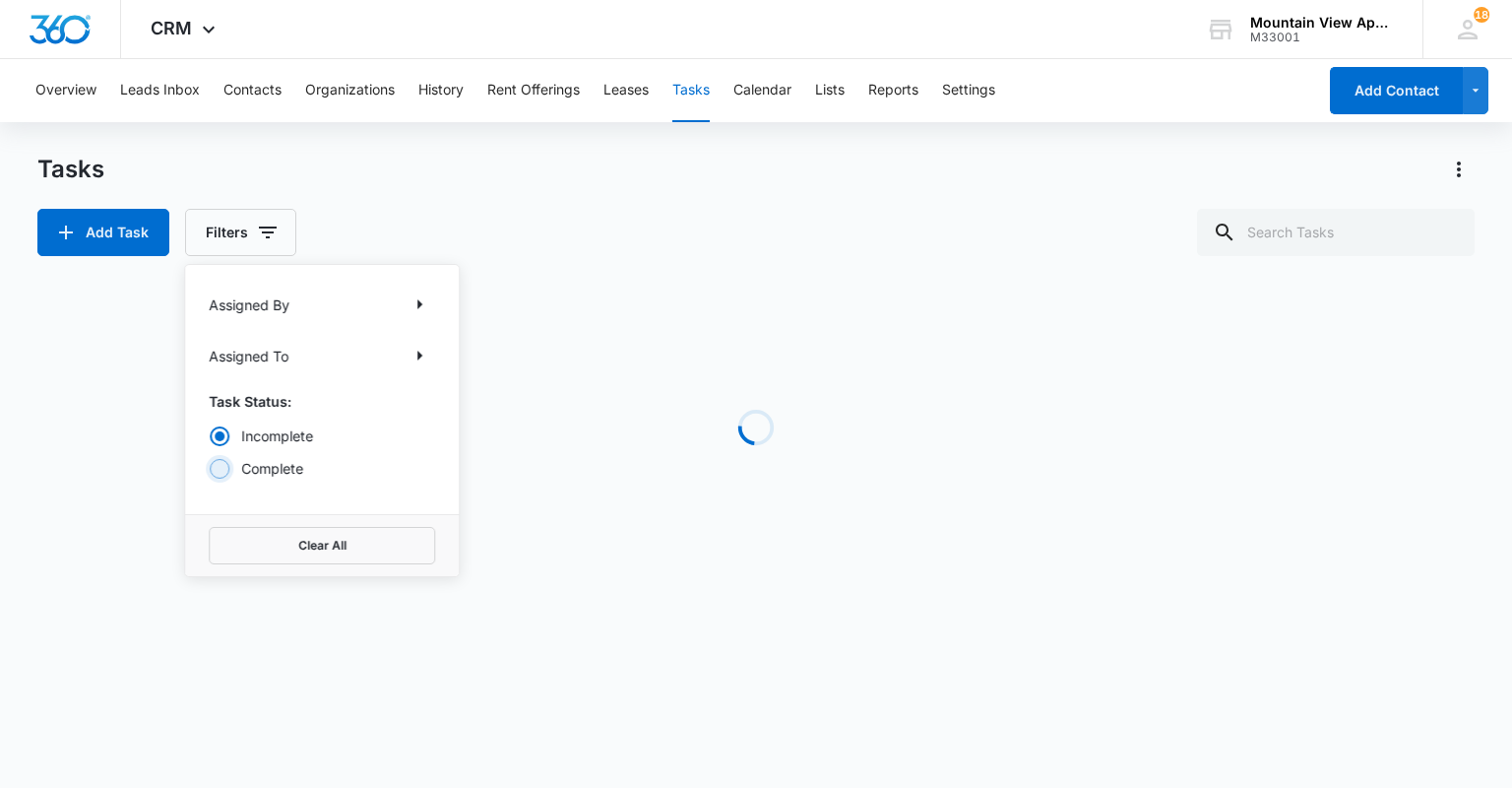 radio on "false" 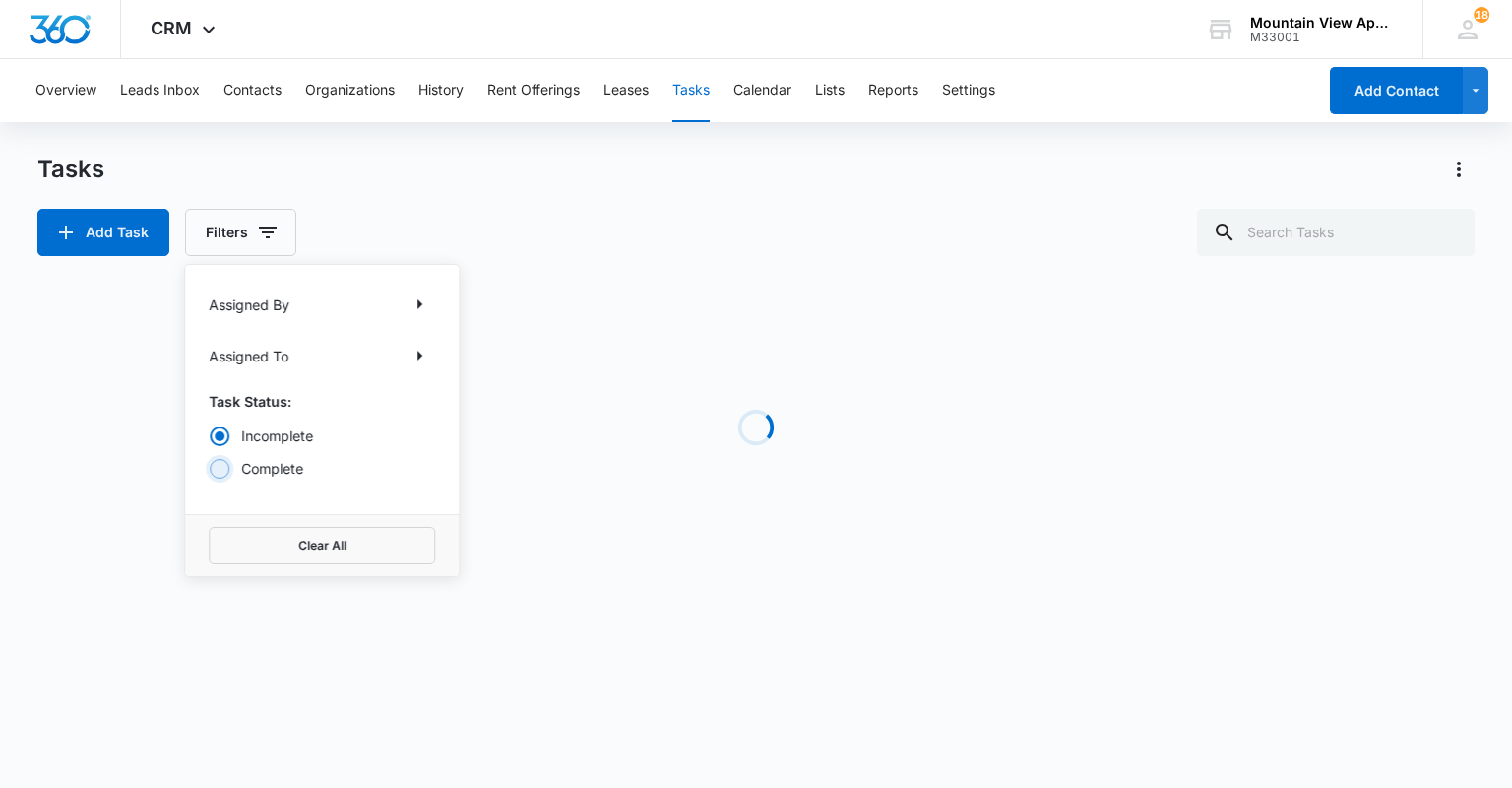 radio on "true" 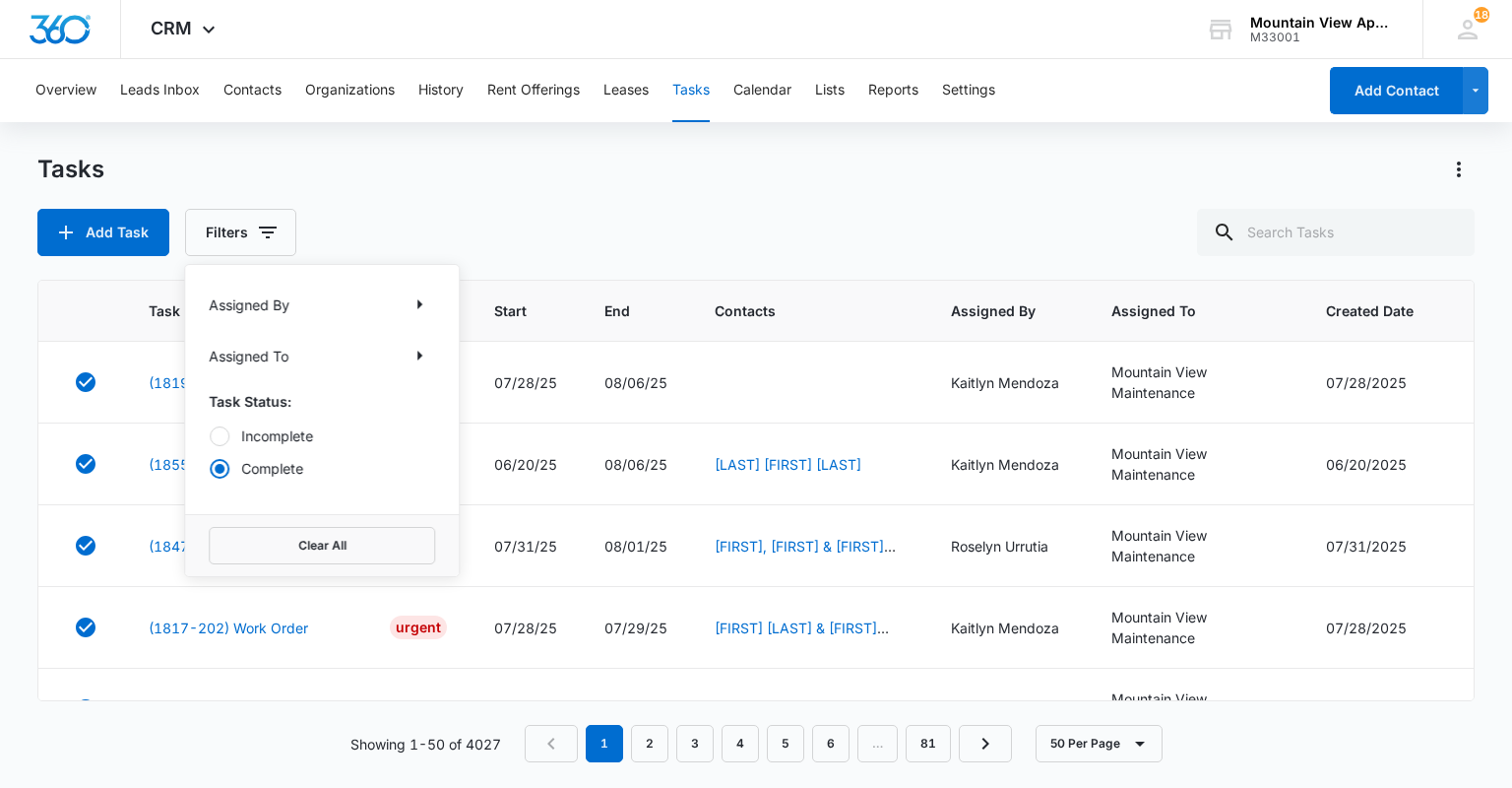 click on "Tasks Add Task Filters Assigned By Assigned To Task Status: Incomplete Complete Clear All" at bounding box center [755, 205] 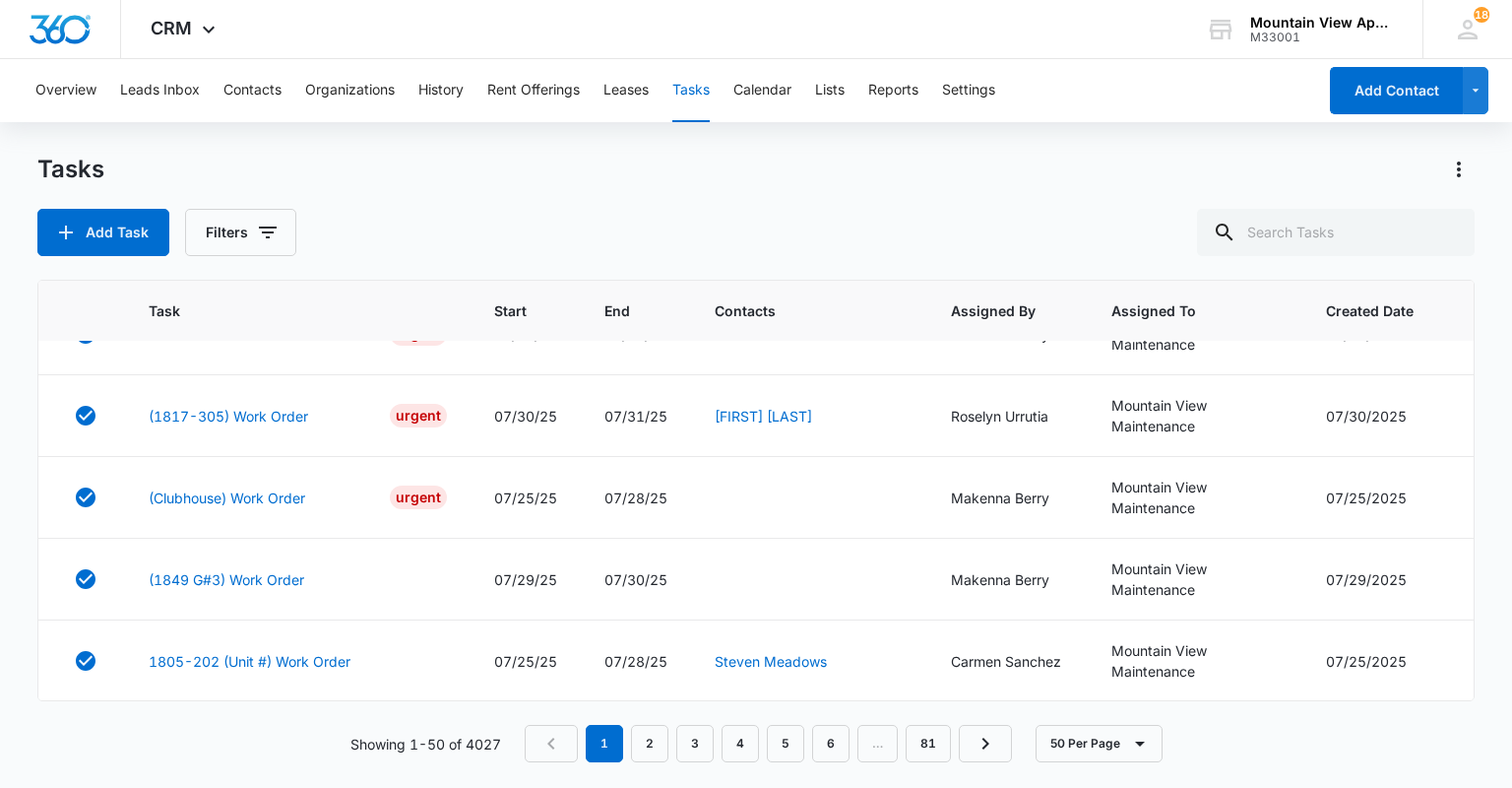scroll, scrollTop: 2443, scrollLeft: 0, axis: vertical 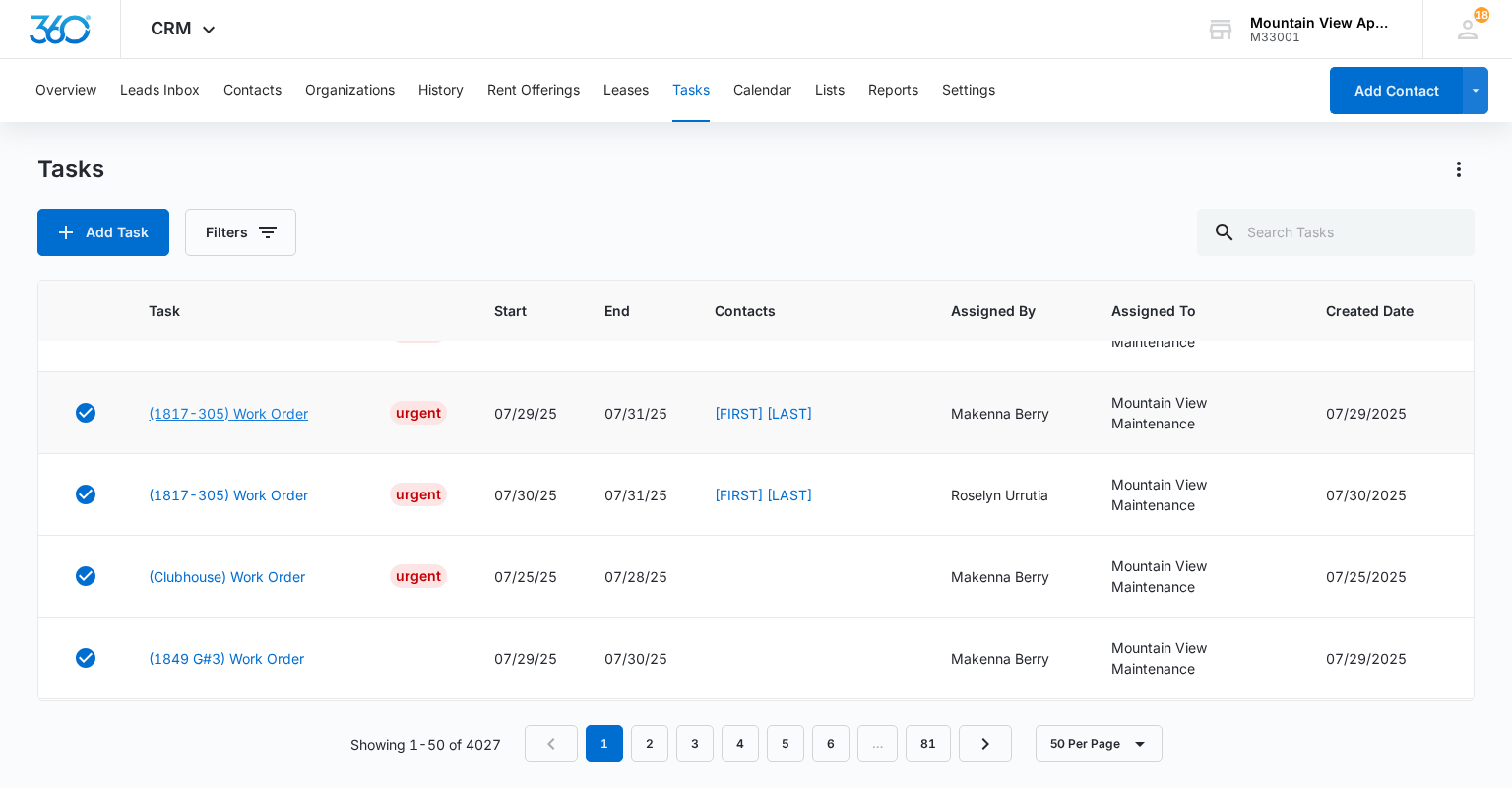click on "(1817-305) Work Order" at bounding box center [228, 413] 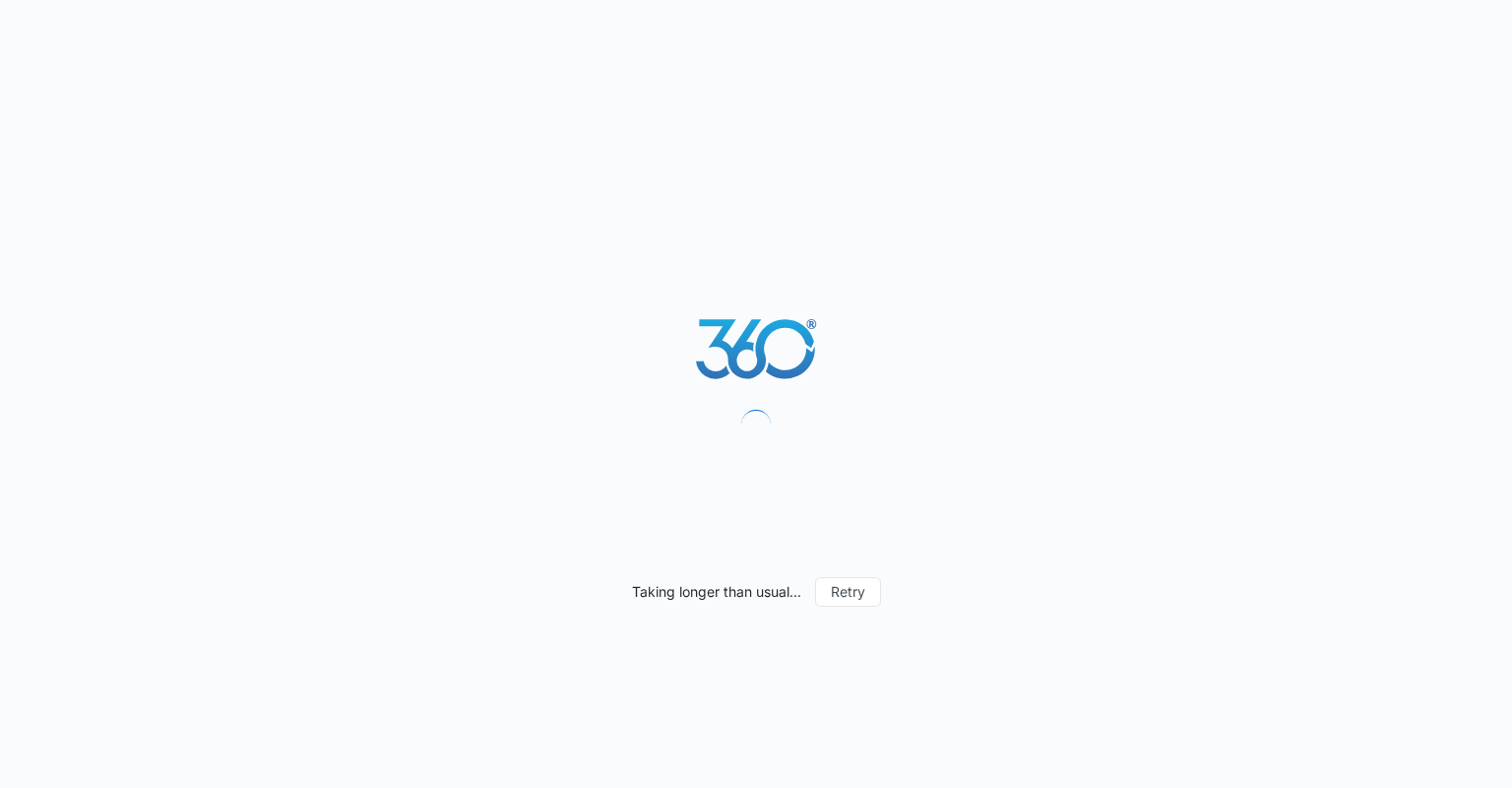 scroll, scrollTop: 0, scrollLeft: 0, axis: both 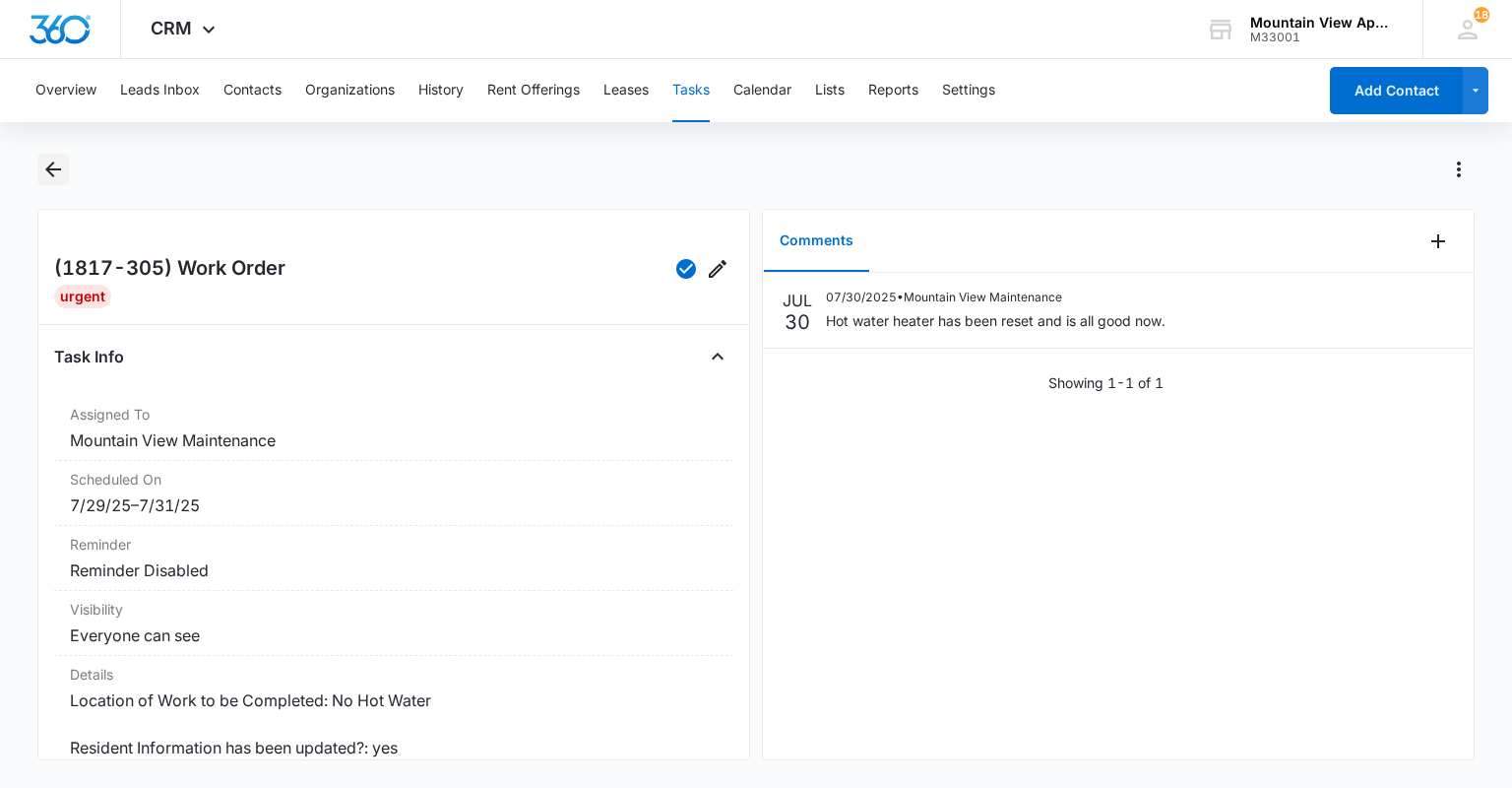 click 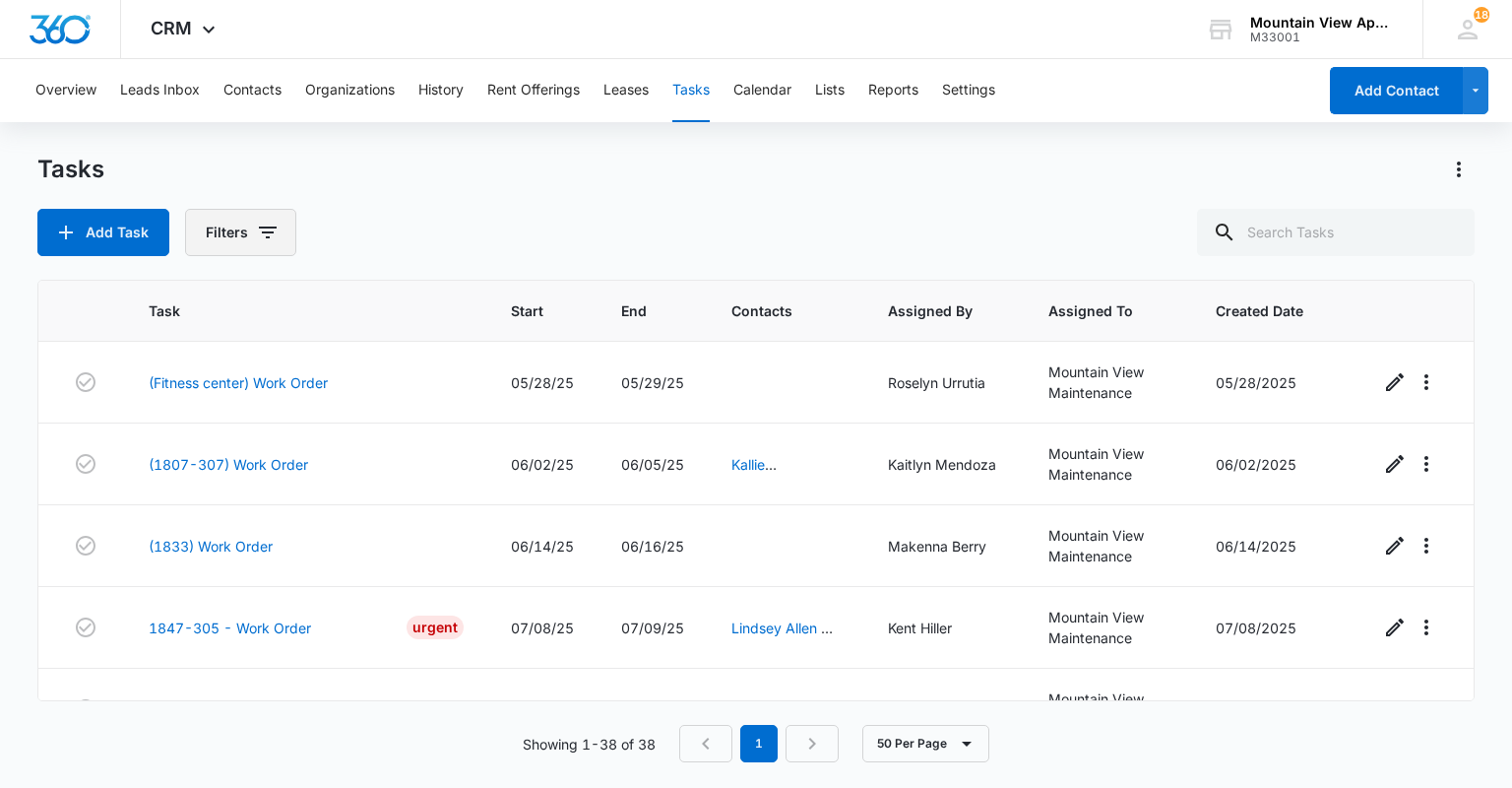click 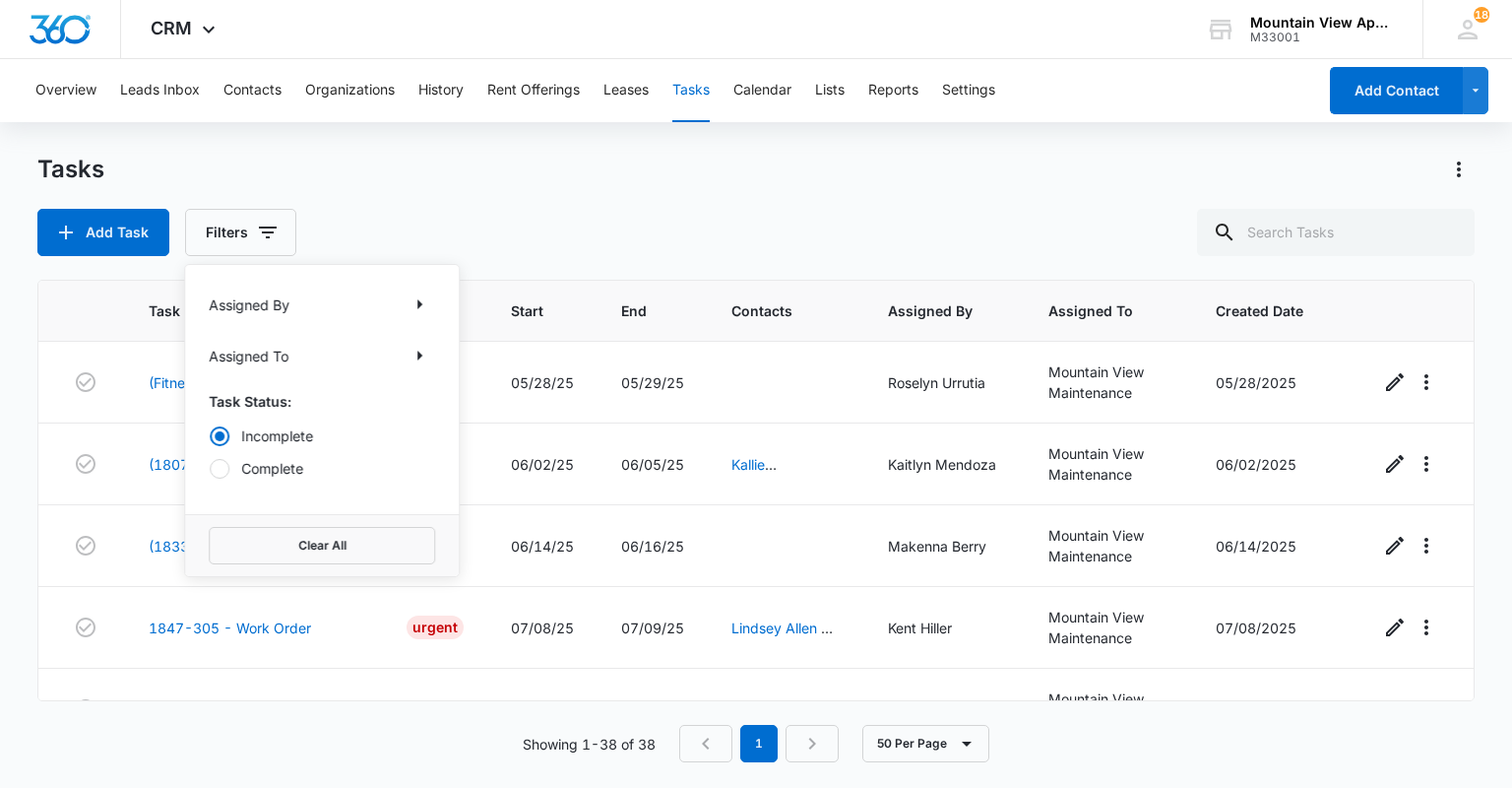 click on "Complete" at bounding box center (322, 468) 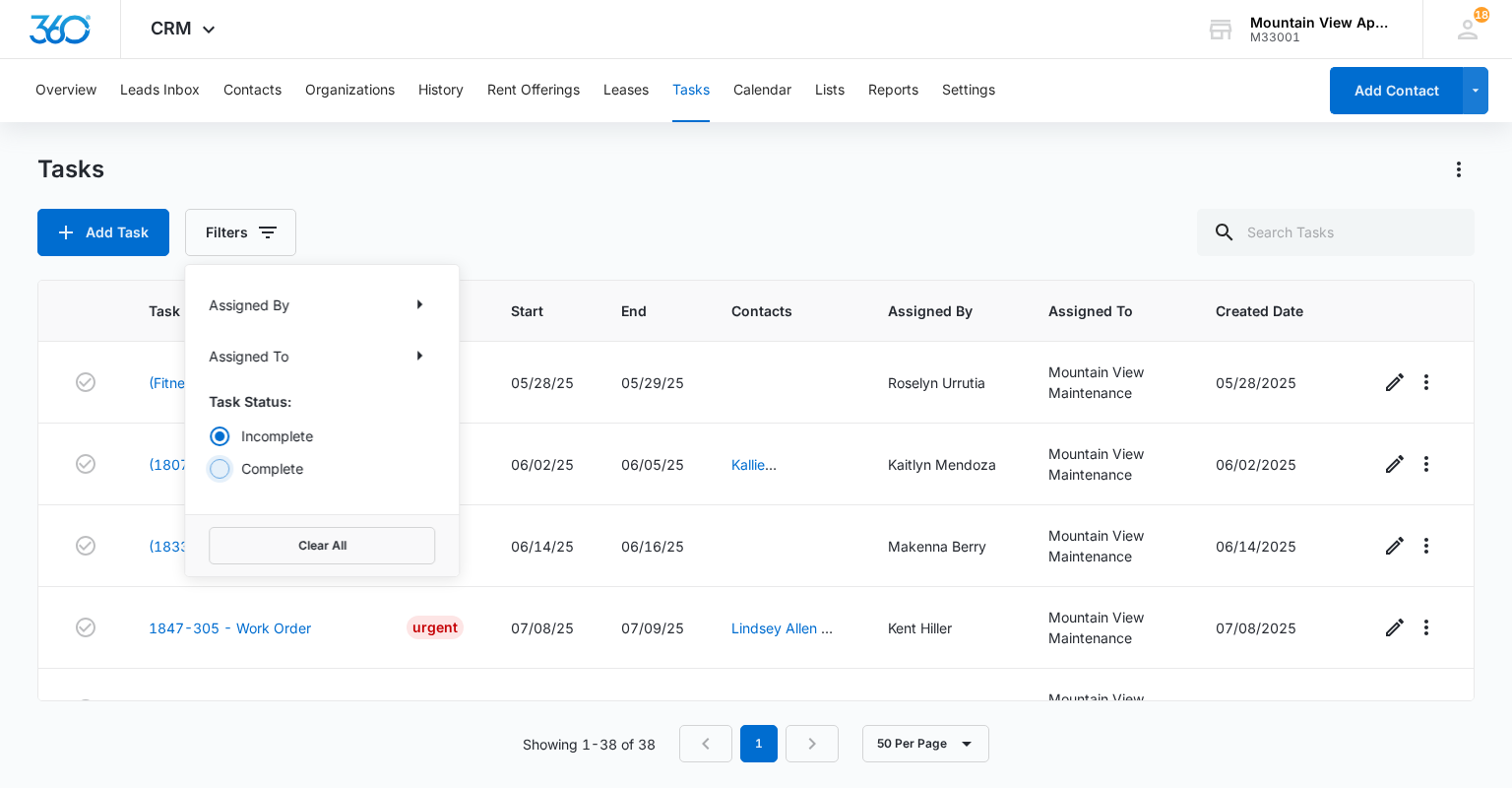 click on "Complete" at bounding box center (209, 468) 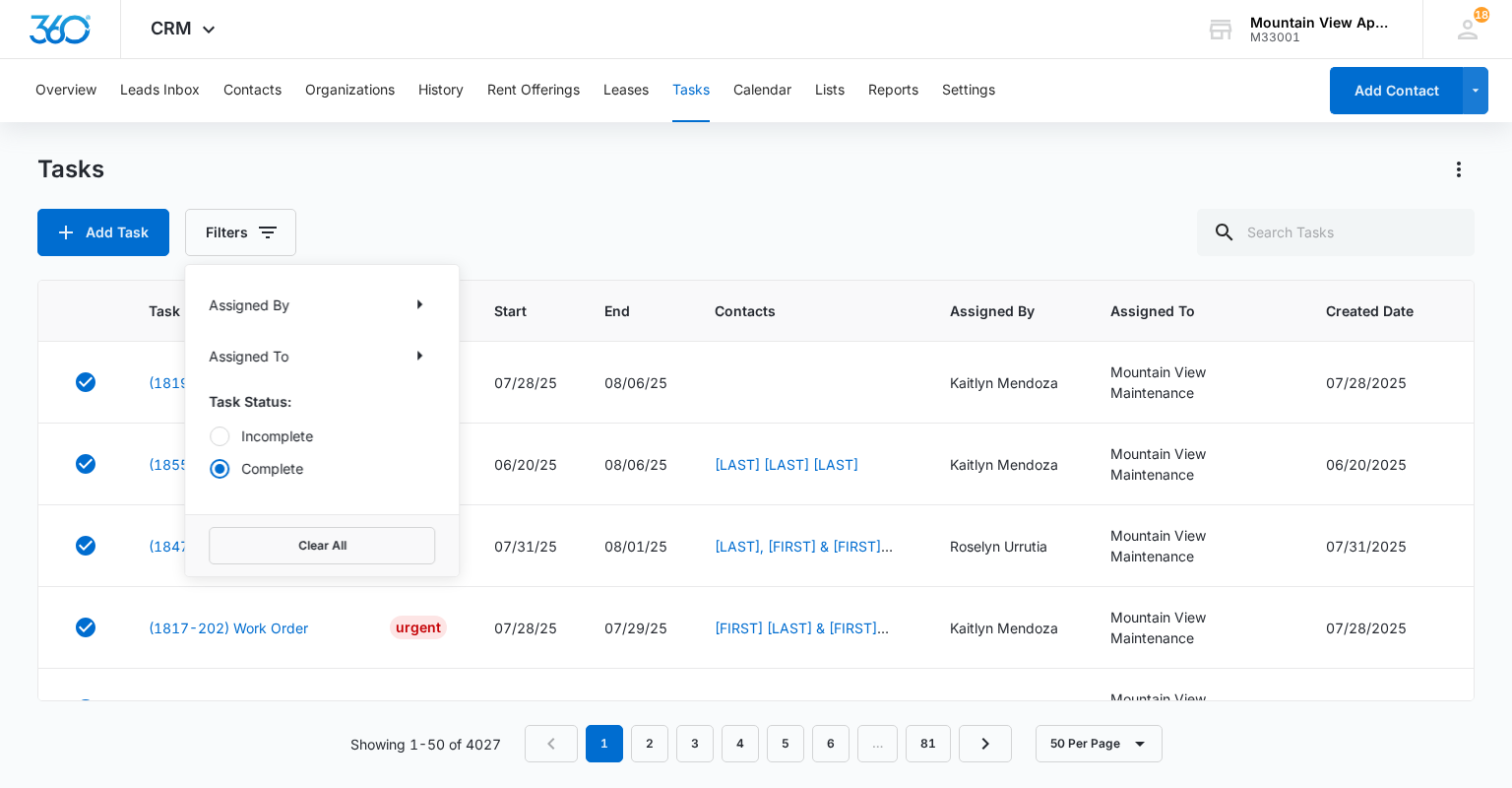 click on "Add Task Filters Assigned By Assigned To Task Status: Incomplete Complete Clear All" at bounding box center (755, 232) 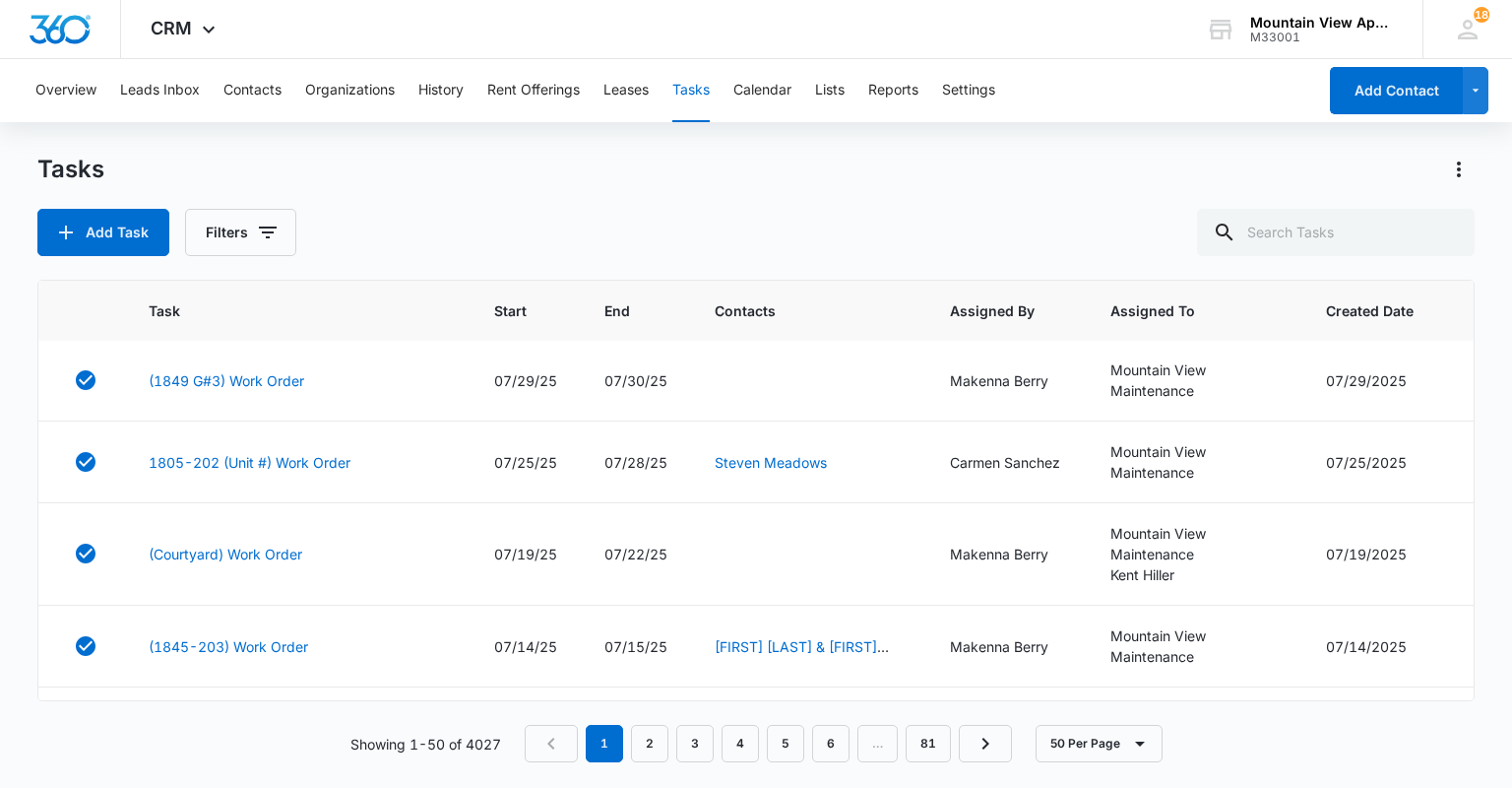 scroll, scrollTop: 2758, scrollLeft: 0, axis: vertical 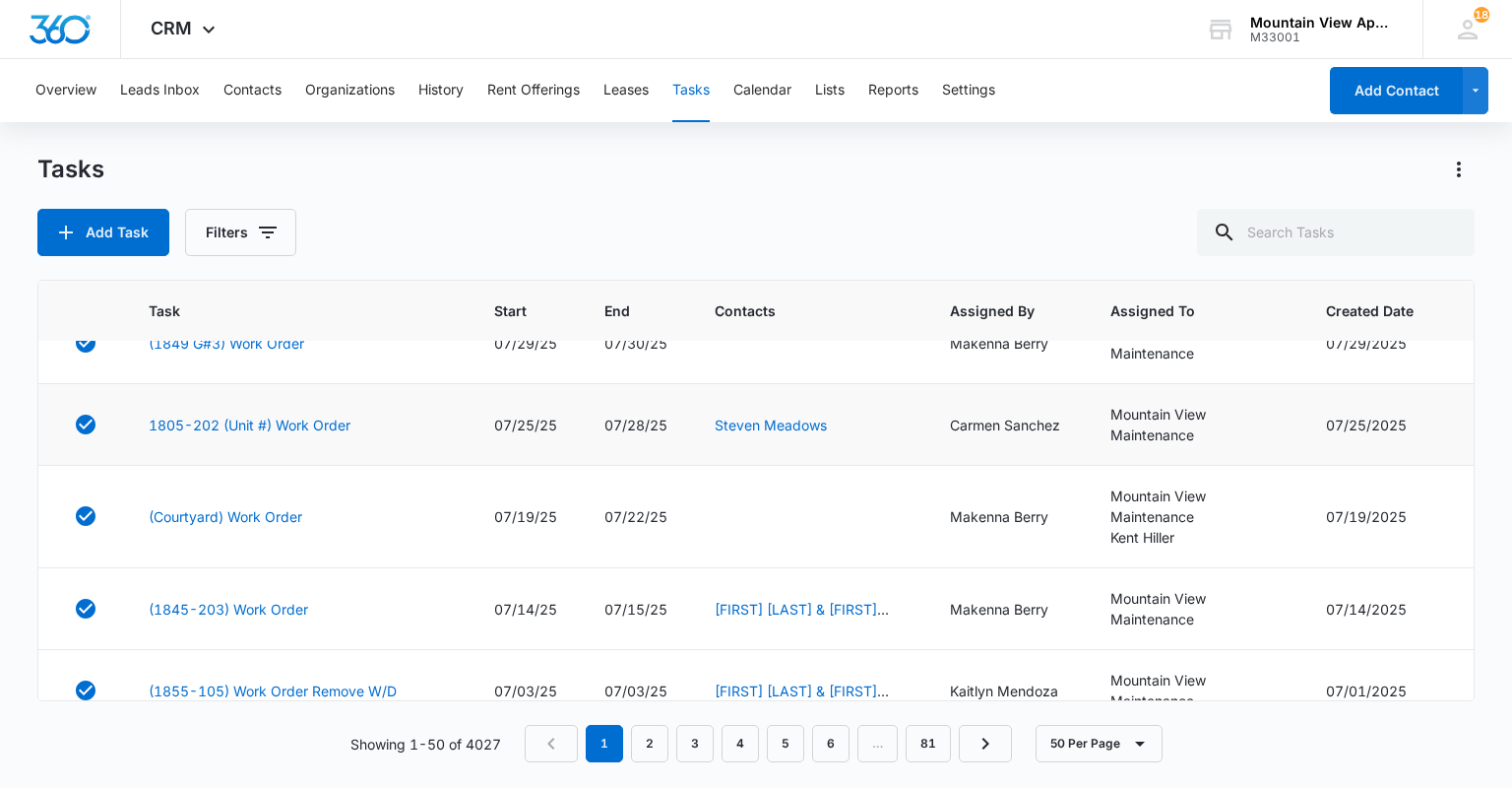 click on "1805-202 (Unit #) Work Order" at bounding box center [297, 425] 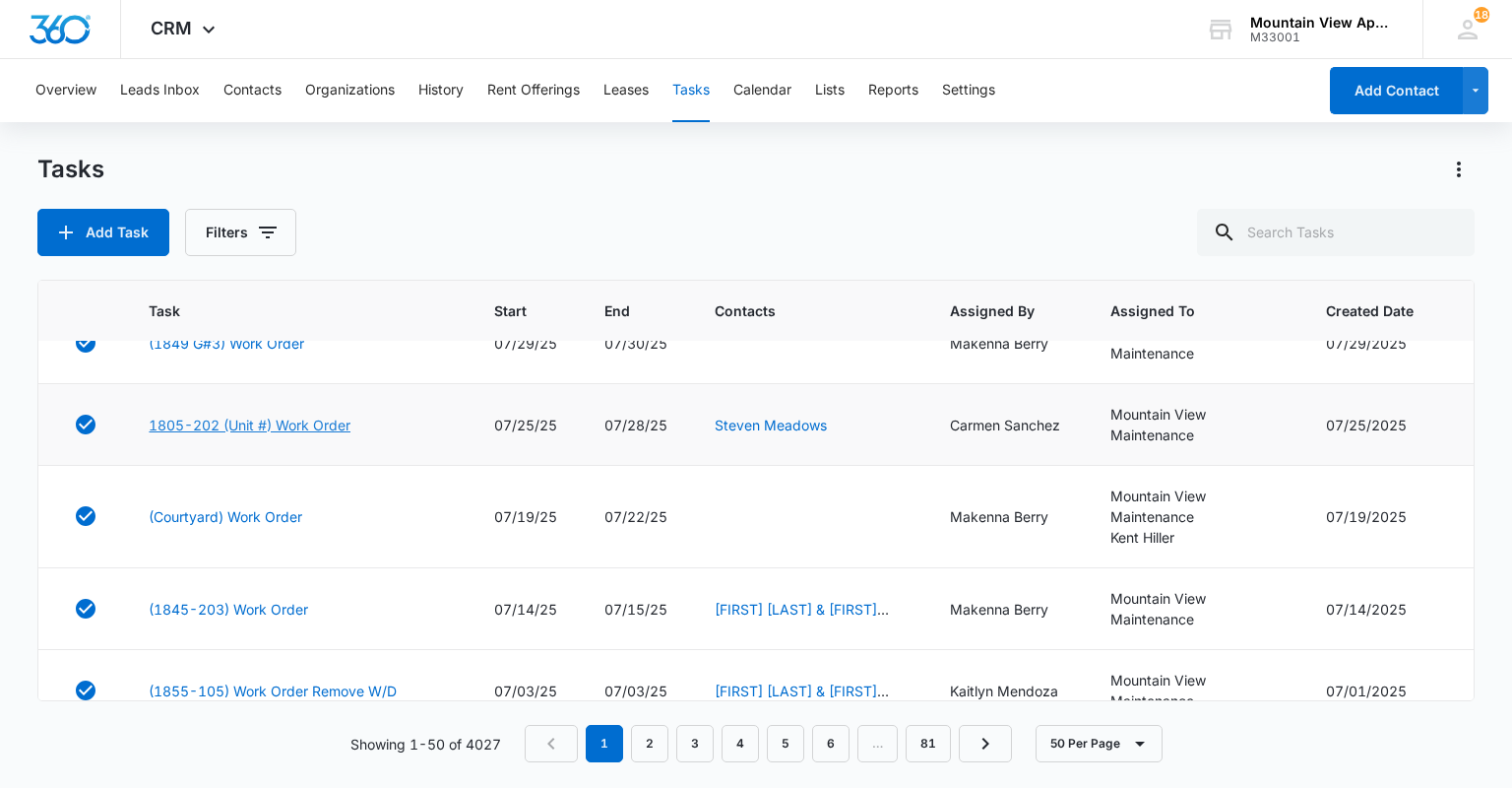 click on "1805-202 (Unit #) Work Order" at bounding box center [249, 425] 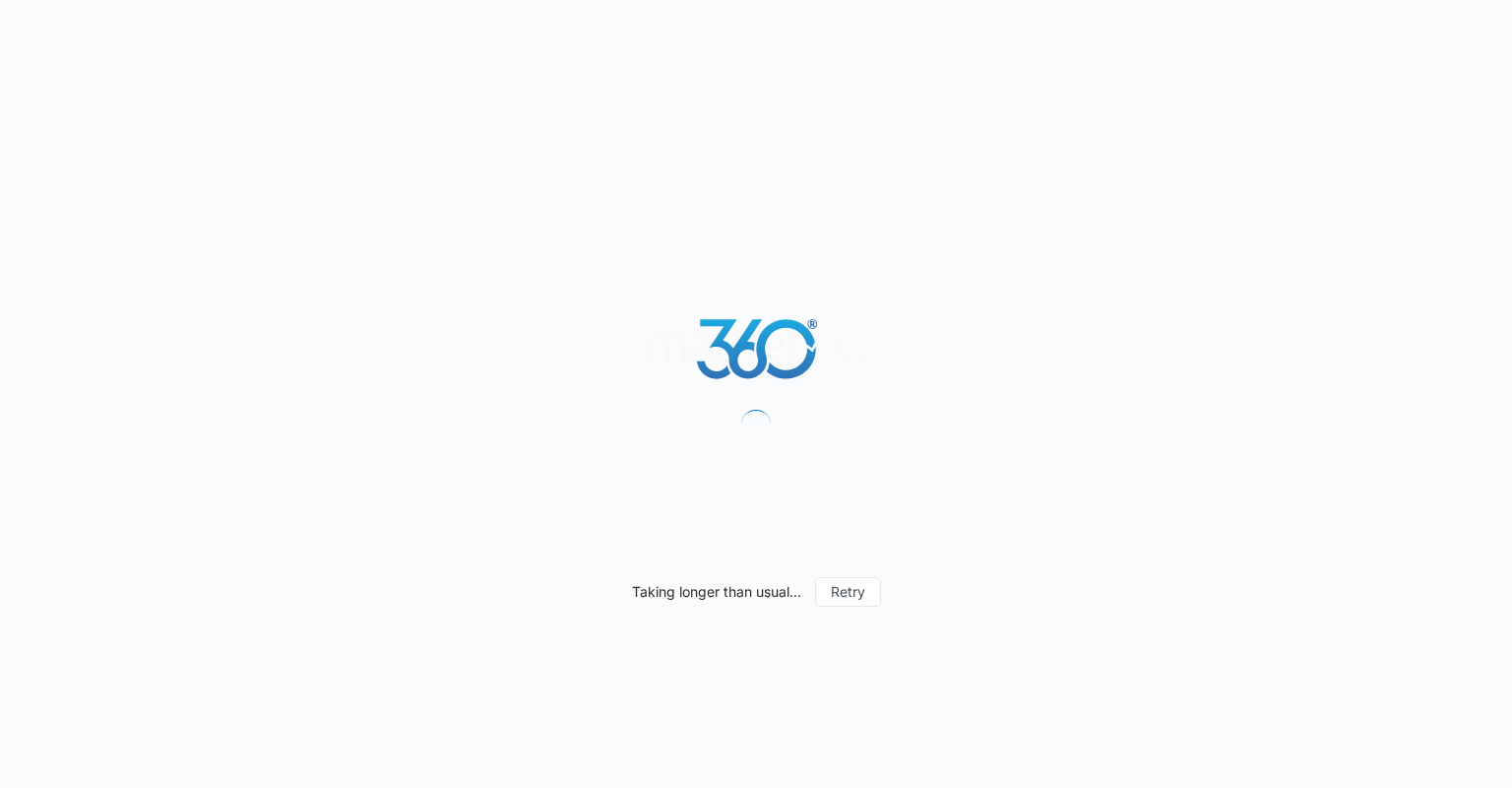 scroll, scrollTop: 0, scrollLeft: 0, axis: both 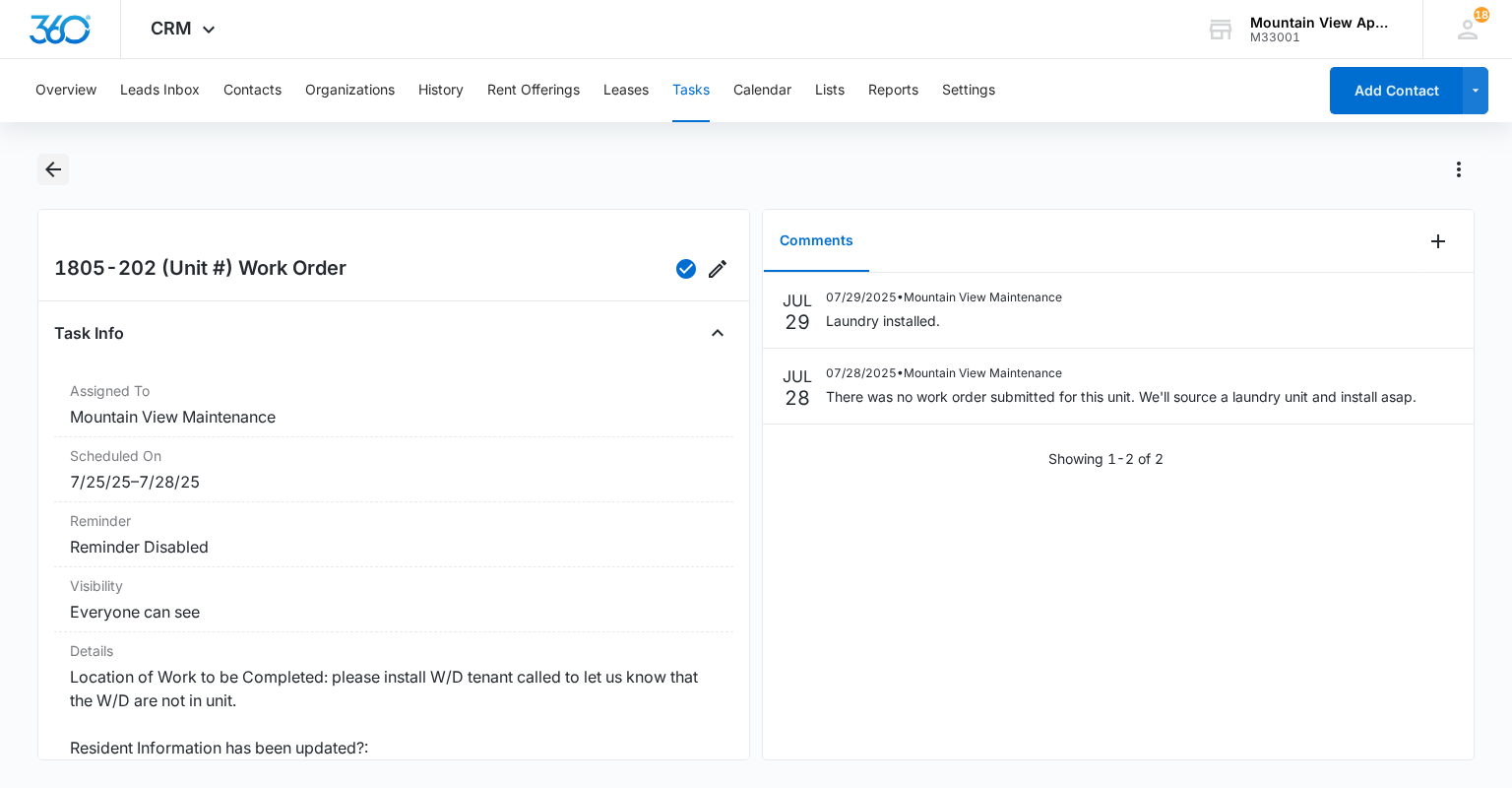 click 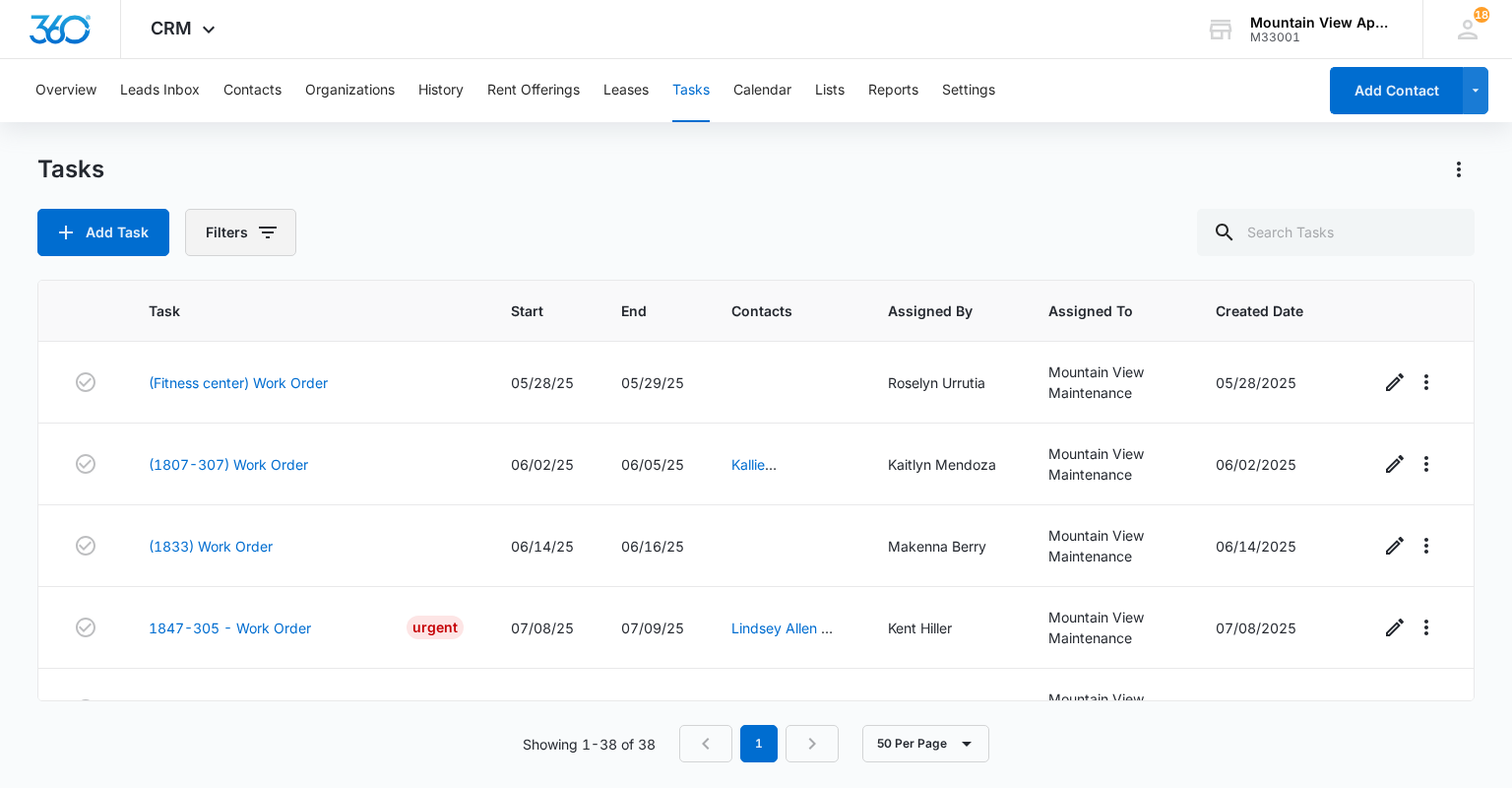 click on "Filters" at bounding box center (240, 232) 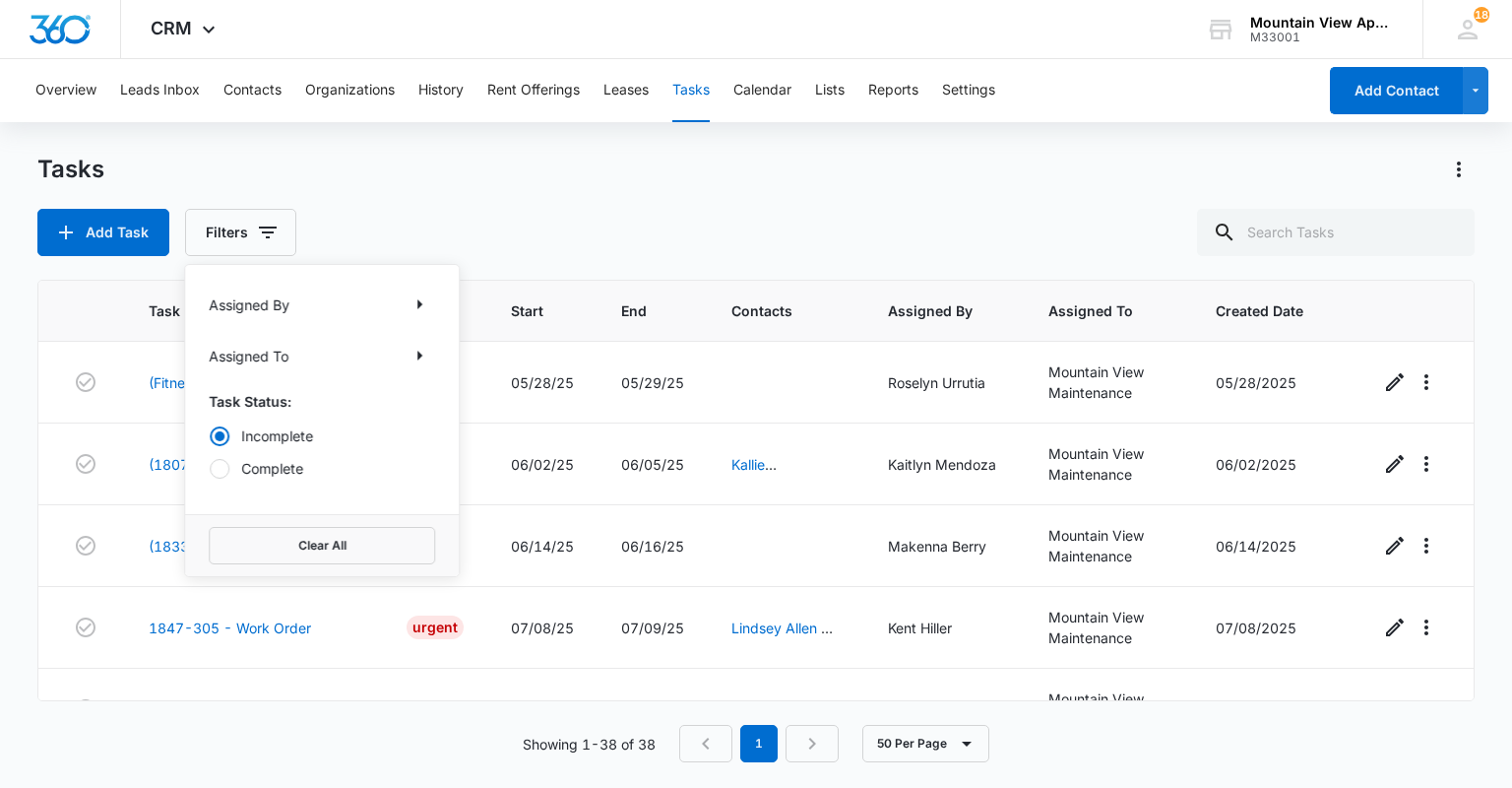 click on "Complete" at bounding box center [322, 468] 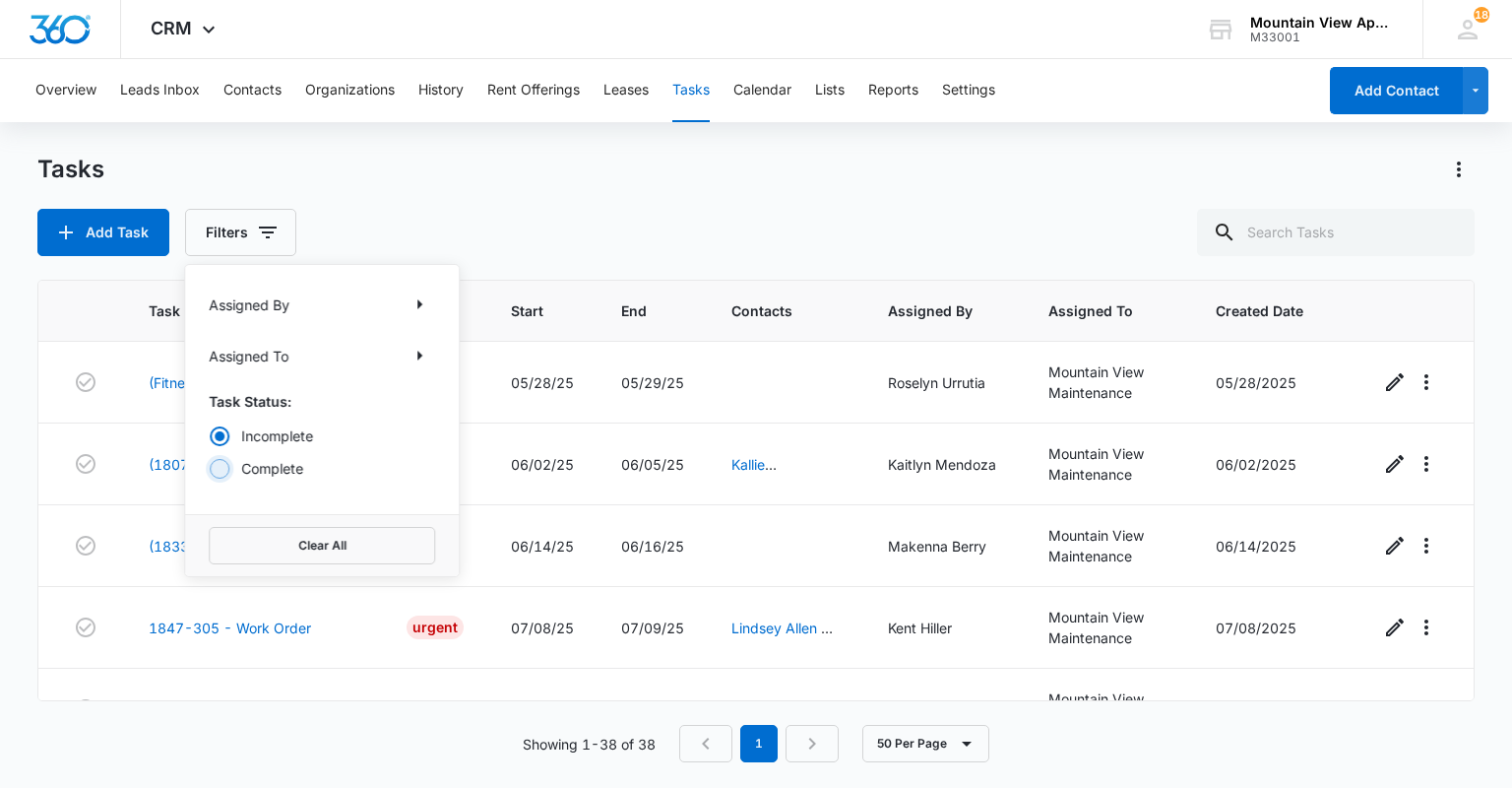 click on "Complete" at bounding box center [209, 468] 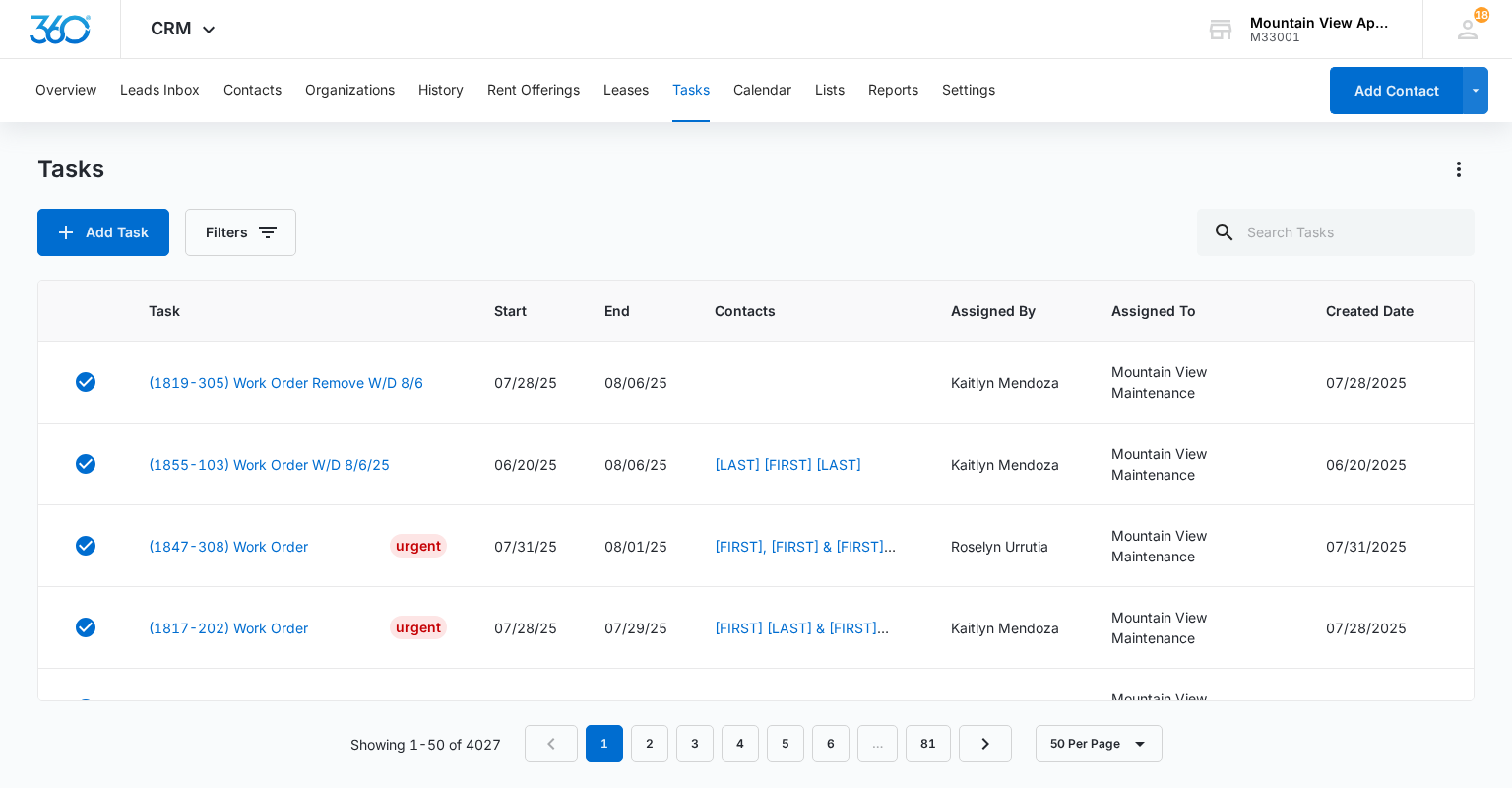 click on "Tasks Add Task Filters" at bounding box center (755, 205) 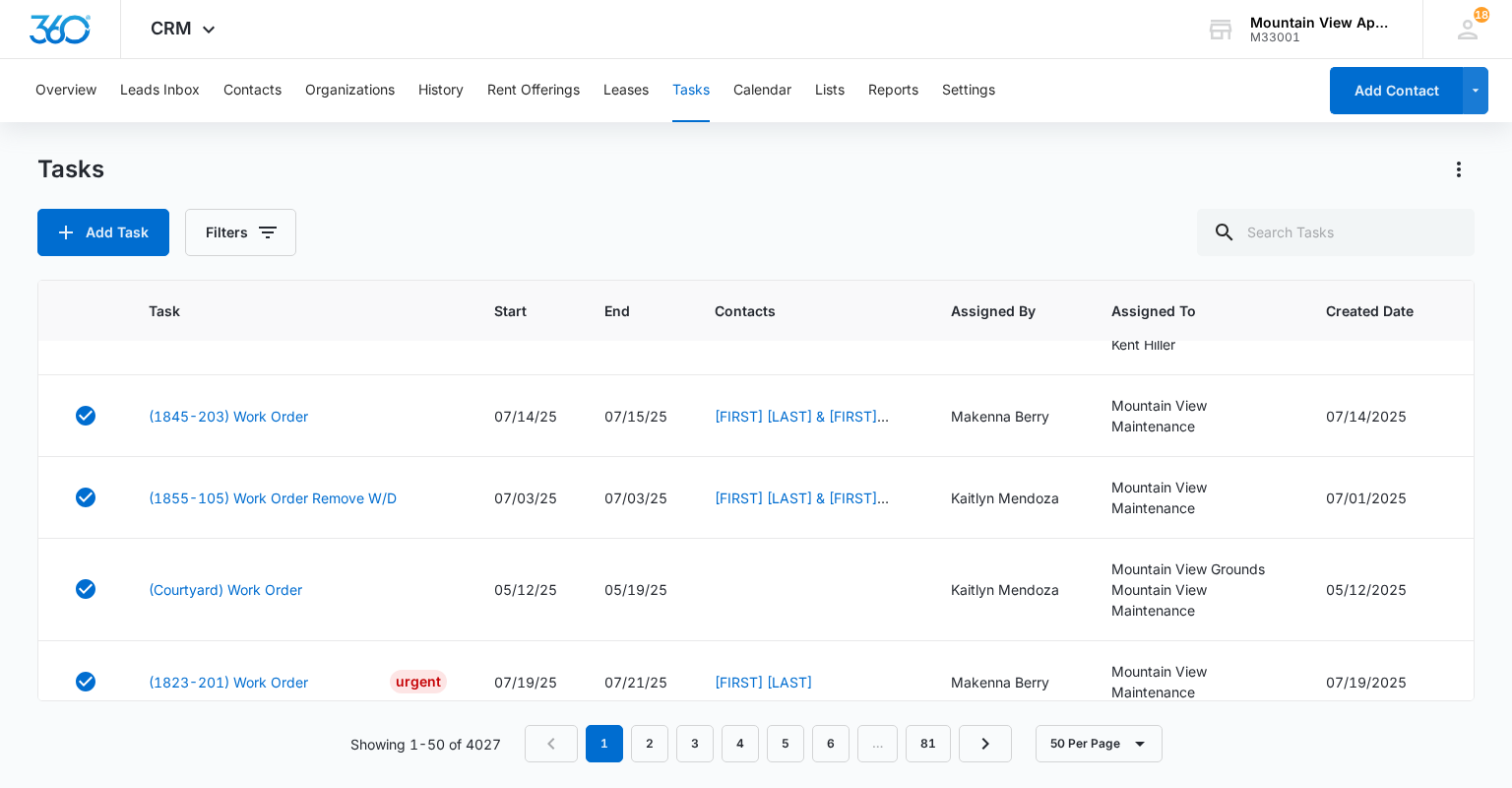 scroll, scrollTop: 2994, scrollLeft: 0, axis: vertical 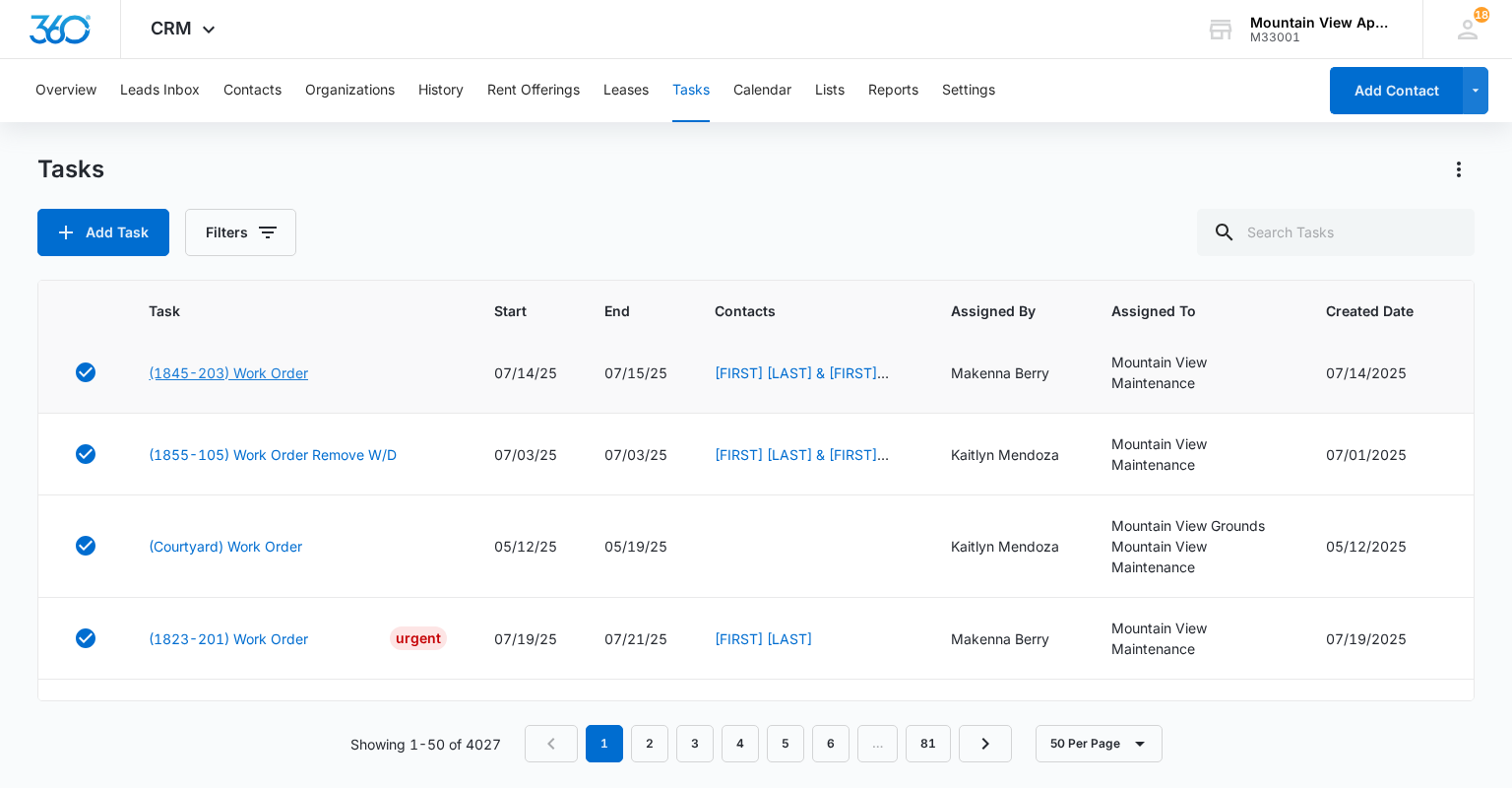 click on "(1845-203) Work Order" at bounding box center (228, 372) 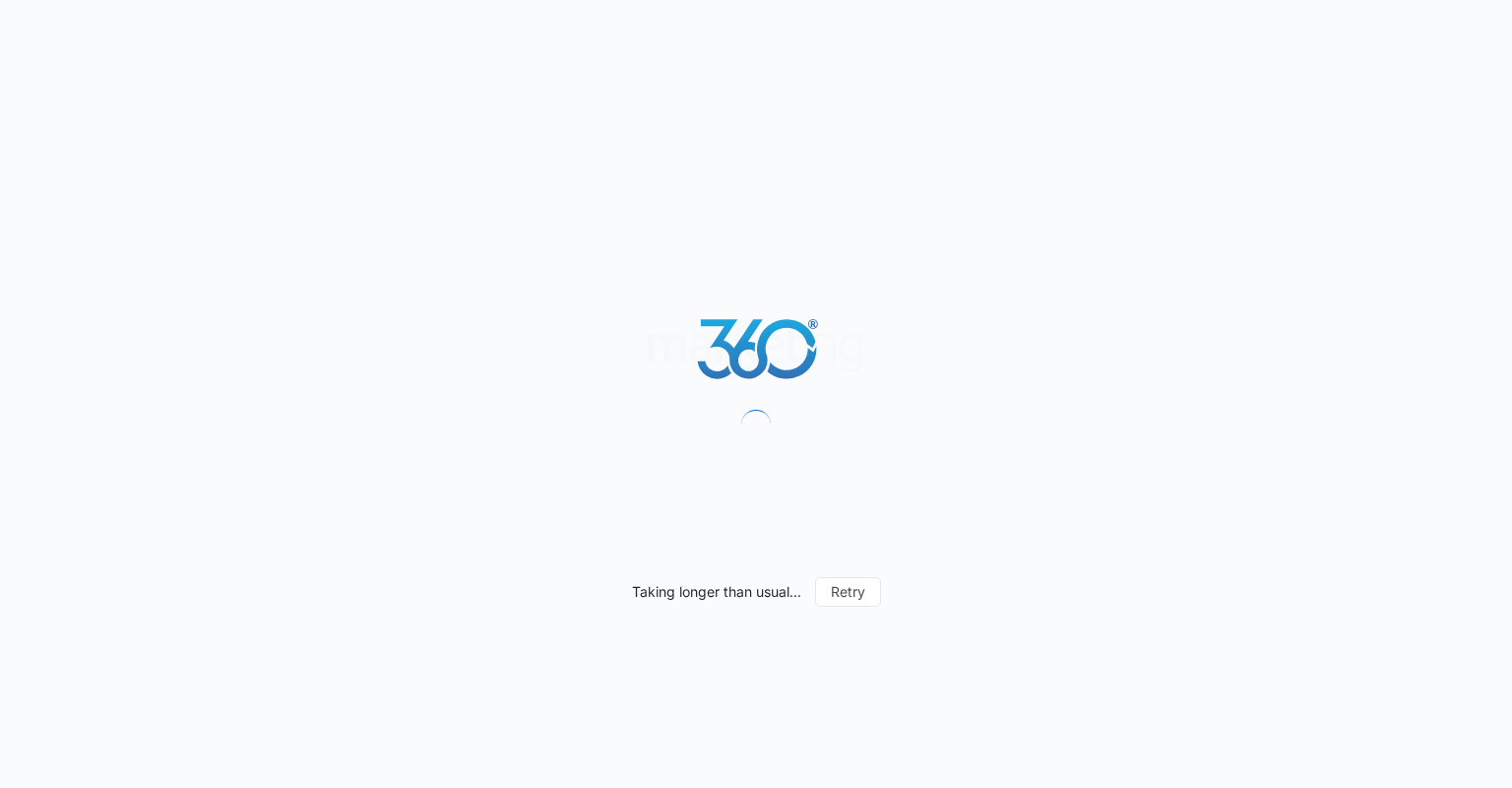 scroll, scrollTop: 0, scrollLeft: 0, axis: both 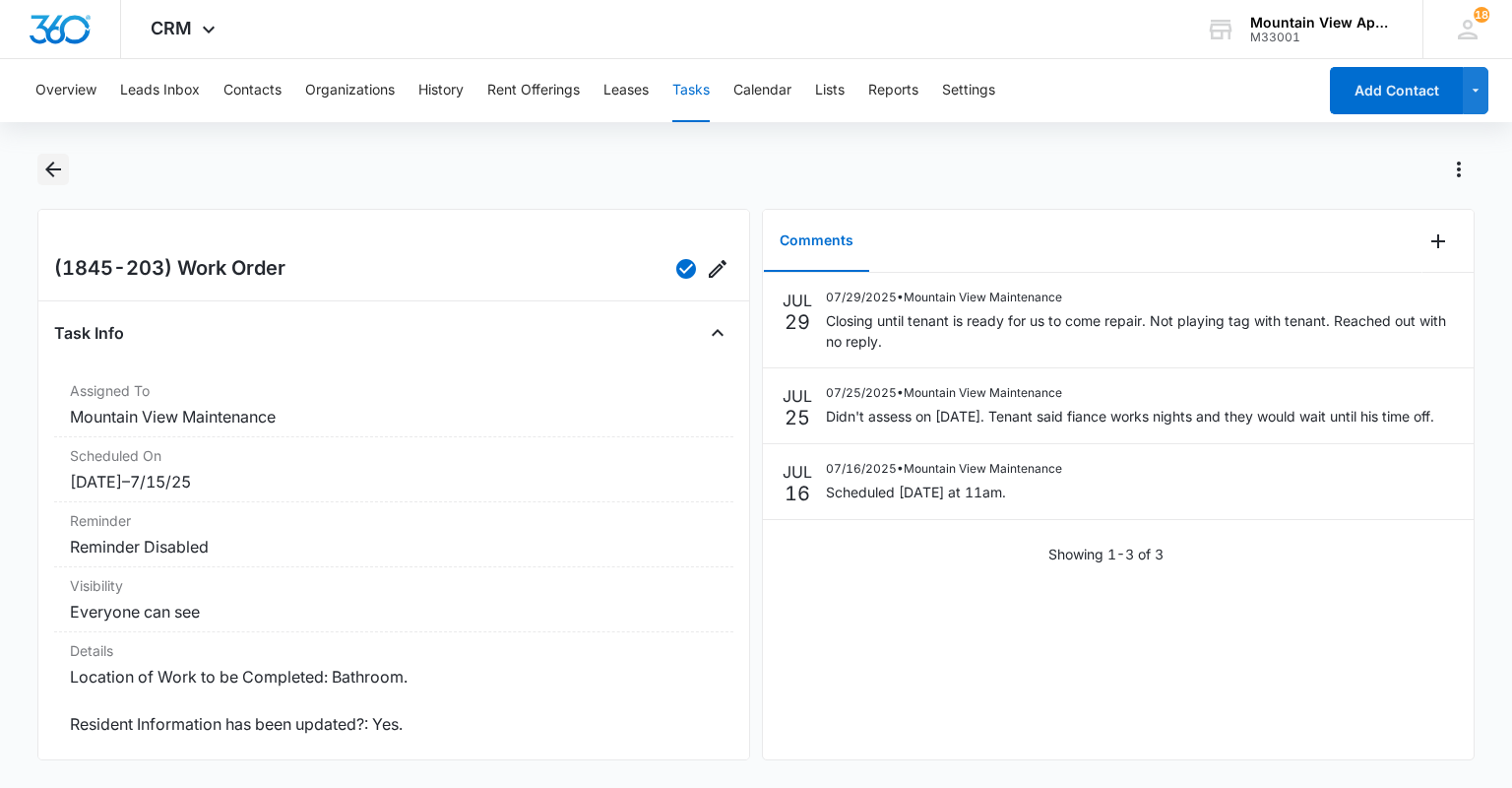 click 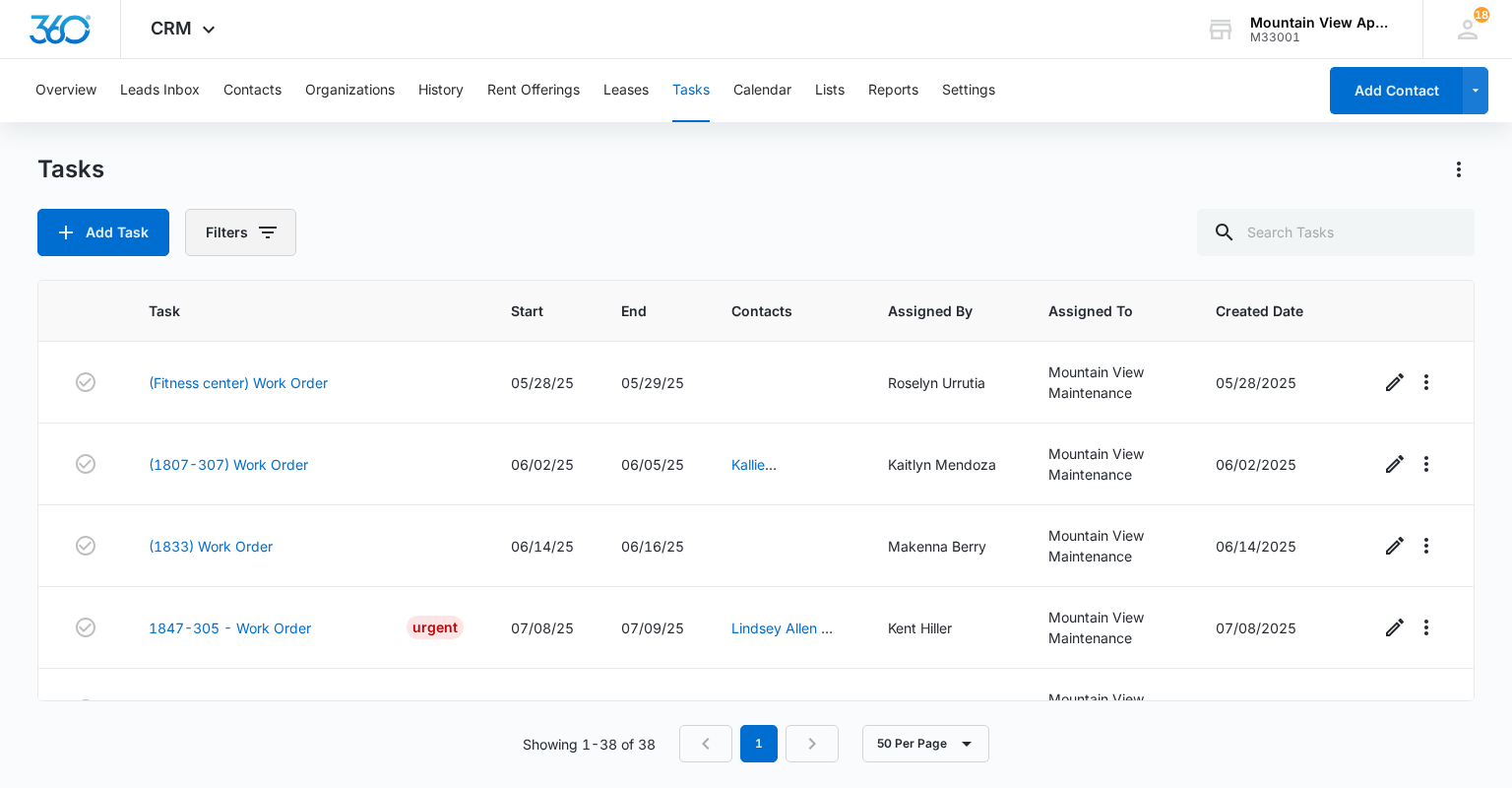 click 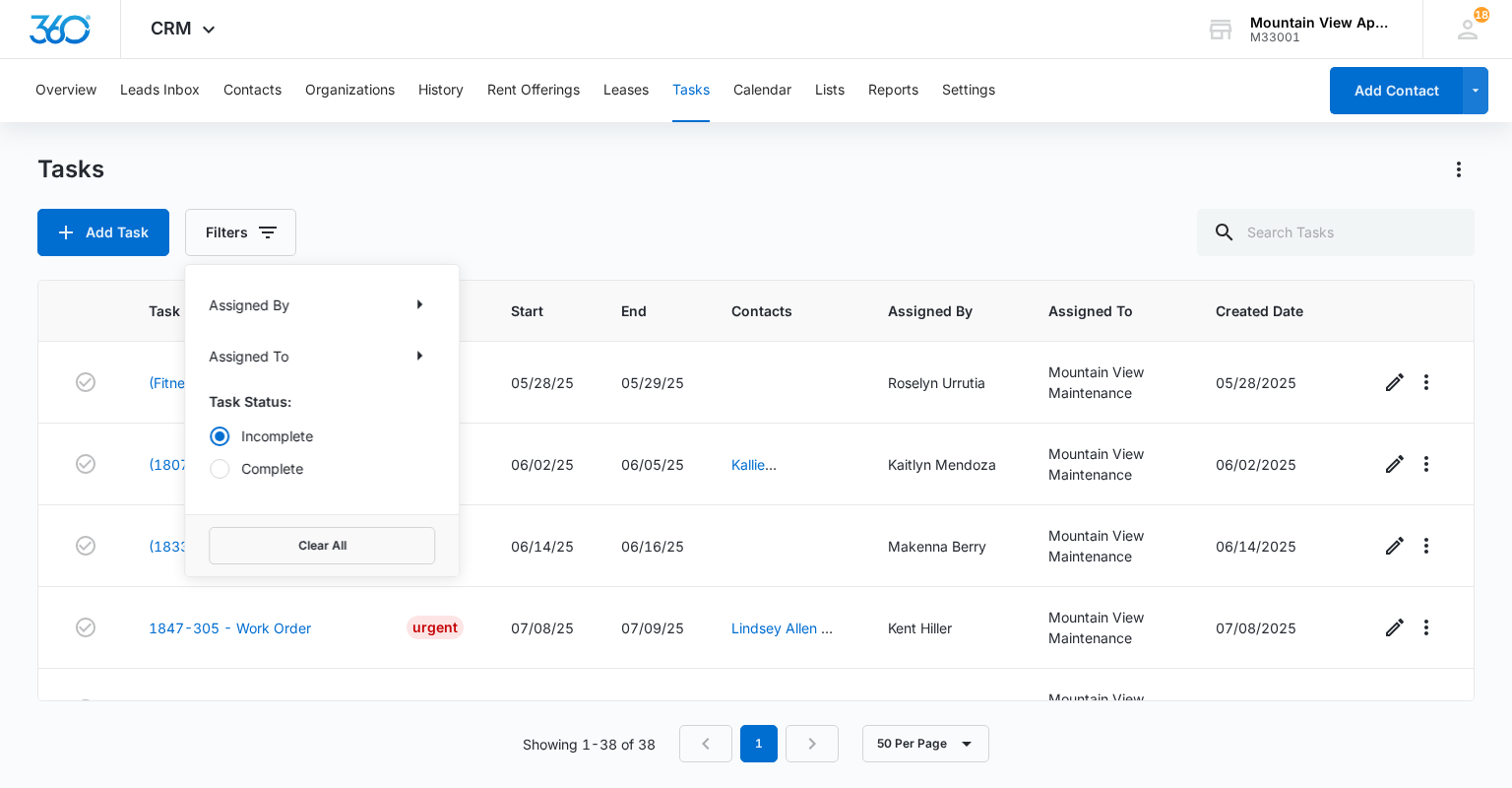 click on "Complete" at bounding box center (322, 468) 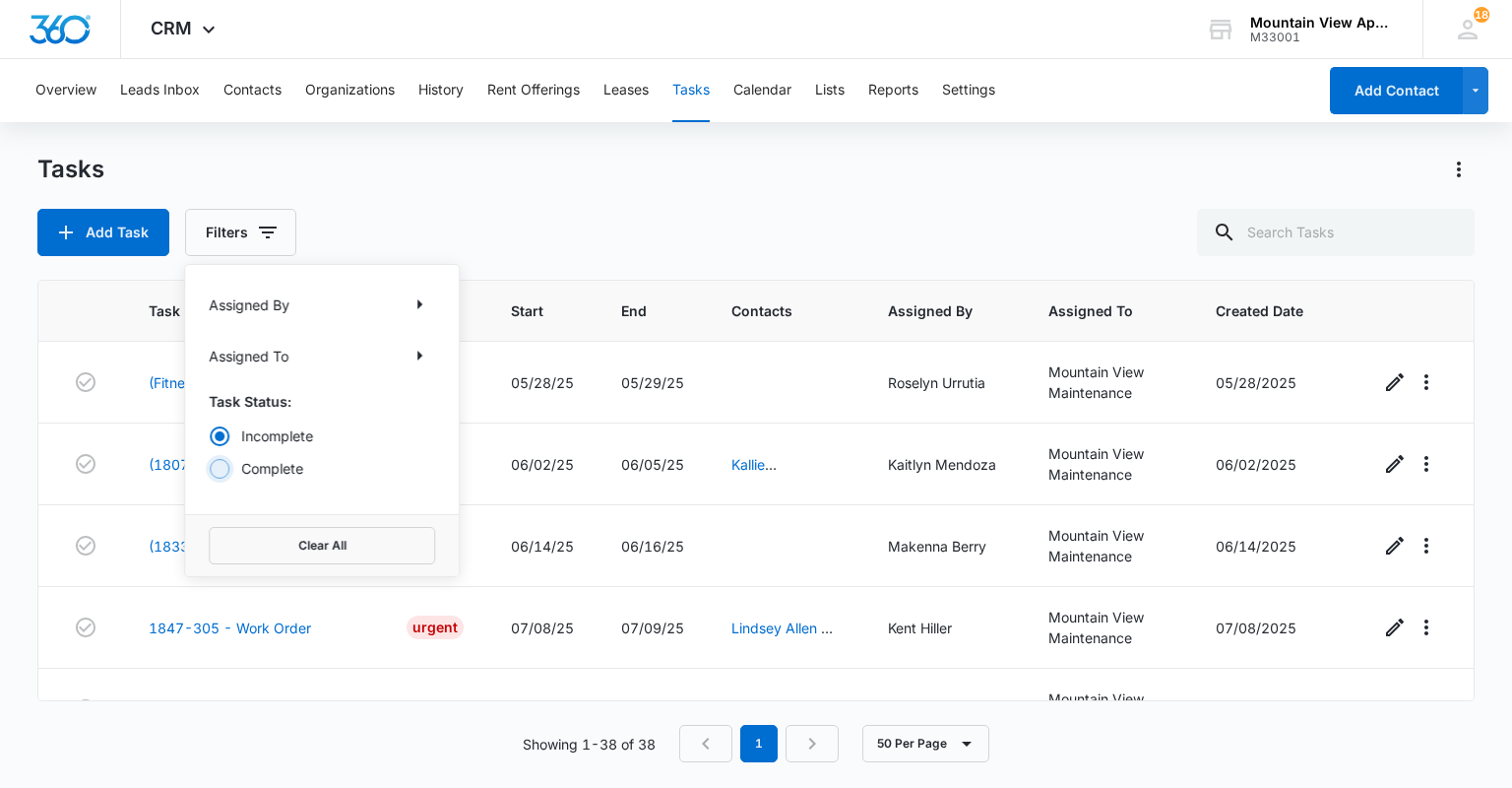 radio on "false" 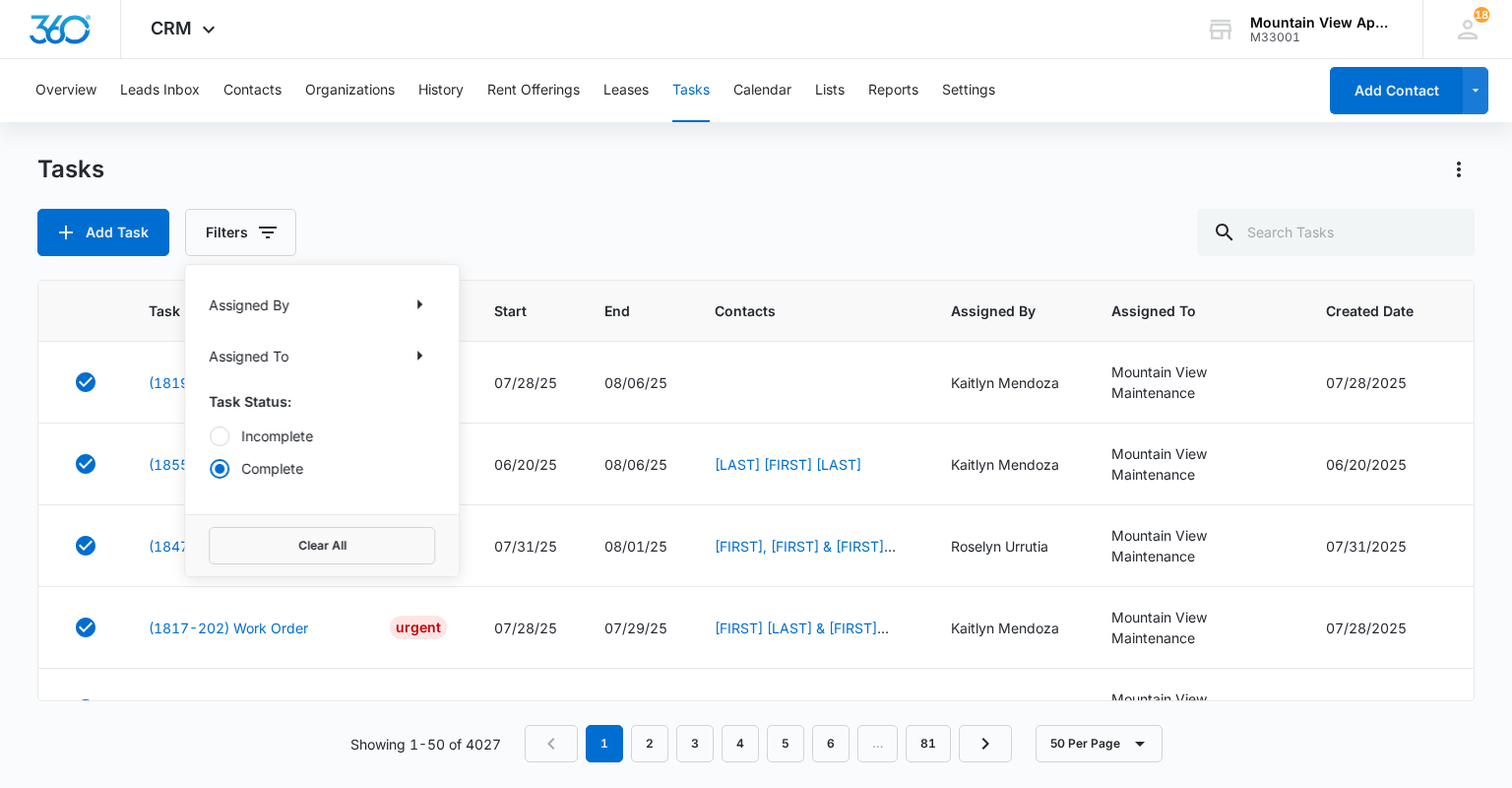 click on "Add Task Filters Assigned By Assigned To Task Status: Incomplete Complete Clear All" at bounding box center (755, 232) 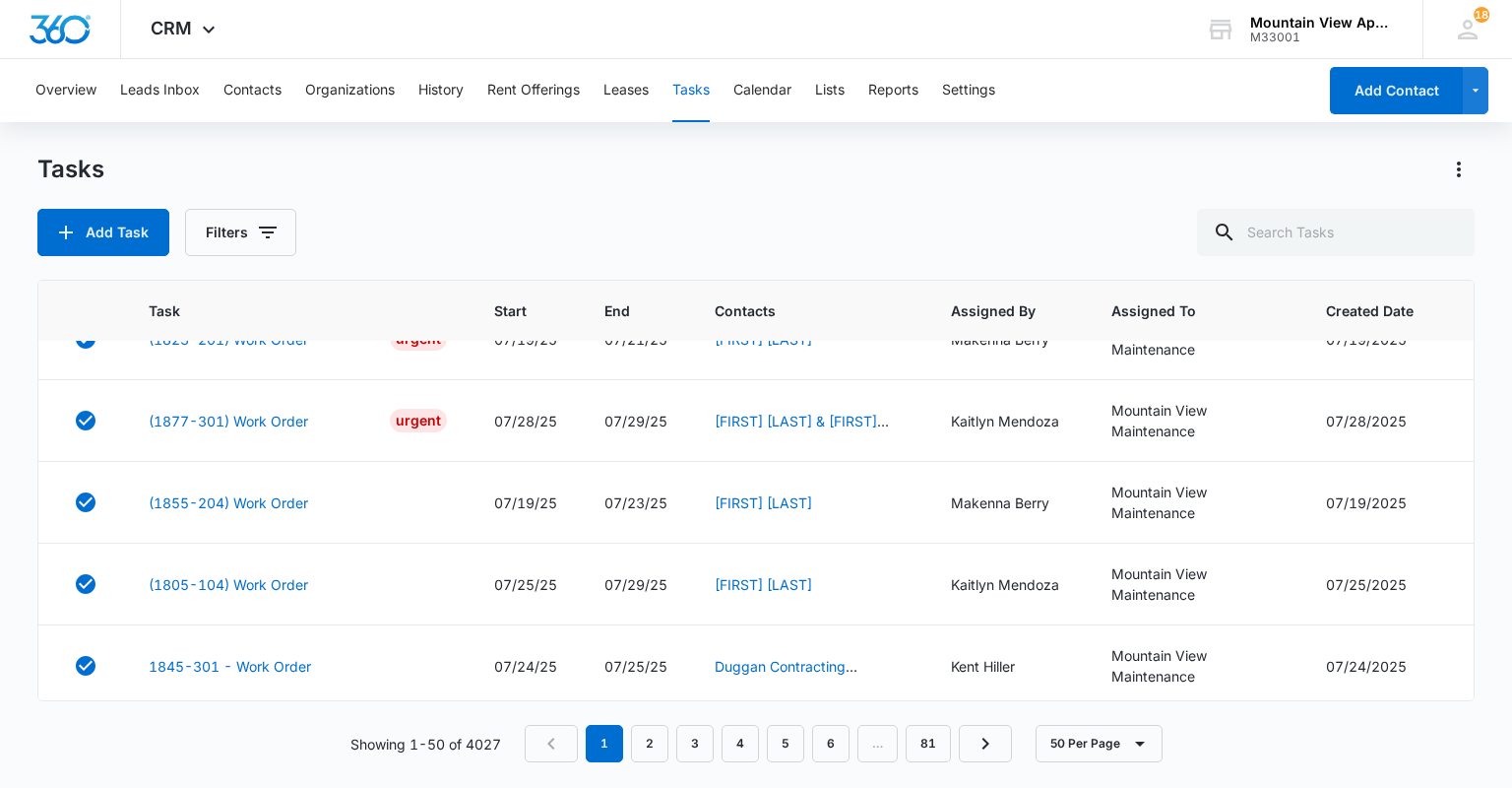 scroll, scrollTop: 3310, scrollLeft: 0, axis: vertical 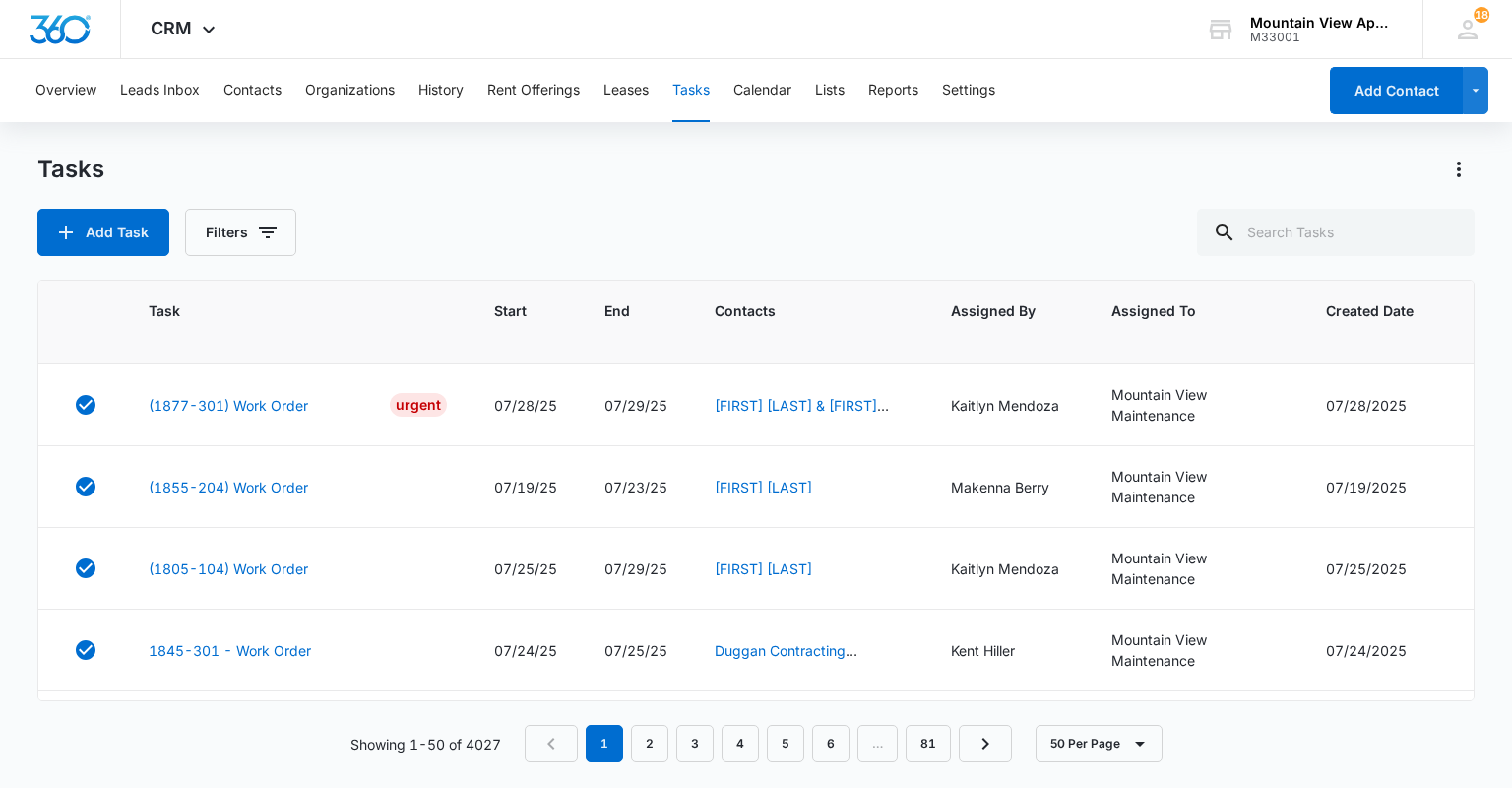 click on "(1823-201) Work Order" at bounding box center [228, 323] 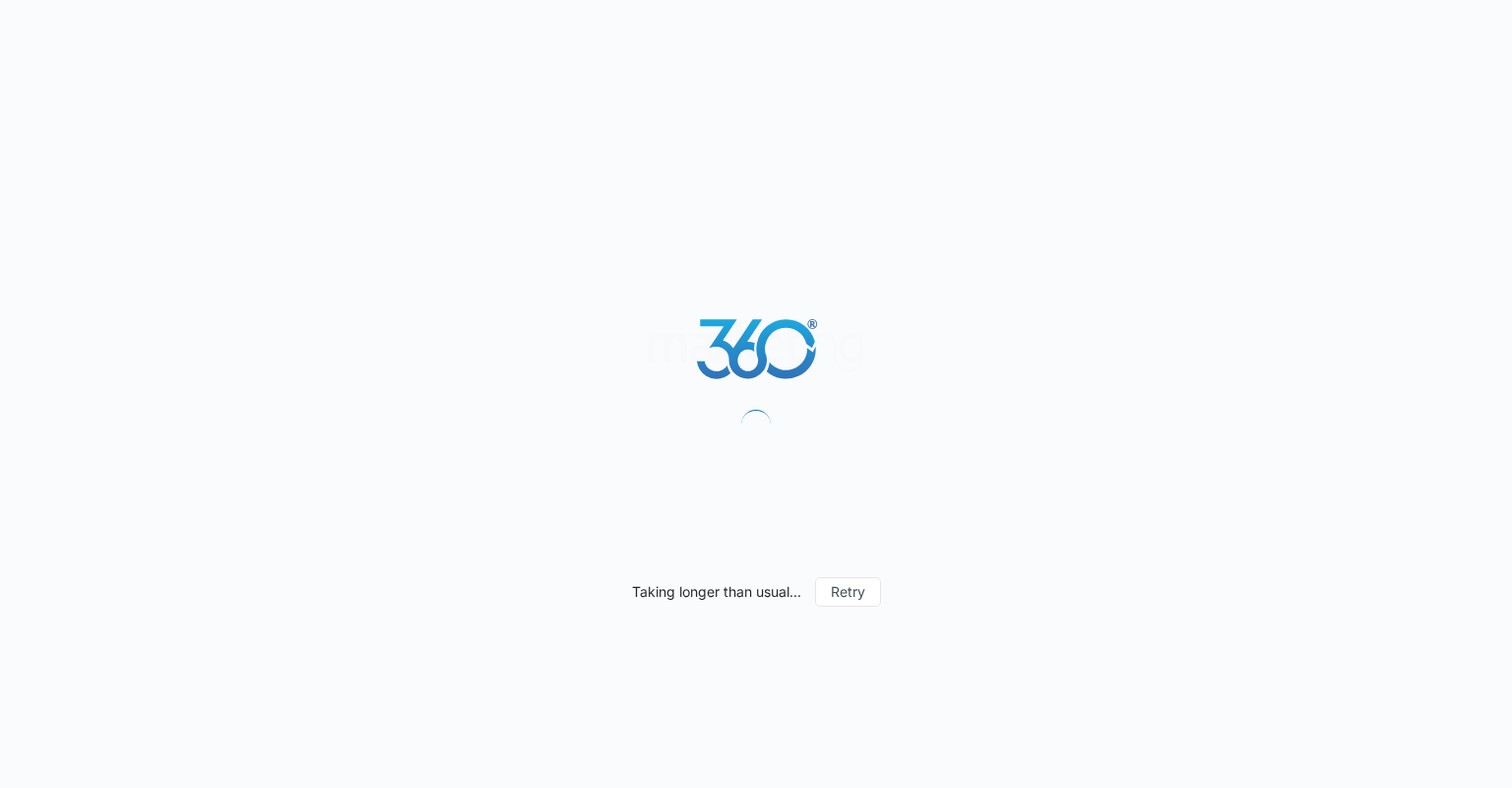 scroll, scrollTop: 0, scrollLeft: 0, axis: both 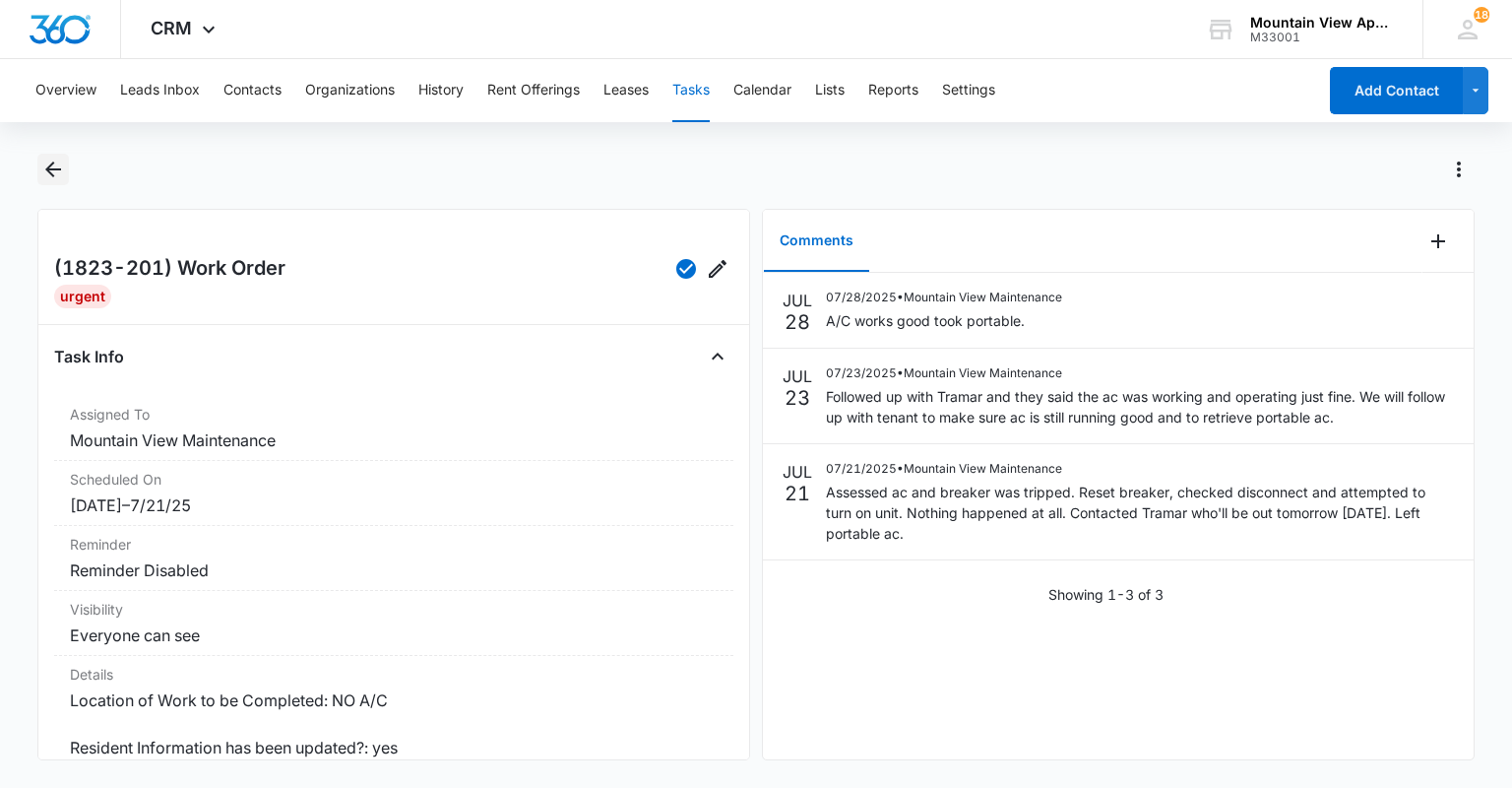 click 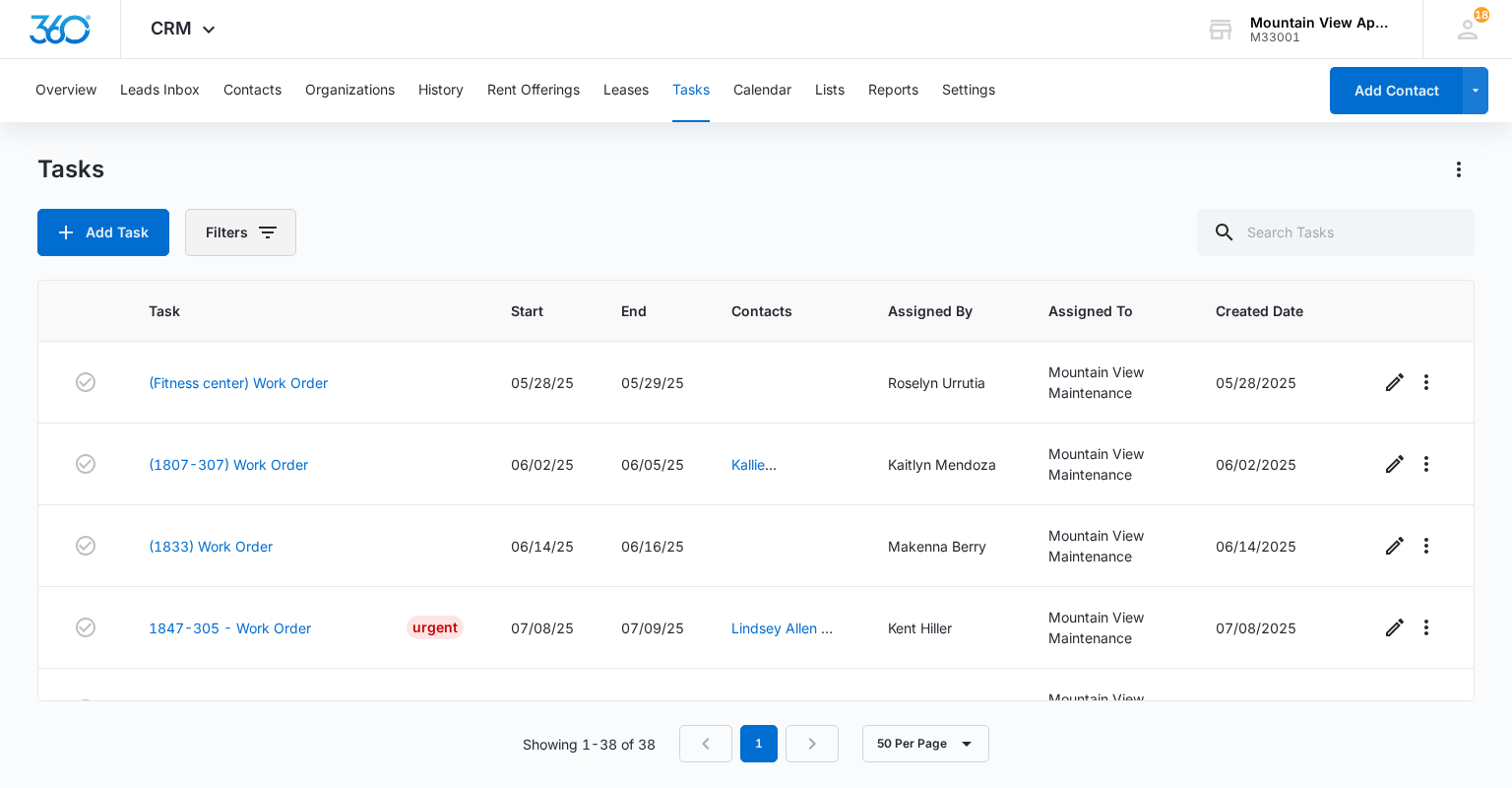 click on "Filters" at bounding box center [240, 232] 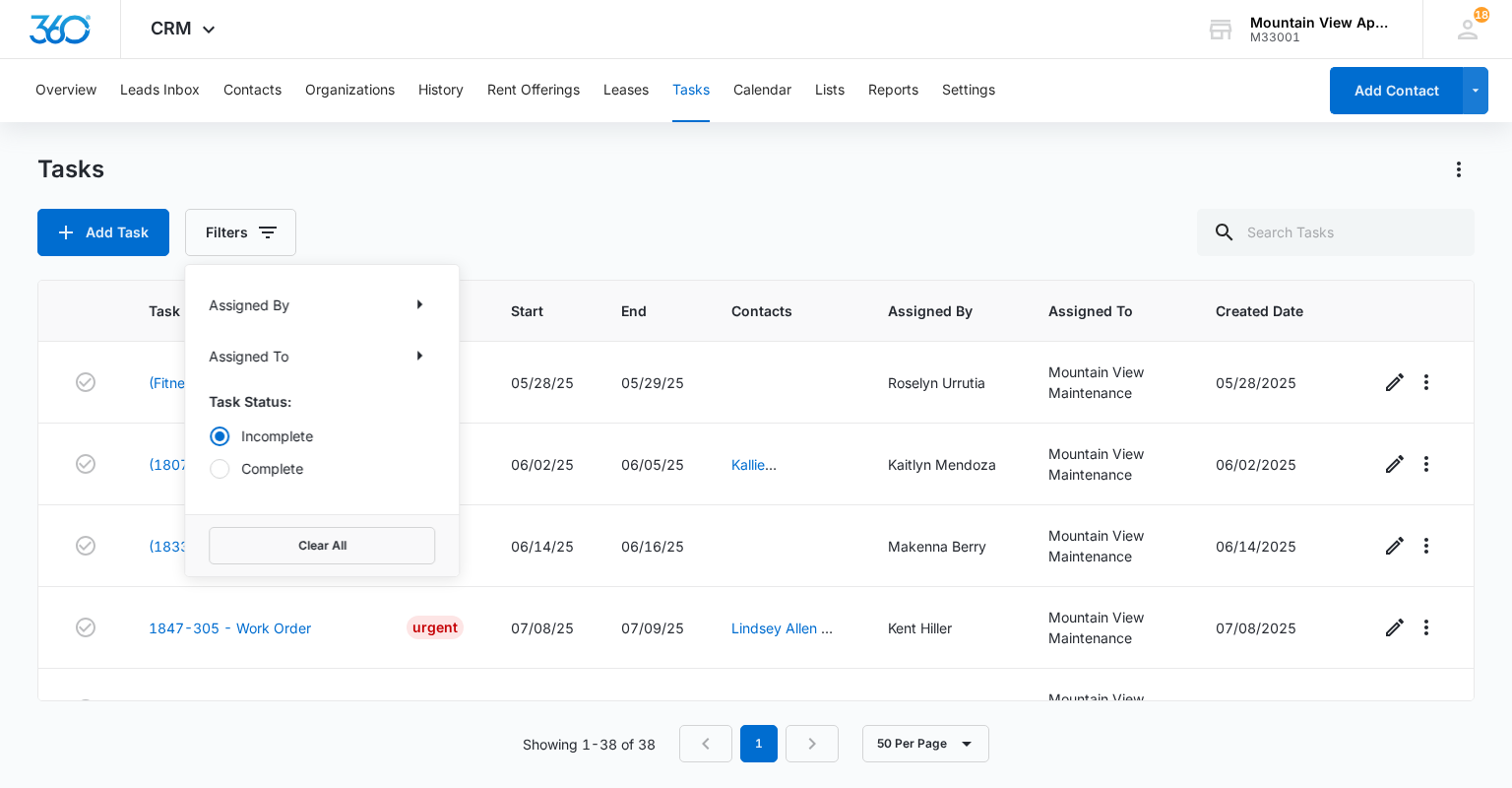 click on "Complete" at bounding box center (322, 468) 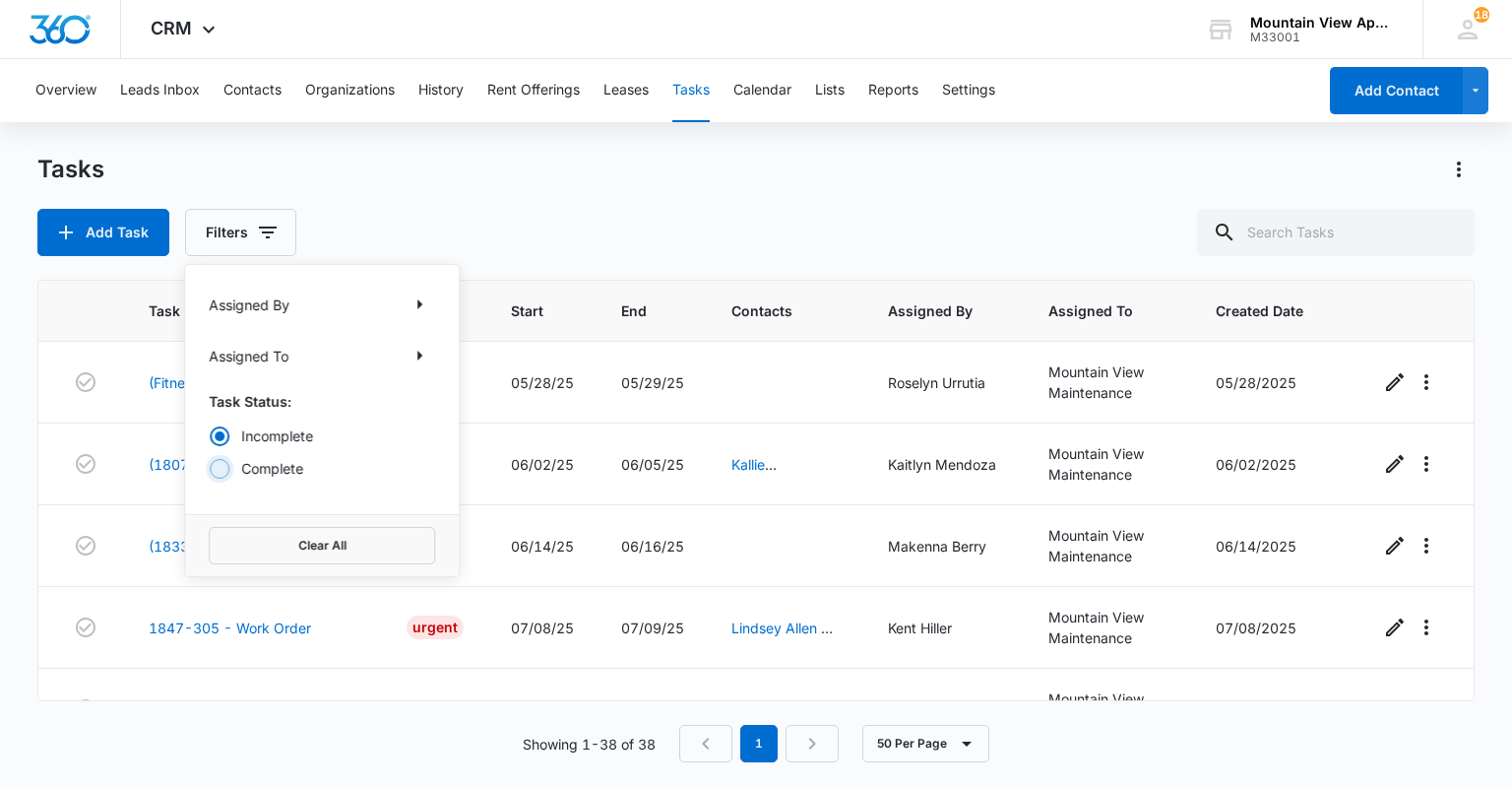 click on "Complete" at bounding box center (209, 468) 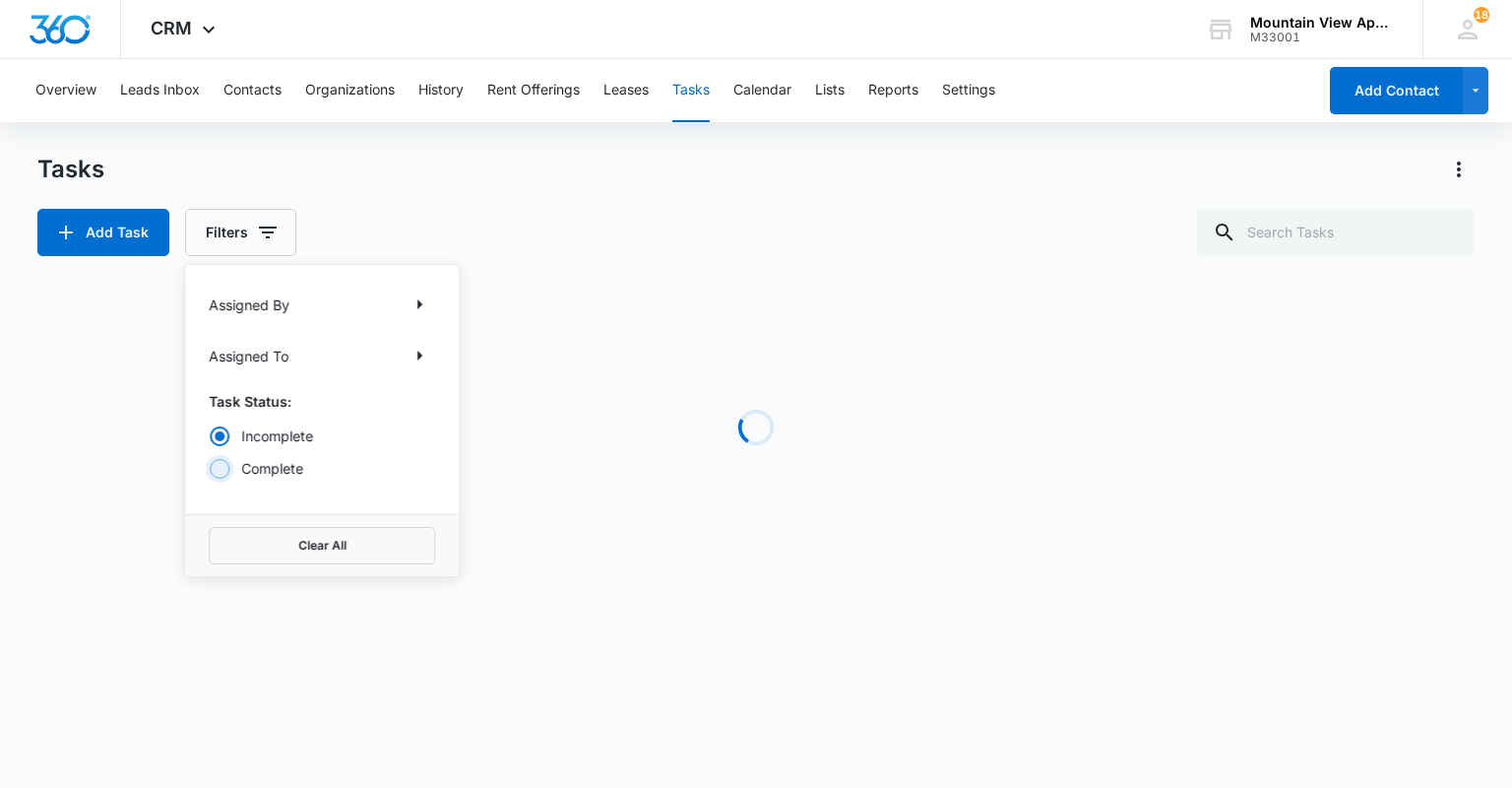 radio on "false" 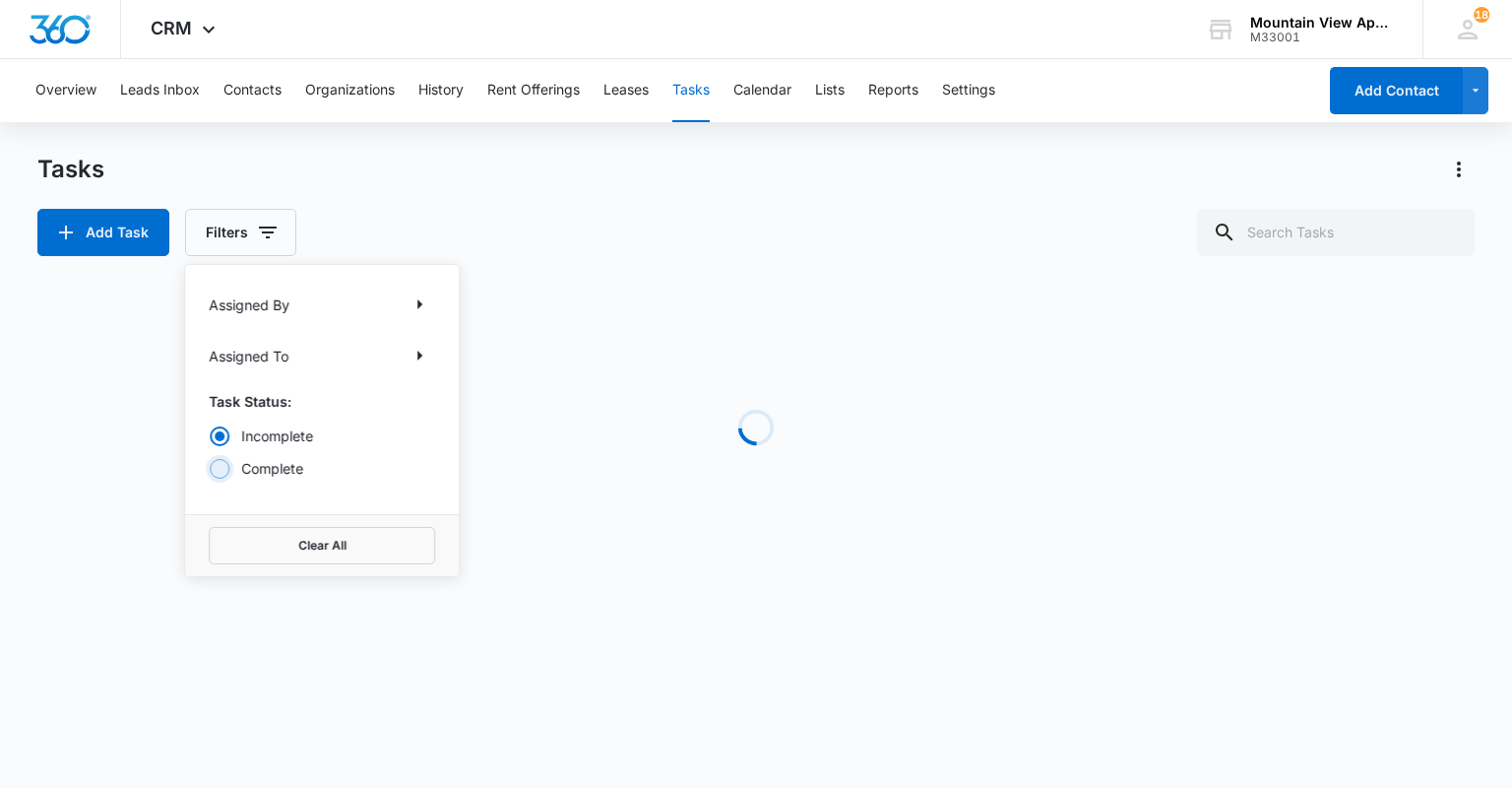radio on "true" 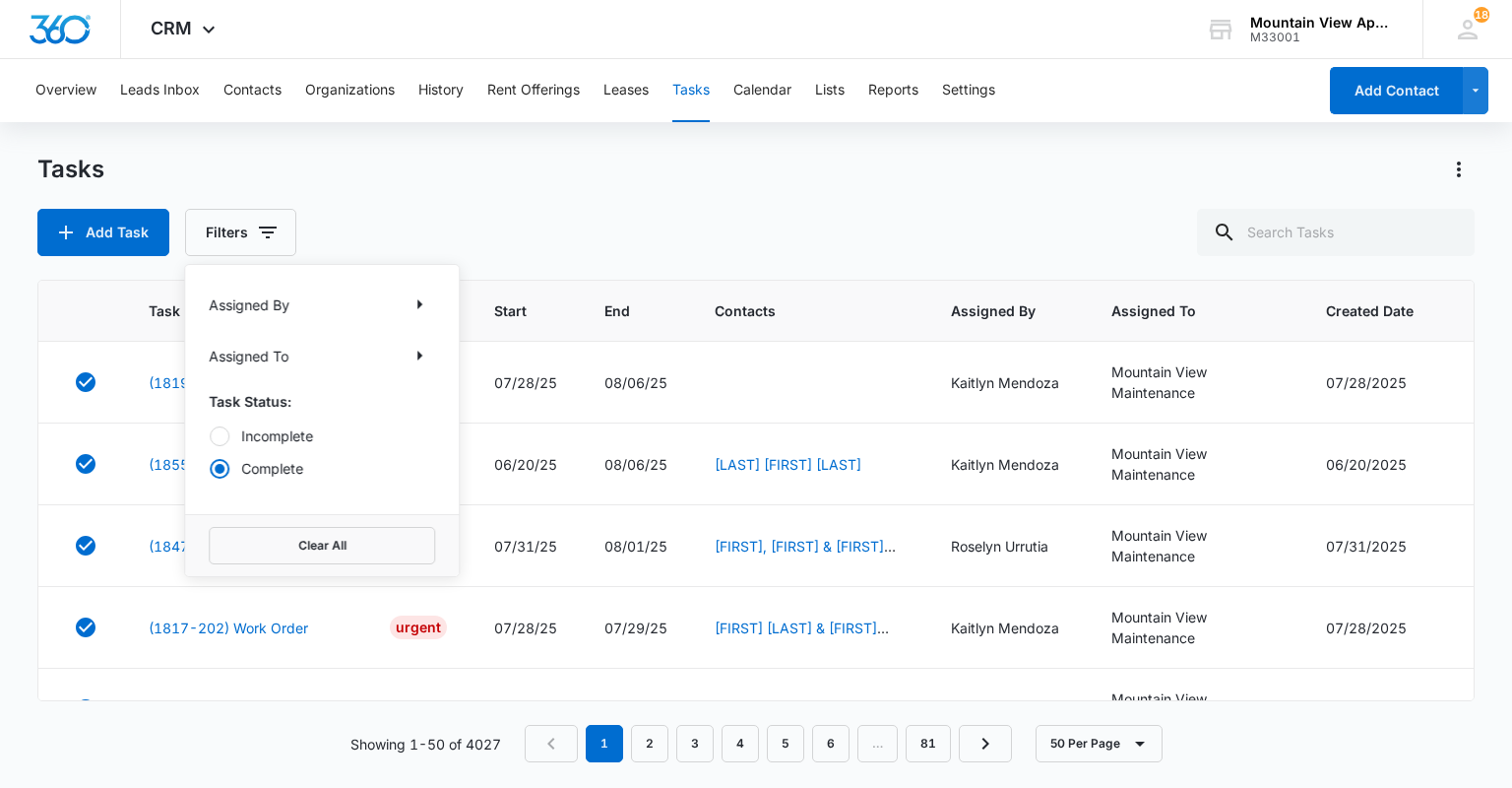click on "Tasks Add Task Filters Assigned By Assigned To Task Status: Incomplete Complete Clear All" at bounding box center (755, 205) 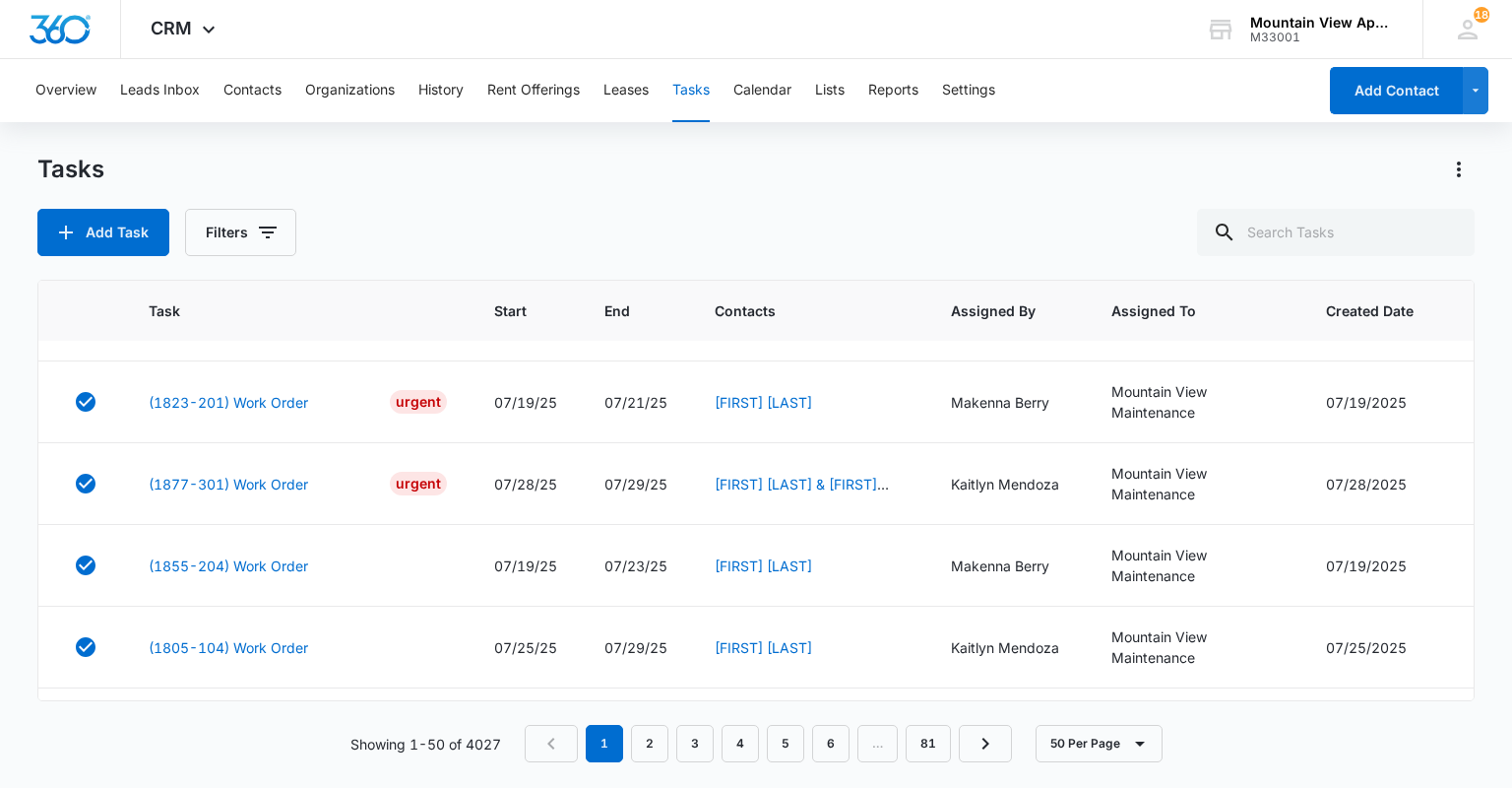 scroll, scrollTop: 3310, scrollLeft: 0, axis: vertical 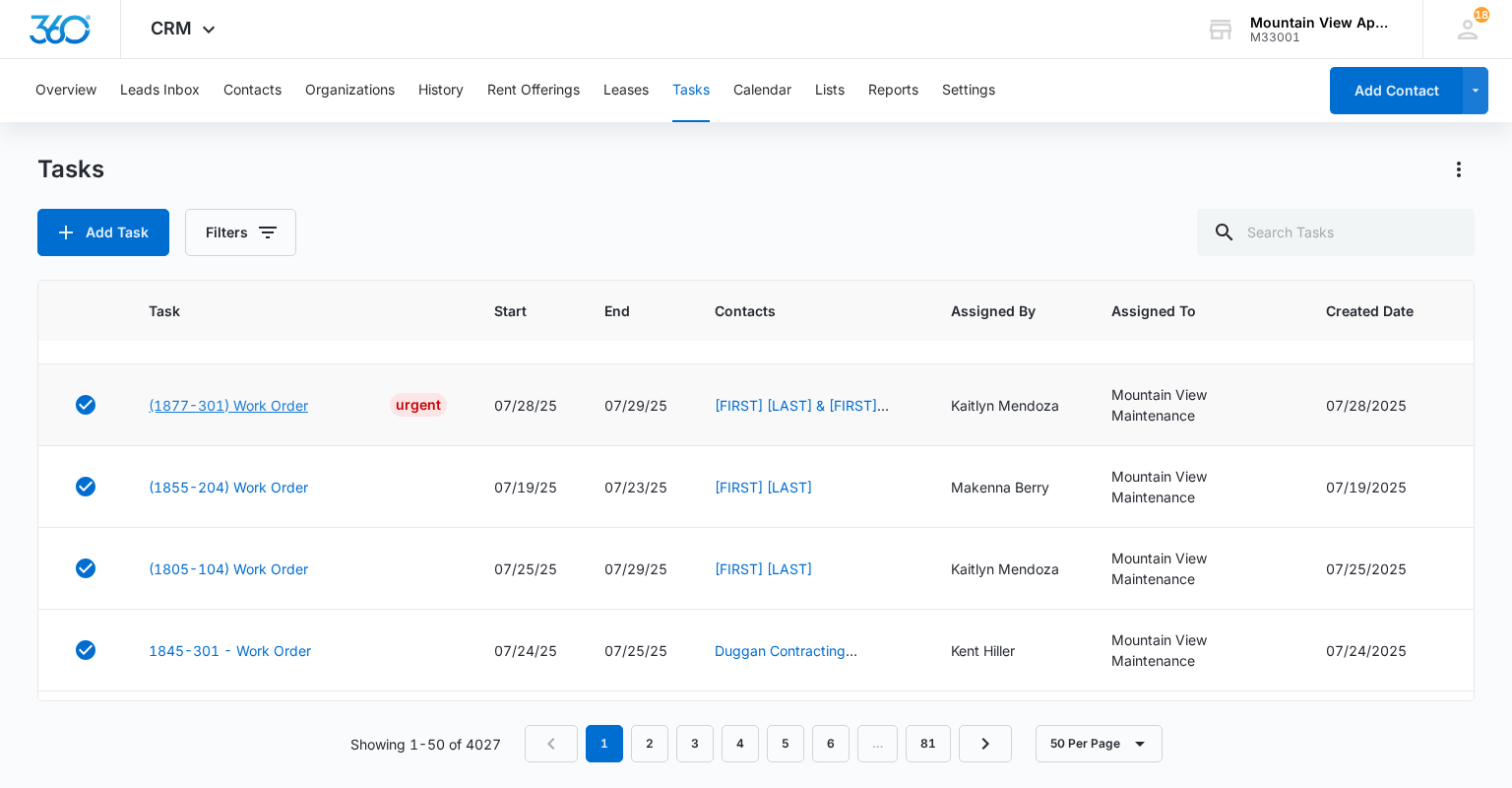click on "(1877-301) Work Order" at bounding box center [228, 405] 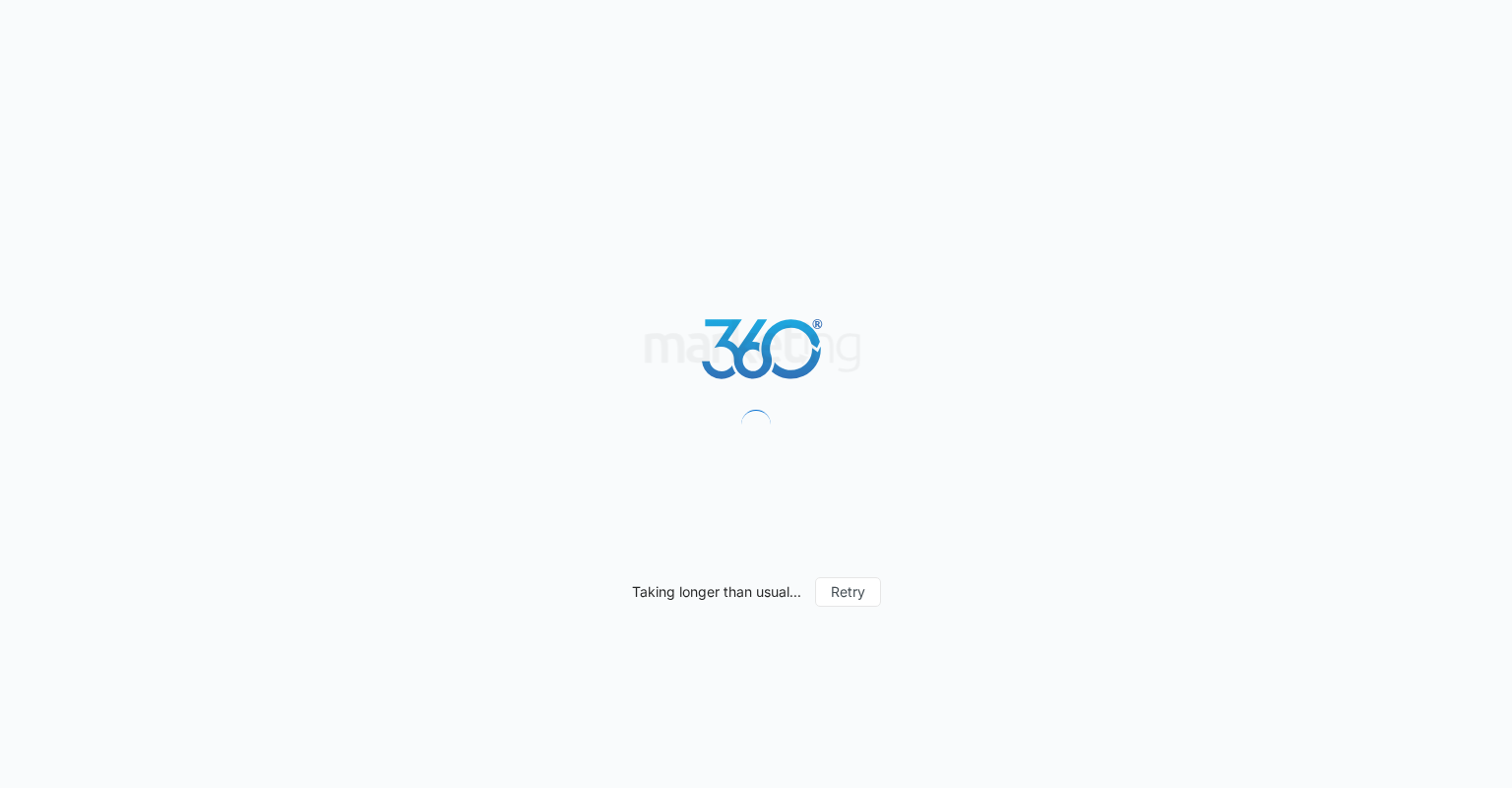 scroll, scrollTop: 0, scrollLeft: 0, axis: both 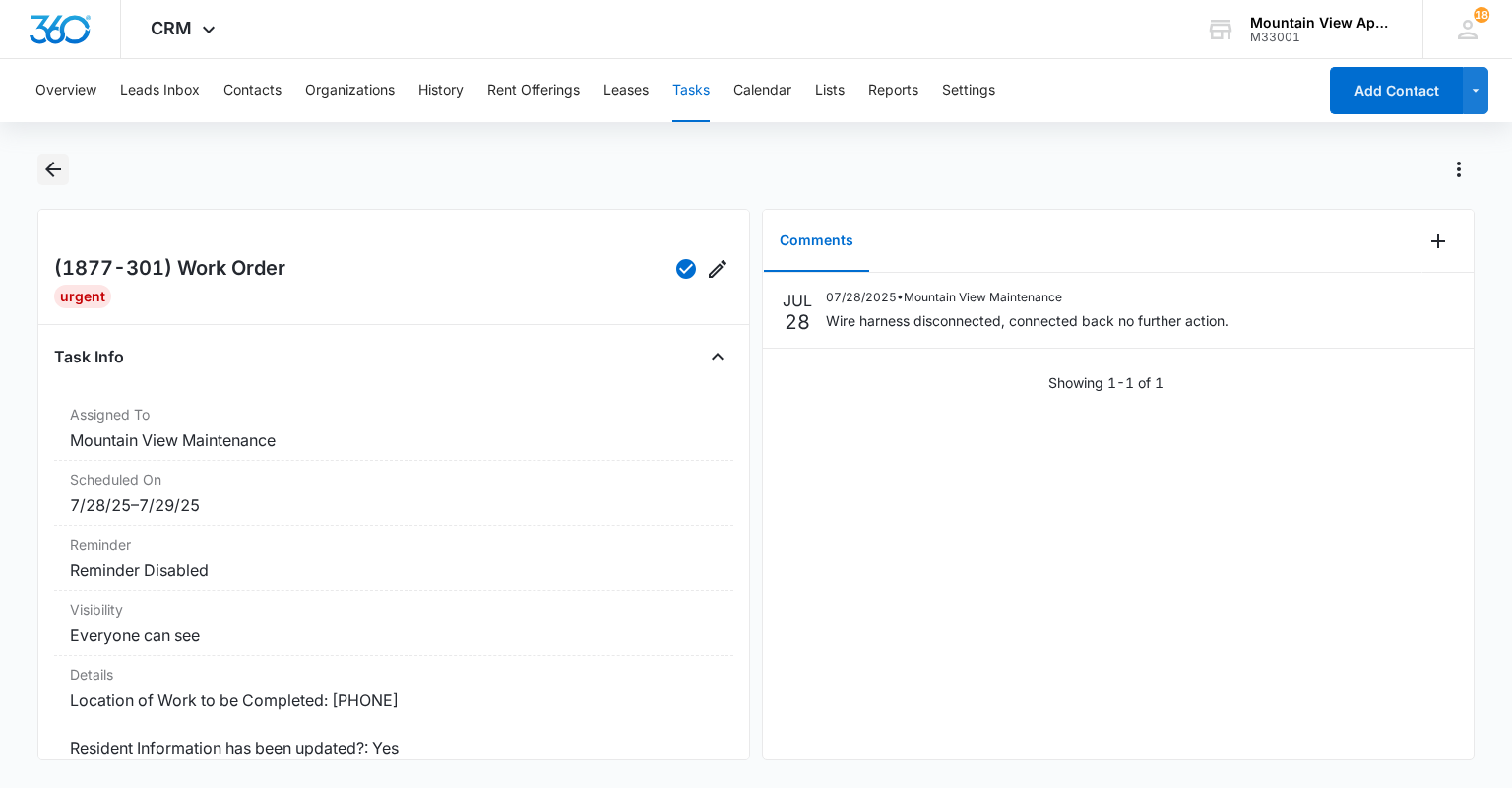 click 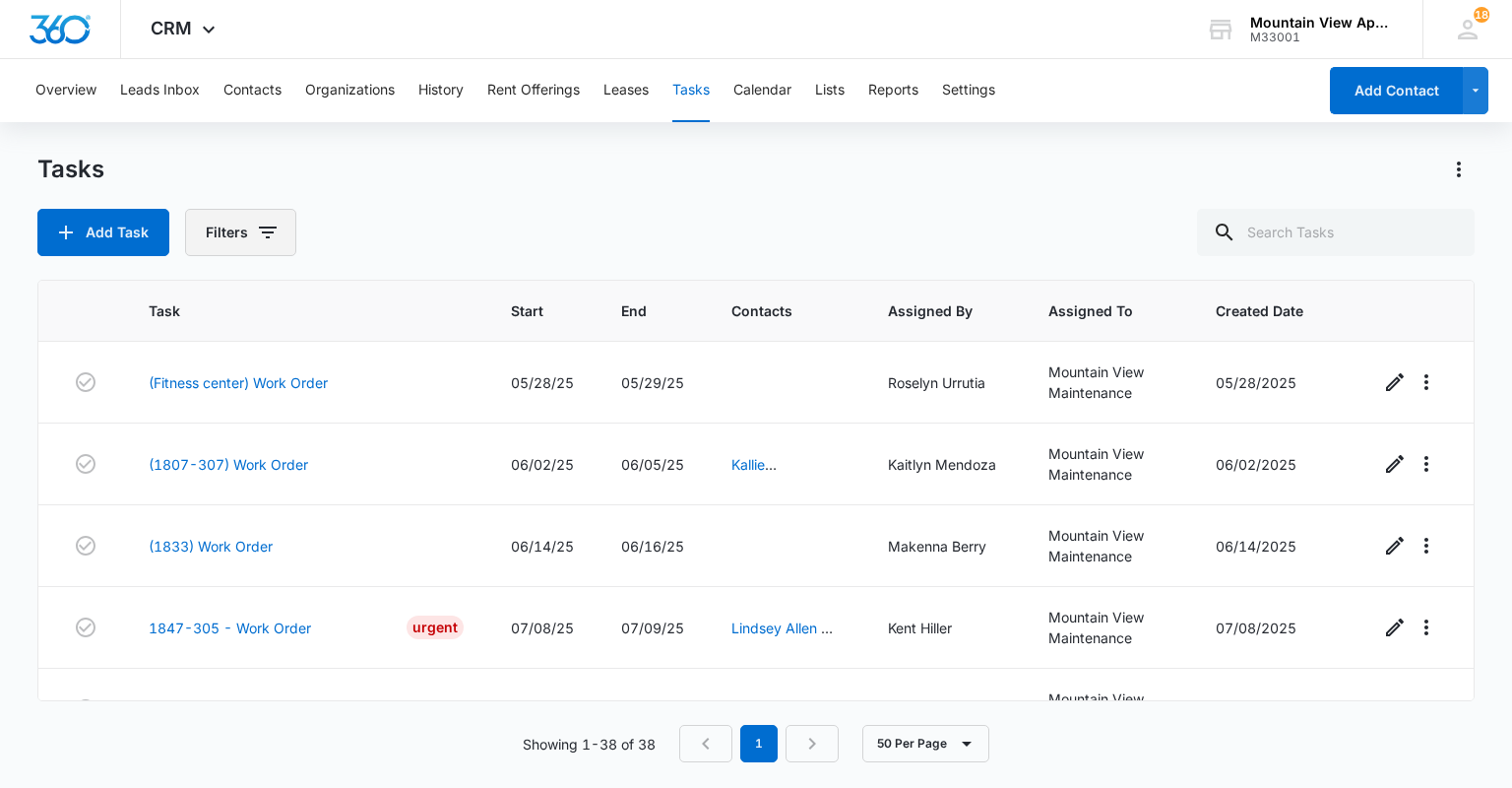 click on "Filters" at bounding box center [240, 232] 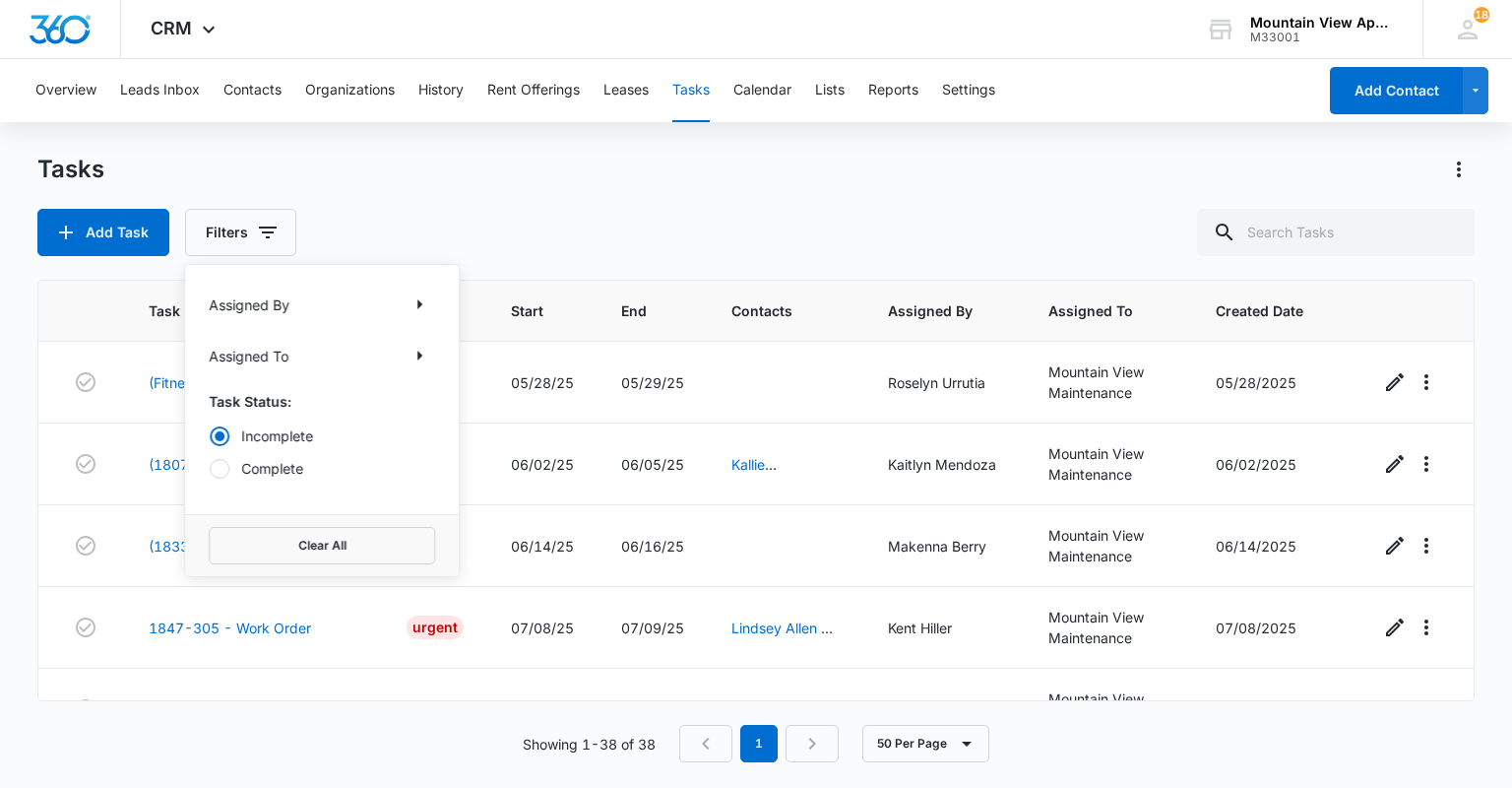 click on "Complete" at bounding box center [322, 468] 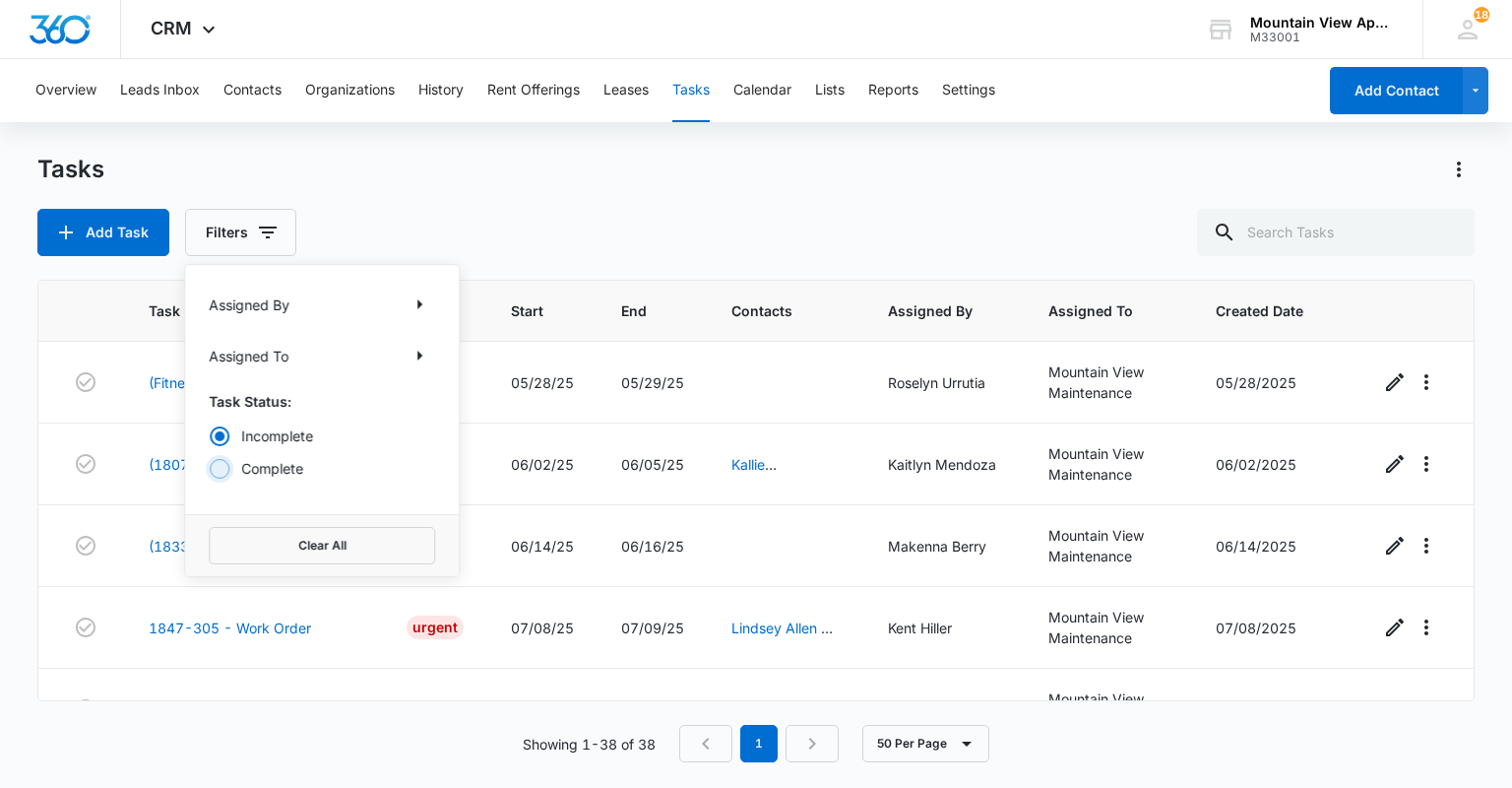 click on "Complete" at bounding box center (209, 468) 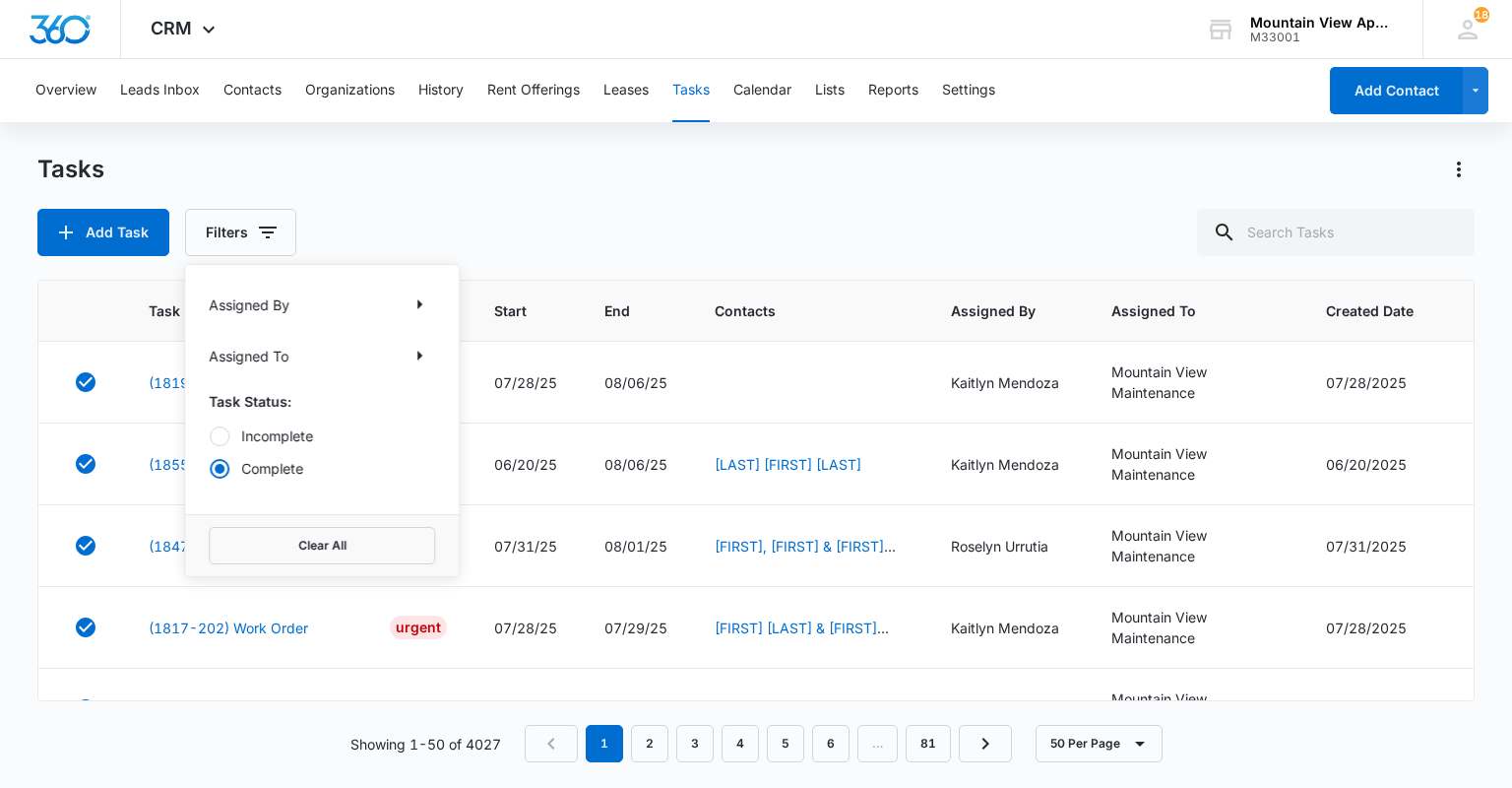 click on "Tasks Add Task Filters Assigned By Assigned To Task Status: Incomplete Complete Clear All" at bounding box center (755, 205) 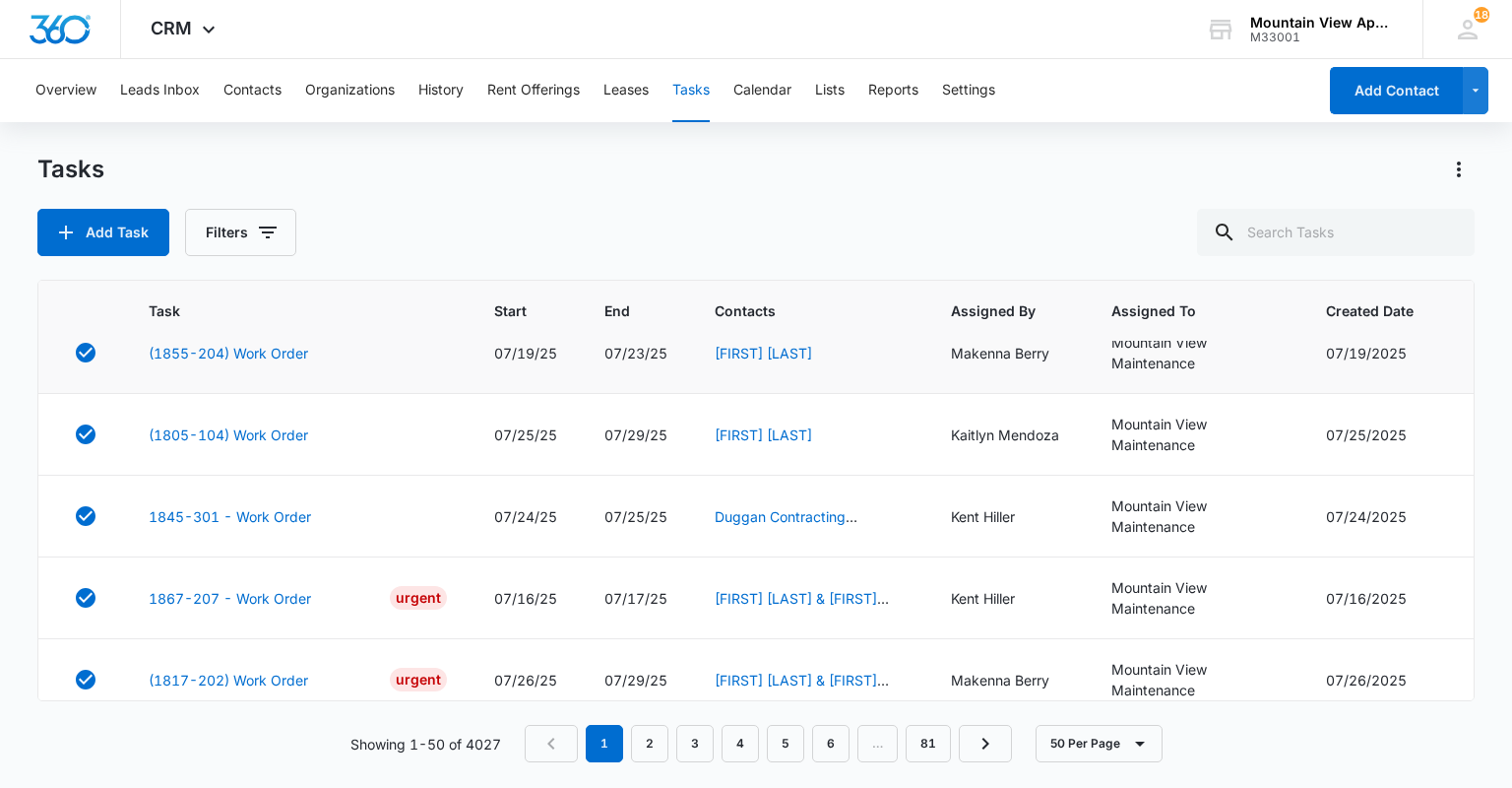 scroll, scrollTop: 3467, scrollLeft: 0, axis: vertical 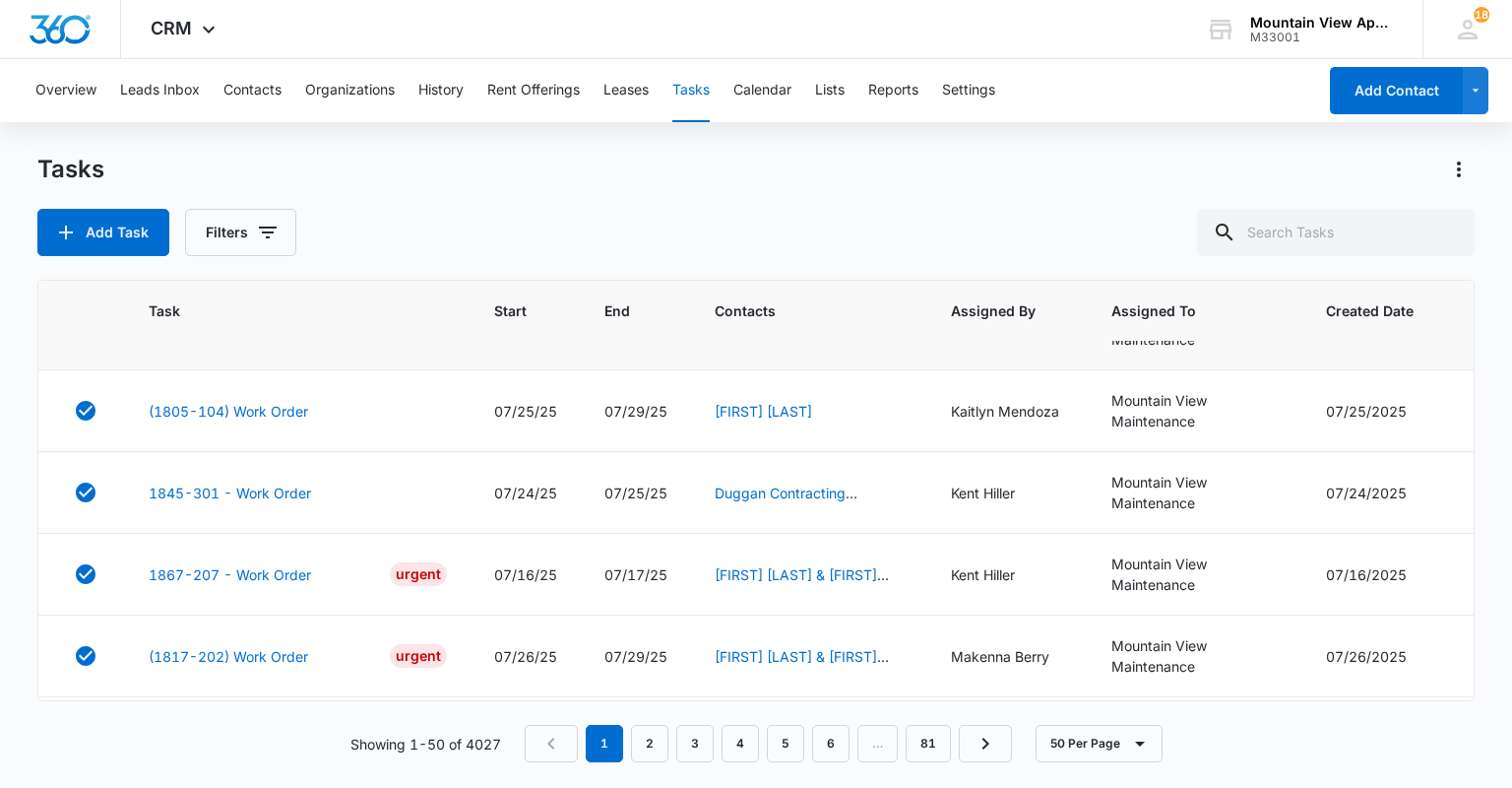 click on "(1855-204) Work Order" at bounding box center (228, 329) 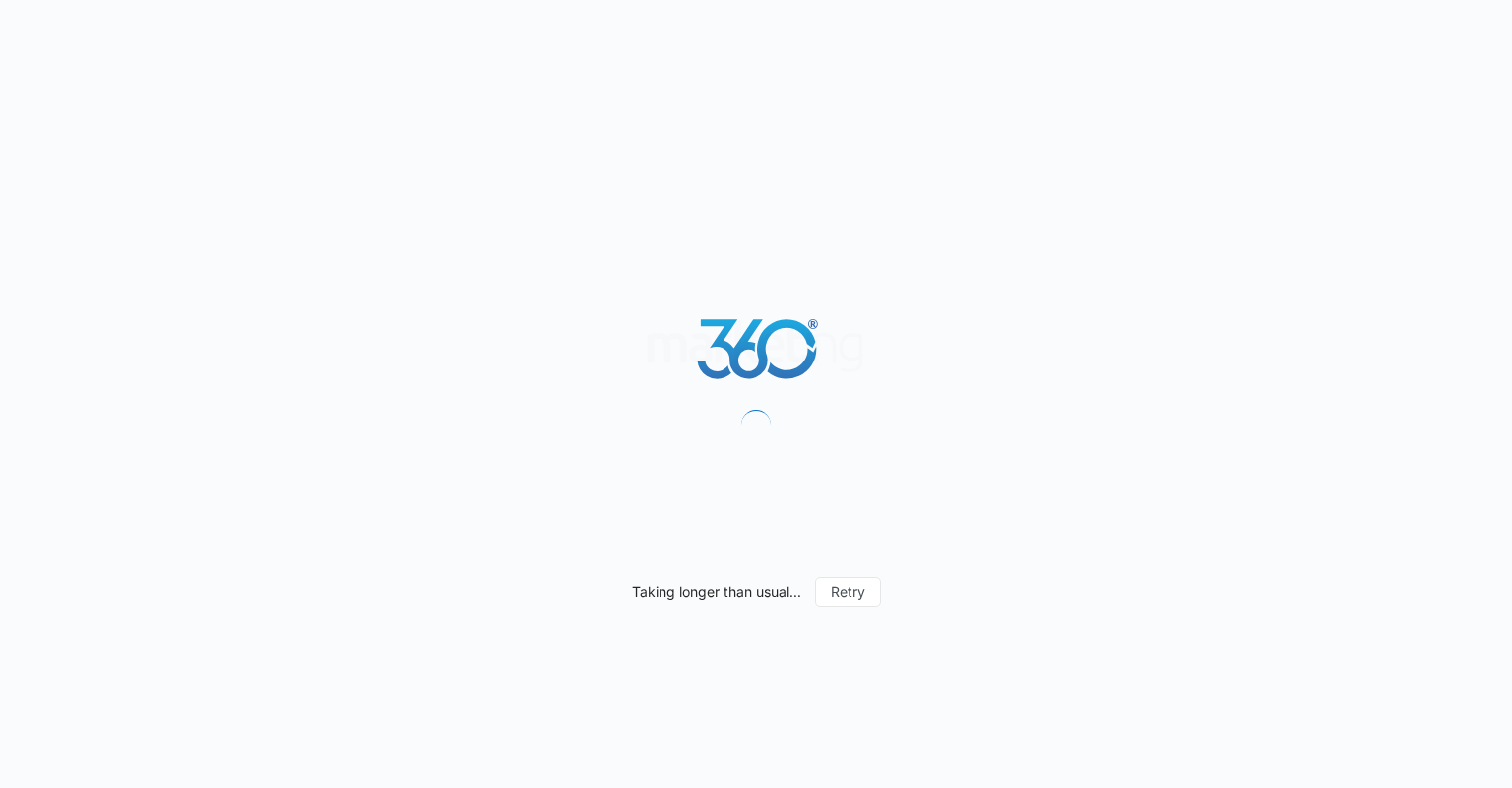 scroll, scrollTop: 0, scrollLeft: 0, axis: both 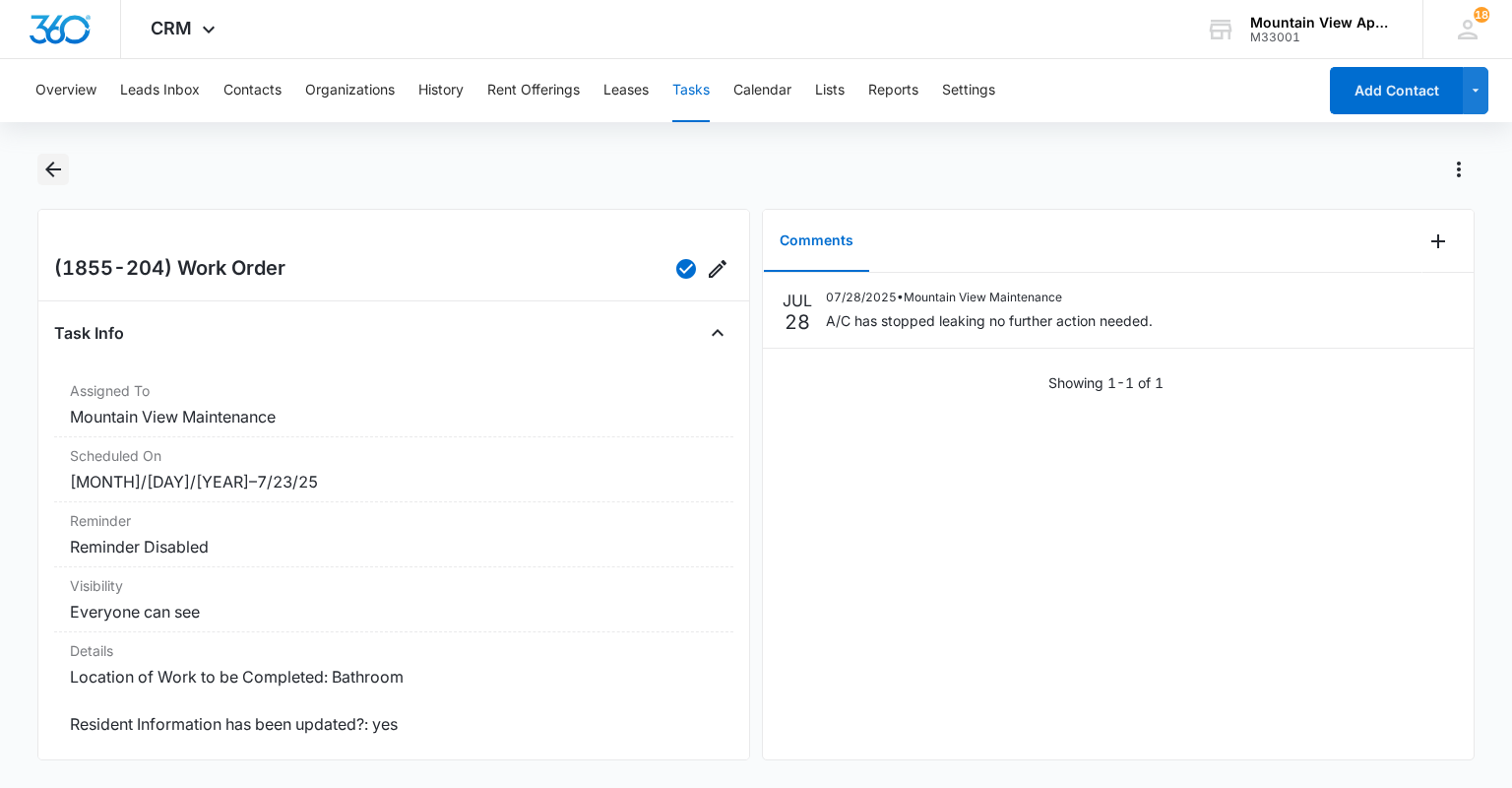 click 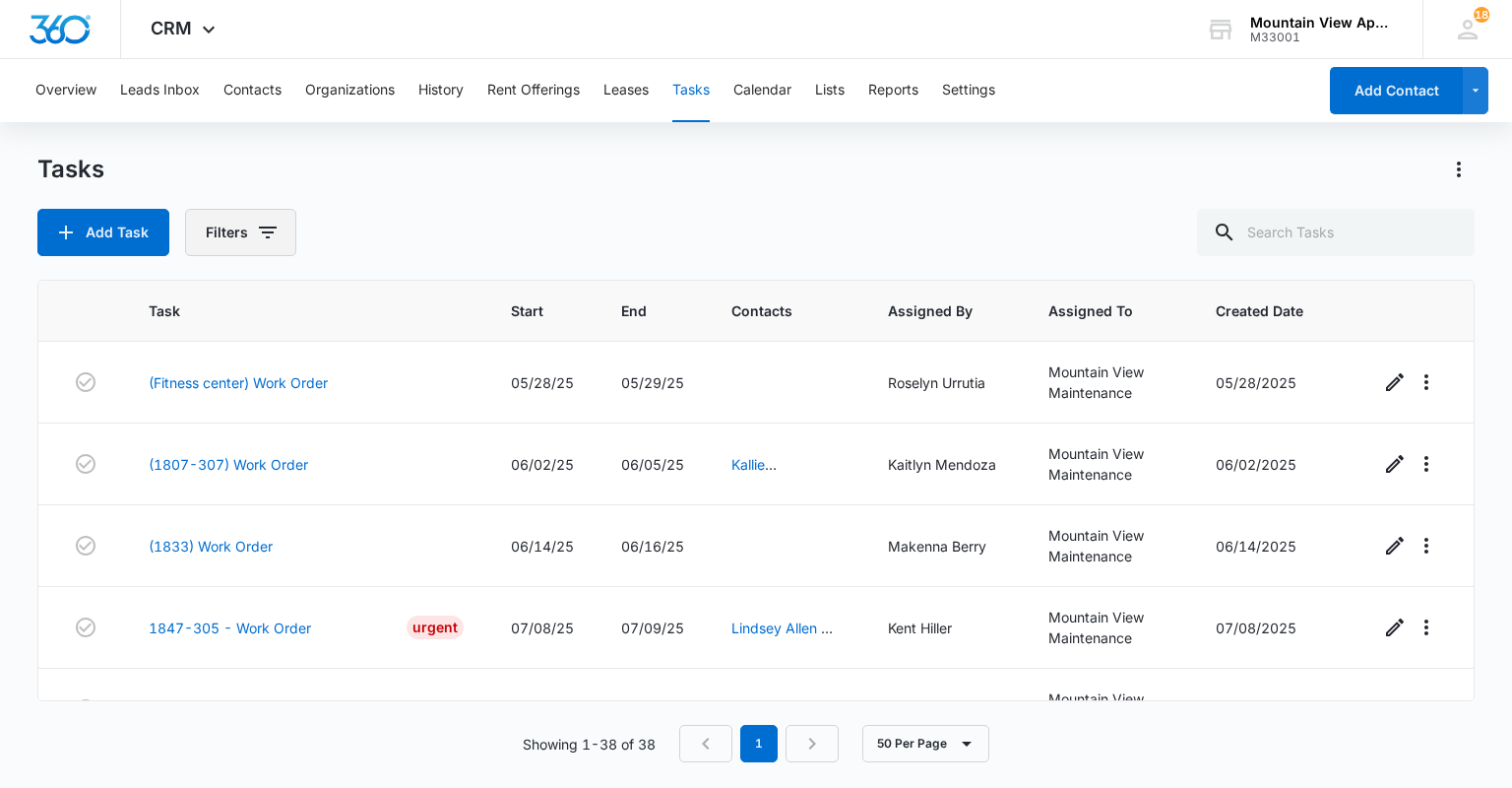 click 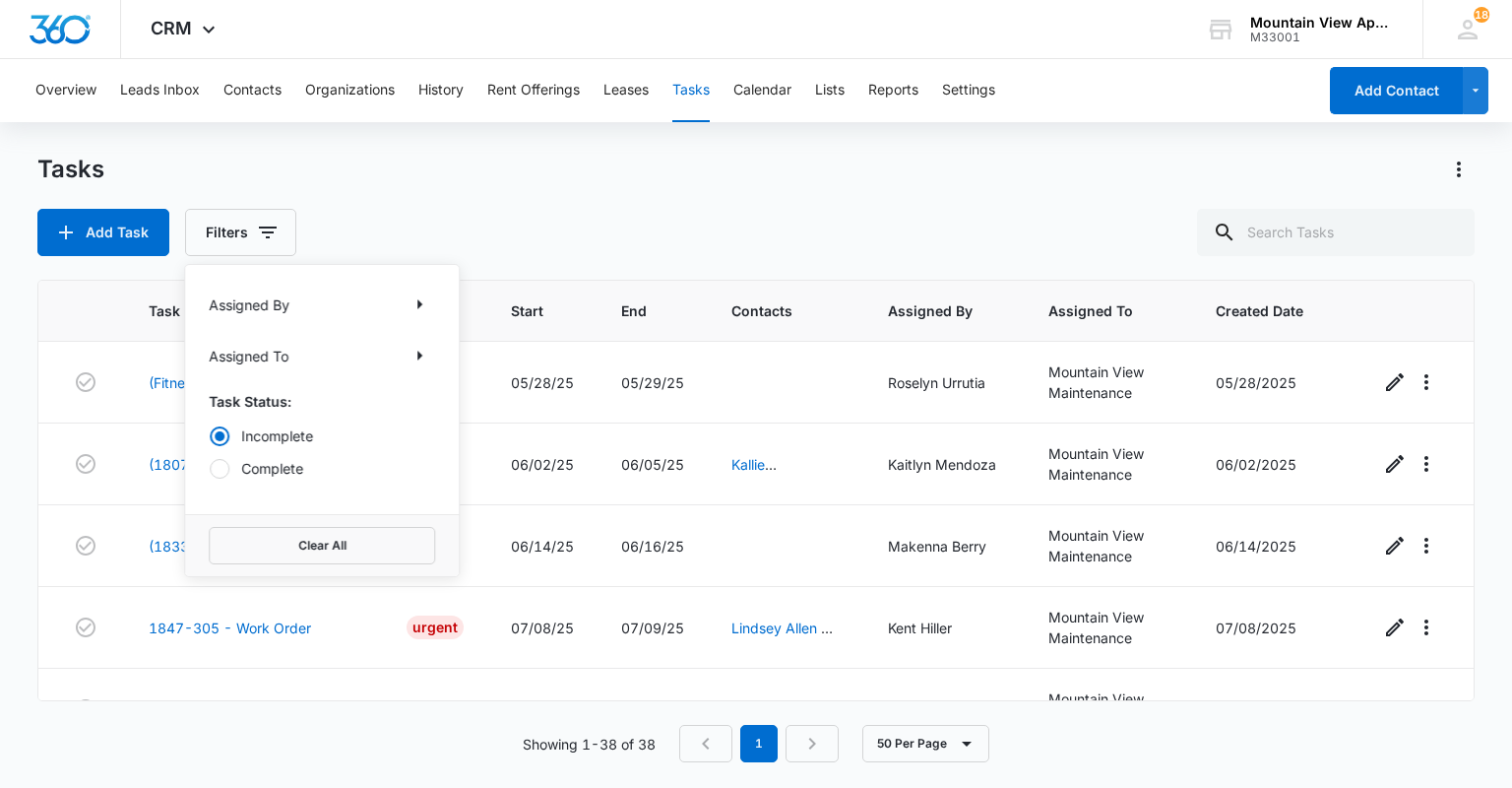 click on "Complete" at bounding box center (322, 468) 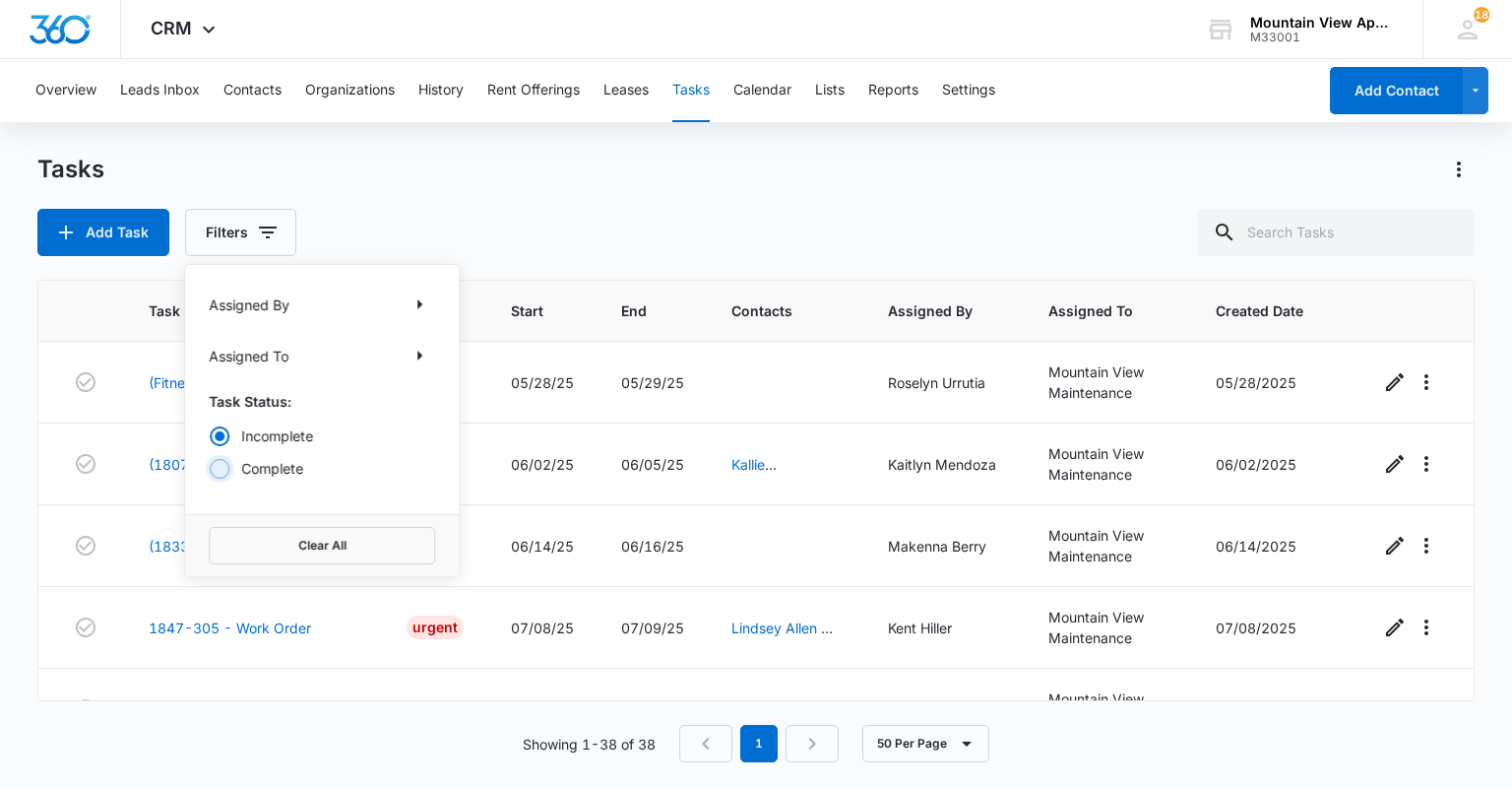 radio on "false" 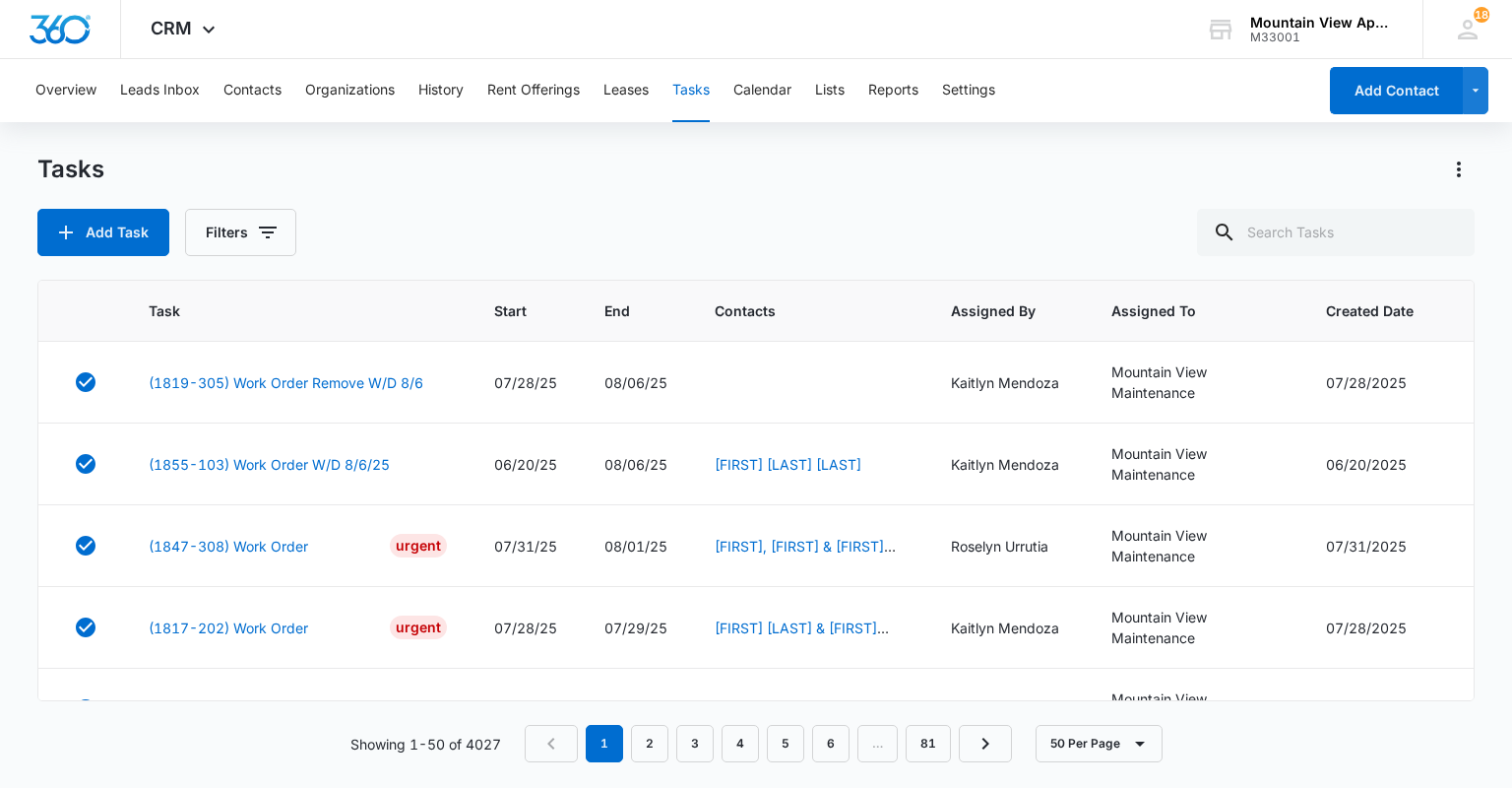click on "Tasks Add Task Filters" at bounding box center [755, 205] 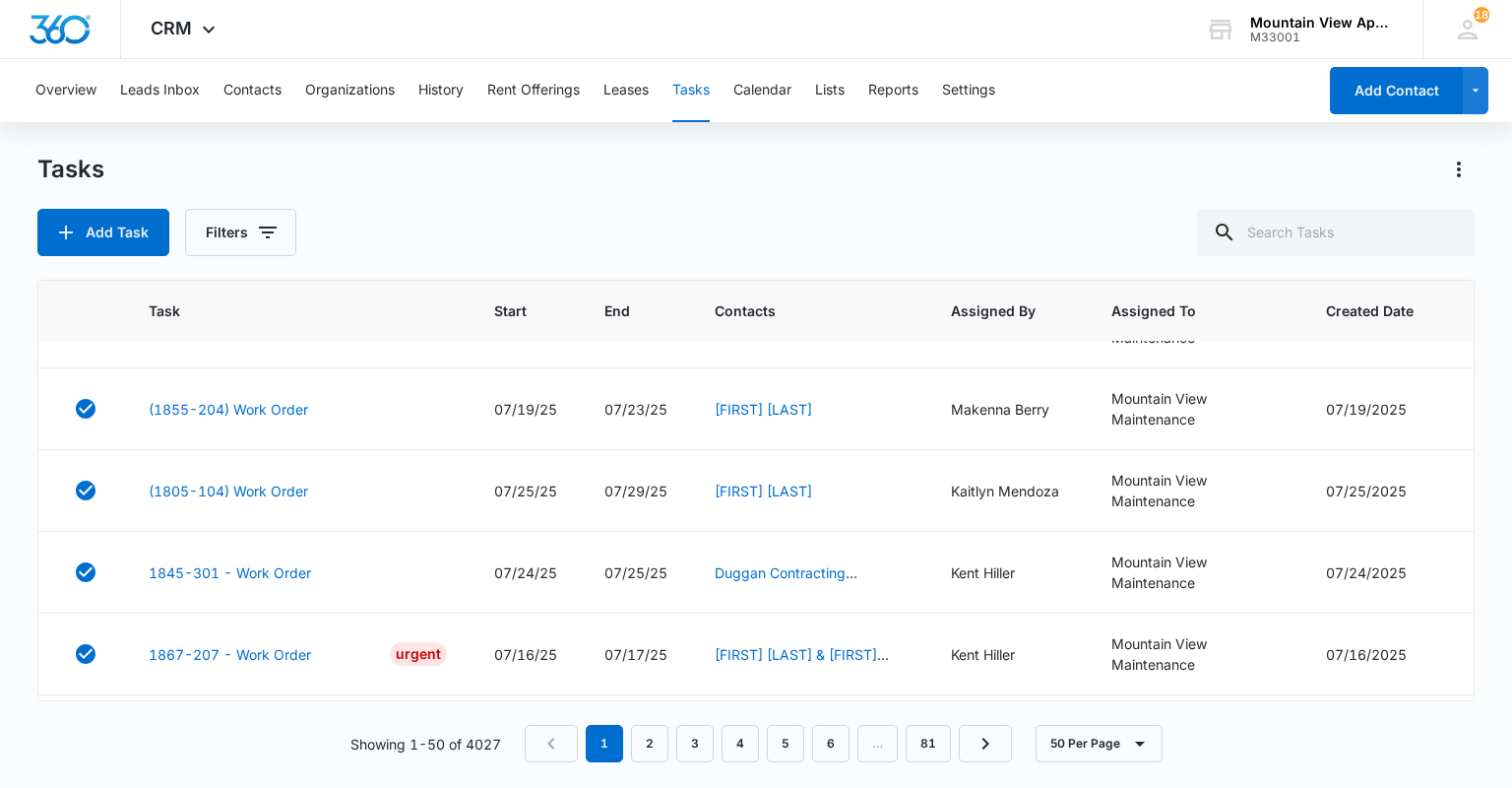 scroll, scrollTop: 3467, scrollLeft: 0, axis: vertical 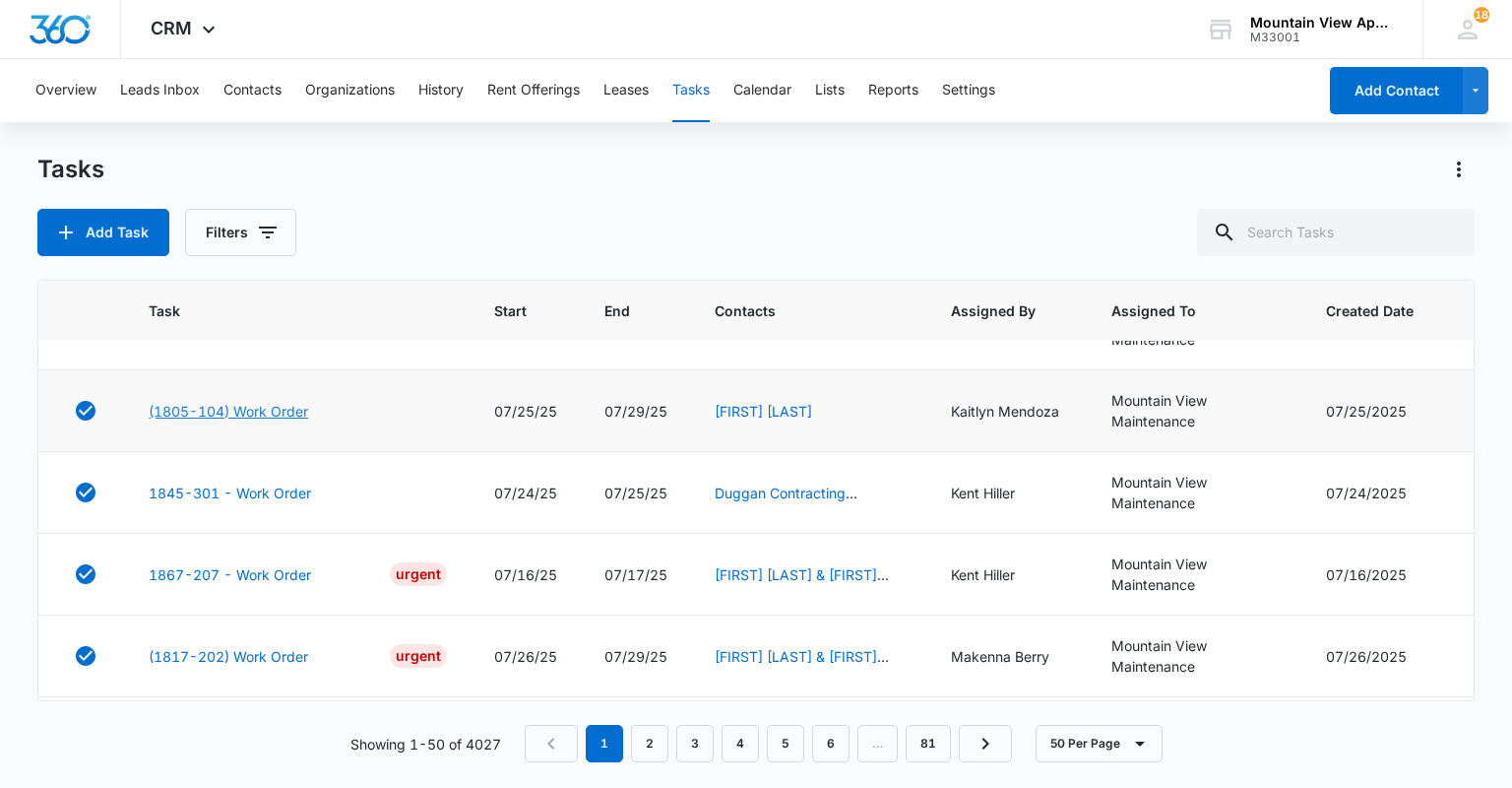 click on "(1805-104) Work Order" at bounding box center (228, 411) 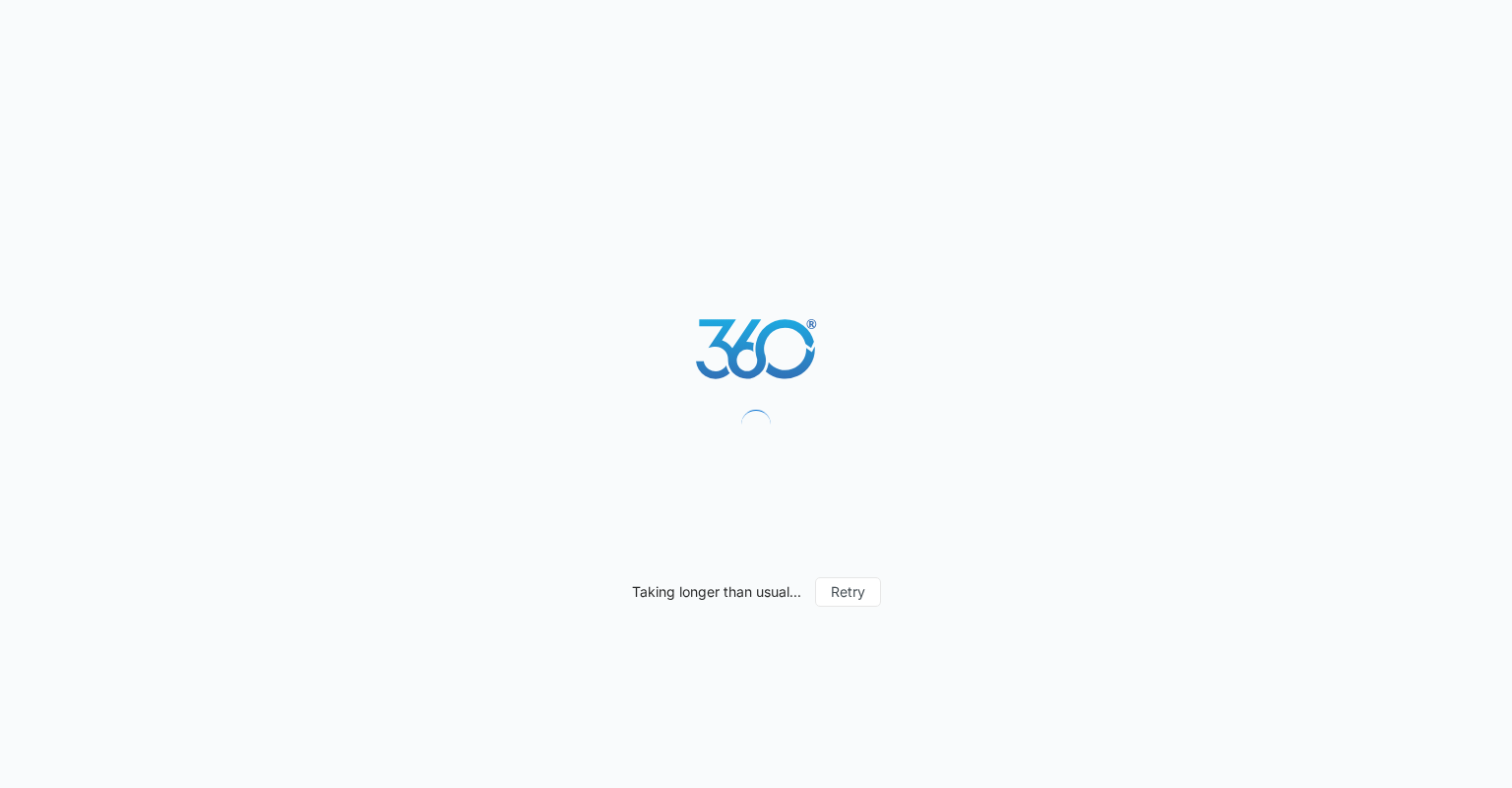 scroll, scrollTop: 0, scrollLeft: 0, axis: both 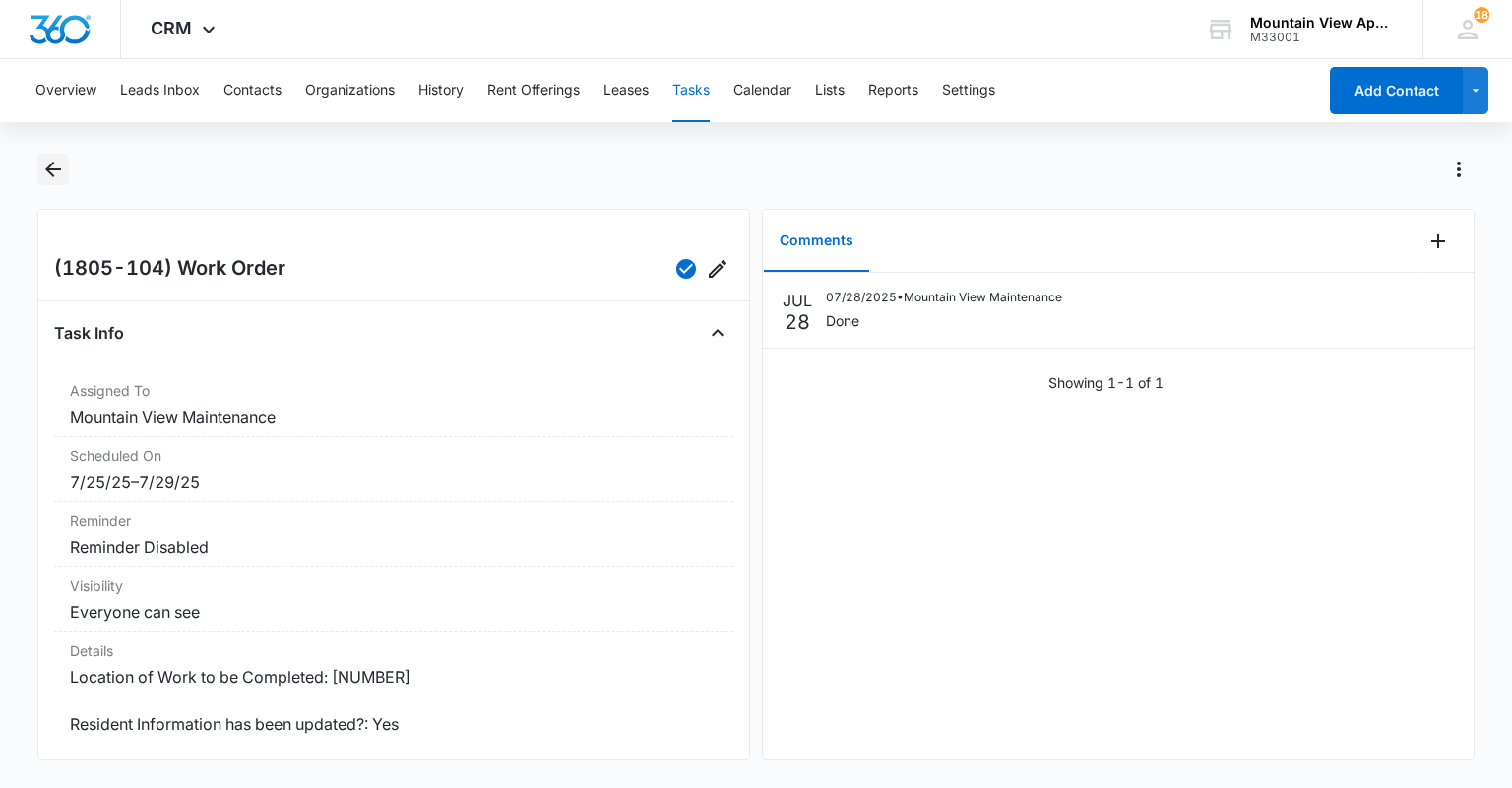 click 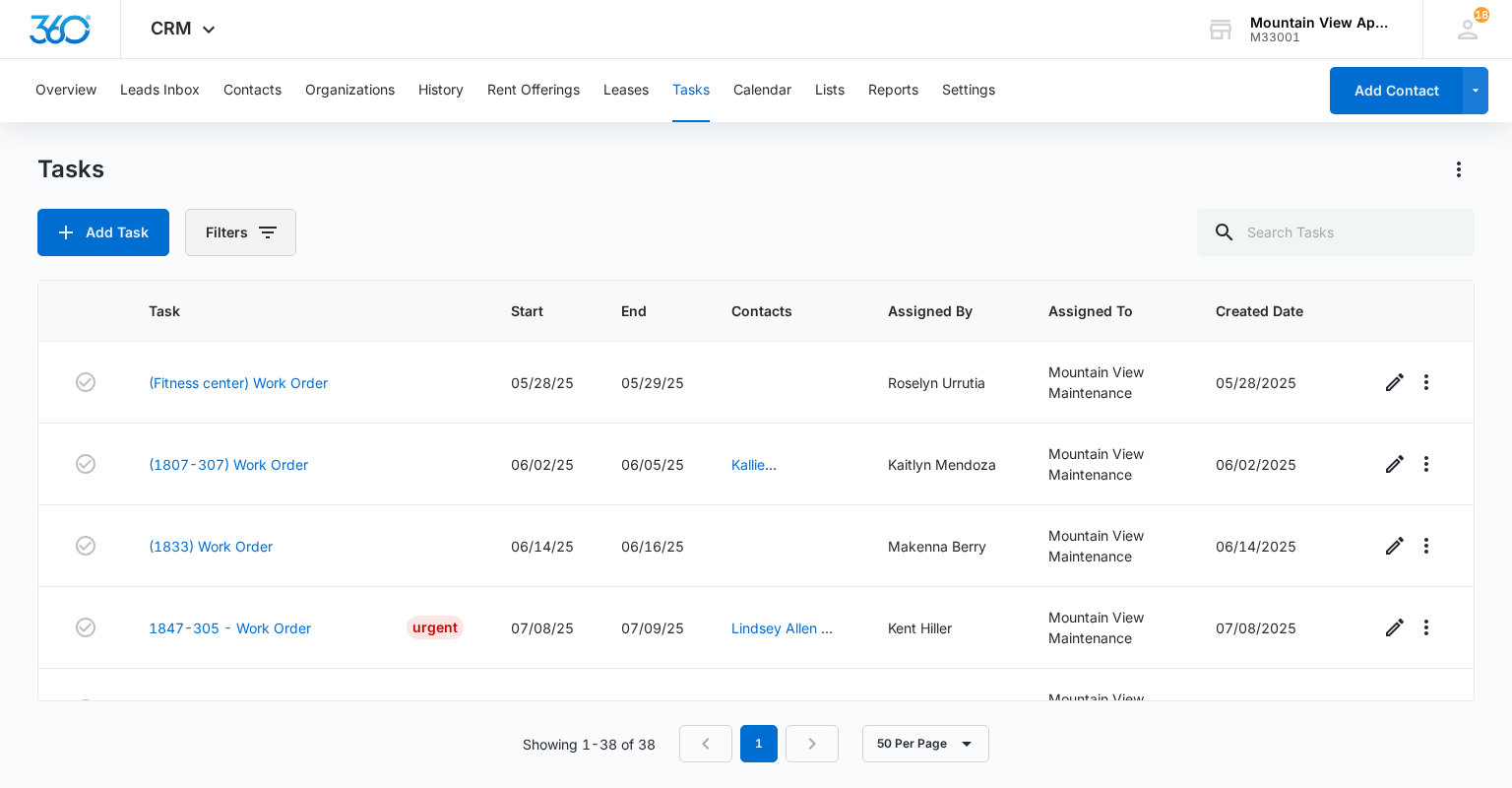 click 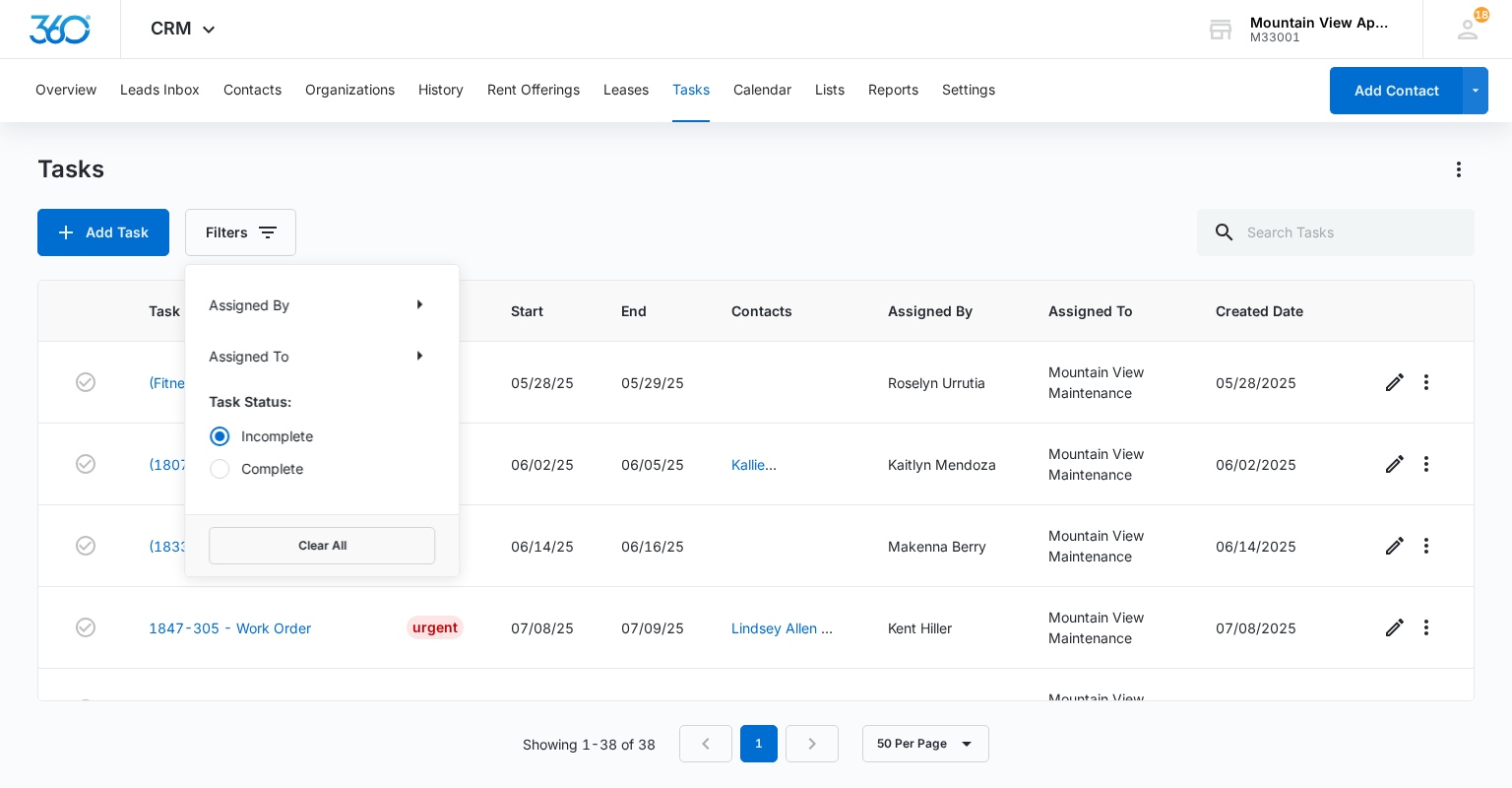 click on "Complete" at bounding box center [322, 468] 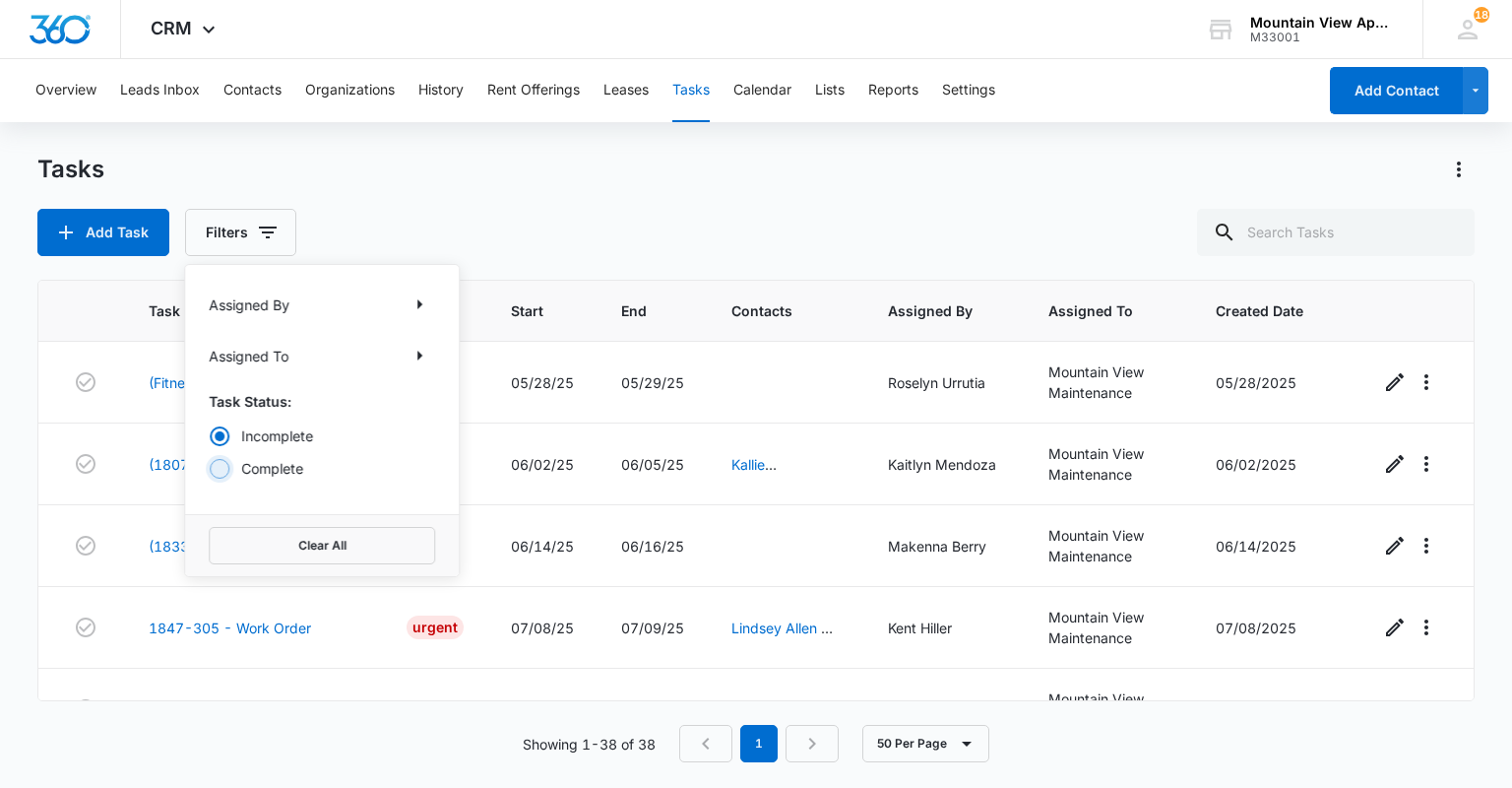 radio on "false" 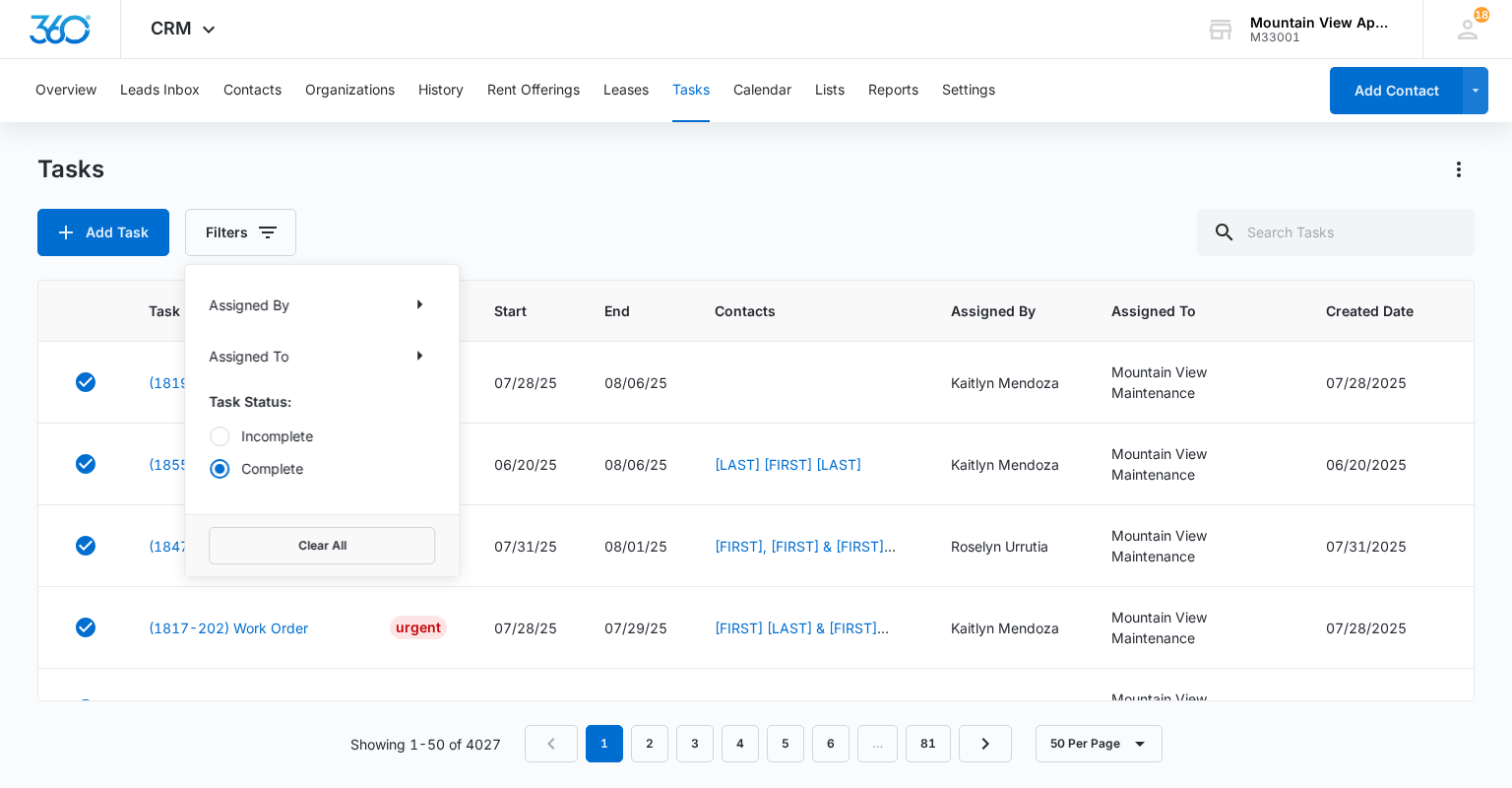 click on "Tasks Add Task Filters Assigned By Assigned To Task Status: Incomplete Complete Clear All" at bounding box center (755, 205) 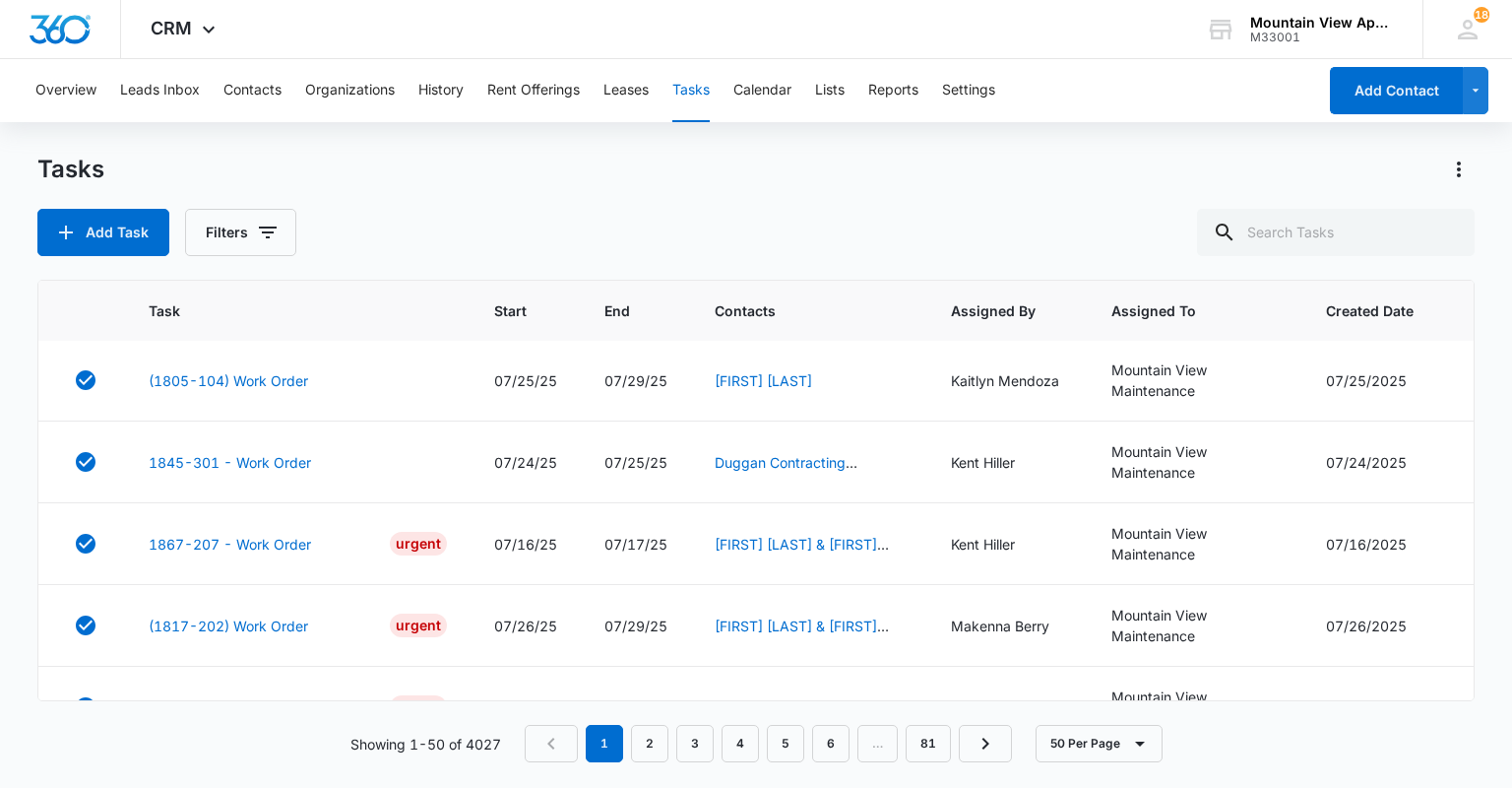 scroll, scrollTop: 3546, scrollLeft: 0, axis: vertical 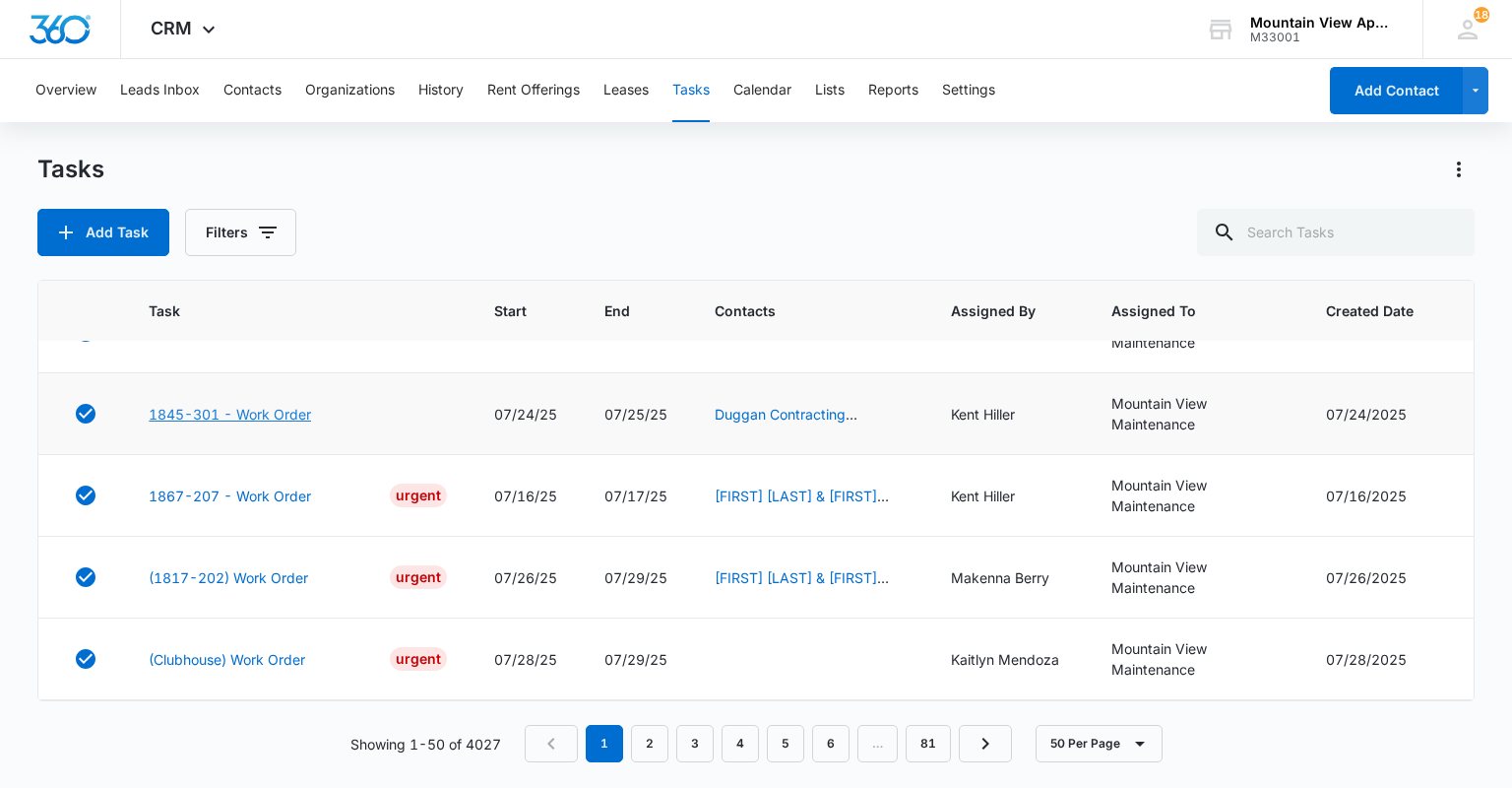 click on "1845-301 - Work Order" at bounding box center (229, 414) 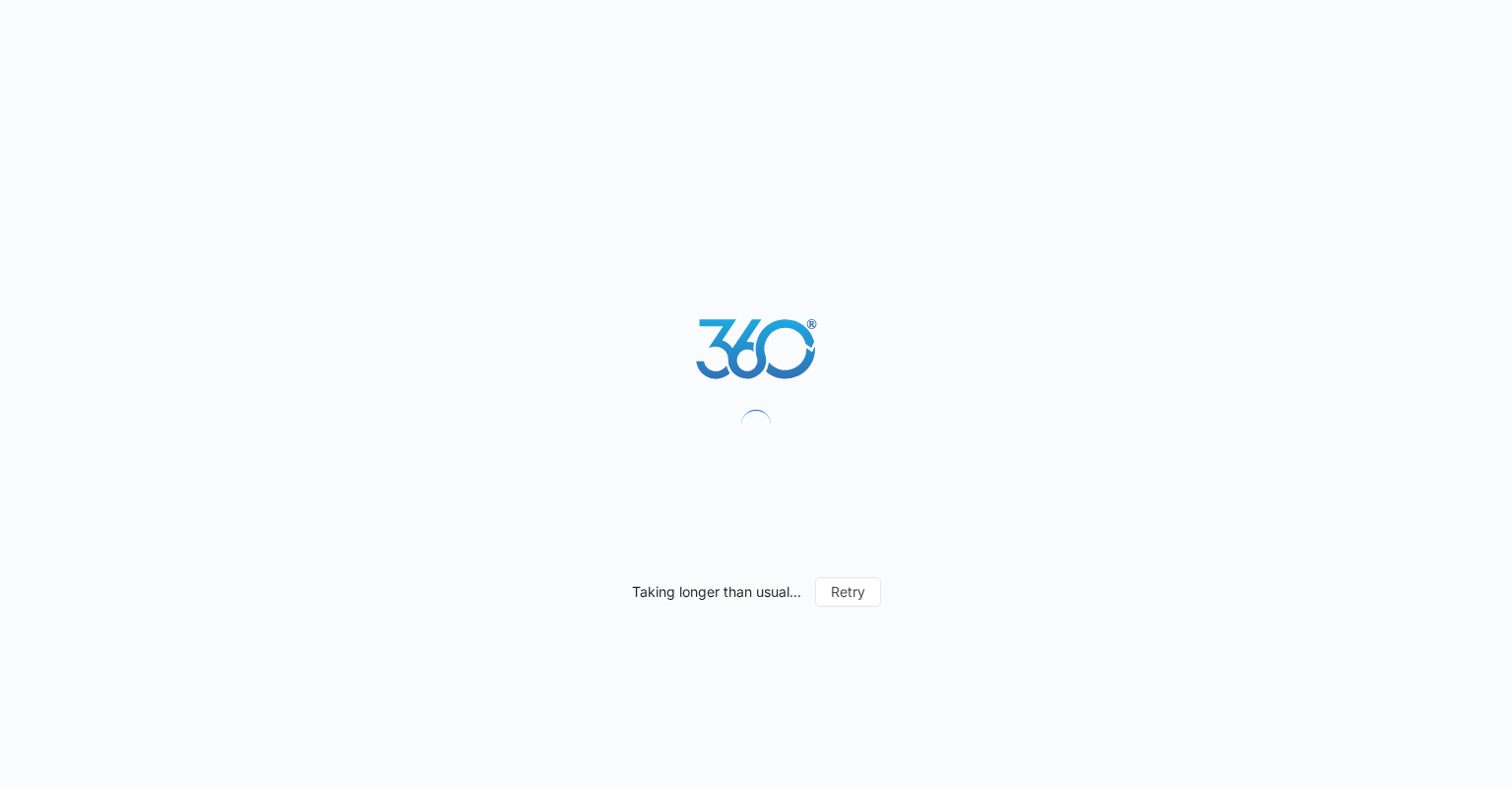 scroll, scrollTop: 0, scrollLeft: 0, axis: both 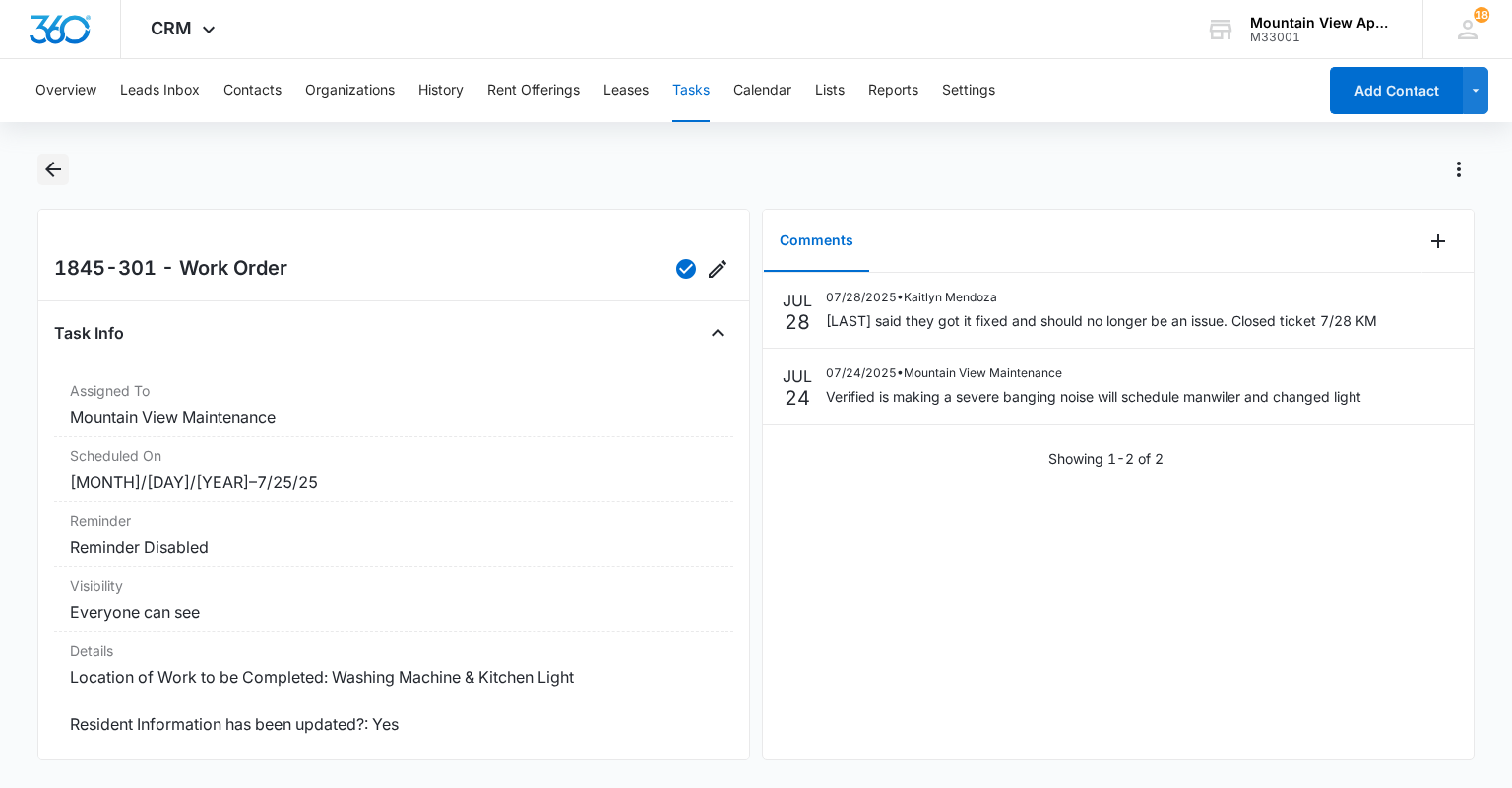 click 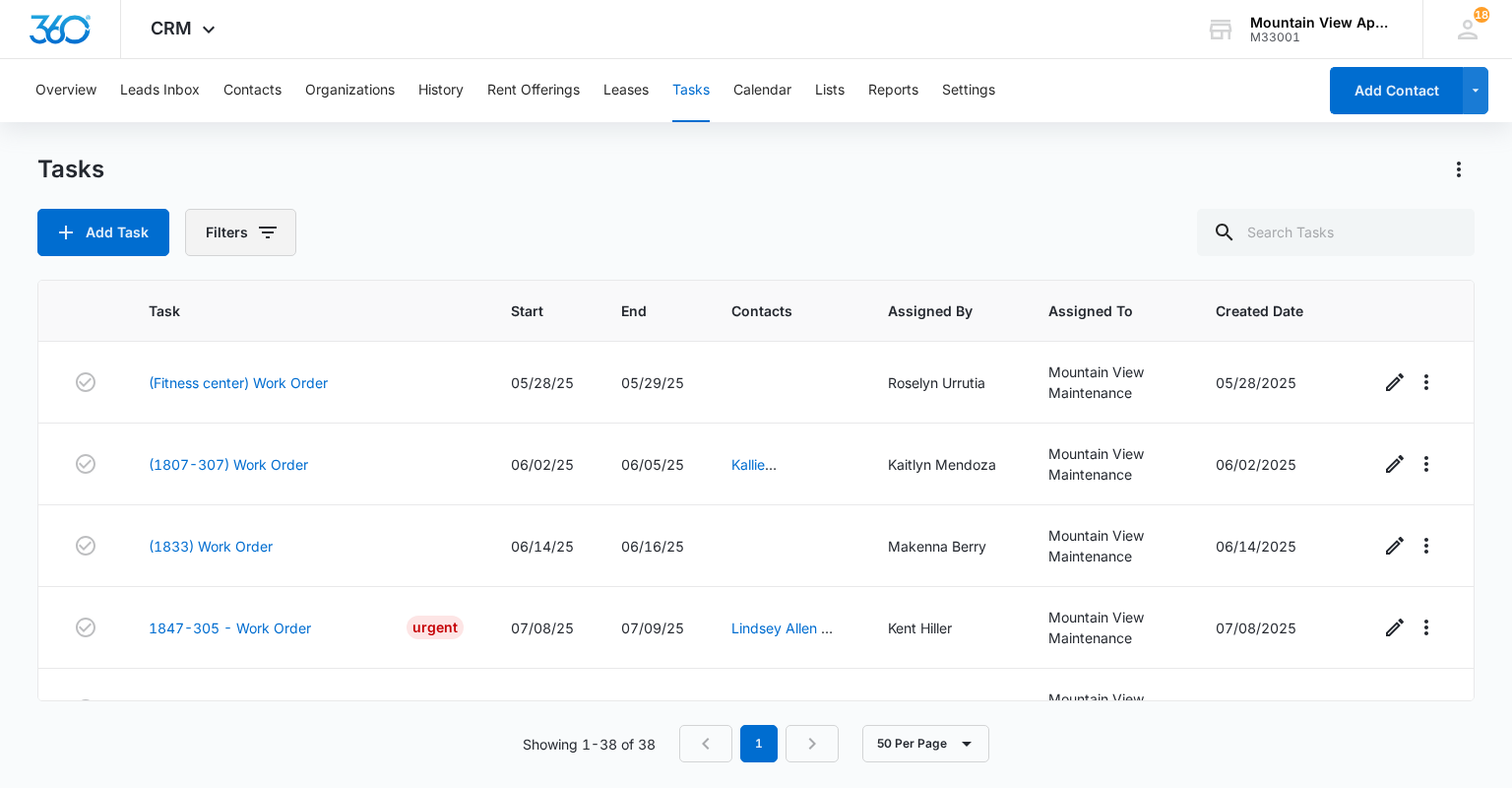 click on "Filters" at bounding box center (240, 232) 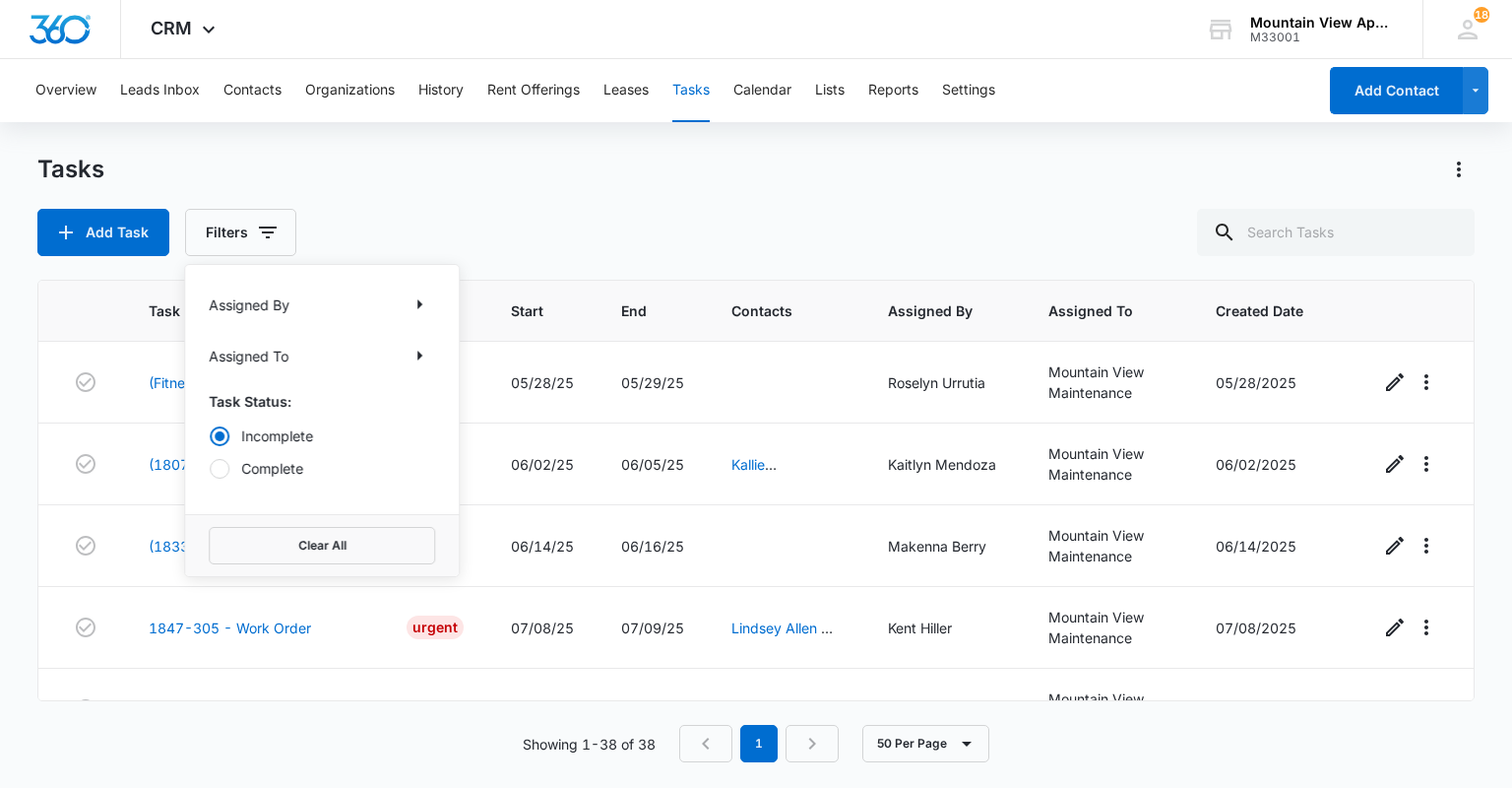 click on "Complete" at bounding box center [322, 468] 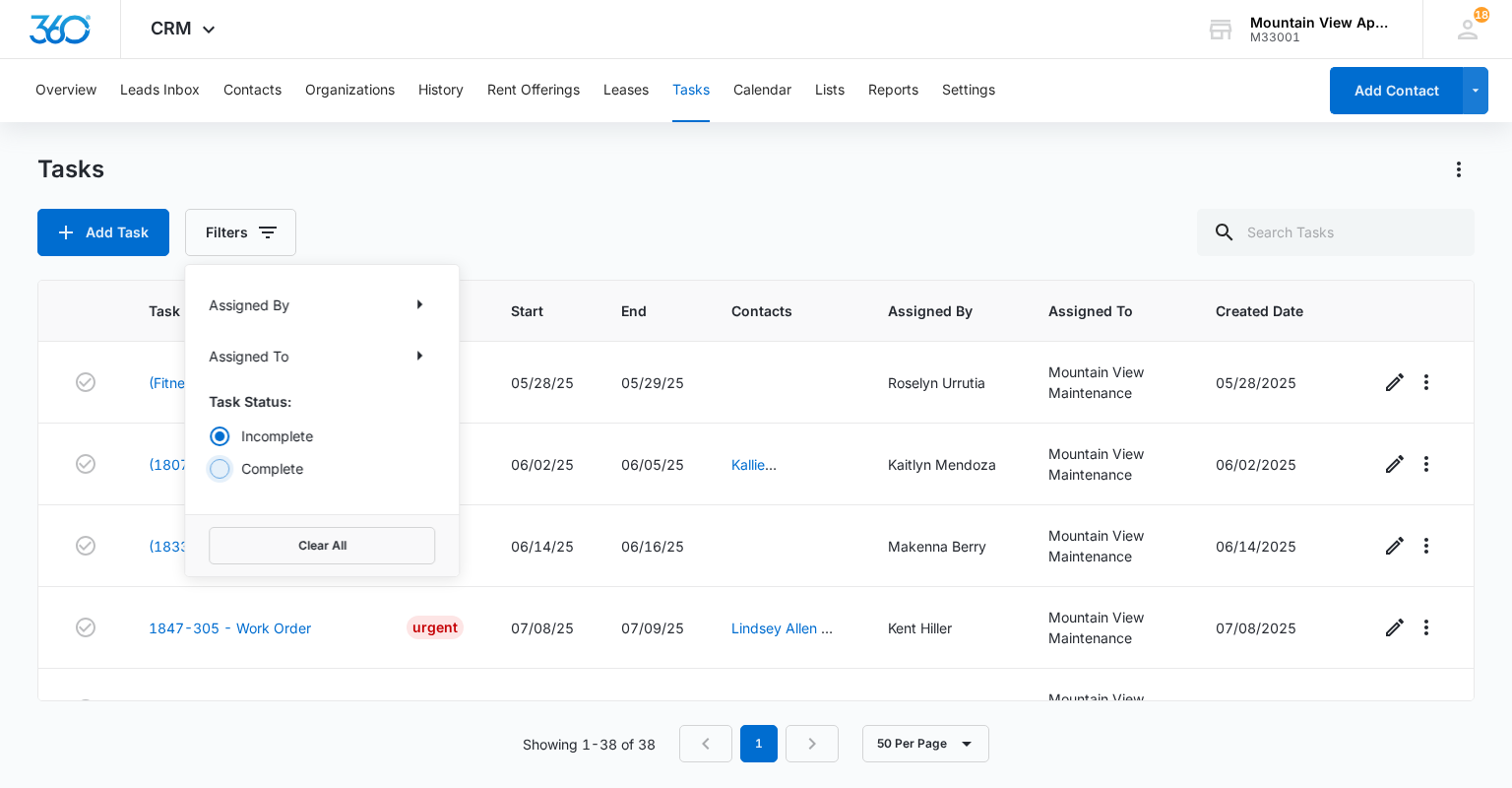 click on "Complete" at bounding box center (209, 468) 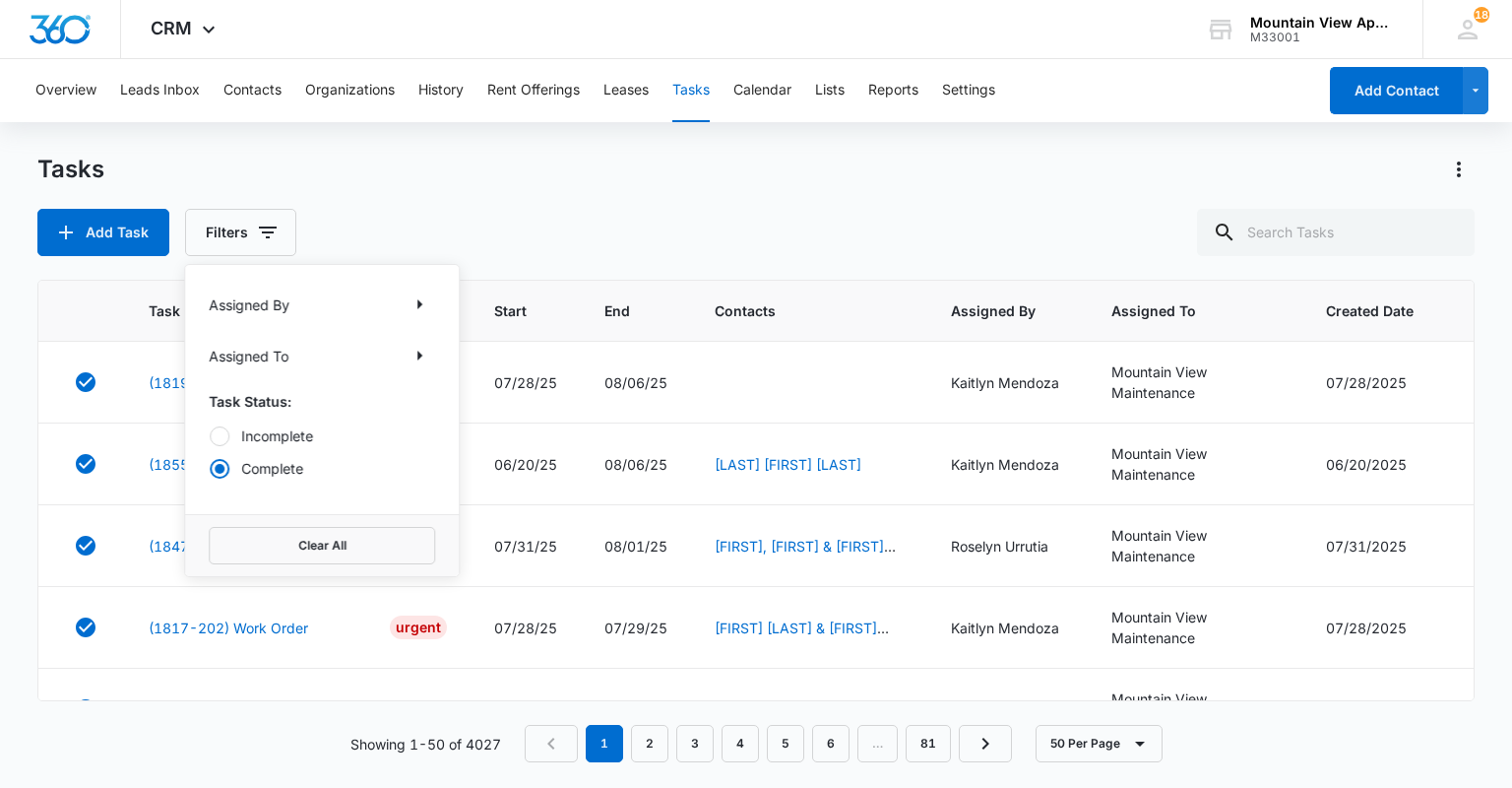 click on "Add Task Filters Assigned By Assigned To Task Status: Incomplete Complete Clear All" at bounding box center [755, 232] 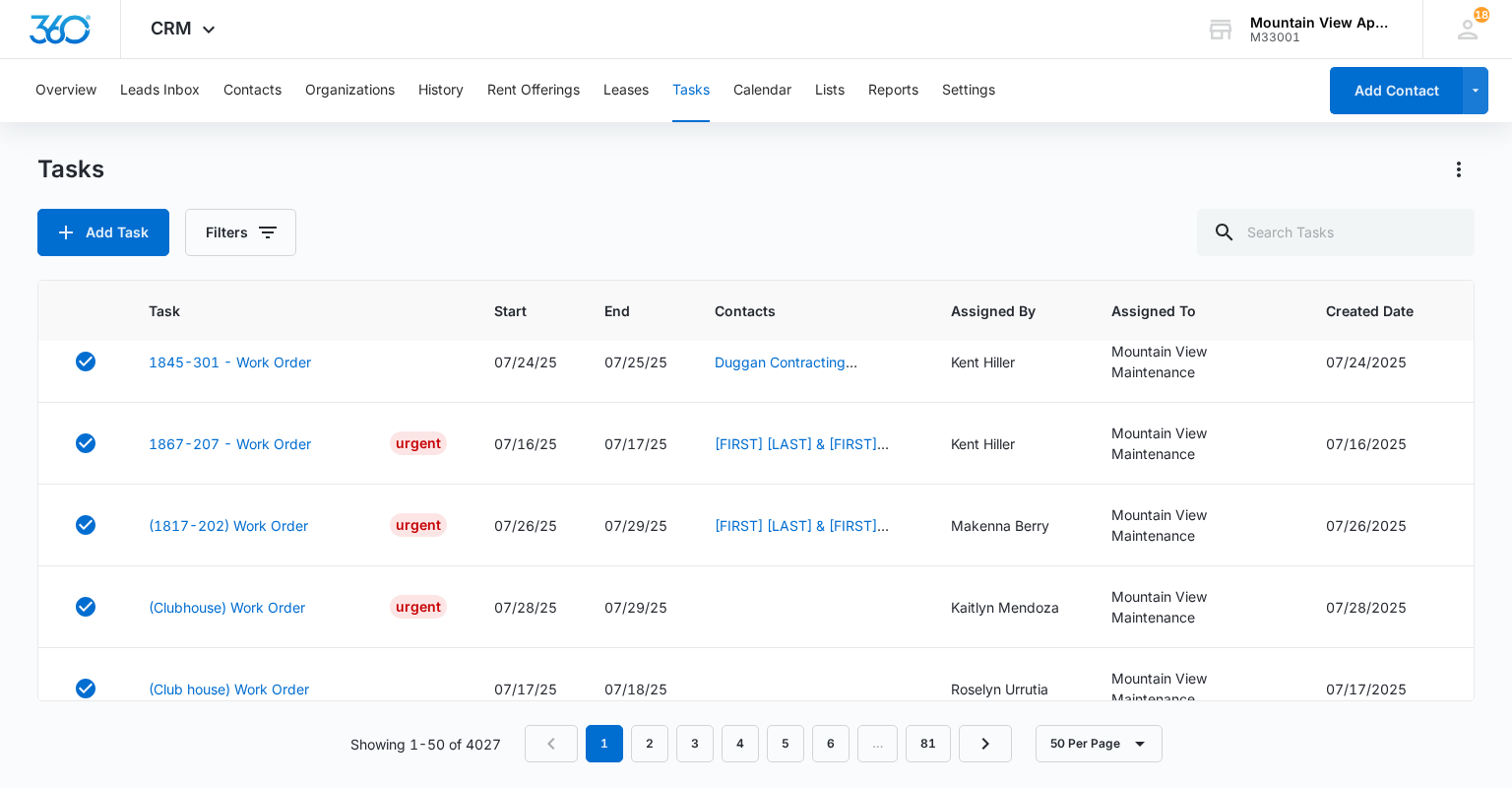 scroll, scrollTop: 3625, scrollLeft: 0, axis: vertical 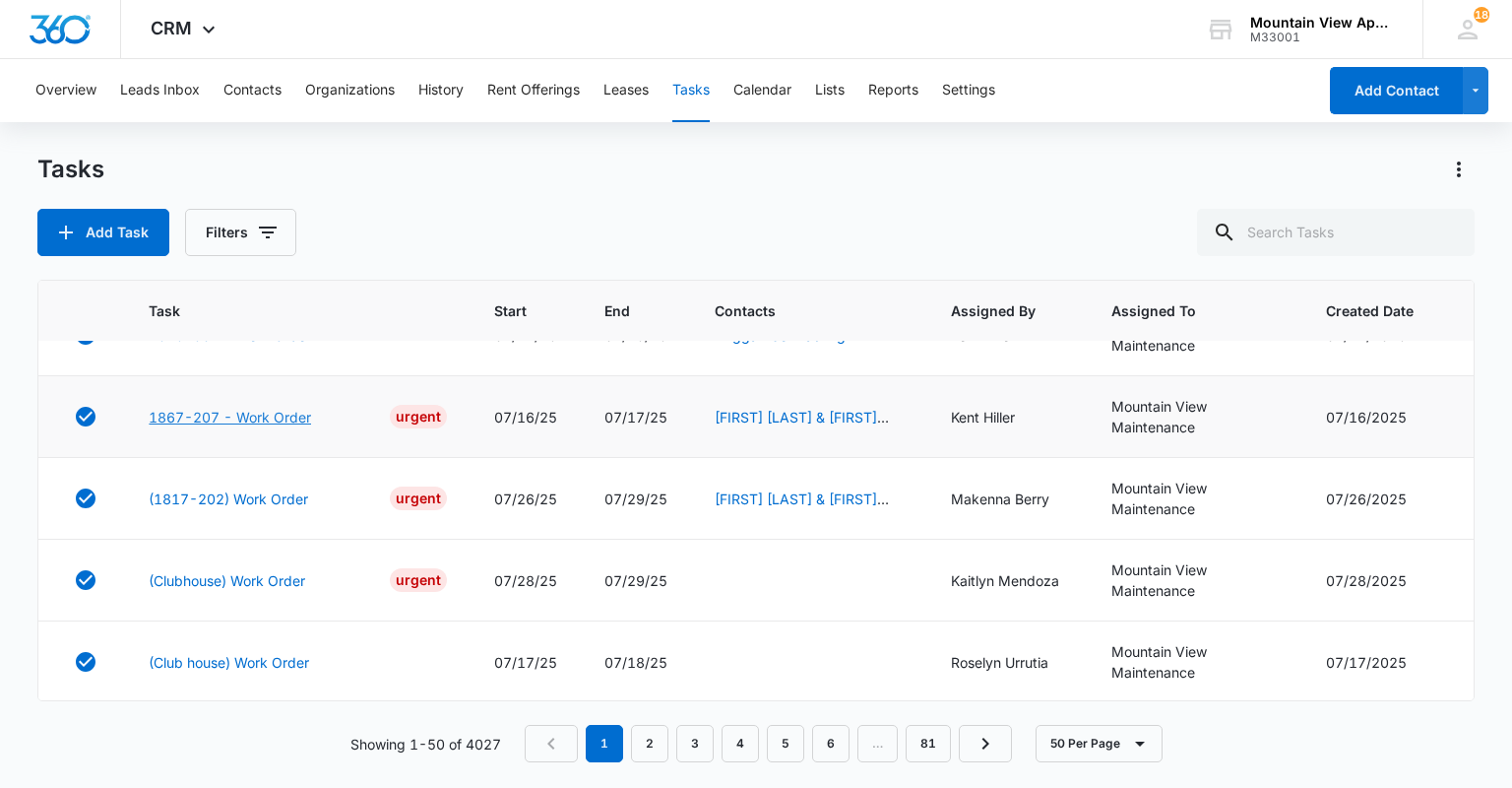 click on "1867-207 - Work Order" at bounding box center [229, 417] 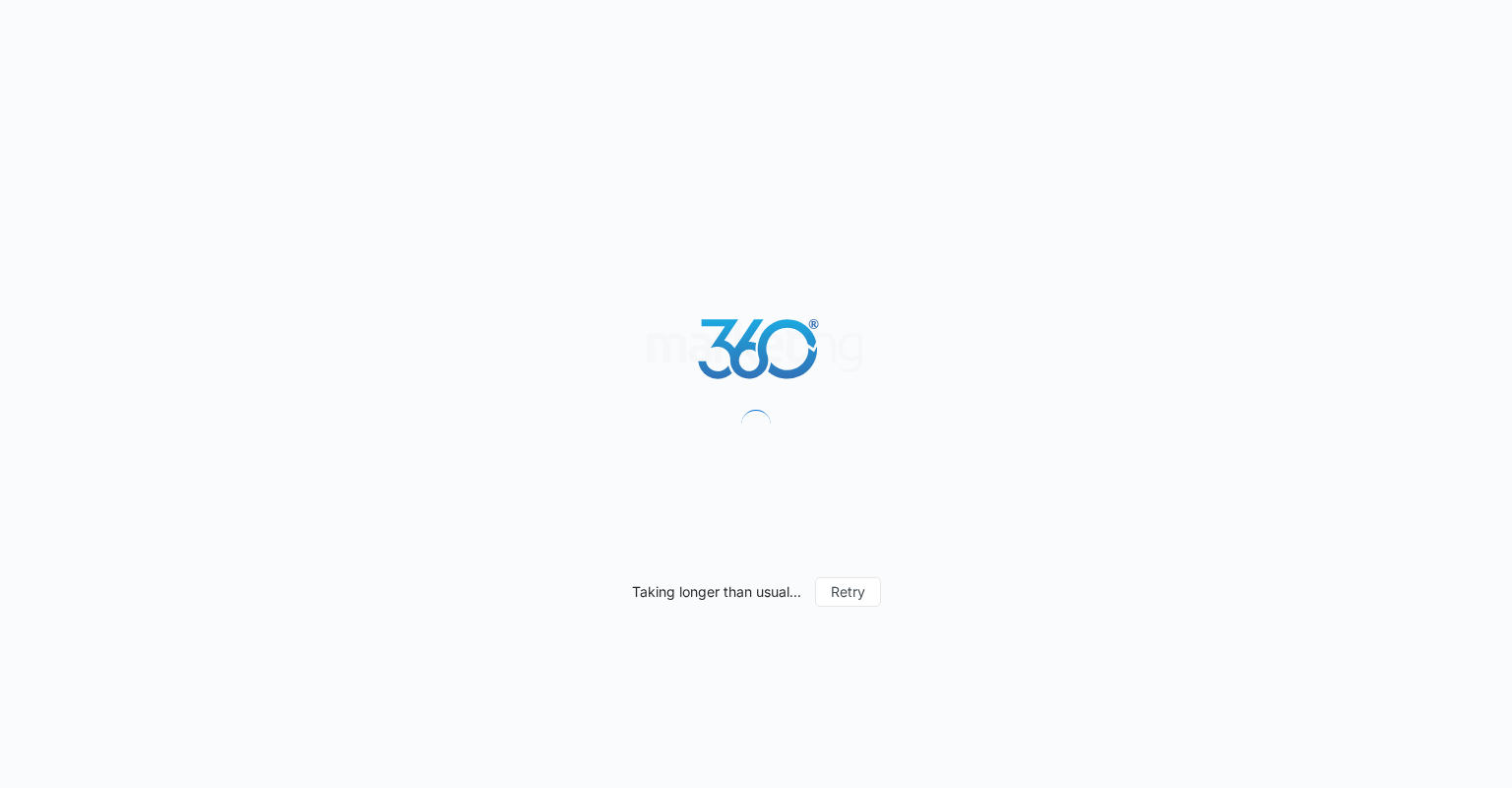 scroll, scrollTop: 0, scrollLeft: 0, axis: both 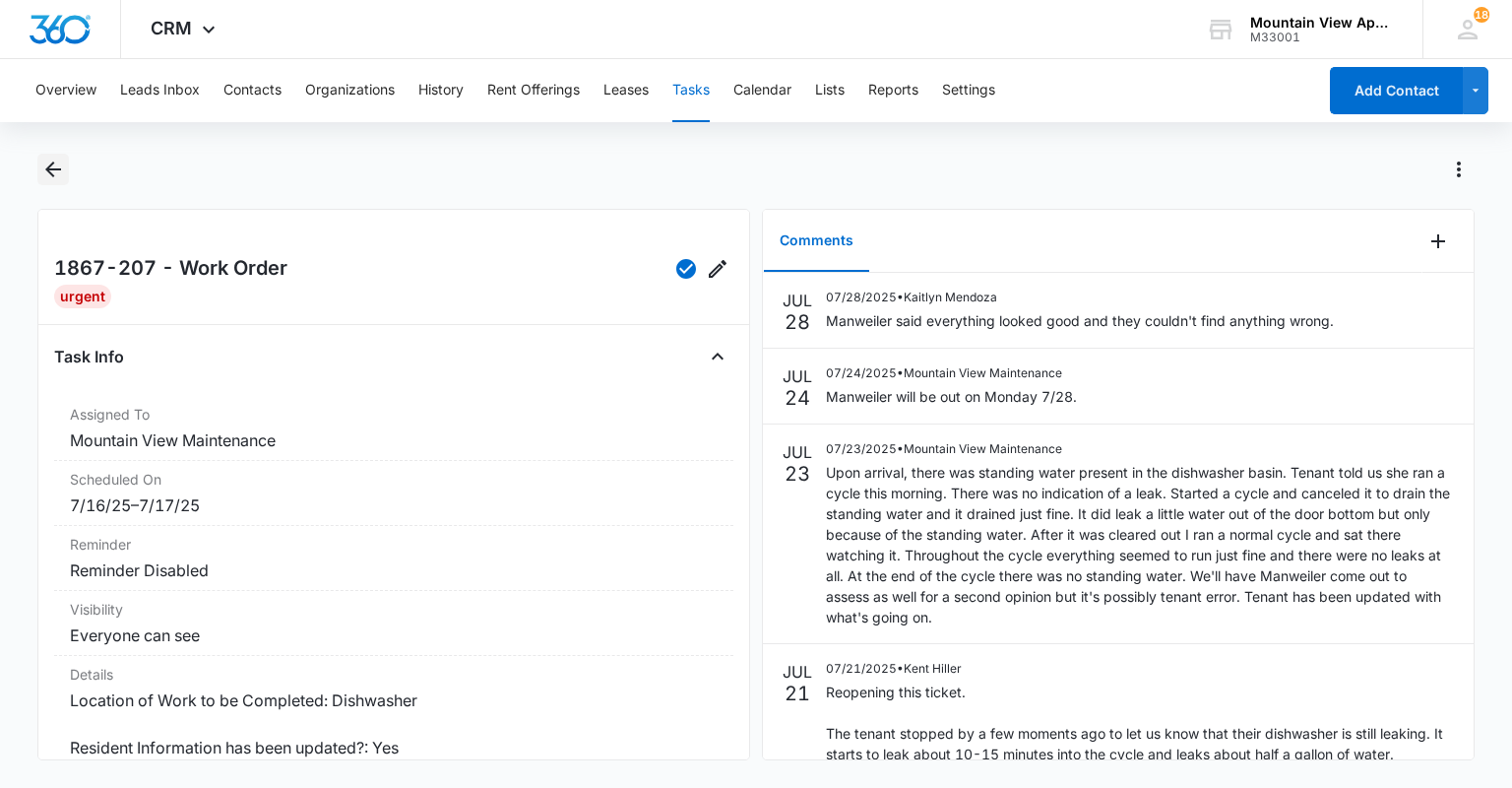 click 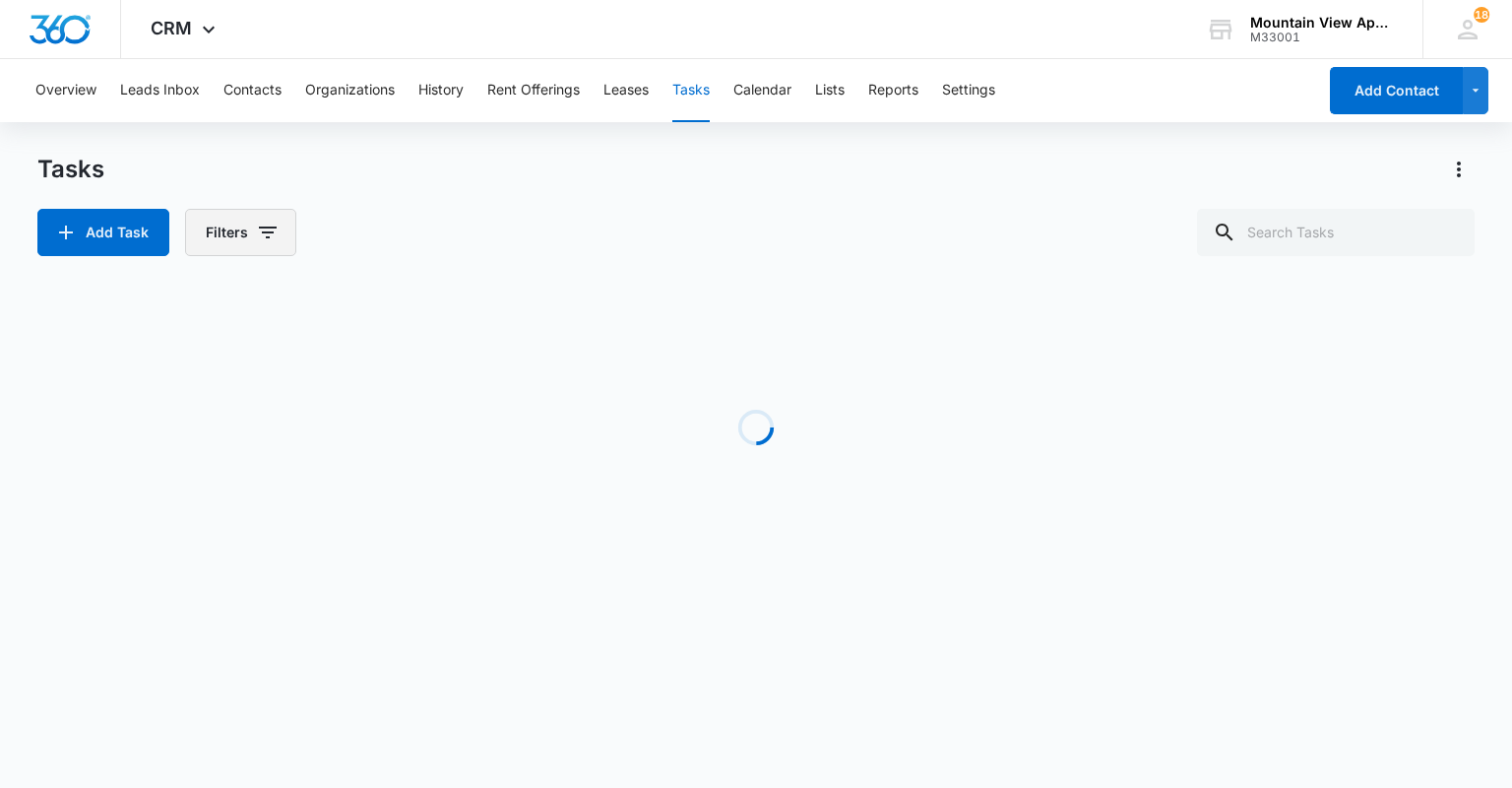 click on "Filters" at bounding box center (240, 232) 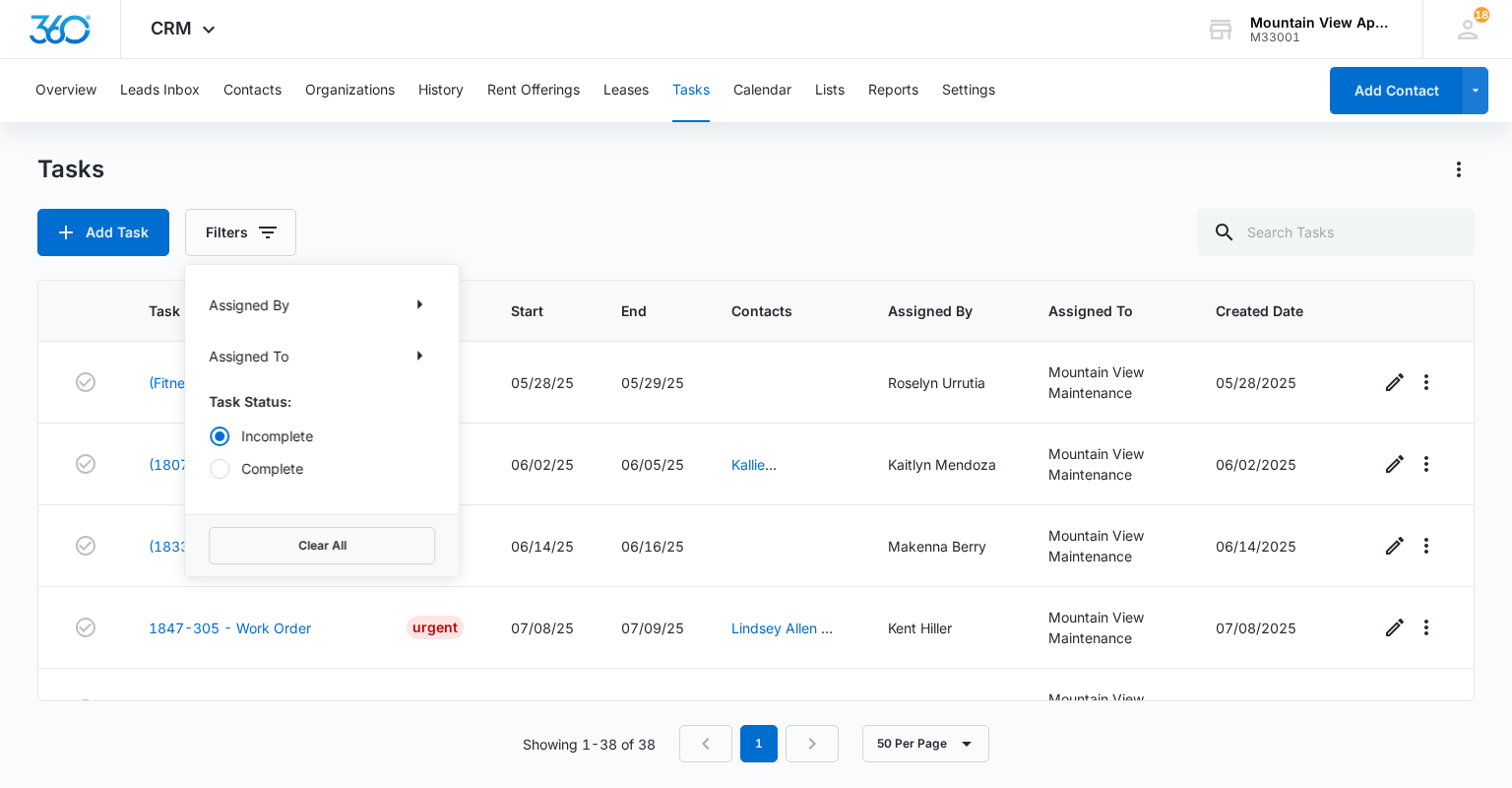 click on "Complete" at bounding box center [322, 468] 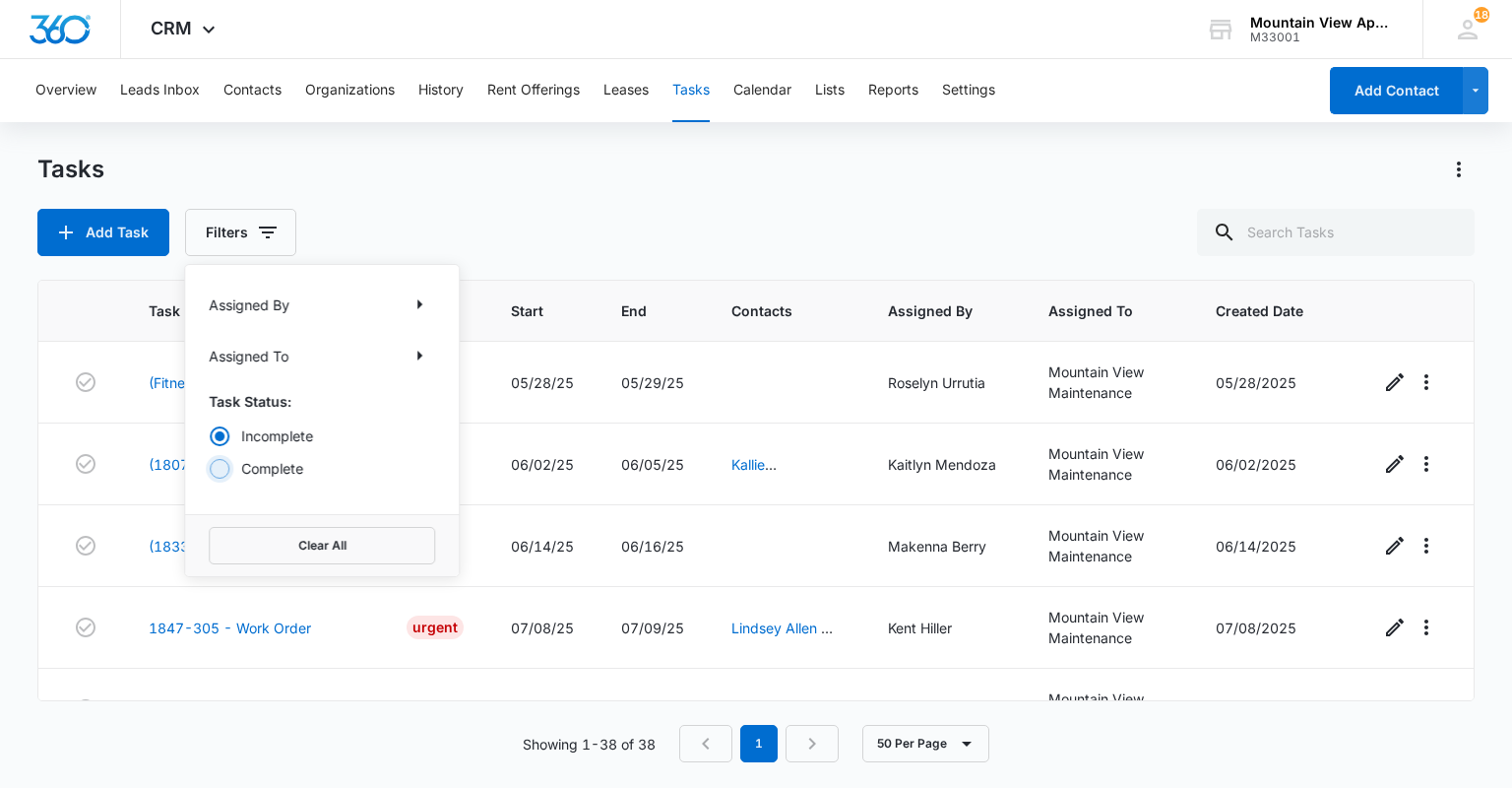 radio on "false" 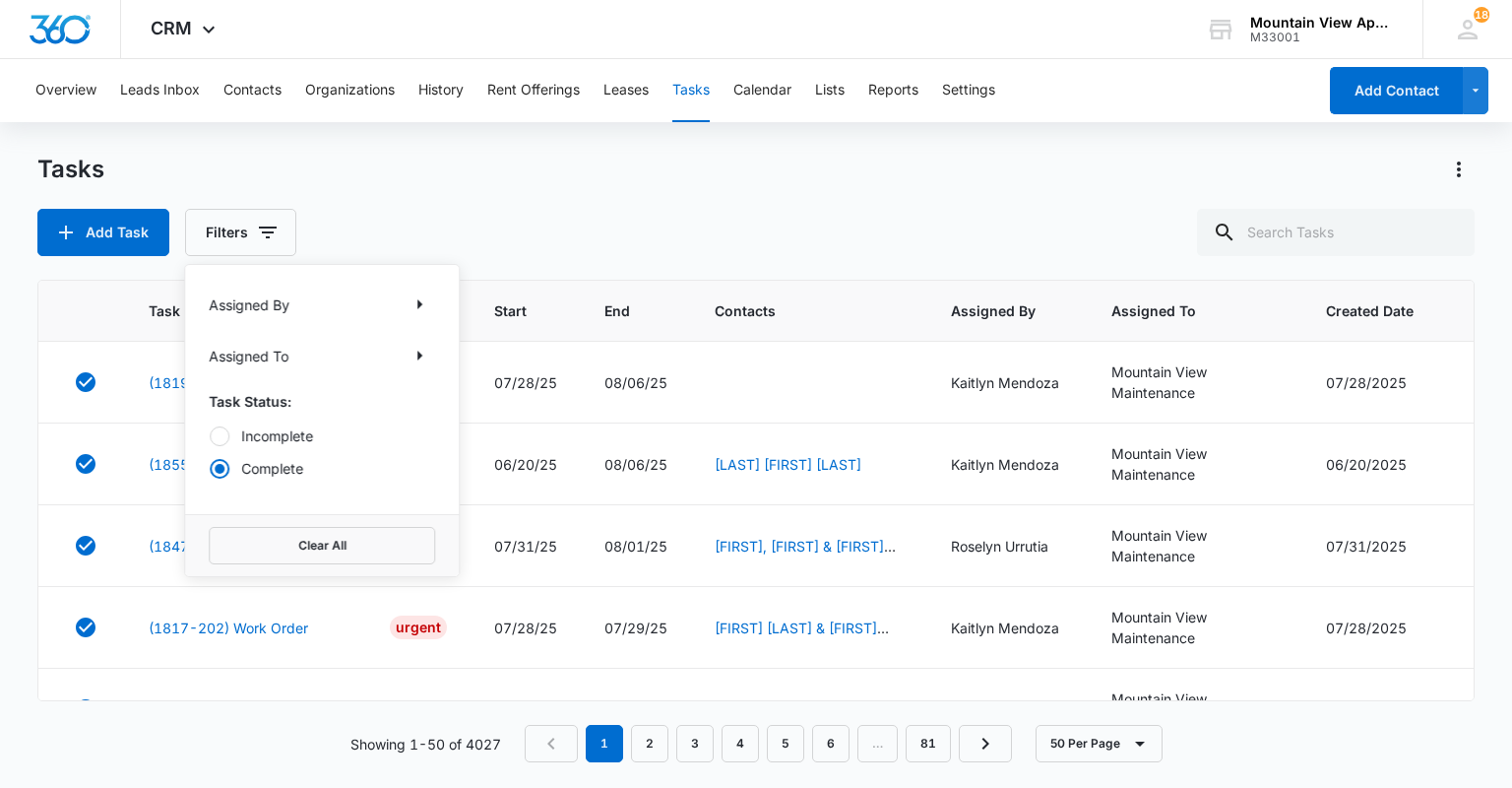 click on "Tasks Add Task Filters Assigned By Assigned To Task Status: Incomplete Complete Clear All" at bounding box center [755, 205] 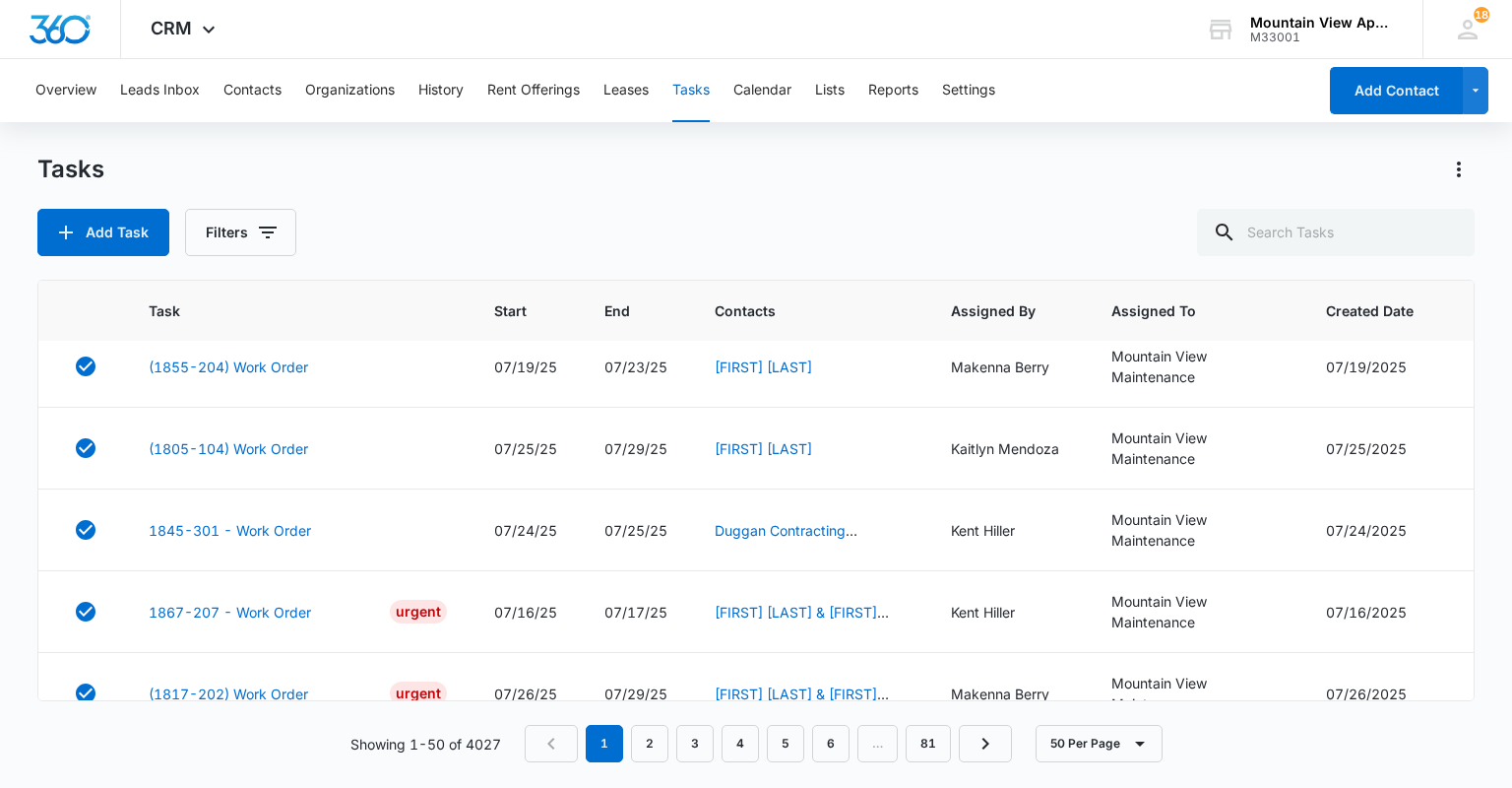 scroll, scrollTop: 3625, scrollLeft: 0, axis: vertical 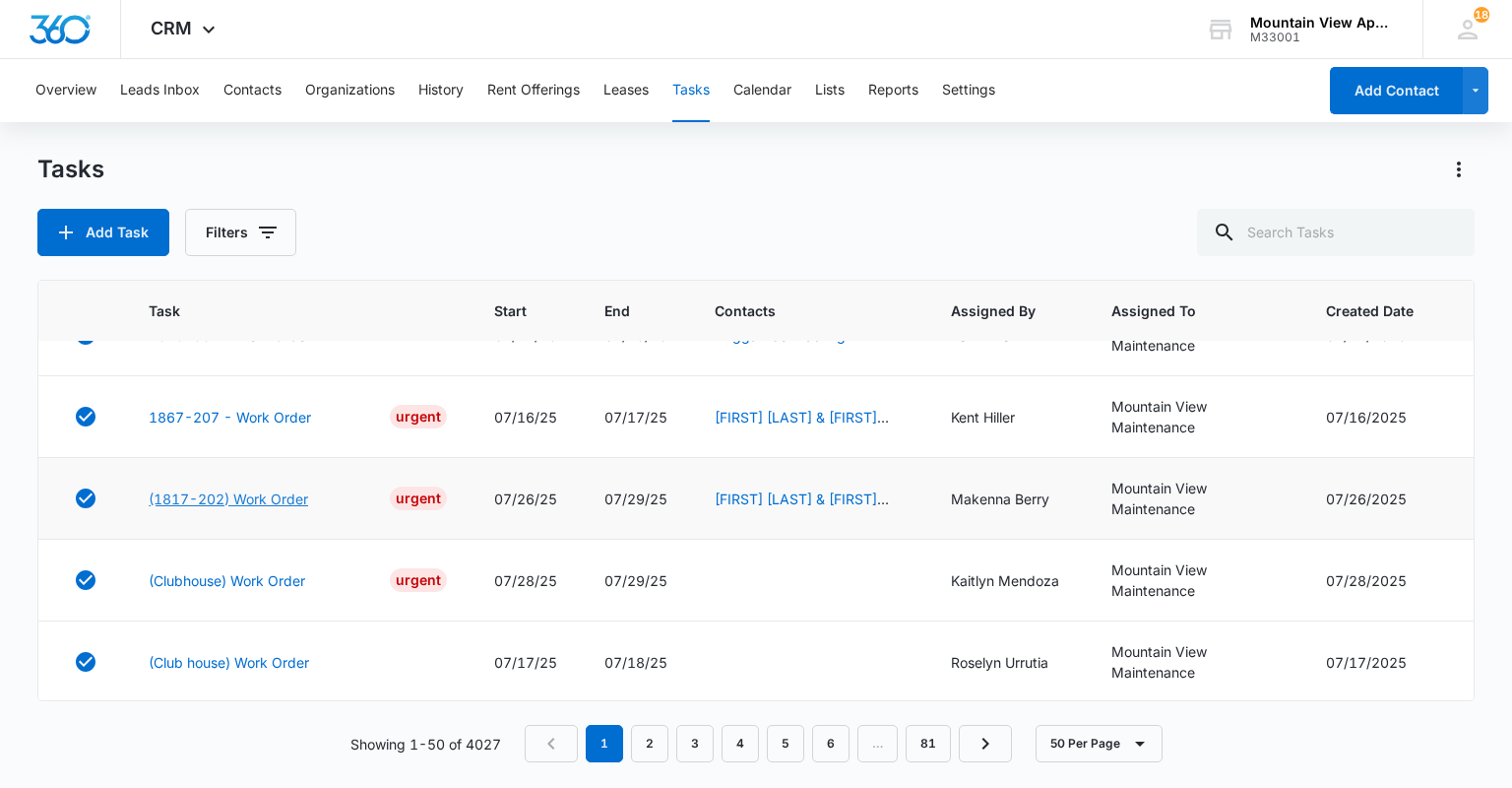click on "(1817-202) Work Order" at bounding box center [228, 498] 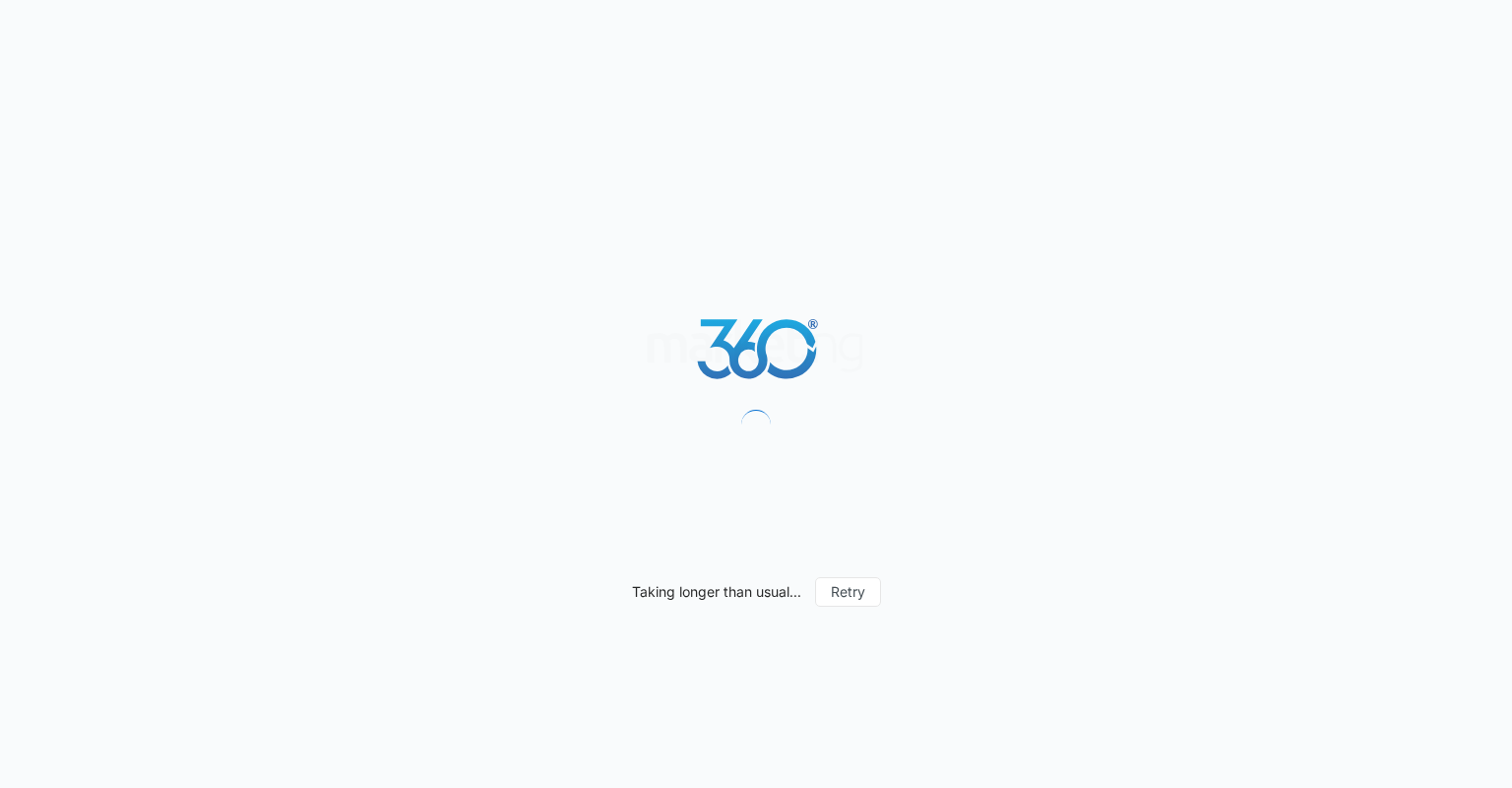 scroll, scrollTop: 0, scrollLeft: 0, axis: both 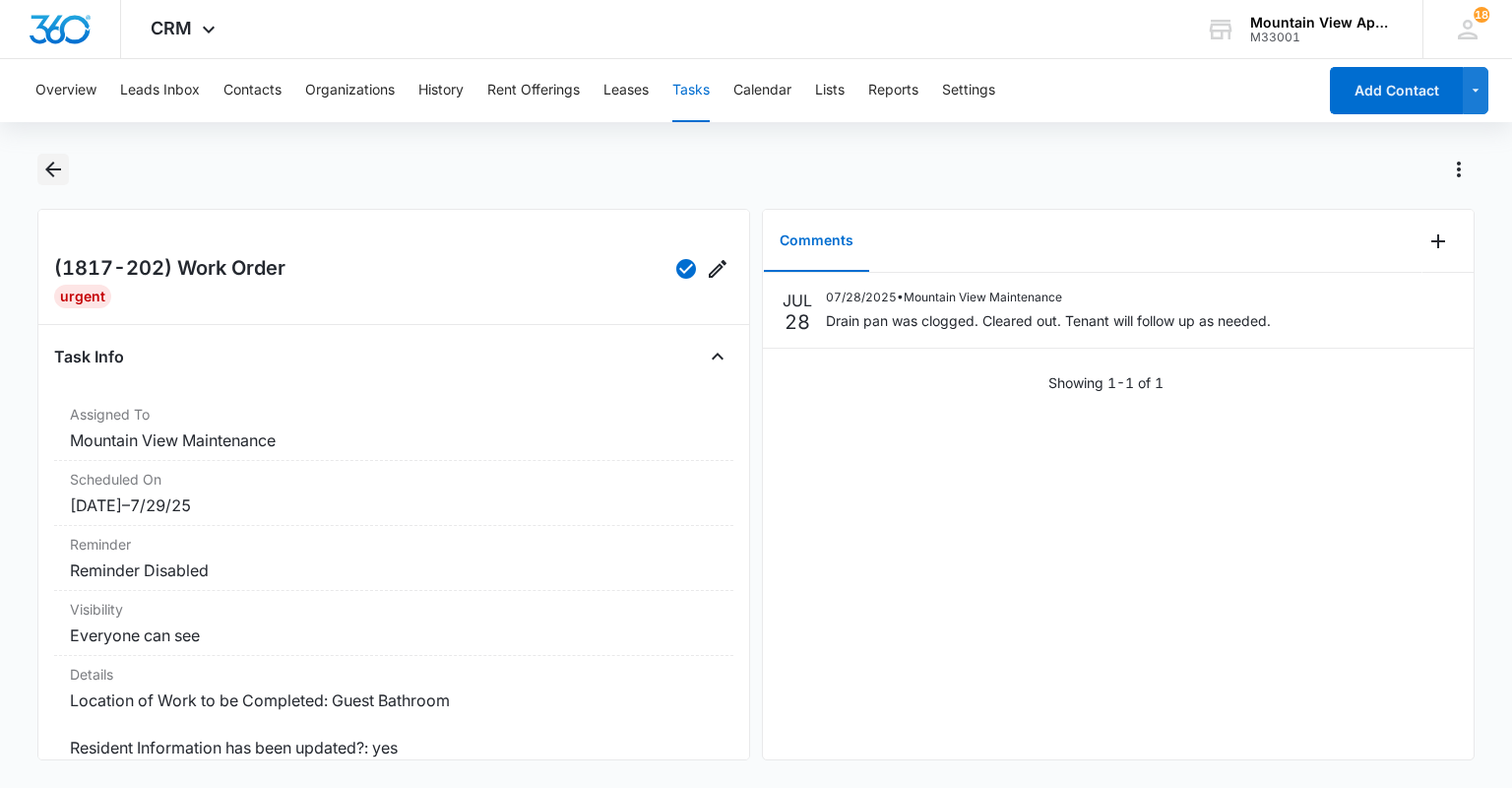 click 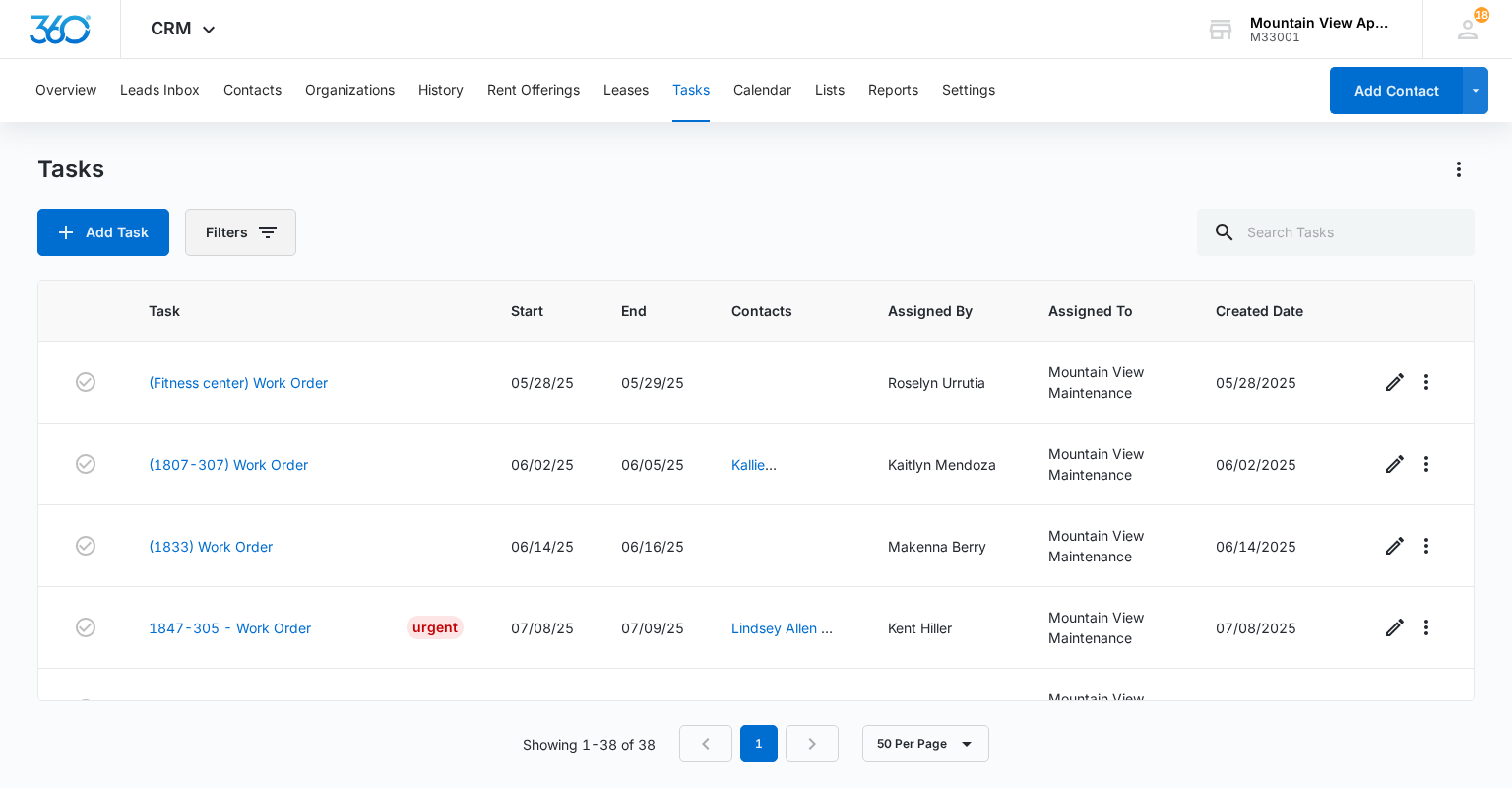 click on "Filters" at bounding box center (240, 232) 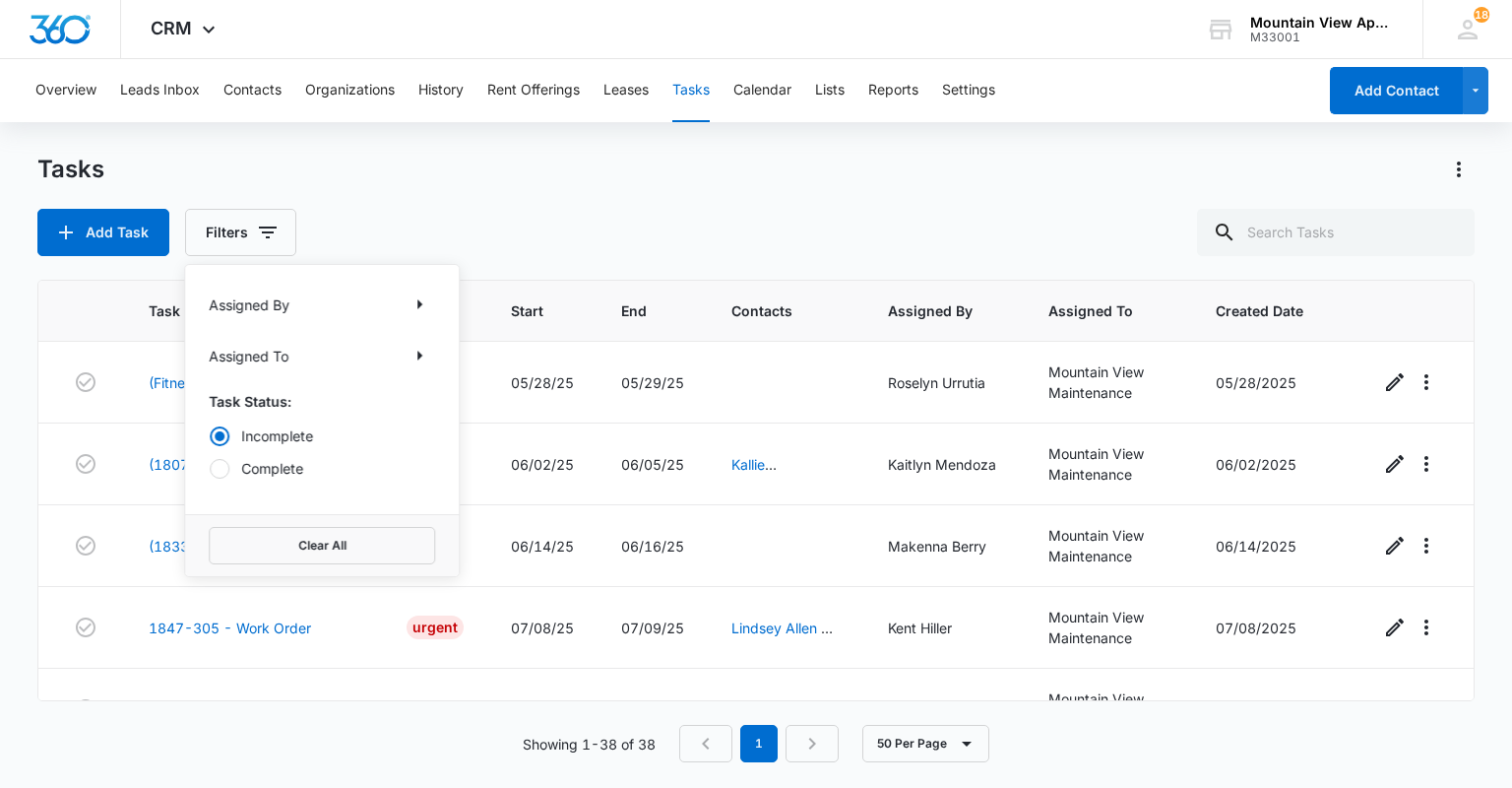 click on "Complete" at bounding box center [322, 468] 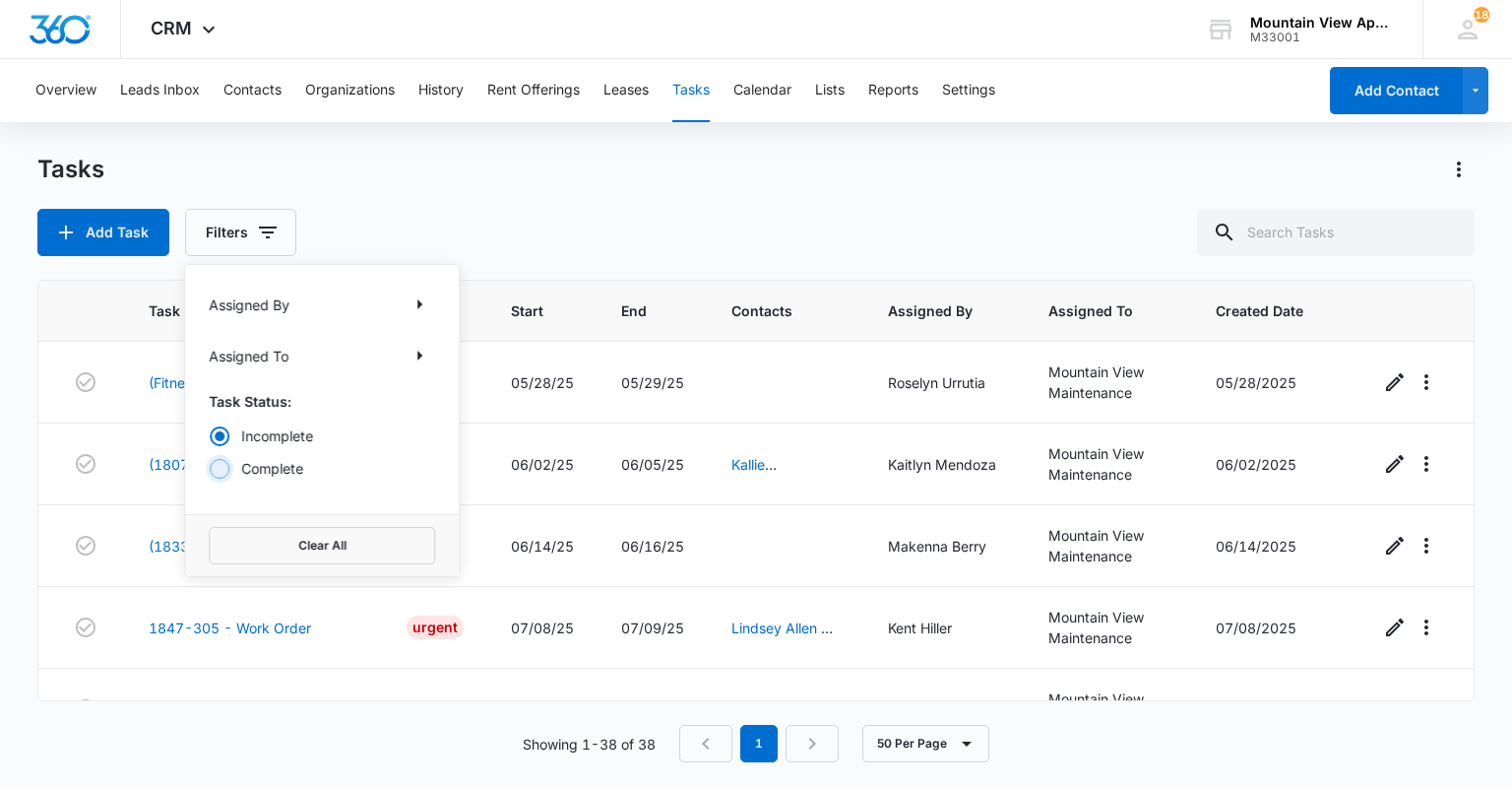 radio on "false" 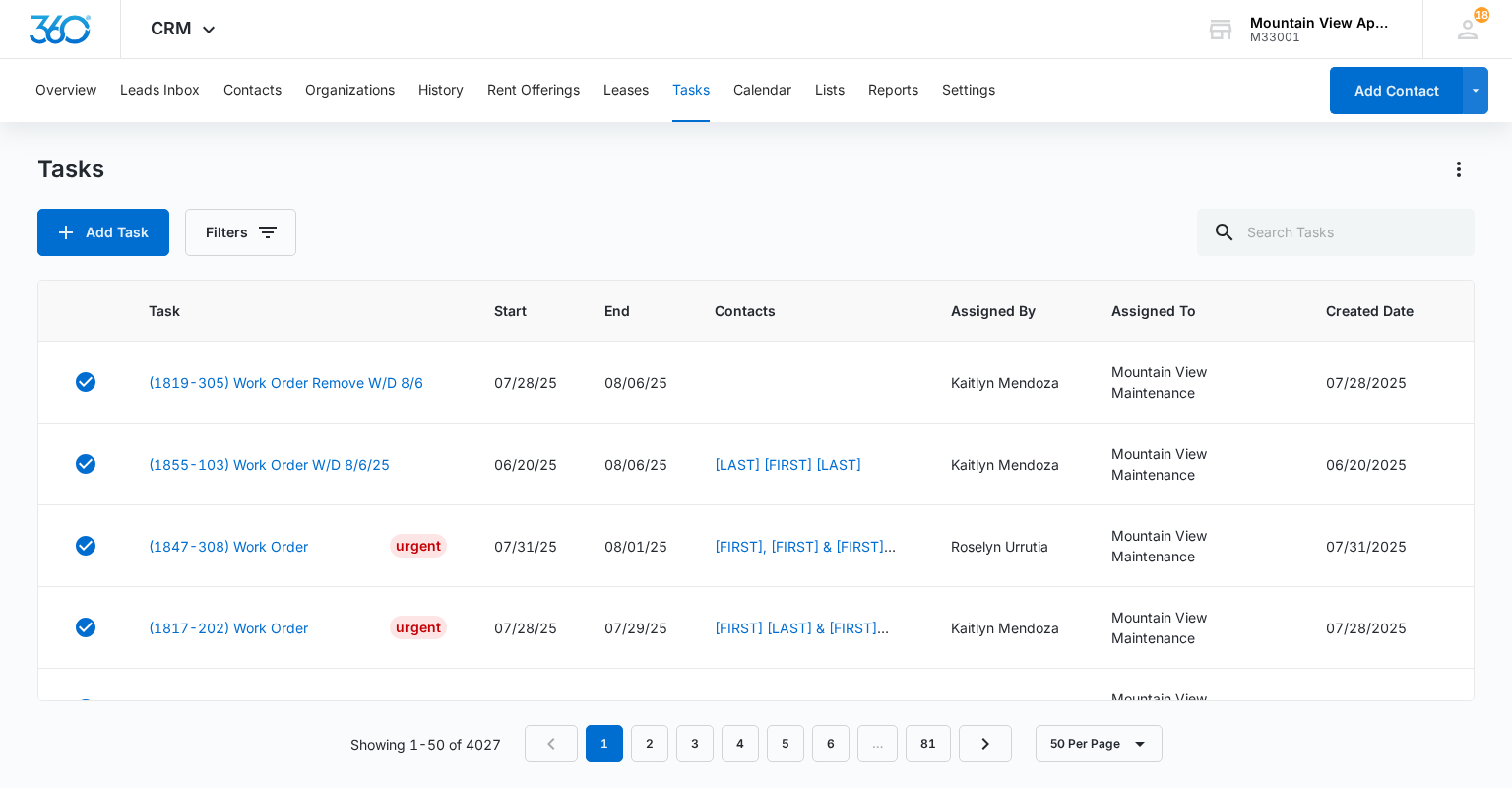 click on "Add Task Filters" at bounding box center (755, 232) 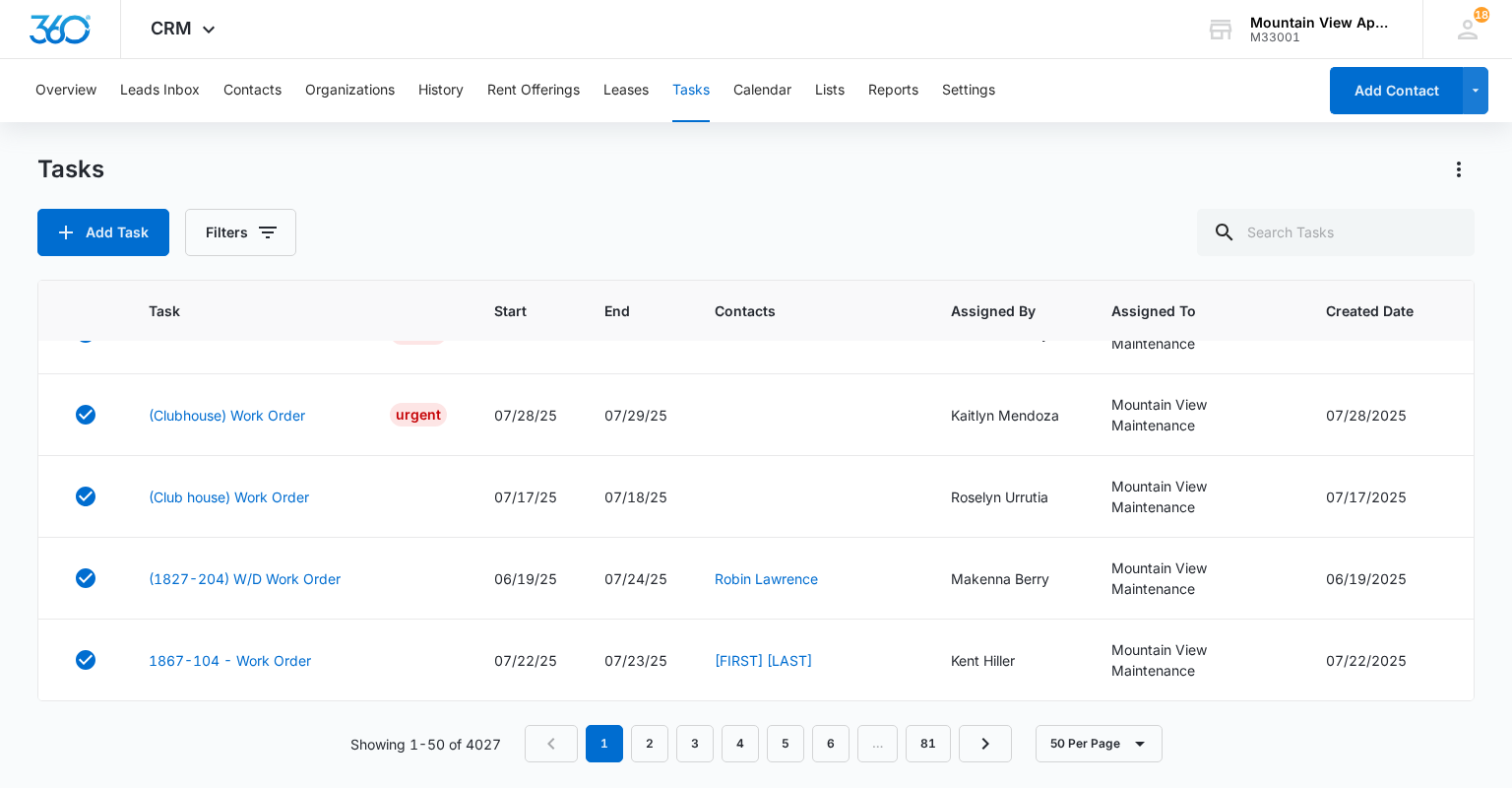 scroll, scrollTop: 3822, scrollLeft: 0, axis: vertical 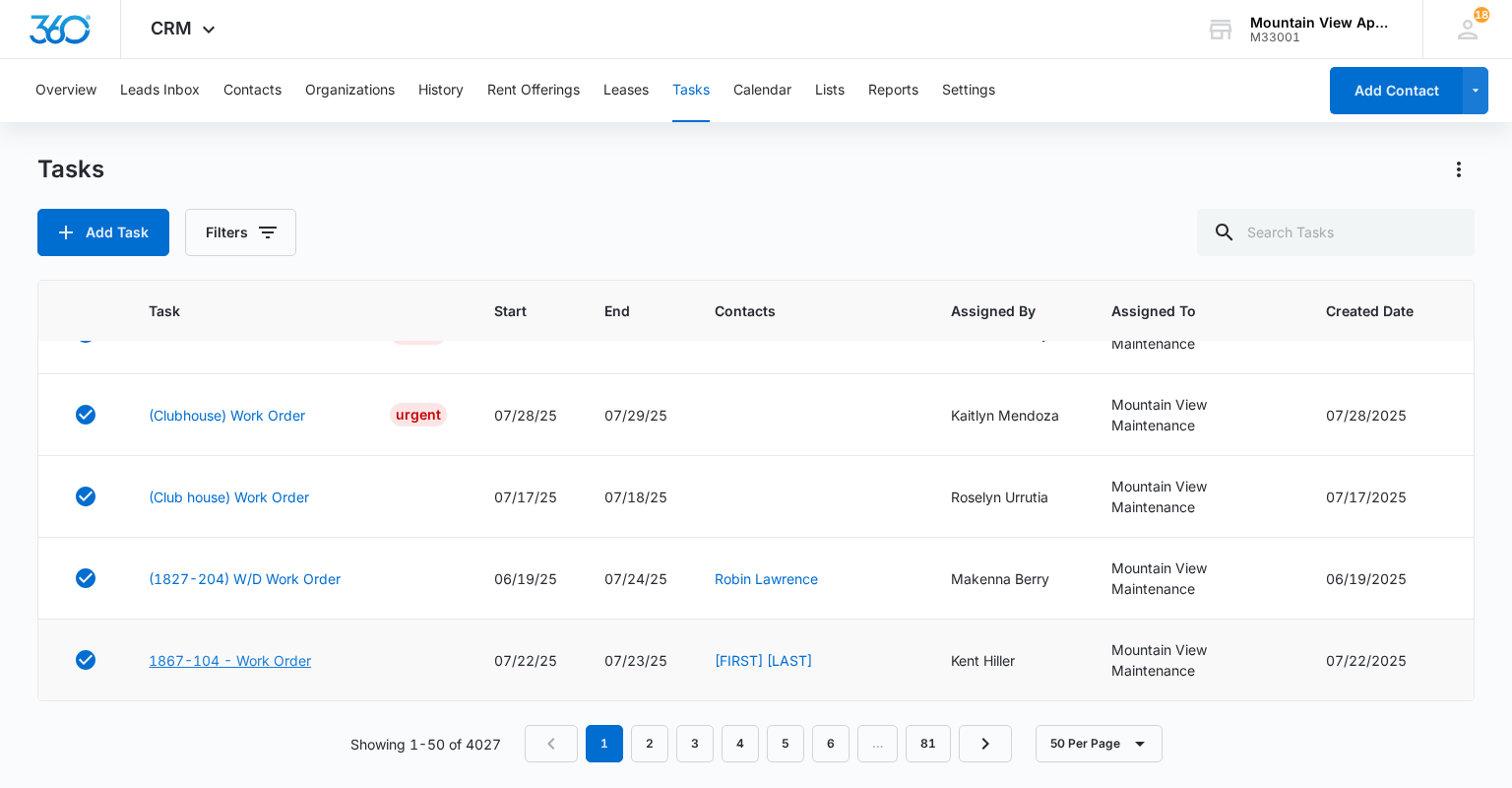 click on "1867-104 - Work Order" at bounding box center (229, 660) 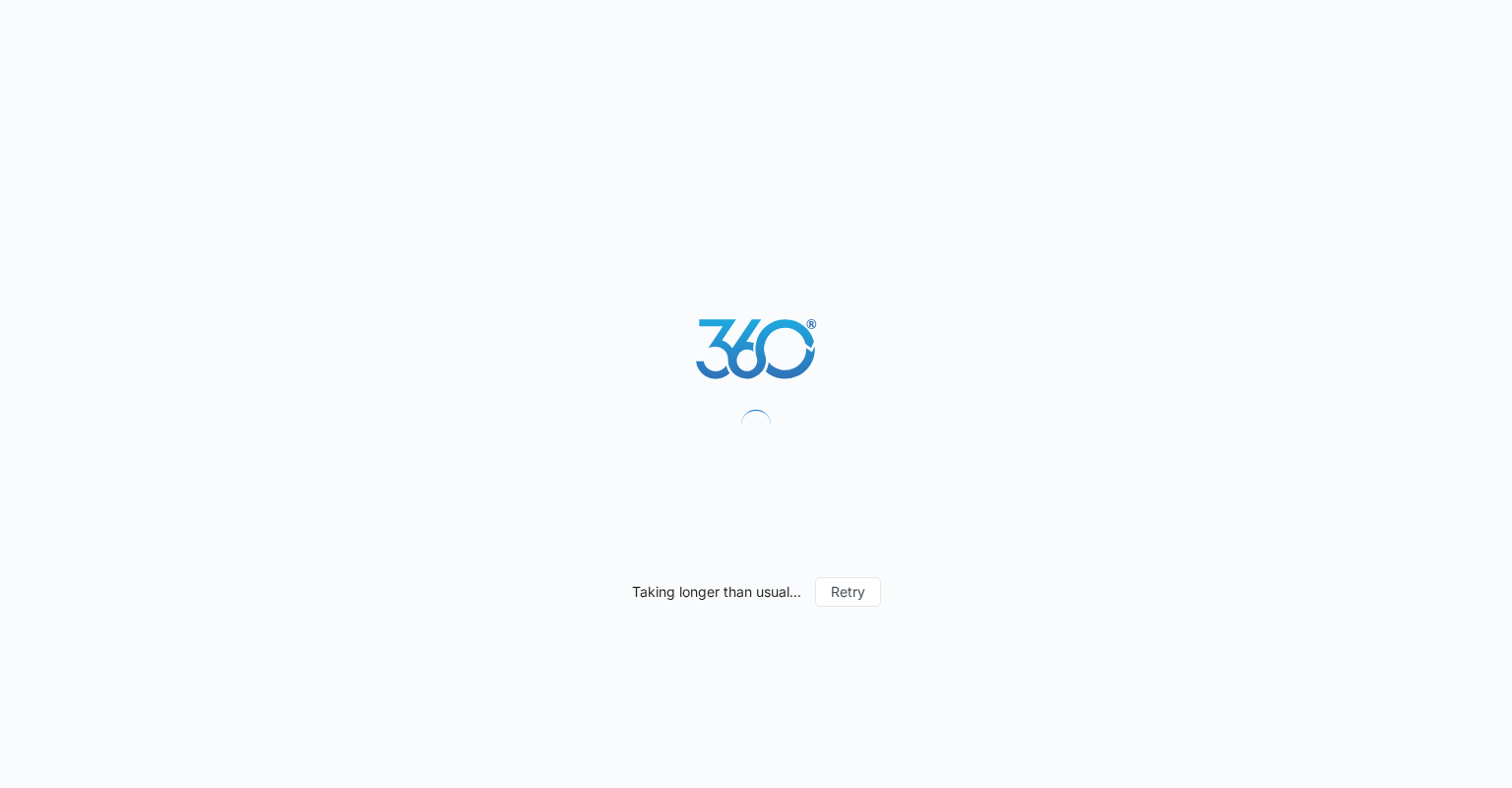 scroll, scrollTop: 0, scrollLeft: 0, axis: both 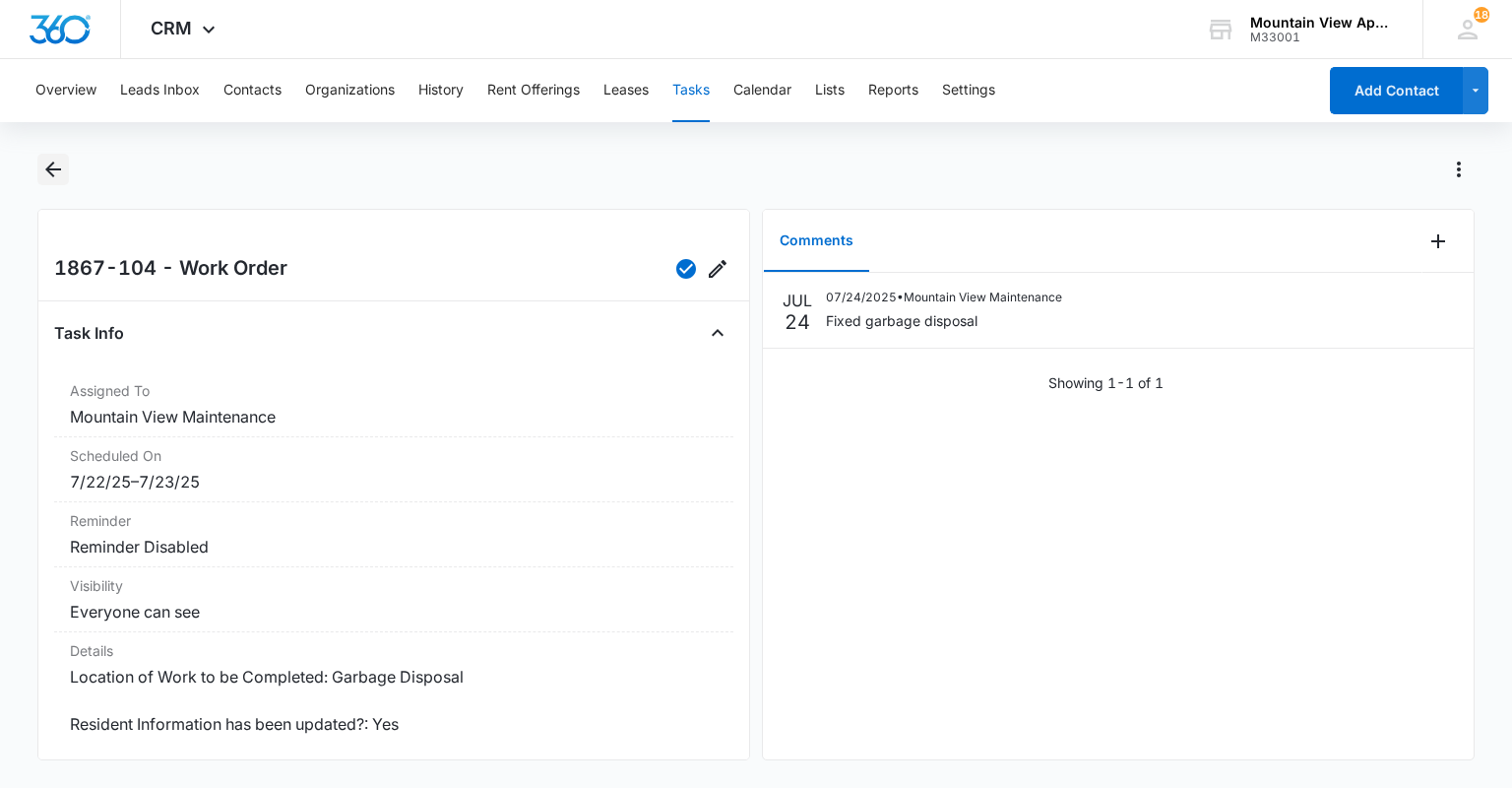 click 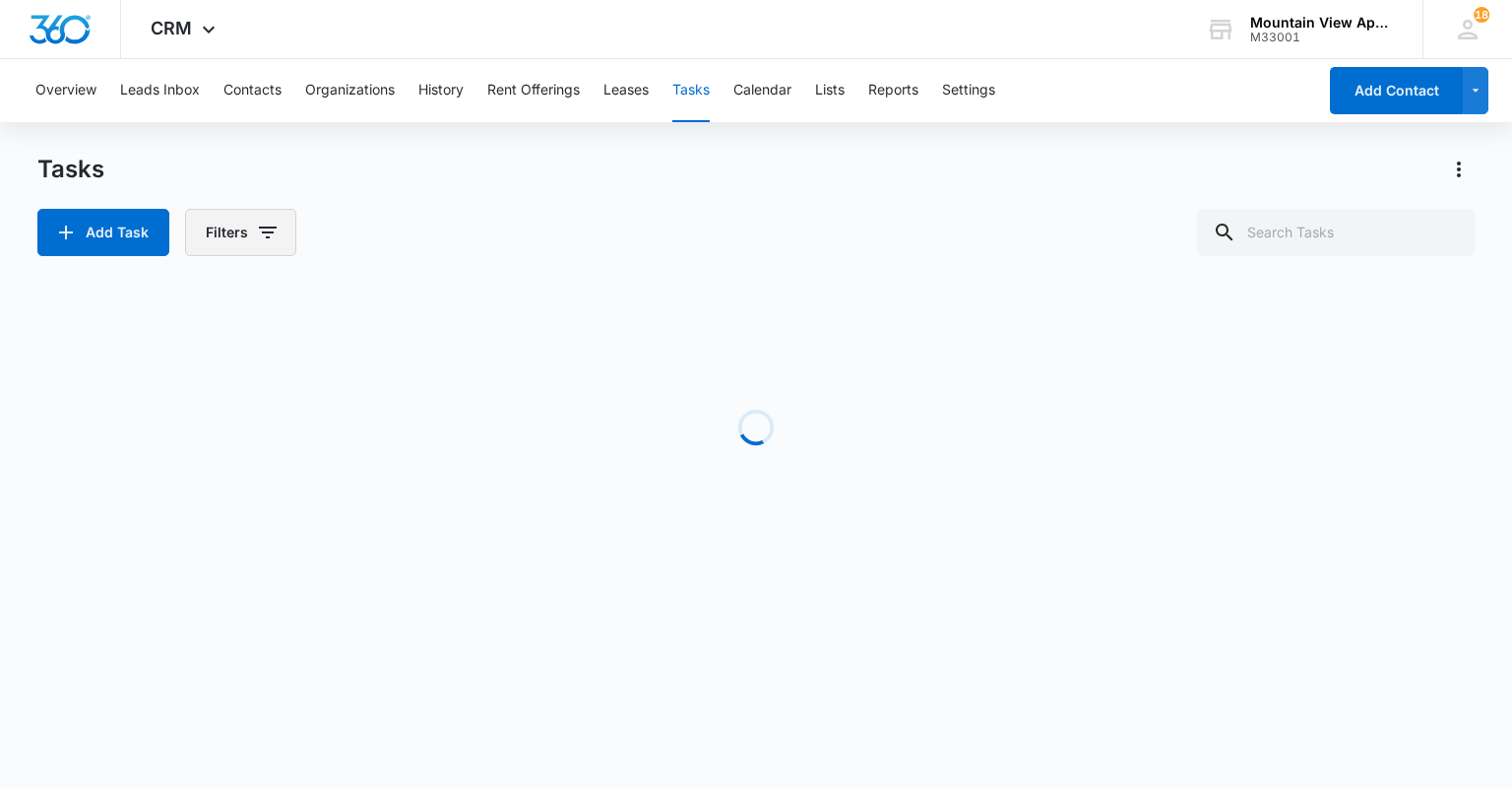 click 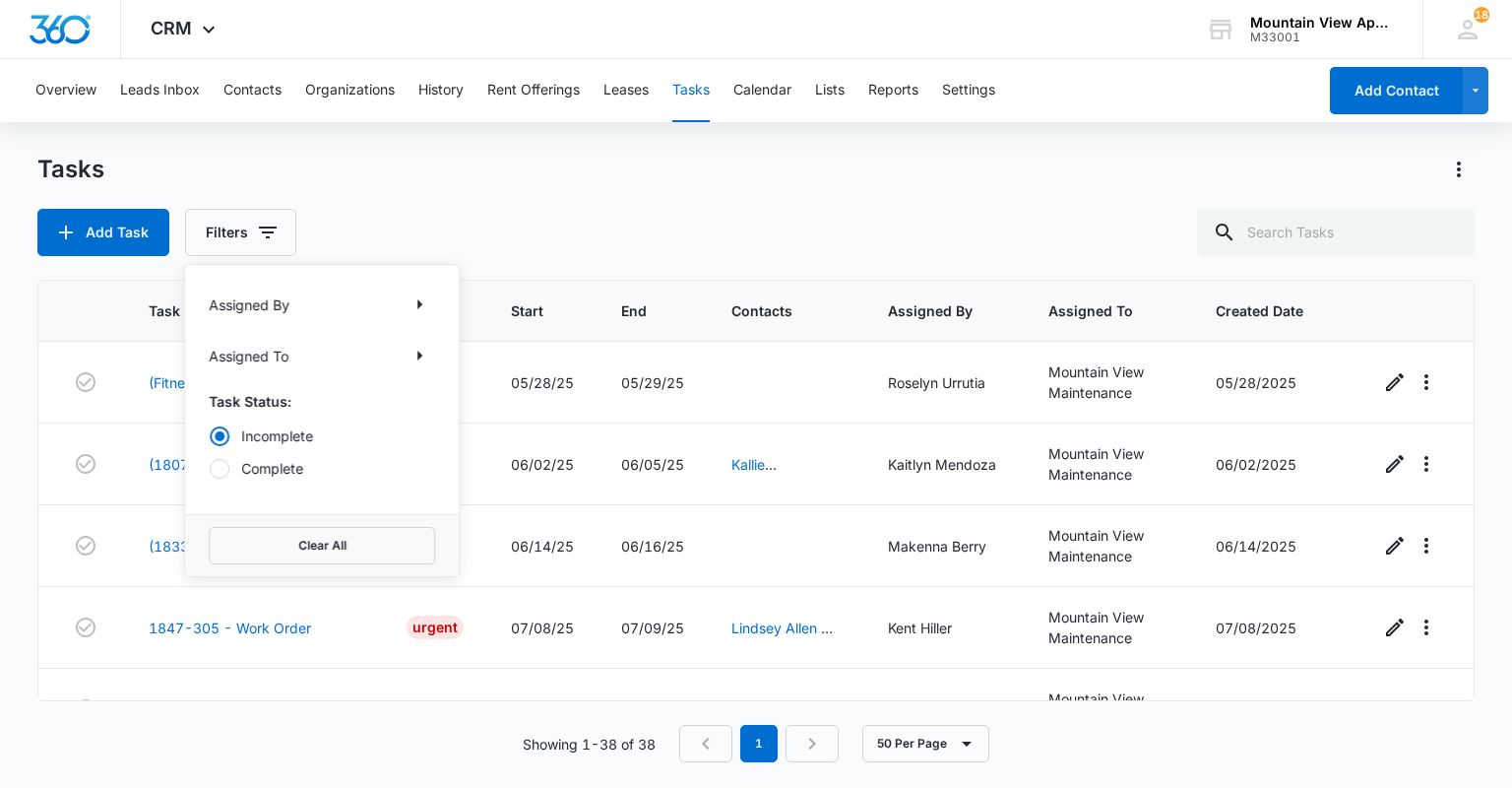 click on "Complete" at bounding box center (322, 468) 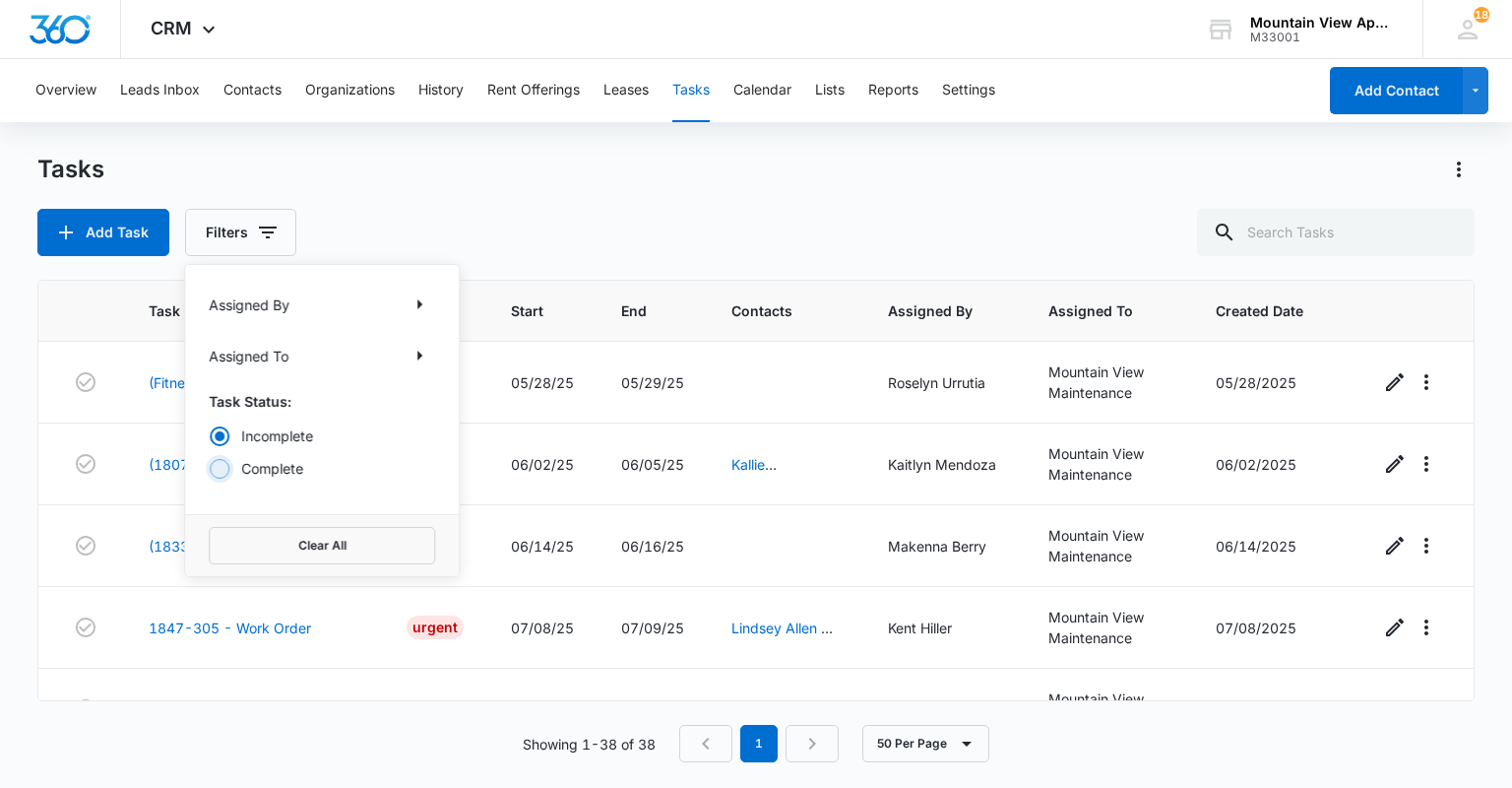 radio on "false" 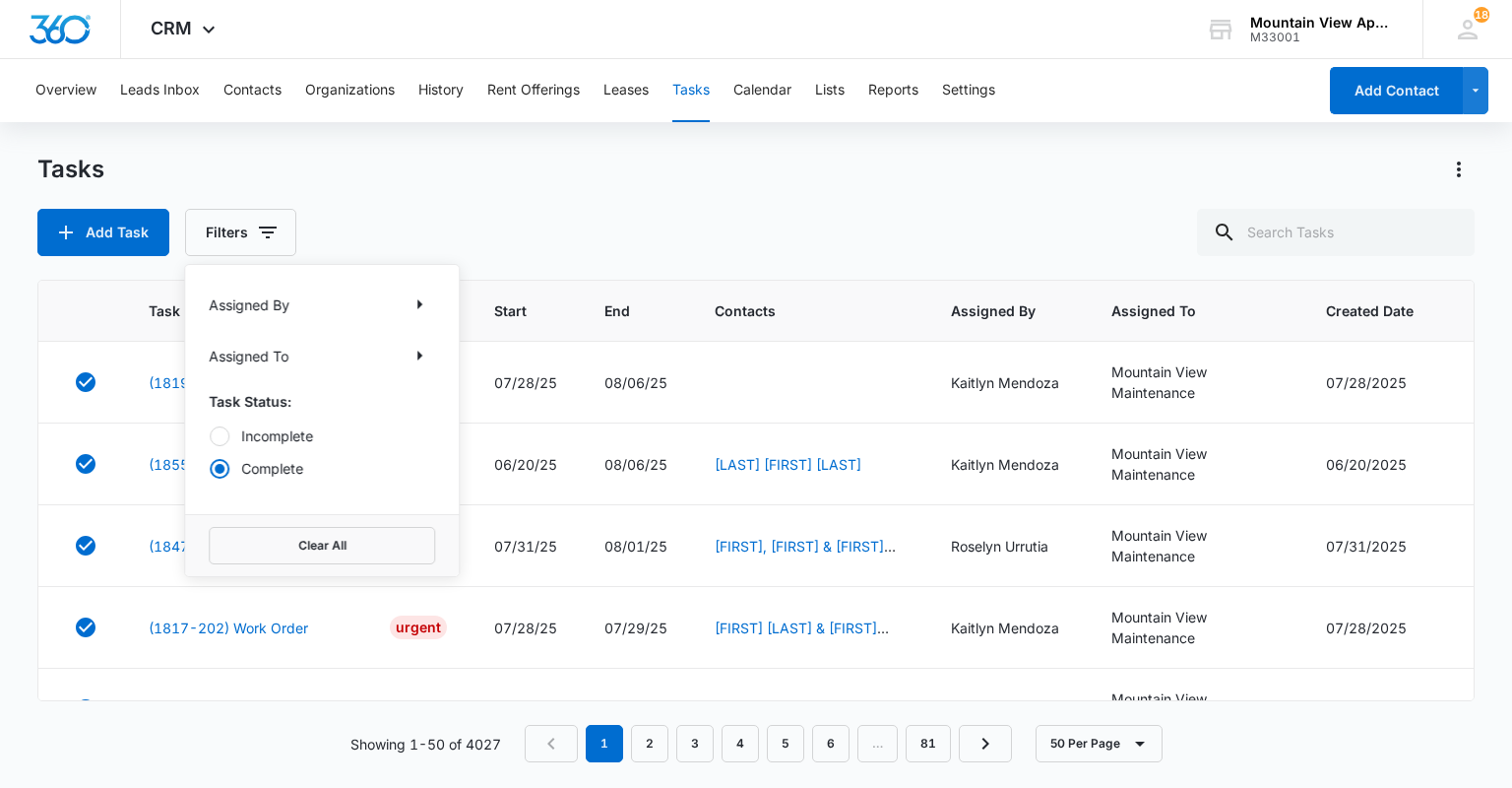 click on "Tasks Add Task Filters Assigned By Assigned To Task Status: Incomplete Complete Clear All" at bounding box center (755, 205) 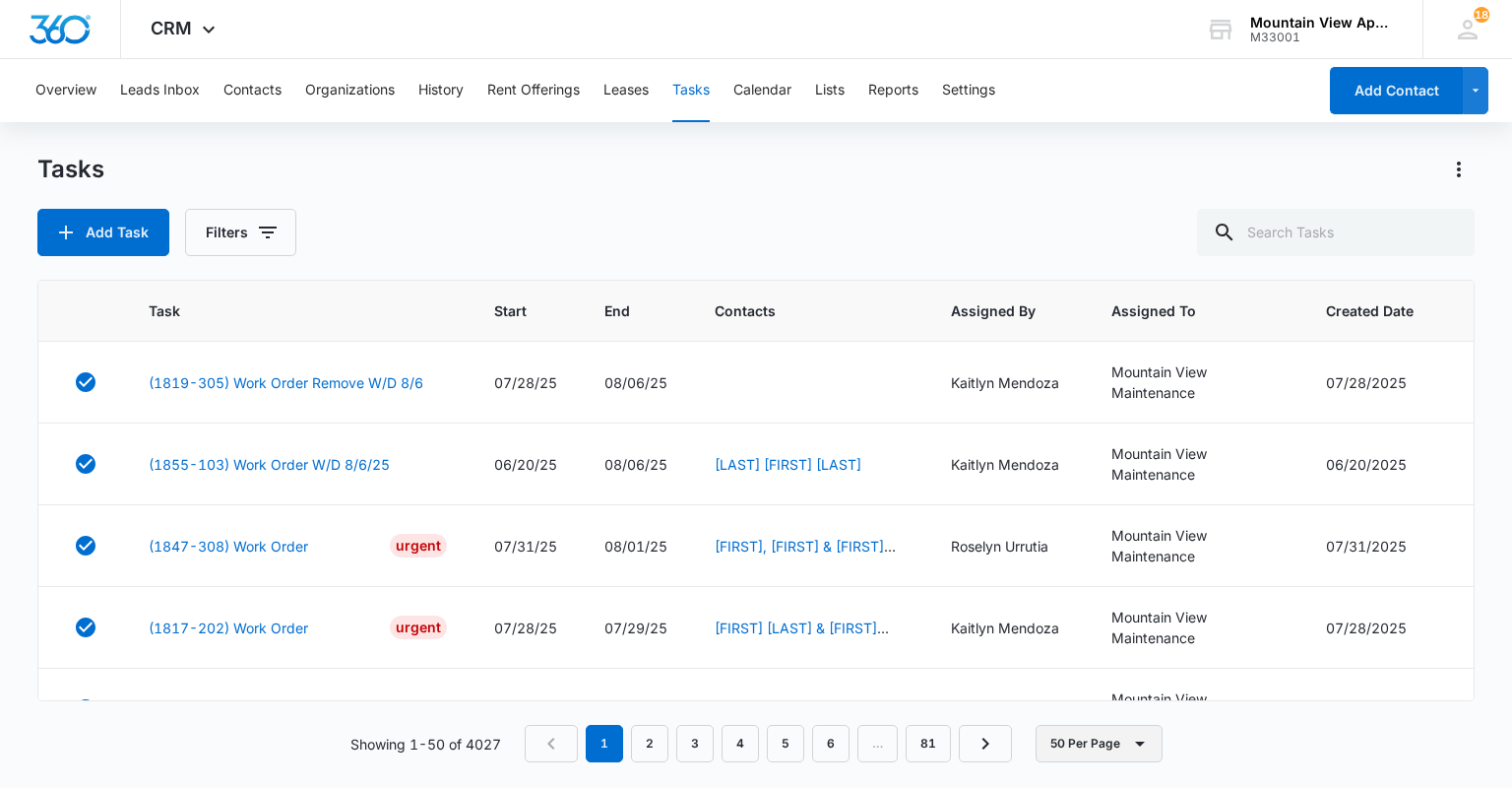 click on "50   Per Page" at bounding box center [1099, 744] 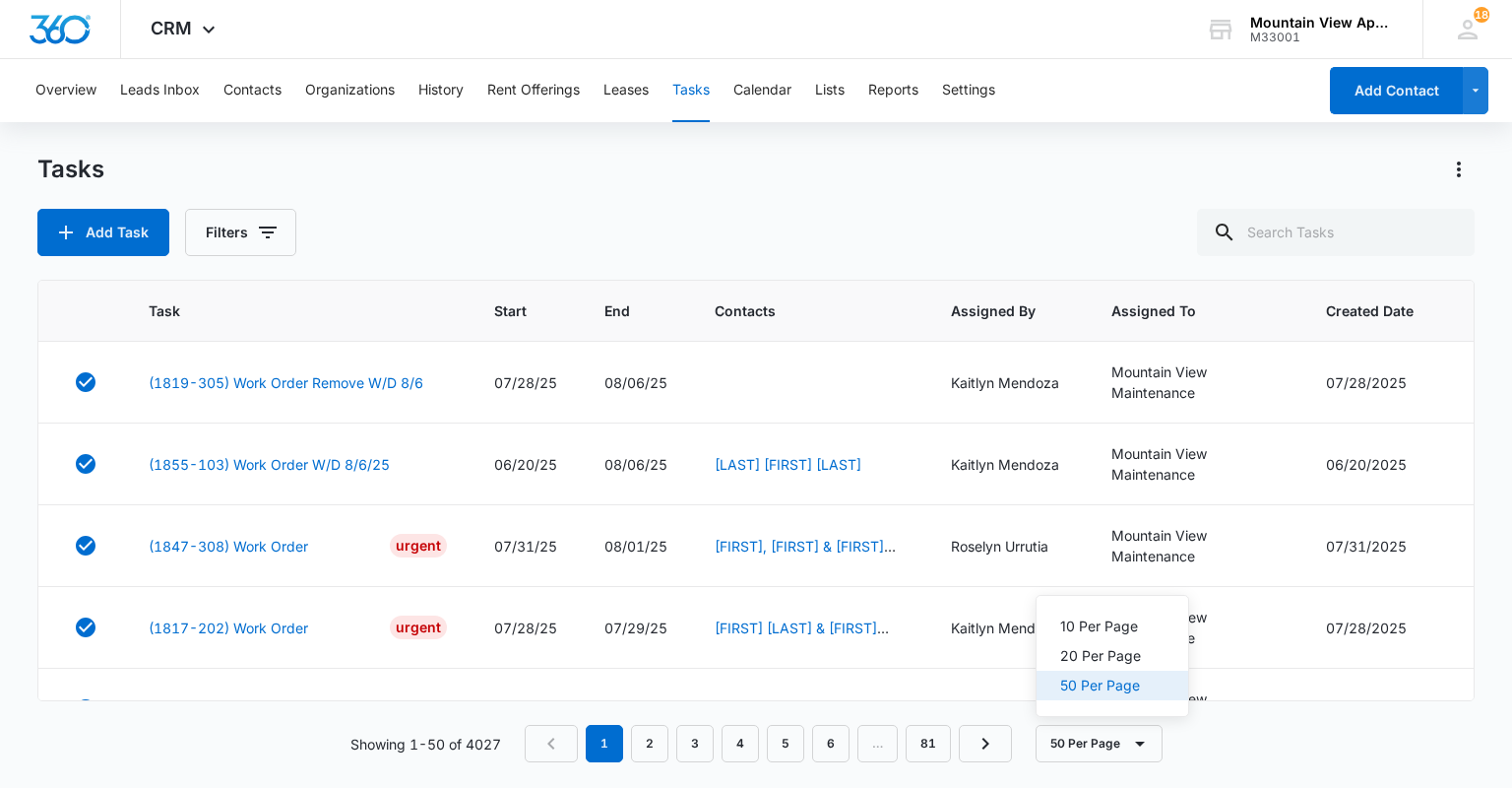 click on "50   Per Page" at bounding box center (1112, 686) 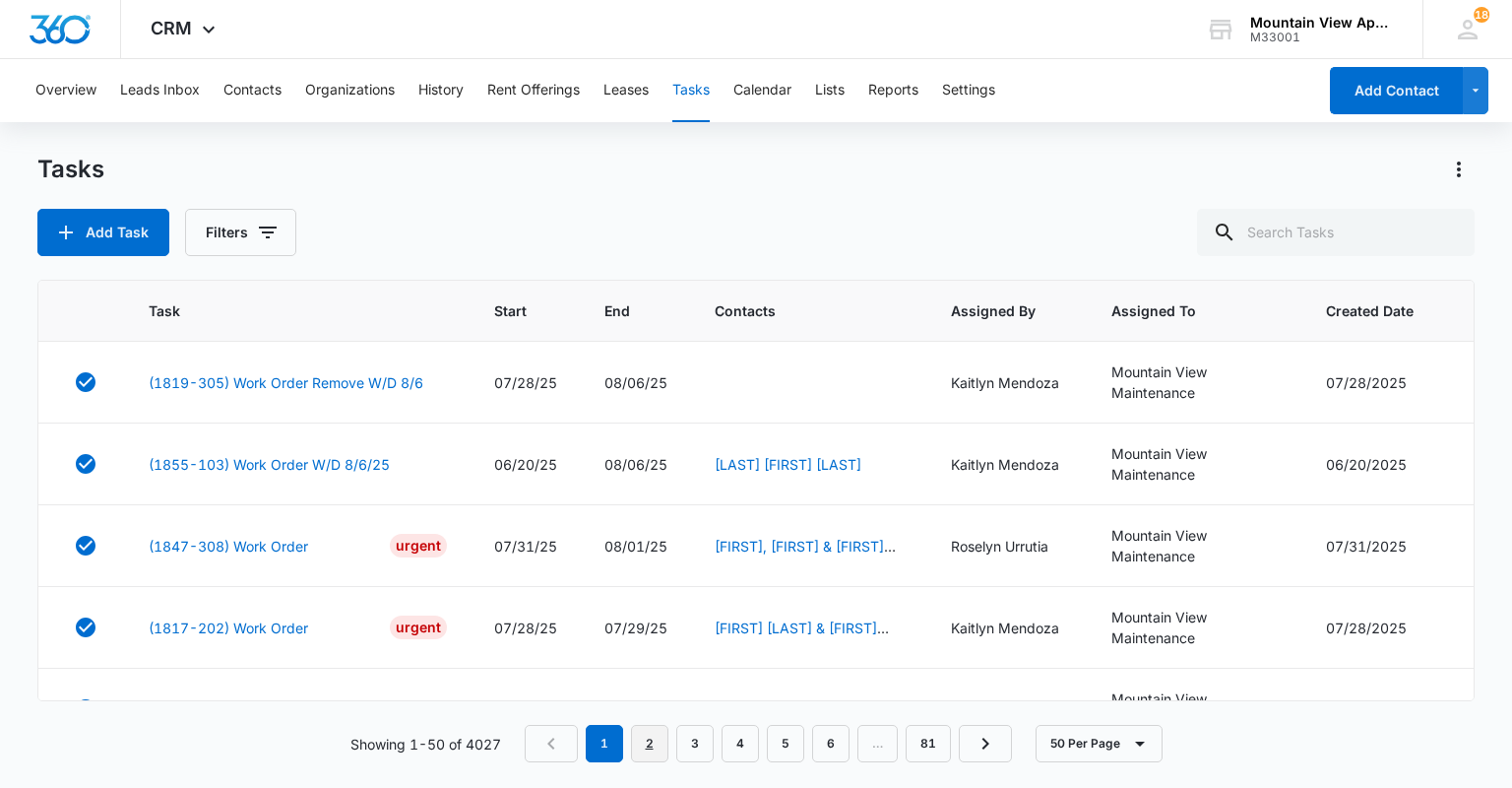 click on "2" at bounding box center (650, 744) 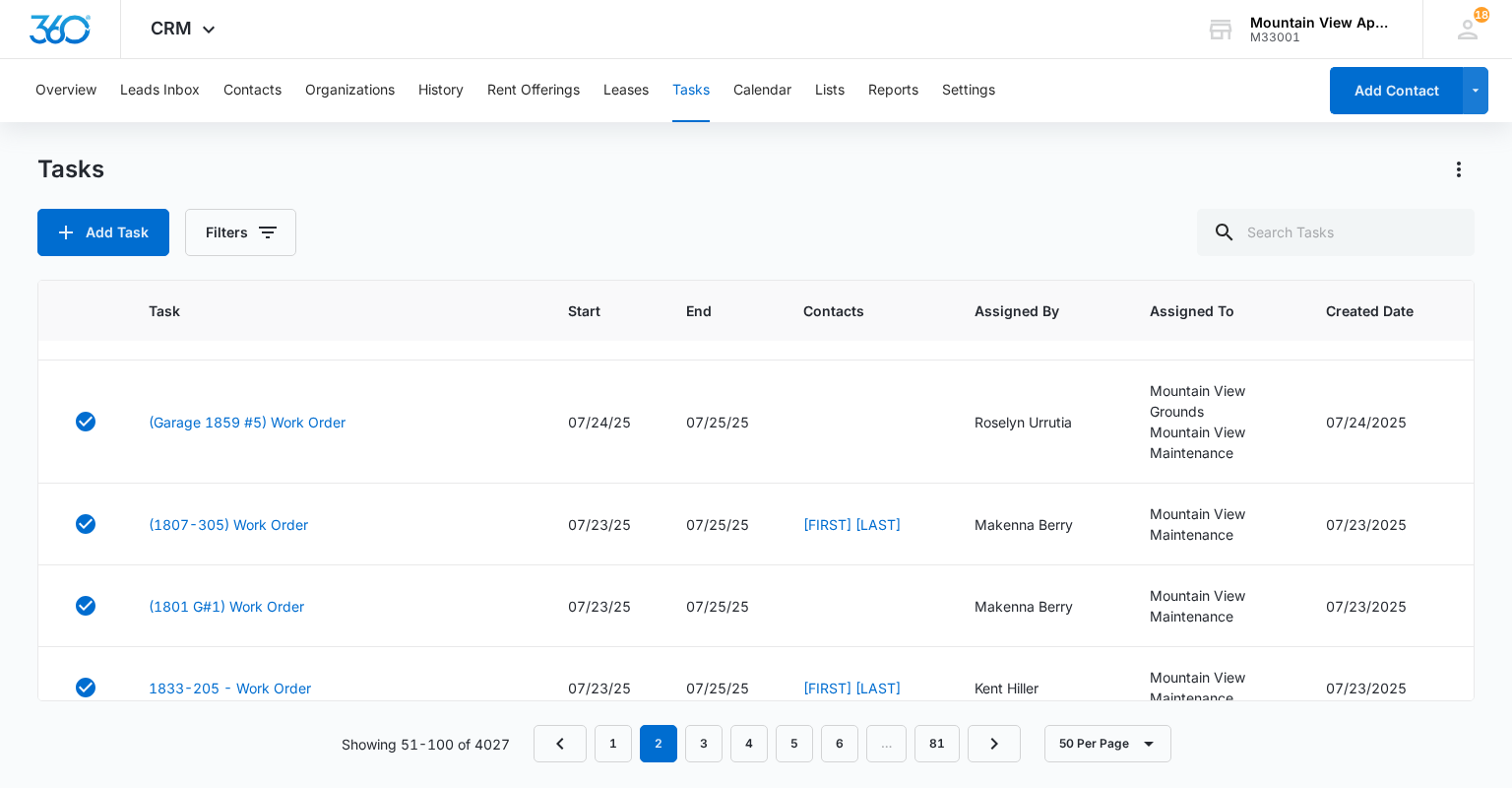 scroll, scrollTop: 0, scrollLeft: 0, axis: both 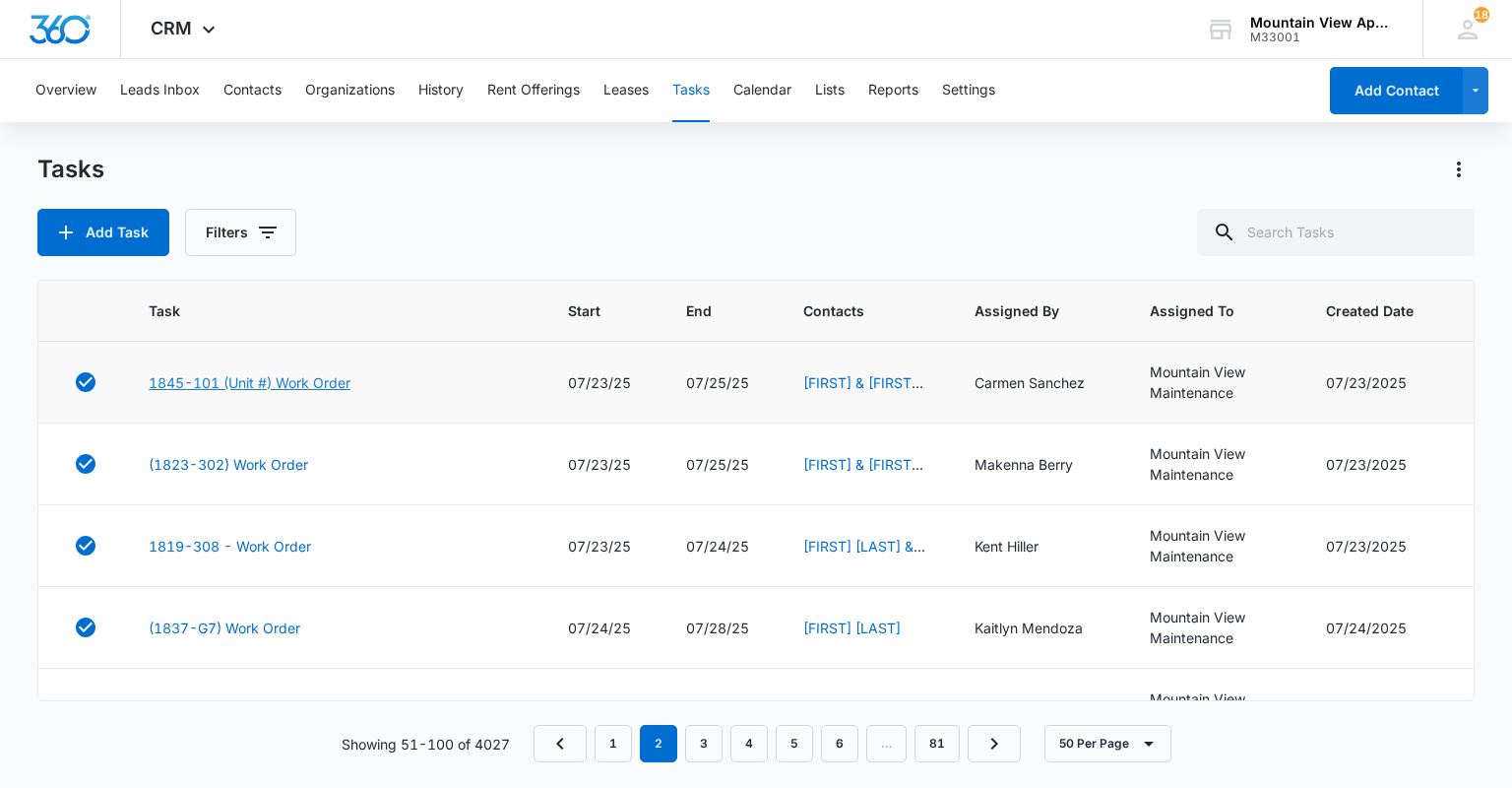 click on "1845-101 (Unit #) Work Order" at bounding box center [249, 382] 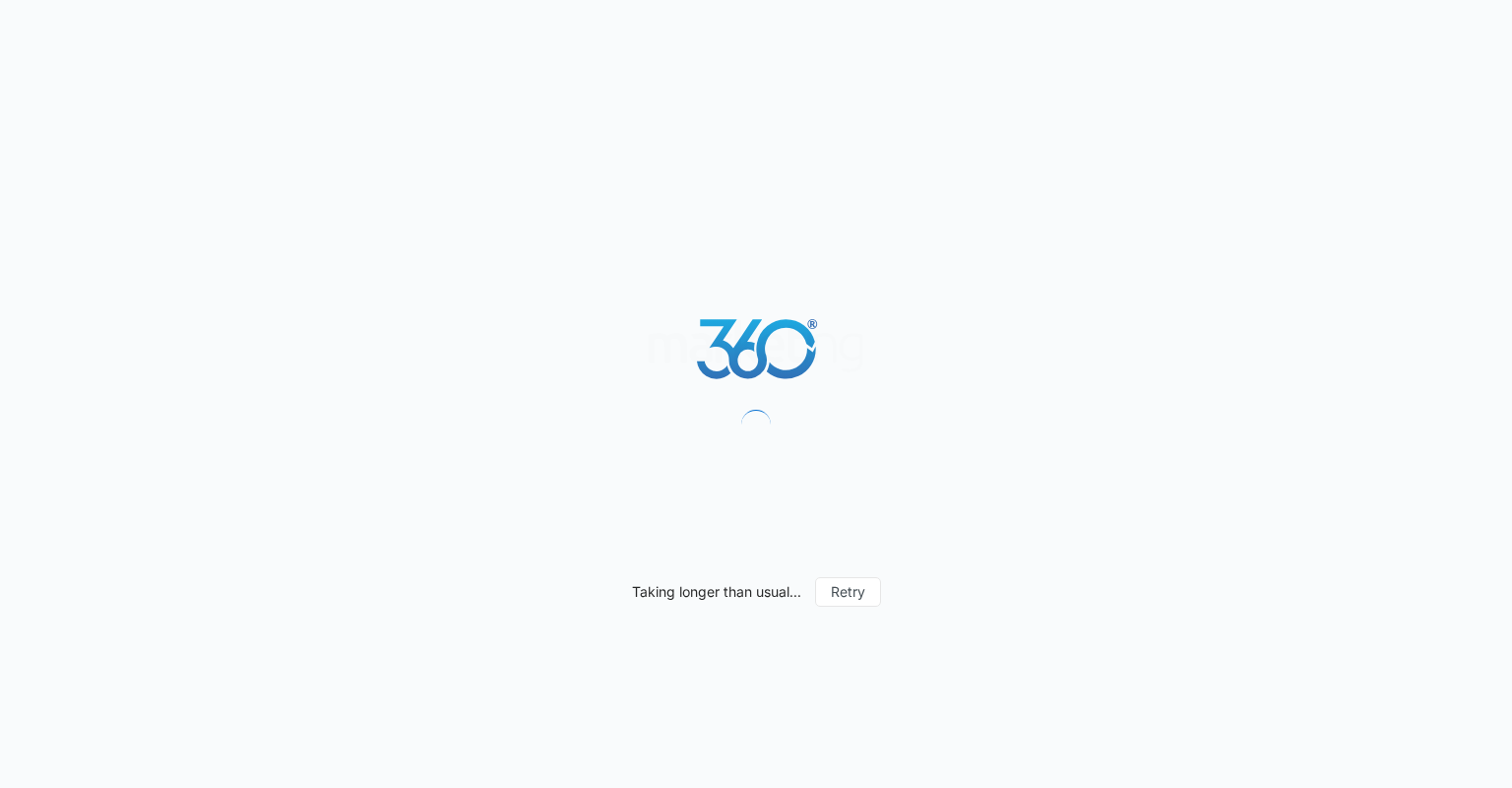 scroll, scrollTop: 0, scrollLeft: 0, axis: both 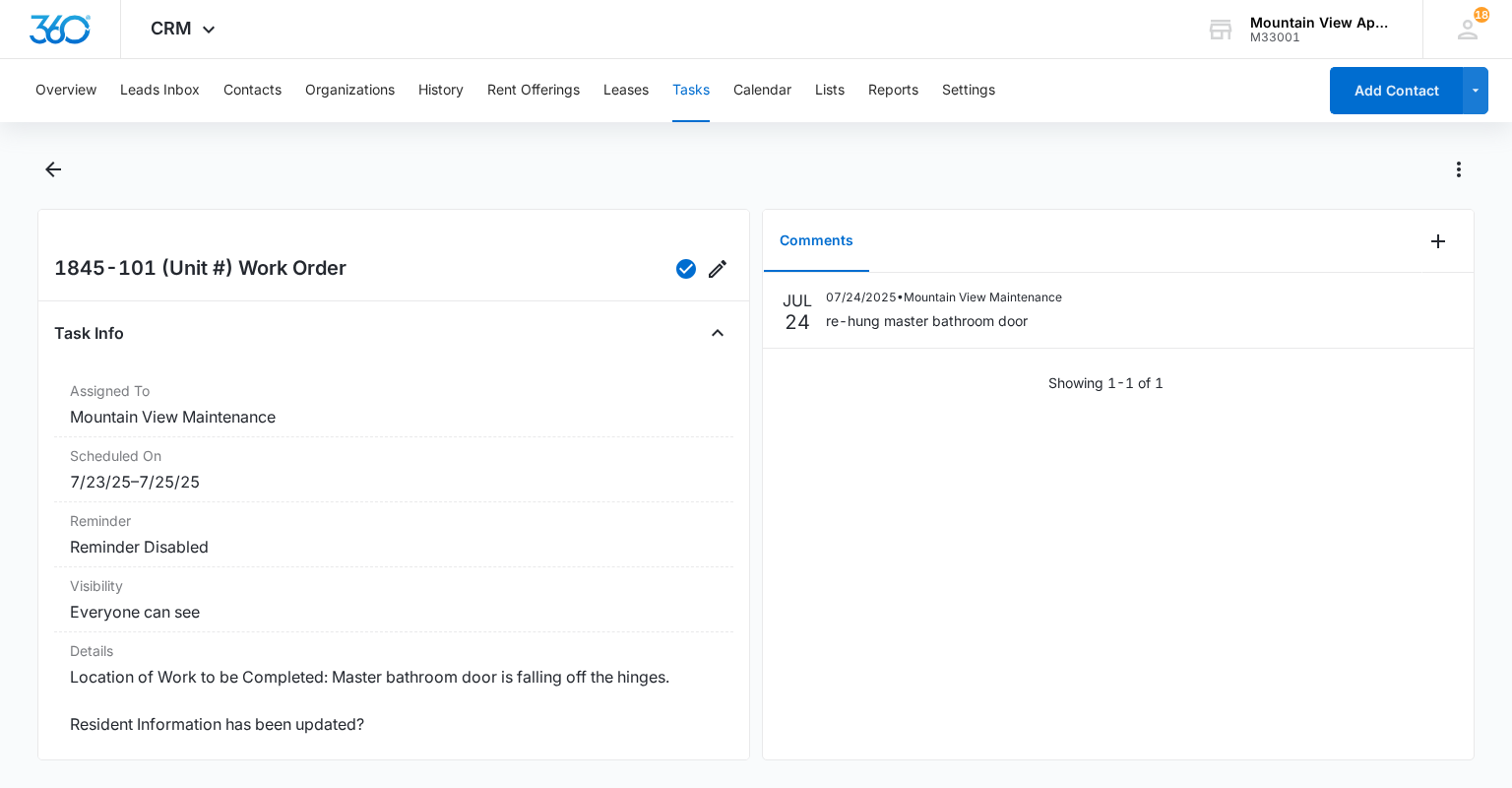 click at bounding box center [755, 181] 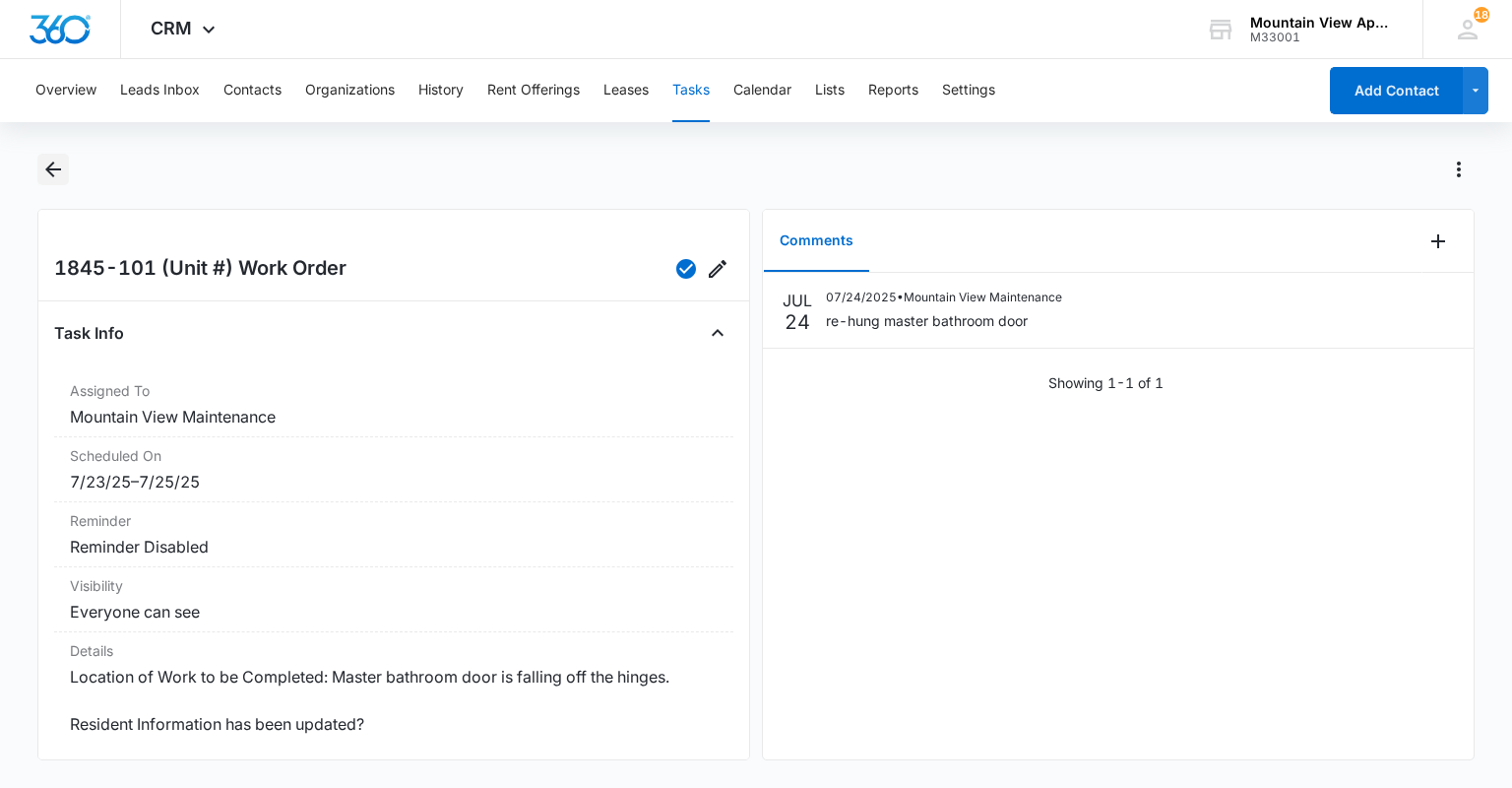 click at bounding box center [52, 169] 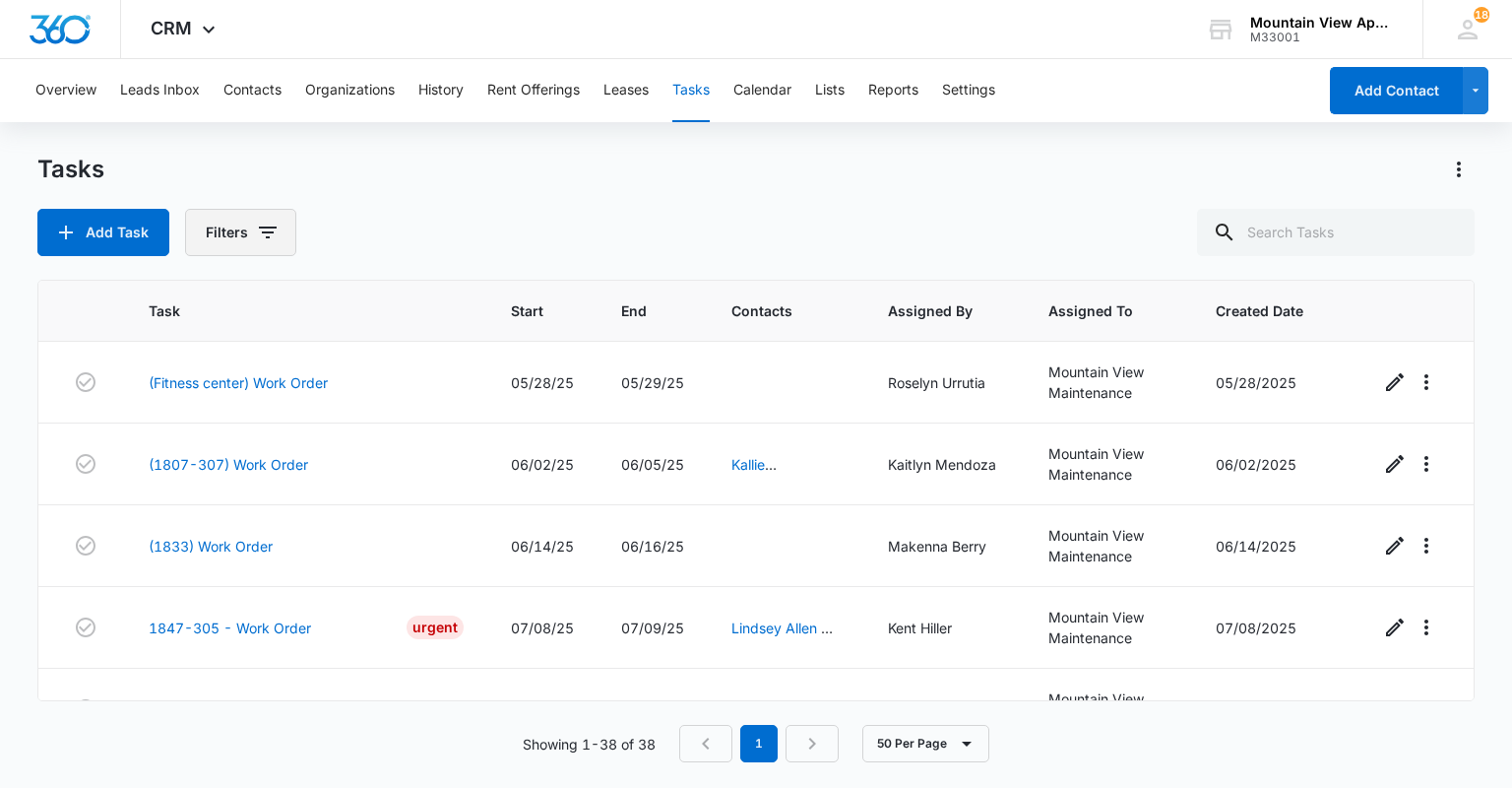 click on "Filters" at bounding box center (240, 232) 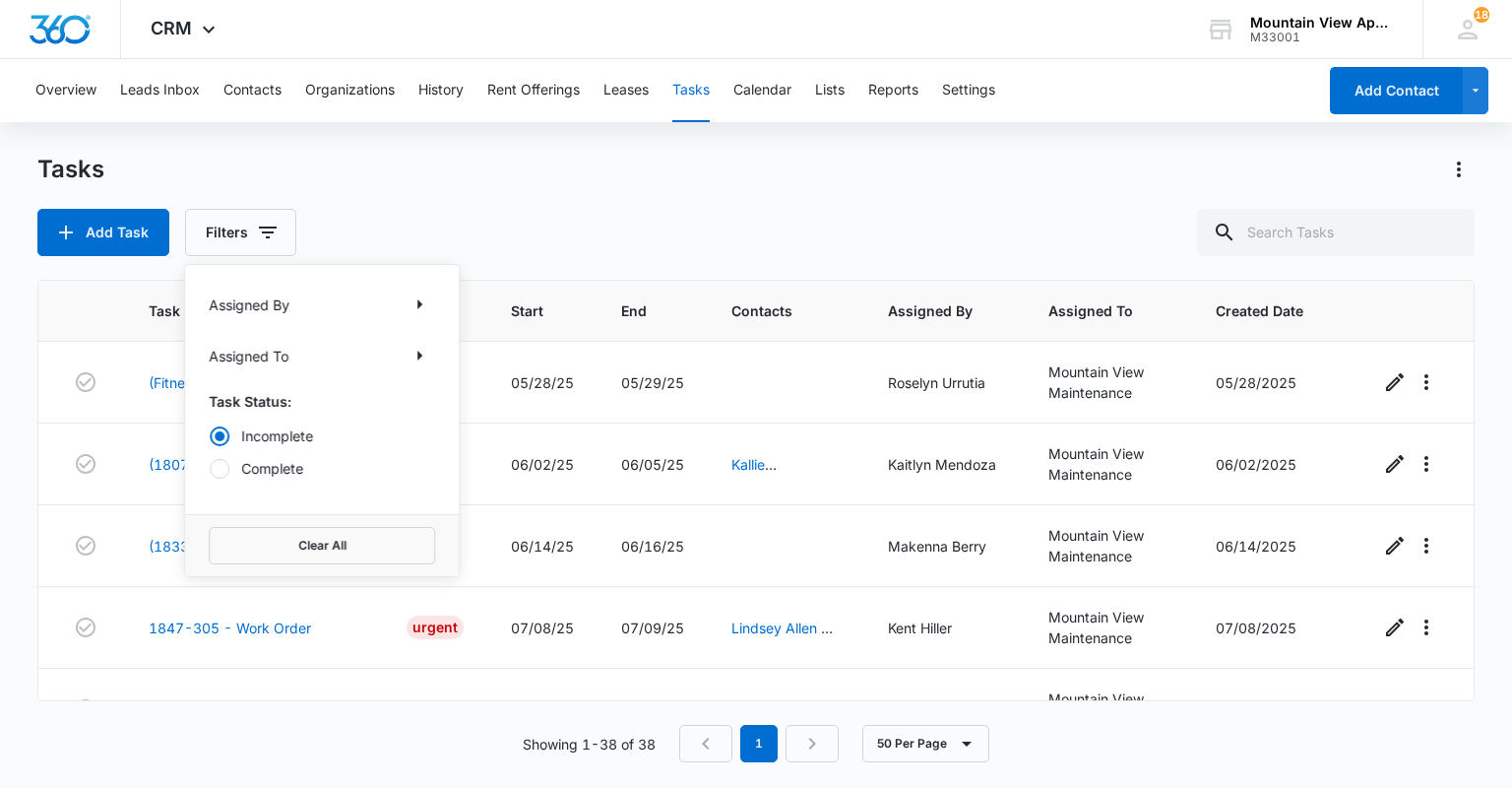 click on "Complete" at bounding box center (322, 468) 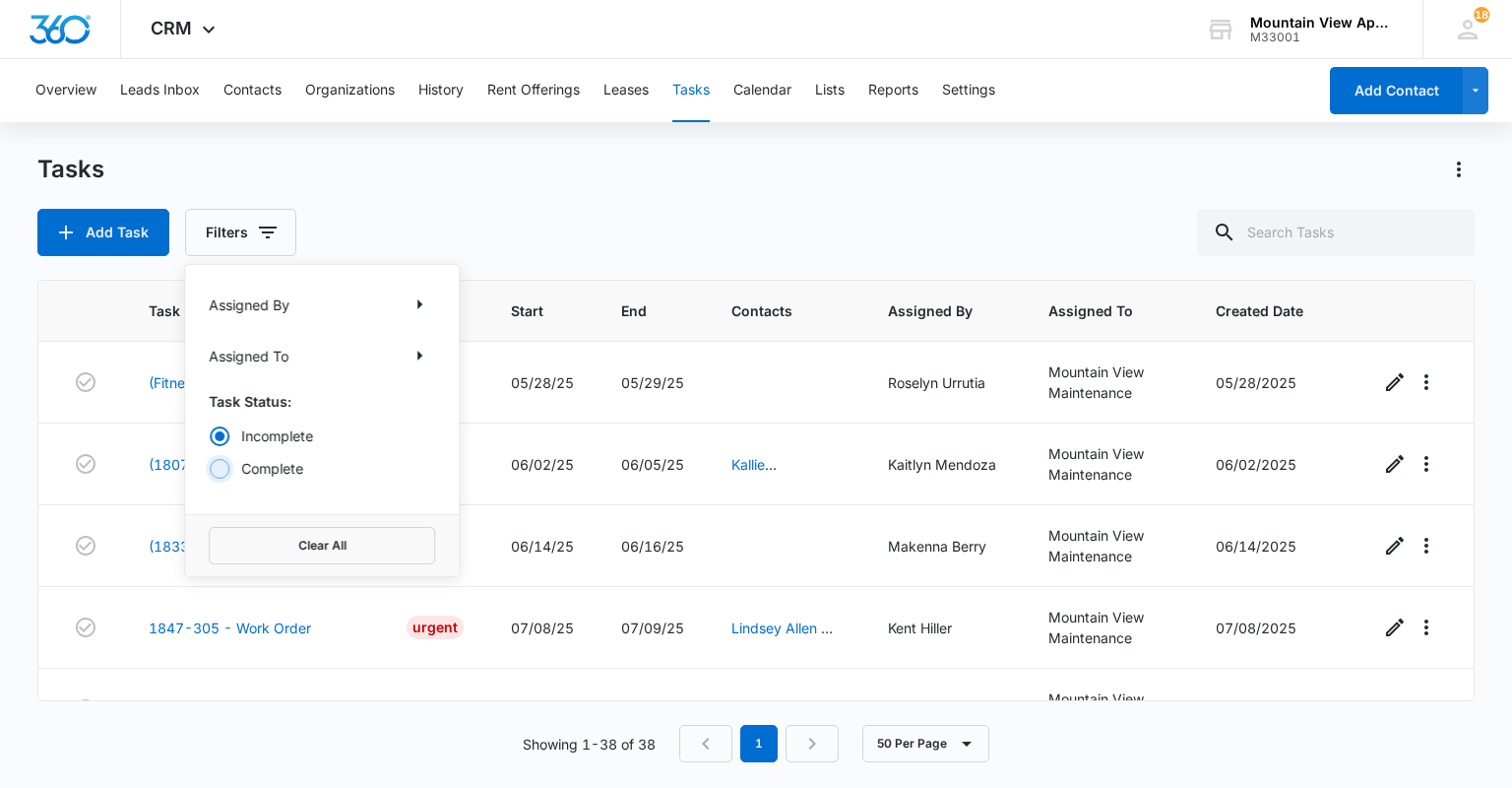 click on "Complete" at bounding box center (209, 468) 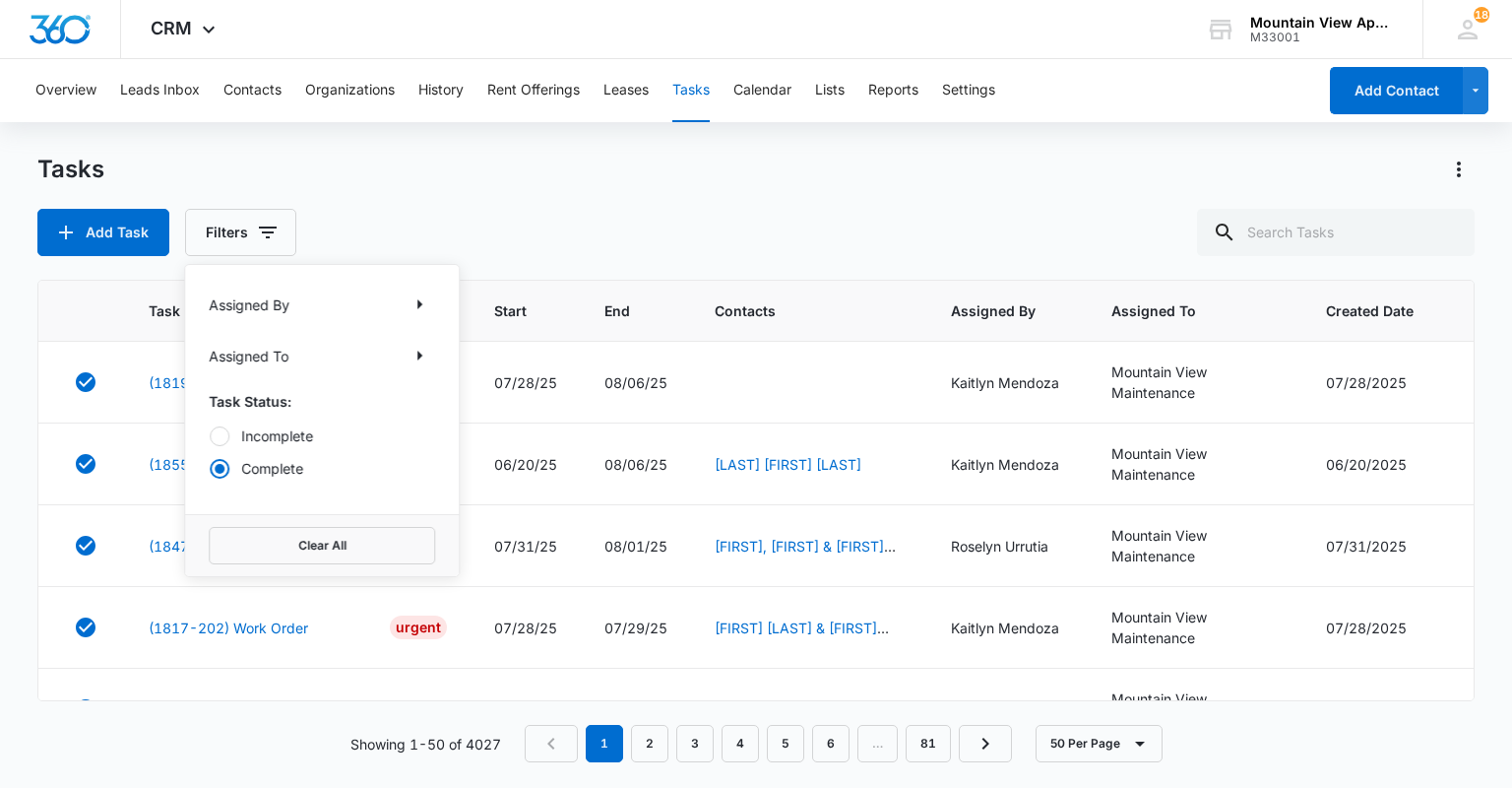 click on "Add Task Filters Assigned By Assigned To Task Status: Incomplete Complete Clear All" at bounding box center (755, 232) 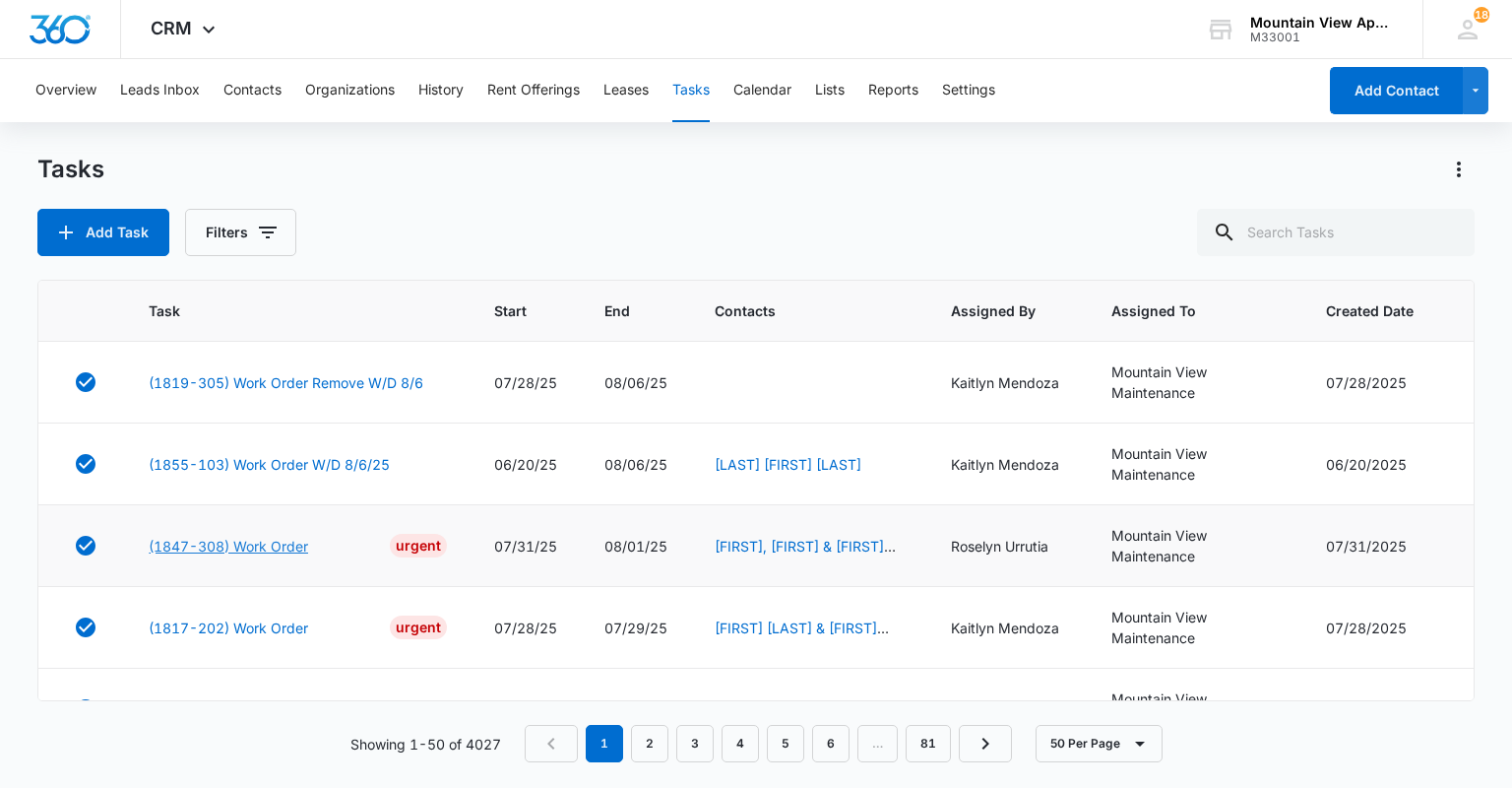 click on "(1847-308) Work Order" at bounding box center (228, 546) 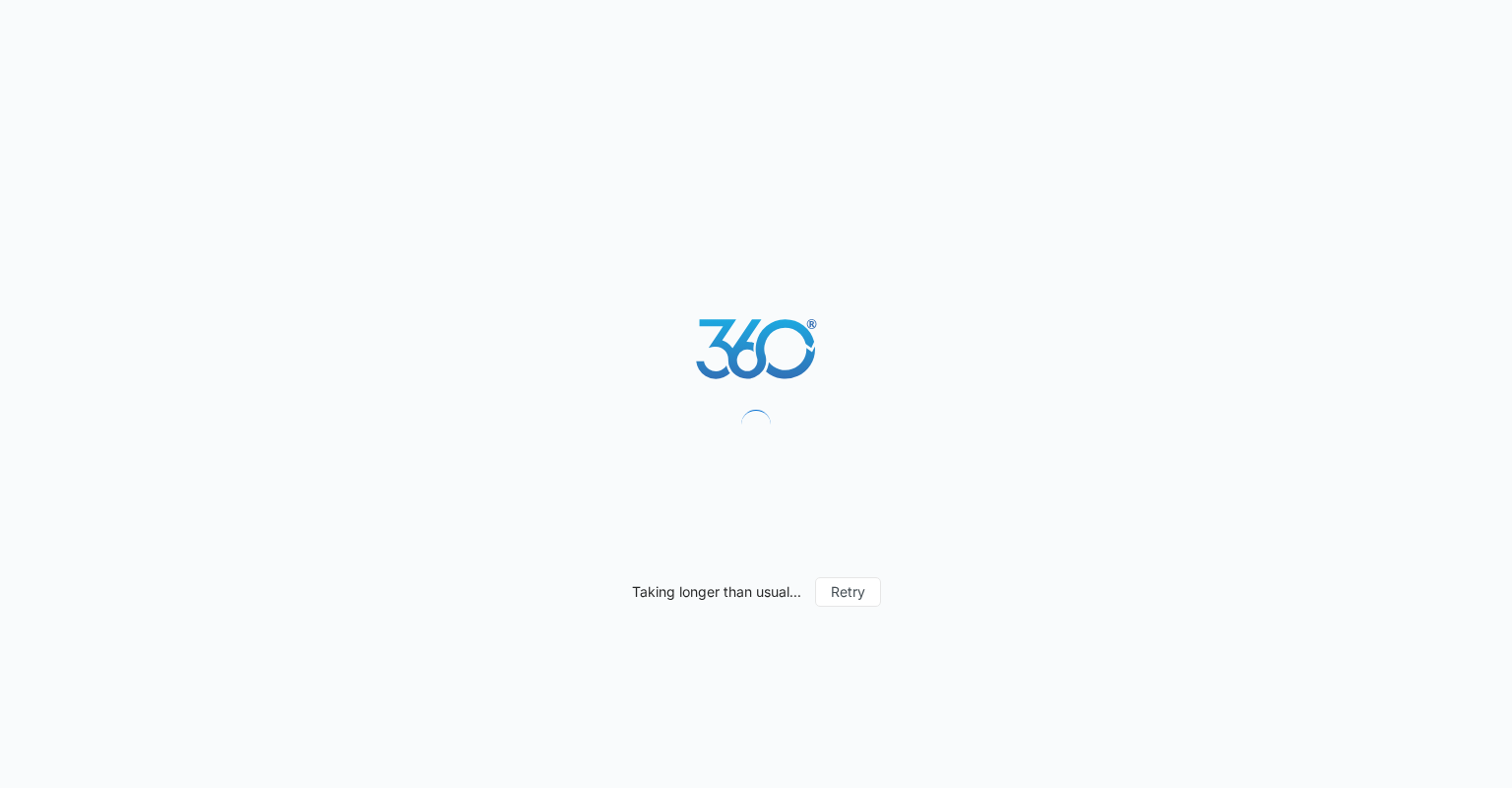 scroll, scrollTop: 0, scrollLeft: 0, axis: both 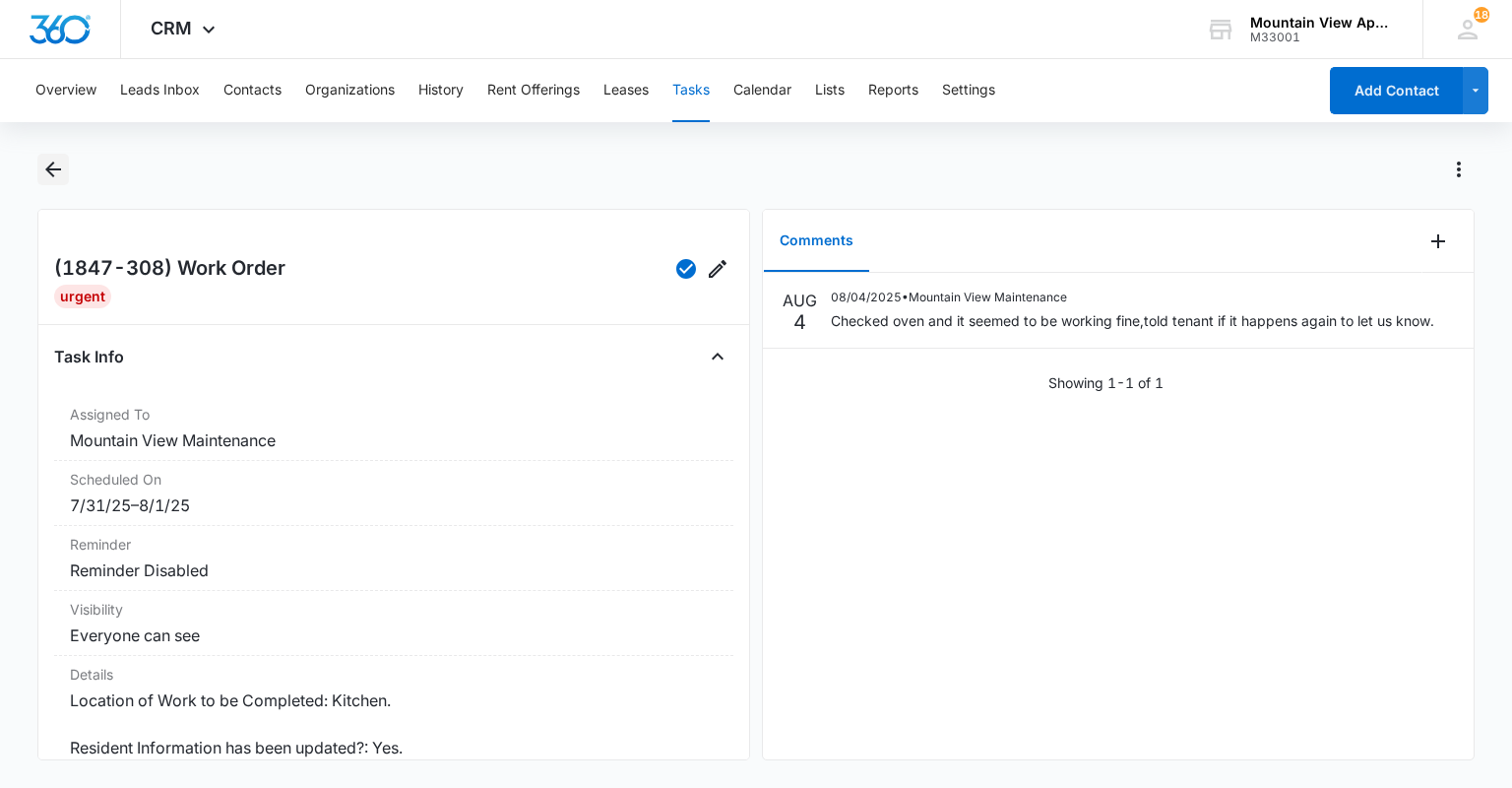 click 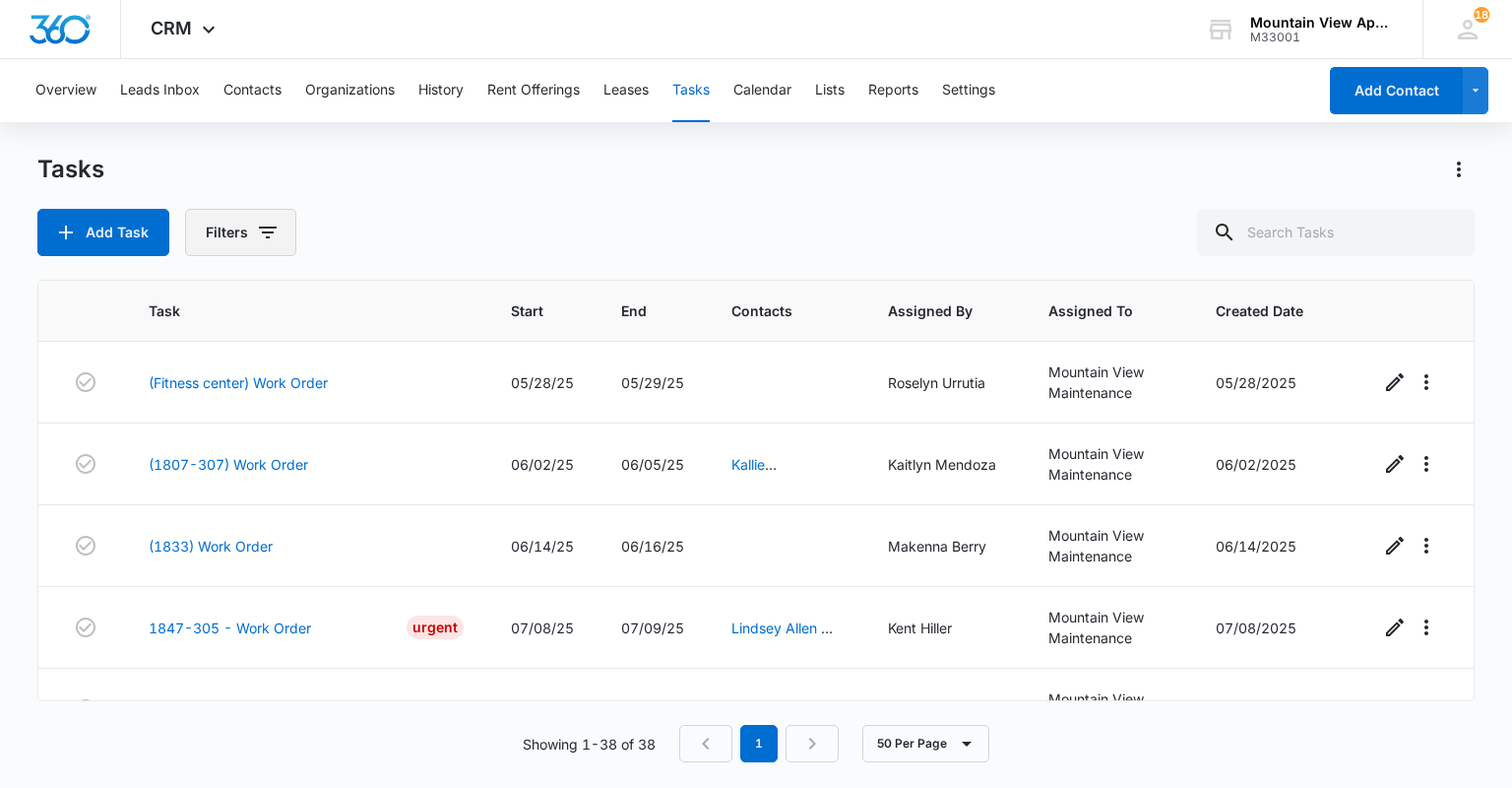 click 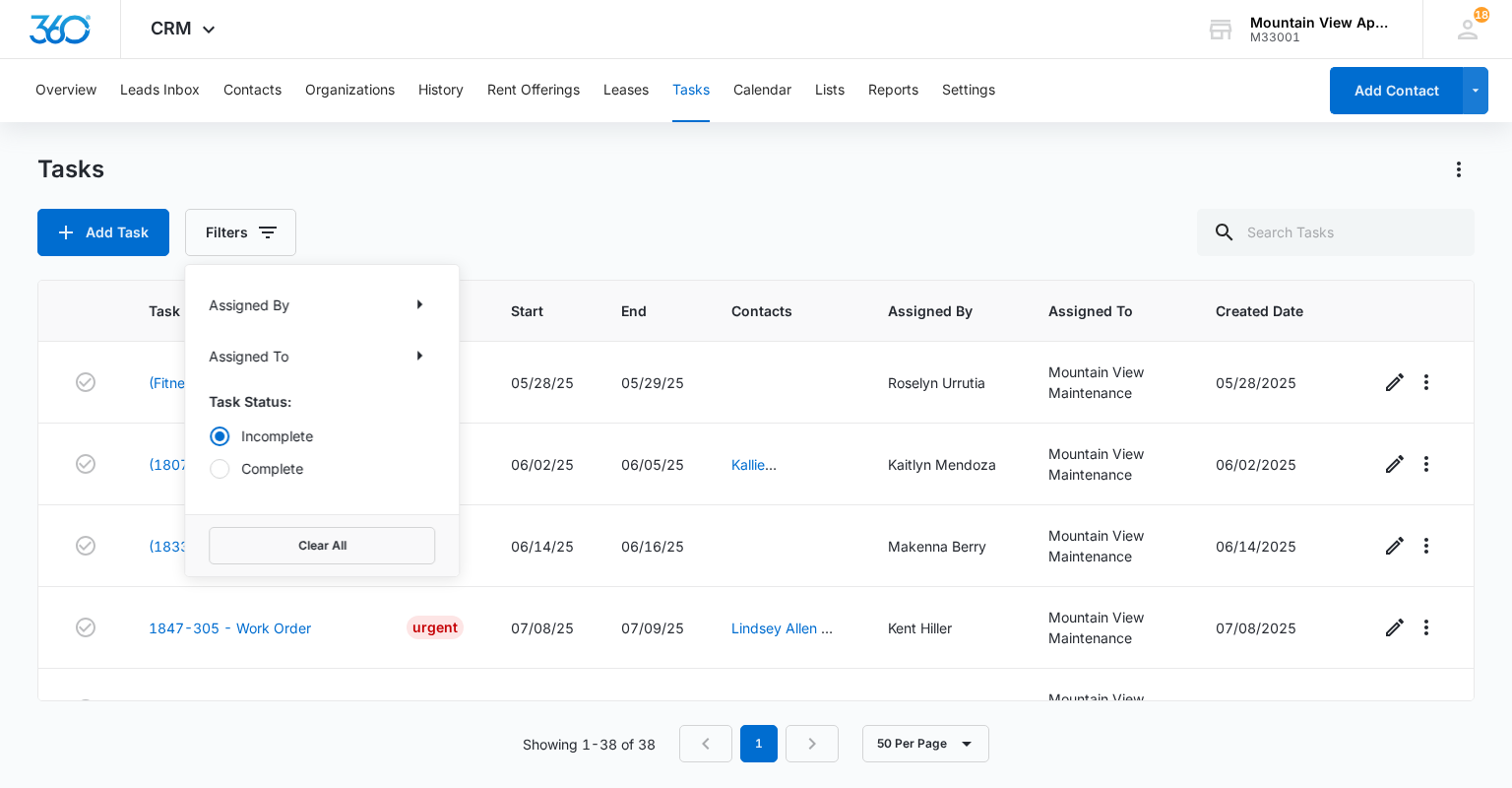 click on "Incomplete Complete" at bounding box center [322, 452] 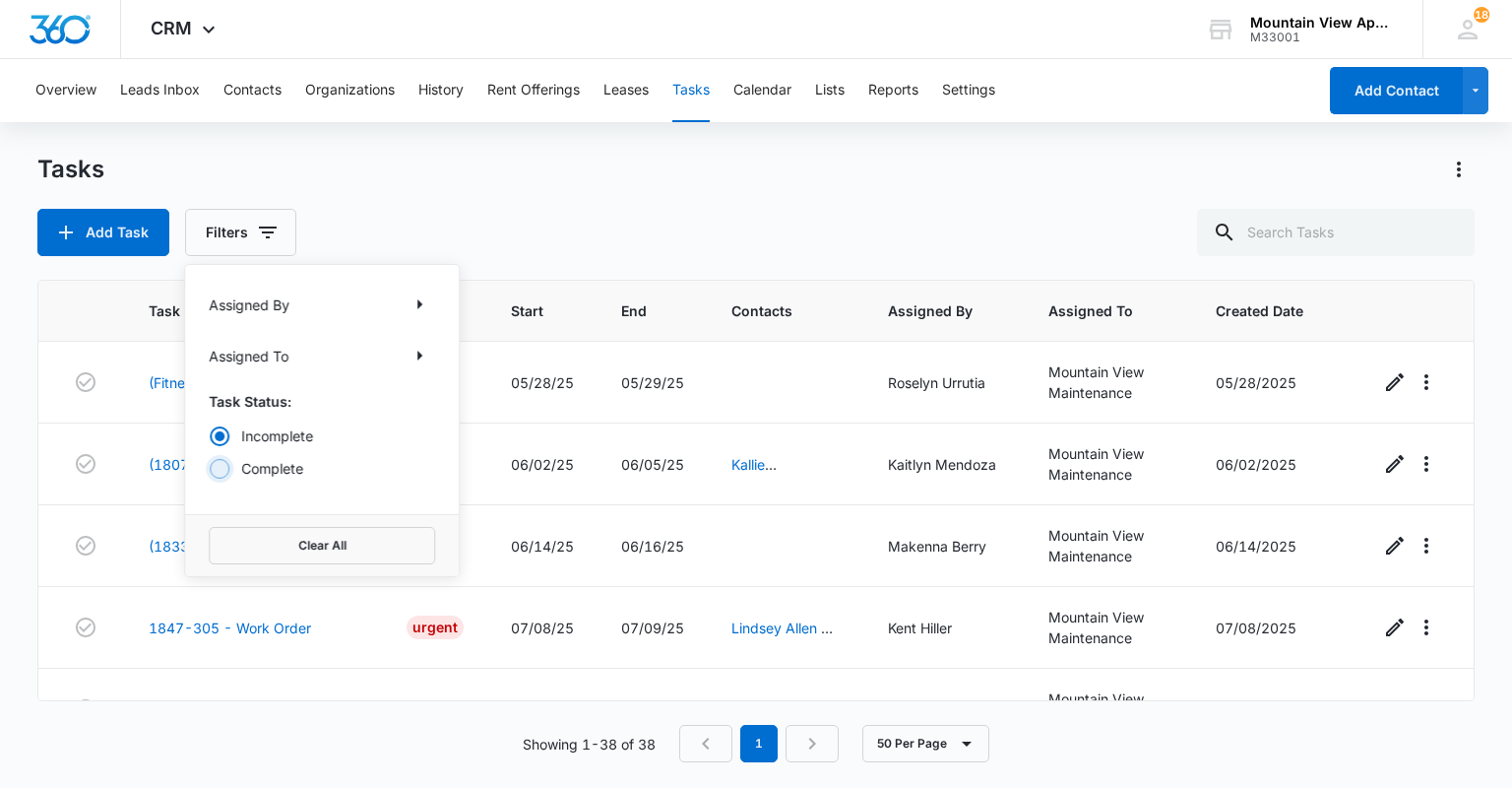 click on "Complete" at bounding box center (209, 468) 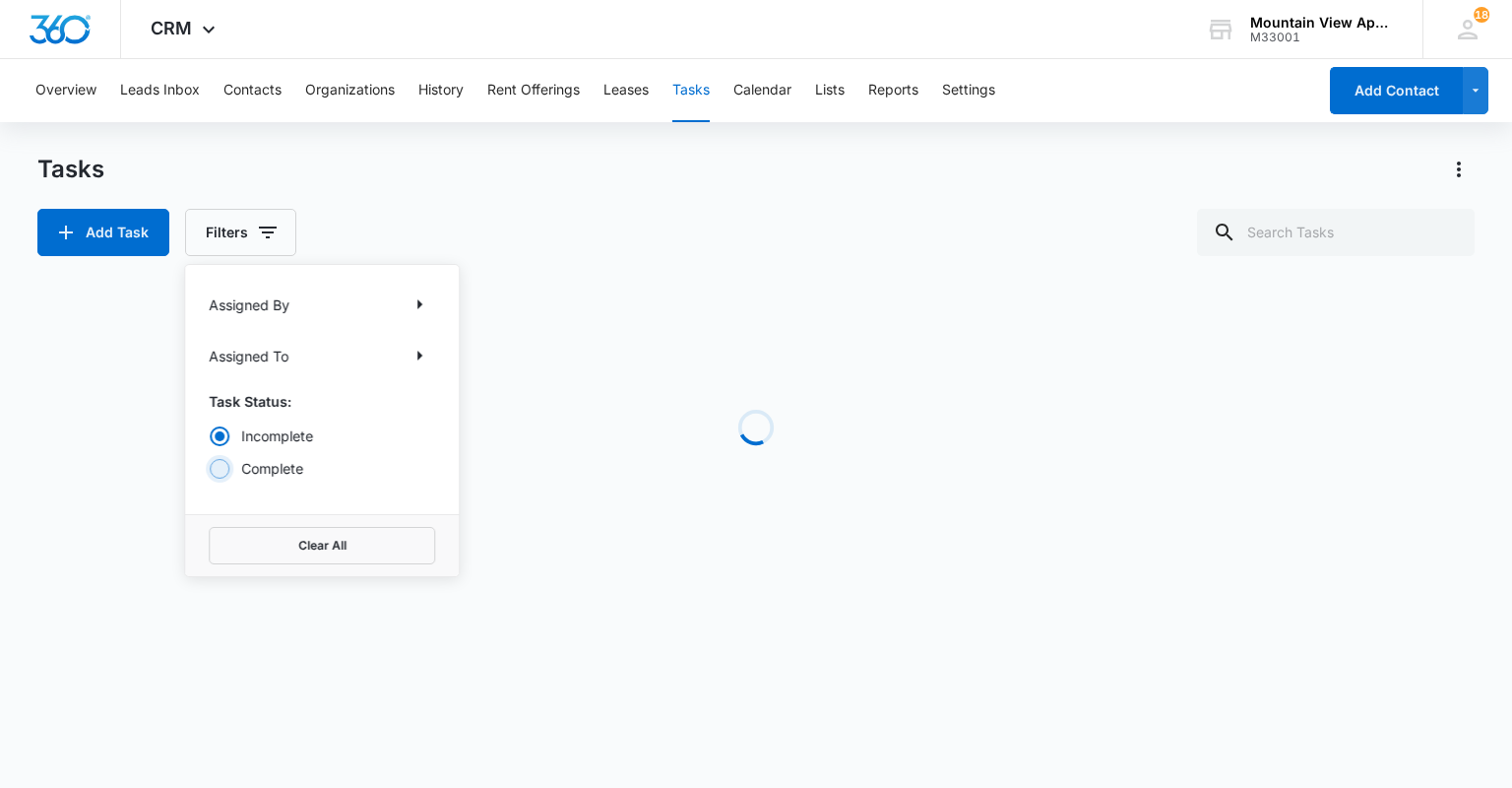 radio on "false" 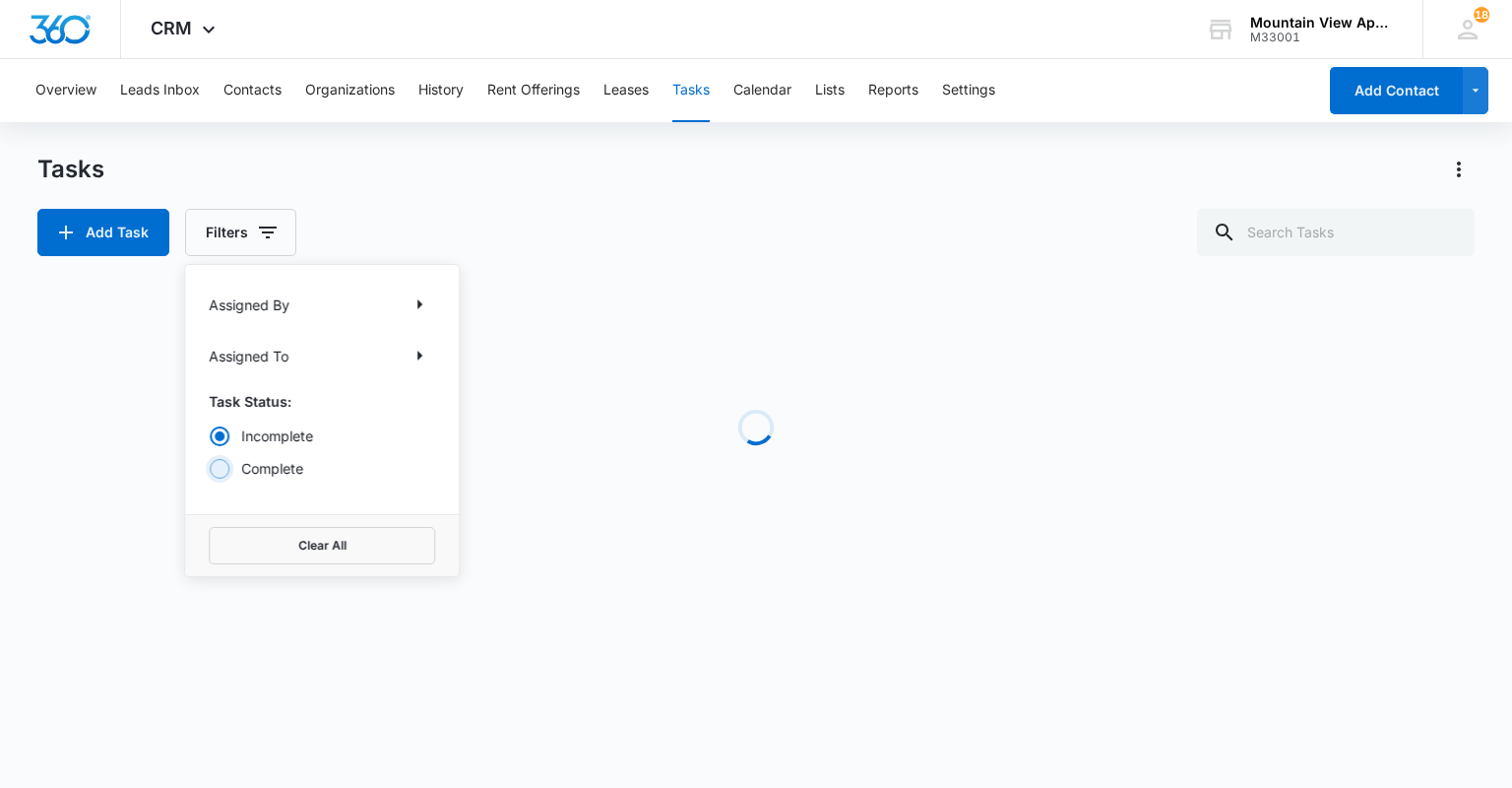 radio on "true" 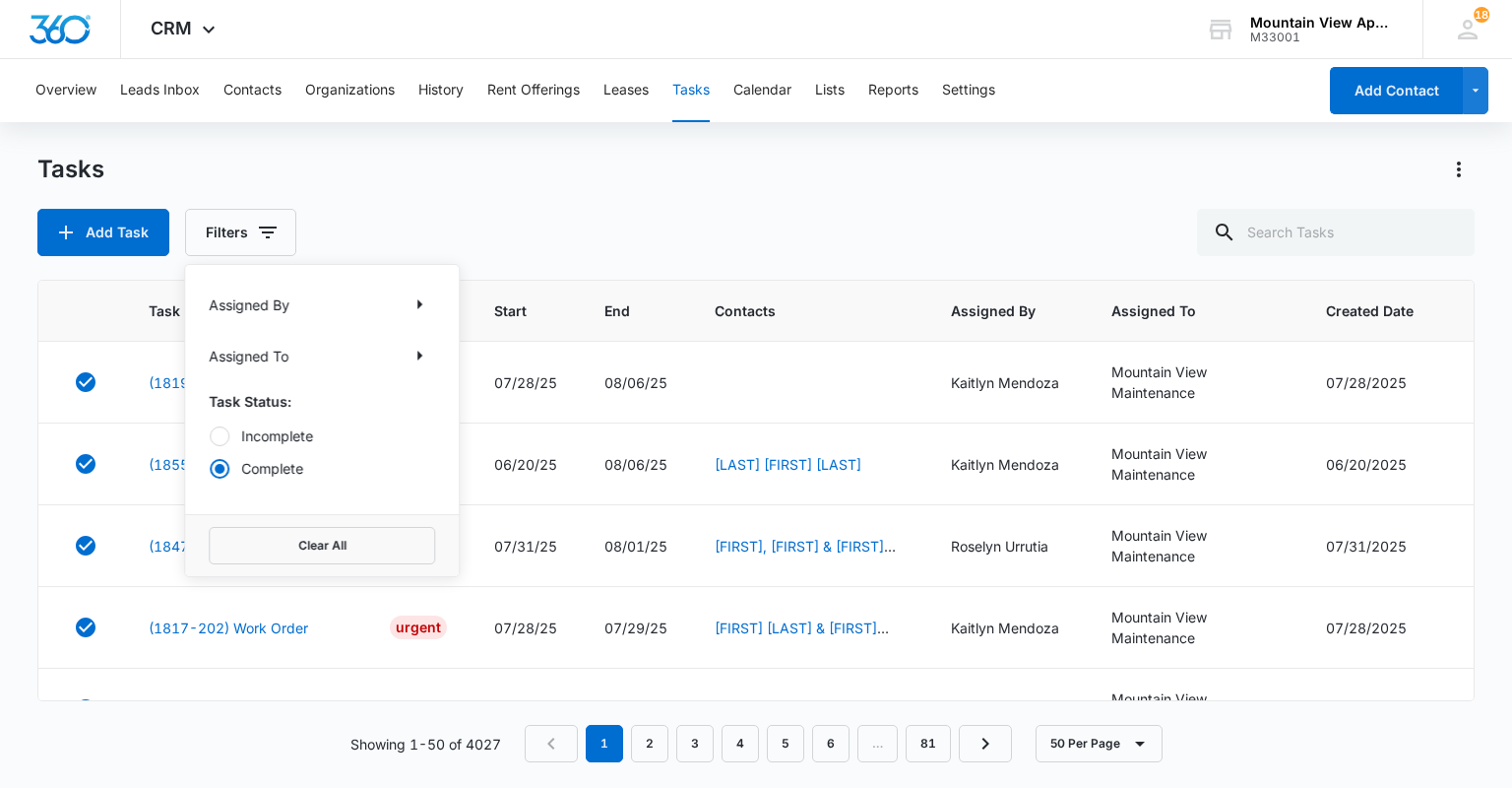 click on "Add Task Filters Assigned By Assigned To Task Status: Incomplete Complete Clear All" at bounding box center (755, 232) 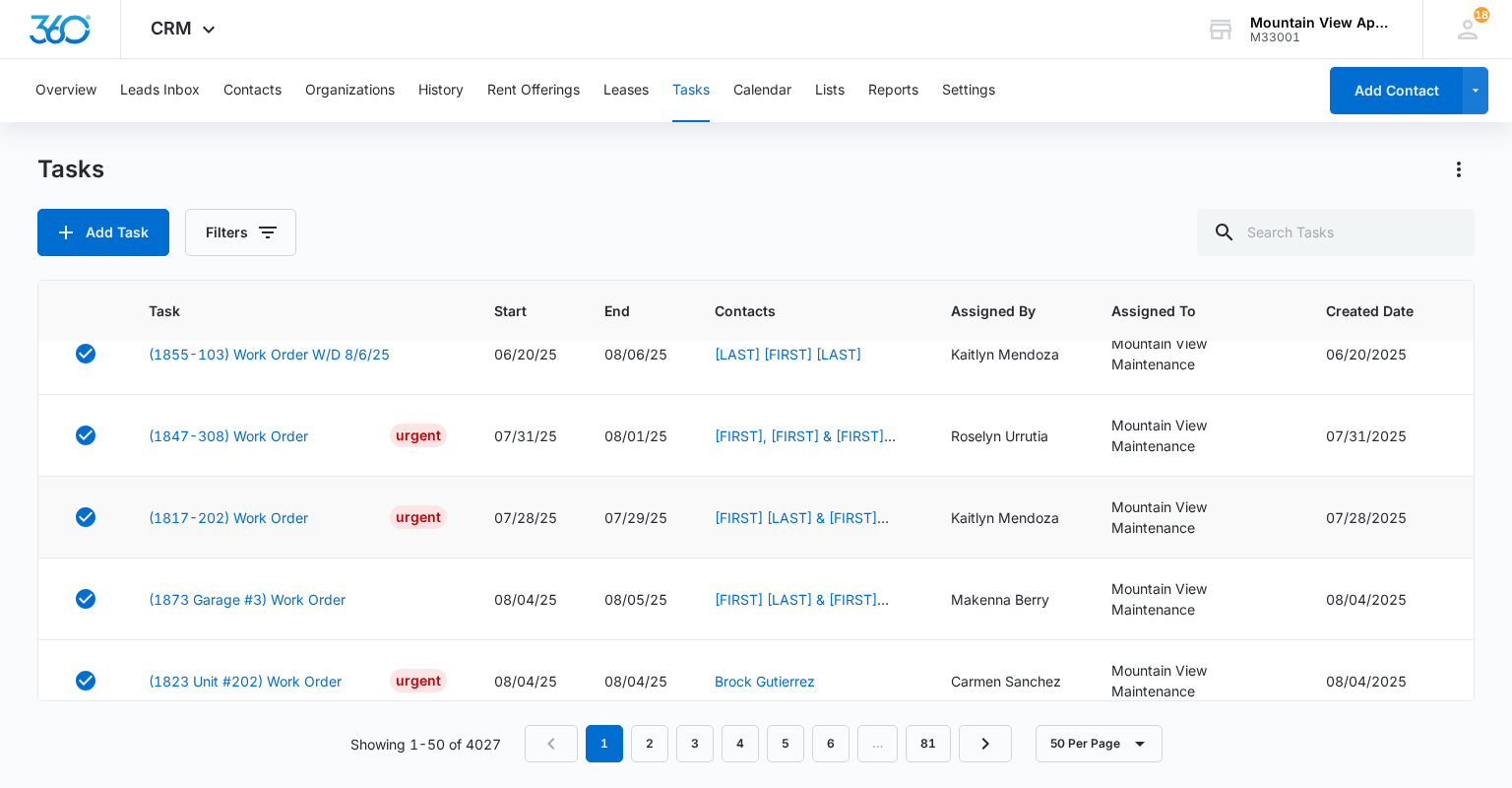 scroll, scrollTop: 158, scrollLeft: 0, axis: vertical 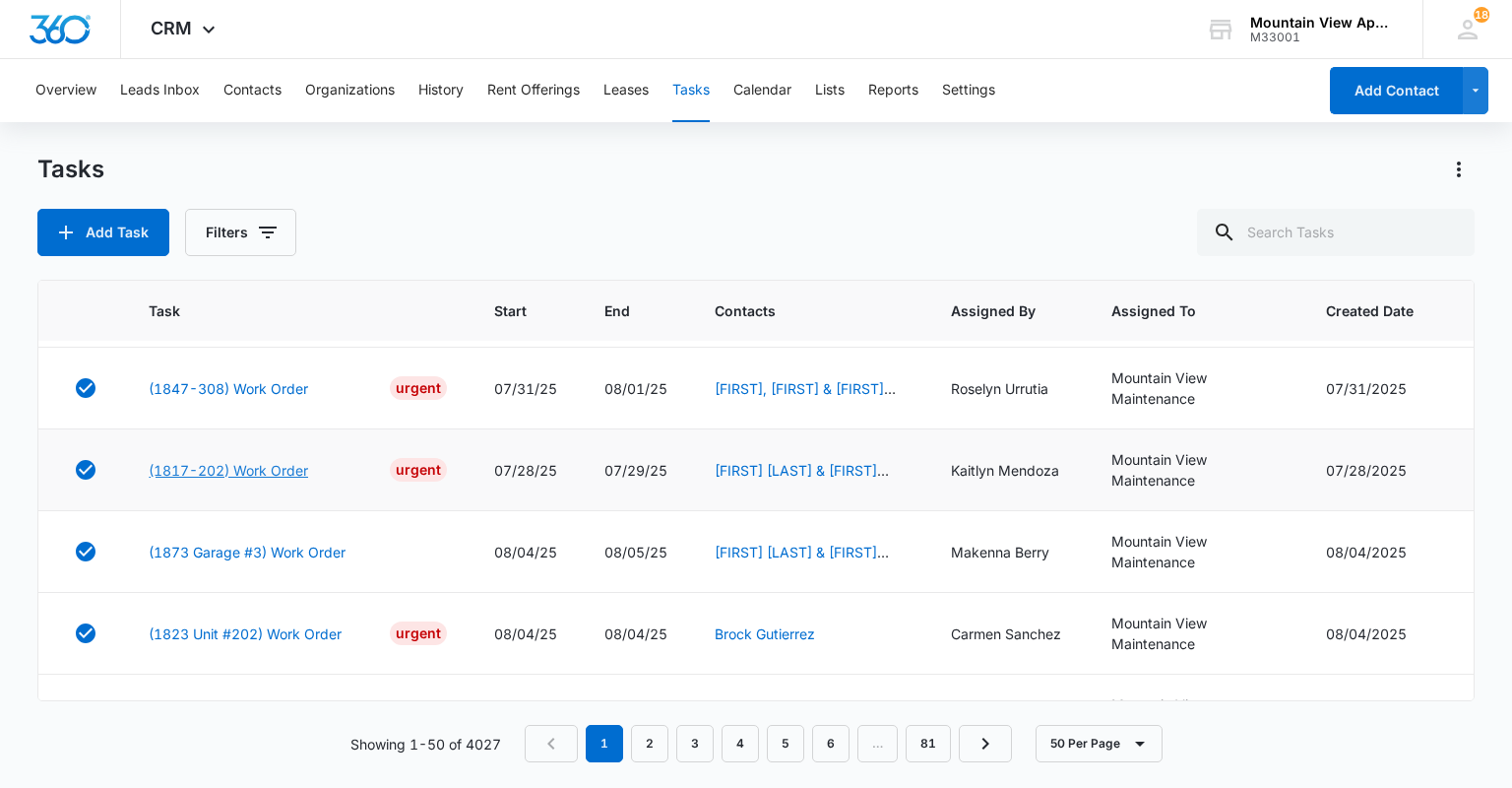 click on "(1817-202) Work Order" at bounding box center [228, 470] 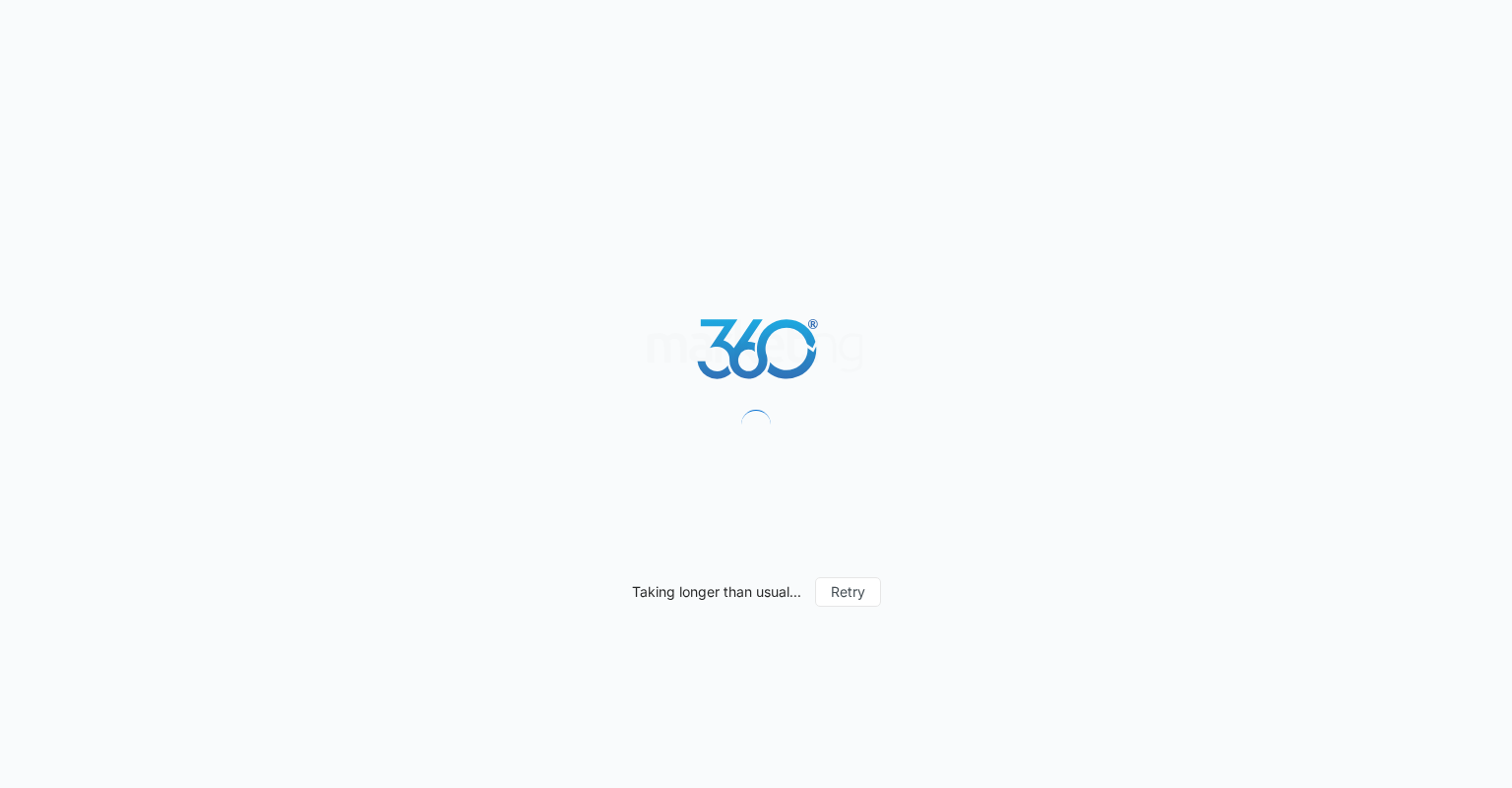 scroll, scrollTop: 0, scrollLeft: 0, axis: both 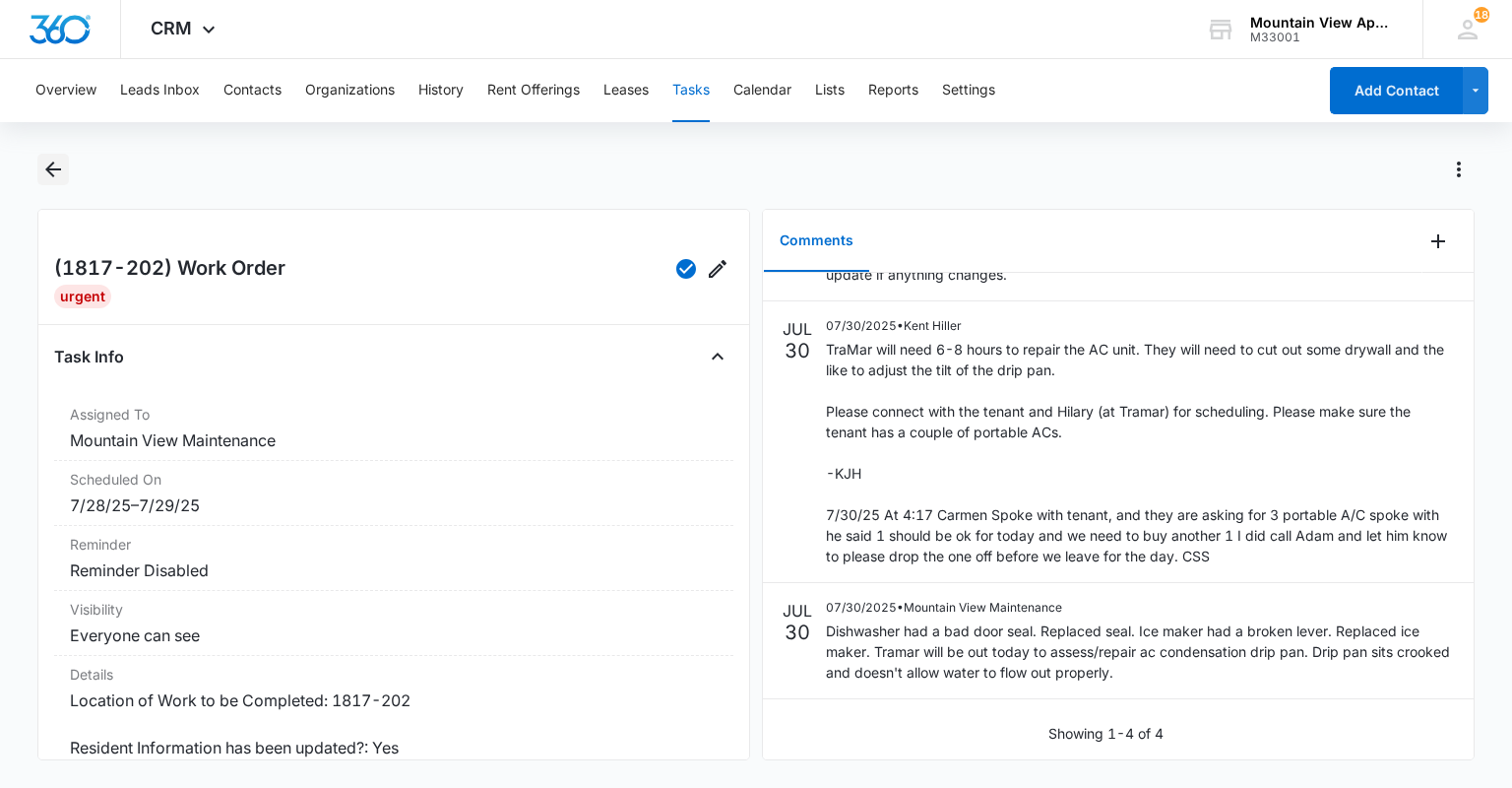 click 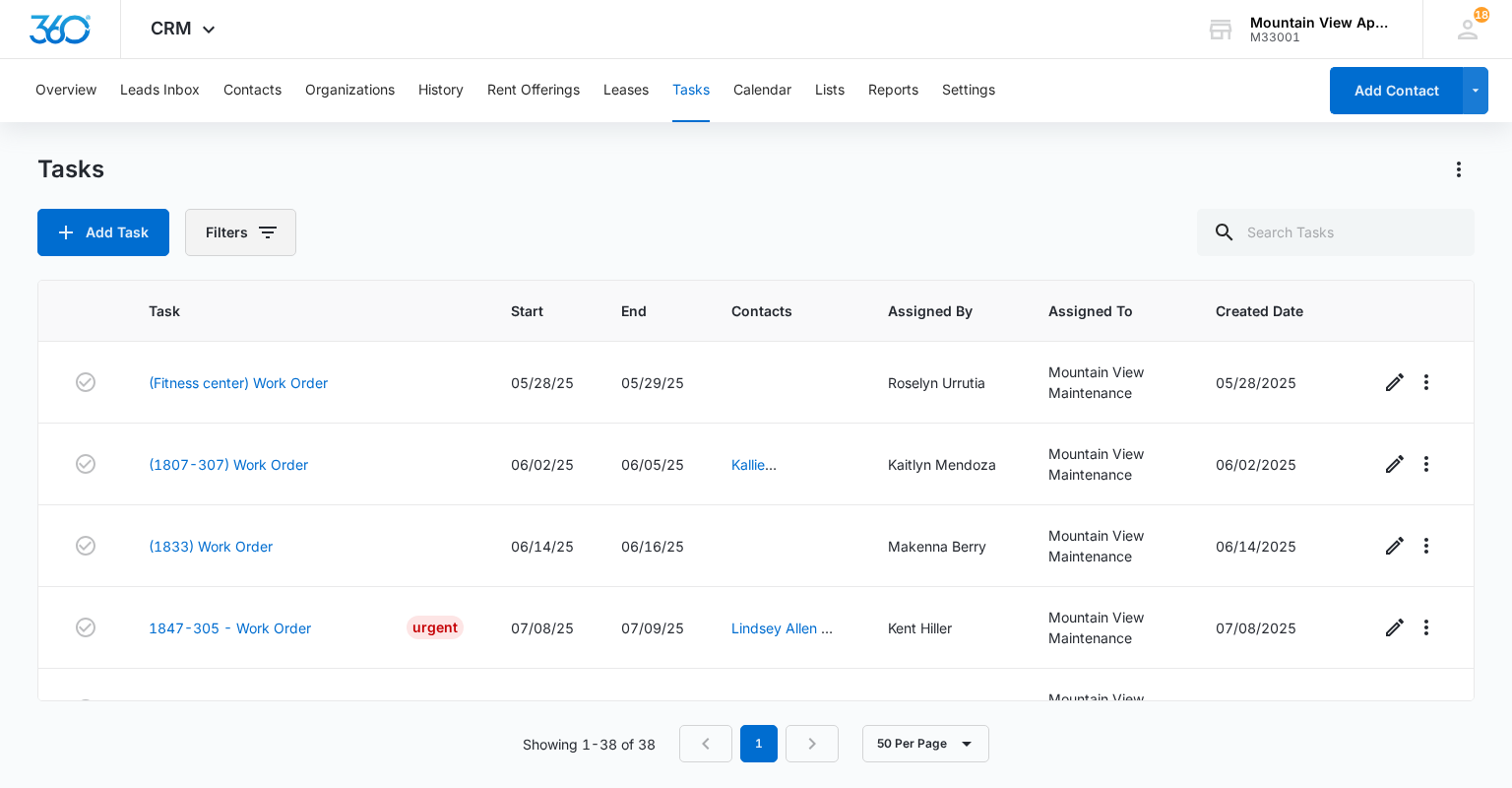 click 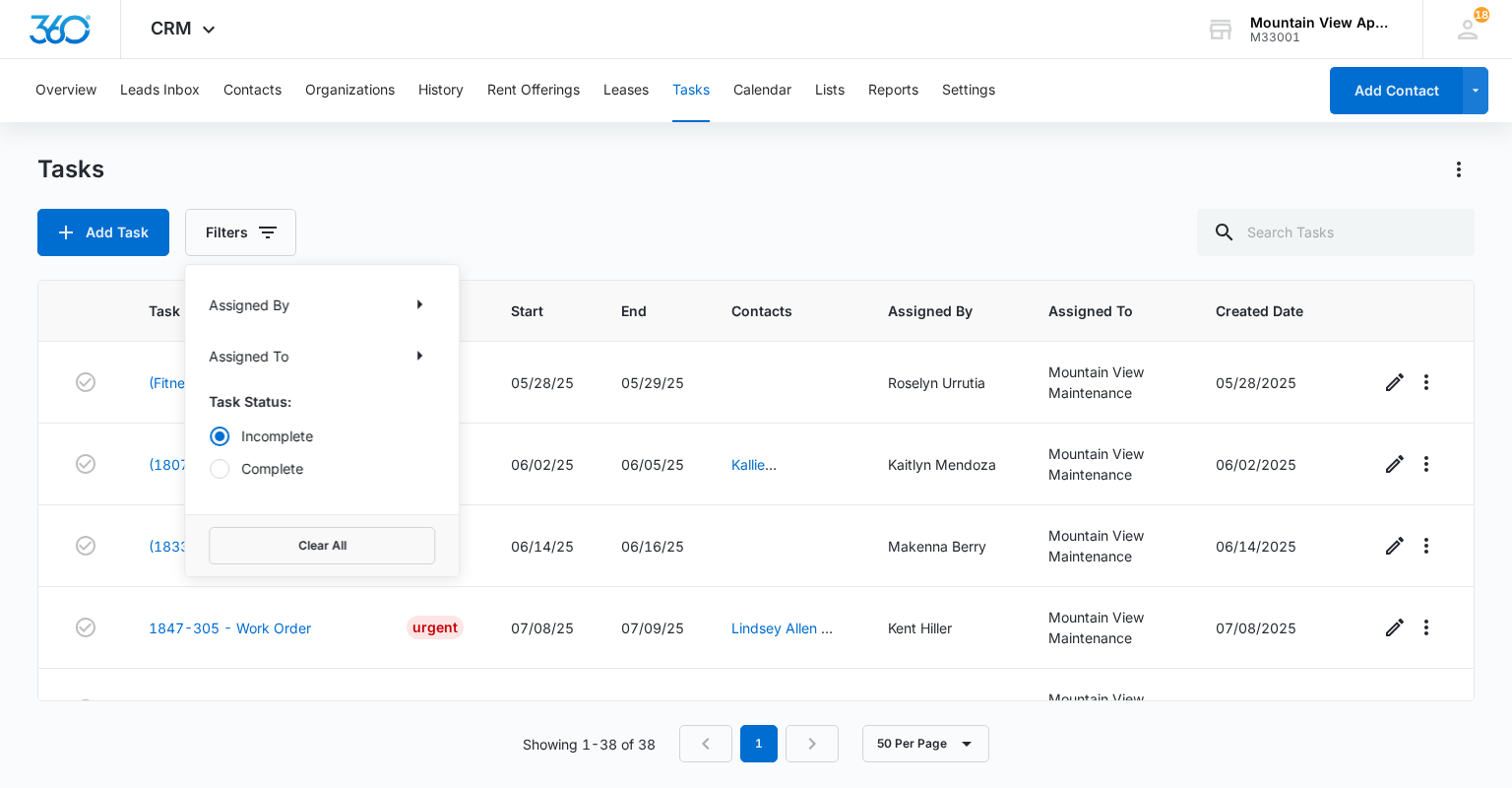 click on "Complete" at bounding box center (322, 468) 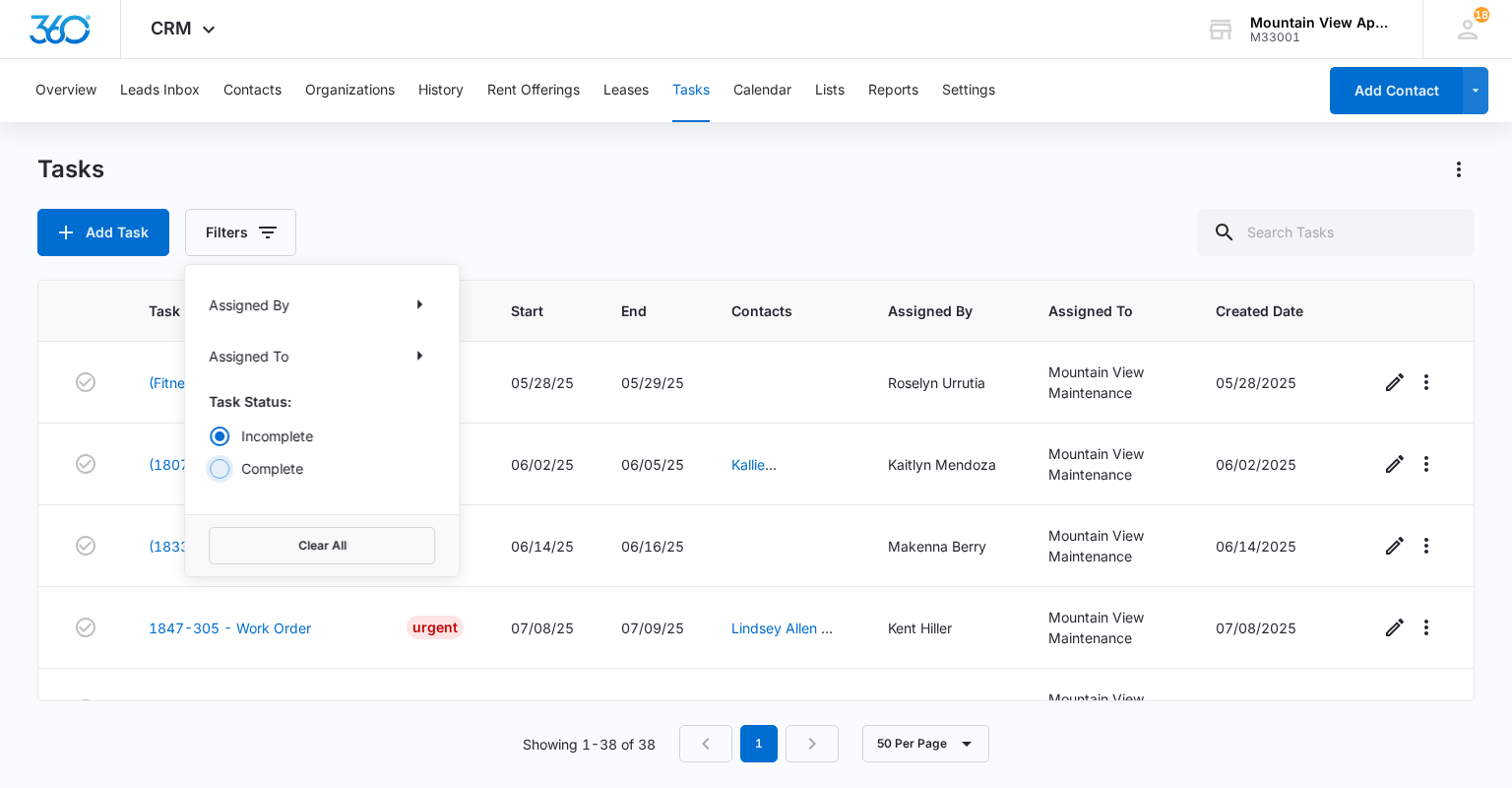 click on "Complete" at bounding box center (209, 468) 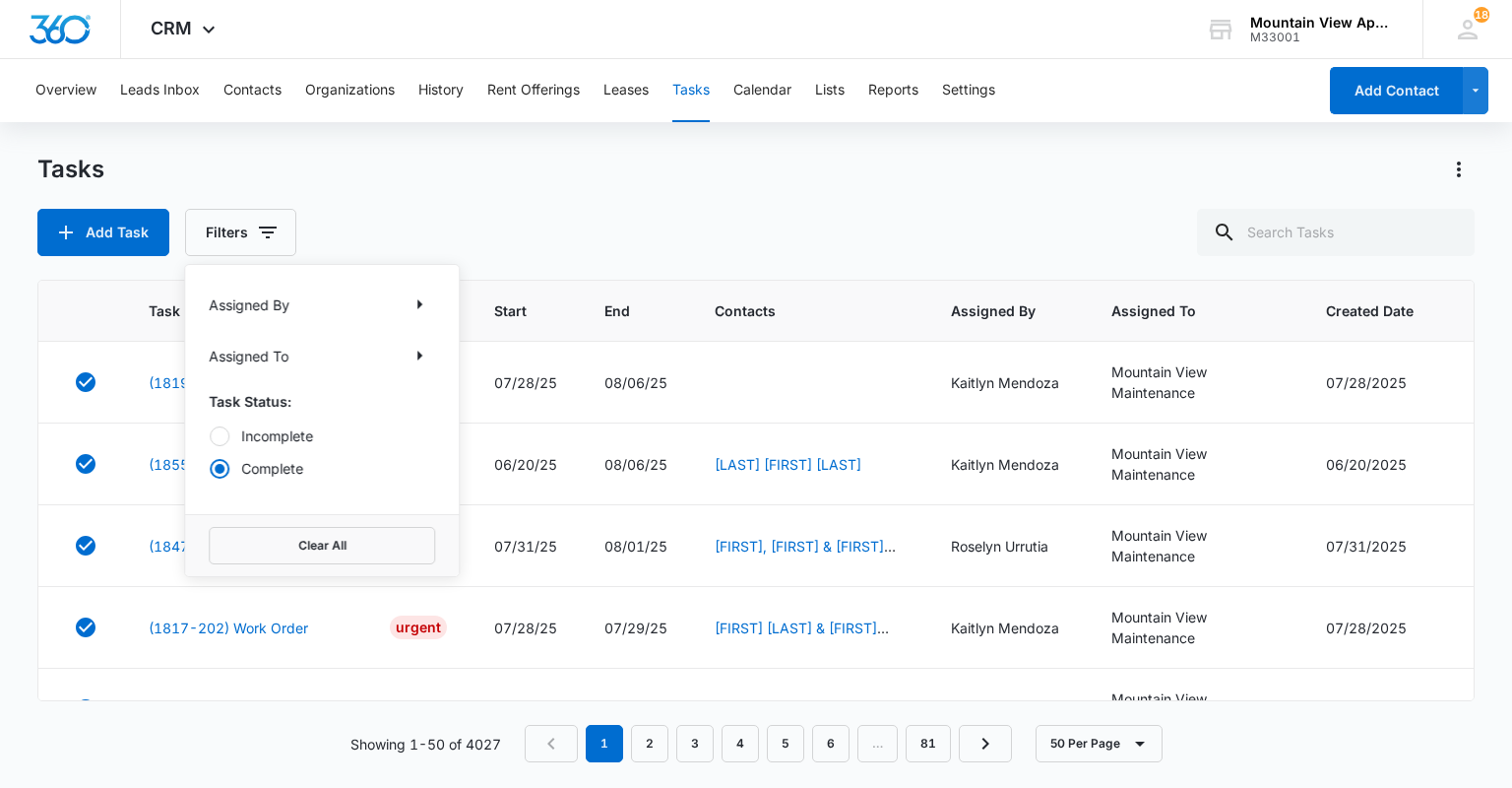click on "Add Task Filters Assigned By Assigned To Task Status: Incomplete Complete Clear All" at bounding box center (755, 232) 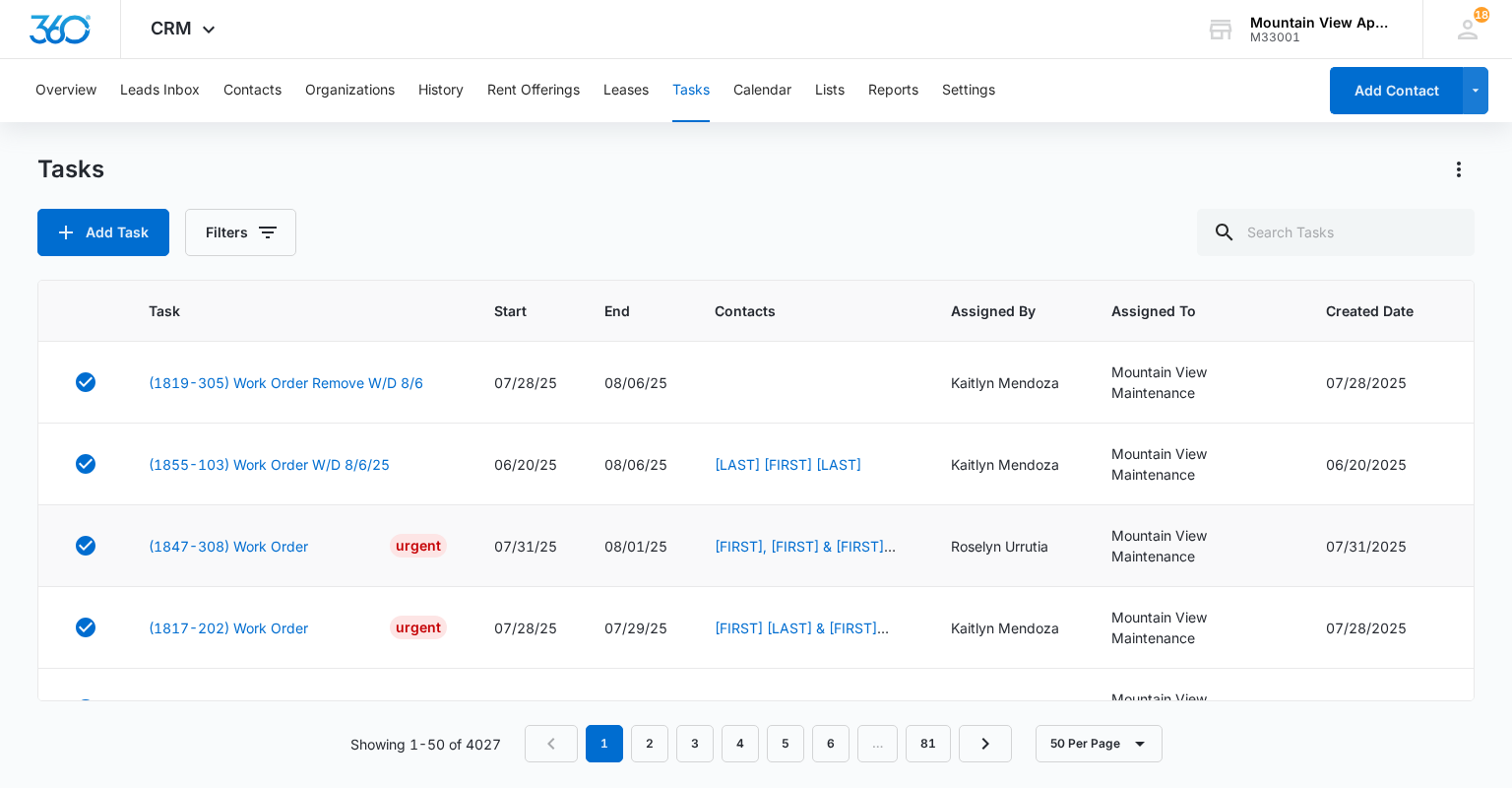 scroll, scrollTop: 79, scrollLeft: 0, axis: vertical 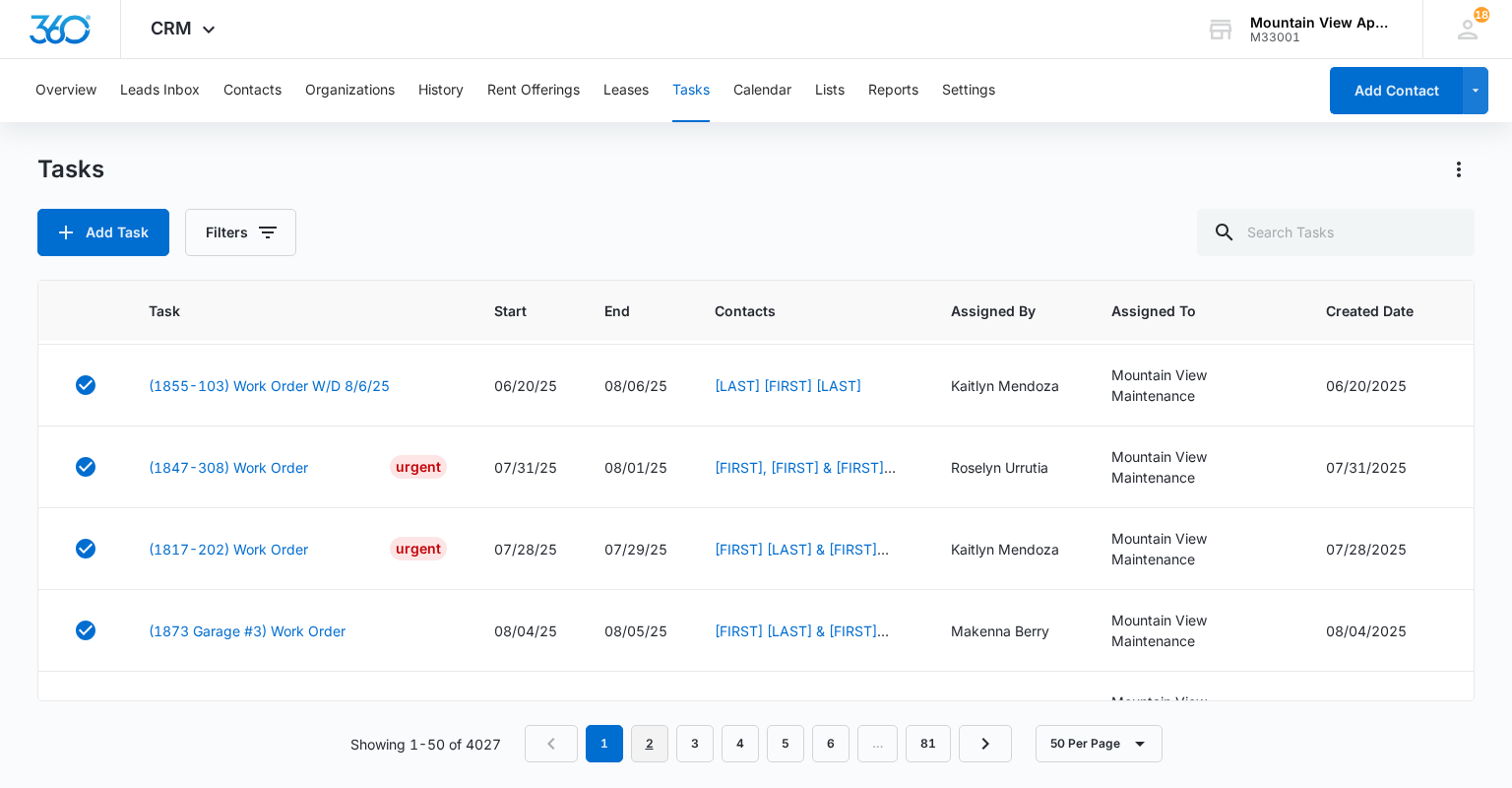 click on "2" at bounding box center [650, 744] 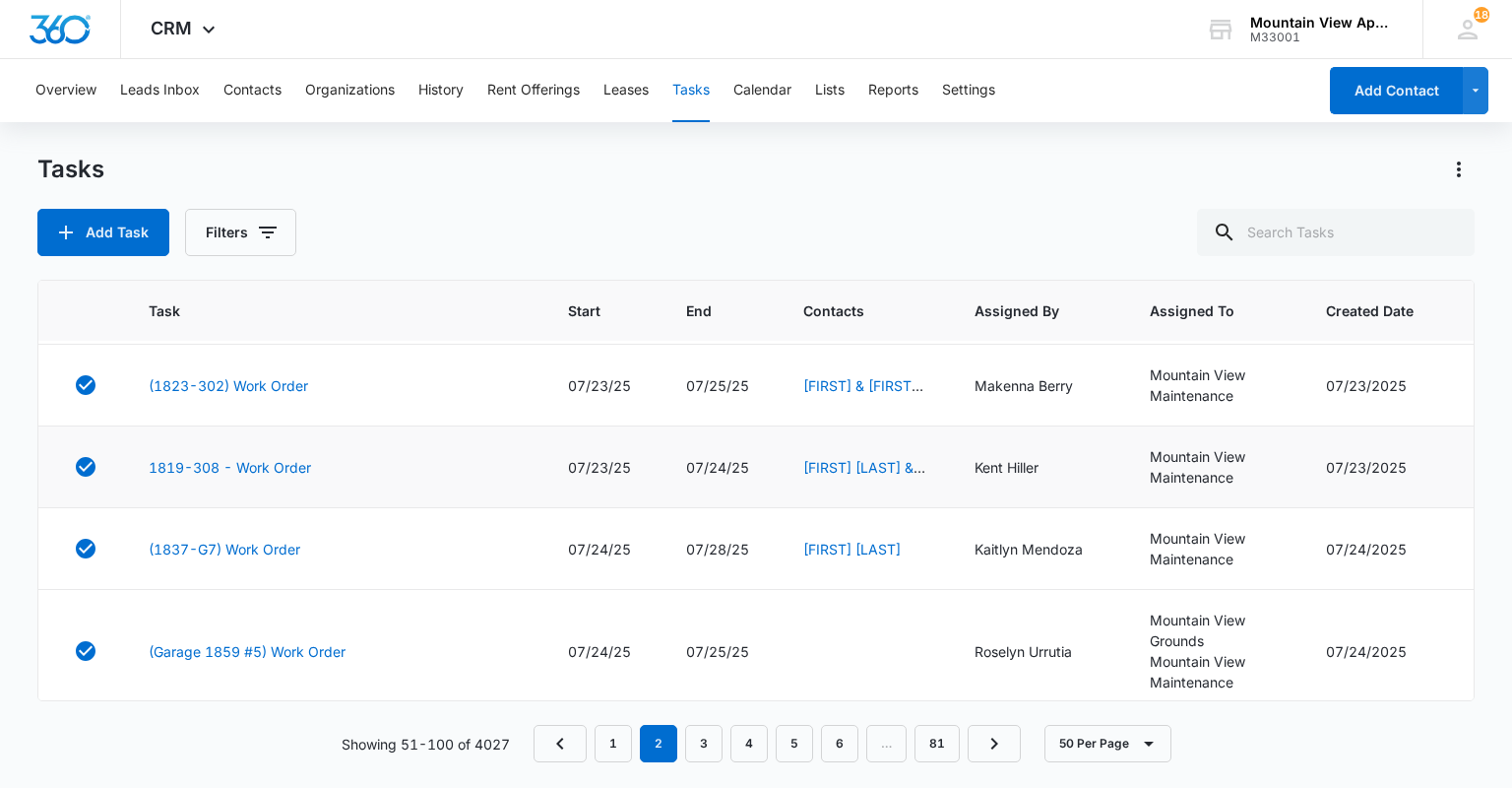 scroll, scrollTop: 0, scrollLeft: 0, axis: both 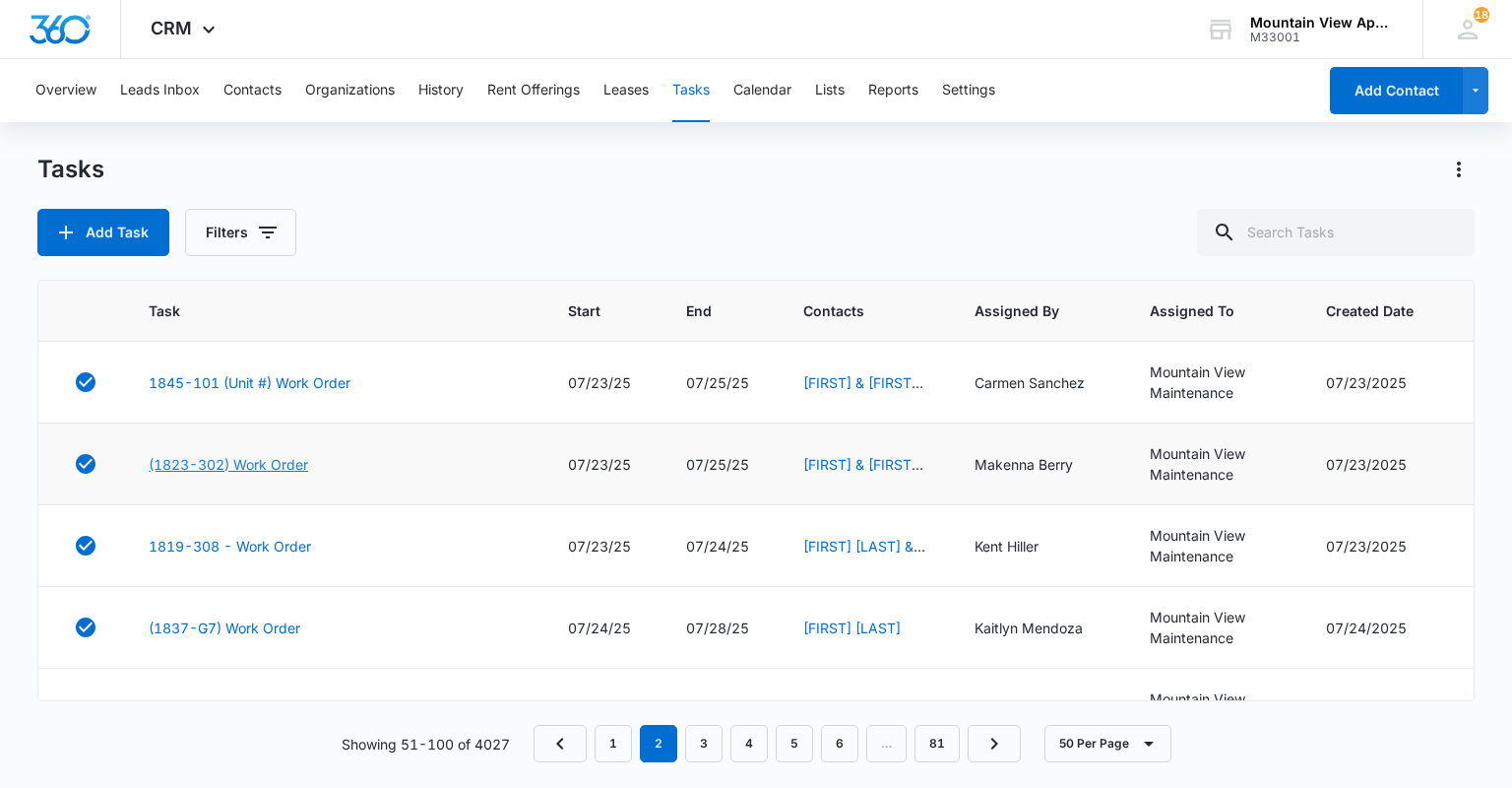 click on "(1823-302) Work Order" at bounding box center (228, 464) 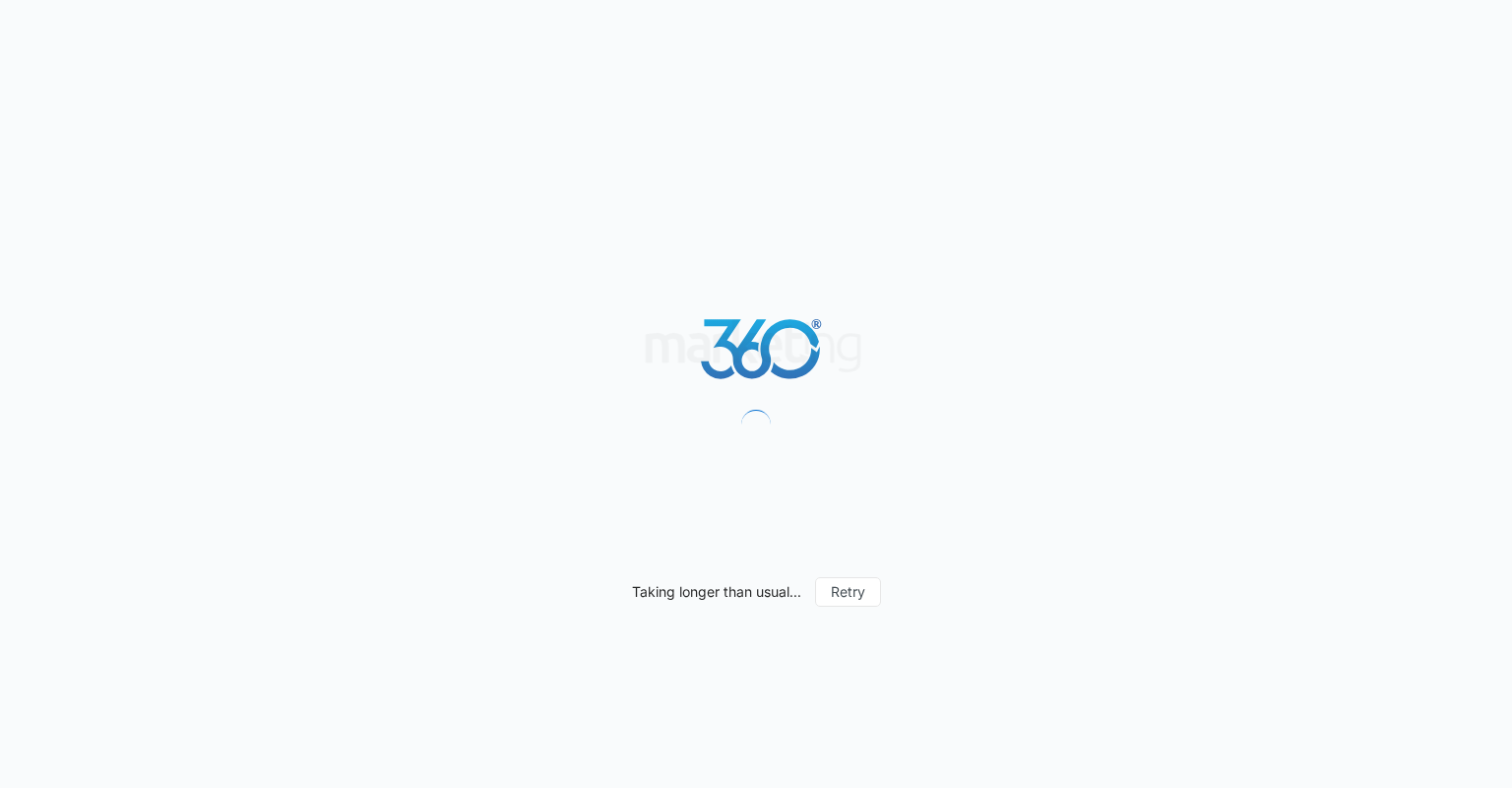 scroll, scrollTop: 0, scrollLeft: 0, axis: both 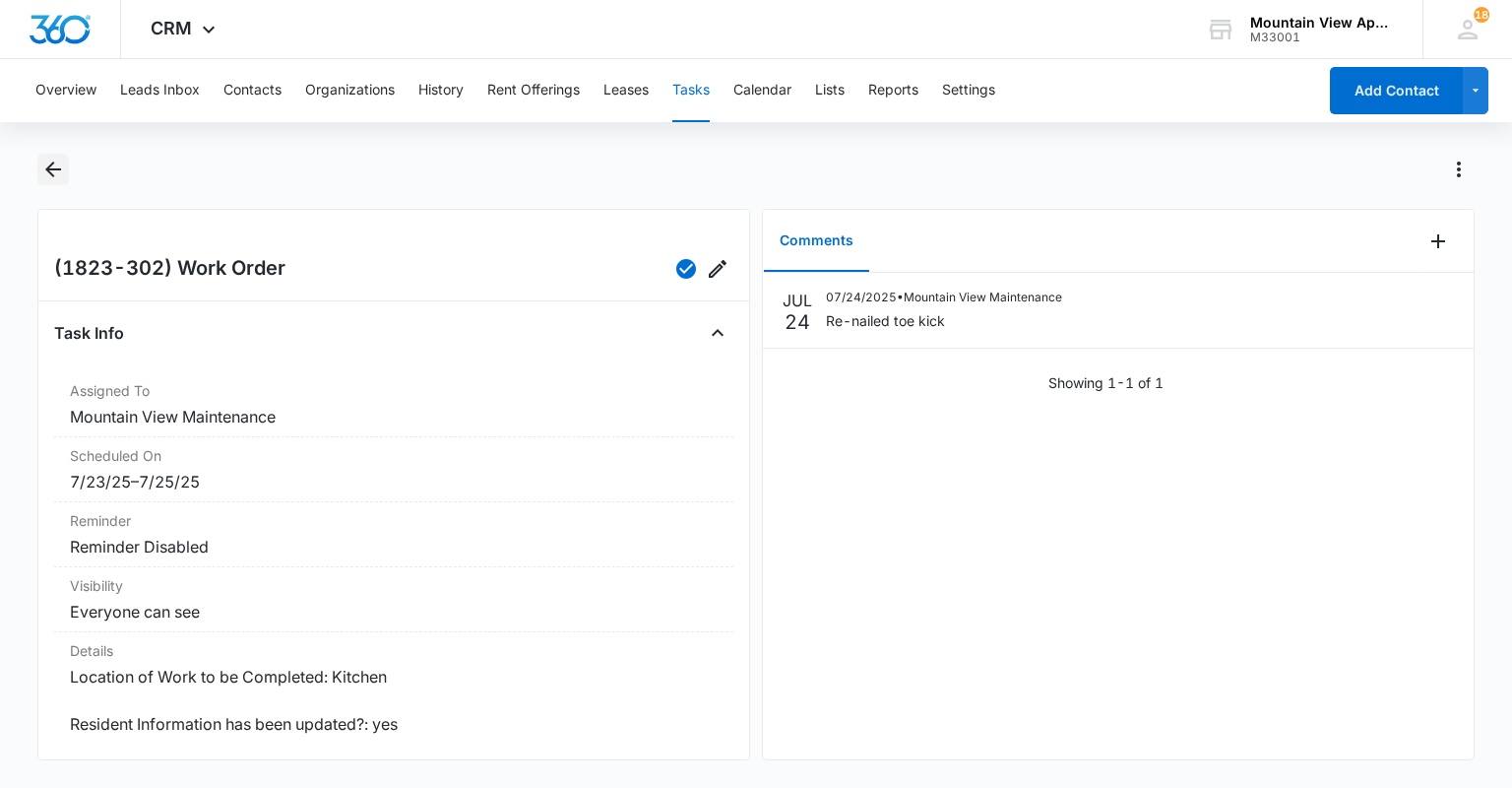 click 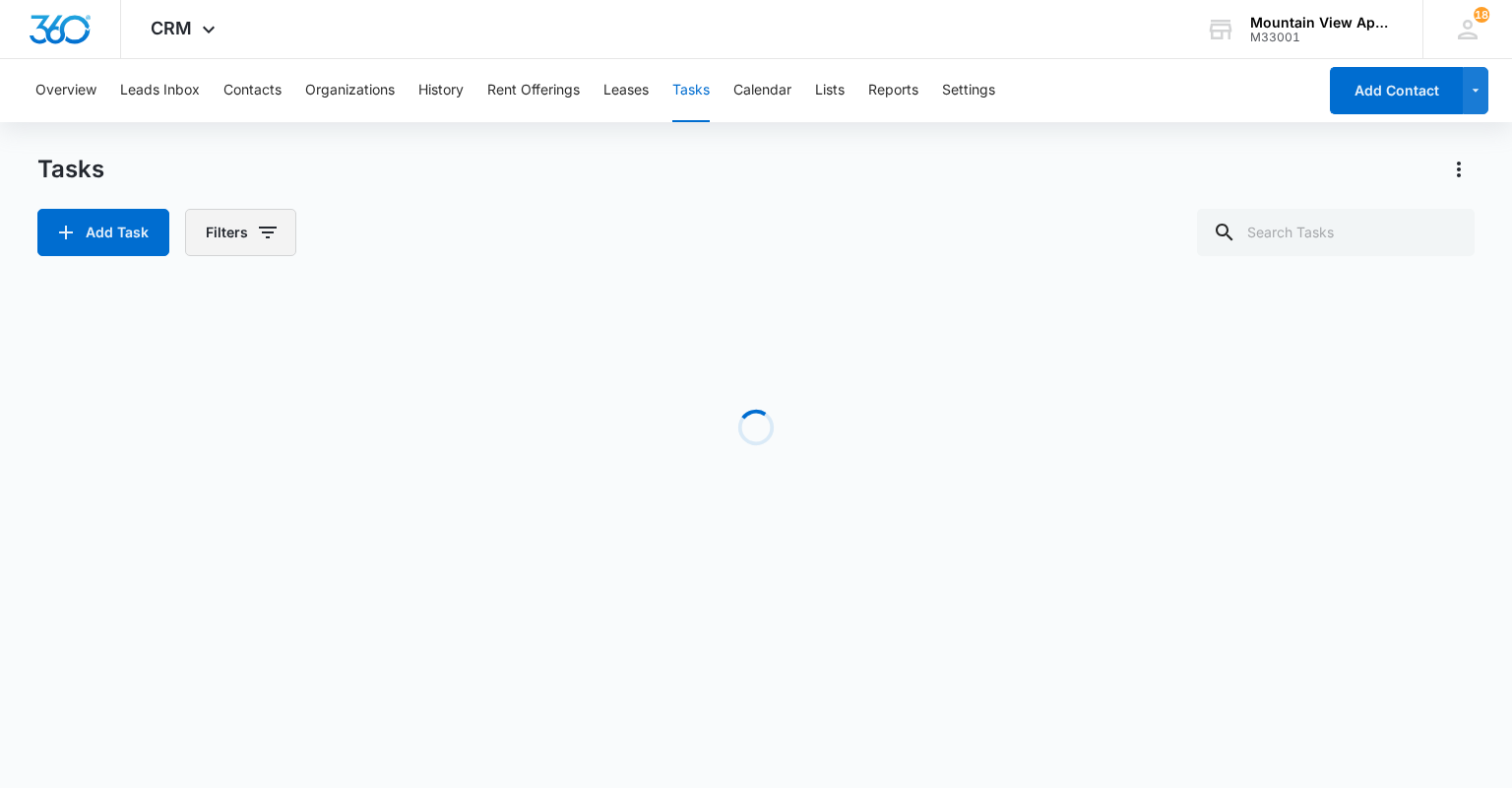 click on "Filters" at bounding box center [240, 232] 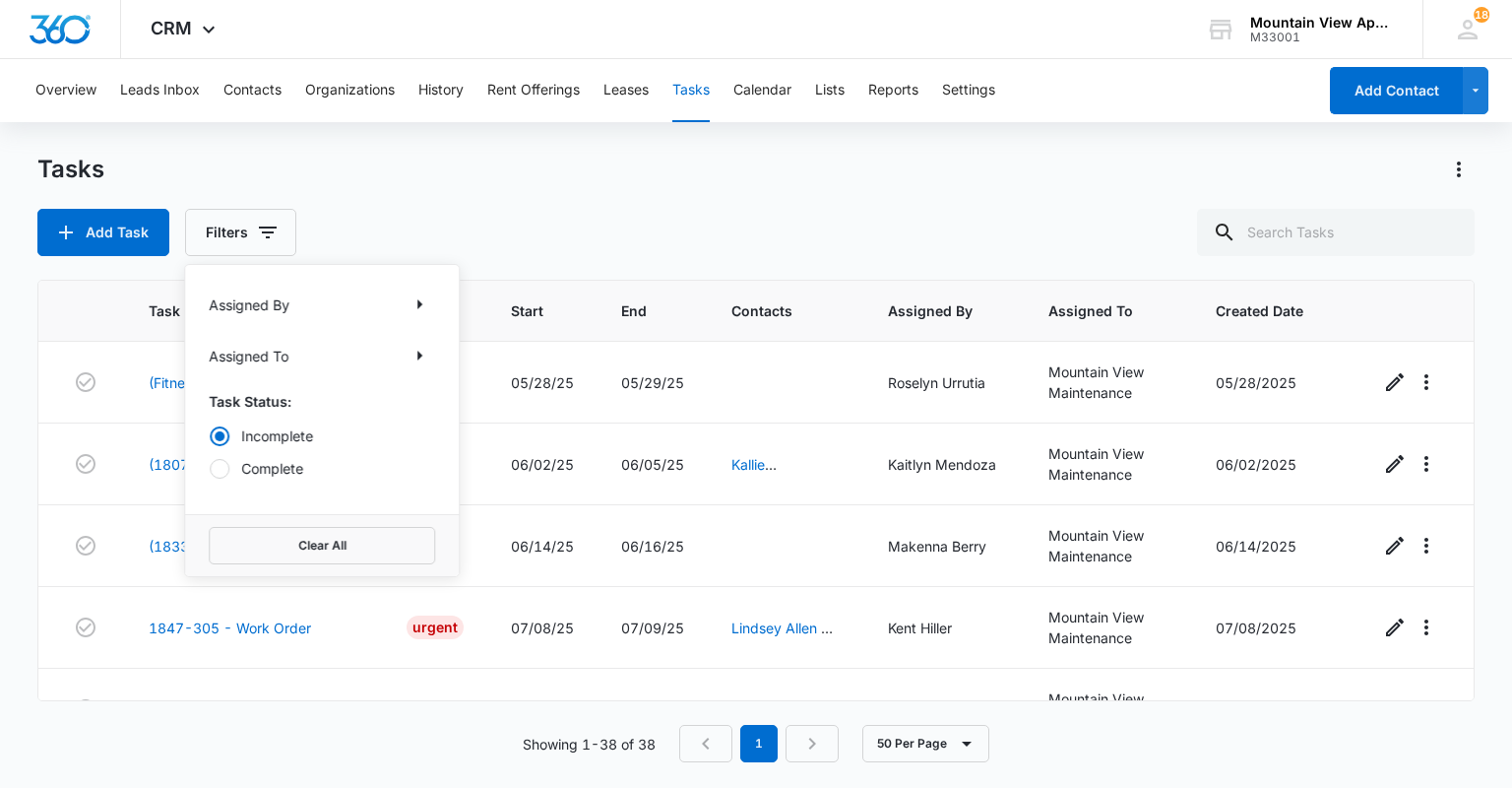 click on "Complete" at bounding box center (322, 468) 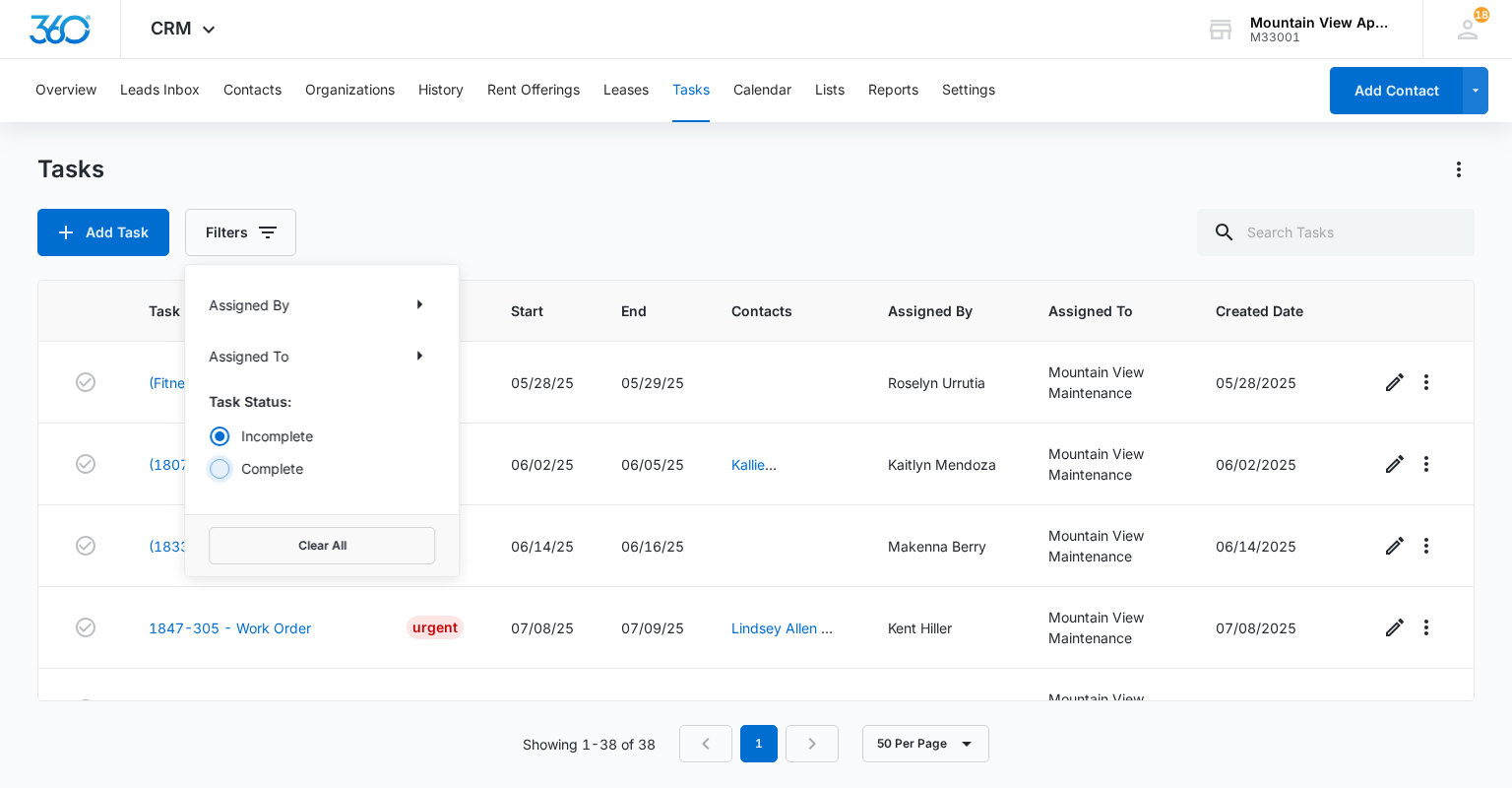 click on "Complete" at bounding box center [209, 468] 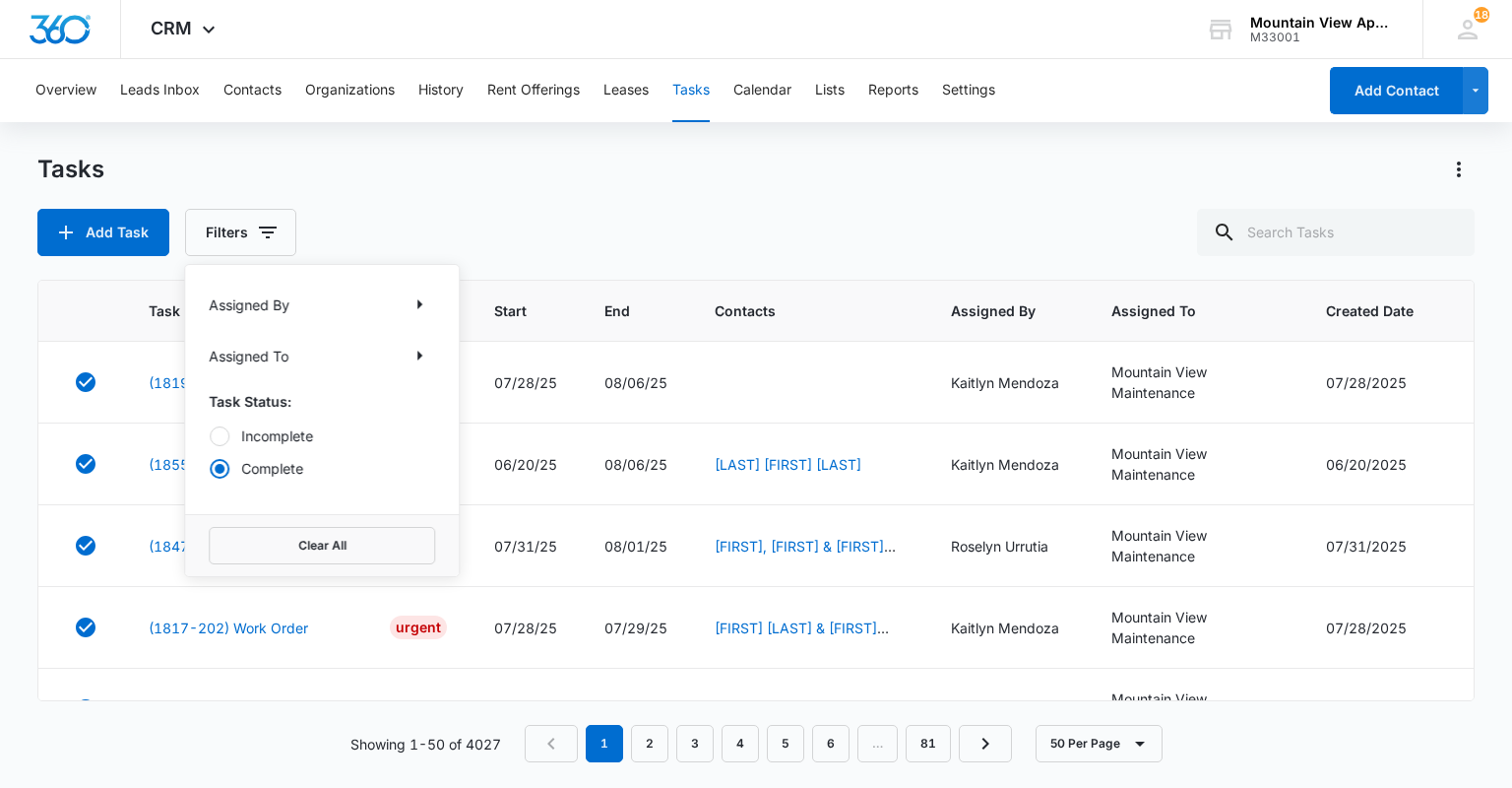 click on "Tasks Add Task Filters Assigned By Assigned To Task Status: Incomplete Complete Clear All" at bounding box center (755, 205) 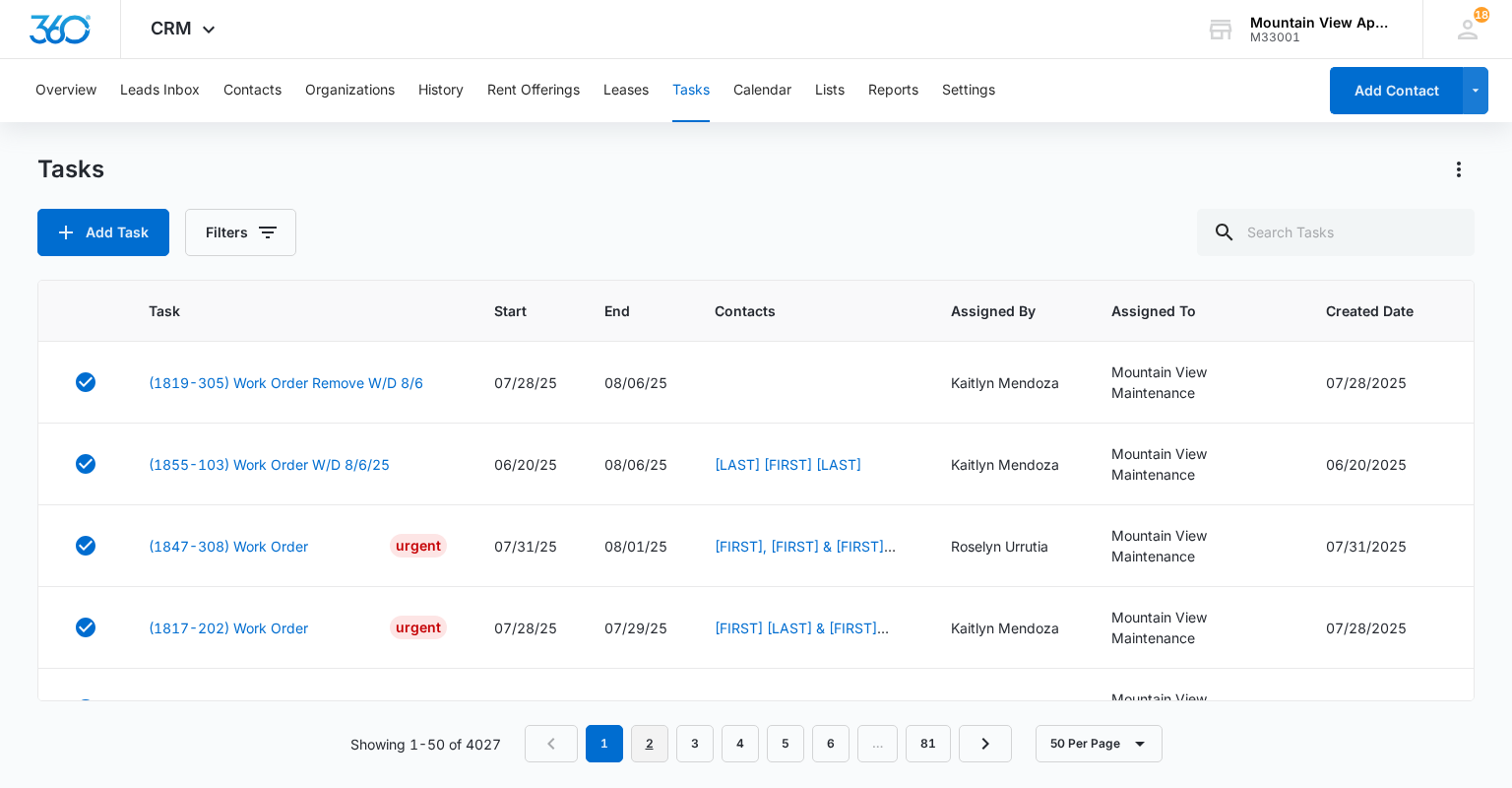 click on "2" at bounding box center [650, 744] 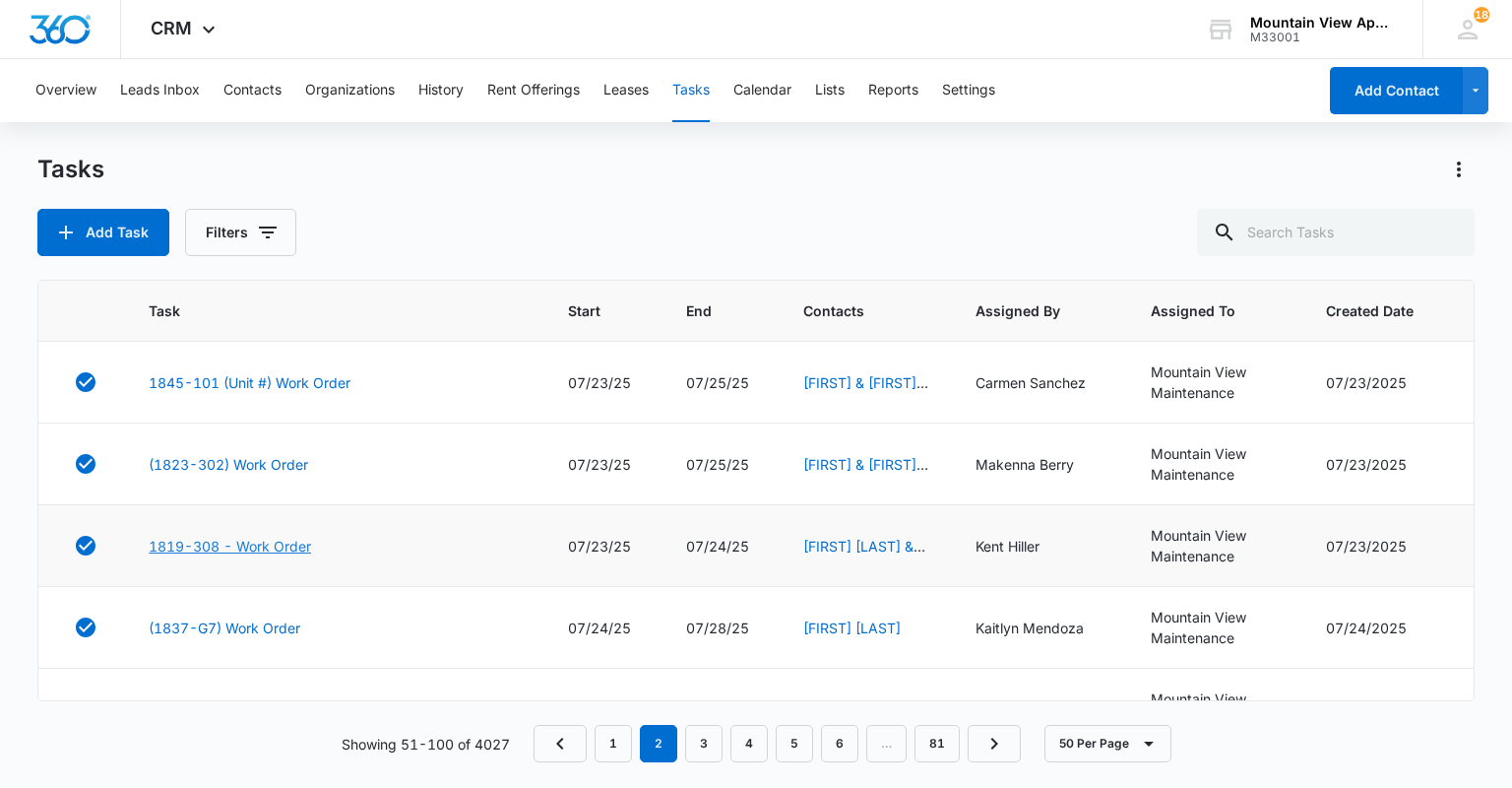 click on "1819-308 - Work Order" at bounding box center (229, 546) 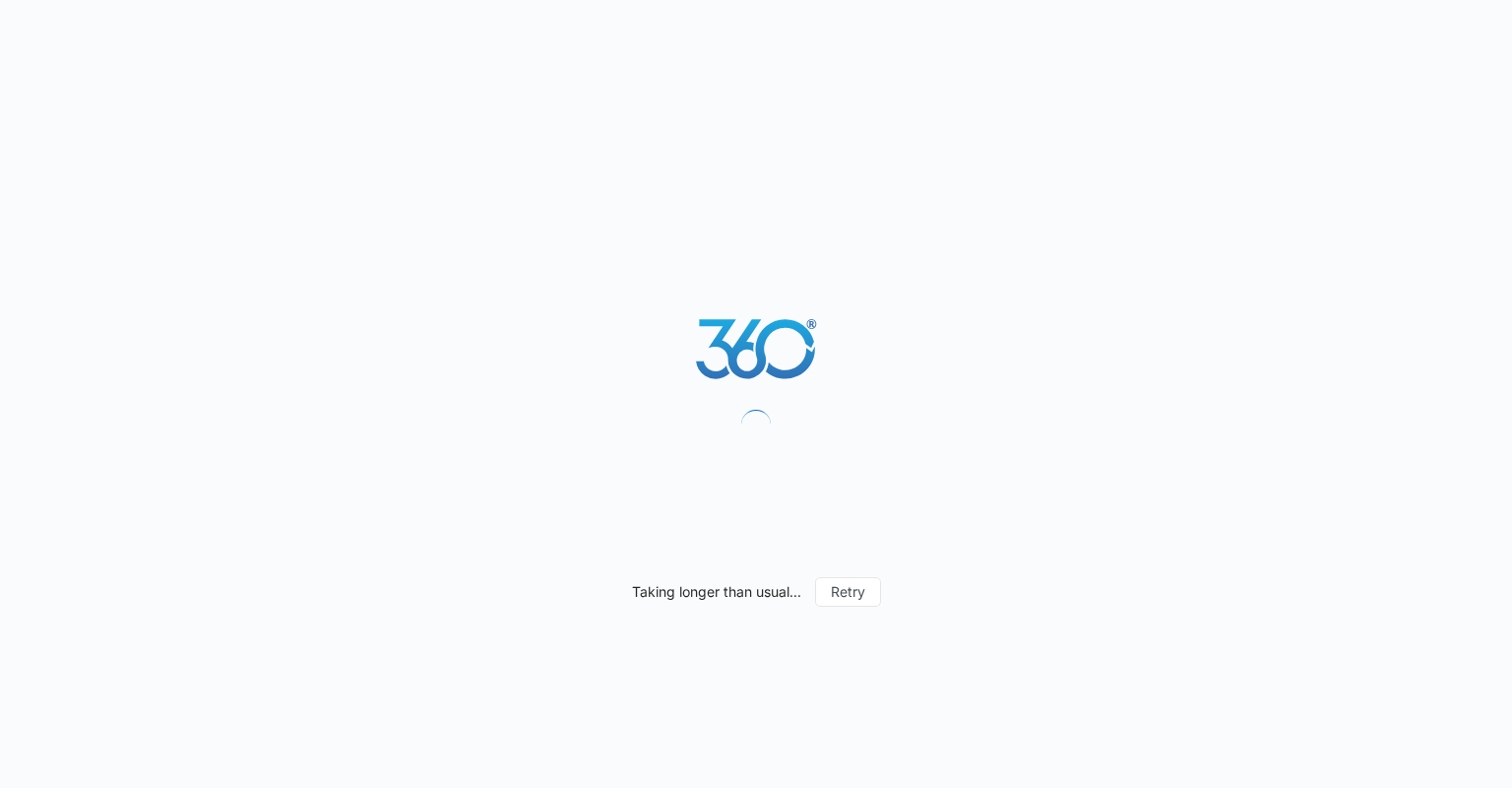 scroll, scrollTop: 0, scrollLeft: 0, axis: both 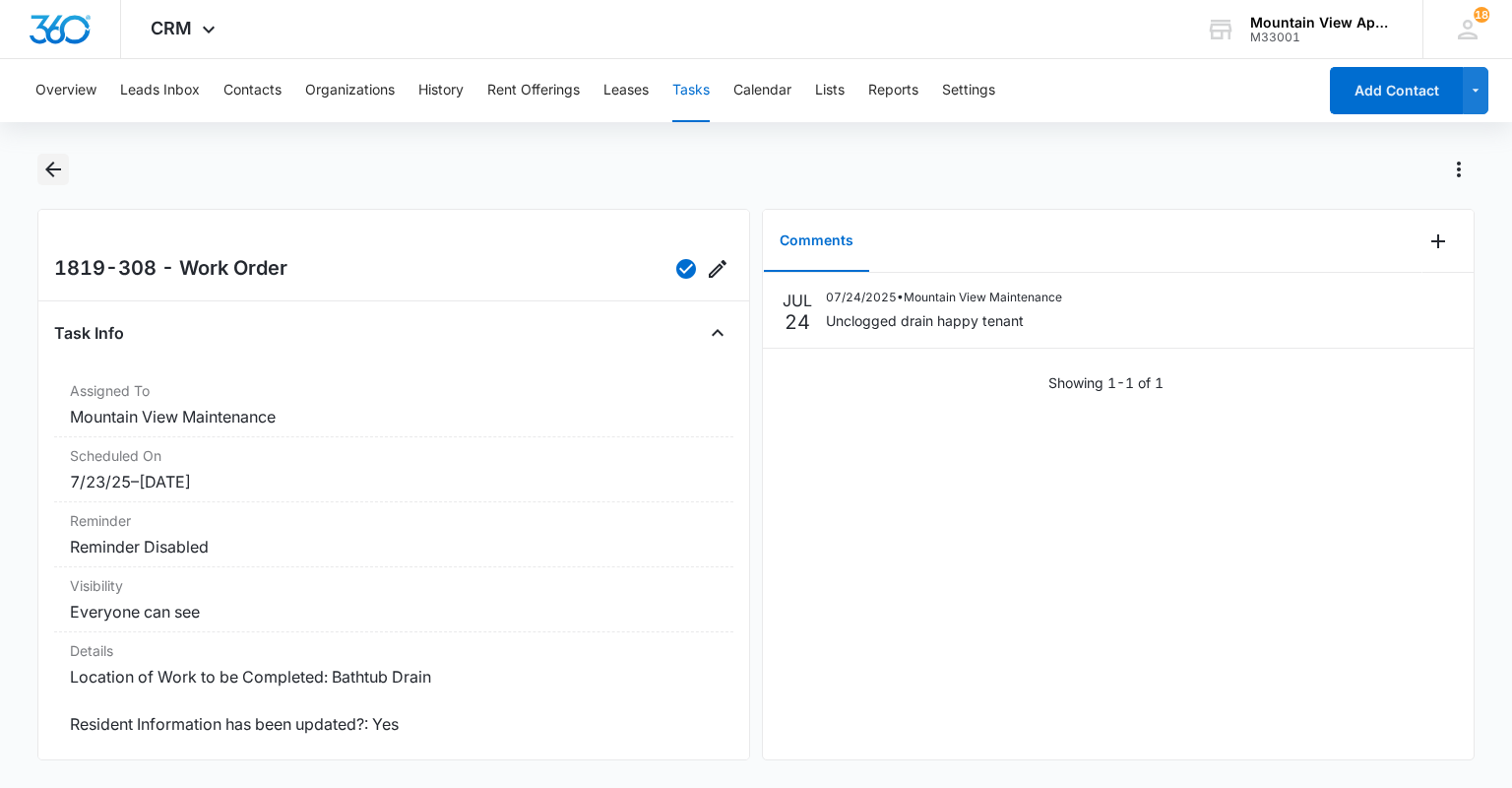 click 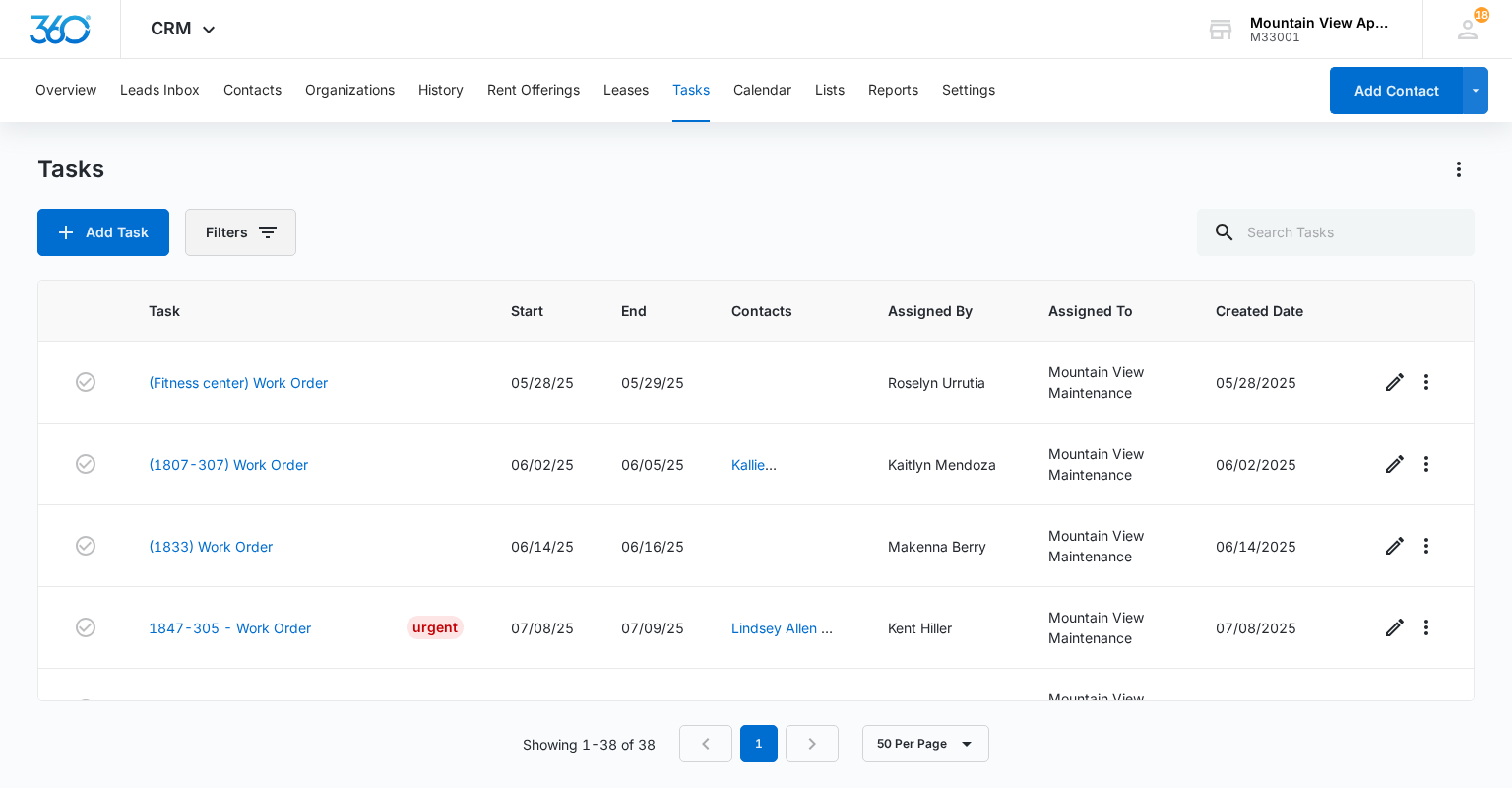click 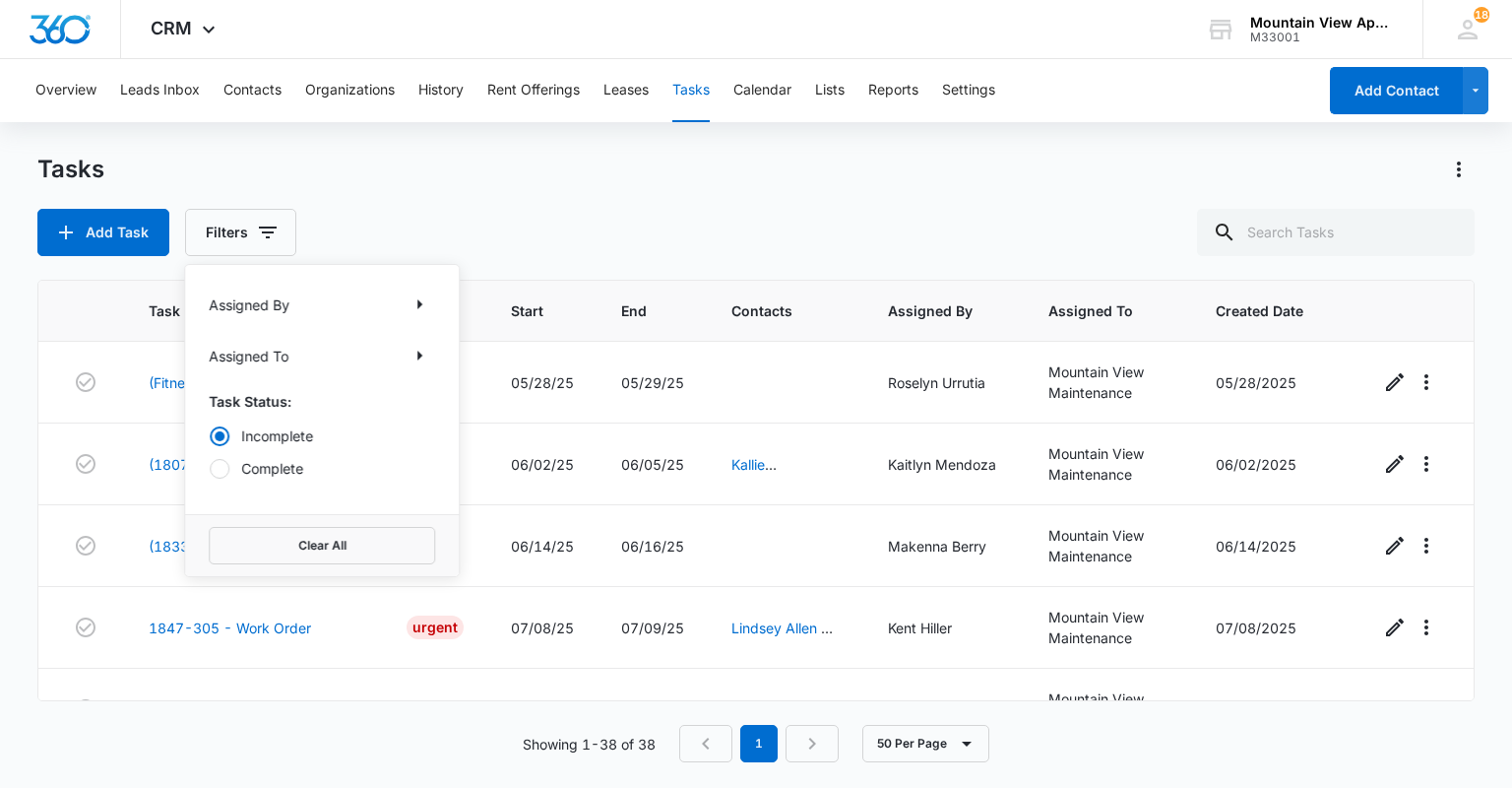 click on "Complete" at bounding box center (322, 468) 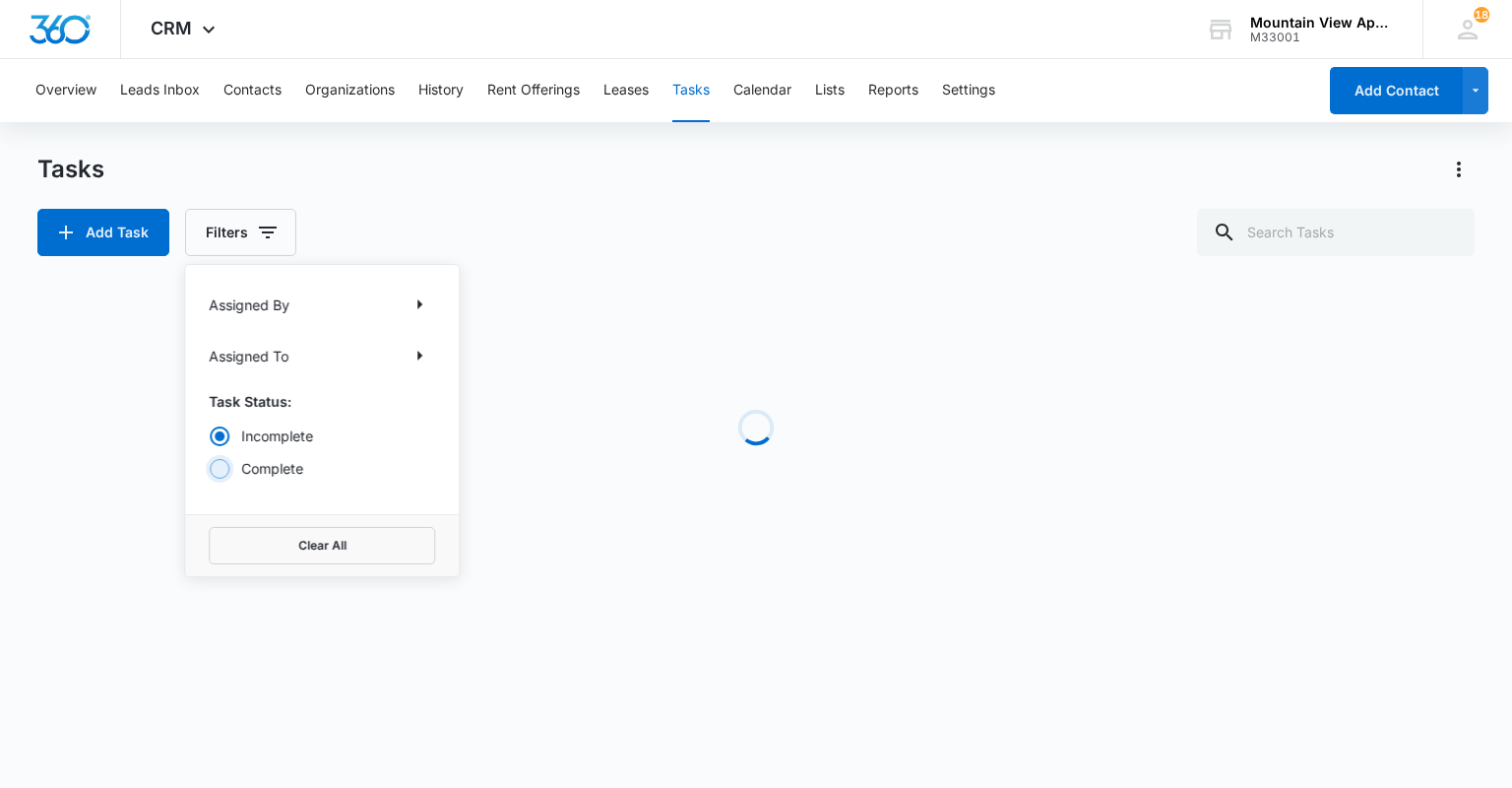 radio on "false" 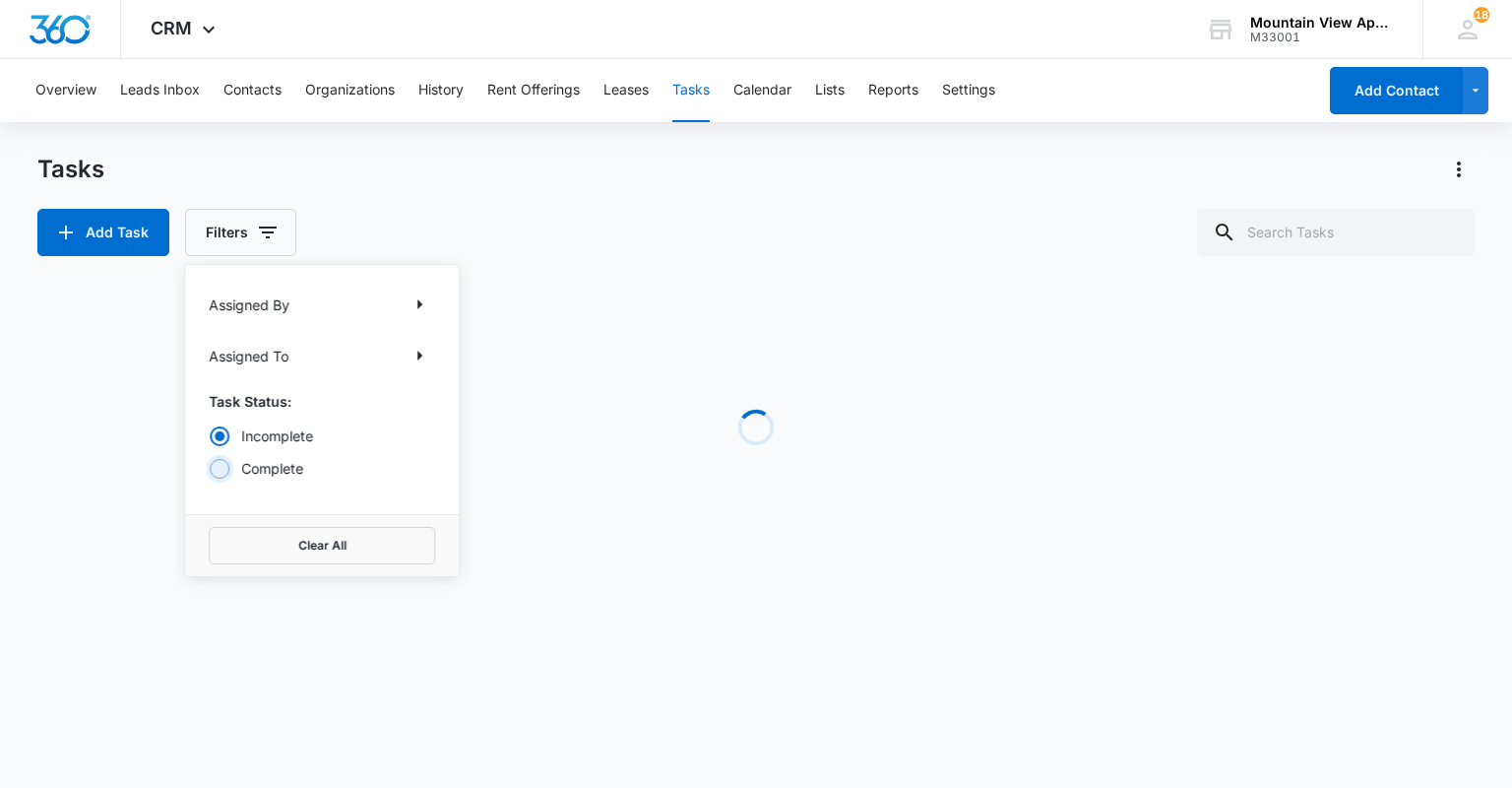 radio on "true" 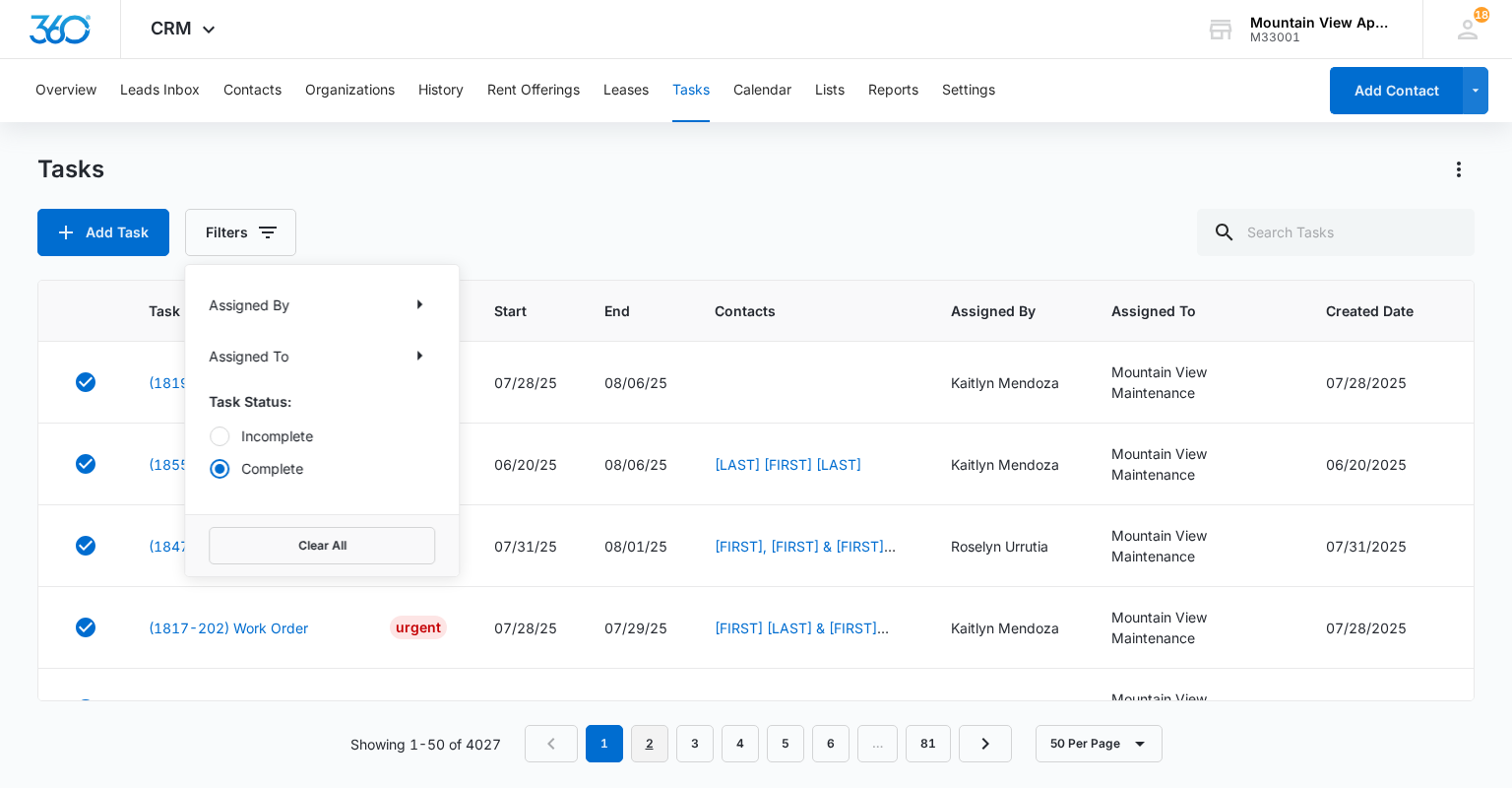 click on "2" at bounding box center [650, 744] 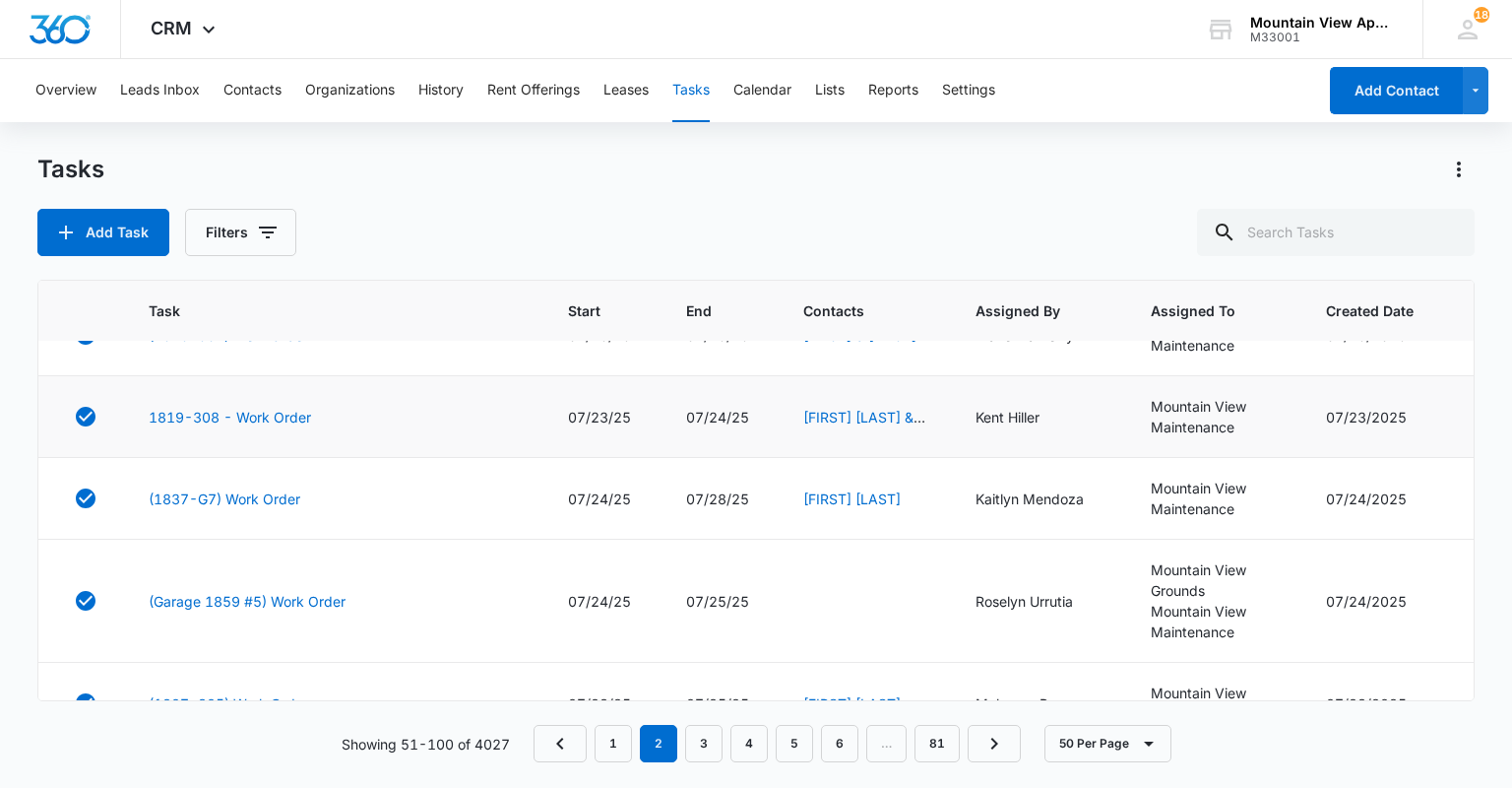 scroll, scrollTop: 158, scrollLeft: 0, axis: vertical 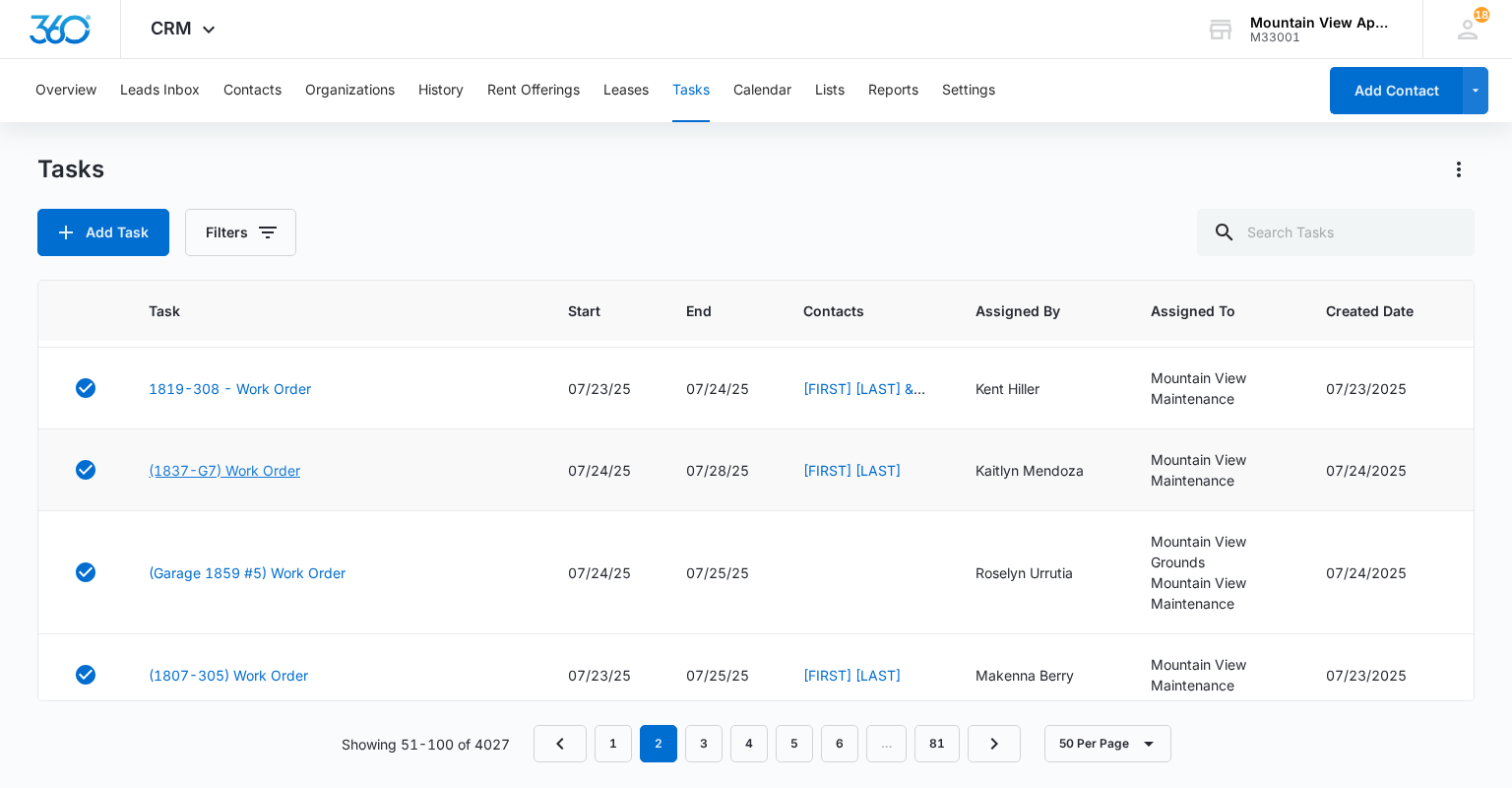click on "(1837-G7) Work Order" at bounding box center (224, 470) 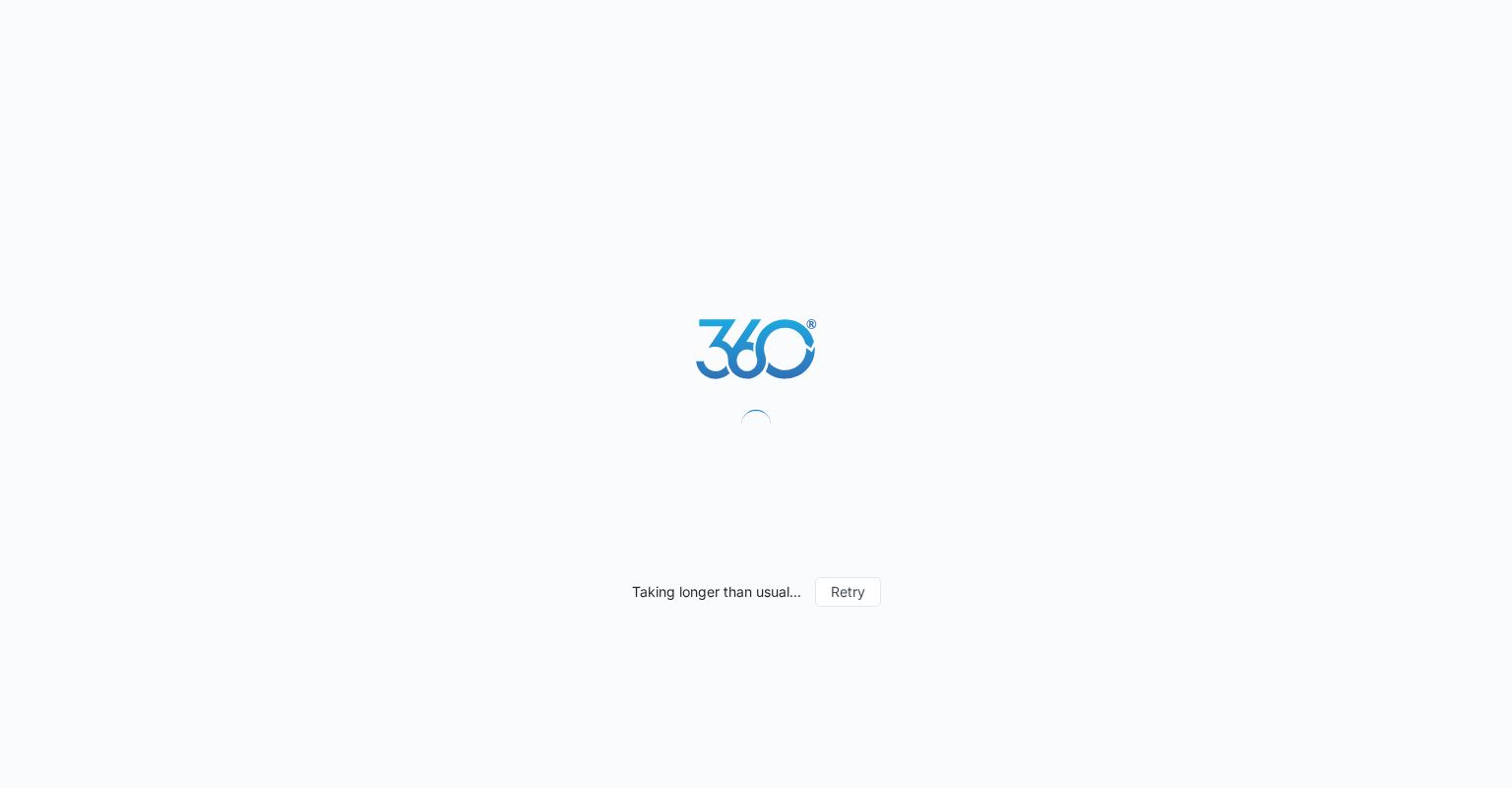 scroll, scrollTop: 0, scrollLeft: 0, axis: both 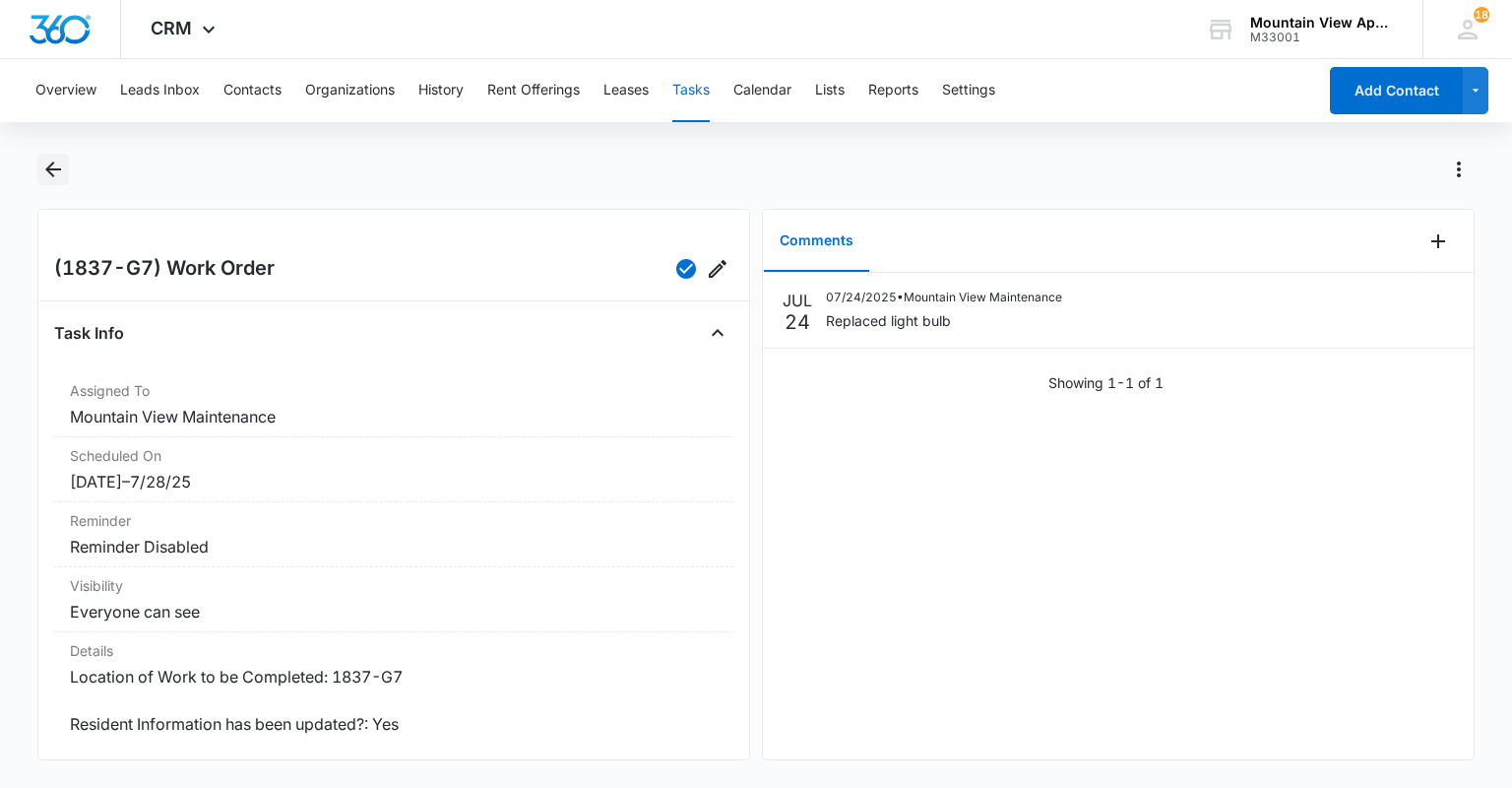 click 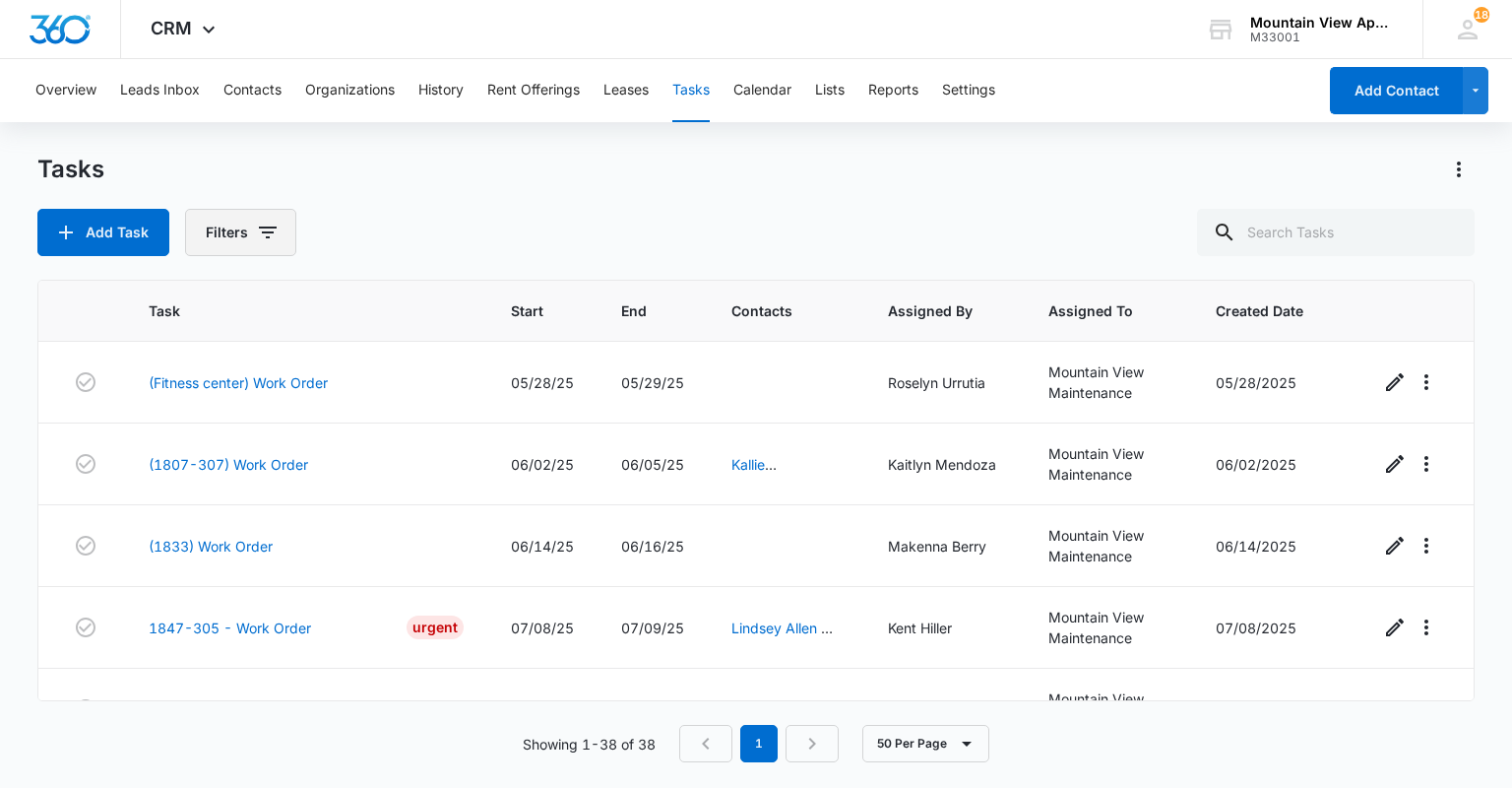 click on "Filters" at bounding box center (240, 232) 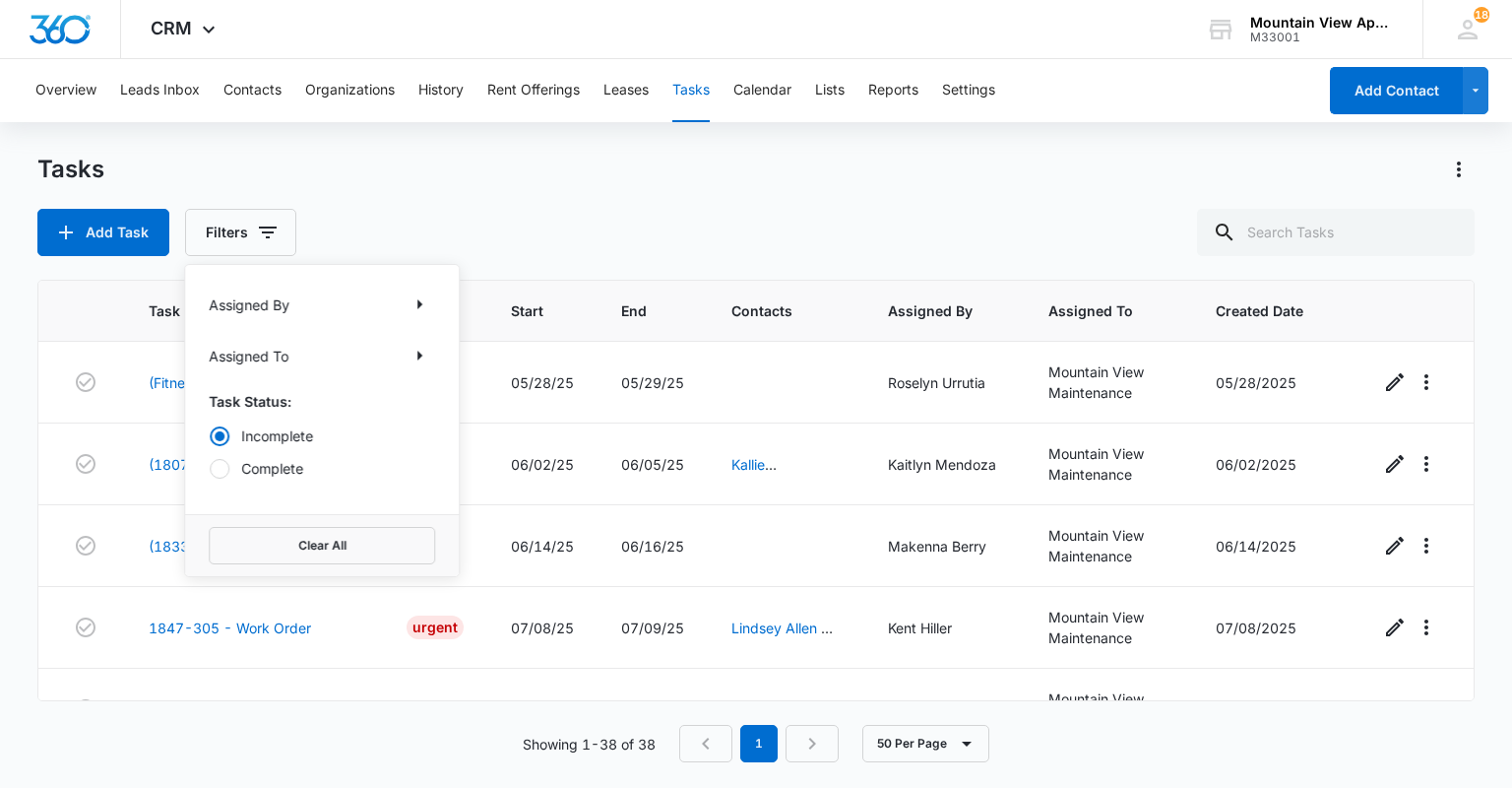 click on "Assigned By Assigned To Task Status: Incomplete Complete" at bounding box center [322, 389] 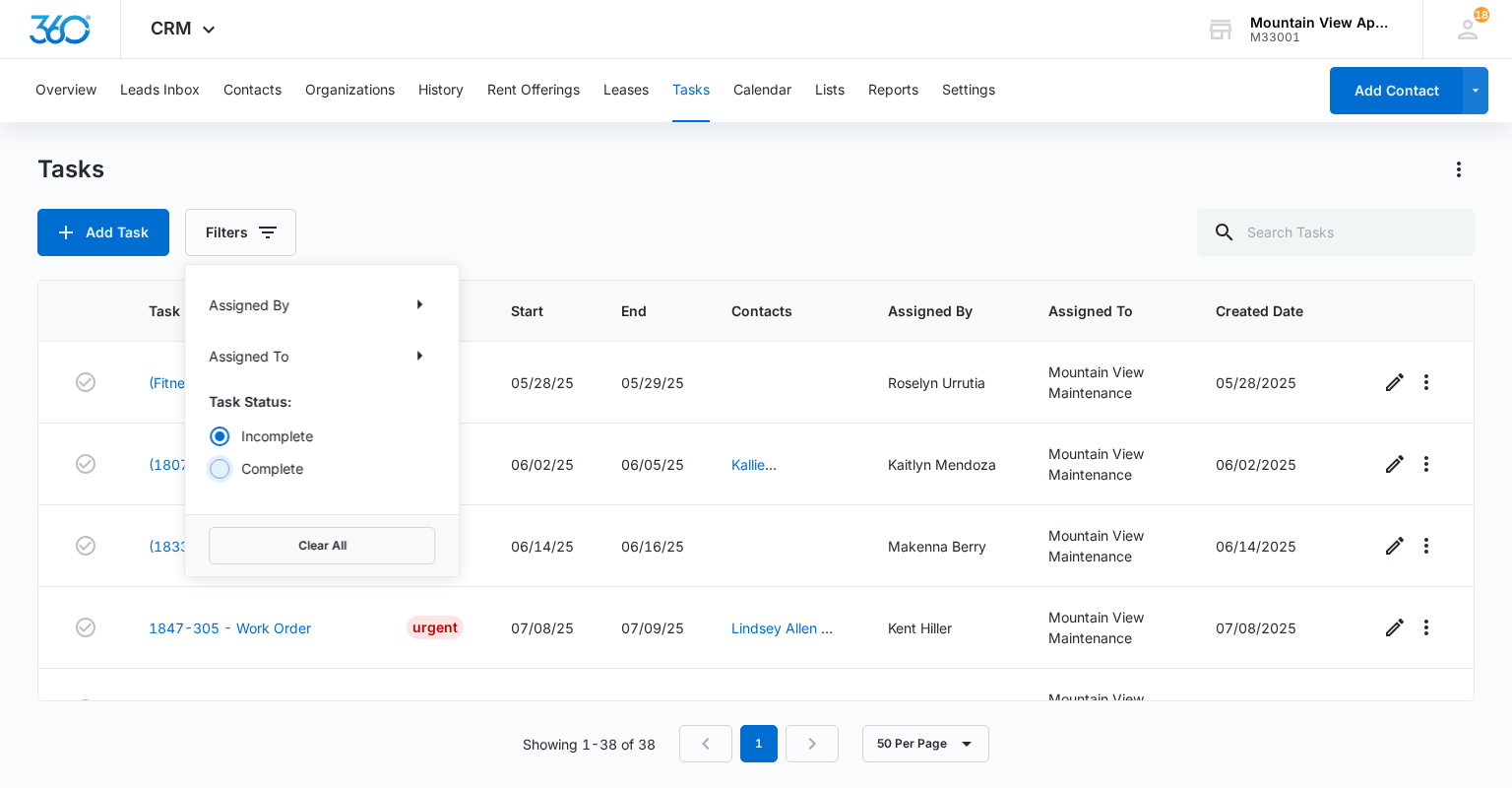 click on "Complete" at bounding box center [209, 468] 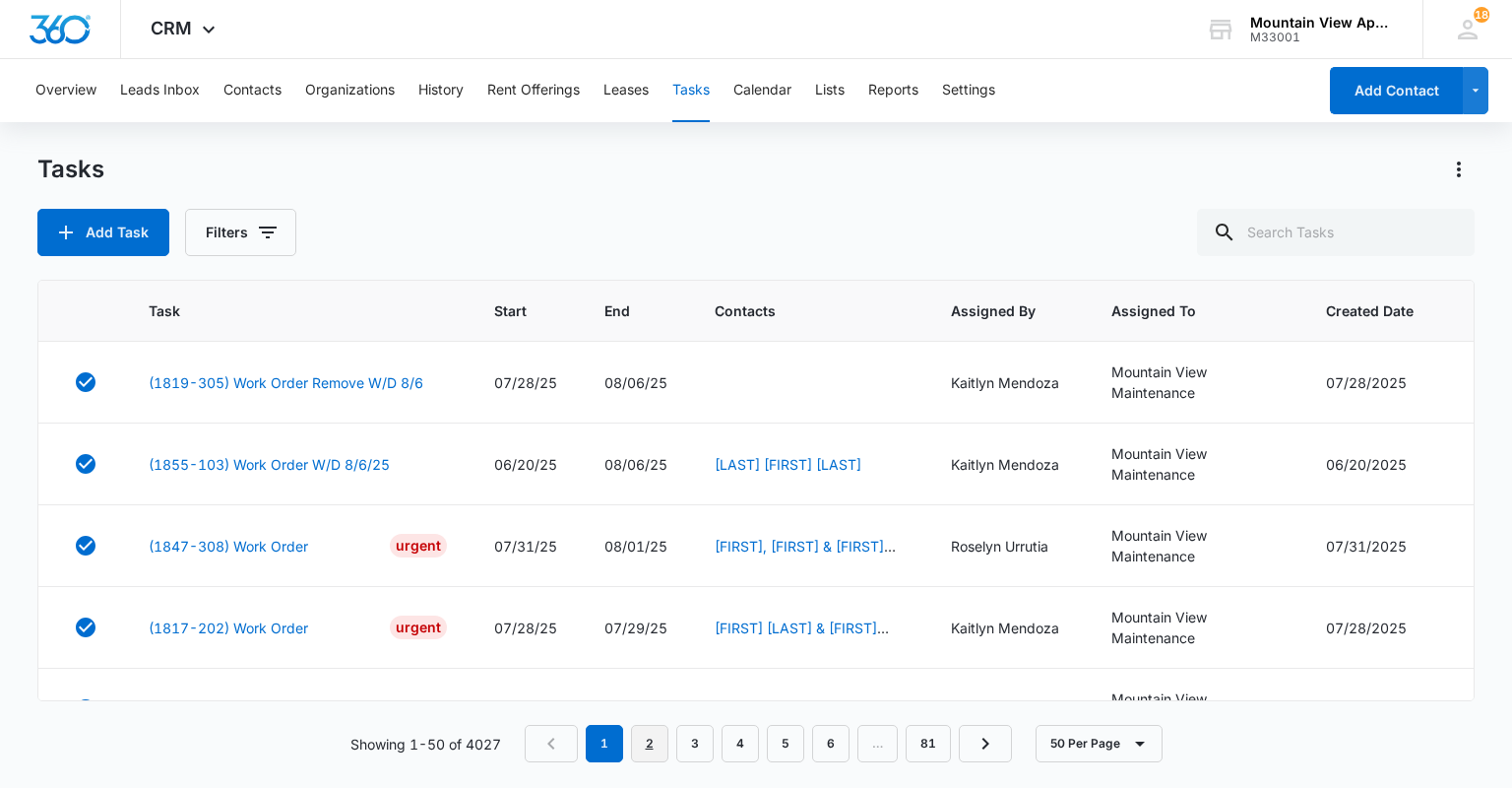 click on "2" at bounding box center [650, 744] 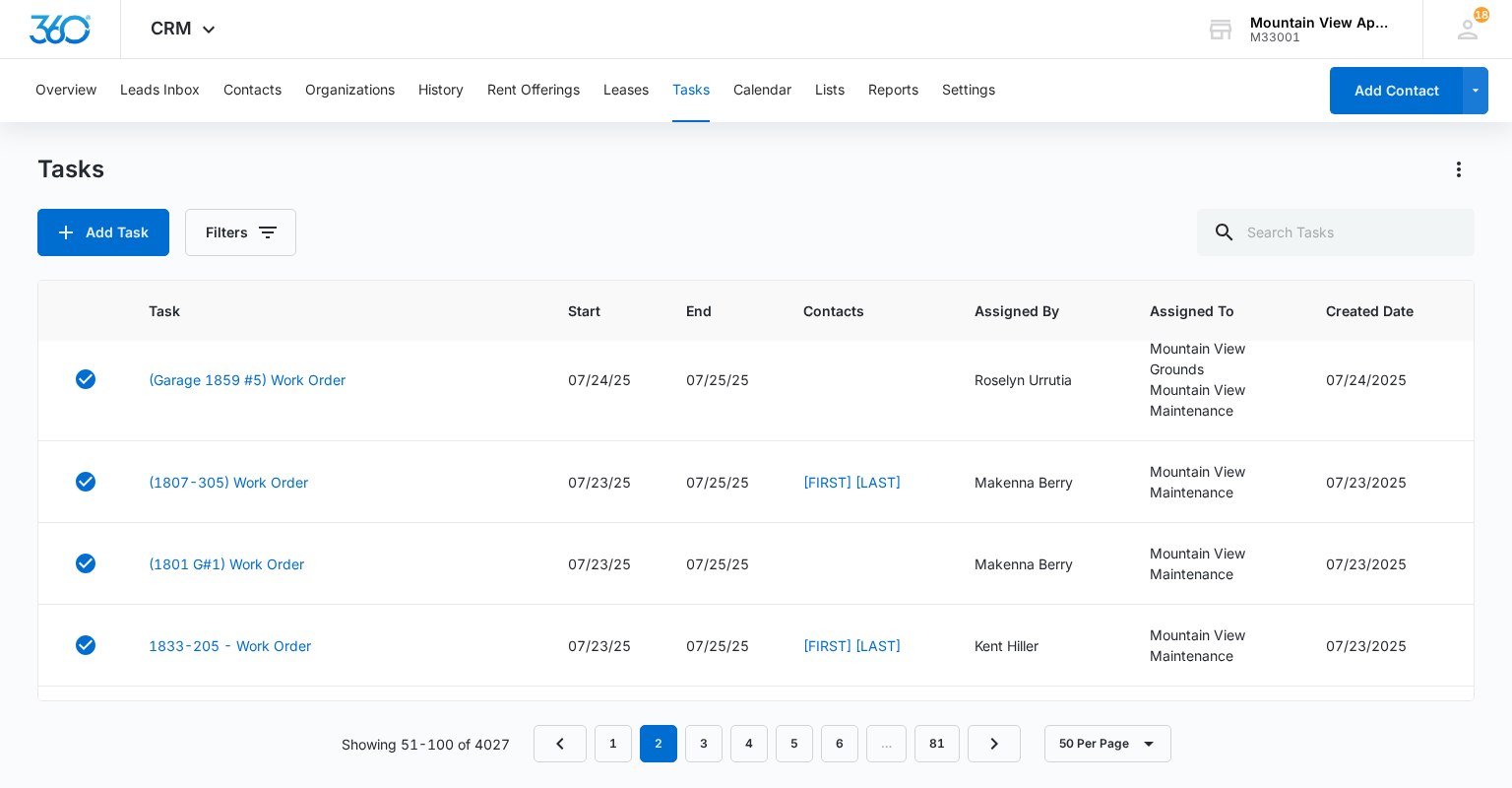 scroll, scrollTop: 394, scrollLeft: 0, axis: vertical 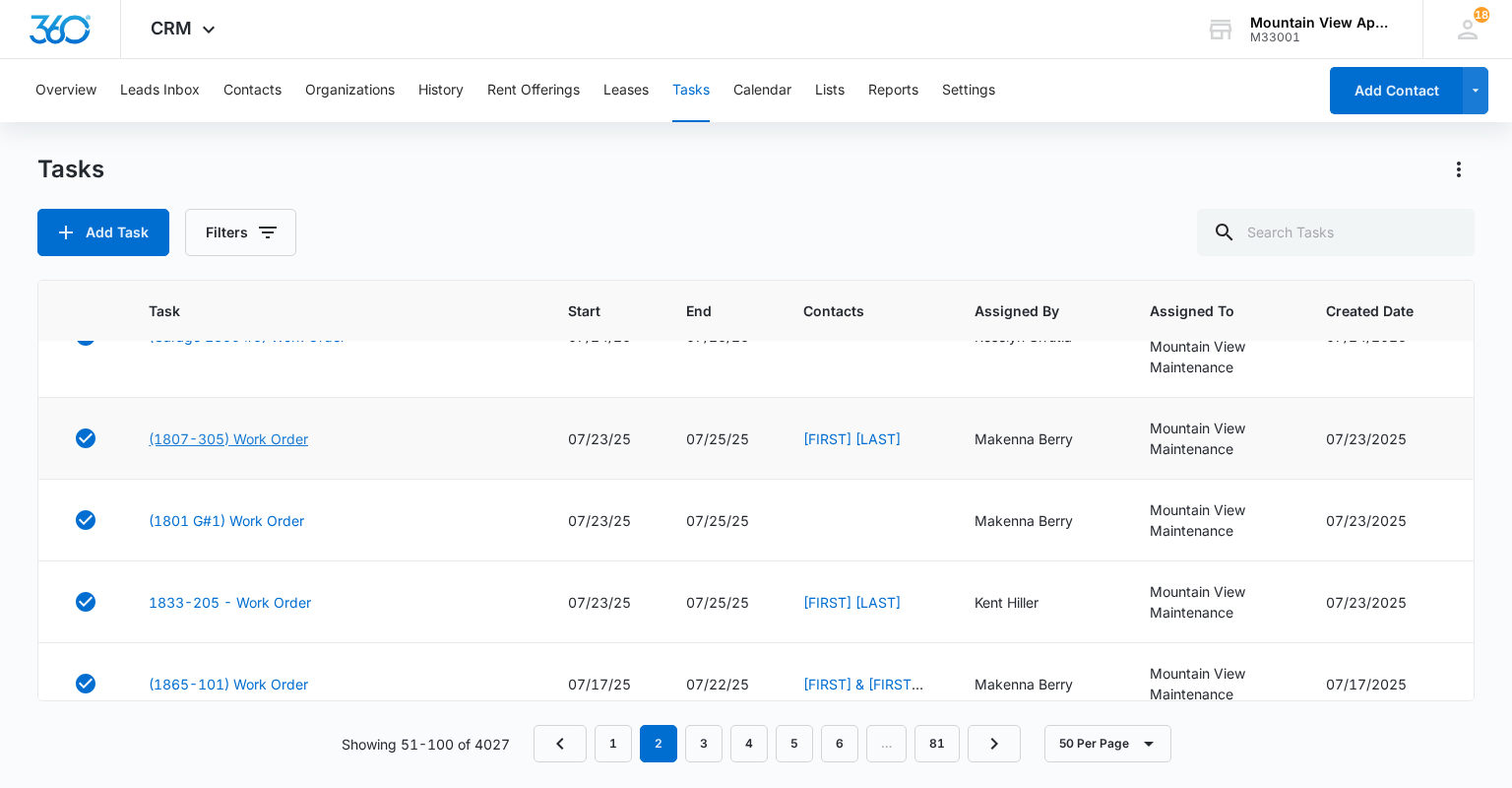 click on "(1807-305) Work Order" at bounding box center (228, 438) 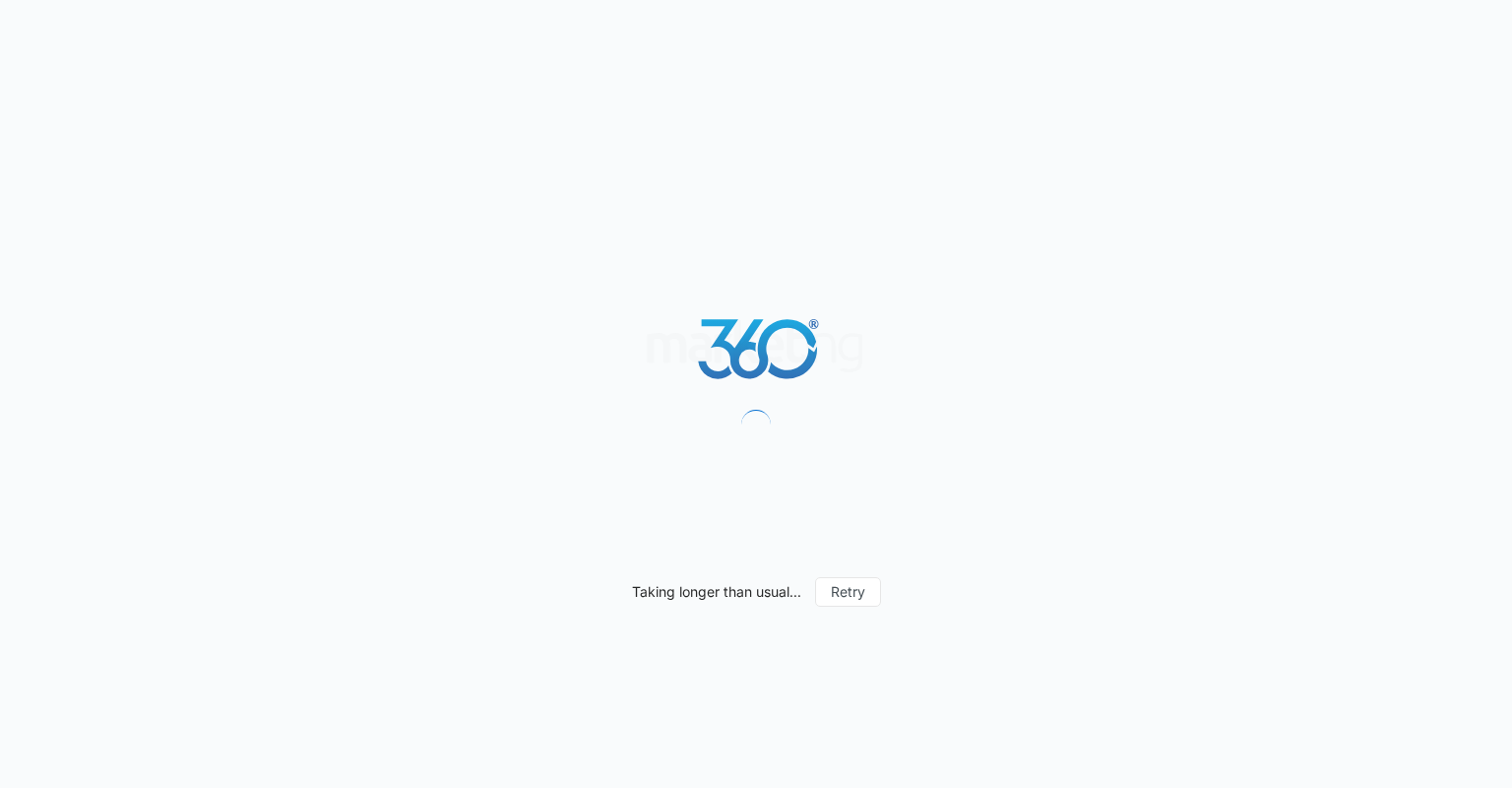 scroll, scrollTop: 0, scrollLeft: 0, axis: both 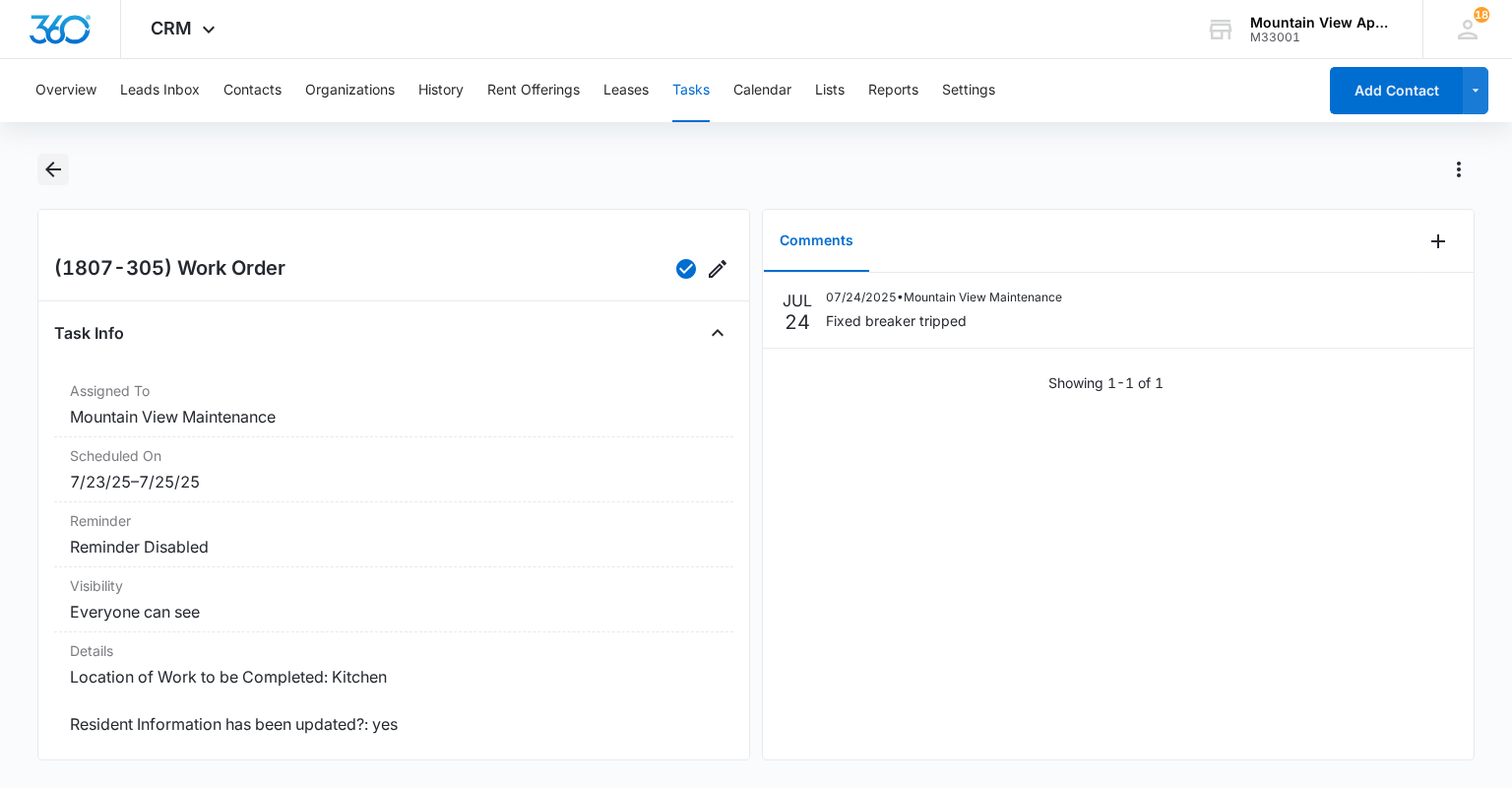 click 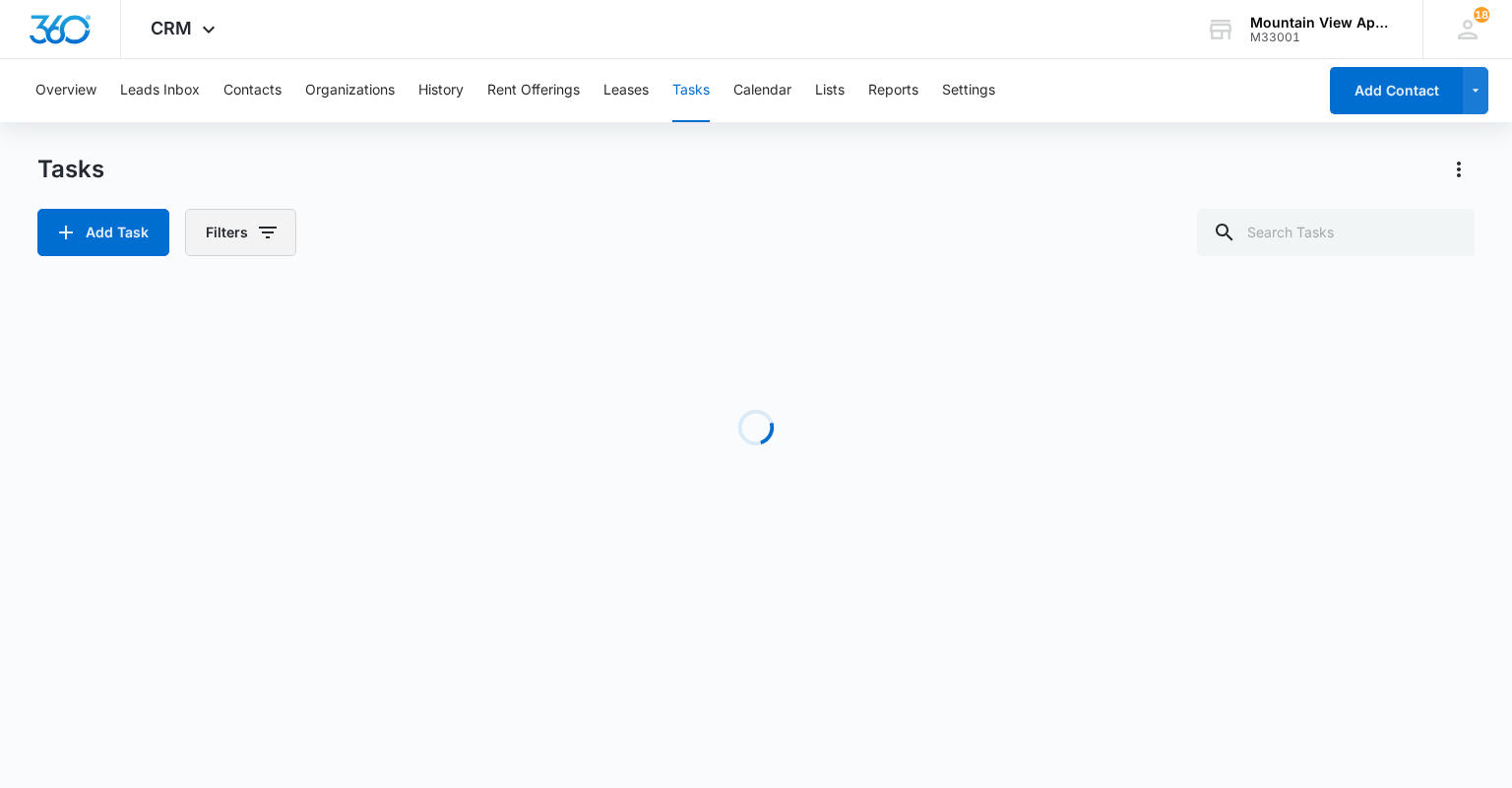 click 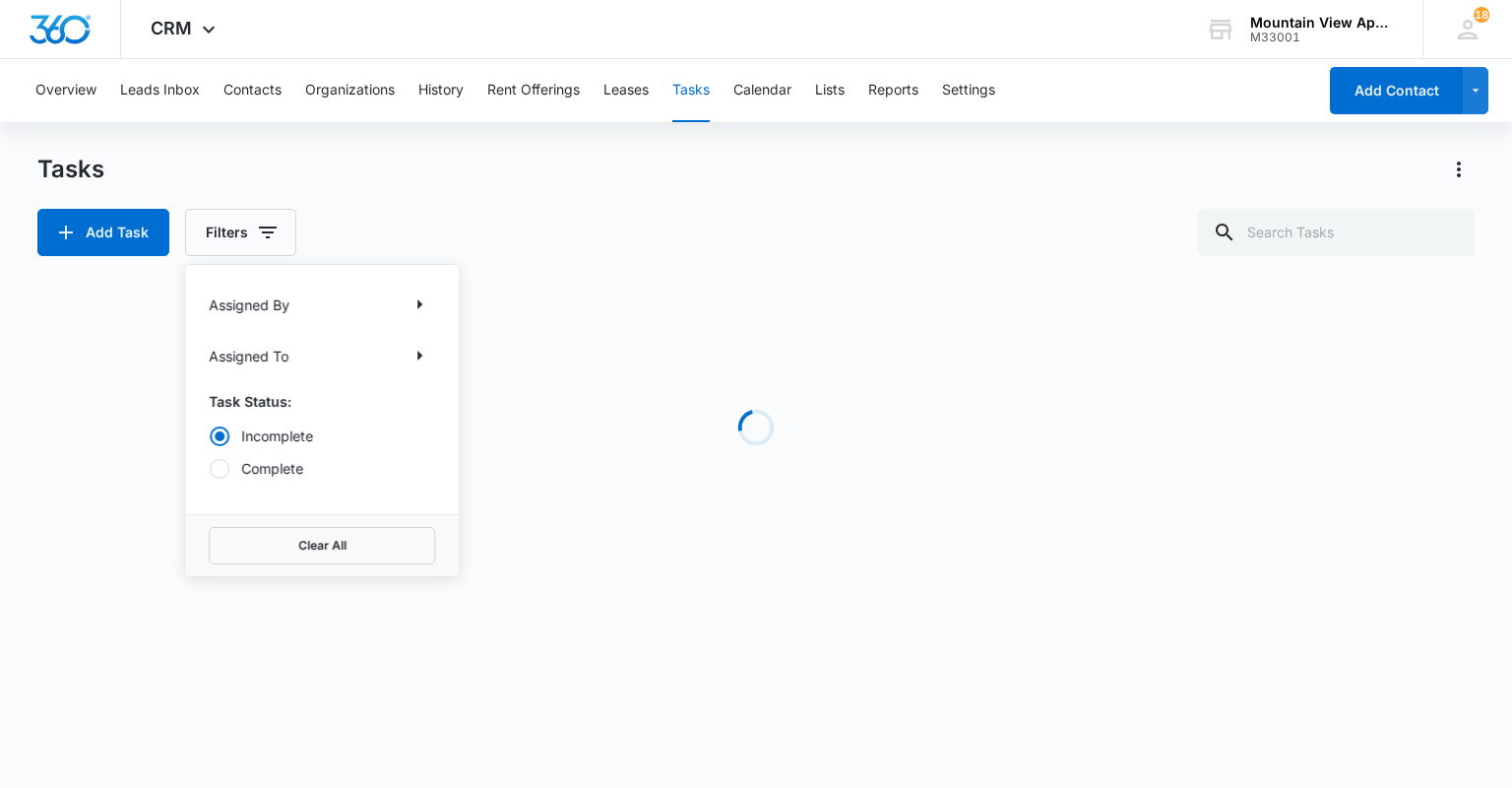 click on "Complete" at bounding box center (322, 468) 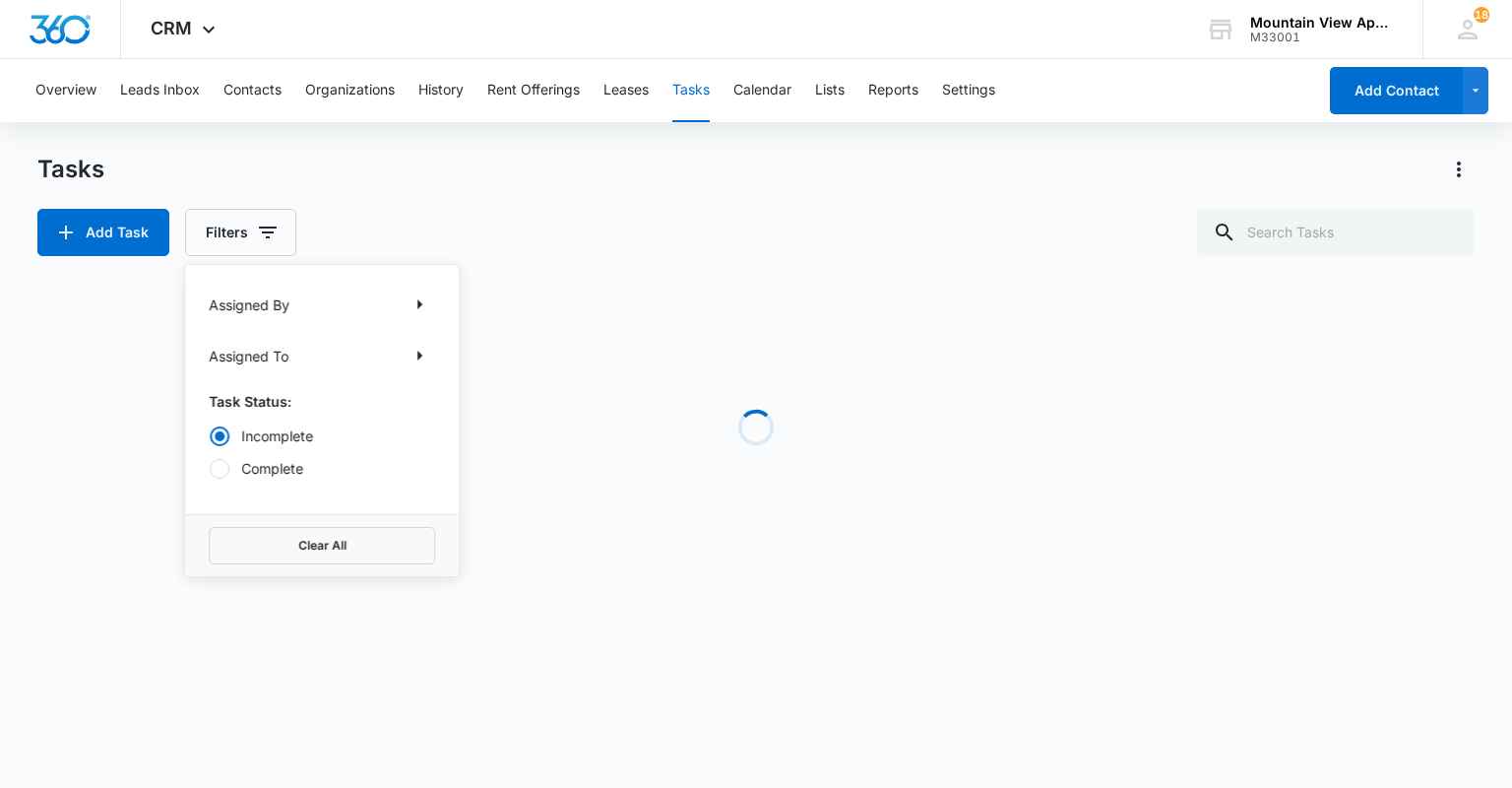 click on "Complete" at bounding box center [209, 468] 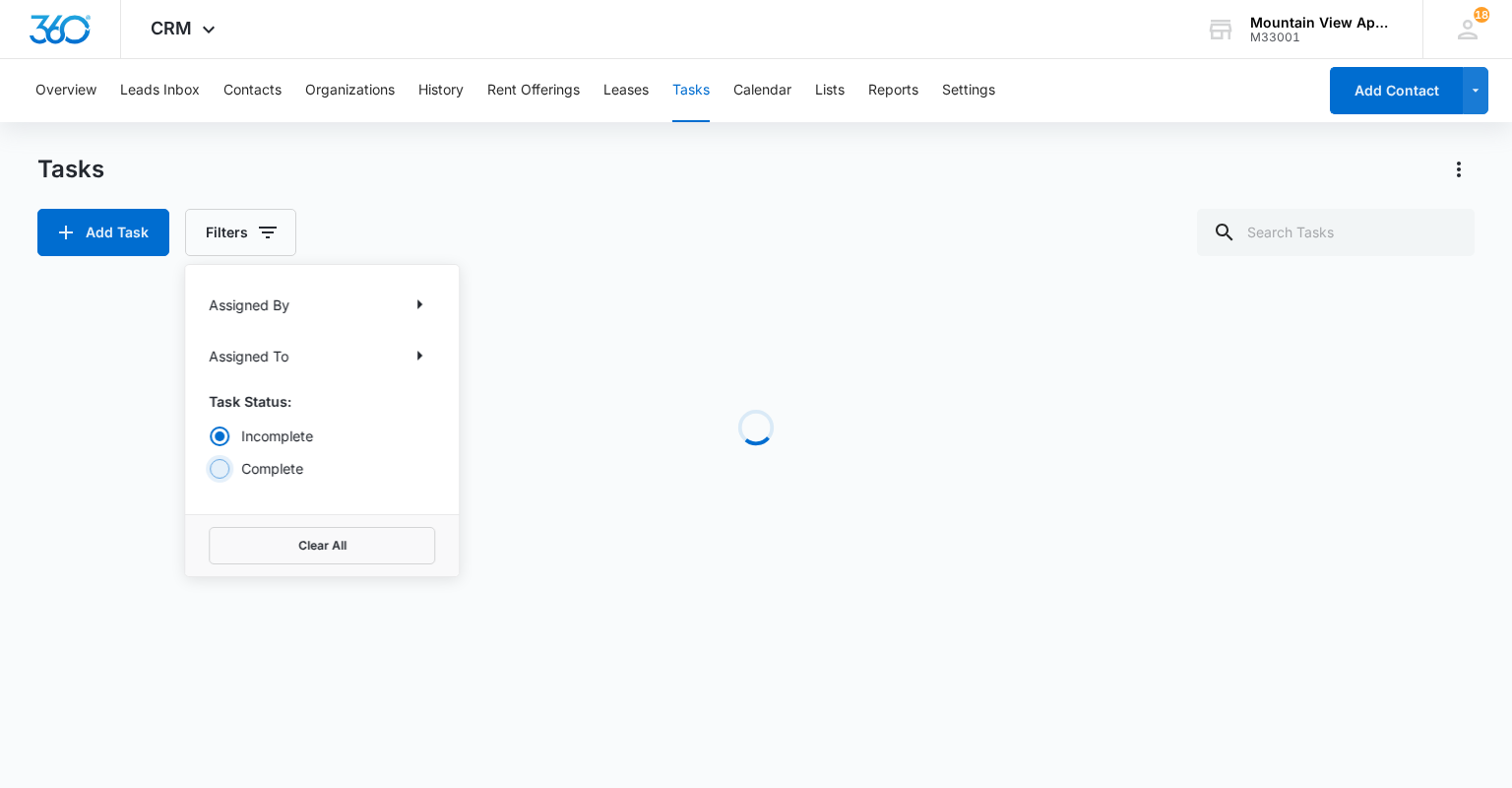 radio on "false" 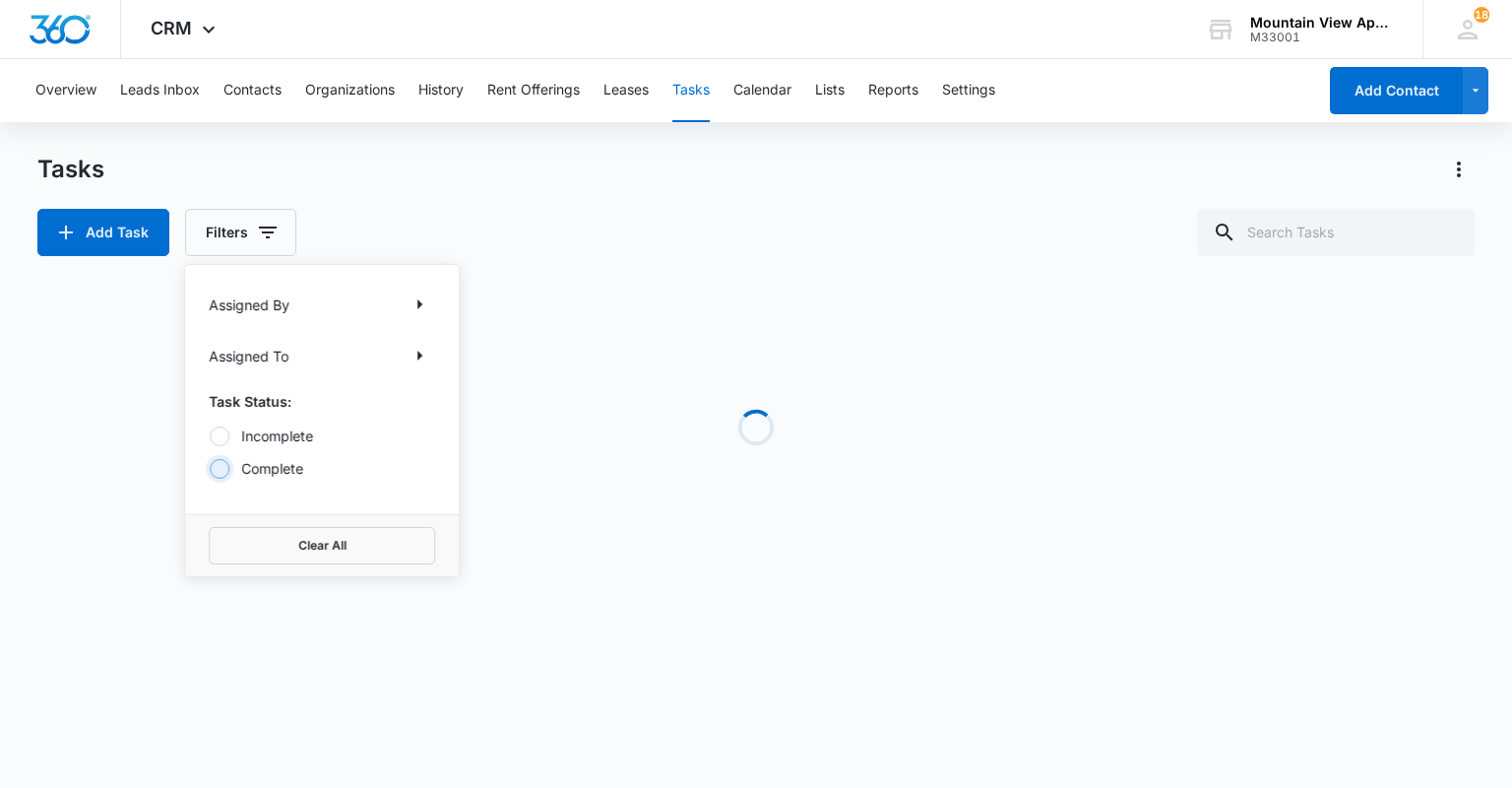 radio on "true" 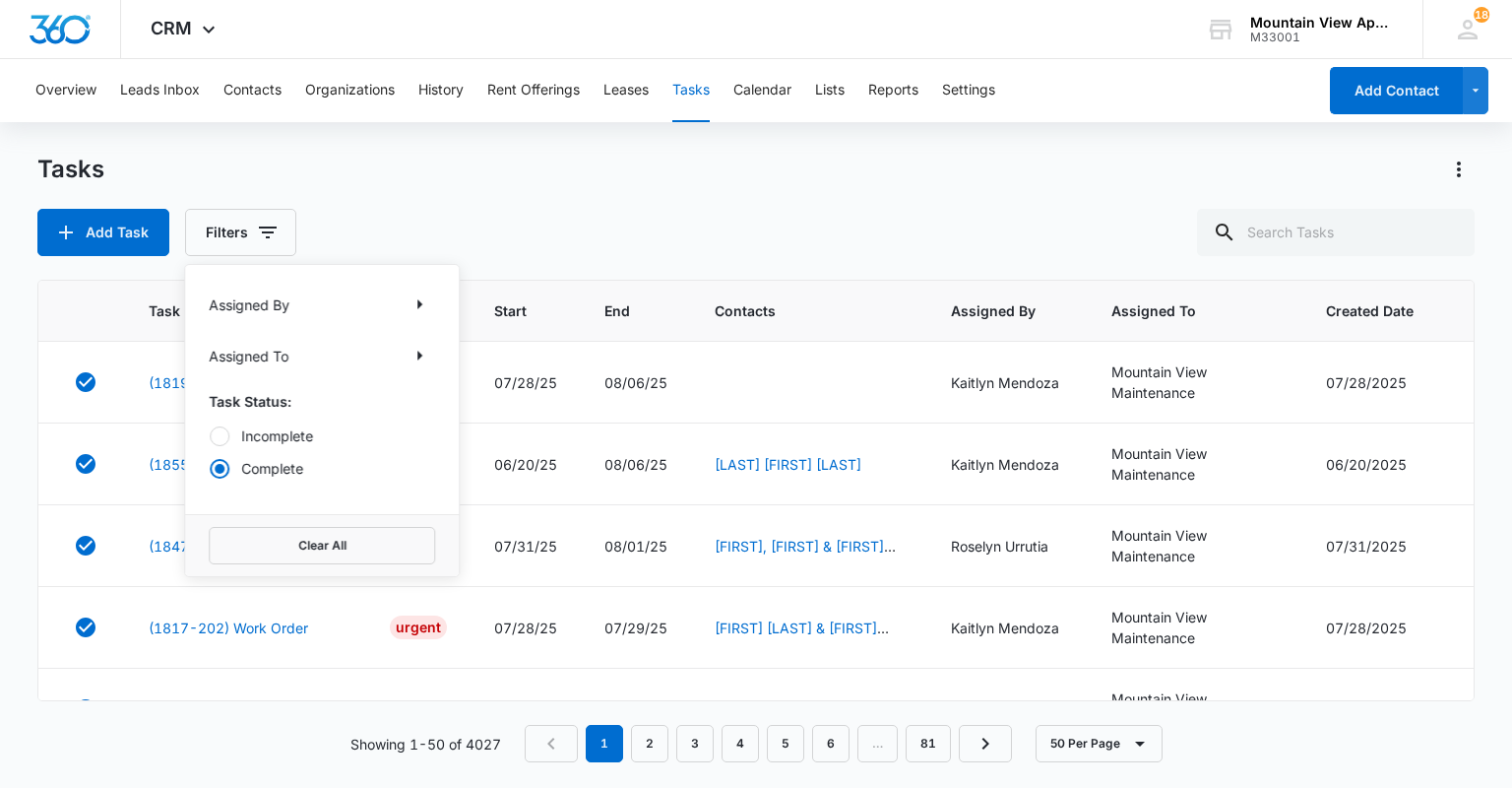 click on "Tasks Add Task Filters Assigned By Assigned To Task Status: Incomplete Complete Clear All" at bounding box center [755, 205] 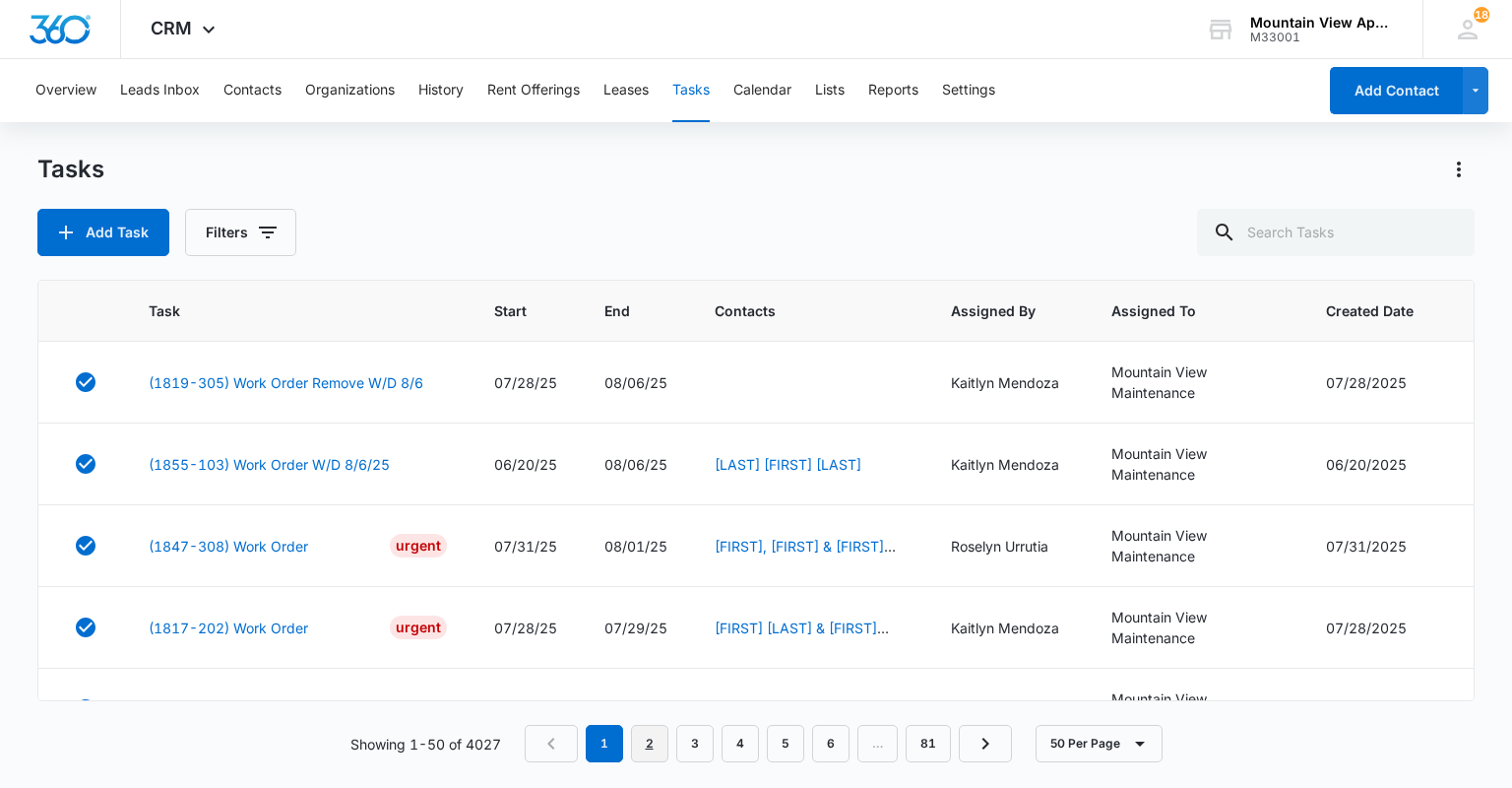 click on "2" at bounding box center (650, 744) 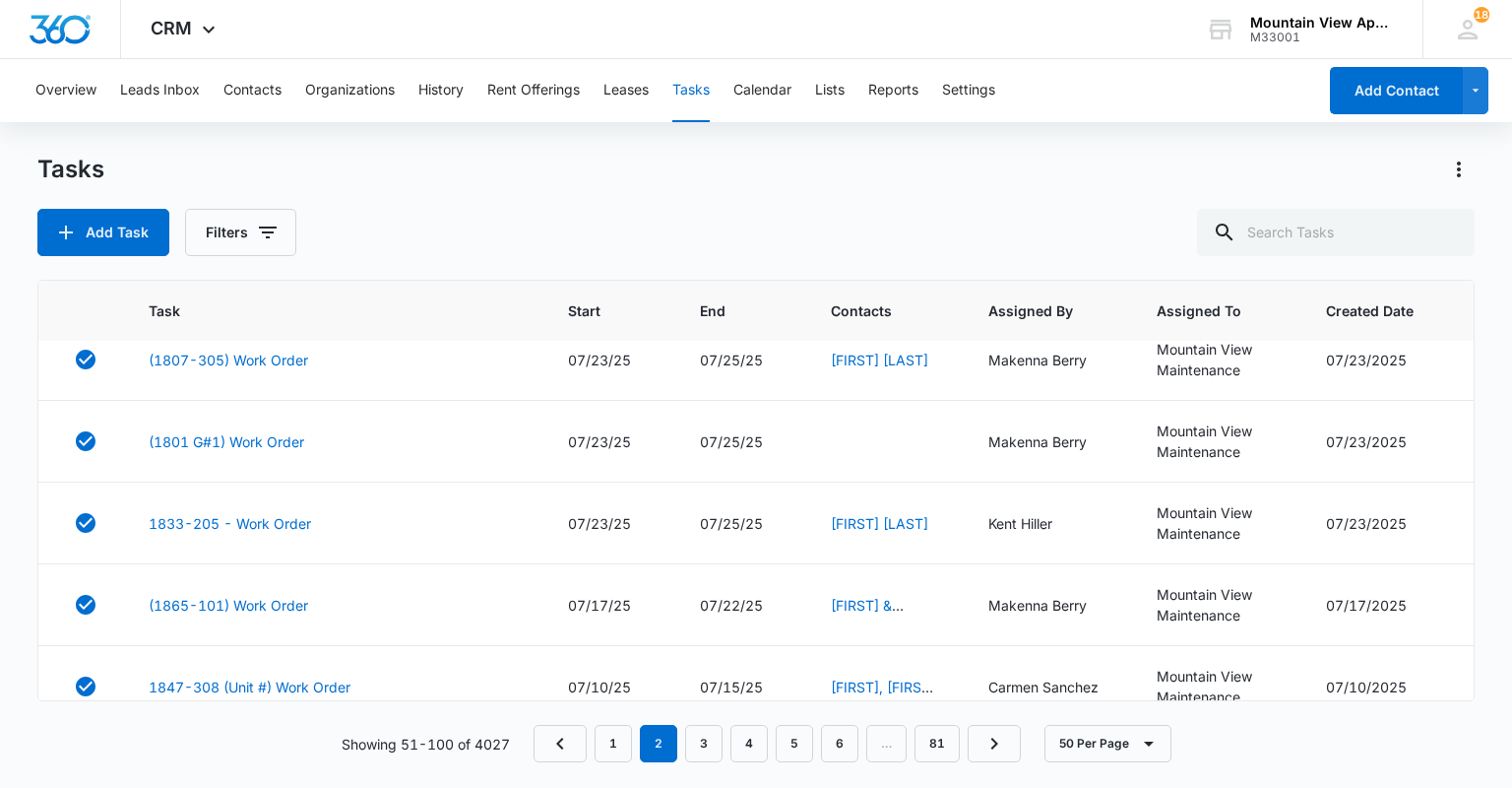 scroll, scrollTop: 552, scrollLeft: 0, axis: vertical 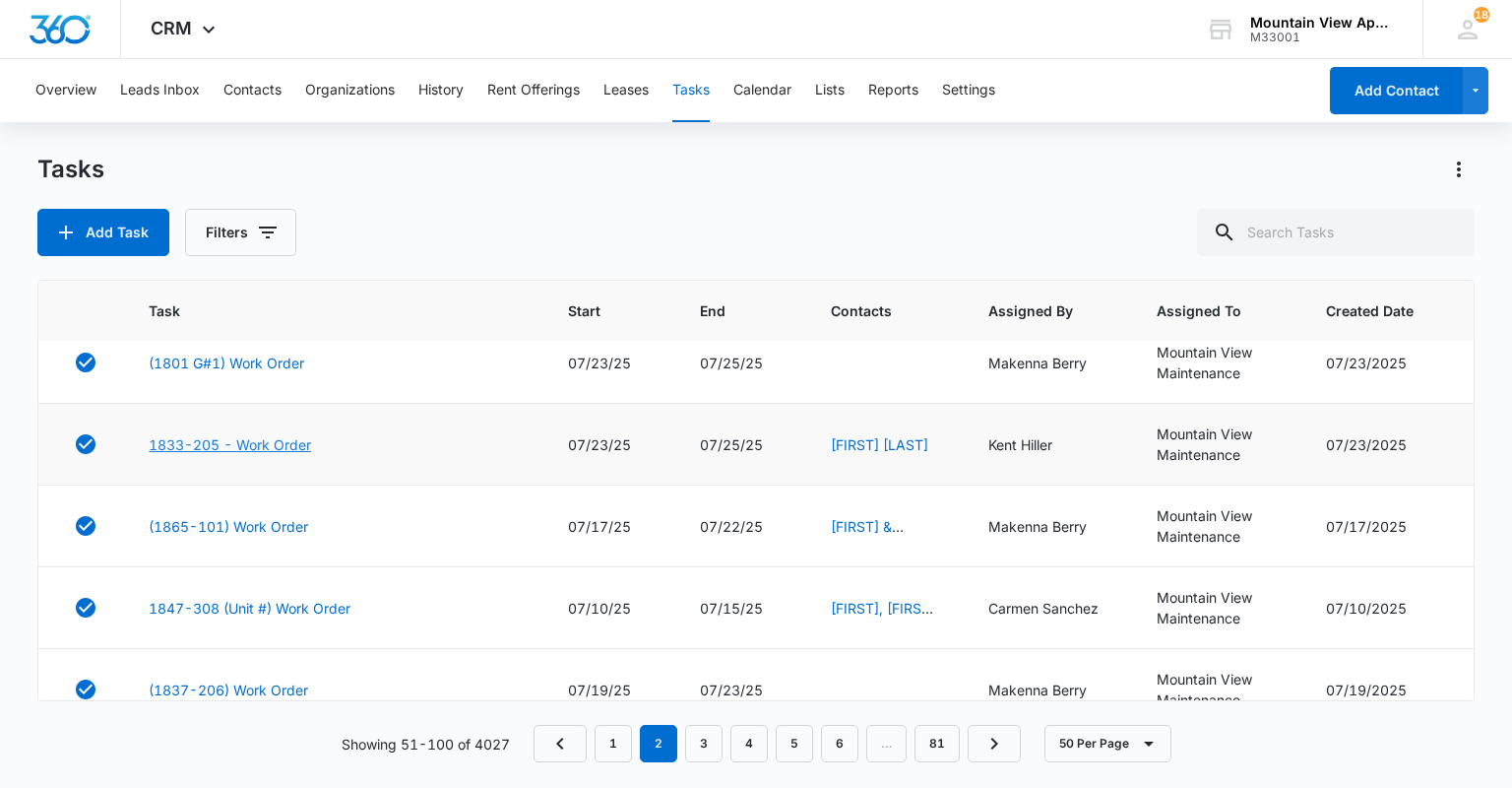 click on "1833-205 - Work Order" at bounding box center [229, 444] 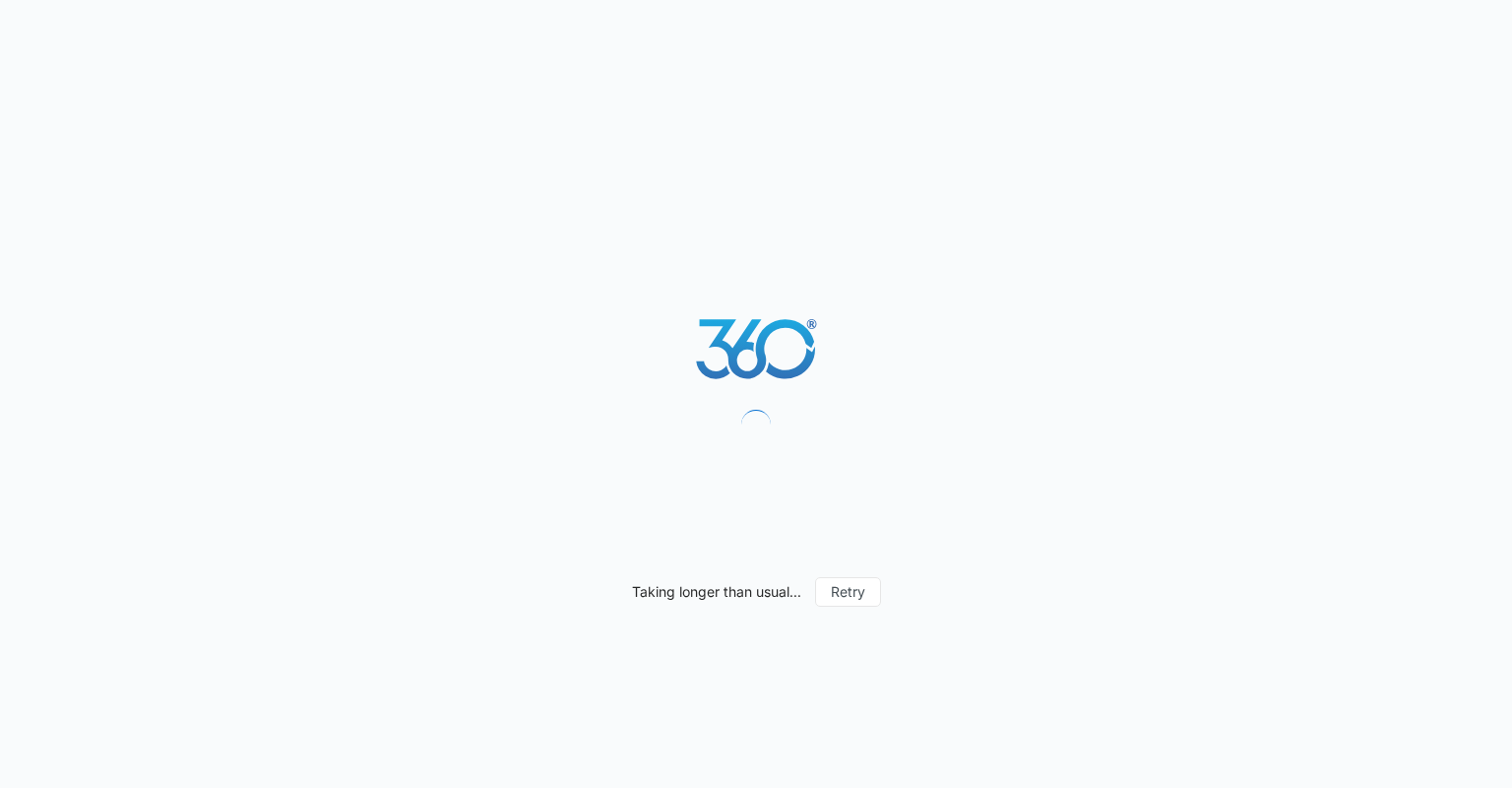 scroll, scrollTop: 0, scrollLeft: 0, axis: both 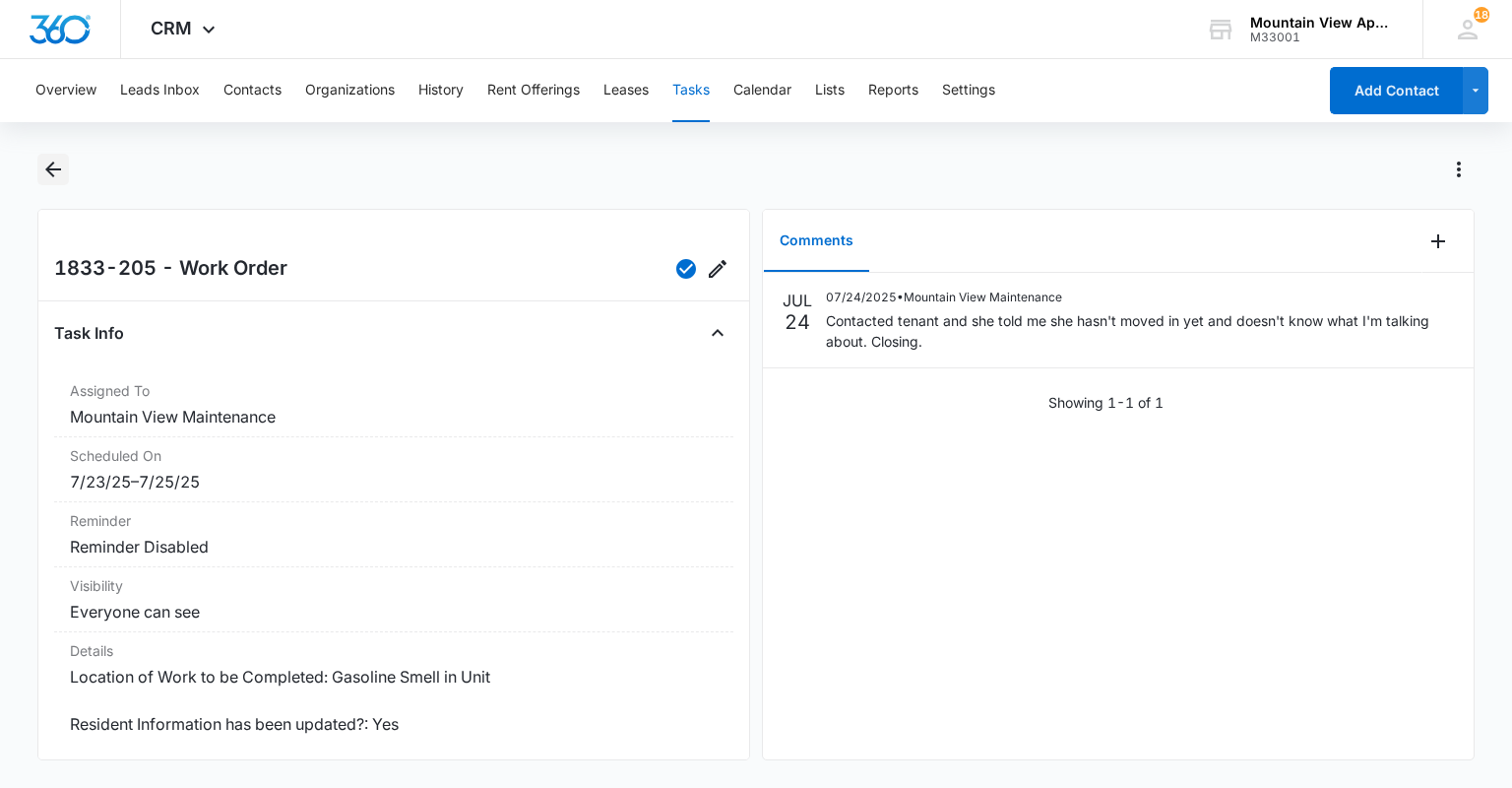 click 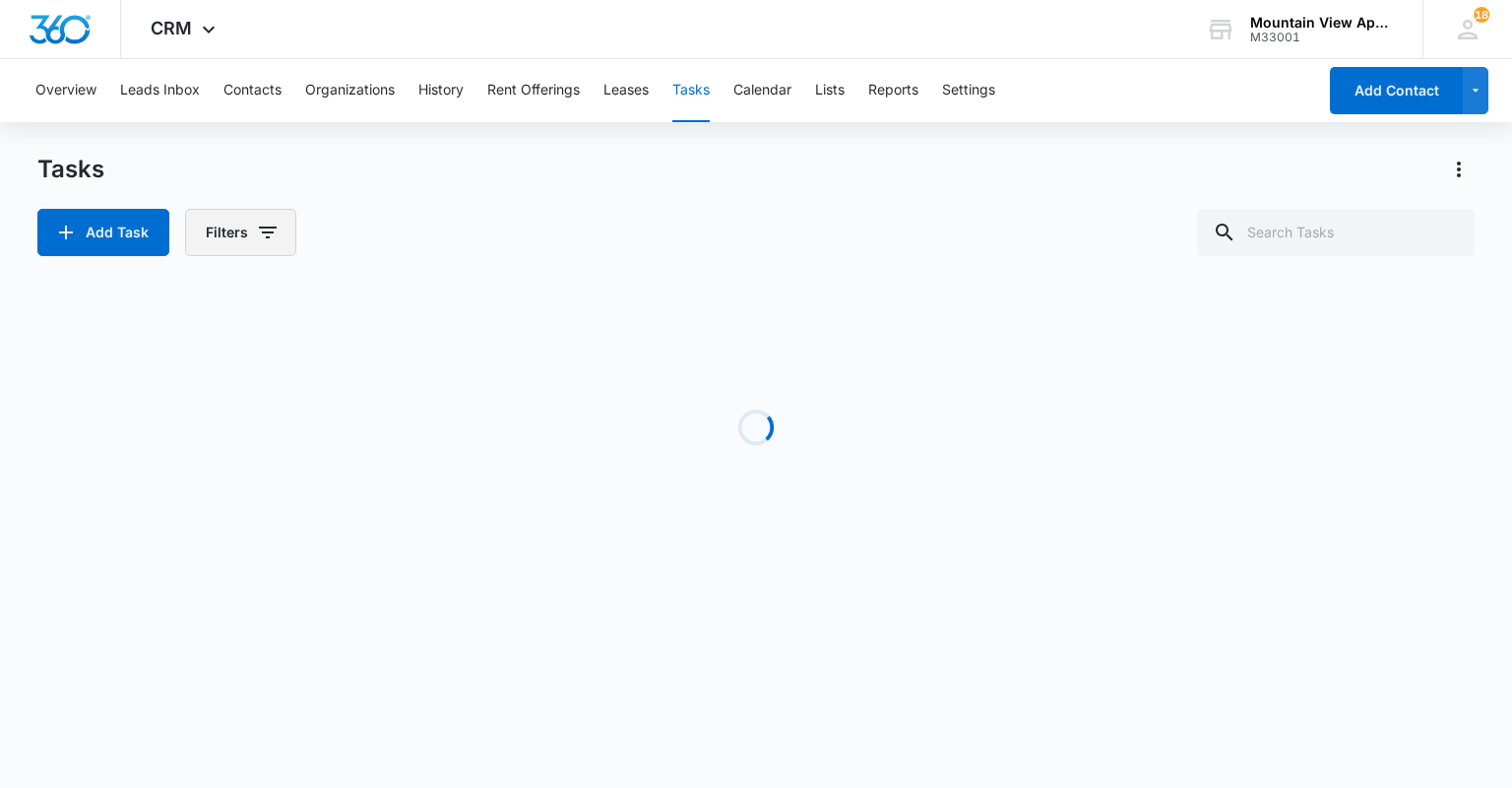 click on "Filters" at bounding box center (240, 232) 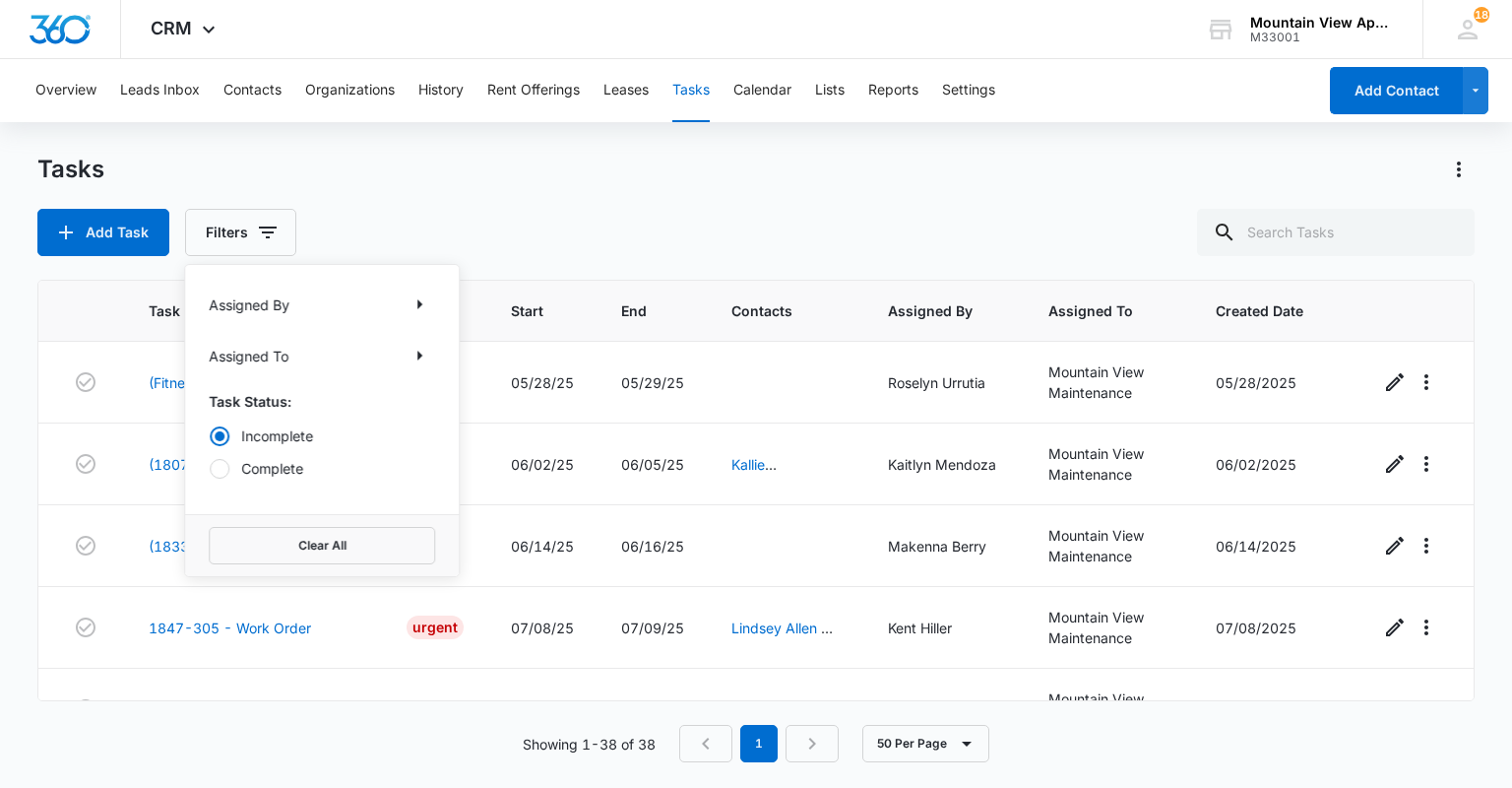 click on "Complete" at bounding box center (322, 468) 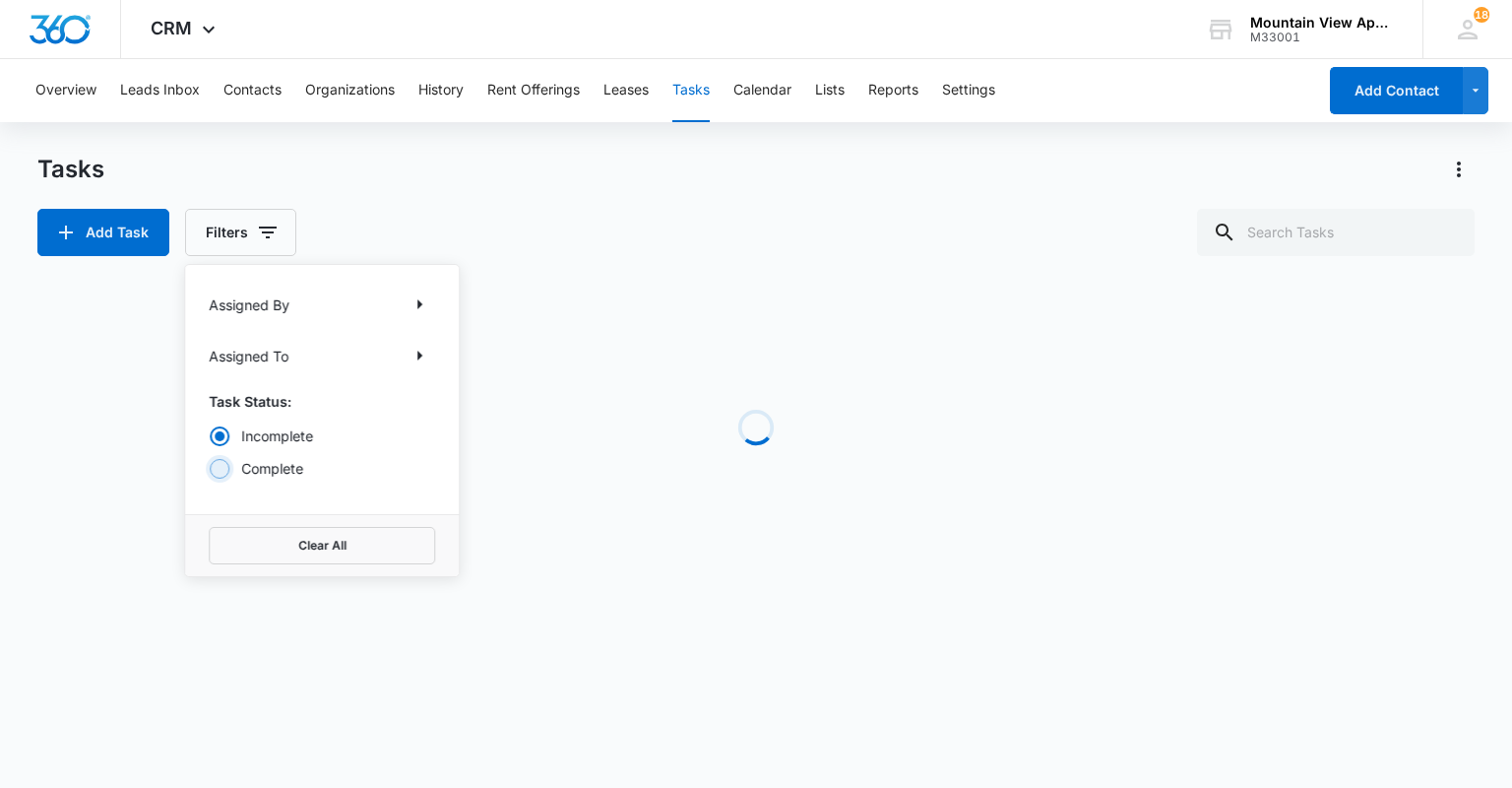 radio on "false" 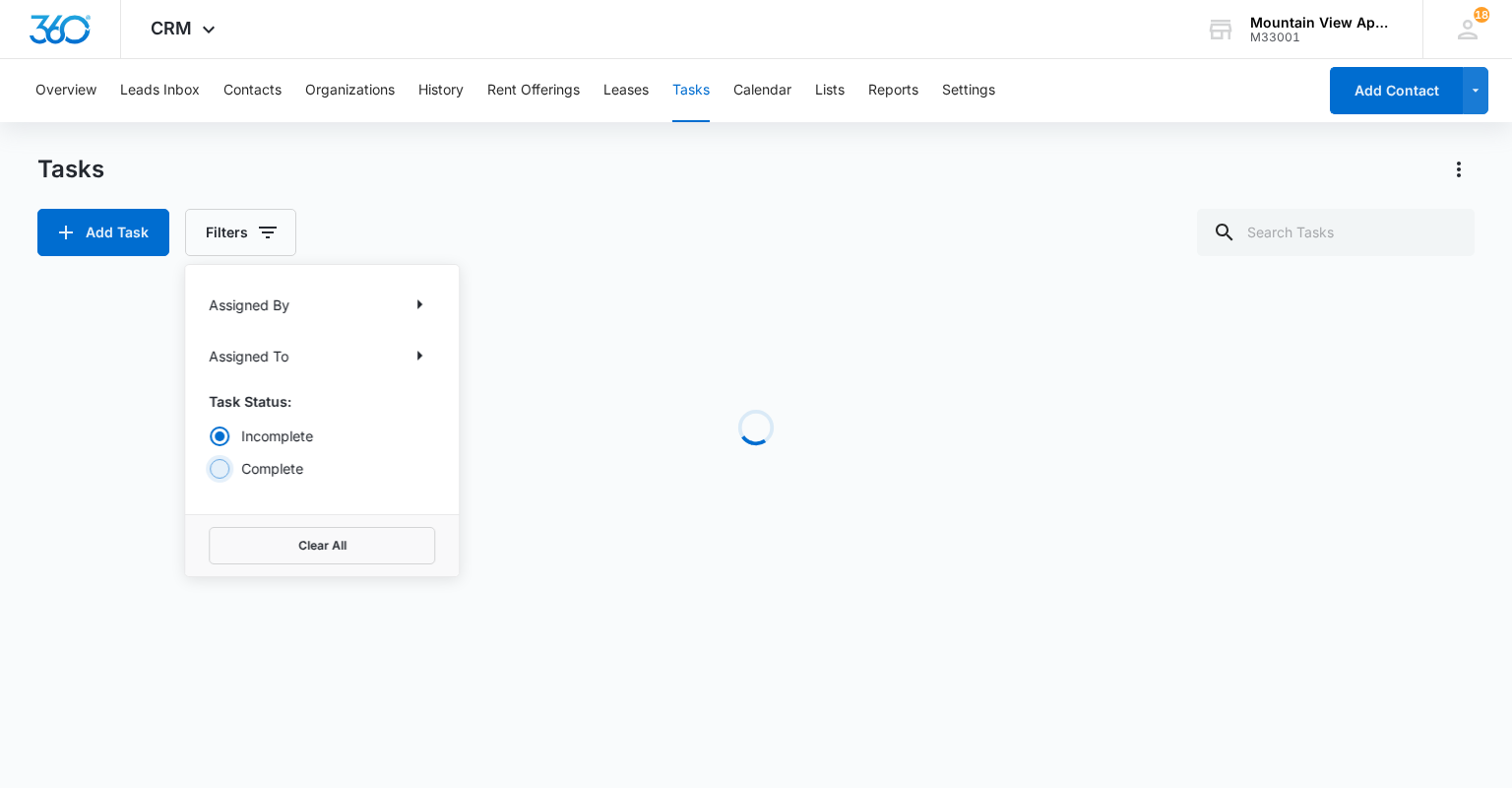 radio on "true" 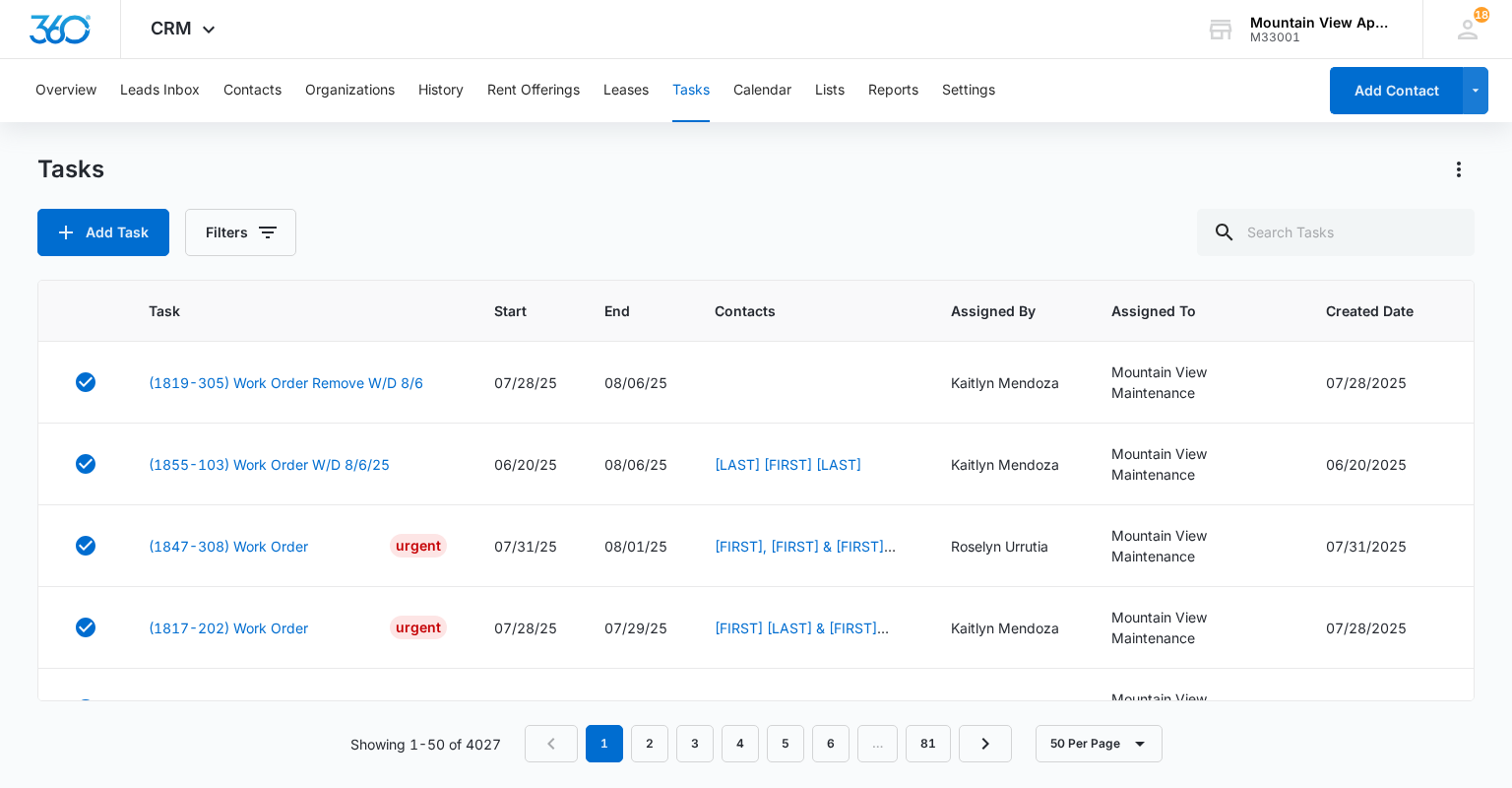click on "Add Task Filters" at bounding box center [755, 232] 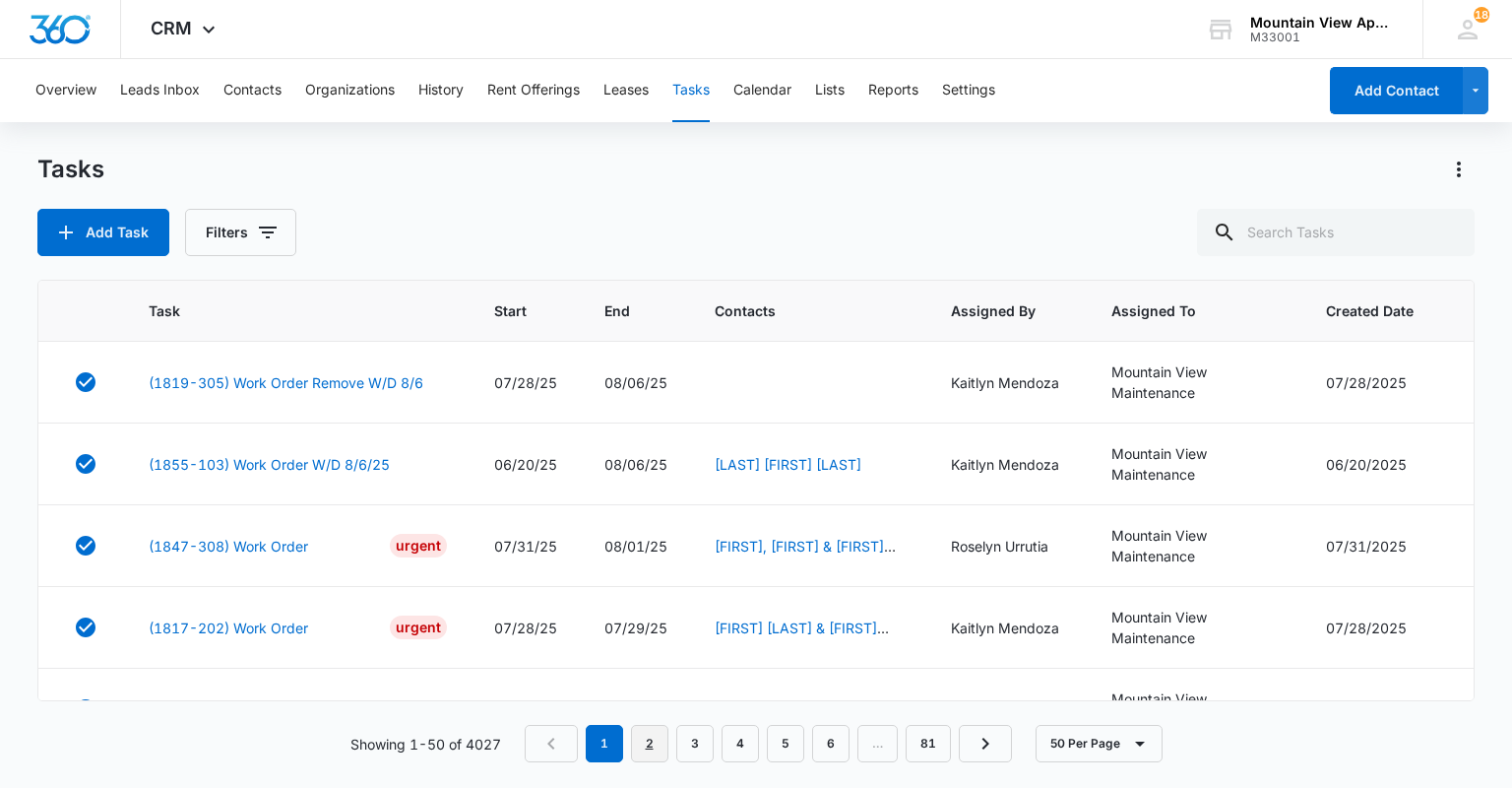 click on "2" at bounding box center [650, 744] 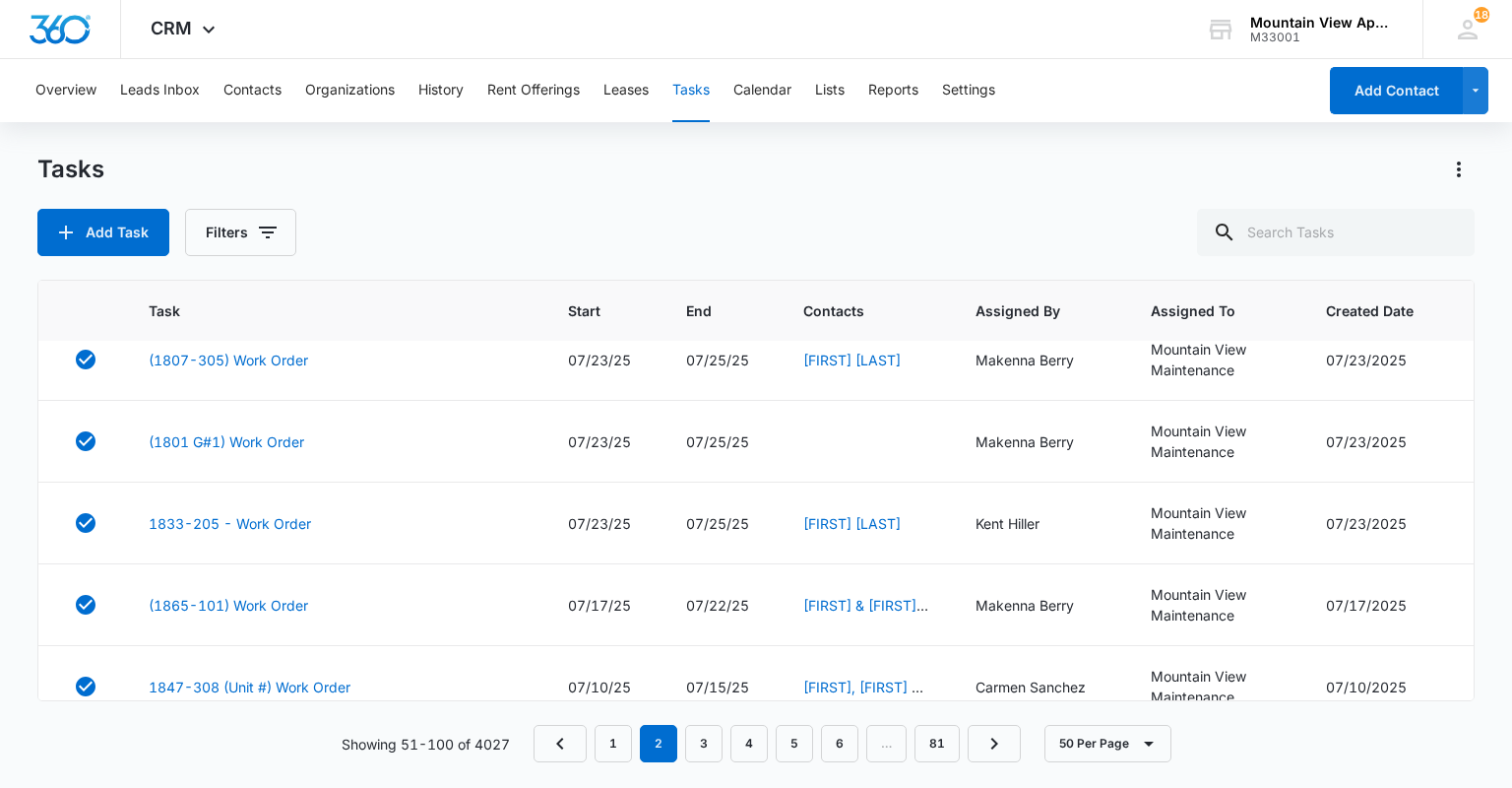 scroll, scrollTop: 552, scrollLeft: 0, axis: vertical 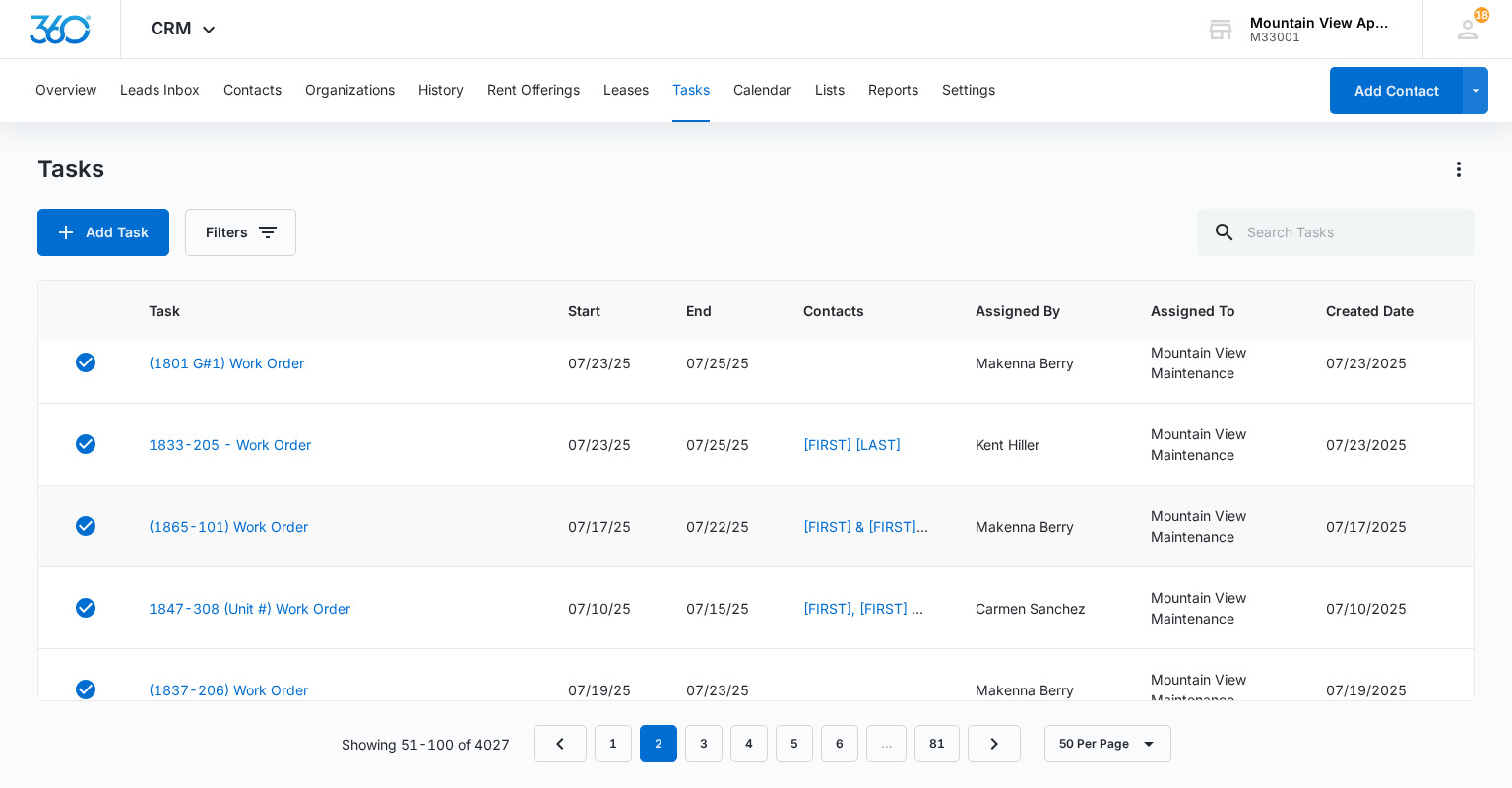 click on "(1865-101) Work Order" at bounding box center (335, 526) 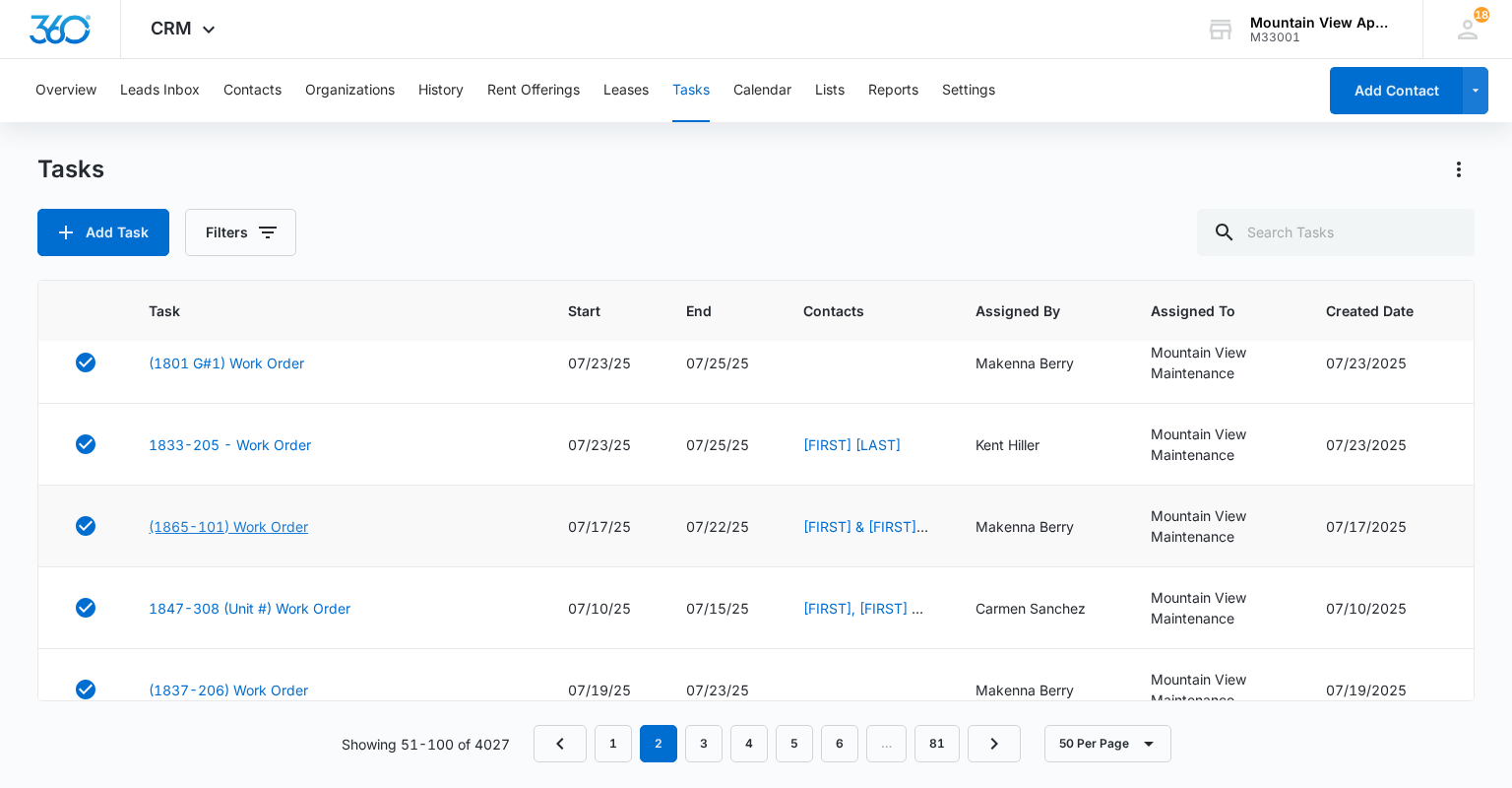 click on "(1865-101) Work Order" at bounding box center [228, 526] 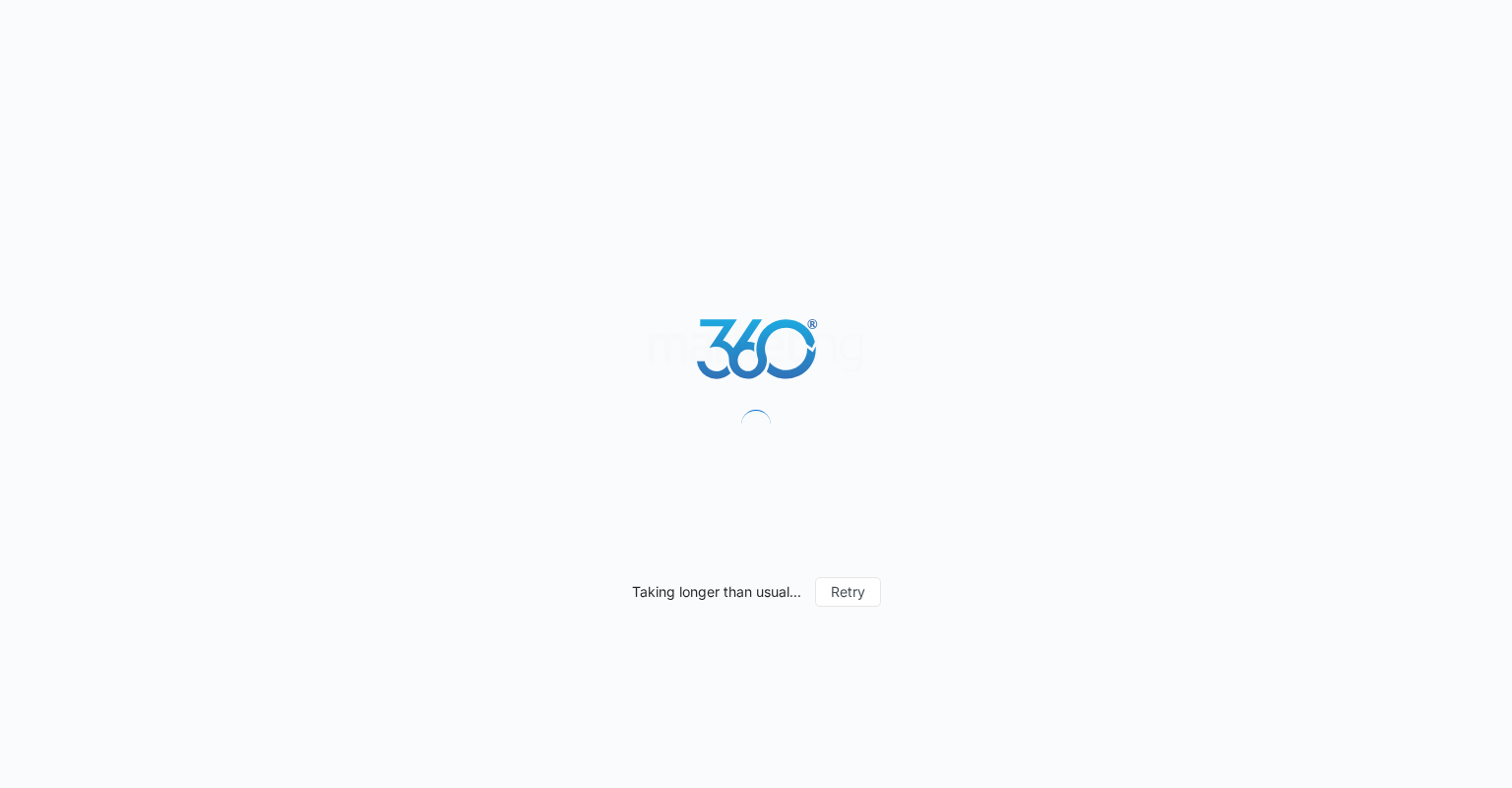 scroll, scrollTop: 0, scrollLeft: 0, axis: both 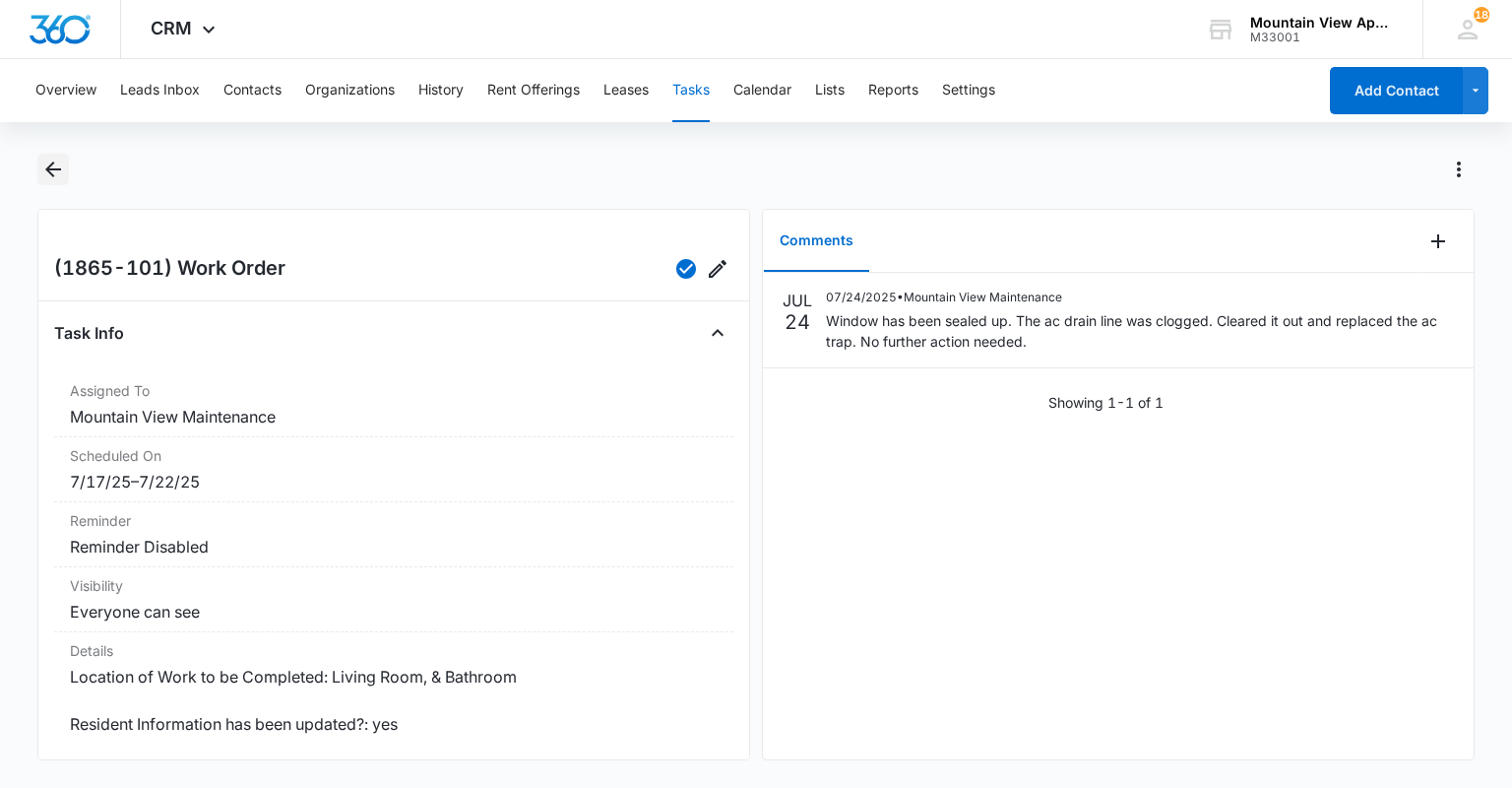 click 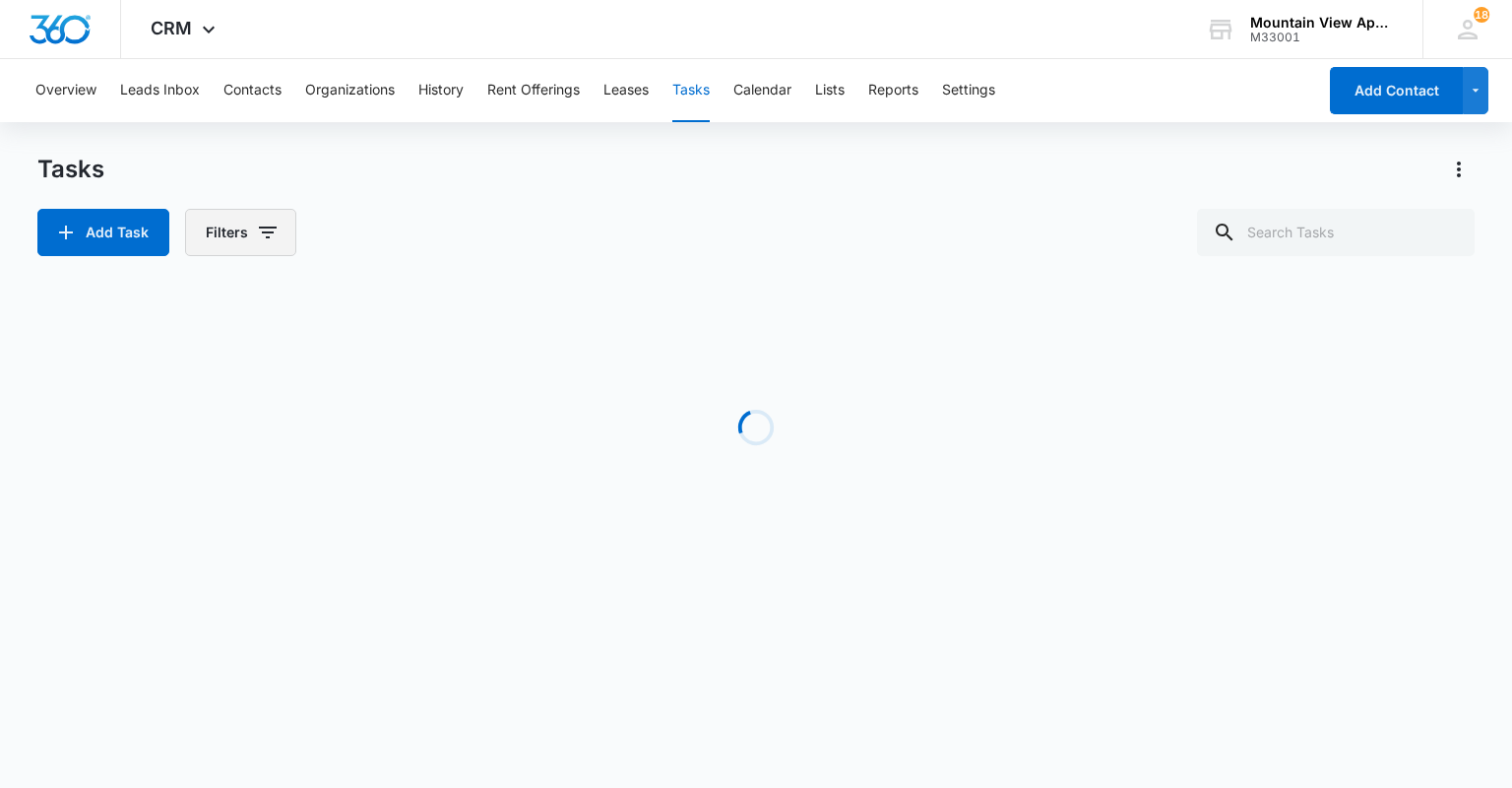 click on "Filters" at bounding box center [240, 232] 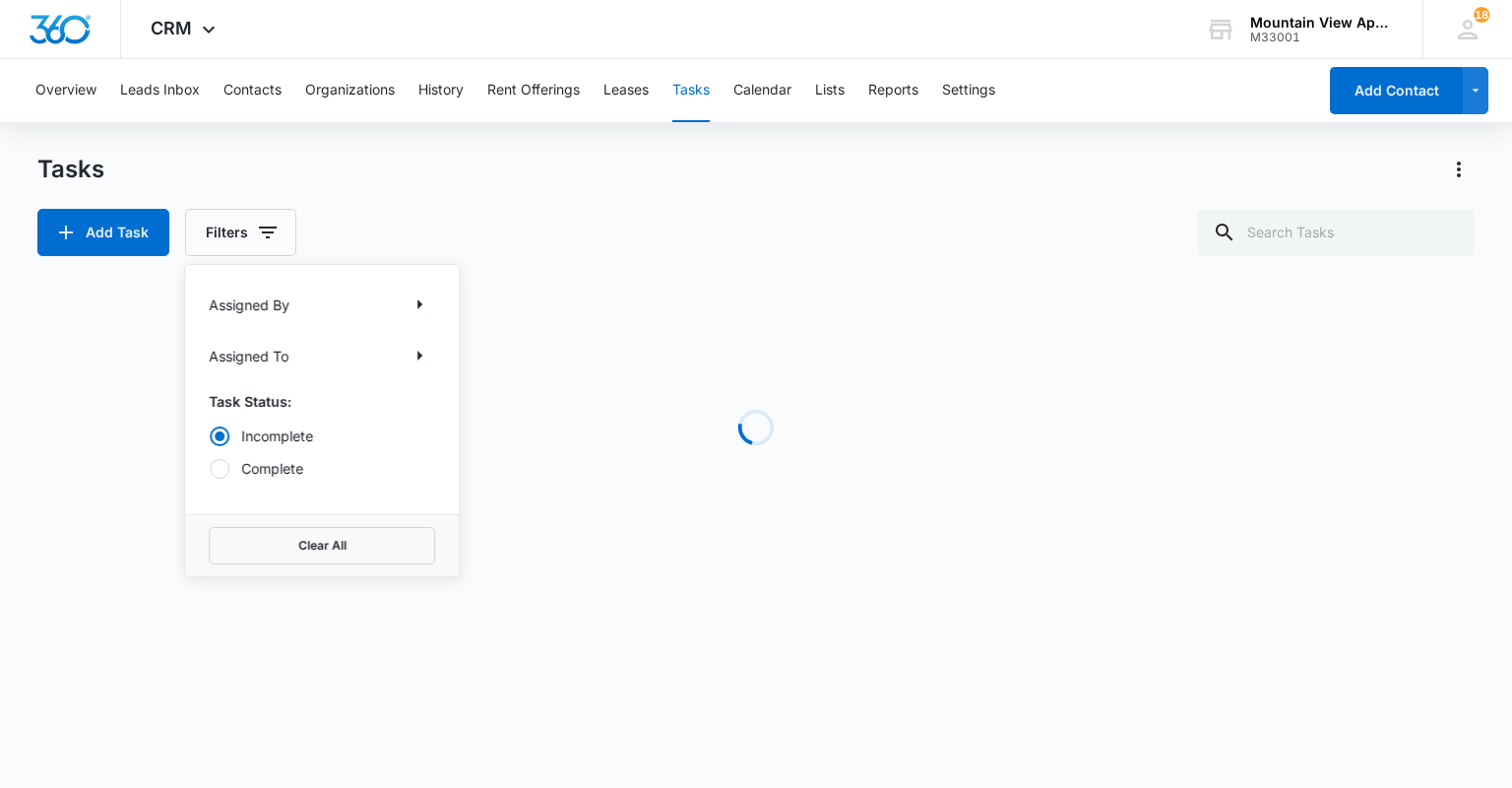 click on "Complete" at bounding box center [322, 468] 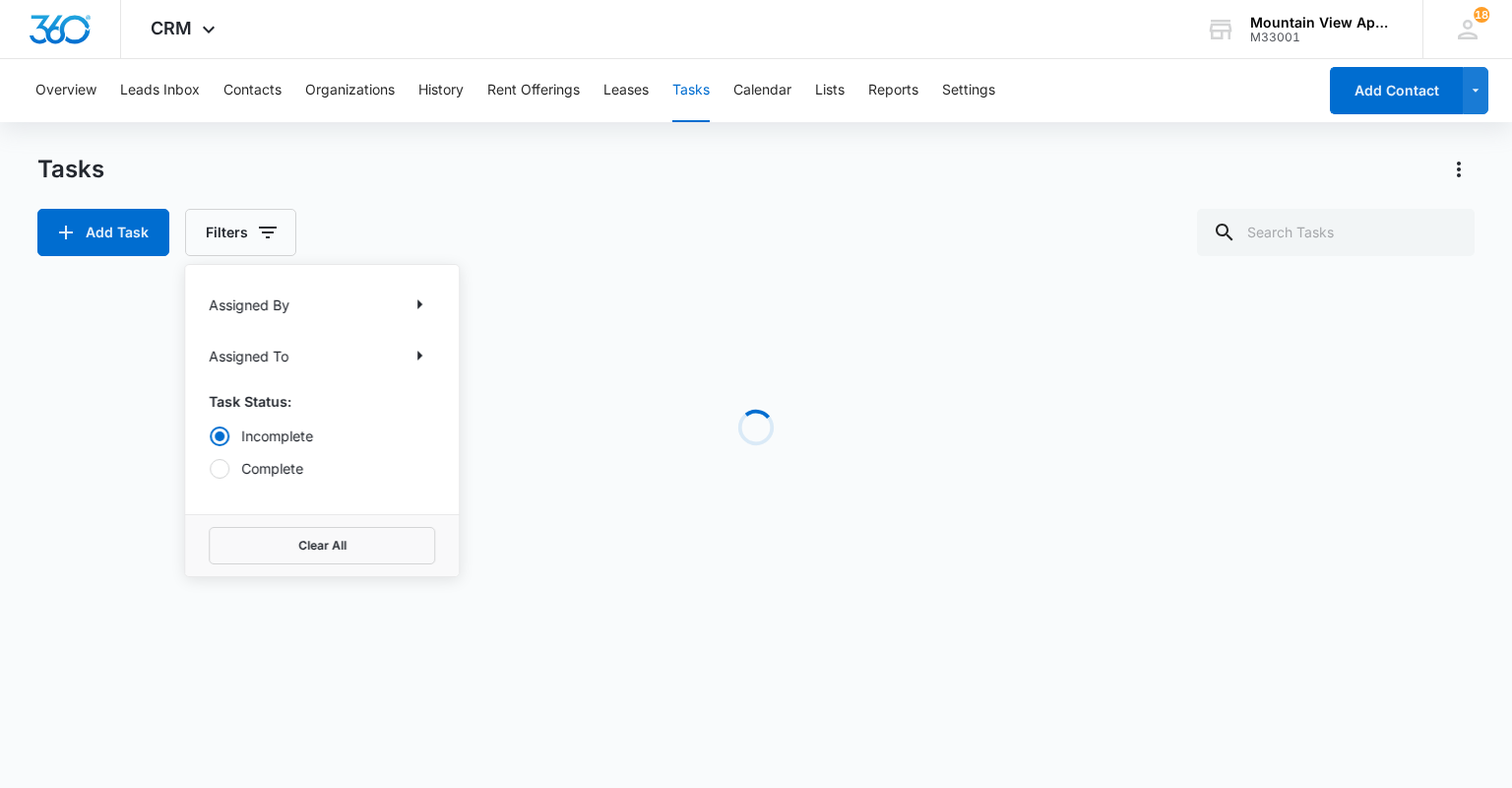click on "Complete" at bounding box center (209, 468) 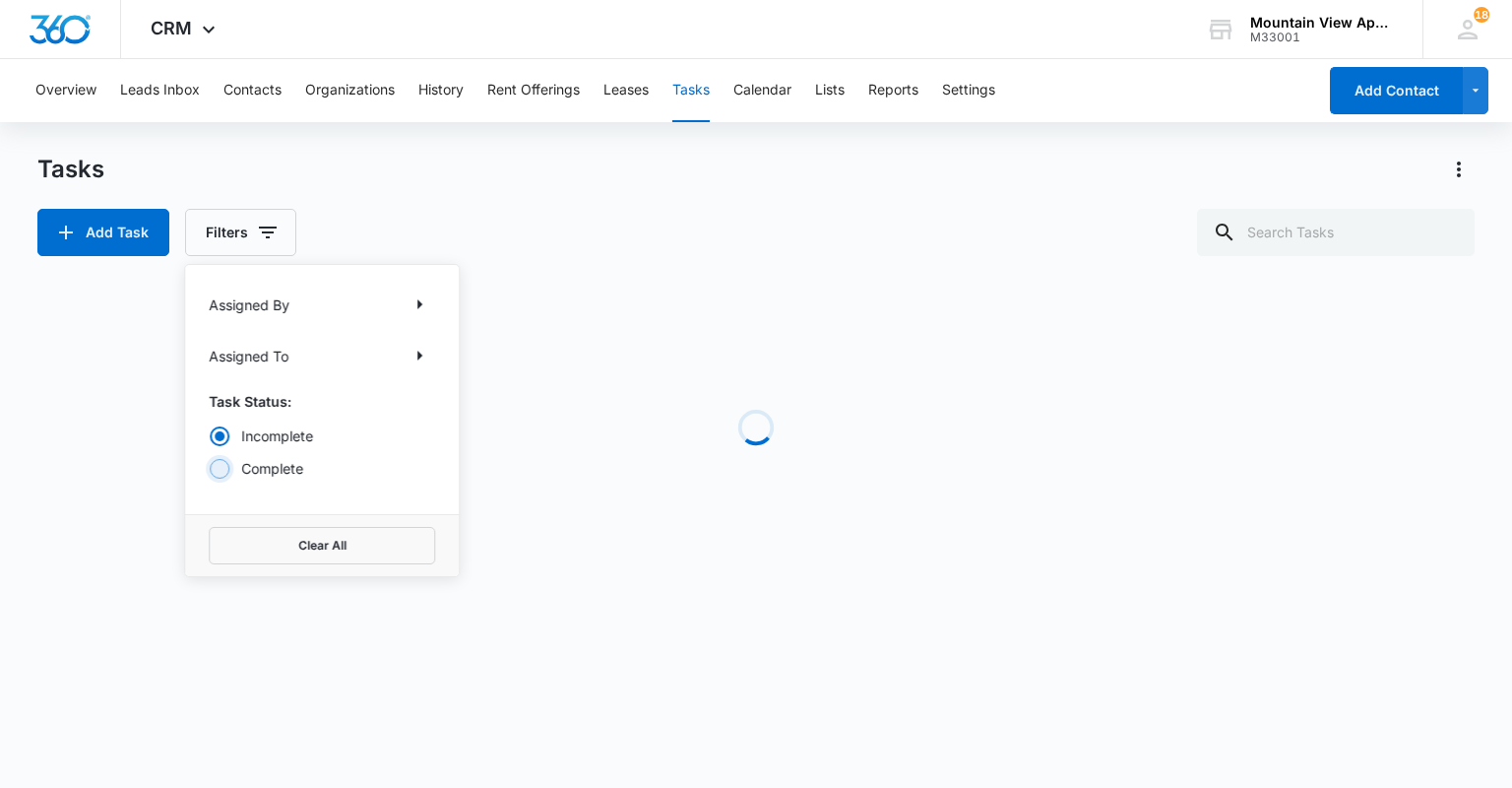 radio on "false" 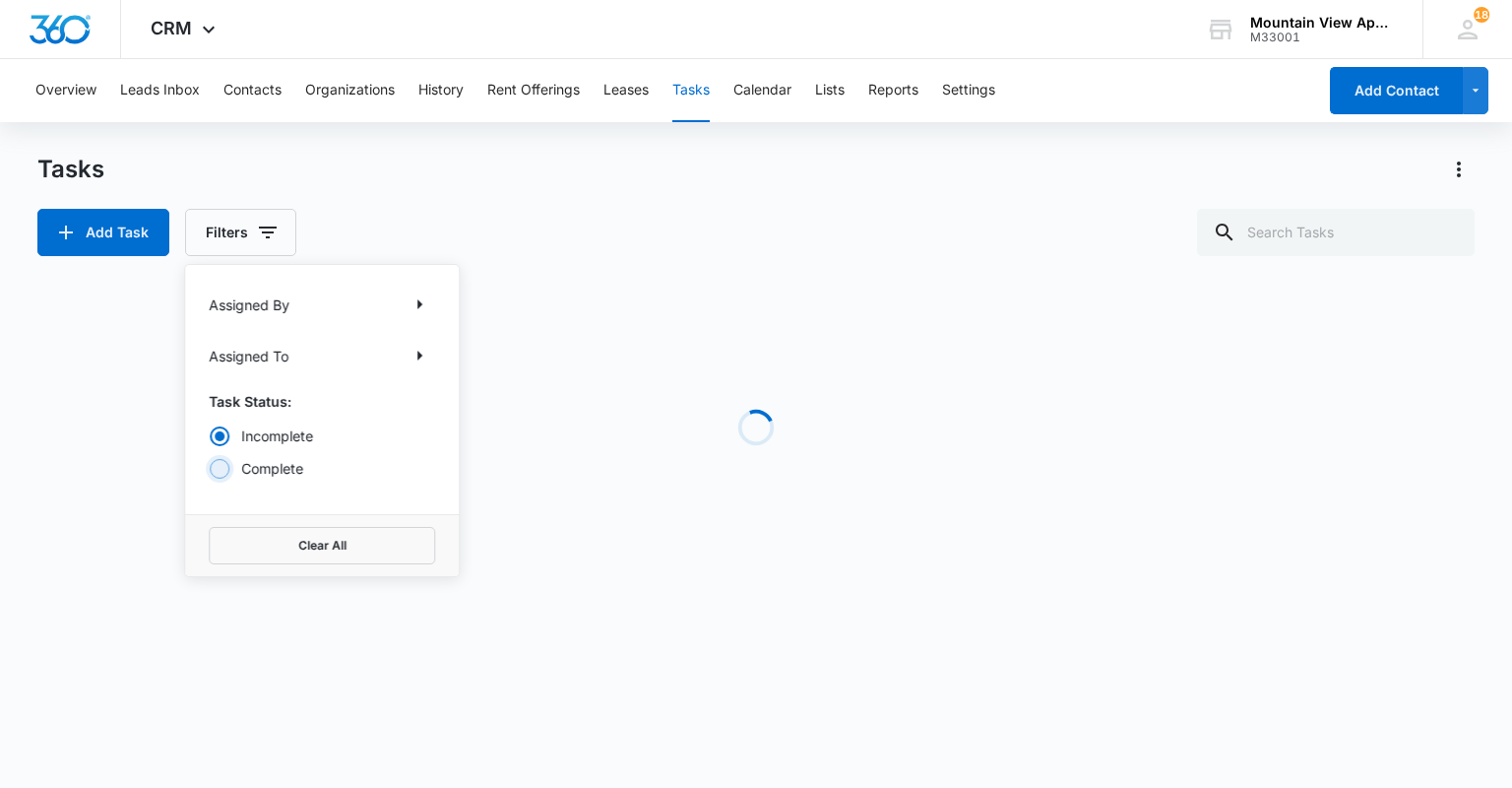 radio on "true" 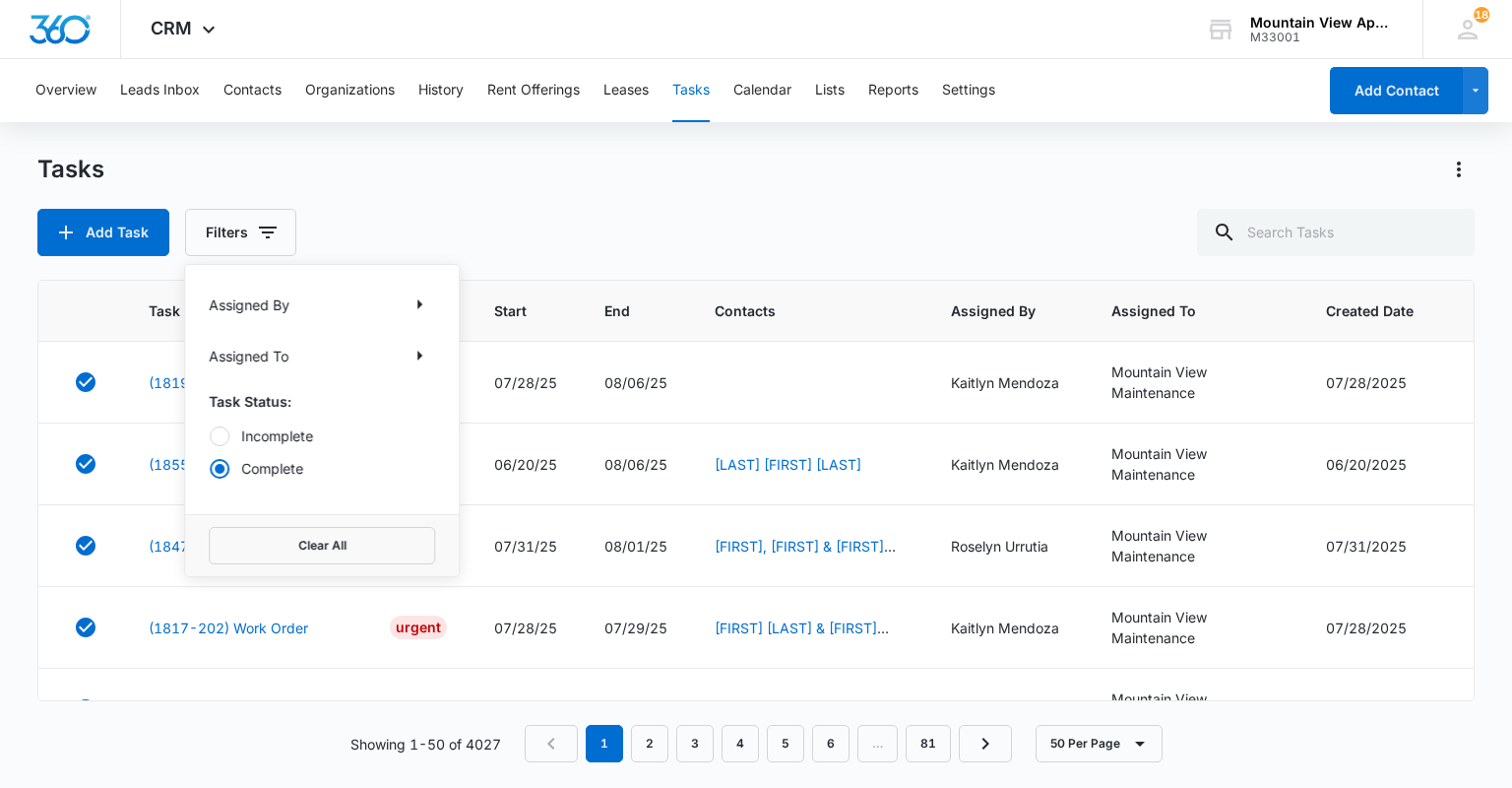 click on "Tasks" at bounding box center (755, 169) 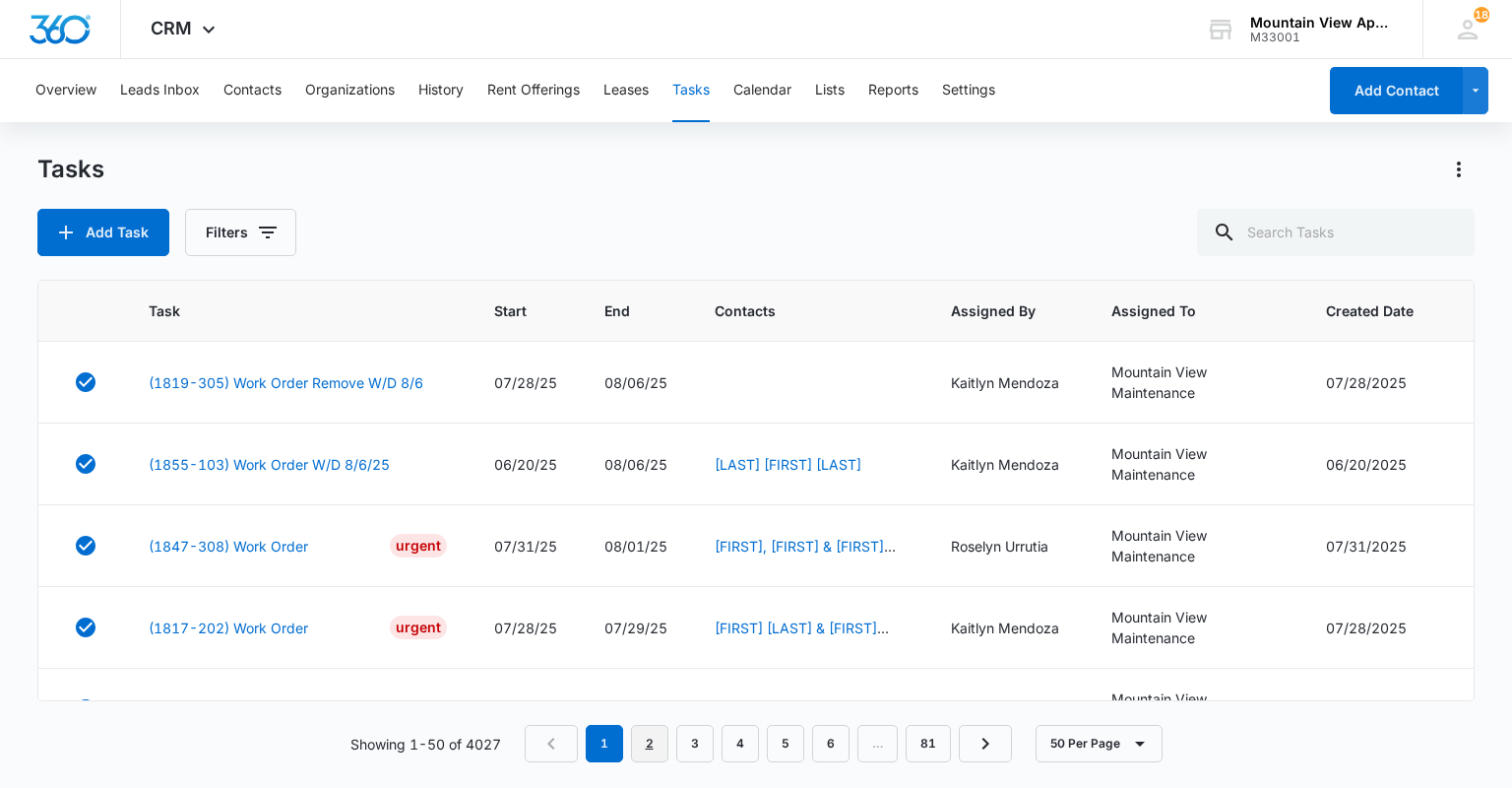 click on "2" at bounding box center [650, 744] 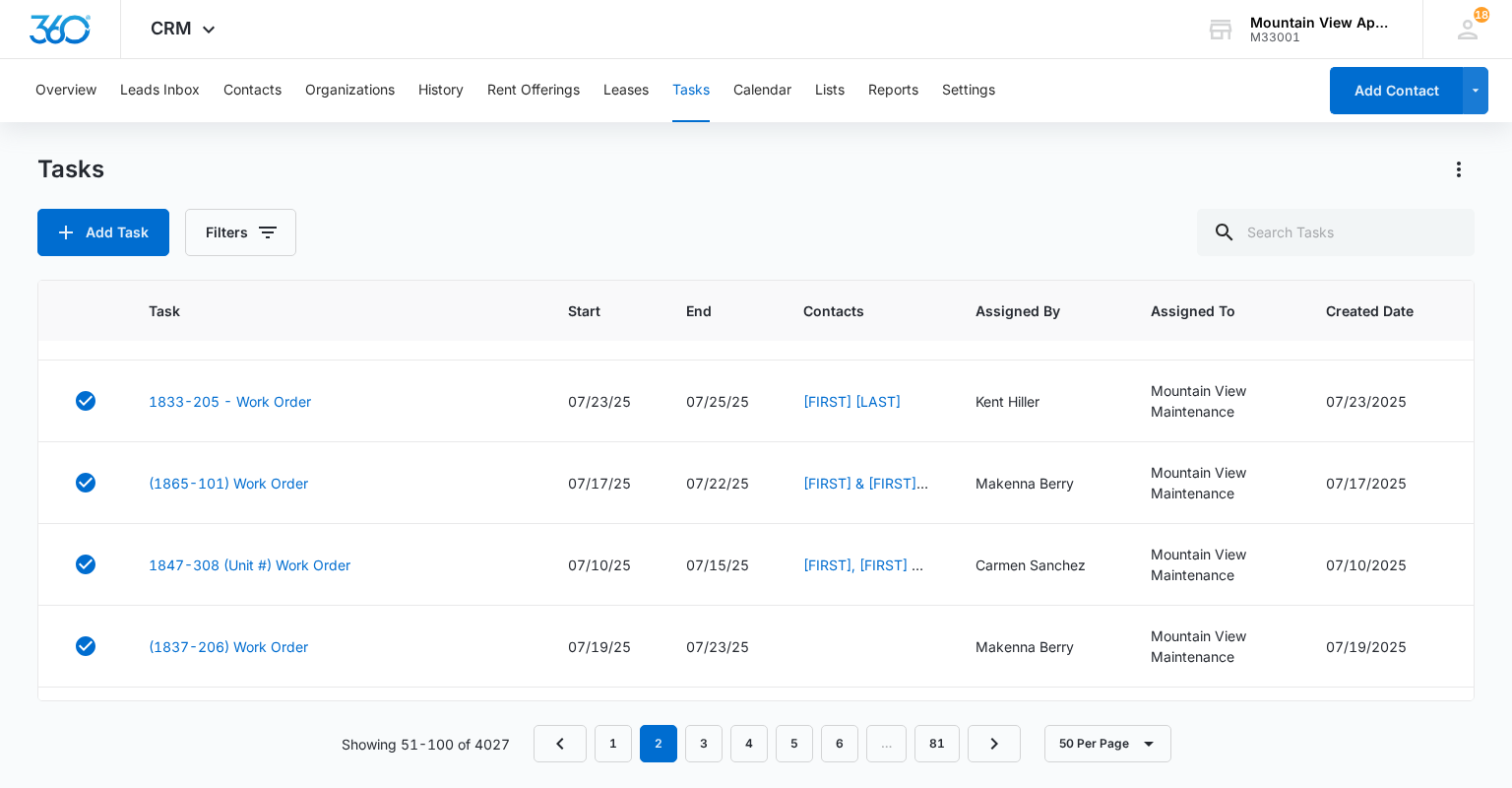 scroll, scrollTop: 630, scrollLeft: 0, axis: vertical 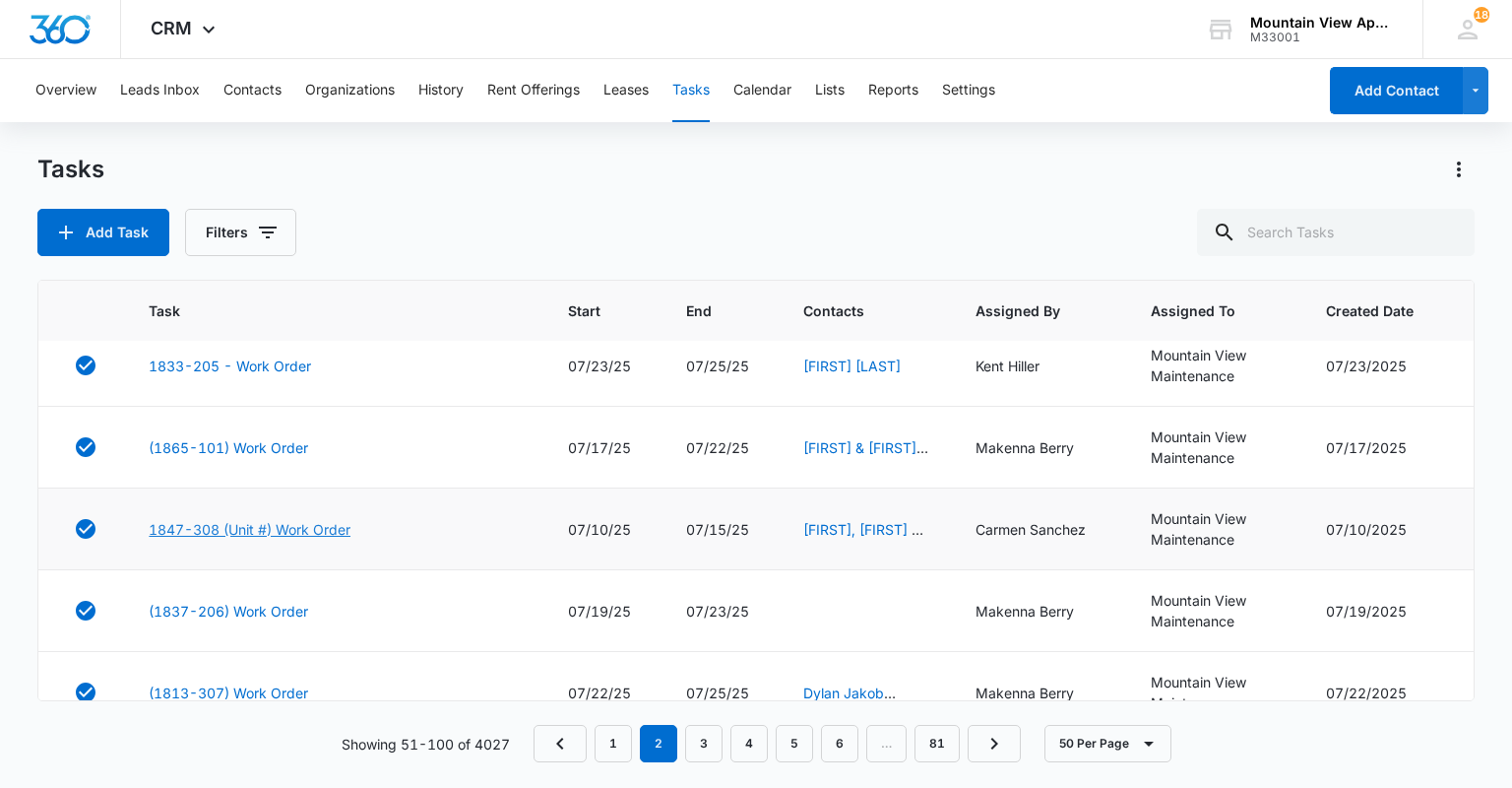 click on "1847-308 (Unit #) Work Order" at bounding box center [249, 529] 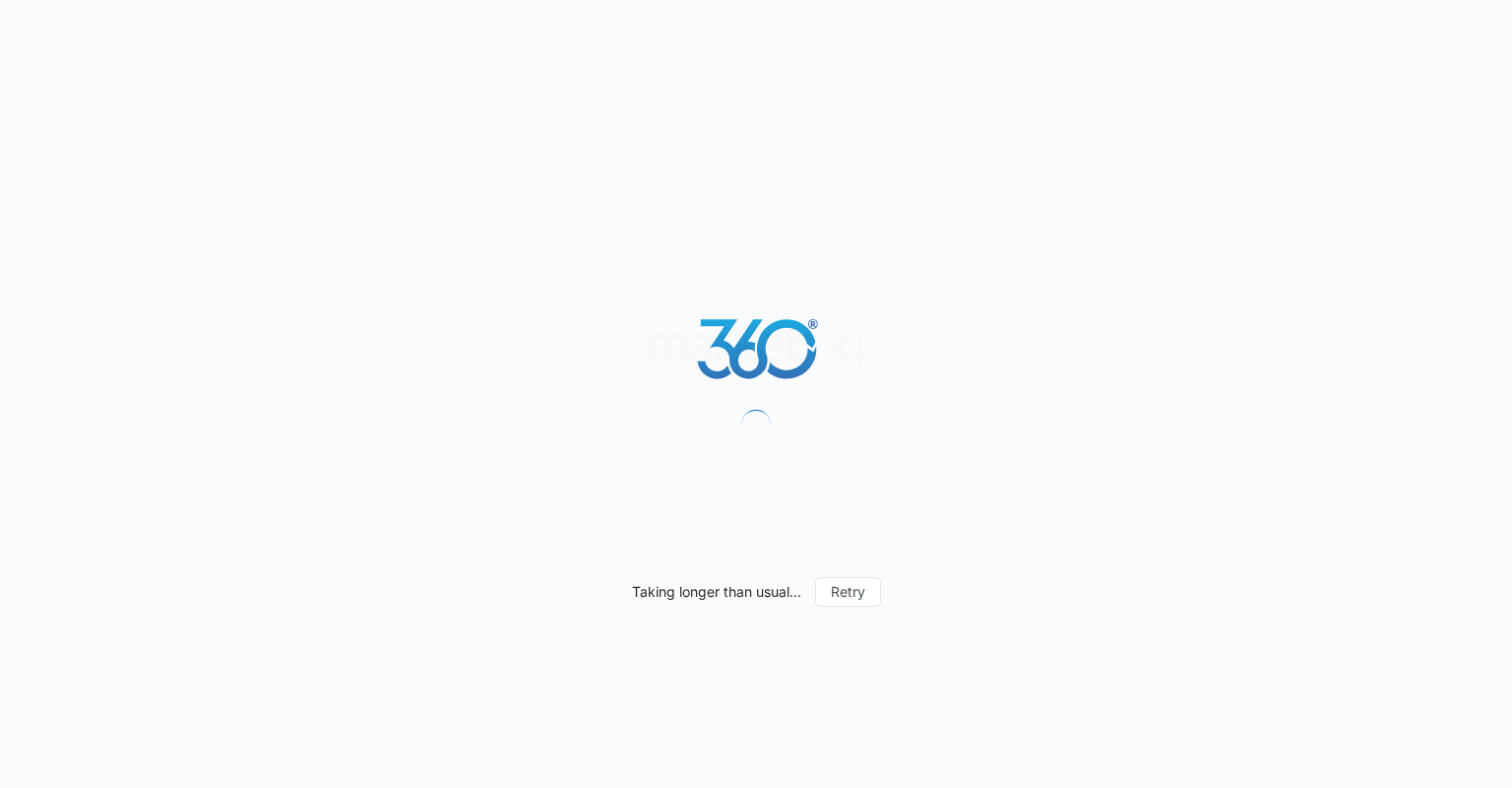 scroll, scrollTop: 0, scrollLeft: 0, axis: both 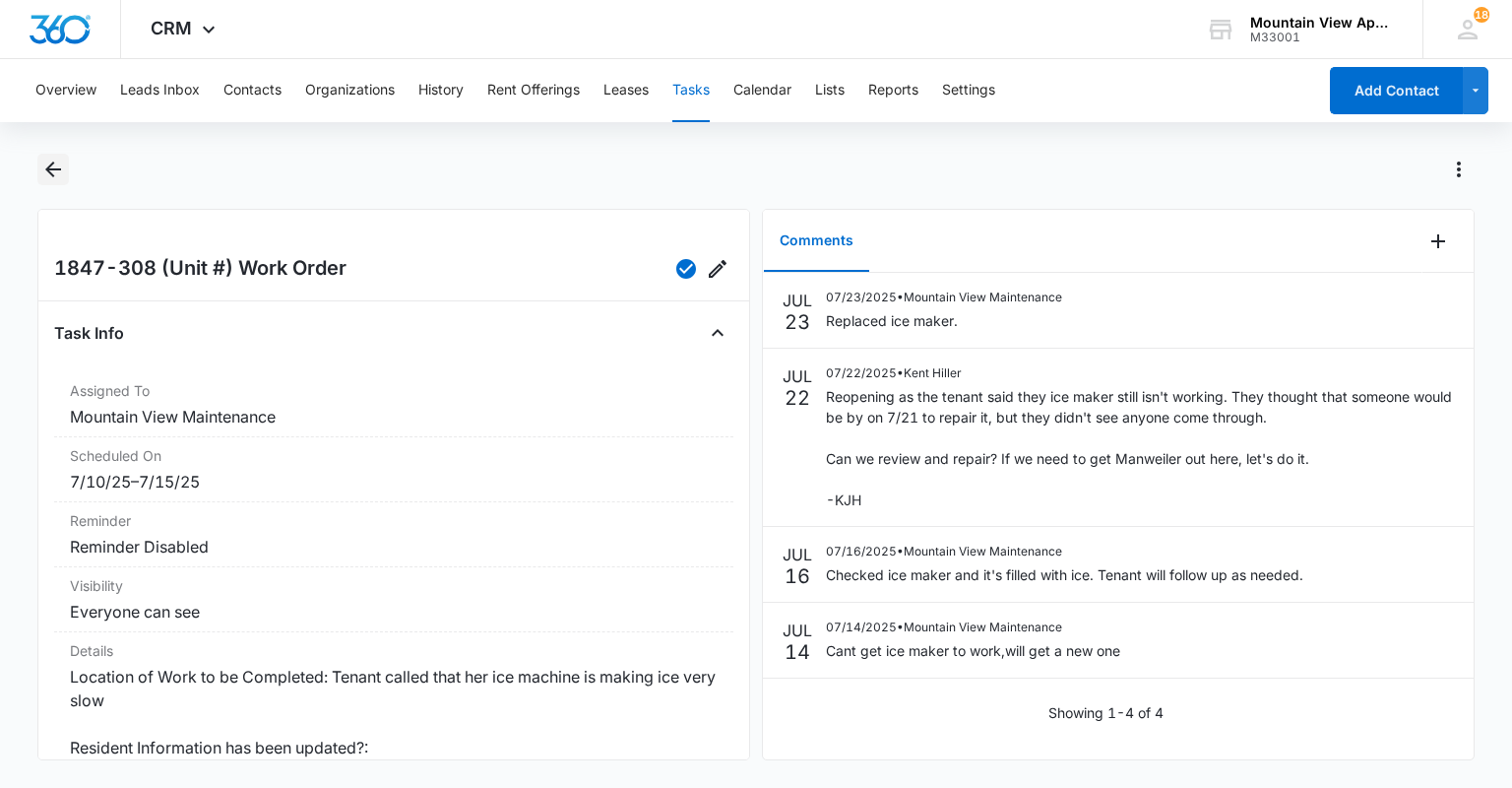 click 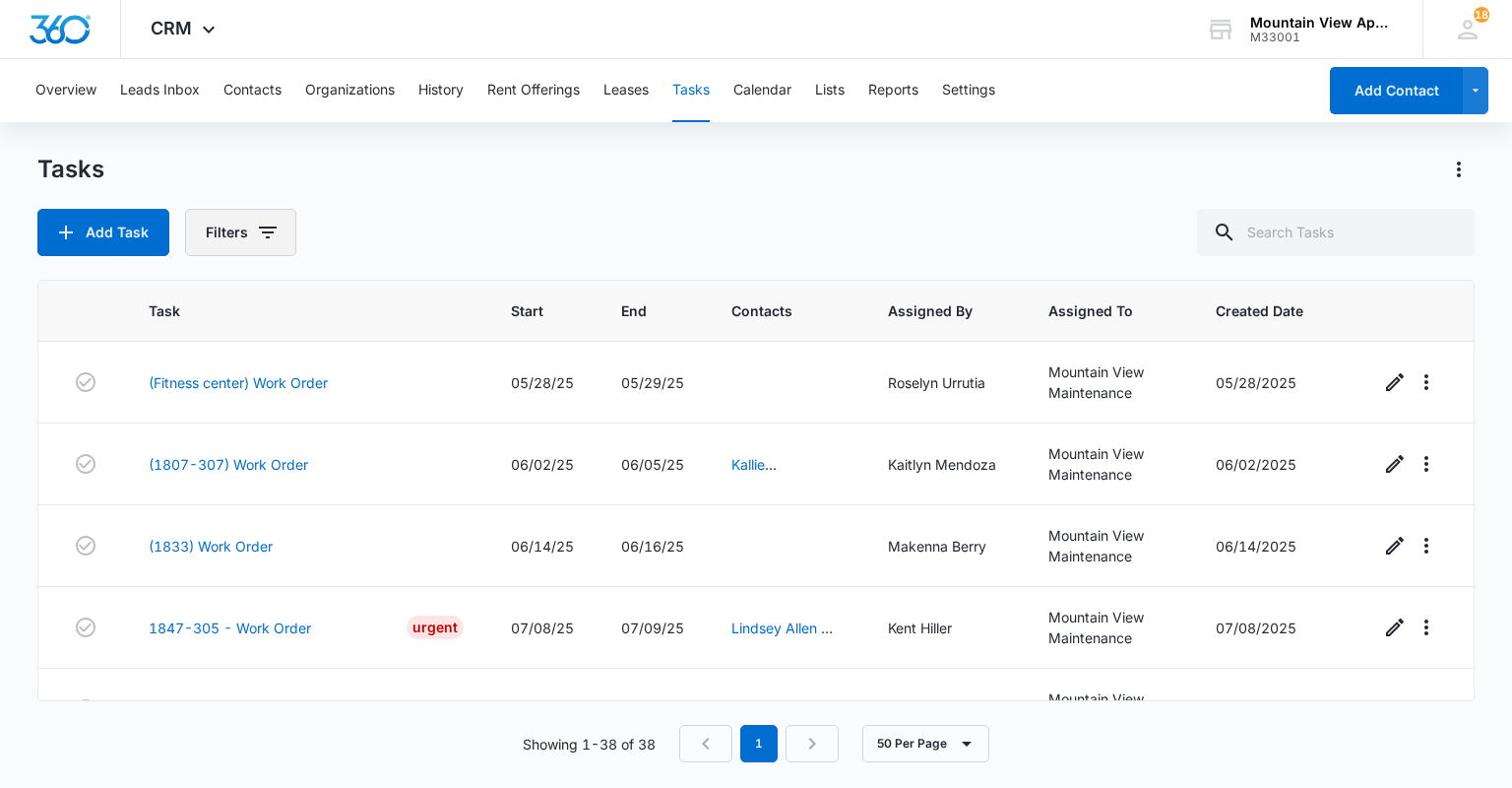 click 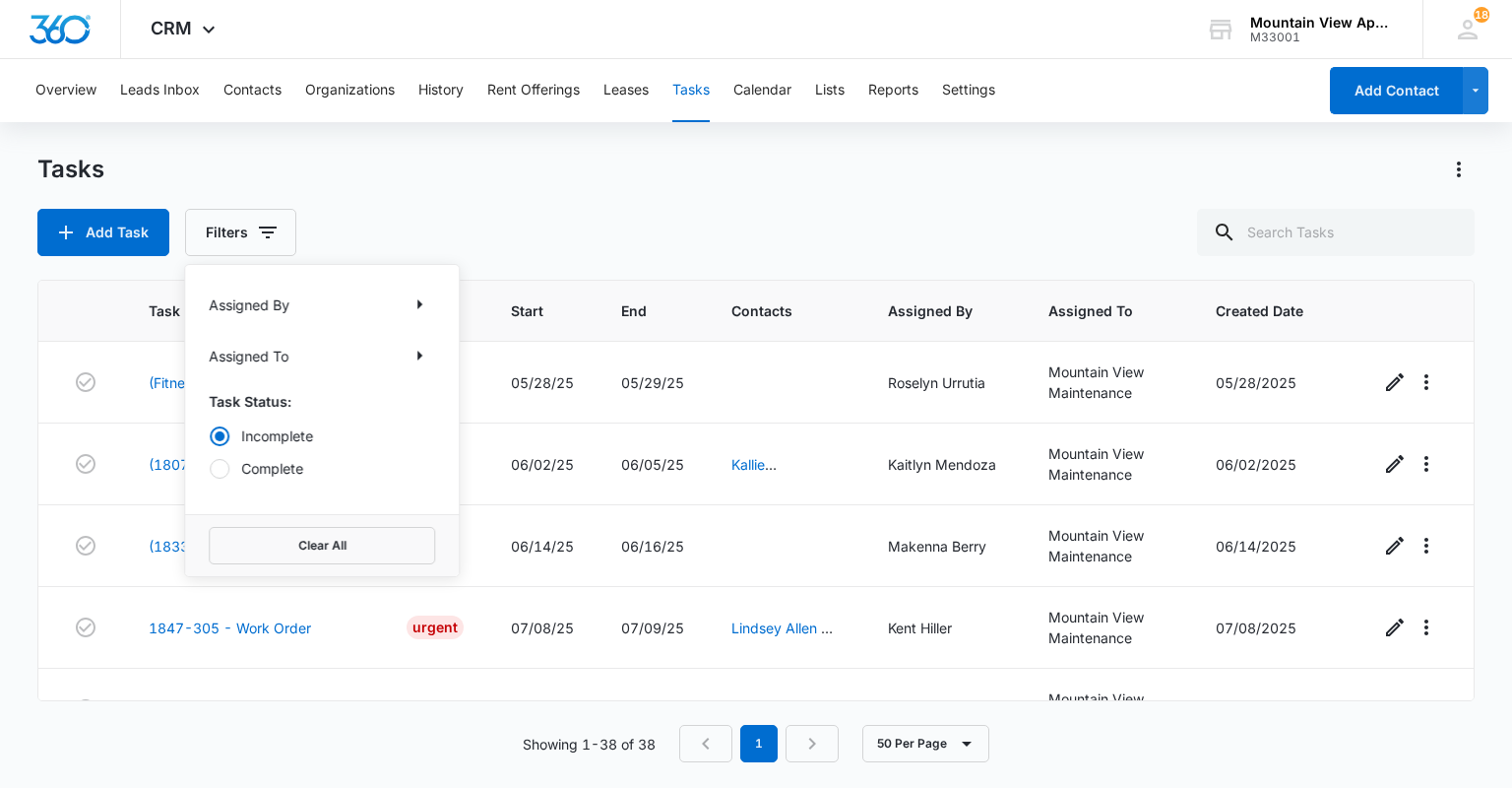 click on "Assigned By Assigned To Task Status: Incomplete Complete" at bounding box center (322, 389) 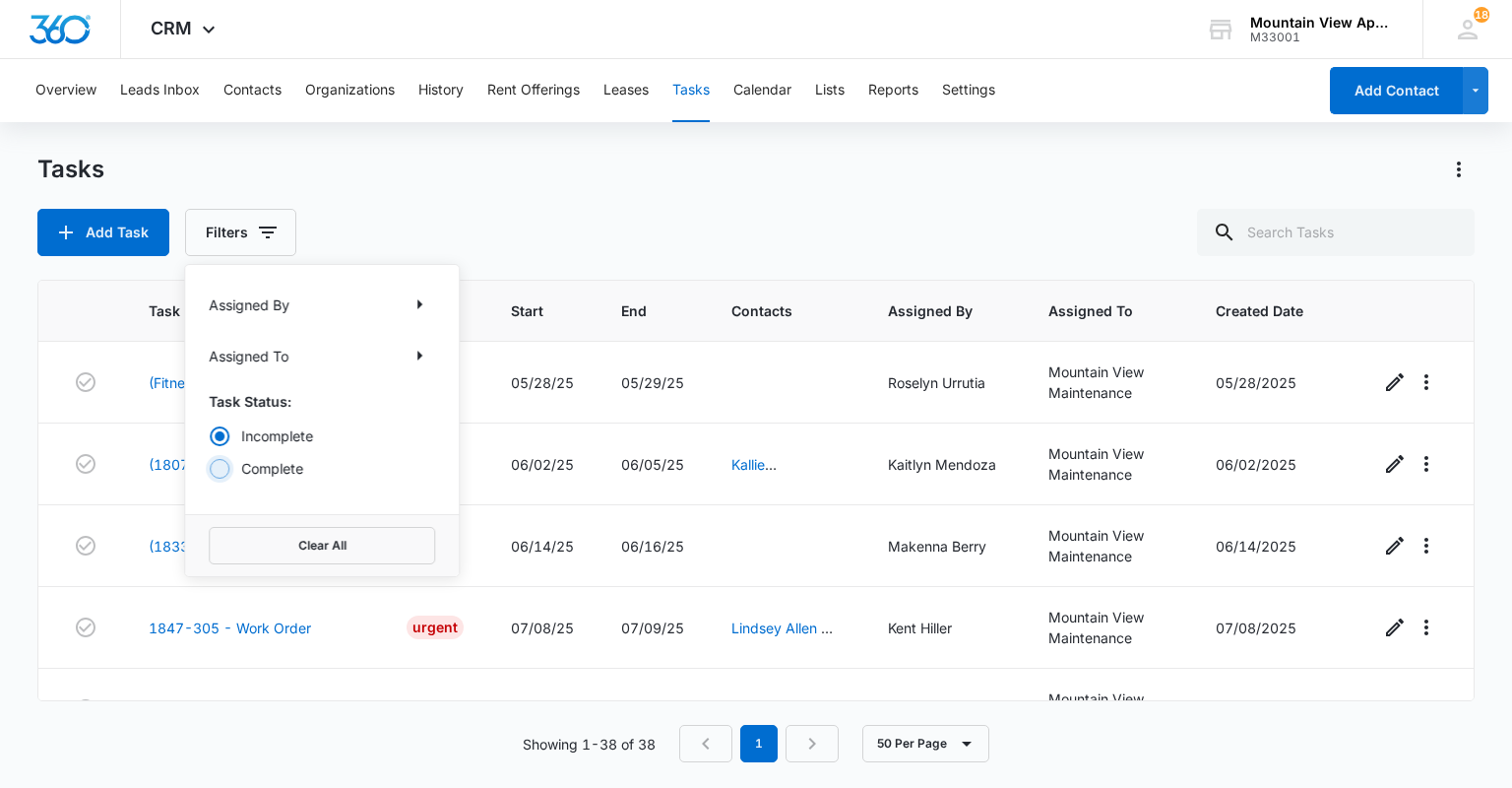 radio on "false" 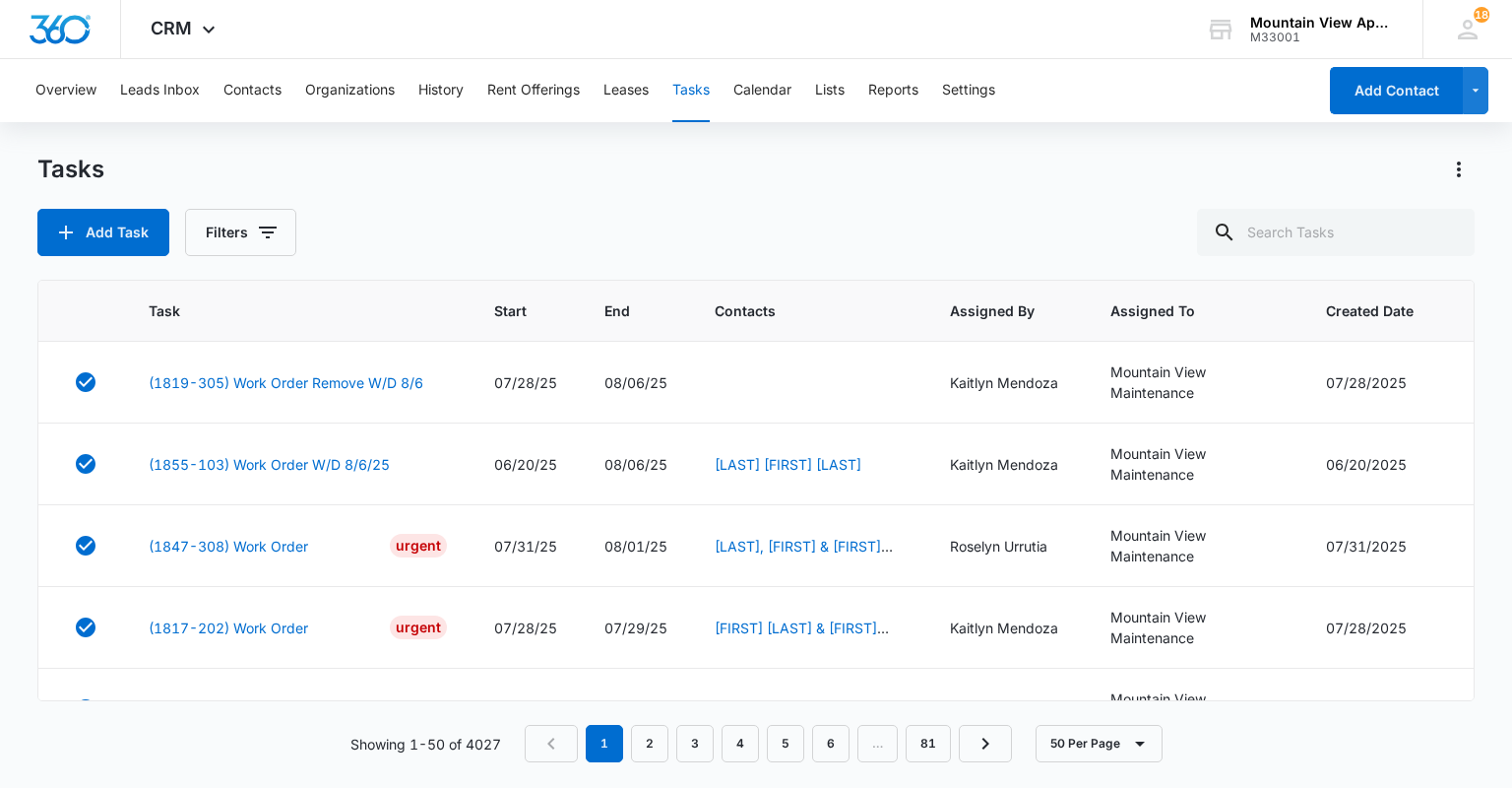 click on "Add Task Filters" at bounding box center (755, 232) 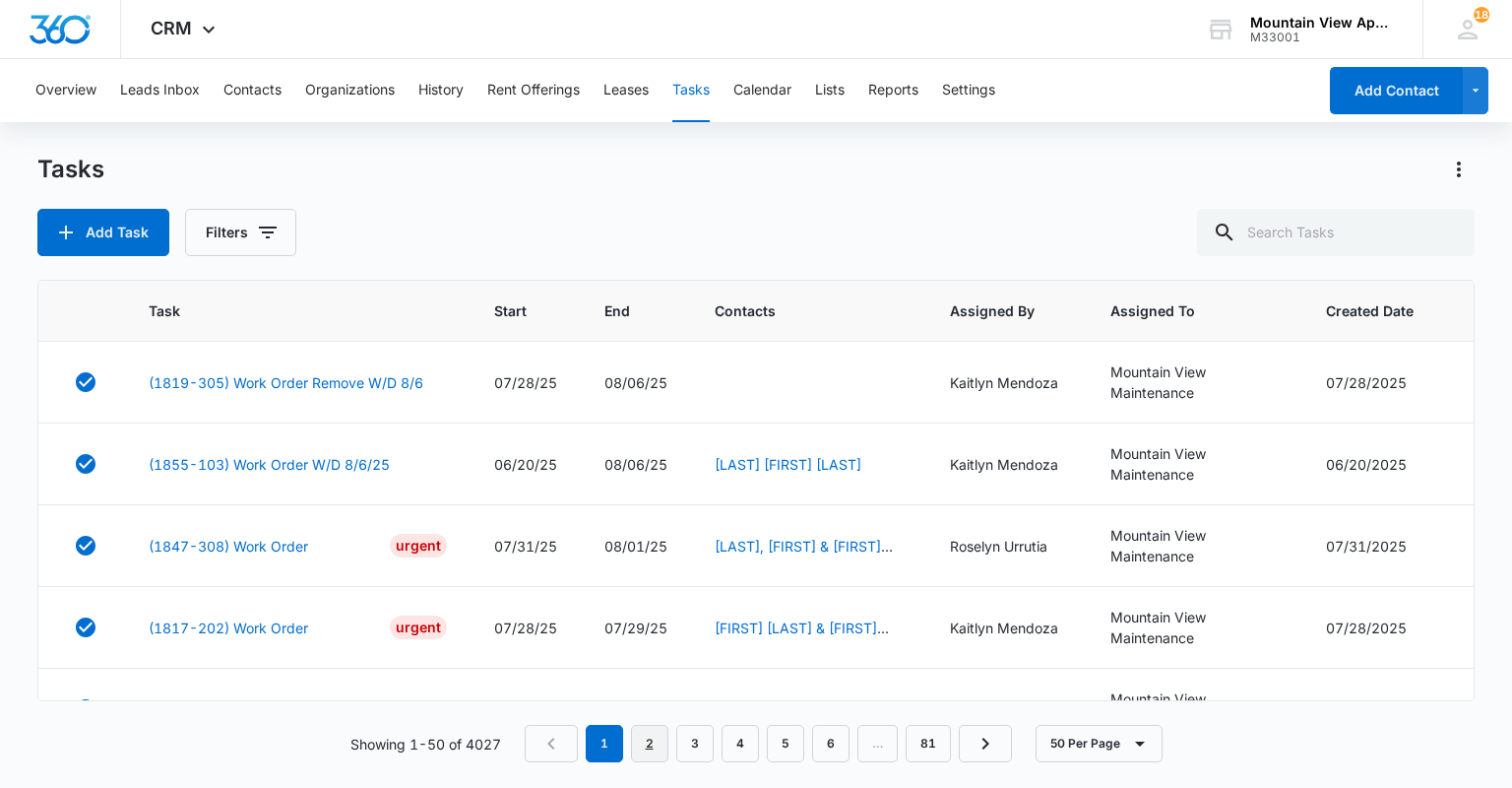 click on "2" at bounding box center [650, 744] 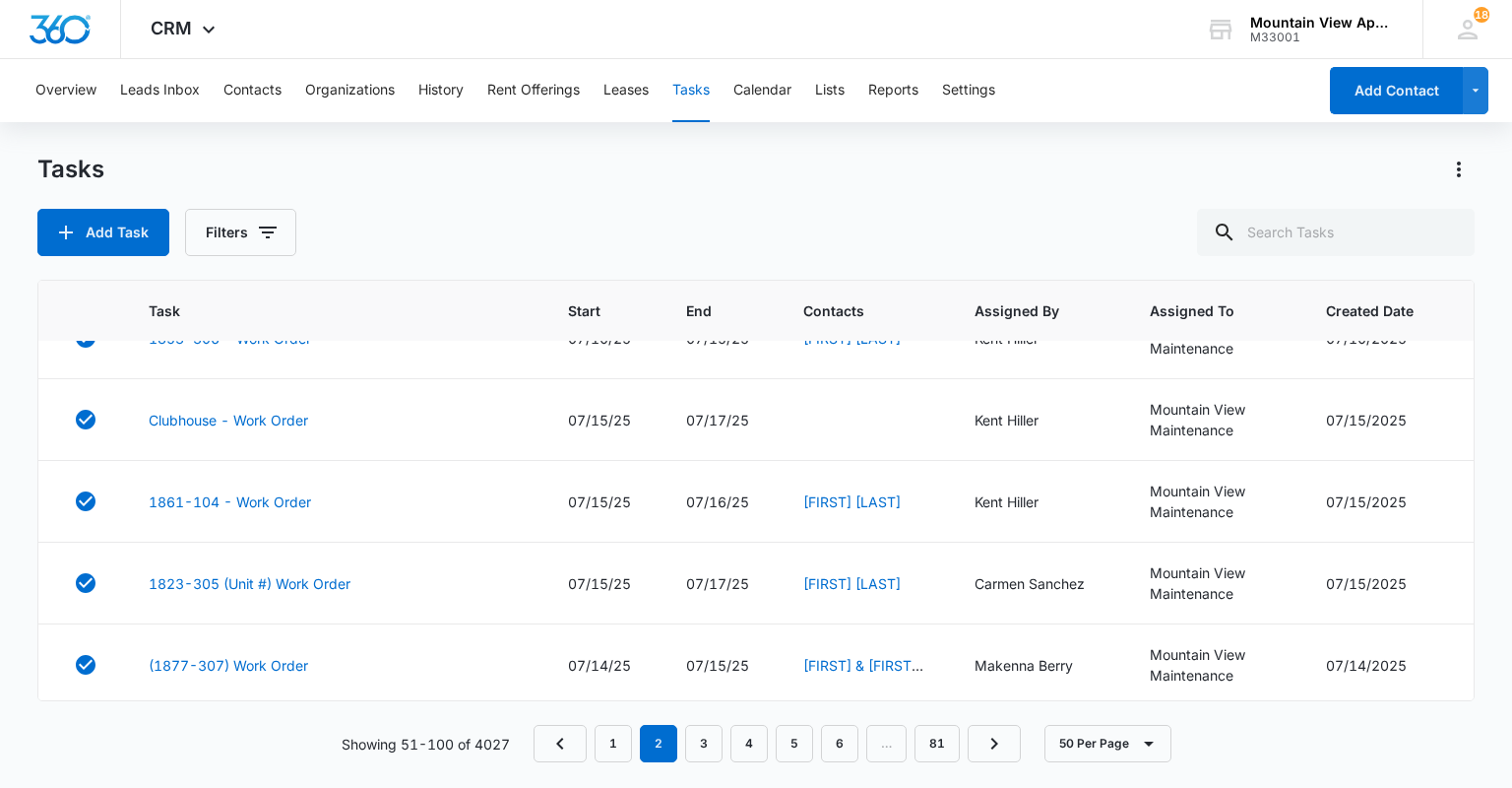 scroll, scrollTop: 3779, scrollLeft: 0, axis: vertical 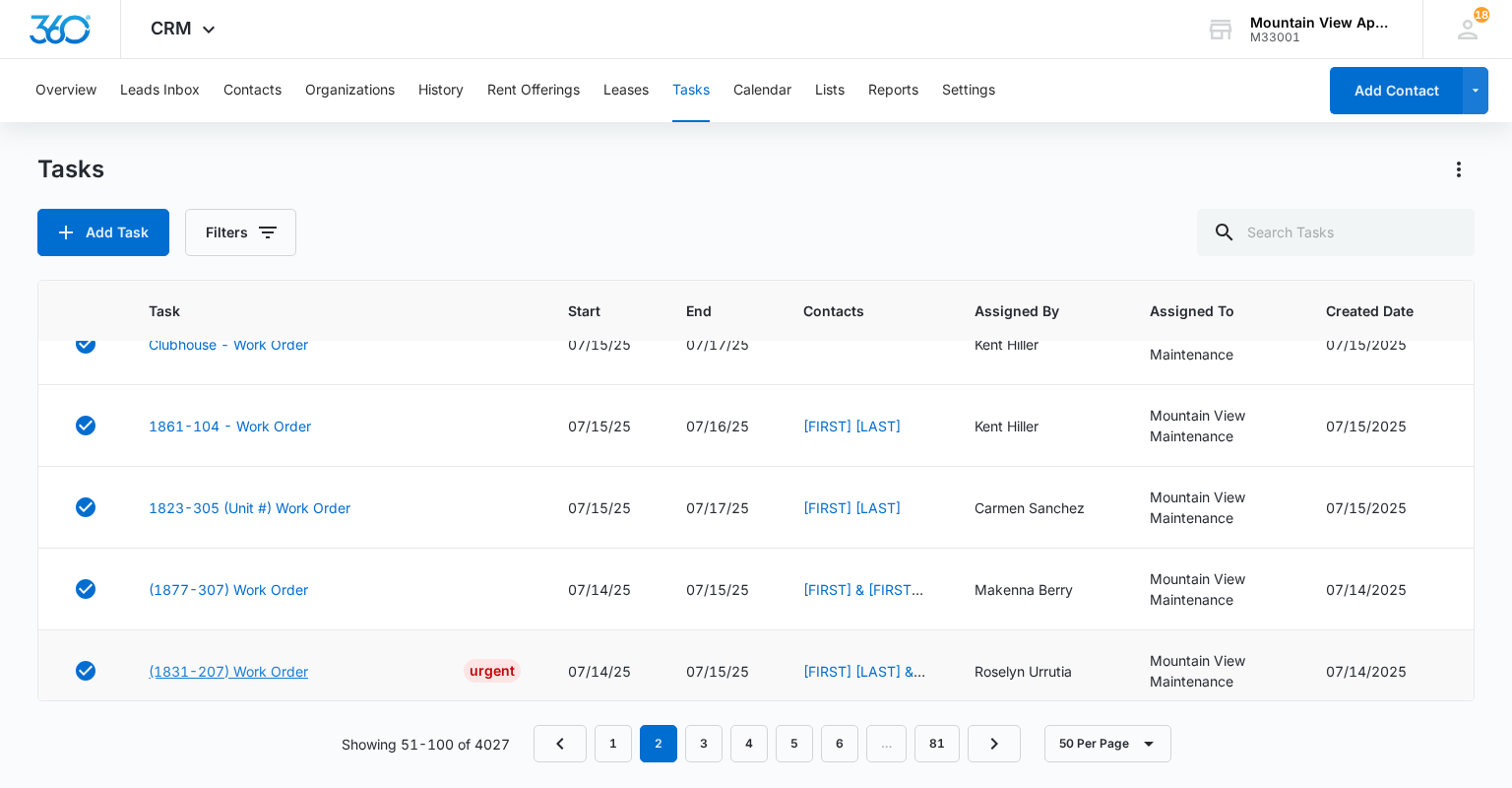 click on "(1831-207) Work Order" at bounding box center (228, 671) 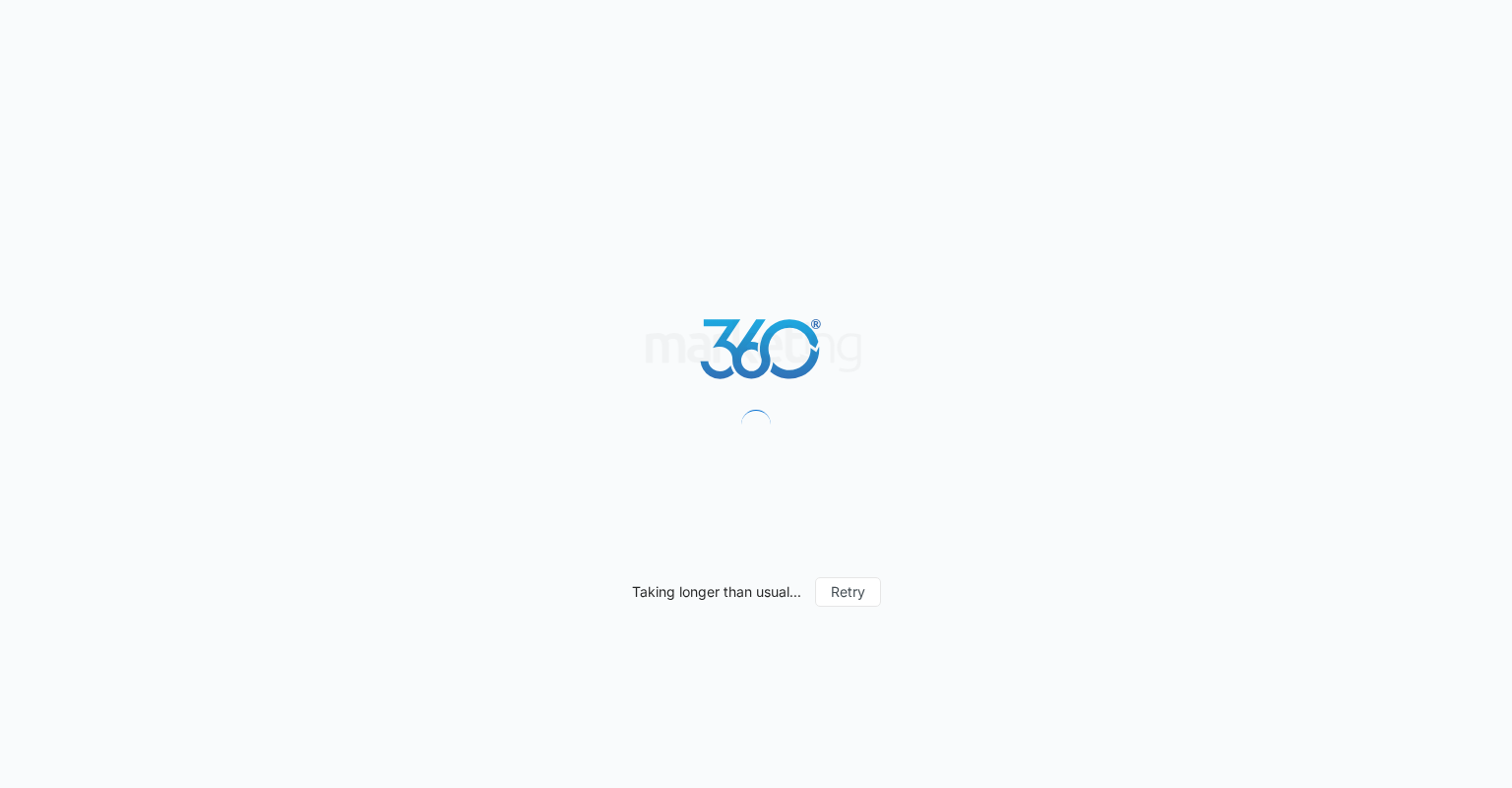 scroll, scrollTop: 0, scrollLeft: 0, axis: both 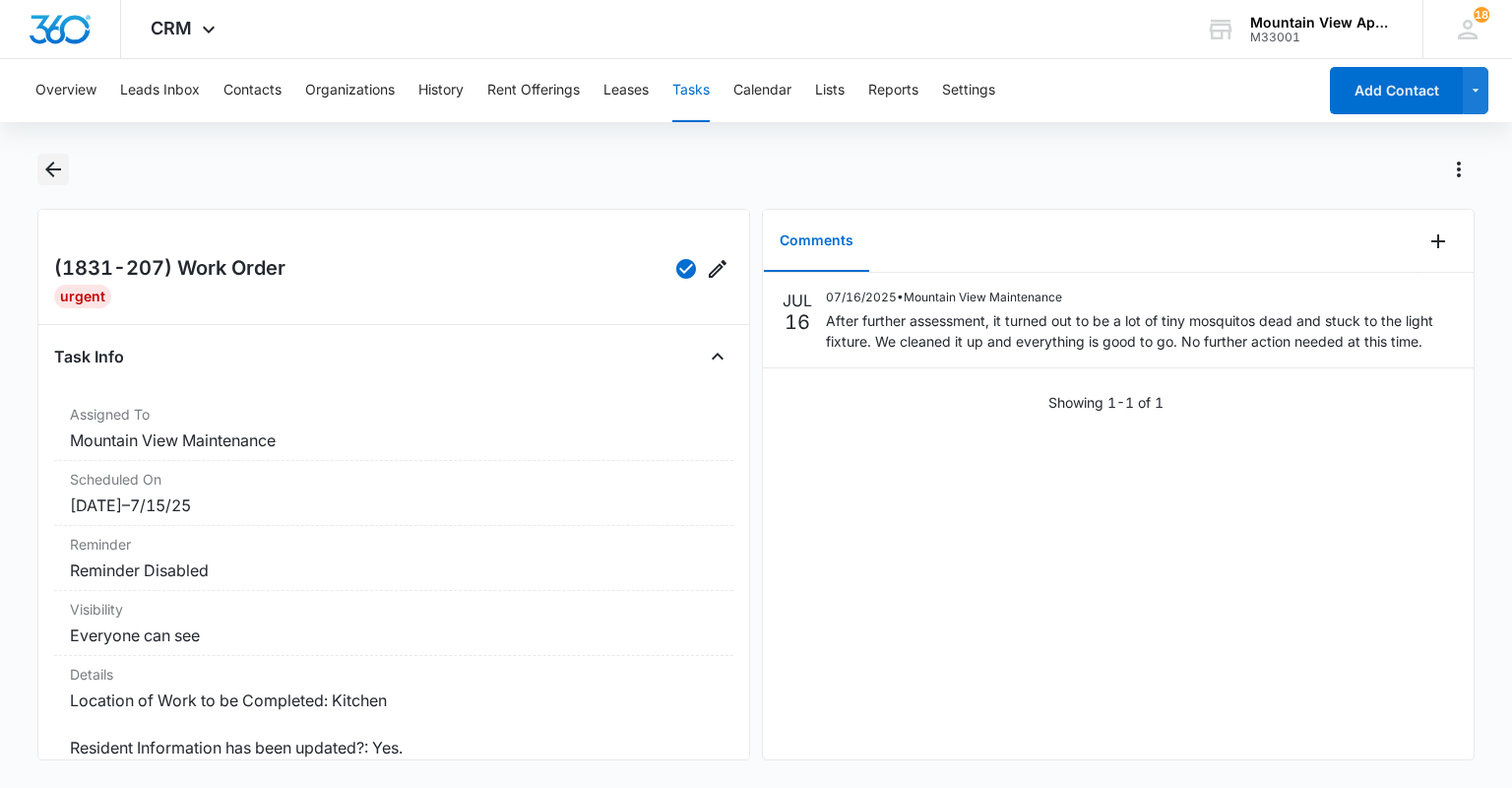 click 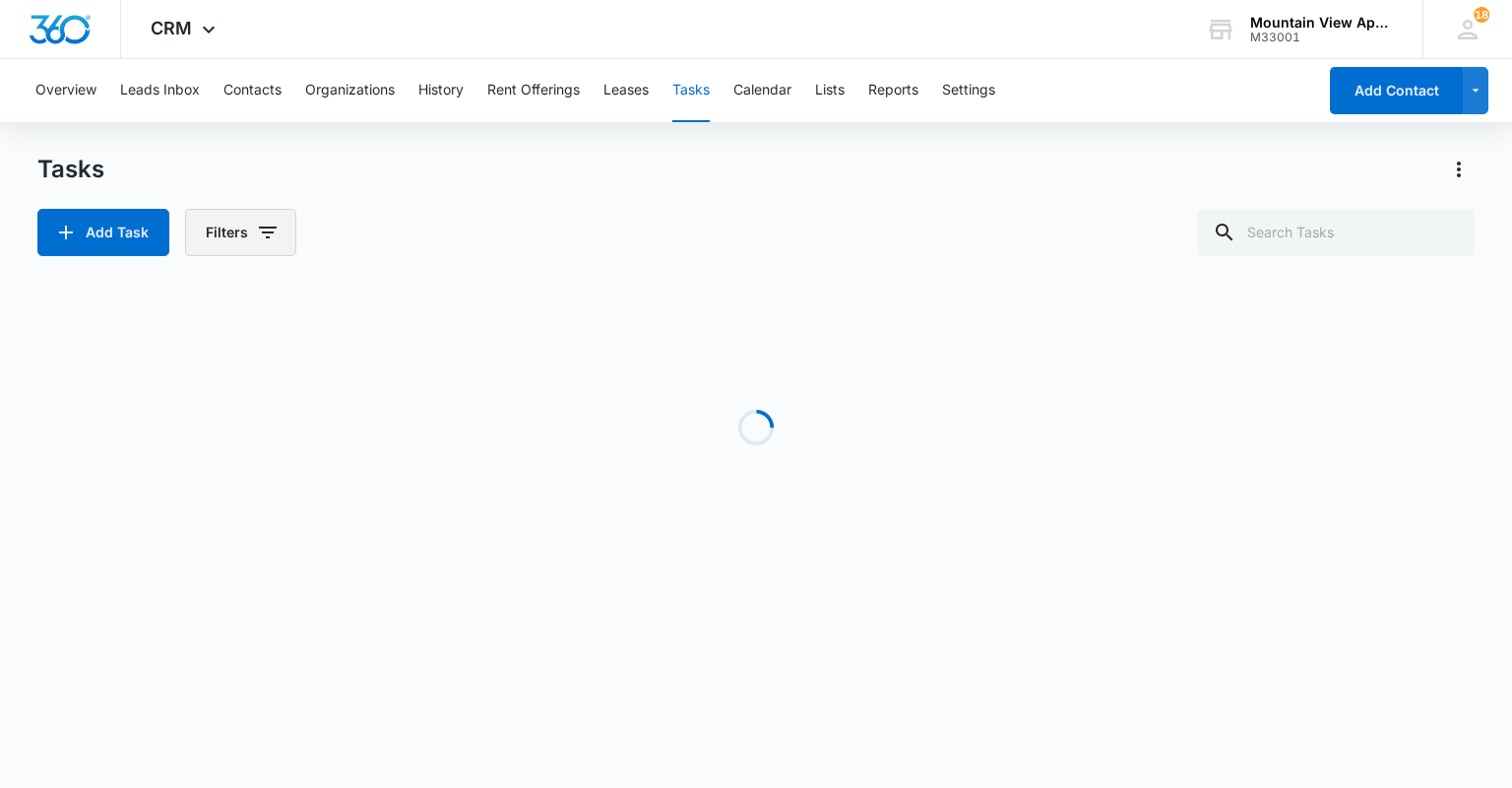 click on "Filters" at bounding box center [240, 232] 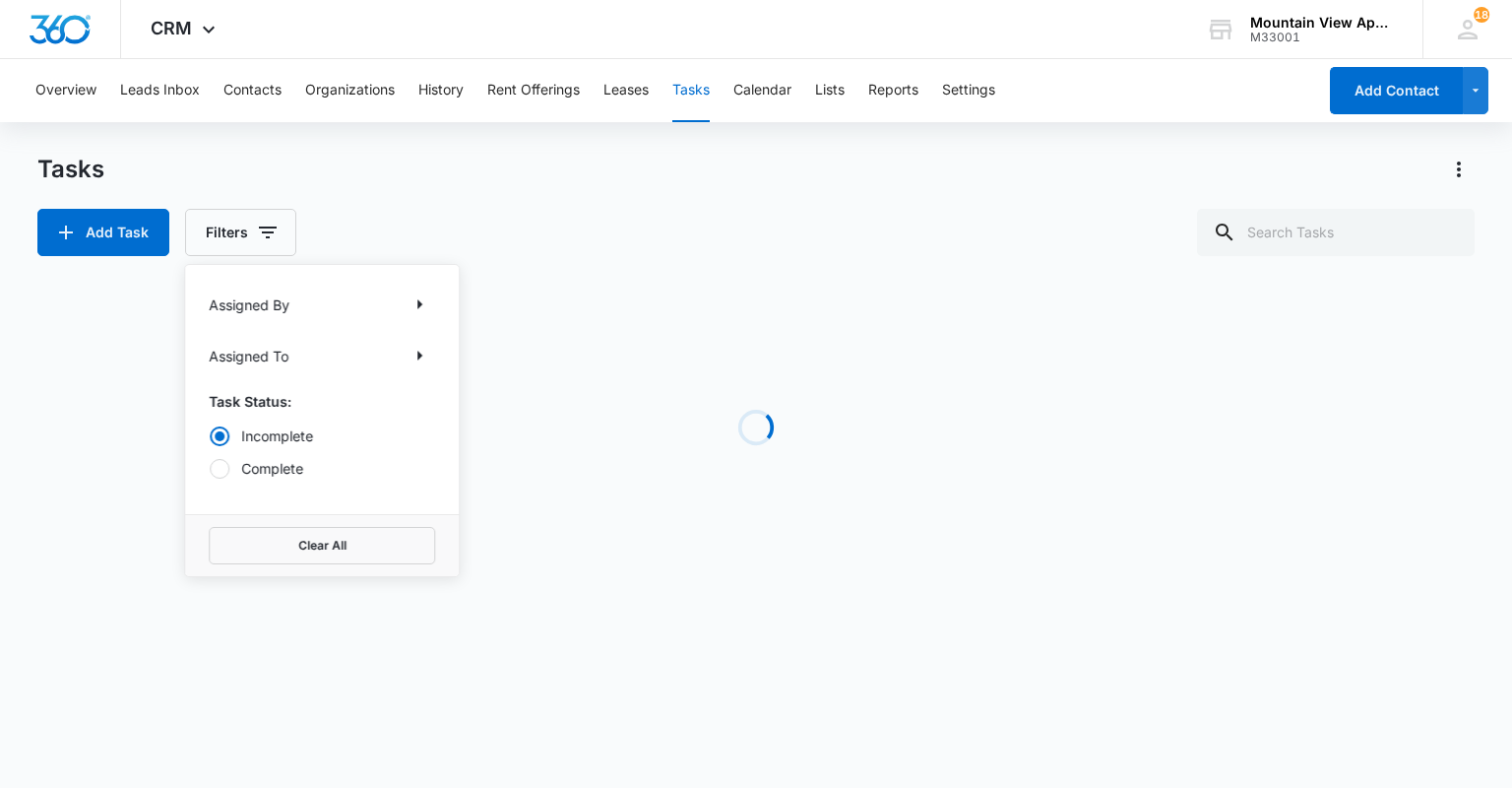 click on "Complete" at bounding box center (322, 468) 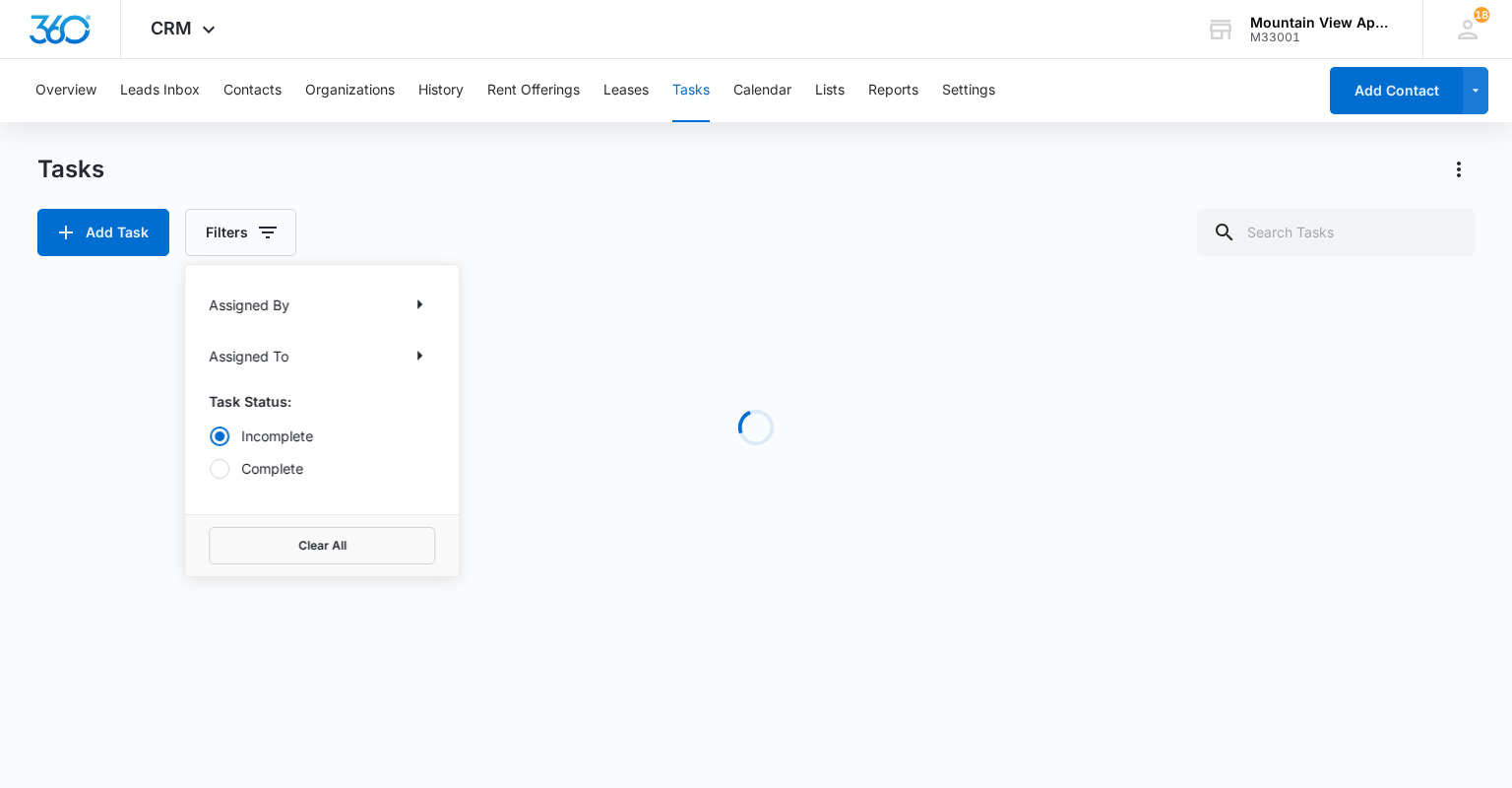 click on "Complete" at bounding box center (209, 468) 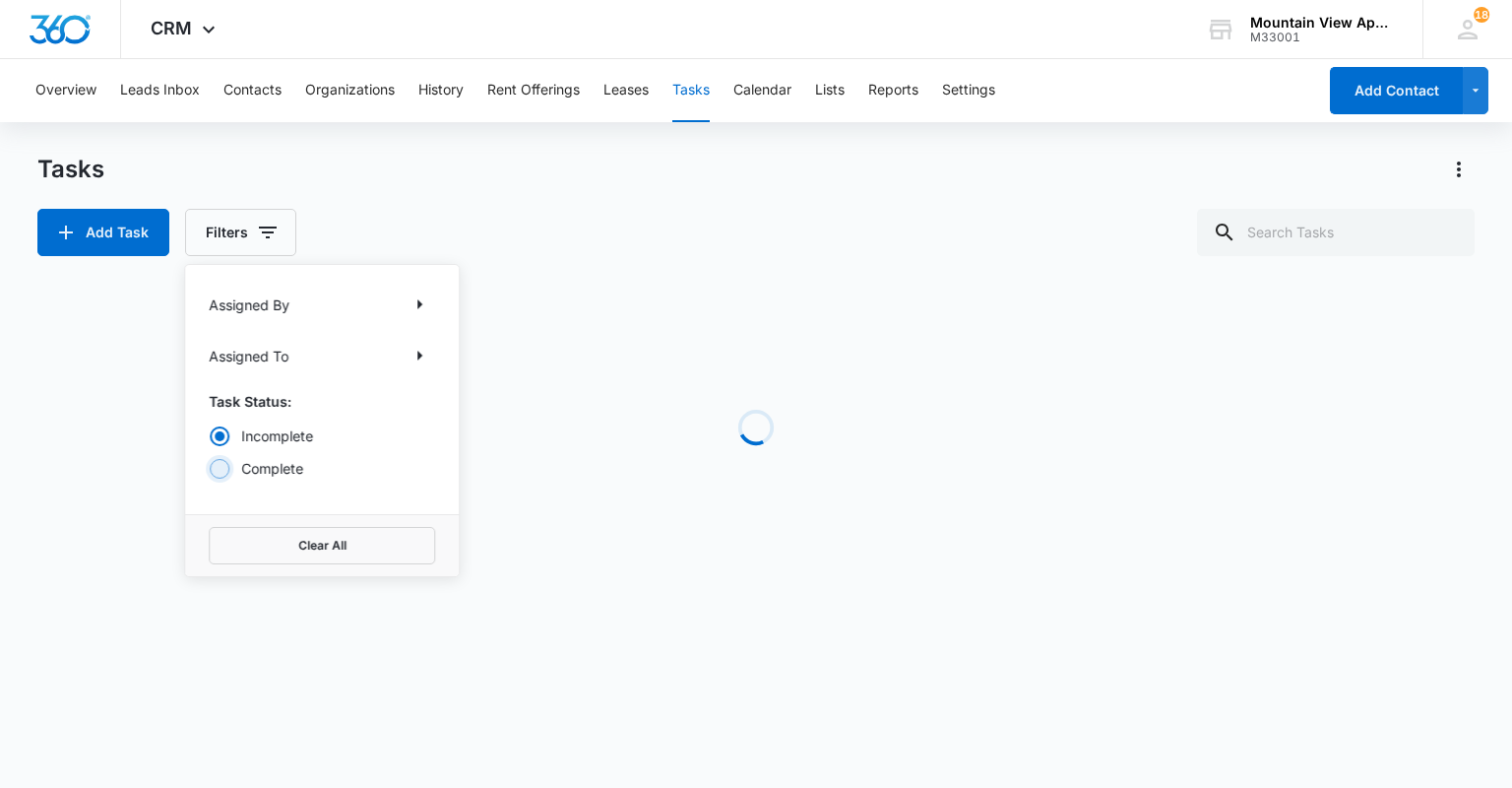 radio on "false" 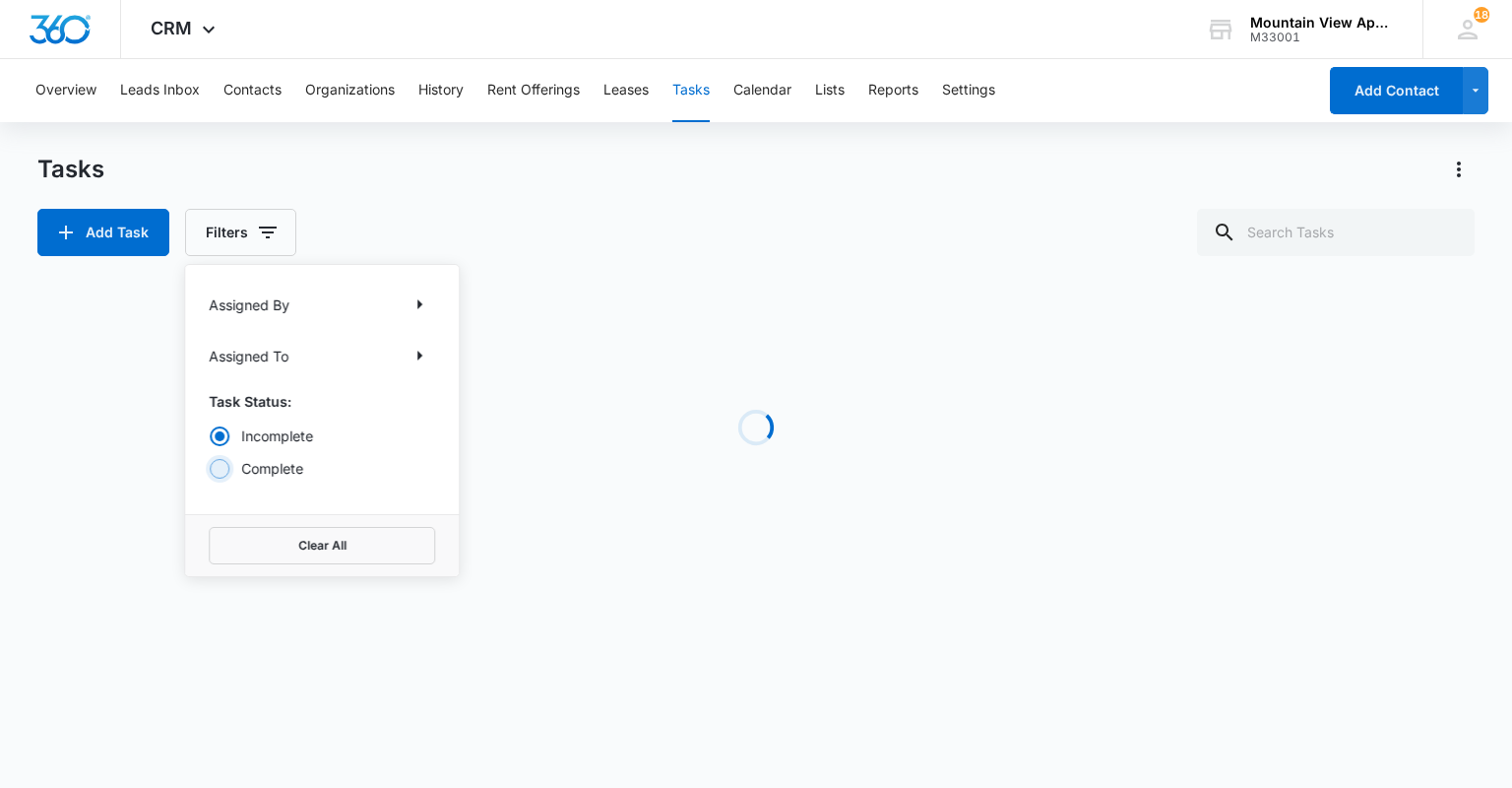 radio on "true" 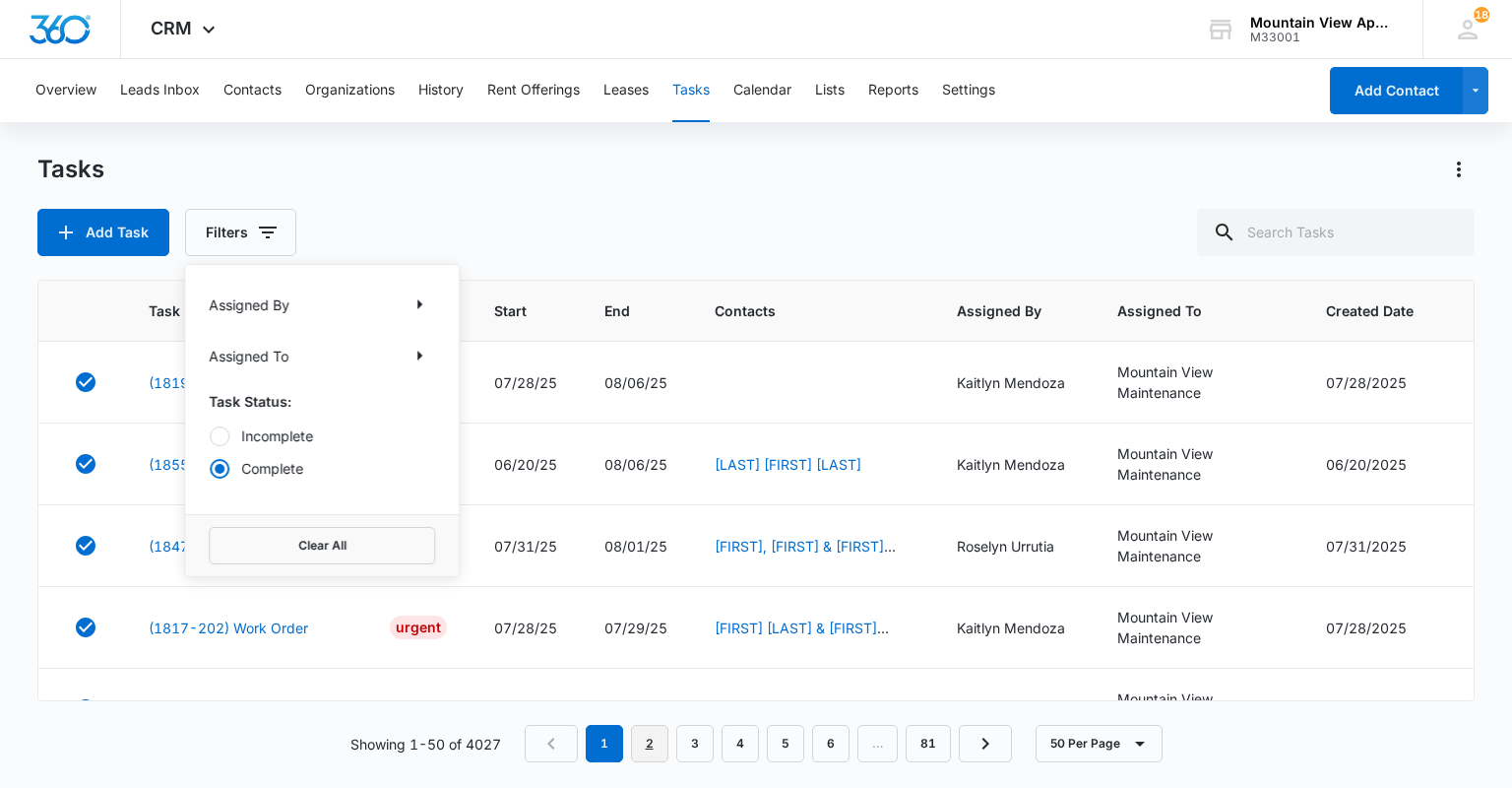 click on "2" at bounding box center (650, 744) 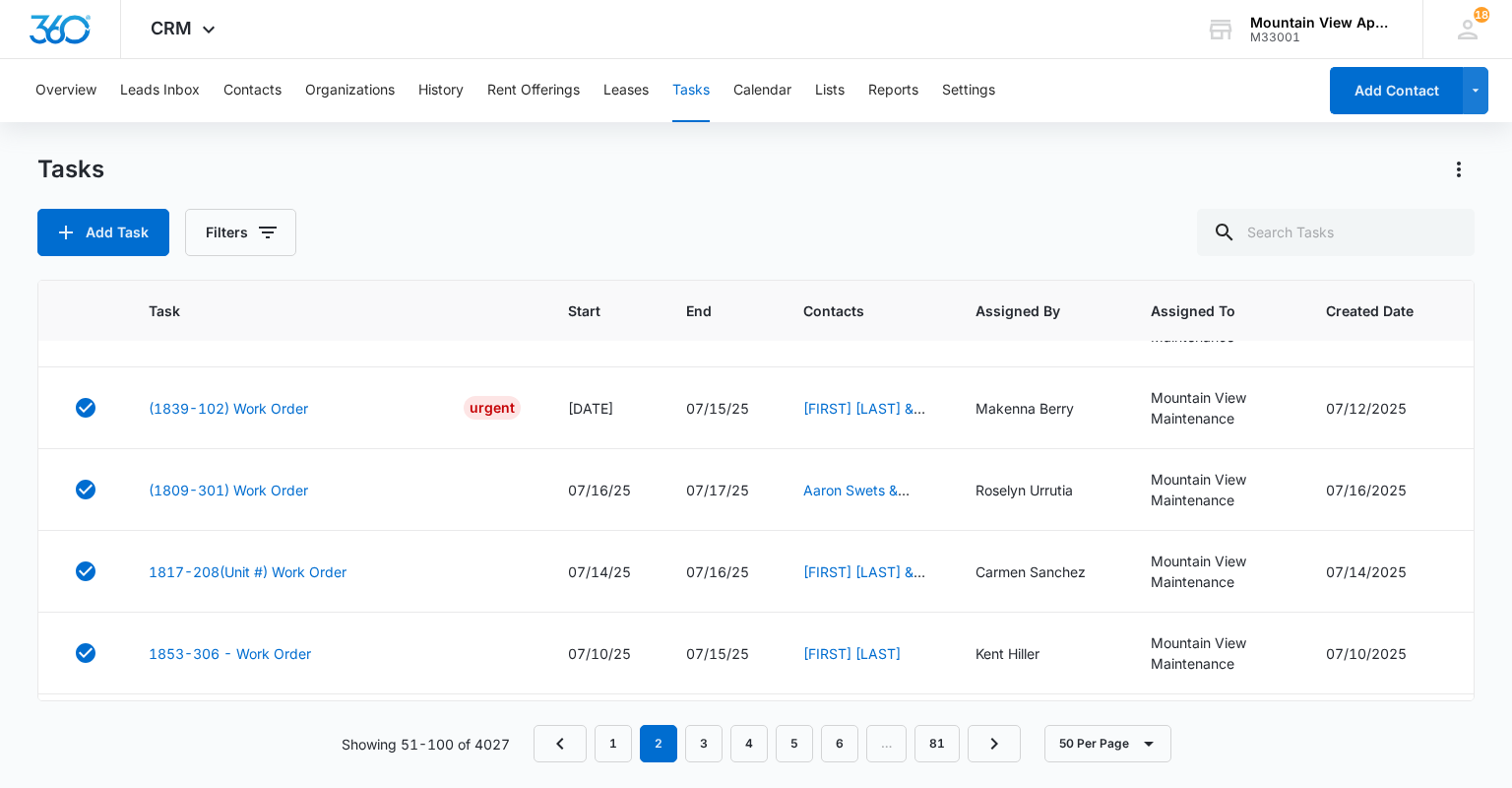 scroll, scrollTop: 3779, scrollLeft: 0, axis: vertical 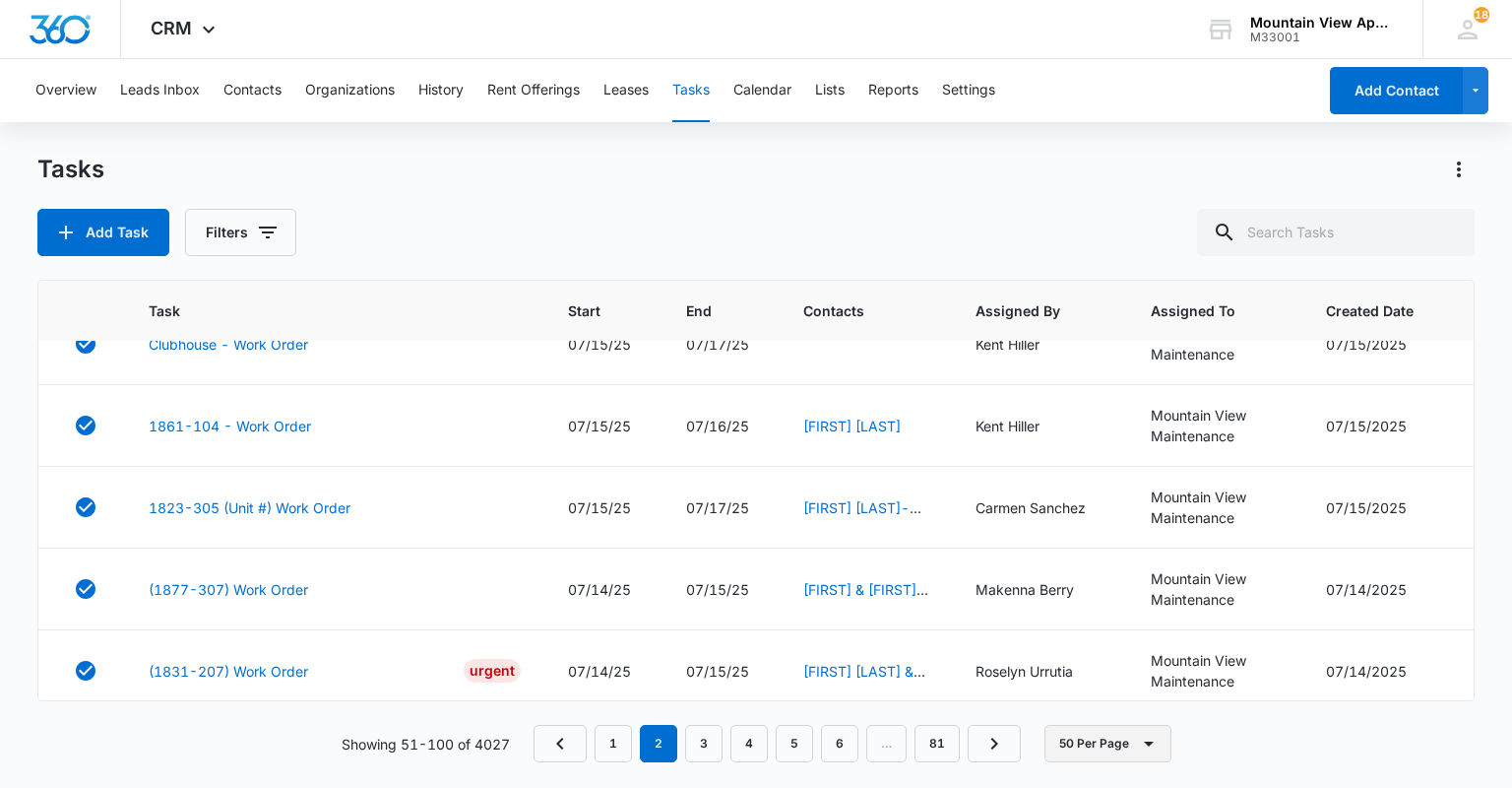 click on "50   Per Page" at bounding box center (1107, 744) 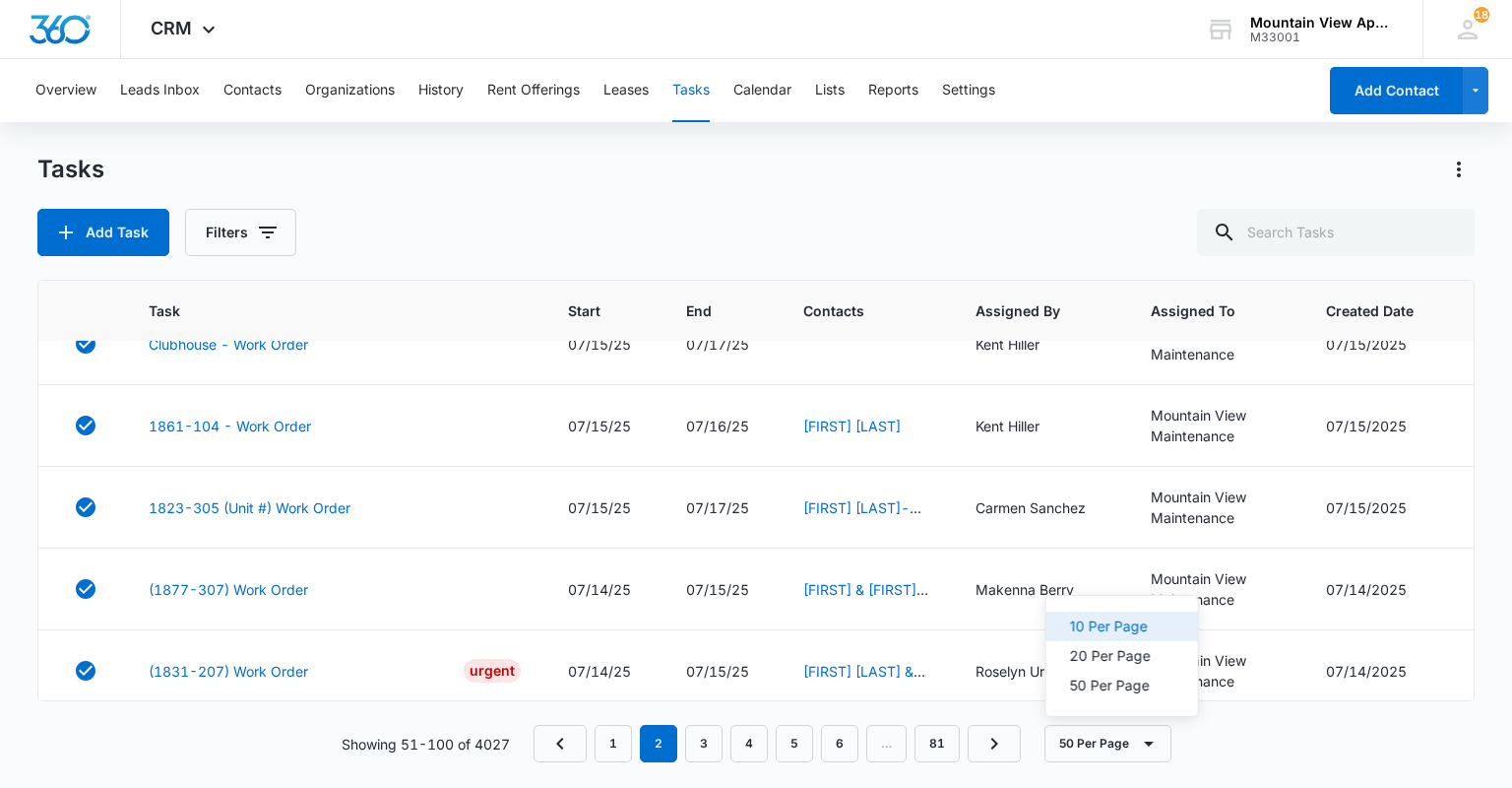 click on "10   Per Page" at bounding box center (1110, 626) 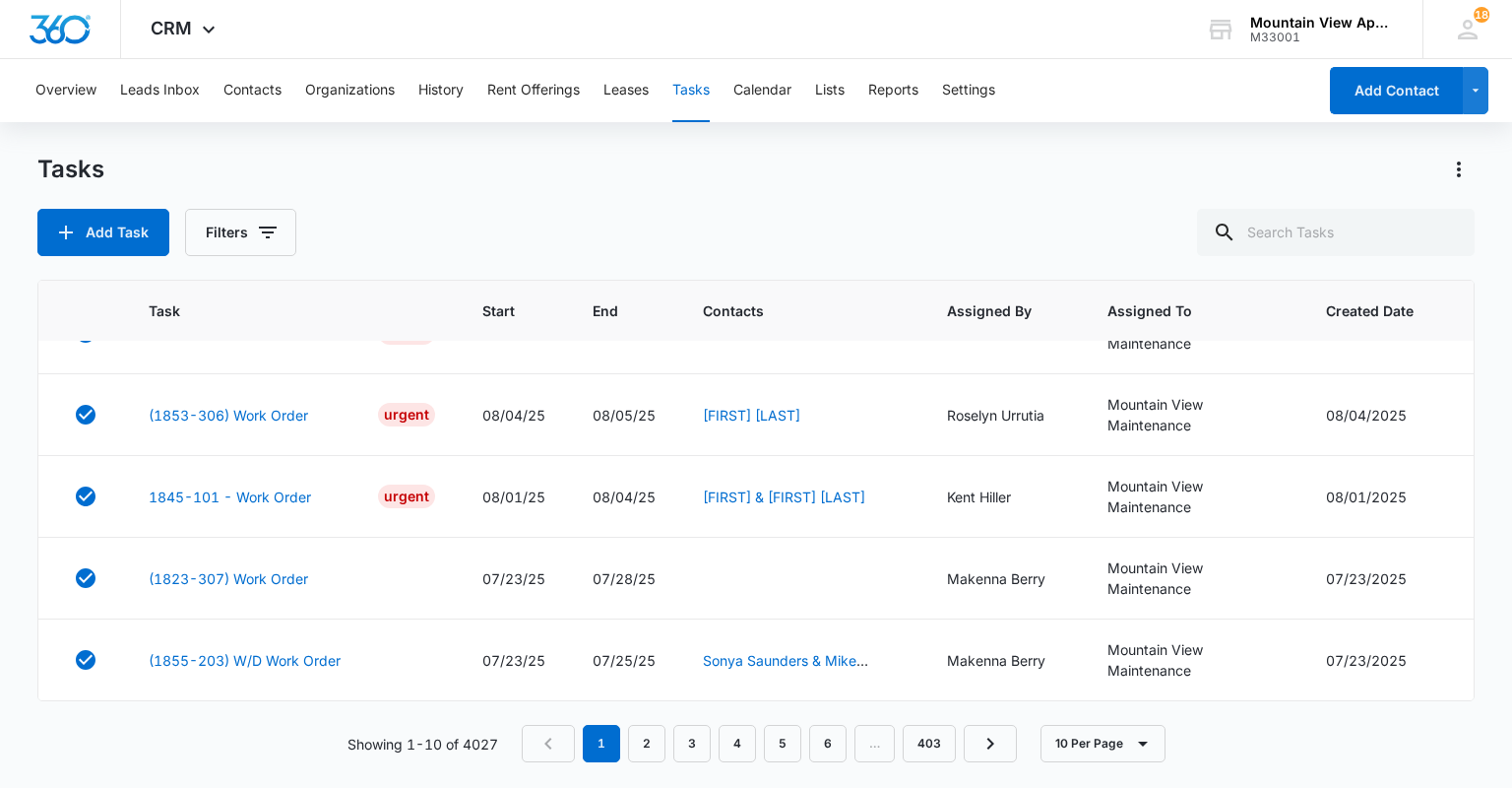 scroll, scrollTop: 455, scrollLeft: 0, axis: vertical 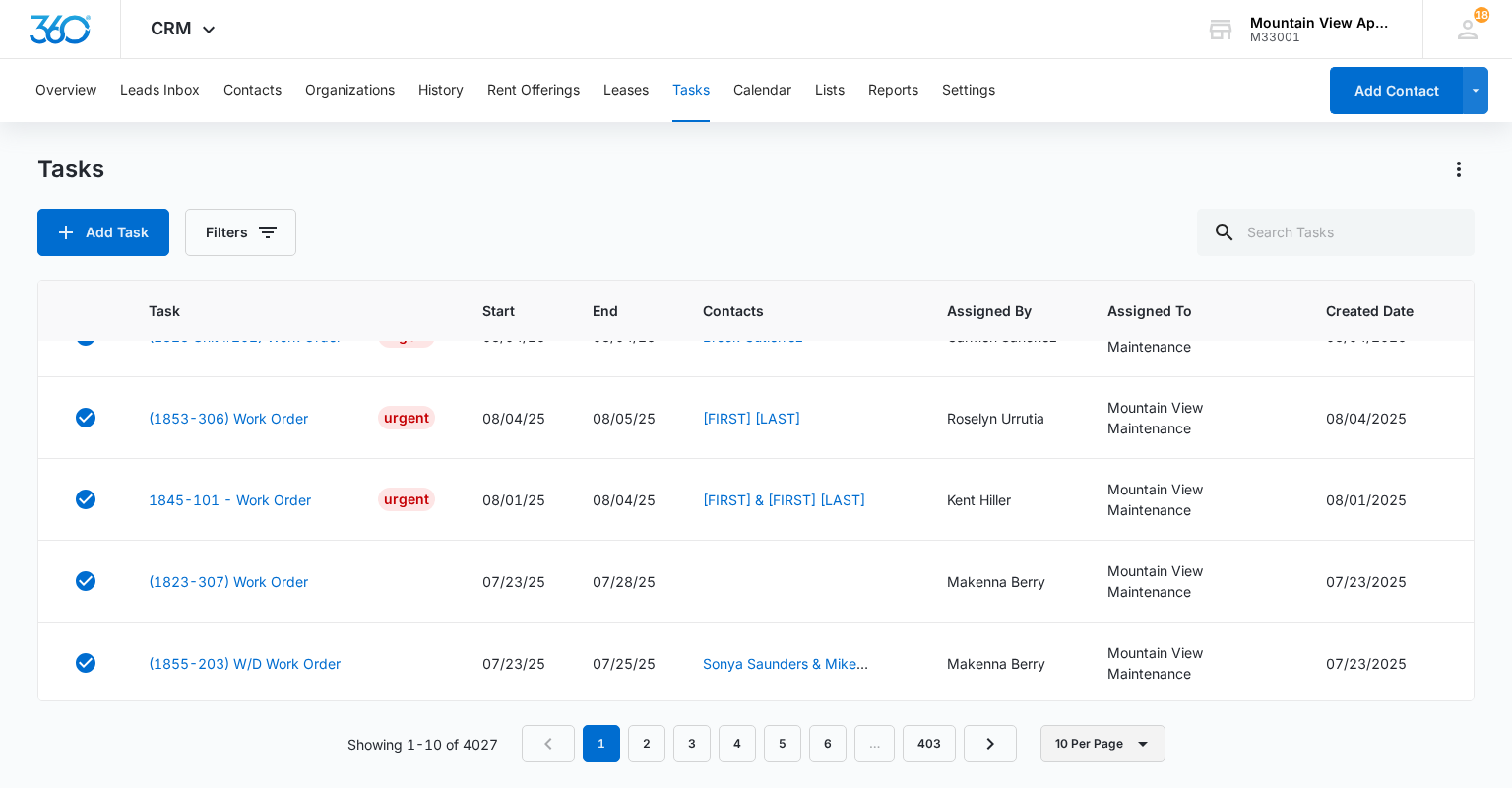 click on "10   Per Page" at bounding box center [1102, 744] 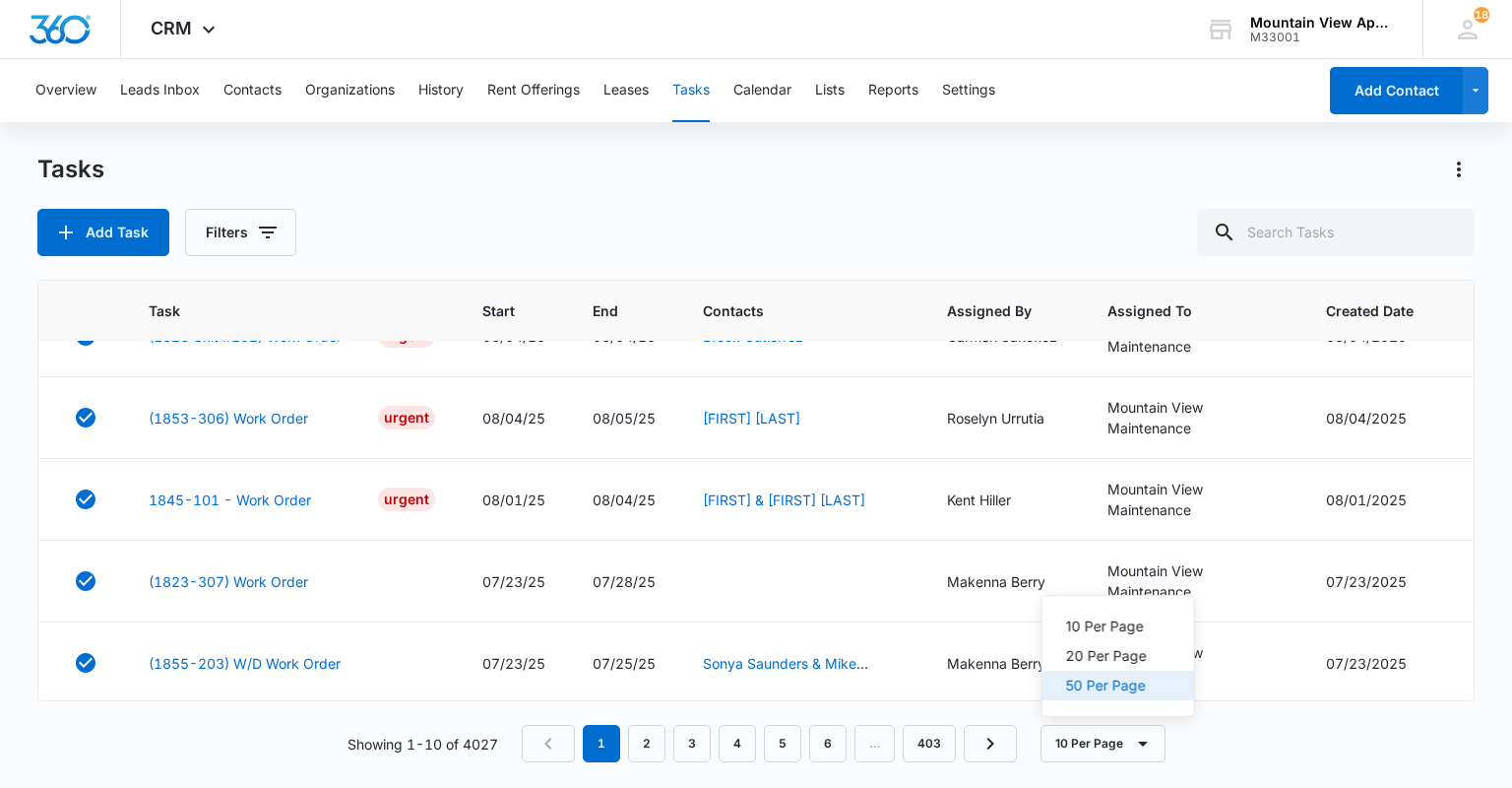 click on "50   Per Page" at bounding box center [1106, 686] 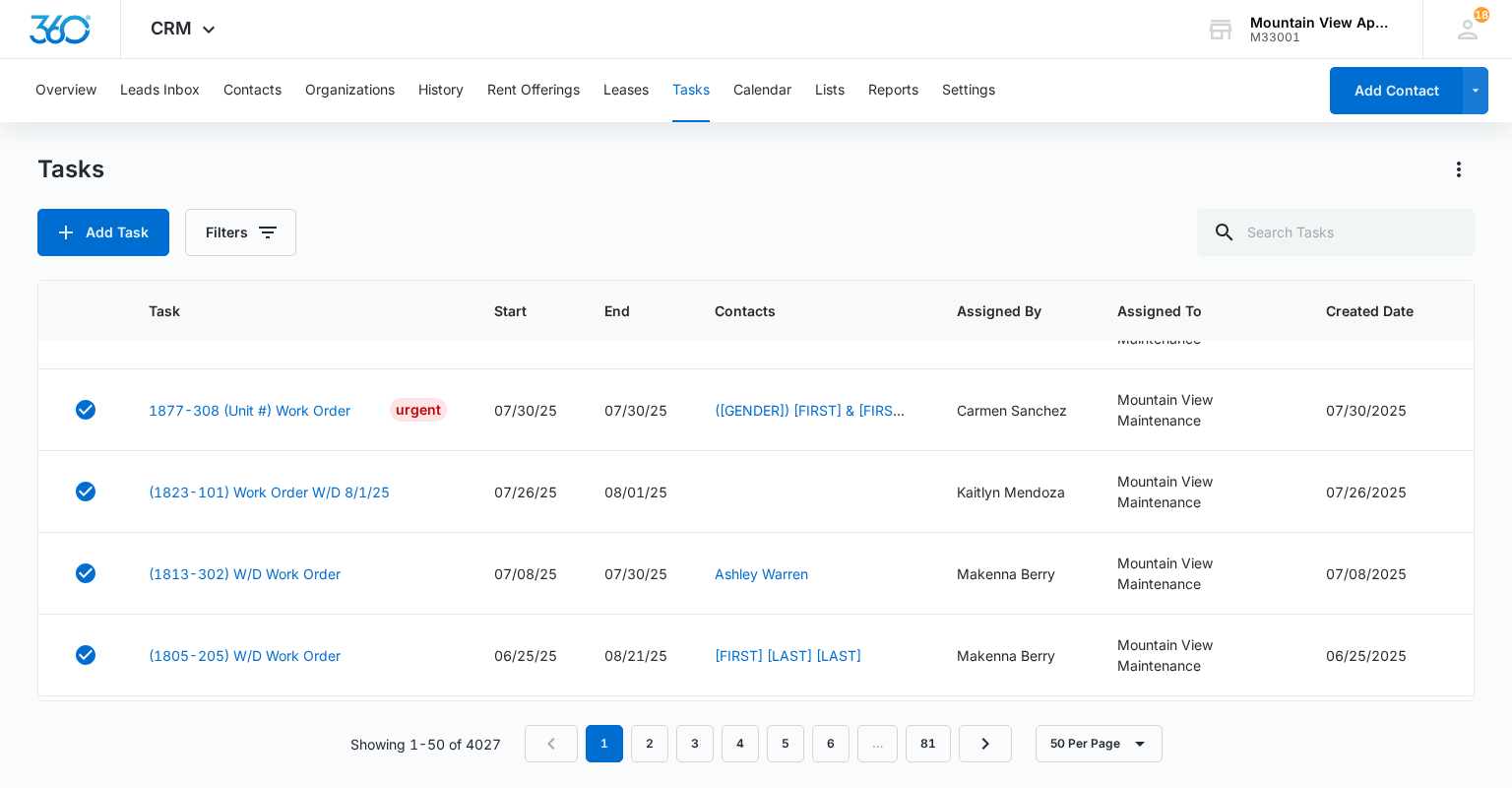 scroll, scrollTop: 2504, scrollLeft: 0, axis: vertical 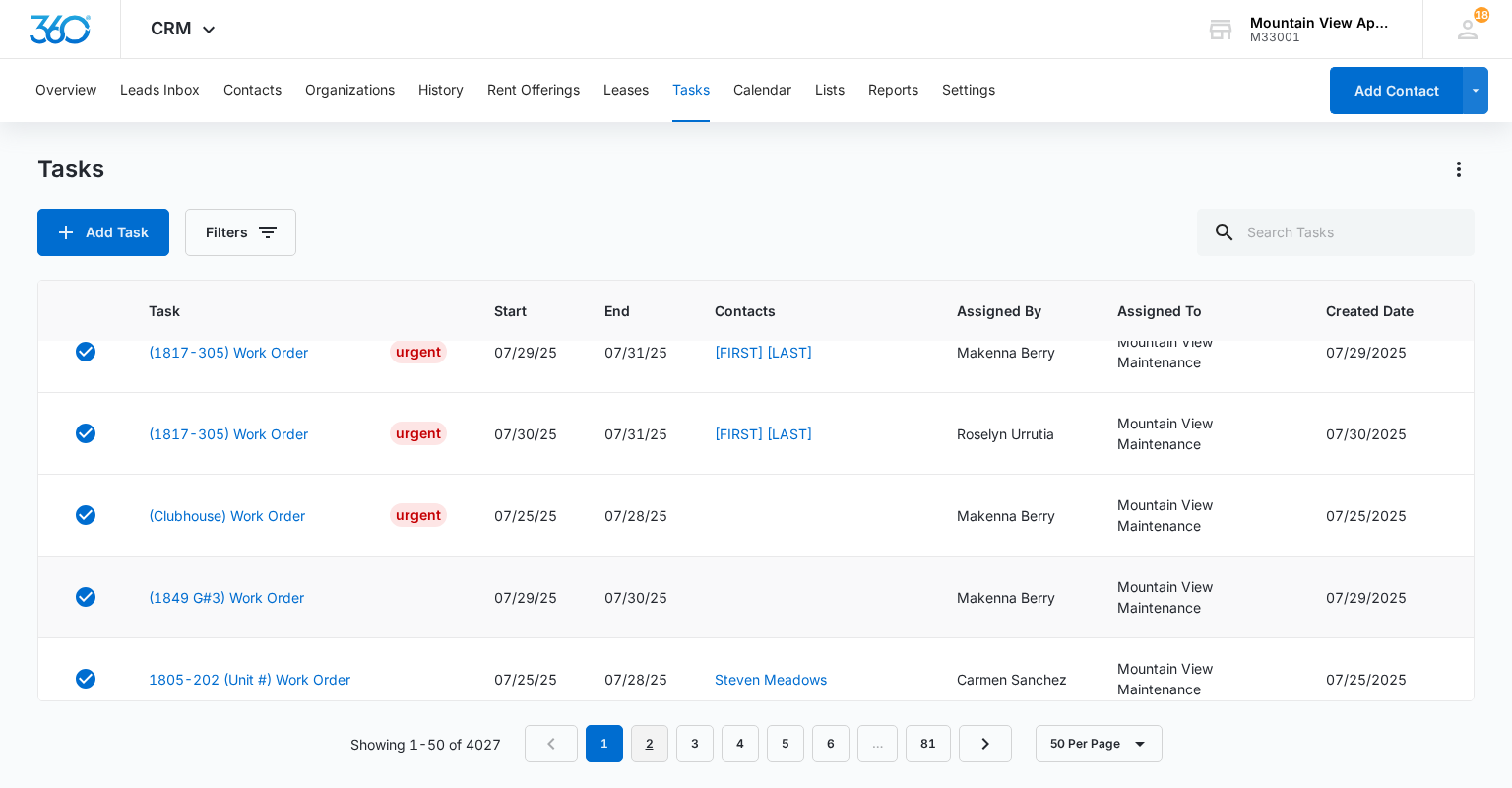 drag, startPoint x: 654, startPoint y: 741, endPoint x: 662, endPoint y: 641, distance: 100.3195 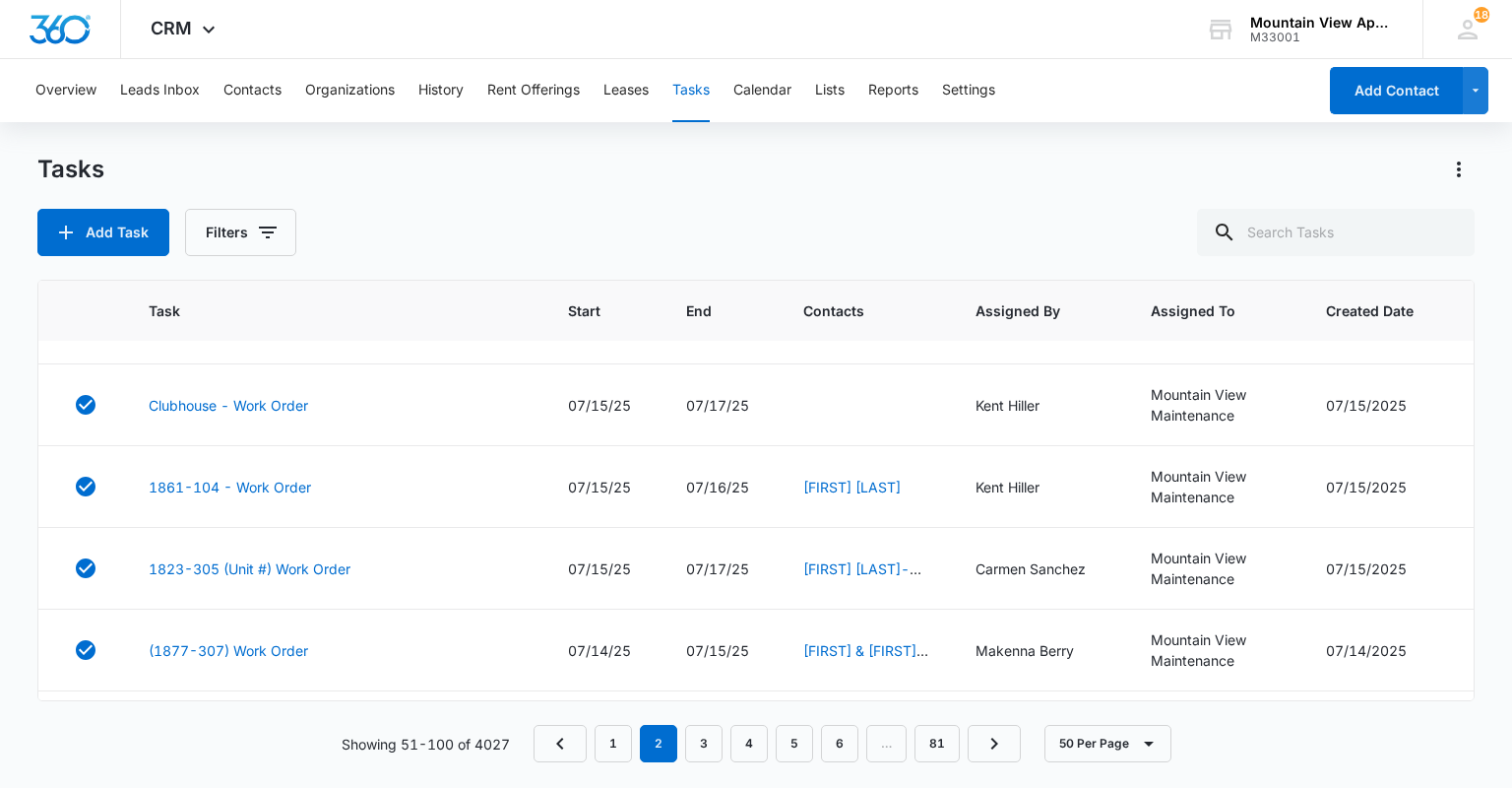 scroll, scrollTop: 3779, scrollLeft: 0, axis: vertical 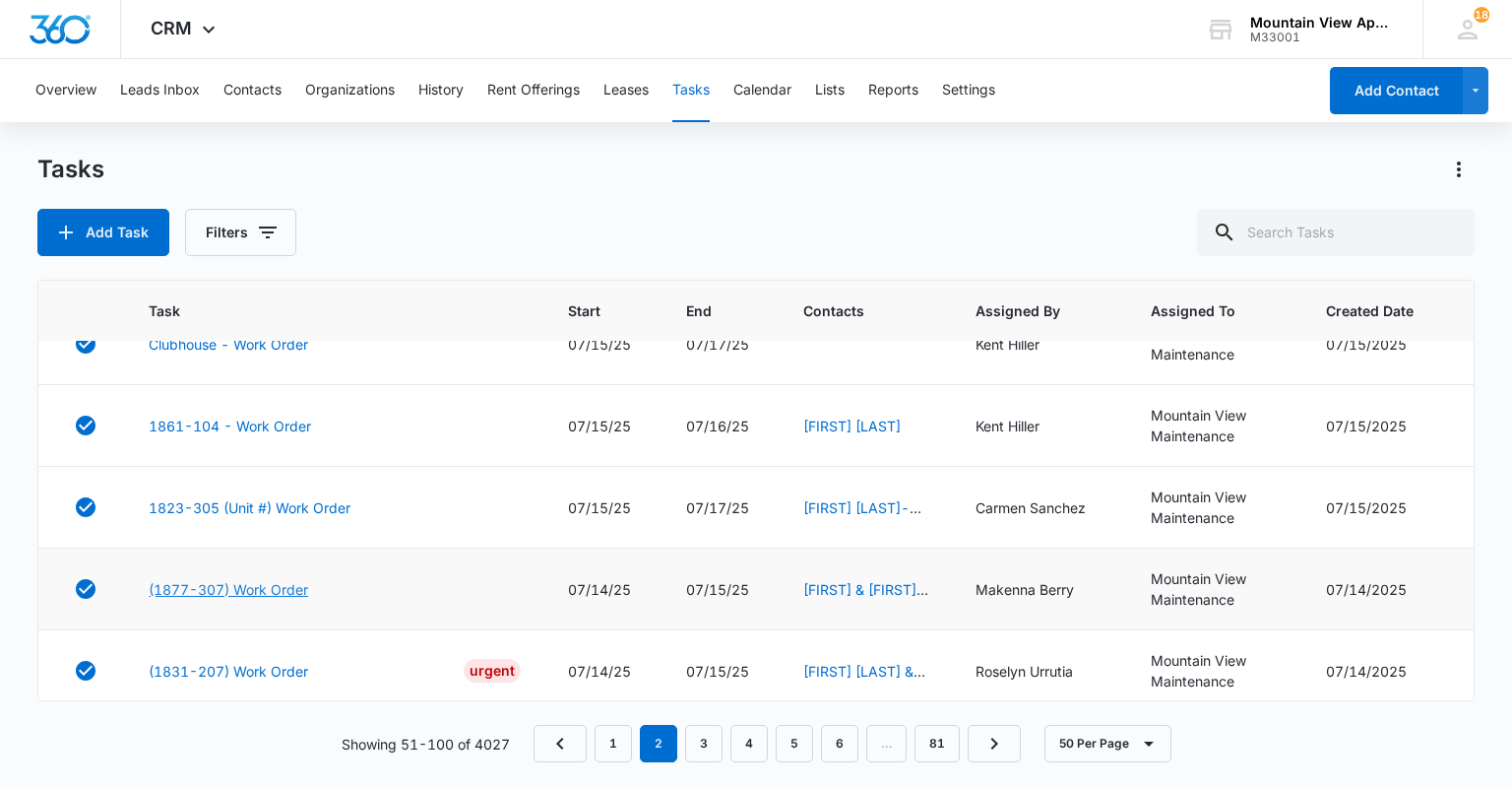 click on "(1877-307) Work Order" at bounding box center (228, 589) 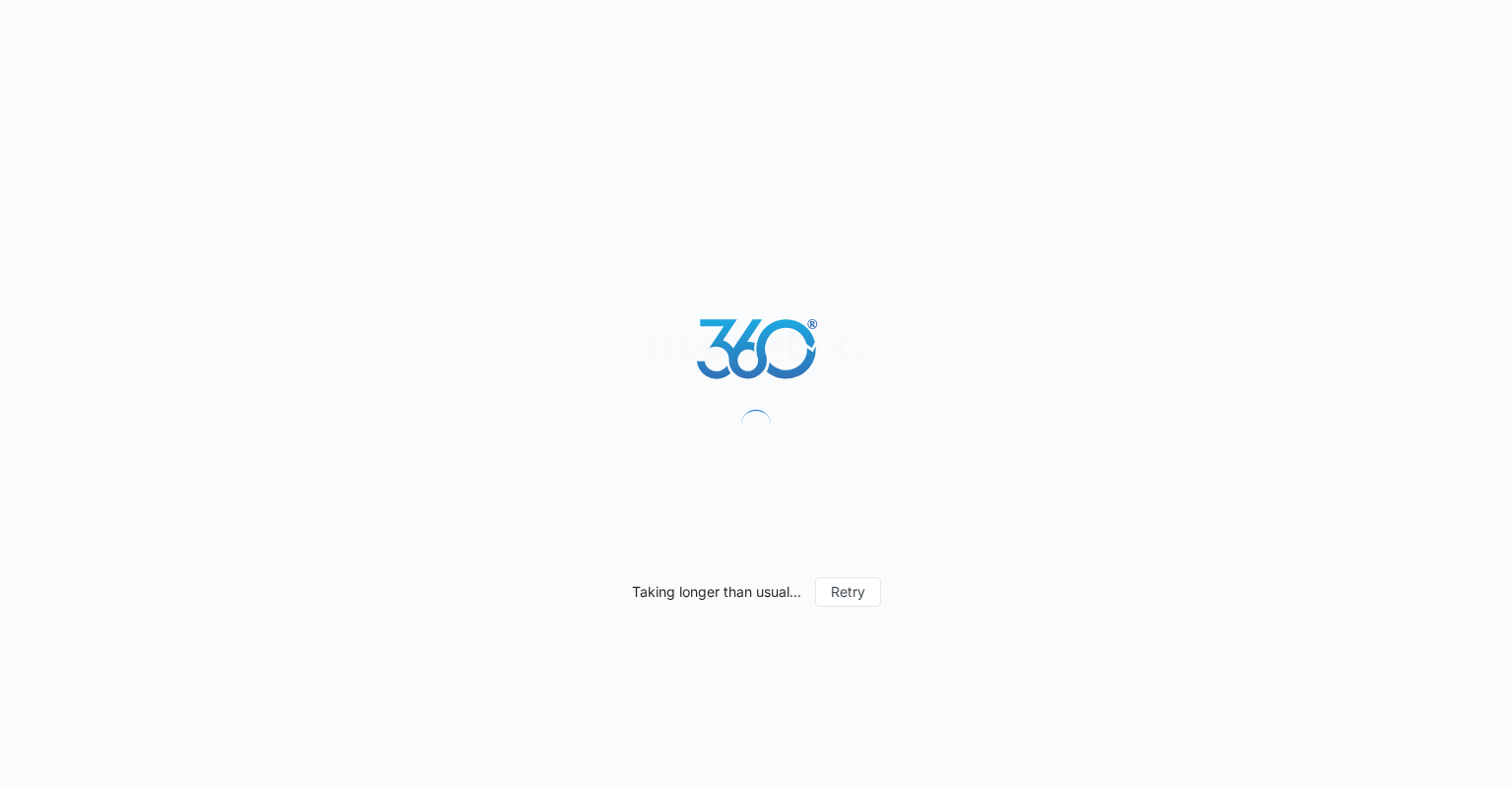 scroll, scrollTop: 0, scrollLeft: 0, axis: both 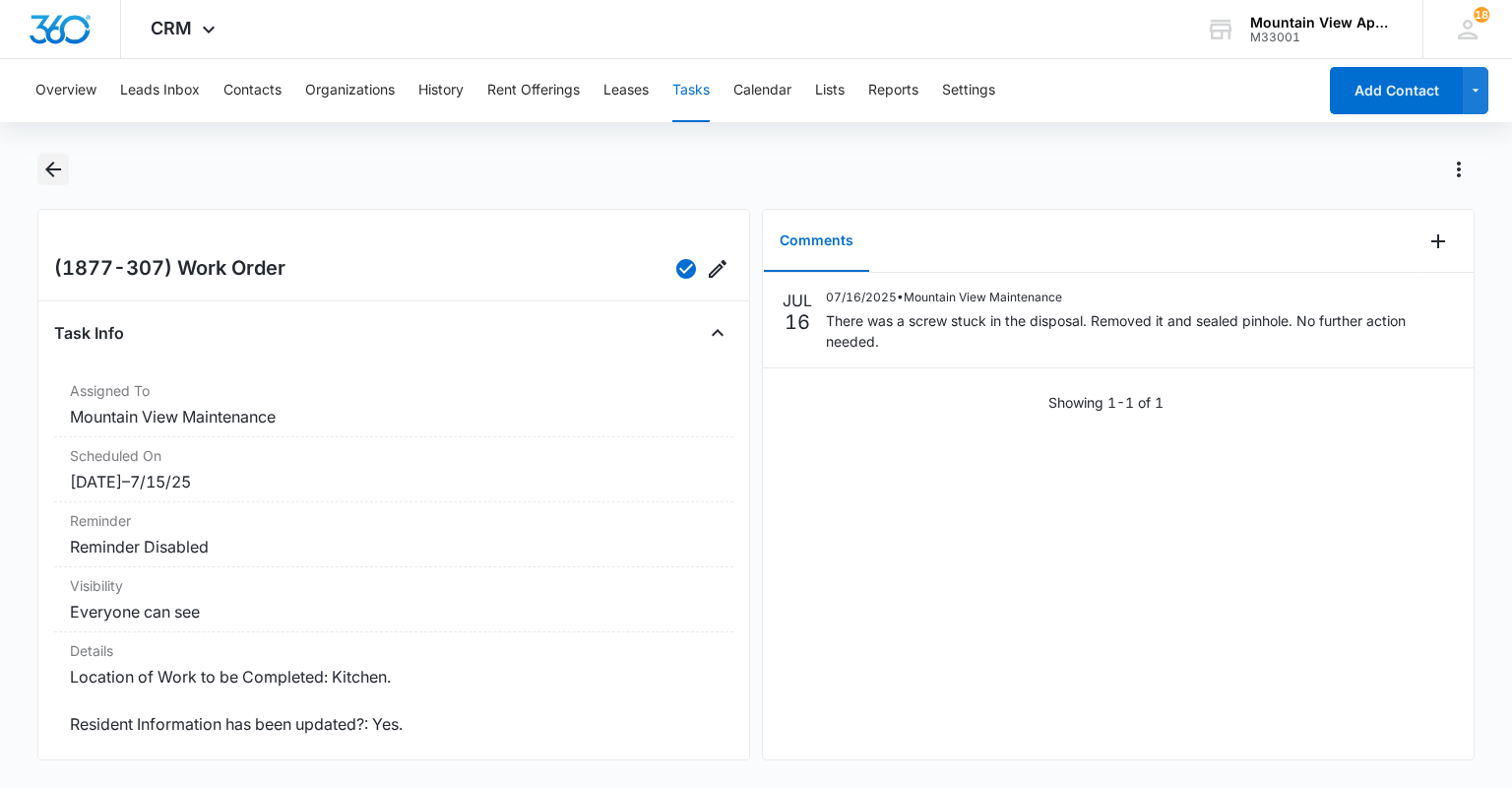click 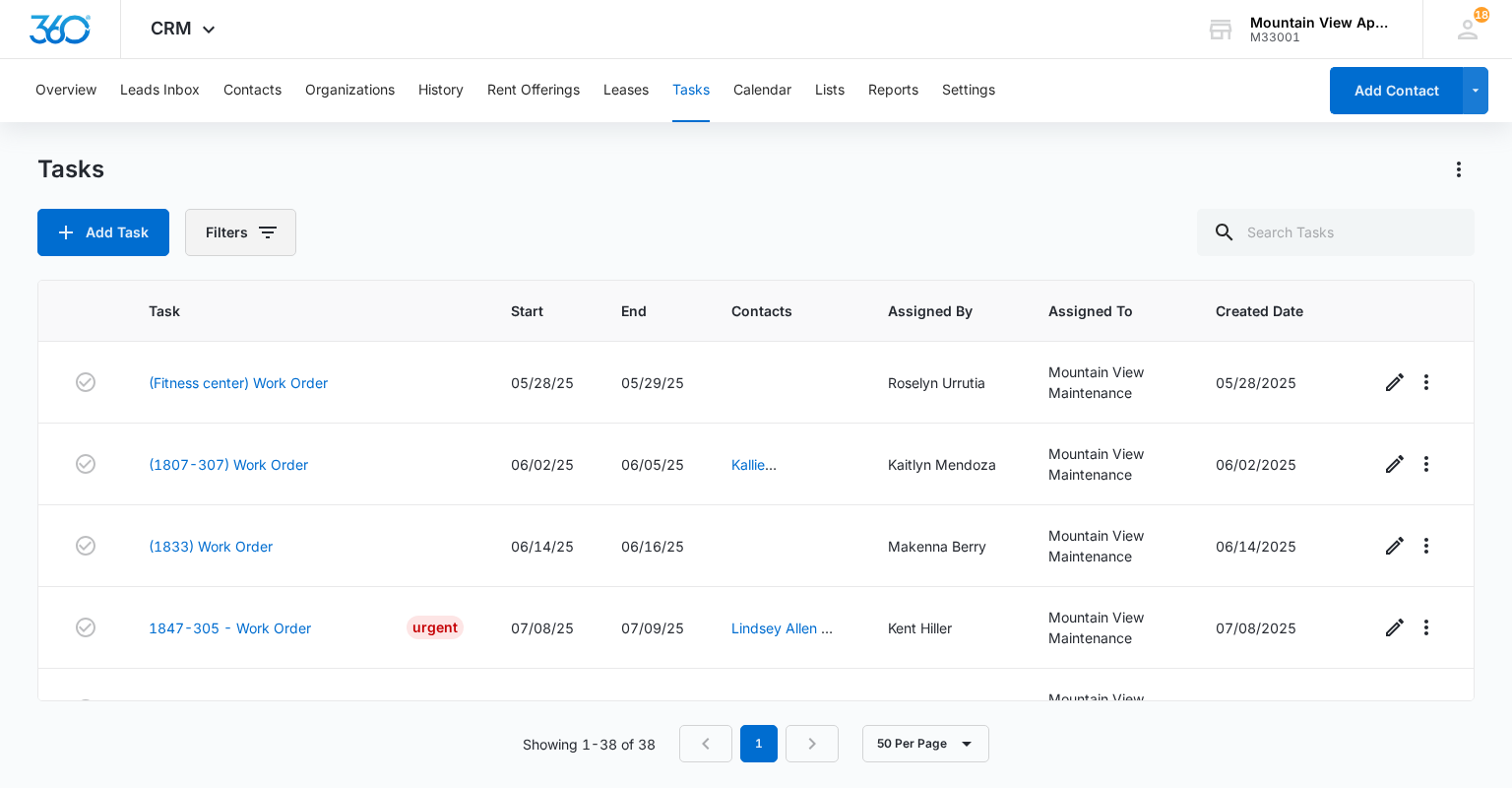 click 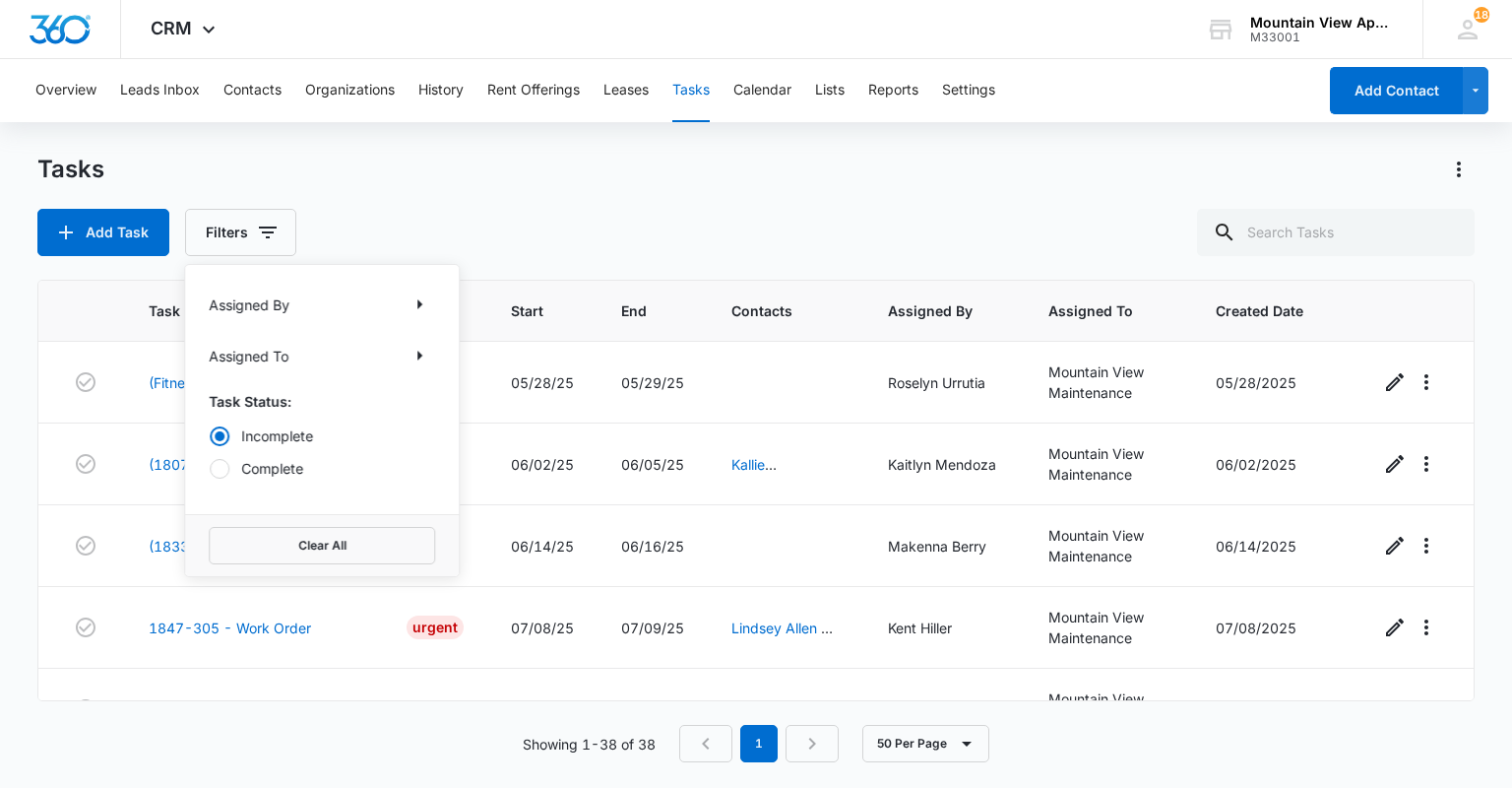 click on "Complete" at bounding box center [322, 468] 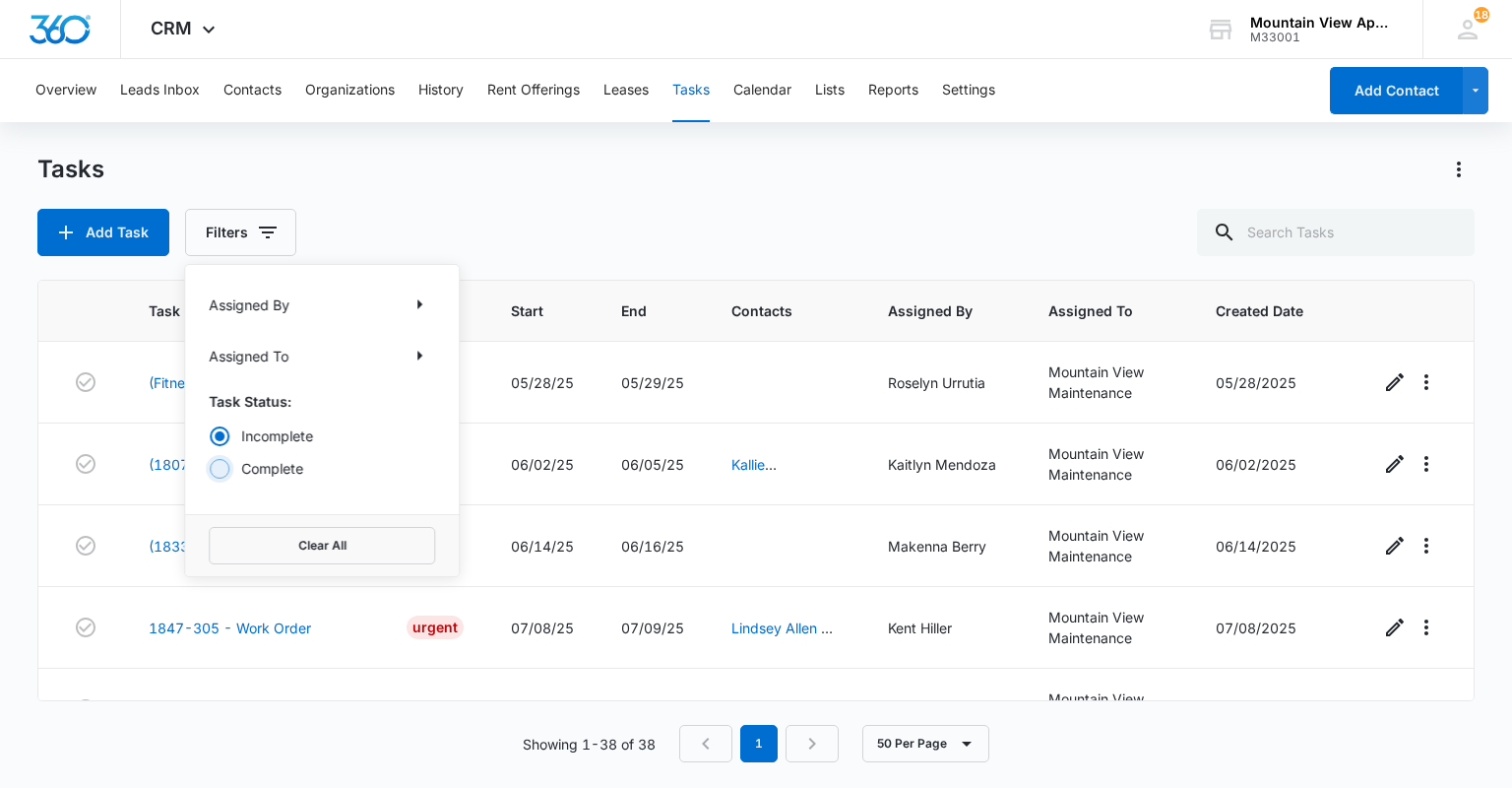click on "Complete" at bounding box center [209, 468] 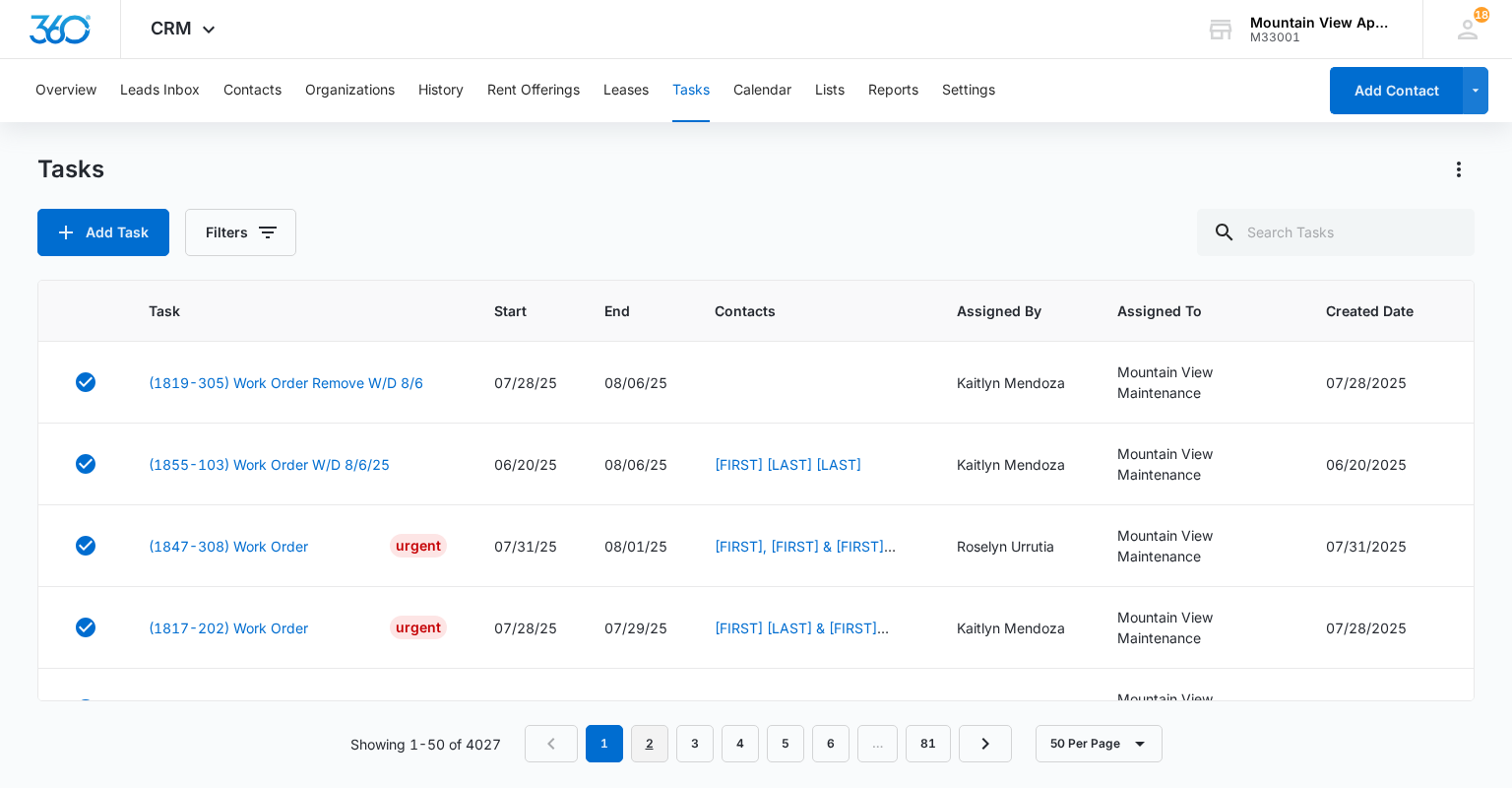 click on "2" at bounding box center [650, 744] 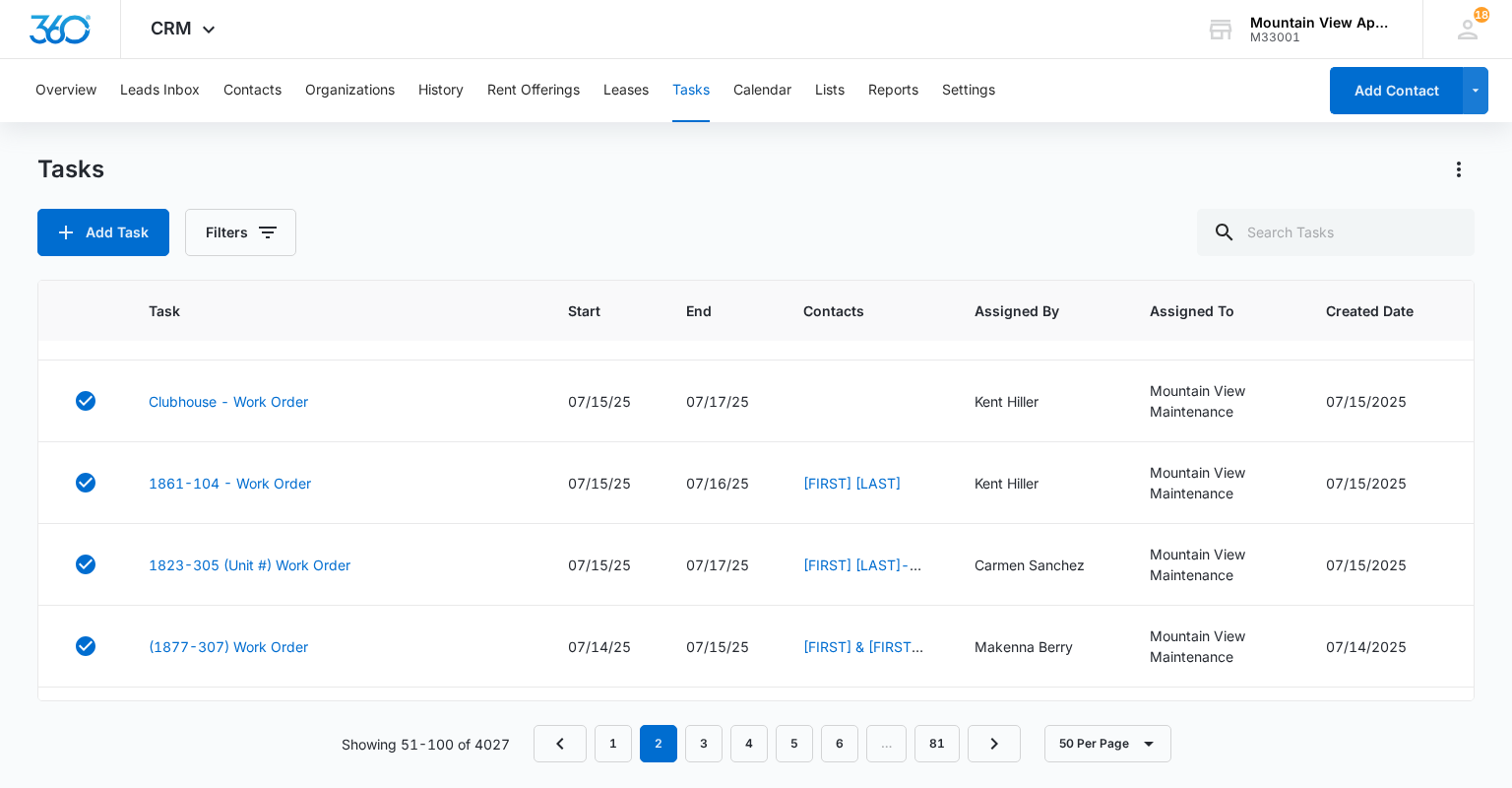 scroll, scrollTop: 3779, scrollLeft: 0, axis: vertical 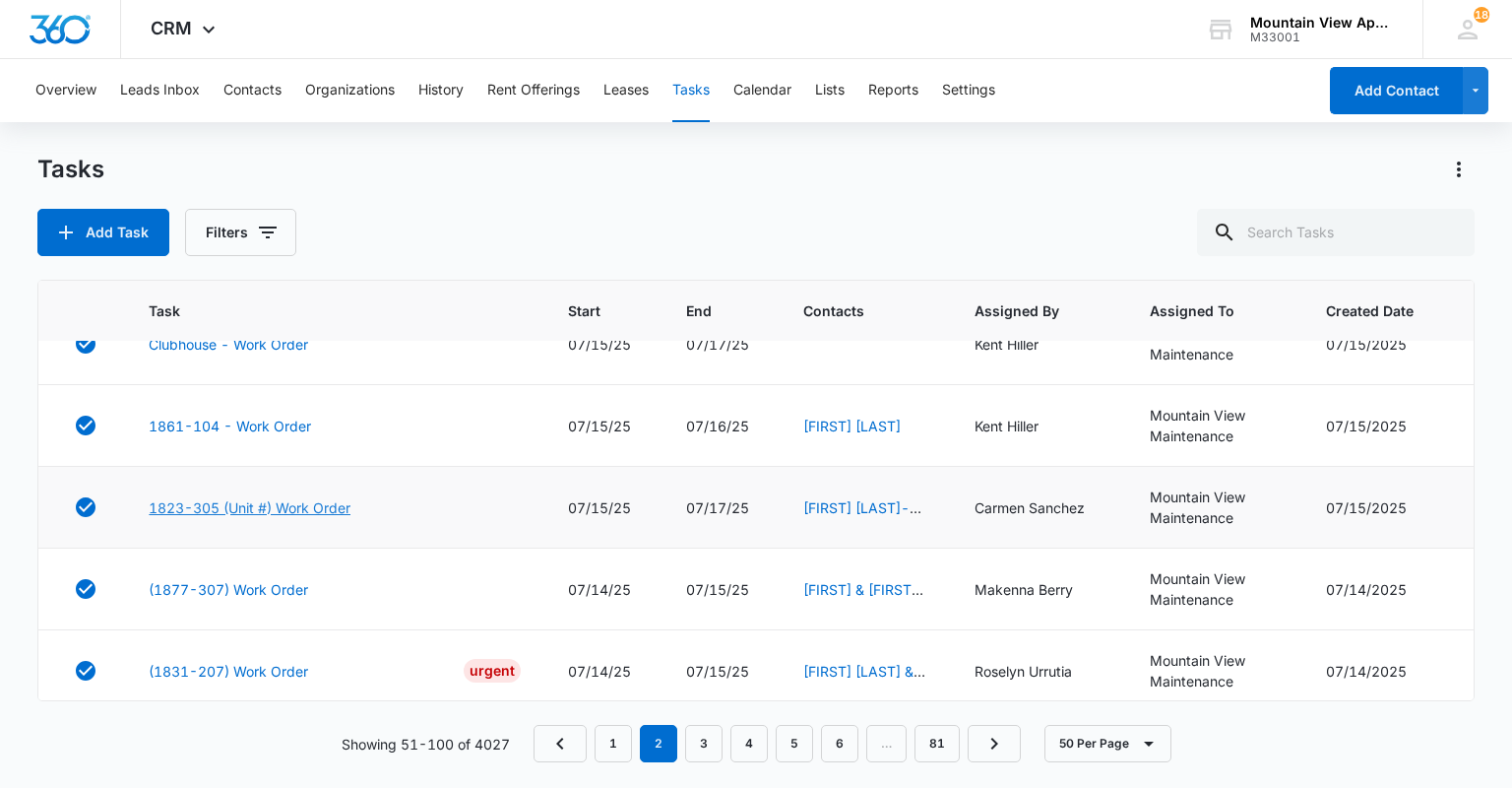click on "1823-305 (Unit #) Work Order" at bounding box center [249, 507] 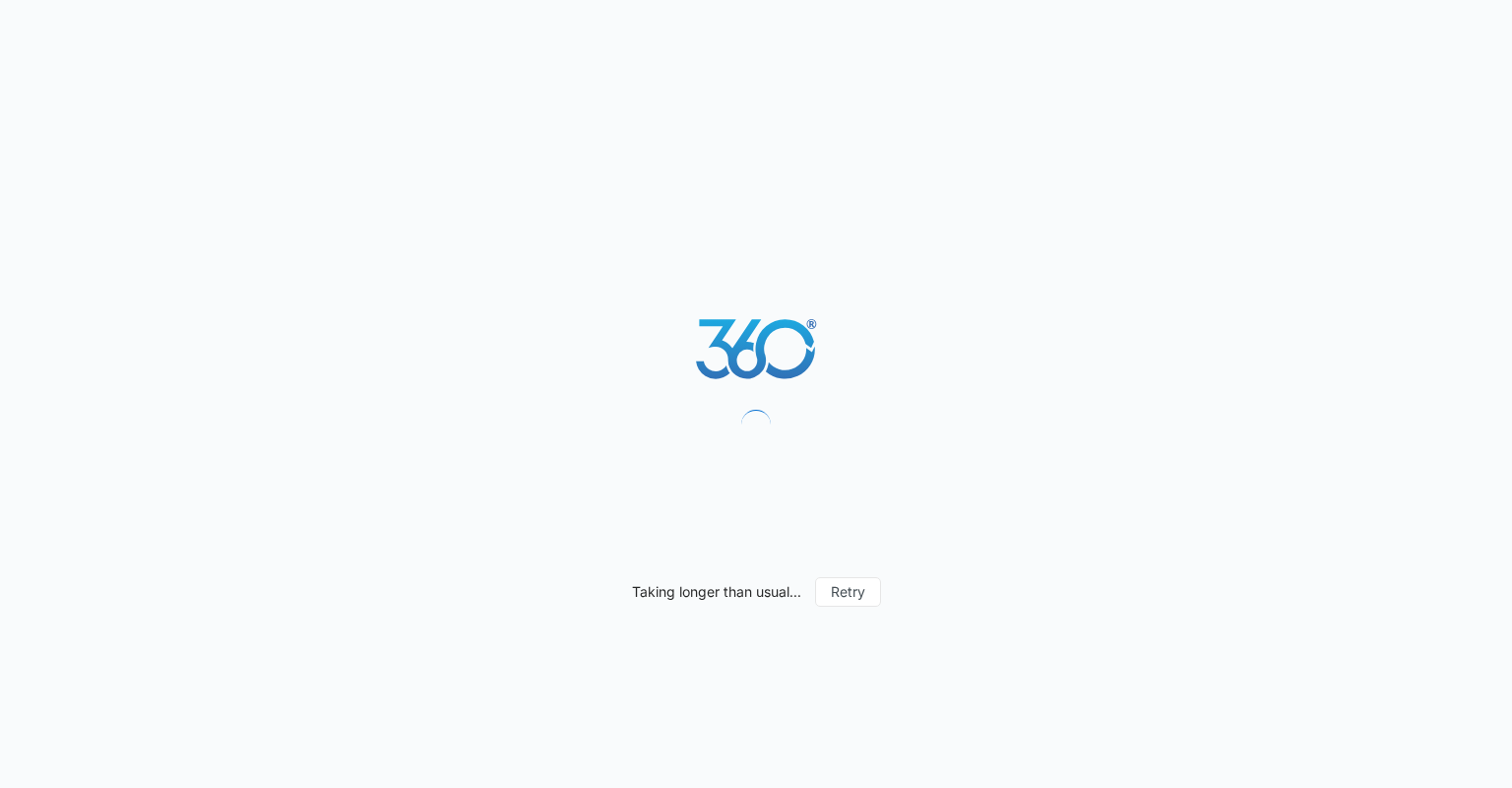 scroll, scrollTop: 0, scrollLeft: 0, axis: both 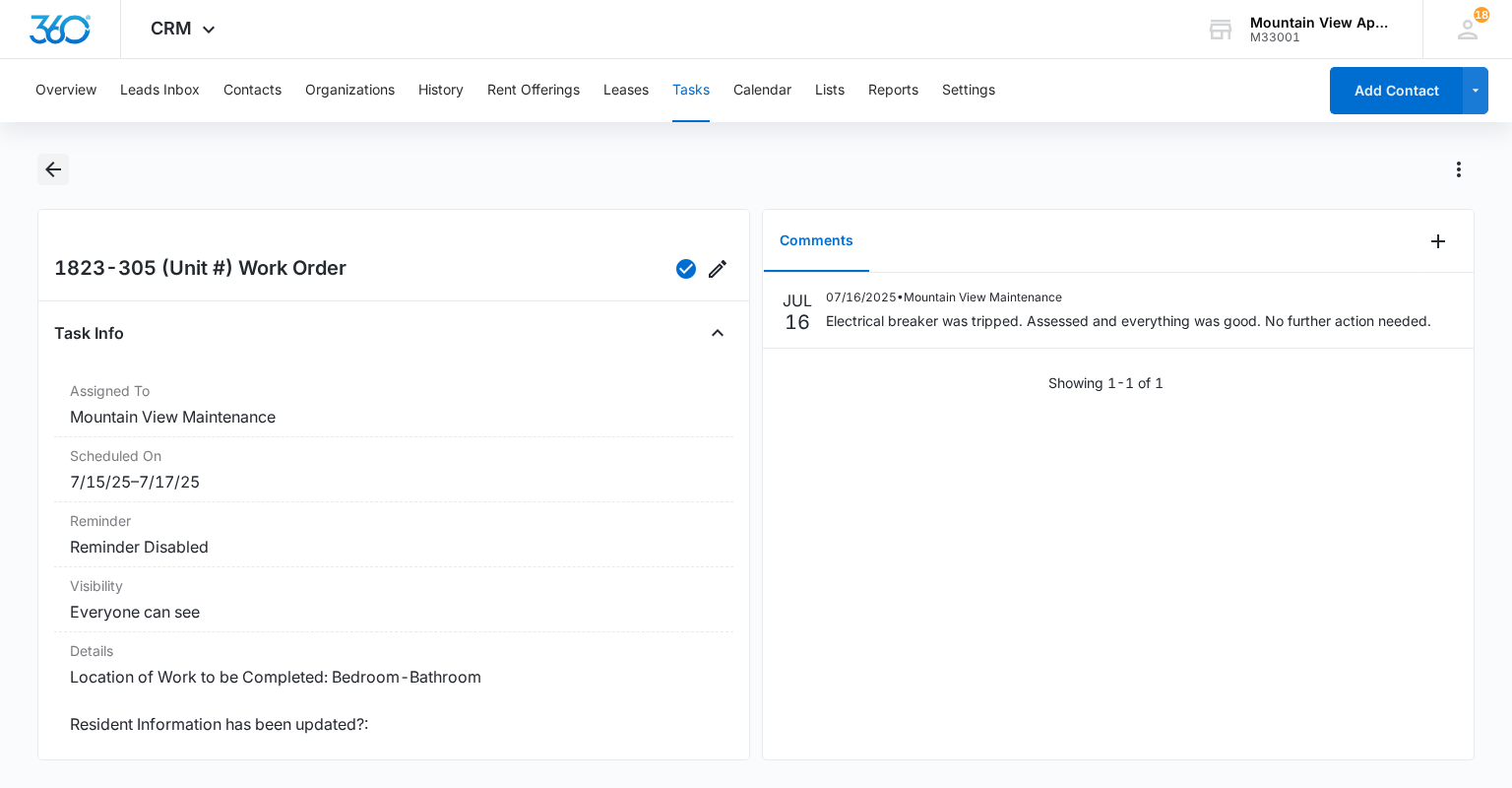 click 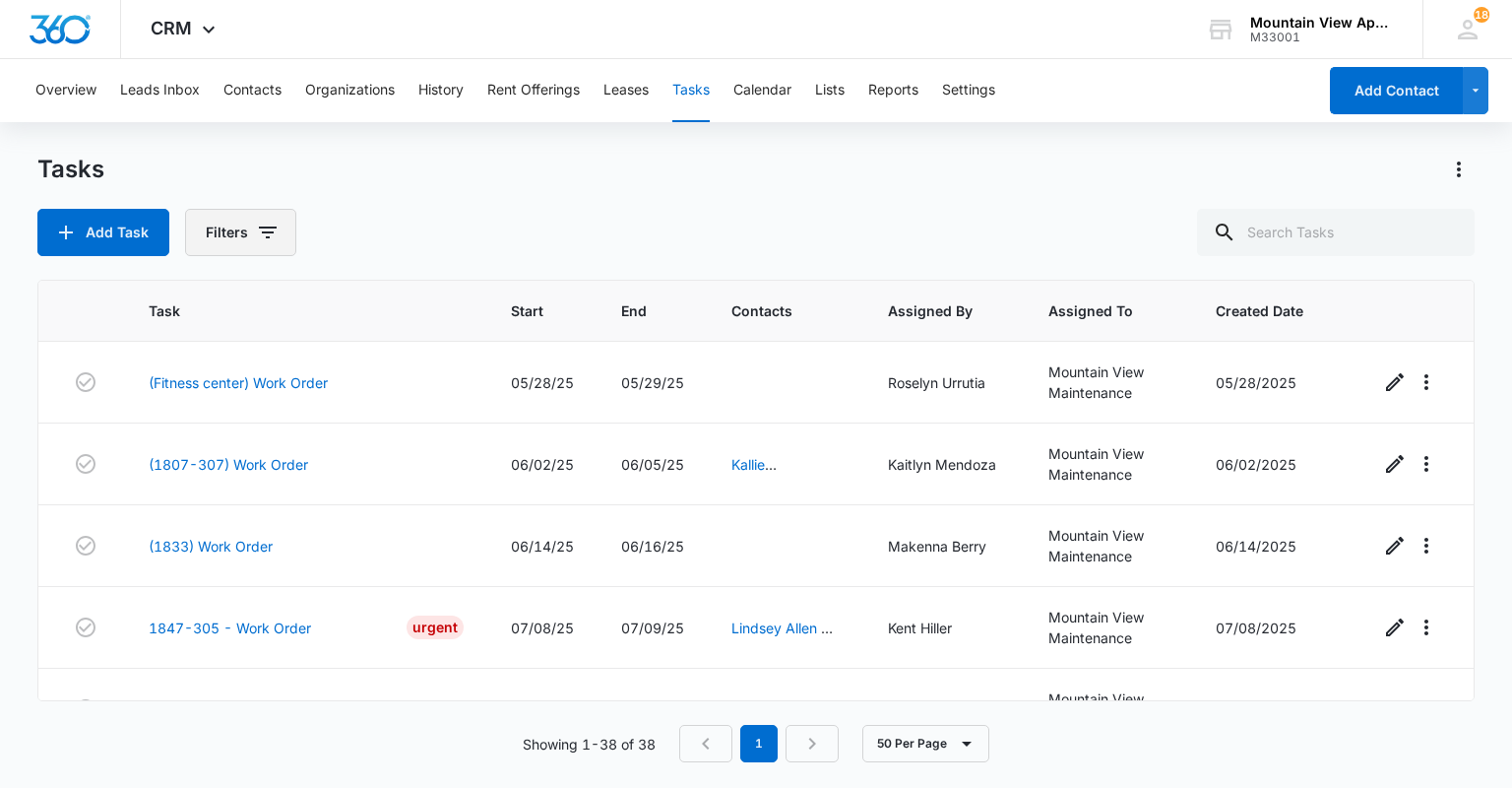 click on "Filters" at bounding box center [240, 232] 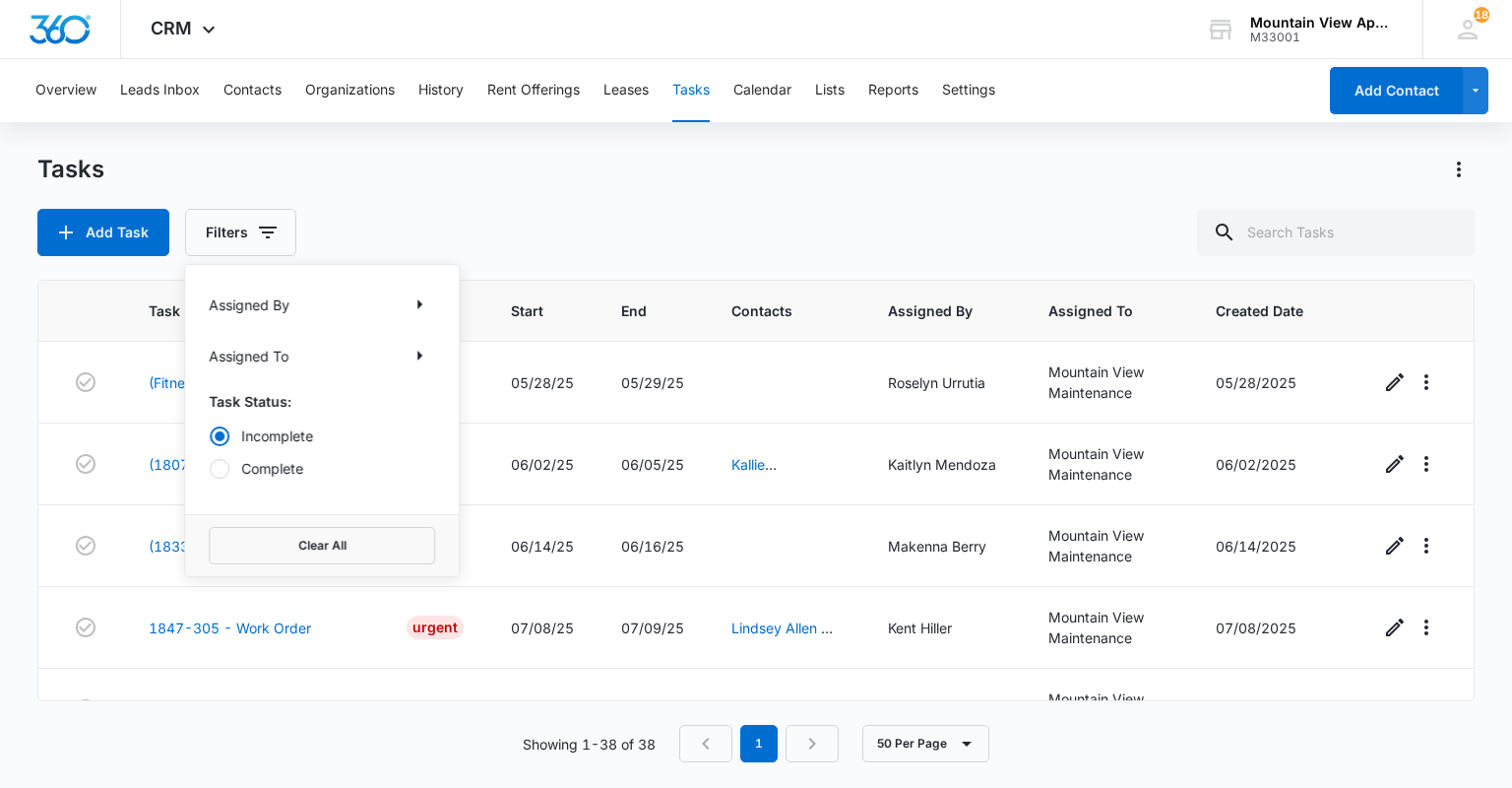 click on "Complete" at bounding box center [322, 468] 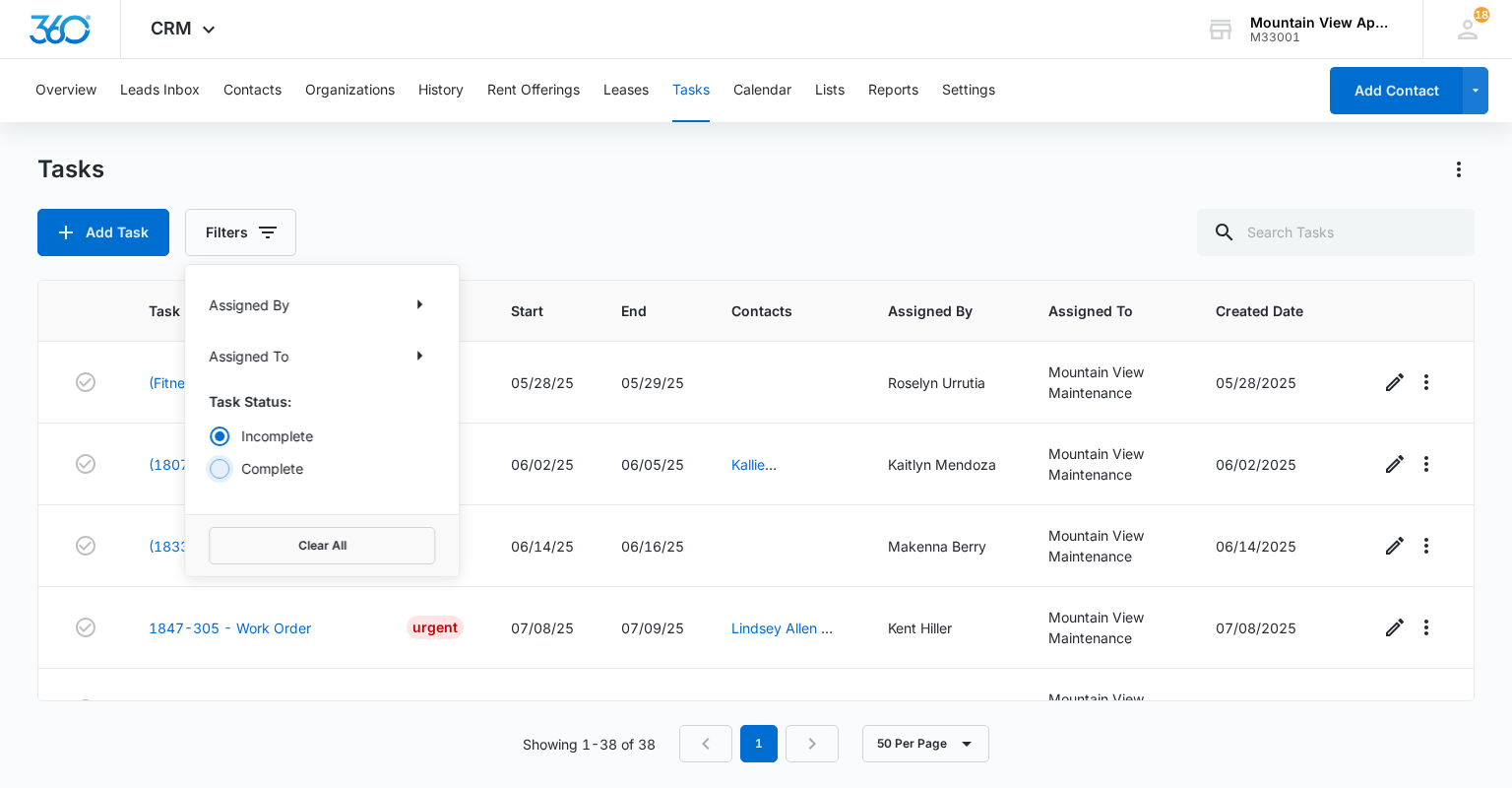 radio on "false" 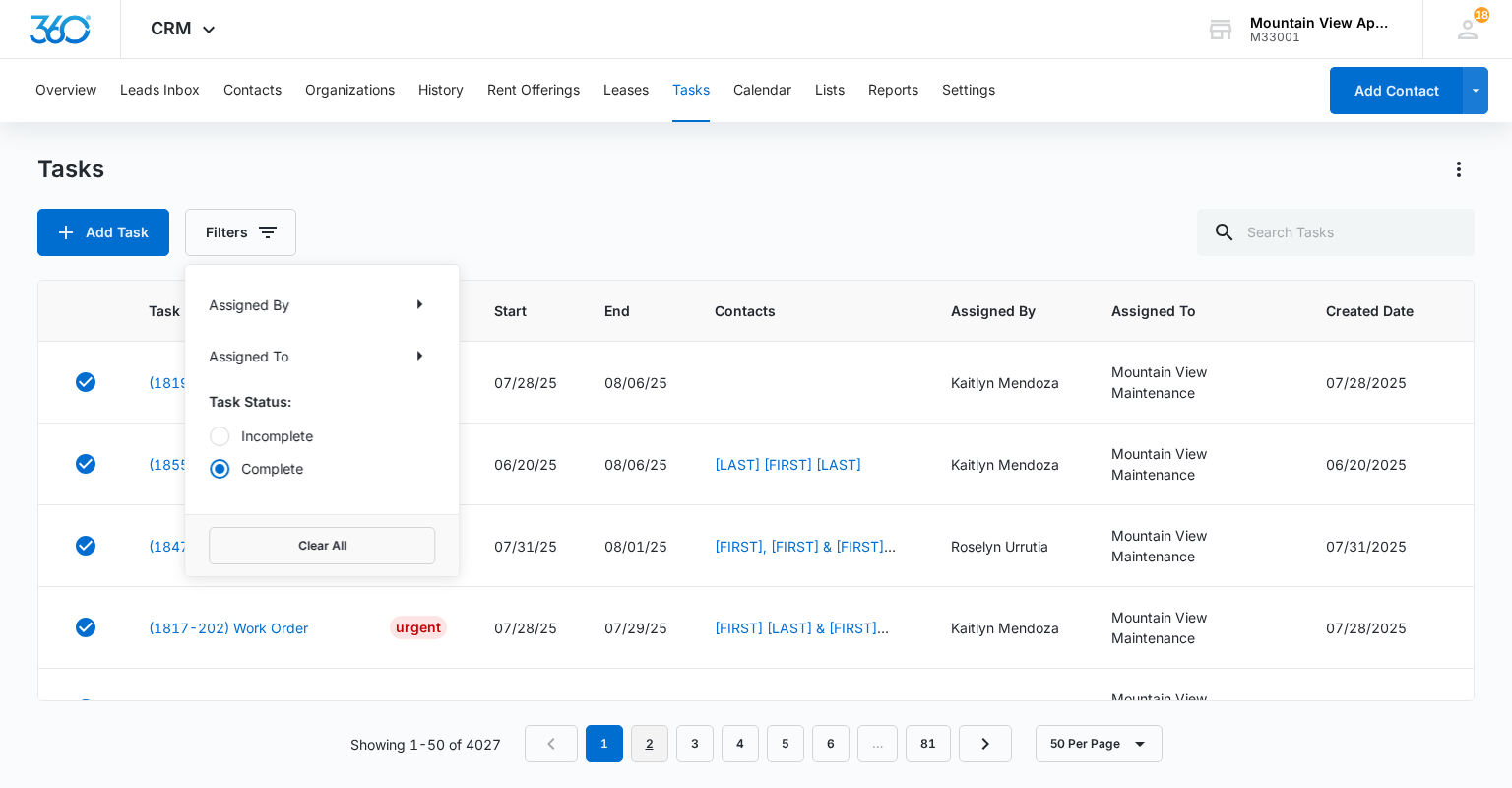 click on "2" at bounding box center [650, 744] 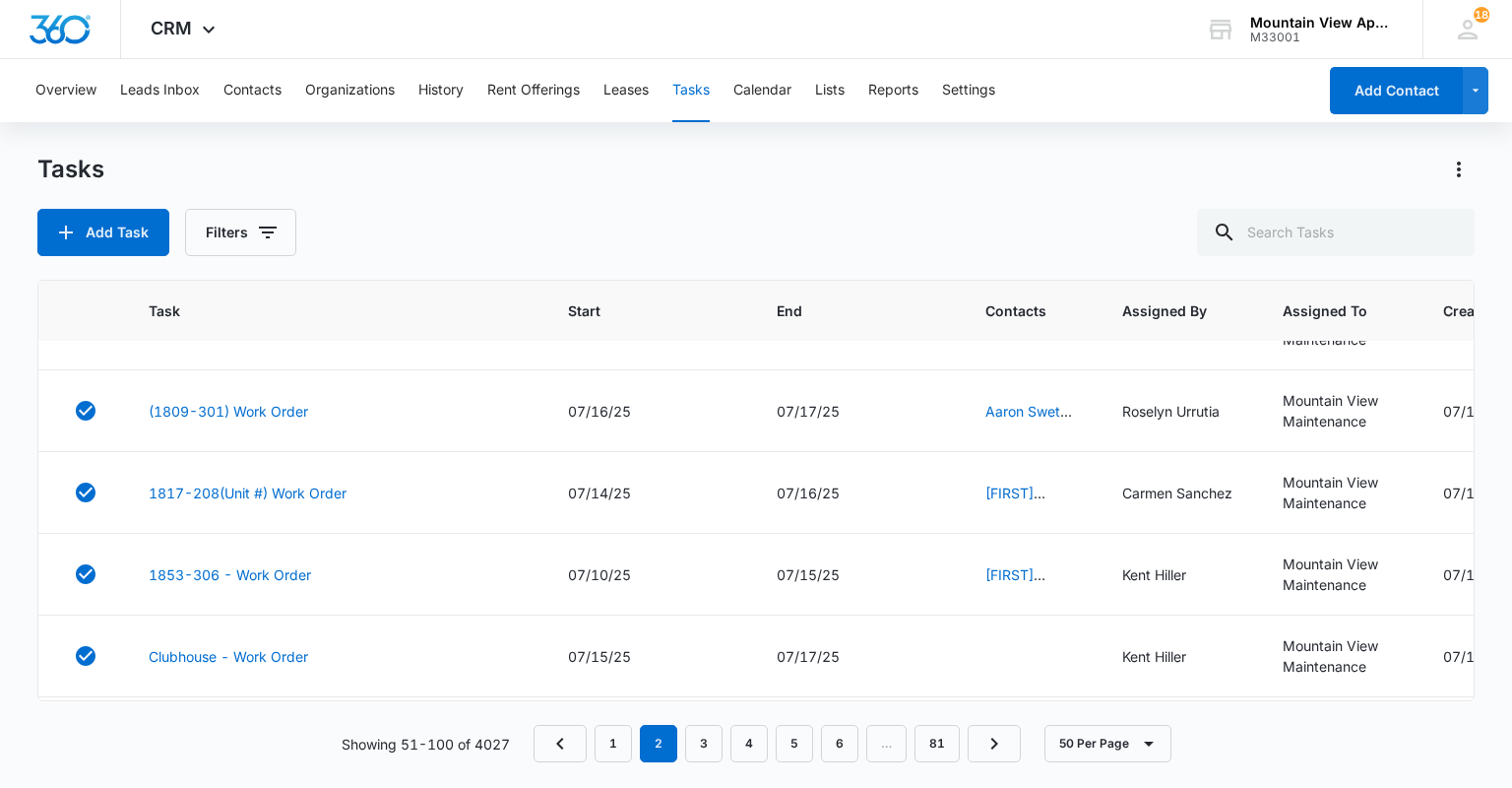 scroll, scrollTop: 3779, scrollLeft: 0, axis: vertical 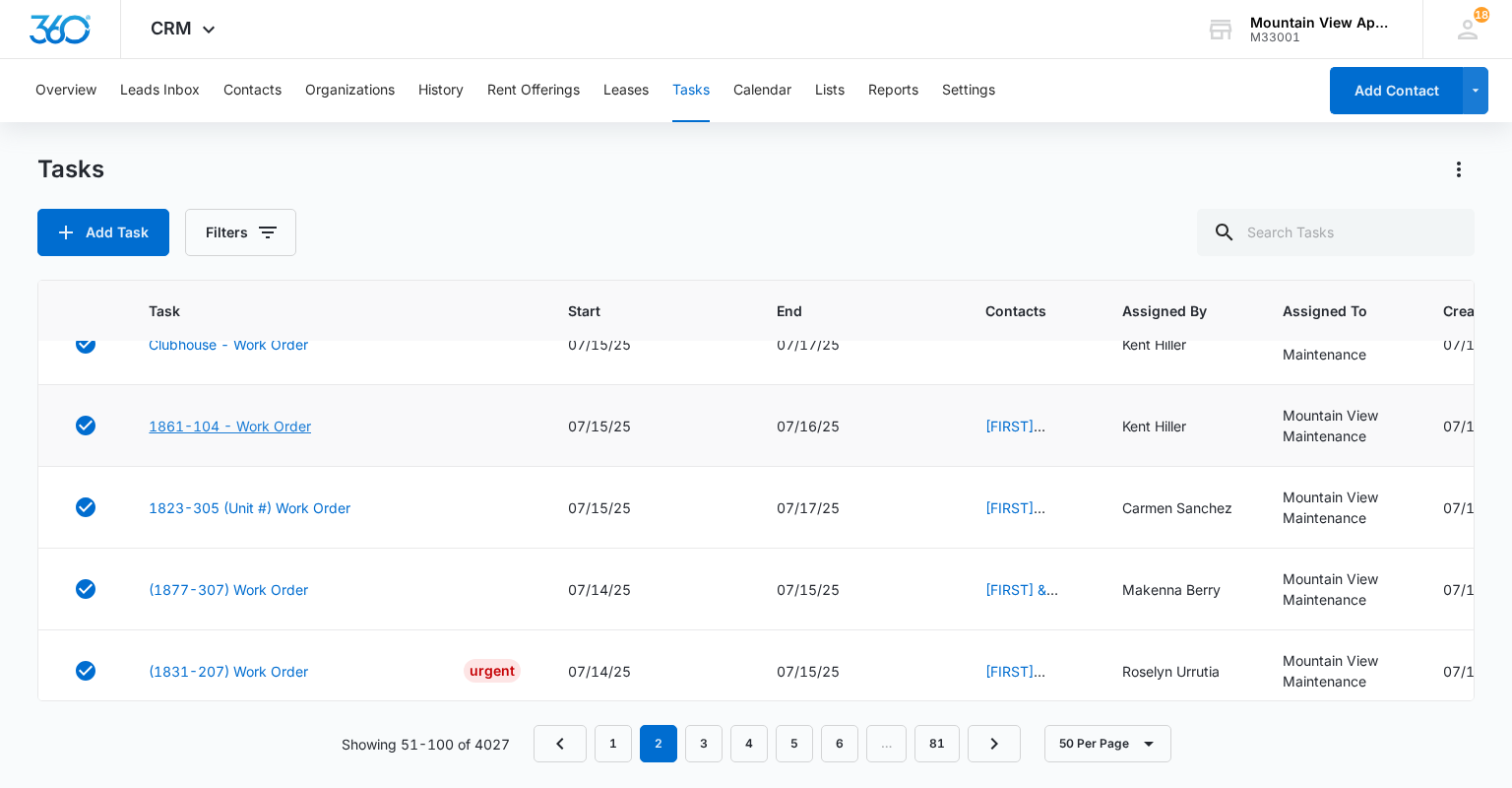 click on "1861-104 - Work Order" at bounding box center (229, 426) 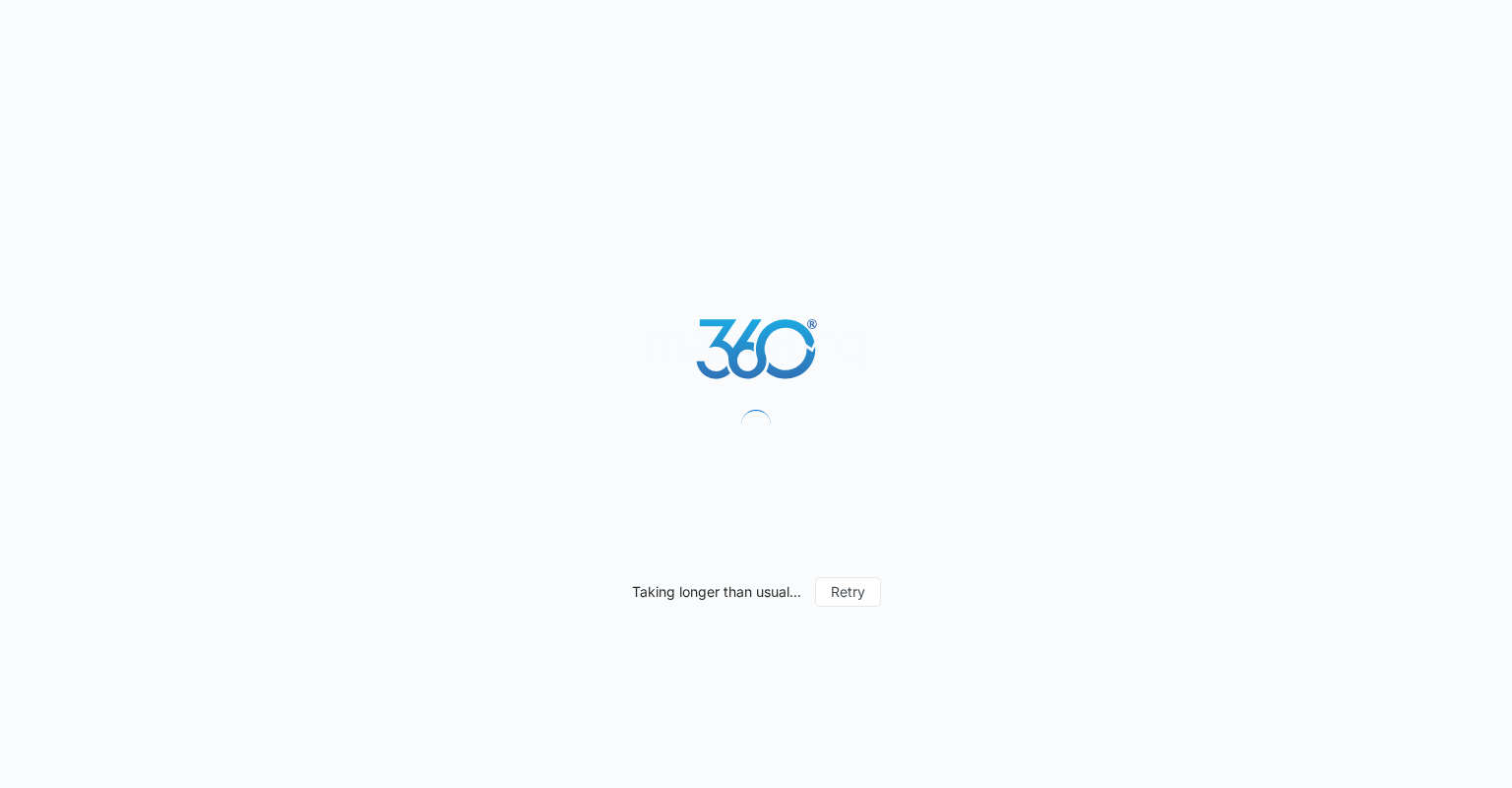 scroll, scrollTop: 0, scrollLeft: 0, axis: both 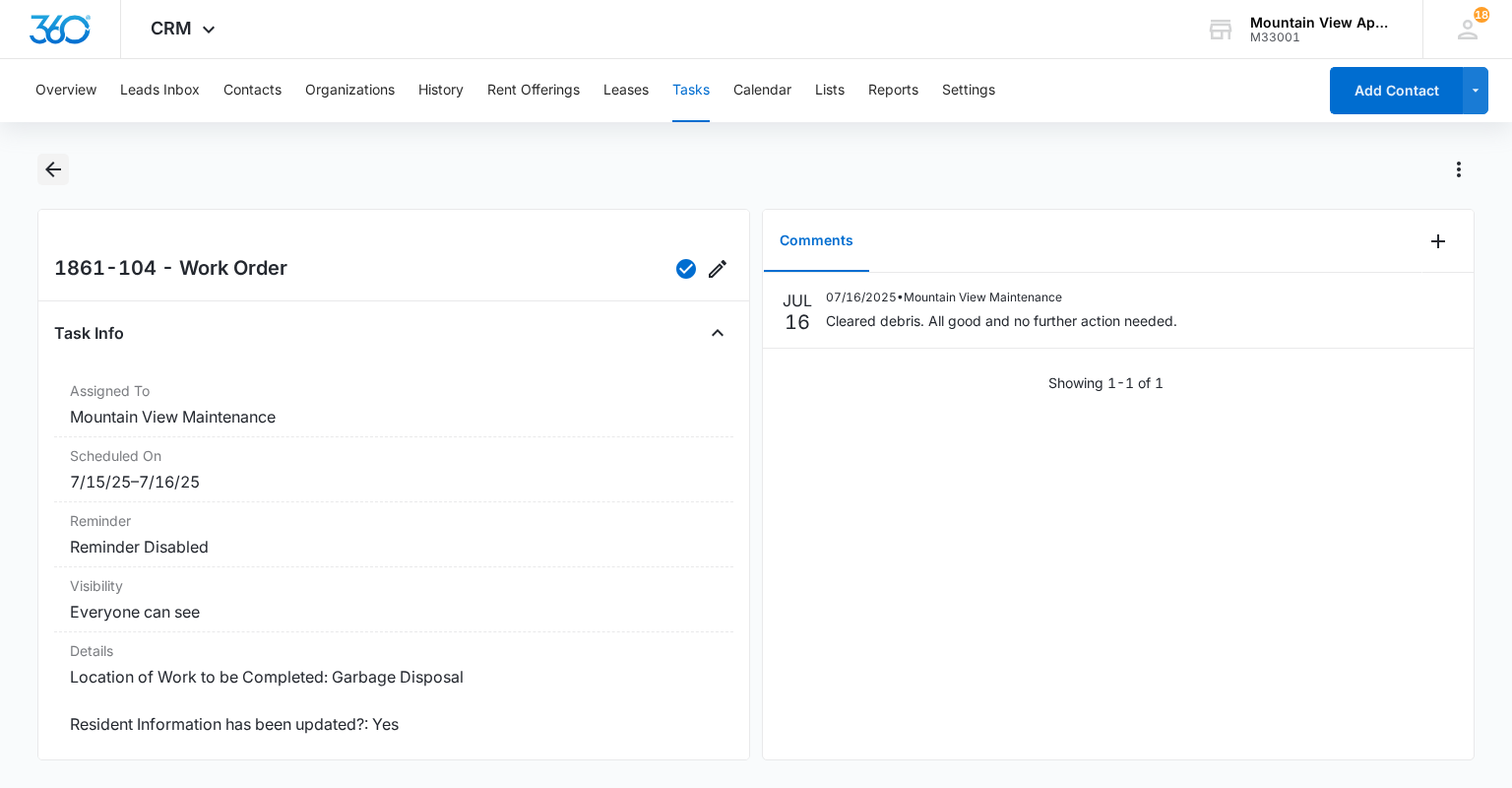 click 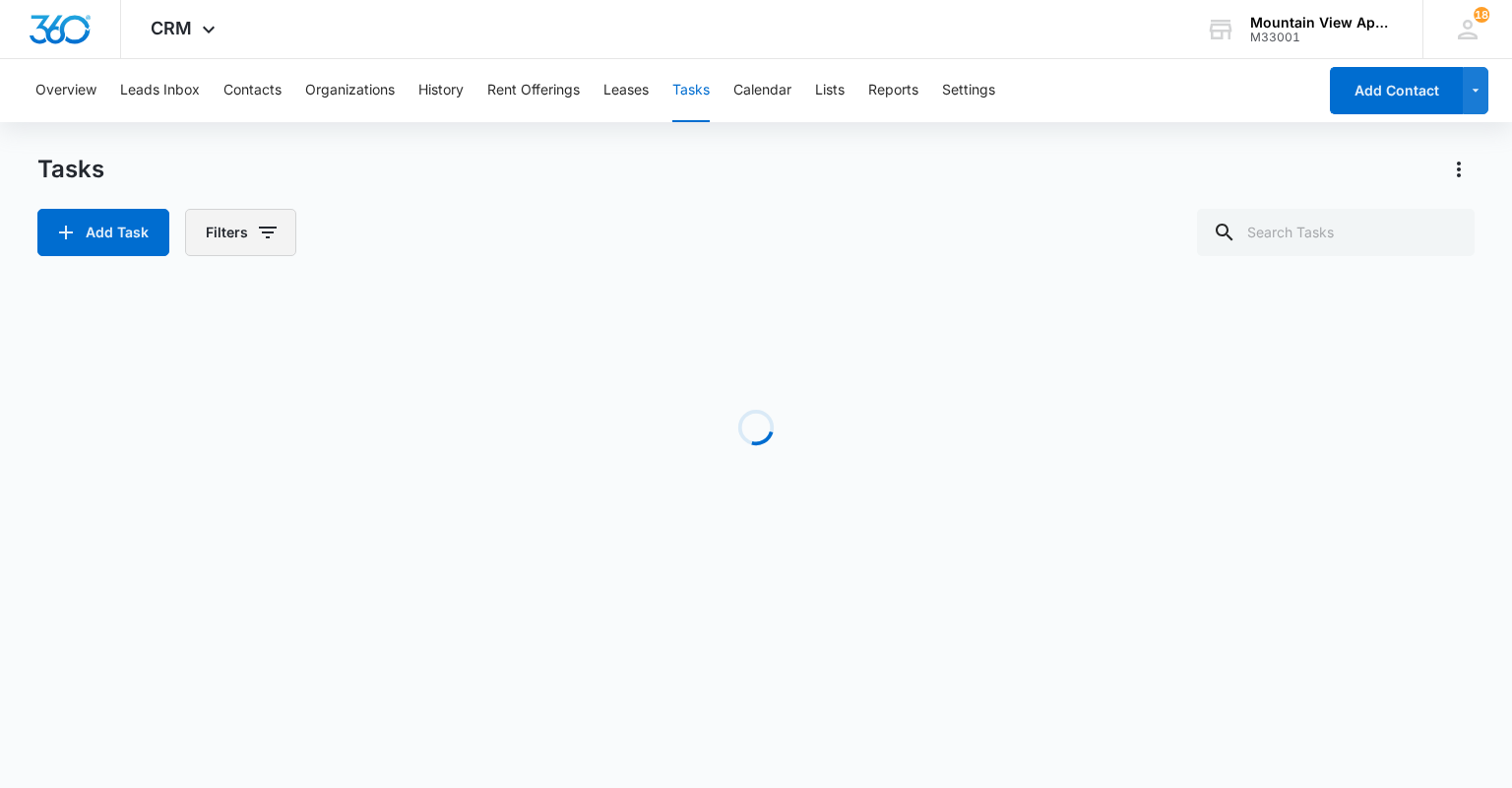 click on "Filters" at bounding box center [240, 232] 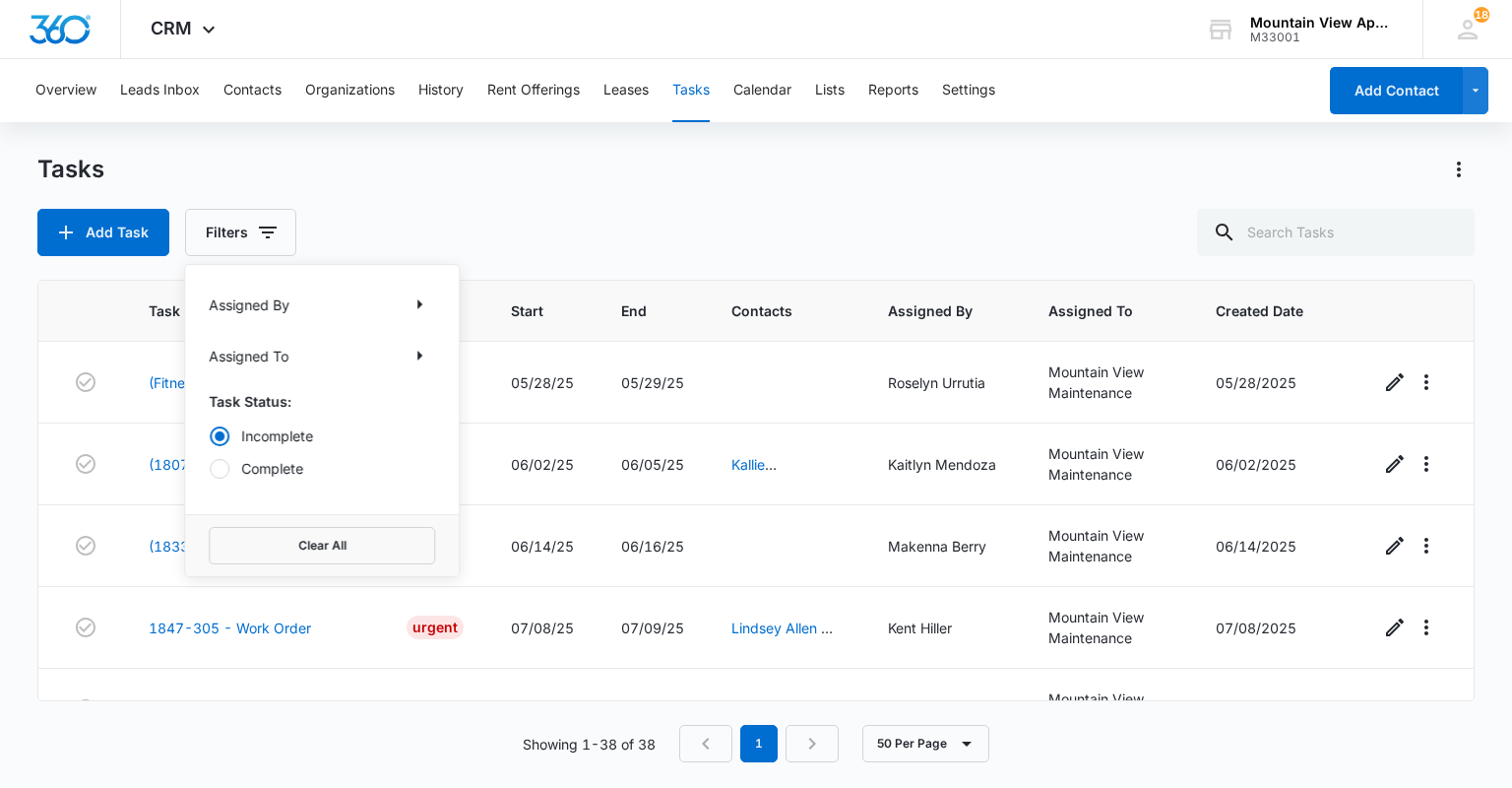 click on "Complete" at bounding box center (322, 468) 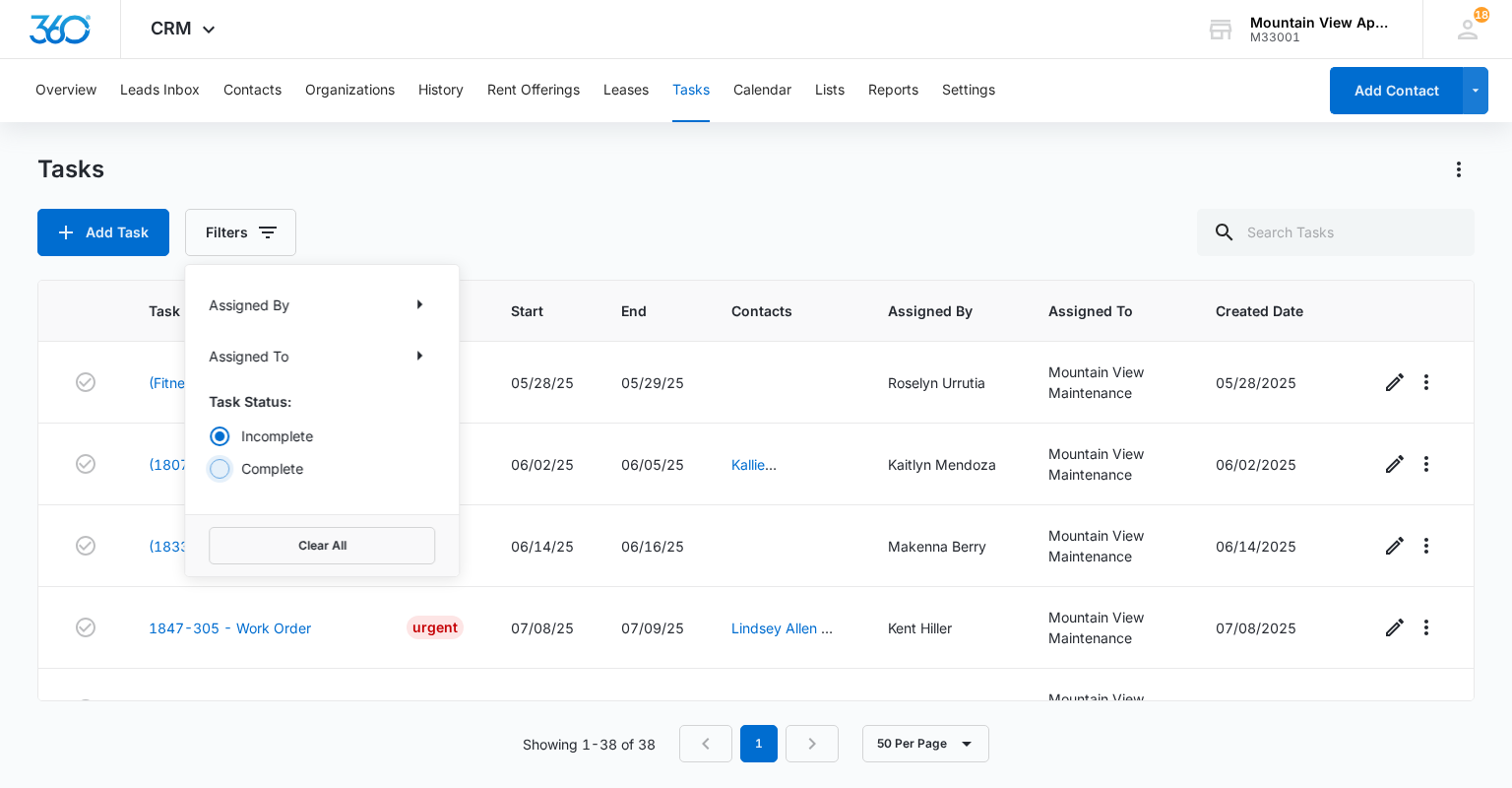 radio on "false" 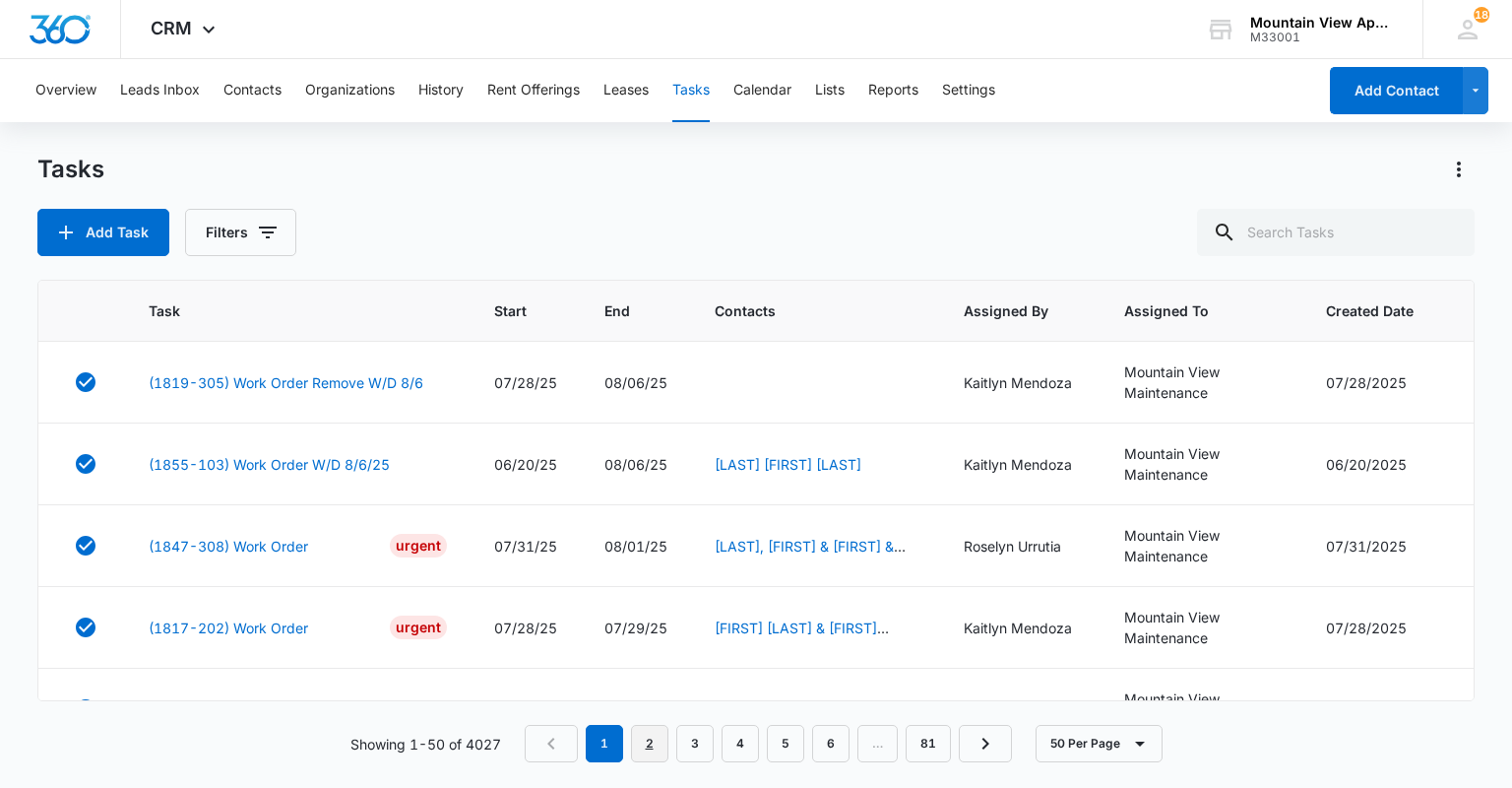 click on "2" at bounding box center (650, 744) 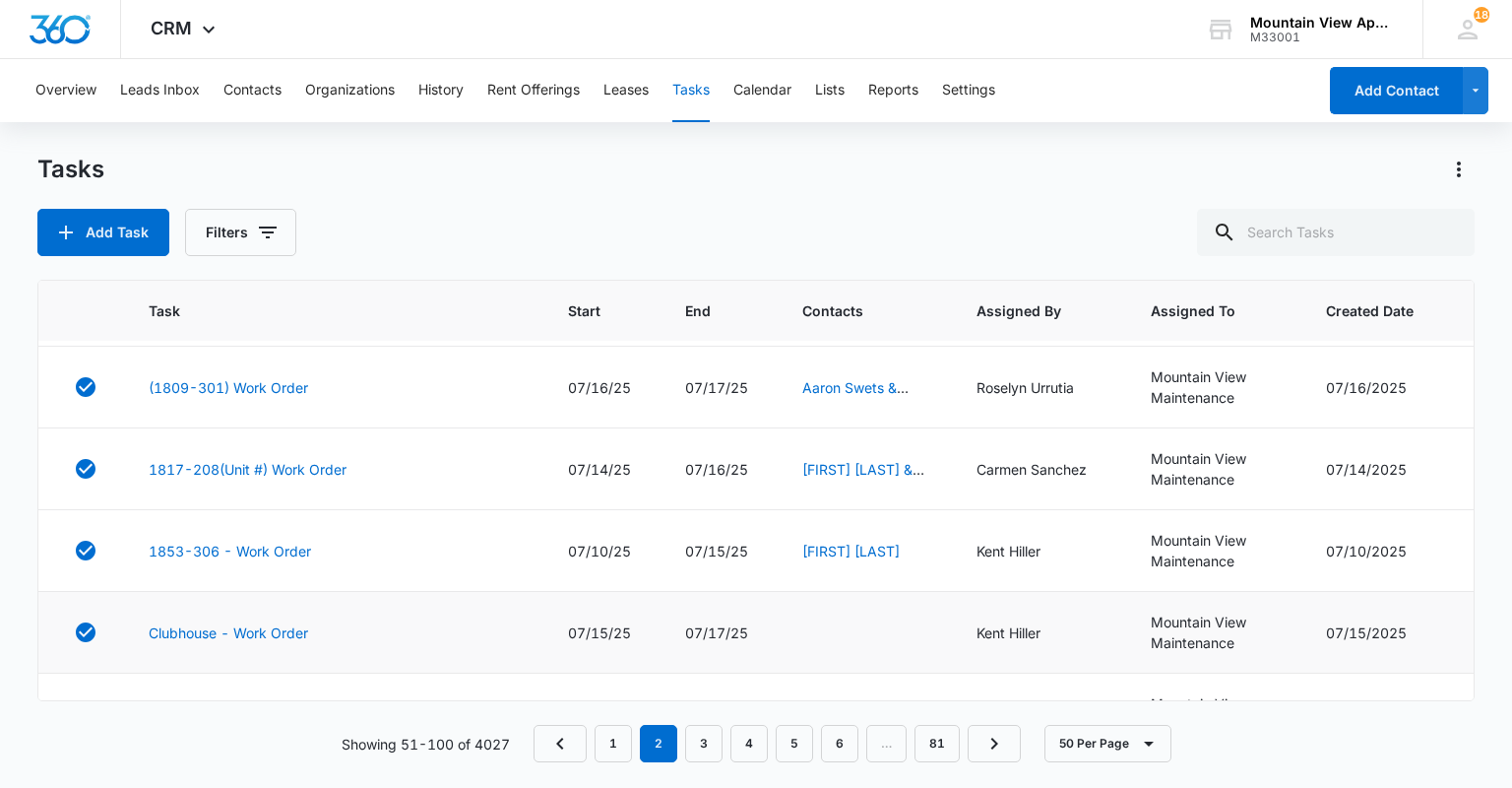 scroll, scrollTop: 3464, scrollLeft: 0, axis: vertical 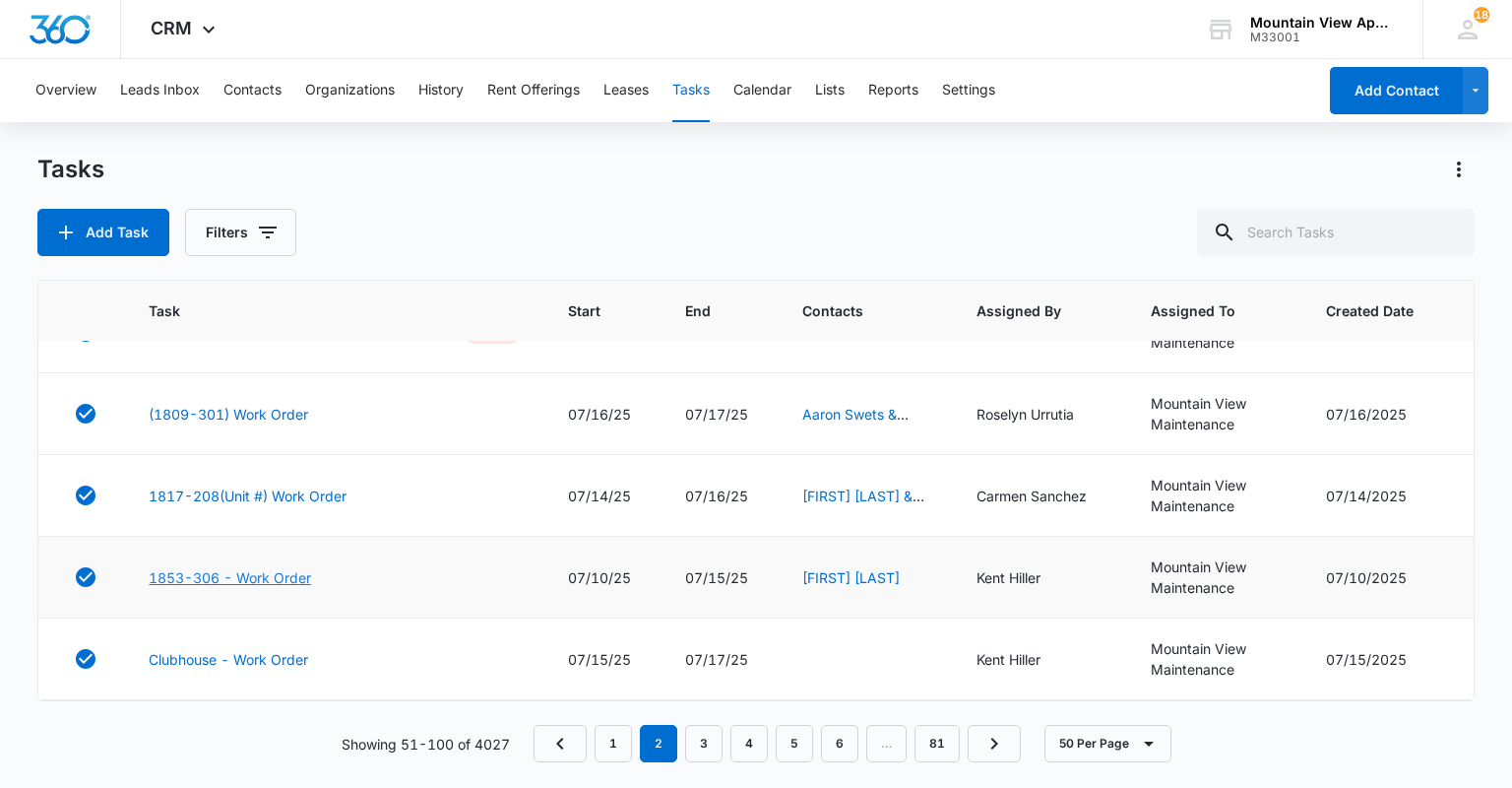 click on "1853-306 - Work Order" at bounding box center [229, 577] 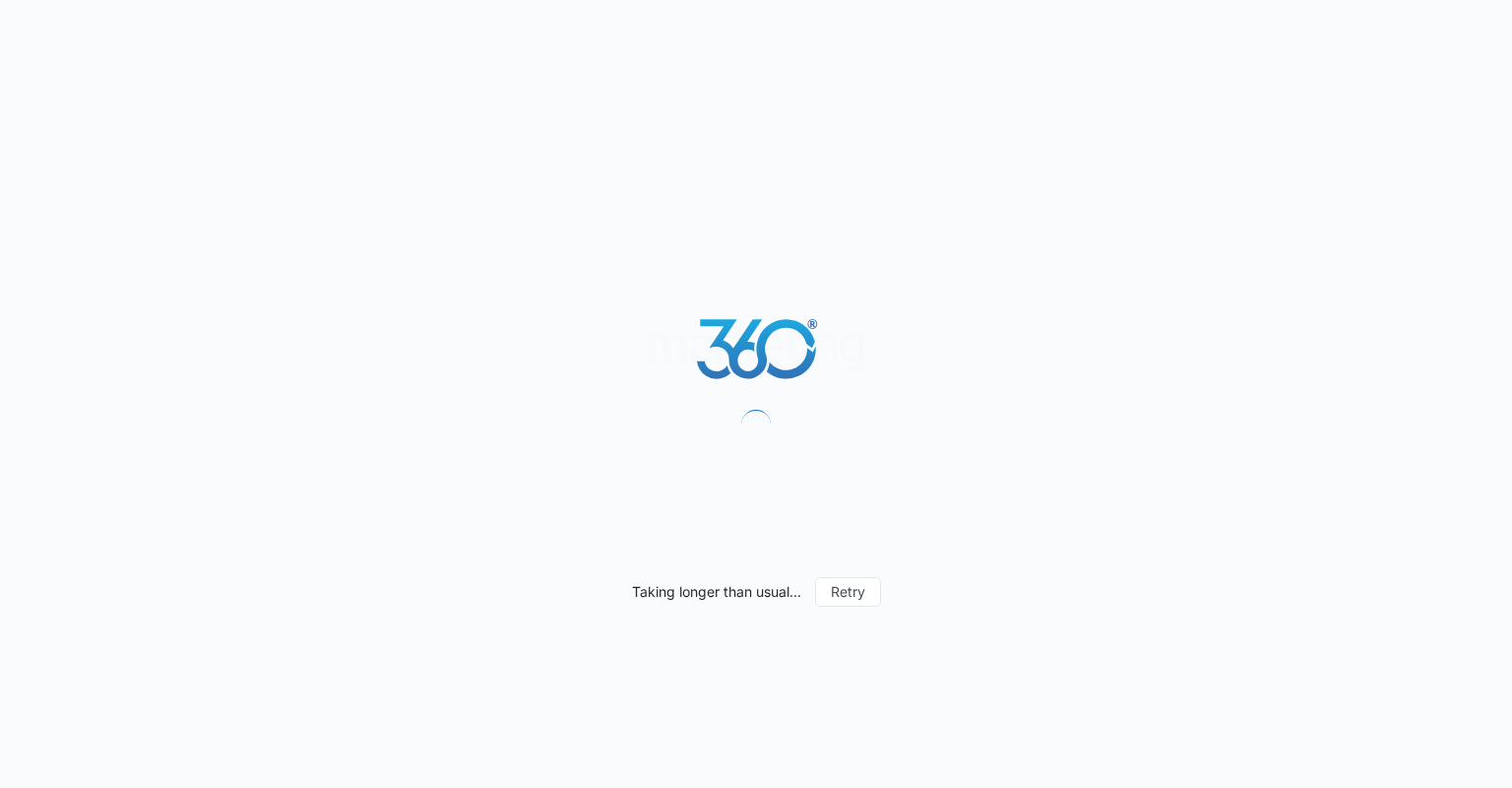 scroll, scrollTop: 0, scrollLeft: 0, axis: both 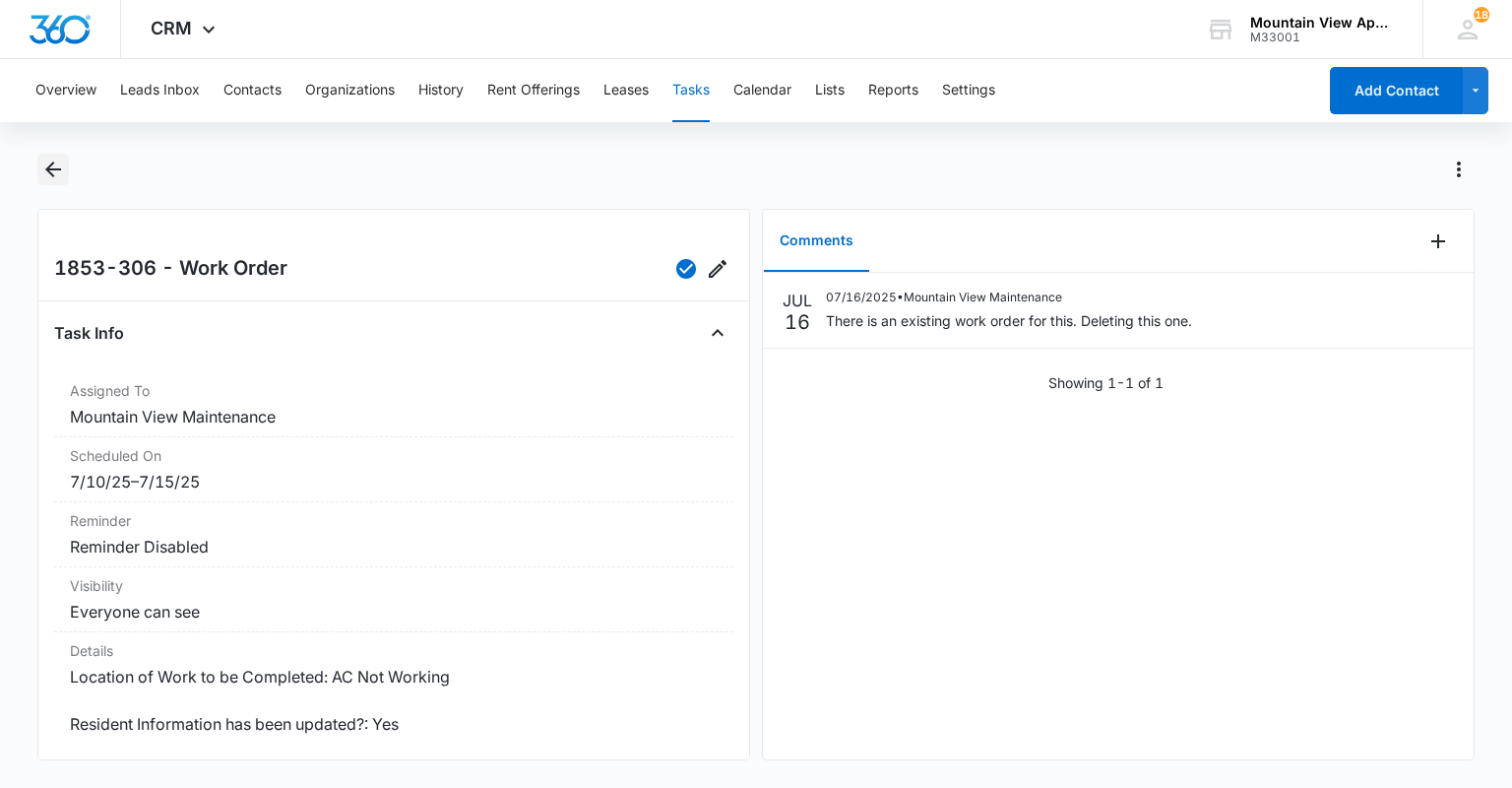 click 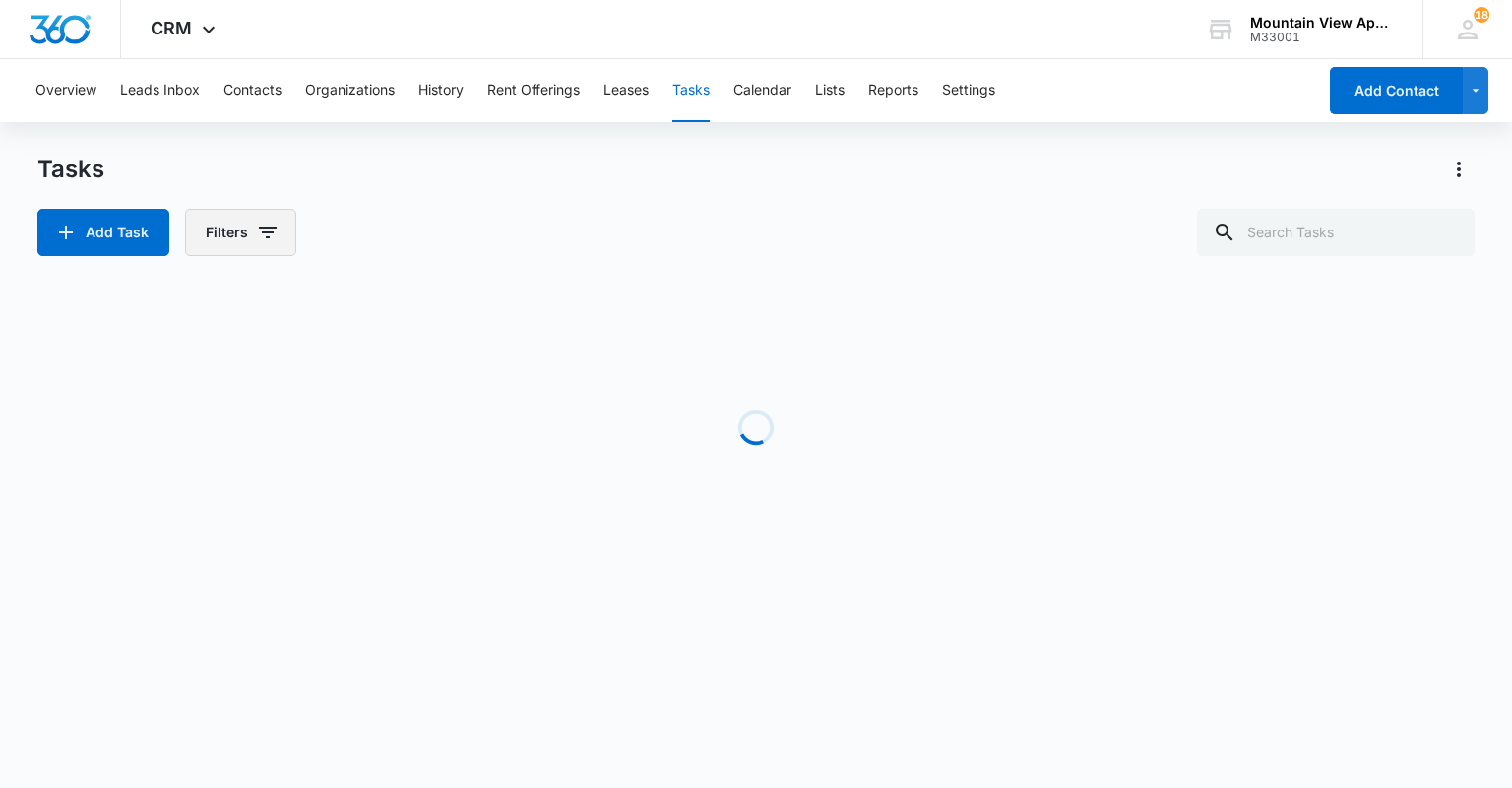 click at bounding box center (268, 232) 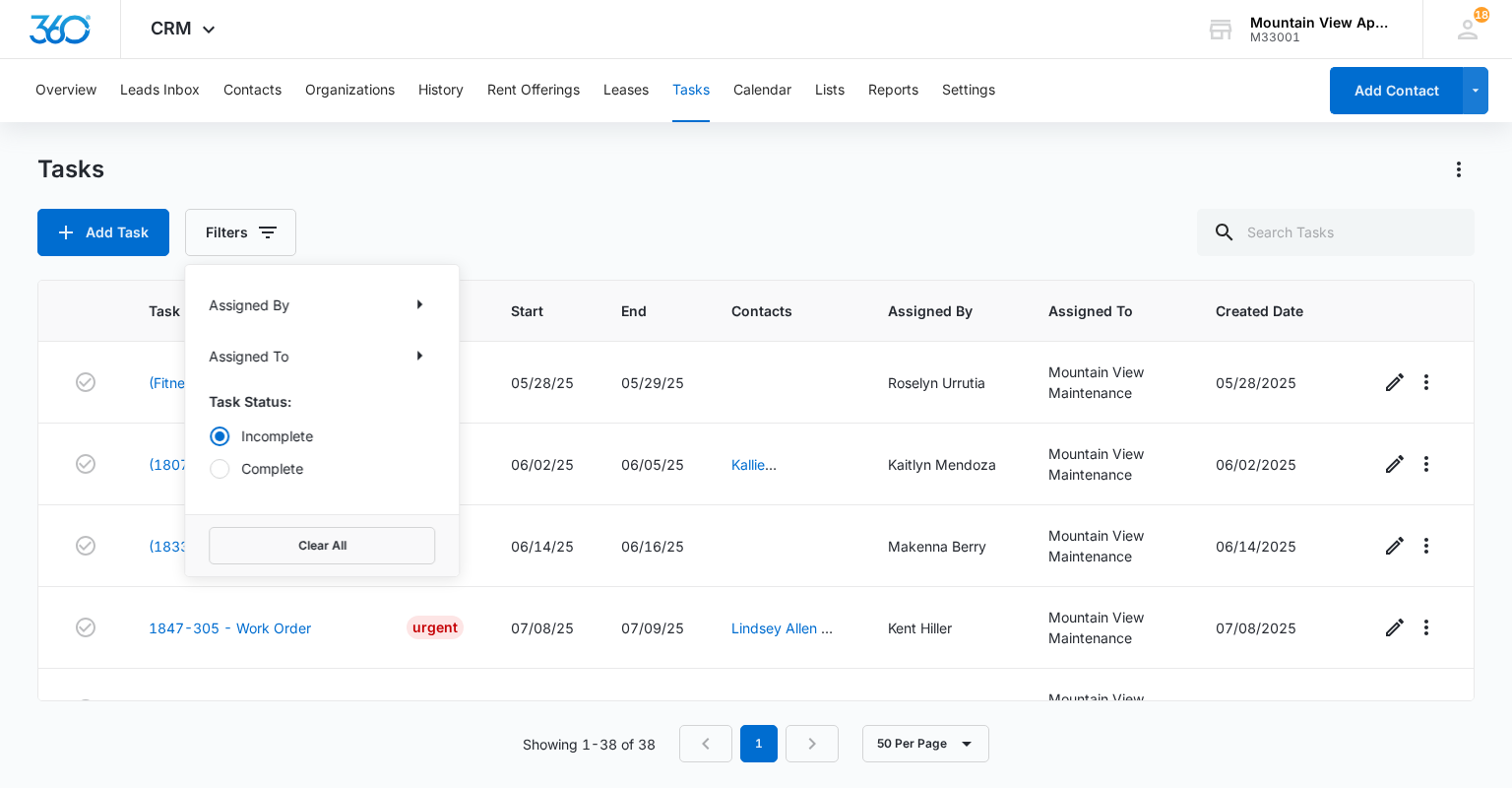 click on "Assigned By Assigned To Task Status: Incomplete Complete" at bounding box center (322, 389) 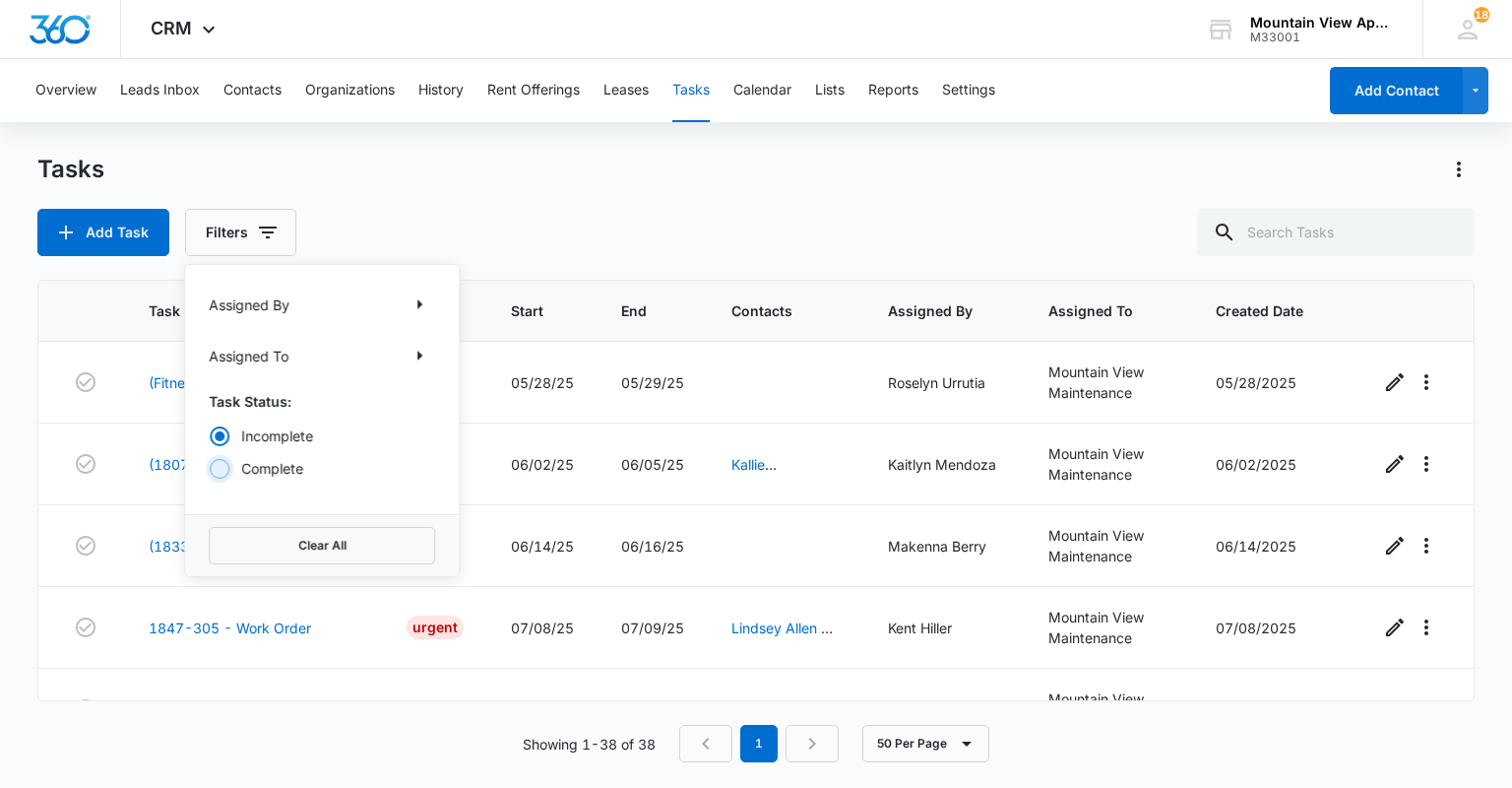 radio on "false" 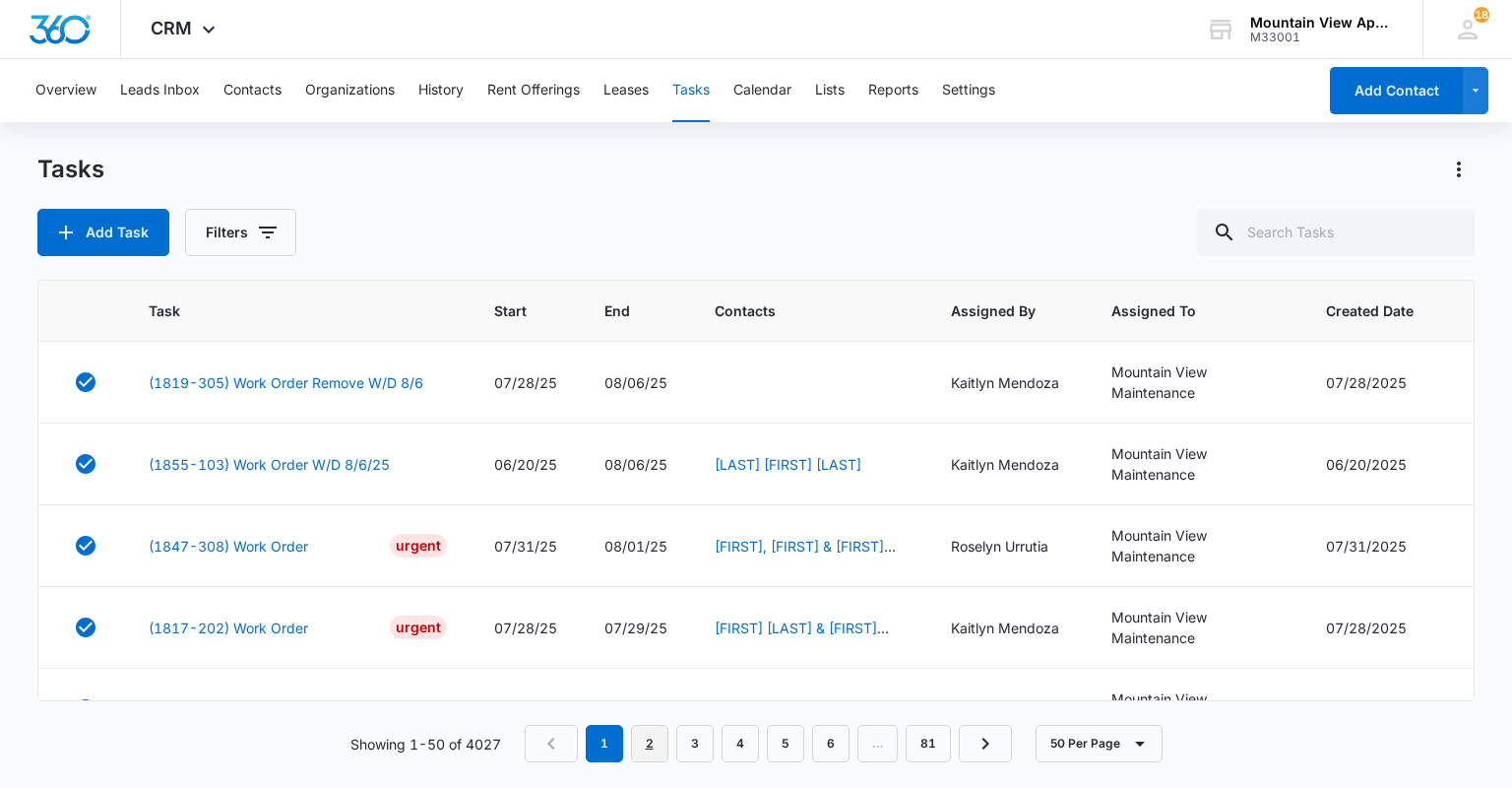 click on "2" at bounding box center (650, 744) 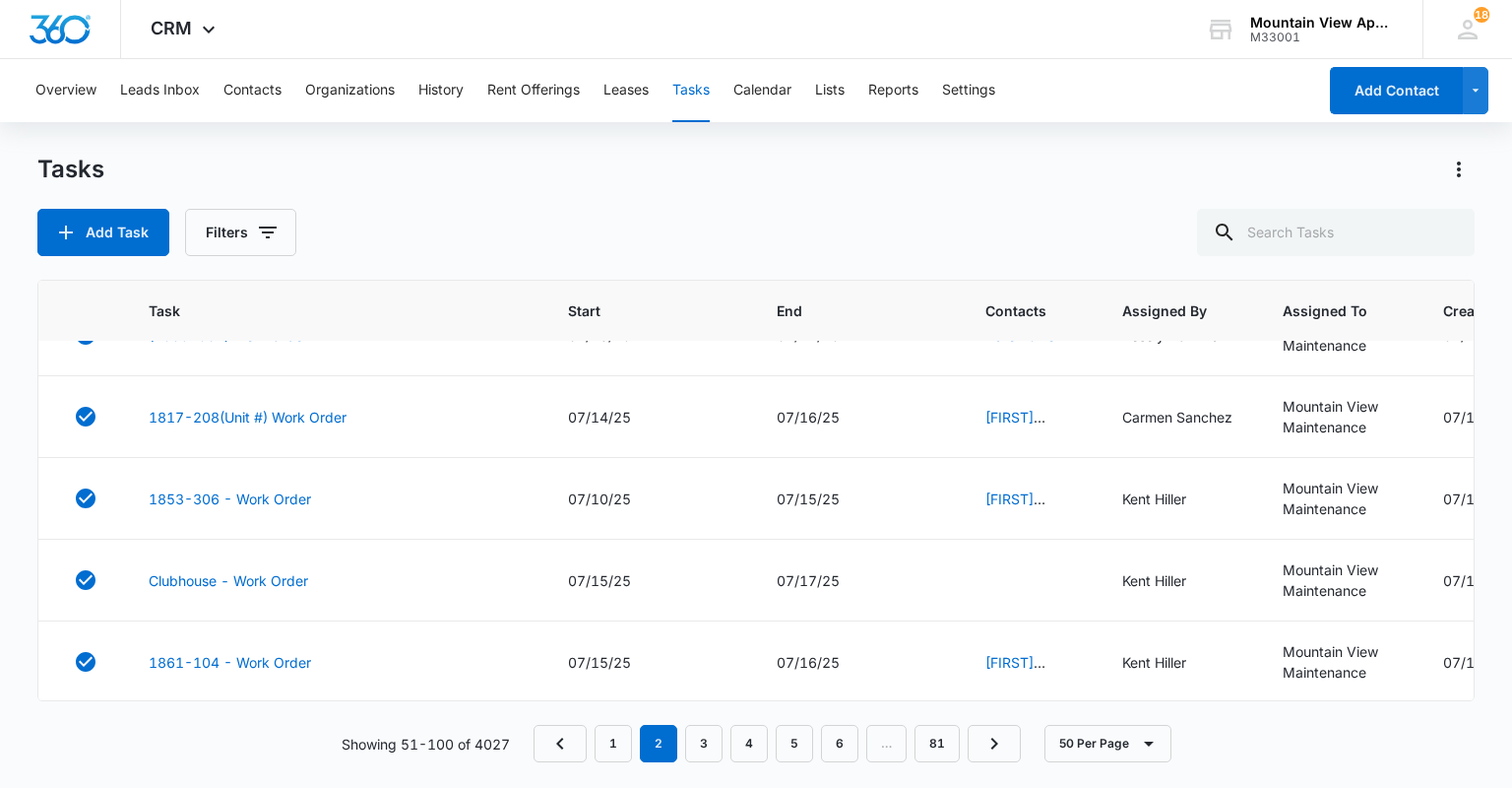 scroll, scrollTop: 3464, scrollLeft: 0, axis: vertical 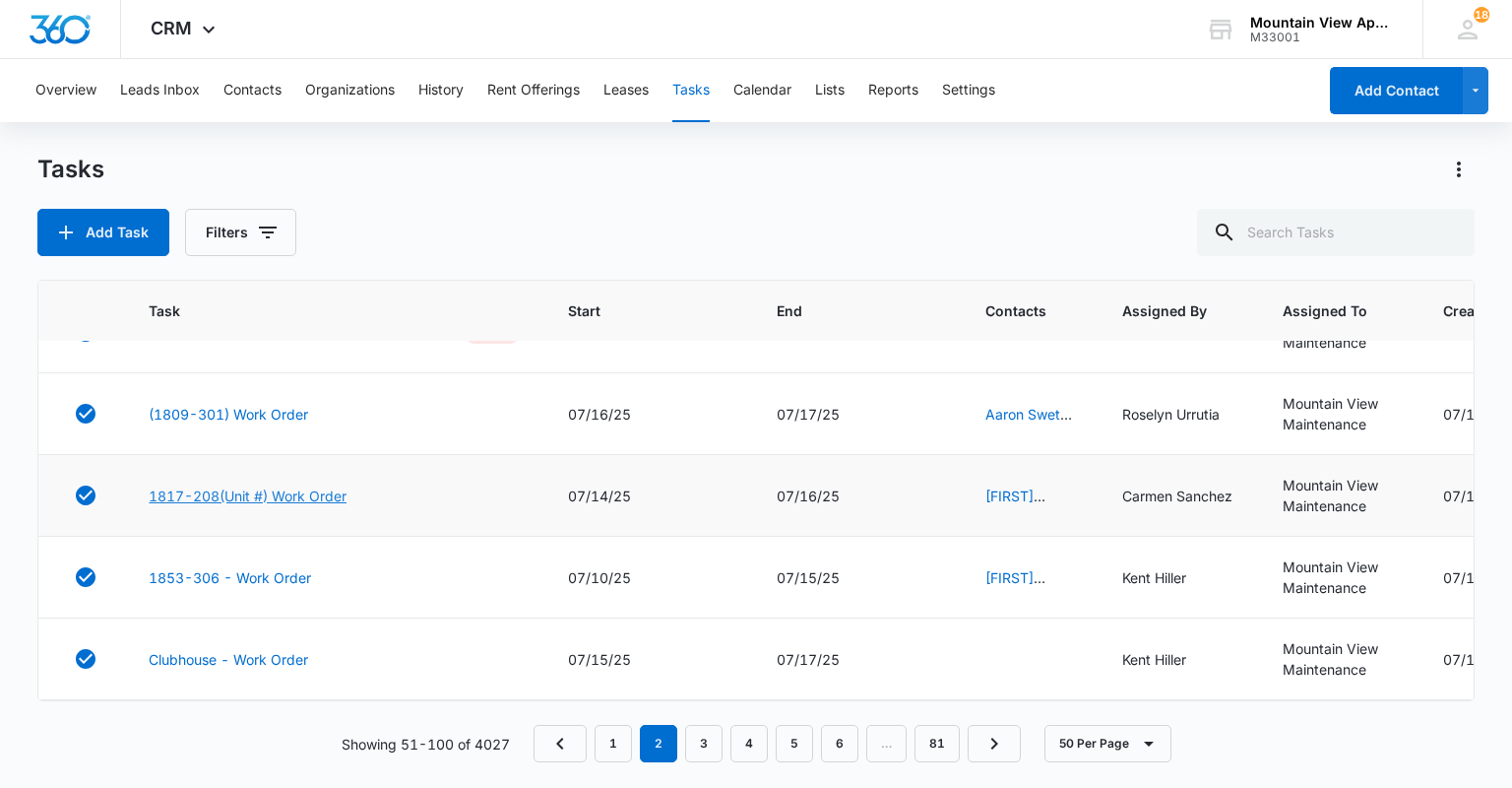 click on "1817-208(Unit #) Work Order" at bounding box center (247, 495) 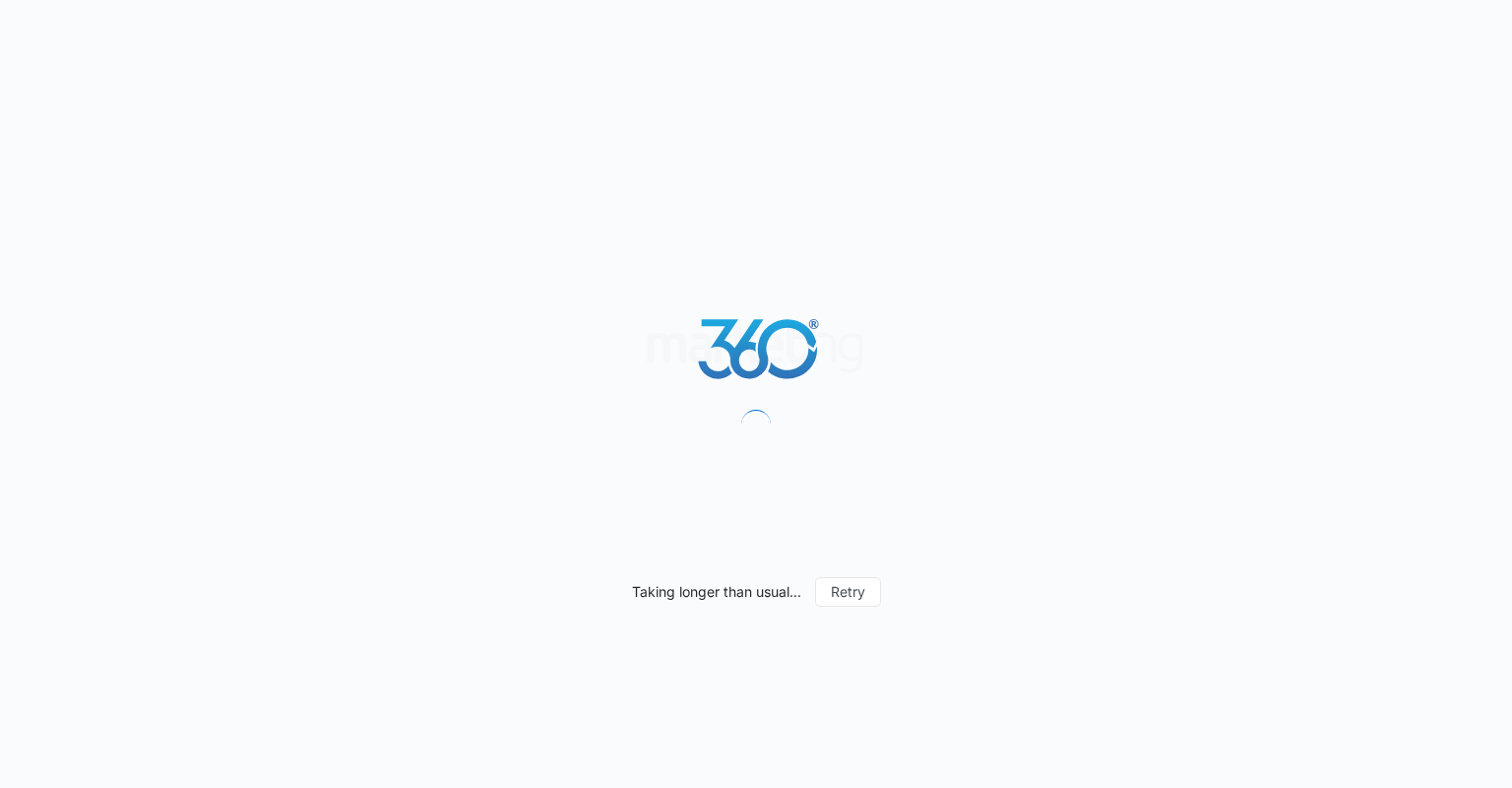 scroll, scrollTop: 0, scrollLeft: 0, axis: both 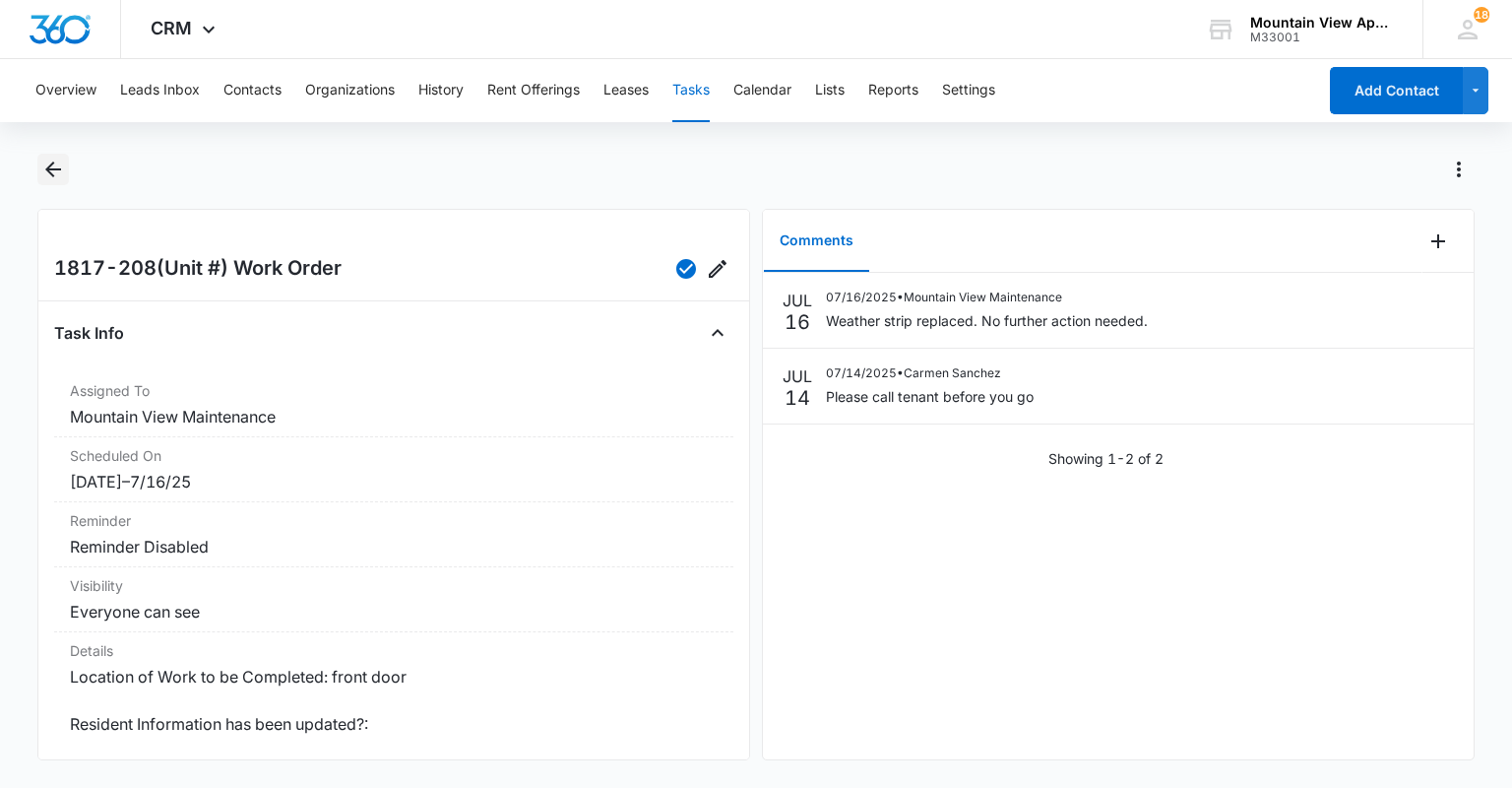 click at bounding box center [52, 169] 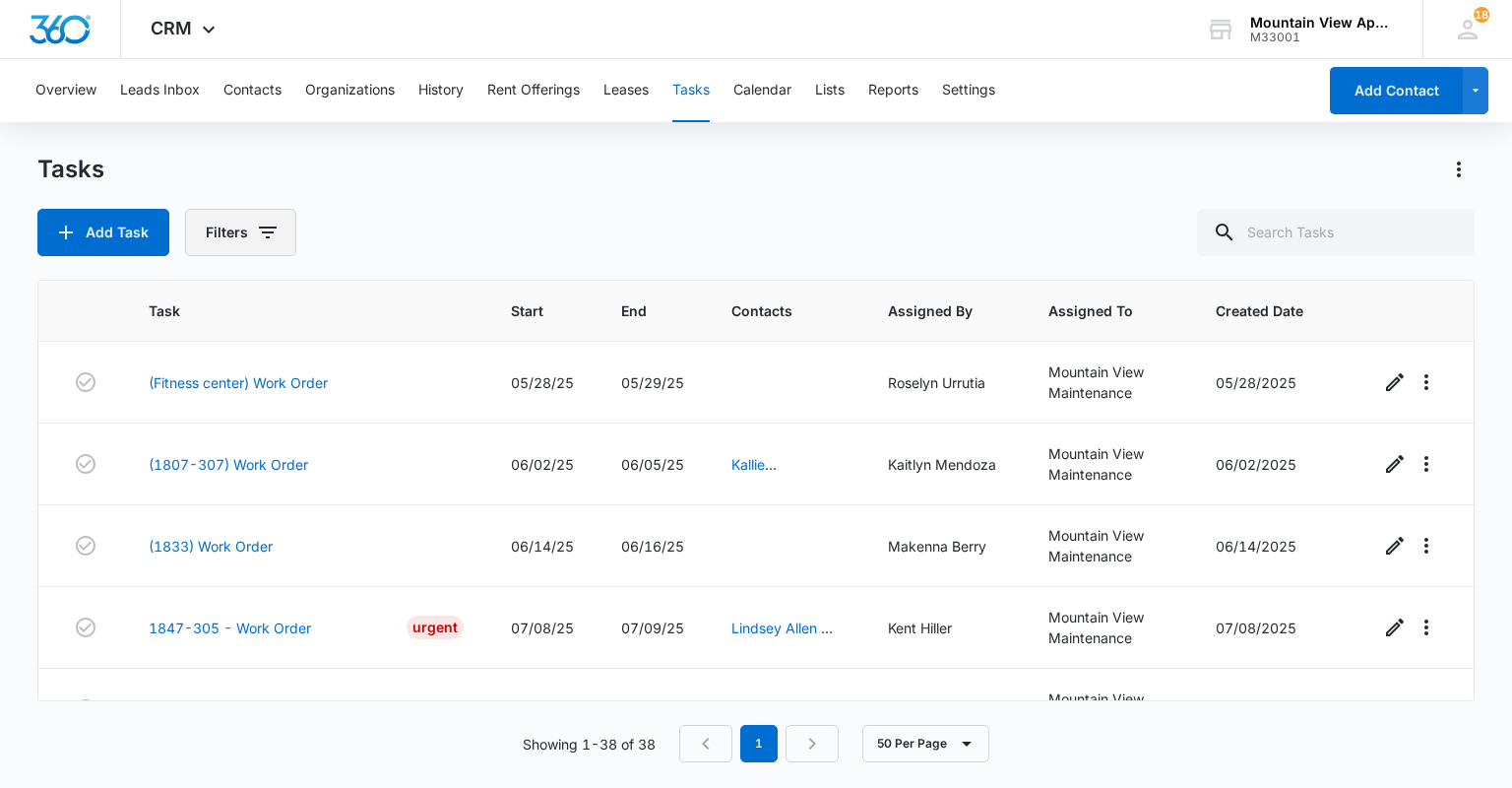 click 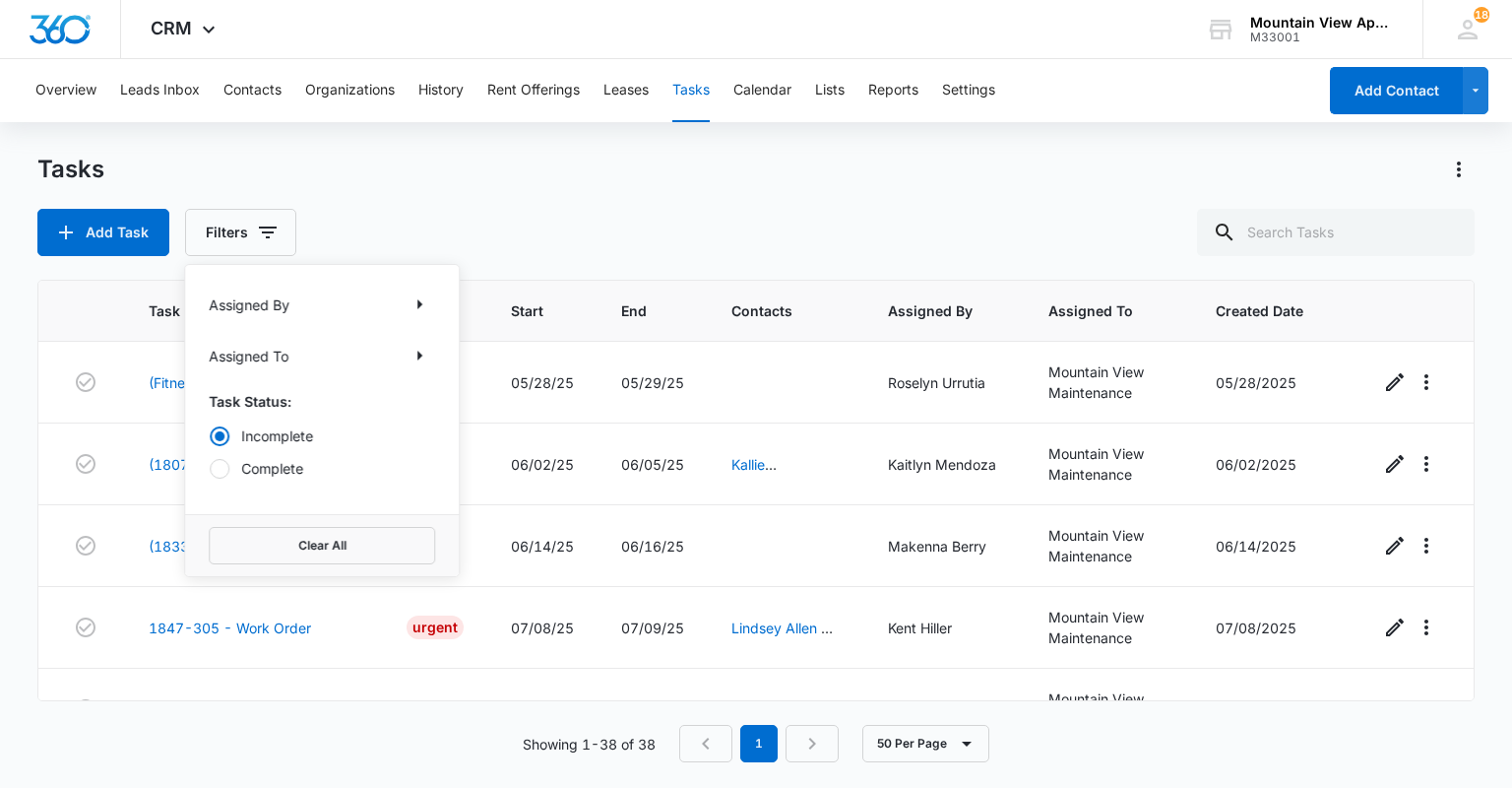 click on "Complete" at bounding box center (322, 468) 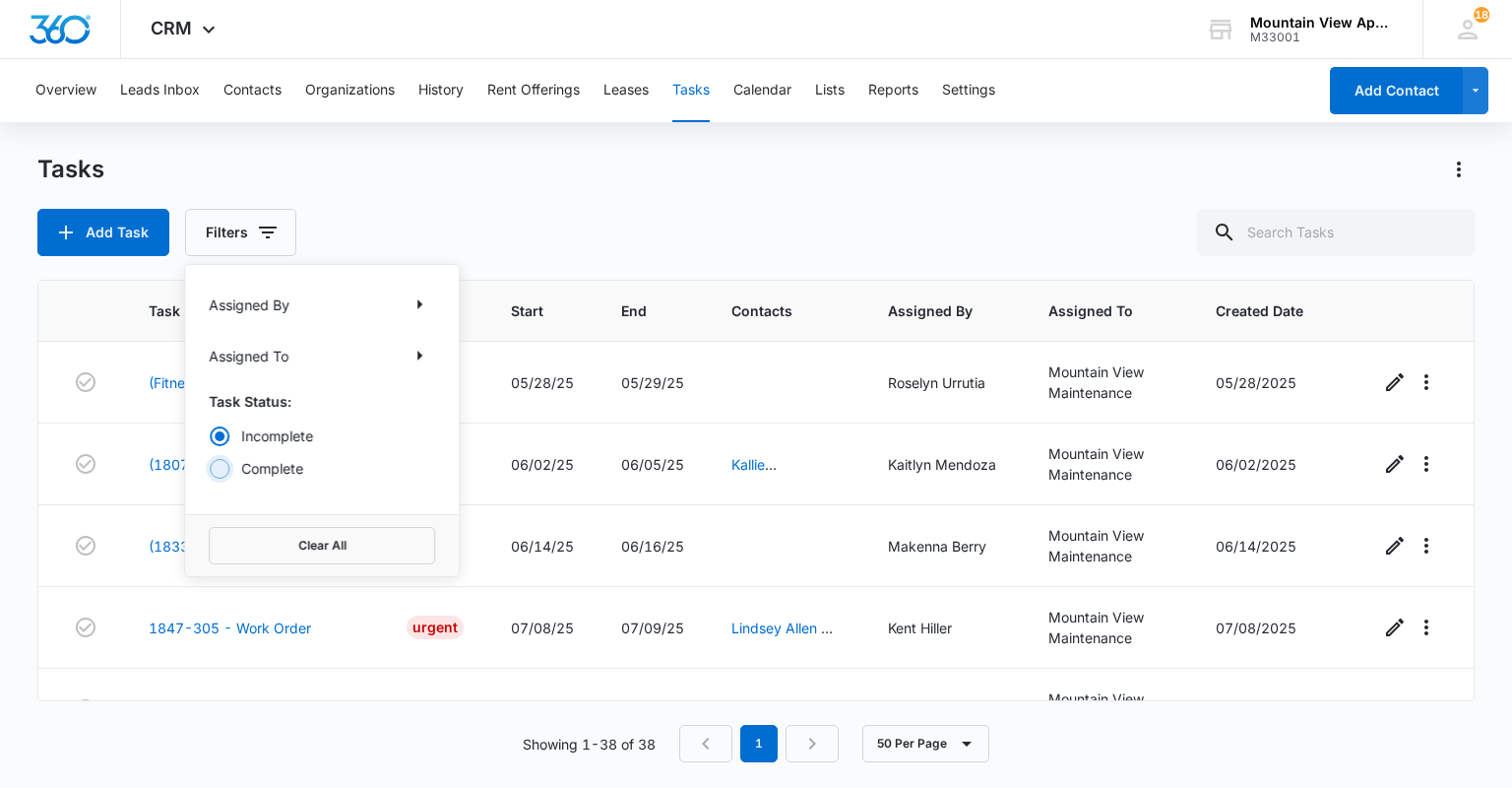 click on "Complete" at bounding box center [209, 468] 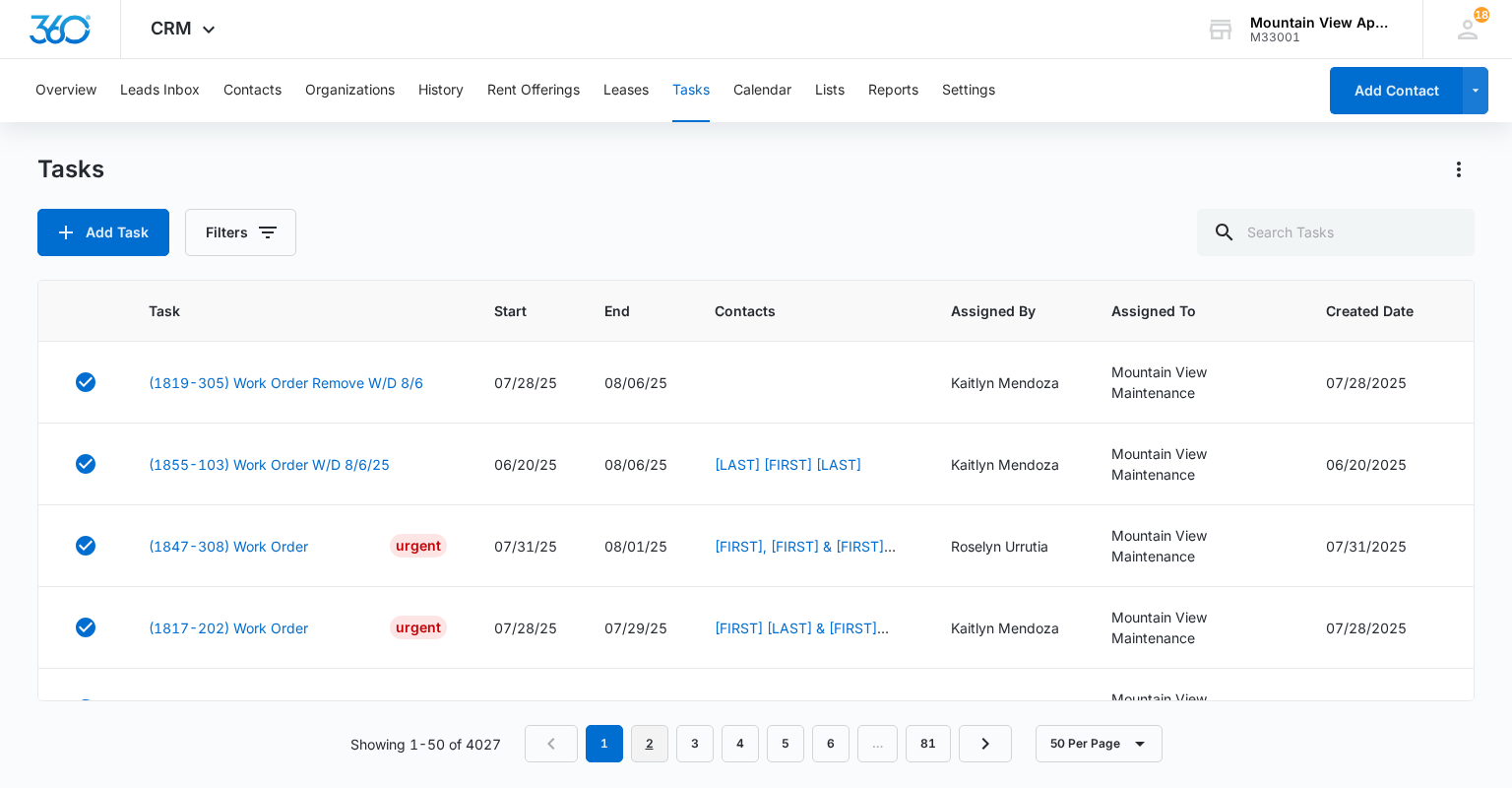 click on "2" at bounding box center [650, 744] 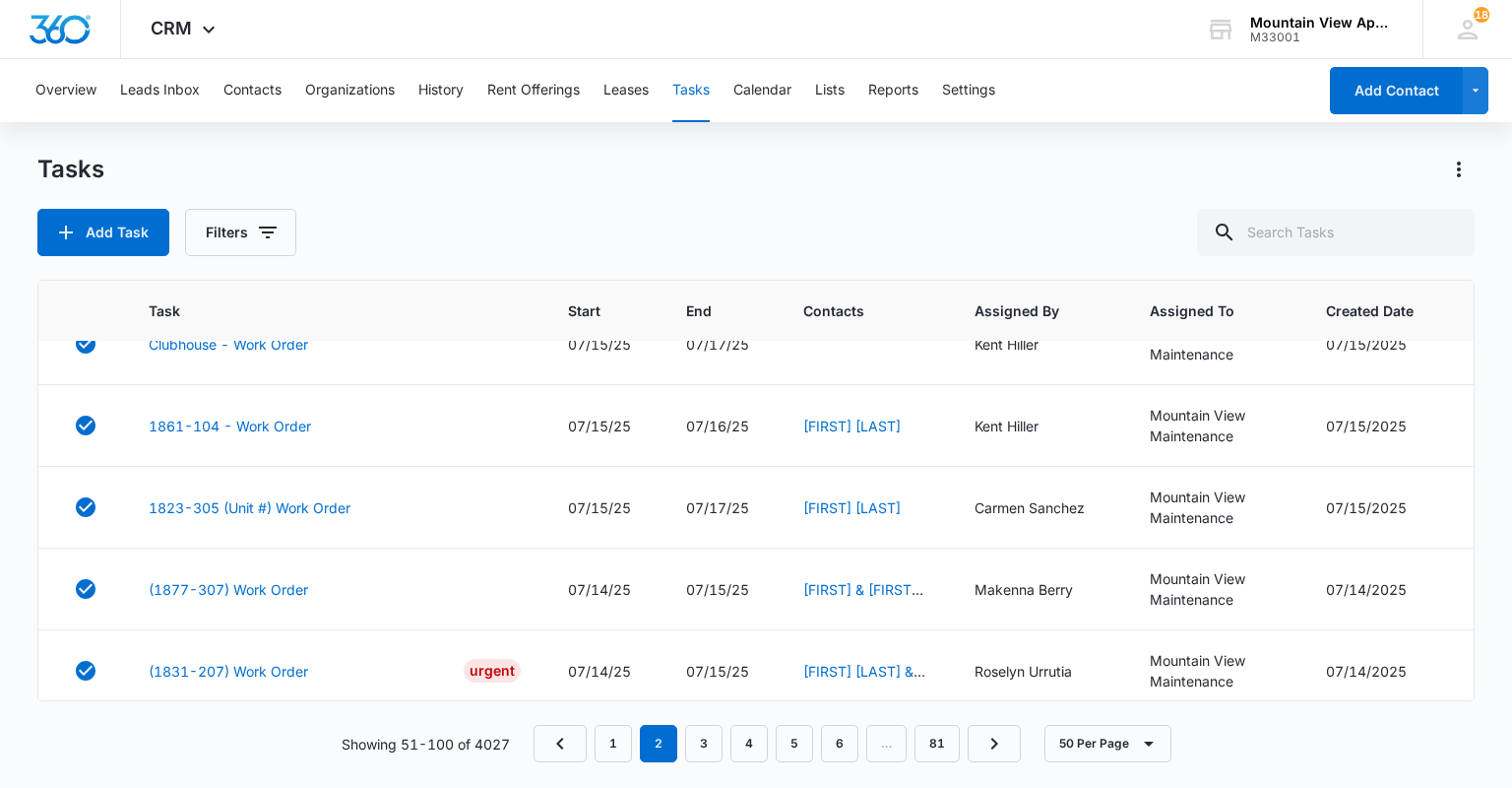 scroll, scrollTop: 3385, scrollLeft: 0, axis: vertical 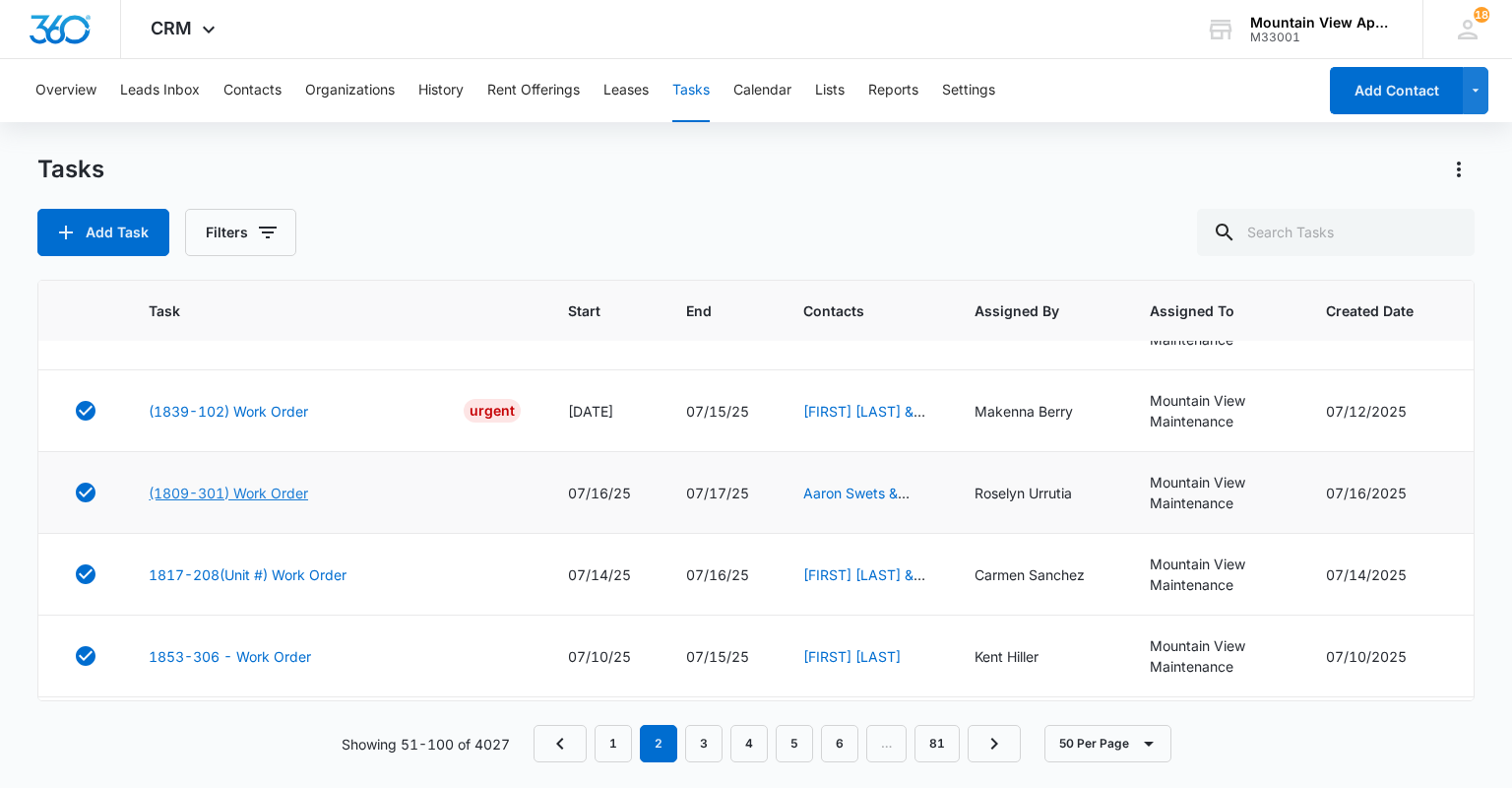 click on "(1809-301) Work Order" at bounding box center (228, 492) 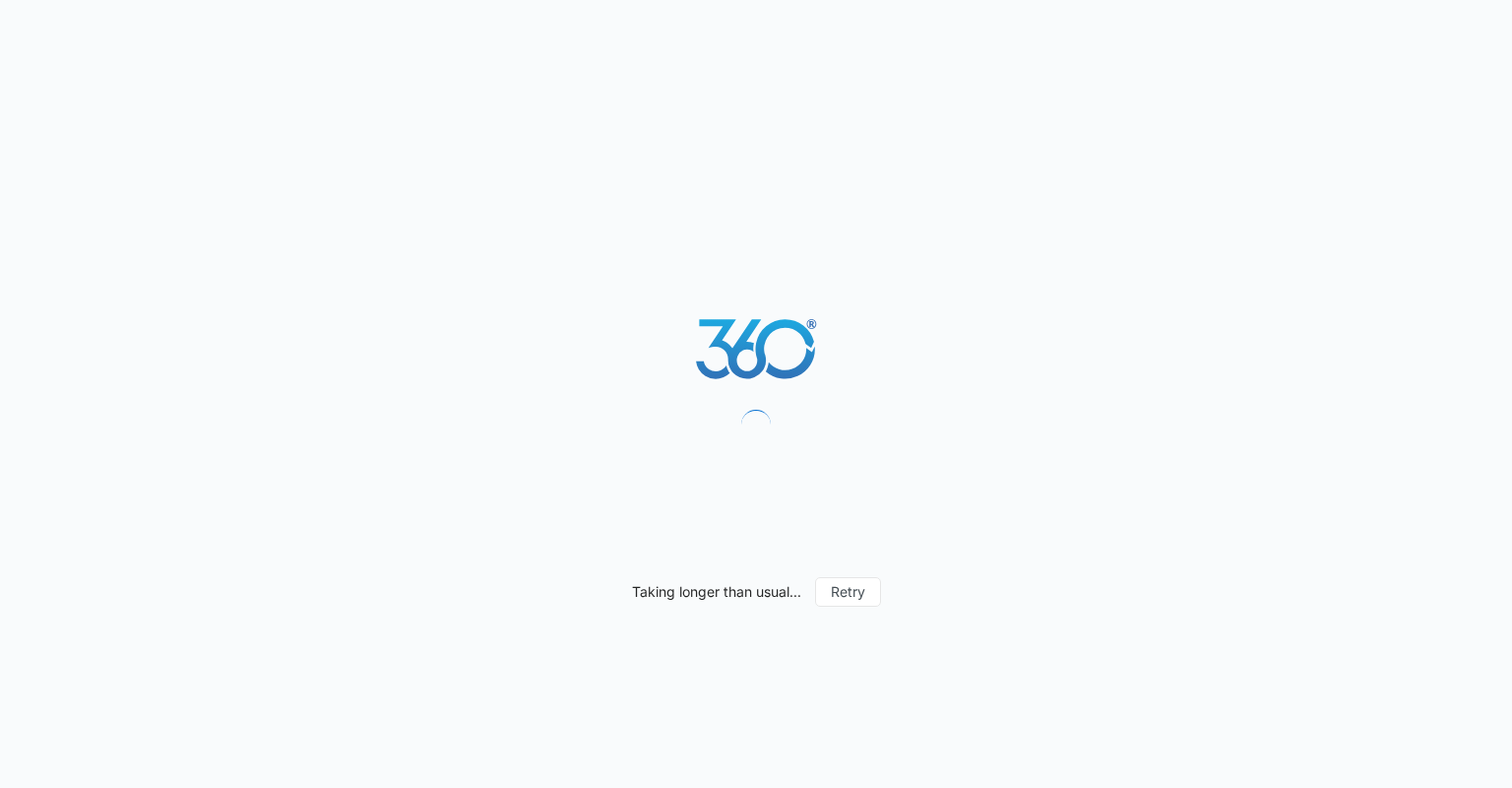 scroll, scrollTop: 0, scrollLeft: 0, axis: both 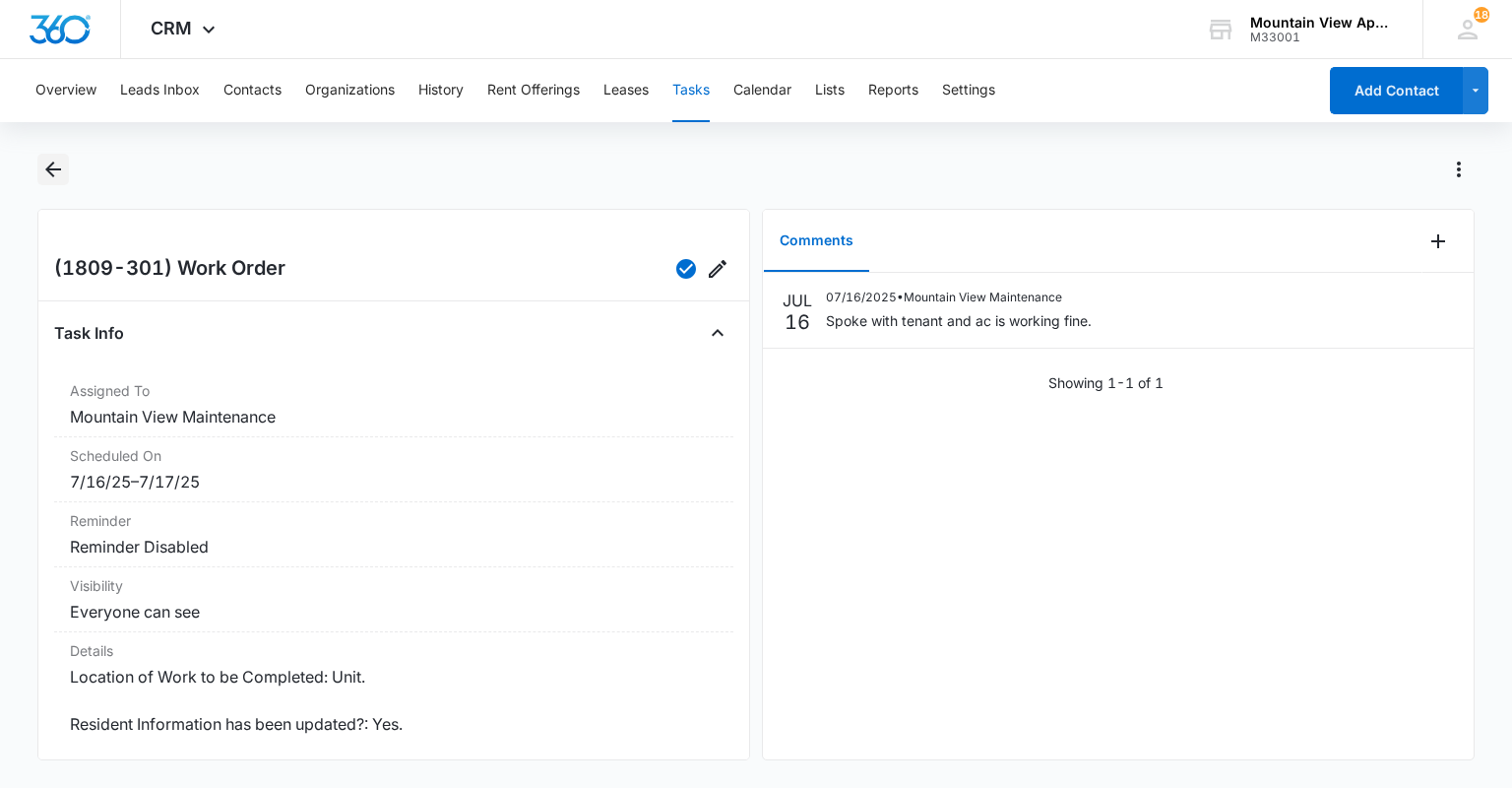 click 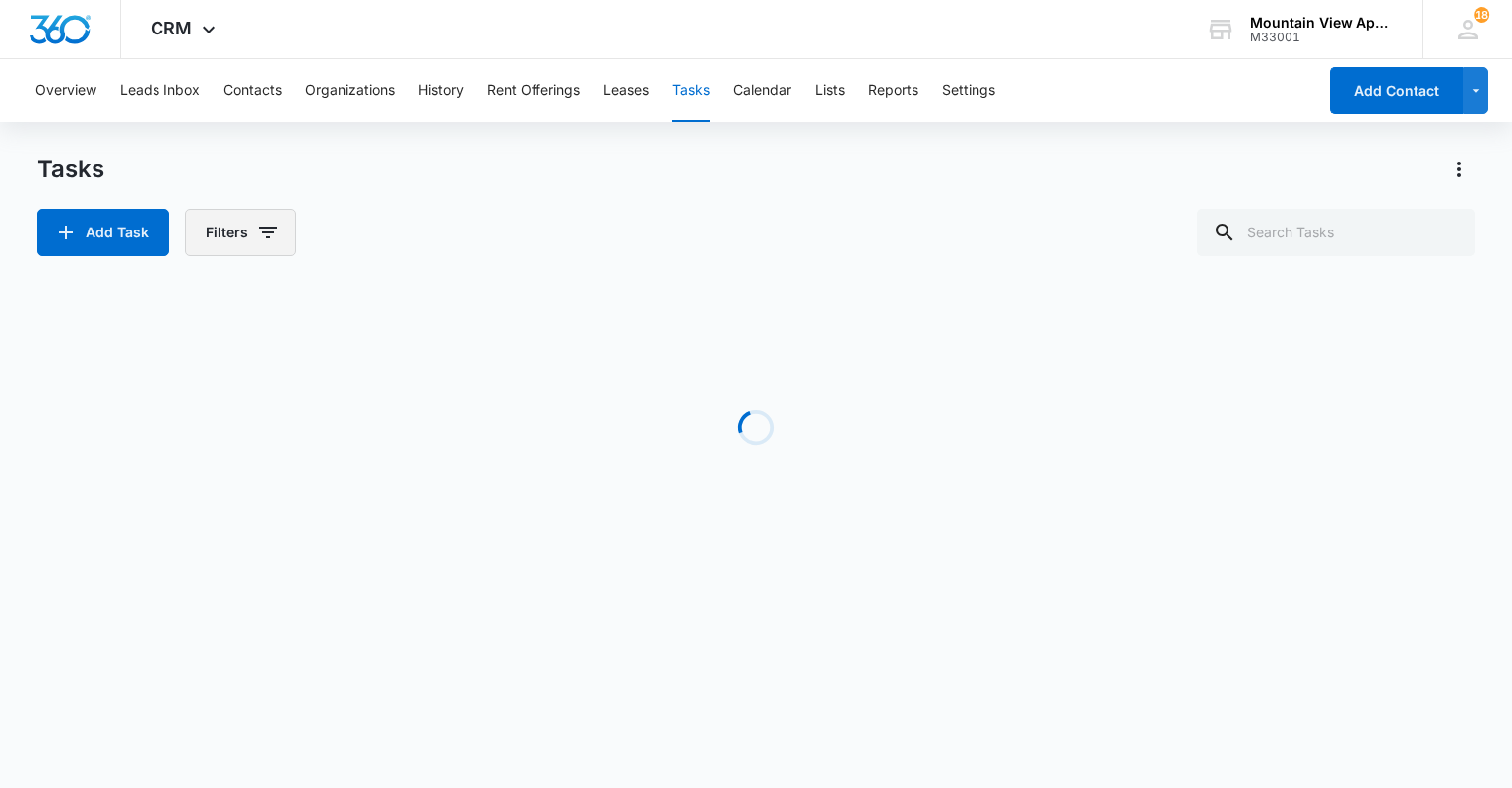 click 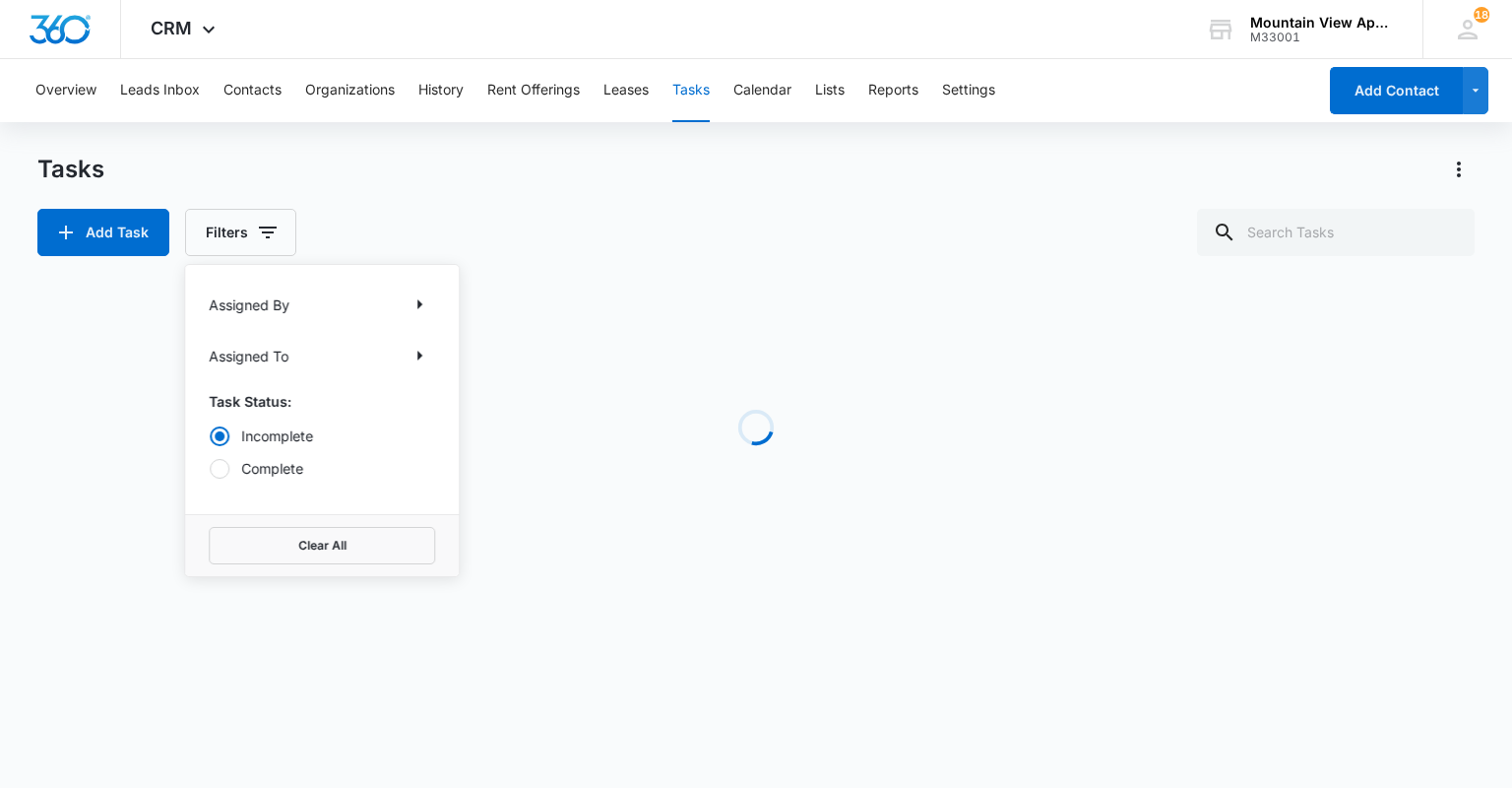 click on "Complete" at bounding box center (322, 468) 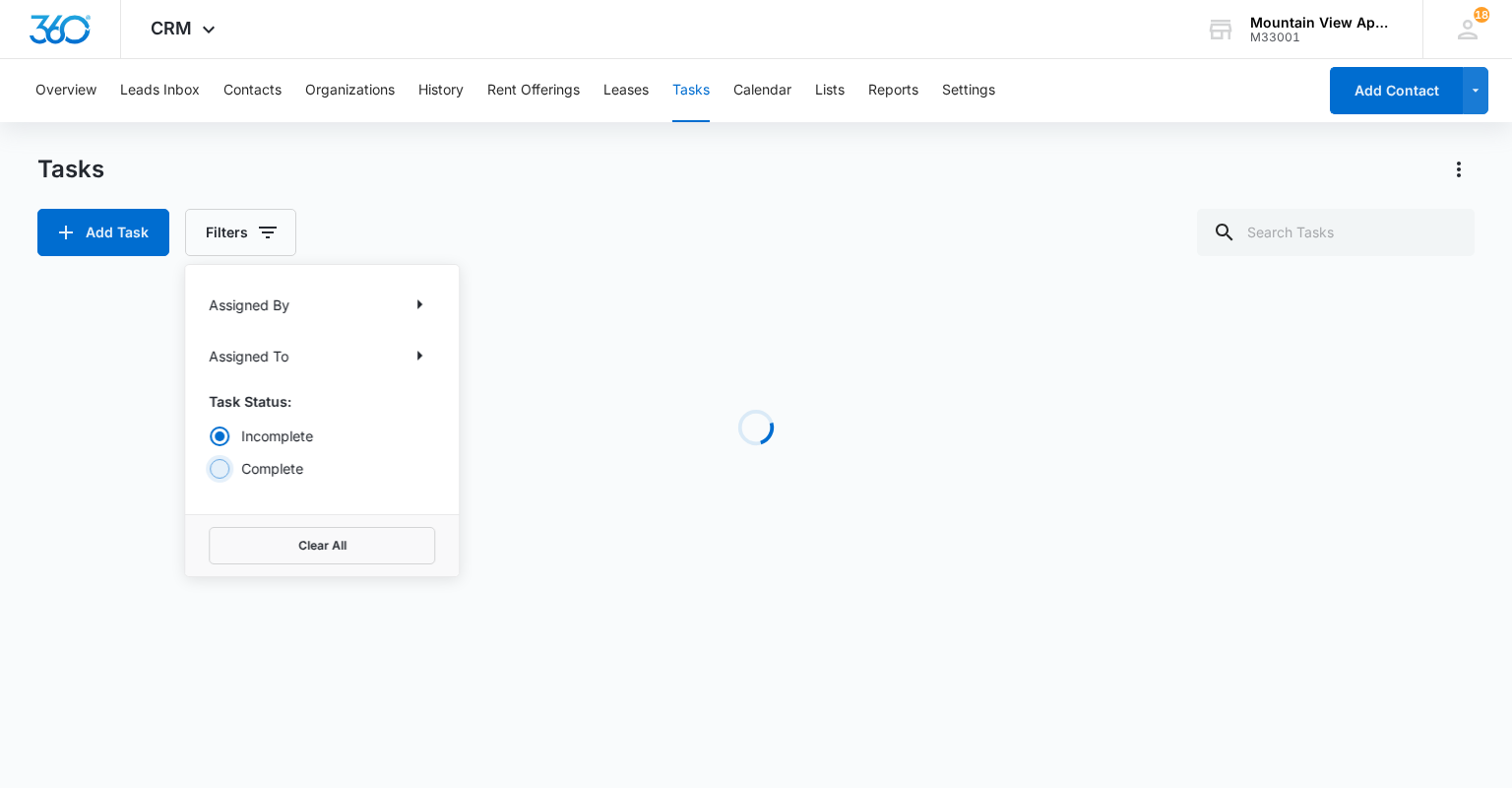 click on "Complete" at bounding box center (209, 468) 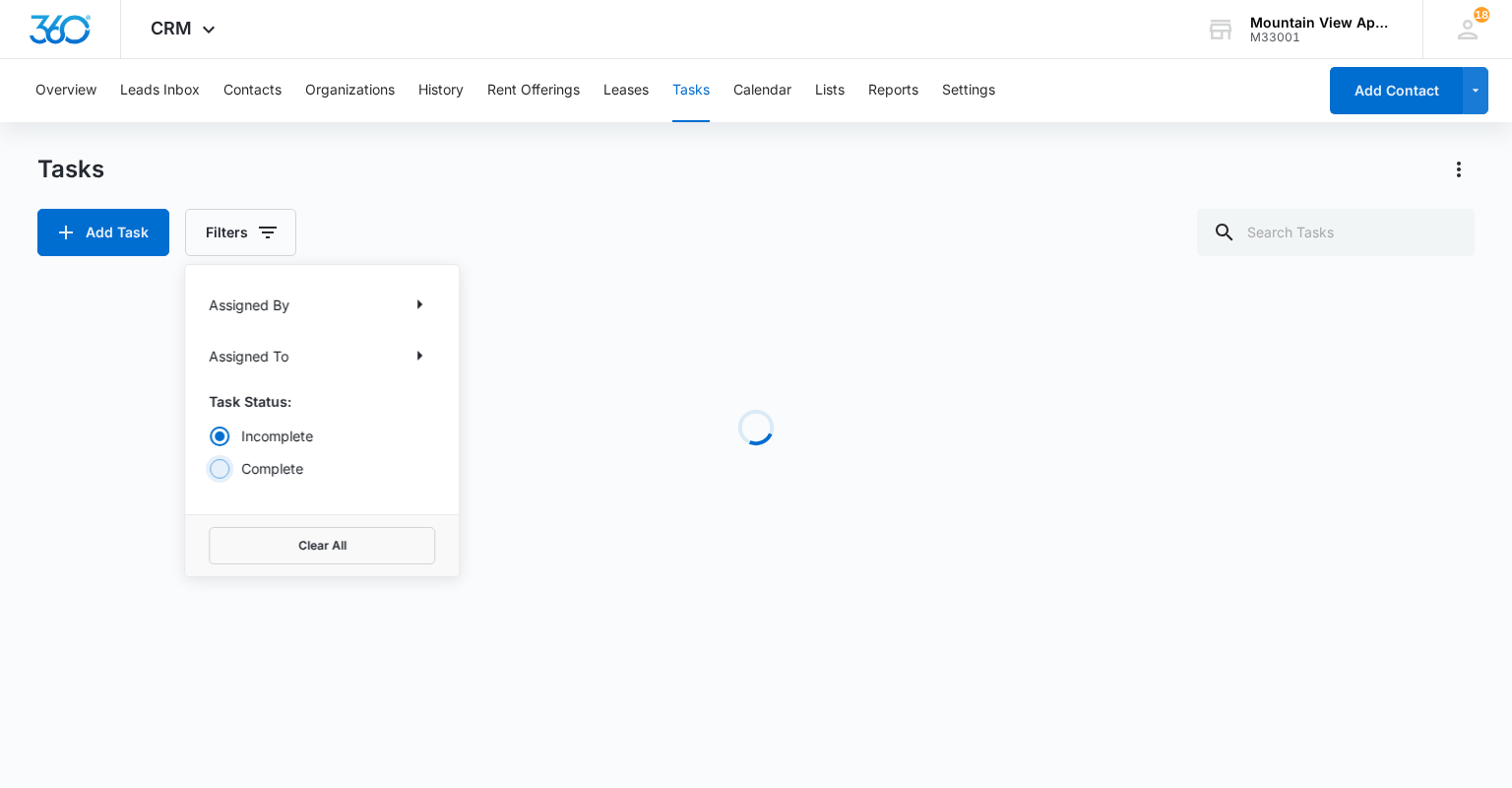 radio on "false" 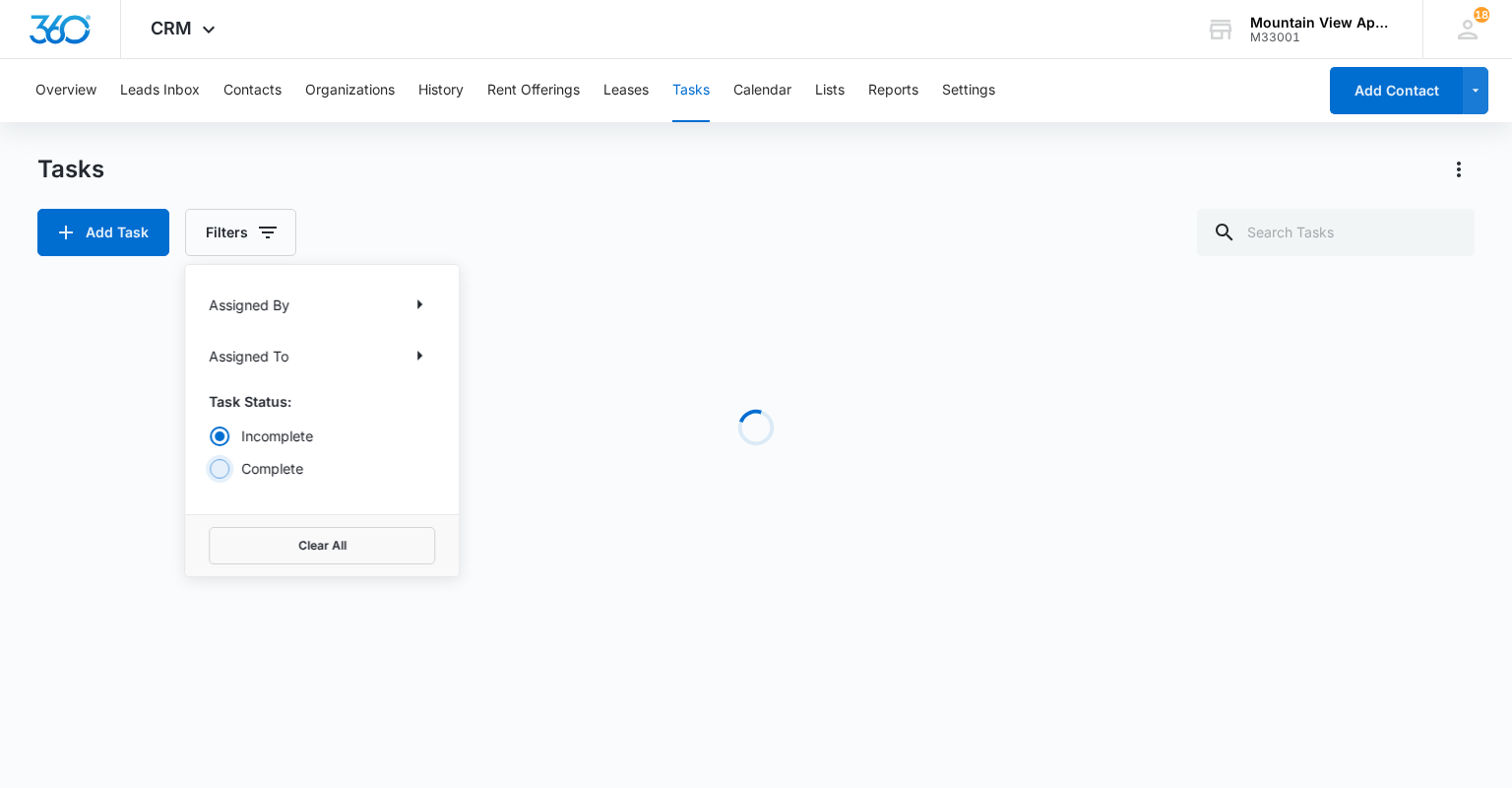 radio on "true" 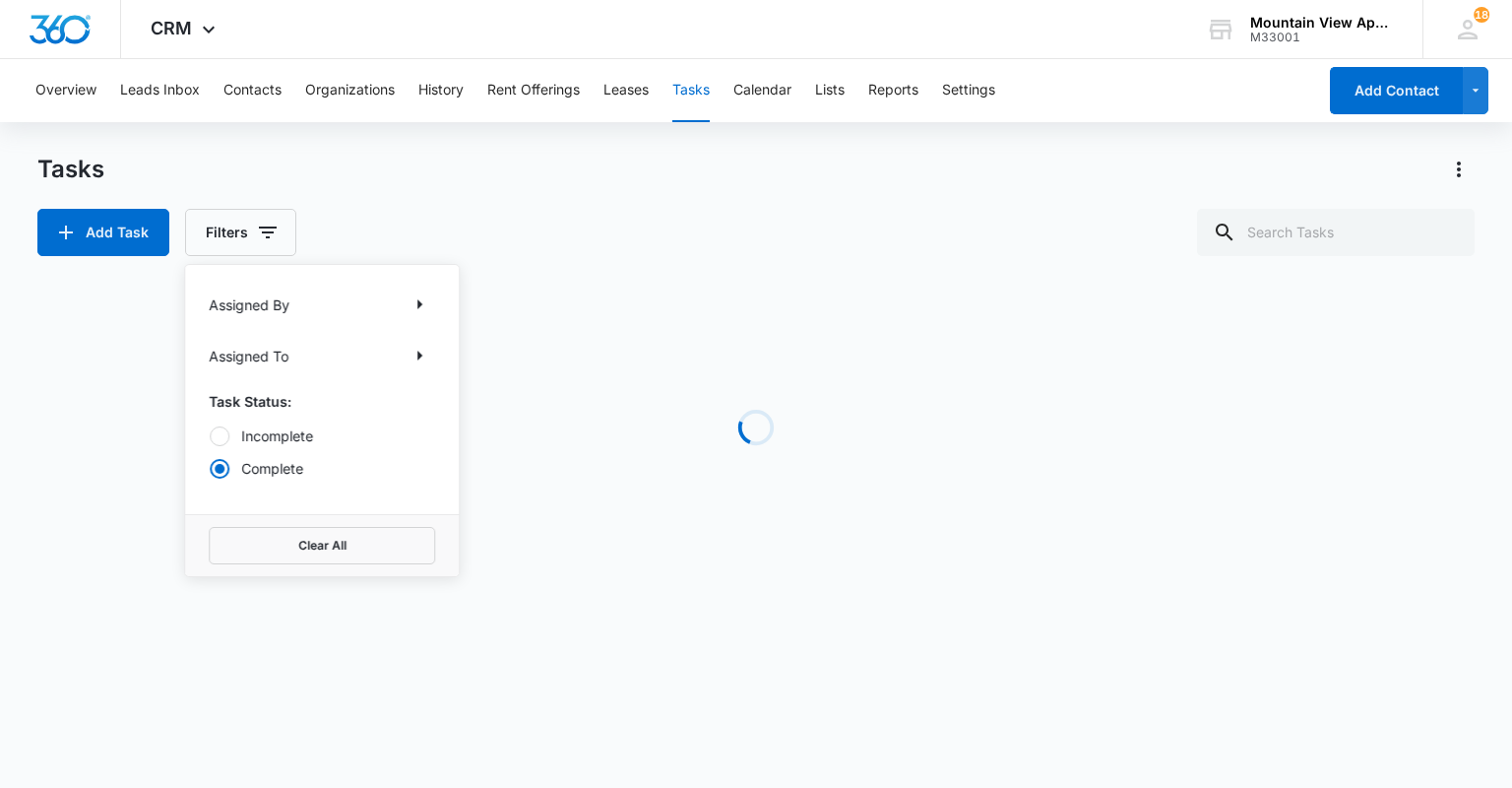 click on "Tasks Add Task Filters Assigned By Assigned To Task Status: Incomplete Complete Clear All" at bounding box center (755, 205) 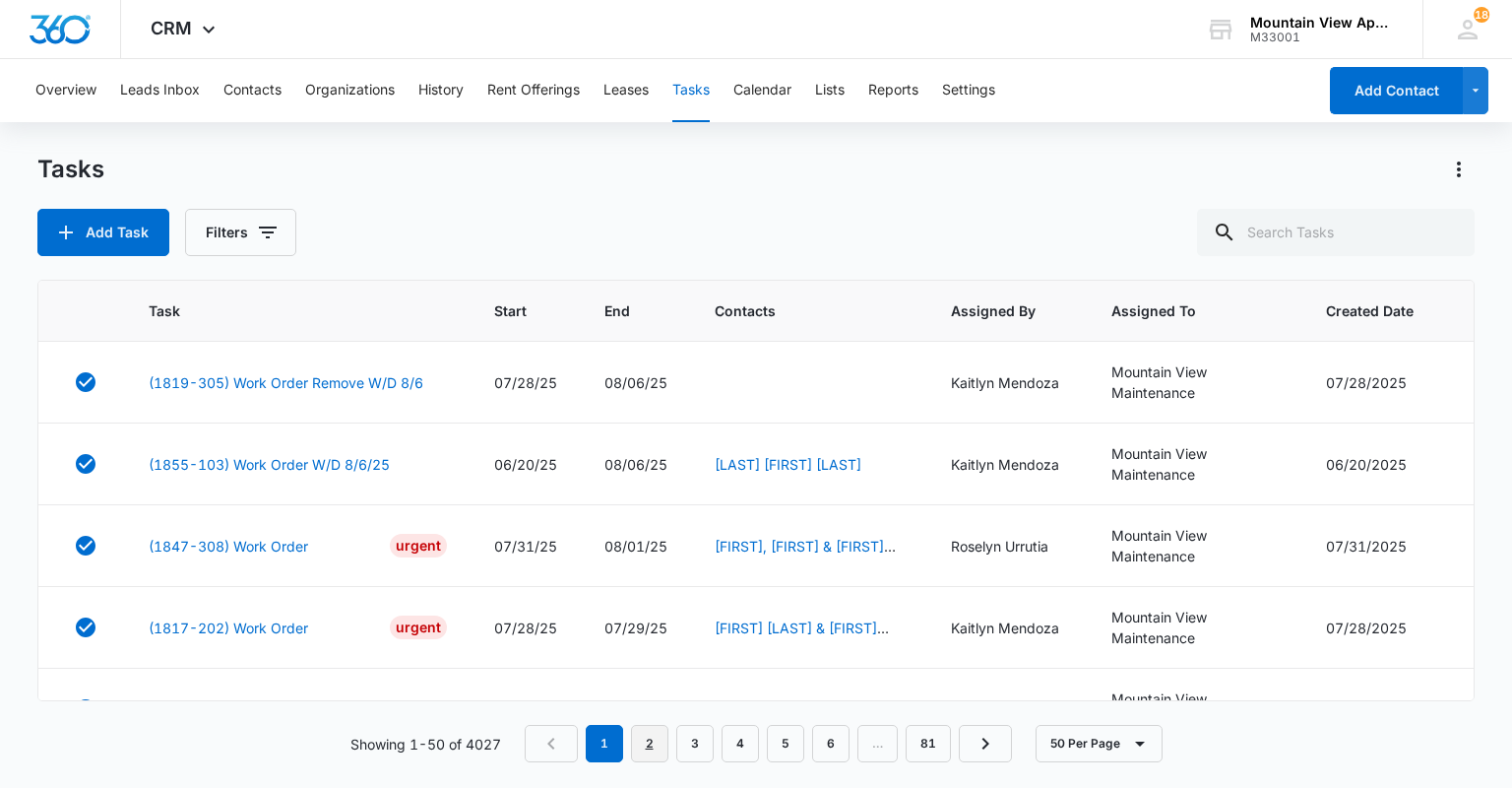 click on "2" at bounding box center (650, 744) 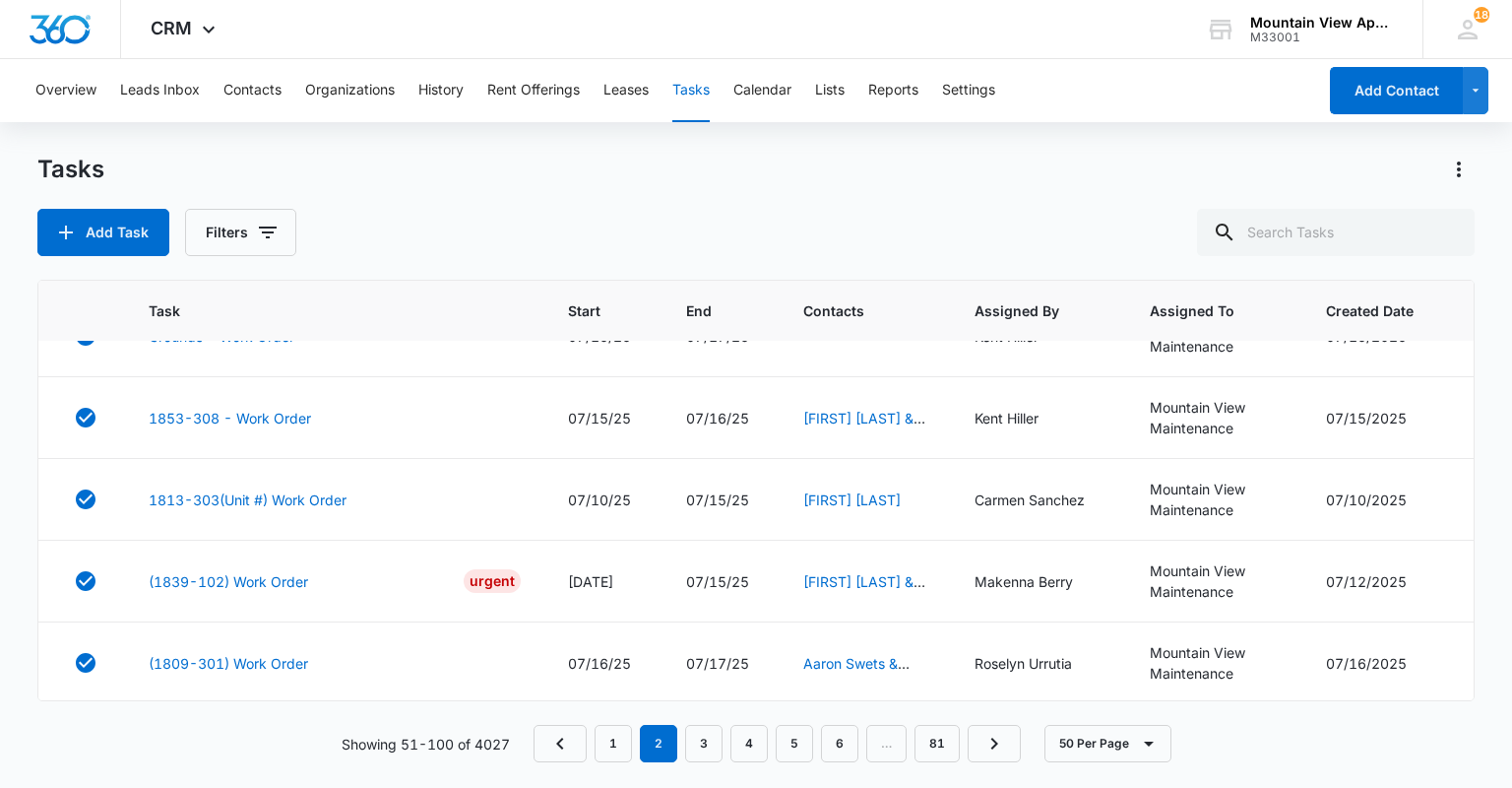 scroll, scrollTop: 3231, scrollLeft: 0, axis: vertical 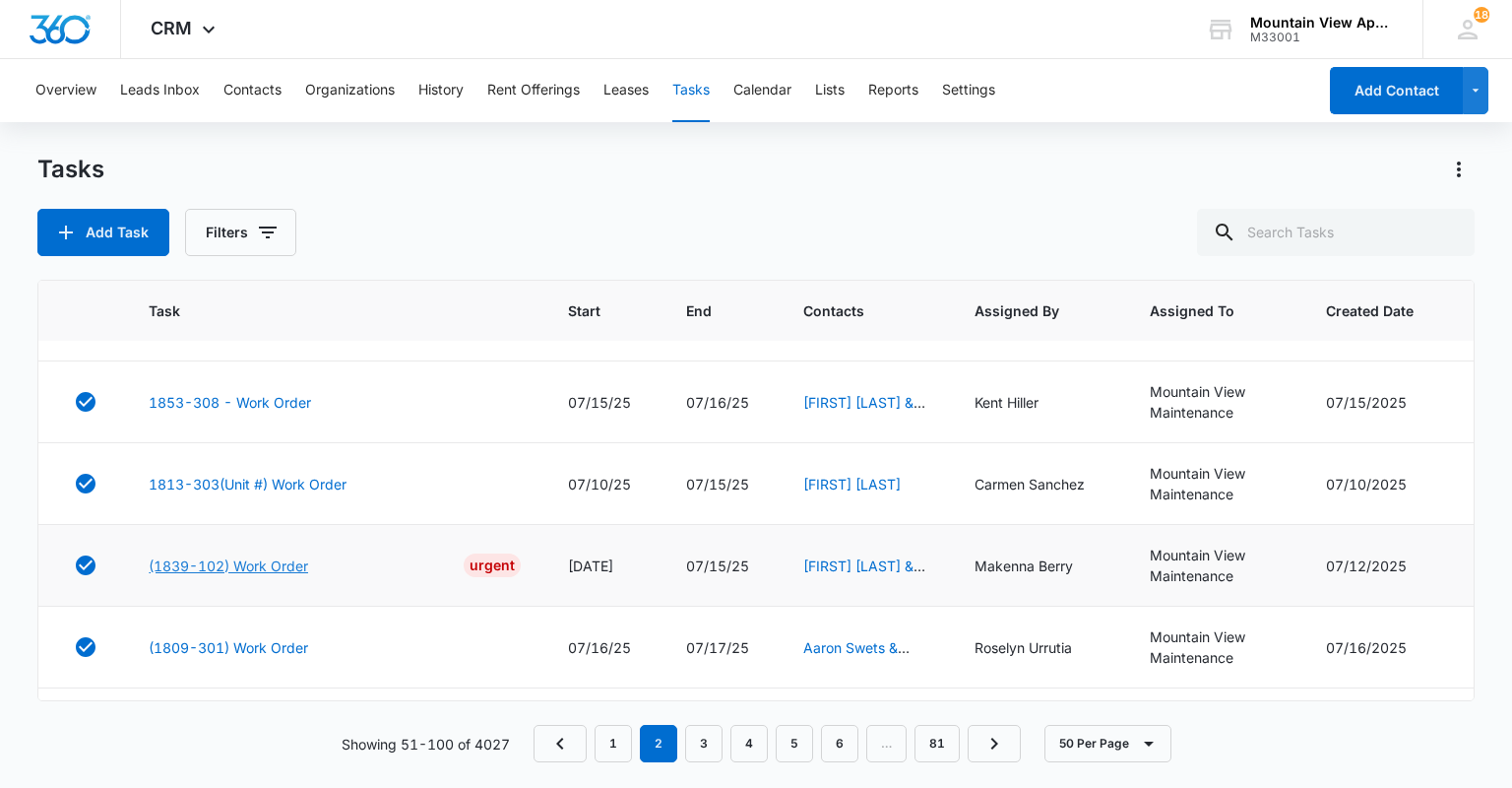 click on "(1839-102) Work Order" at bounding box center [228, 565] 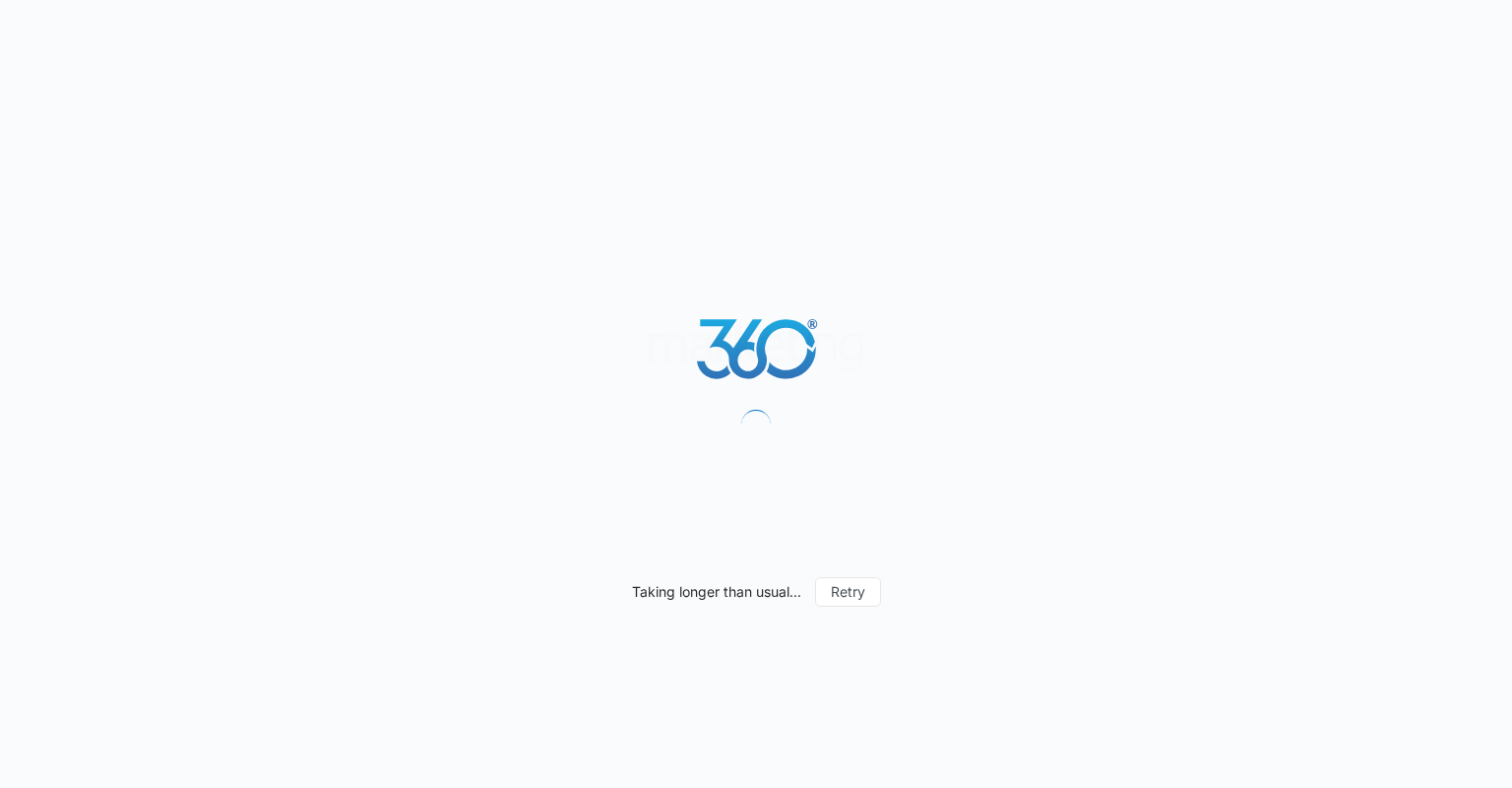 scroll, scrollTop: 0, scrollLeft: 0, axis: both 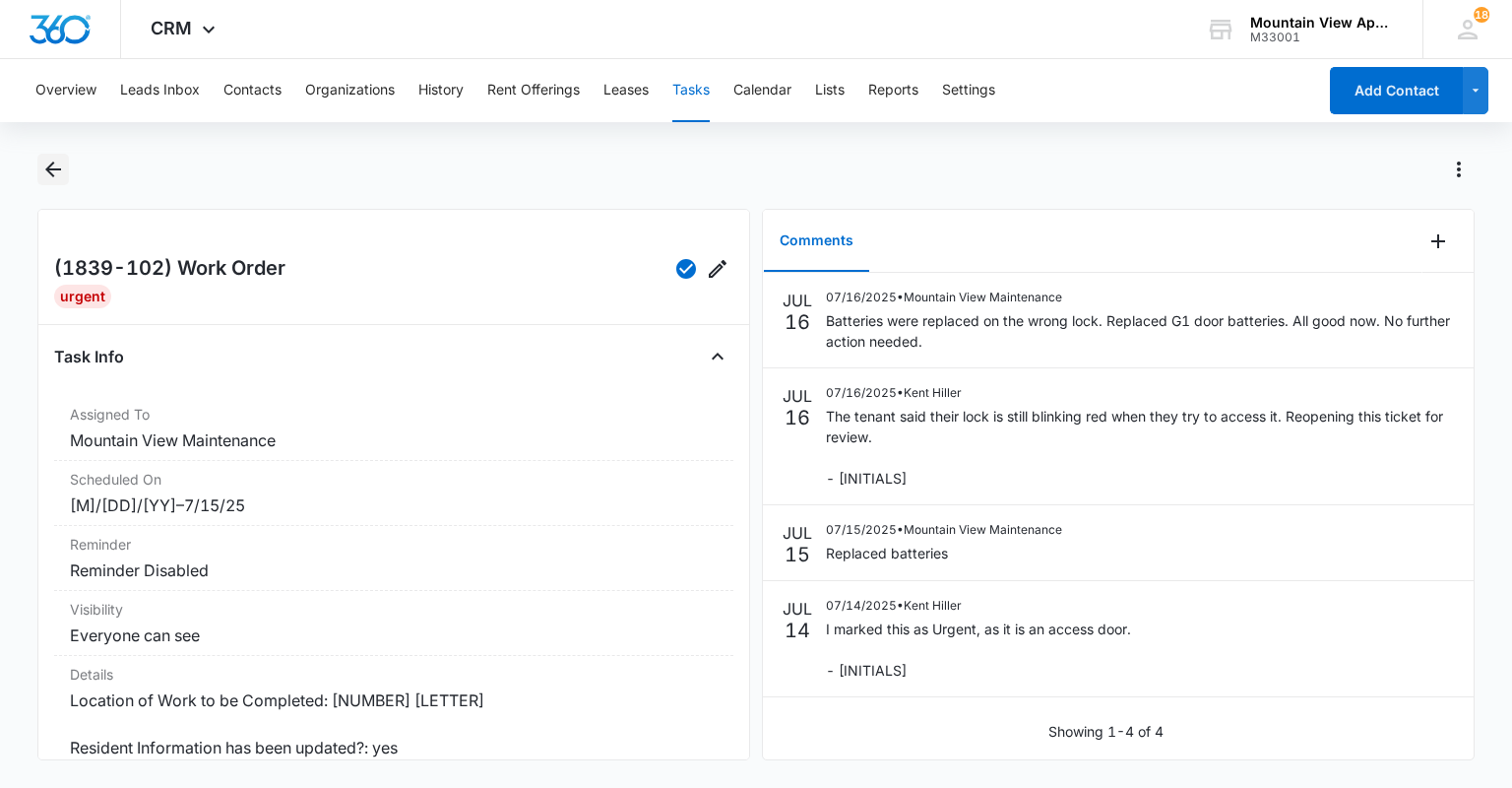 click 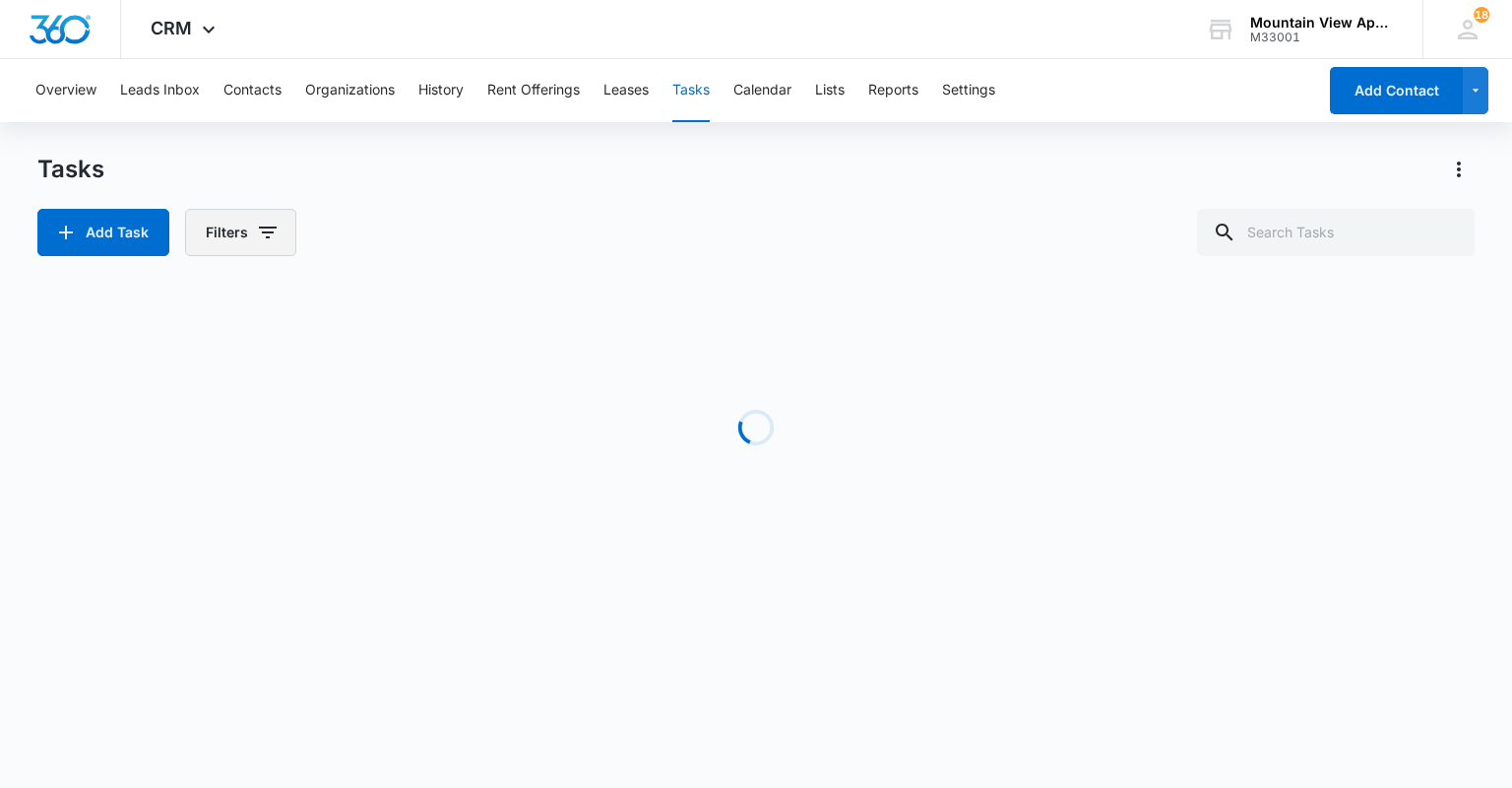 click 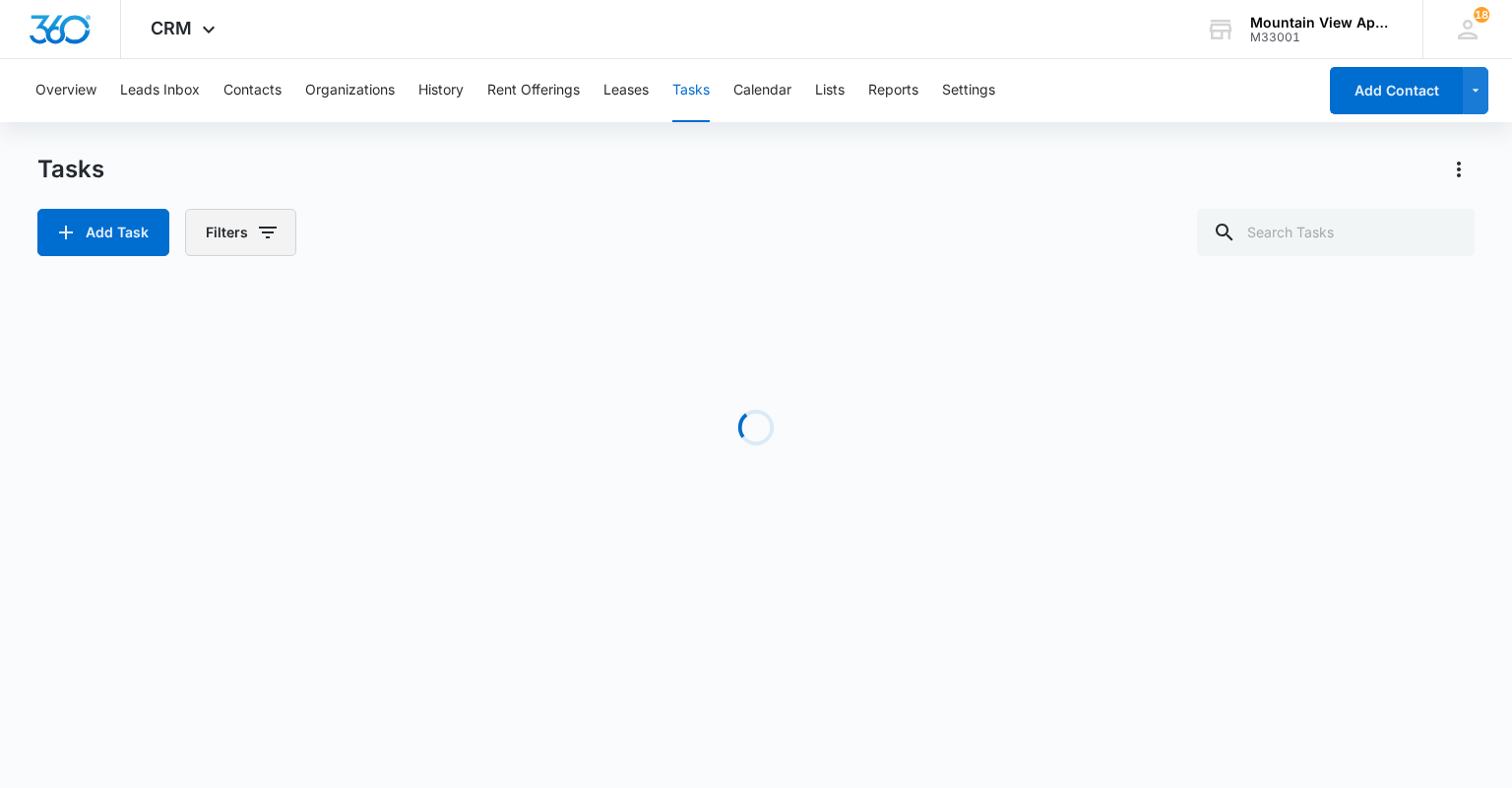 click 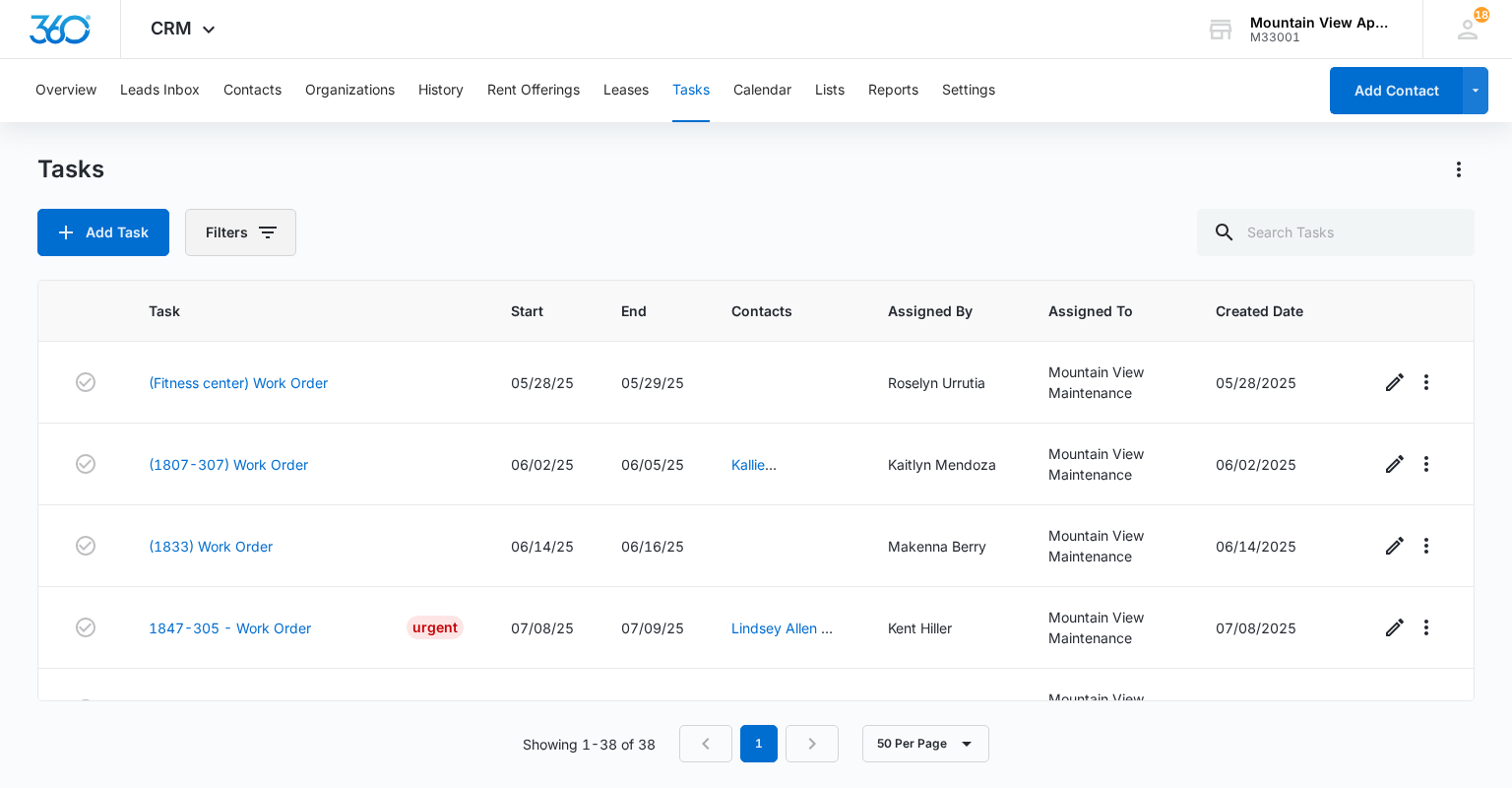 click on "Filters" at bounding box center (240, 232) 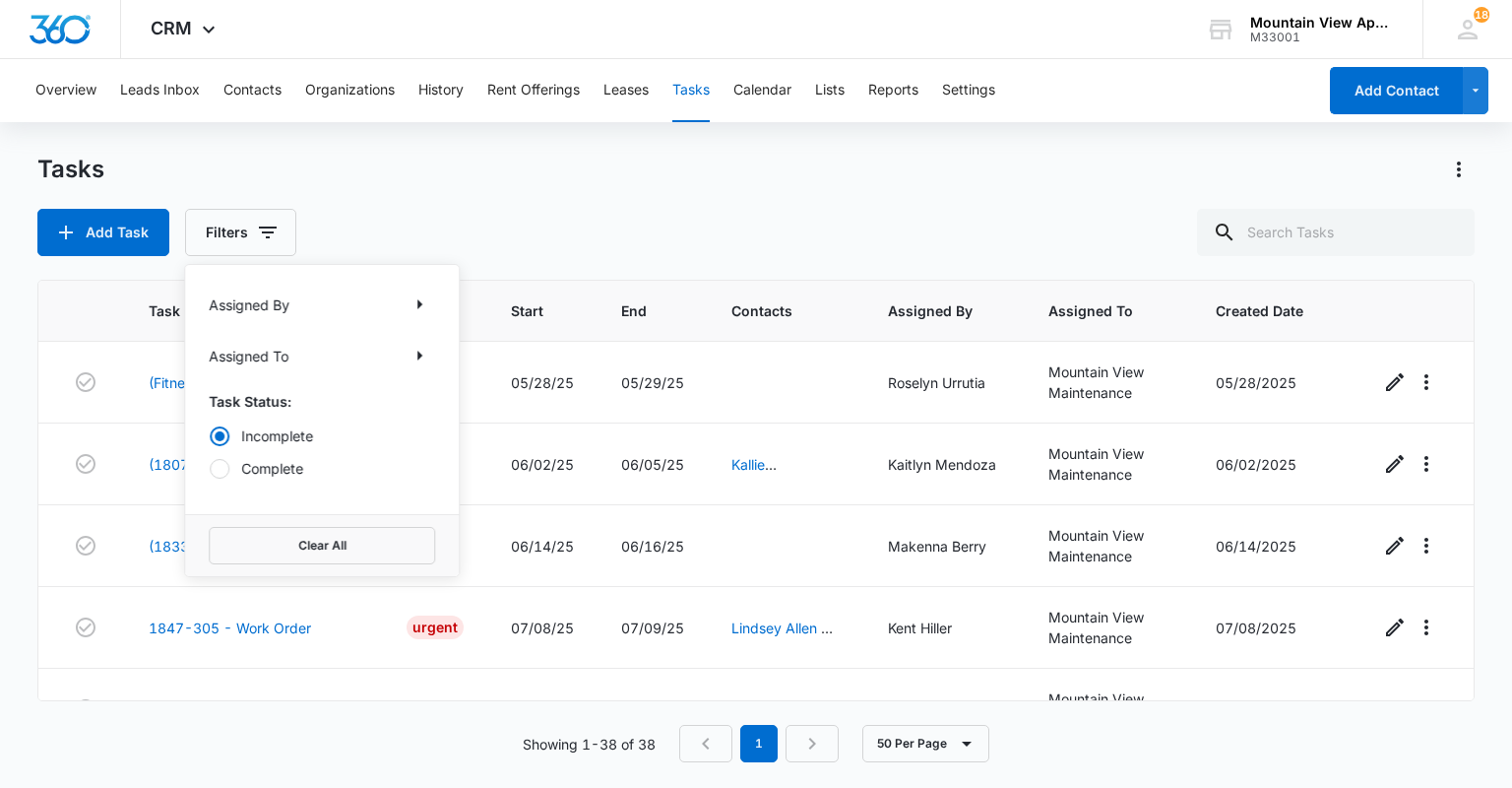 click on "Assigned By Assigned To Task Status: Incomplete Complete" at bounding box center (322, 389) 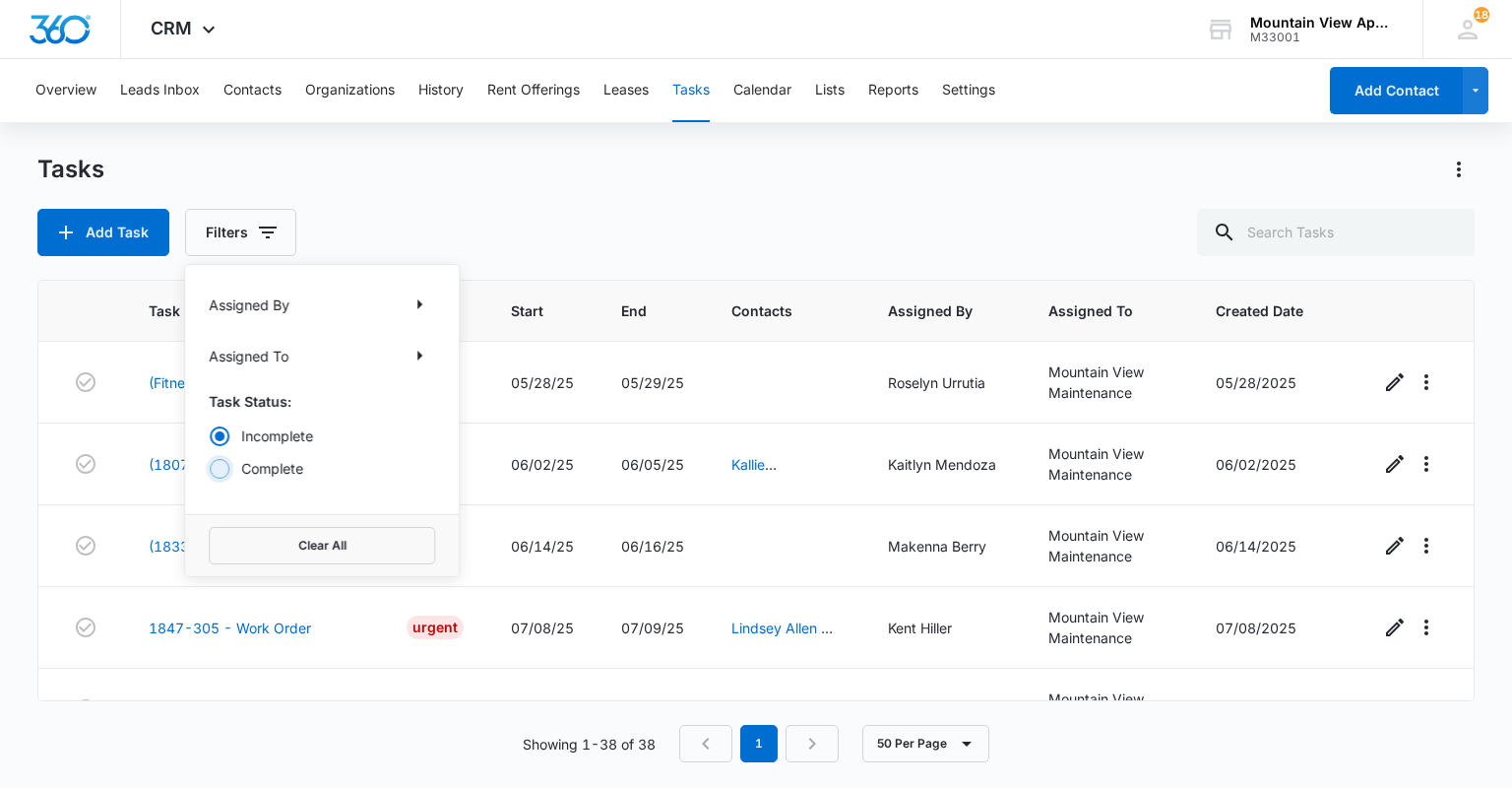 click on "Complete" at bounding box center (209, 468) 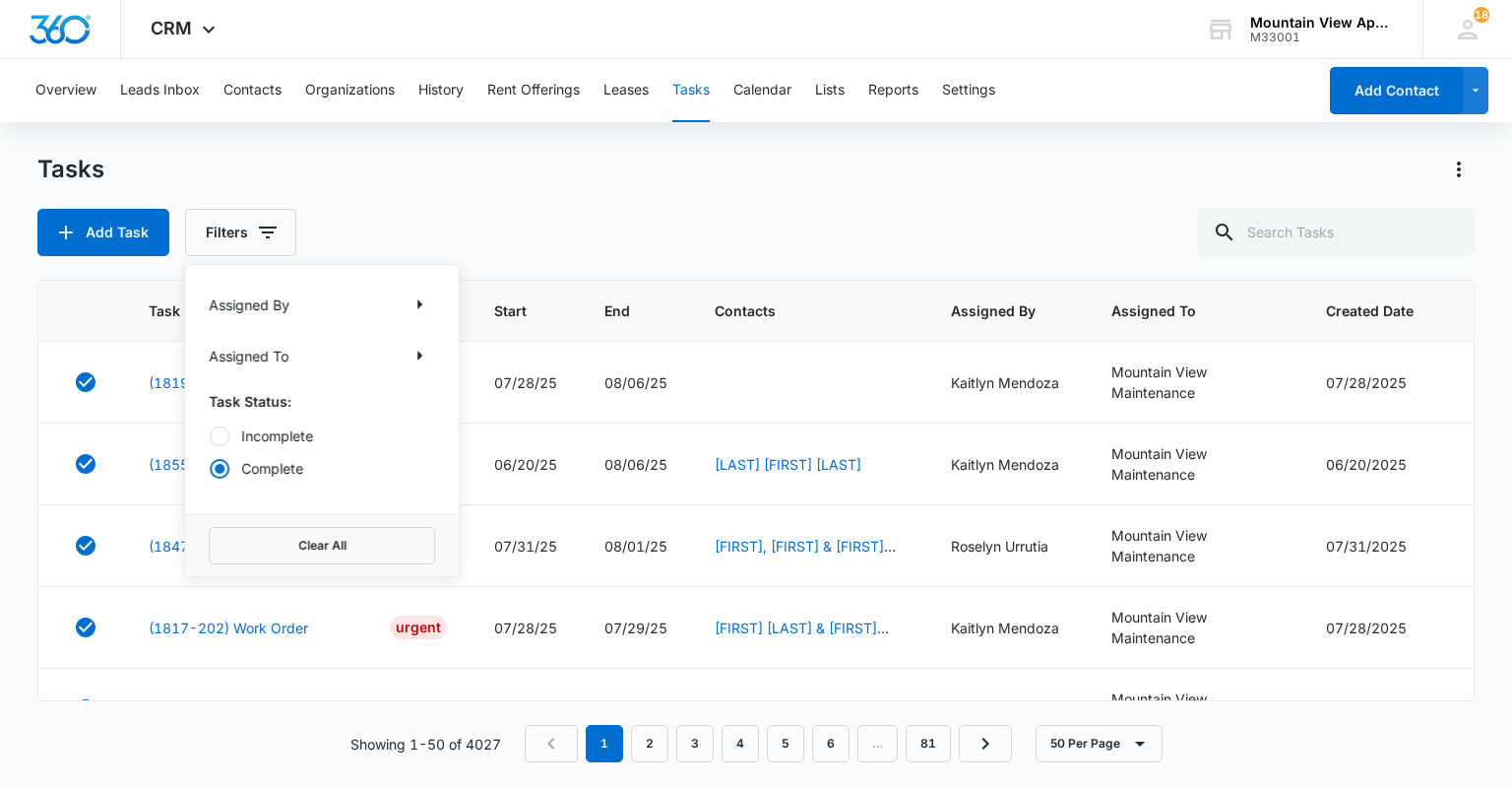 click on "Tasks Add Task Filters Assigned By Assigned To Task Status: Incomplete Complete Clear All" at bounding box center [755, 205] 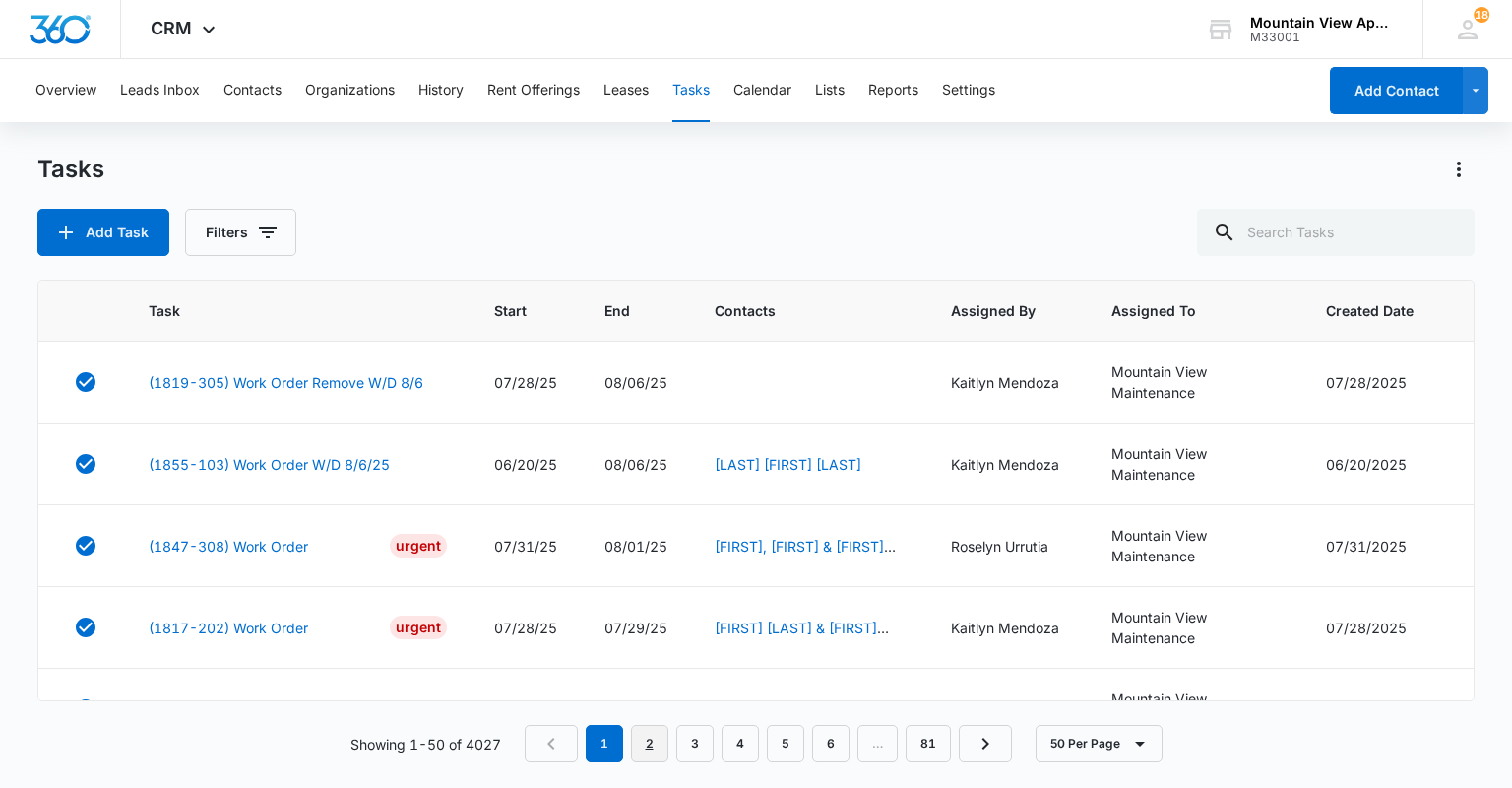 click on "2" at bounding box center (650, 744) 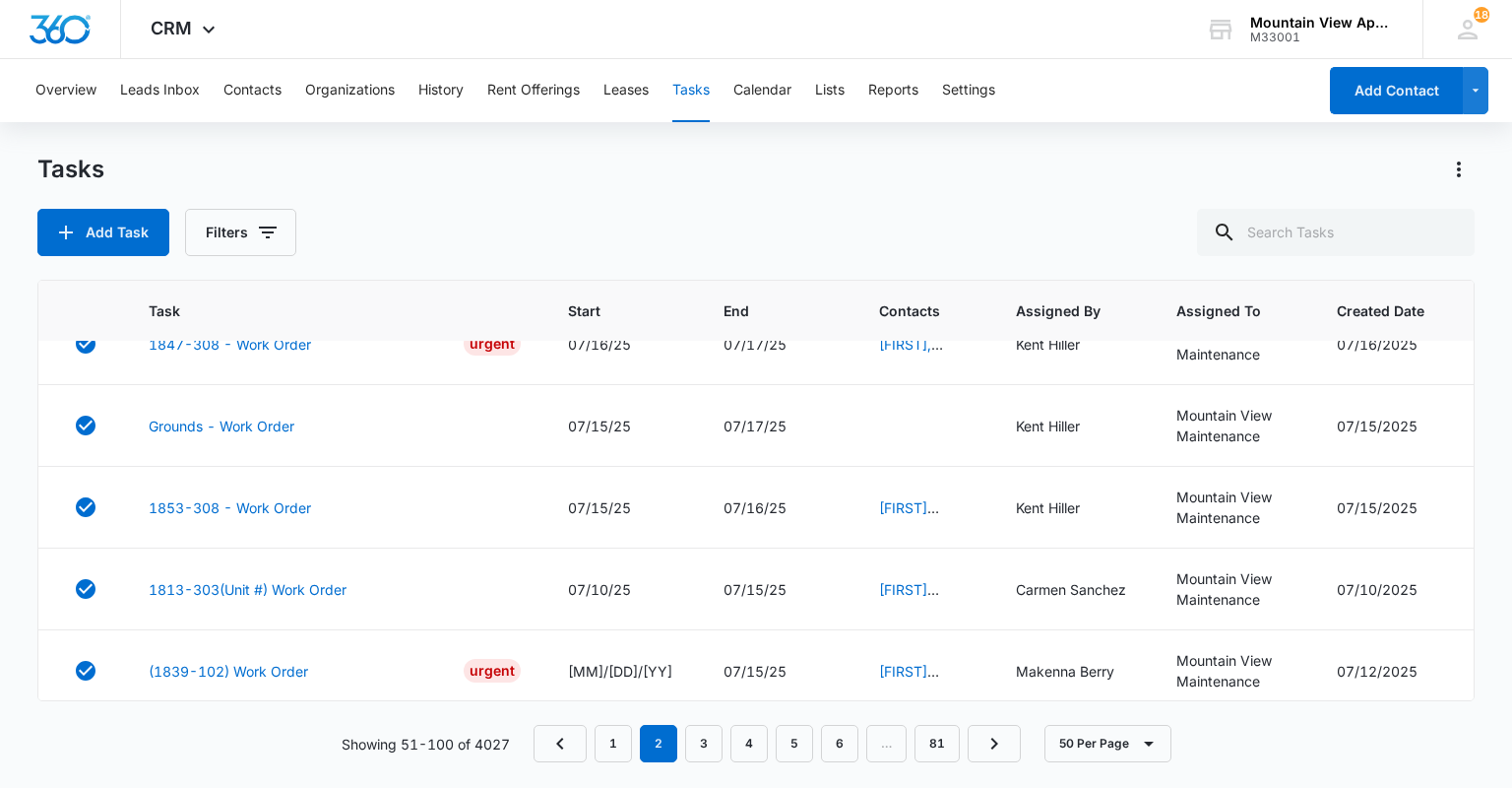 scroll, scrollTop: 3231, scrollLeft: 0, axis: vertical 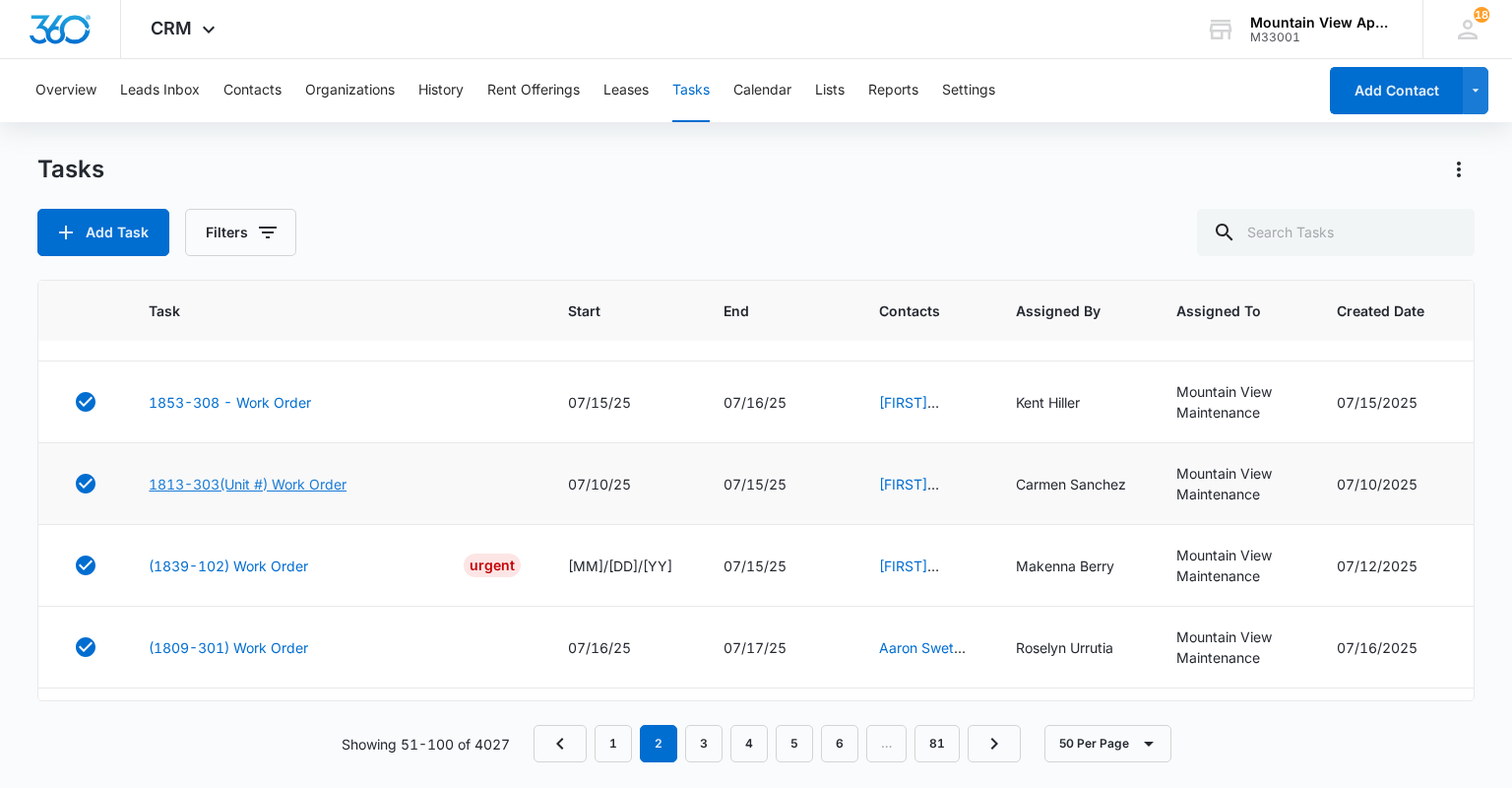 click on "1813-303(Unit #) Work Order" at bounding box center (247, 484) 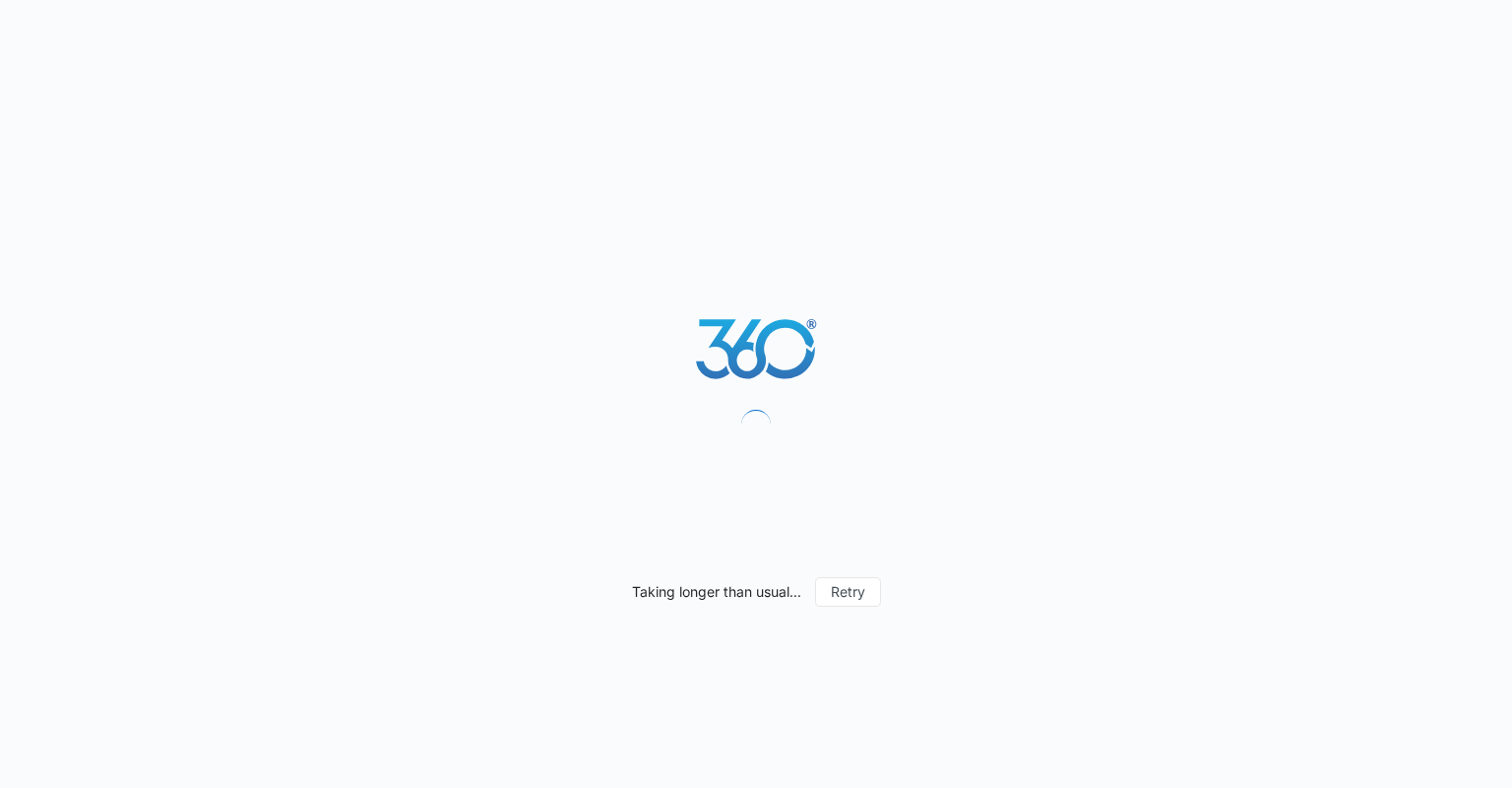 scroll, scrollTop: 0, scrollLeft: 0, axis: both 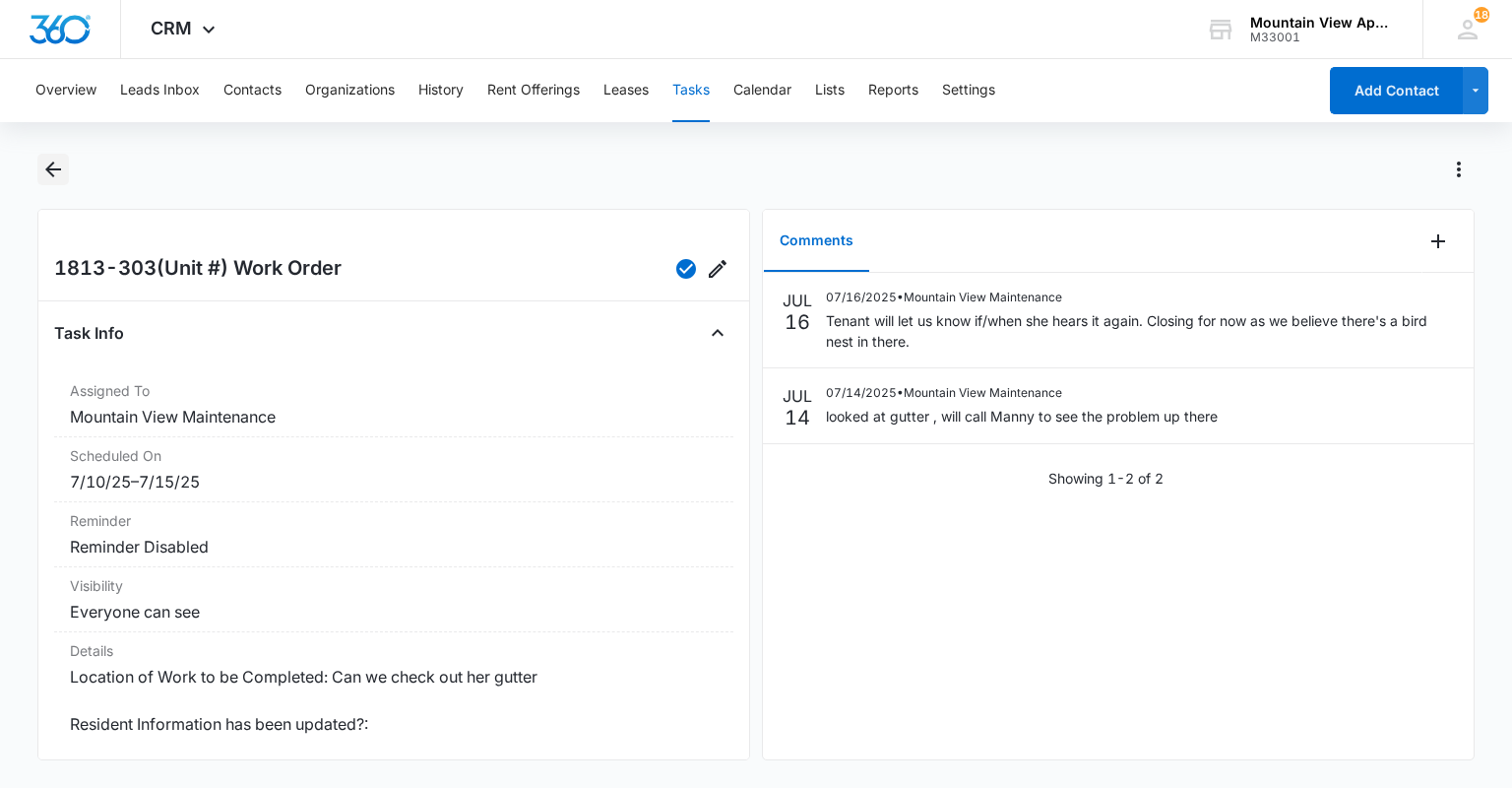 click 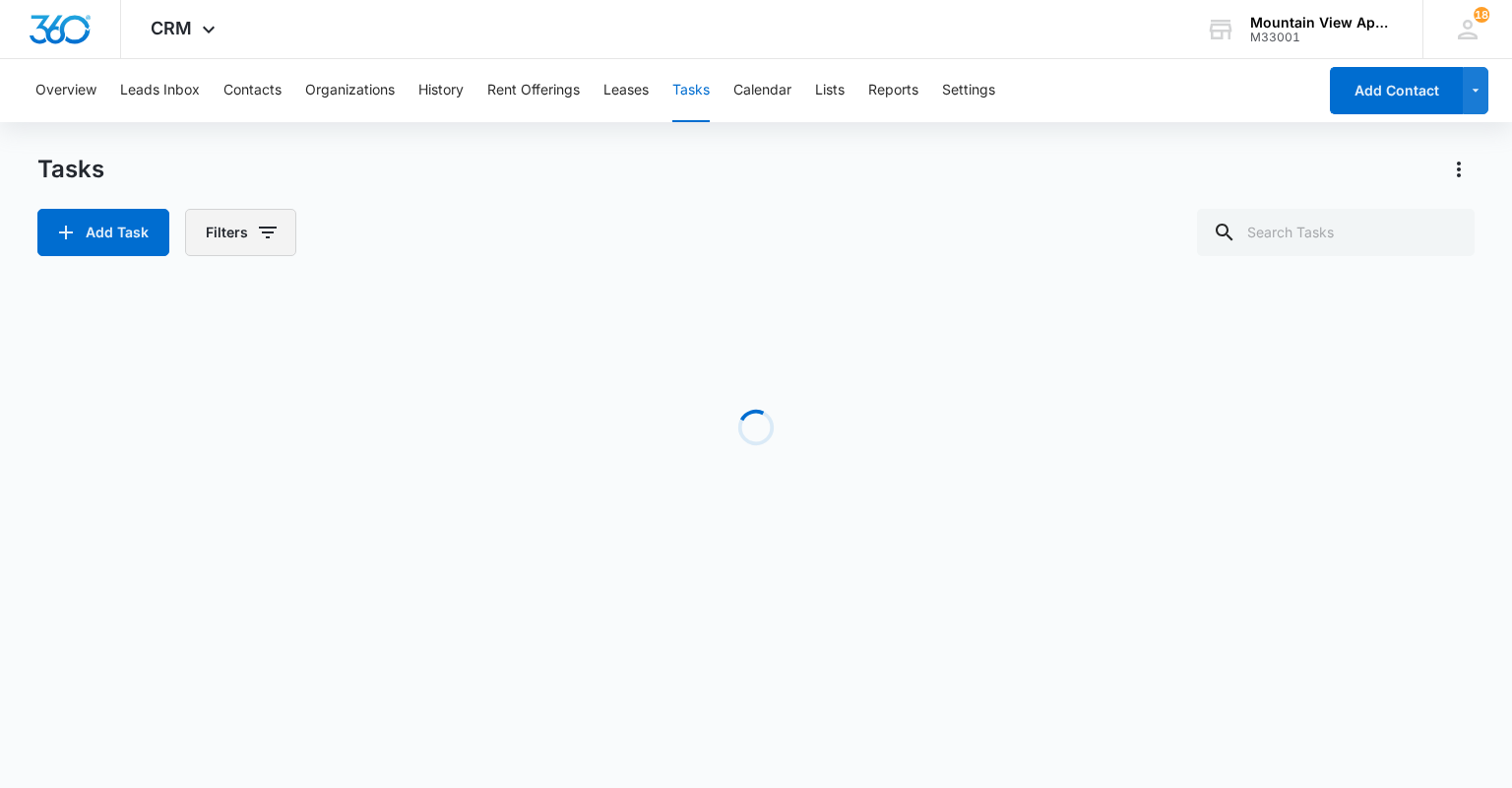 click on "Filters" at bounding box center (240, 232) 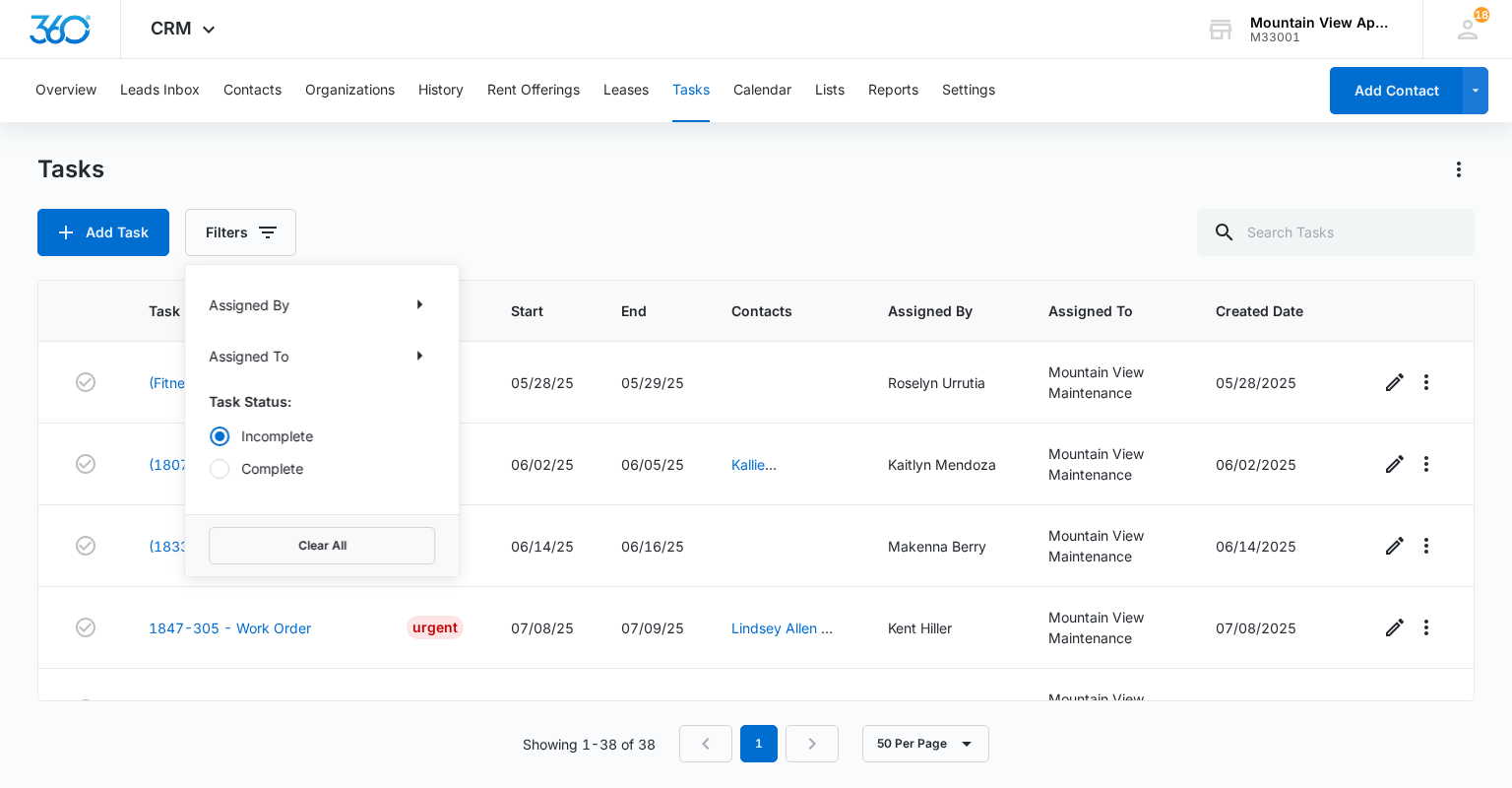click on "Complete" at bounding box center (322, 468) 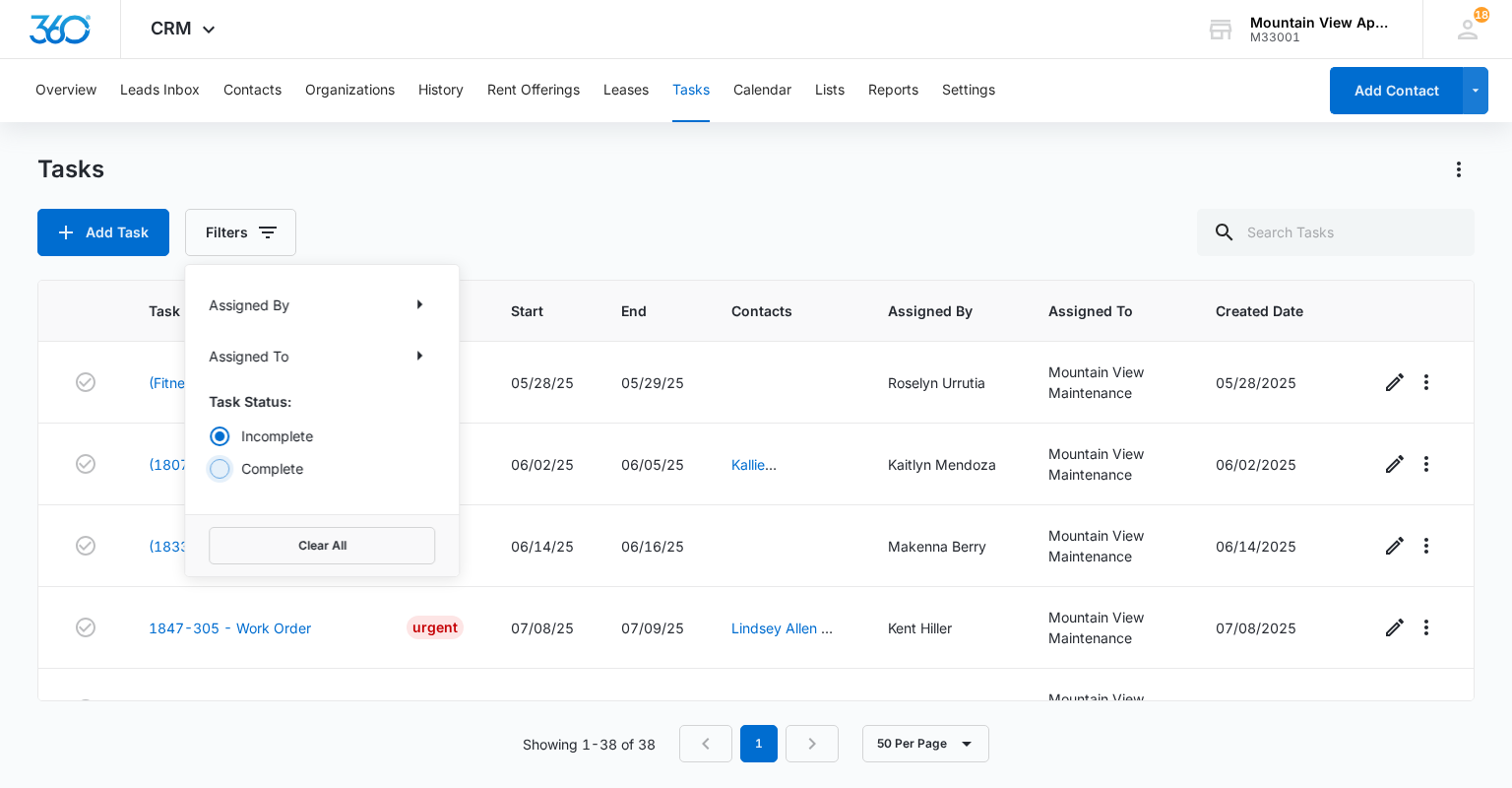 radio on "false" 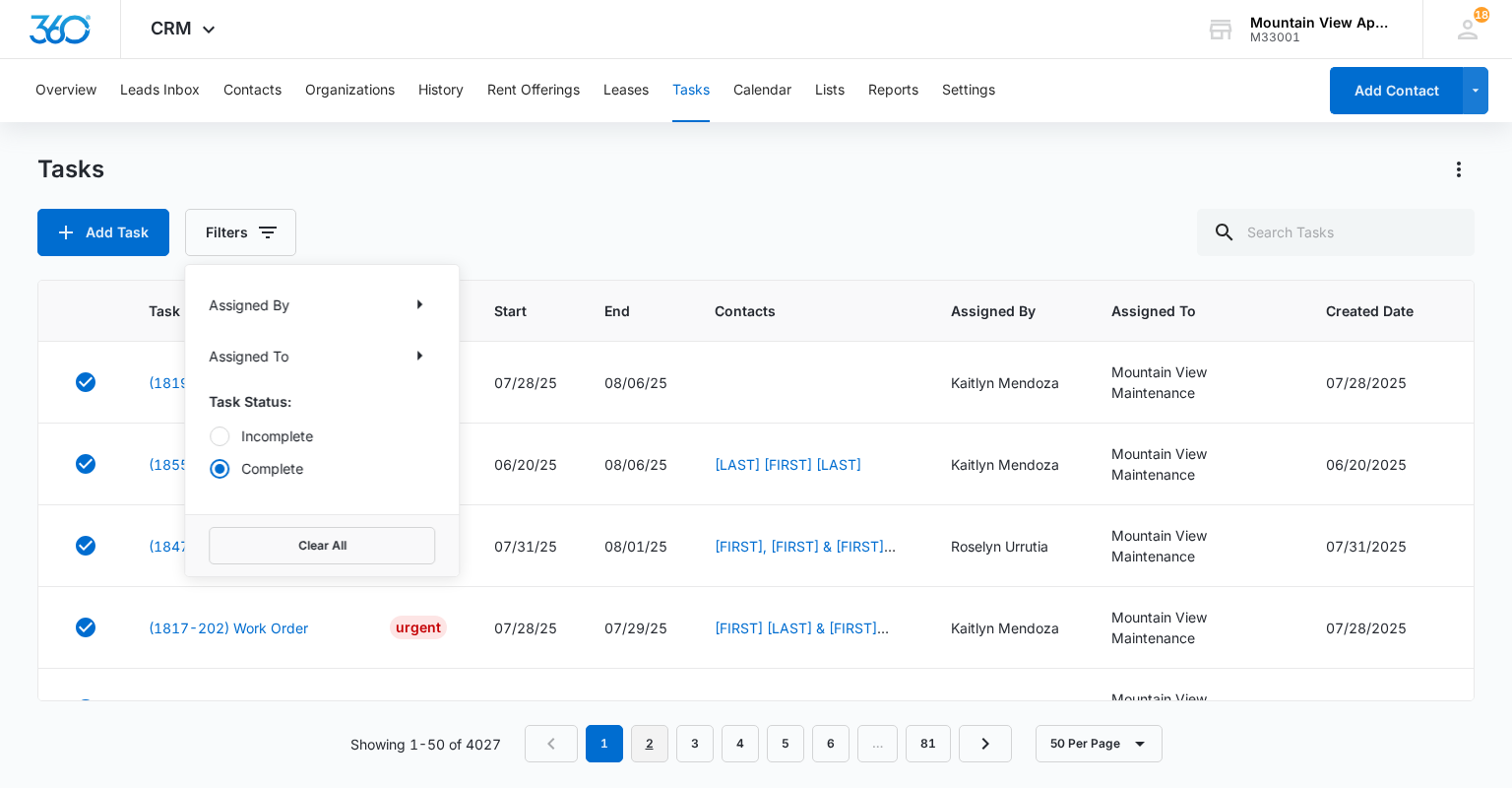 click on "2" at bounding box center [650, 744] 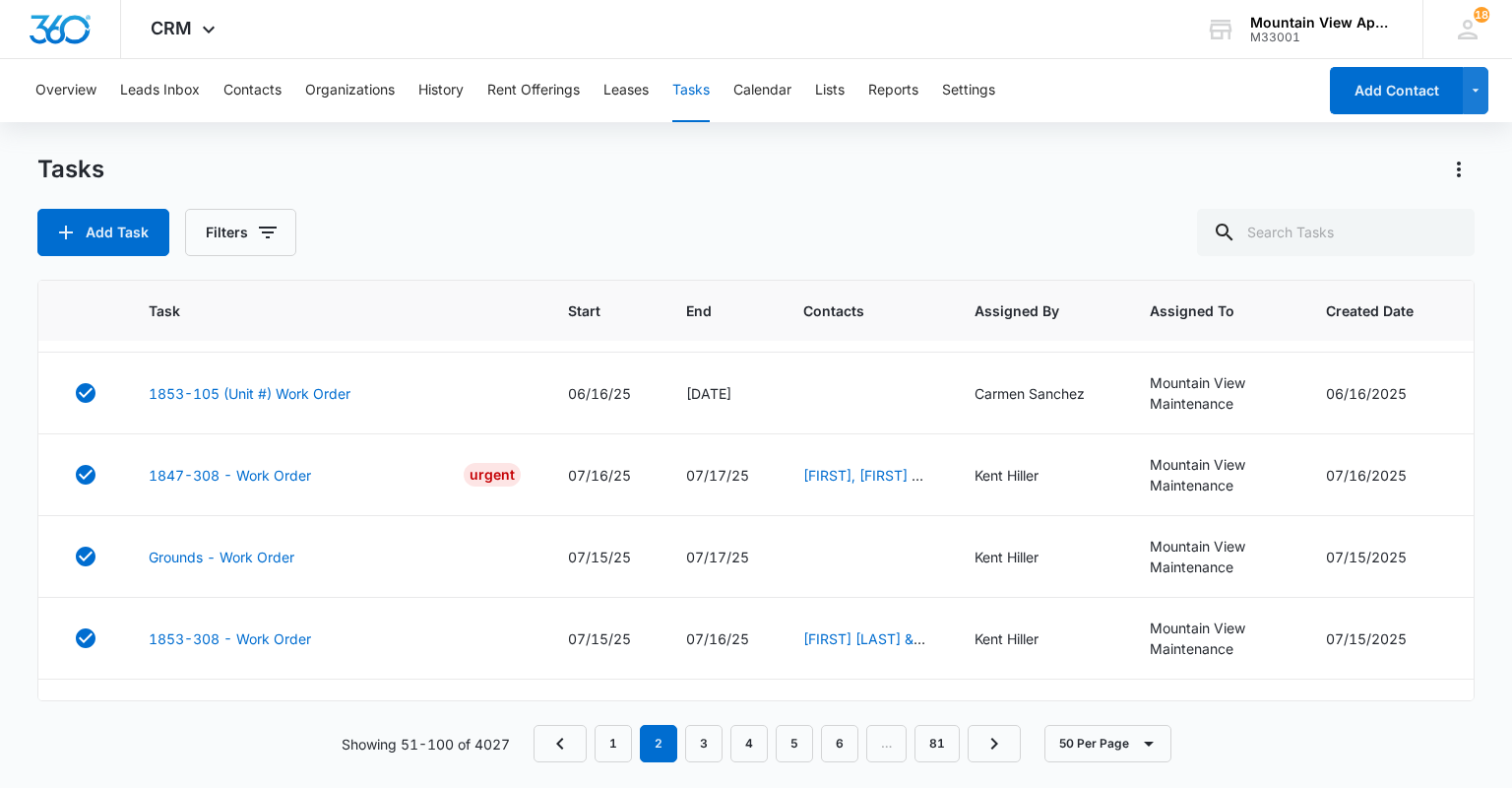 scroll, scrollTop: 2991, scrollLeft: 0, axis: vertical 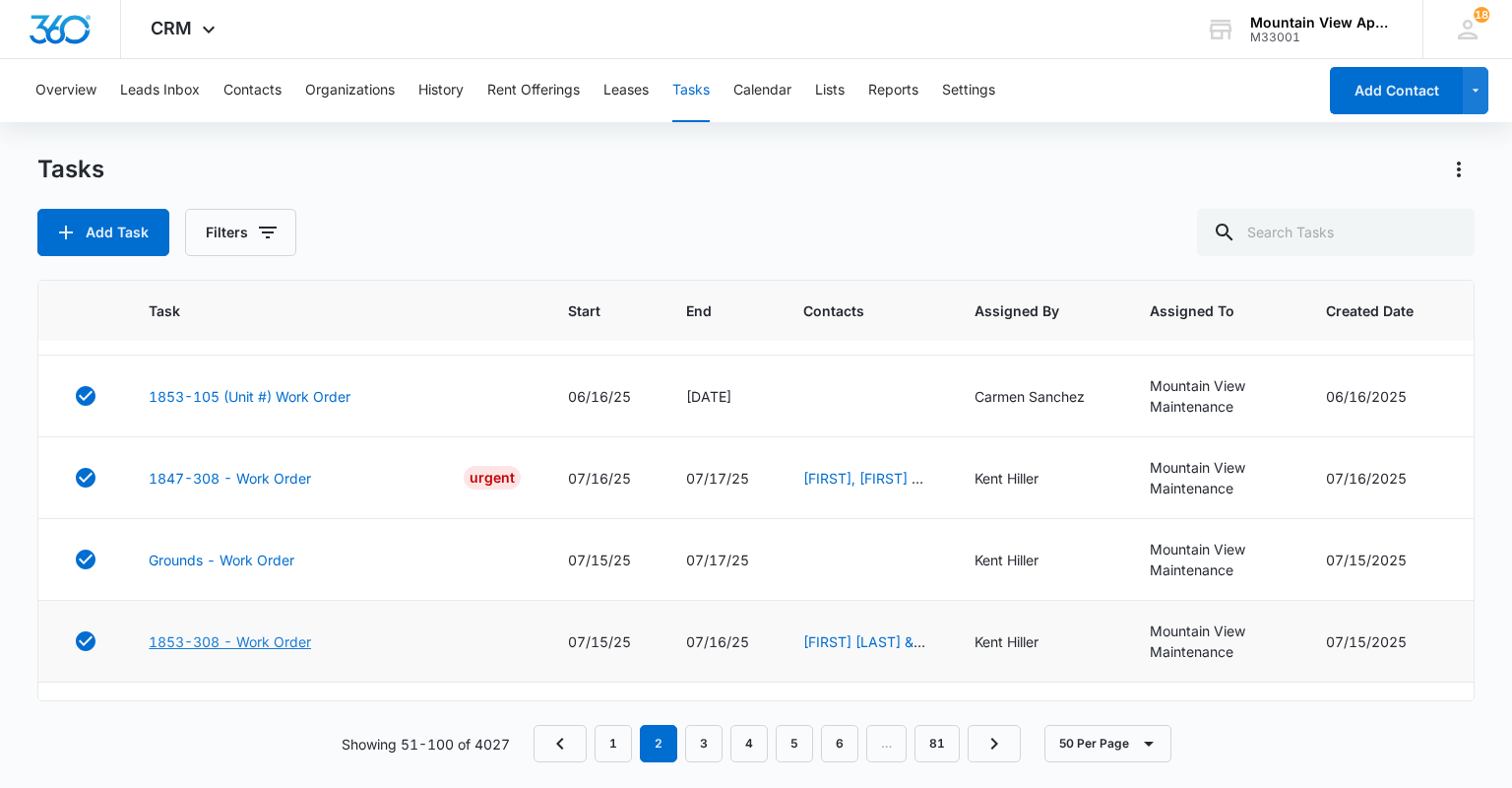 click on "1853-308 - Work Order" at bounding box center (229, 641) 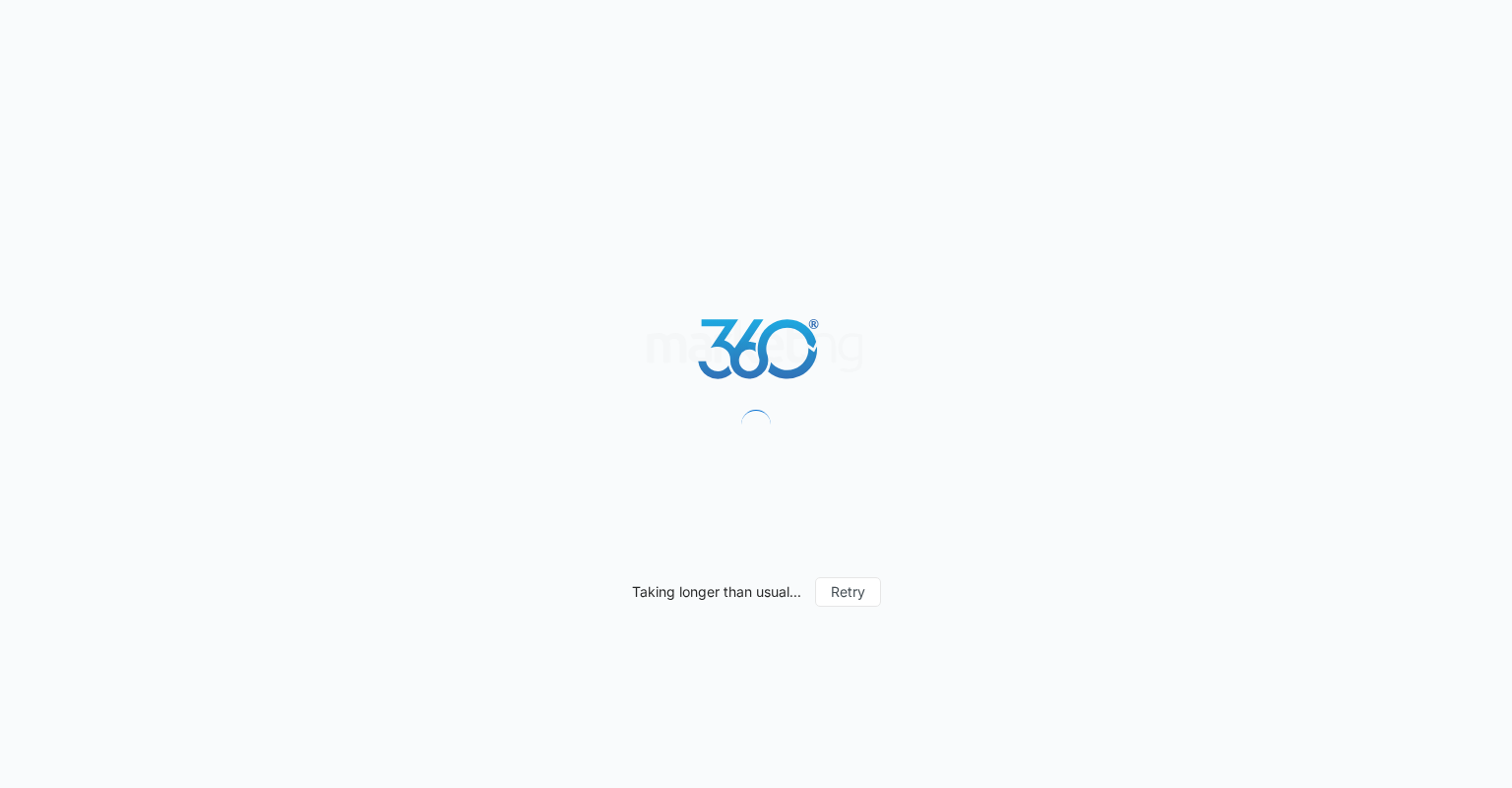 scroll, scrollTop: 0, scrollLeft: 0, axis: both 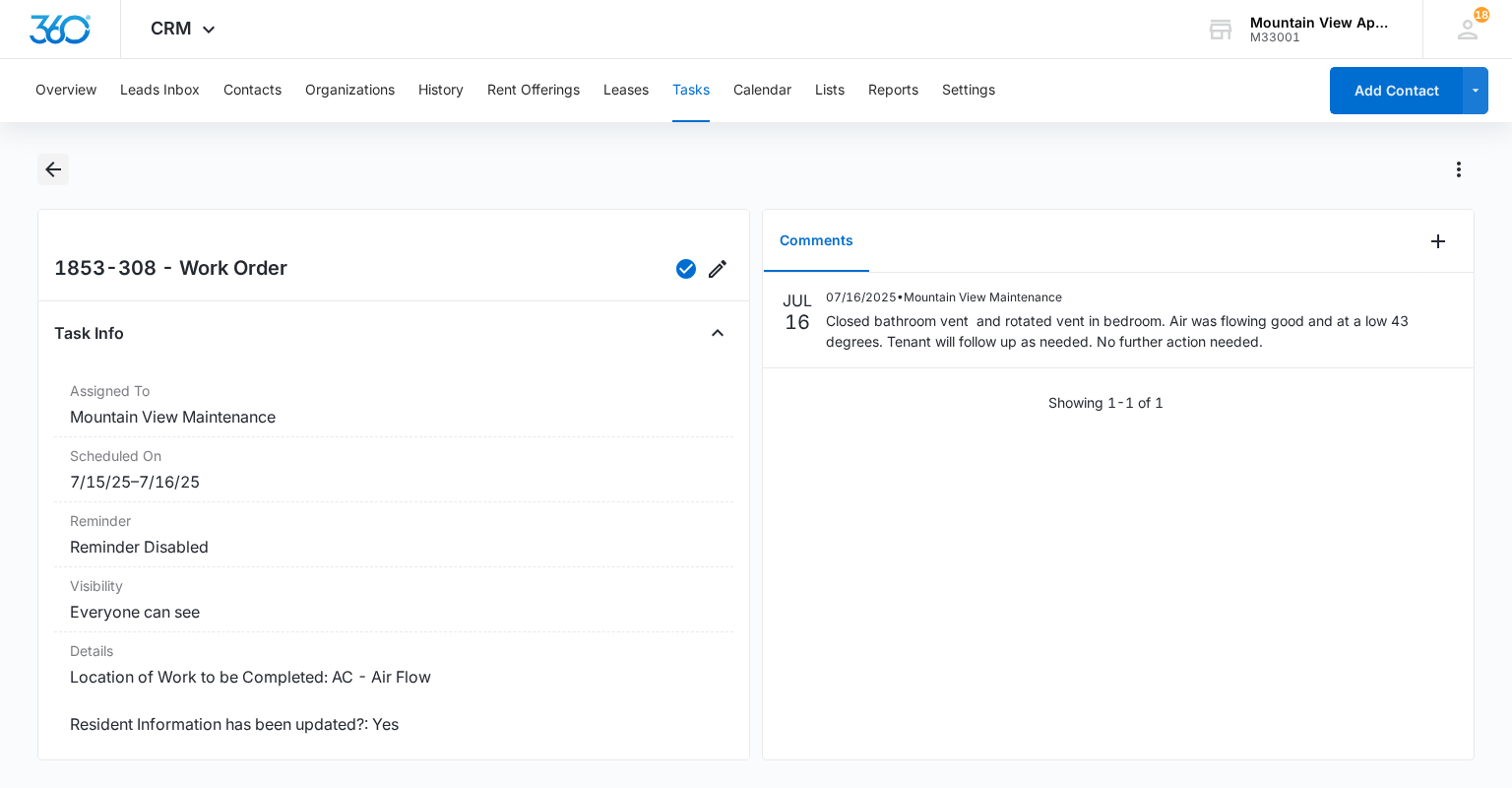 click 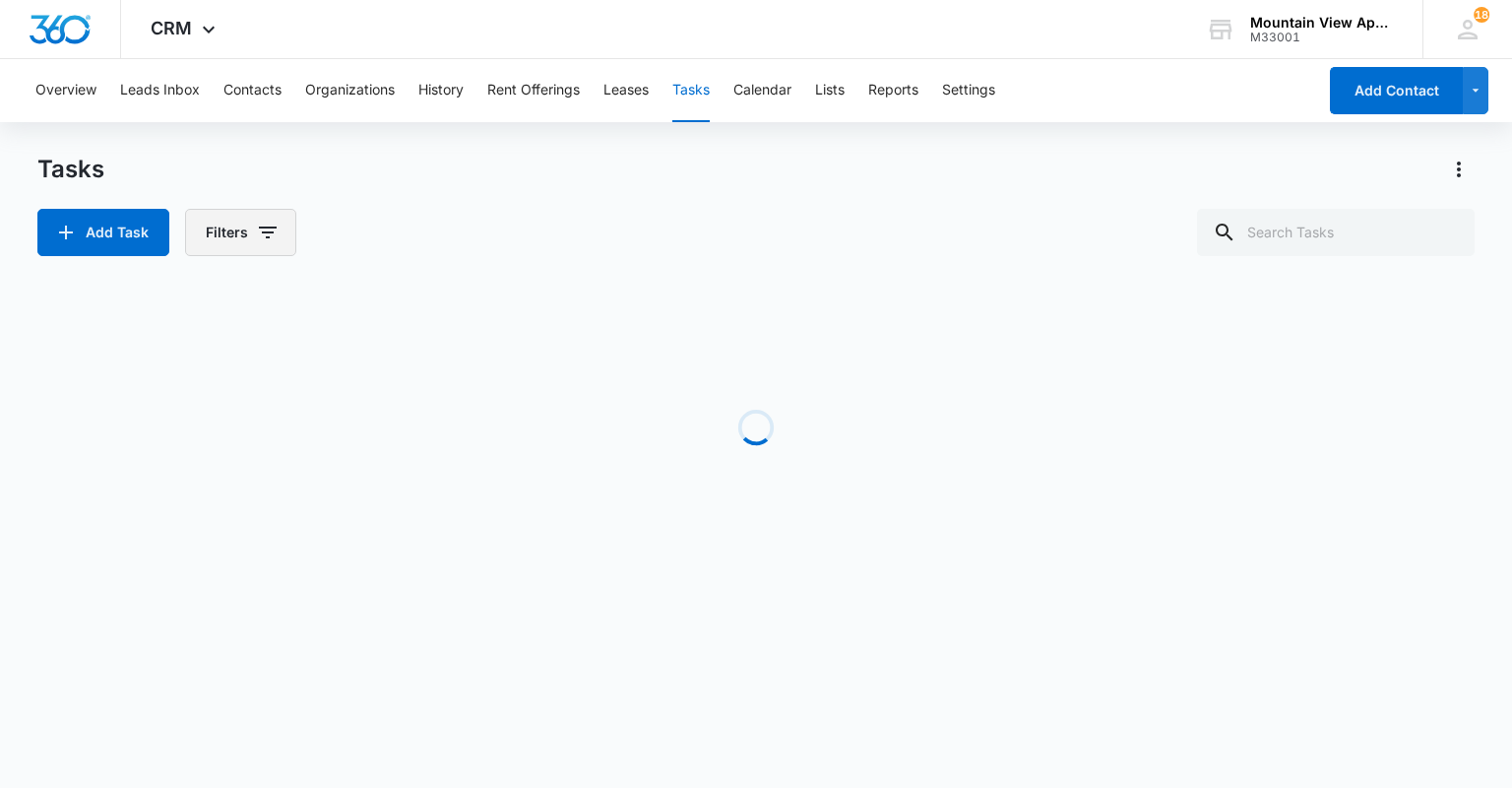 click at bounding box center [268, 232] 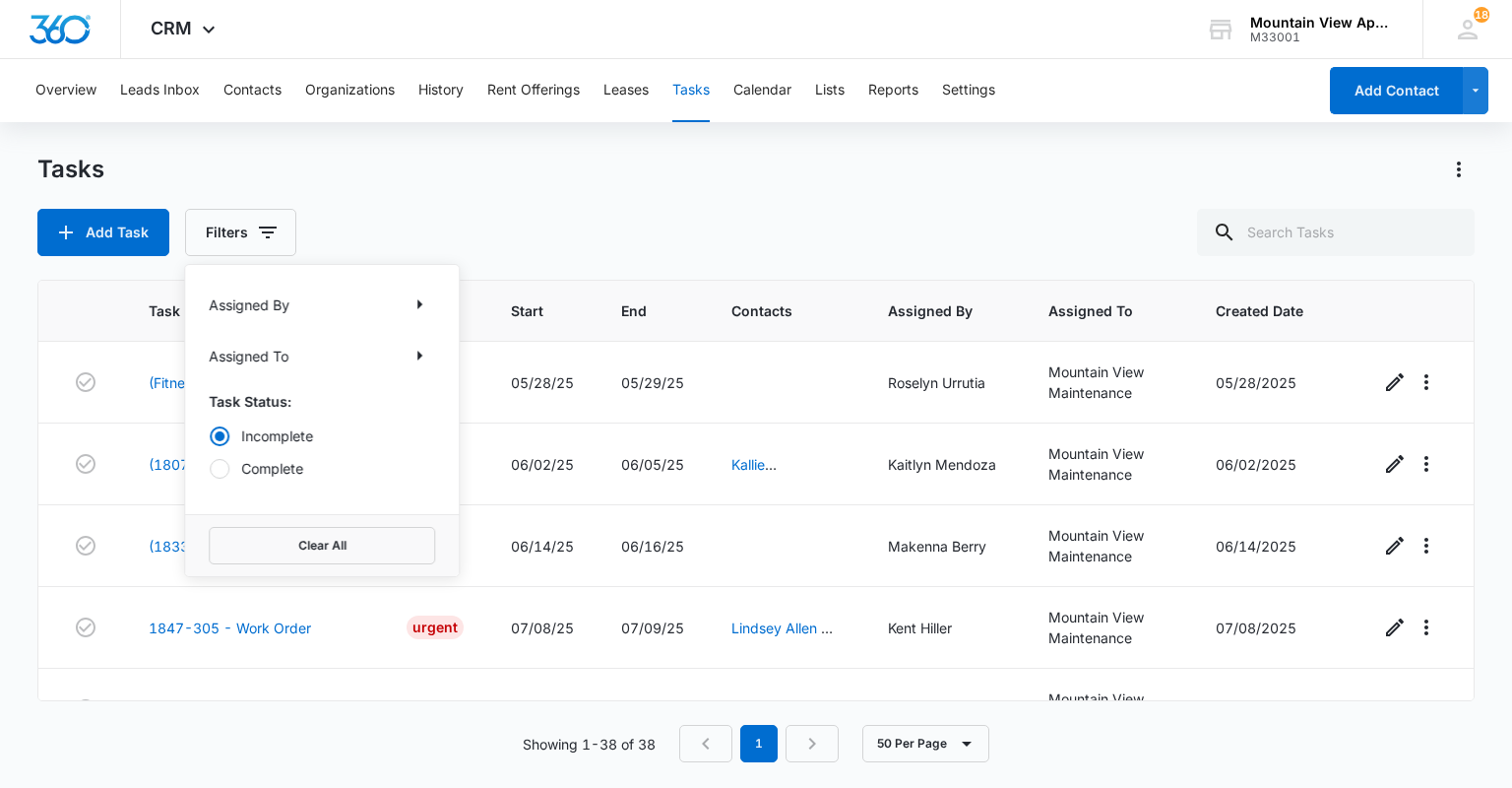 click on "Complete" at bounding box center [322, 468] 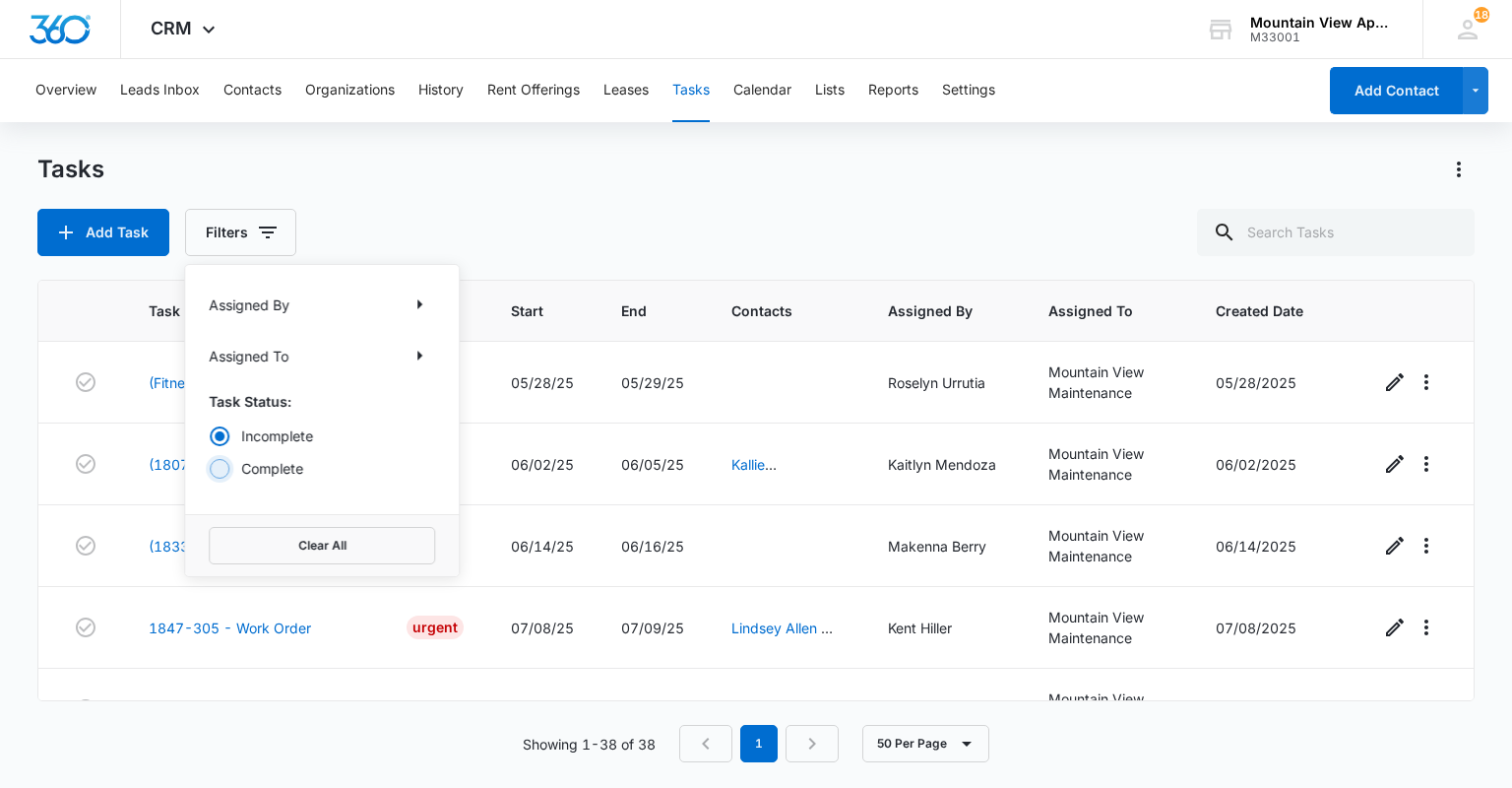 click on "Complete" at bounding box center (209, 468) 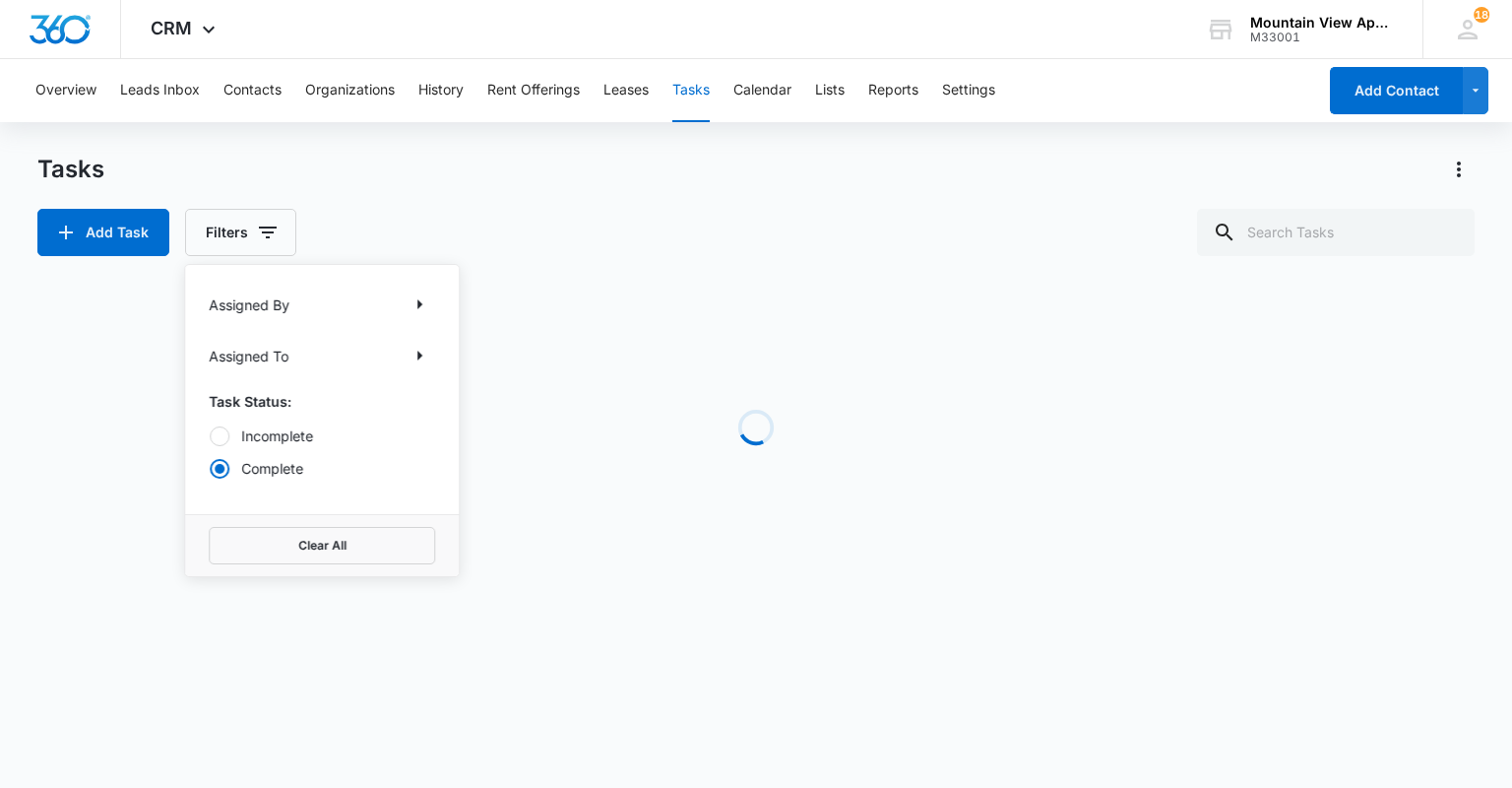 click on "Add Task Filters Assigned By Assigned To Task Status: Incomplete Complete Clear All" at bounding box center [755, 232] 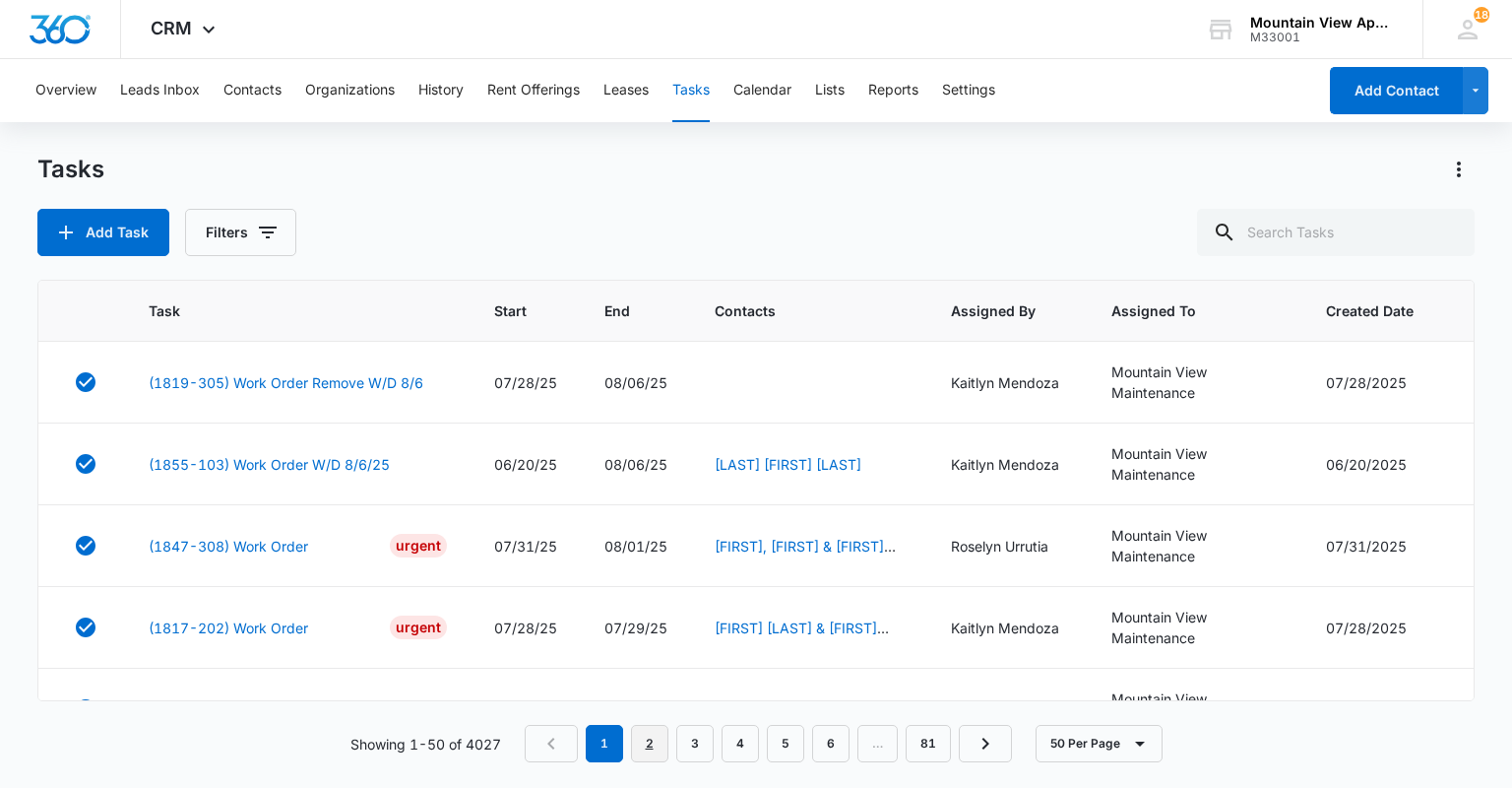 click on "2" at bounding box center (650, 744) 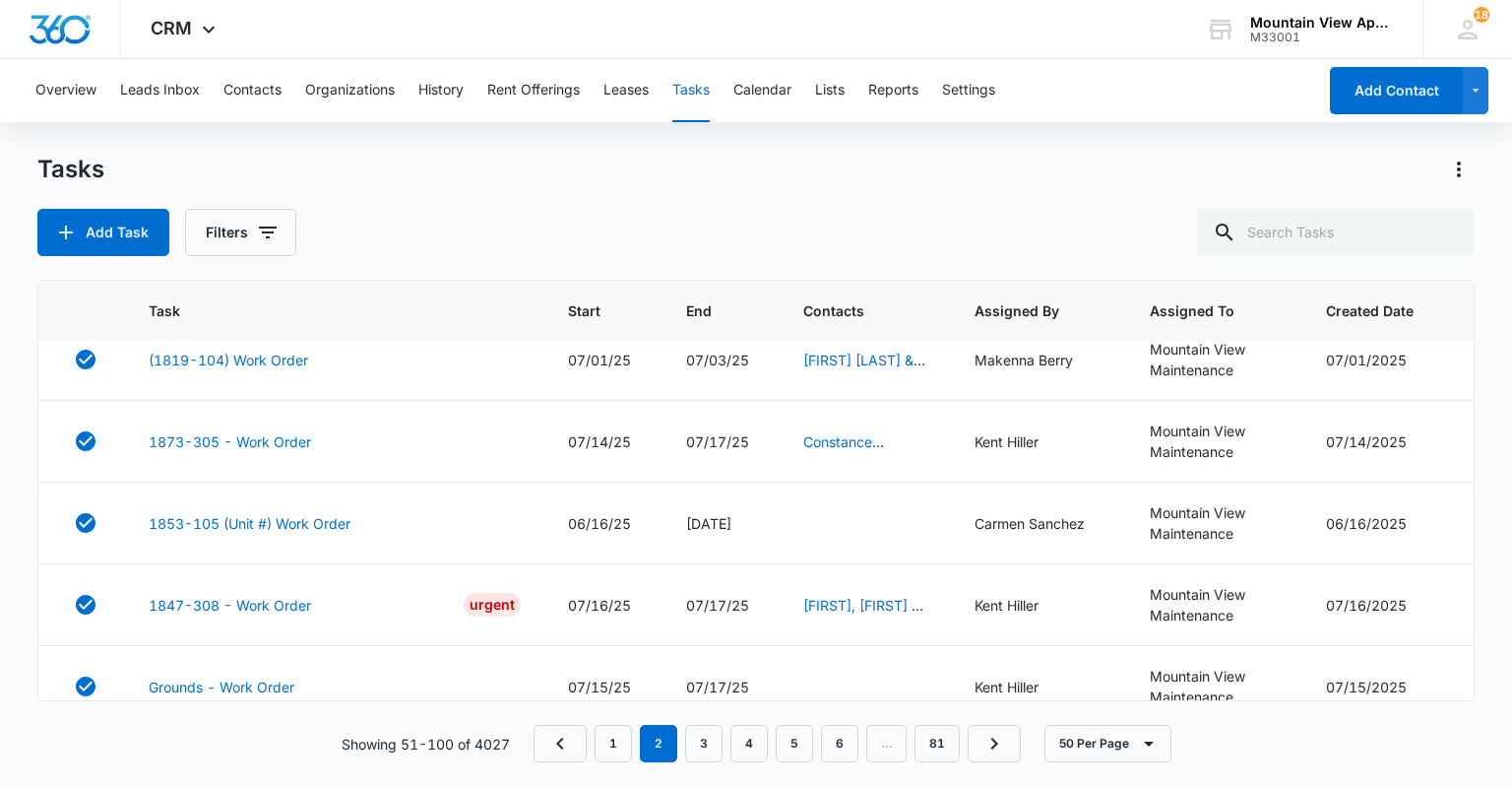 scroll, scrollTop: 2837, scrollLeft: 0, axis: vertical 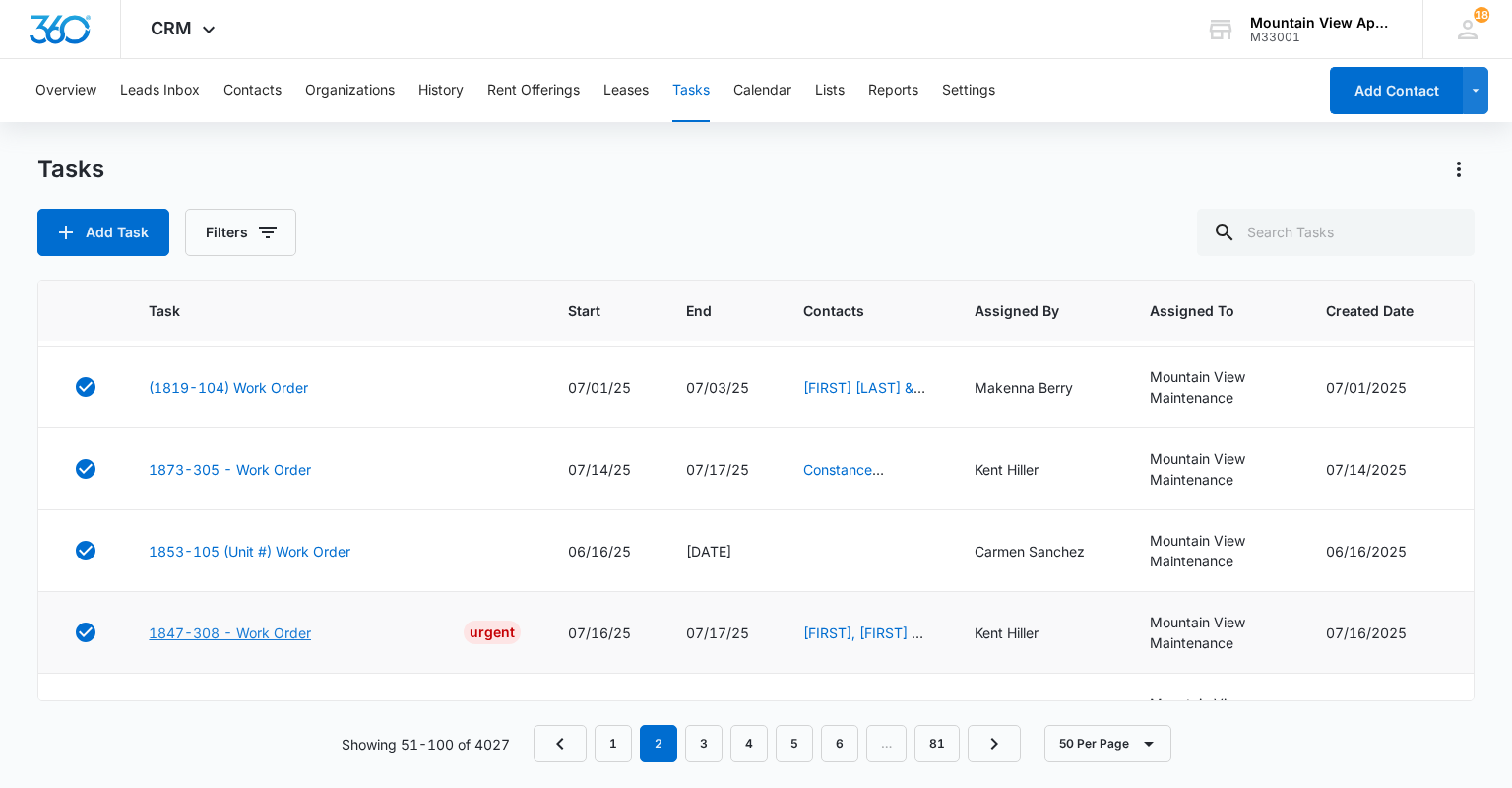 click on "1847-308 - Work Order" at bounding box center [229, 632] 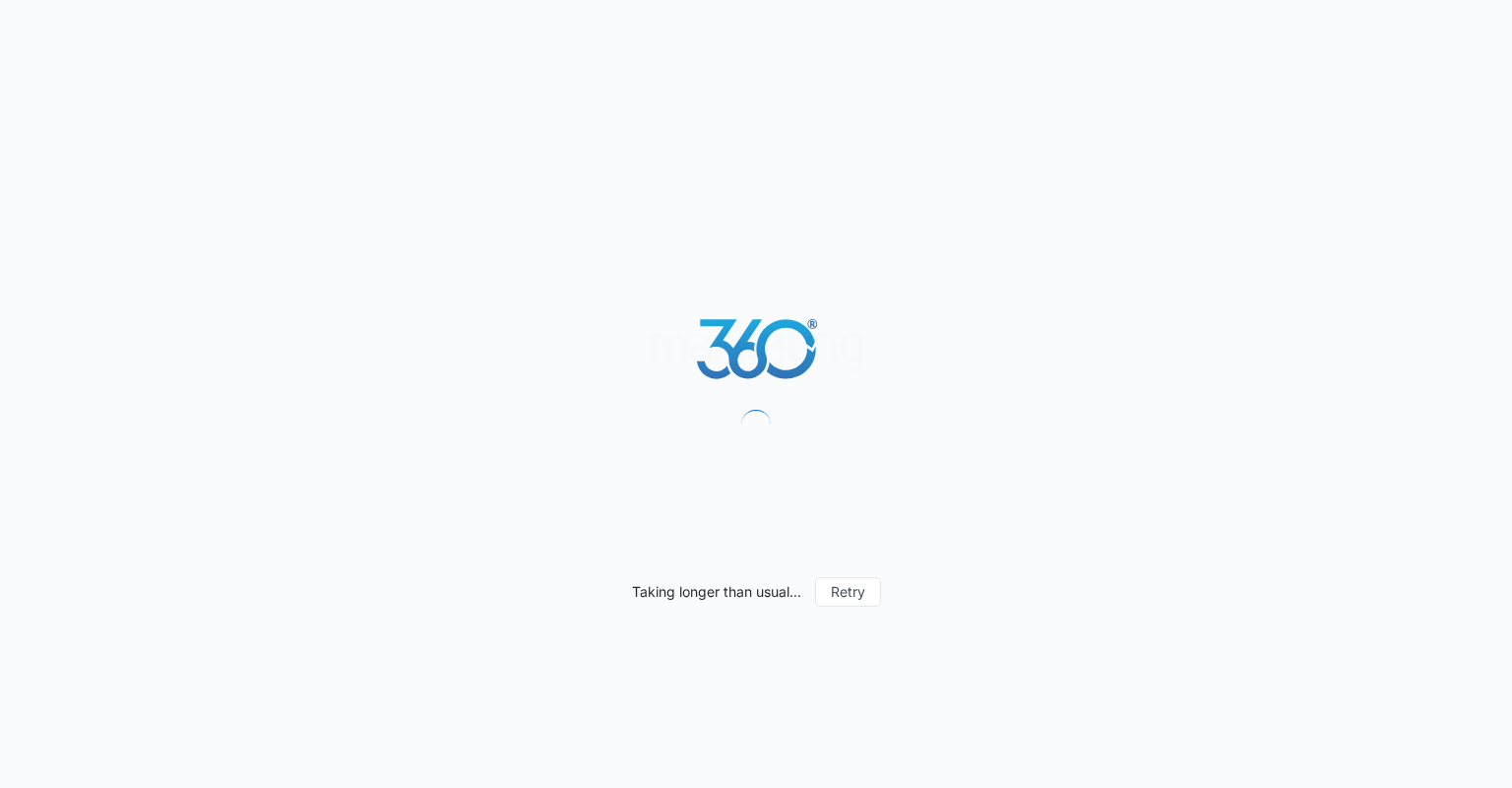 scroll, scrollTop: 0, scrollLeft: 0, axis: both 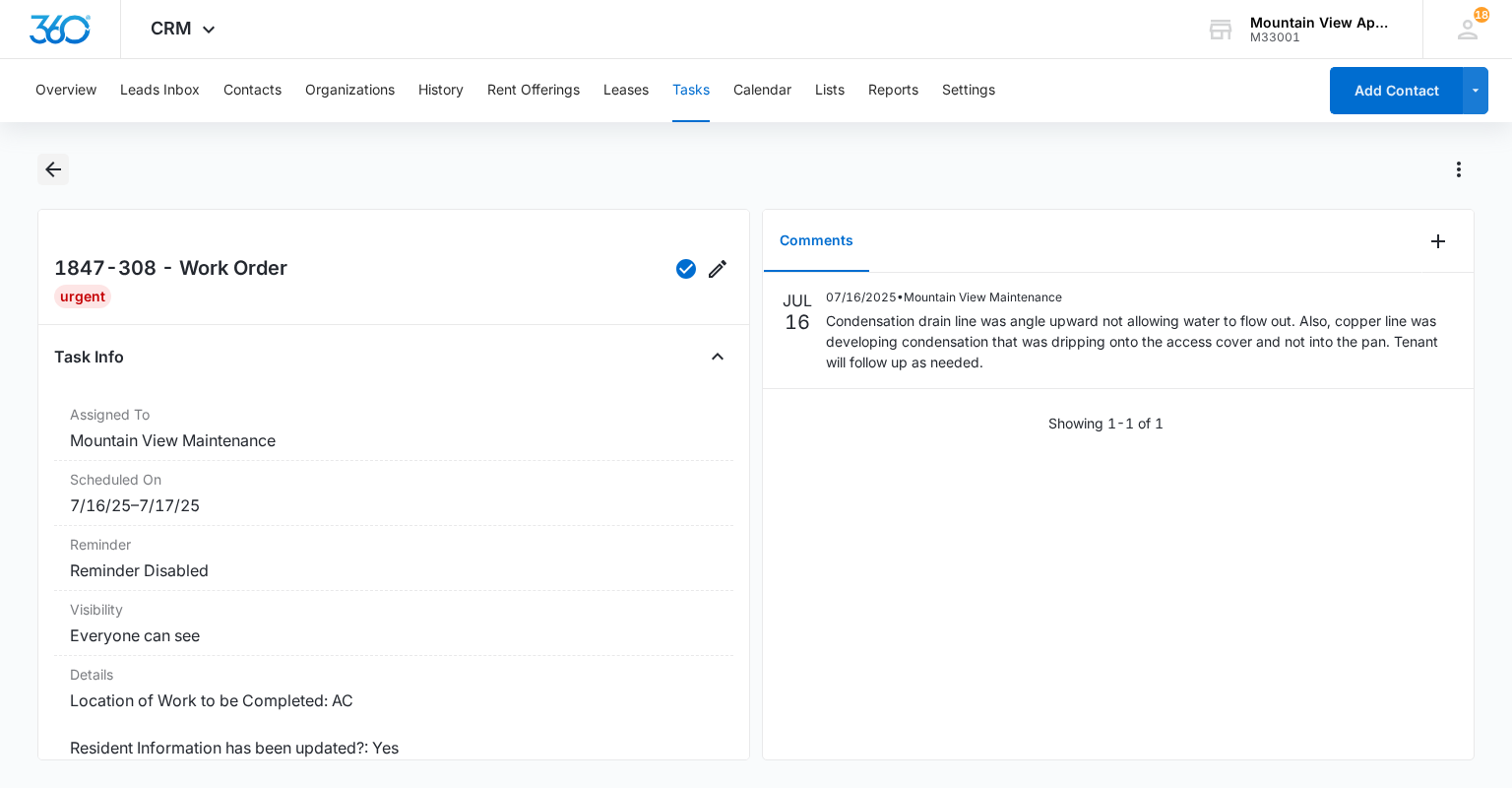 click 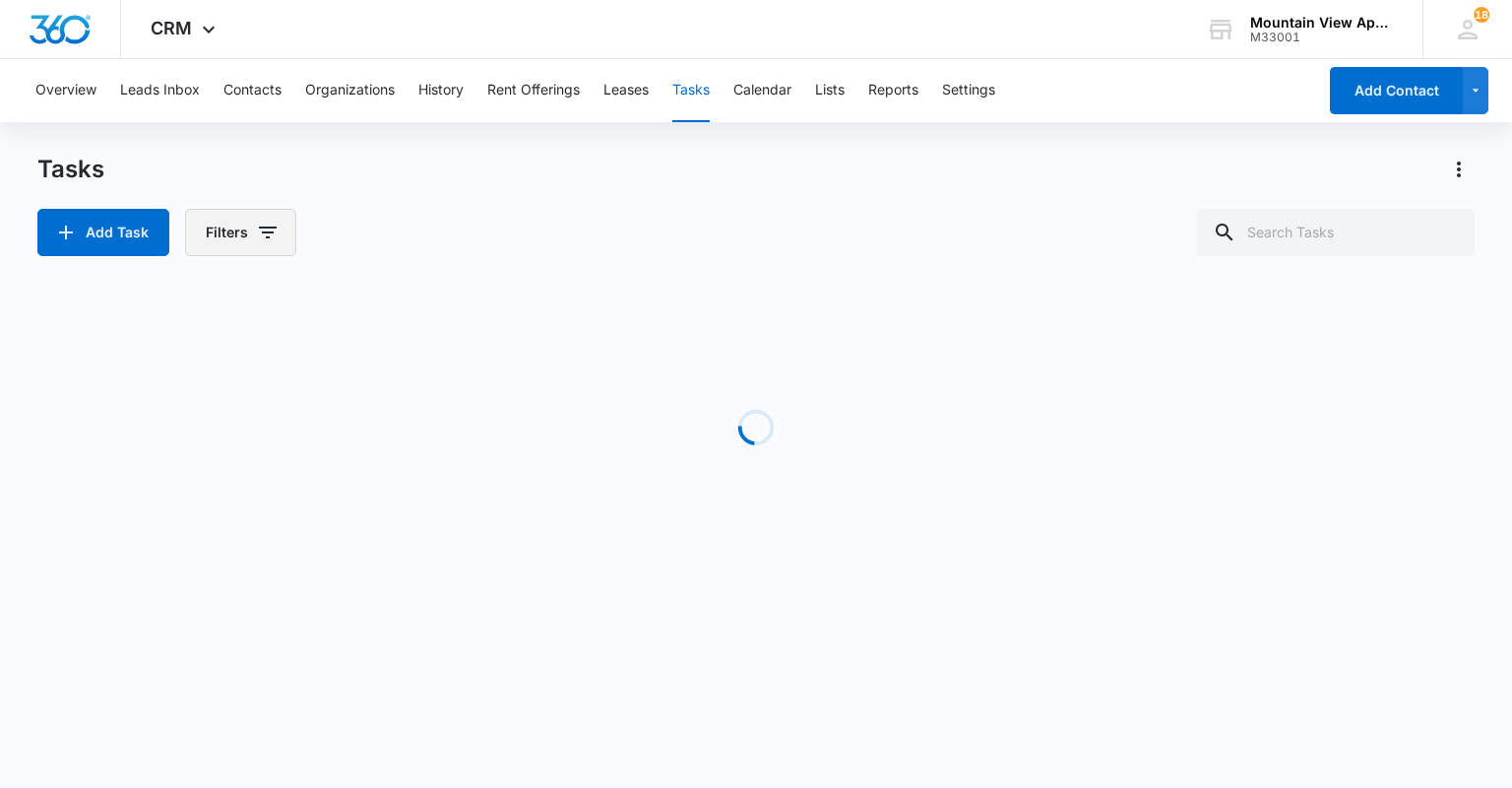 click 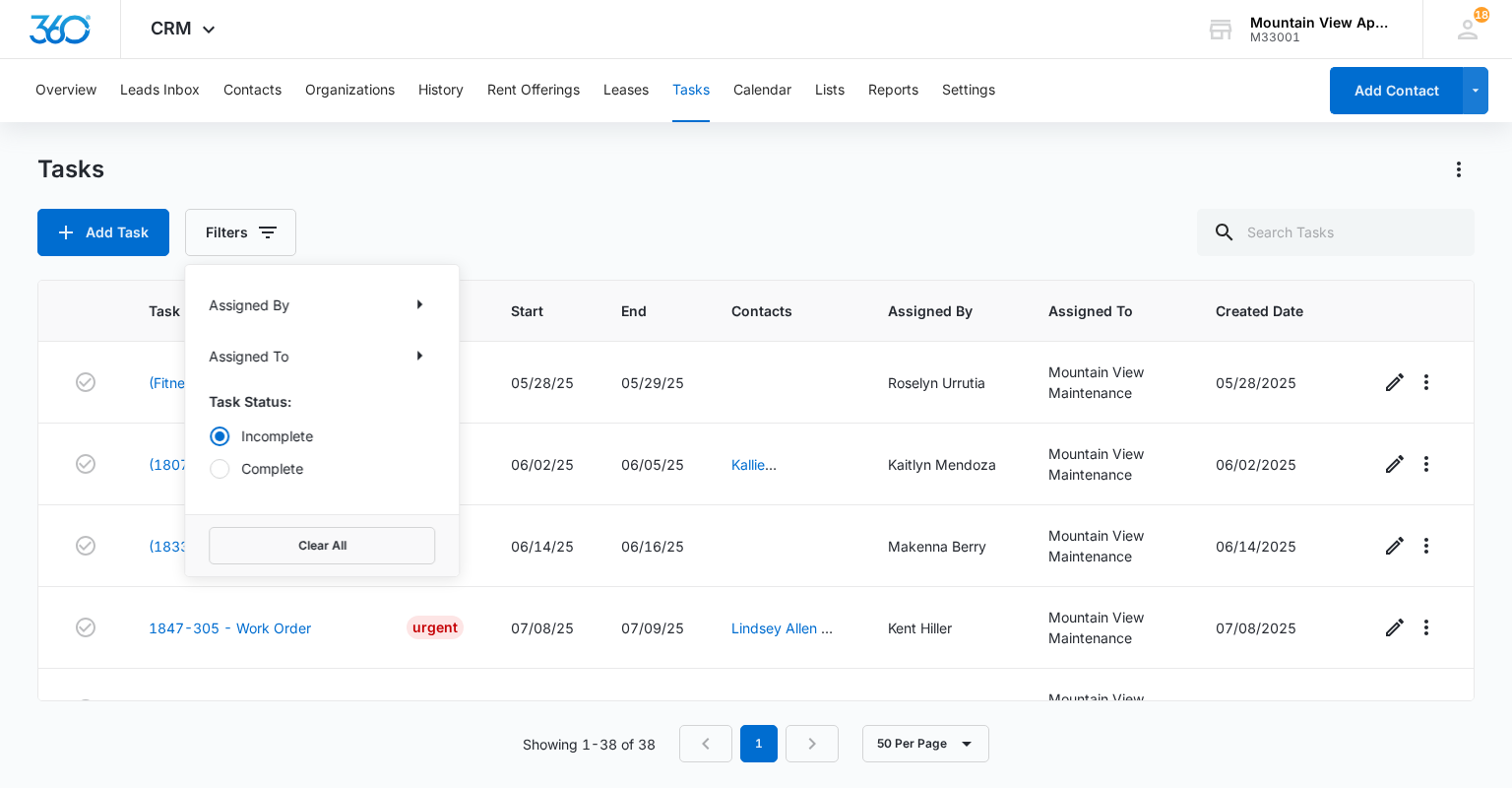 click on "Assigned By Assigned To Task Status: Incomplete Complete" at bounding box center [322, 389] 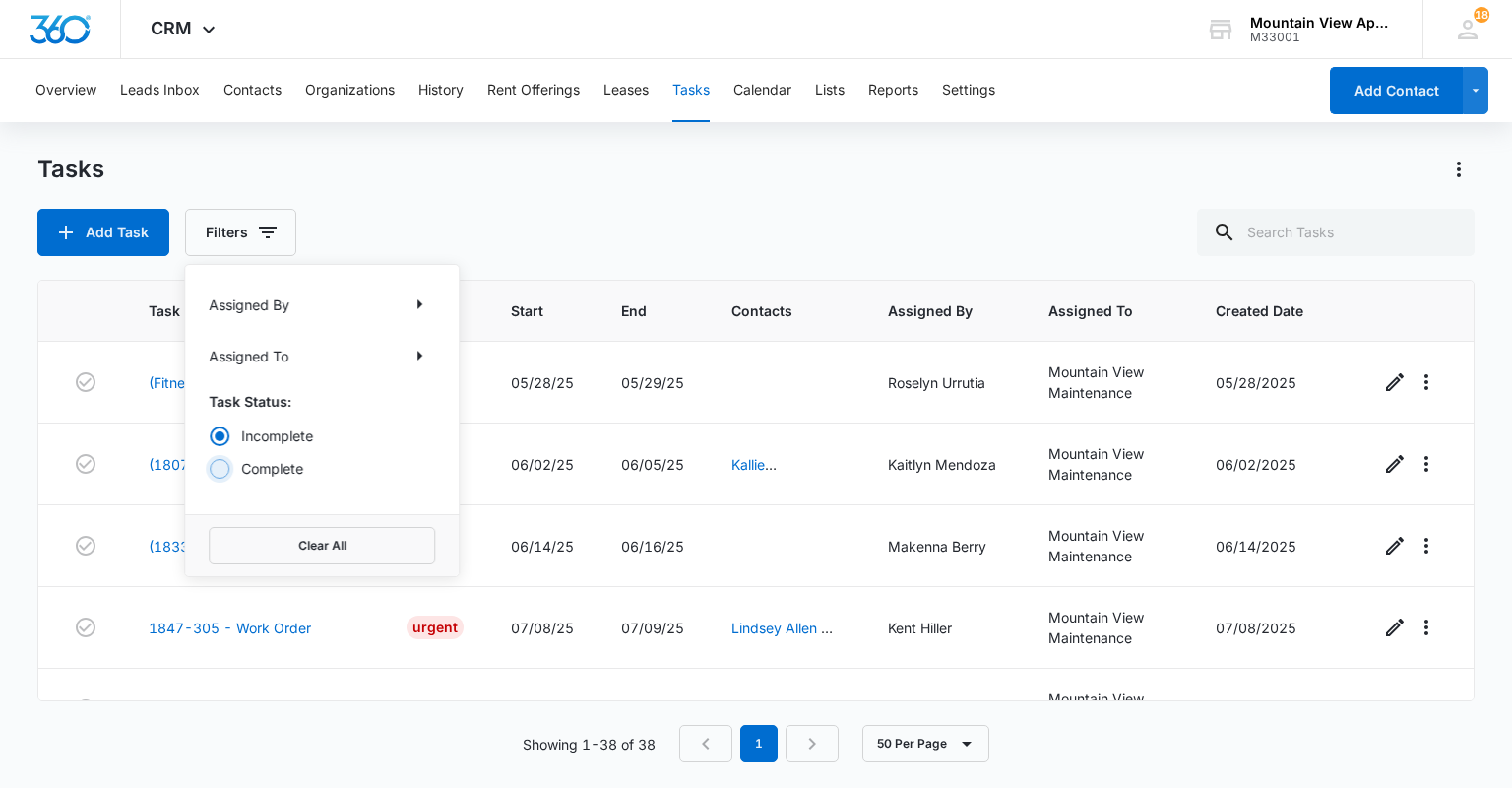 radio on "false" 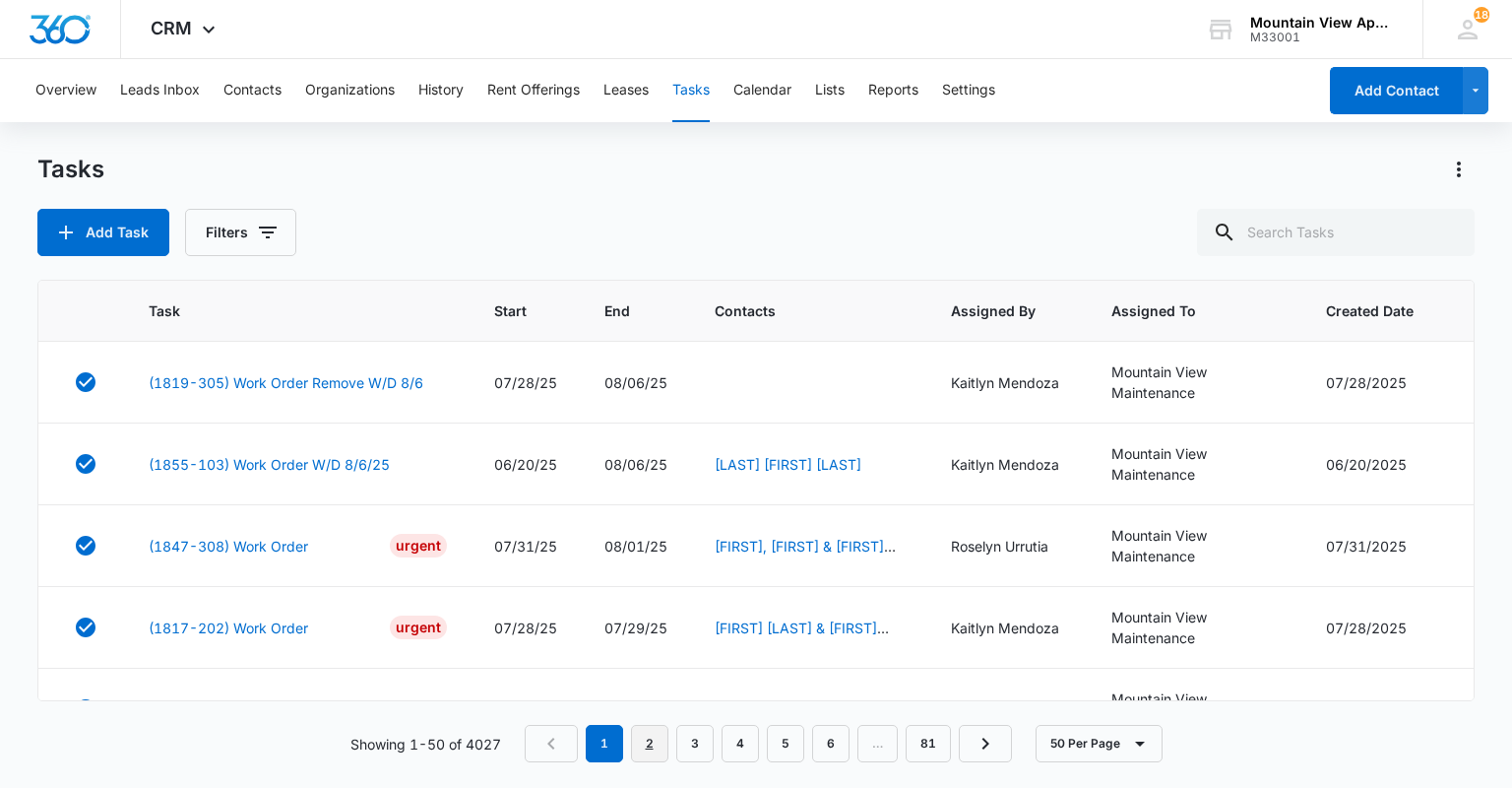 click on "2" at bounding box center [650, 744] 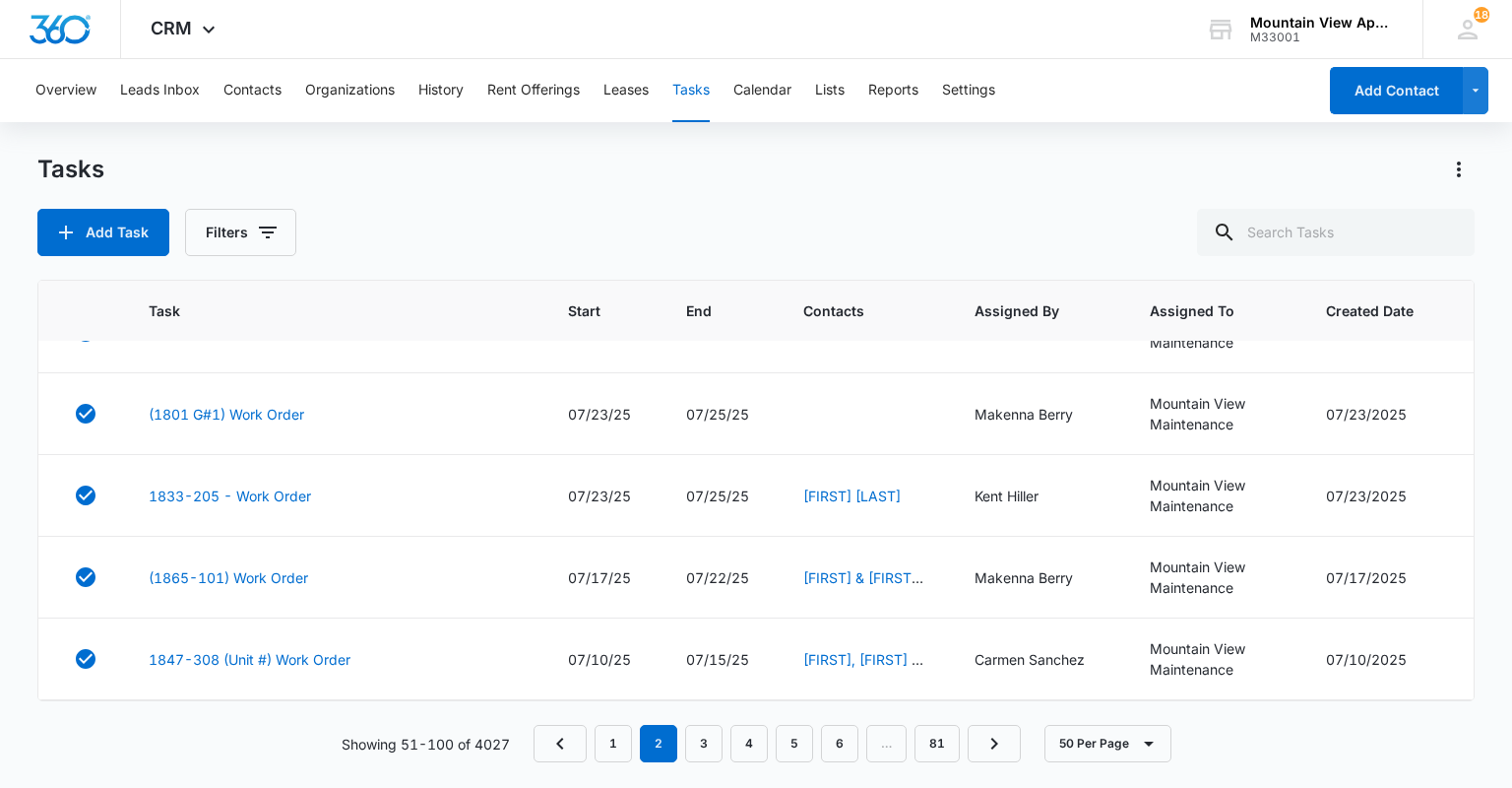 scroll, scrollTop: 473, scrollLeft: 0, axis: vertical 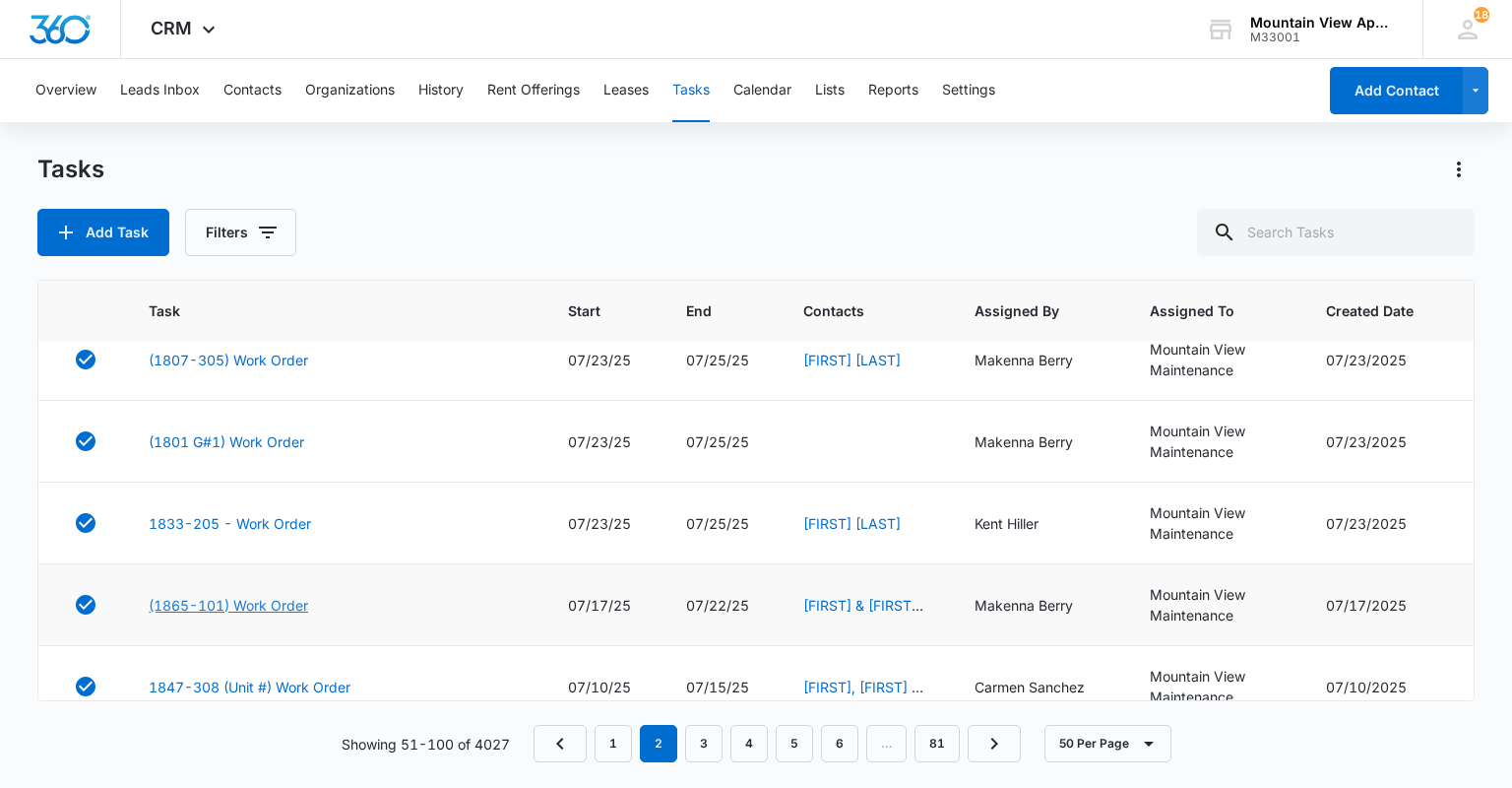 click on "(1865-101) Work Order" at bounding box center (228, 605) 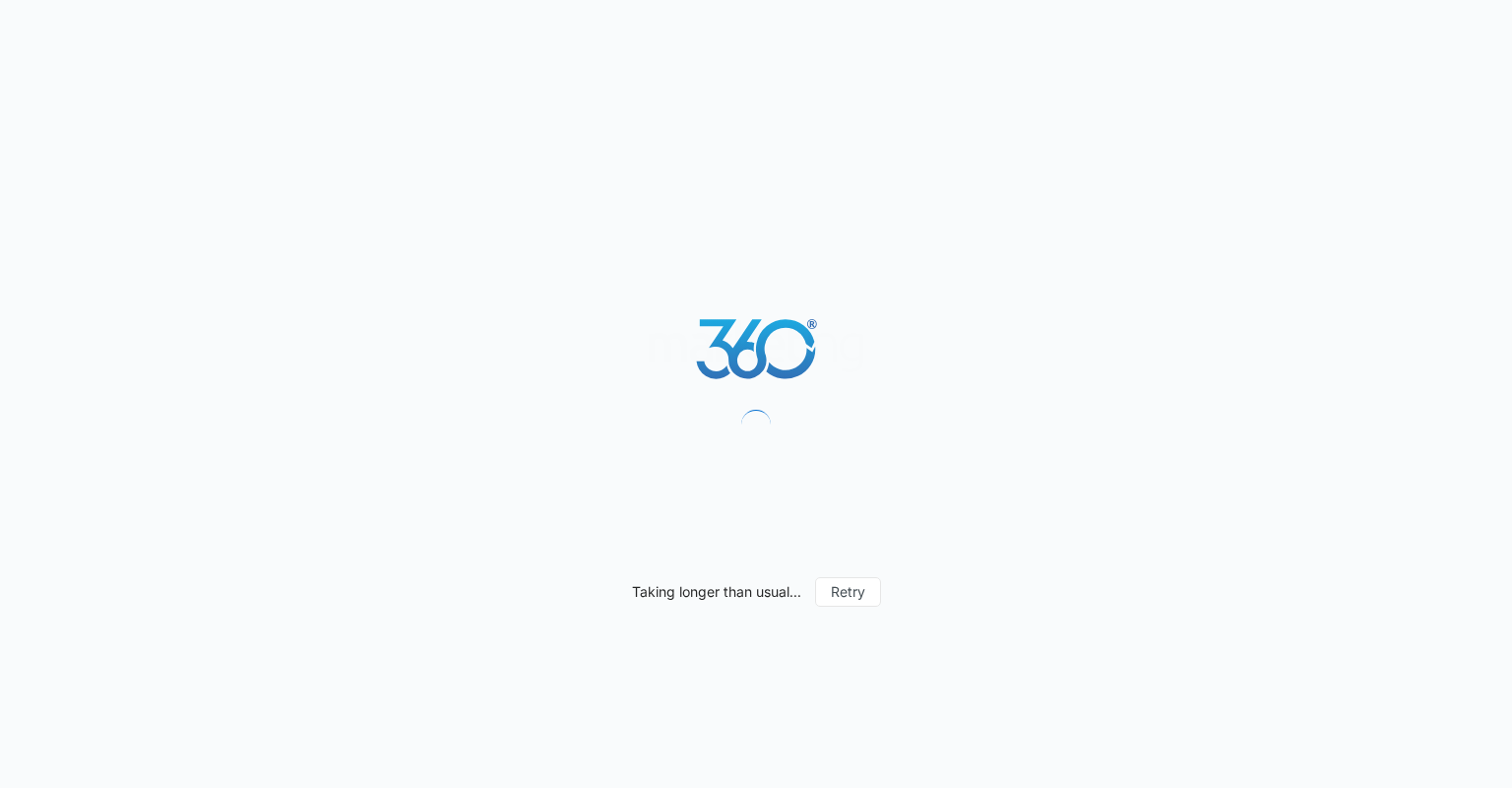 scroll, scrollTop: 0, scrollLeft: 0, axis: both 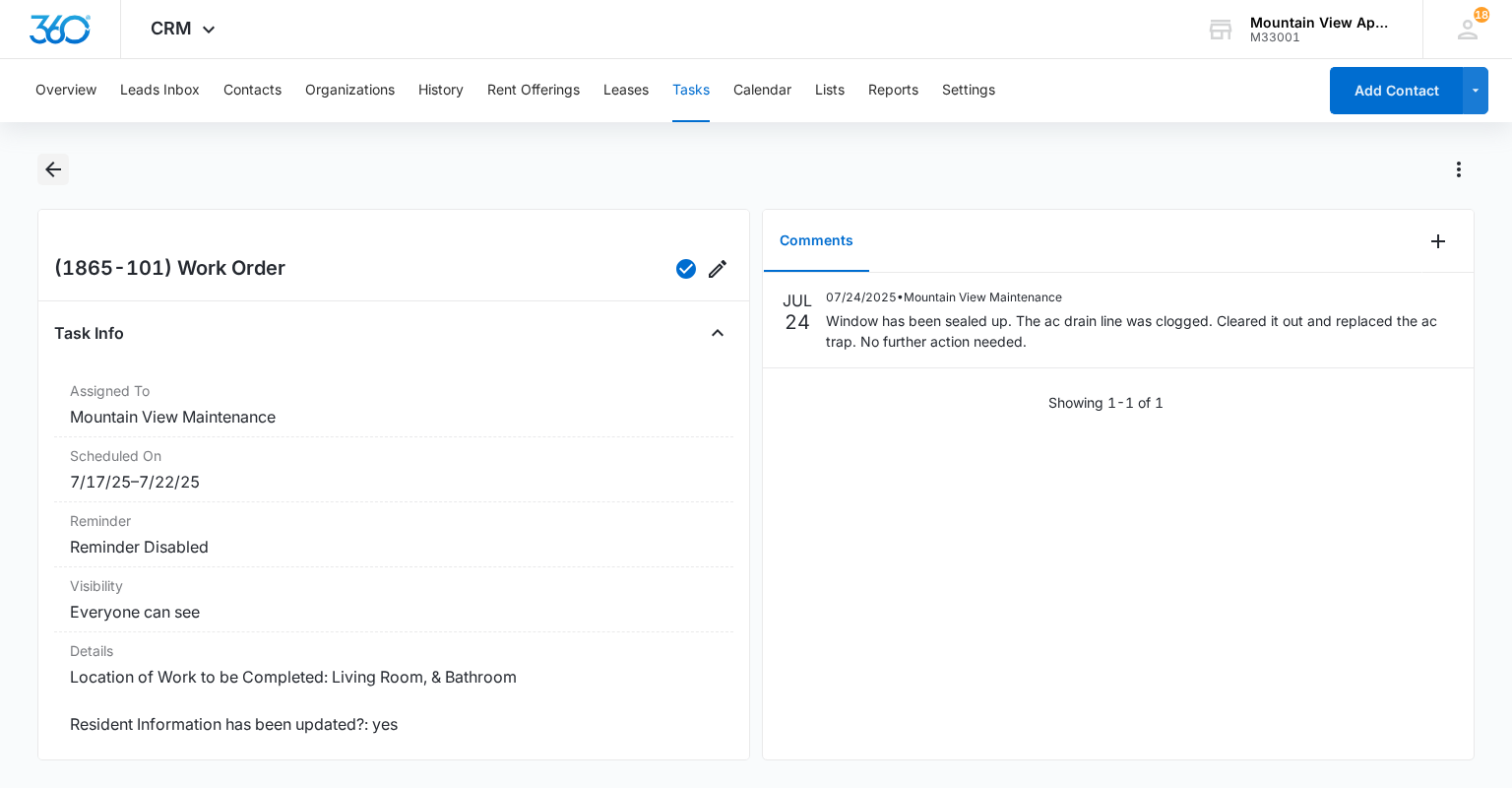 click 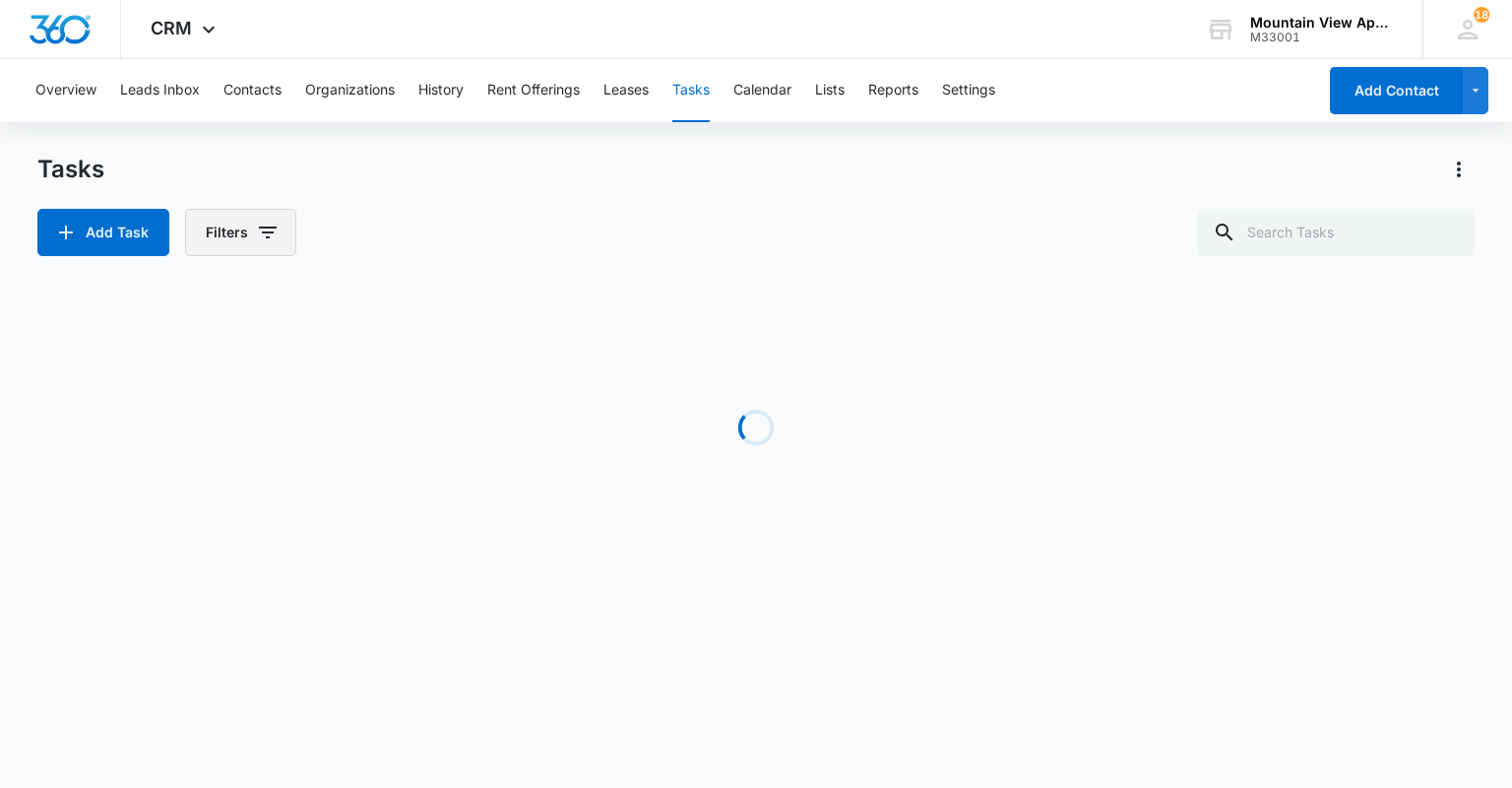 click 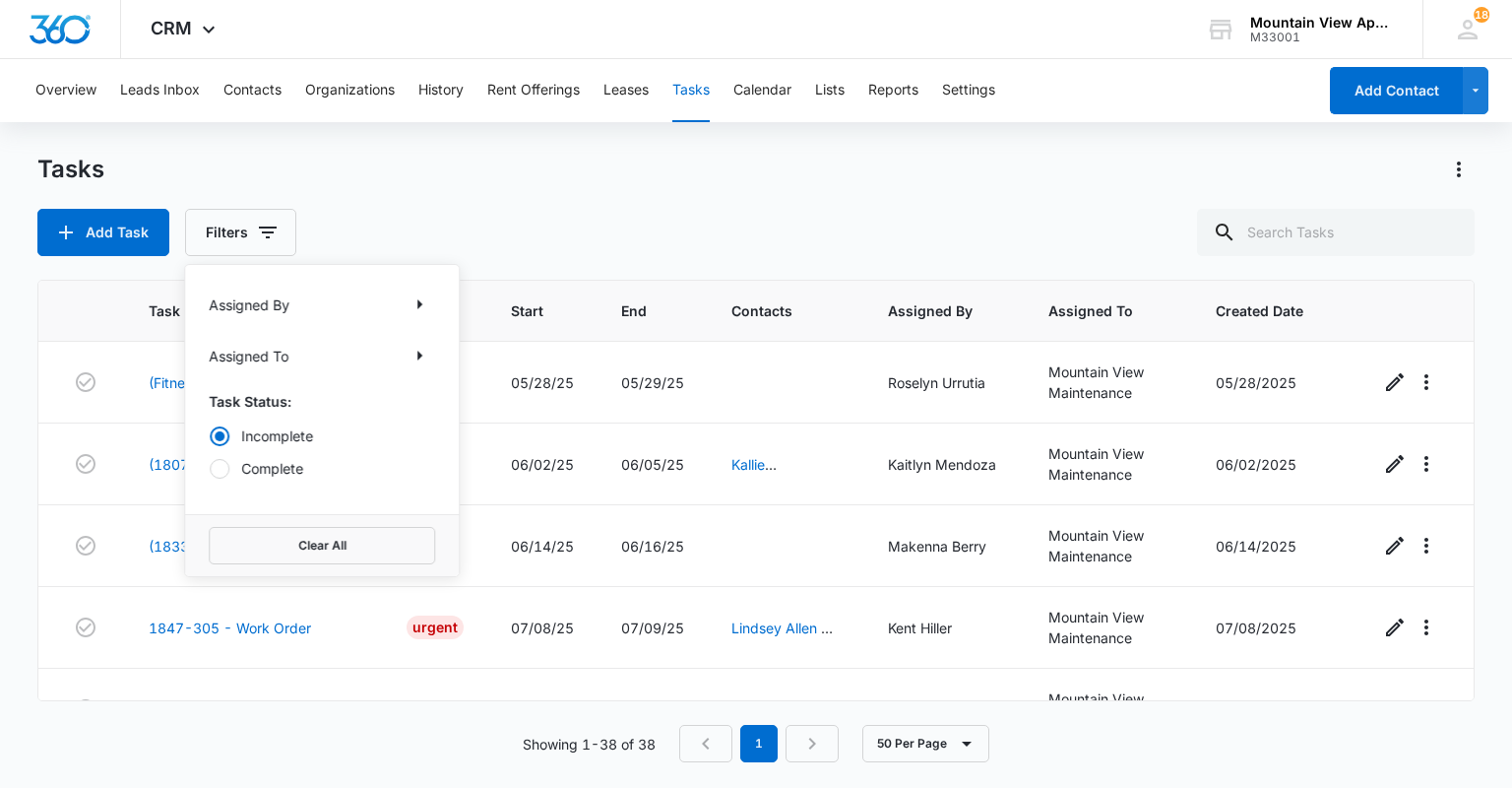 click on "Complete" at bounding box center (322, 468) 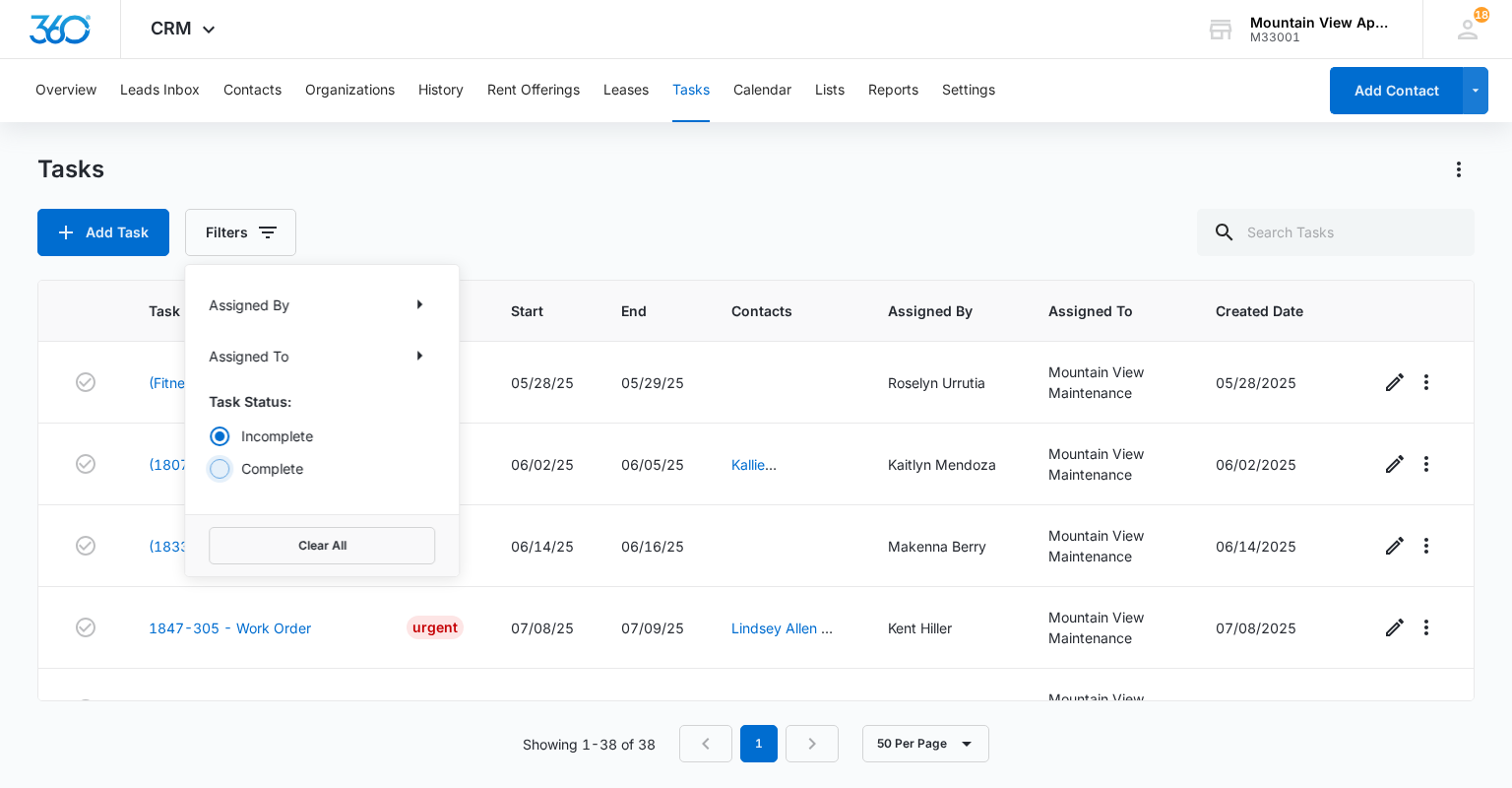 radio on "false" 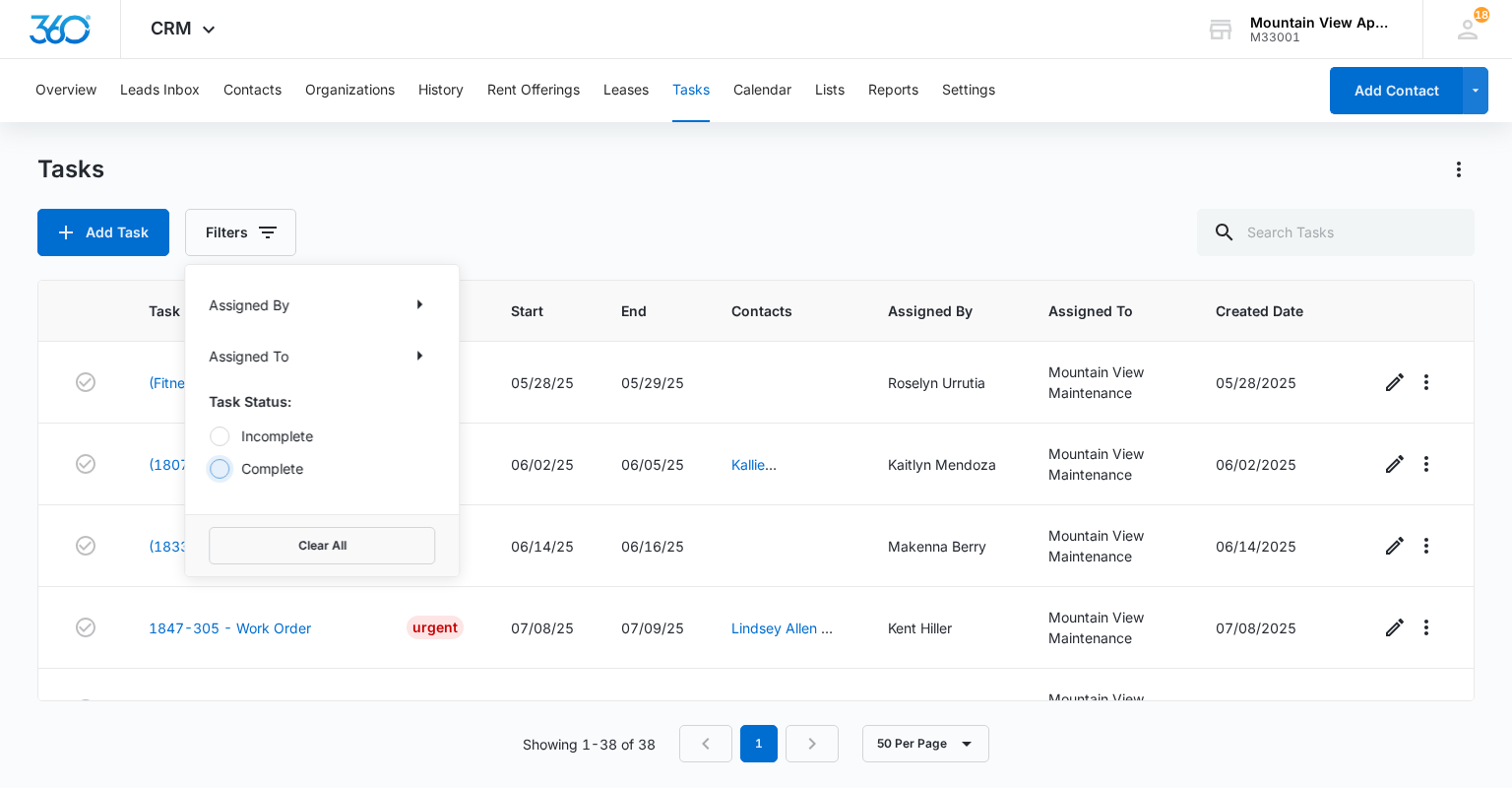 radio on "true" 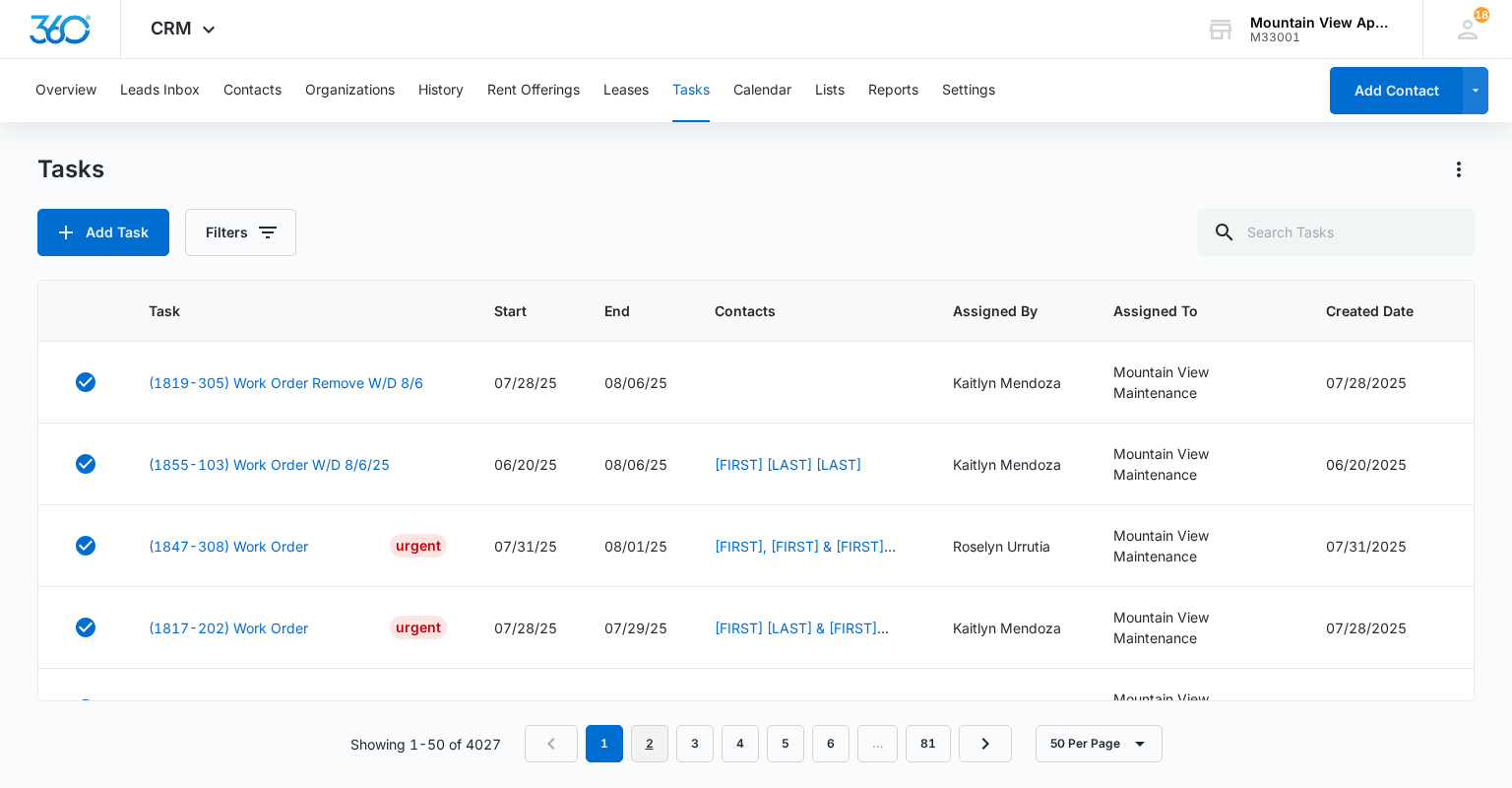 click on "2" at bounding box center [650, 744] 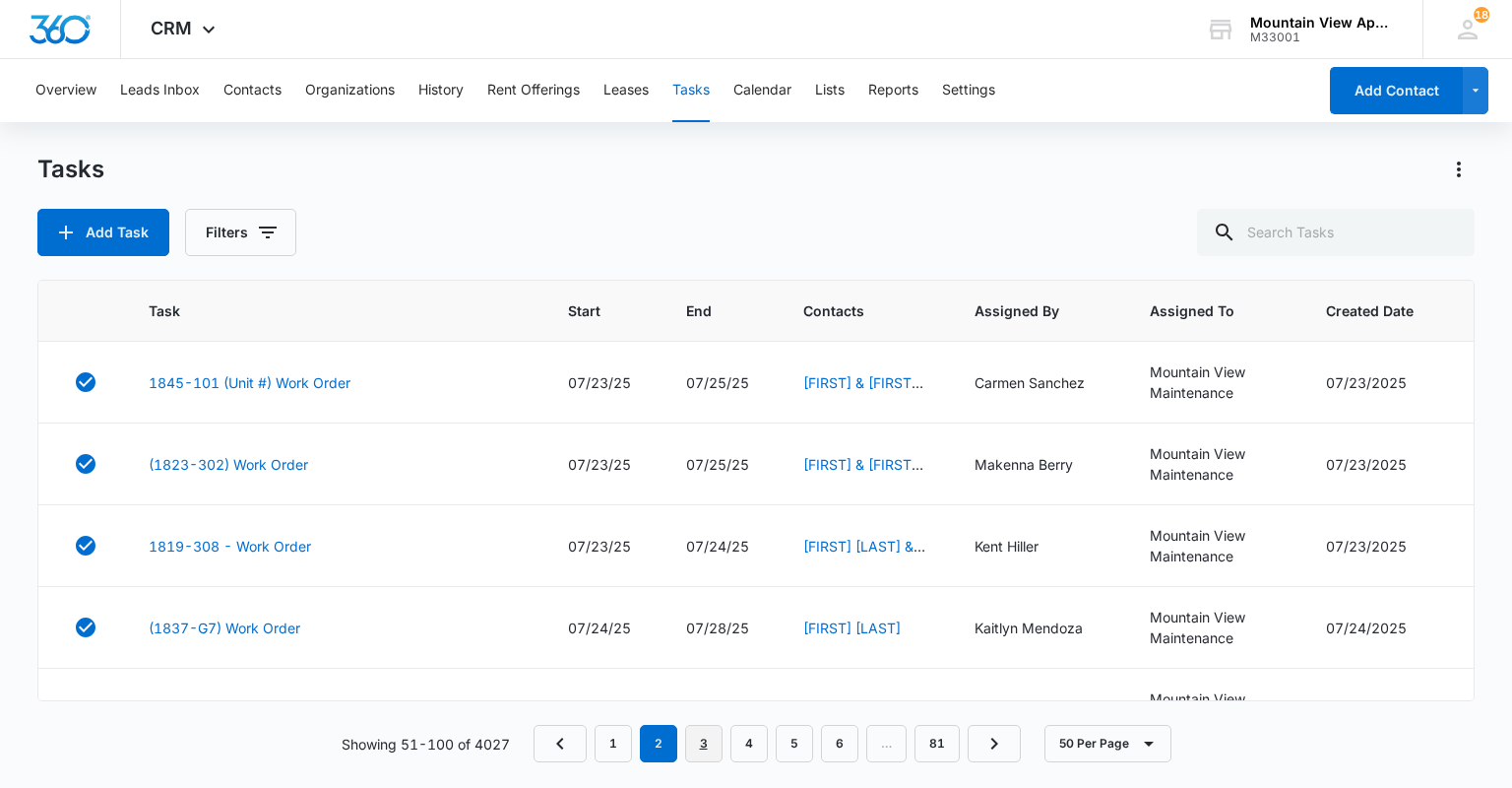 click on "3" at bounding box center (704, 744) 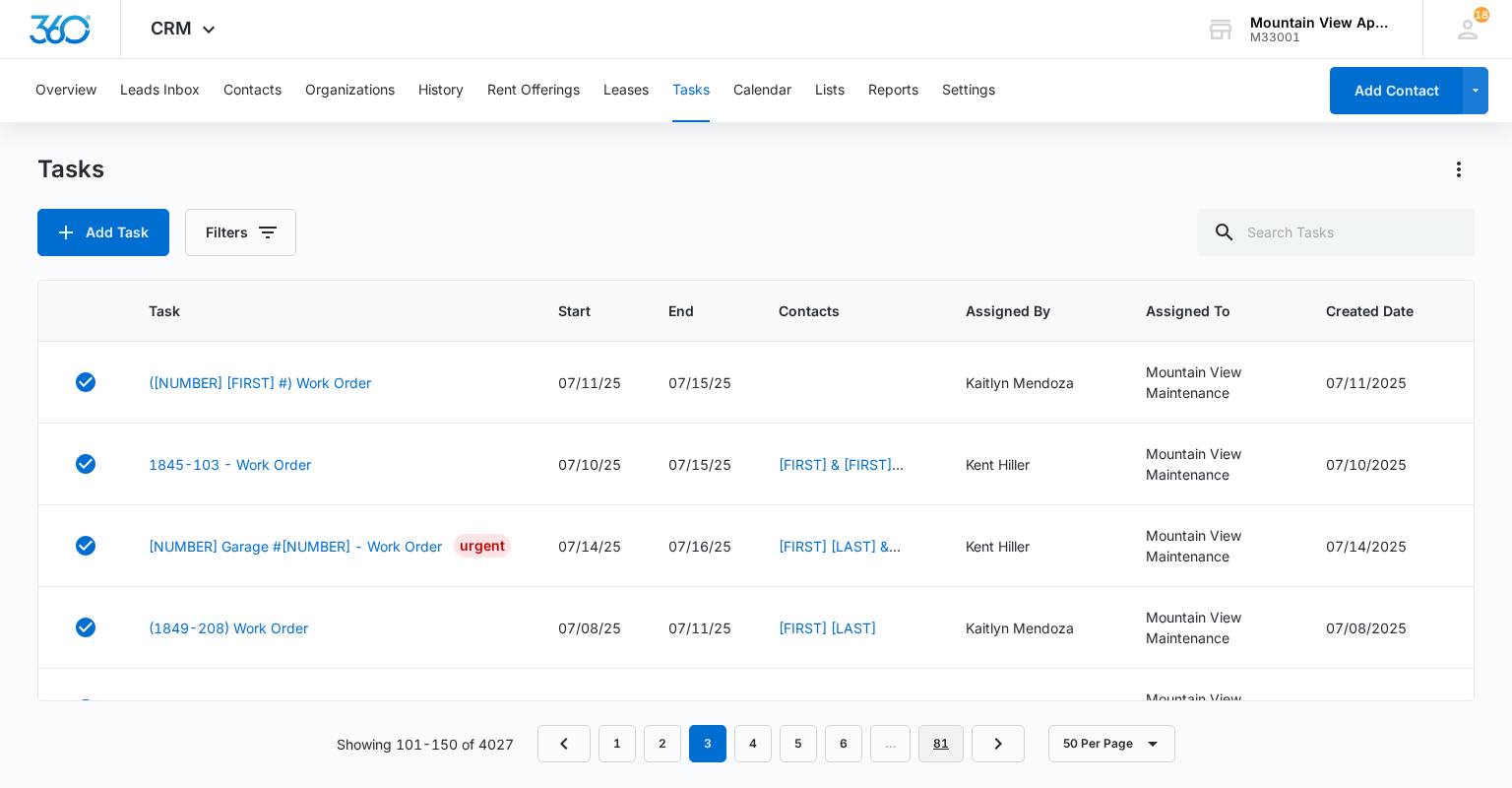 click on "81" at bounding box center [941, 744] 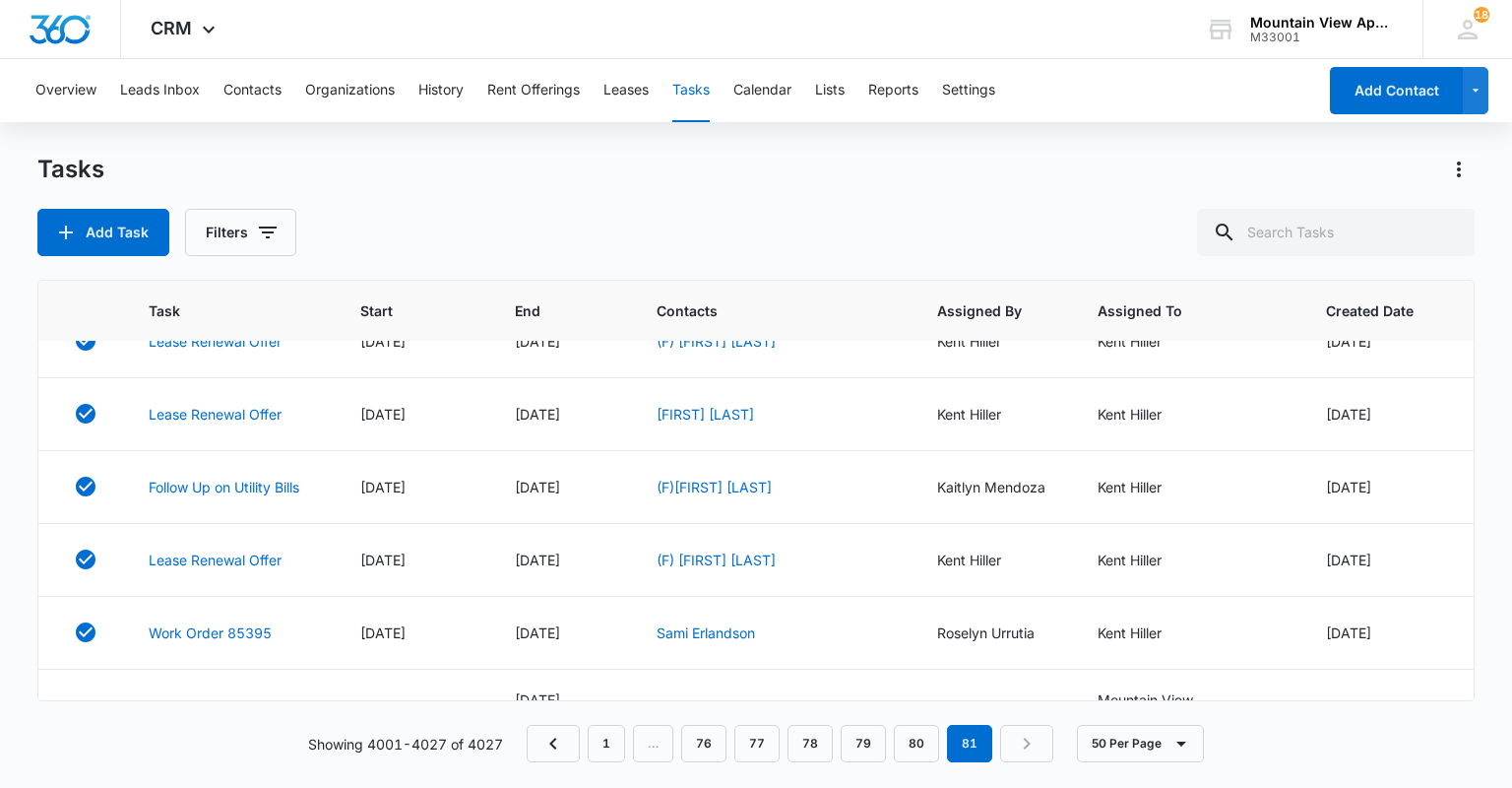 scroll, scrollTop: 1655, scrollLeft: 0, axis: vertical 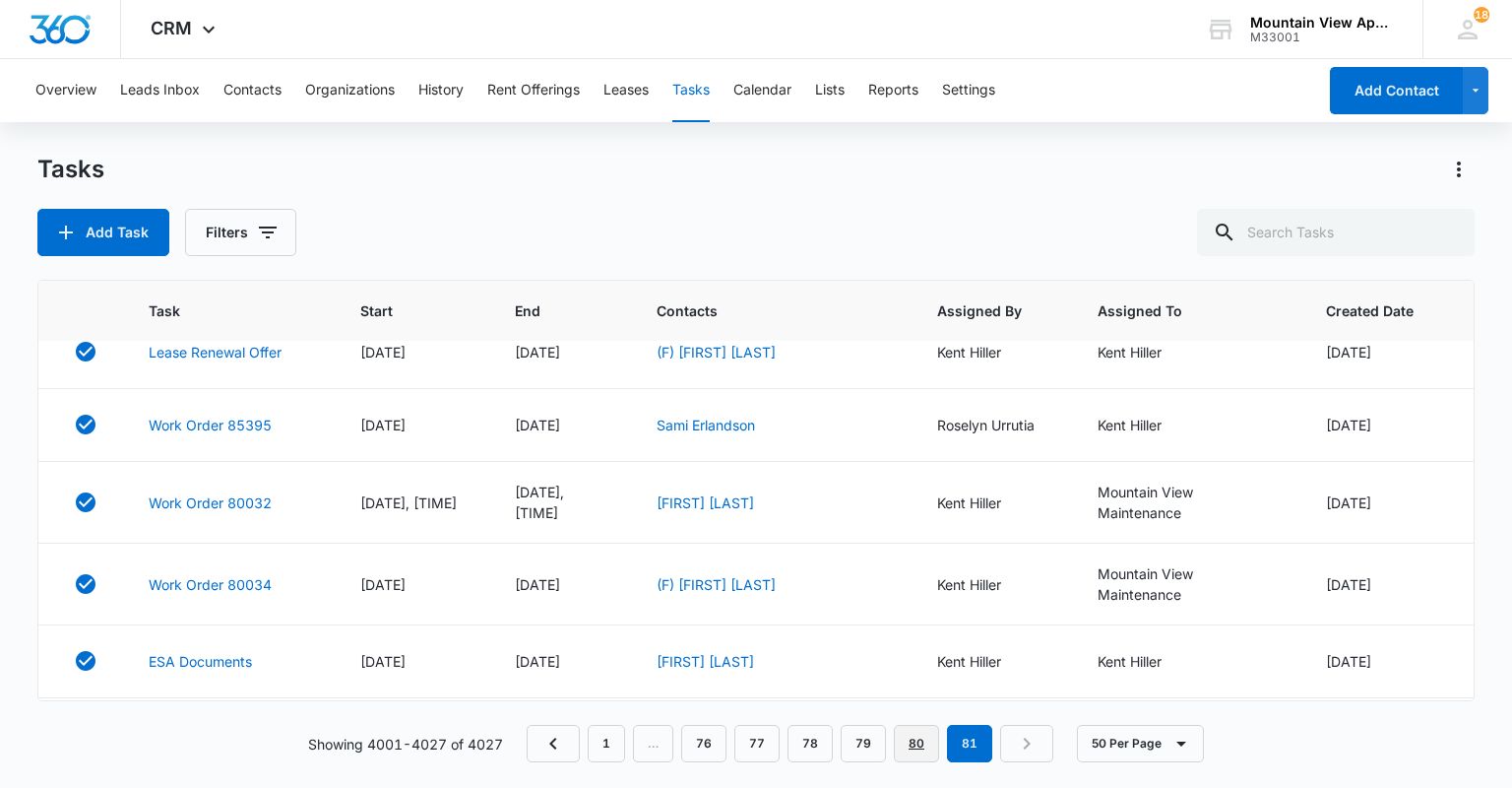 click on "80" at bounding box center (916, 744) 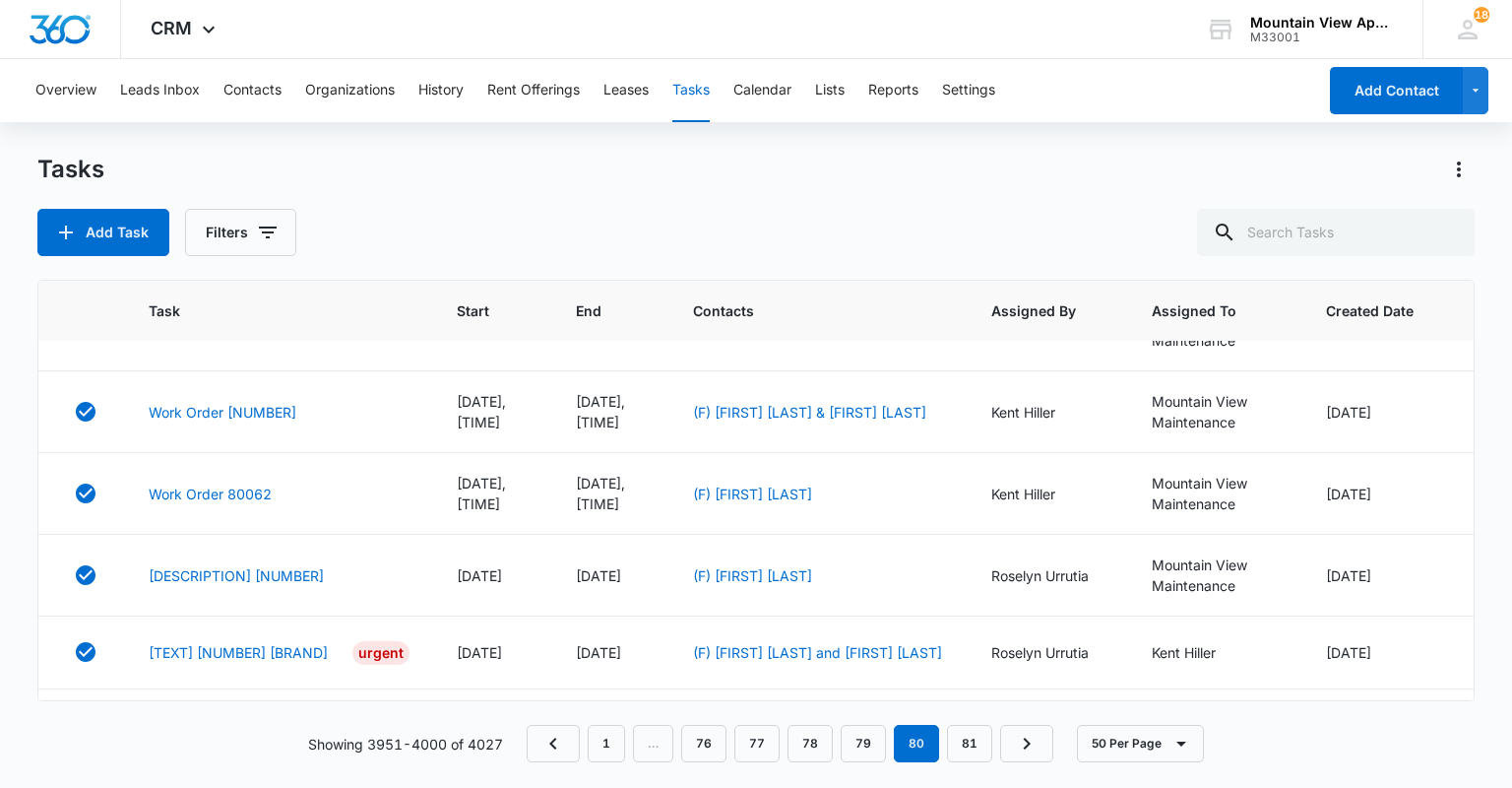 scroll, scrollTop: 3565, scrollLeft: 0, axis: vertical 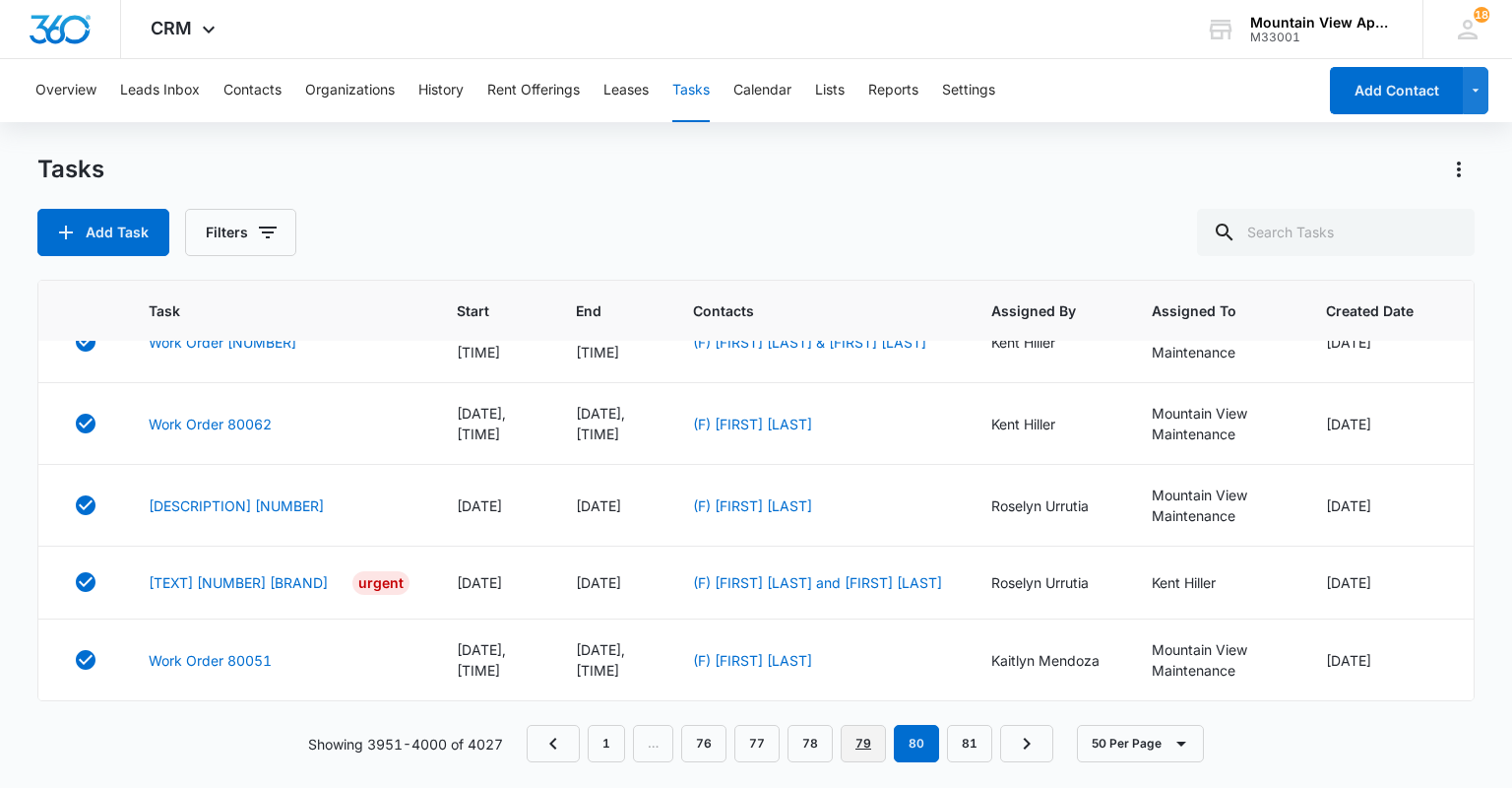 click on "79" at bounding box center (863, 744) 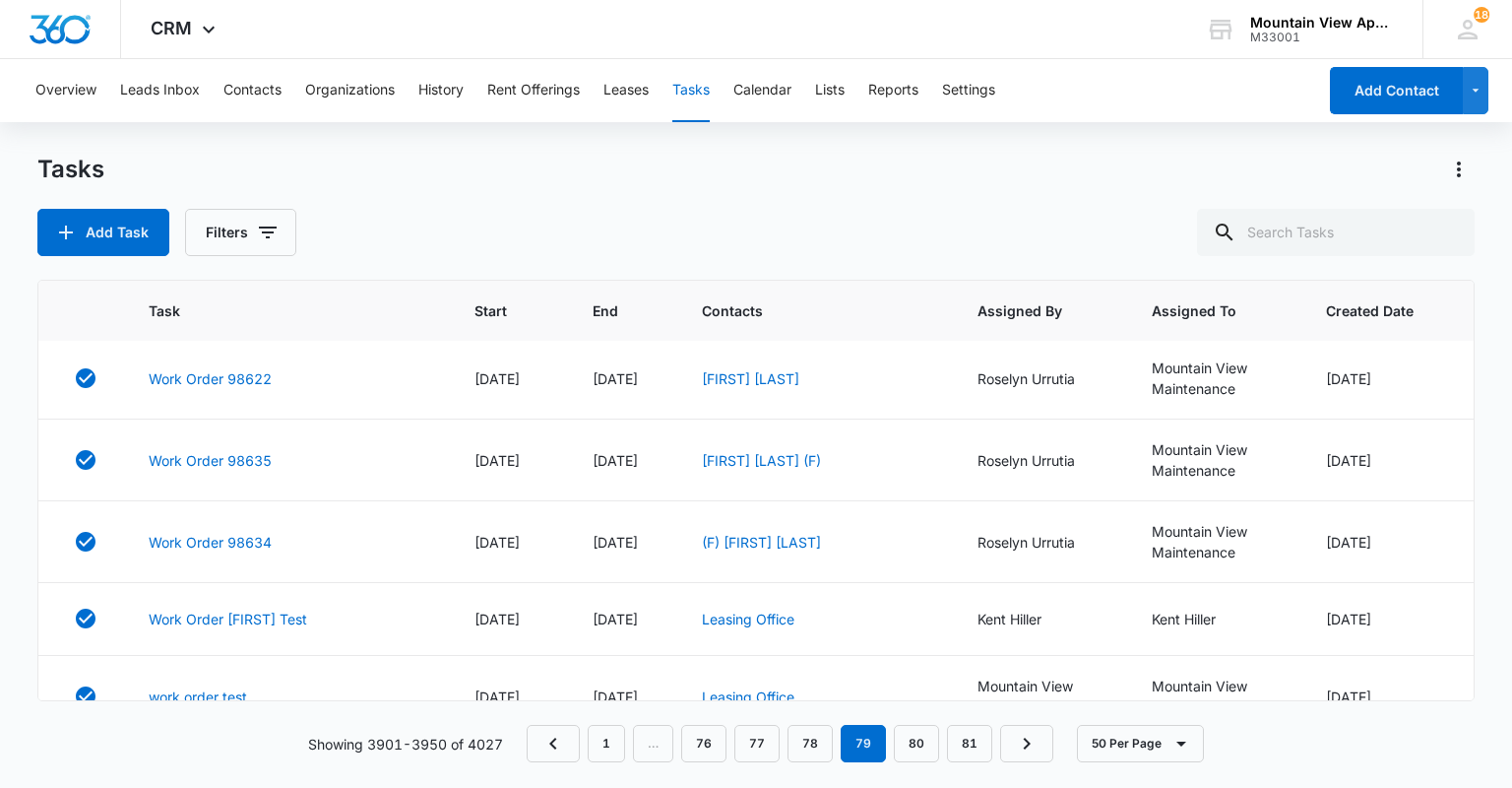 scroll, scrollTop: 0, scrollLeft: 0, axis: both 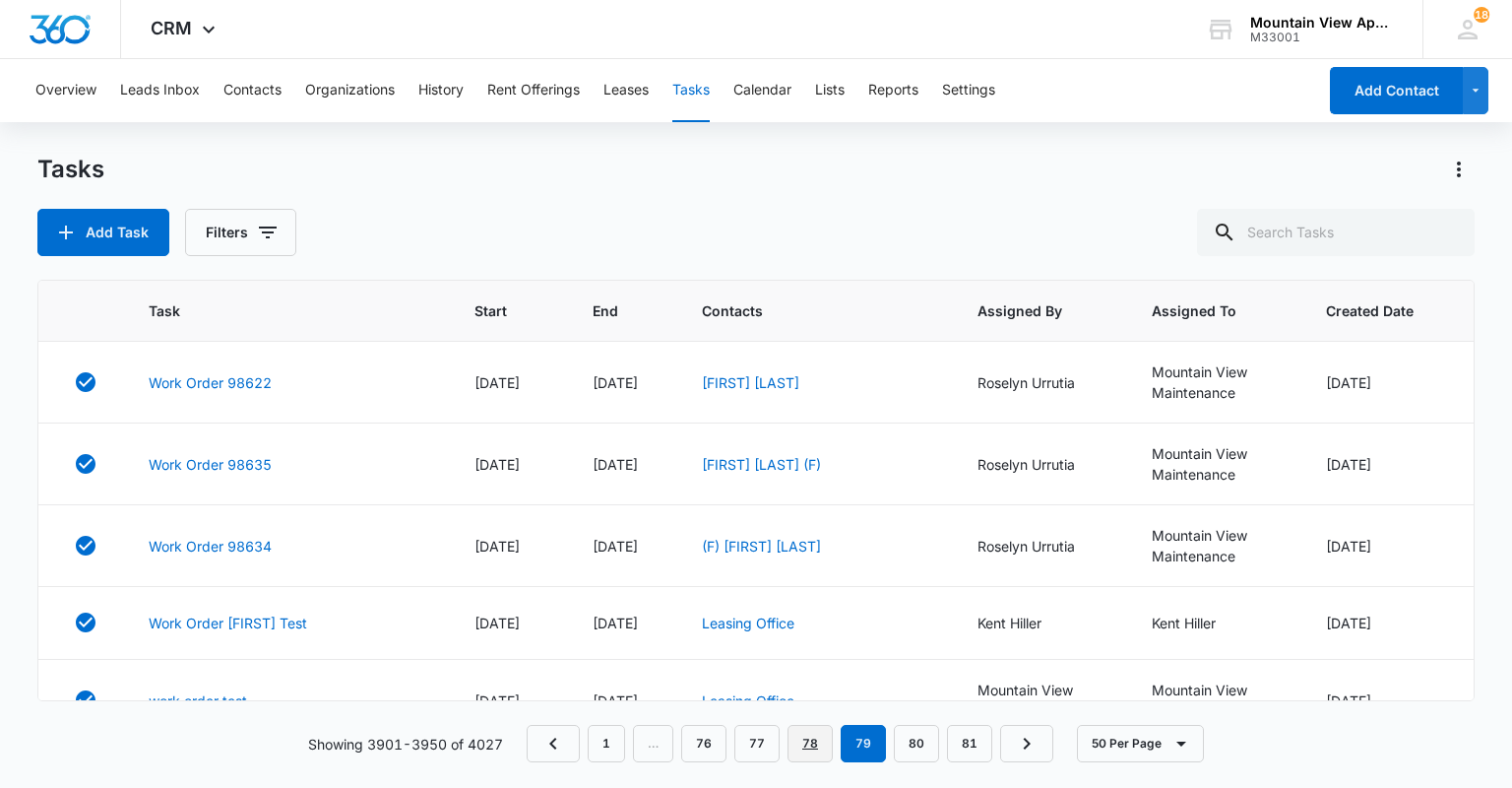 click on "78" at bounding box center [810, 744] 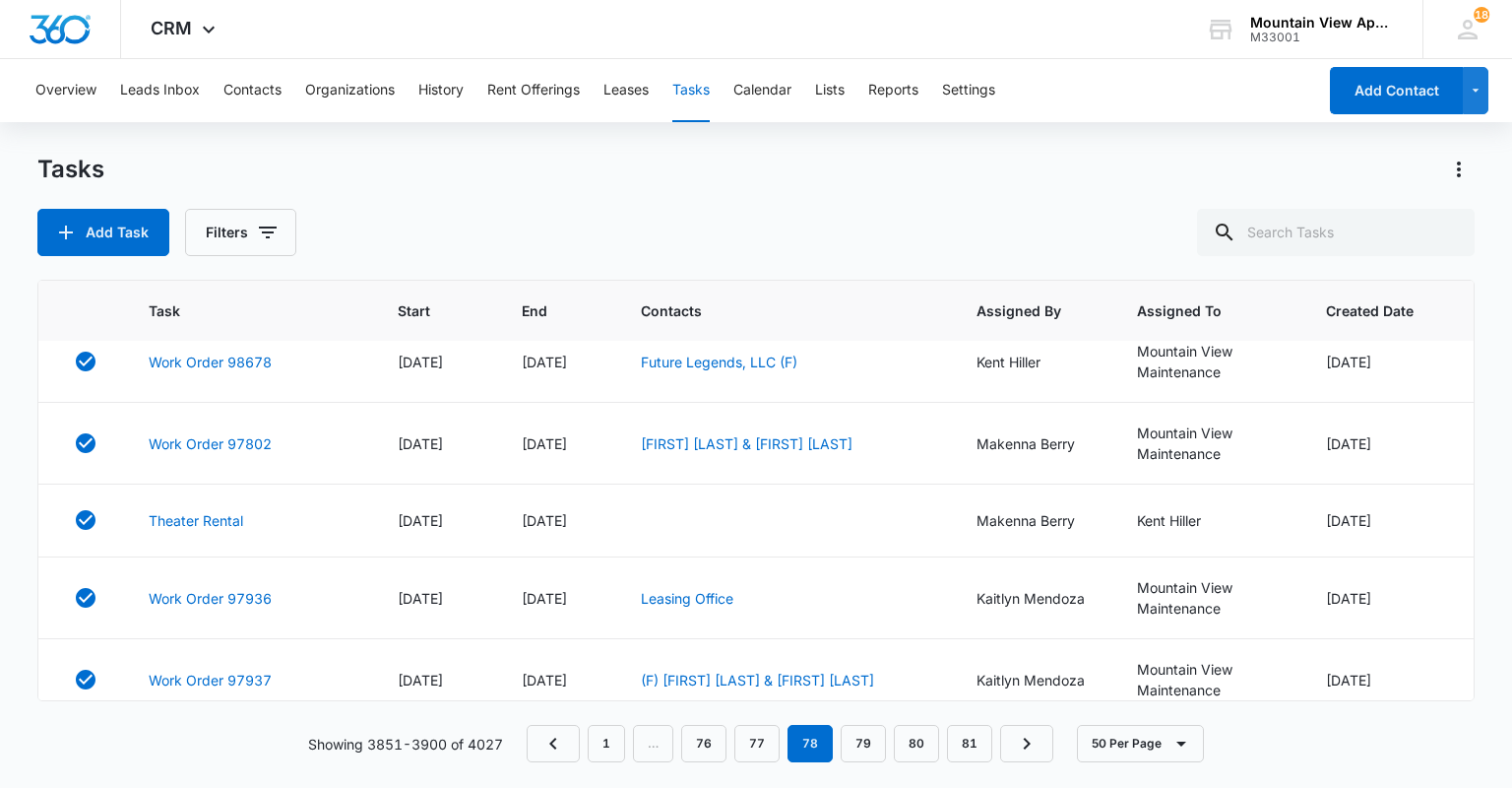 scroll, scrollTop: 3580, scrollLeft: 0, axis: vertical 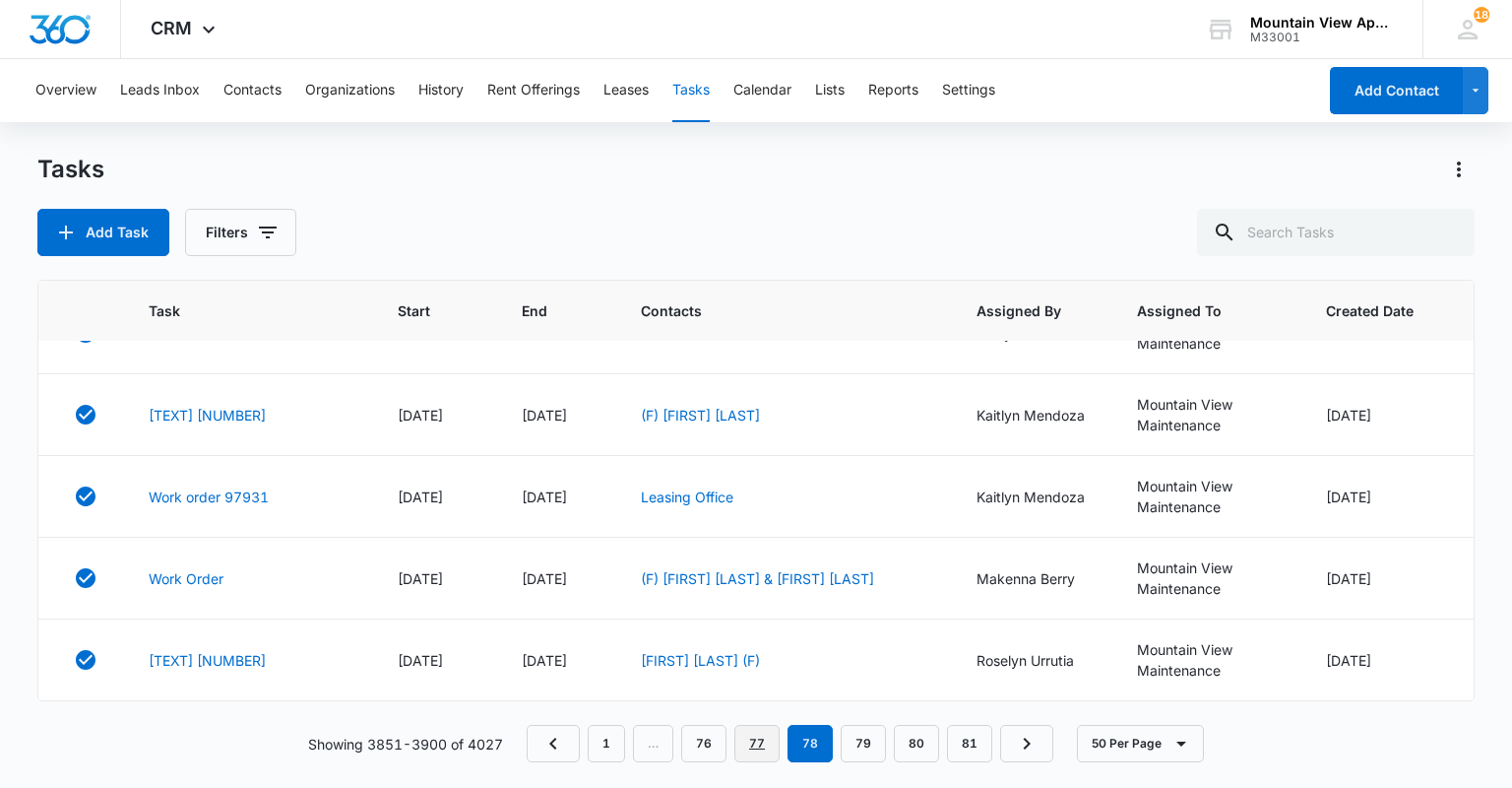 click on "77" at bounding box center [757, 744] 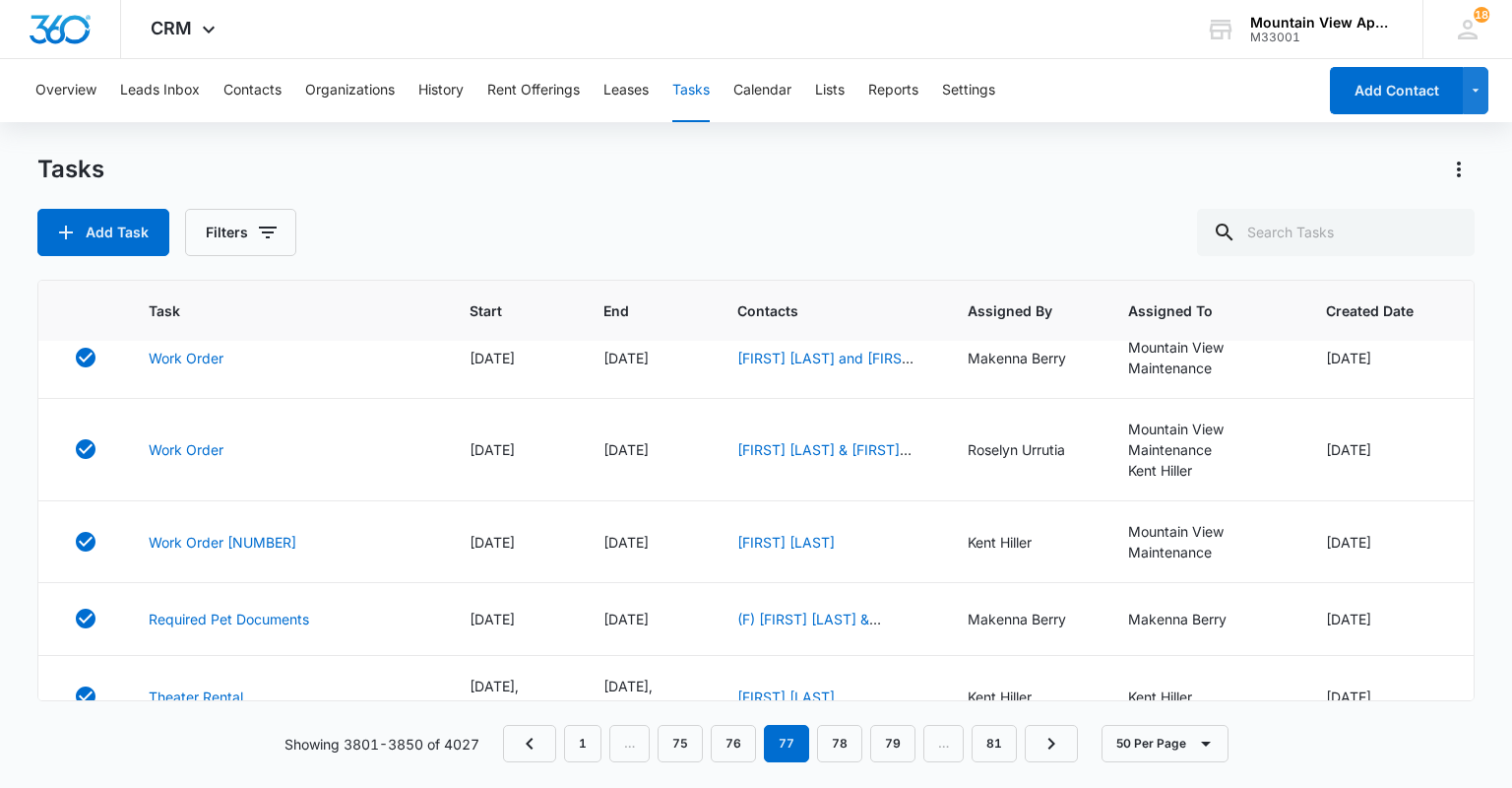 scroll, scrollTop: 0, scrollLeft: 0, axis: both 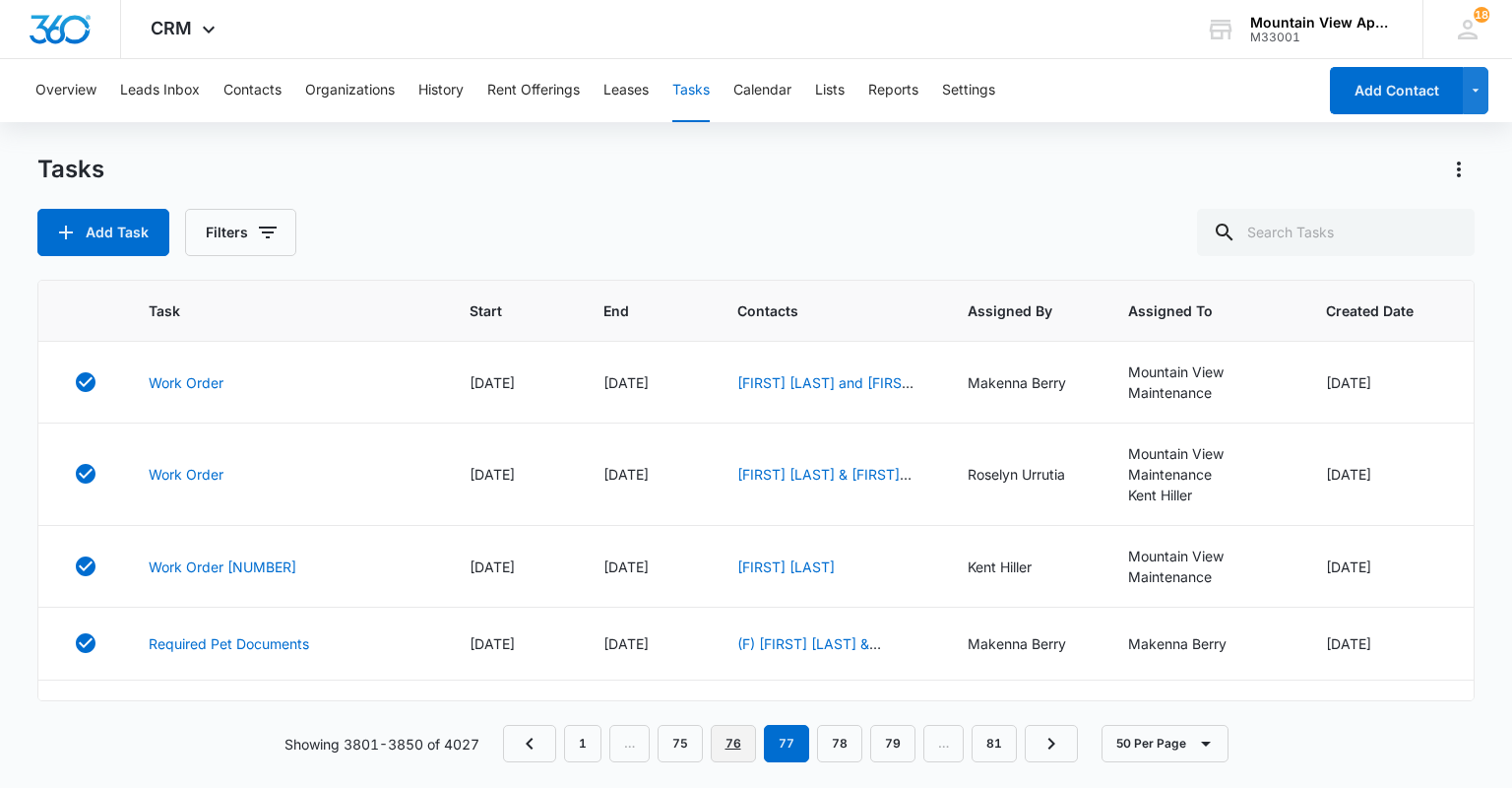click on "76" at bounding box center (733, 744) 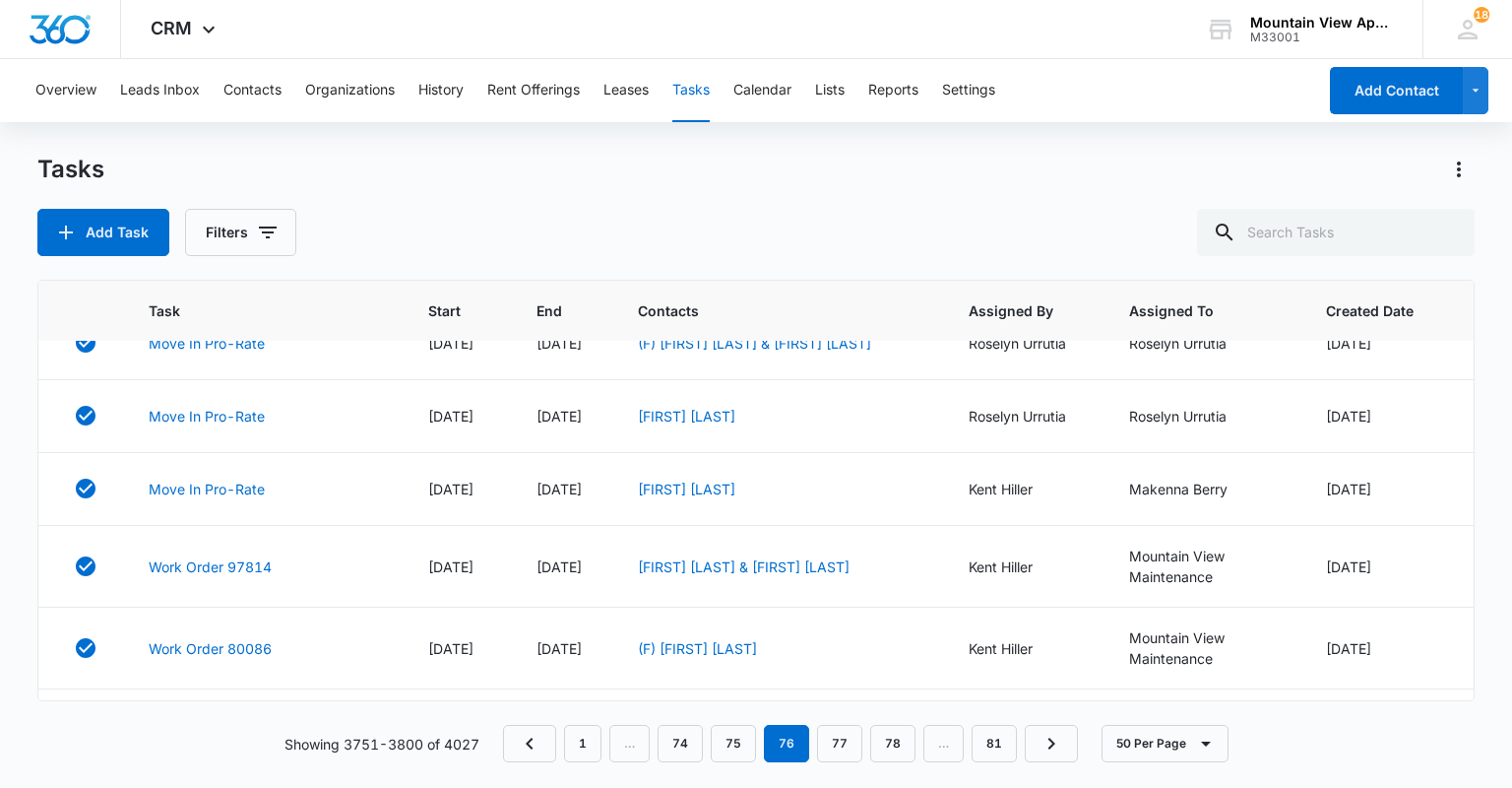 scroll, scrollTop: 3500, scrollLeft: 0, axis: vertical 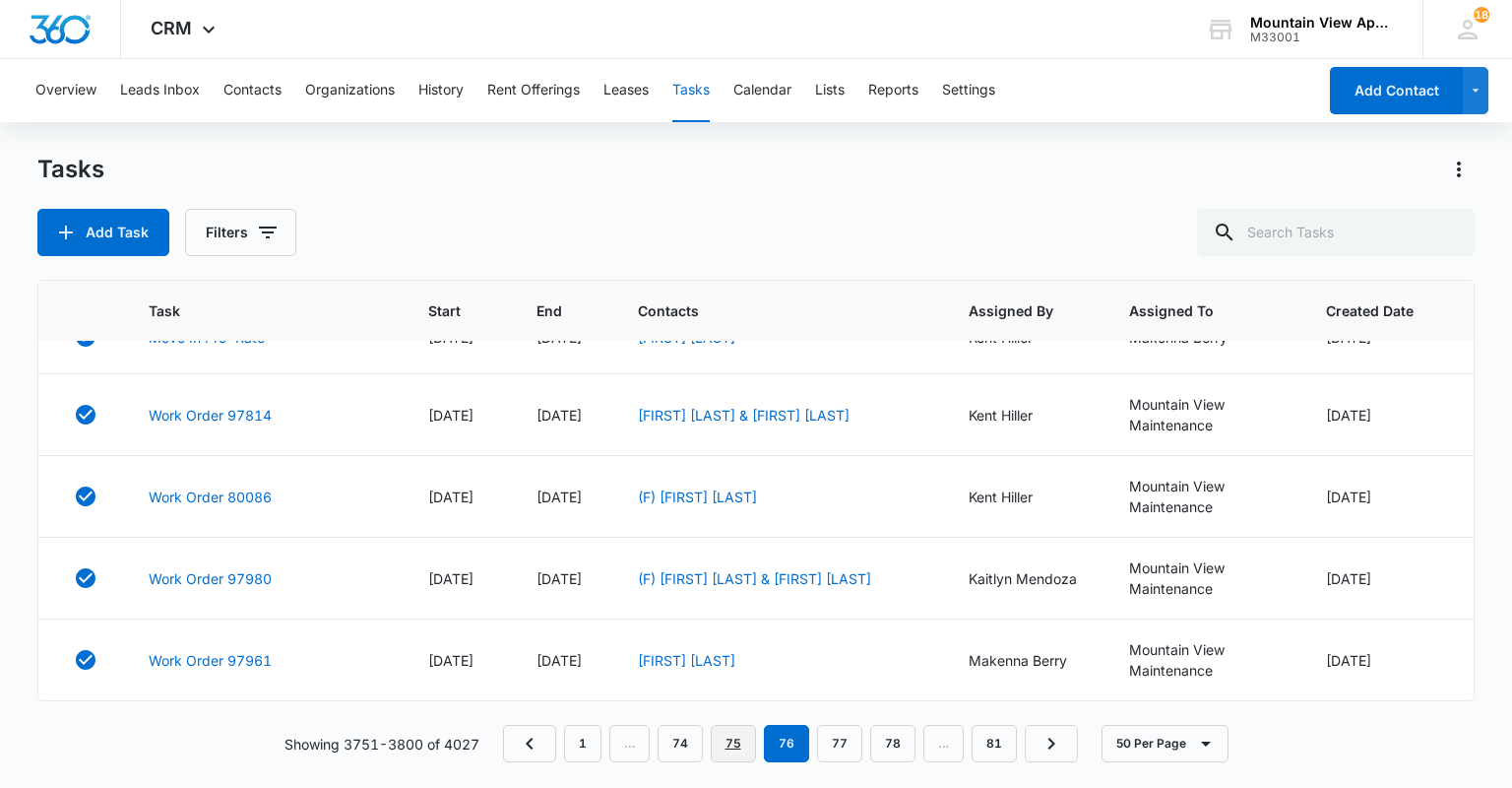 click on "75" at bounding box center [733, 744] 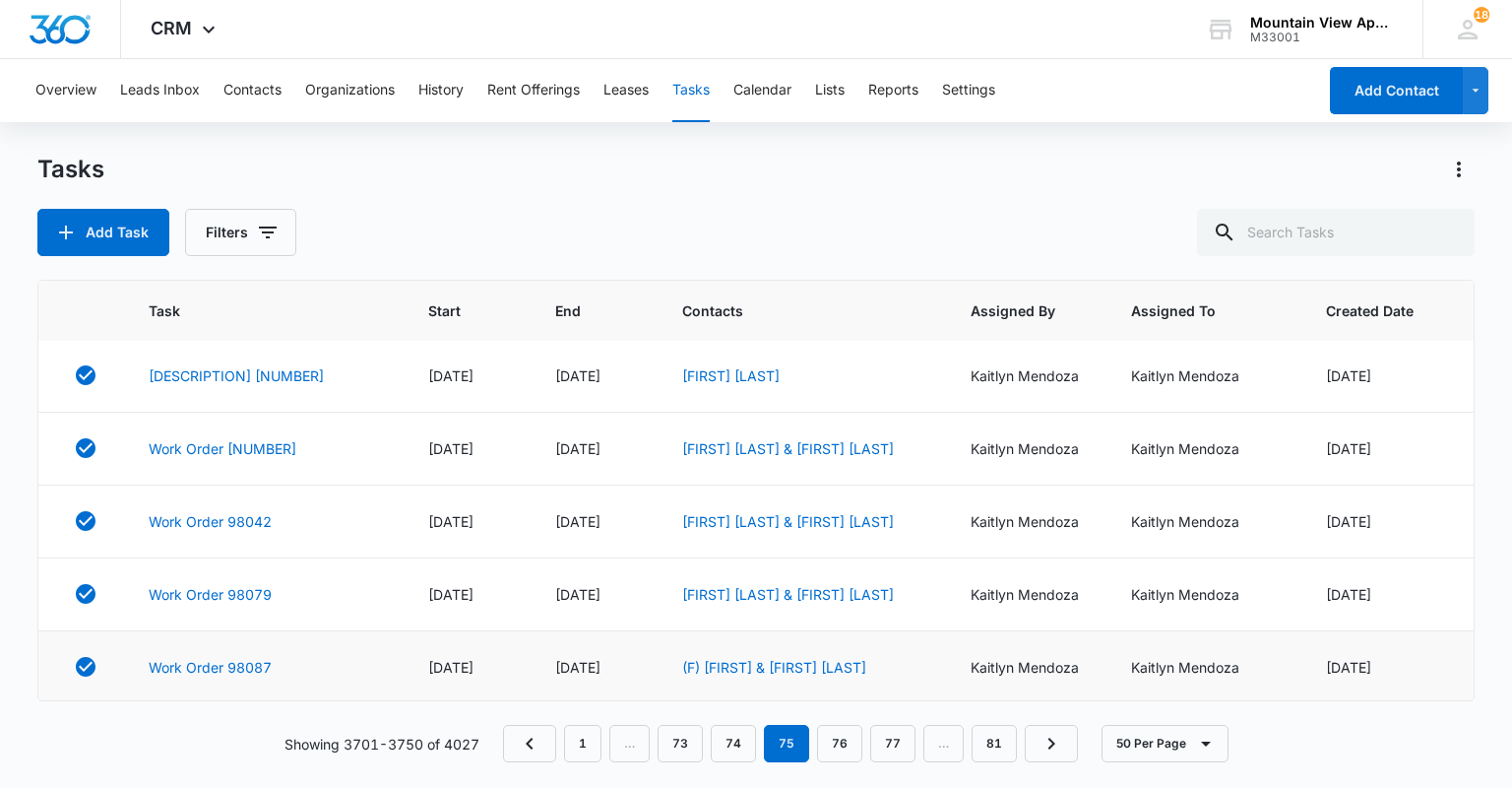 scroll, scrollTop: 269, scrollLeft: 0, axis: vertical 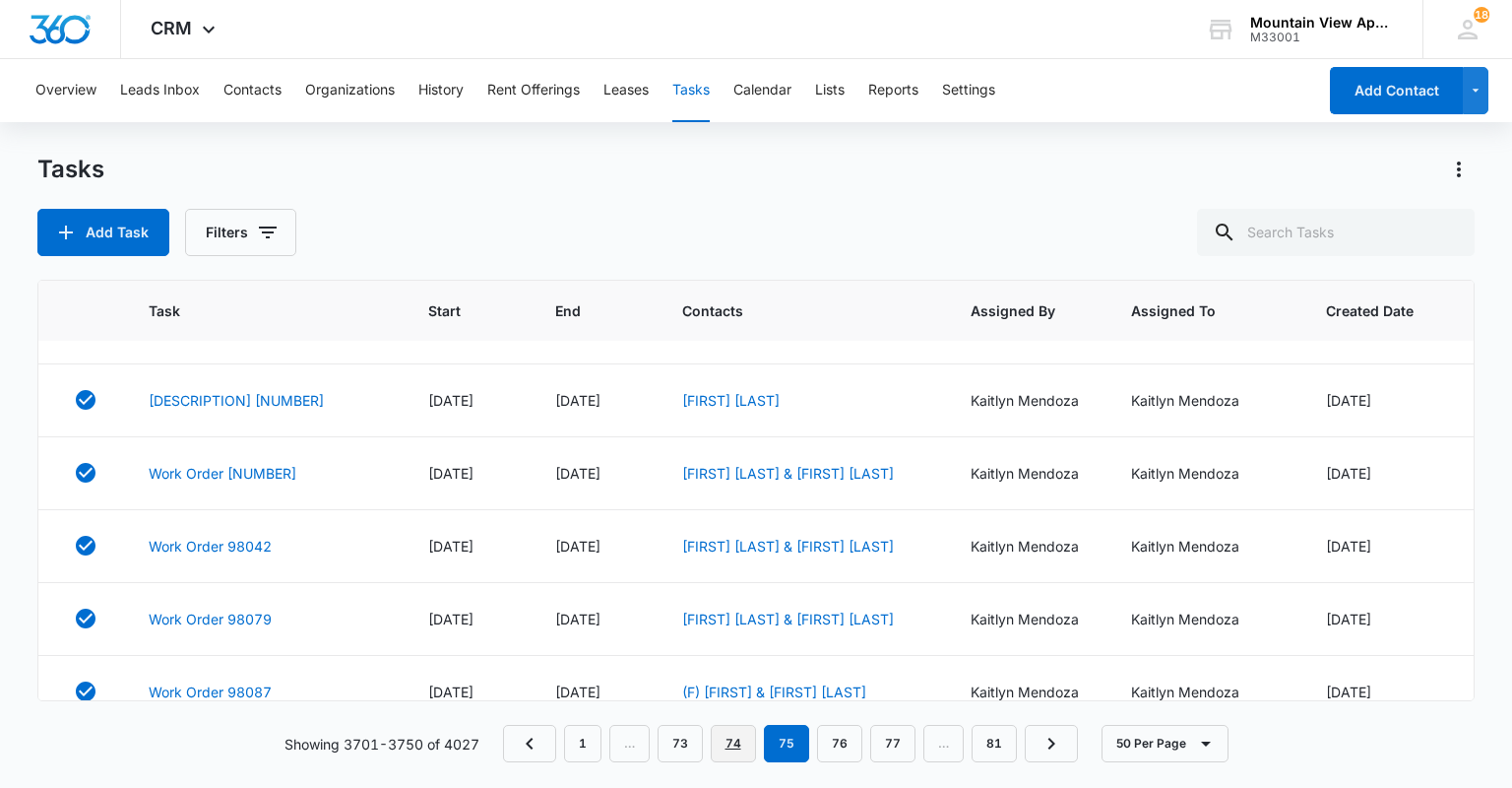 click on "74" at bounding box center (733, 744) 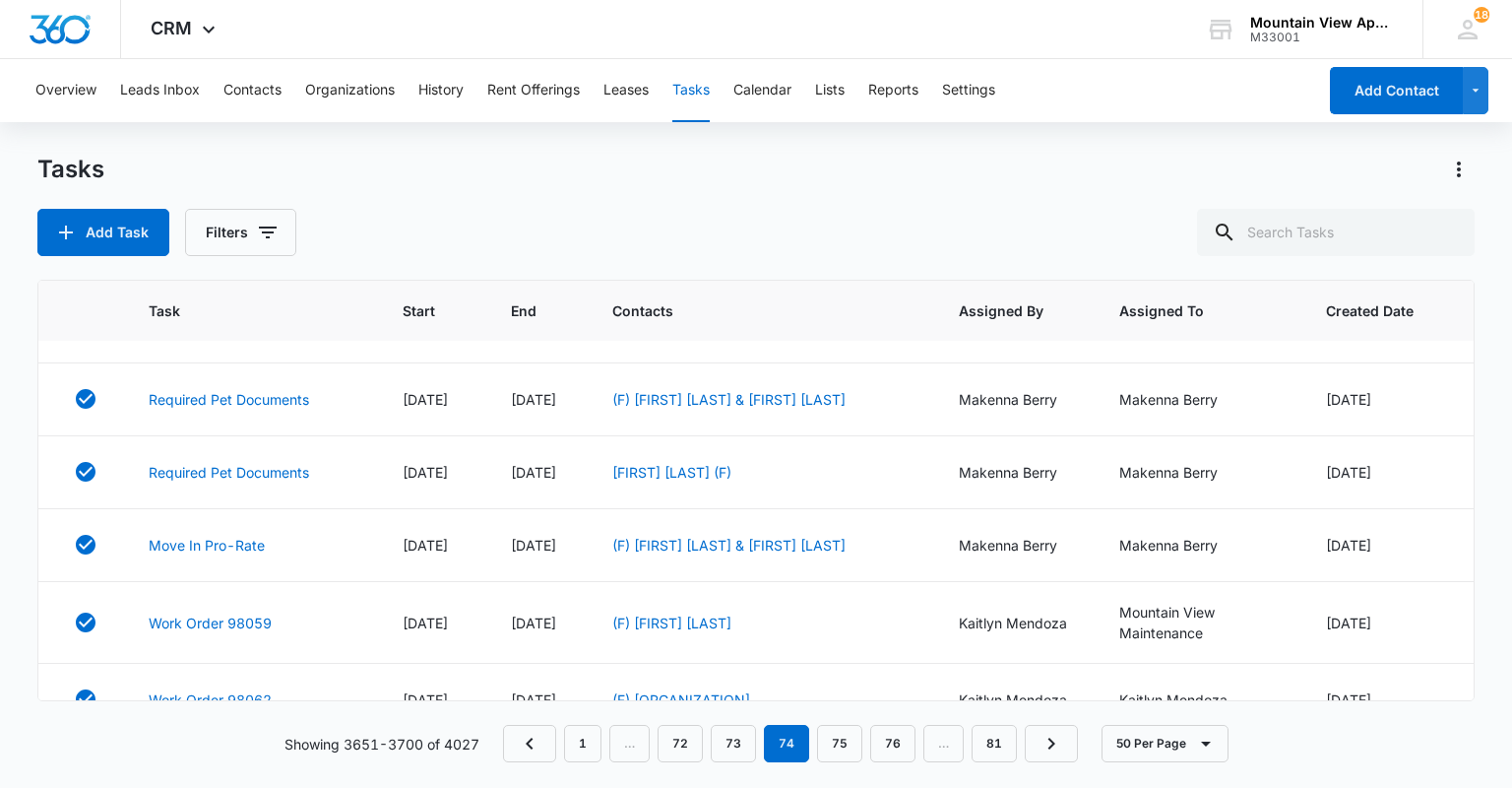 scroll, scrollTop: 2003, scrollLeft: 0, axis: vertical 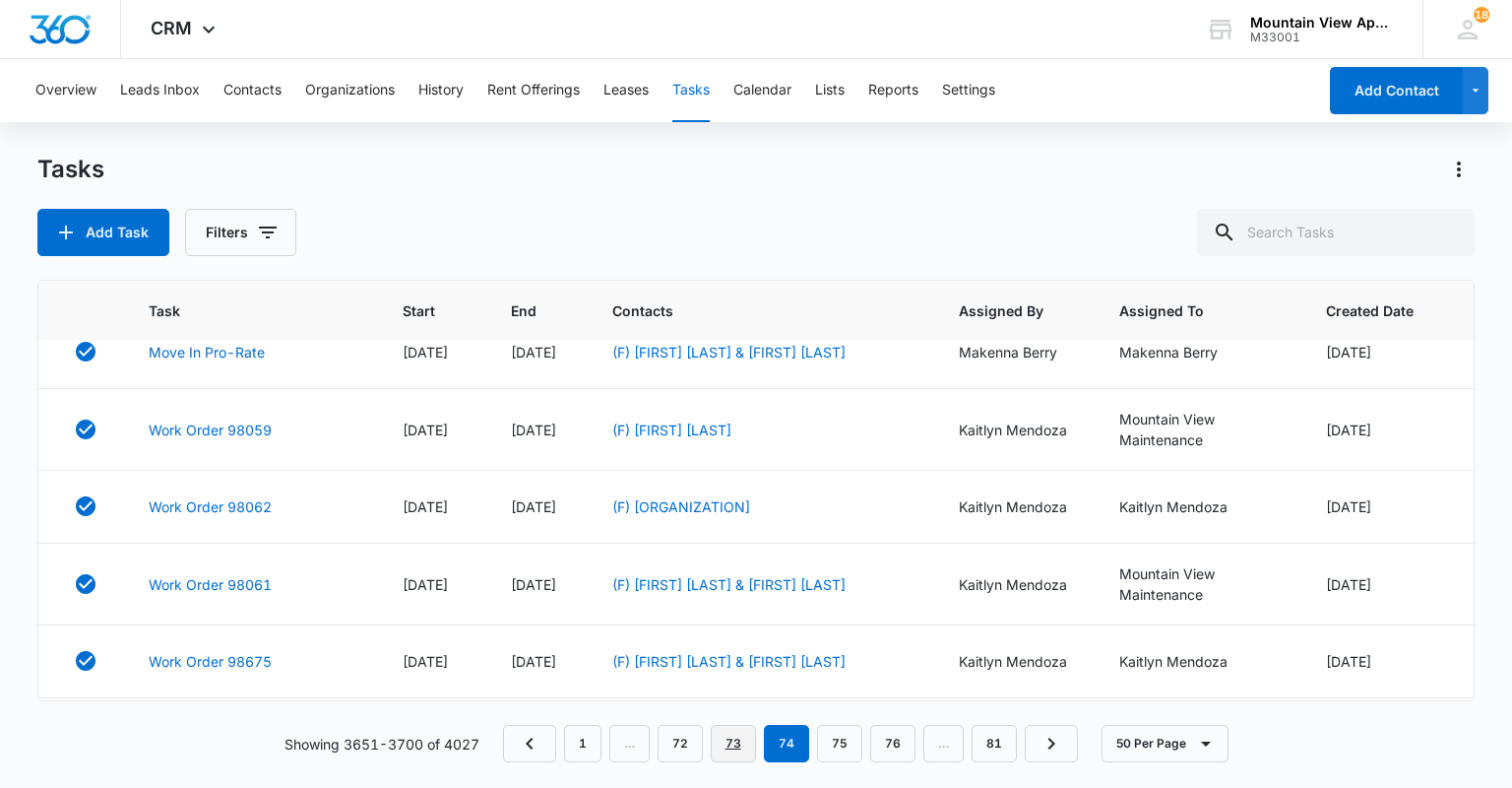 click on "73" at bounding box center [733, 744] 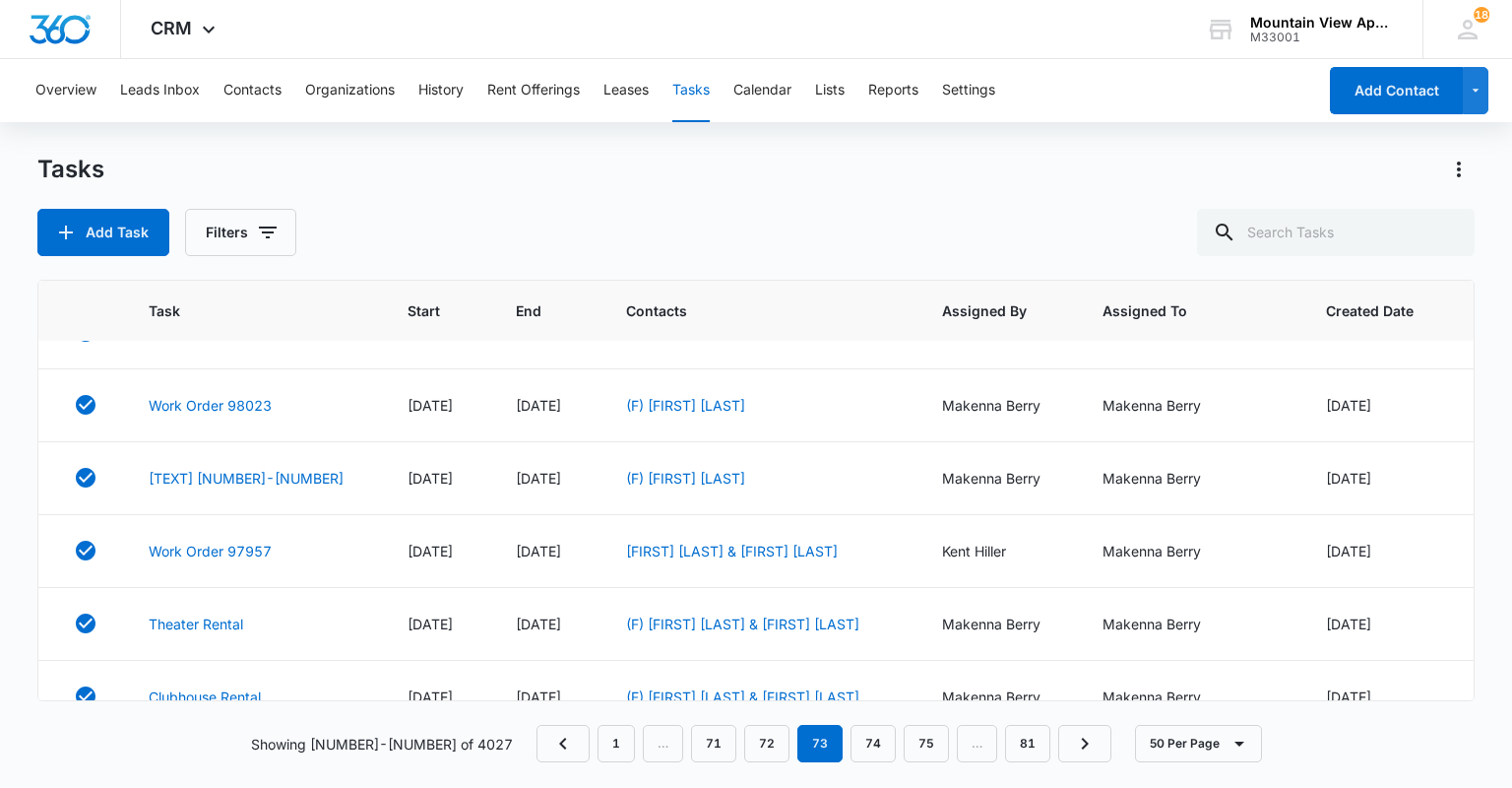 scroll, scrollTop: 3459, scrollLeft: 0, axis: vertical 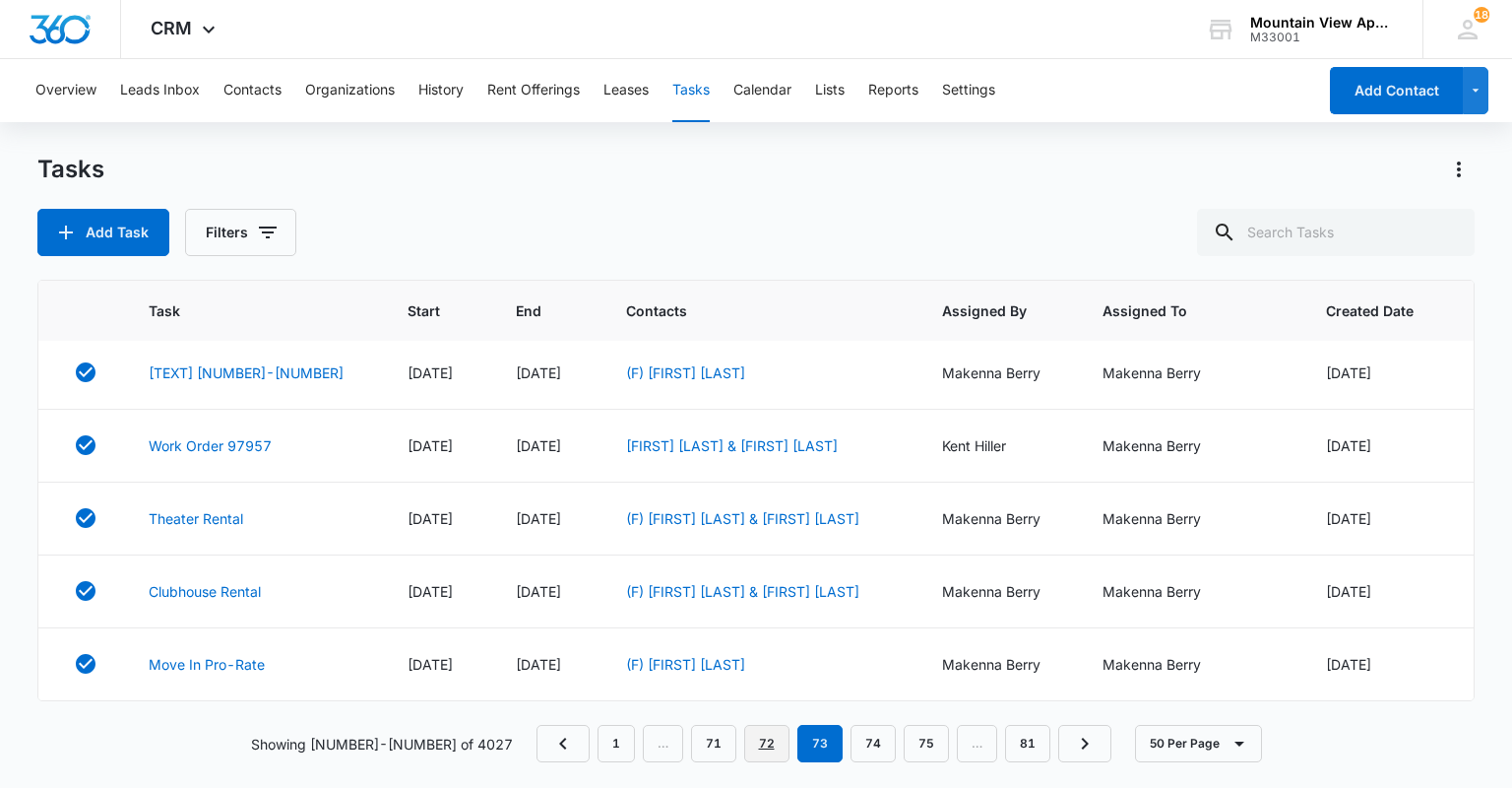 click on "72" at bounding box center (767, 744) 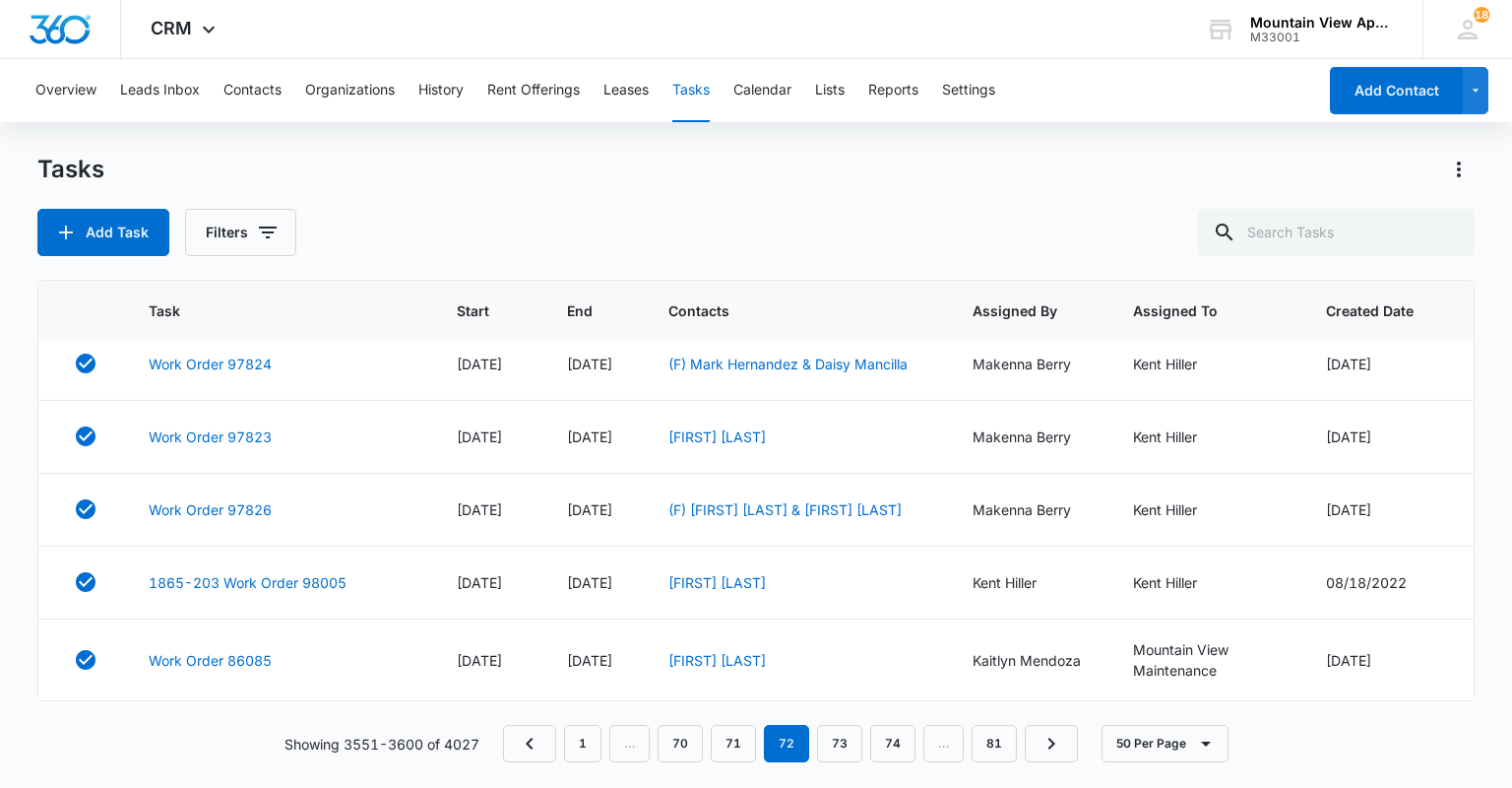 scroll, scrollTop: 3467, scrollLeft: 0, axis: vertical 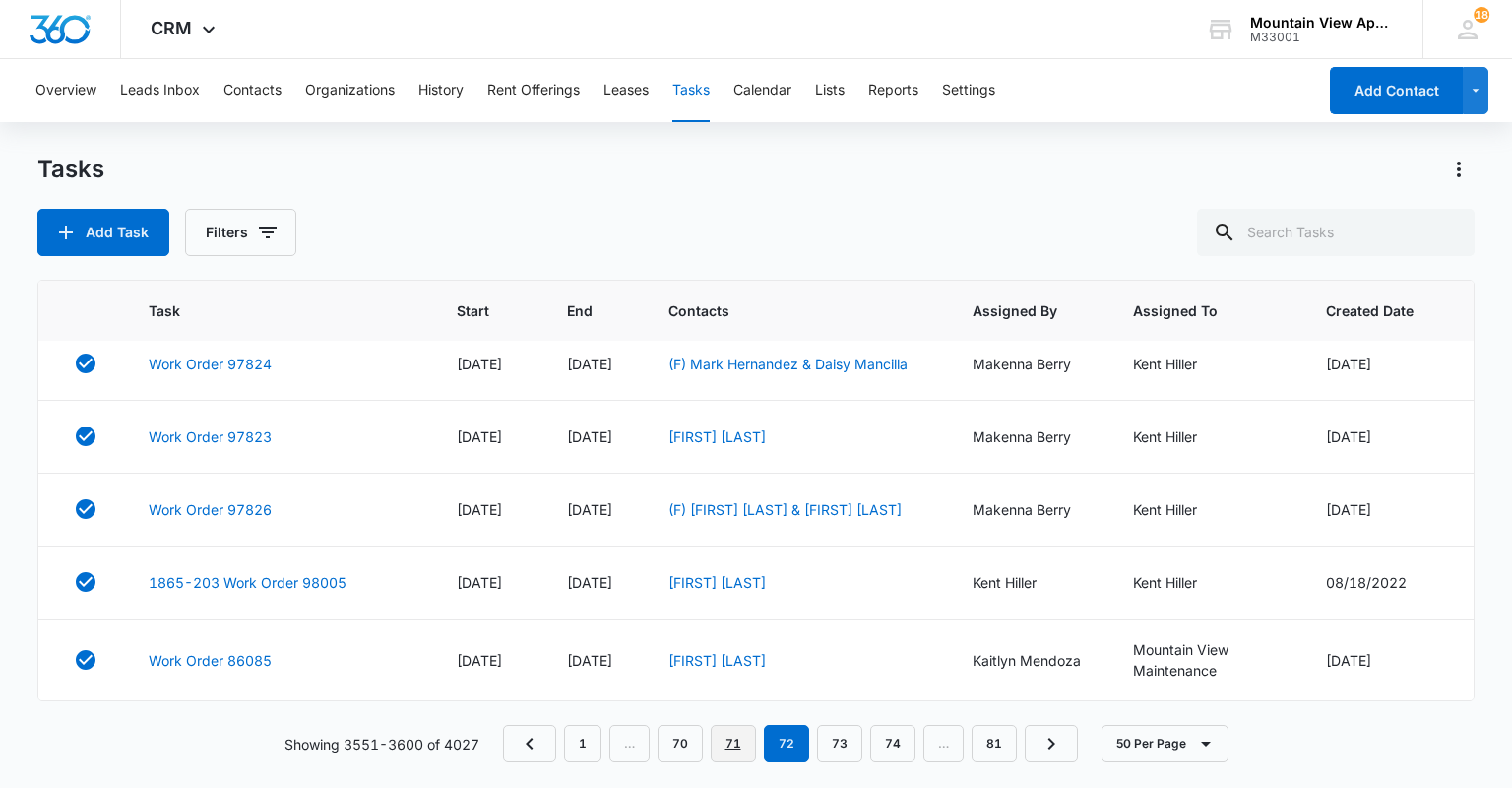 click on "71" at bounding box center (733, 744) 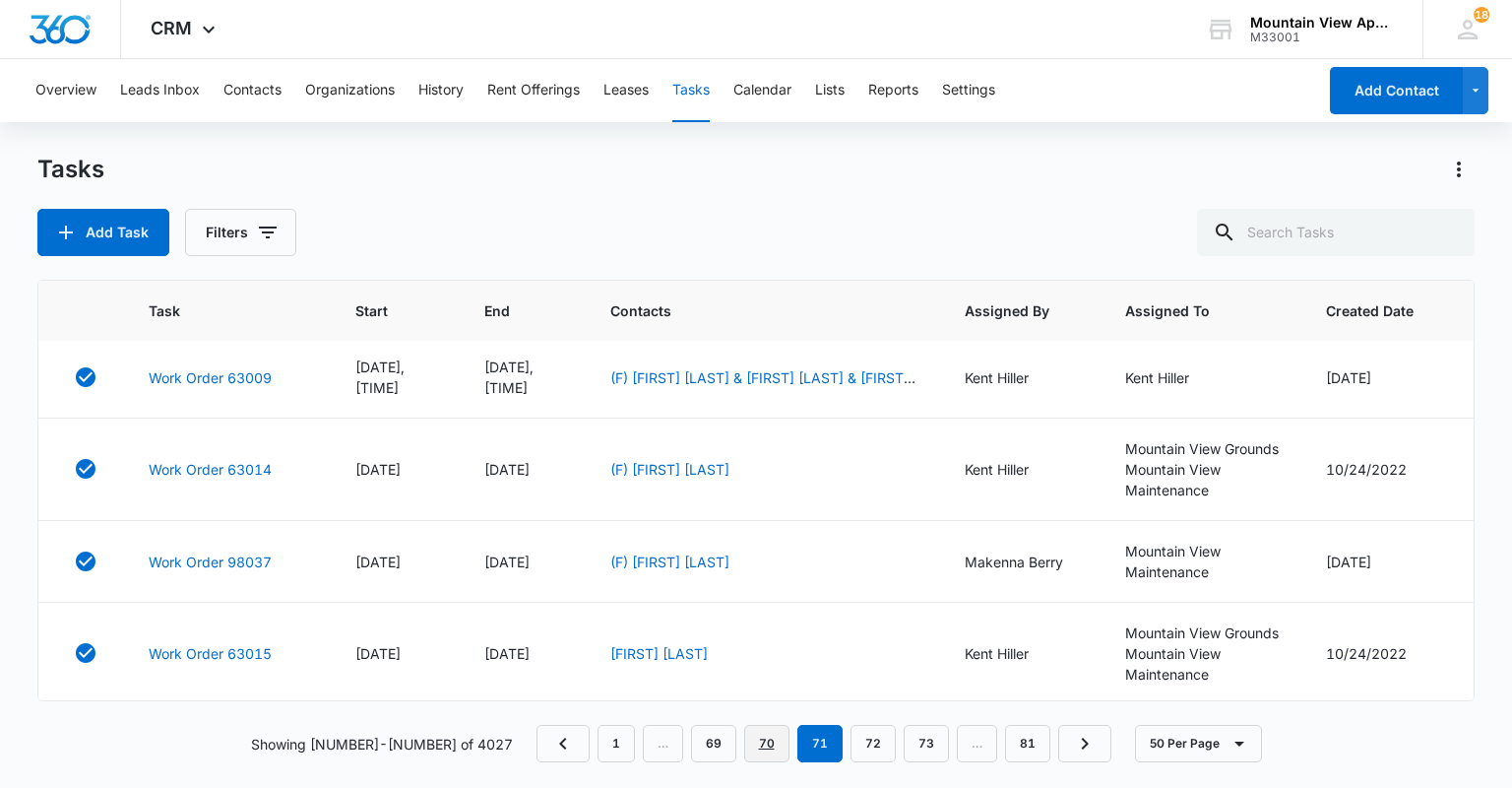 click on "70" at bounding box center (767, 744) 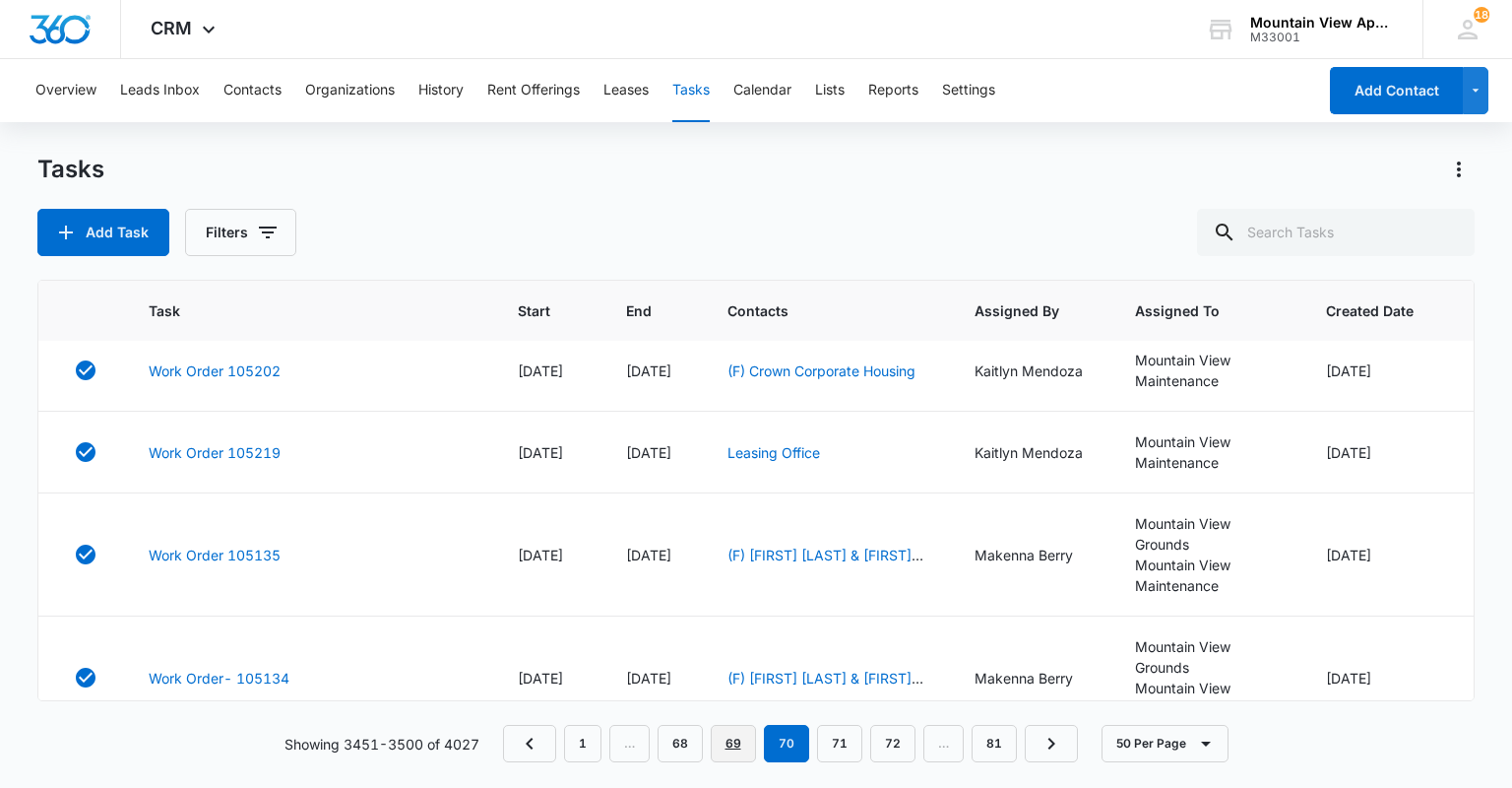 click on "69" at bounding box center [733, 744] 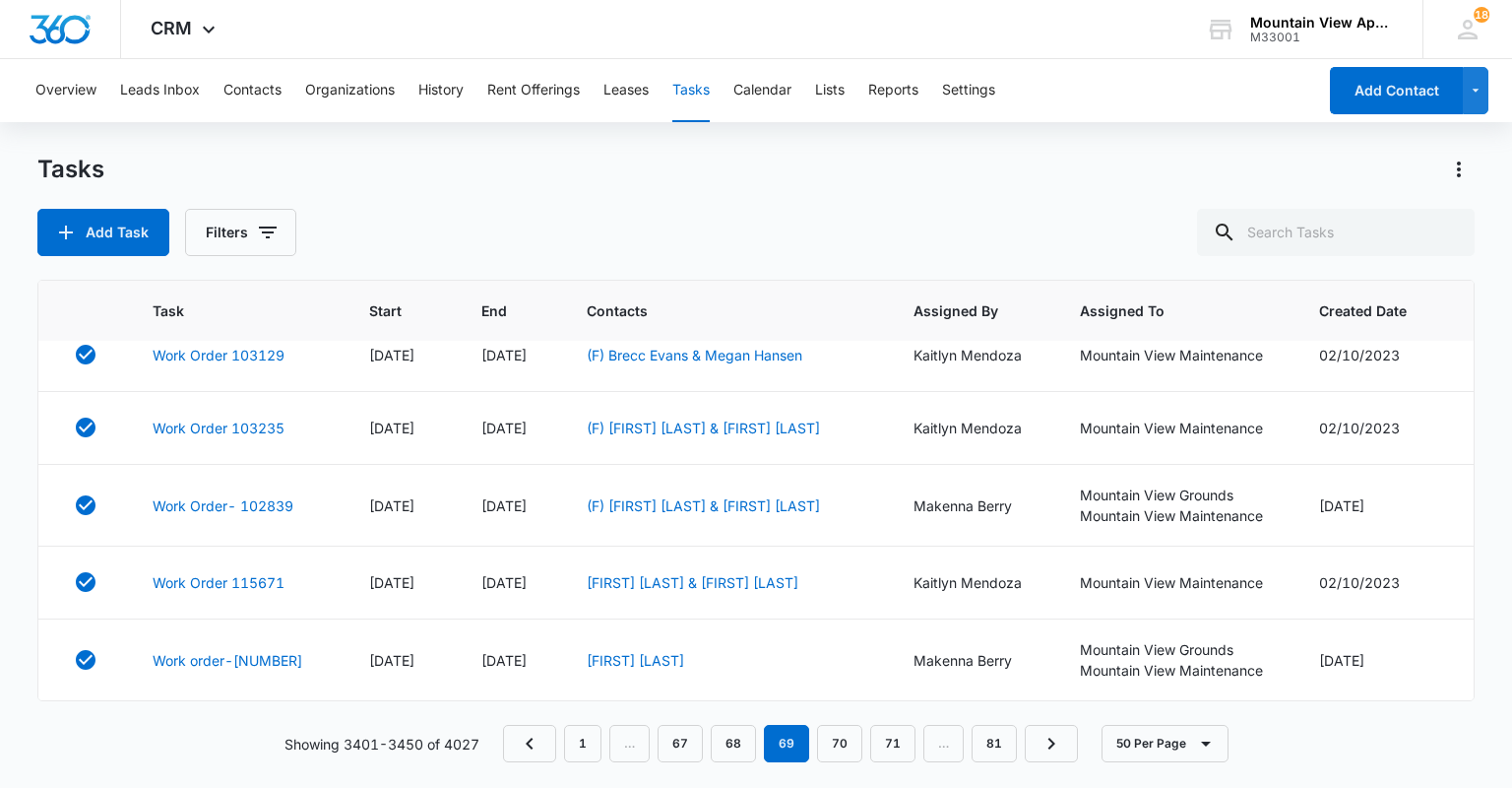 scroll, scrollTop: 3329, scrollLeft: 0, axis: vertical 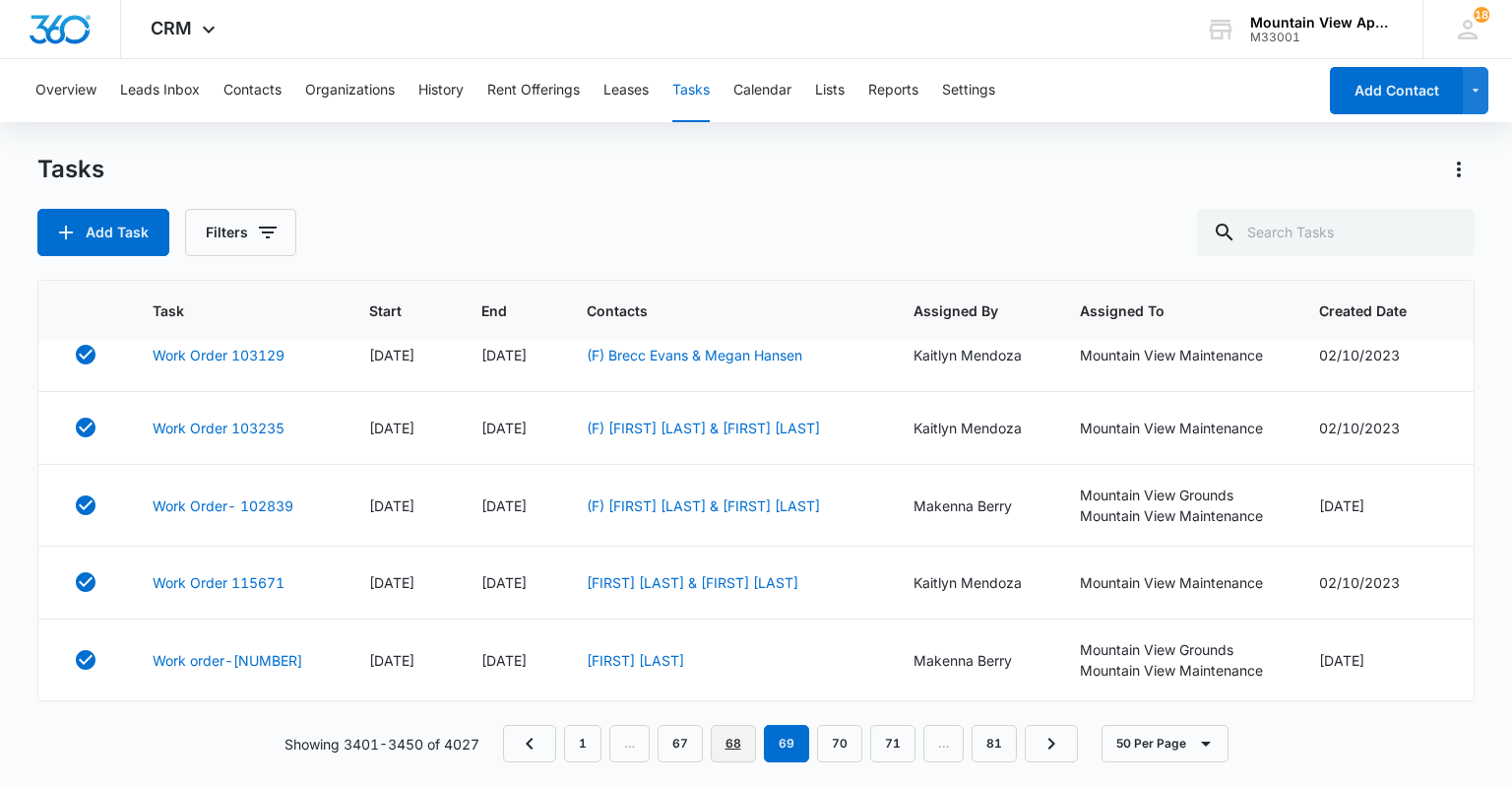 click on "68" at bounding box center [733, 744] 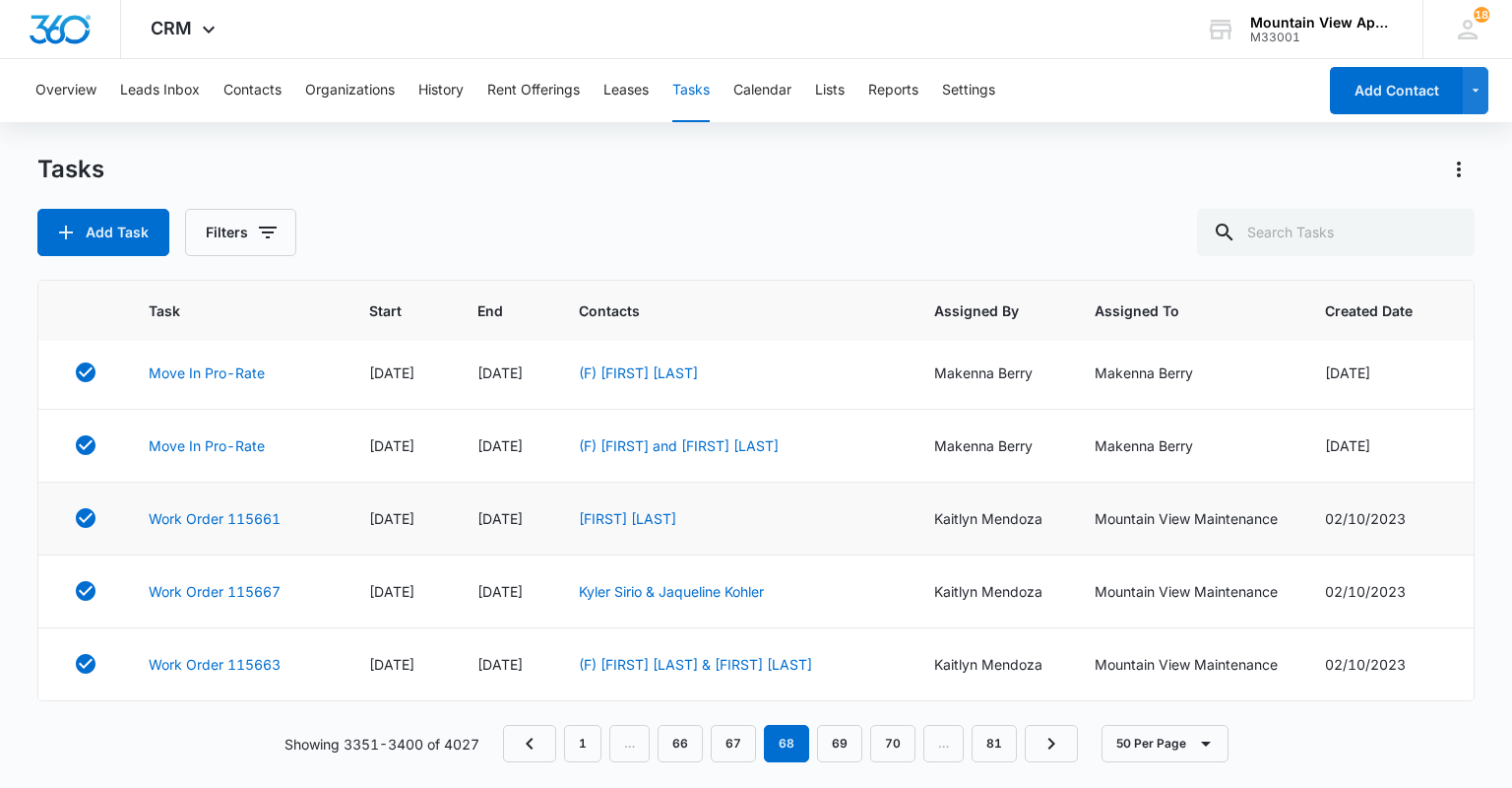 scroll, scrollTop: 3371, scrollLeft: 0, axis: vertical 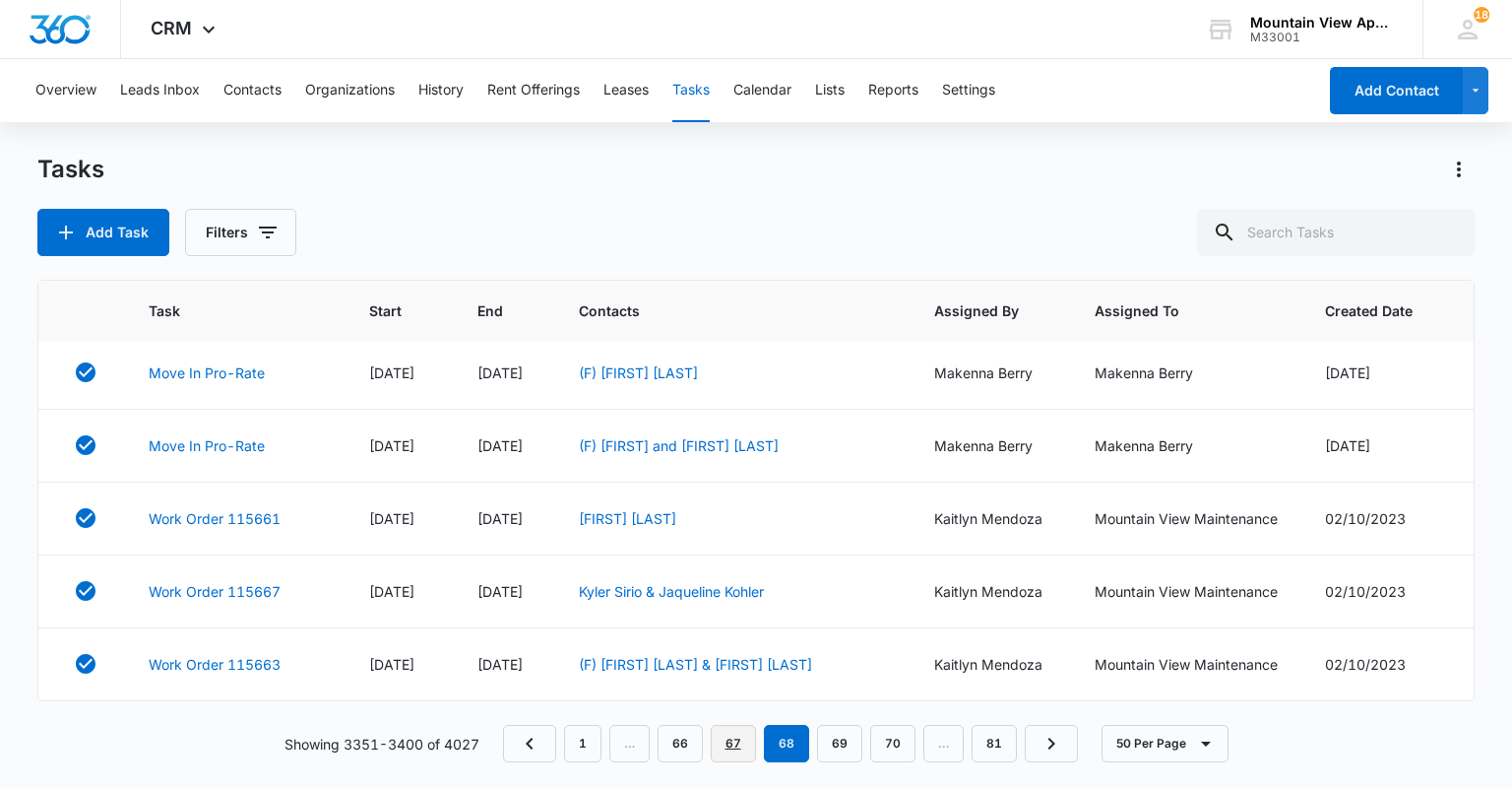 click on "67" at bounding box center (733, 744) 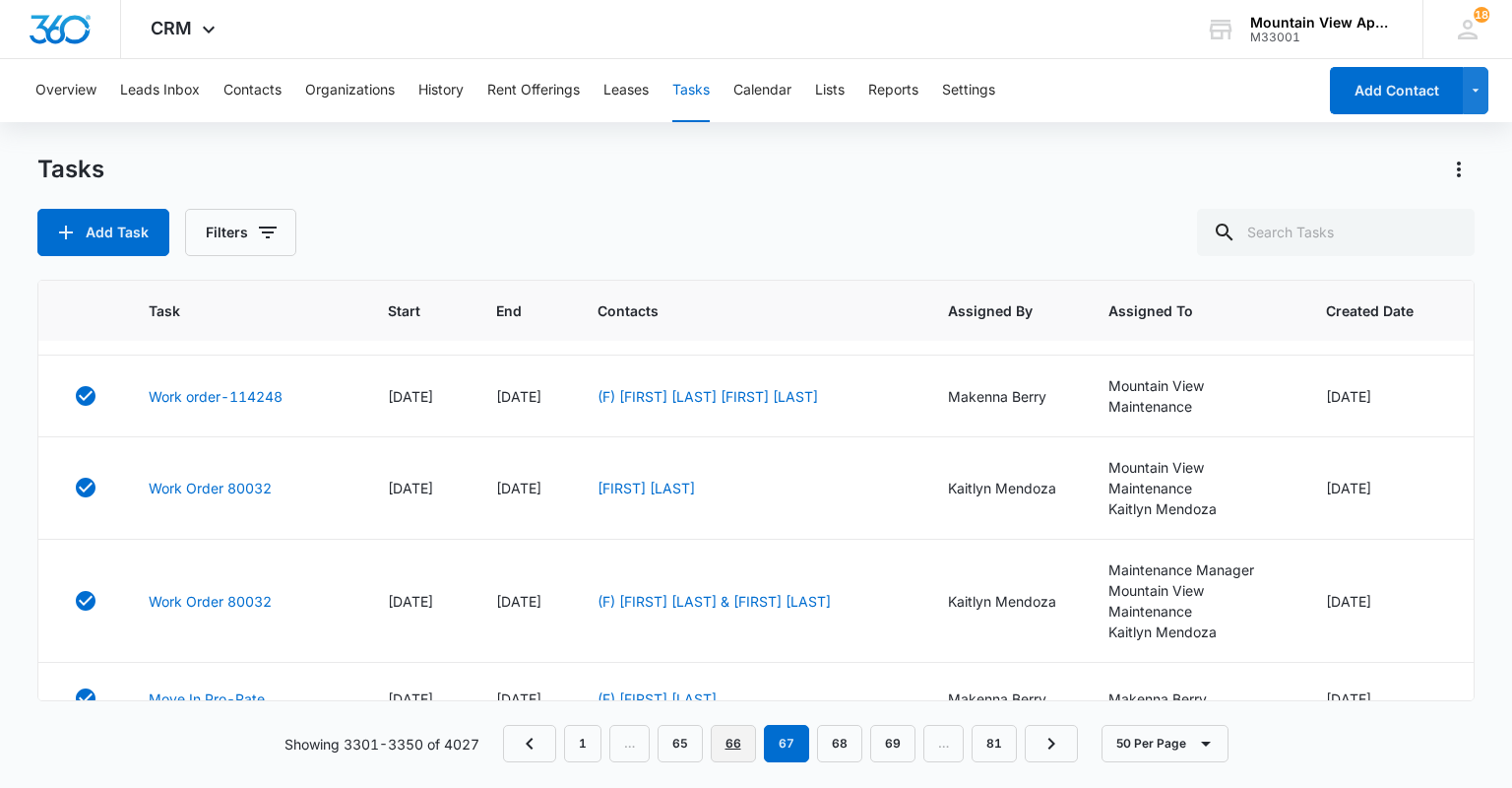 click on "66" at bounding box center (733, 744) 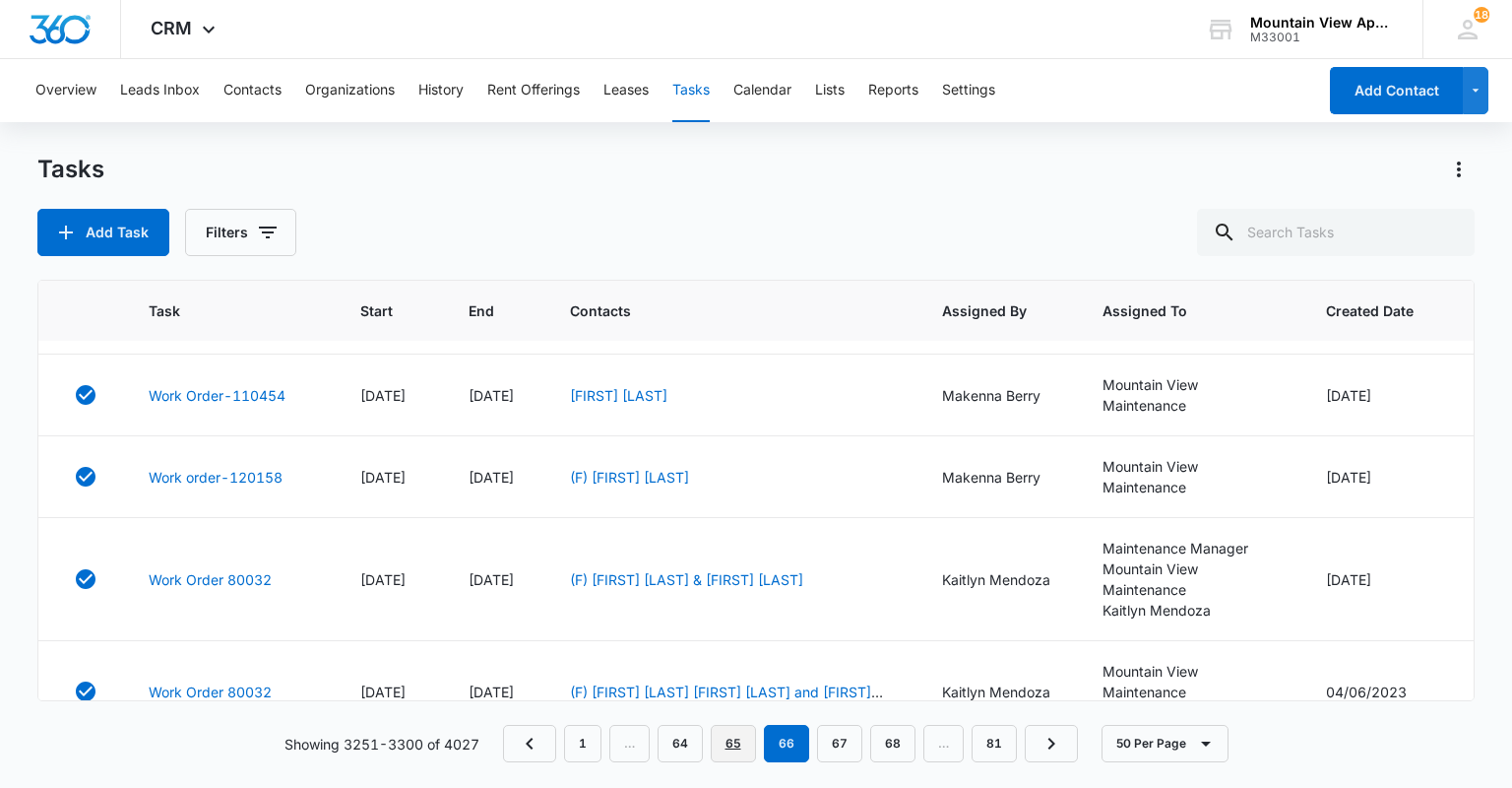 click on "65" at bounding box center [733, 744] 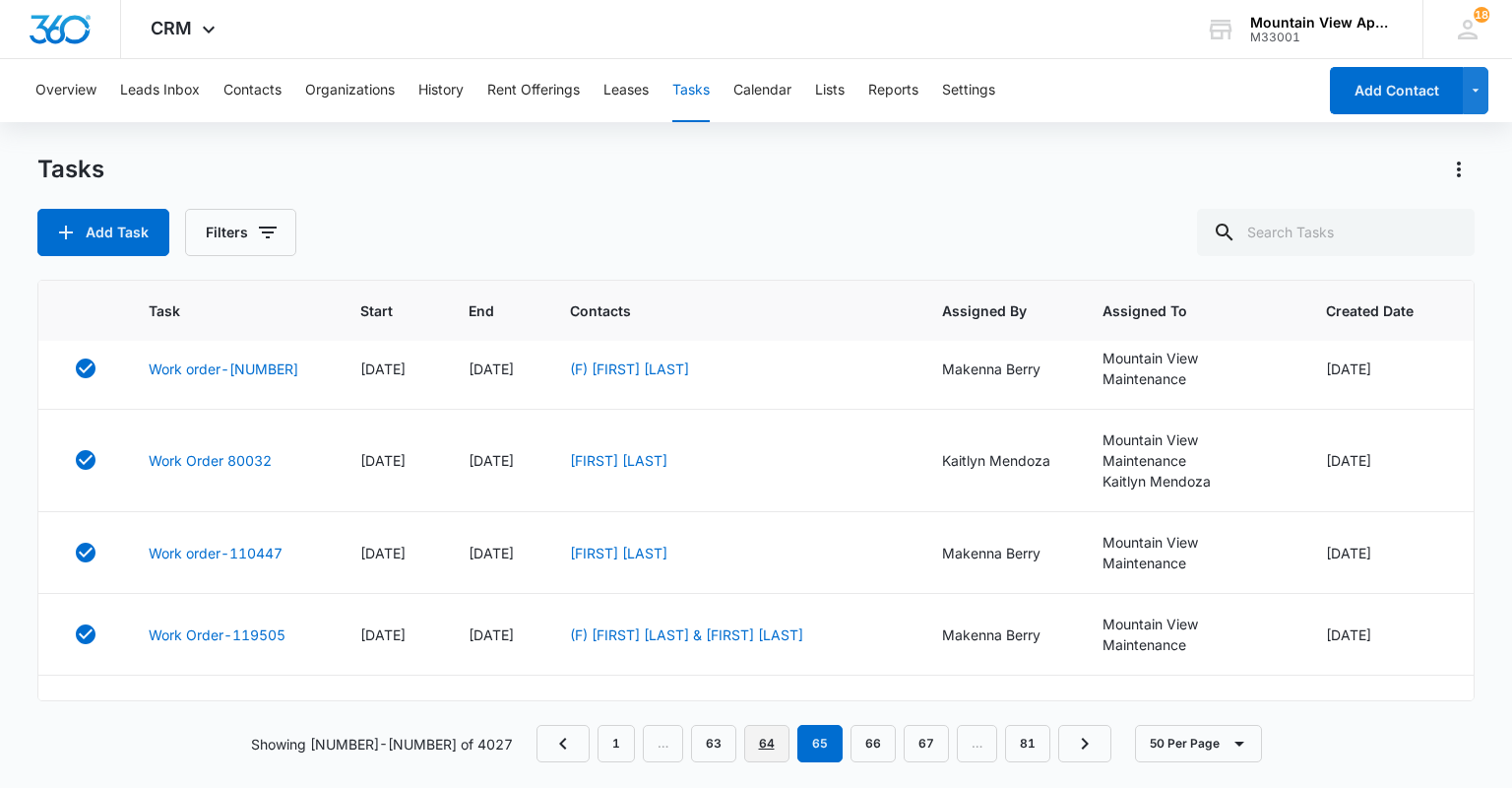 click on "64" at bounding box center (767, 744) 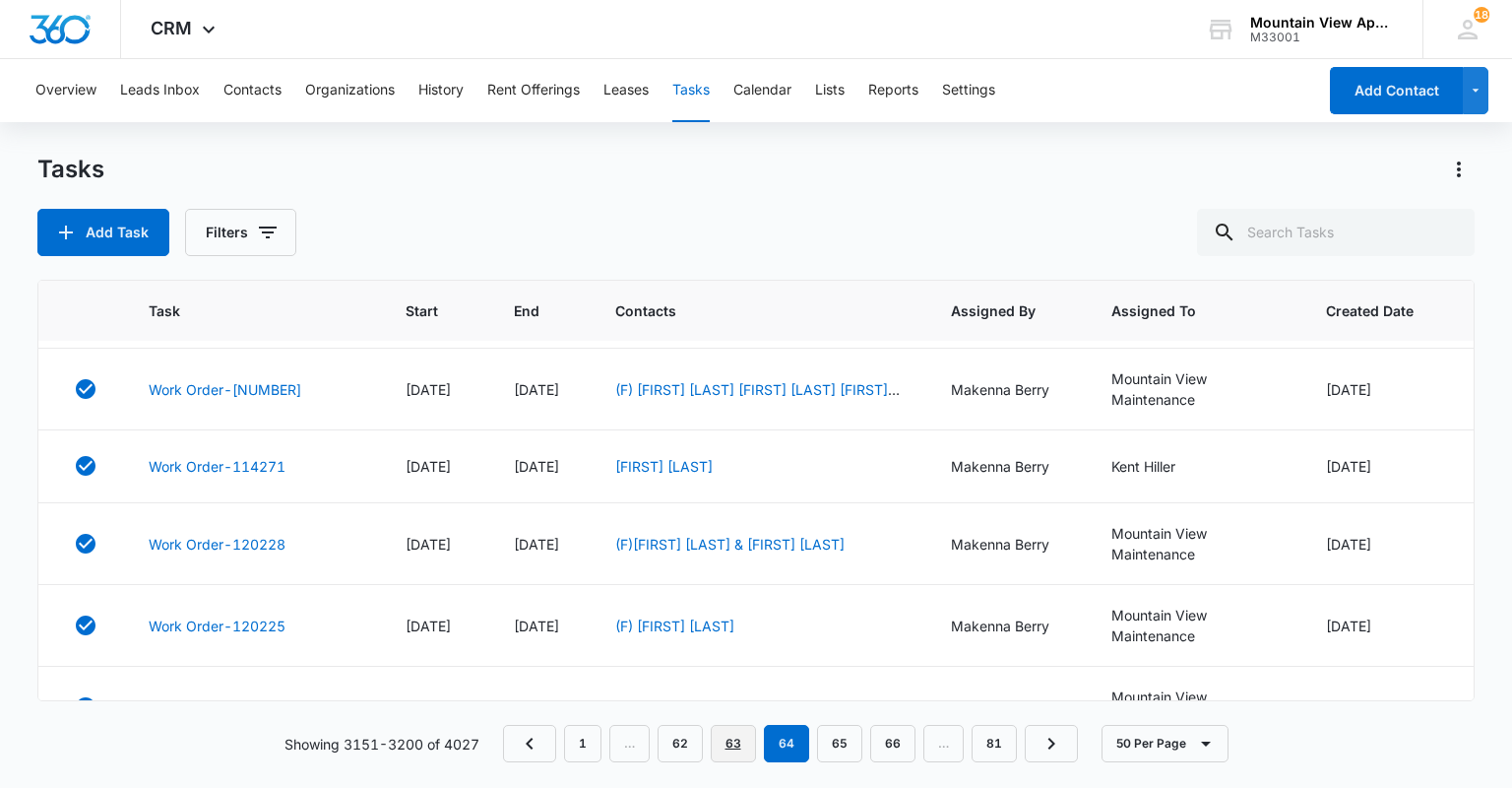 click on "63" at bounding box center [733, 744] 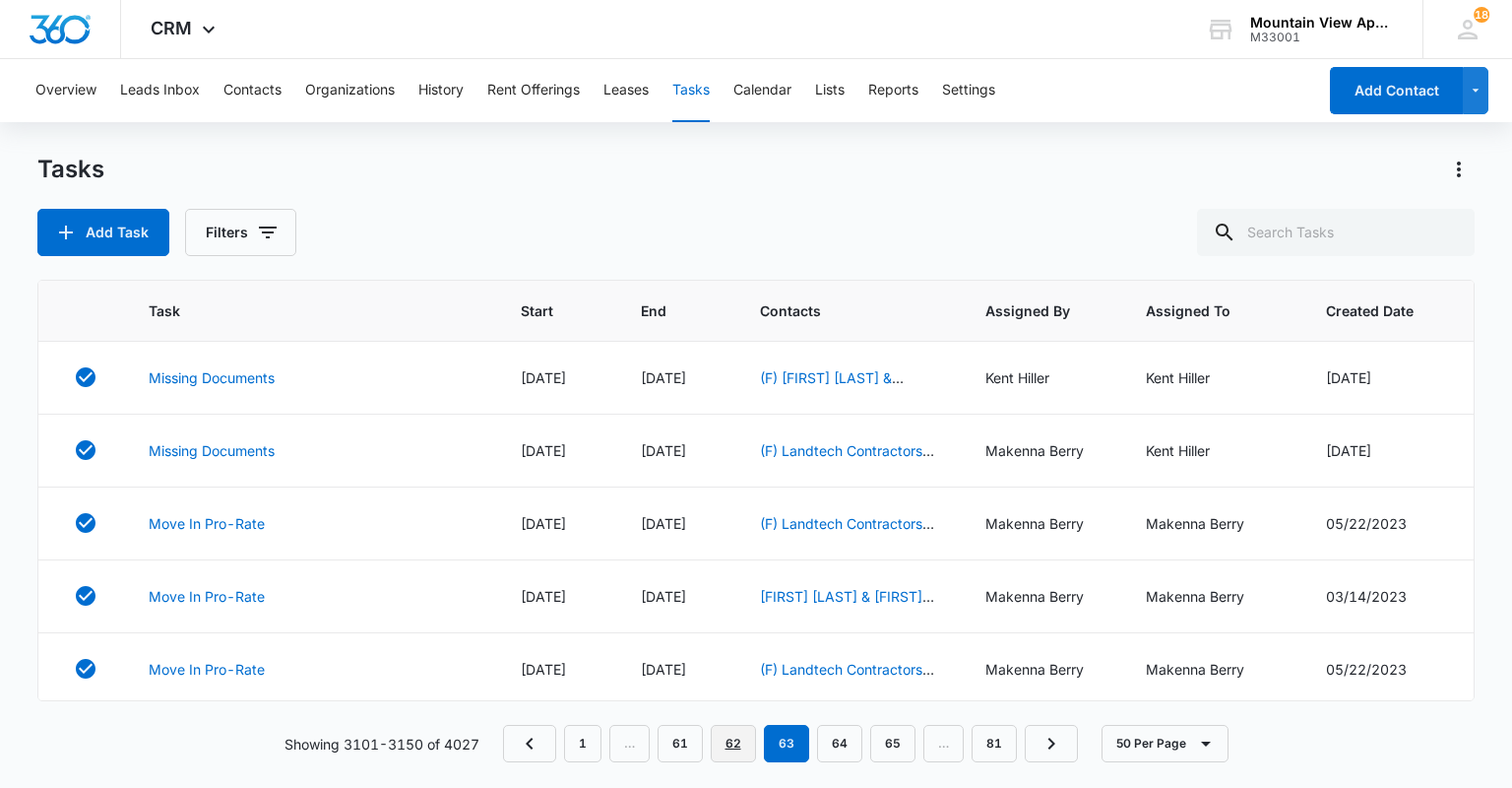 click on "62" at bounding box center (733, 744) 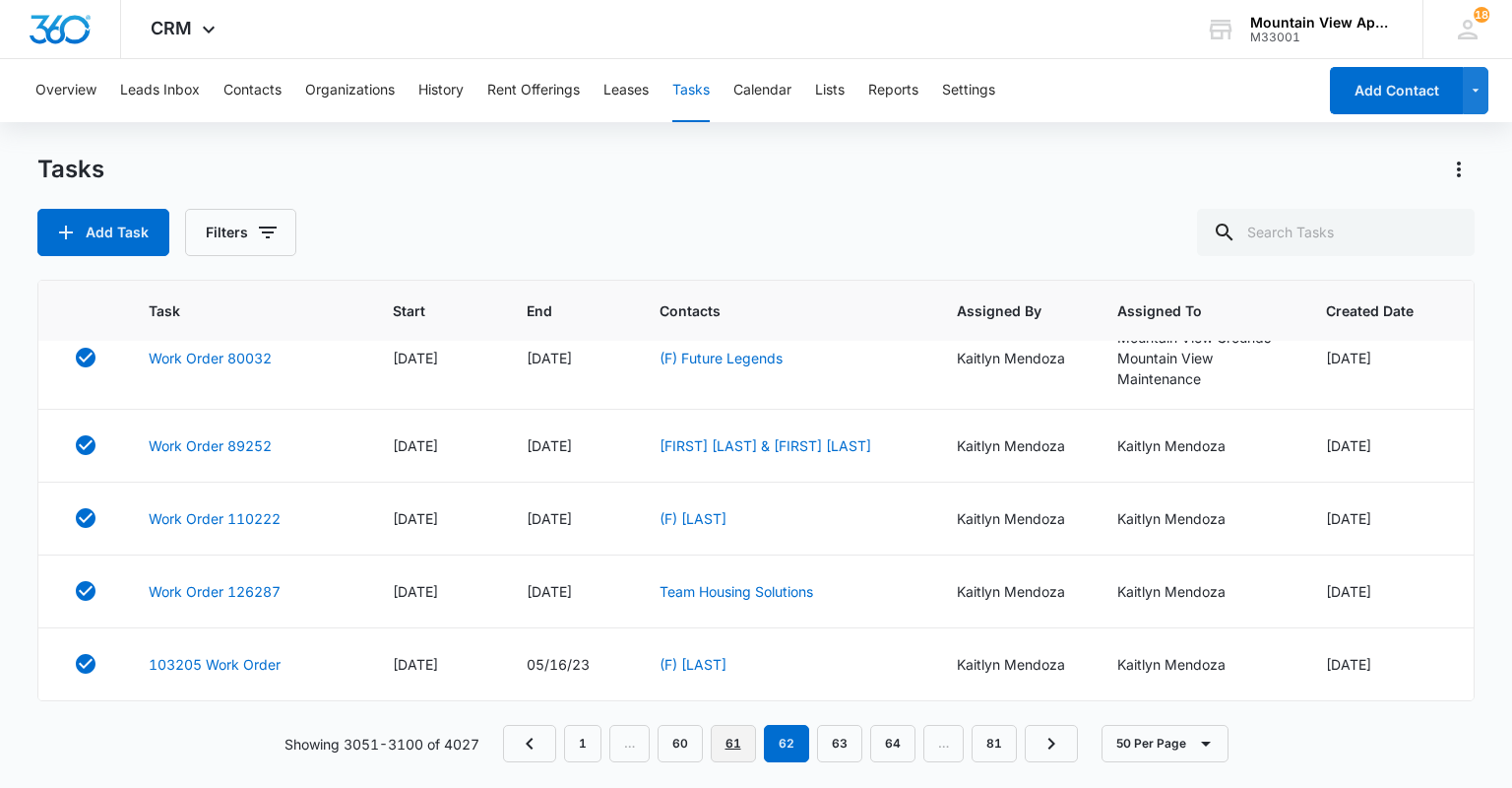 click on "61" at bounding box center [733, 744] 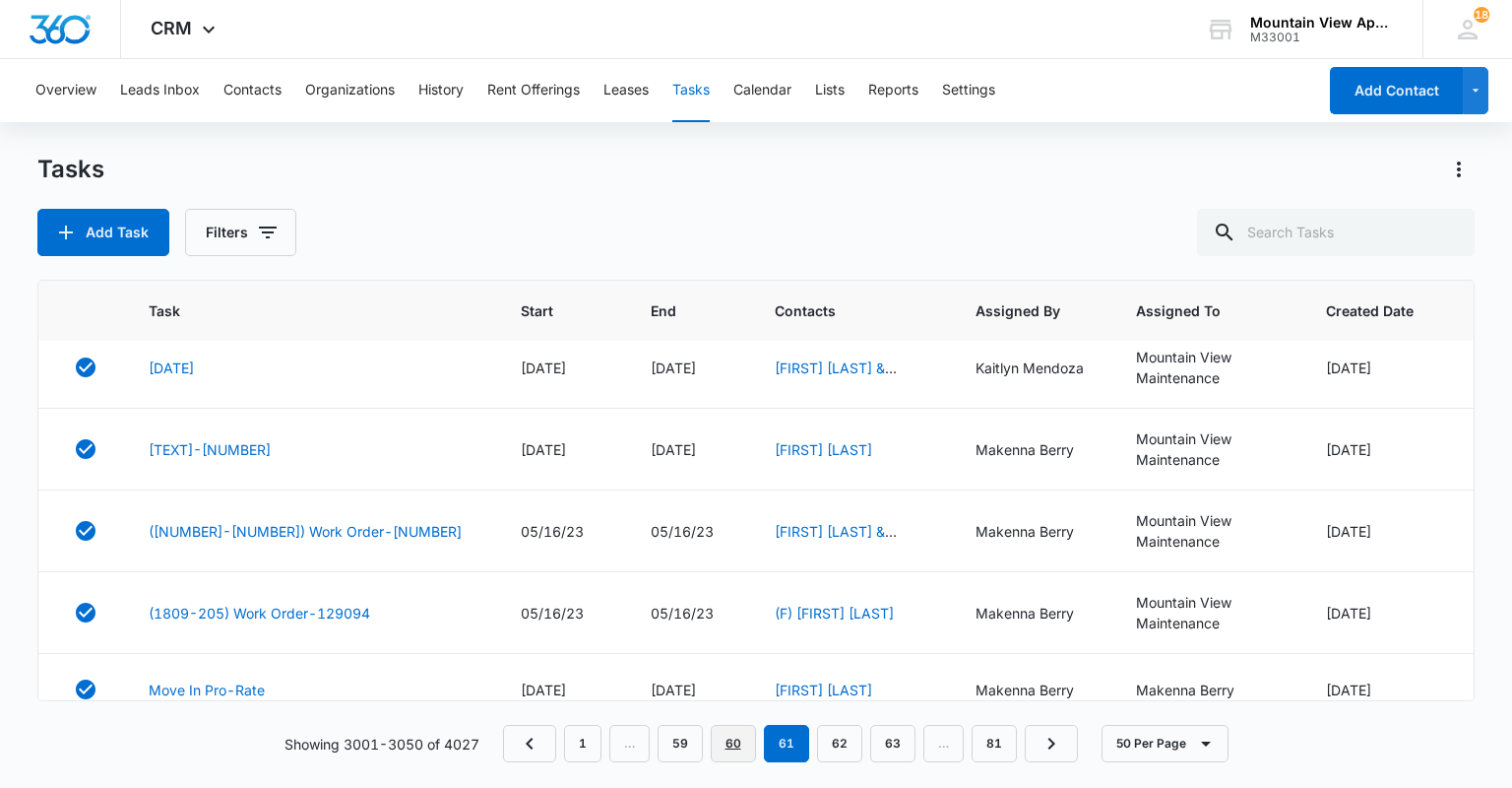 click on "60" at bounding box center [733, 744] 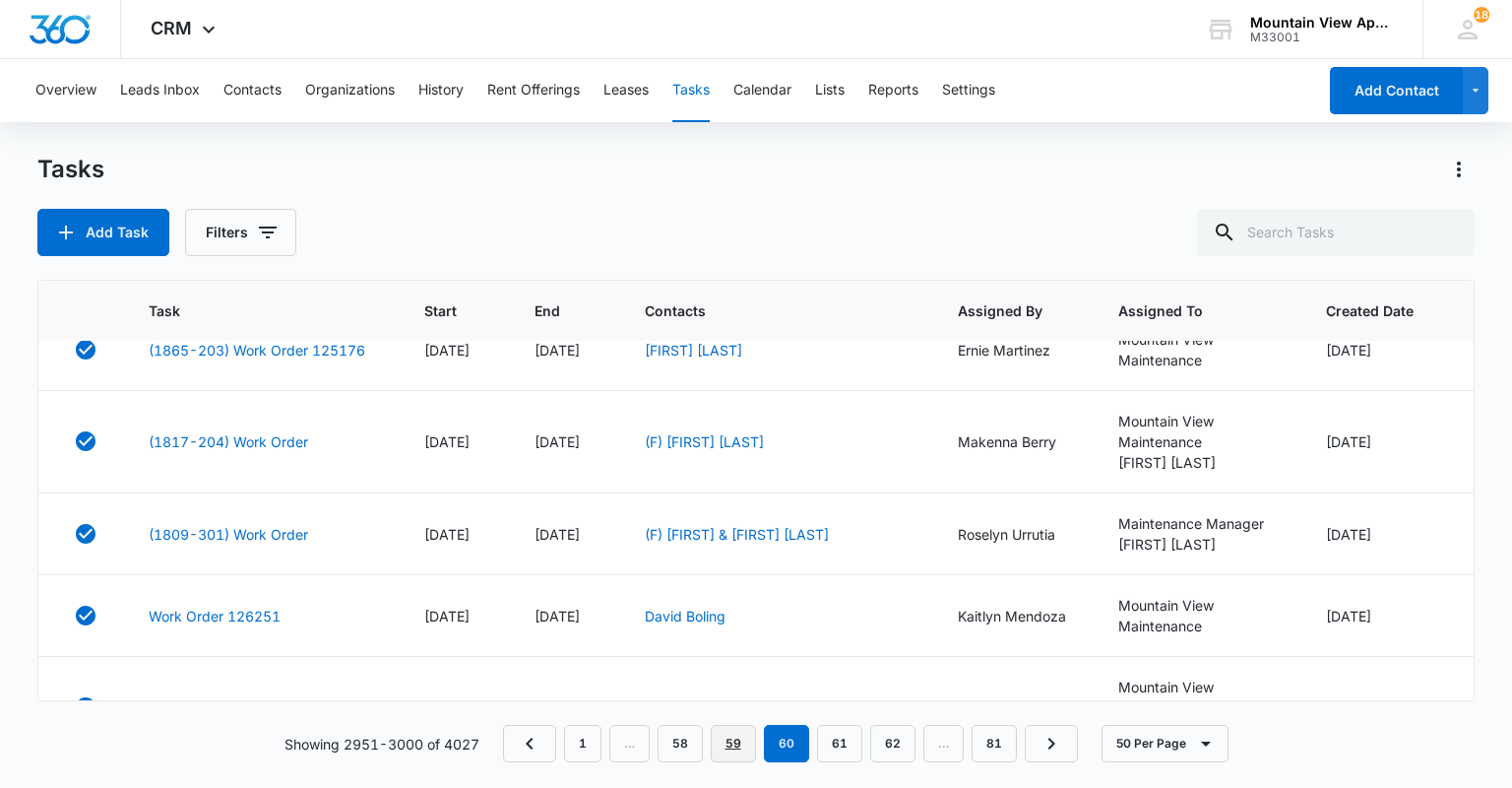 click on "59" at bounding box center [733, 744] 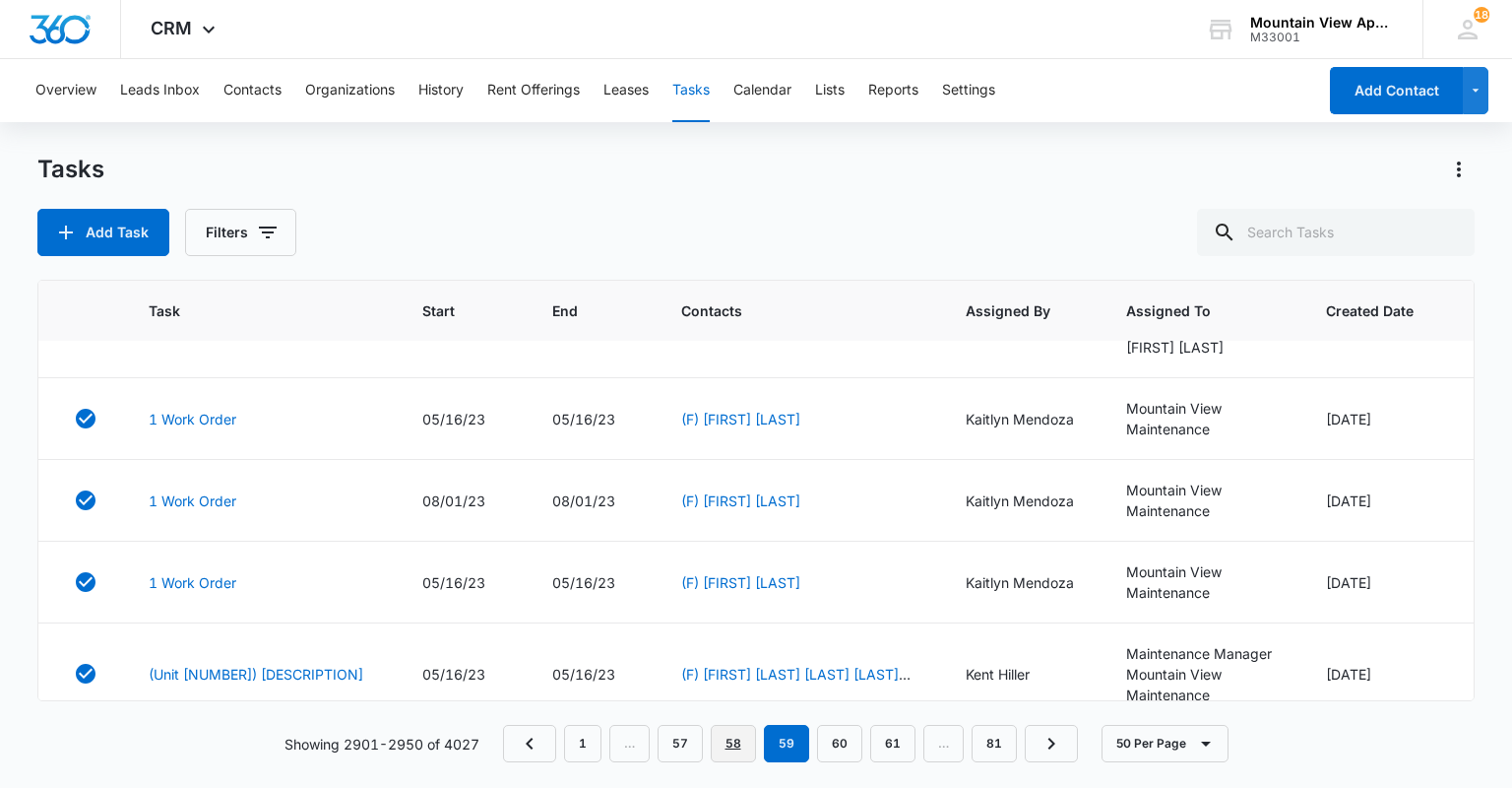 click on "58" at bounding box center [733, 744] 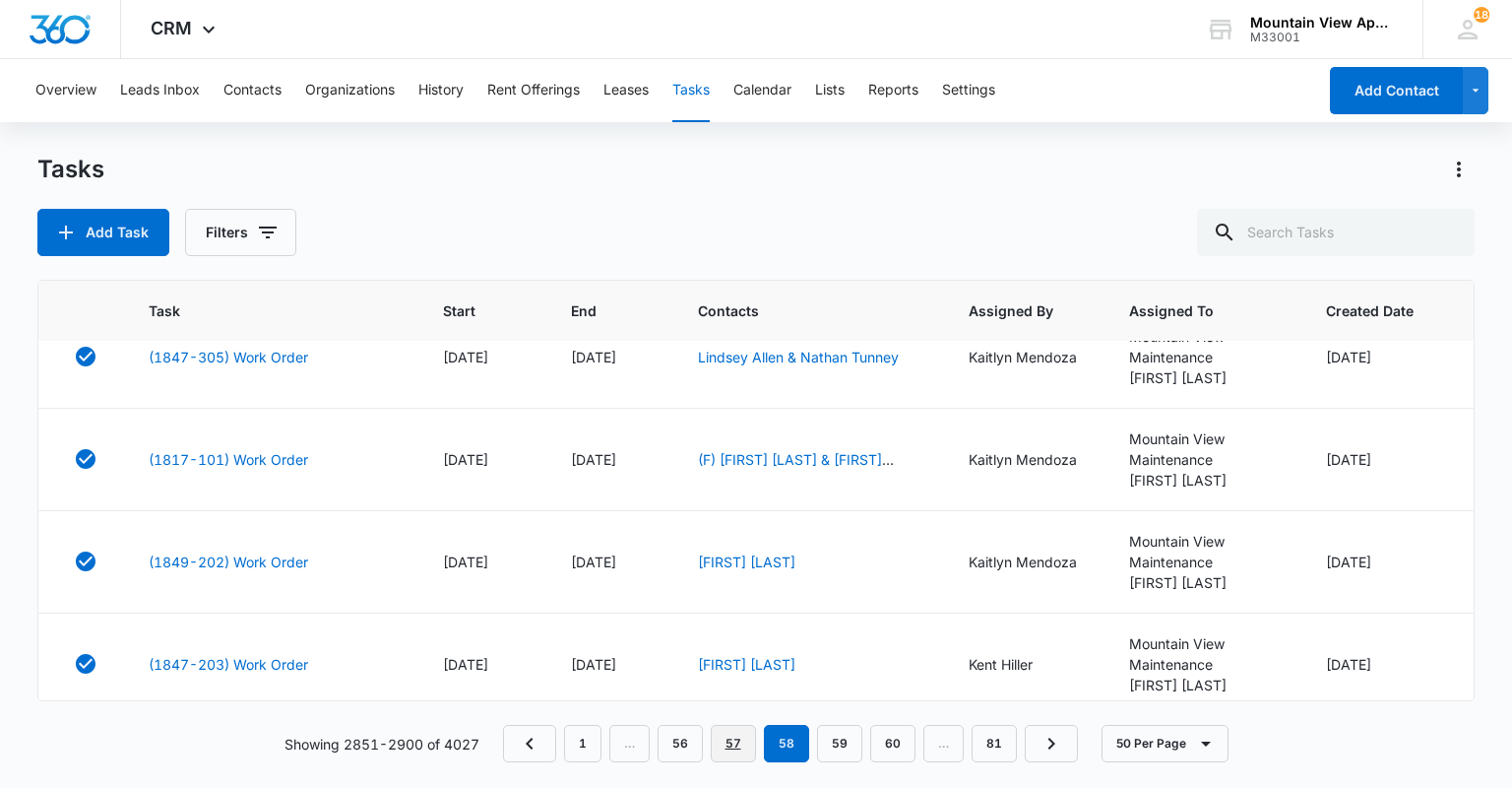 click on "57" at bounding box center [733, 744] 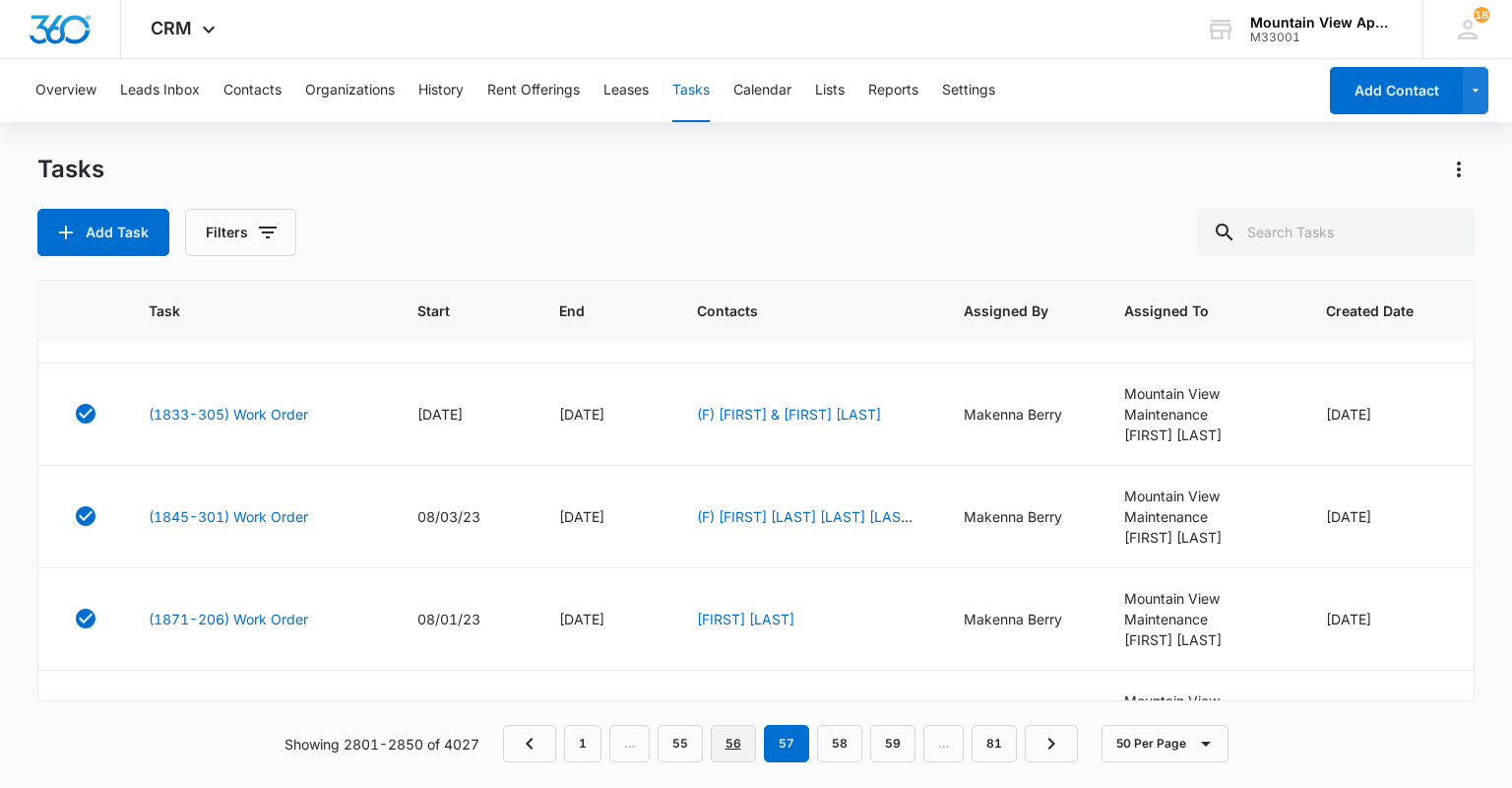 click on "56" at bounding box center (733, 744) 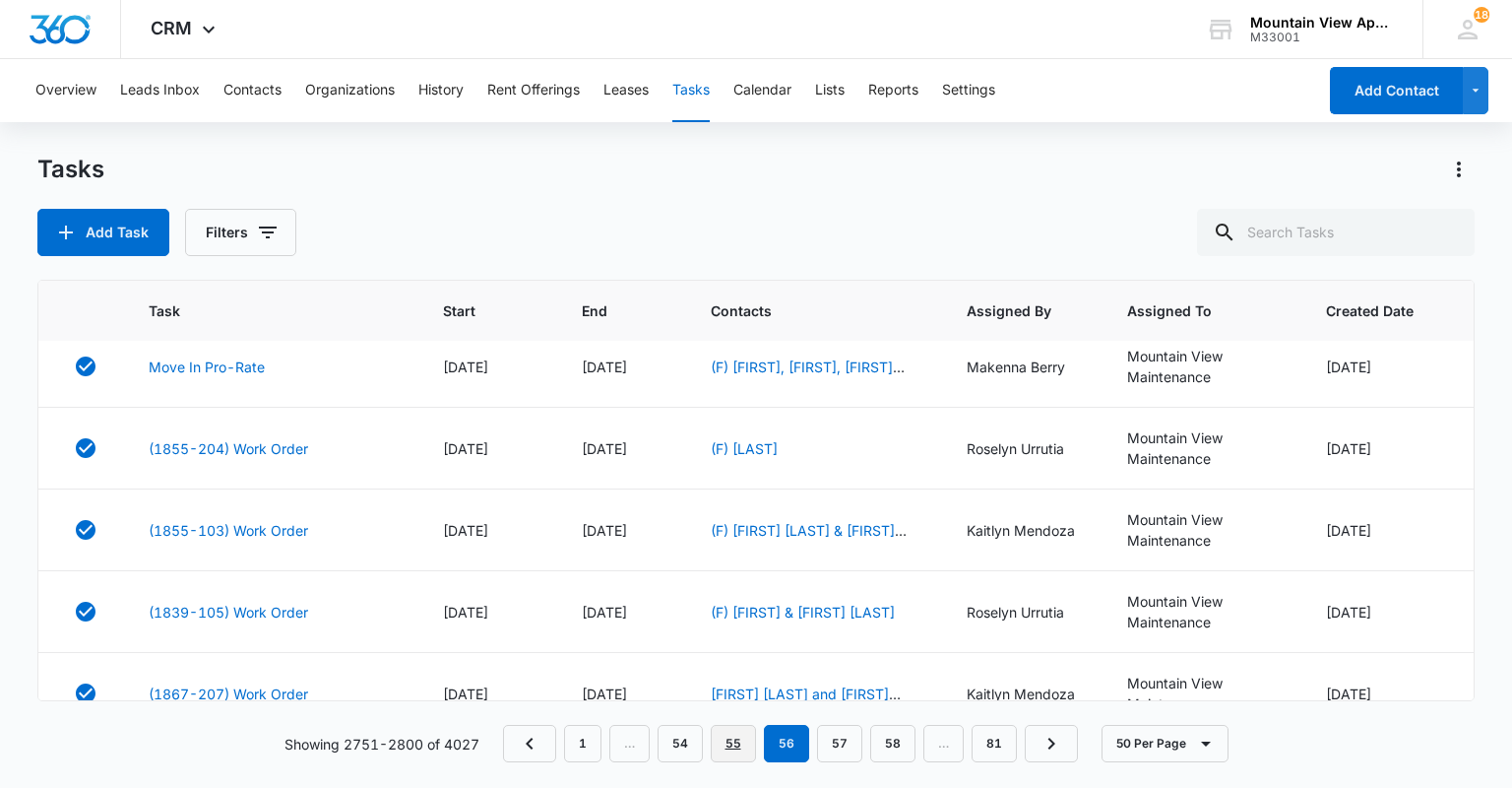 click on "55" at bounding box center [733, 744] 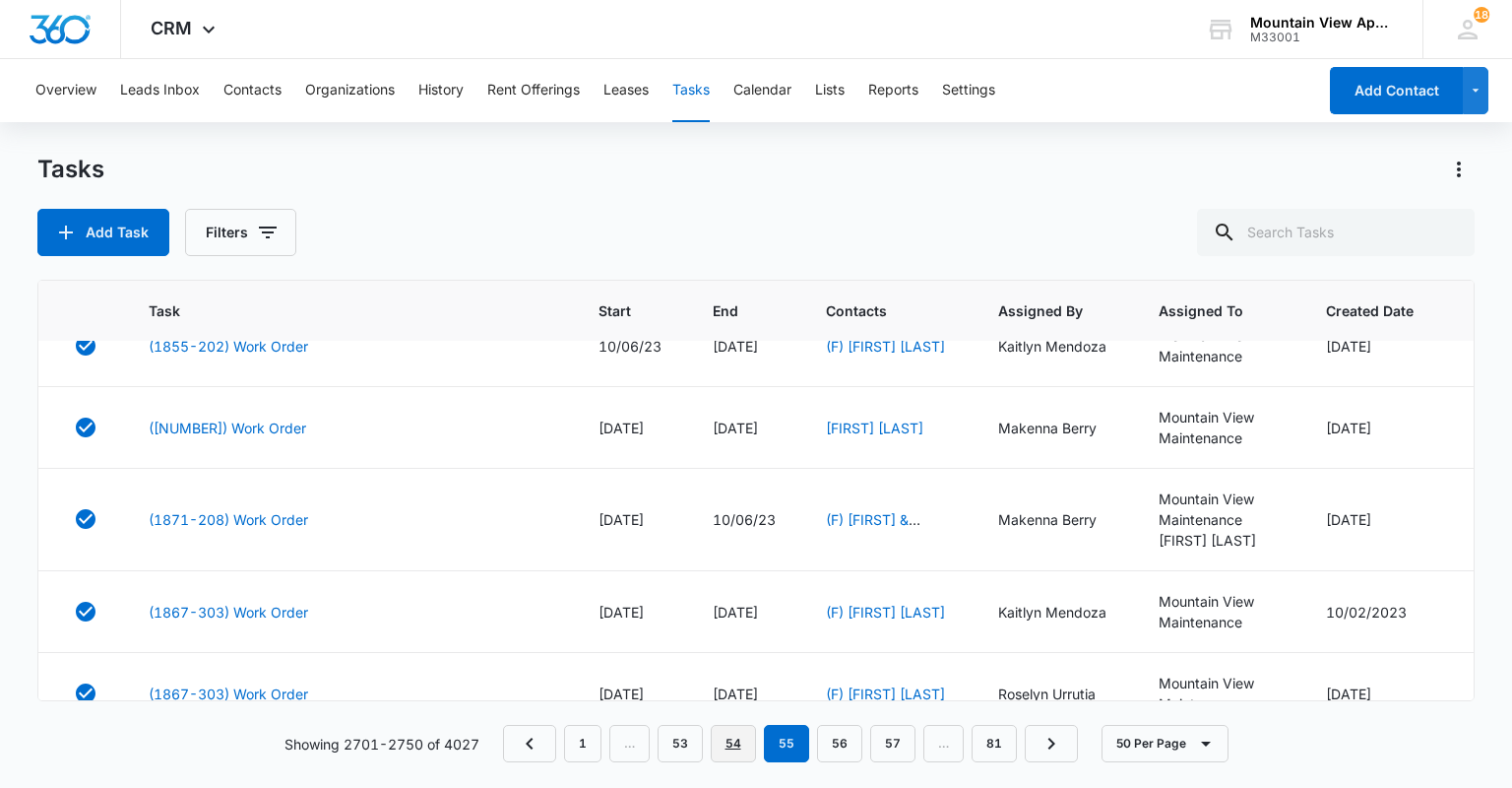 click on "54" at bounding box center (733, 744) 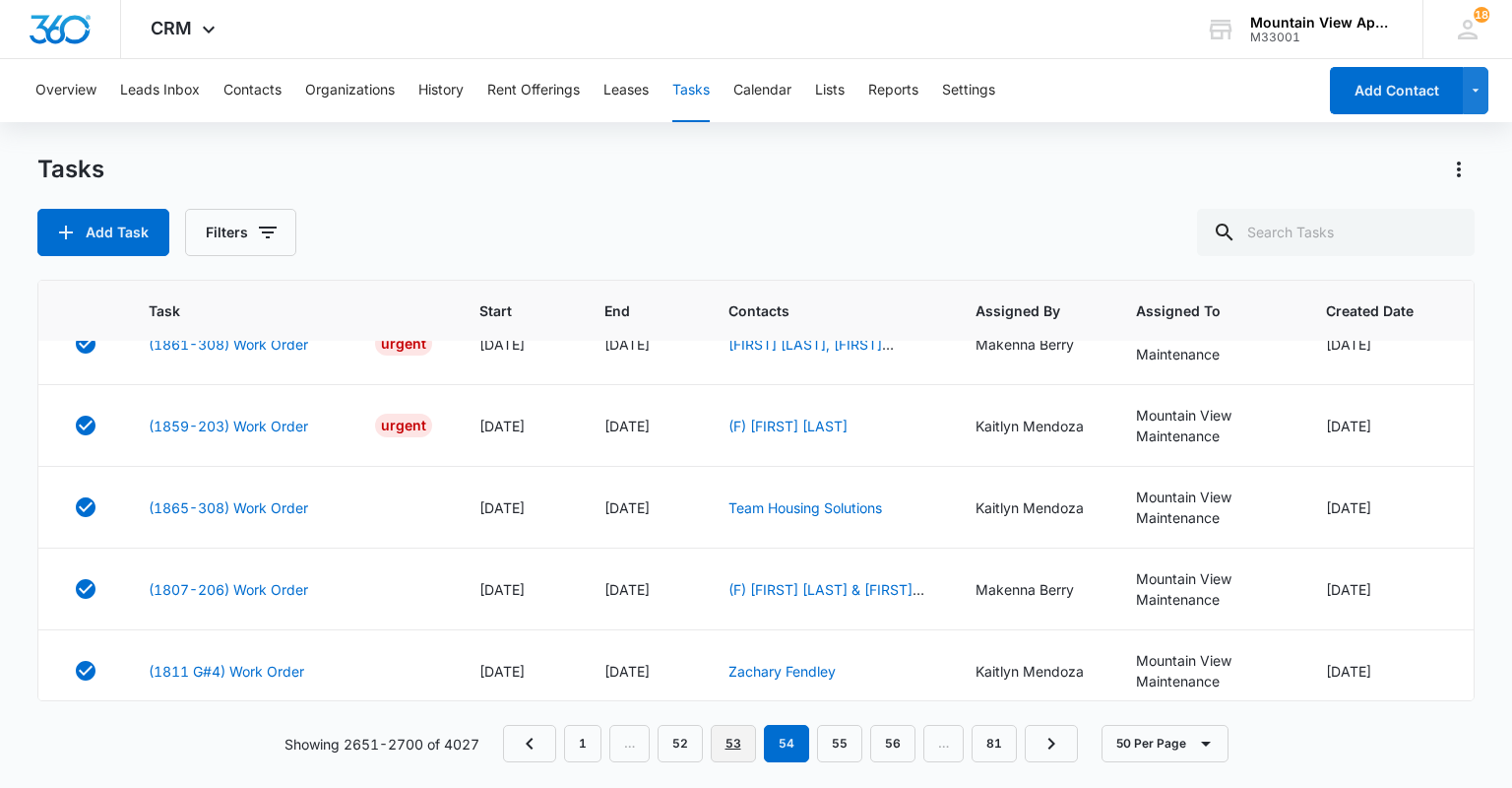 click on "53" at bounding box center [733, 744] 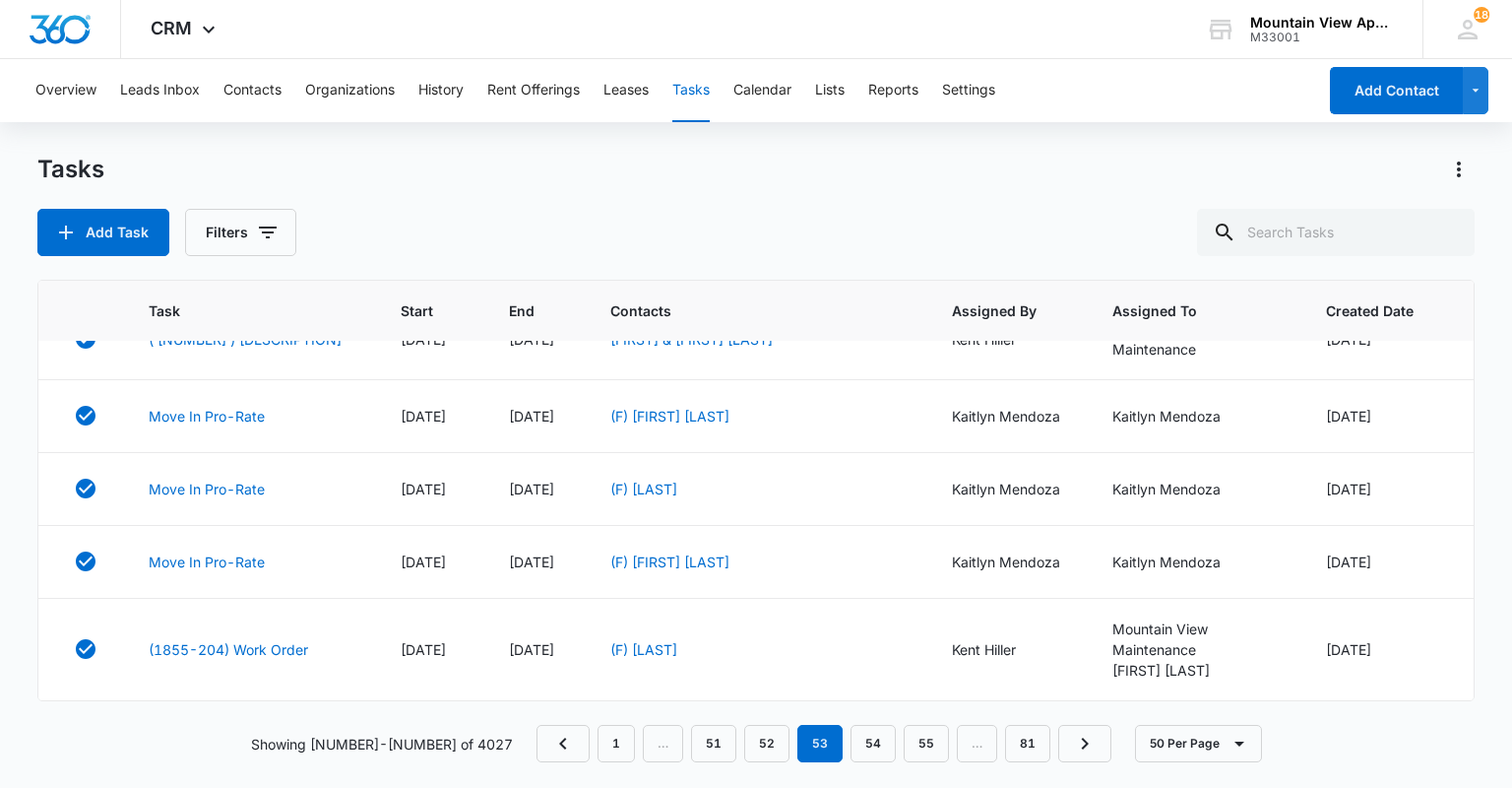 scroll, scrollTop: 3359, scrollLeft: 0, axis: vertical 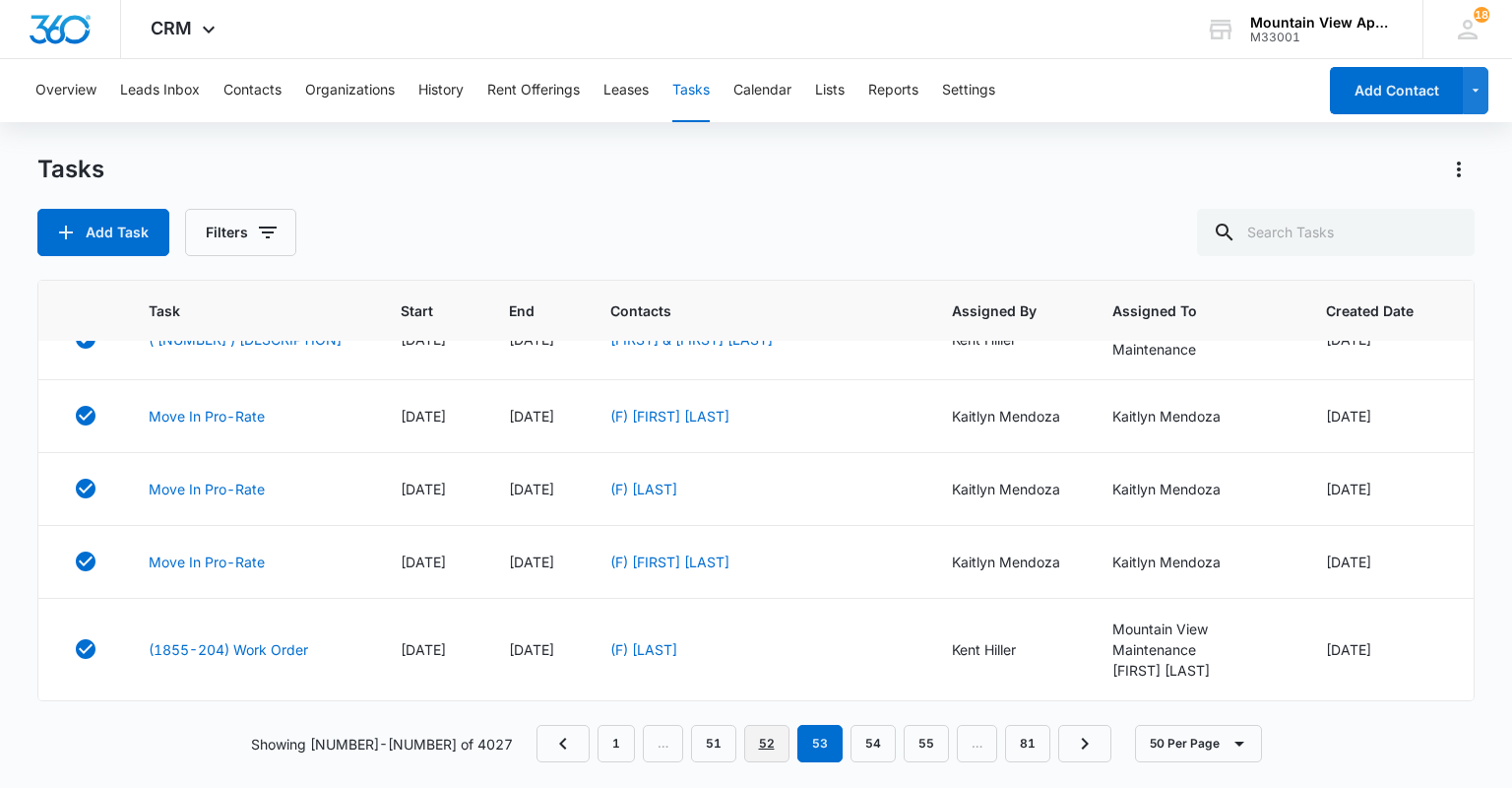 click on "52" at bounding box center (767, 744) 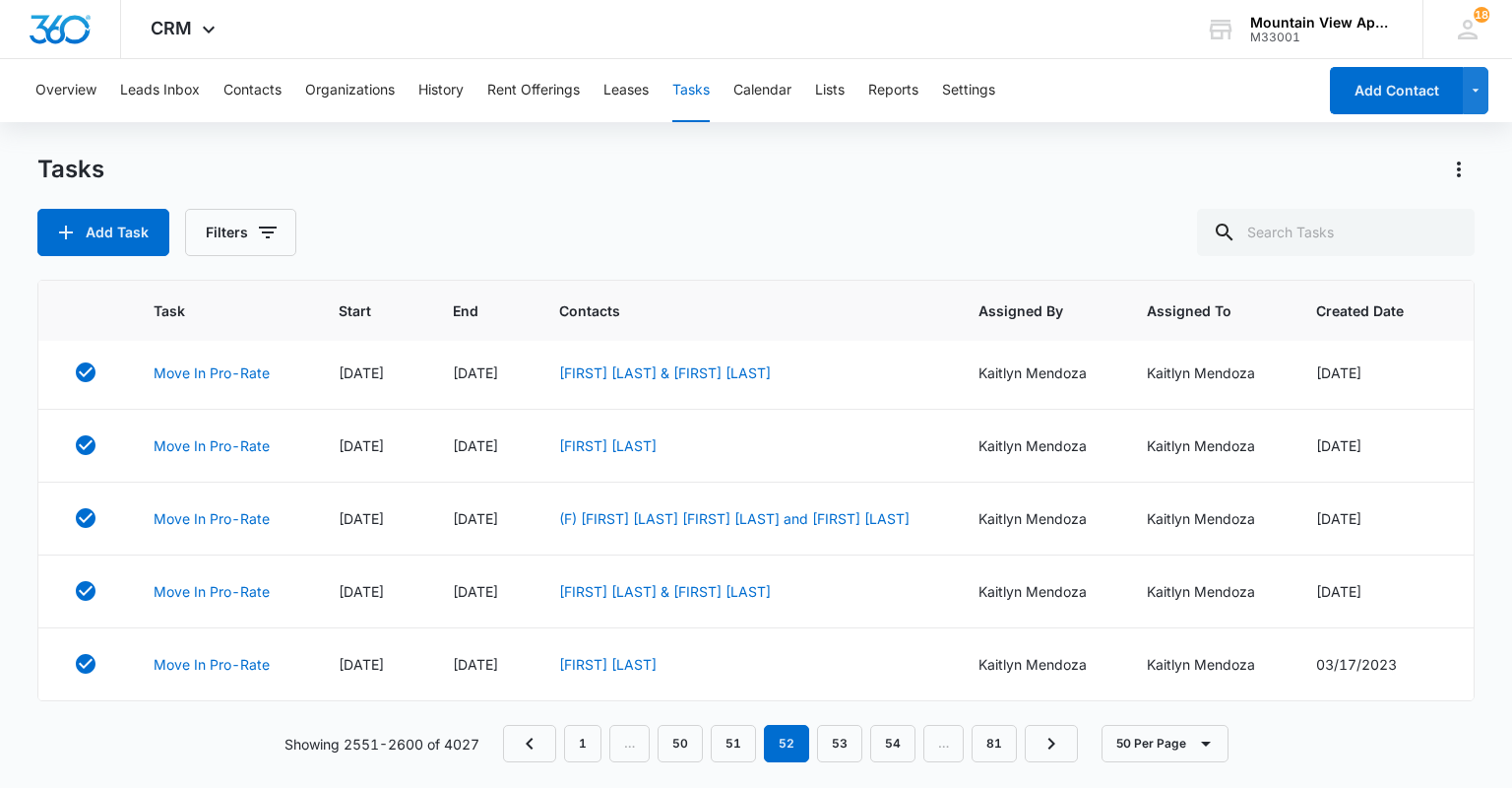 scroll, scrollTop: 3314, scrollLeft: 0, axis: vertical 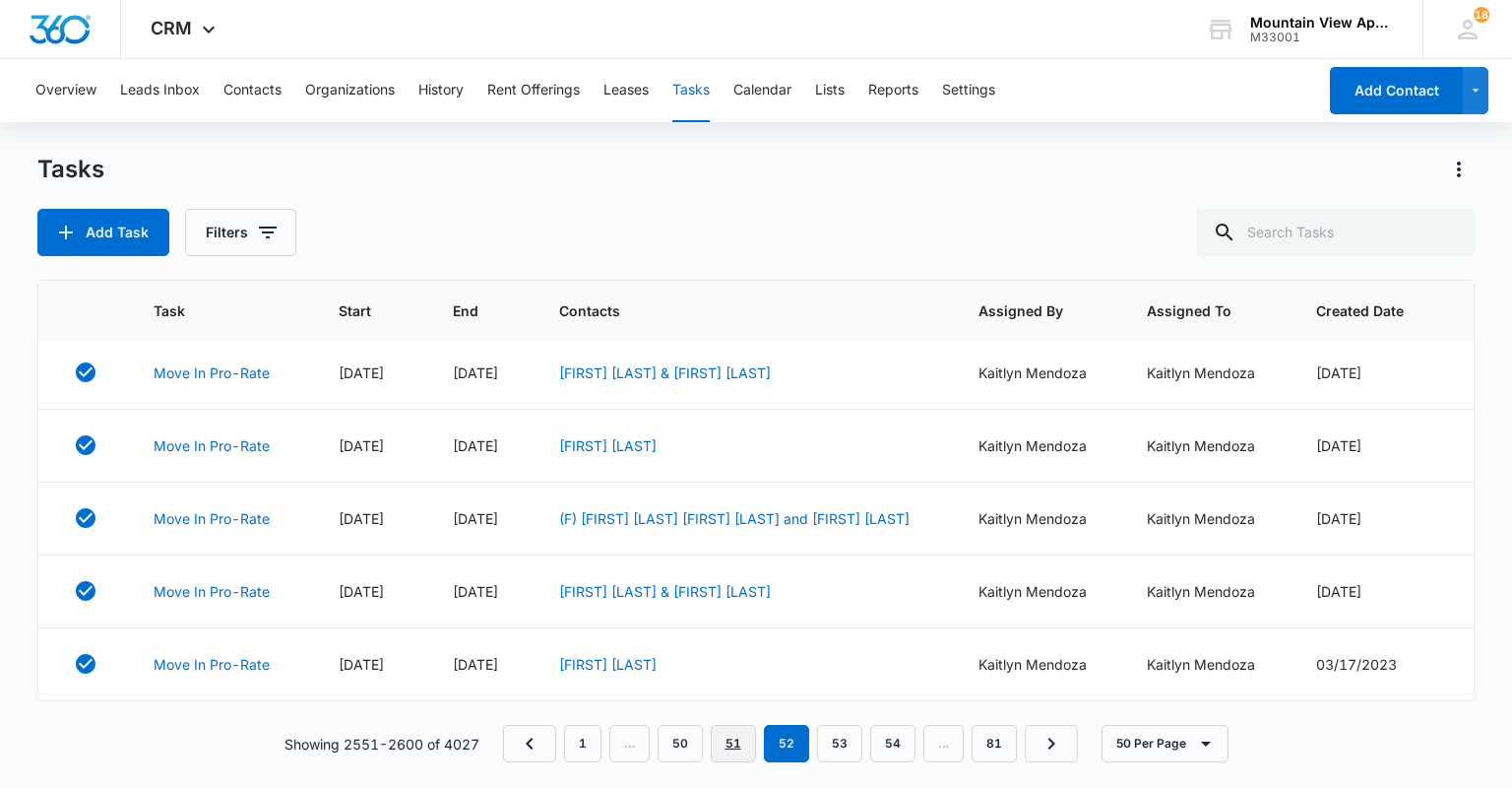 click on "51" at bounding box center [733, 744] 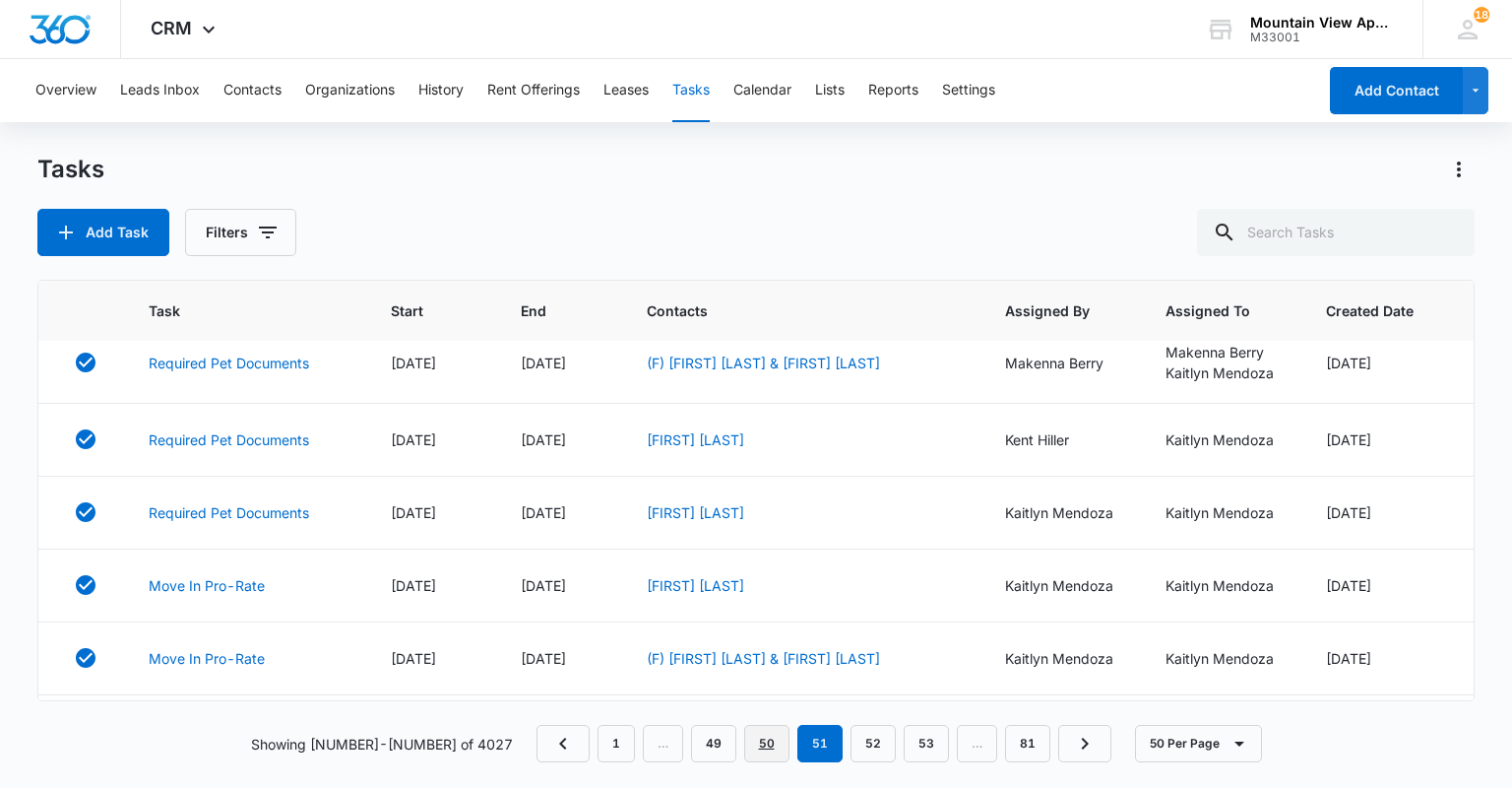 click on "50" at bounding box center [767, 744] 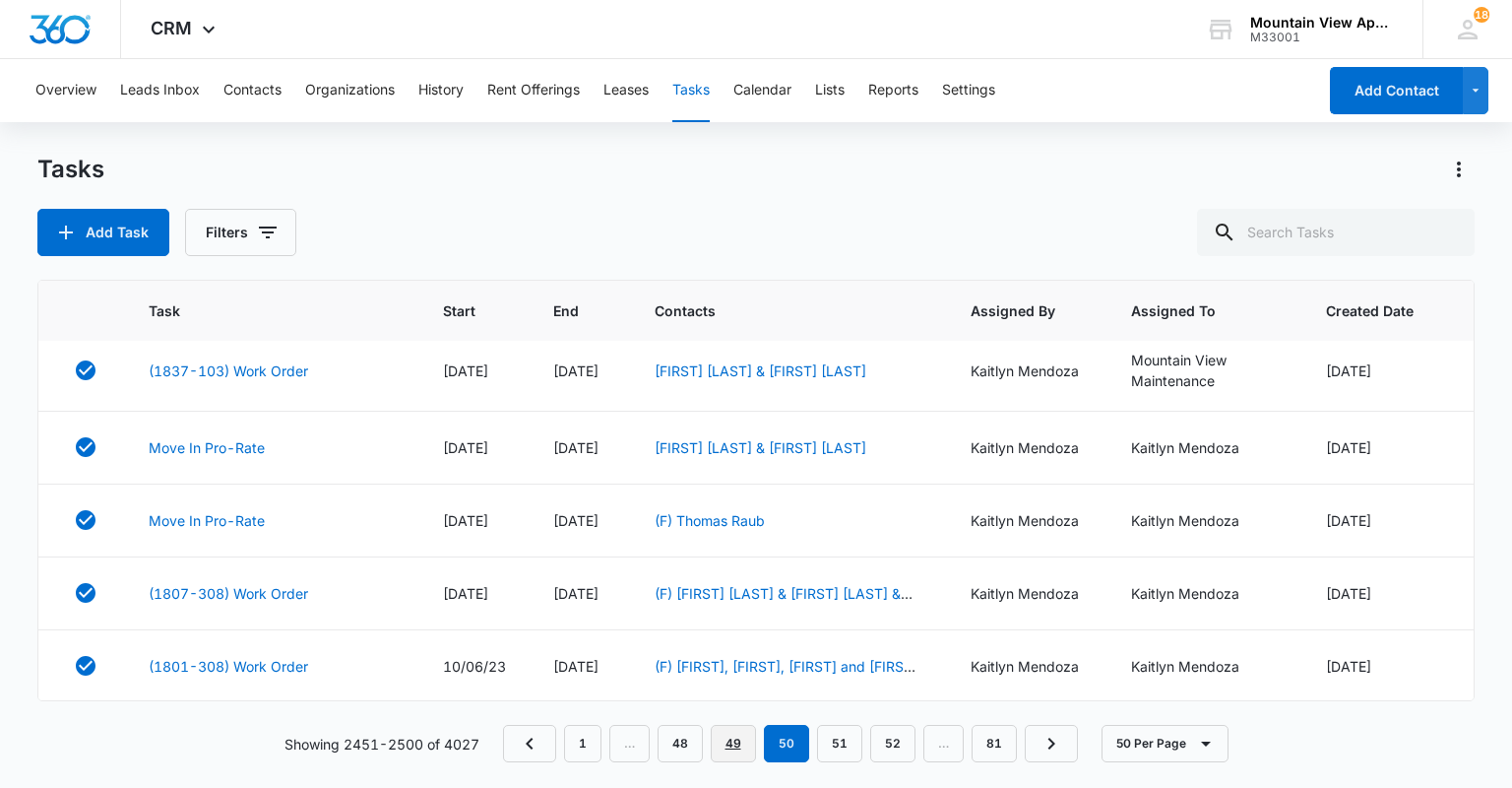 click on "49" at bounding box center (733, 744) 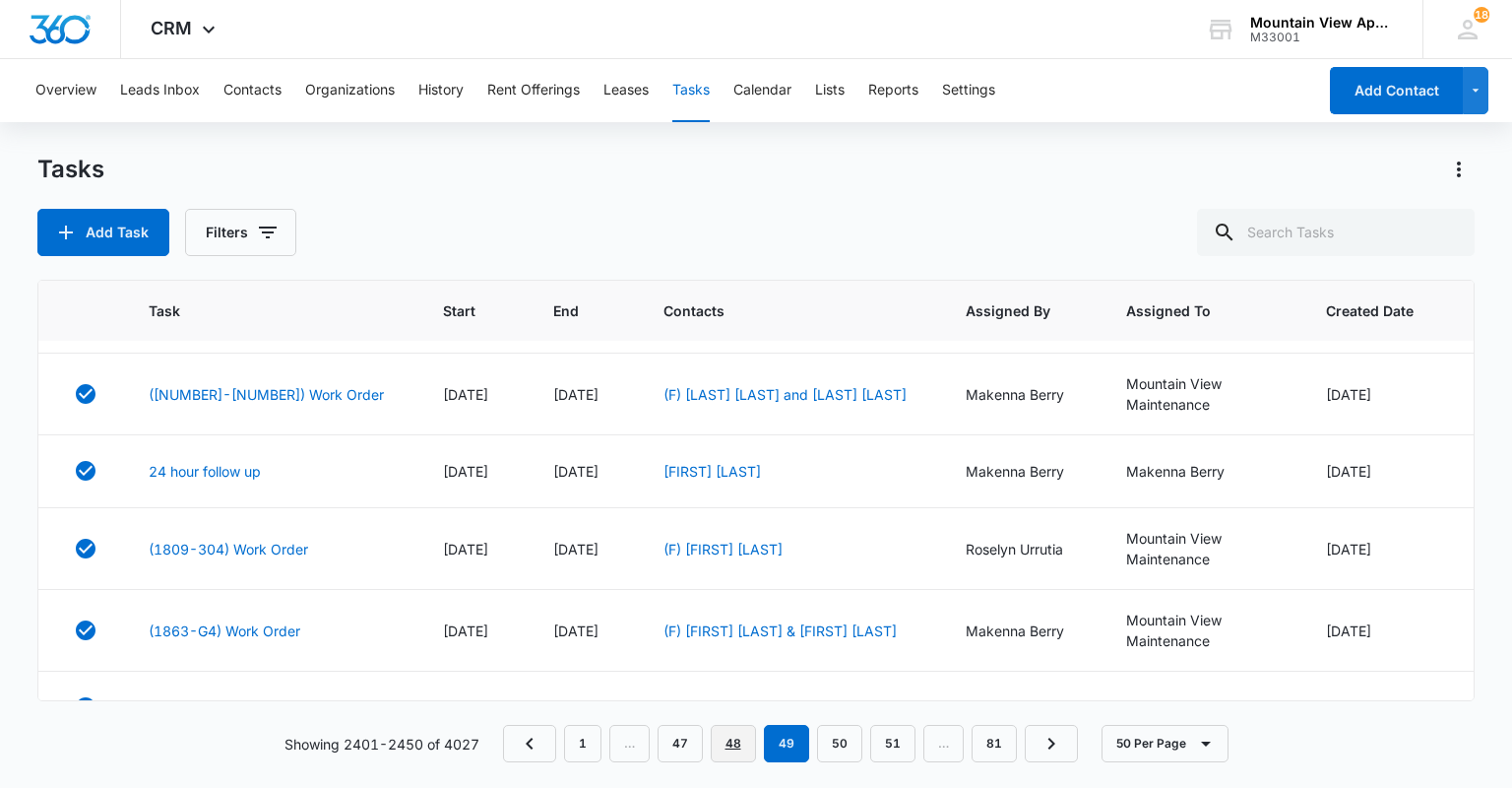 click on "48" at bounding box center [733, 744] 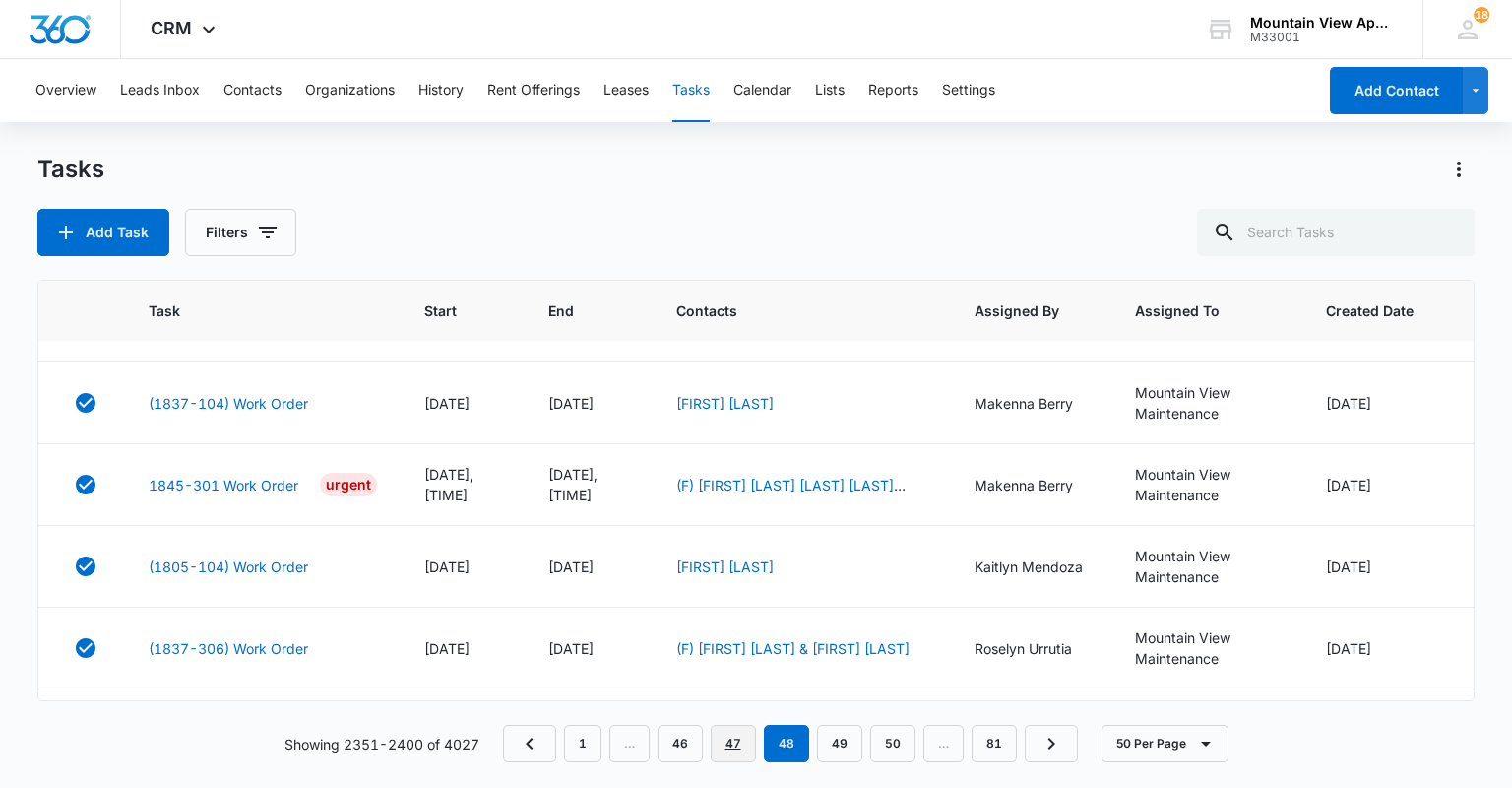 click on "47" at bounding box center (733, 744) 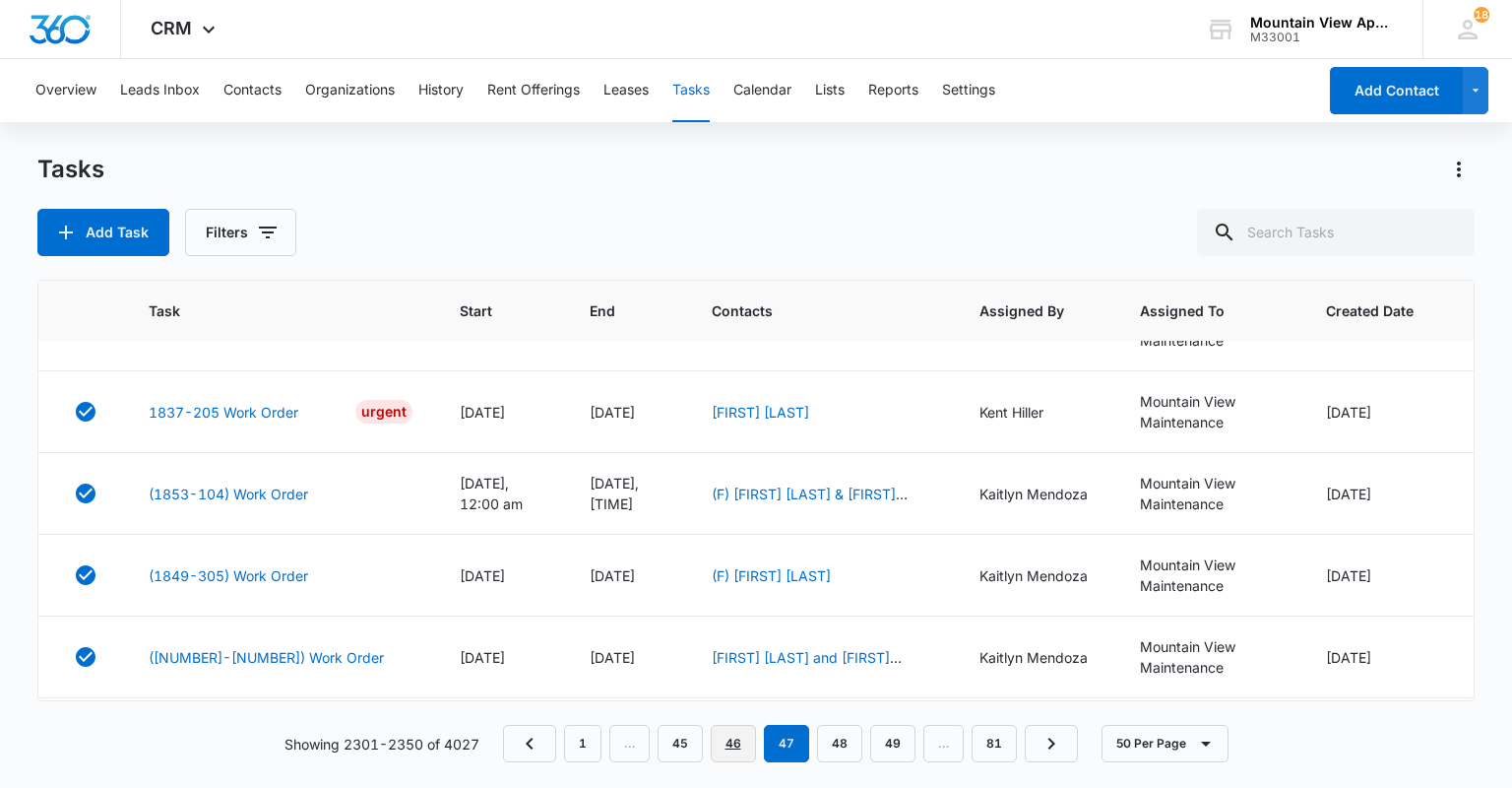 click on "46" at bounding box center [733, 744] 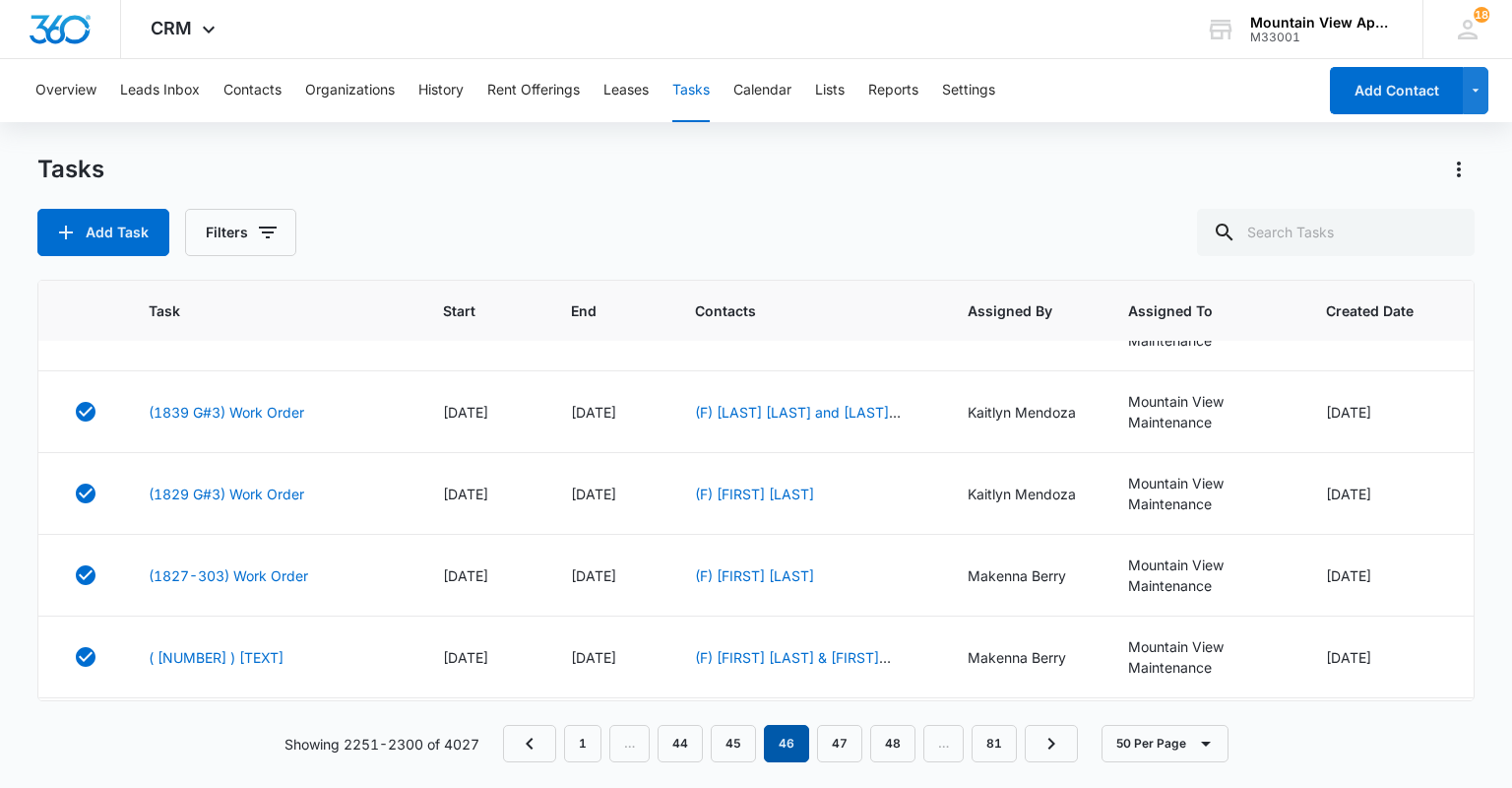 click on "46" at bounding box center (787, 744) 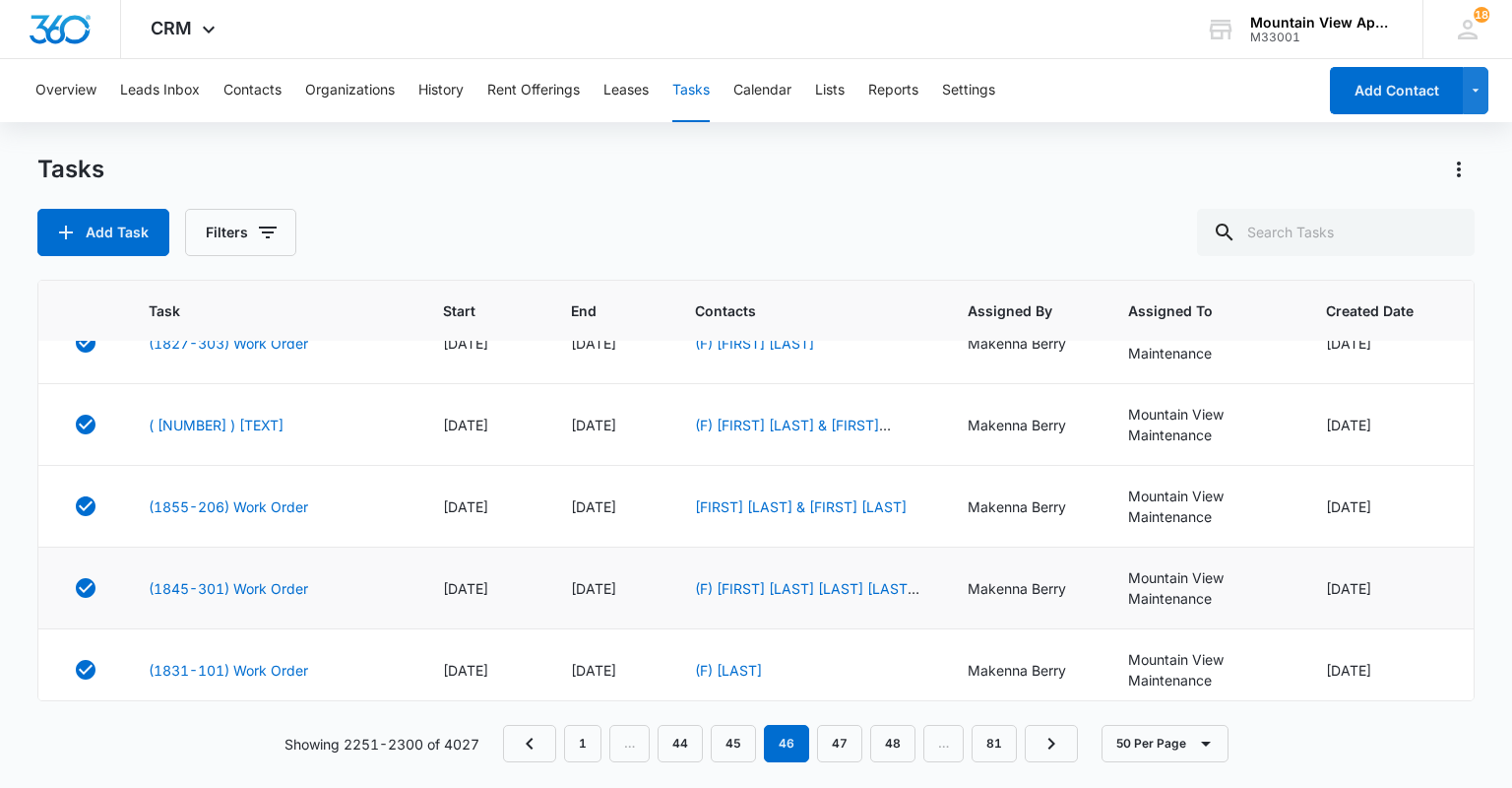 scroll, scrollTop: 3710, scrollLeft: 0, axis: vertical 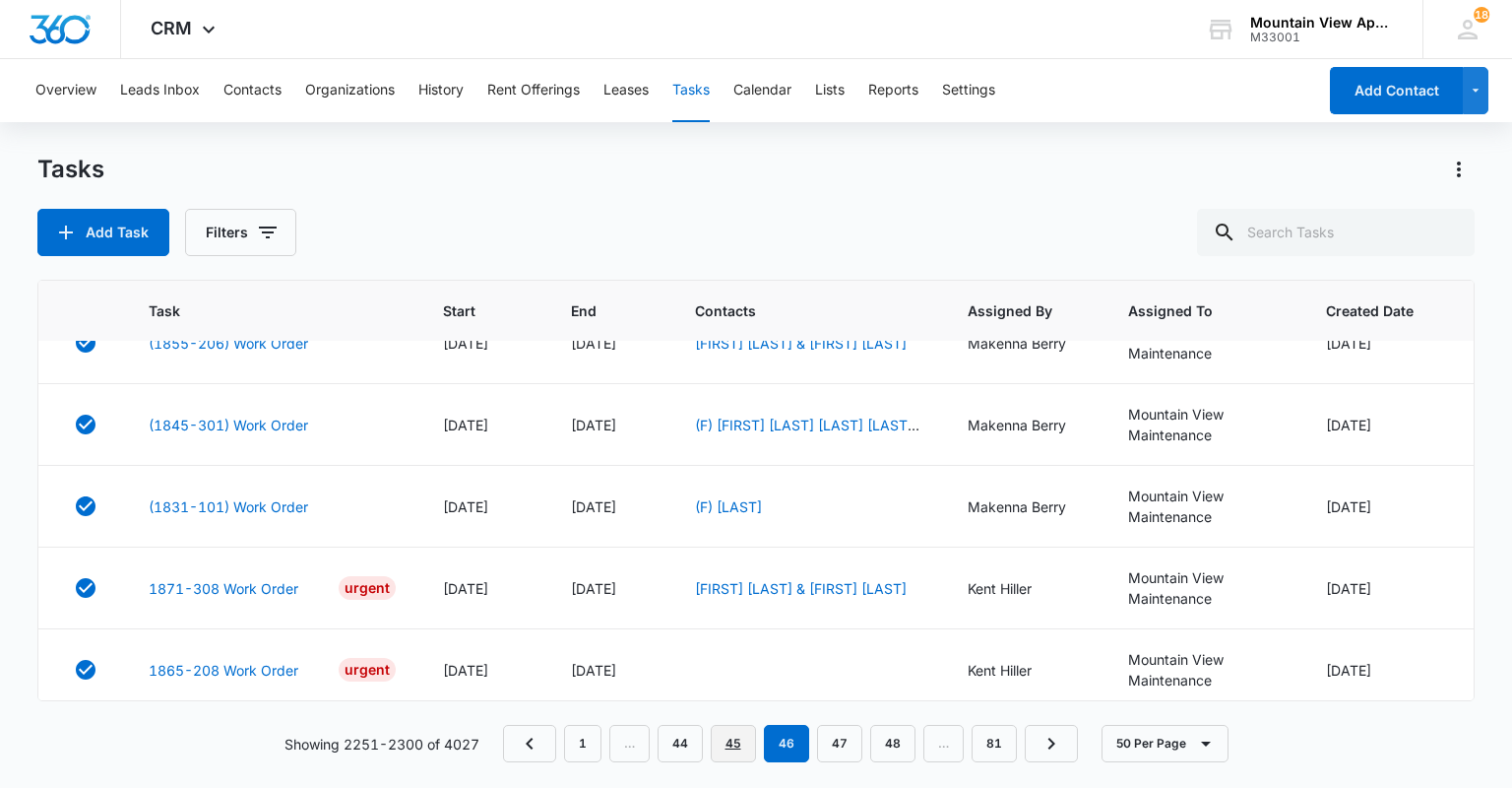 click on "45" at bounding box center [733, 744] 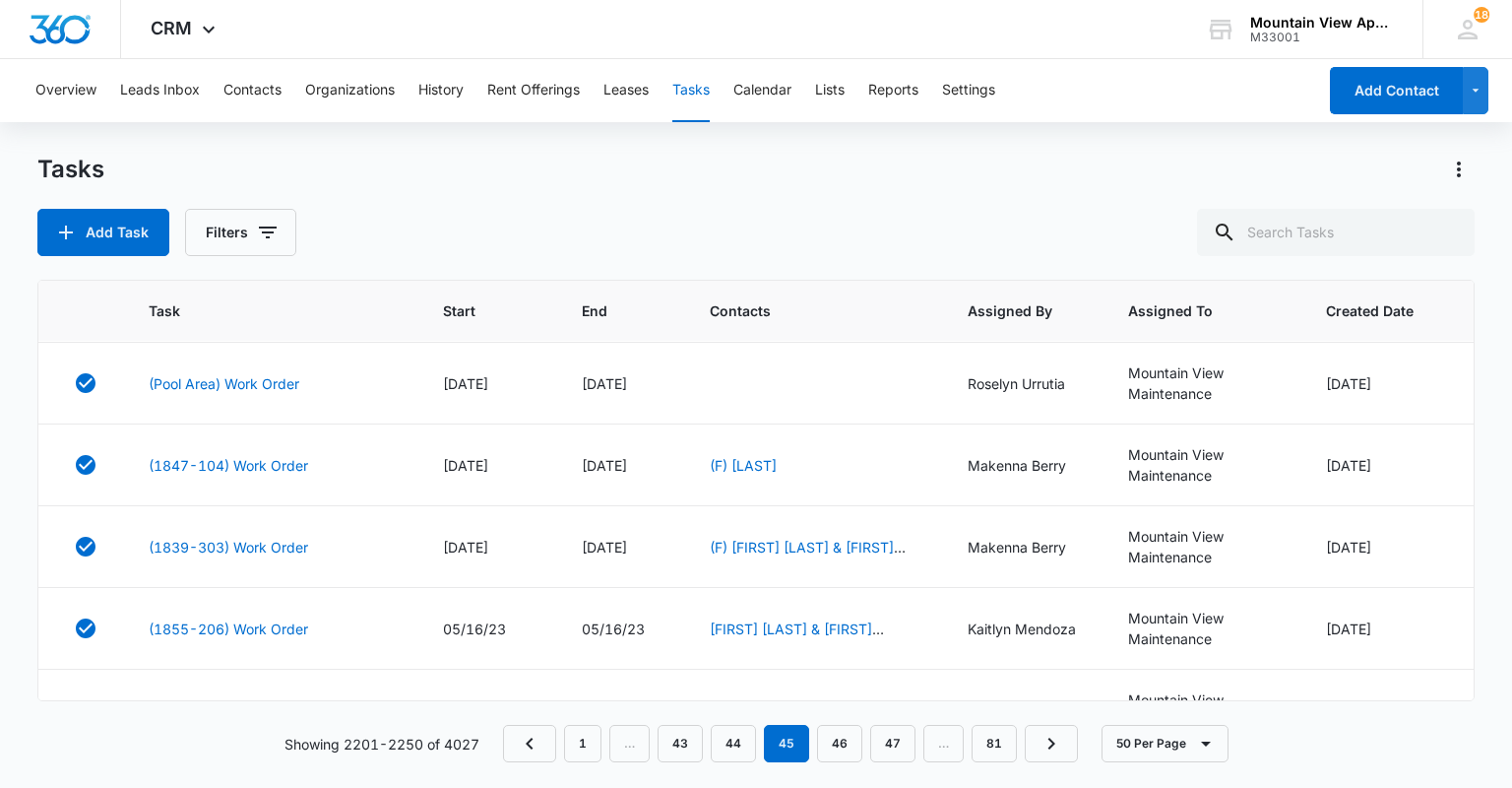 scroll, scrollTop: 0, scrollLeft: 0, axis: both 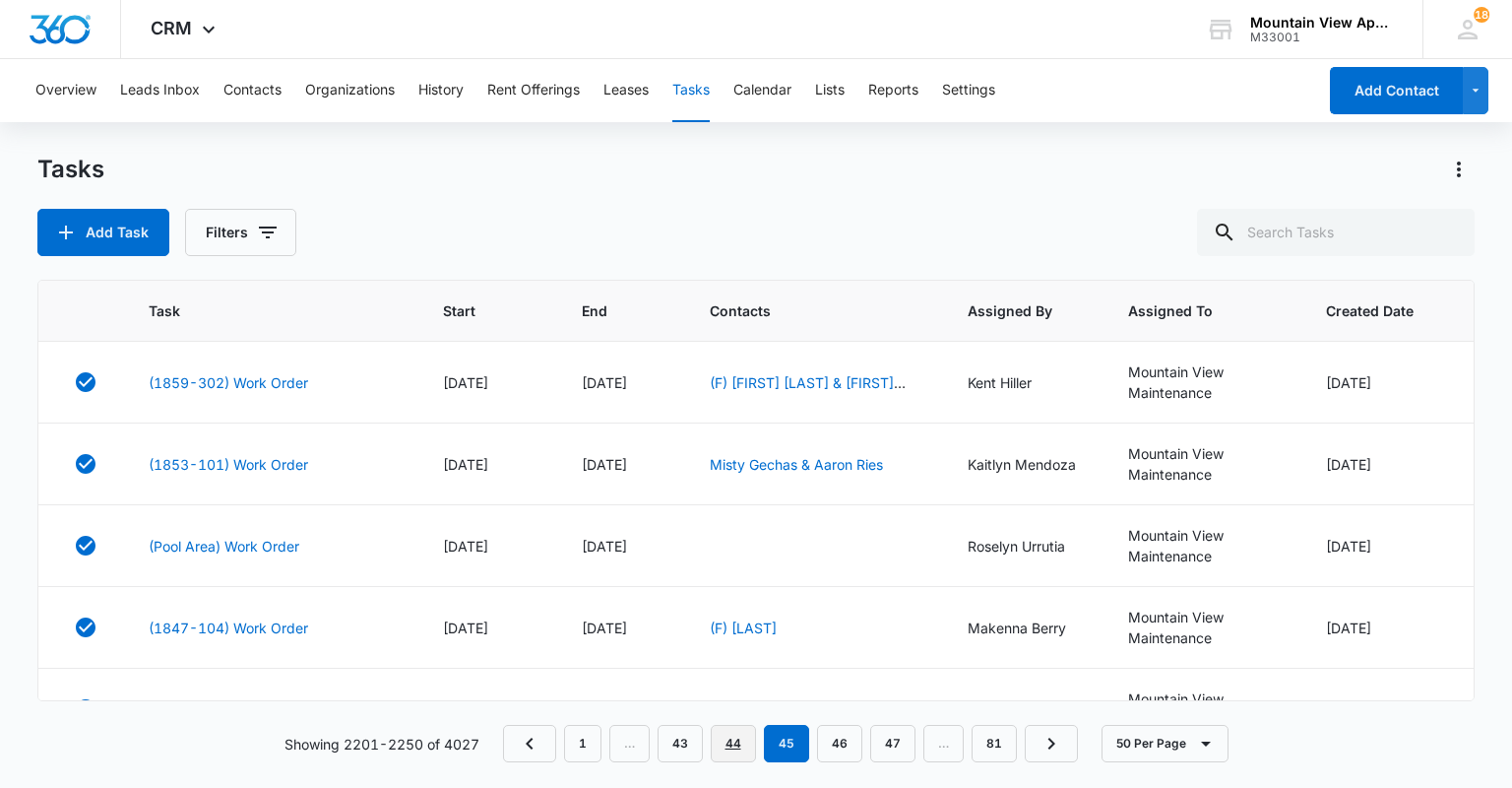 click on "44" at bounding box center (733, 744) 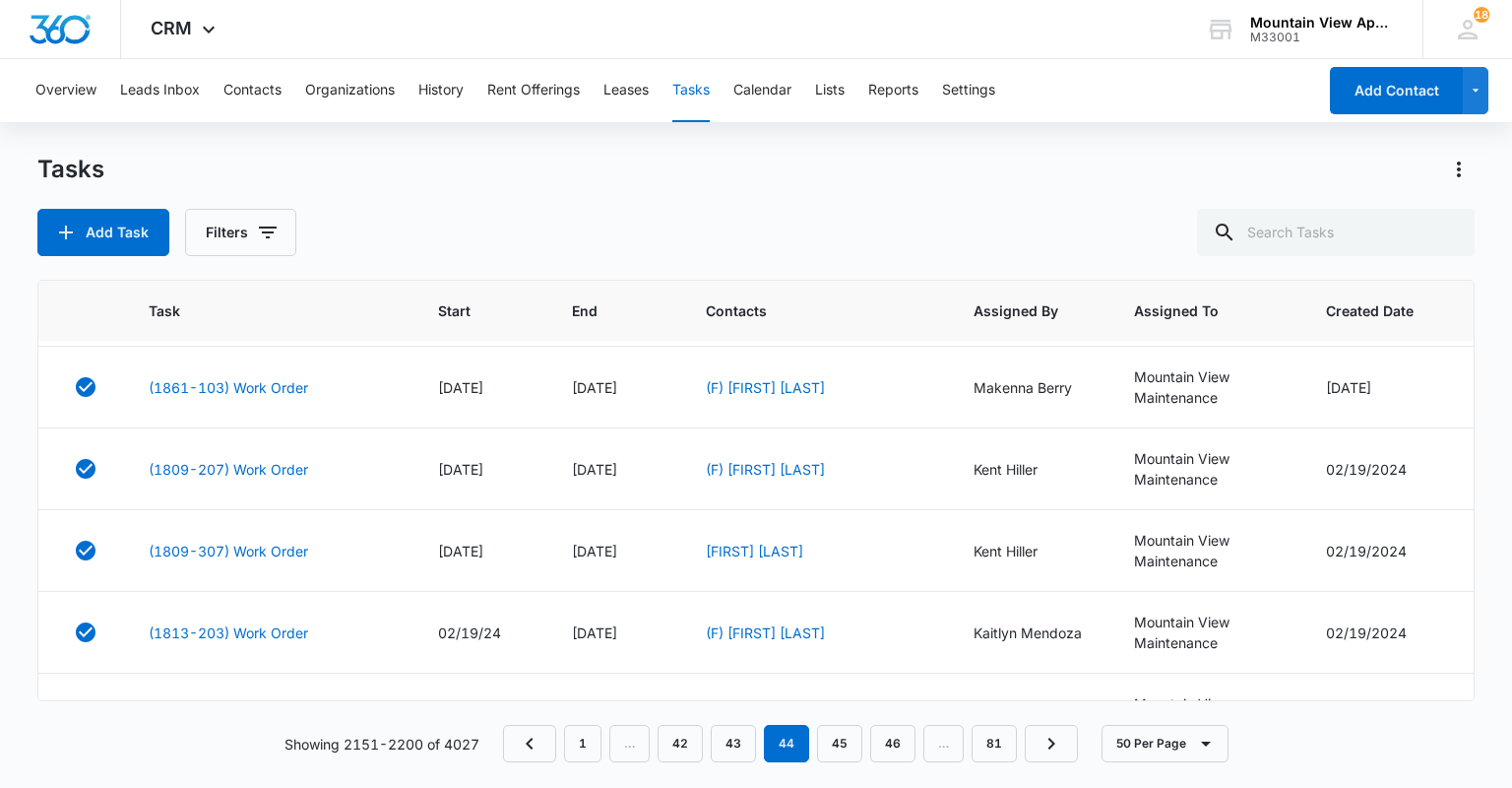 scroll, scrollTop: 3702, scrollLeft: 0, axis: vertical 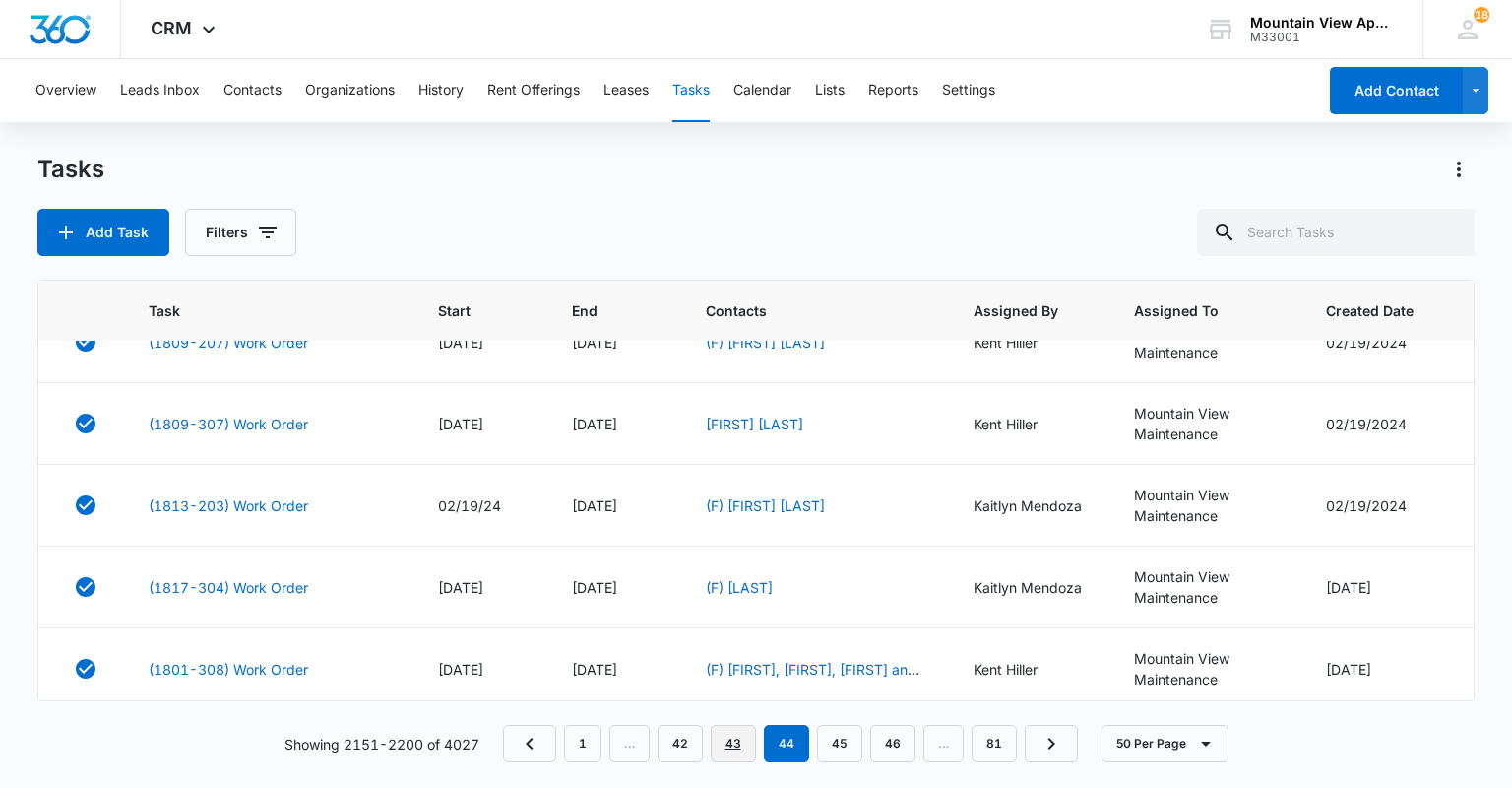 click on "43" at bounding box center (733, 744) 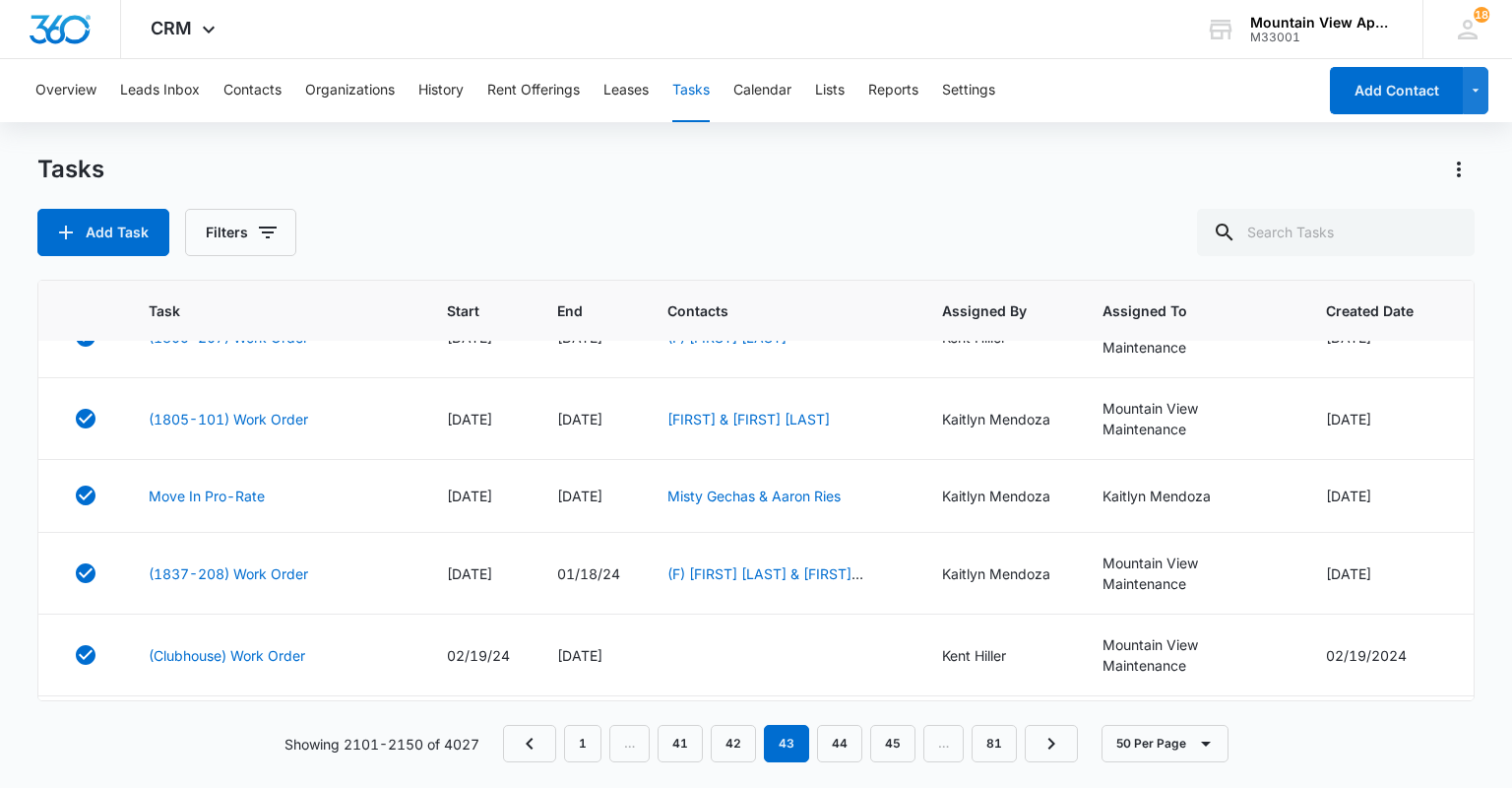 scroll, scrollTop: 479, scrollLeft: 0, axis: vertical 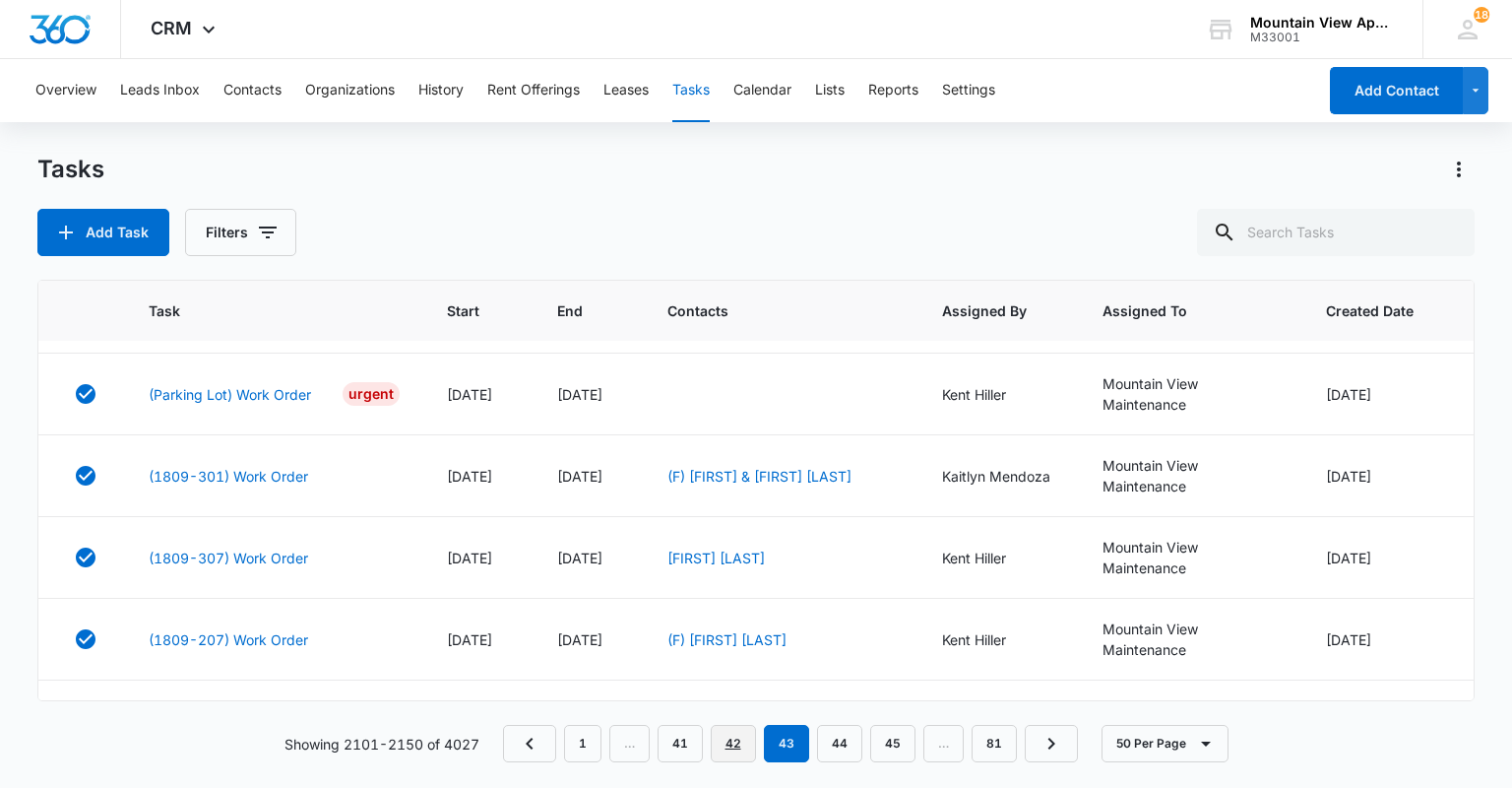 click on "42" at bounding box center (733, 744) 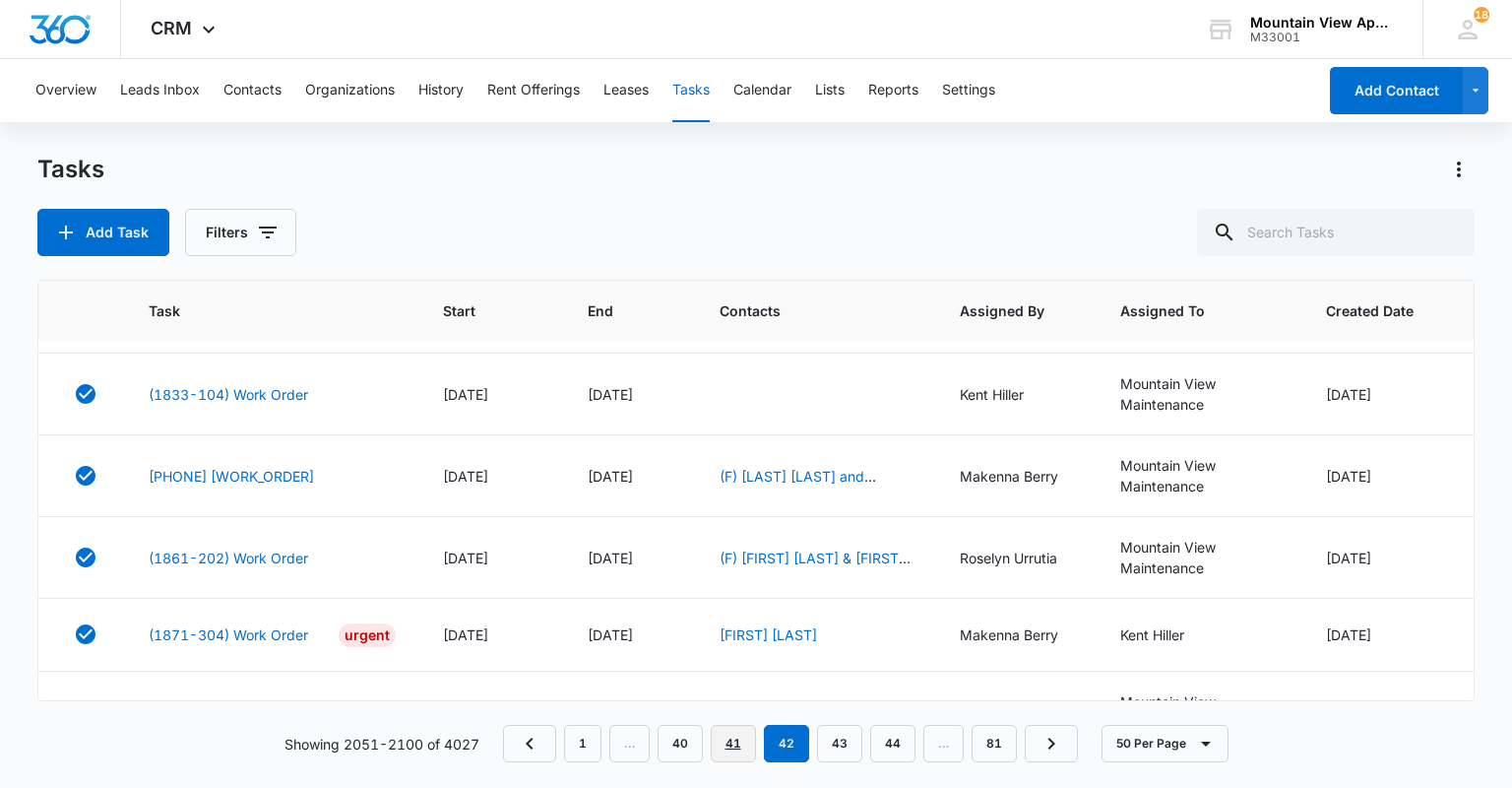 click on "41" at bounding box center (733, 744) 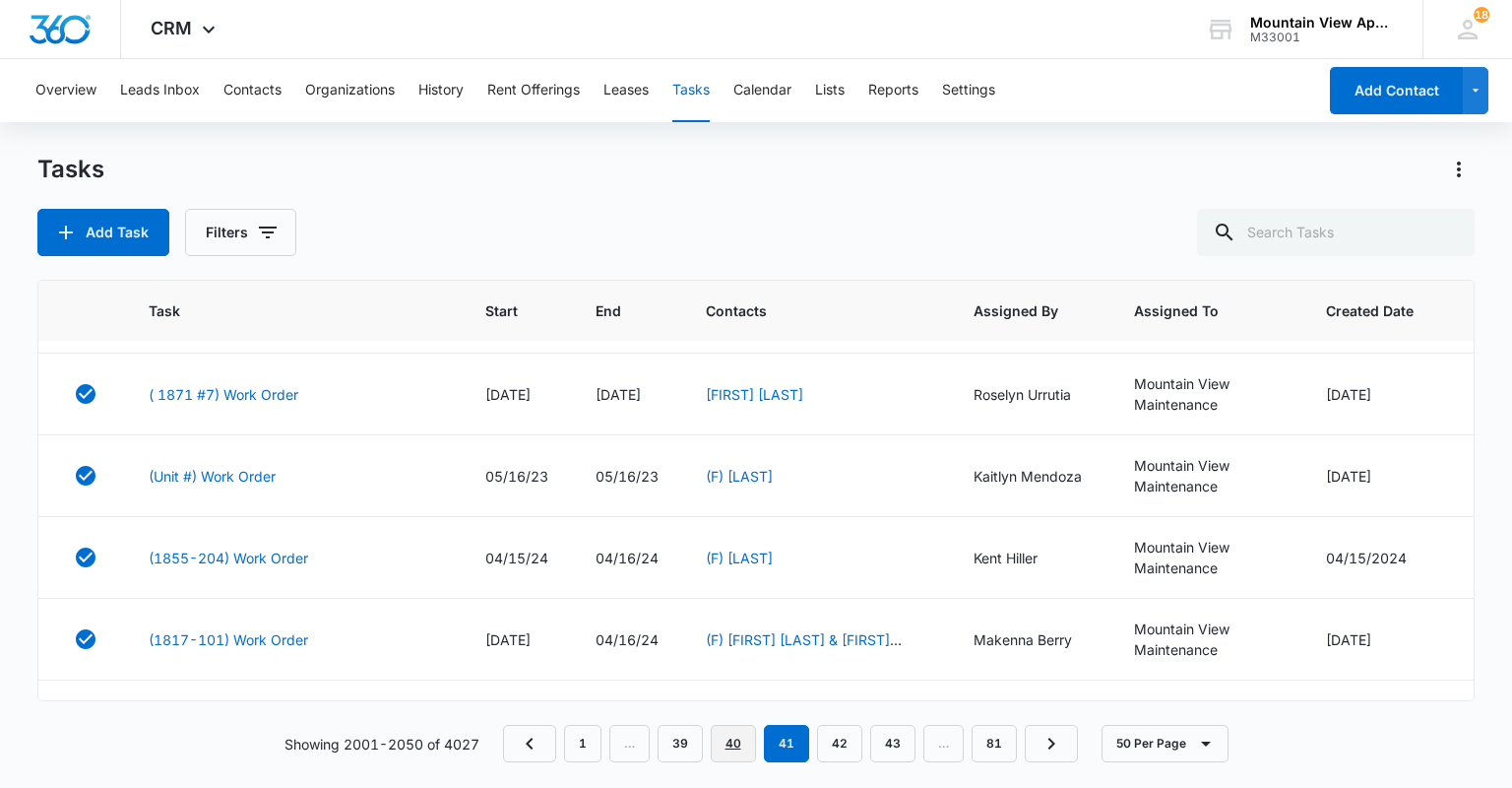 click on "40" at bounding box center [733, 744] 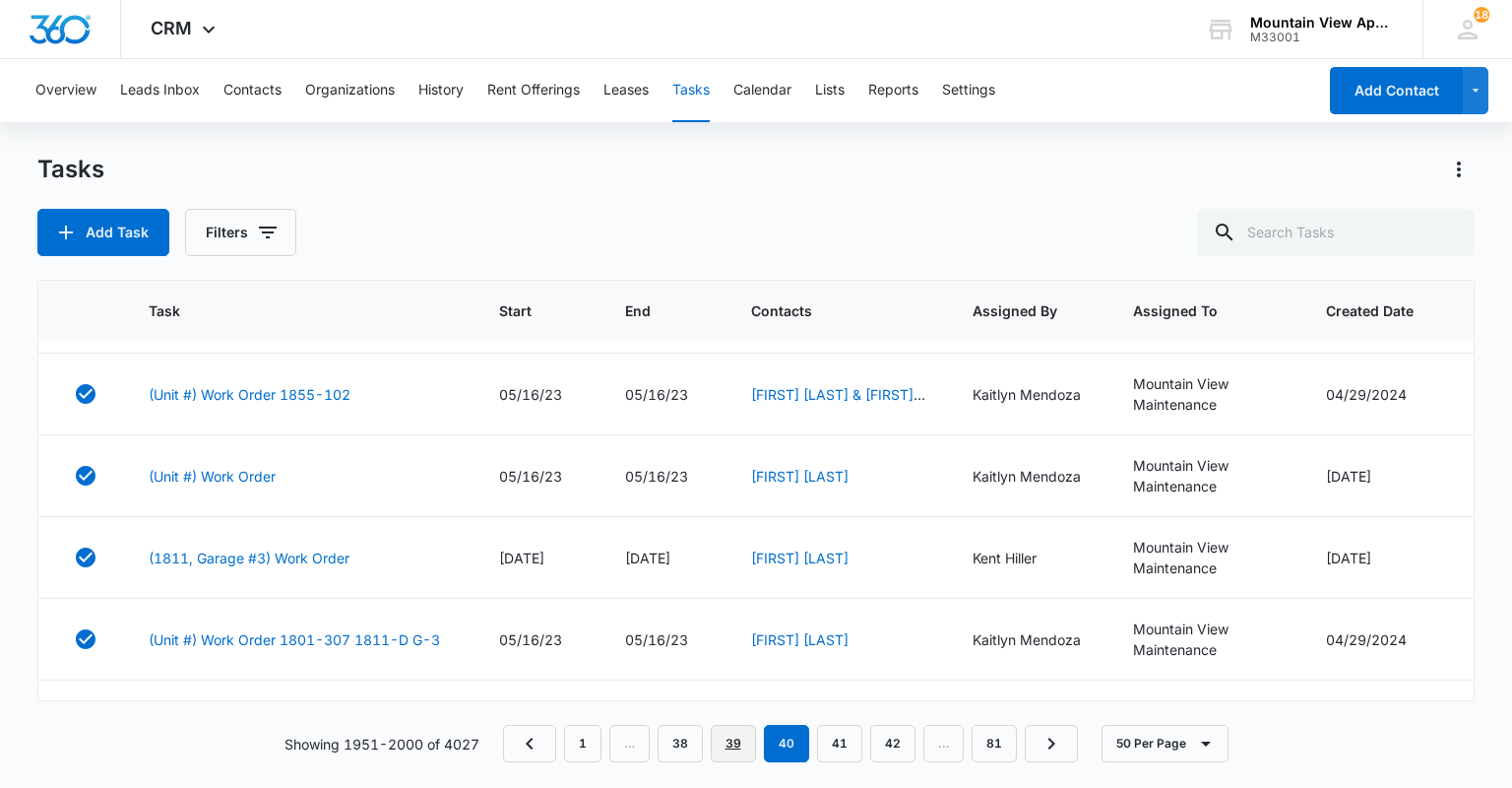 click on "39" at bounding box center [733, 744] 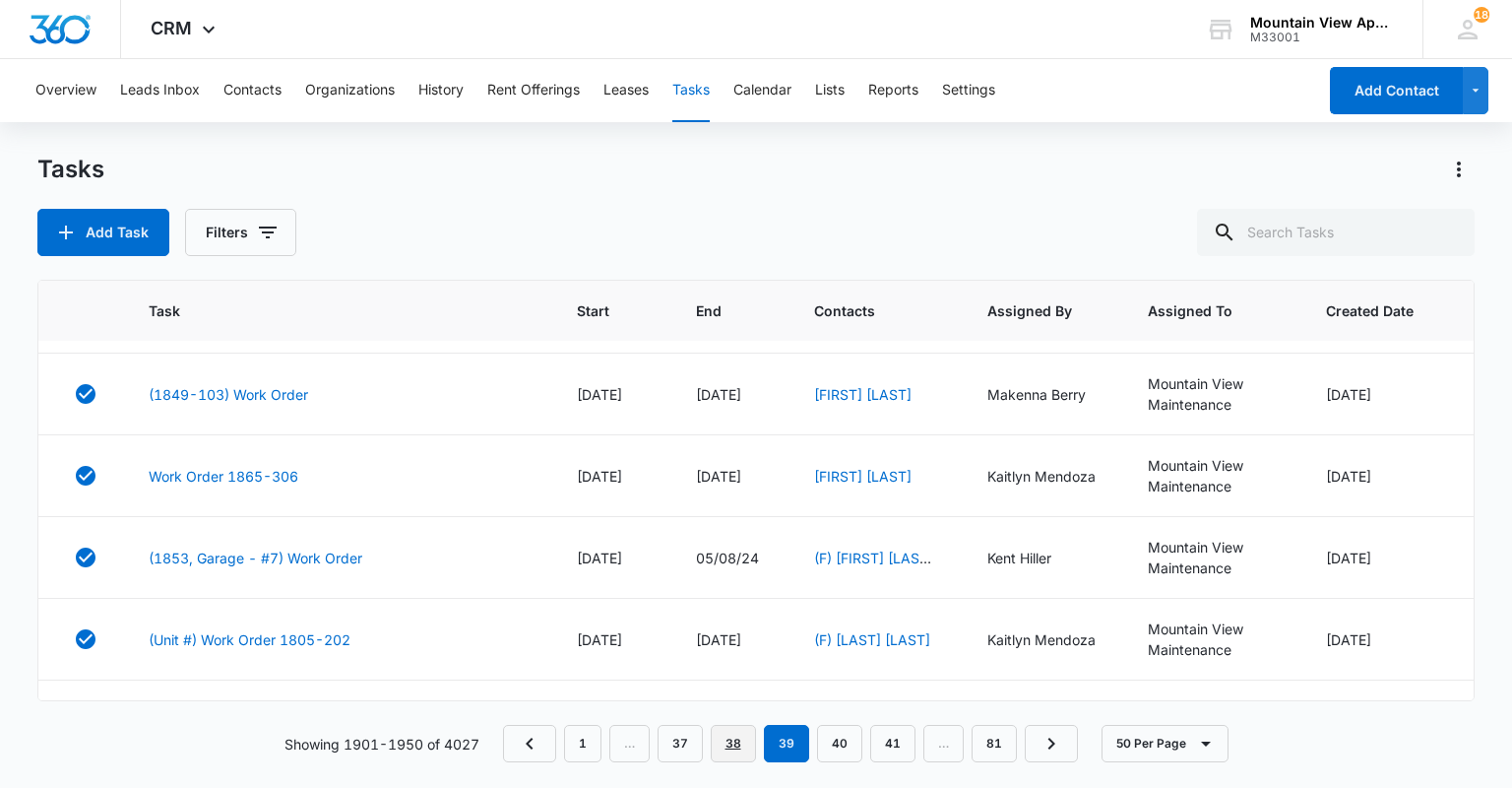 click on "38" at bounding box center (733, 744) 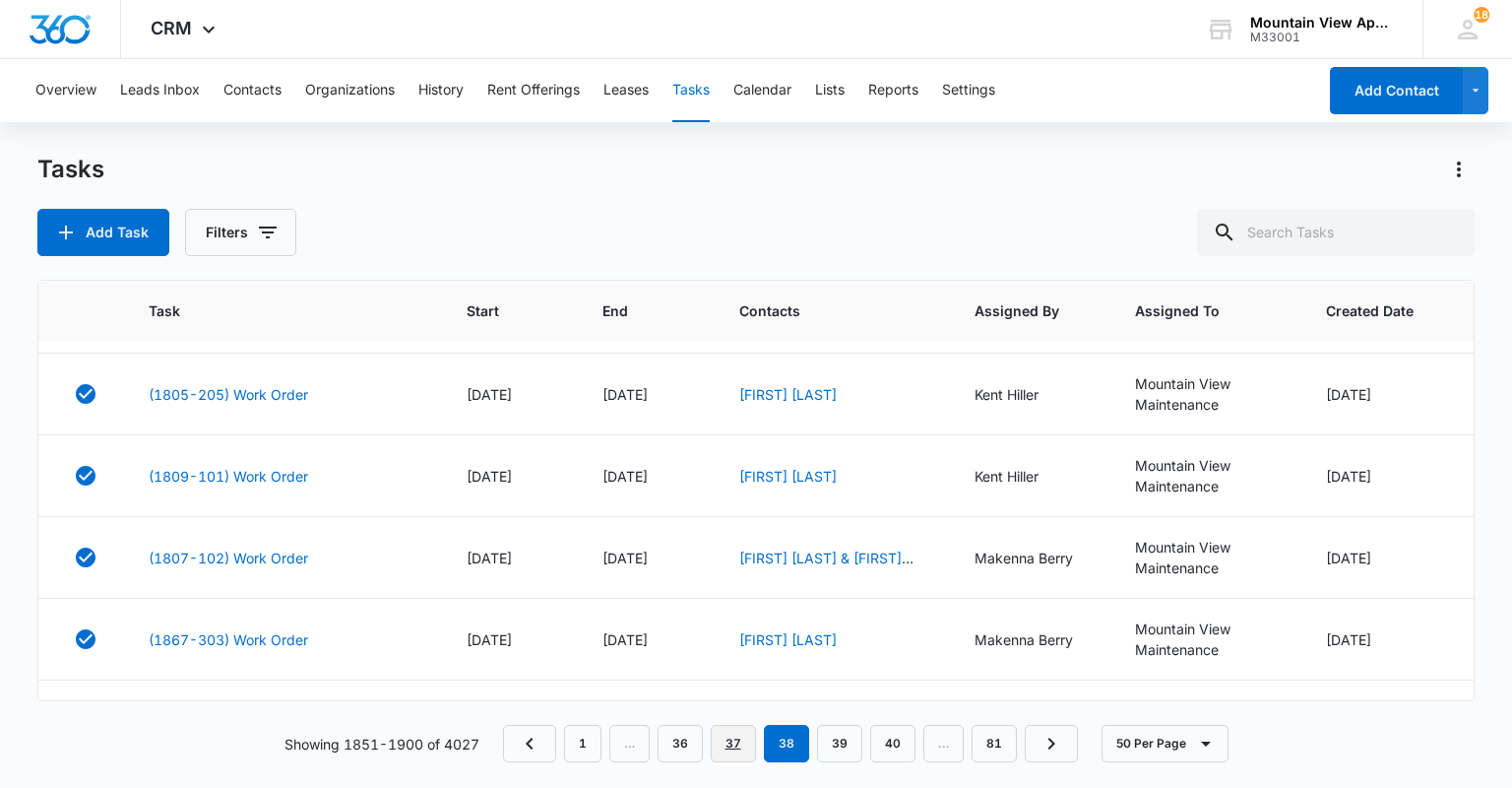 click on "37" at bounding box center (733, 744) 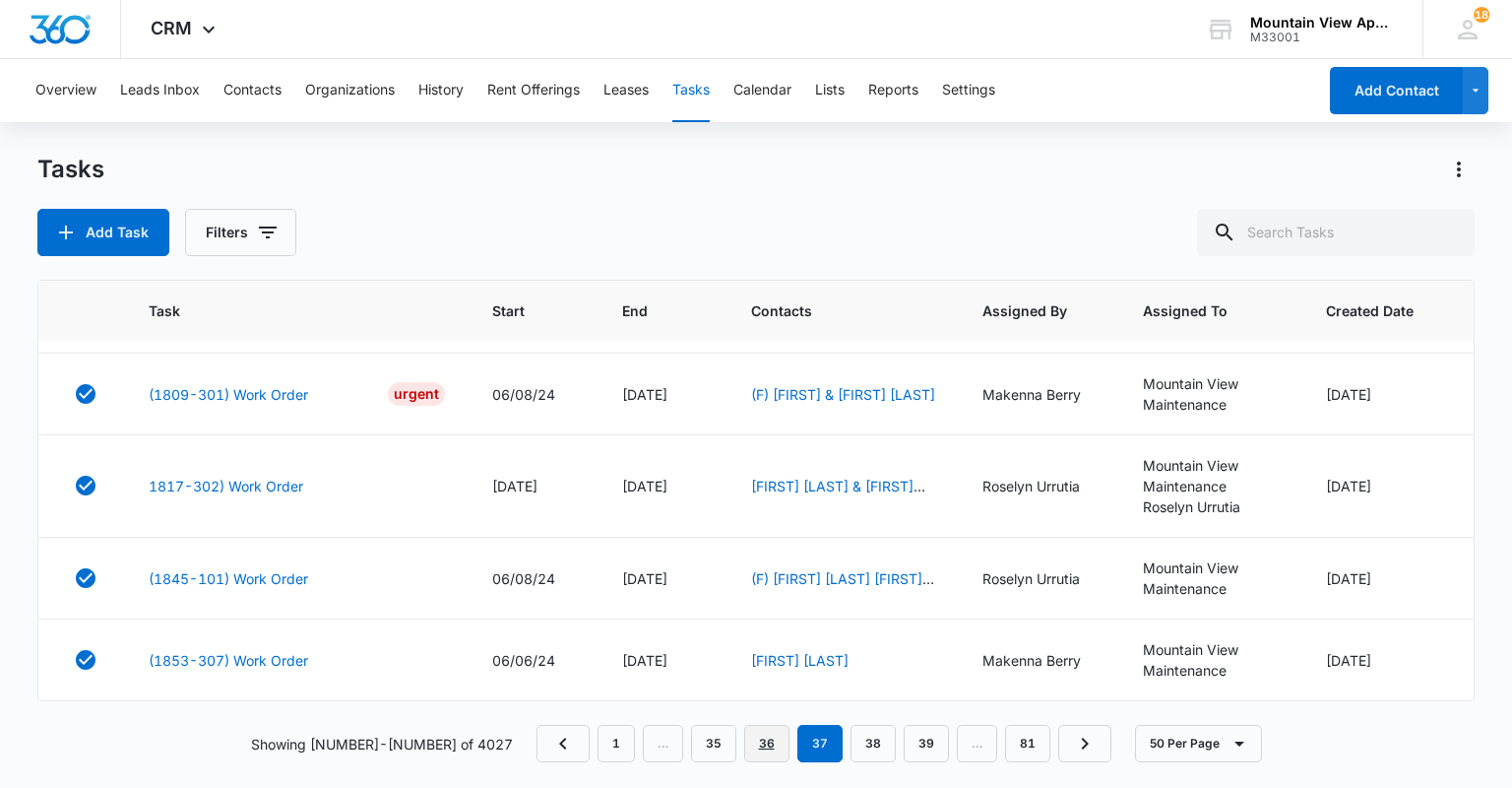 click on "36" at bounding box center (767, 744) 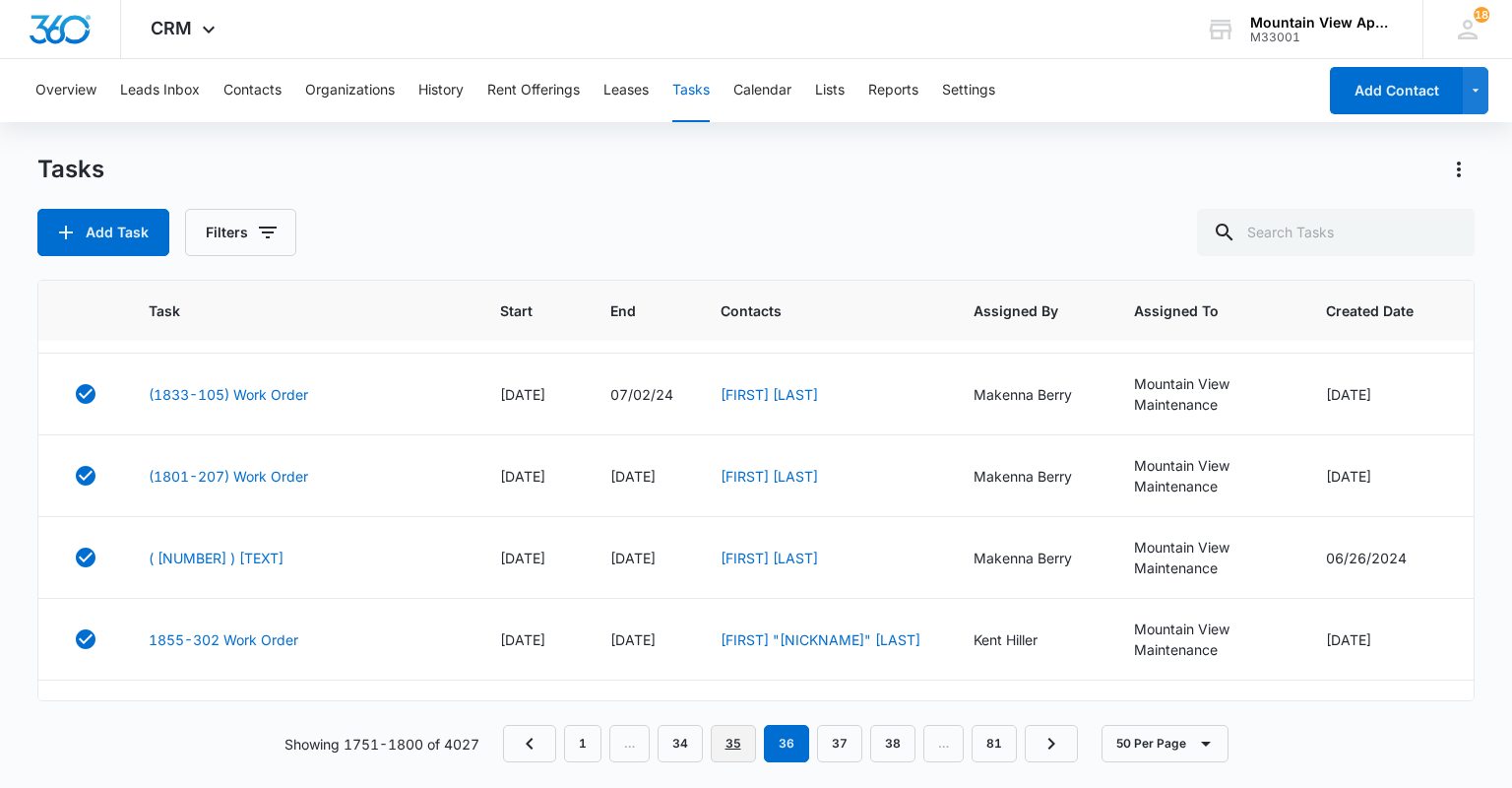 click on "35" at bounding box center [733, 744] 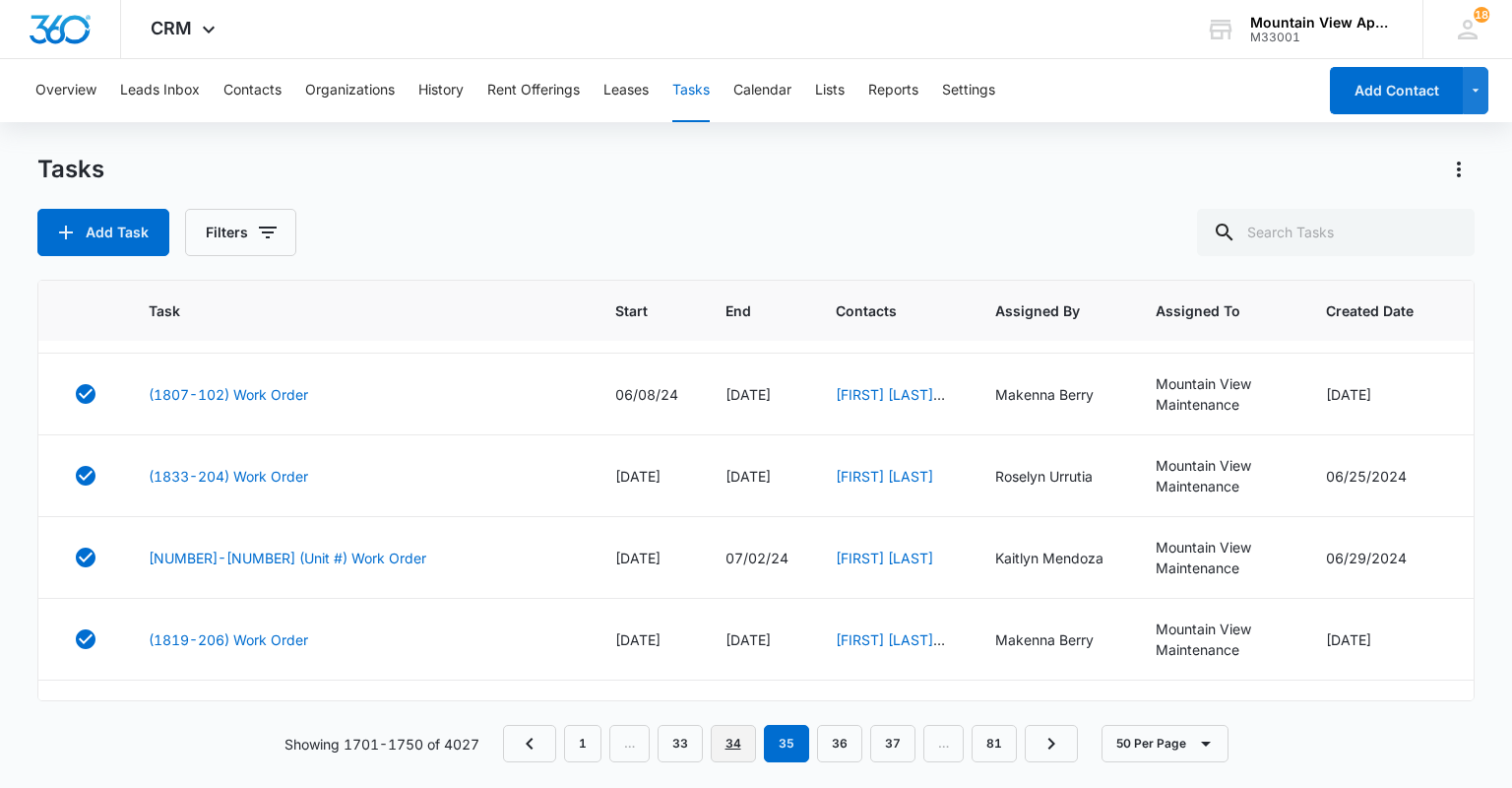 click on "34" at bounding box center [733, 744] 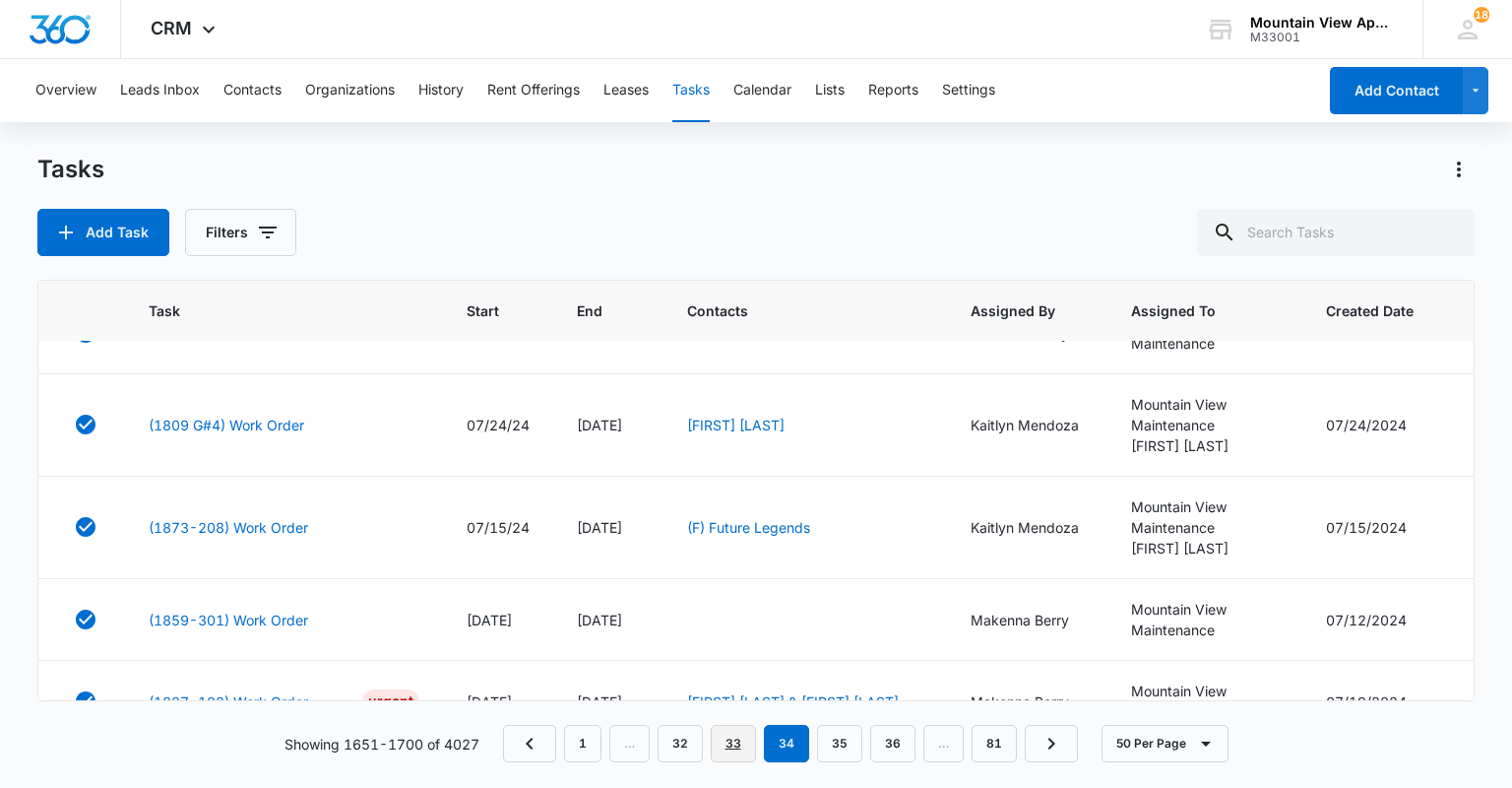click on "33" at bounding box center [733, 744] 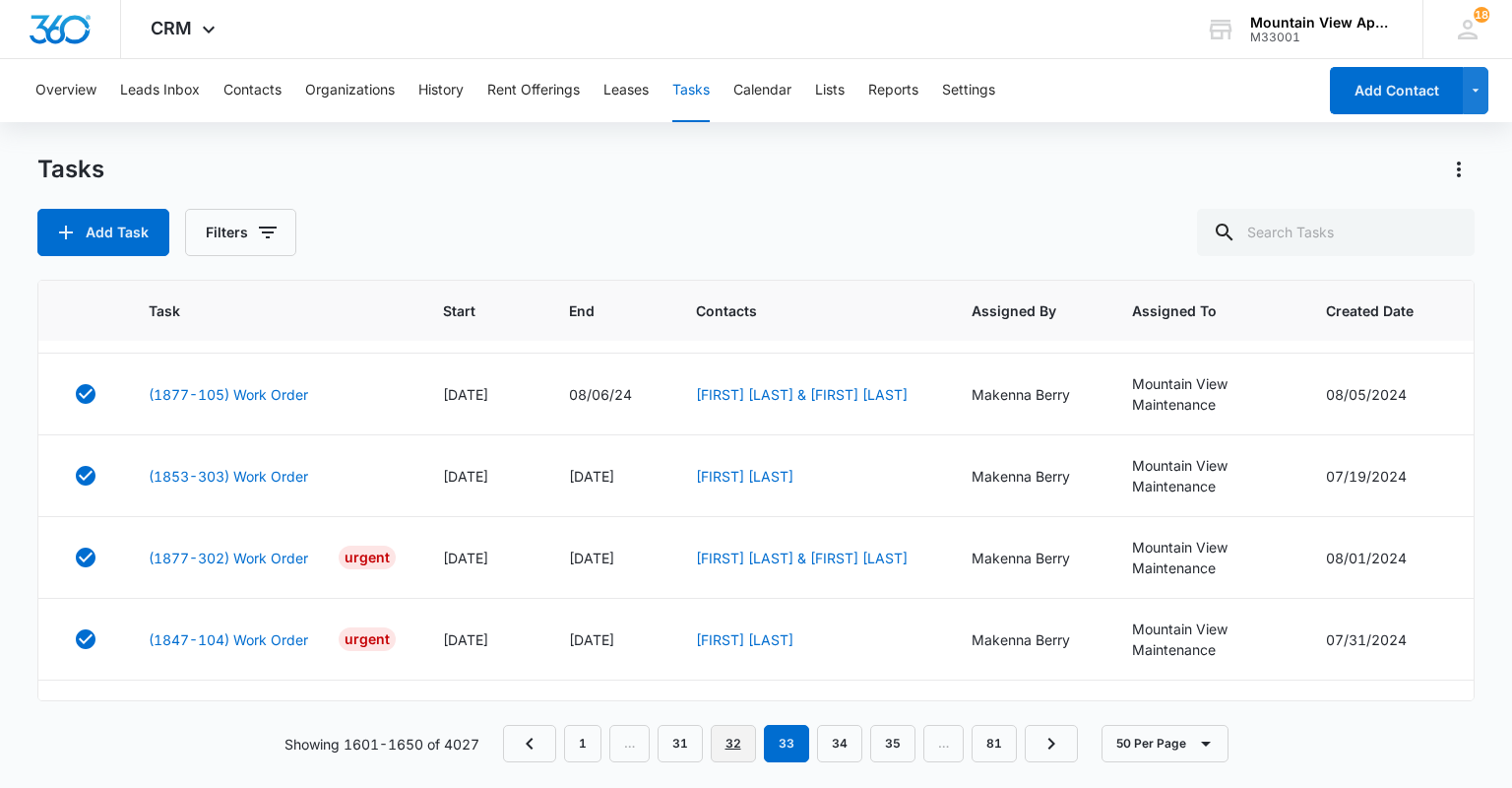 click on "32" at bounding box center [733, 744] 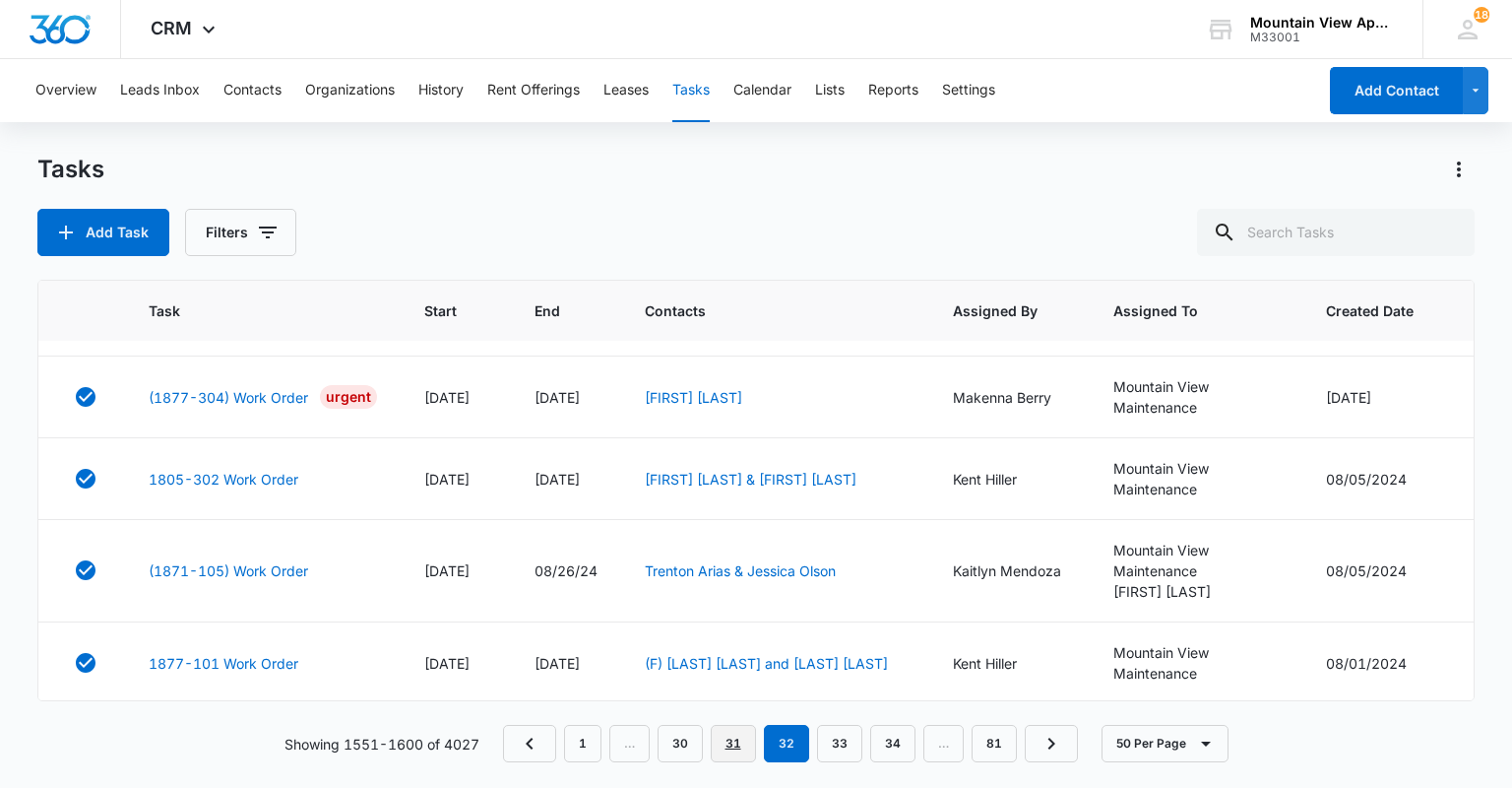 click on "31" at bounding box center (733, 744) 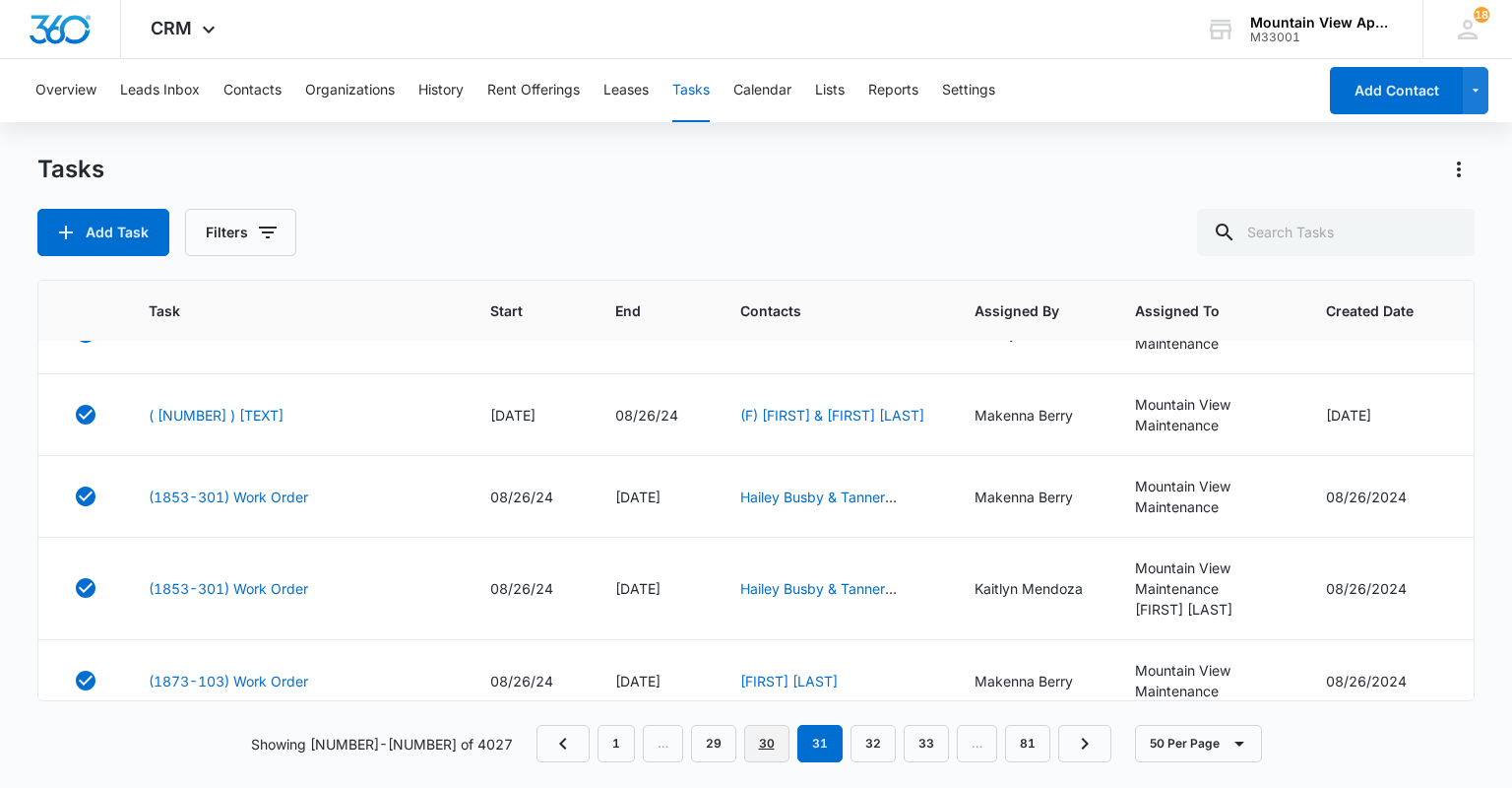click on "30" at bounding box center (767, 744) 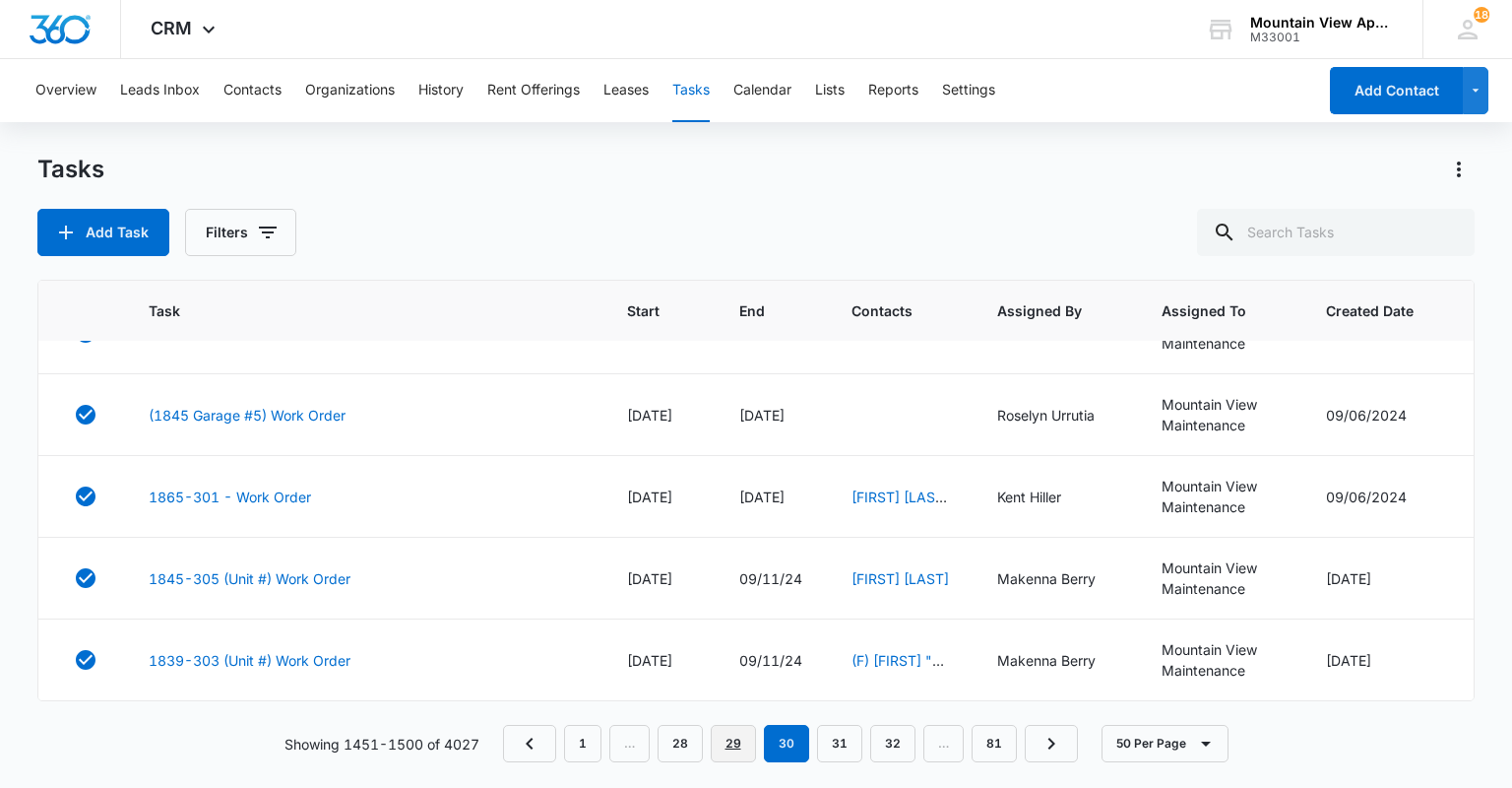 click on "29" at bounding box center [733, 744] 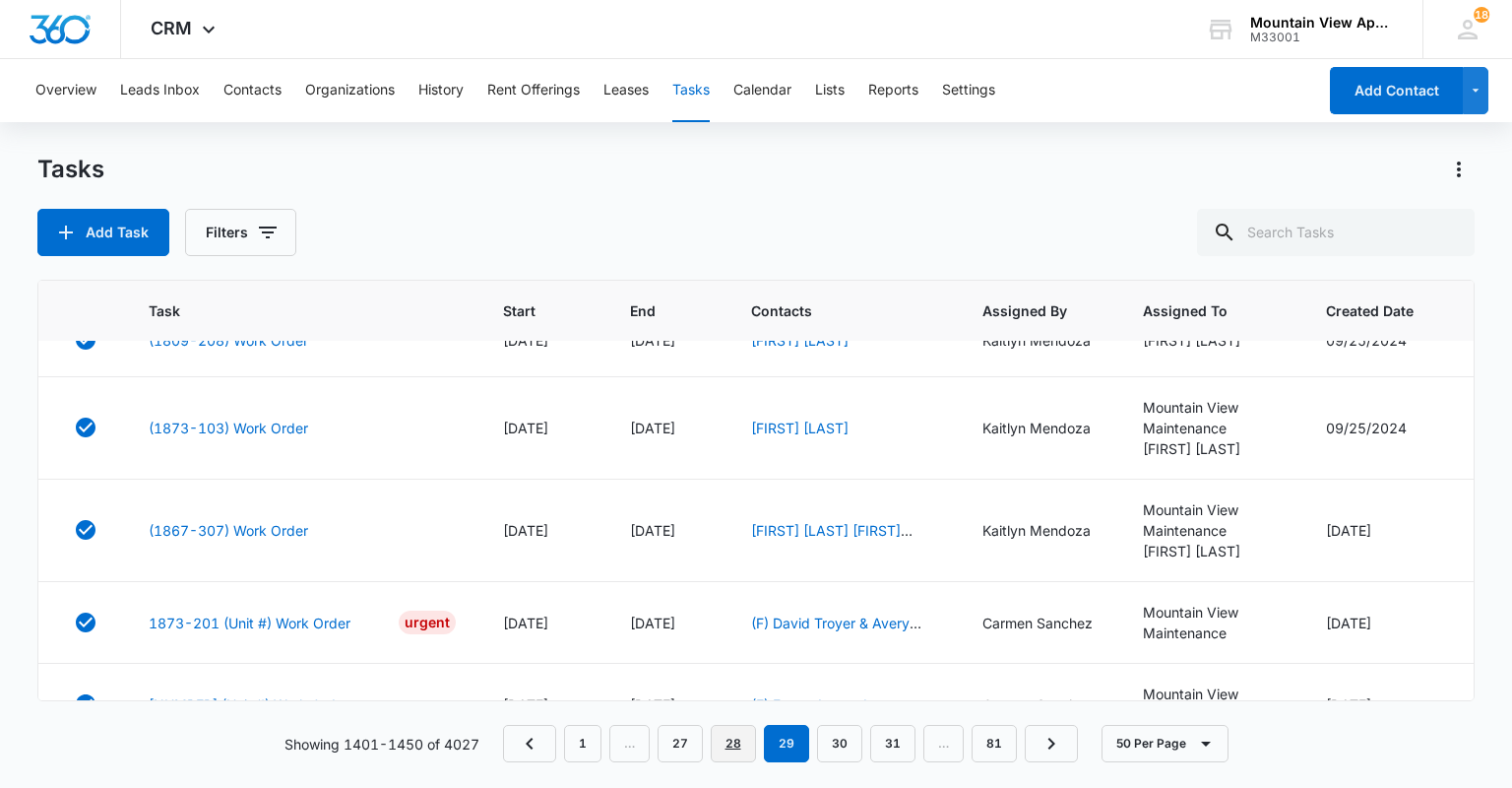 click on "28" at bounding box center [733, 744] 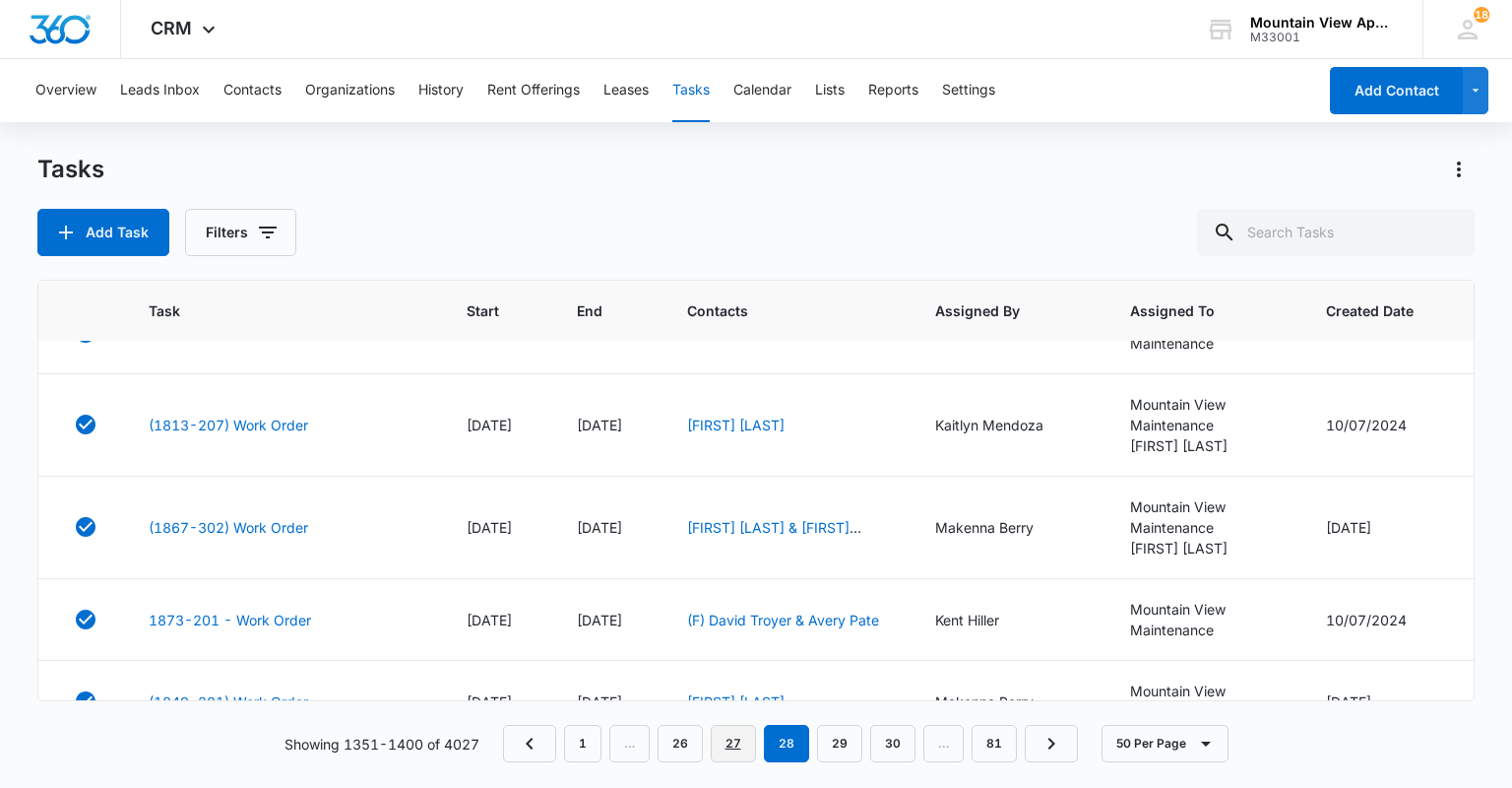 click on "27" at bounding box center [733, 744] 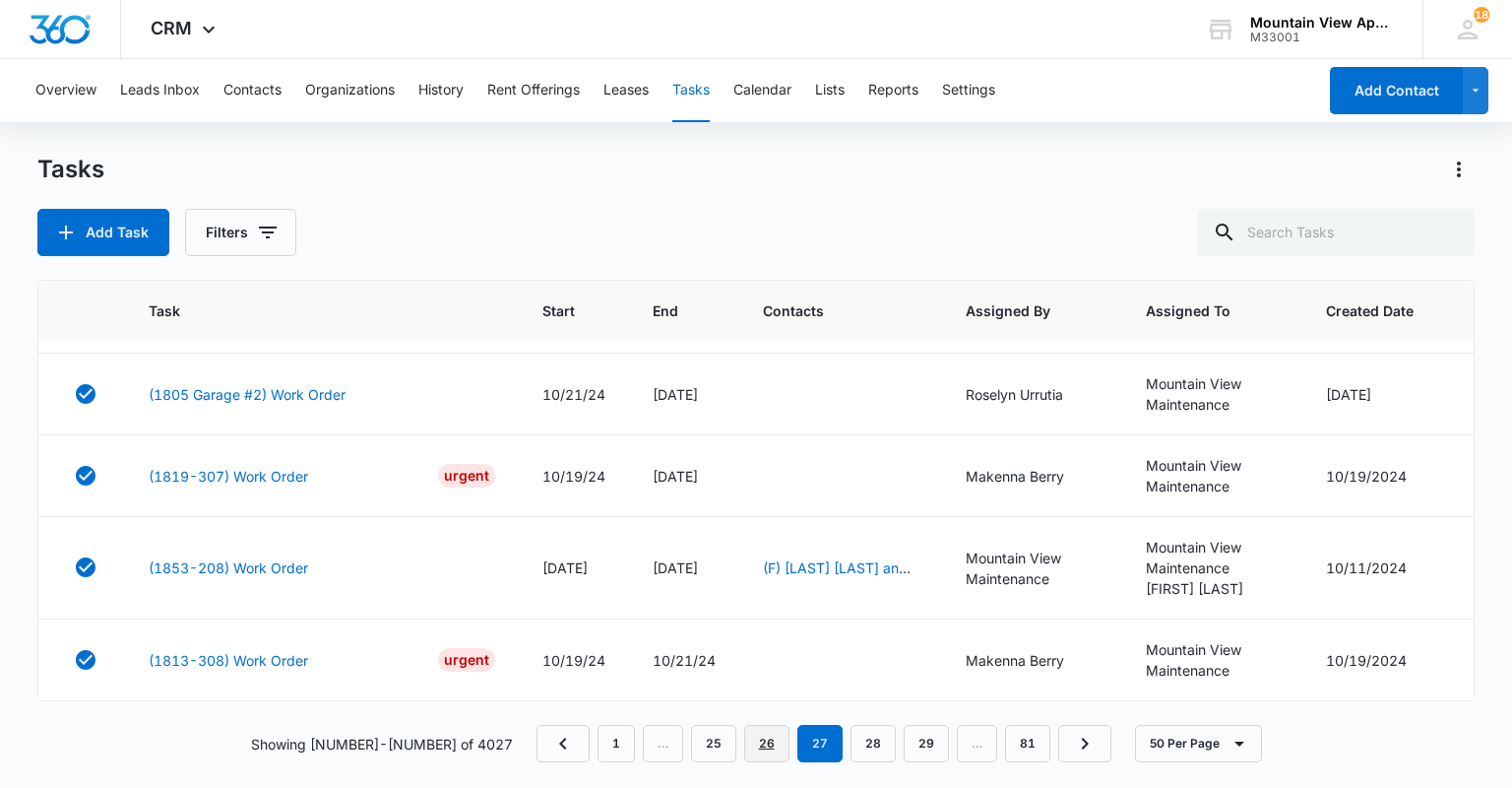 click on "26" at bounding box center [767, 744] 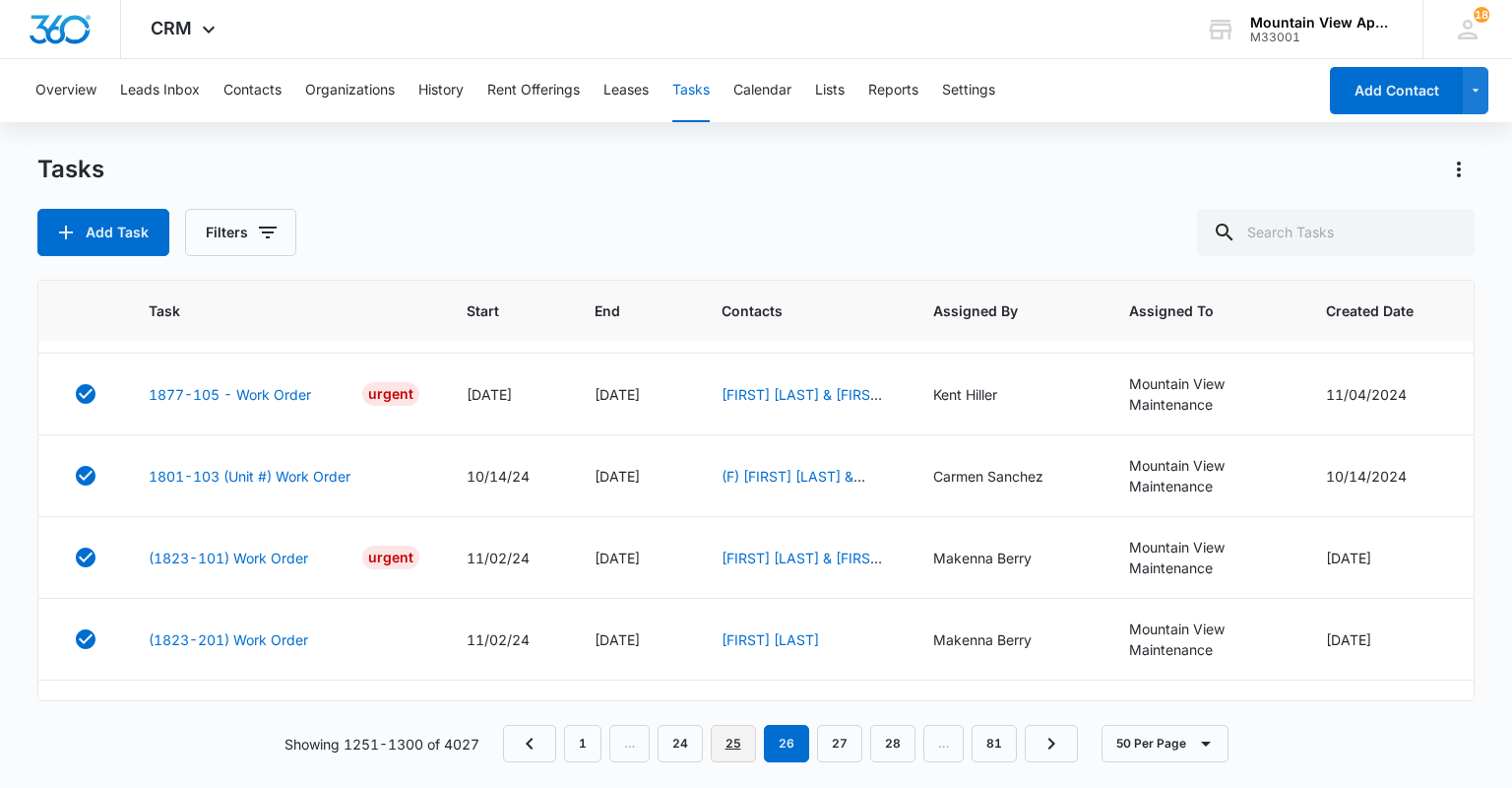 click on "25" at bounding box center [733, 744] 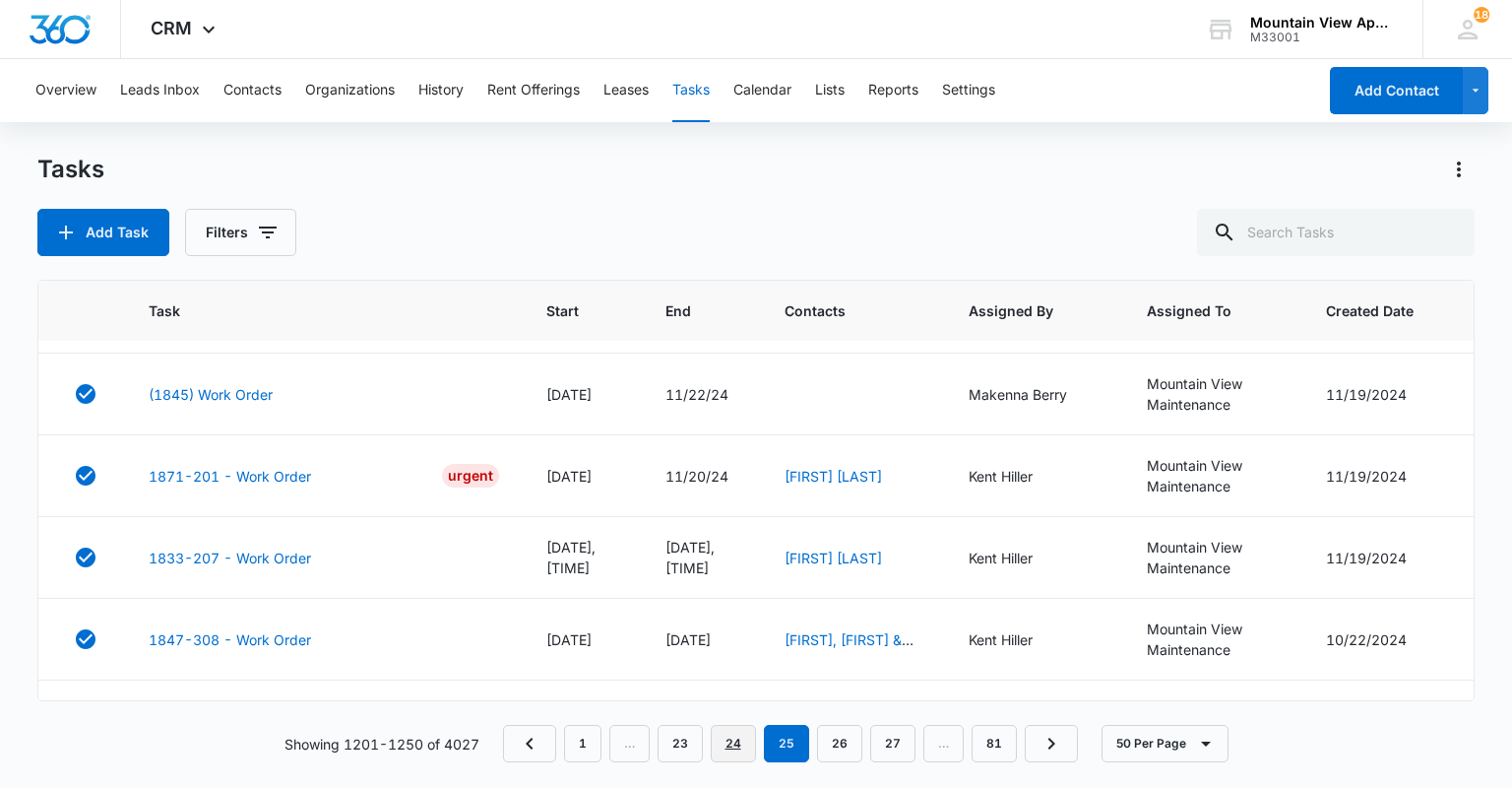 click on "24" at bounding box center [733, 744] 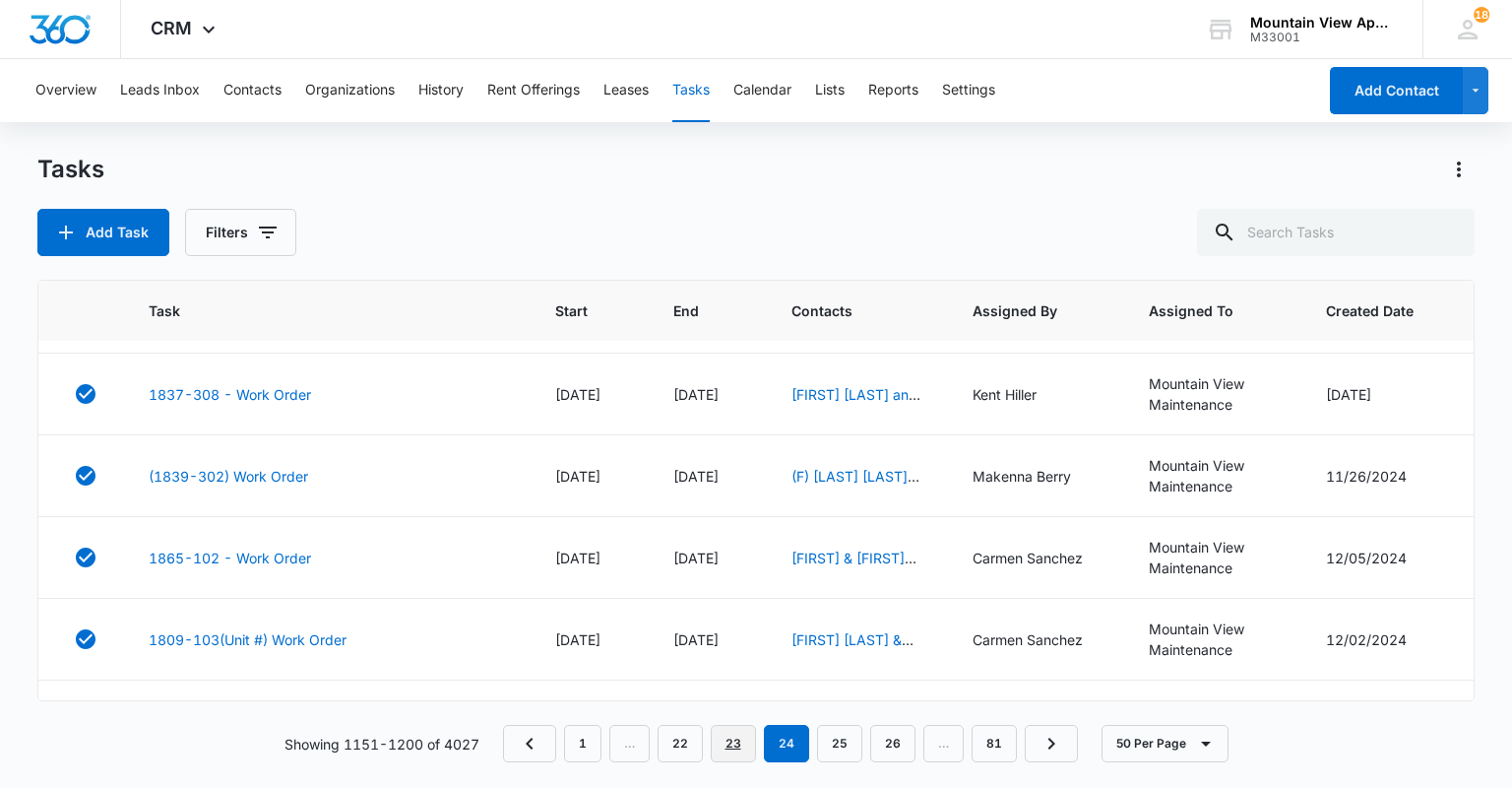 click on "23" at bounding box center [733, 744] 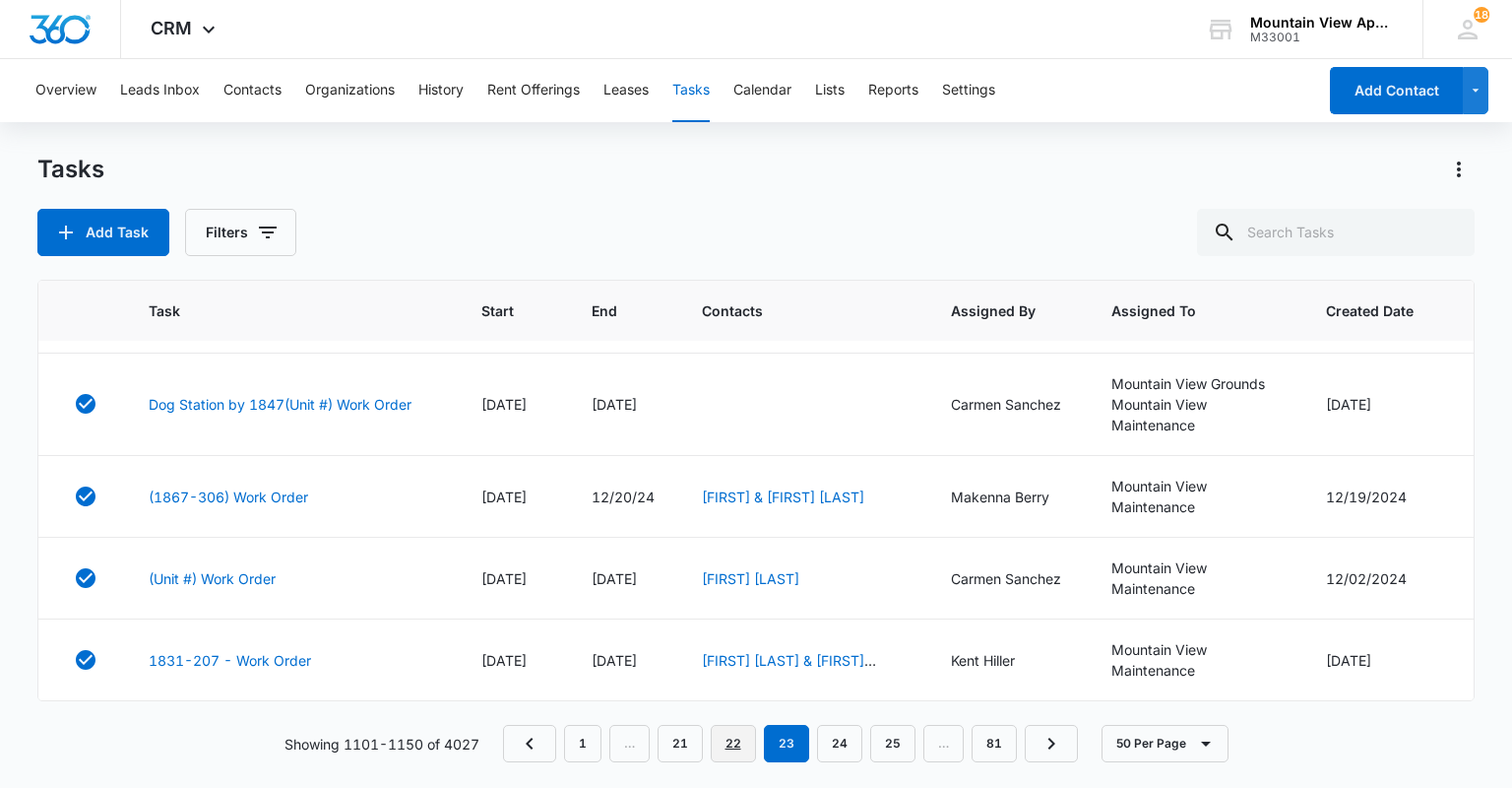 click on "22" at bounding box center [733, 744] 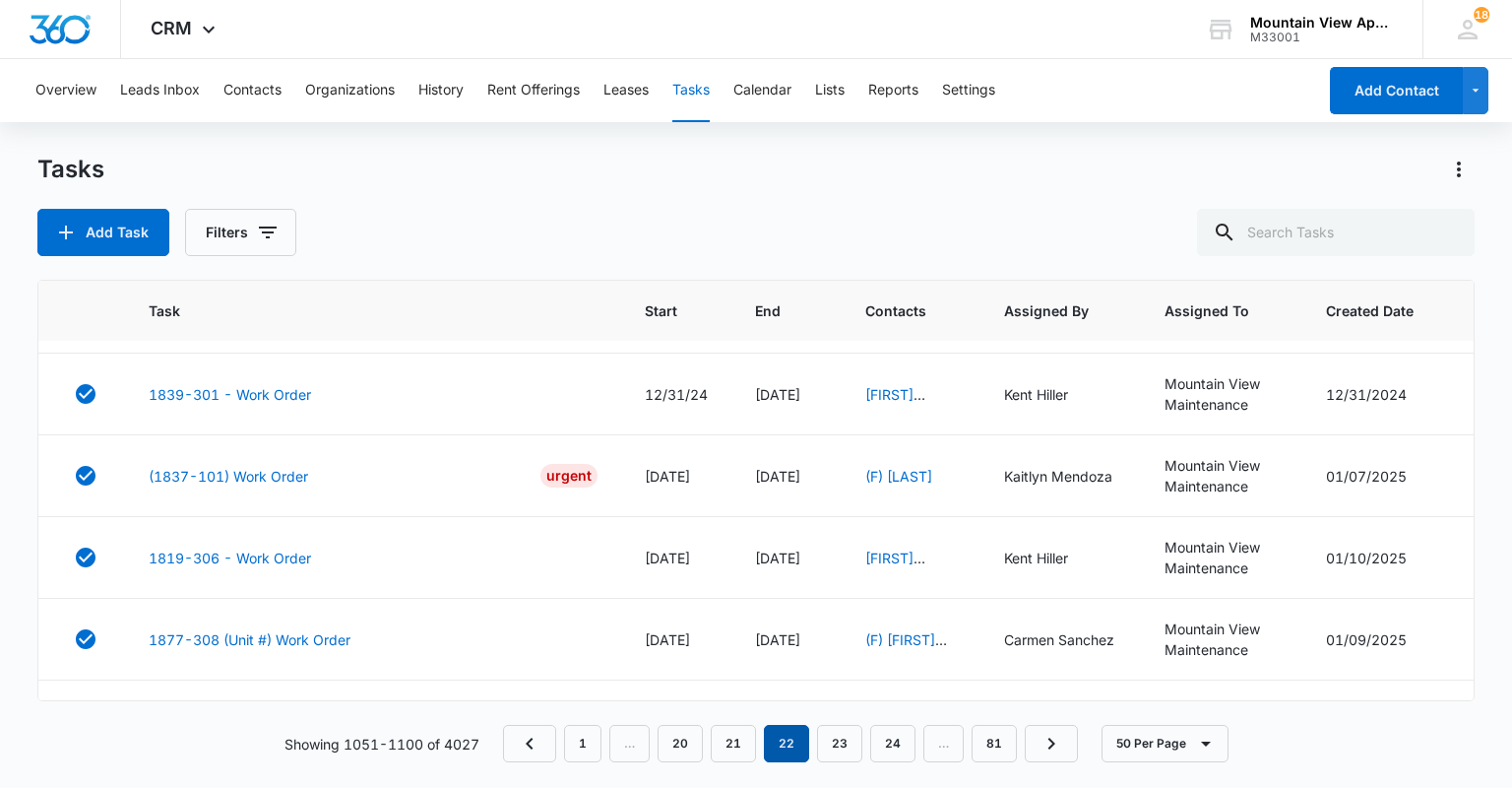 click on "22" at bounding box center [787, 744] 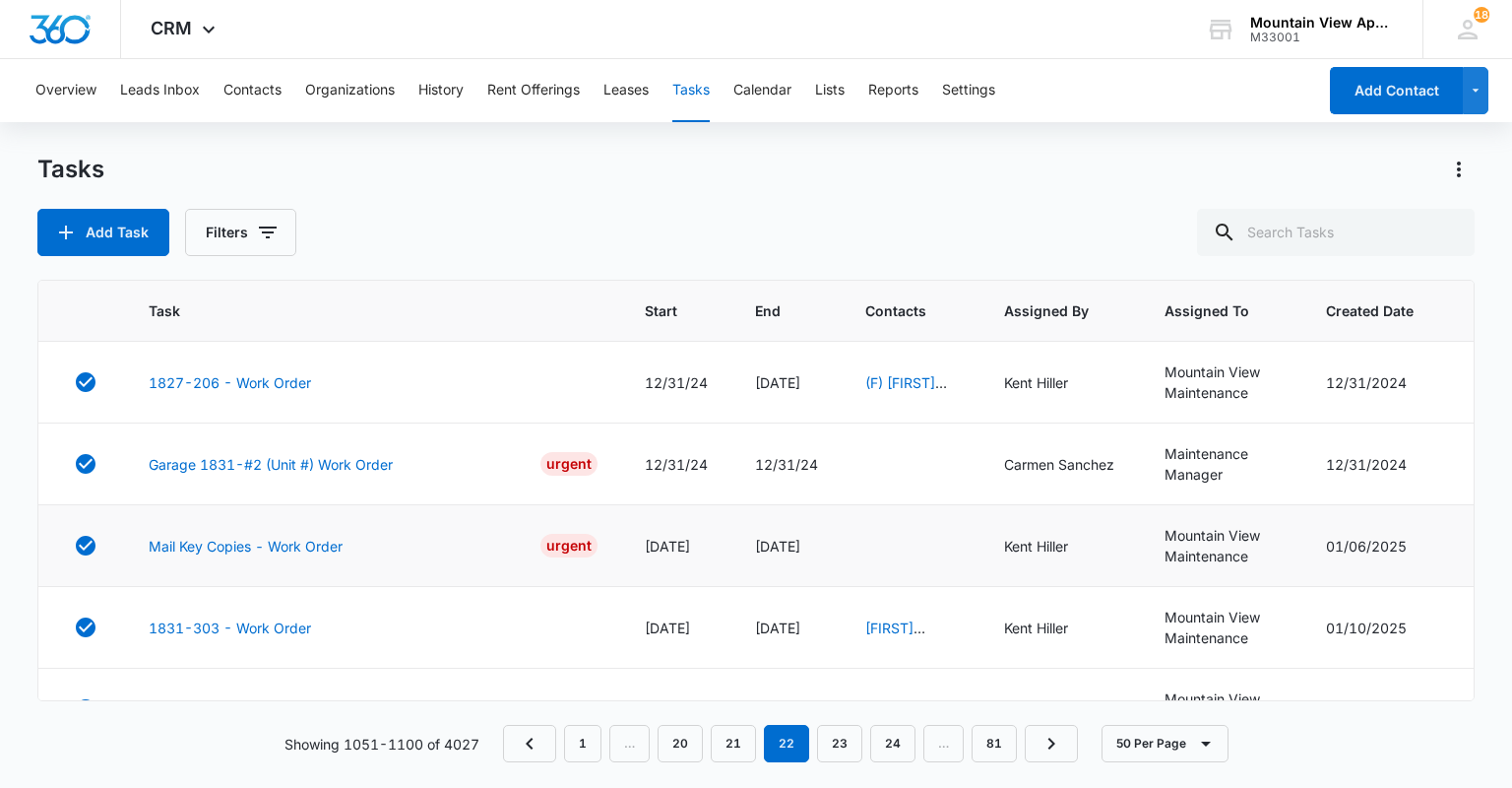 scroll, scrollTop: 79, scrollLeft: 0, axis: vertical 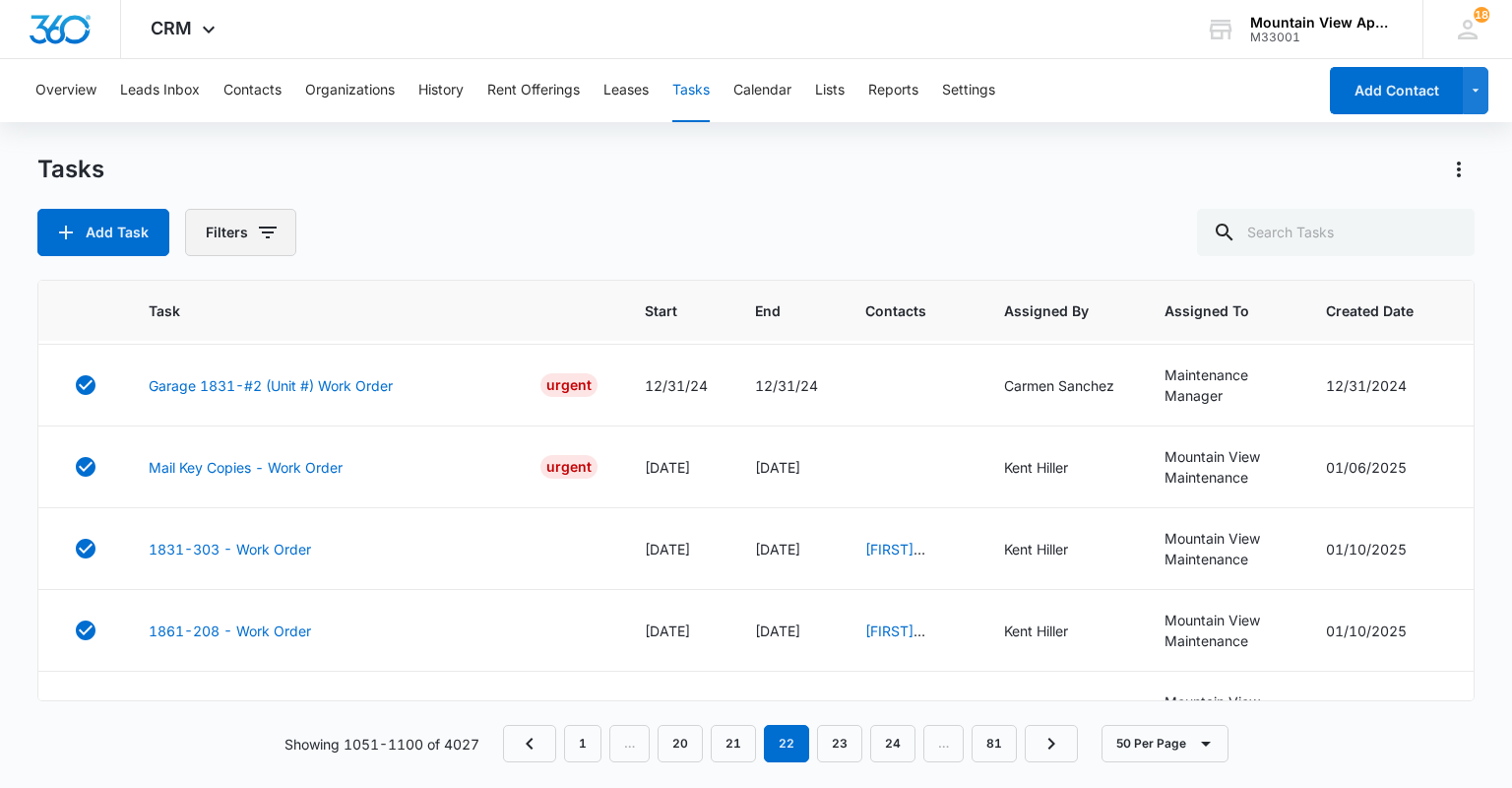 click on "Filters" at bounding box center (240, 232) 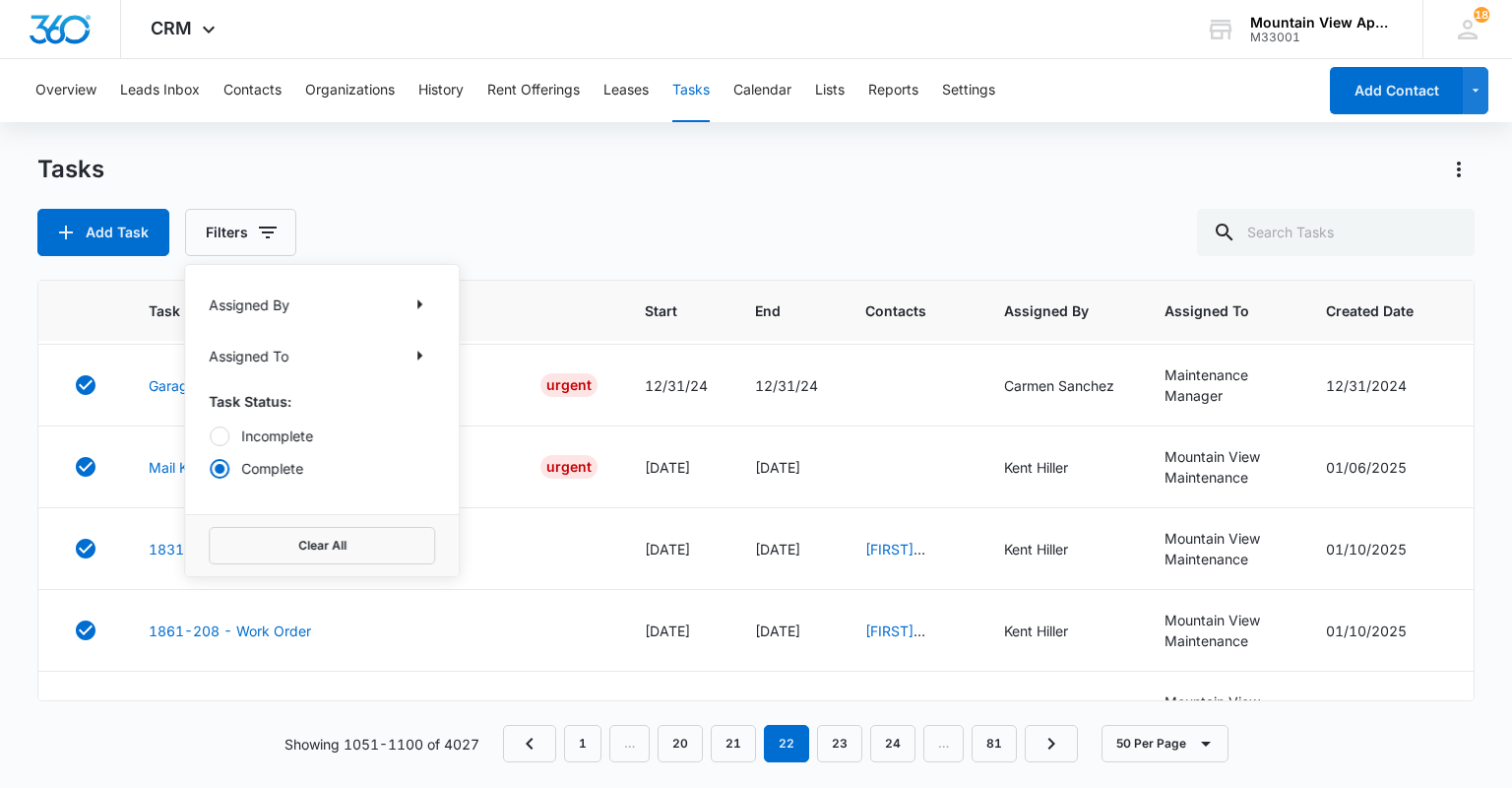 click on "Add Task Filters Assigned By Assigned To Task Status: Incomplete Complete Clear All" at bounding box center [755, 232] 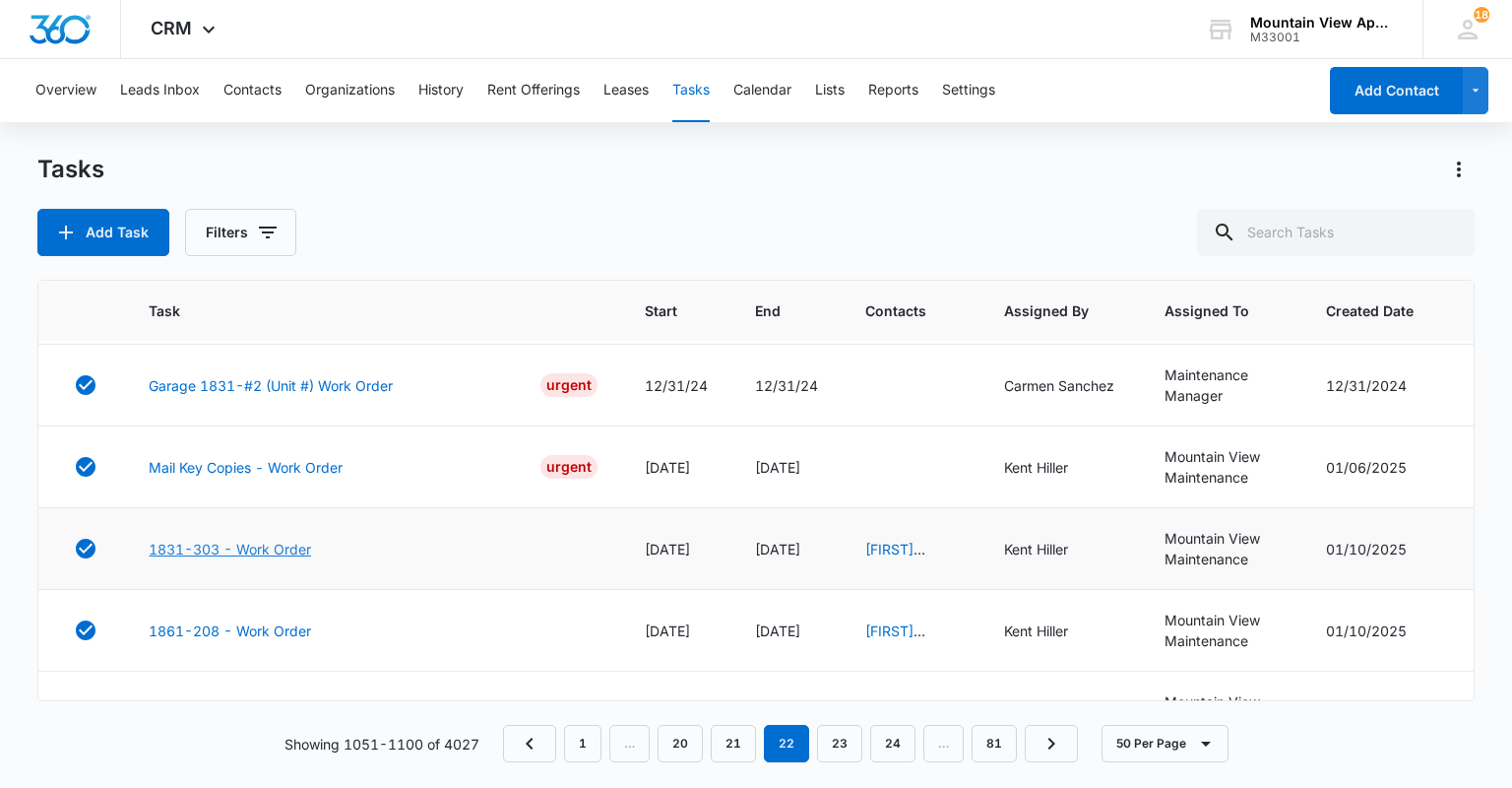click on "1831-303 - Work Order" at bounding box center (229, 549) 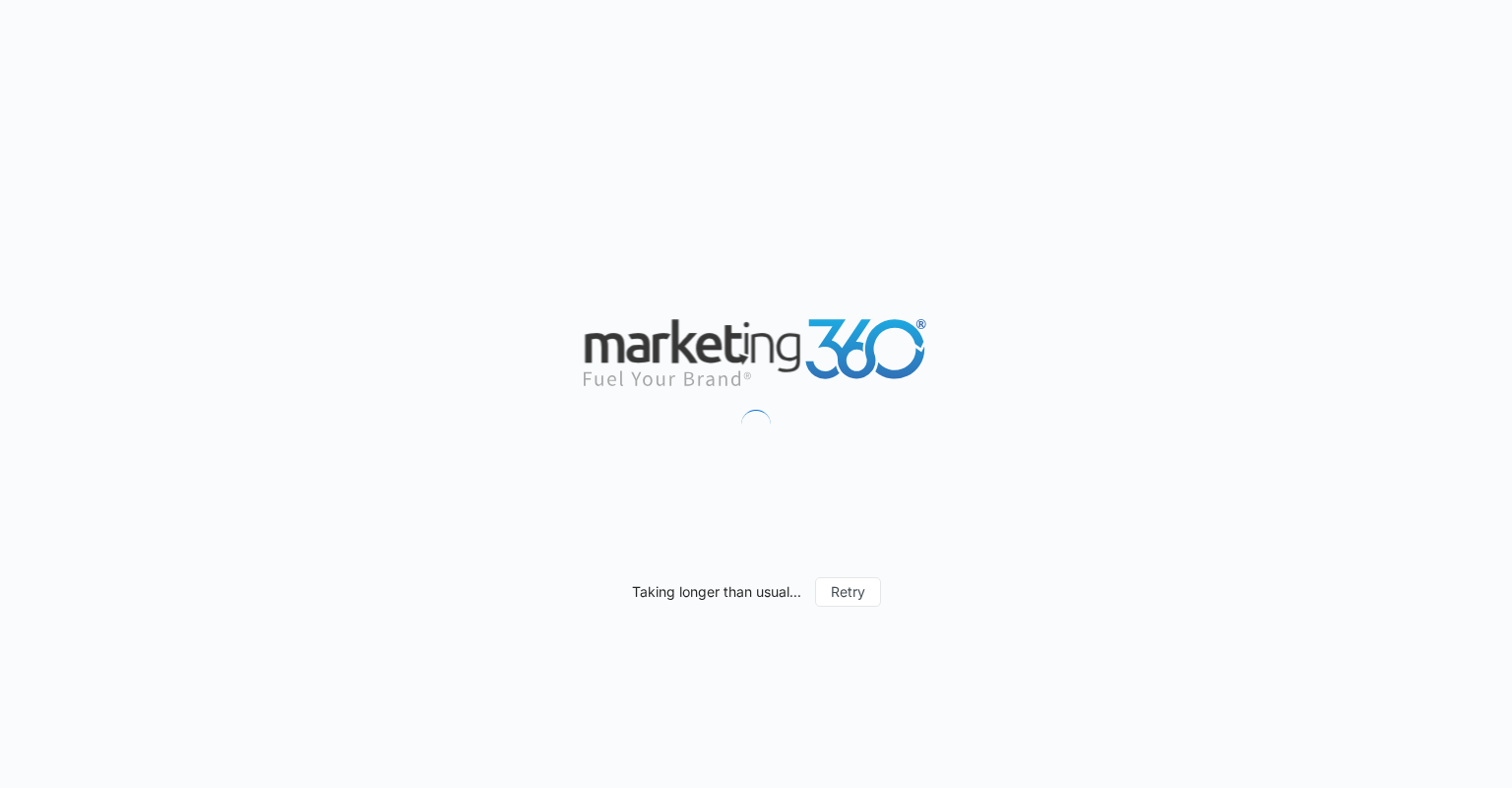 scroll, scrollTop: 0, scrollLeft: 0, axis: both 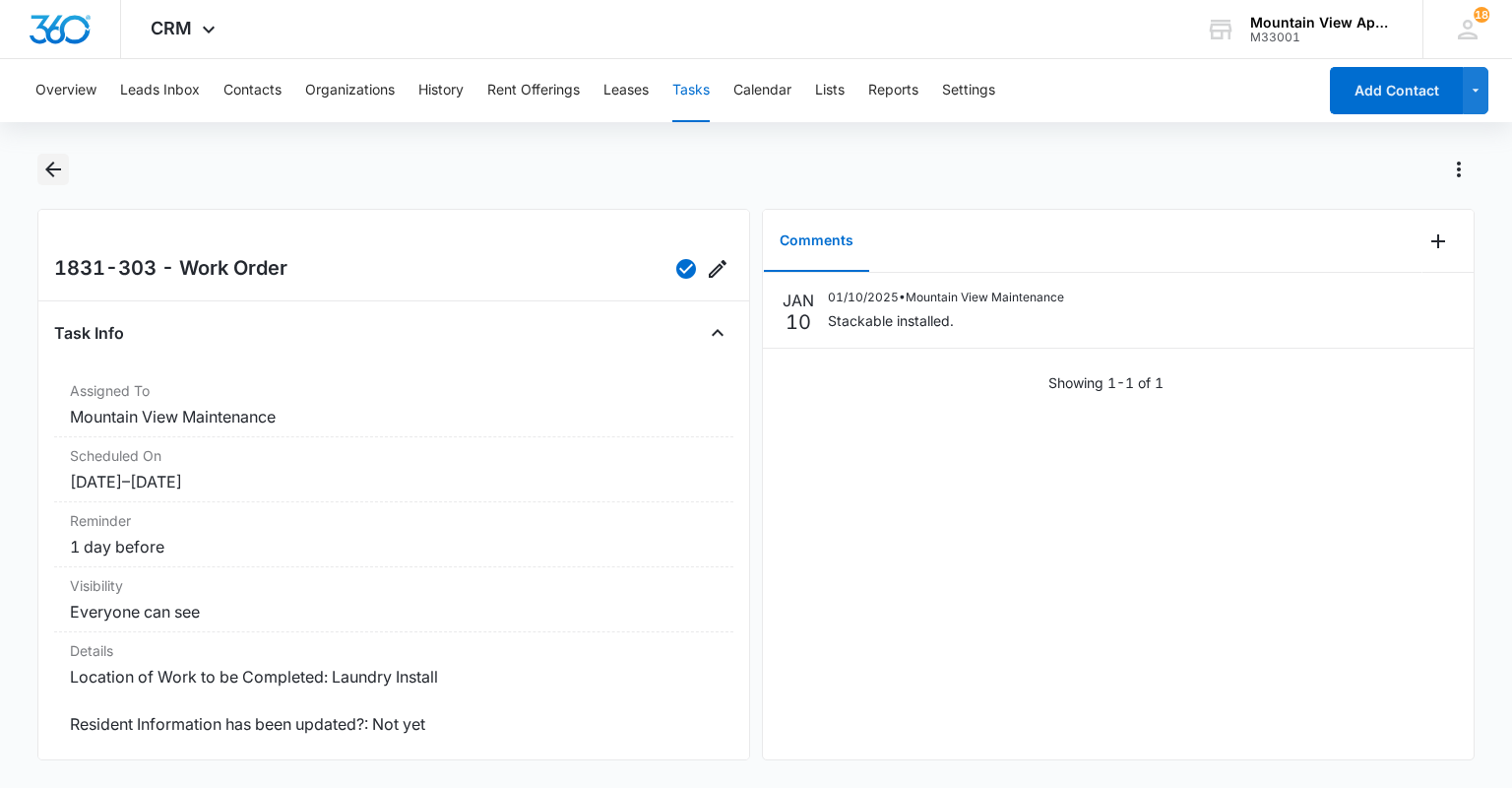 click 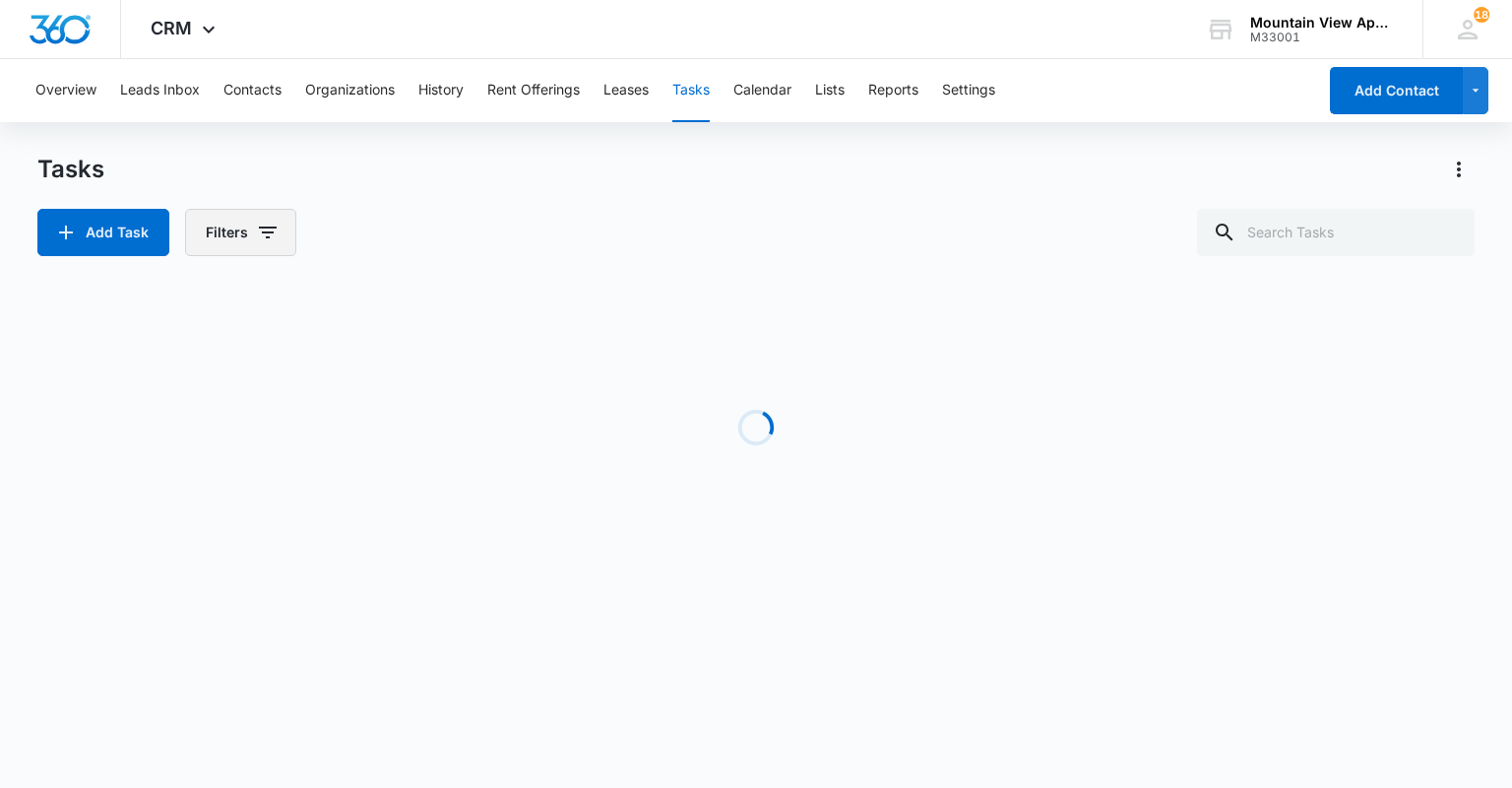 click on "Filters" at bounding box center (240, 232) 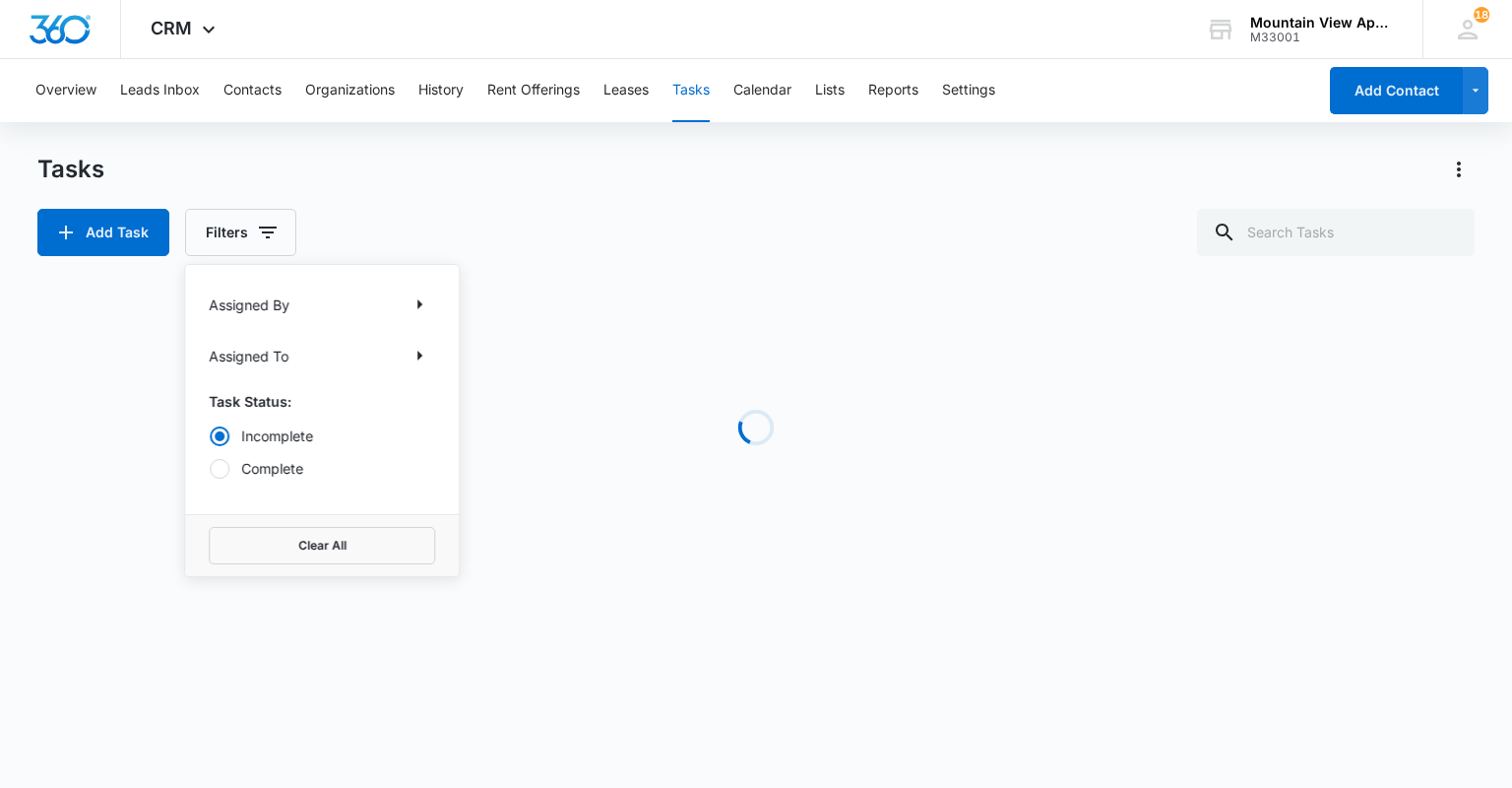 click on "Complete" at bounding box center (322, 468) 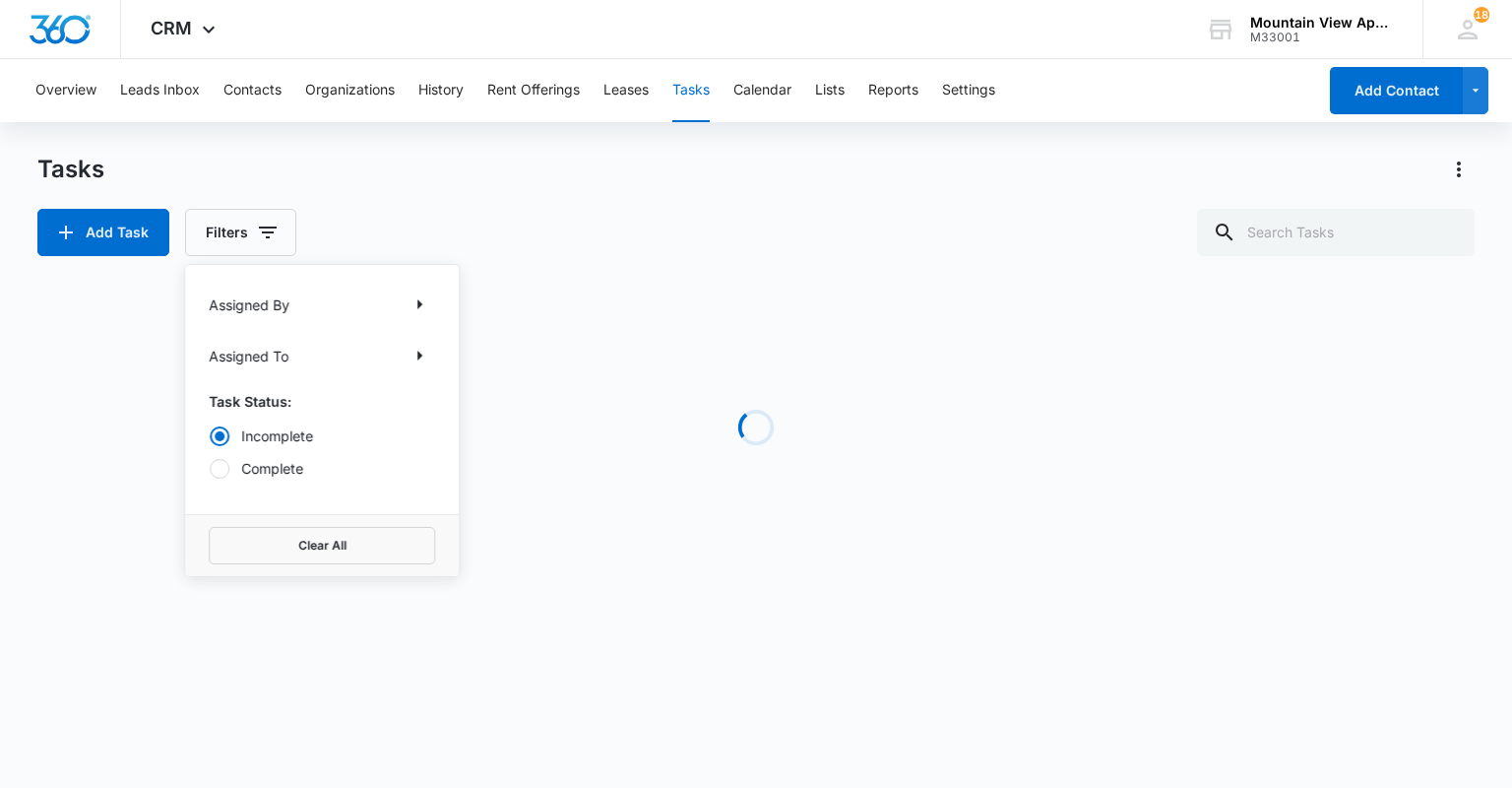 click on "Complete" at bounding box center (209, 468) 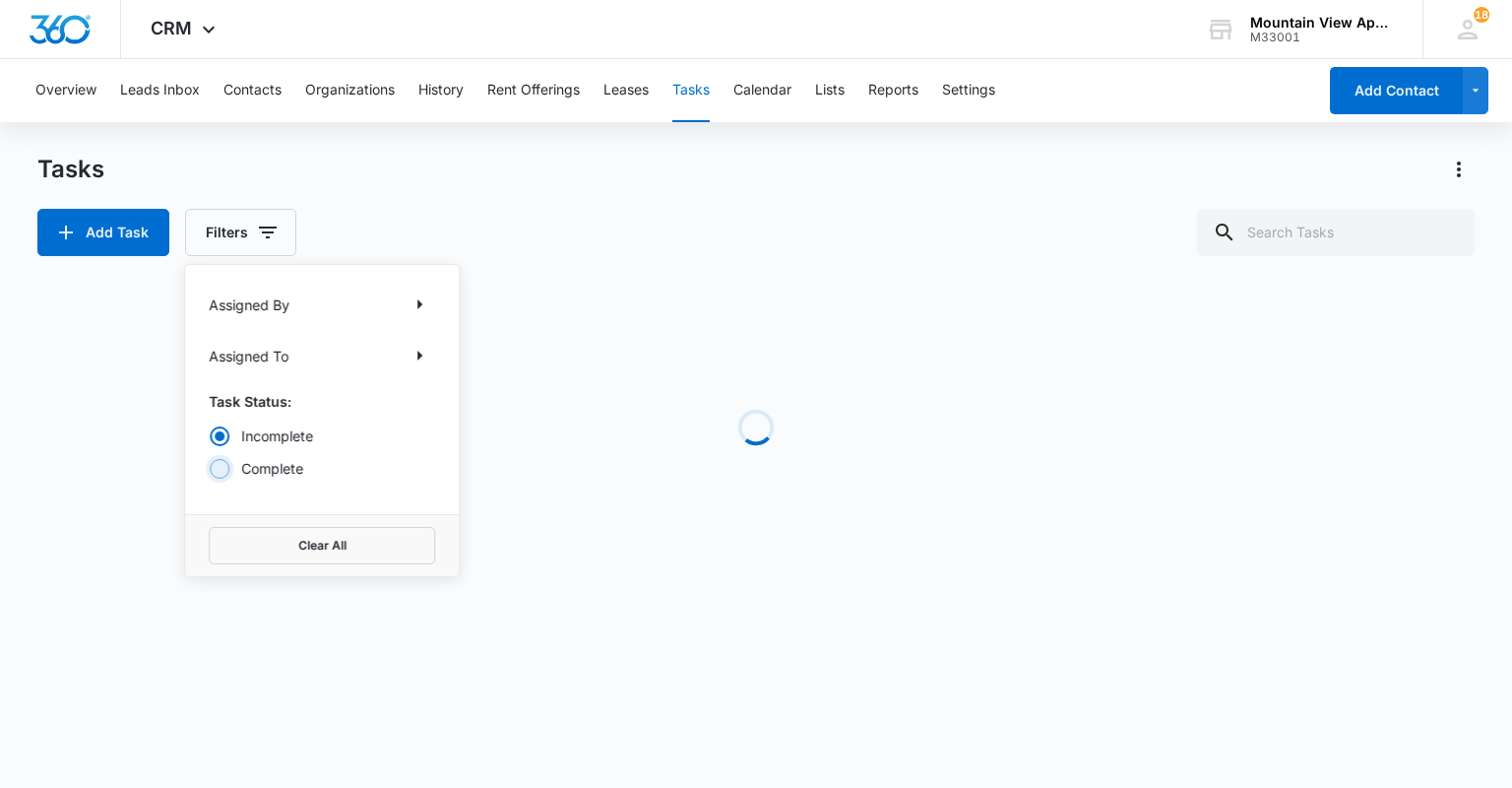 radio on "false" 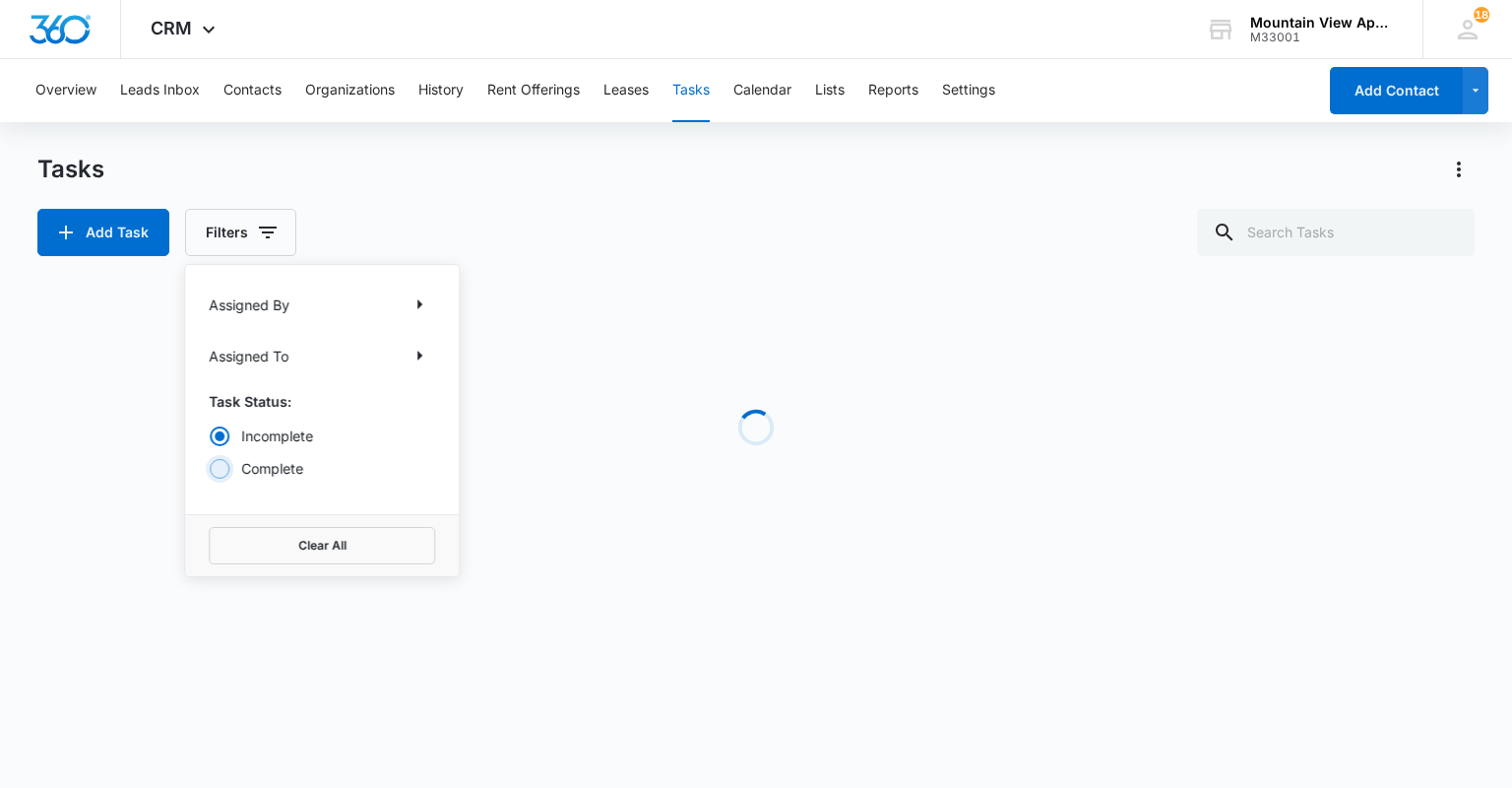 radio on "true" 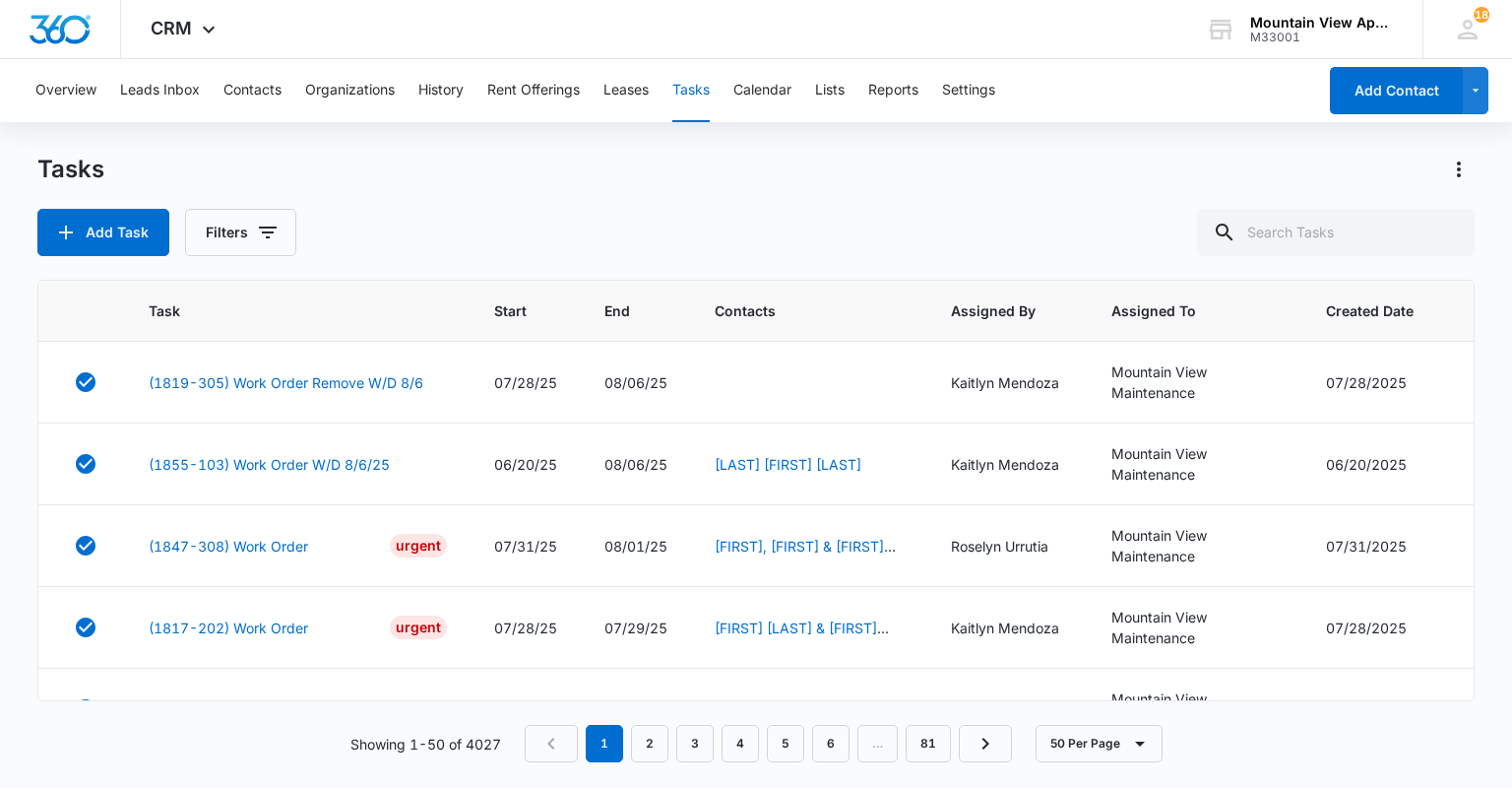 click on "[PHONE]" at bounding box center (768, 744) 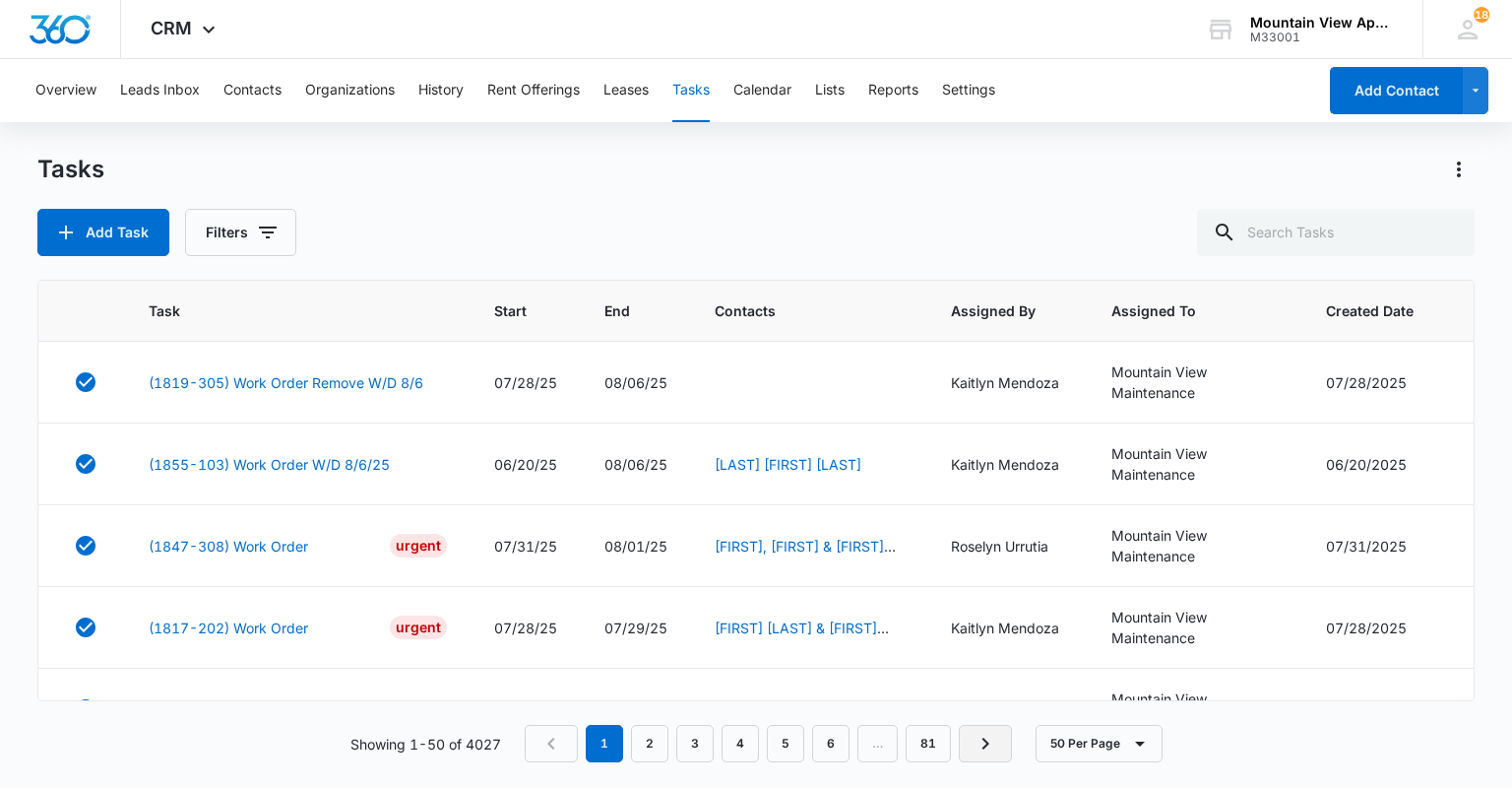 click at bounding box center [985, 744] 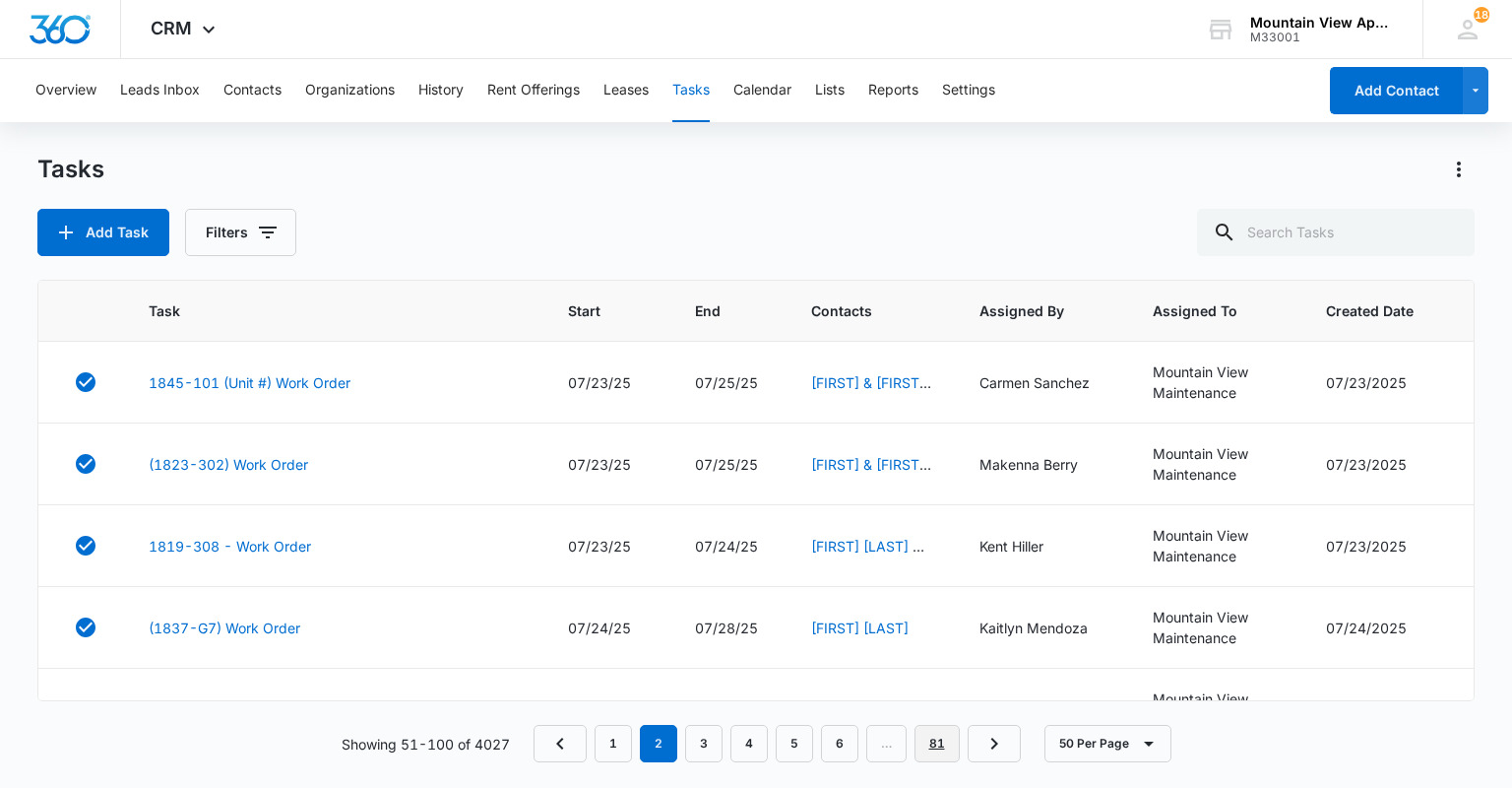 click on "81" at bounding box center (937, 744) 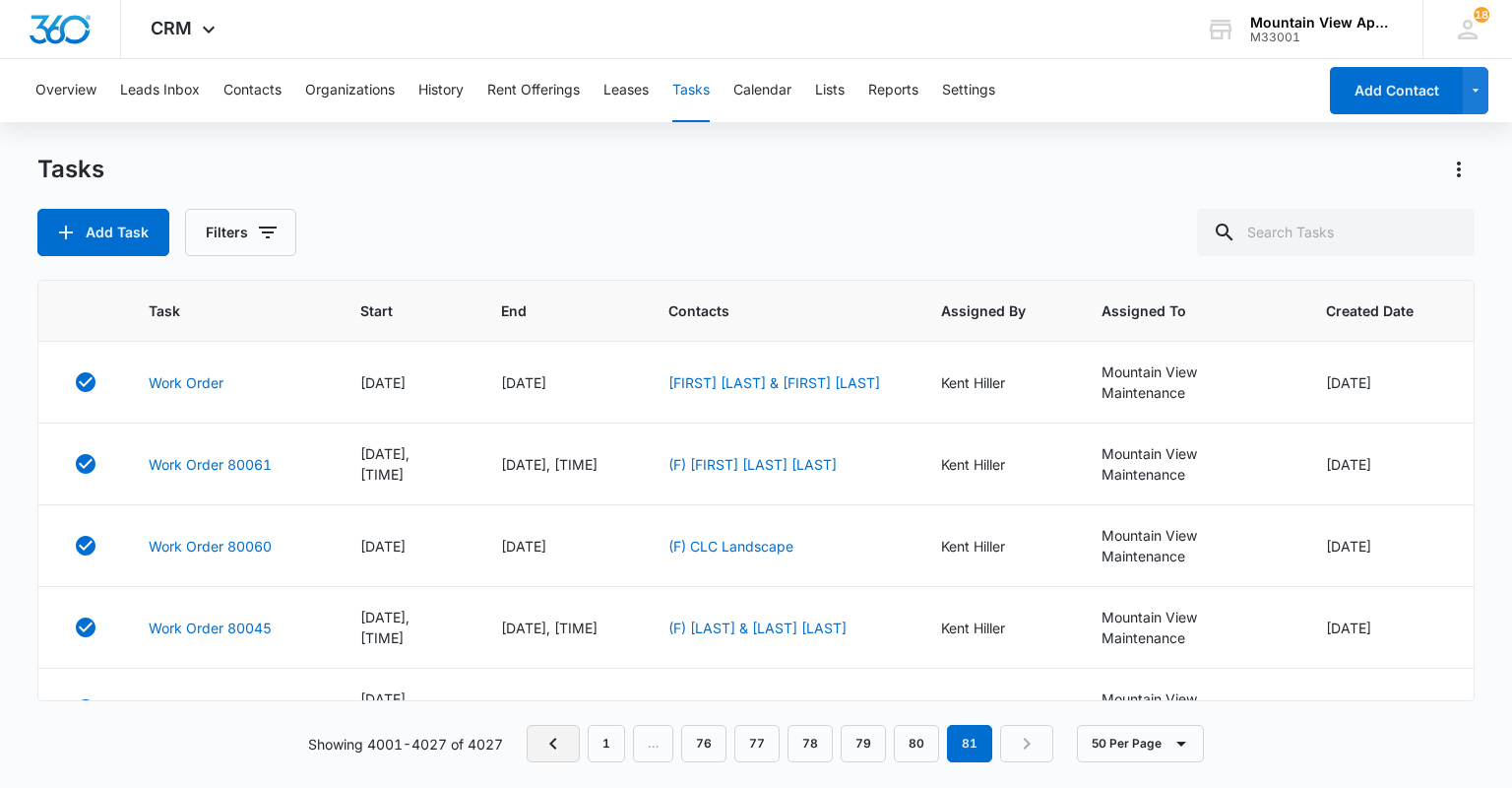 click 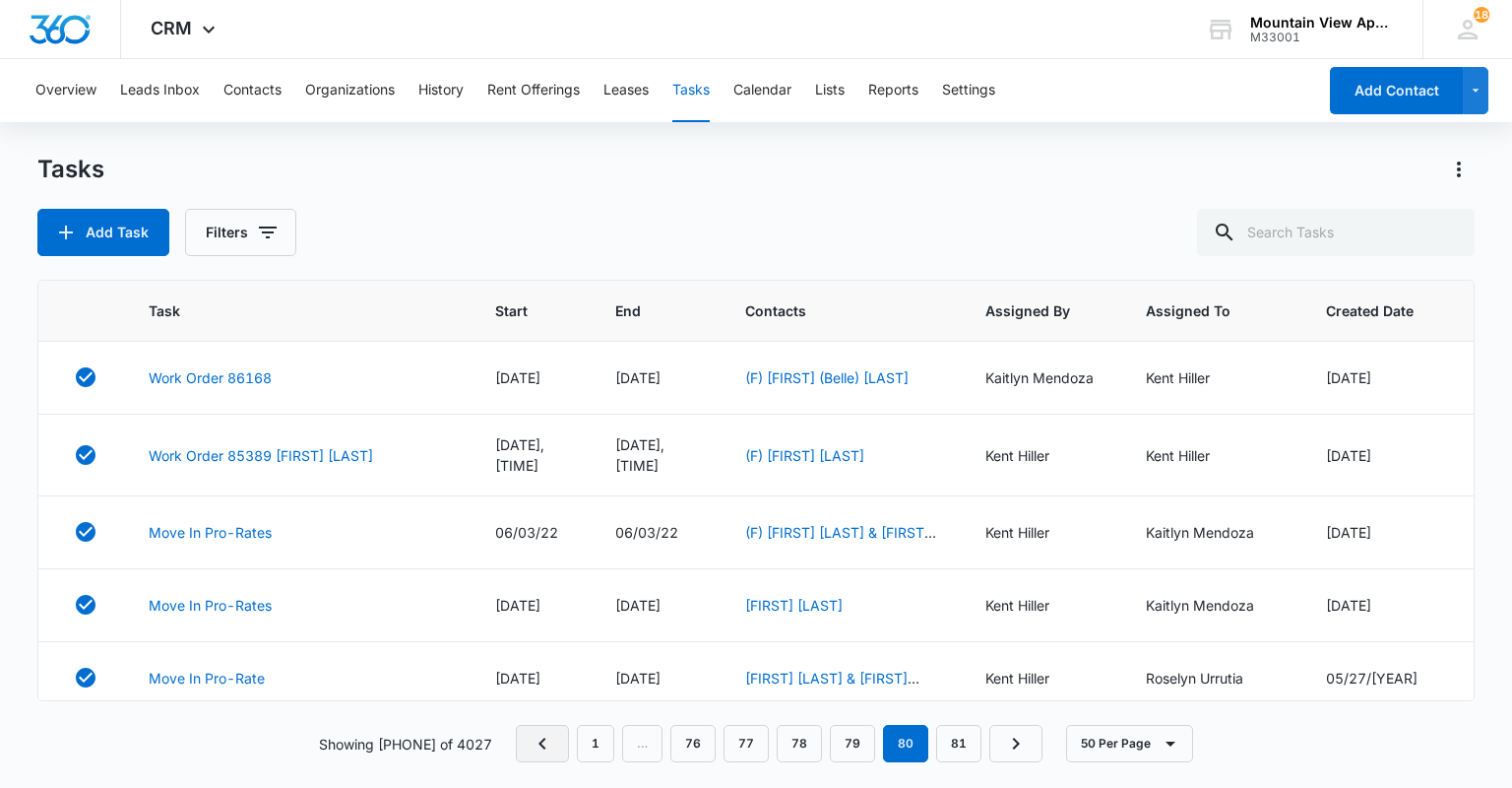 click 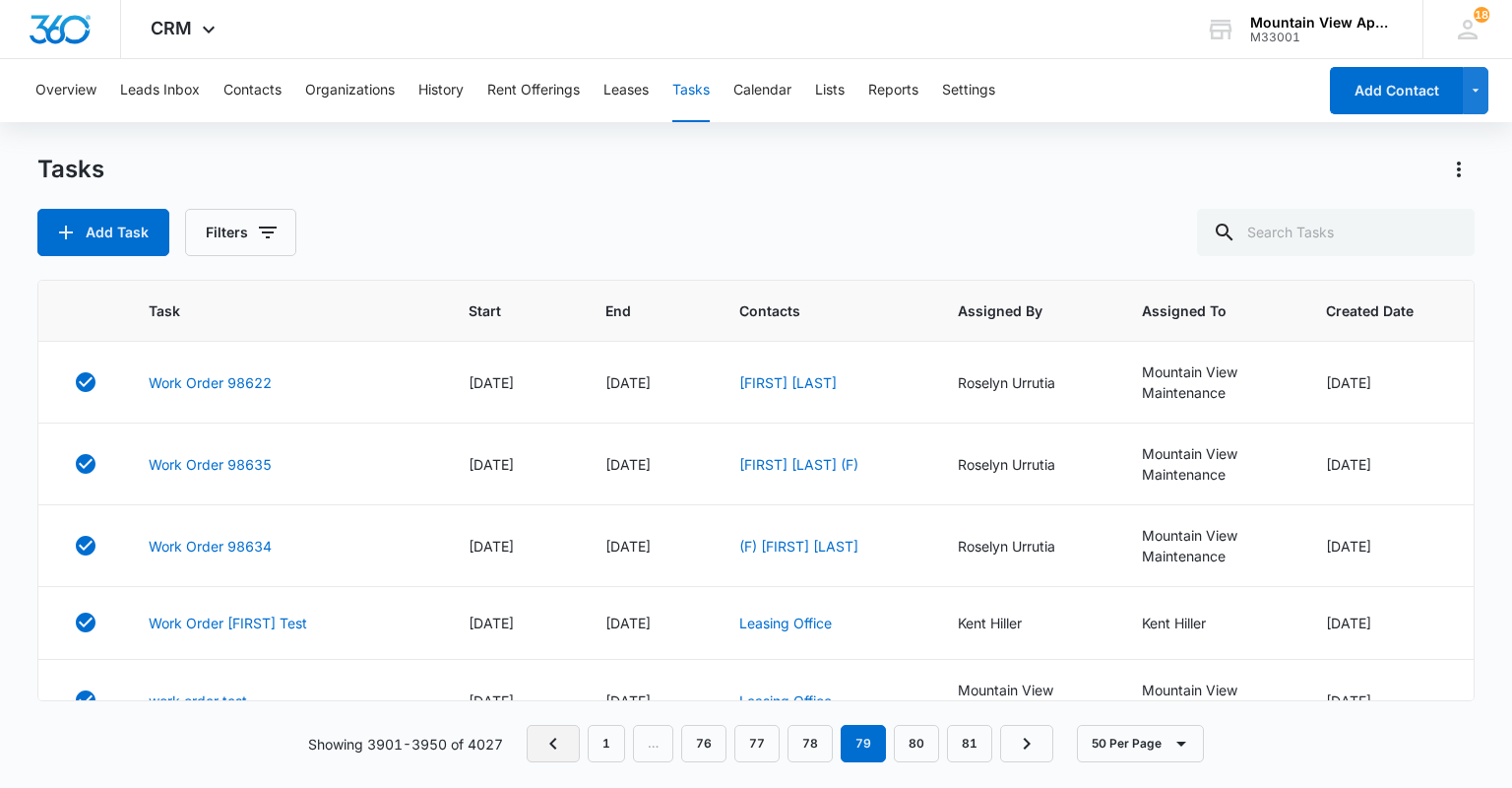 click 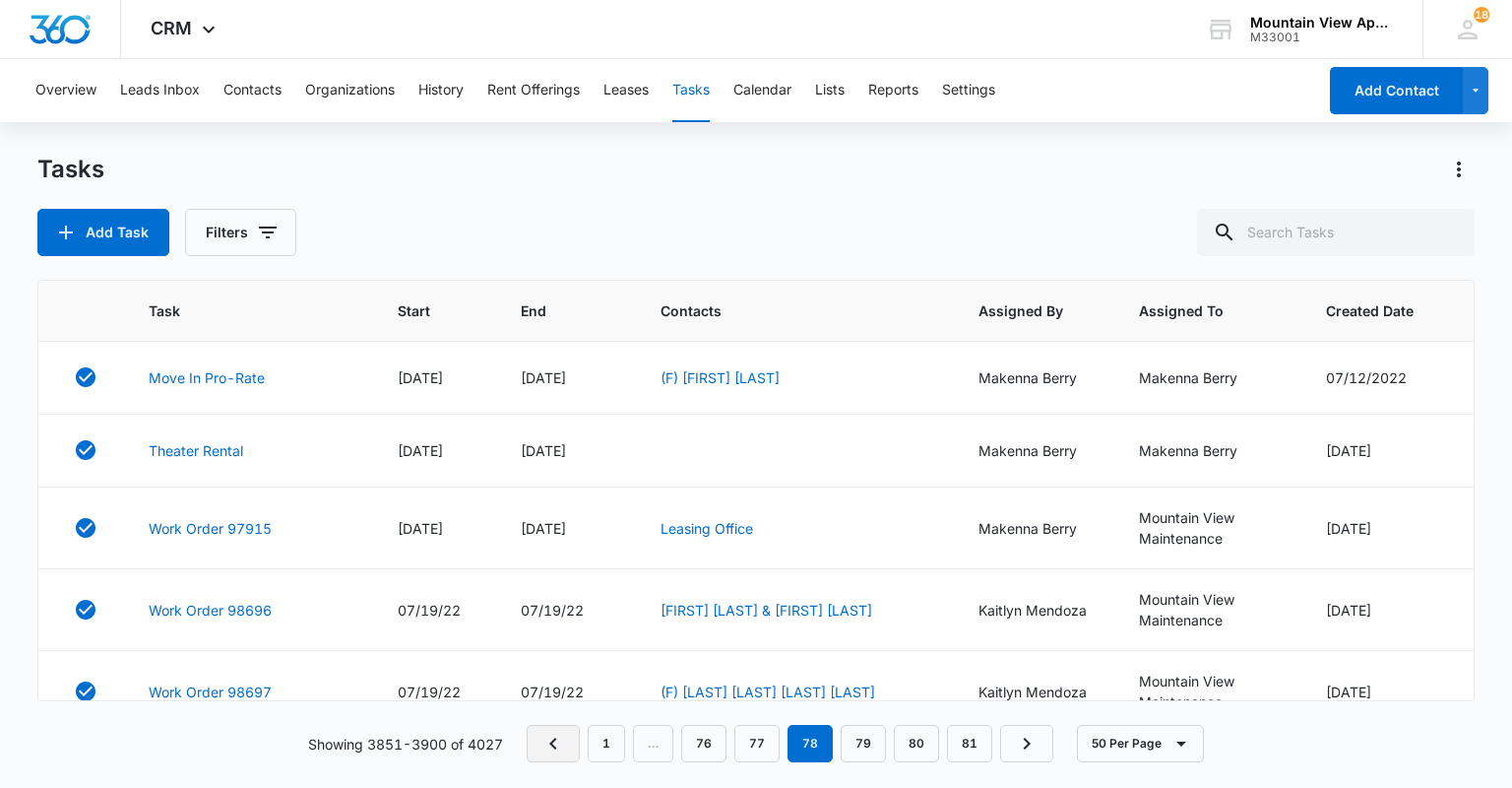 click 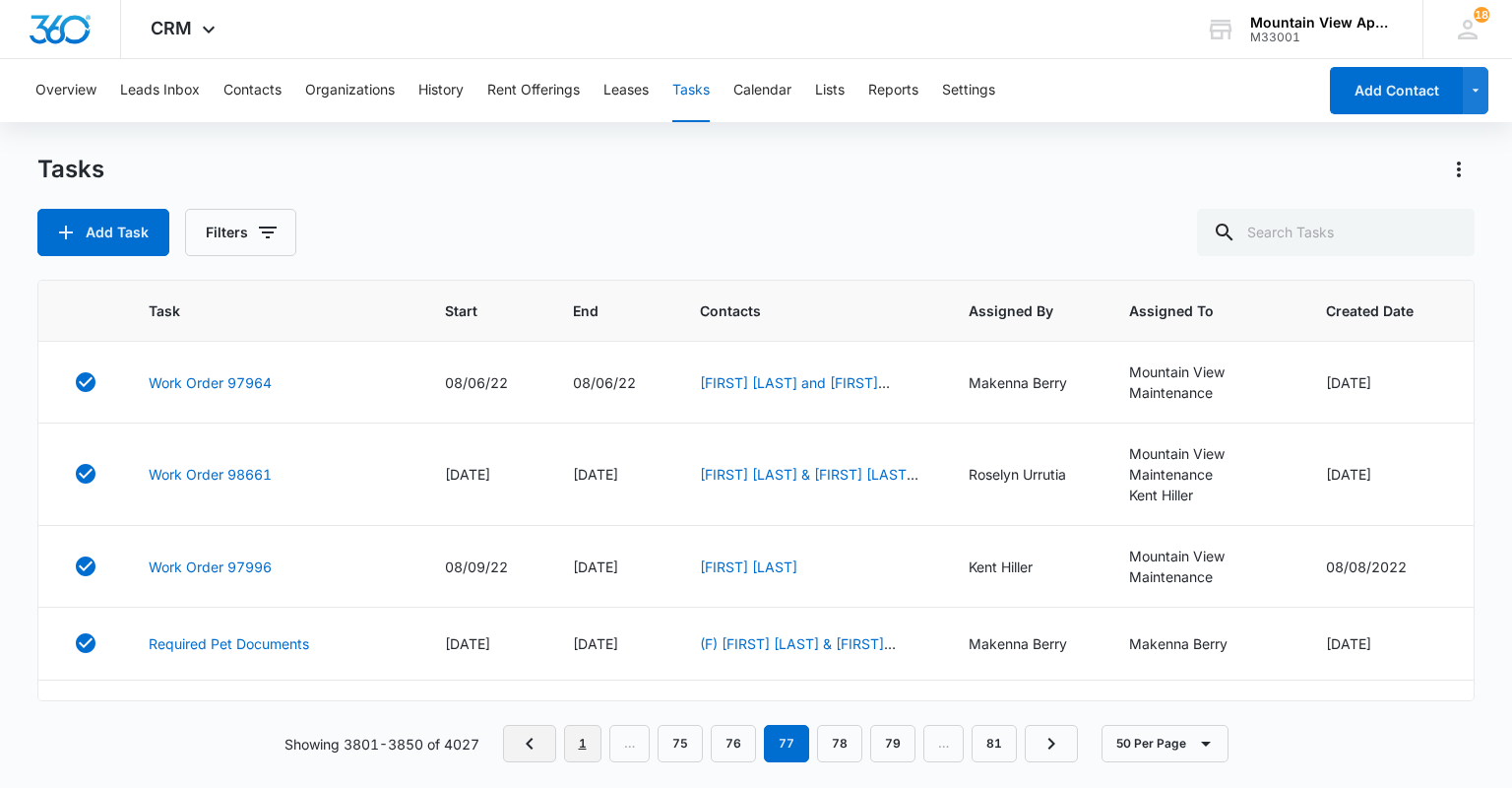 click on "1" at bounding box center [583, 744] 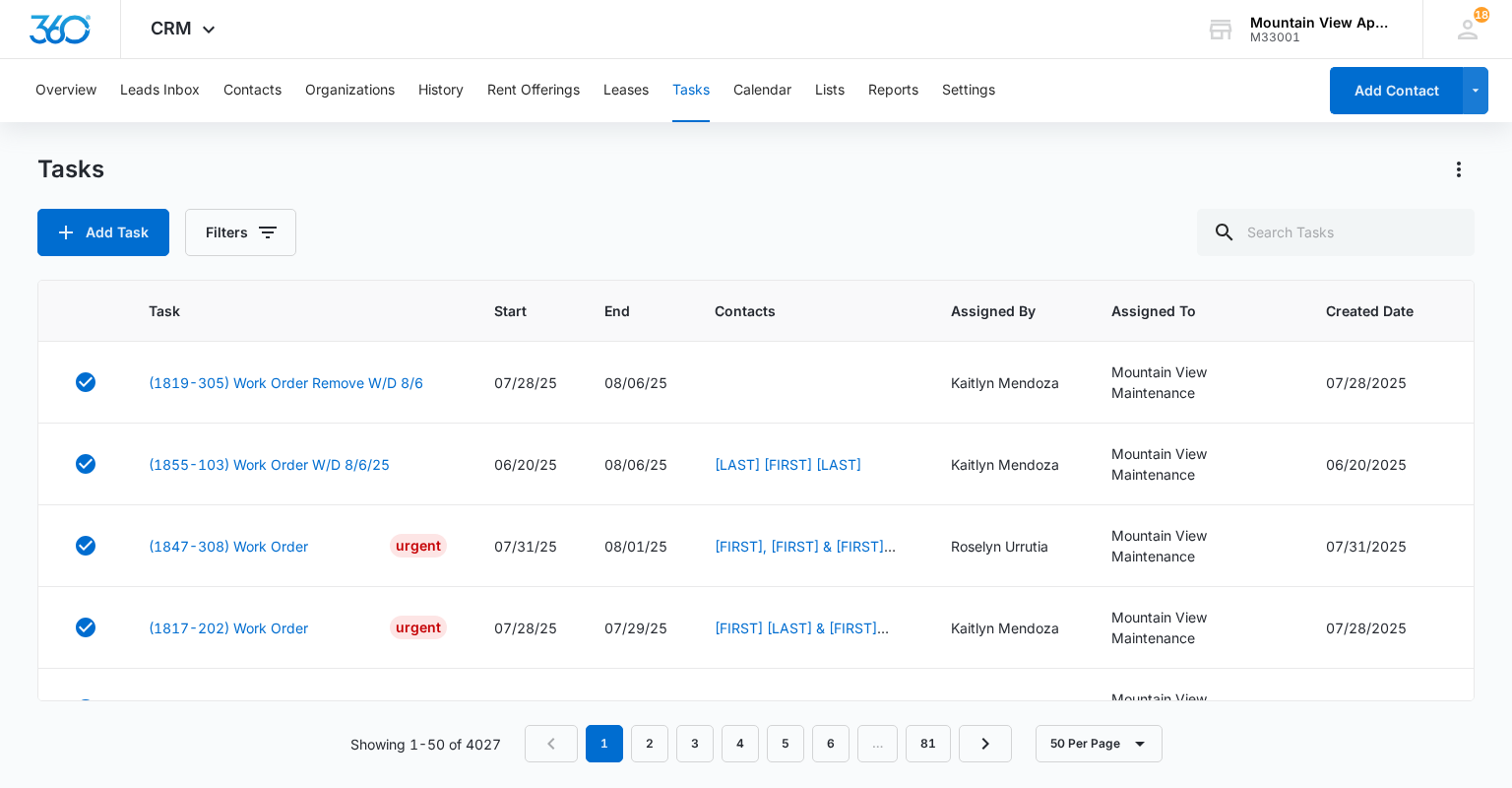 click on "[PHONE]" at bounding box center [768, 744] 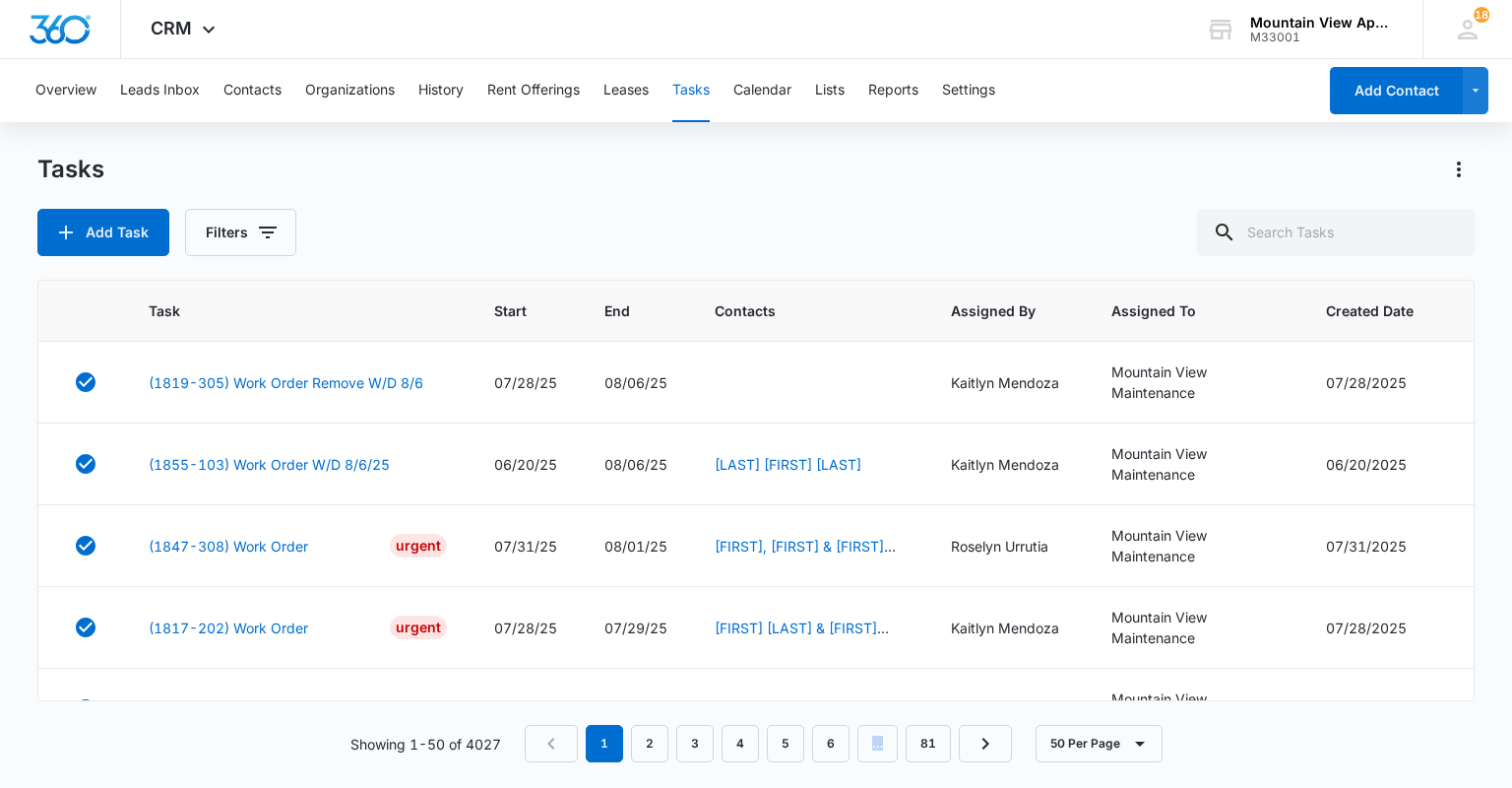 click on "[PHONE]" at bounding box center (768, 744) 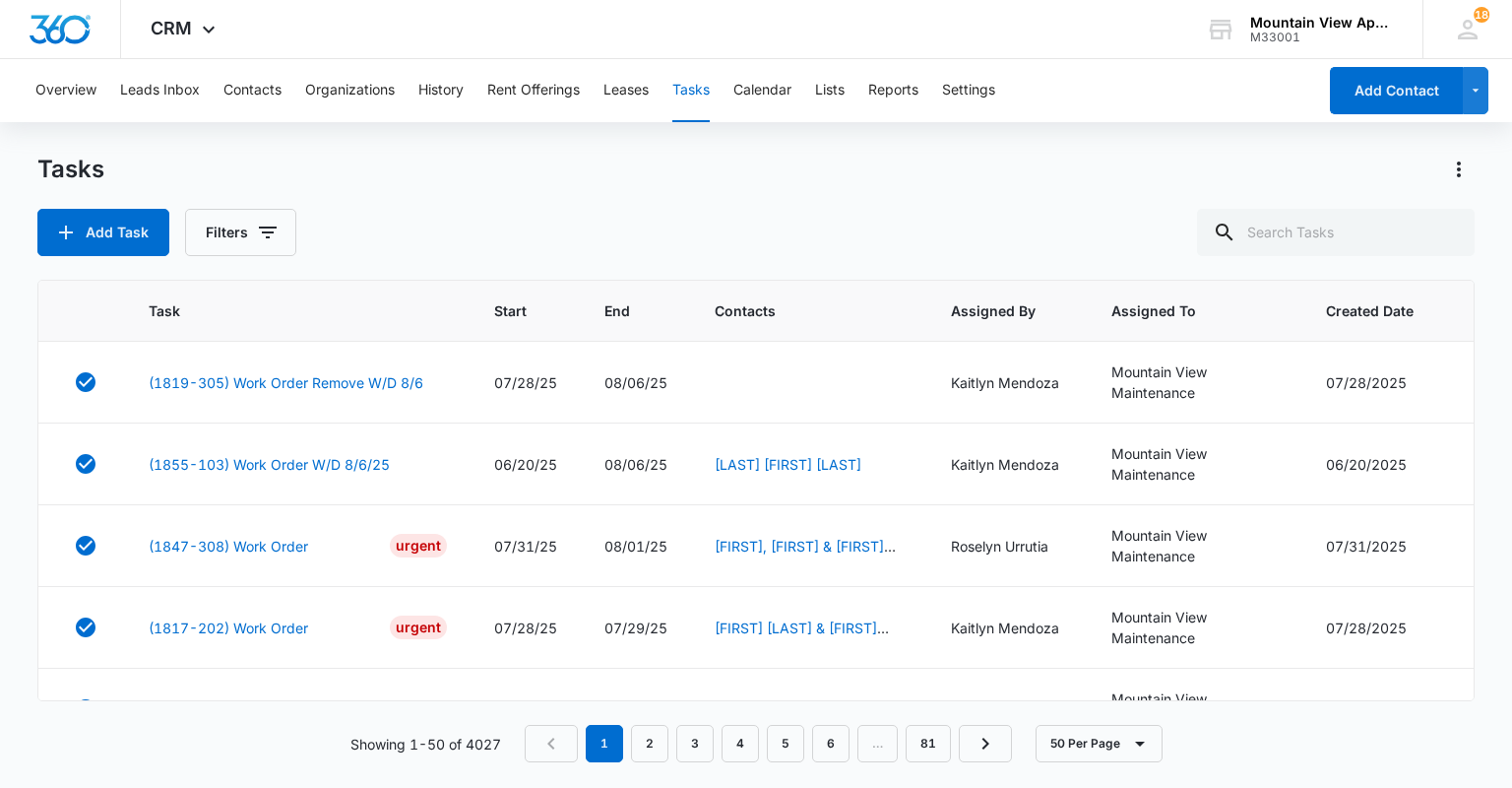 click on "[PHONE]" at bounding box center (768, 744) 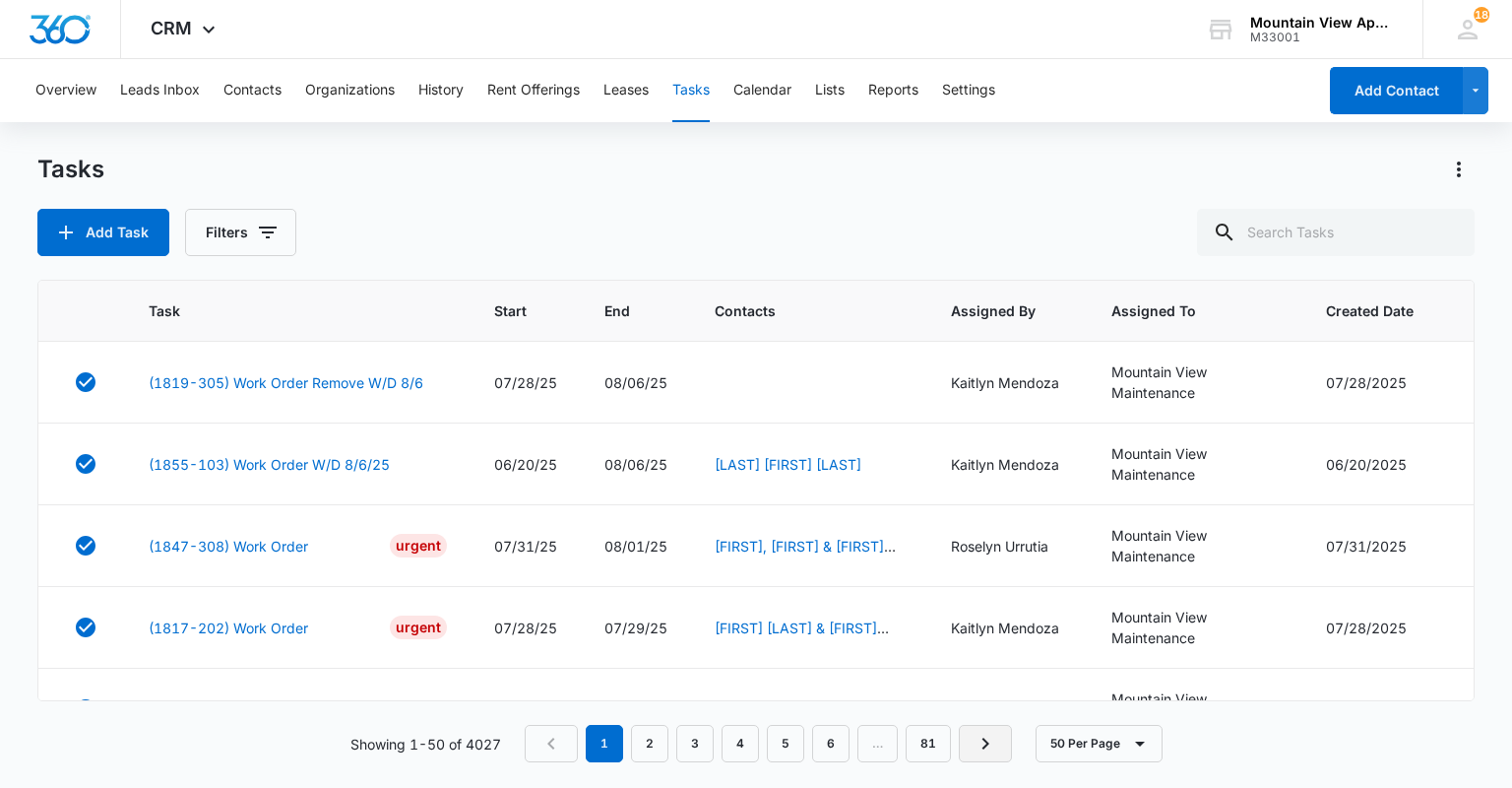 click 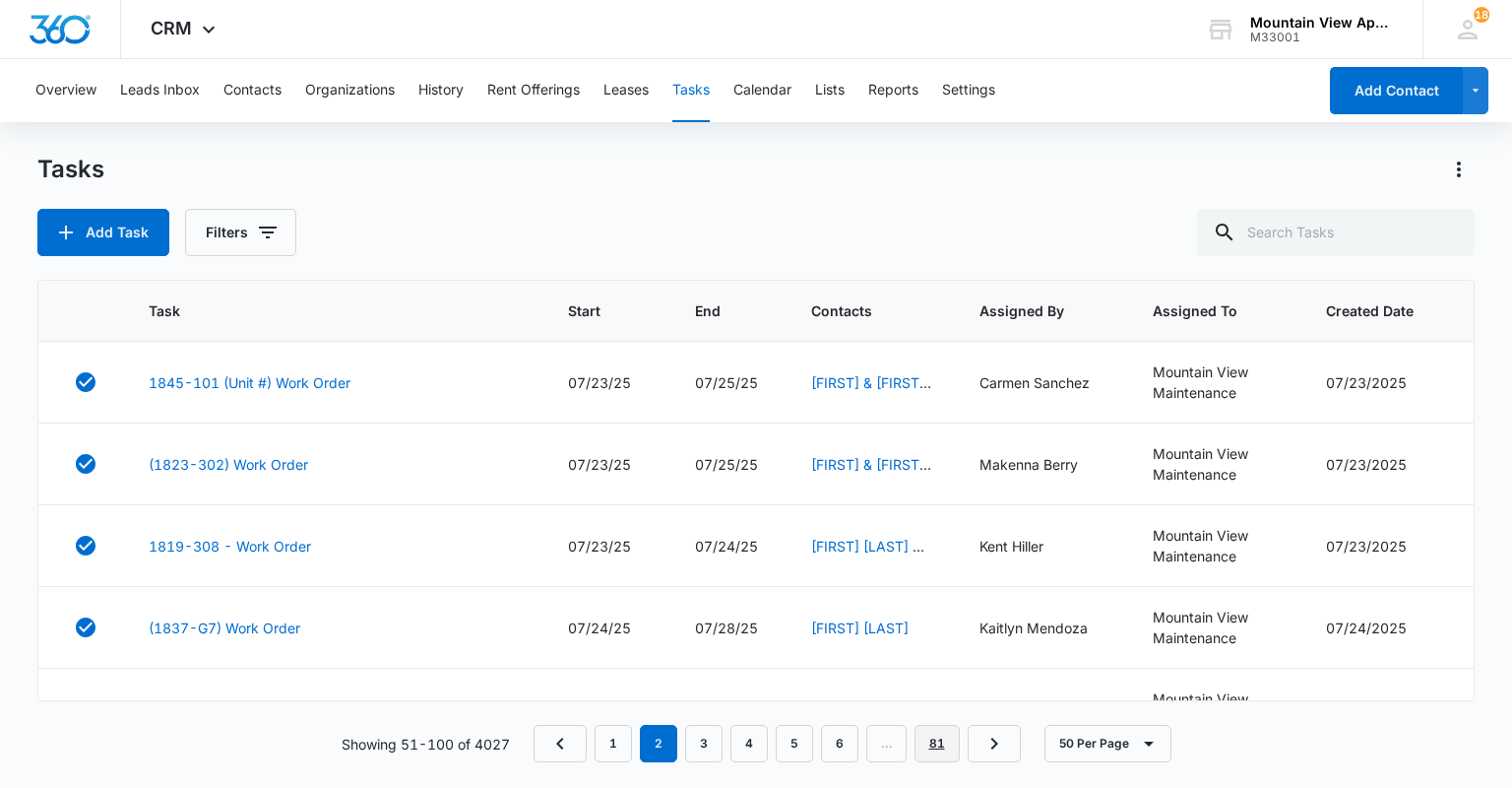 click on "81" at bounding box center [937, 744] 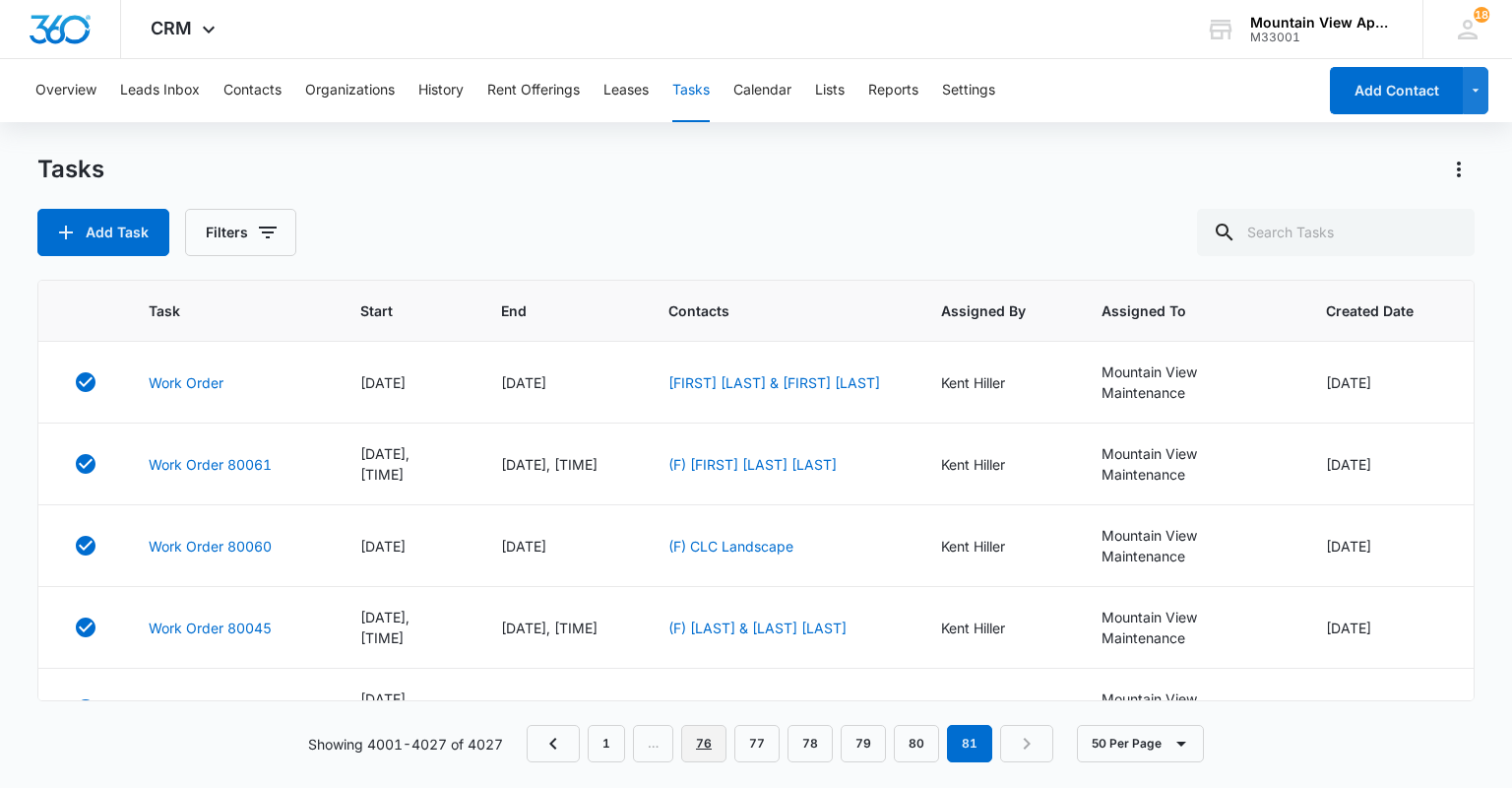 click on "76" at bounding box center (704, 744) 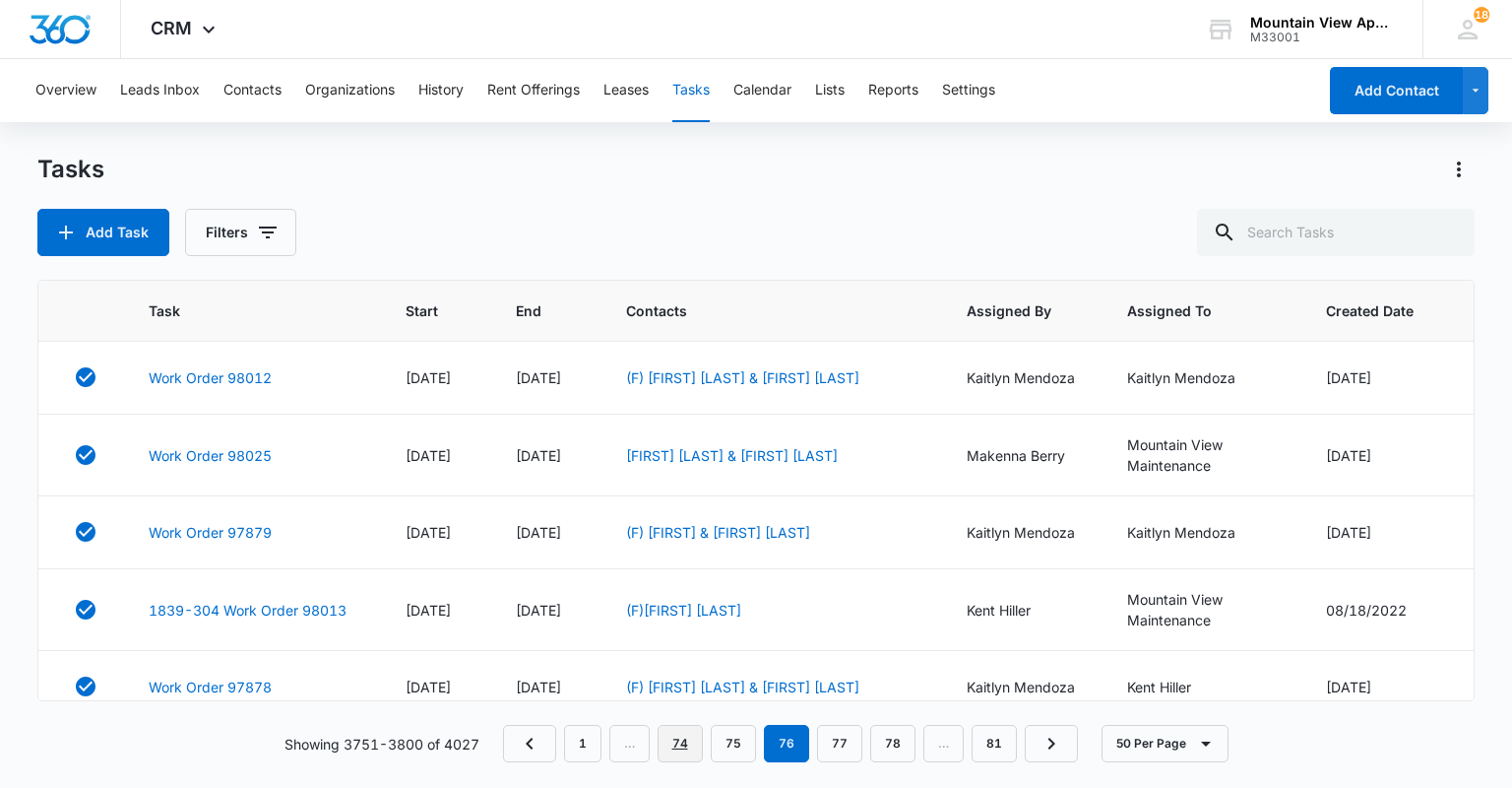 click on "74" at bounding box center [680, 744] 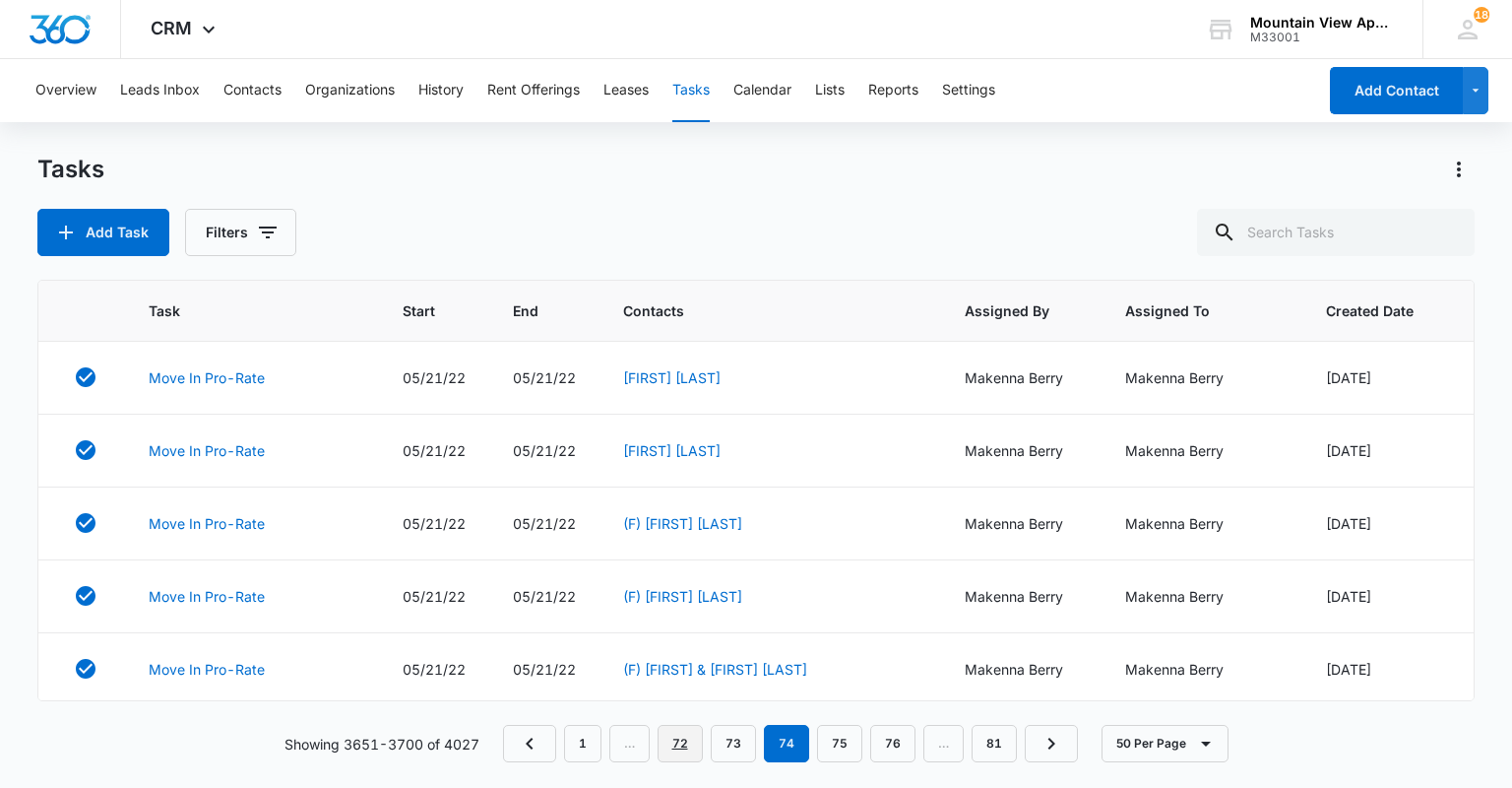 click on "72" at bounding box center [680, 744] 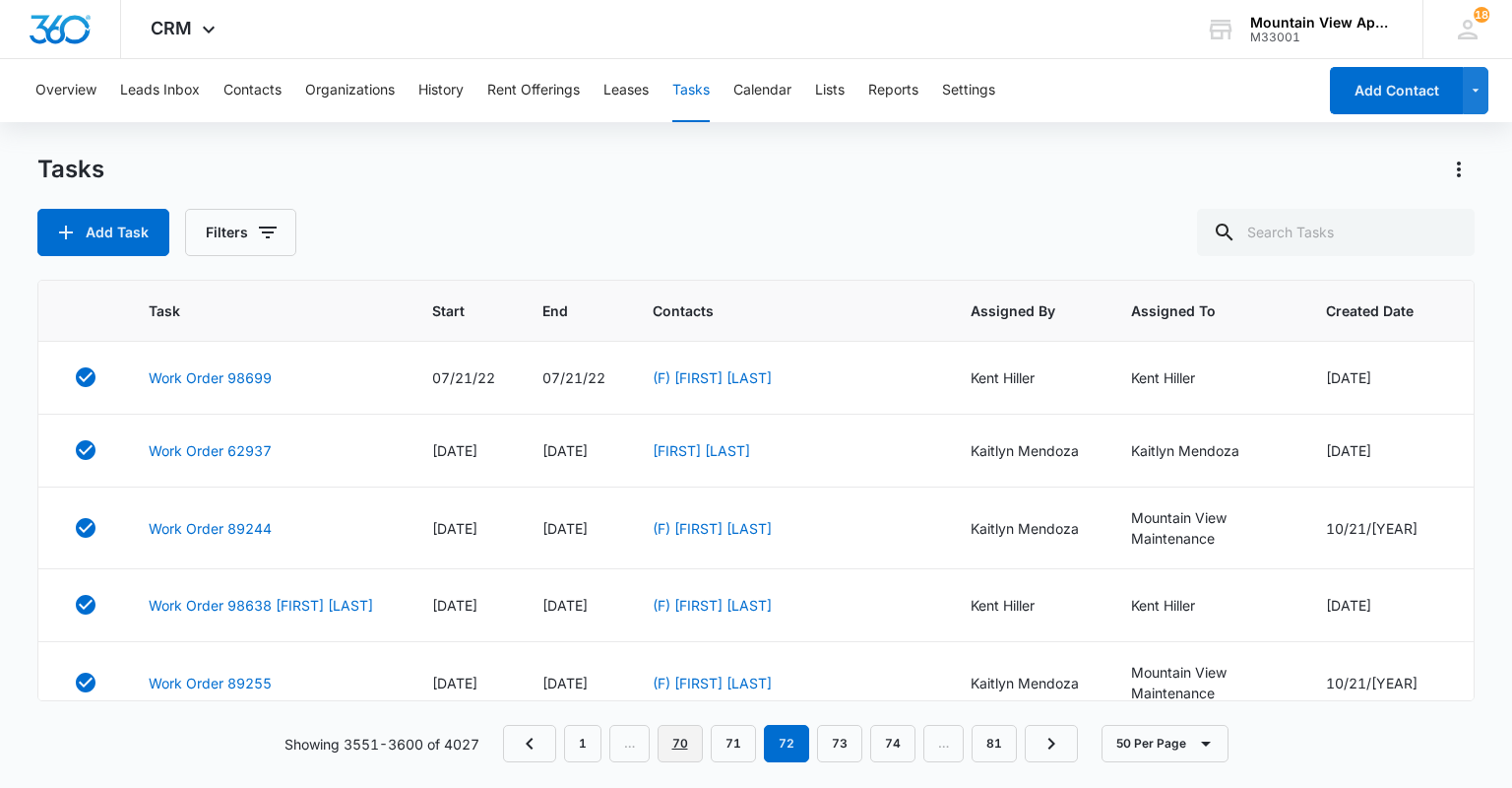 click on "70" at bounding box center [680, 744] 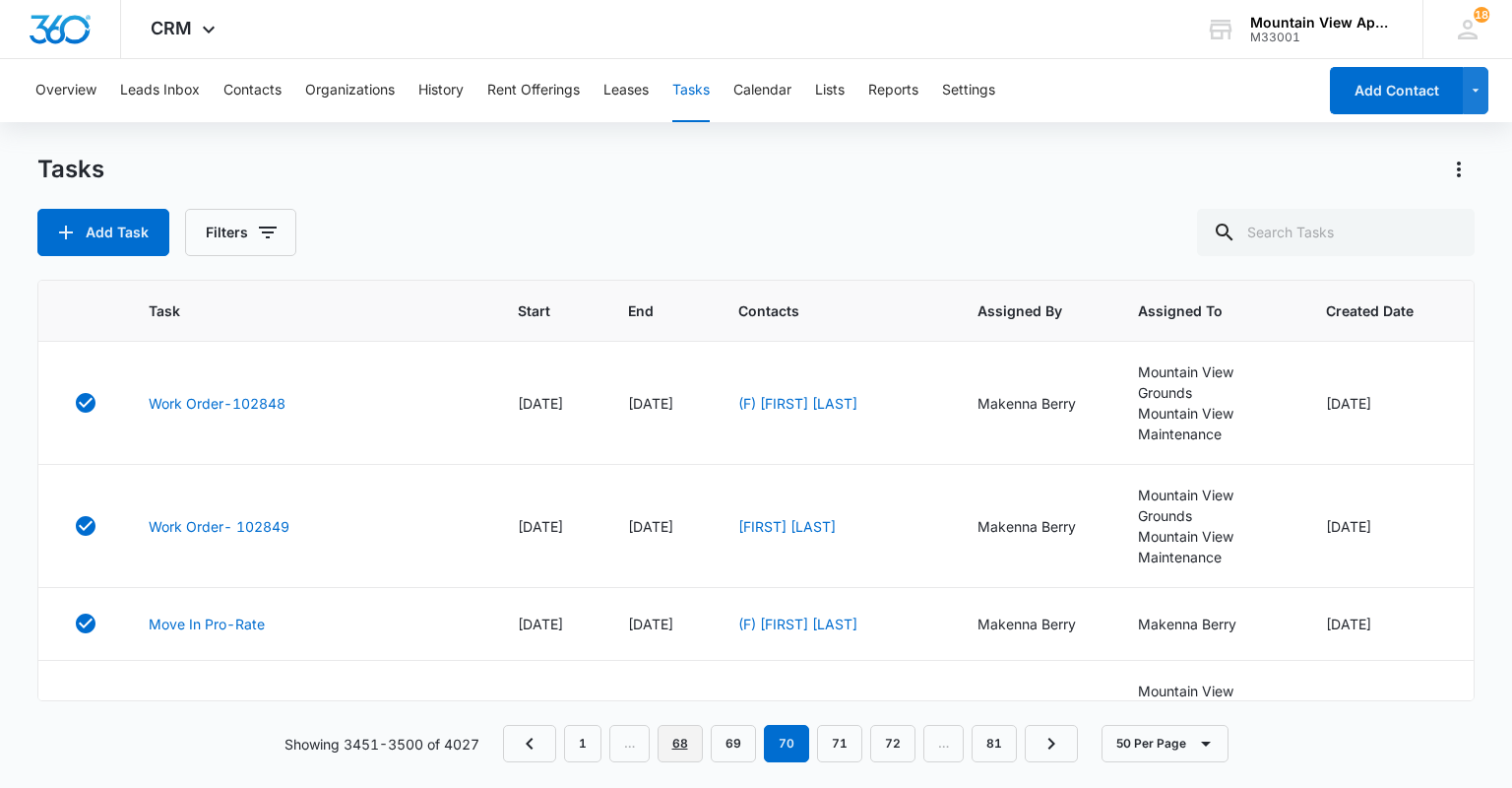 click on "68" at bounding box center [680, 744] 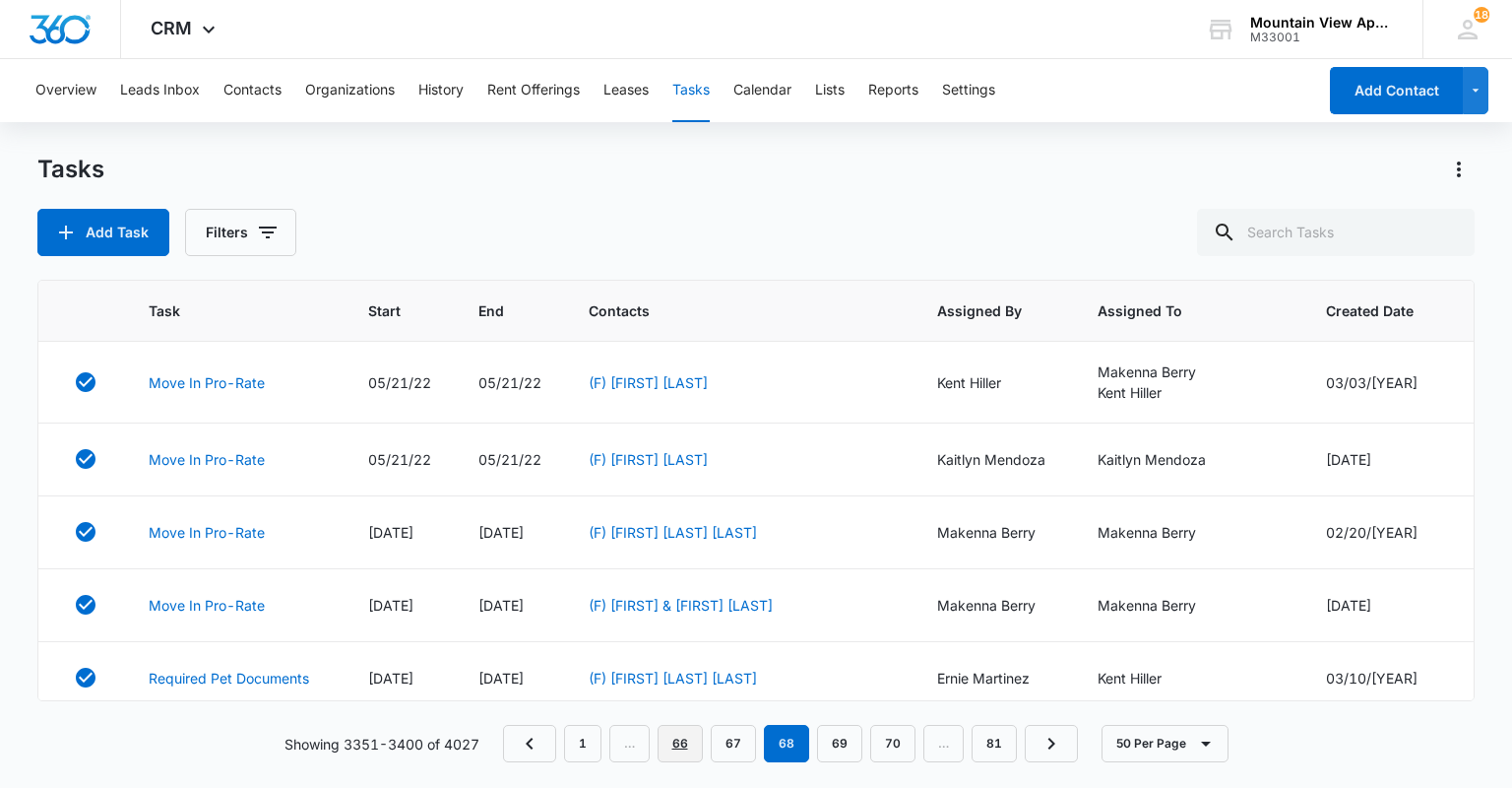 click on "66" at bounding box center (680, 744) 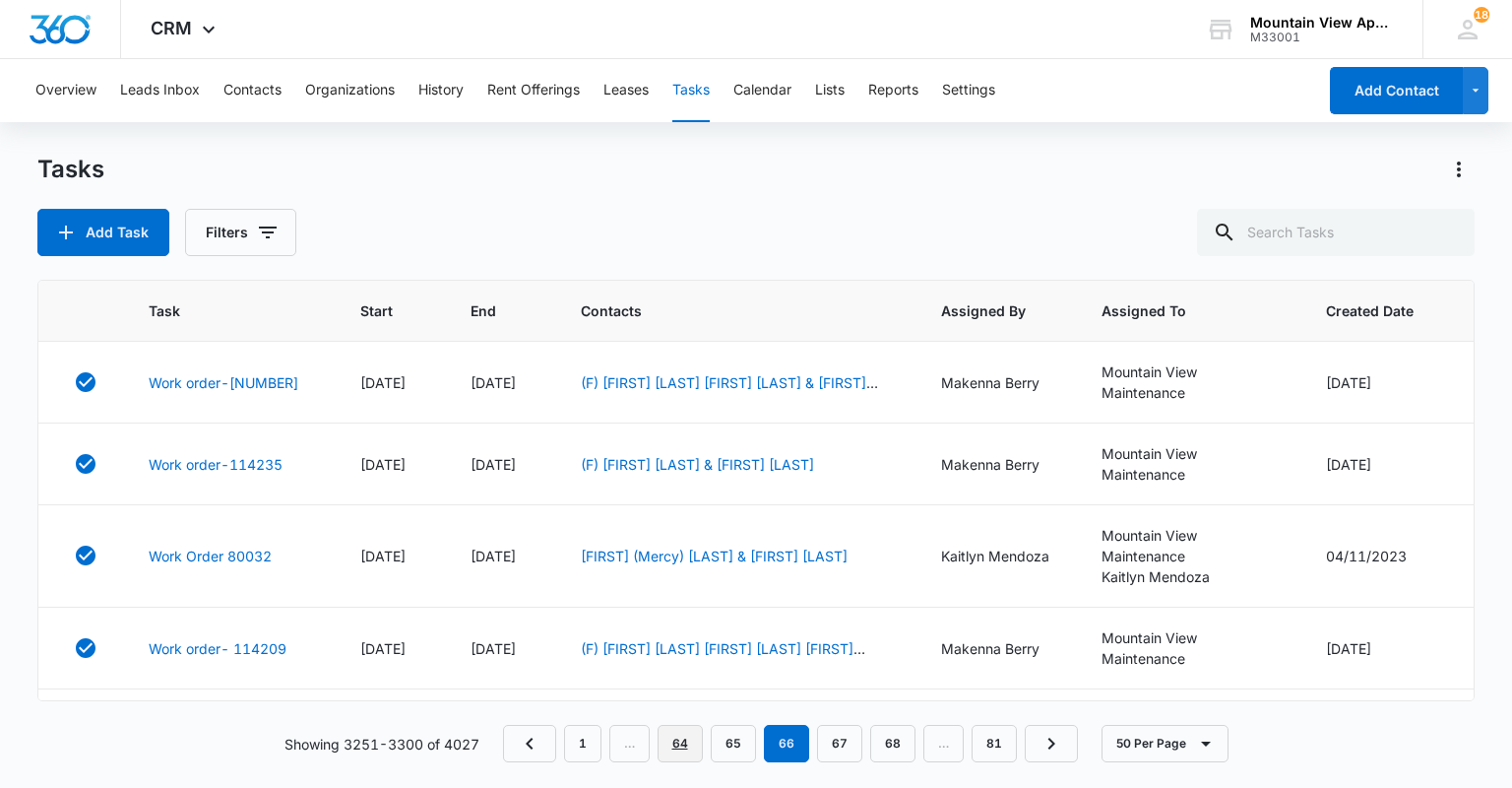 click on "64" at bounding box center [680, 744] 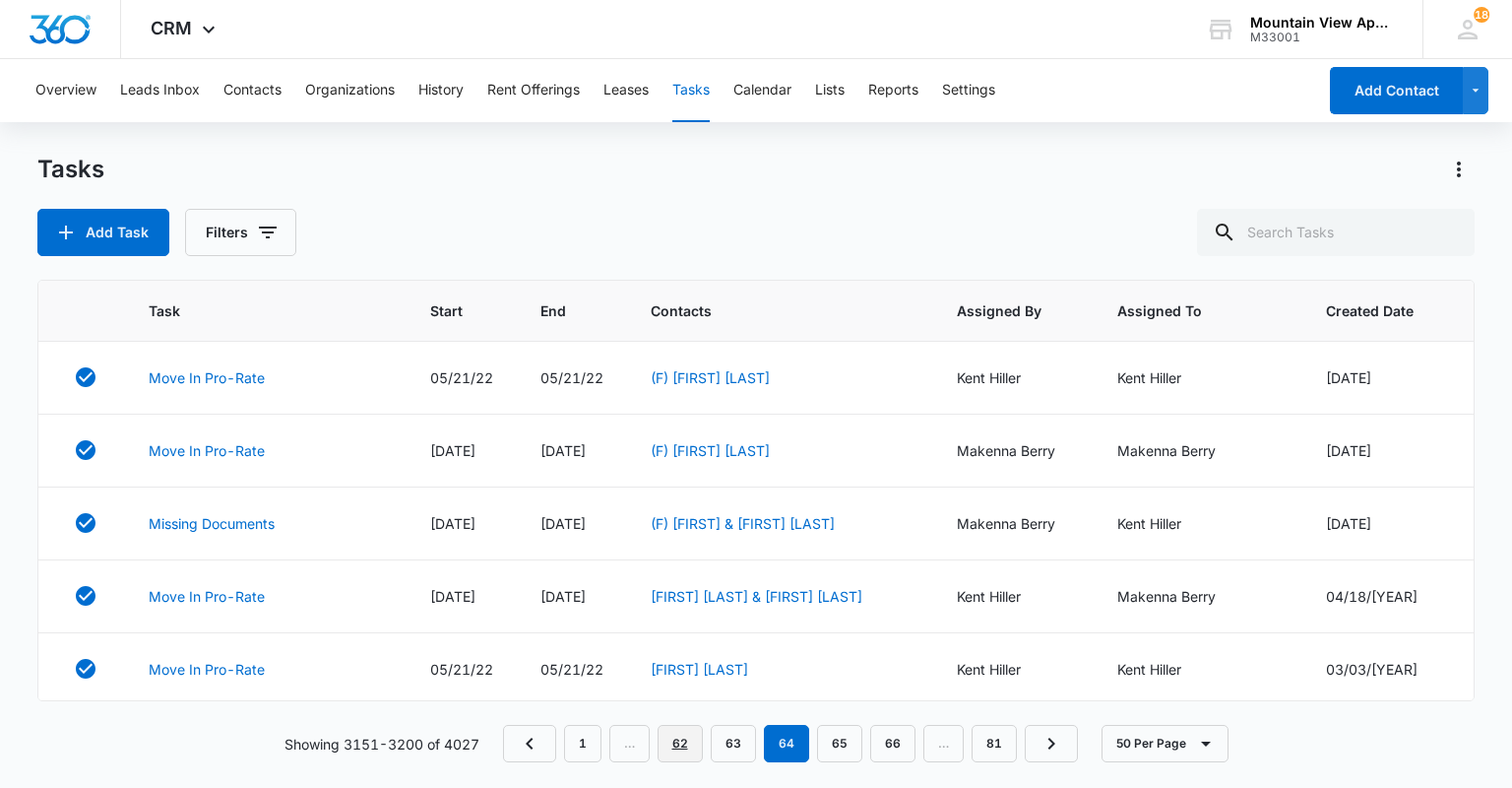 click on "62" at bounding box center (680, 744) 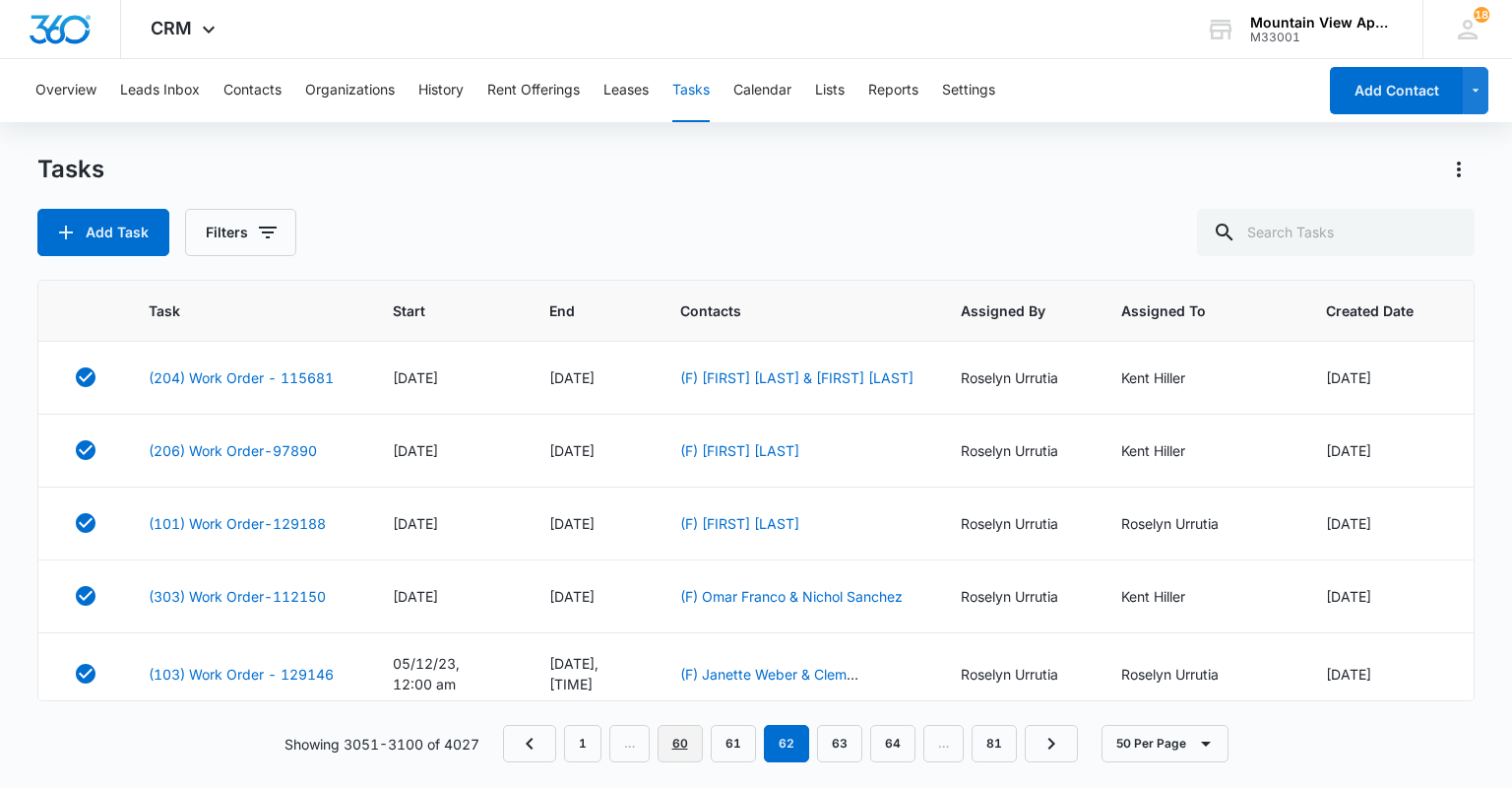 click on "60" at bounding box center [680, 744] 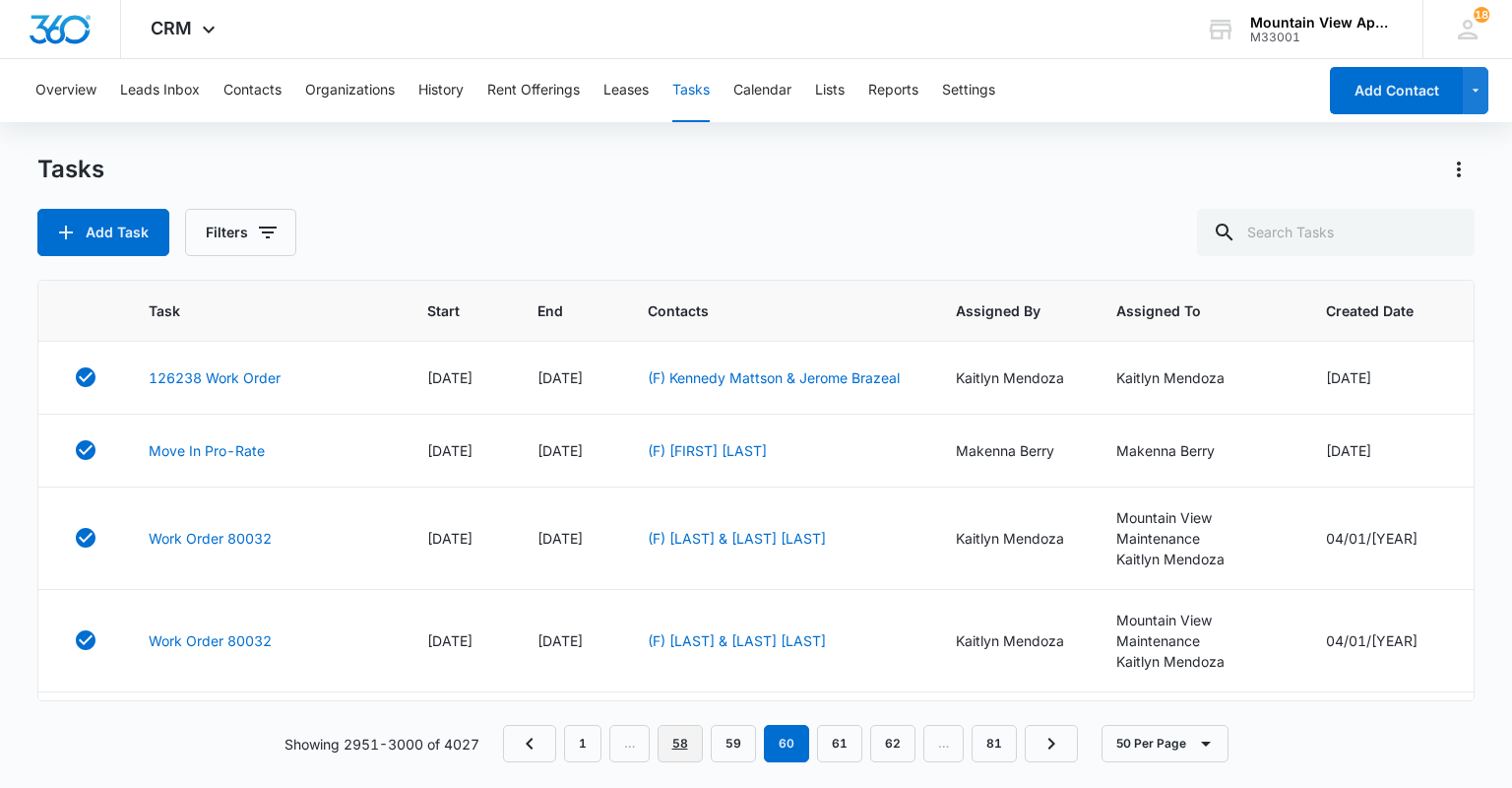 click on "58" at bounding box center [680, 744] 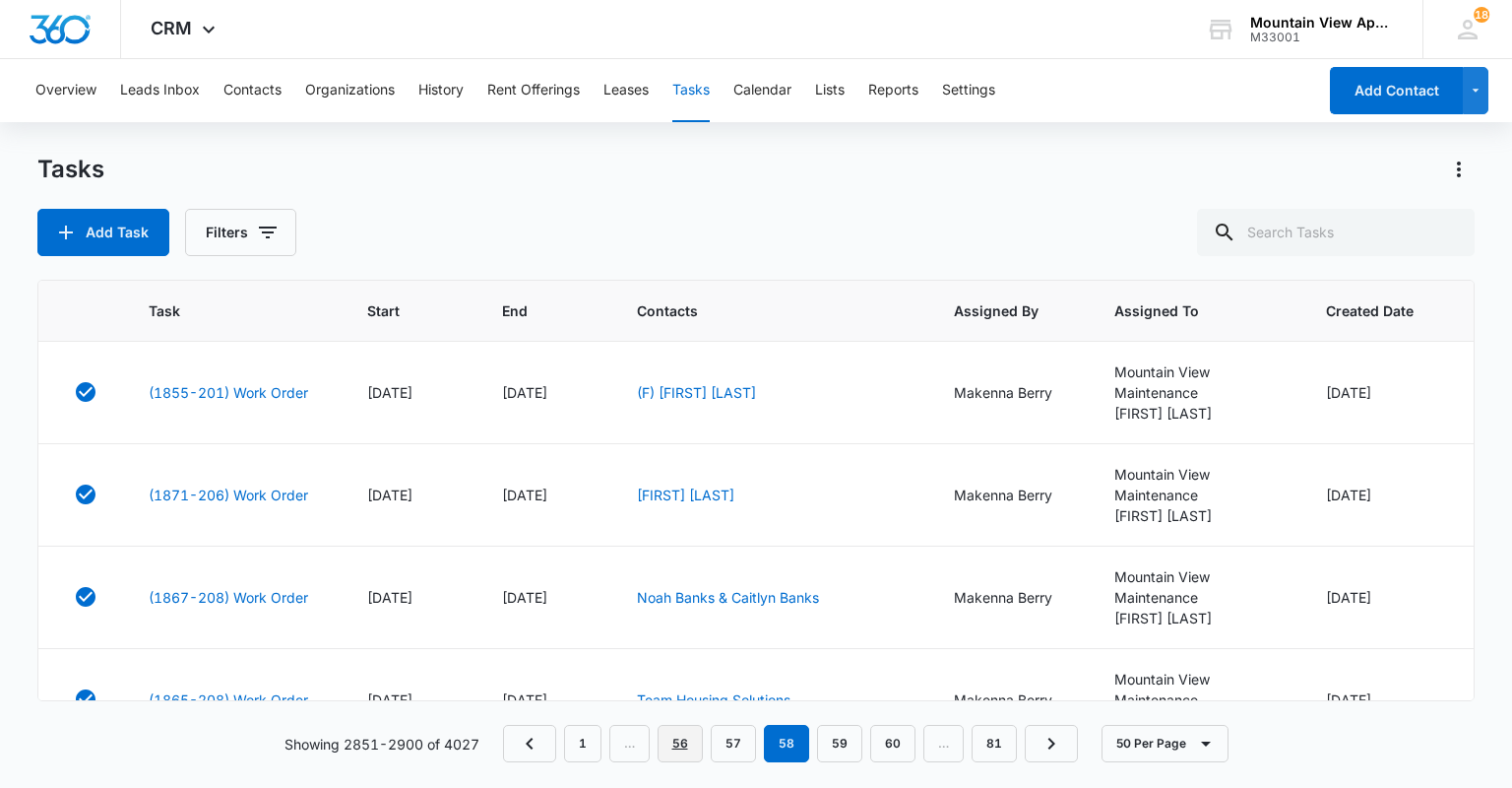 click on "56" at bounding box center (680, 744) 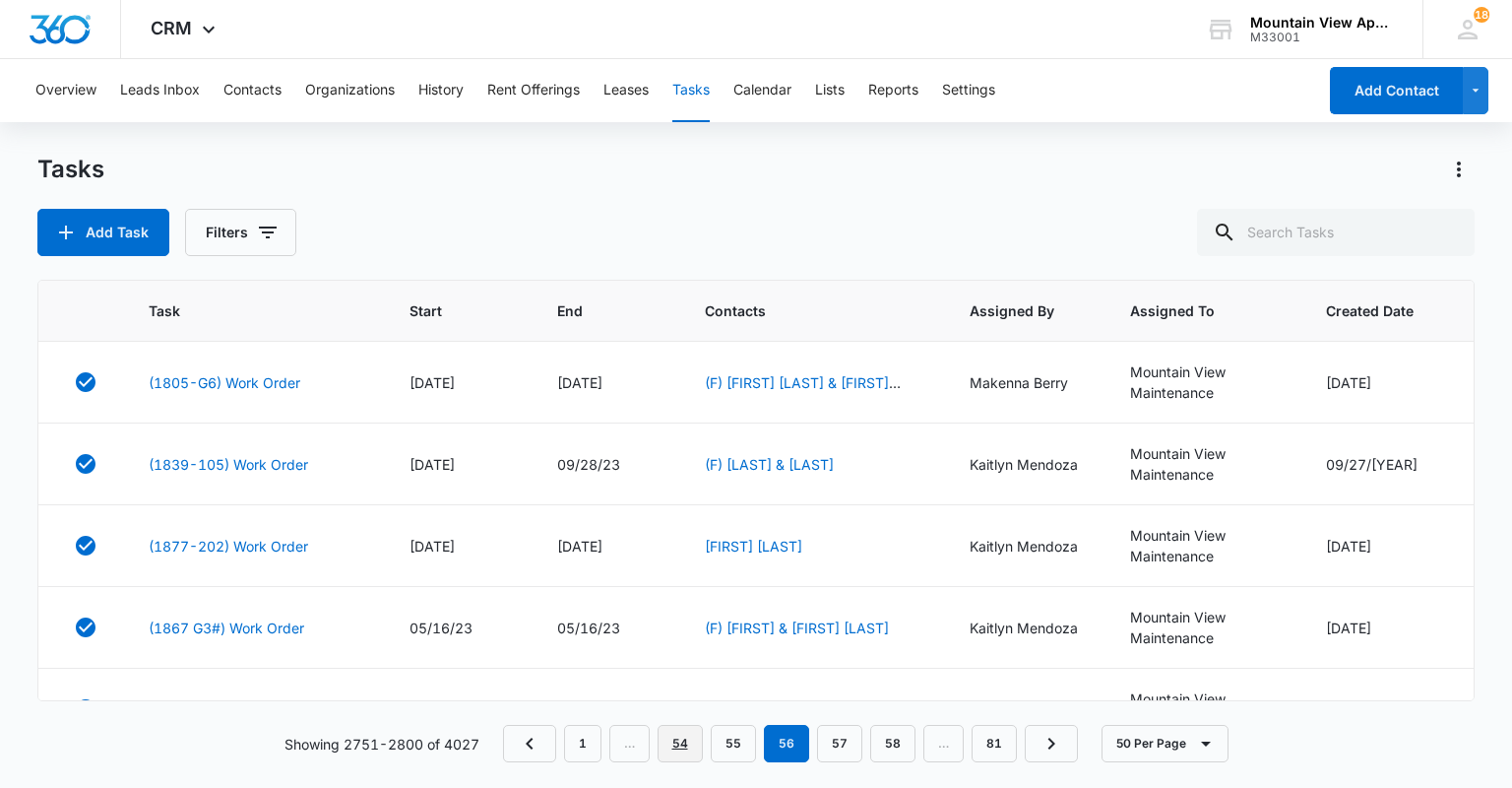 click on "54" at bounding box center (680, 744) 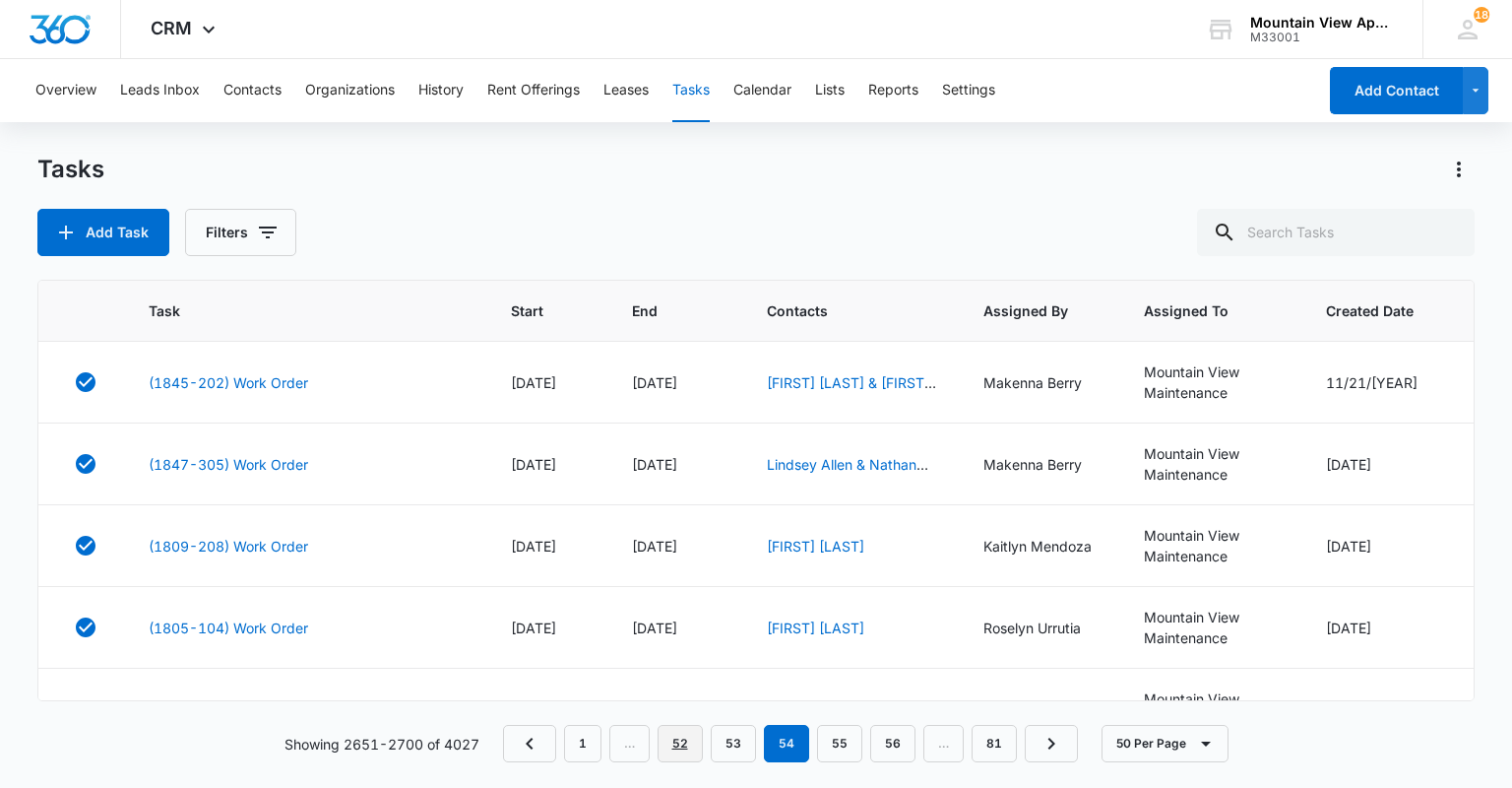 click on "52" at bounding box center (680, 744) 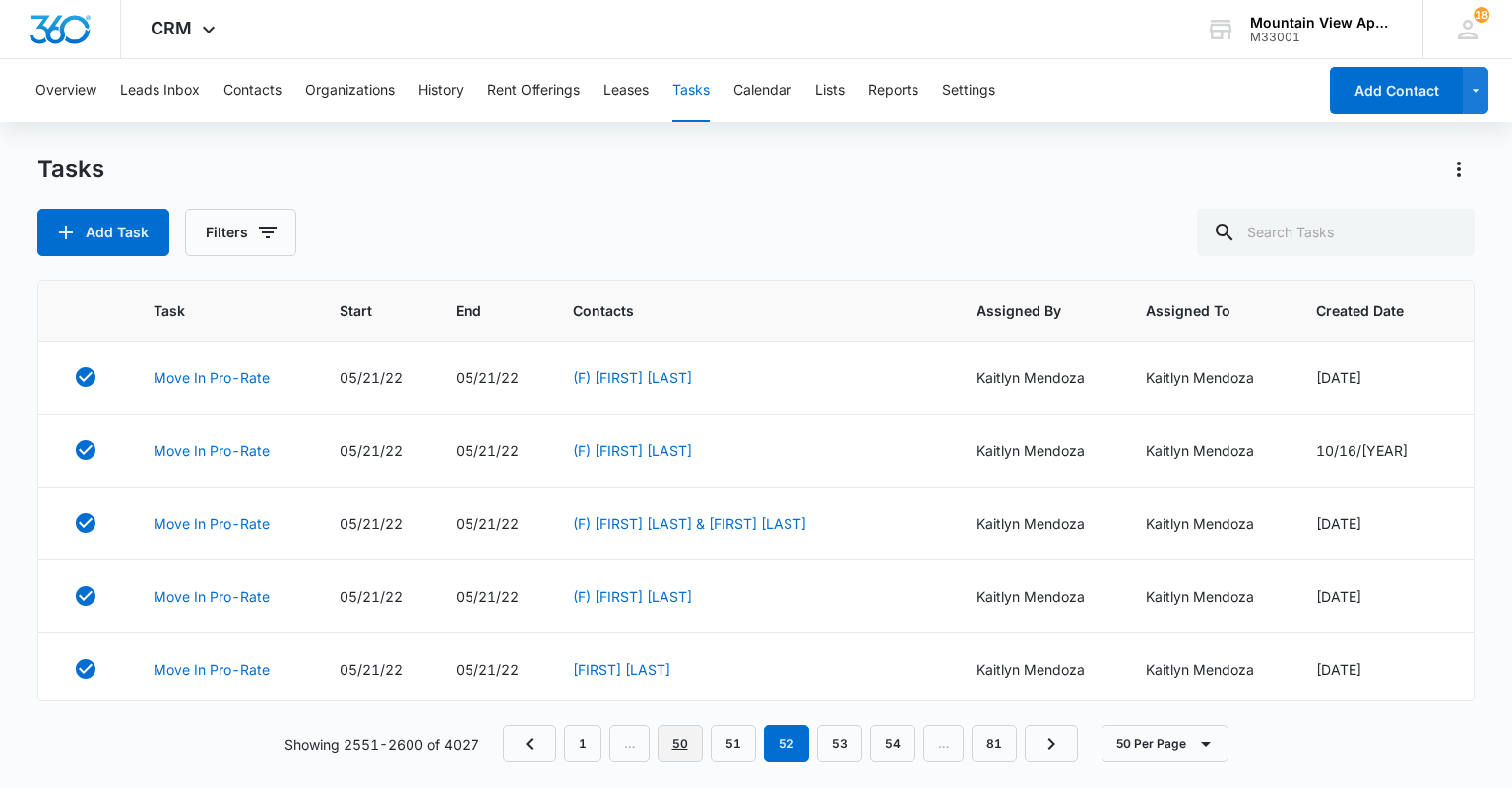 click on "50" at bounding box center [680, 744] 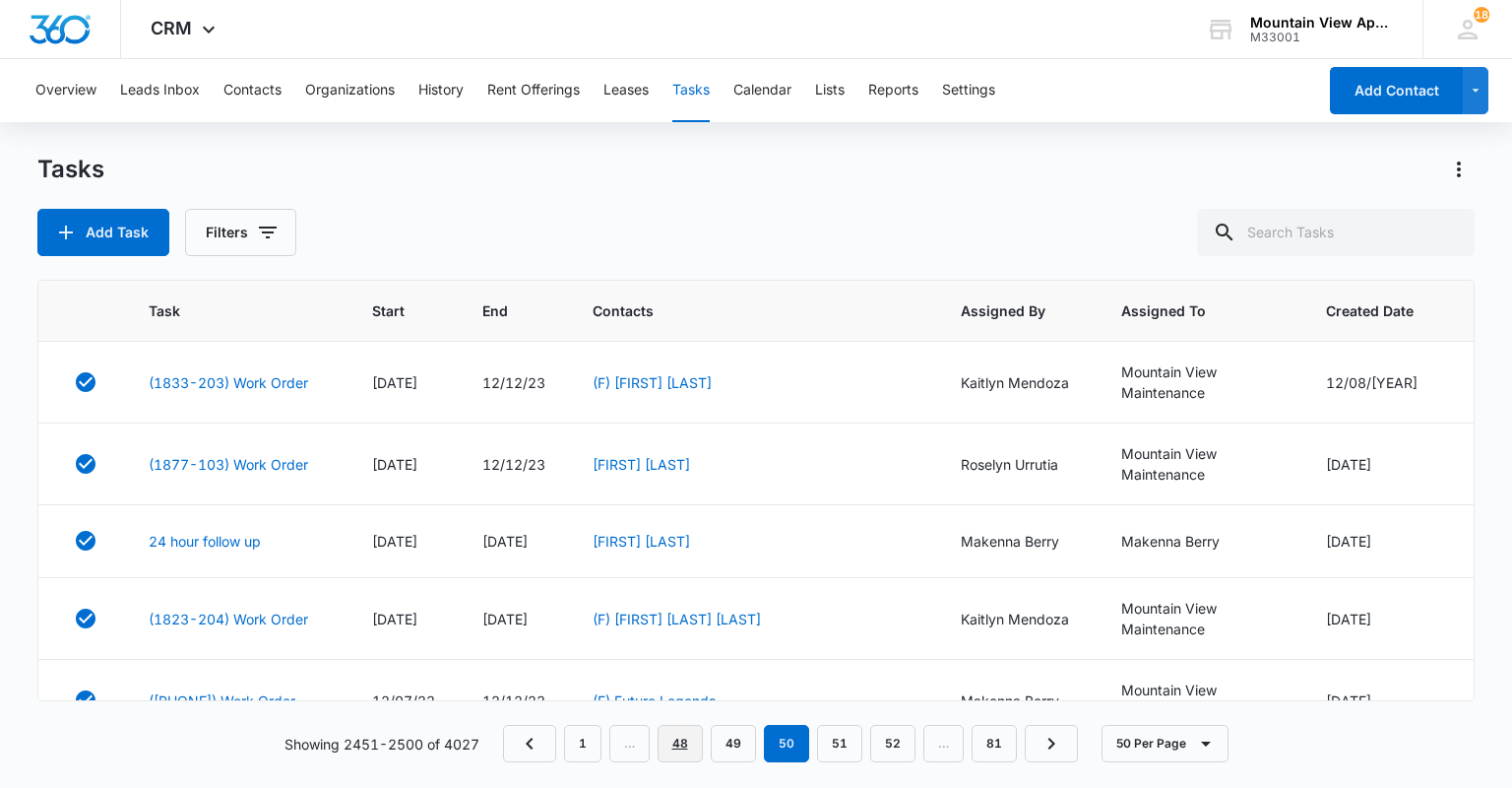 click on "48" at bounding box center (680, 744) 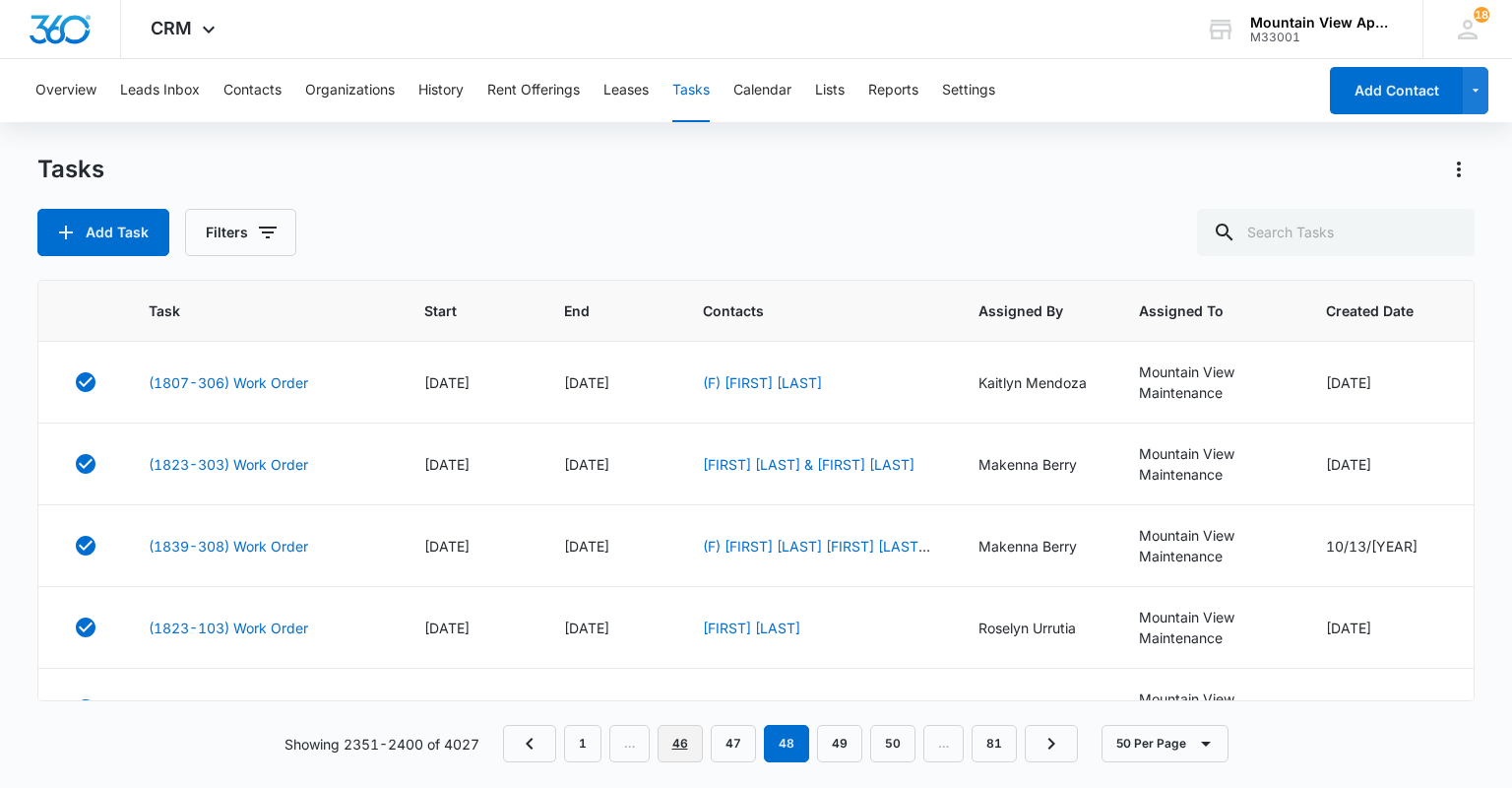 click on "46" at bounding box center (680, 744) 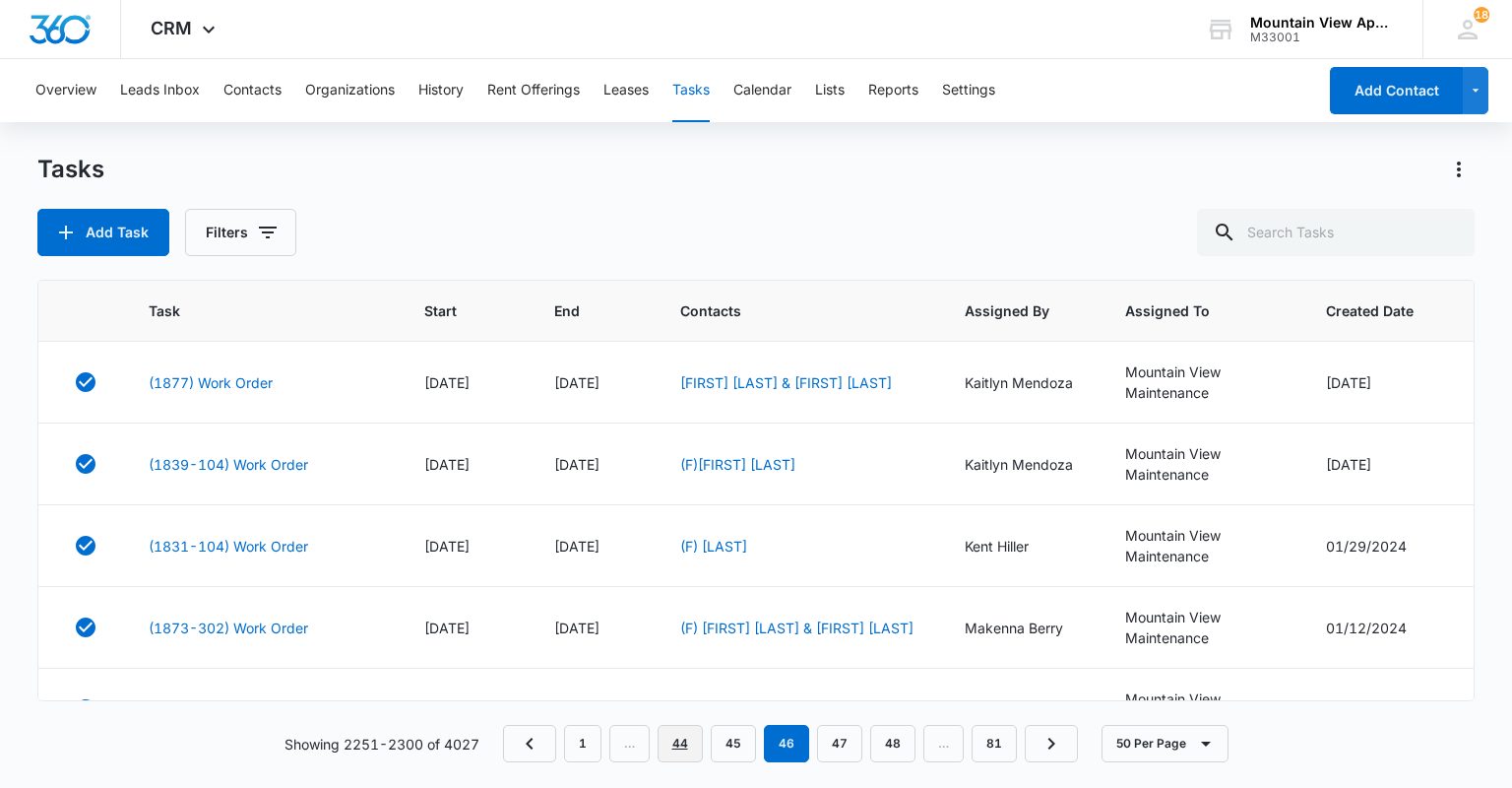 click on "44" at bounding box center (680, 744) 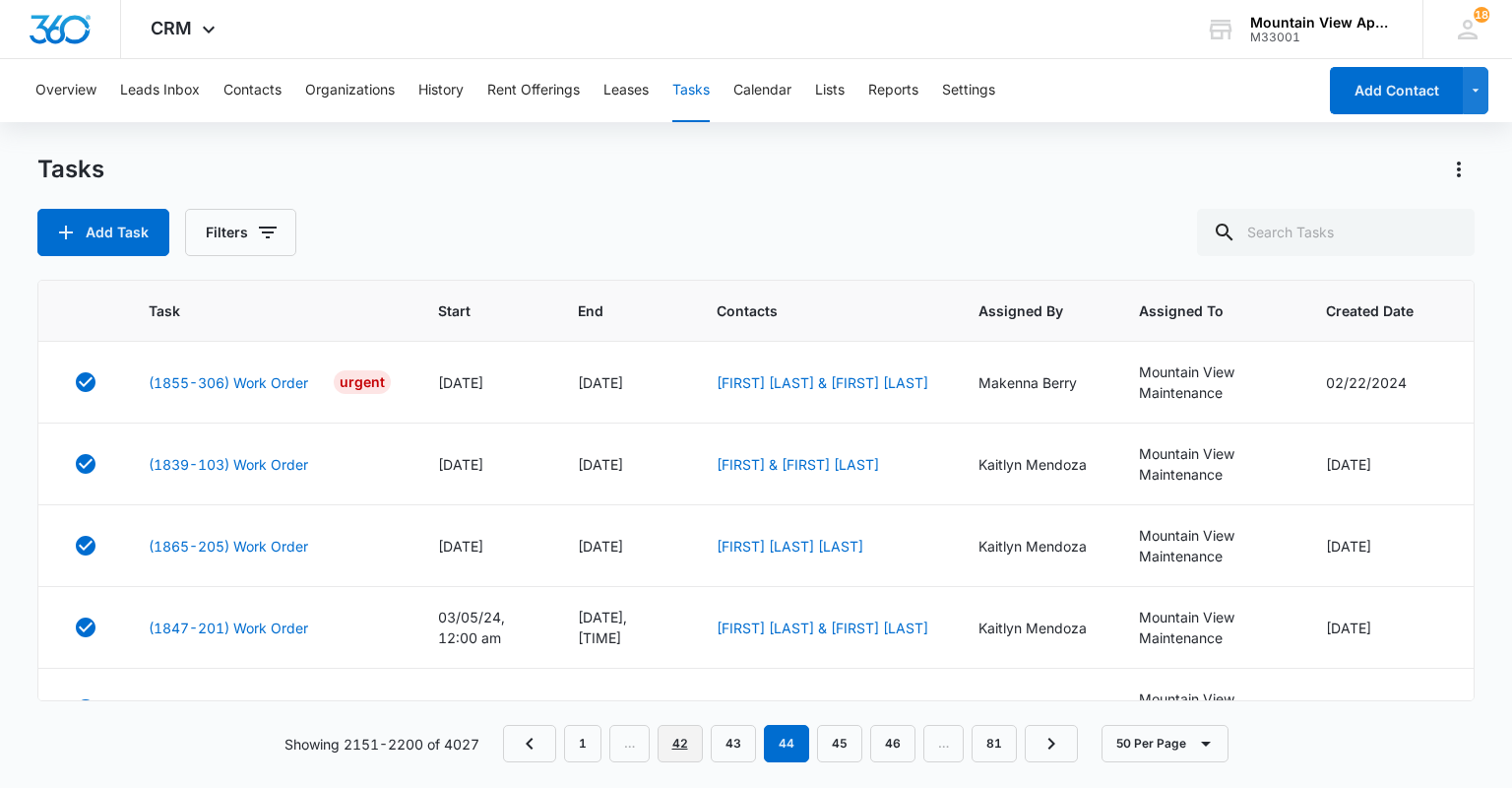 click on "42" at bounding box center (680, 744) 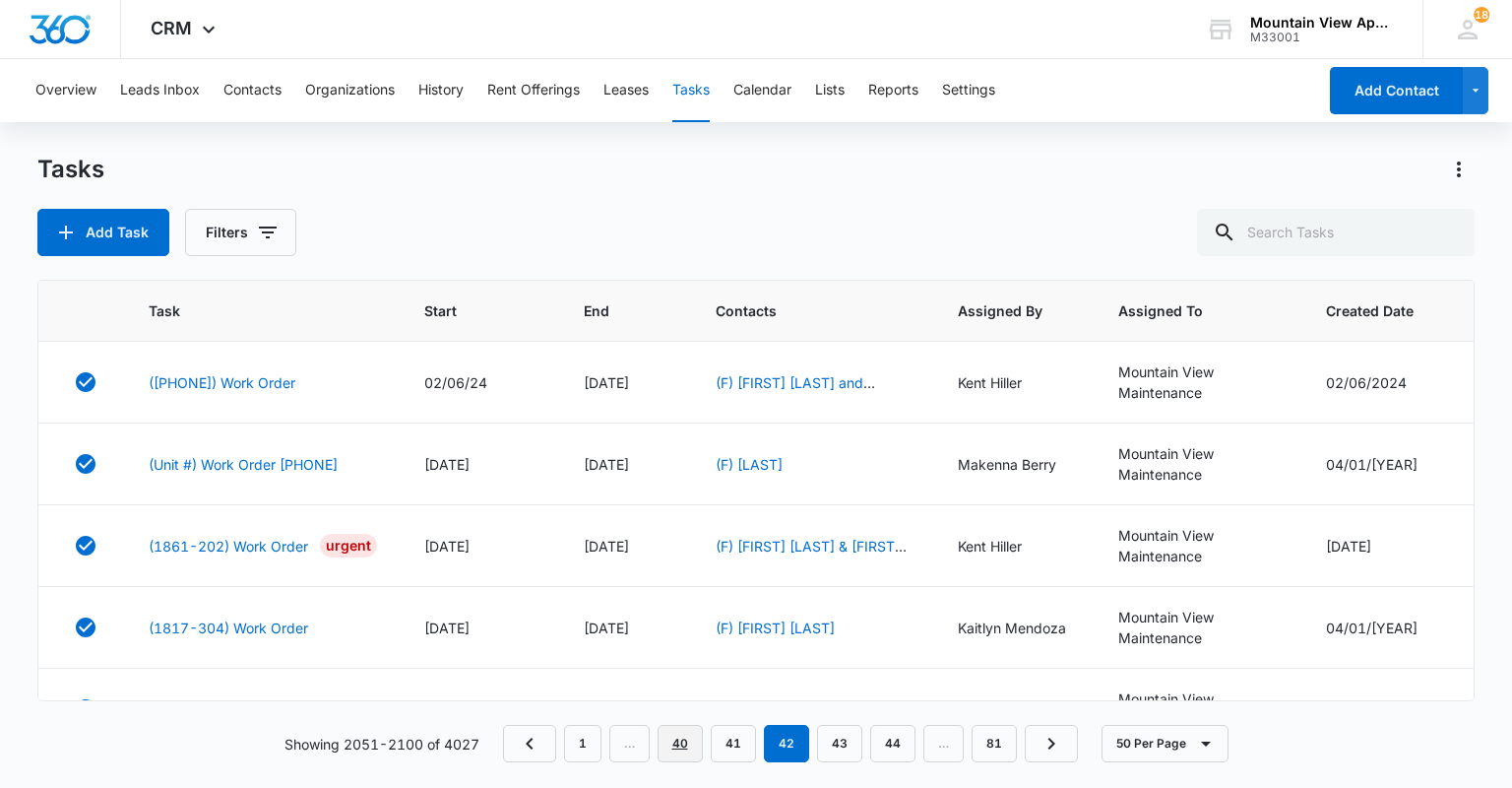 click on "40" at bounding box center (680, 744) 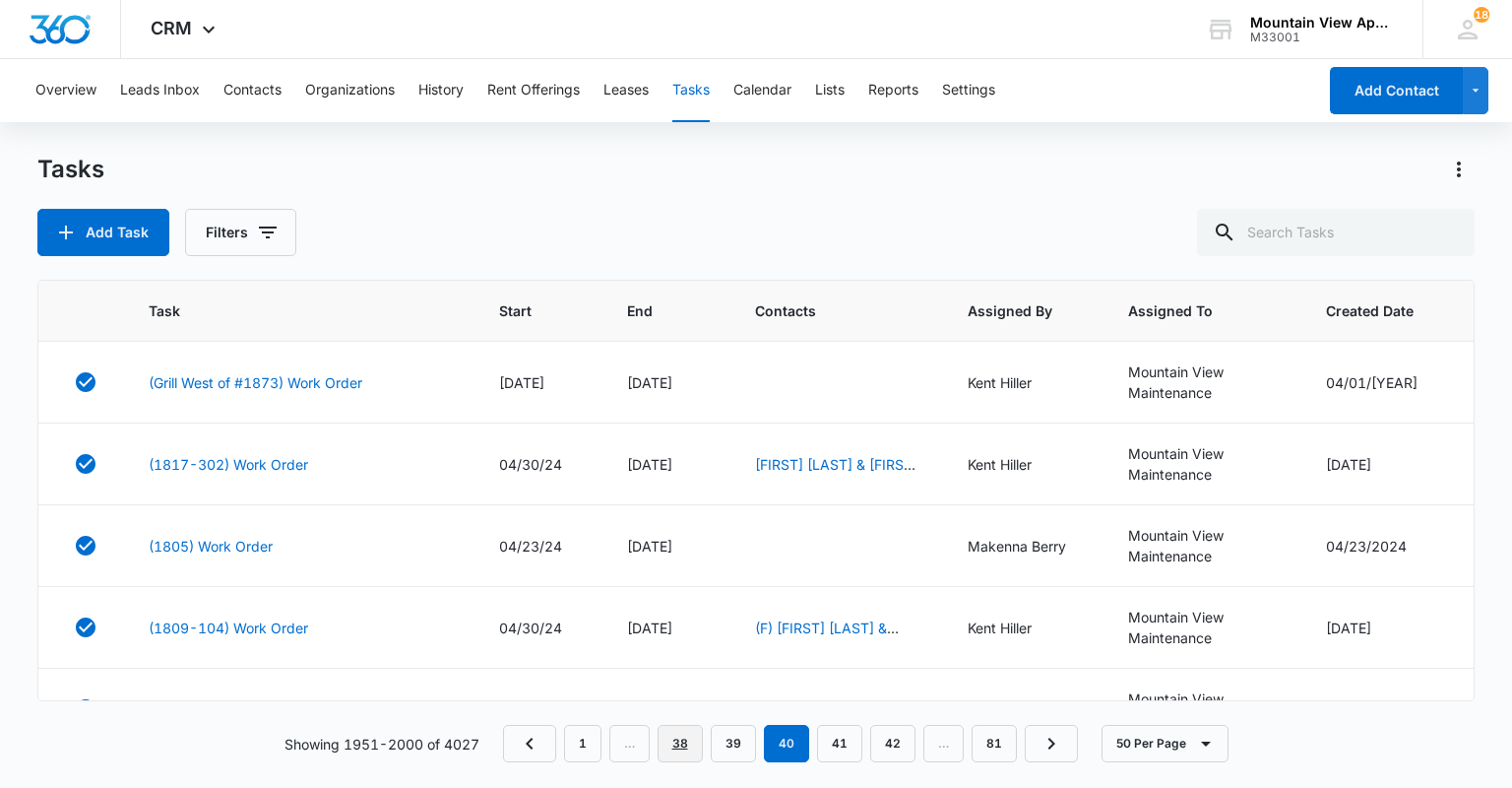 click on "38" at bounding box center [680, 744] 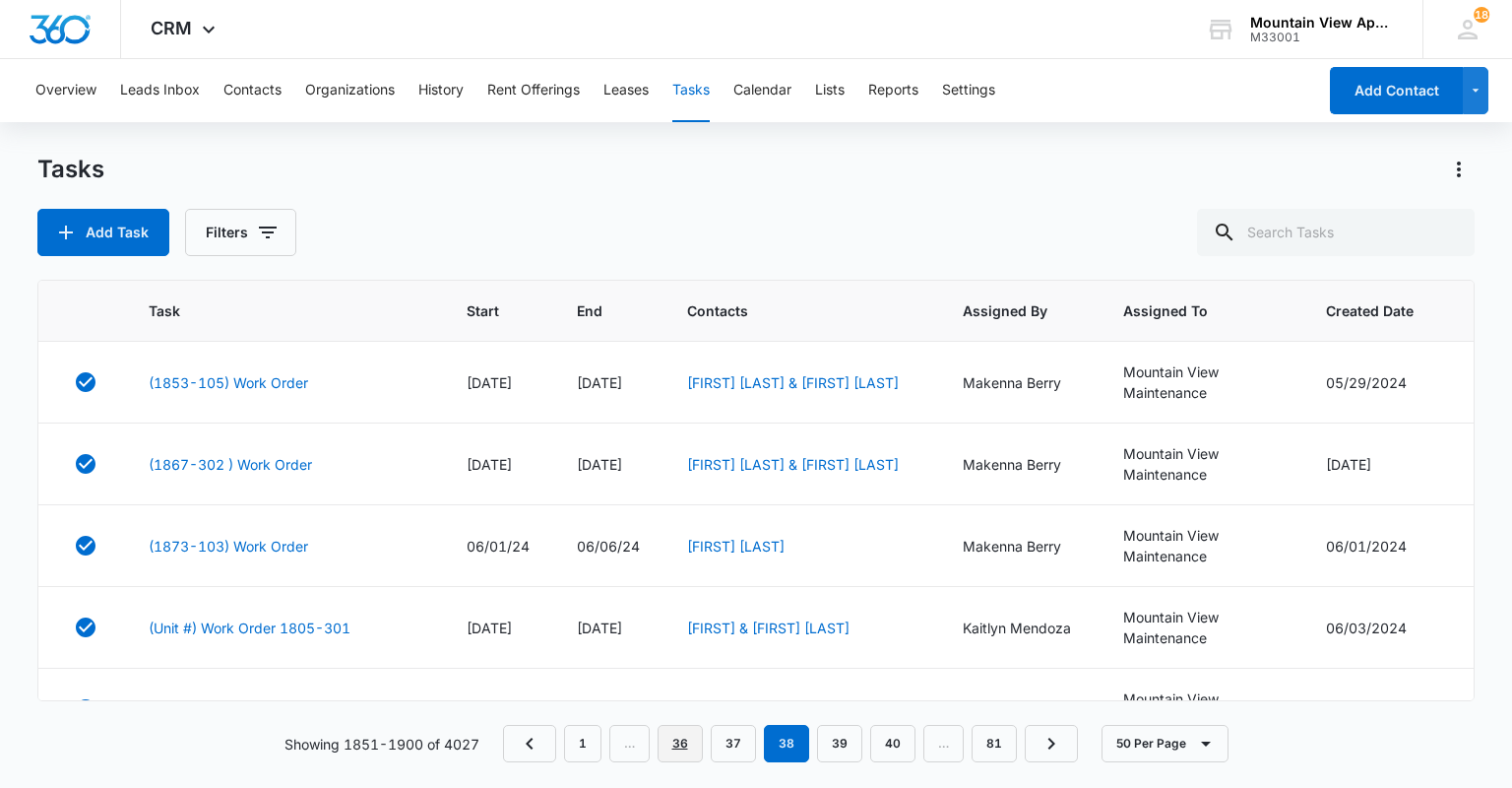 click on "36" at bounding box center [680, 744] 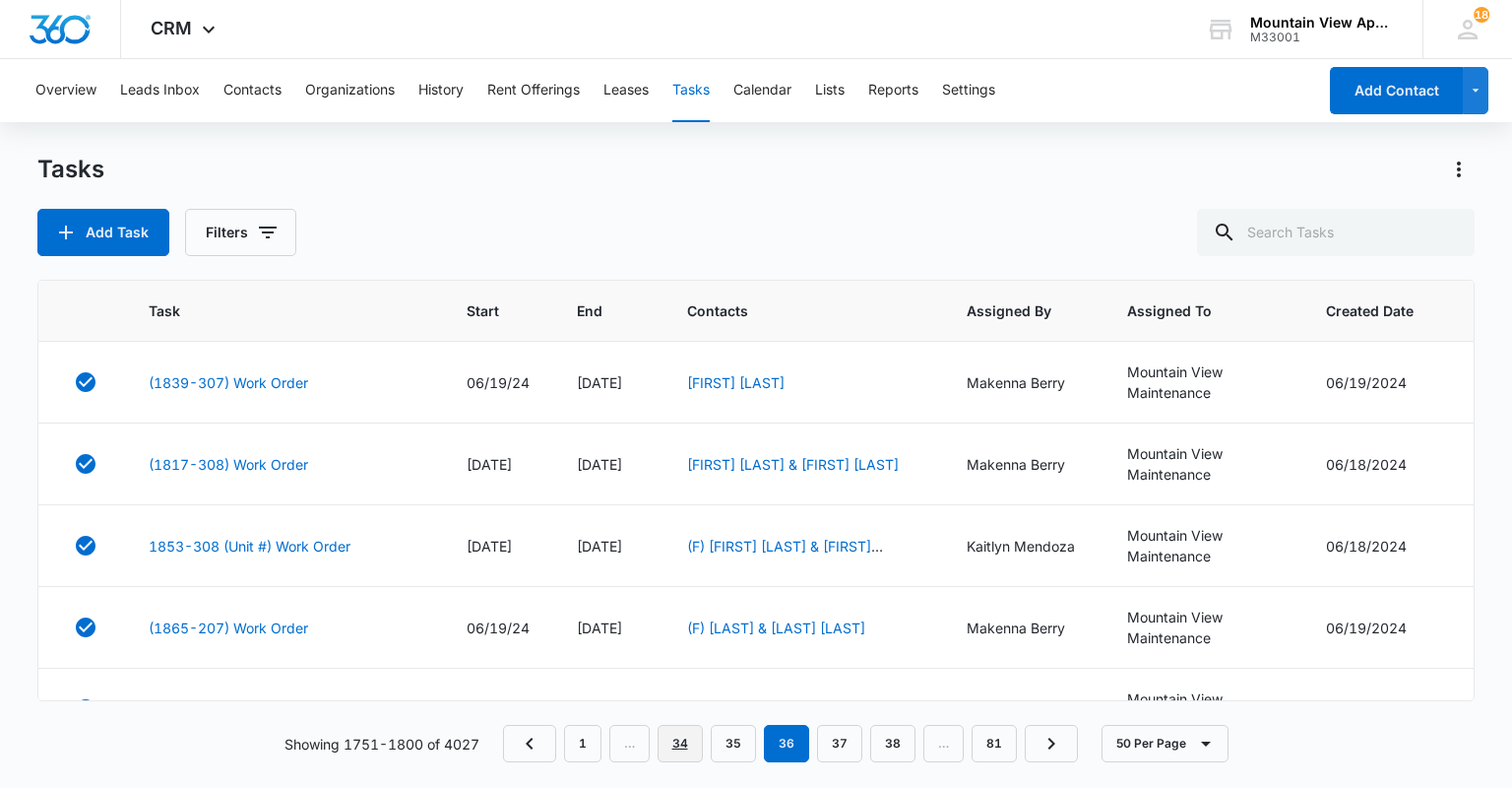 click on "34" at bounding box center [680, 744] 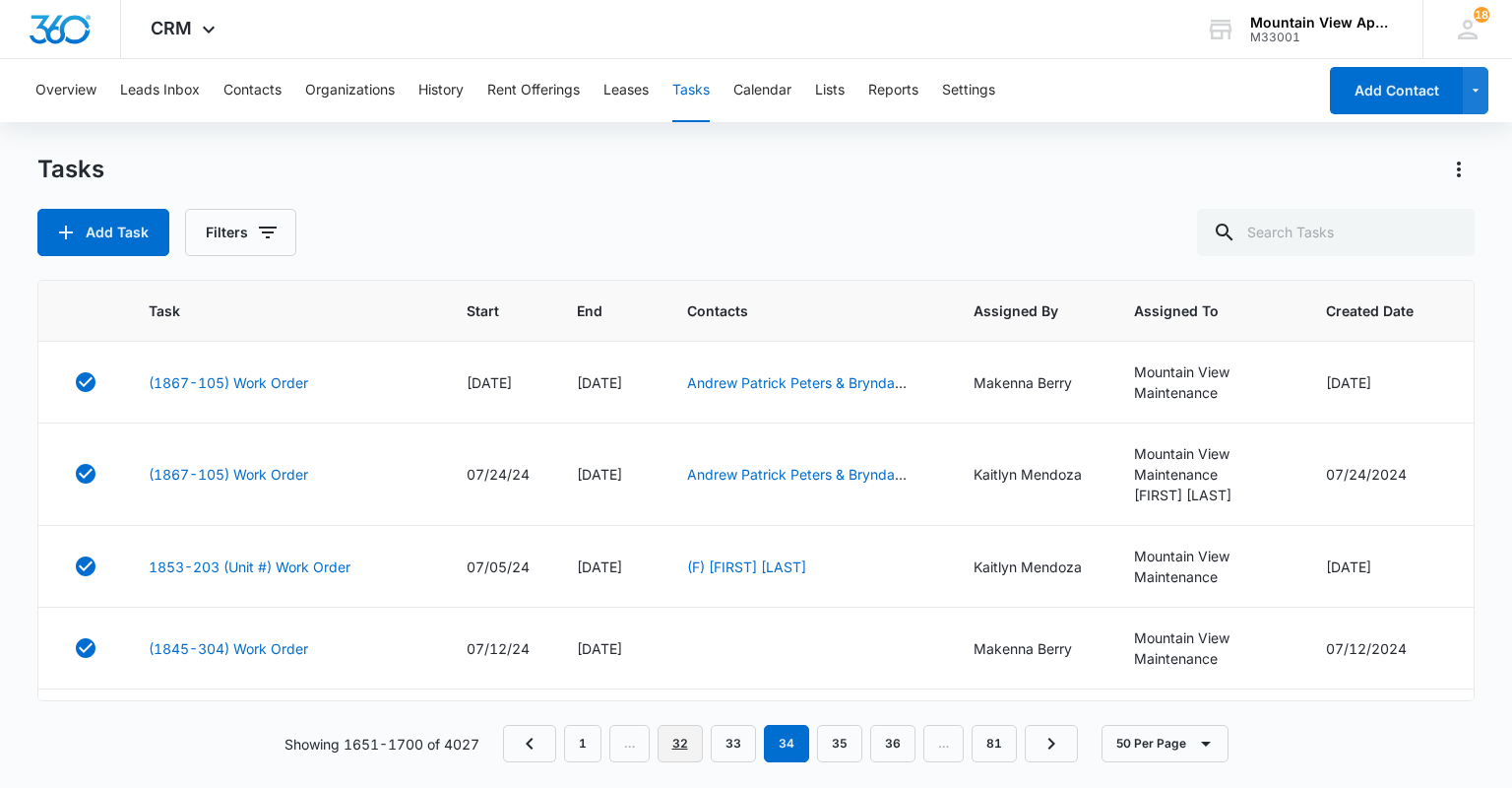 click on "32" at bounding box center [680, 744] 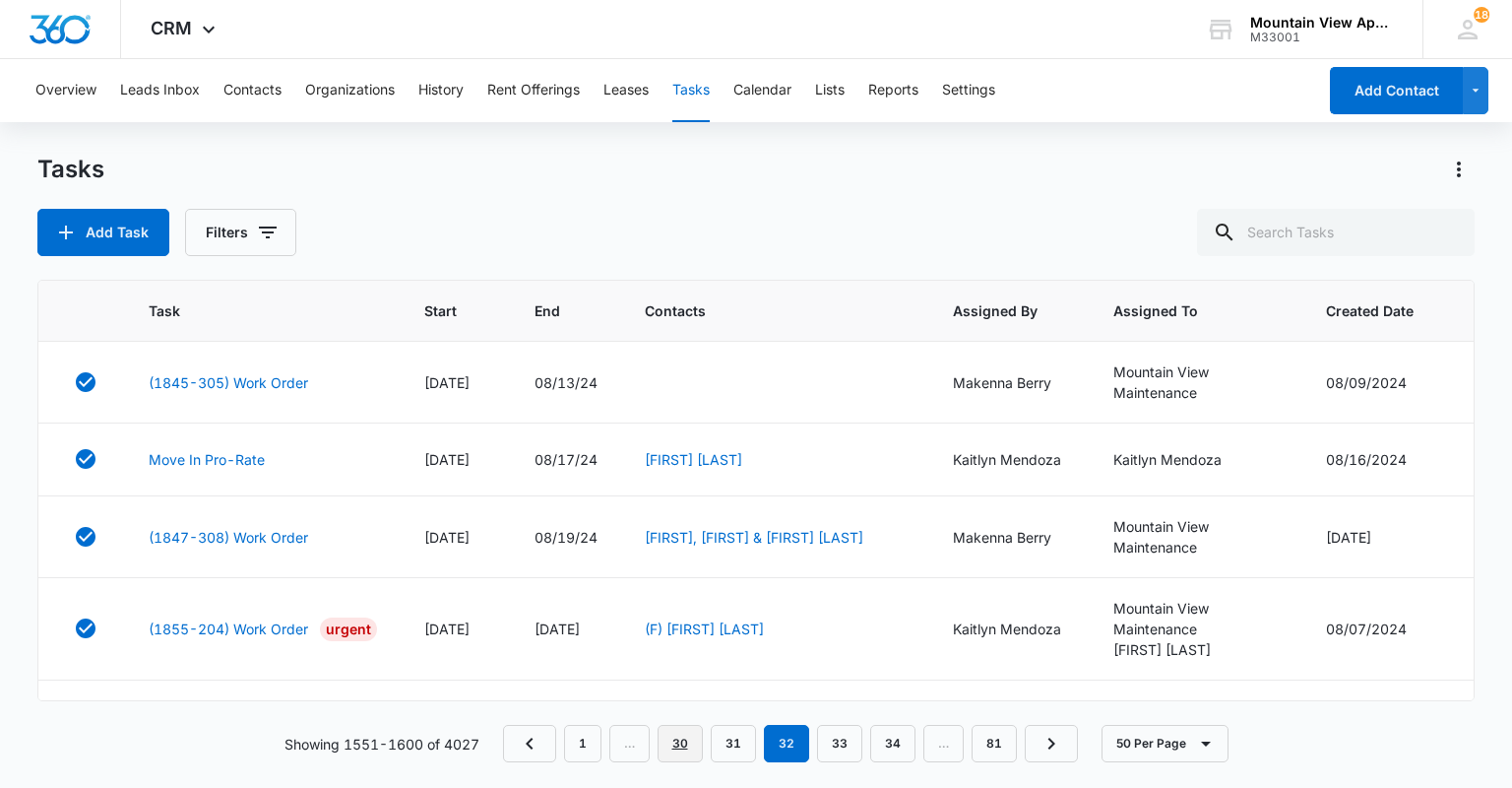 click on "30" at bounding box center [680, 744] 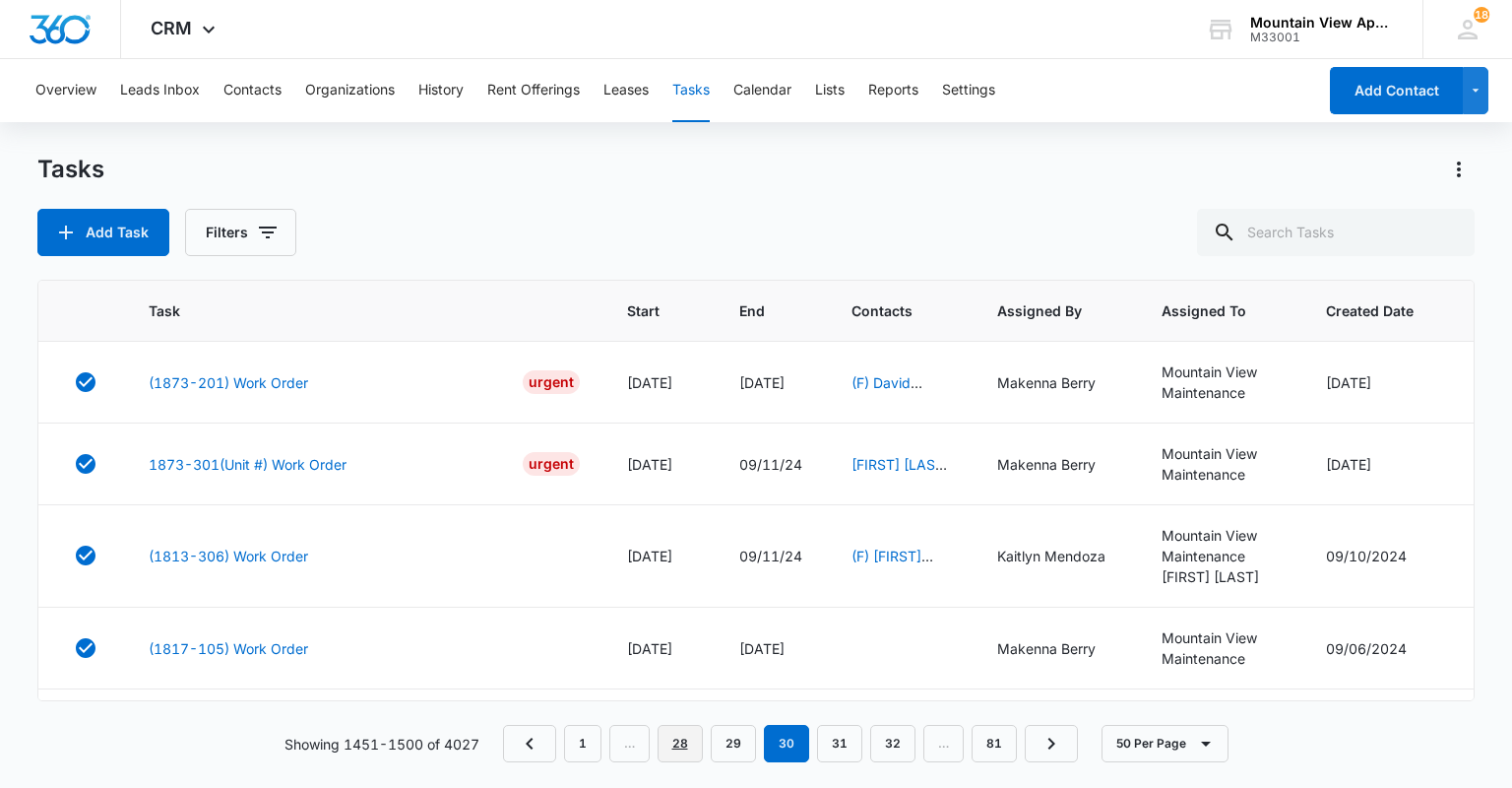 click on "28" at bounding box center (680, 744) 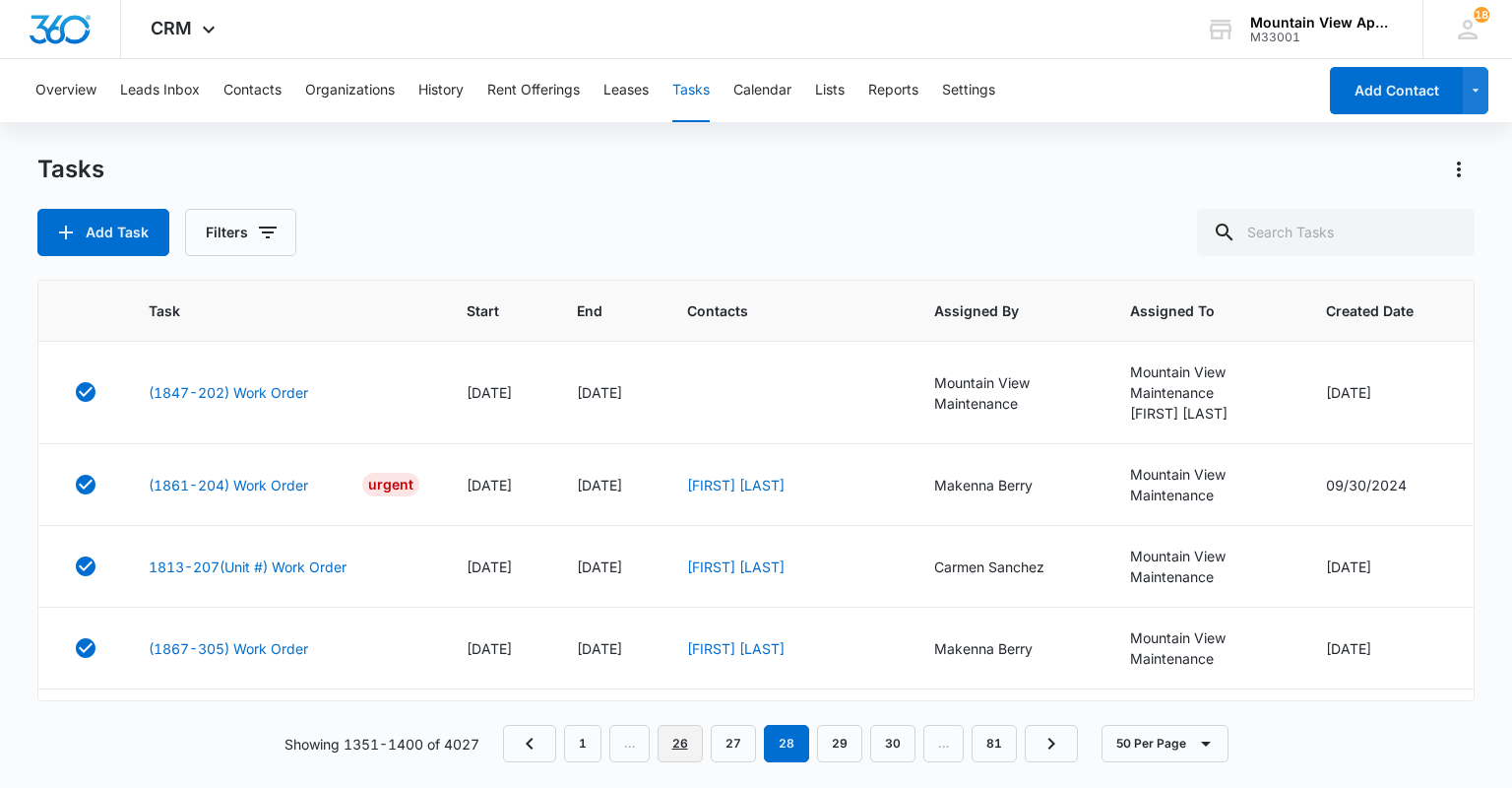 click on "26" at bounding box center (680, 744) 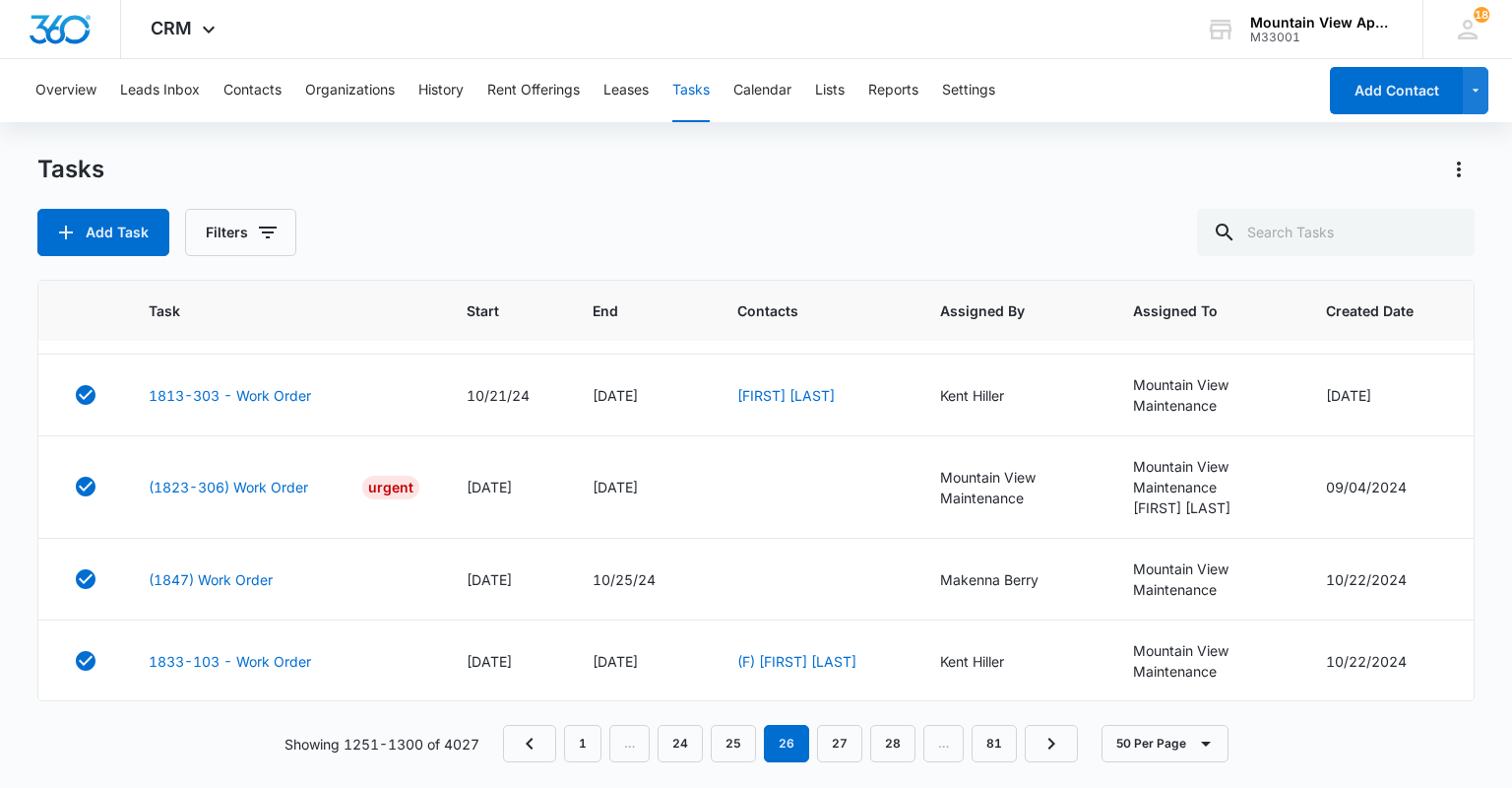 scroll, scrollTop: 3739, scrollLeft: 0, axis: vertical 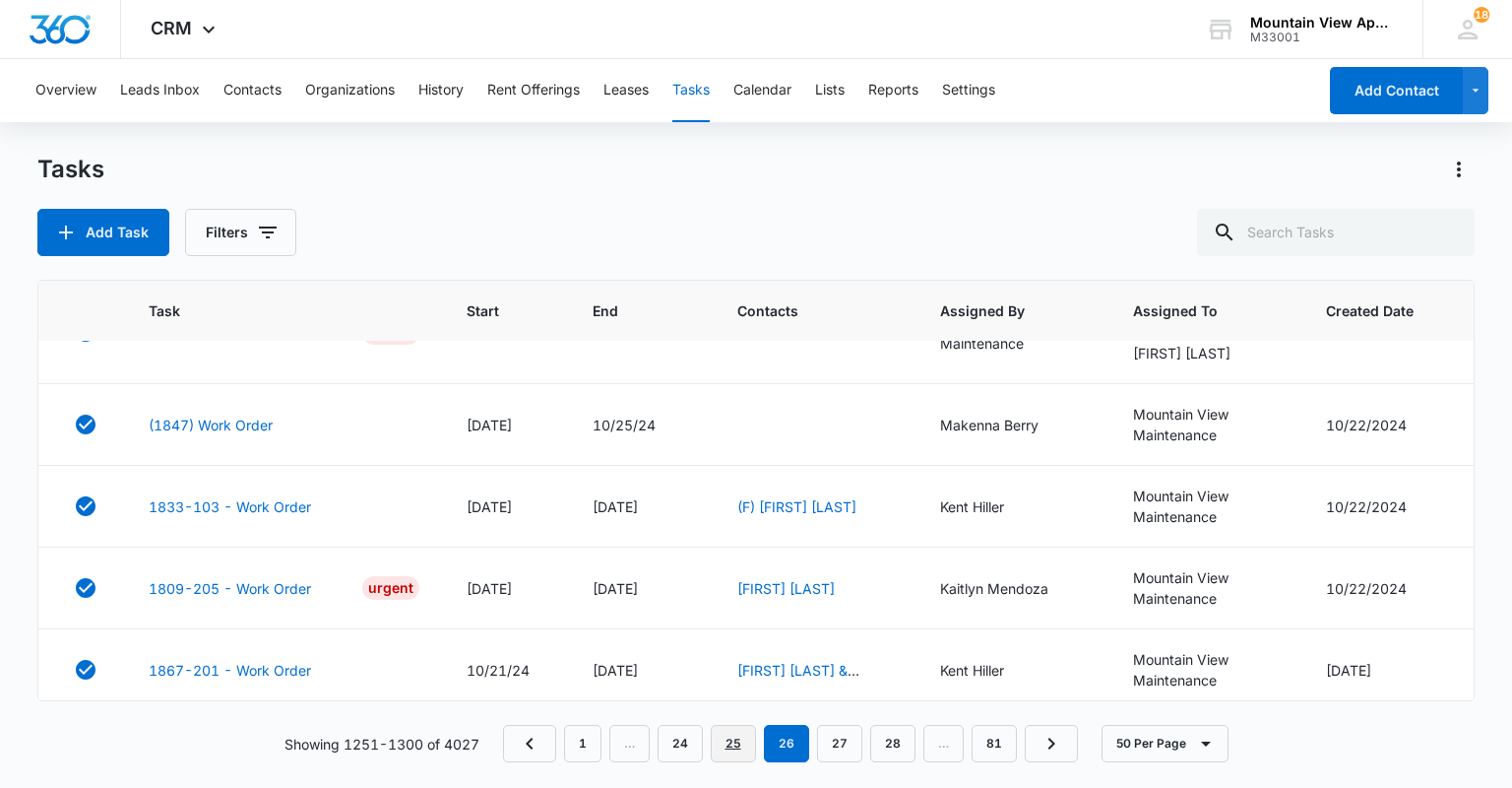 click on "25" at bounding box center (733, 744) 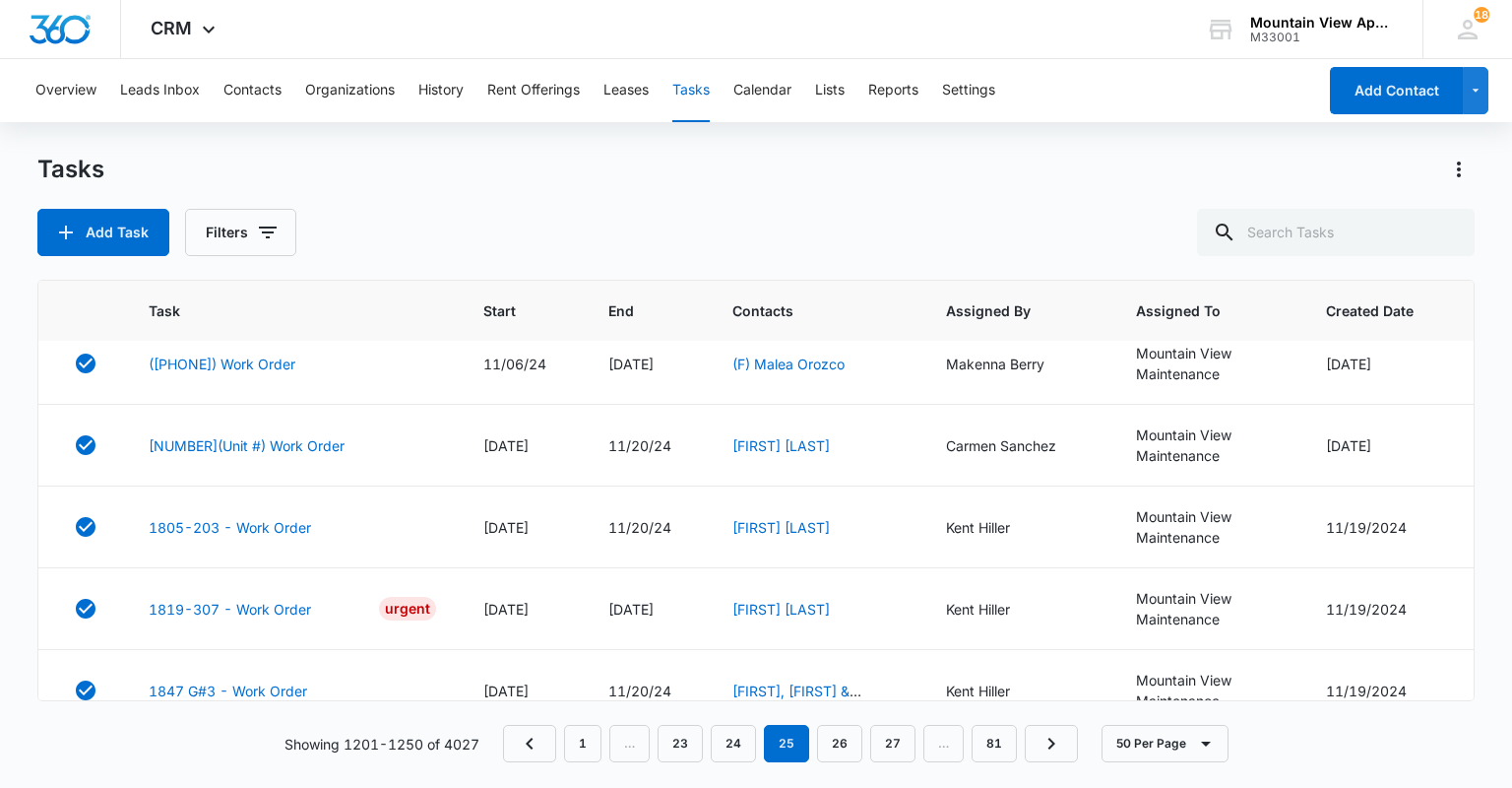 scroll, scrollTop: 0, scrollLeft: 0, axis: both 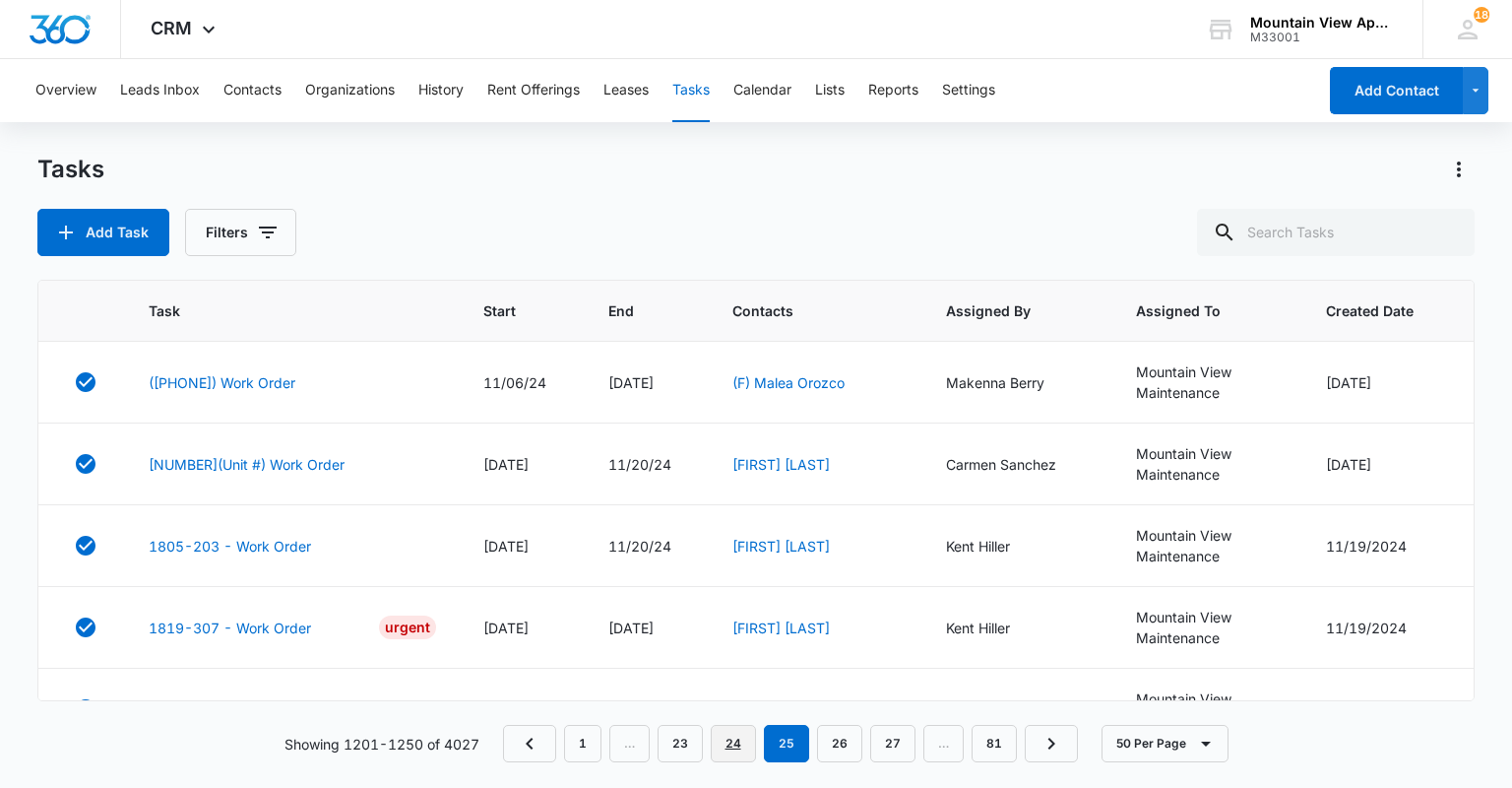click on "24" at bounding box center [733, 744] 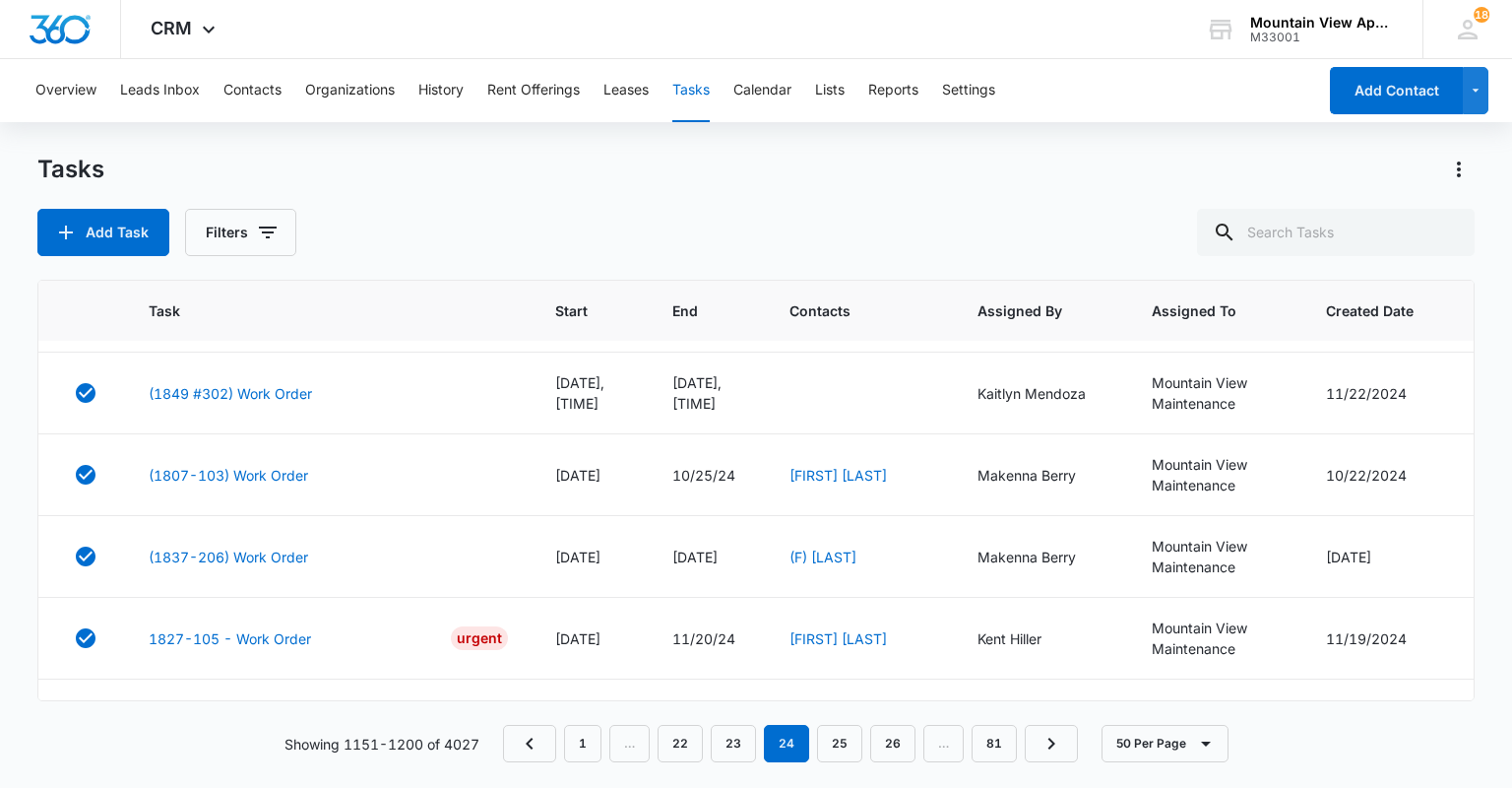 scroll, scrollTop: 3759, scrollLeft: 0, axis: vertical 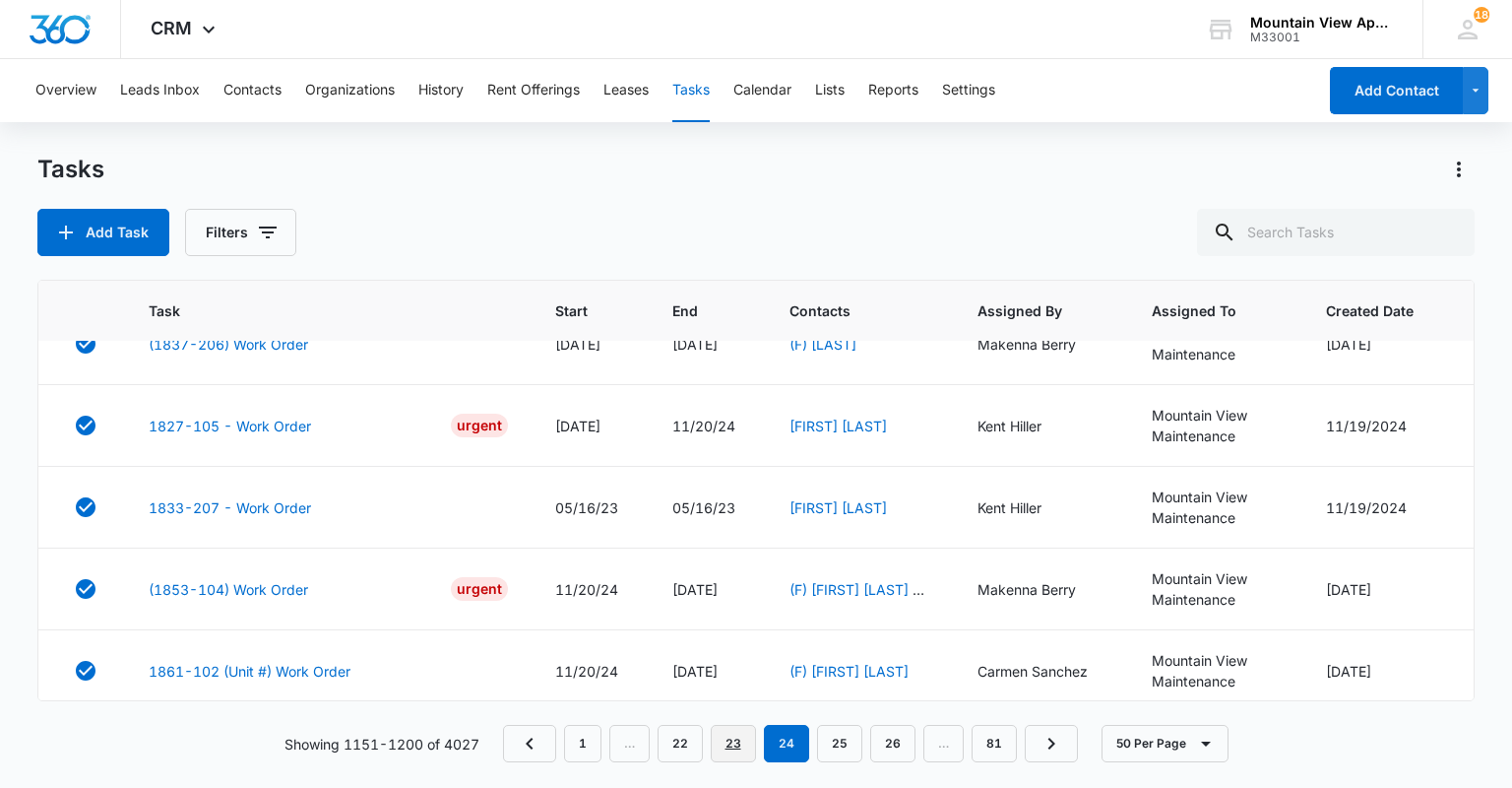 click on "23" at bounding box center (733, 744) 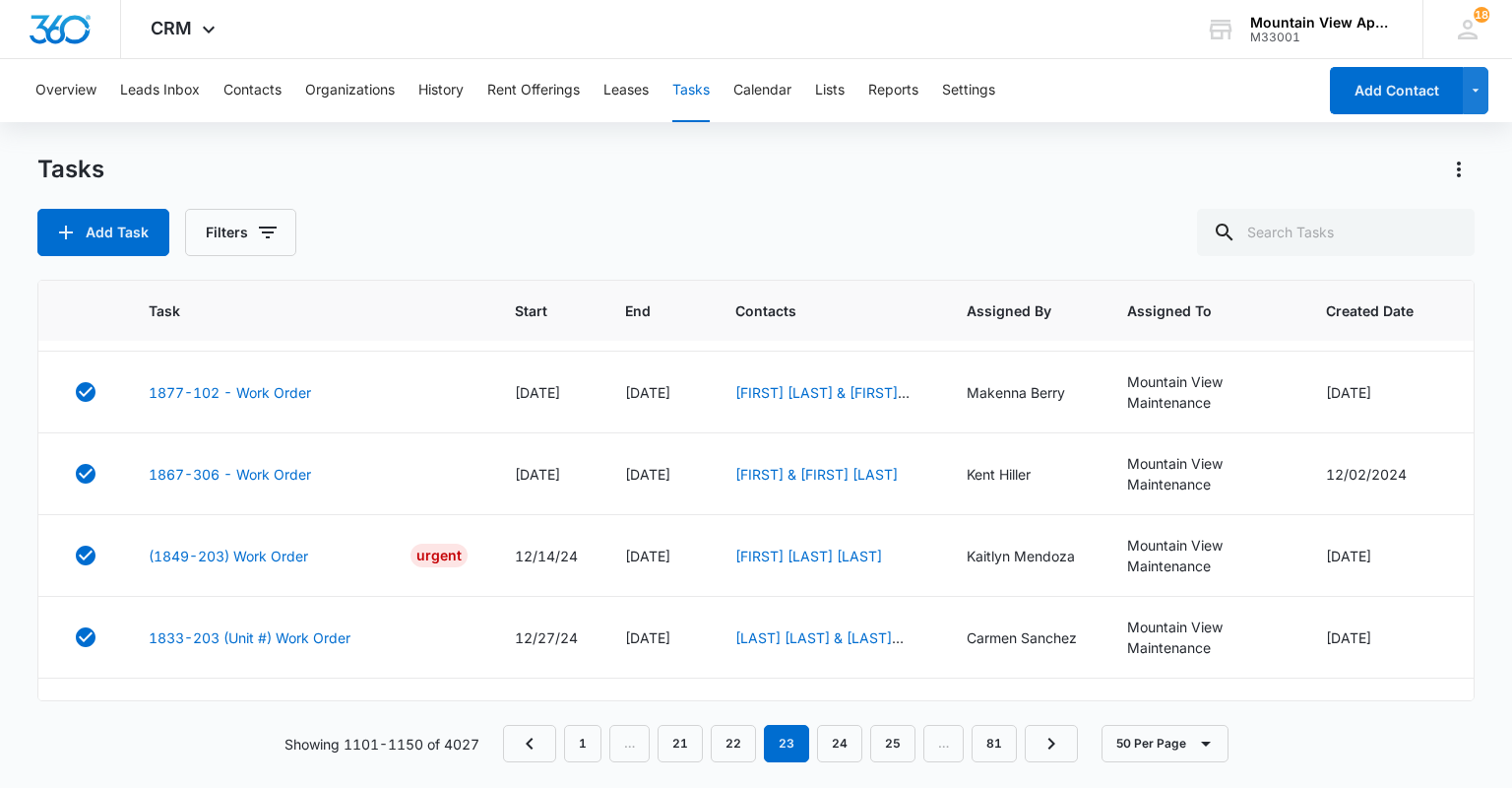 scroll, scrollTop: 0, scrollLeft: 0, axis: both 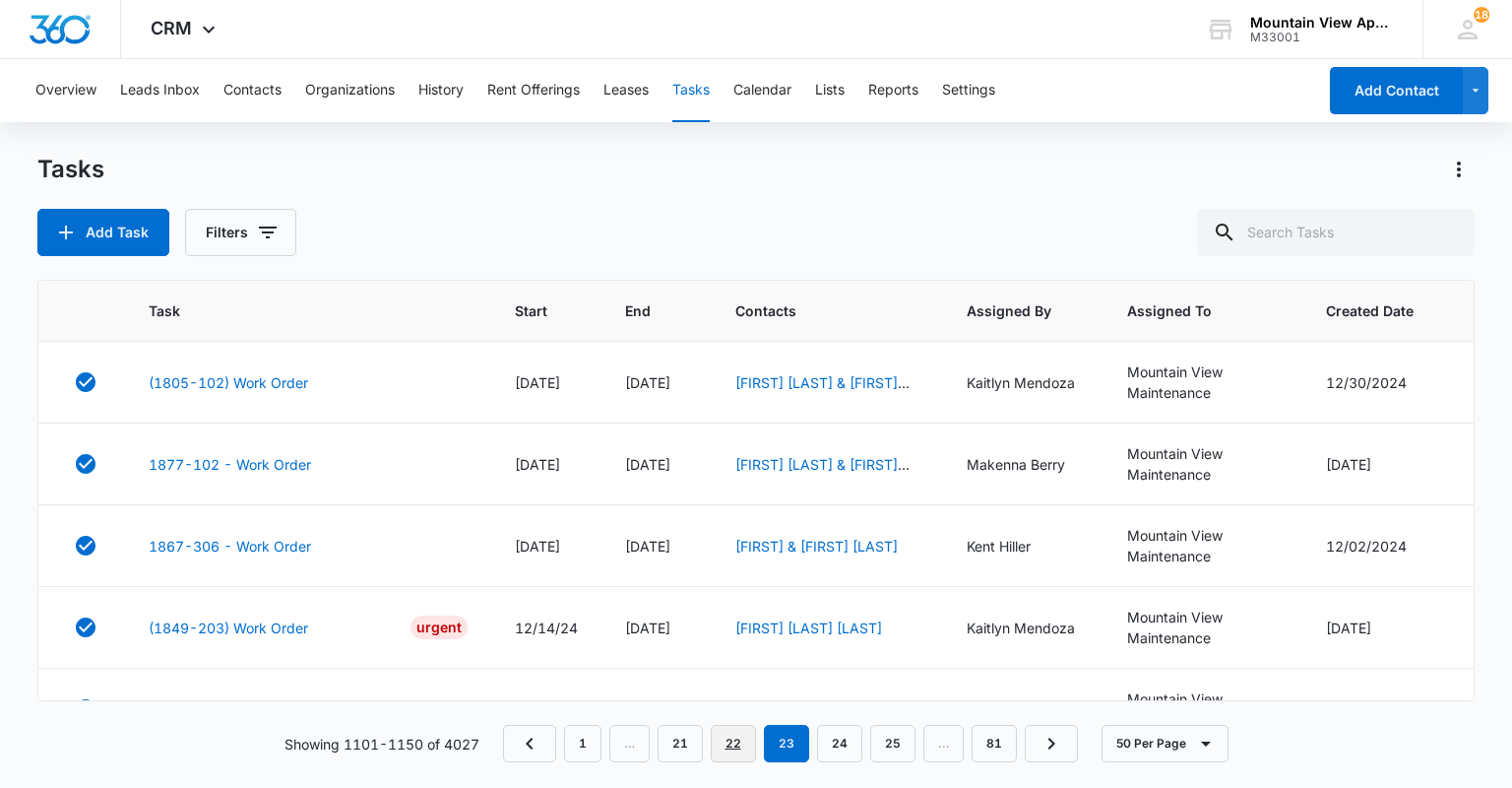 click on "22" at bounding box center [733, 744] 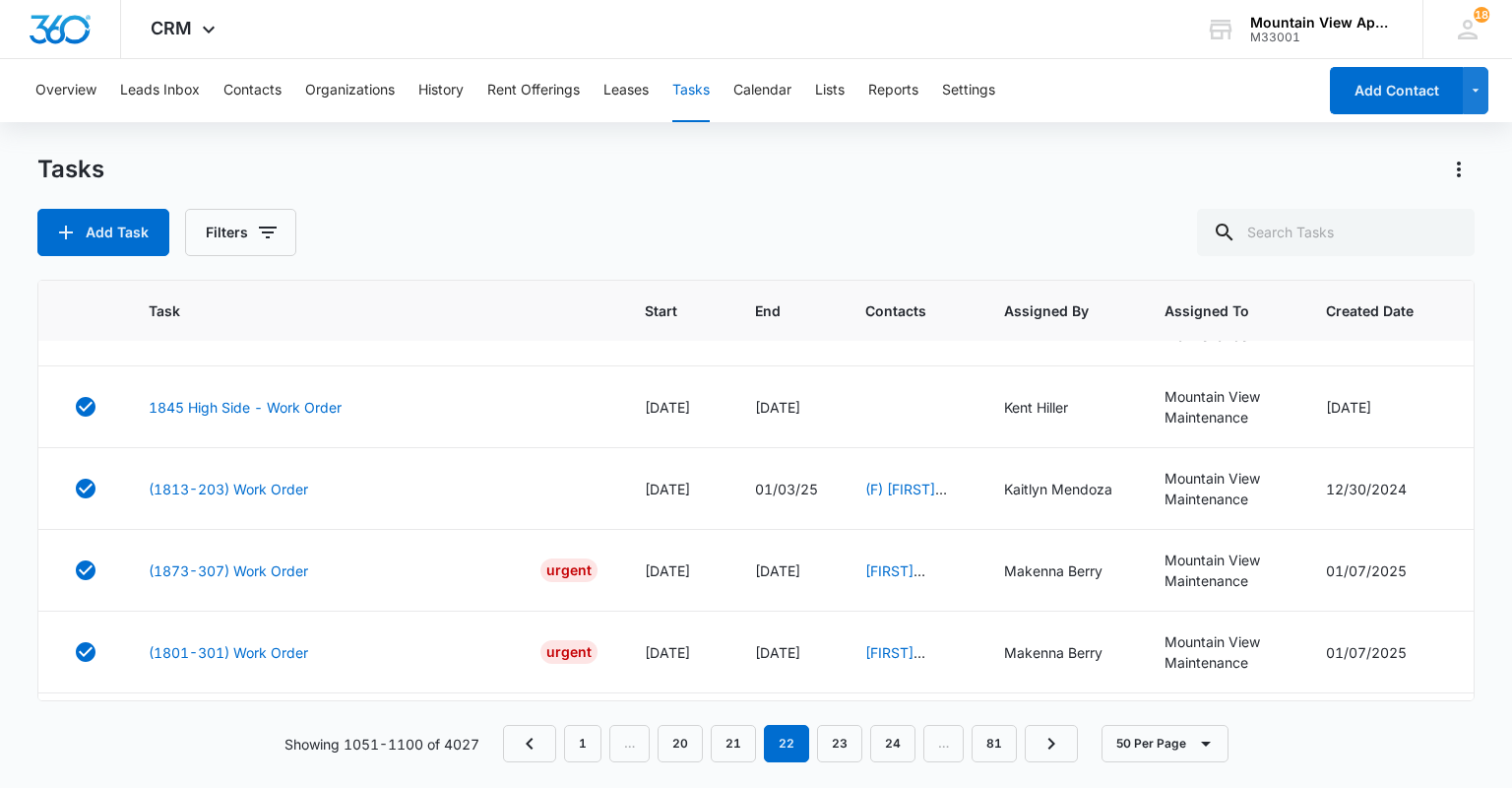 scroll, scrollTop: 2609, scrollLeft: 0, axis: vertical 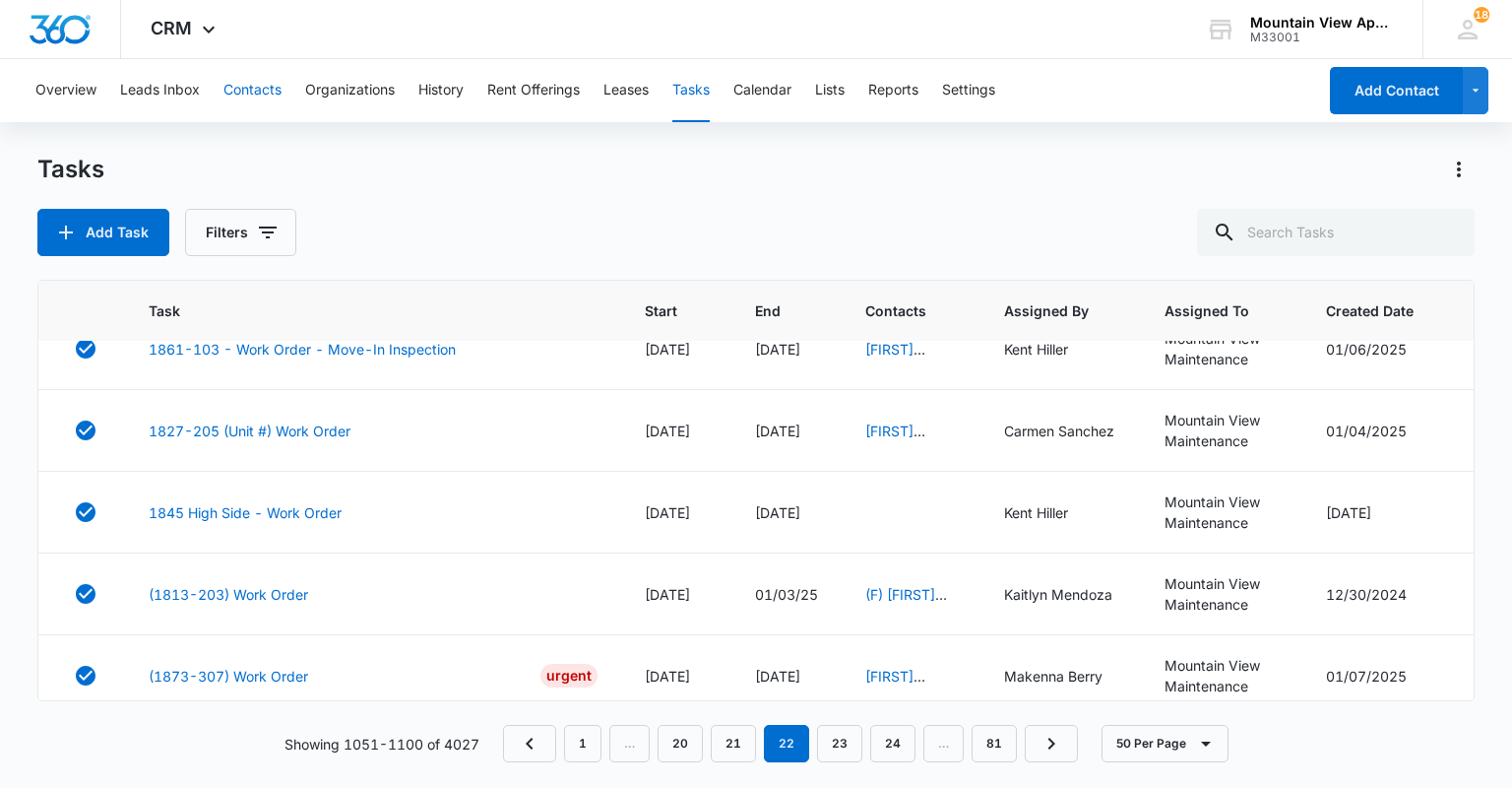 click on "Contacts" at bounding box center (252, 91) 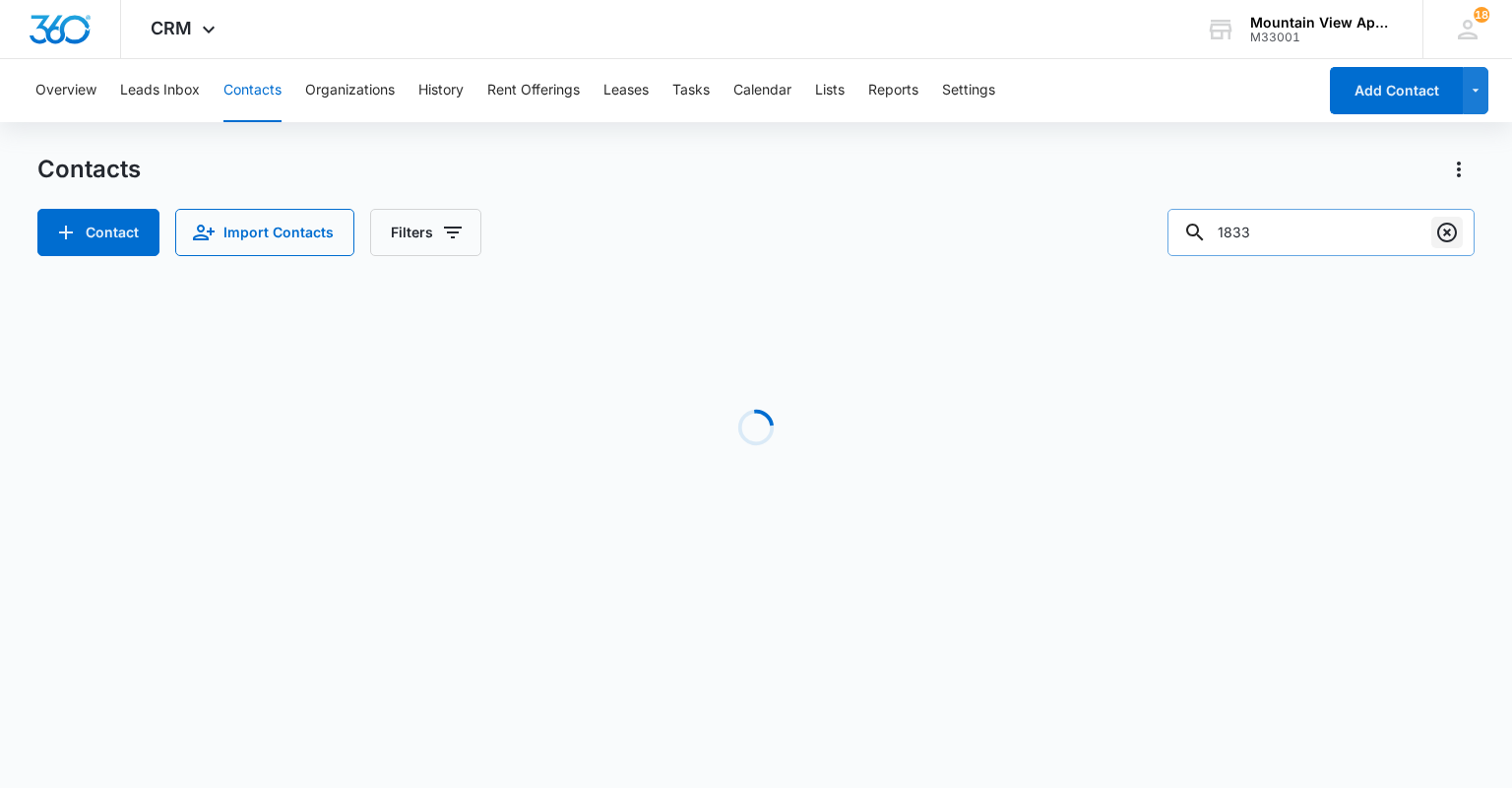 click 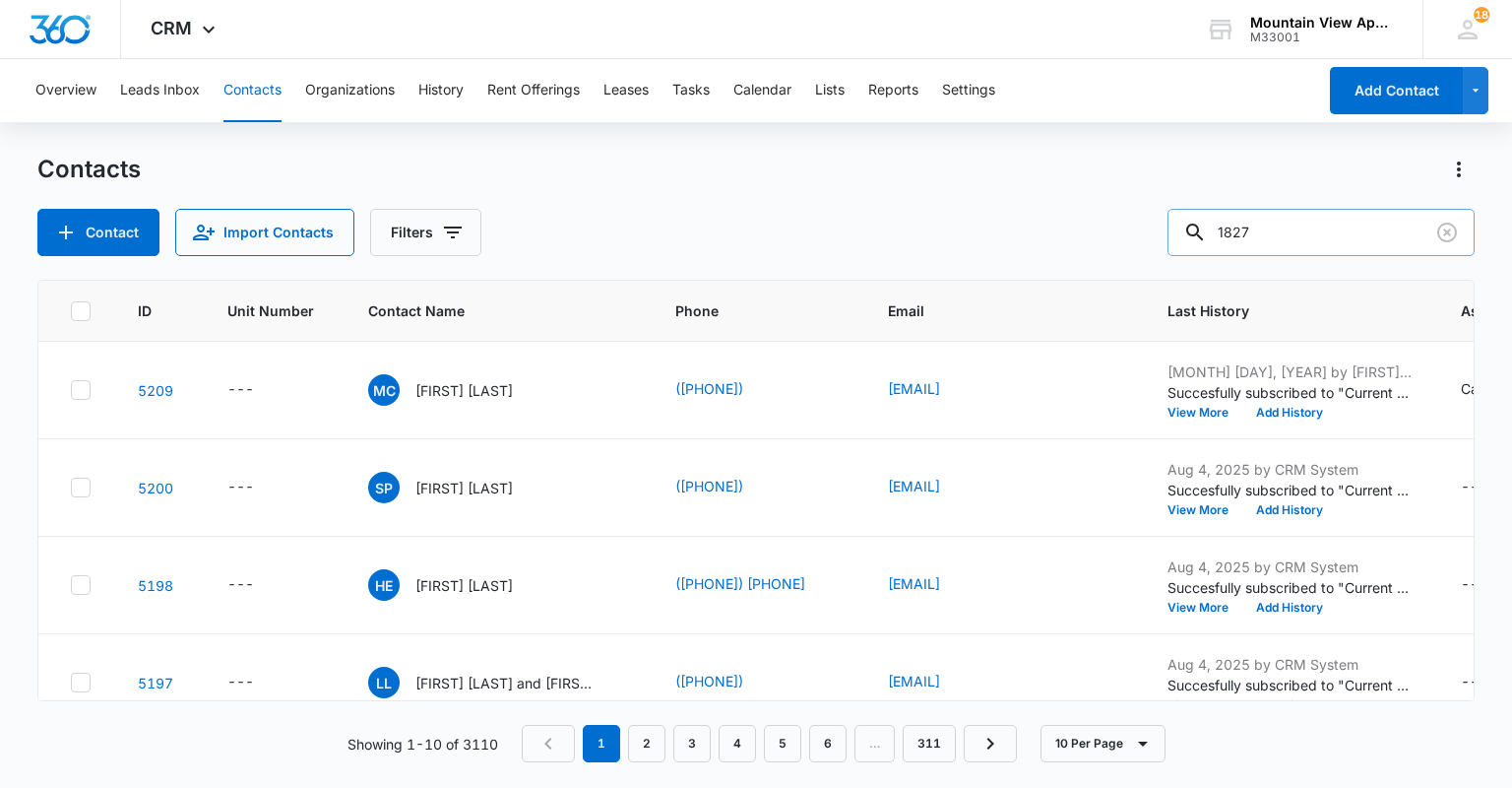 type on "1827" 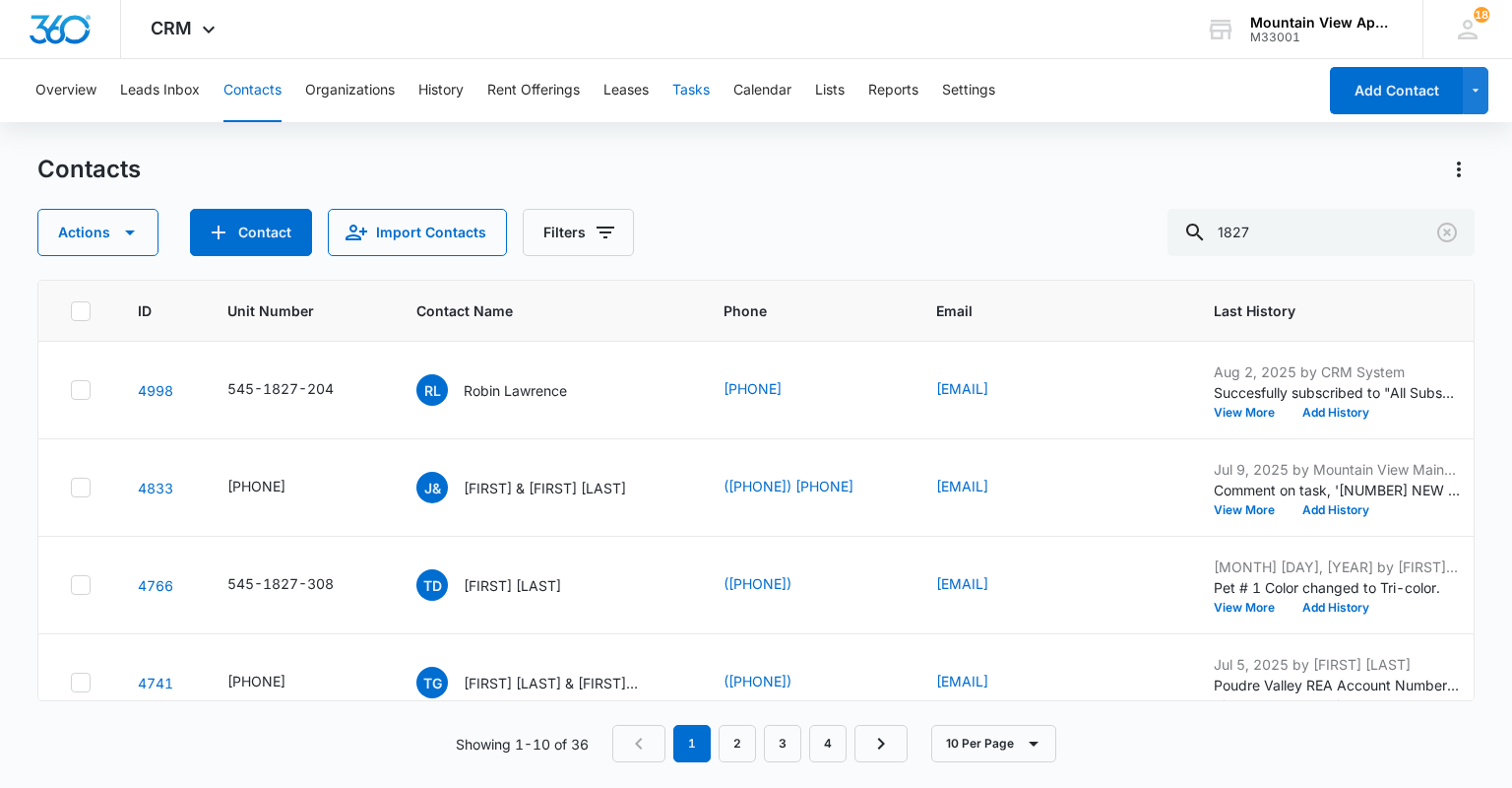 click on "Tasks" at bounding box center [691, 91] 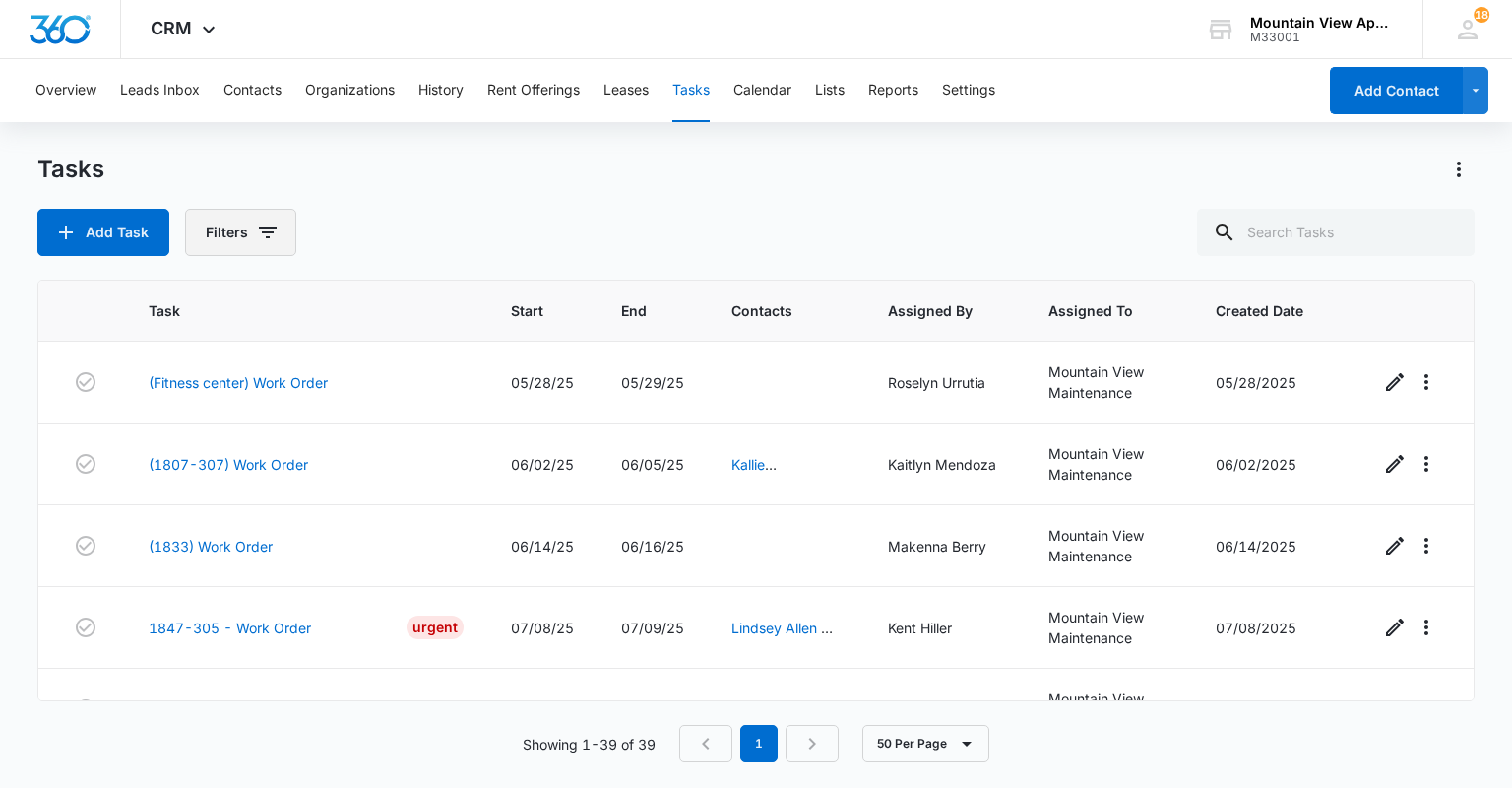 click 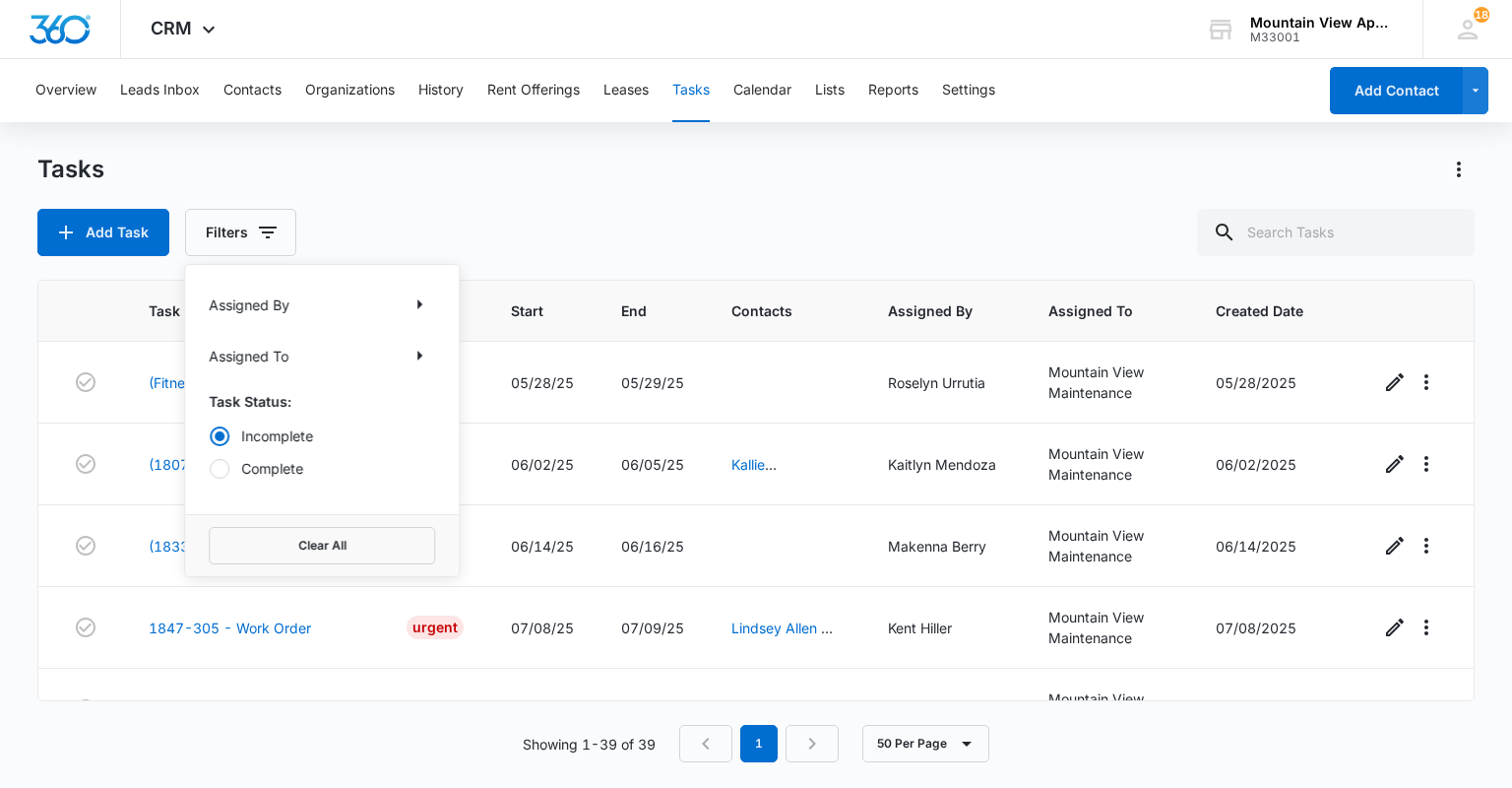 click on "Complete" at bounding box center [322, 468] 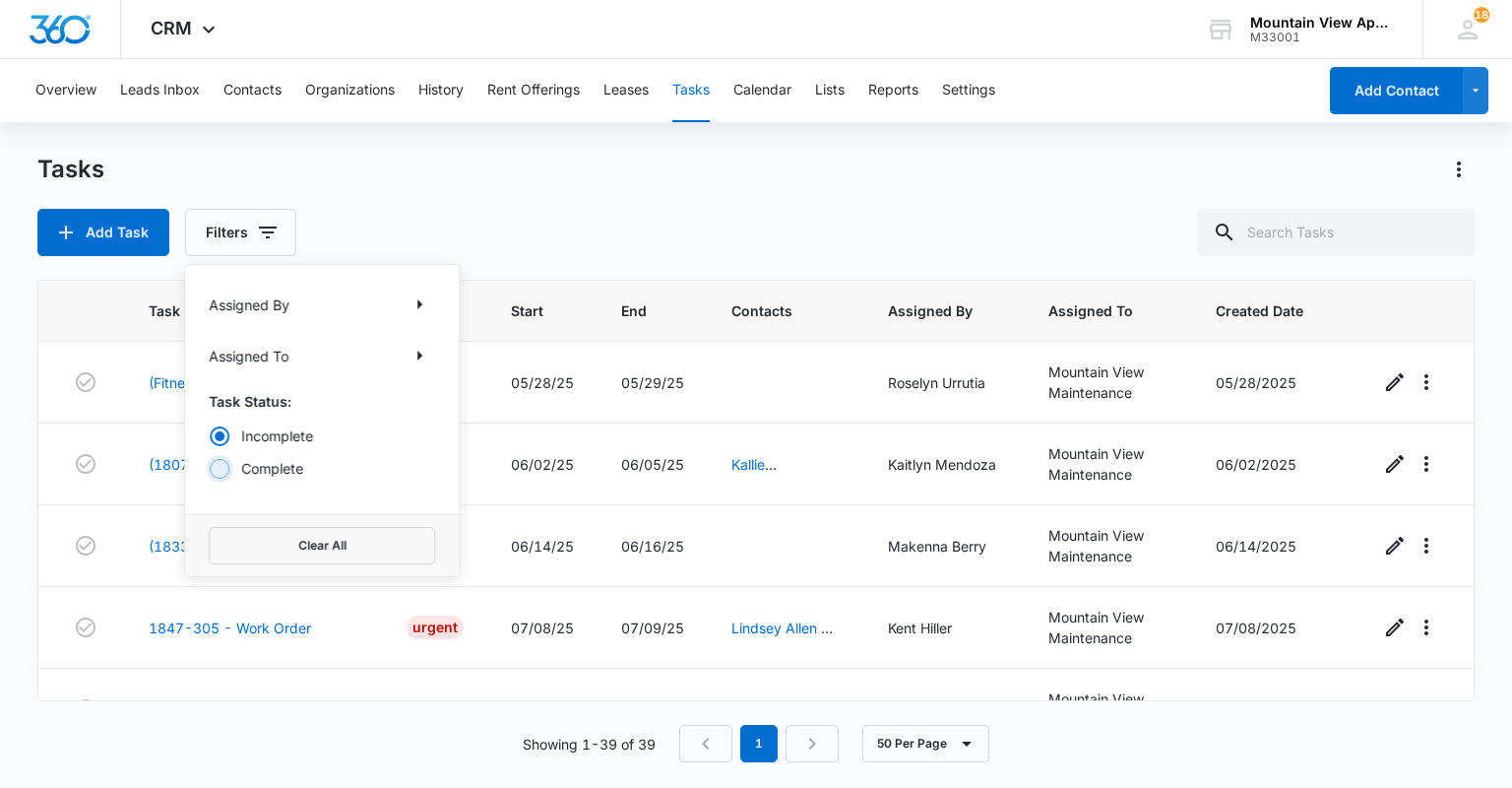 radio on "false" 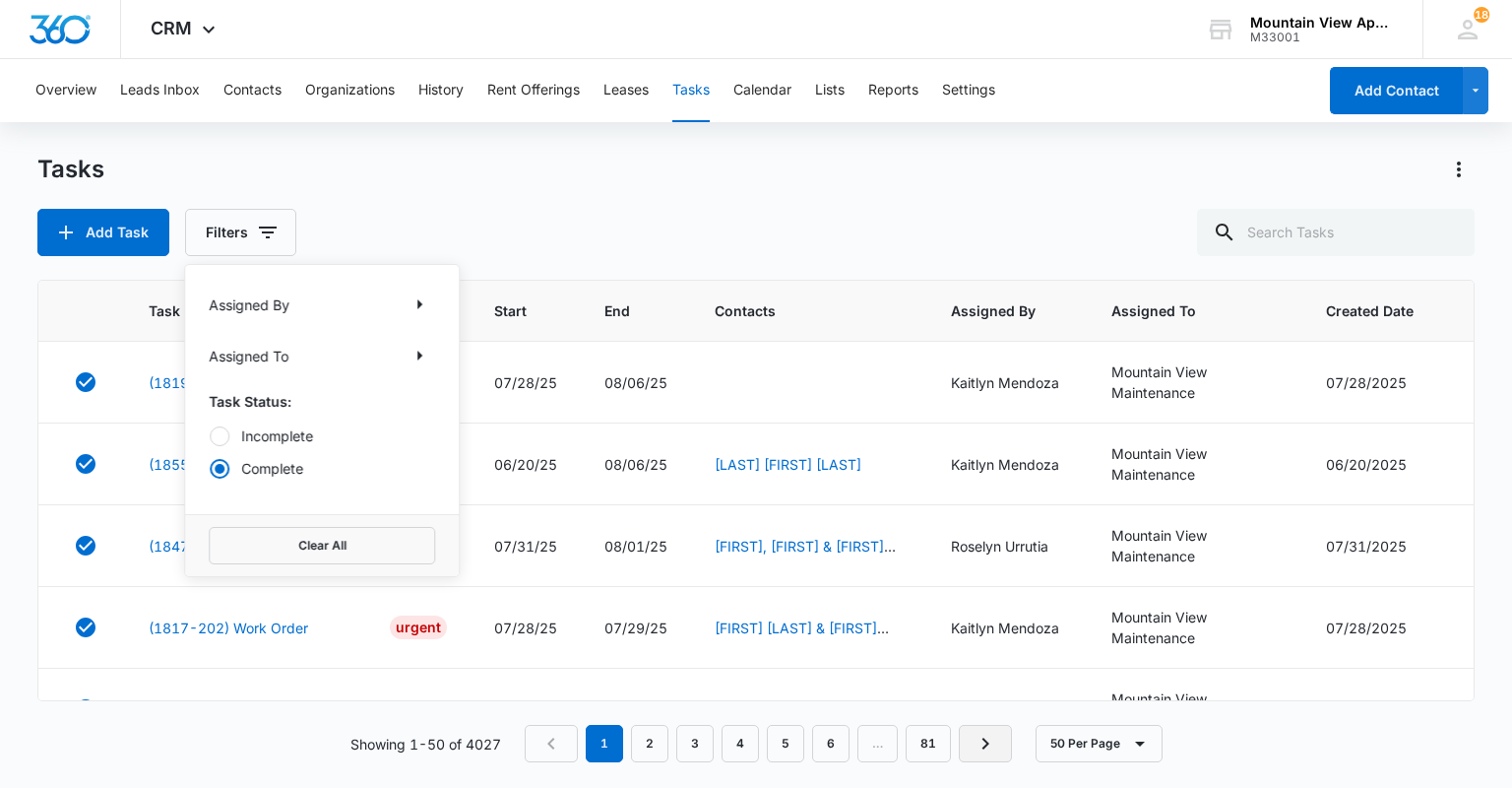 click 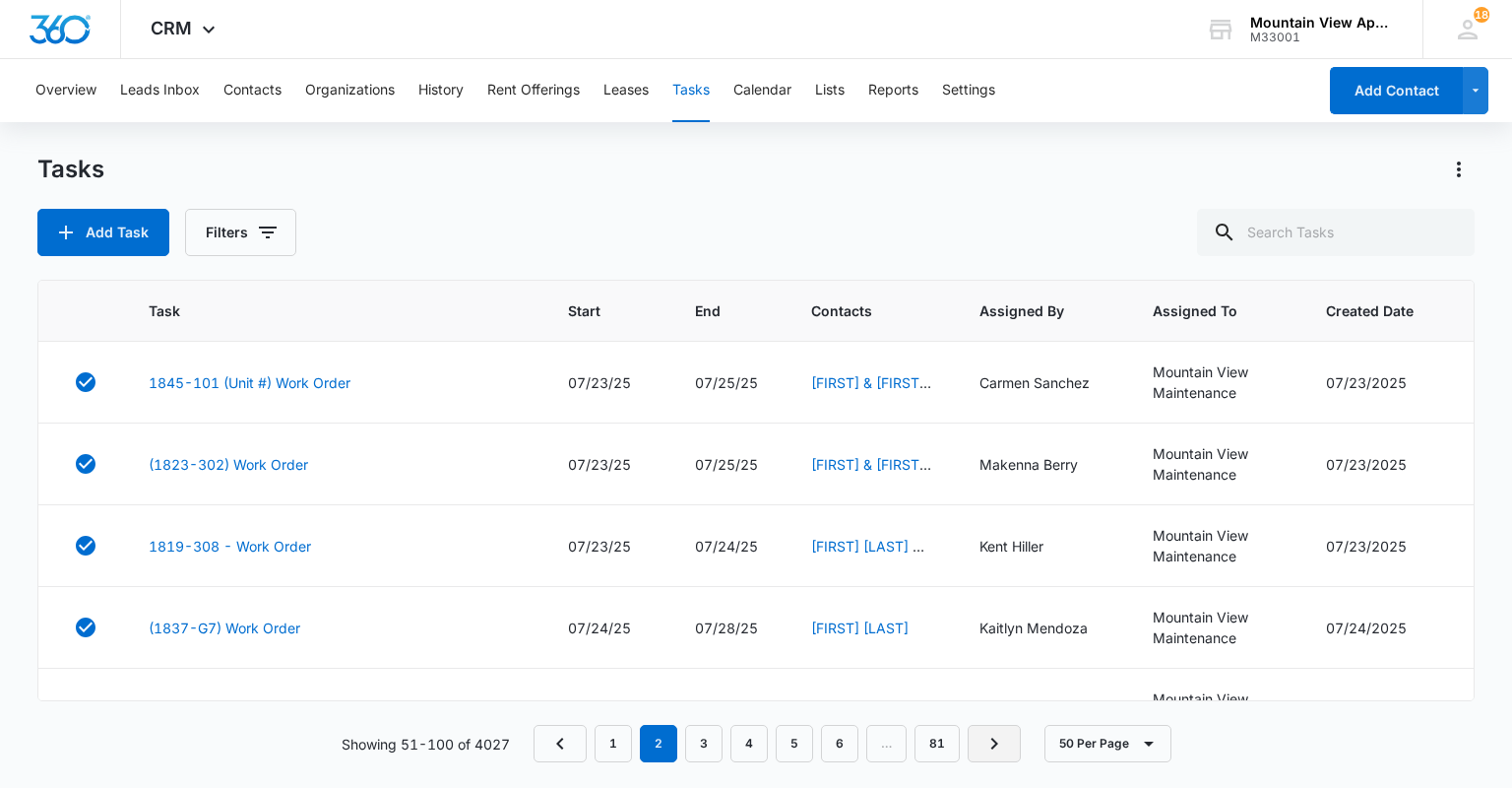 click 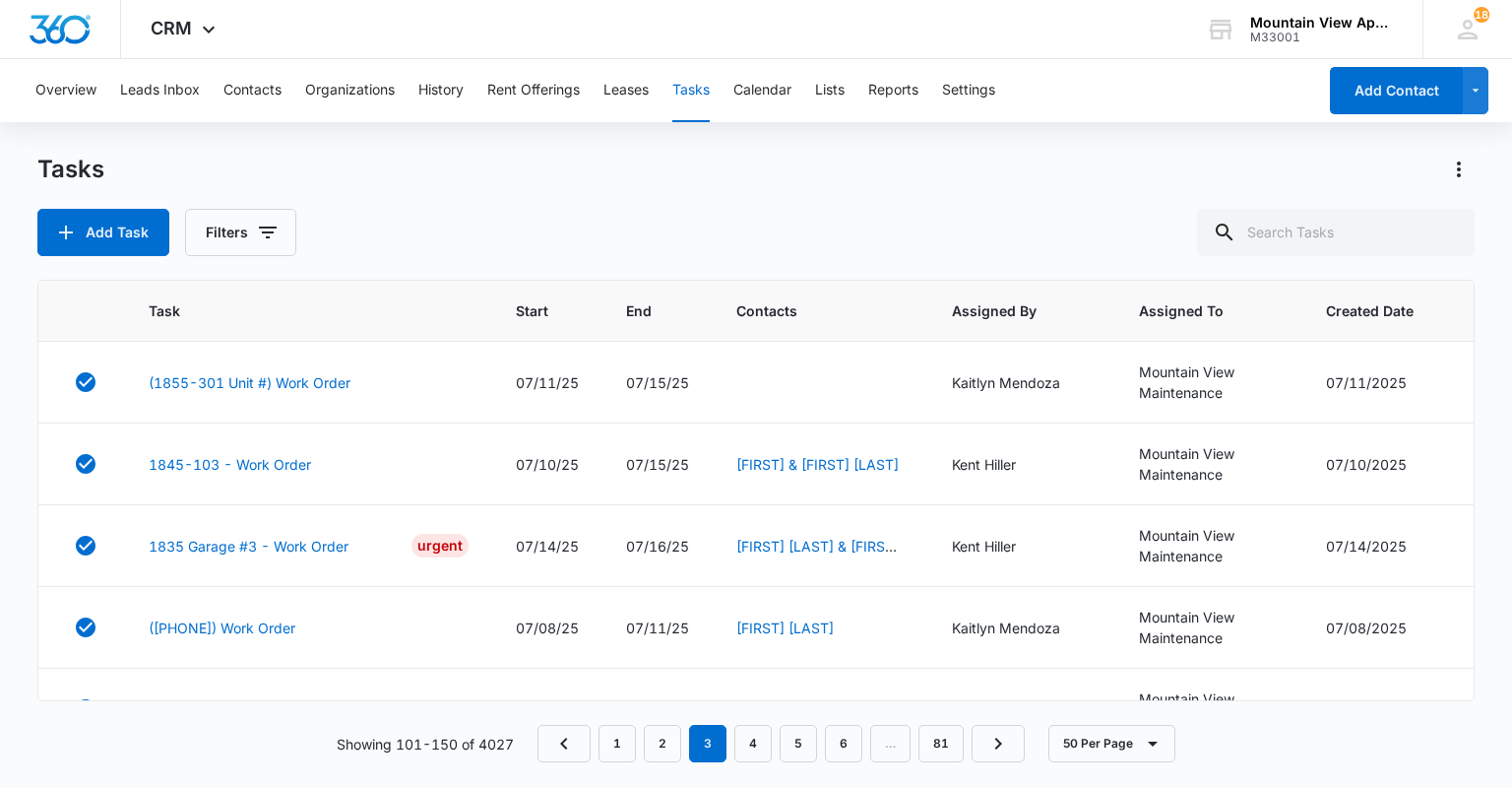 click on "1 2 3 4 5 6 … 81" at bounding box center (781, 744) 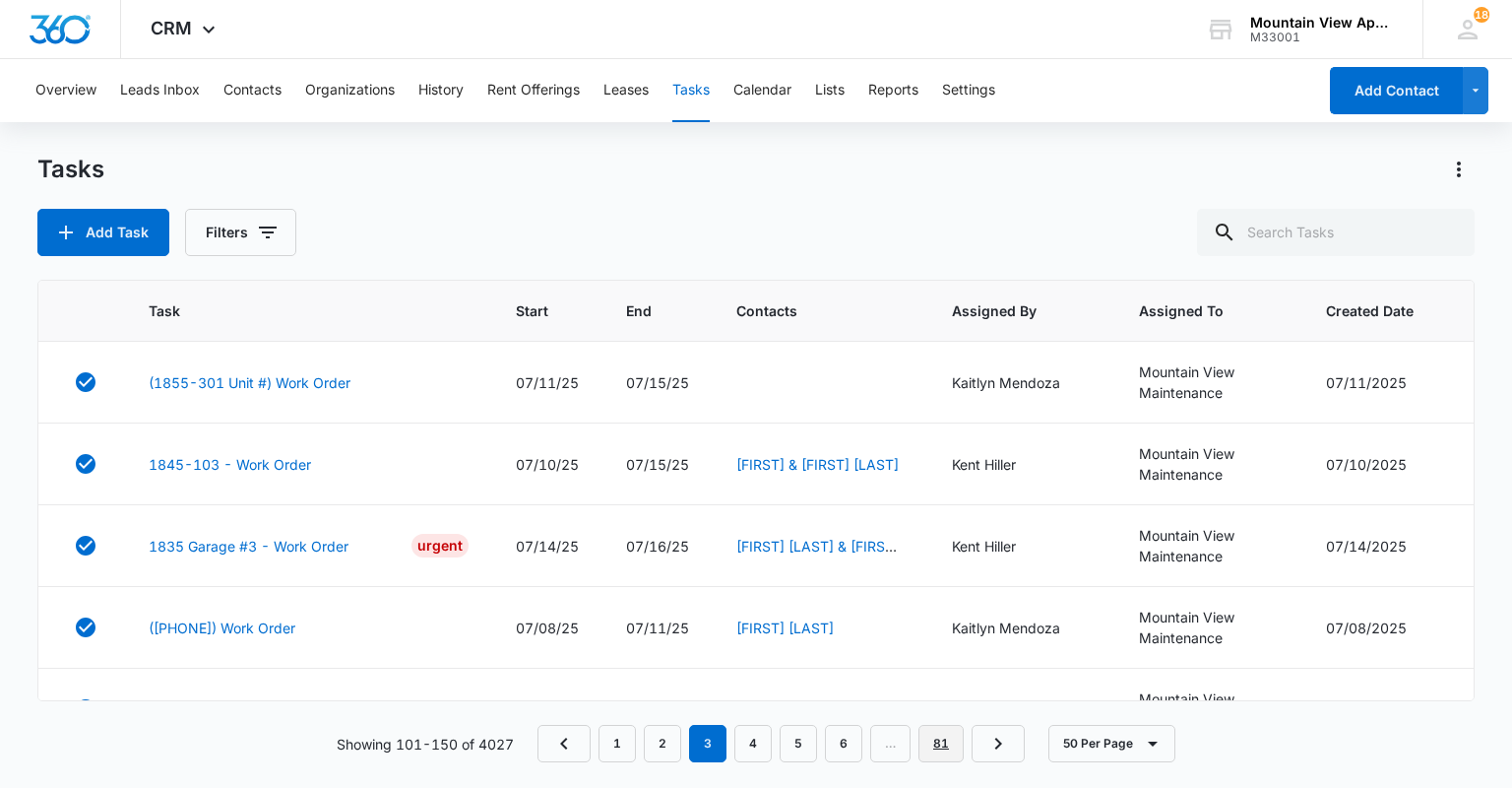 click on "81" at bounding box center (941, 744) 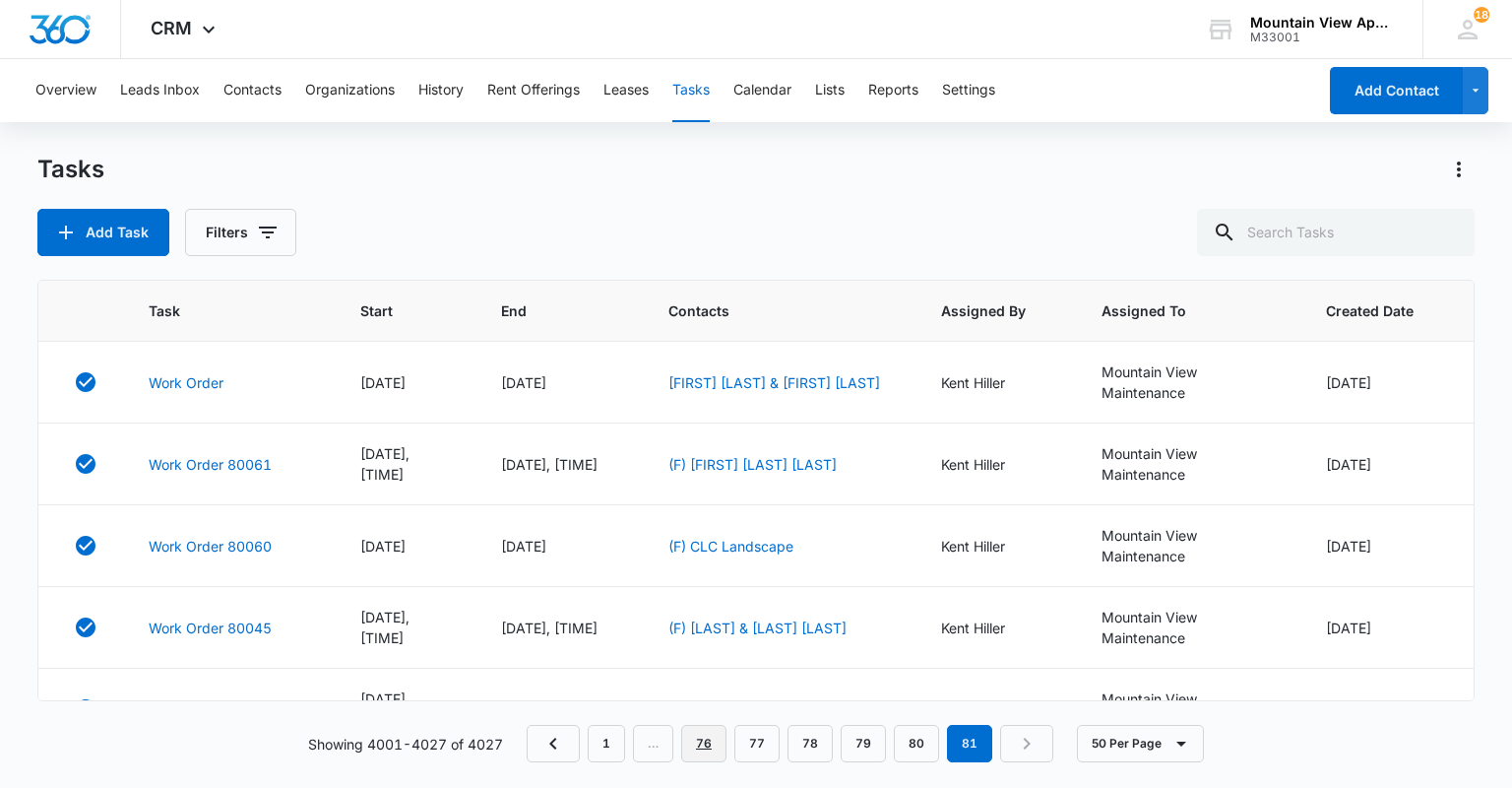 click on "76" at bounding box center (704, 744) 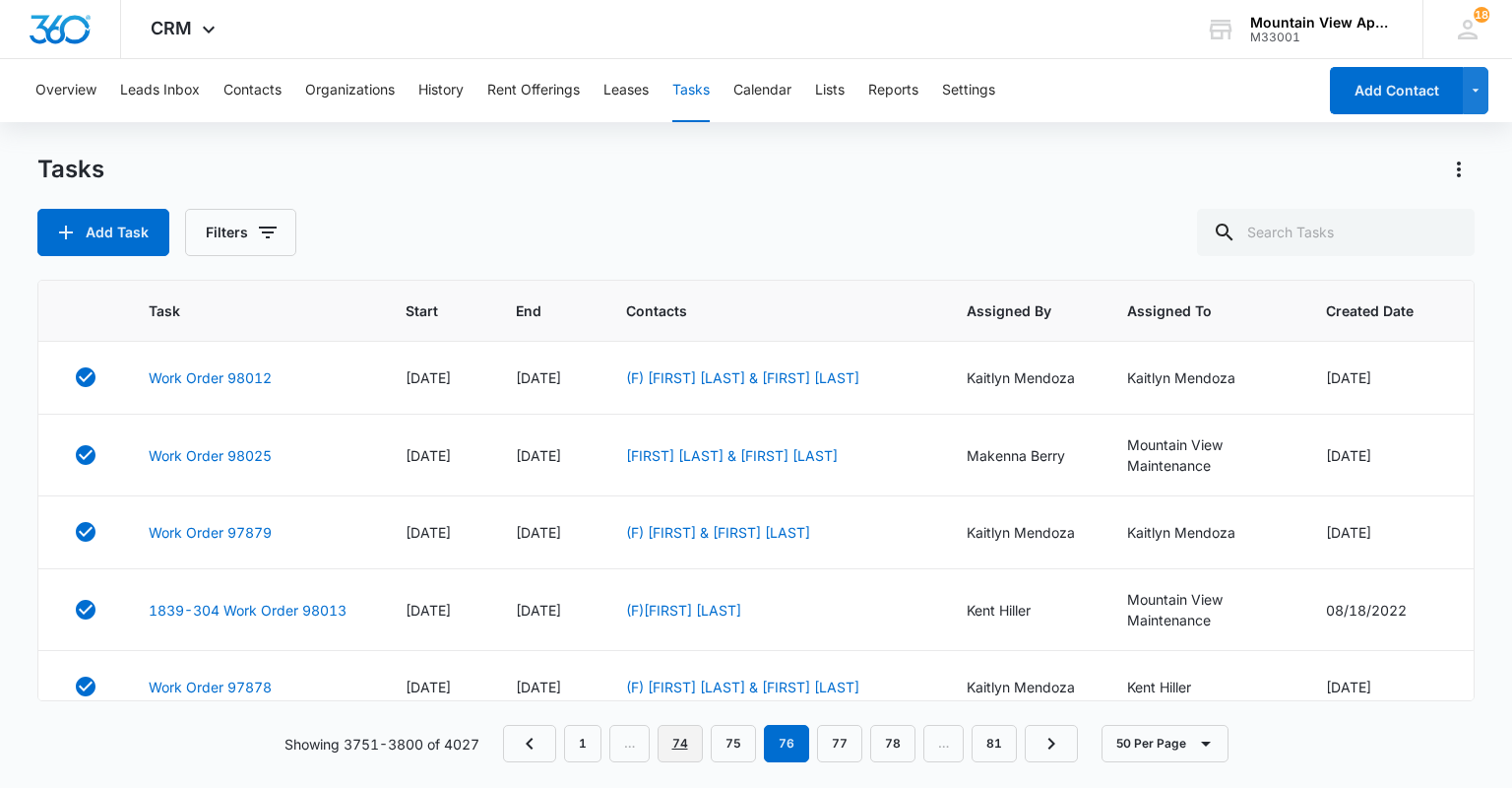 click on "74" at bounding box center (680, 744) 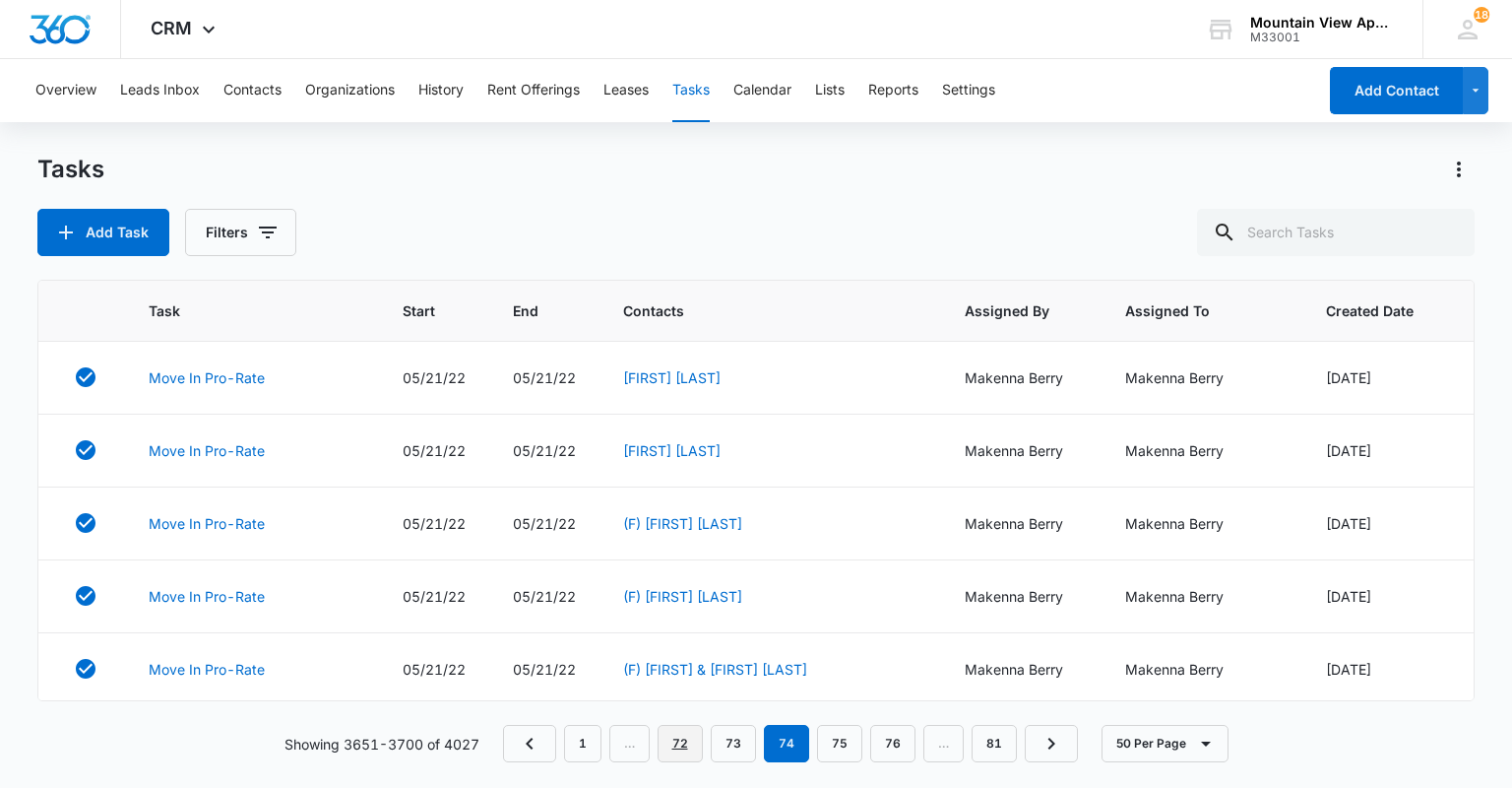 click on "72" at bounding box center [680, 744] 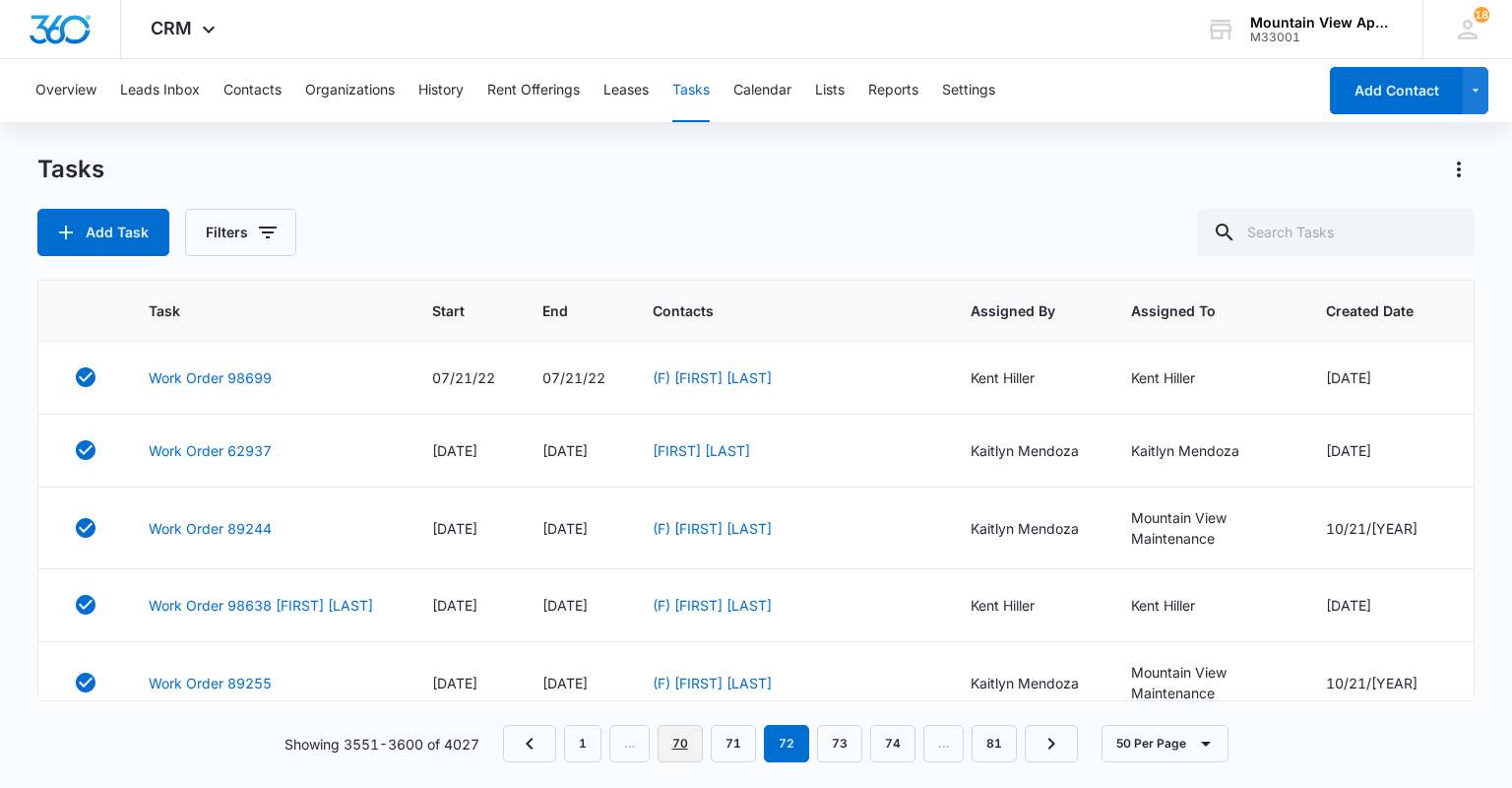 click on "70" at bounding box center (680, 744) 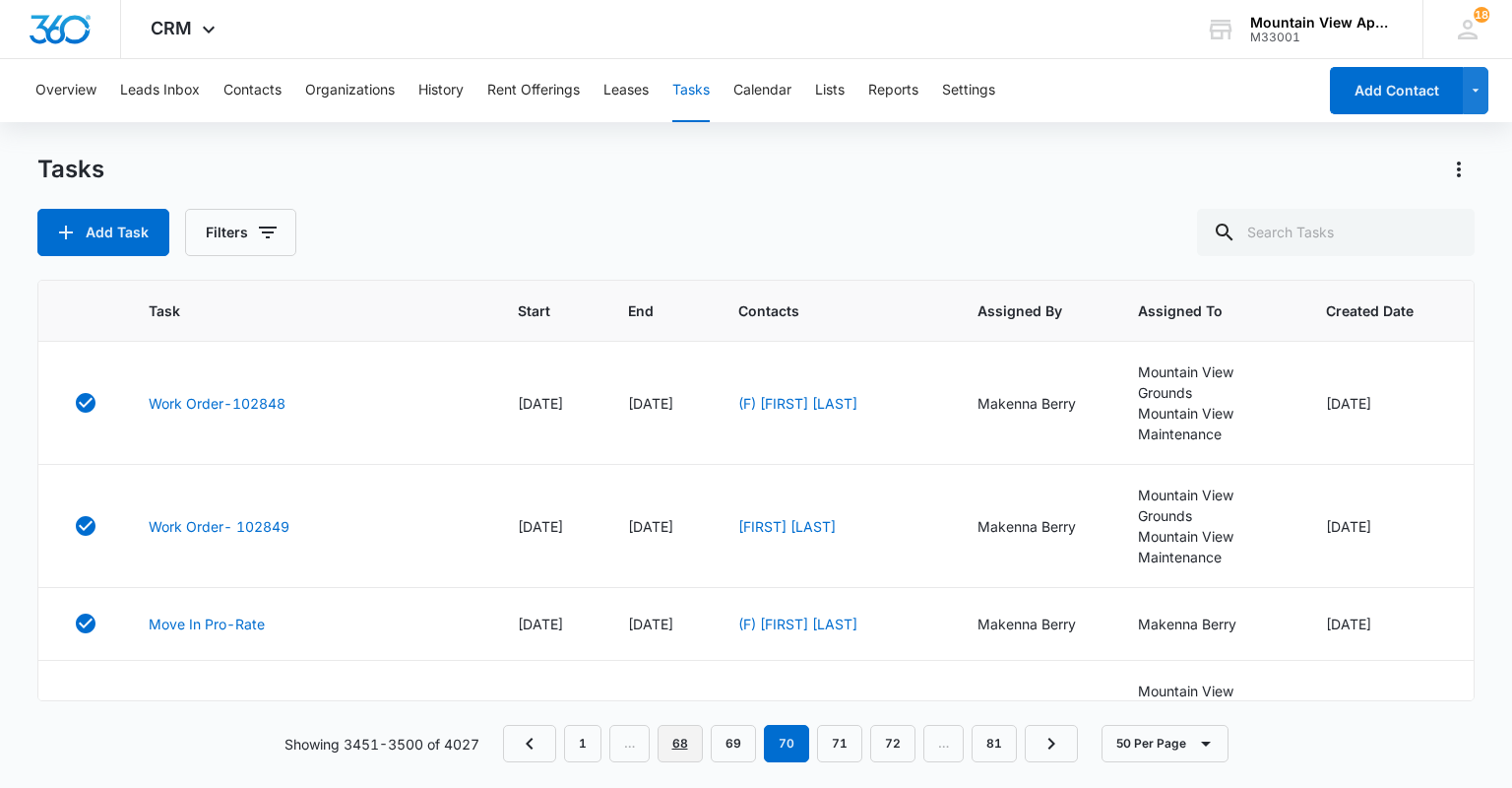 click on "68" at bounding box center (680, 744) 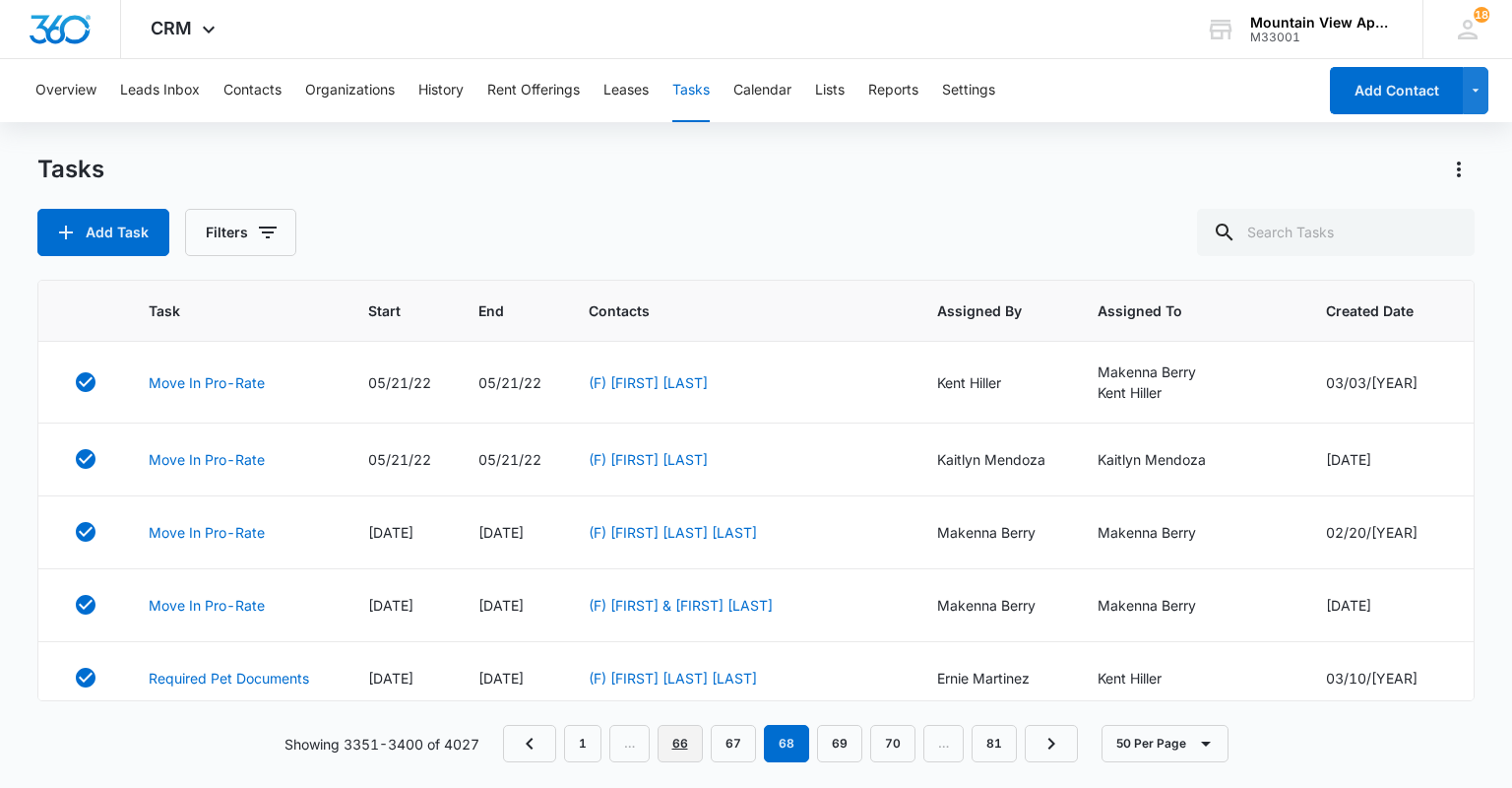 click on "66" at bounding box center (680, 744) 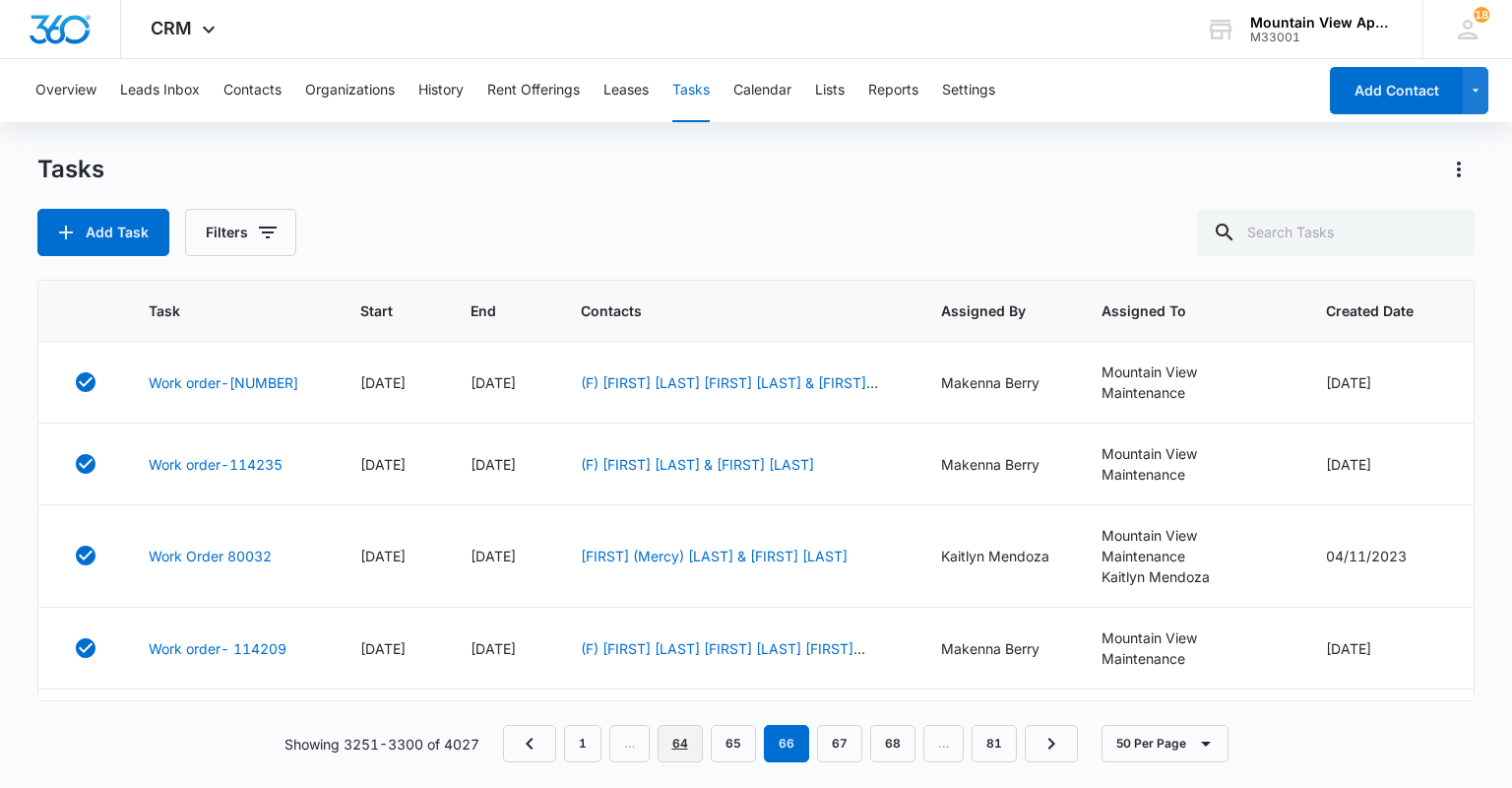 click on "64" at bounding box center (680, 744) 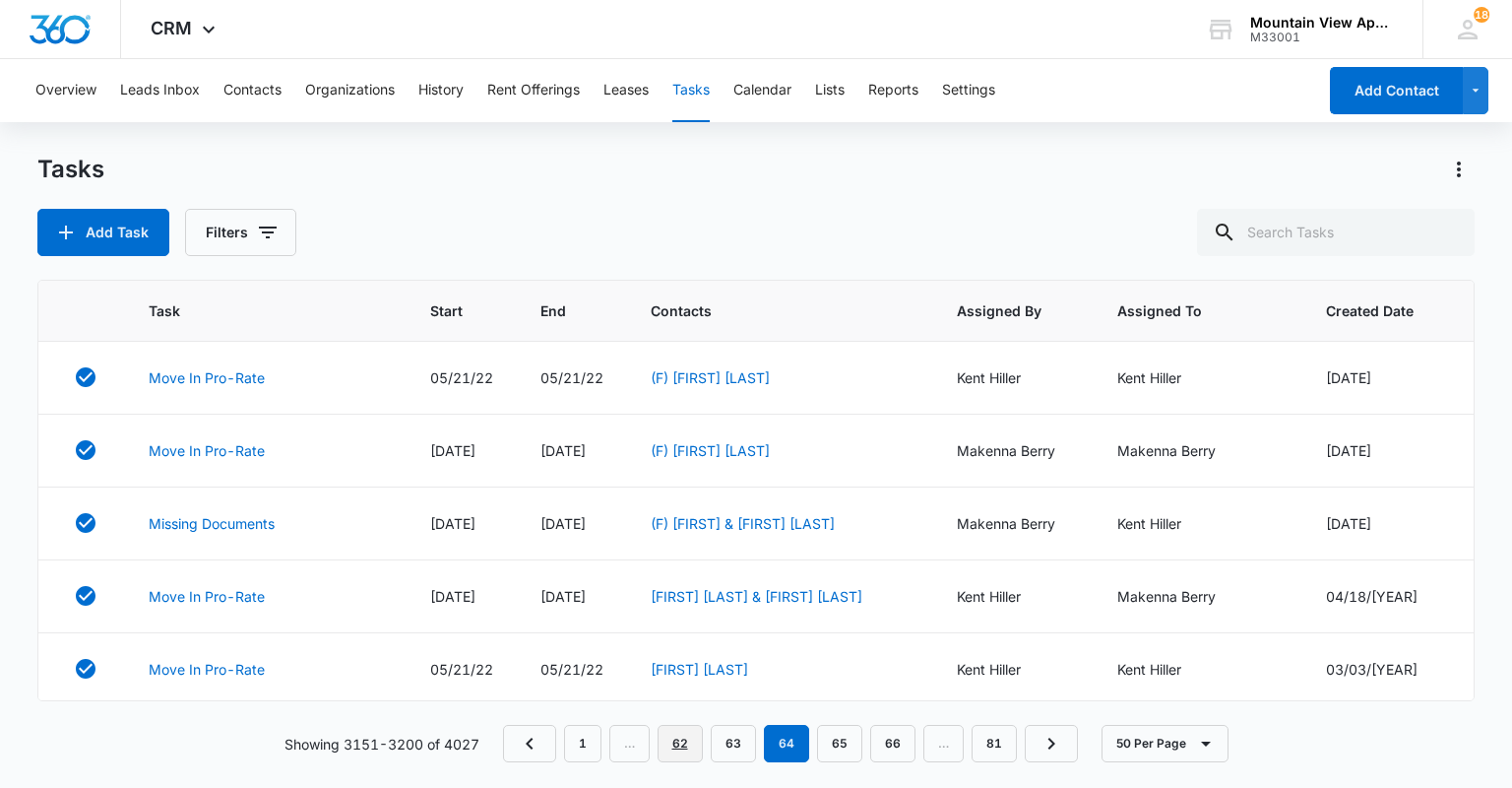 click on "62" at bounding box center (680, 744) 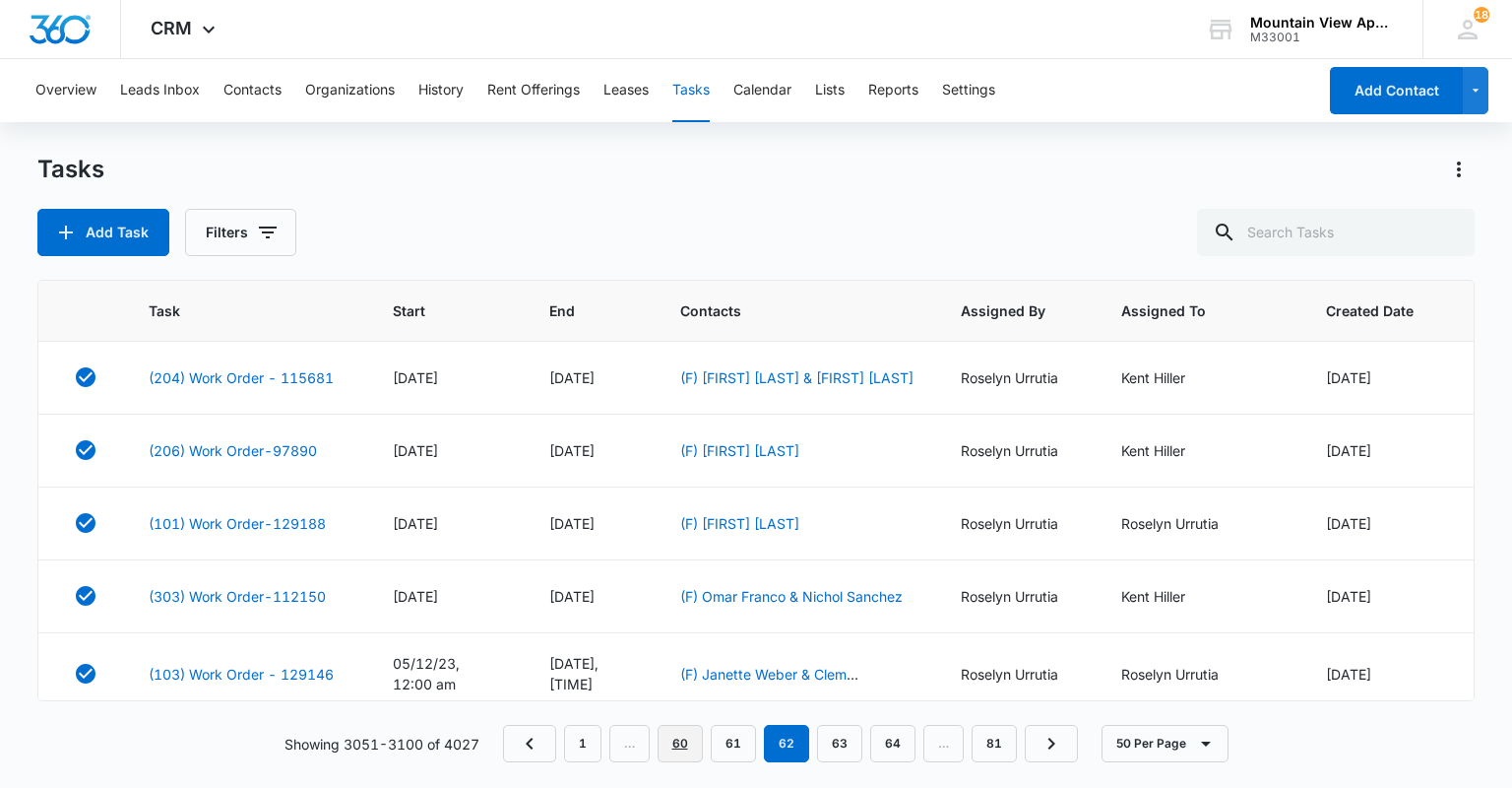 click on "60" at bounding box center (680, 744) 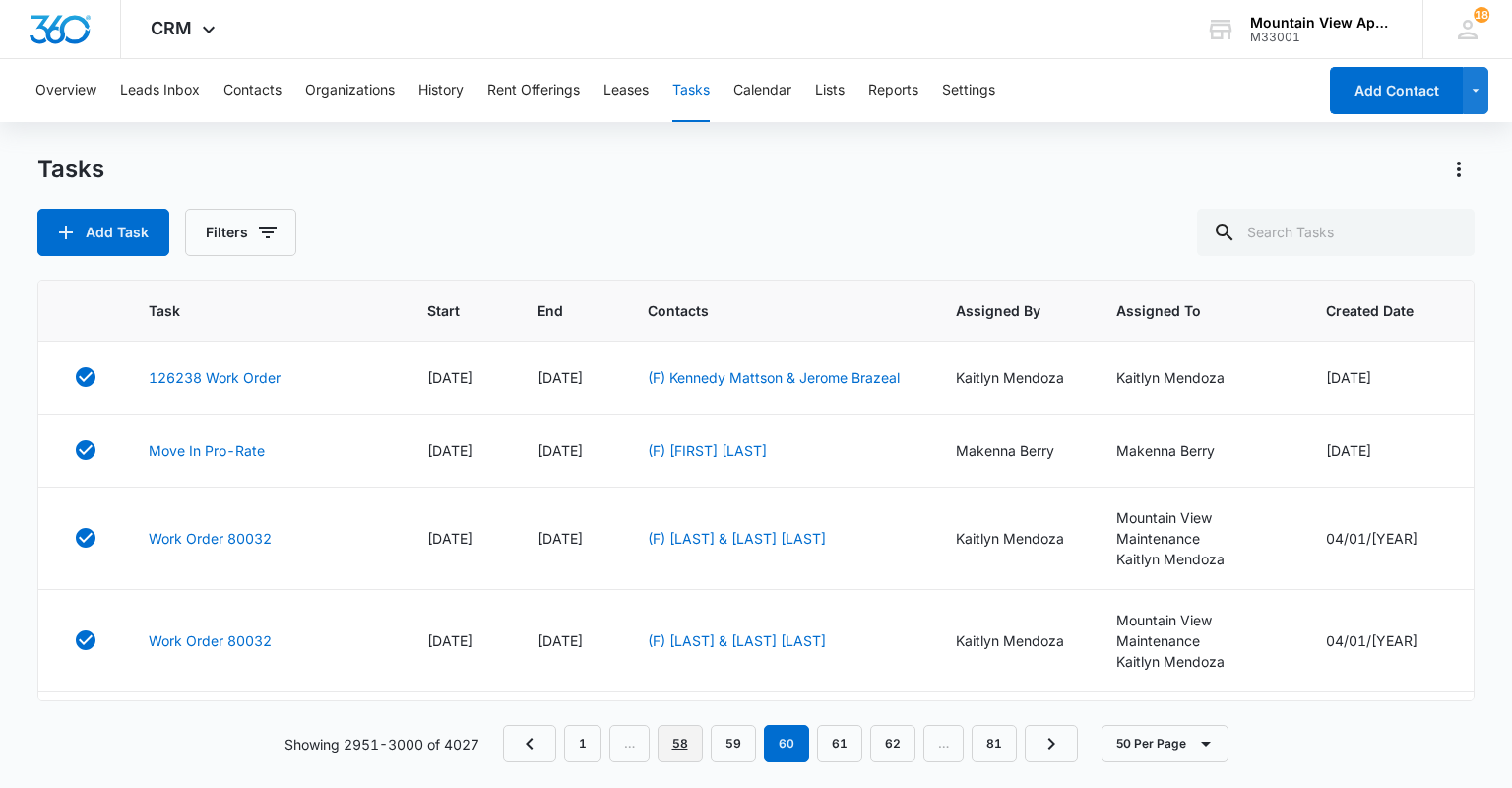 click on "58" at bounding box center (680, 744) 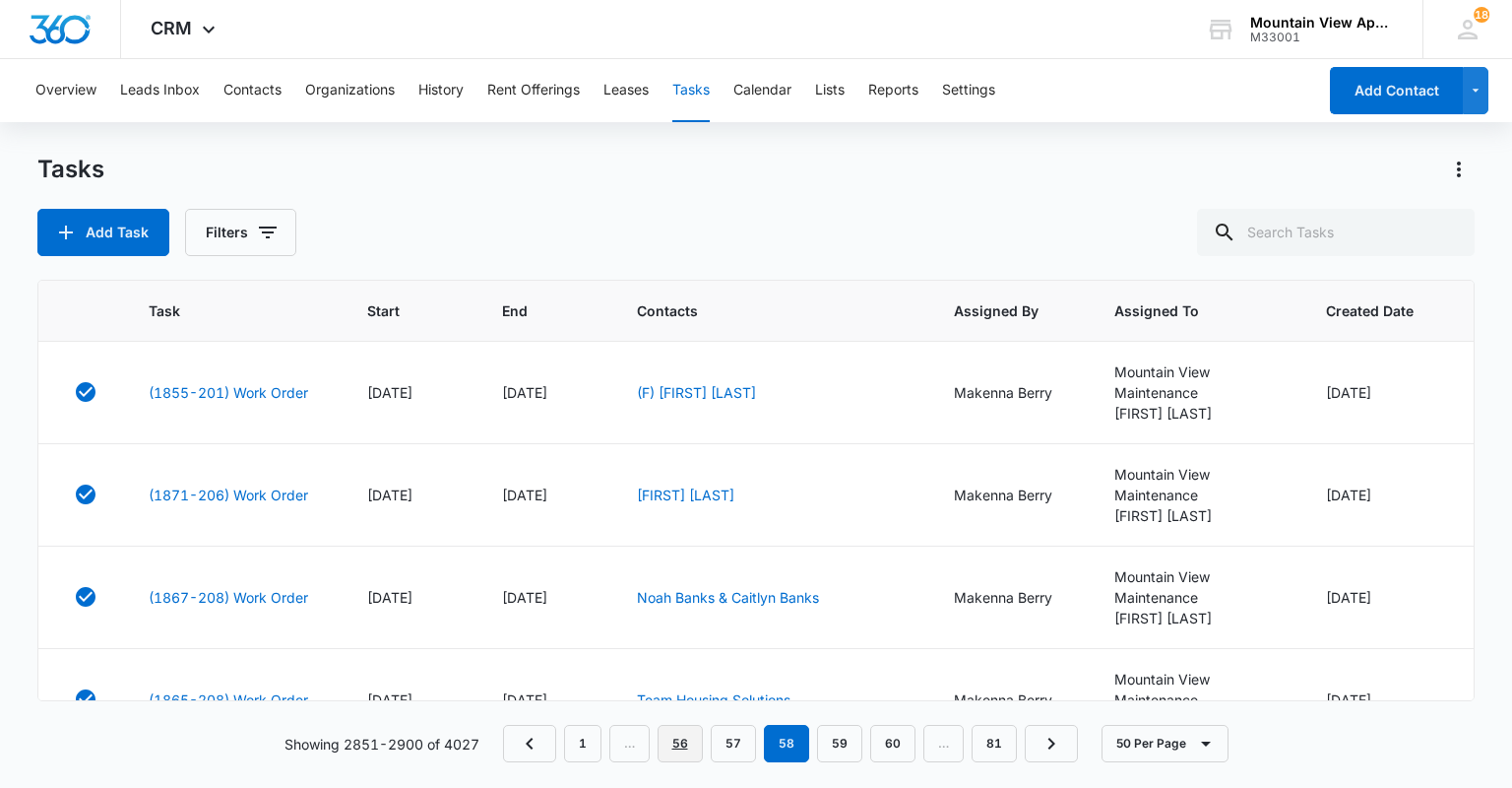 click on "56" at bounding box center [680, 744] 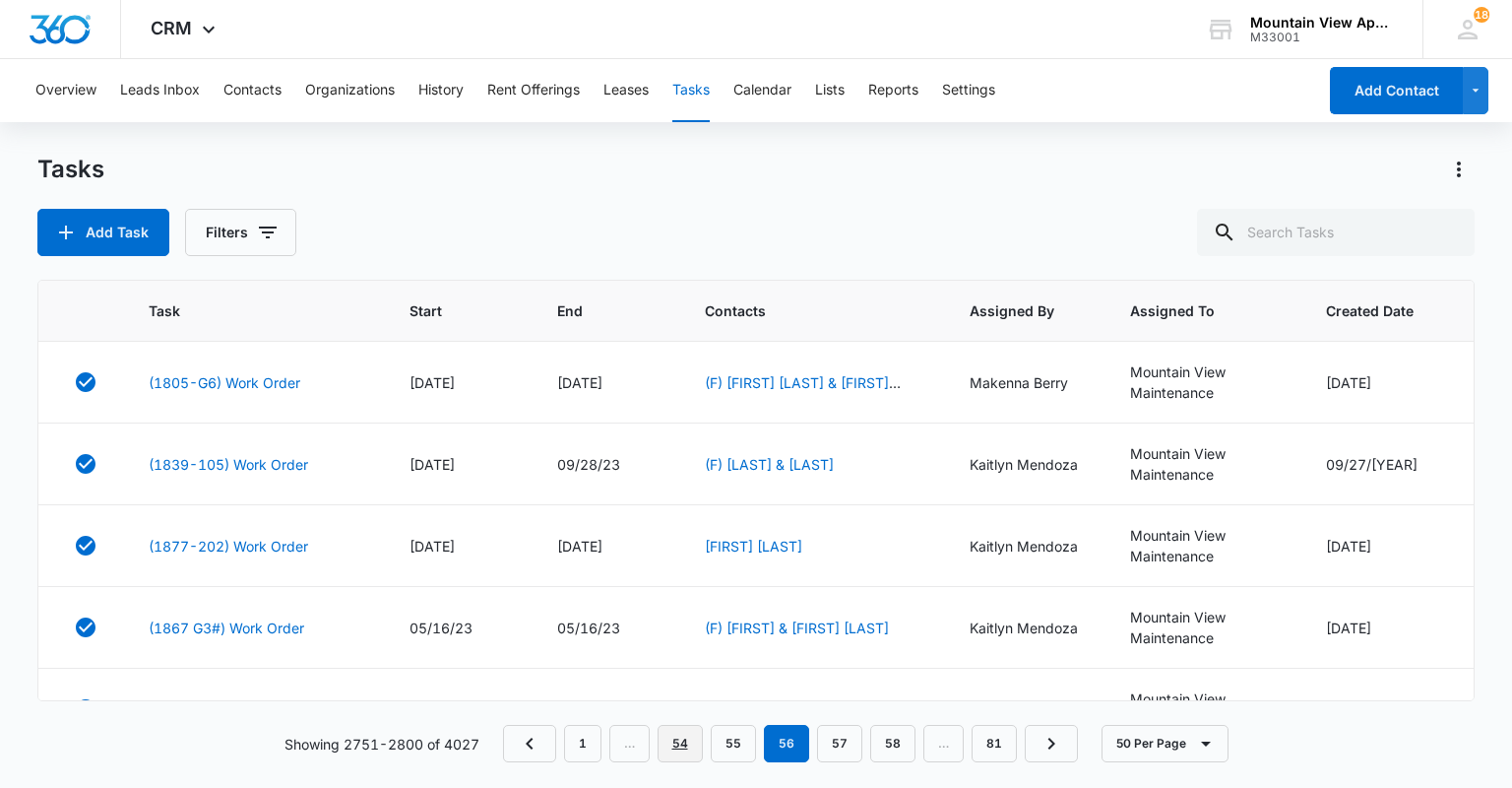 click on "54" at bounding box center [680, 744] 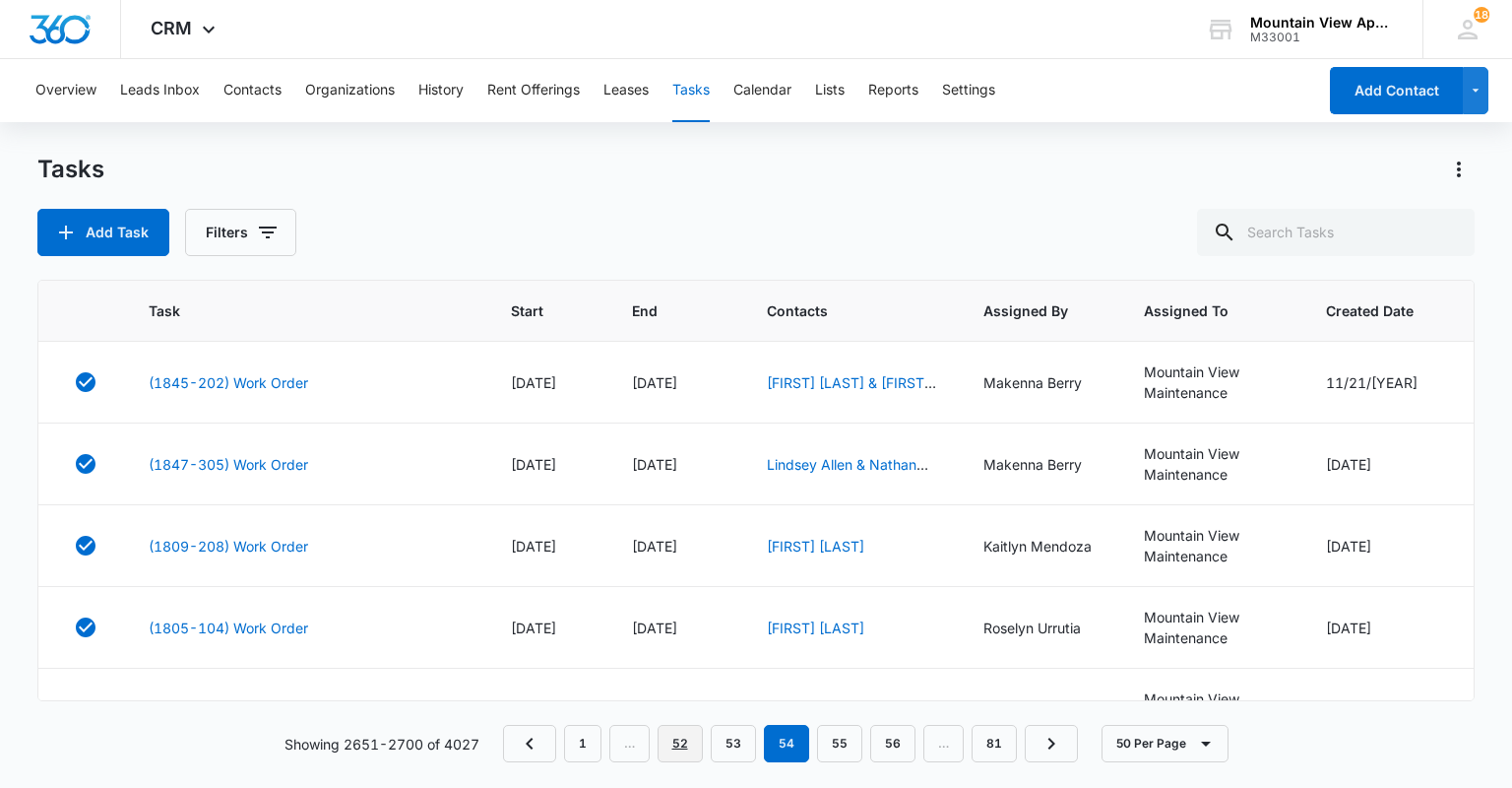 click on "52" at bounding box center (680, 744) 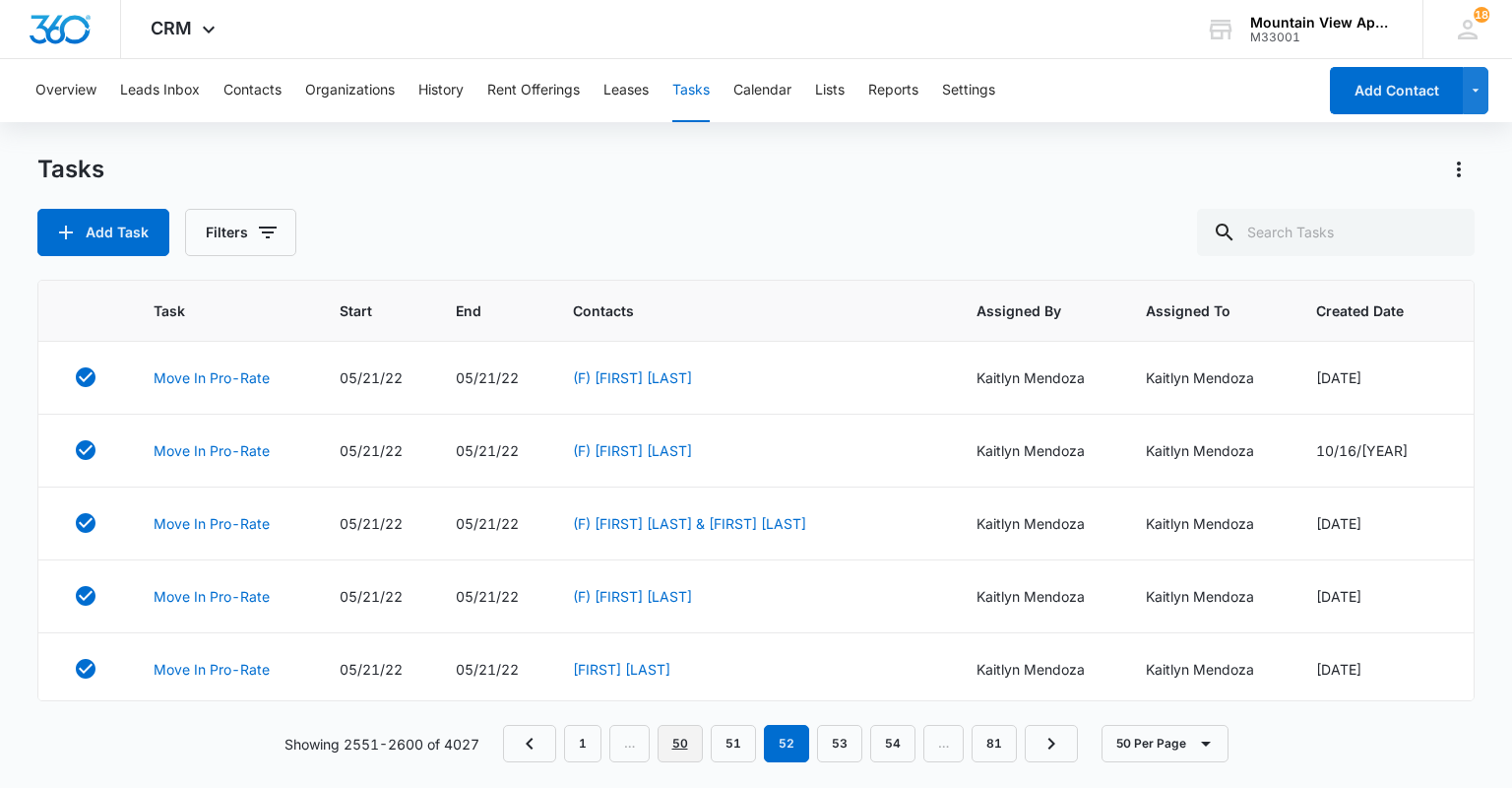 click on "50" at bounding box center [680, 744] 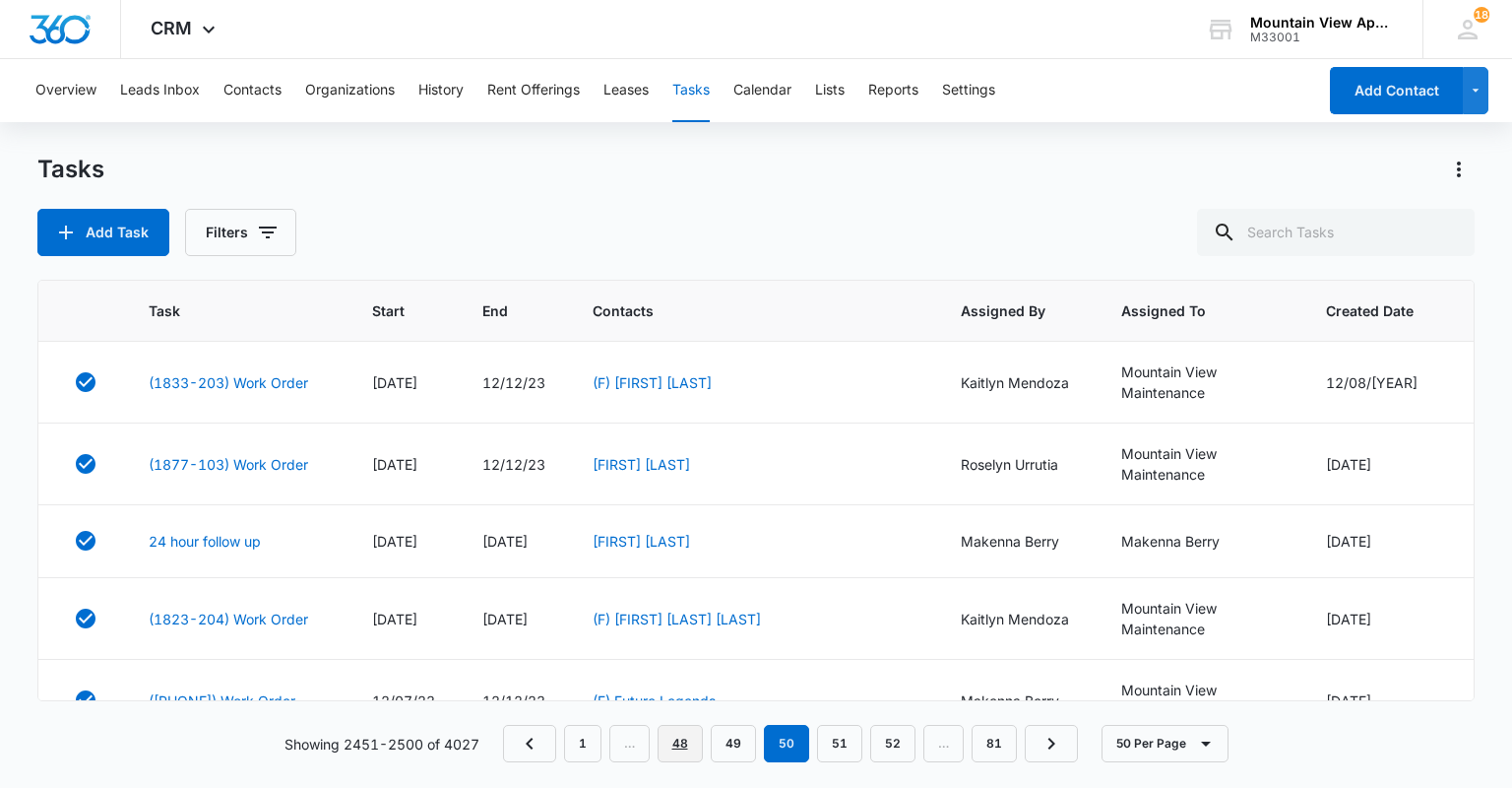 click on "48" at bounding box center (680, 744) 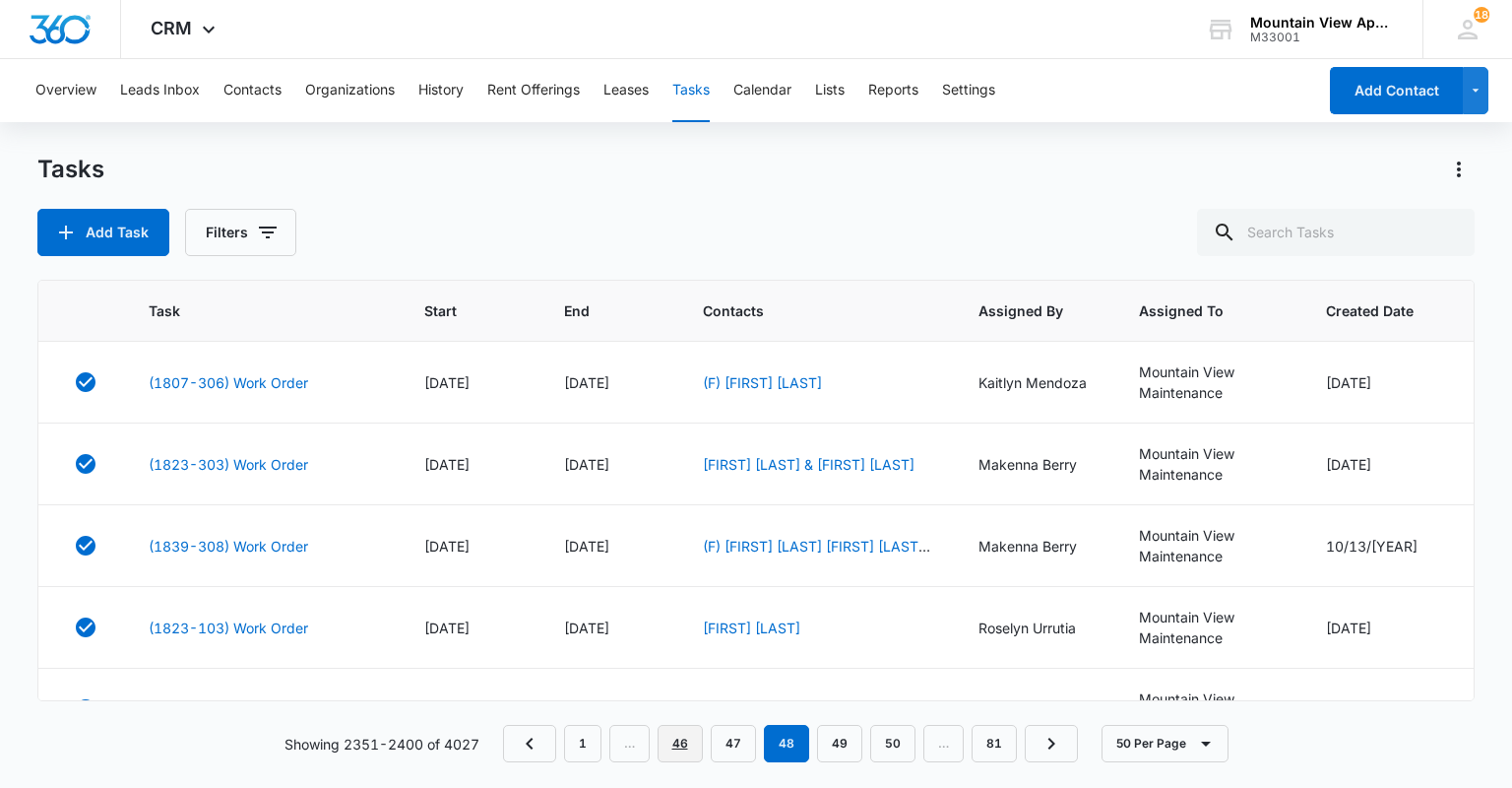 click on "46" at bounding box center [680, 744] 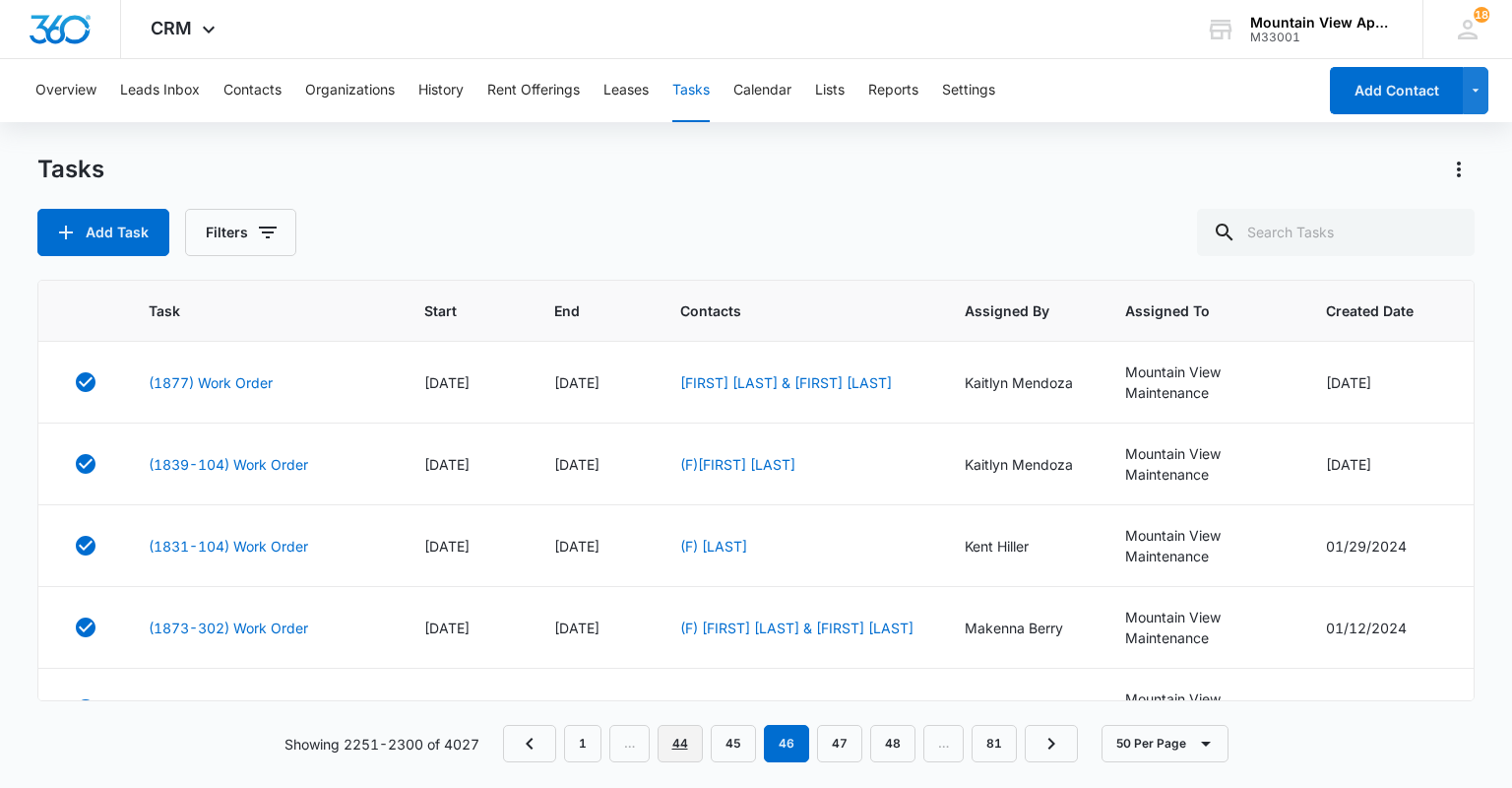 click on "44" at bounding box center [680, 744] 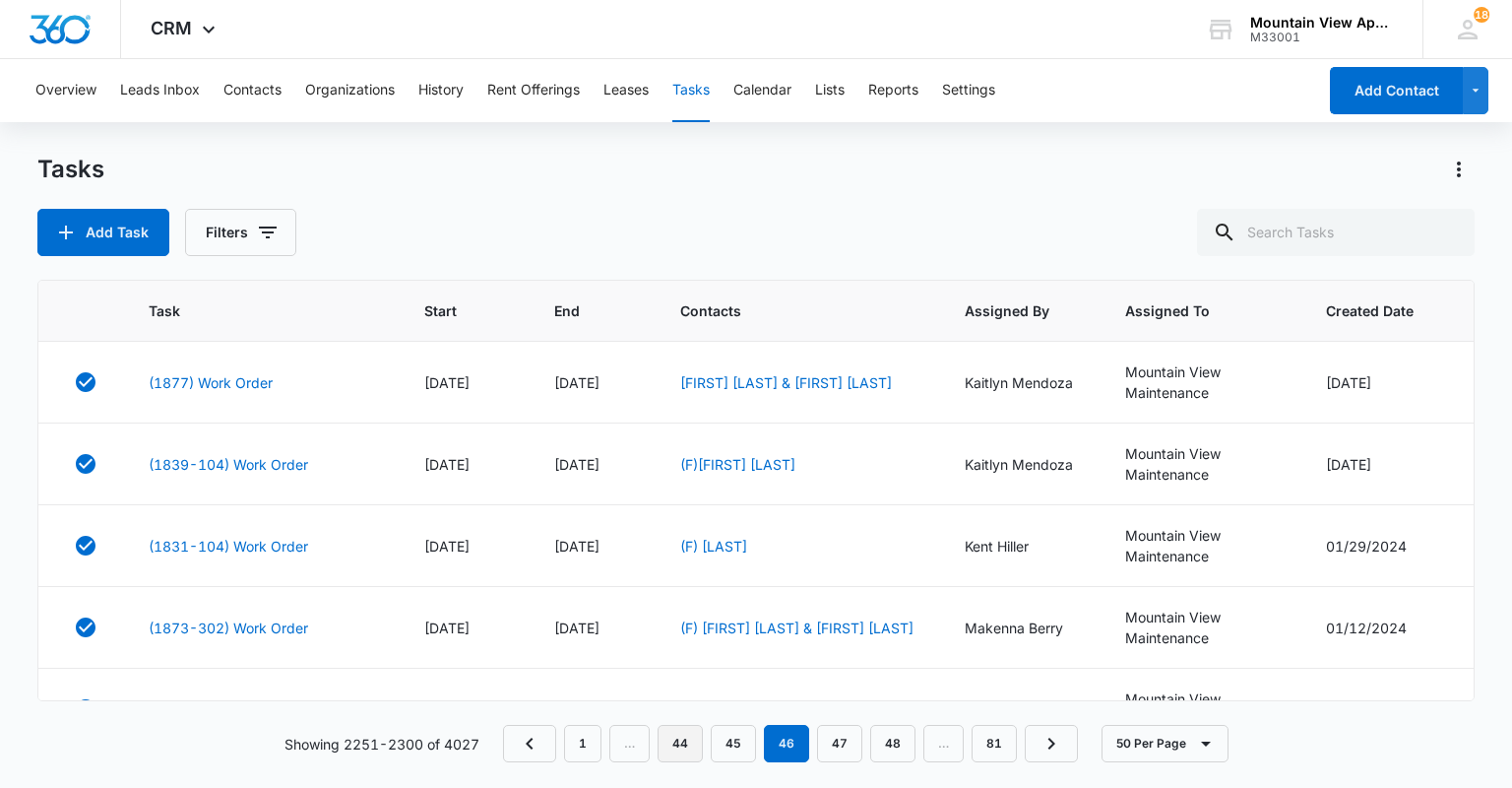 click on "CRM Apps Reputation Websites Forms CRM Email Social Content Ads Intelligence Files Brand Settings [CITY] Apartments At Raindance M33001 Your Accounts View All 18 RU [FIRST] [LAST] mvassist@[DOMAIN].com My Profile 18 Notifications Support Logout Terms & Conditions   •   Privacy Policy Overview Leads Inbox Contacts Organizations History Rent Offerings Leases Tasks Calendar Lists Reports Settings Add Contact Tasks Add Task Filters Task Start End Contacts Assigned By Assigned To Created Date (1877) Work Order   [DATE] [DATE] [FIRST] [LAST] & [FIRST] [LAST] [FIRST] [LAST] [CITY] Maintenance [DATE] (1839-104) Work Order   [DATE] [DATE] (F) [FIRST] [LAST] [FIRST] [LAST] [CITY] Maintenance [DATE] (1831-104) Work Order   [DATE] [DATE] (F) [FIRST] [LAST] [FIRST] [LAST] [CITY] Maintenance [DATE] (1873-302) Work Order   [DATE] [DATE] (F) [FIRST] [LAST] & [FIRST] [LAST] [FIRST] [LAST] [CITY] Maintenance [DATE] (1853-202) Work Order   [DATE] [DATE]   1" at bounding box center (756, 394) 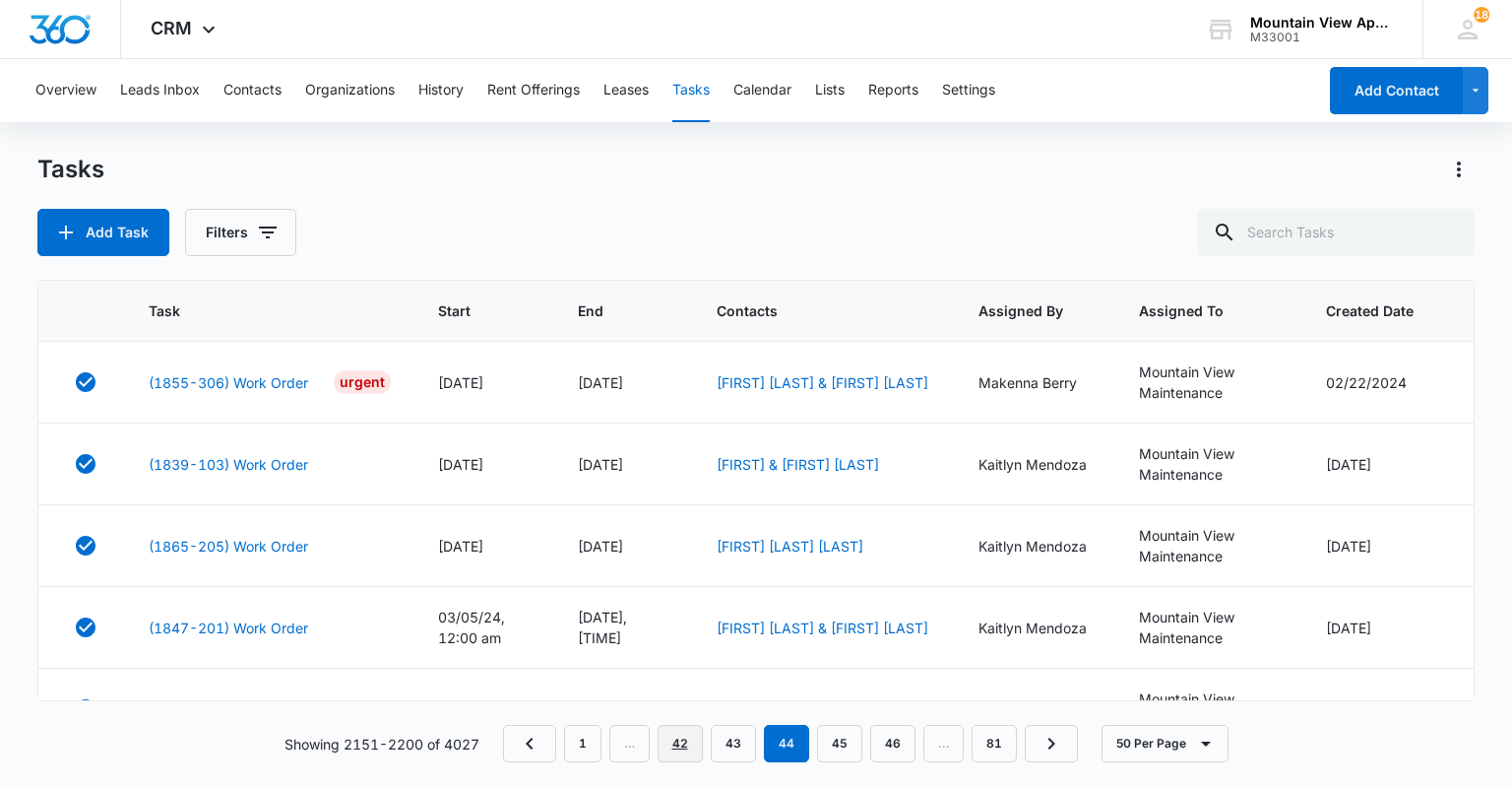 click on "42" at bounding box center (680, 744) 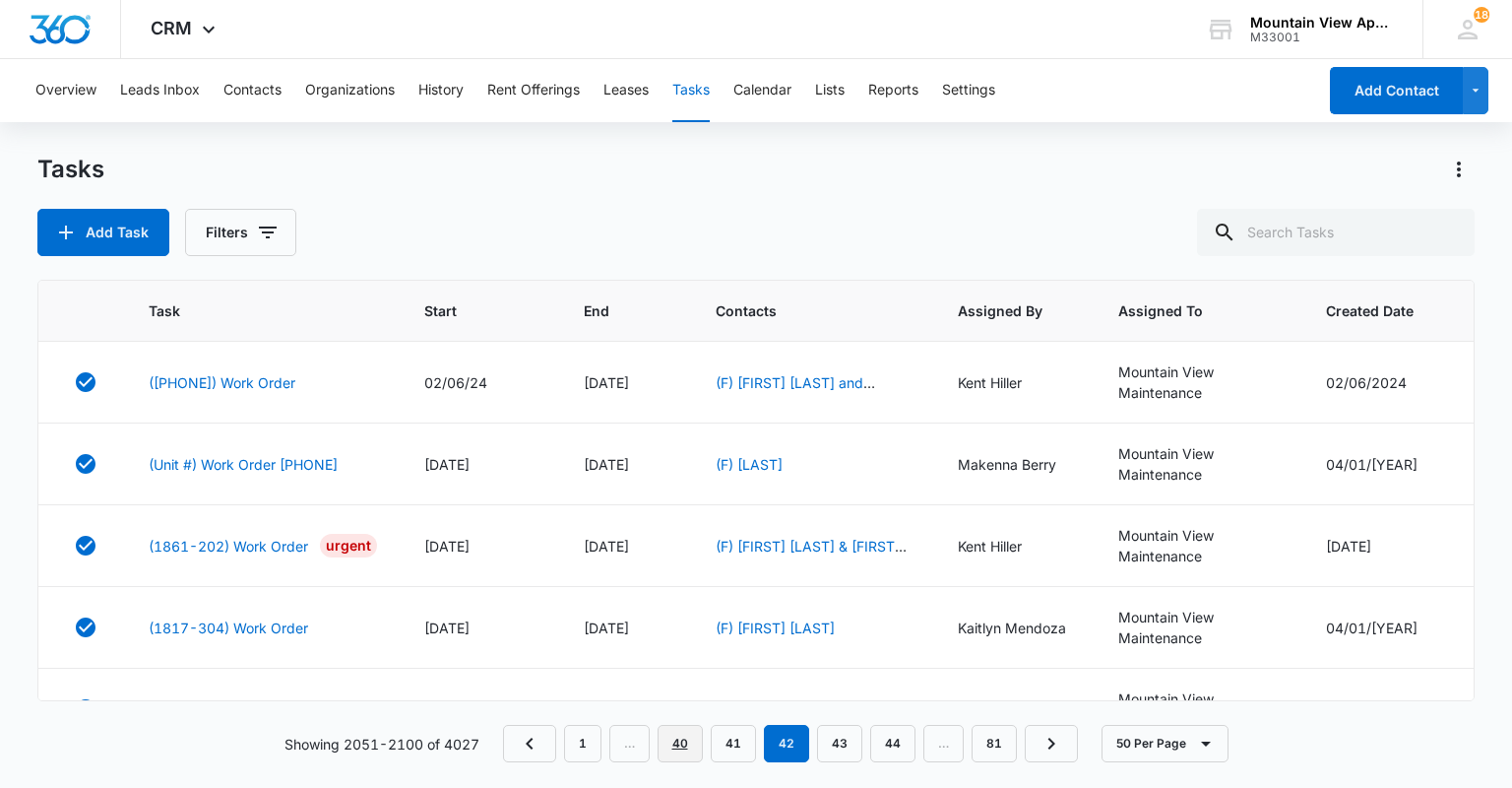 click on "40" at bounding box center (680, 744) 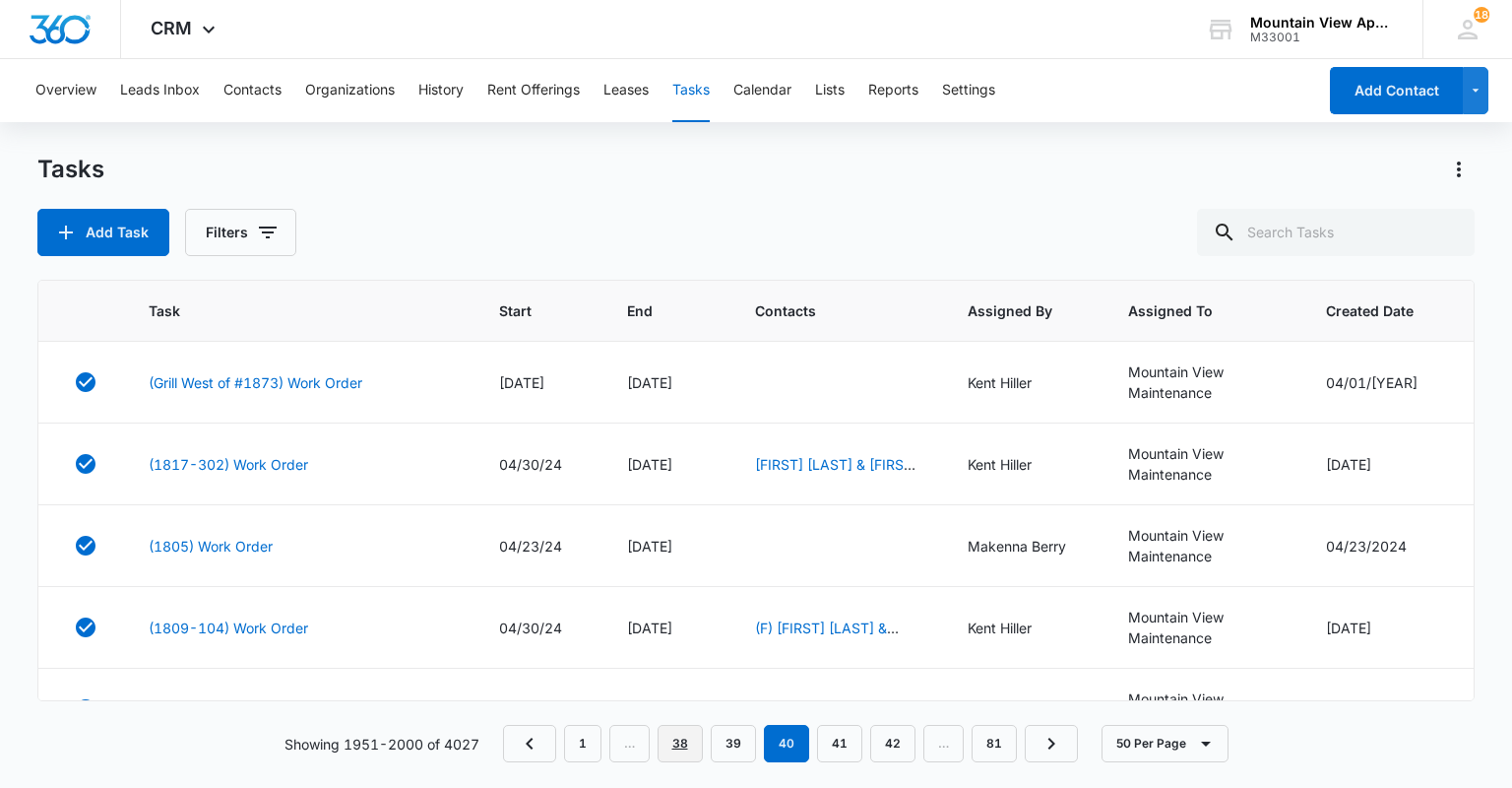 click on "38" at bounding box center (680, 744) 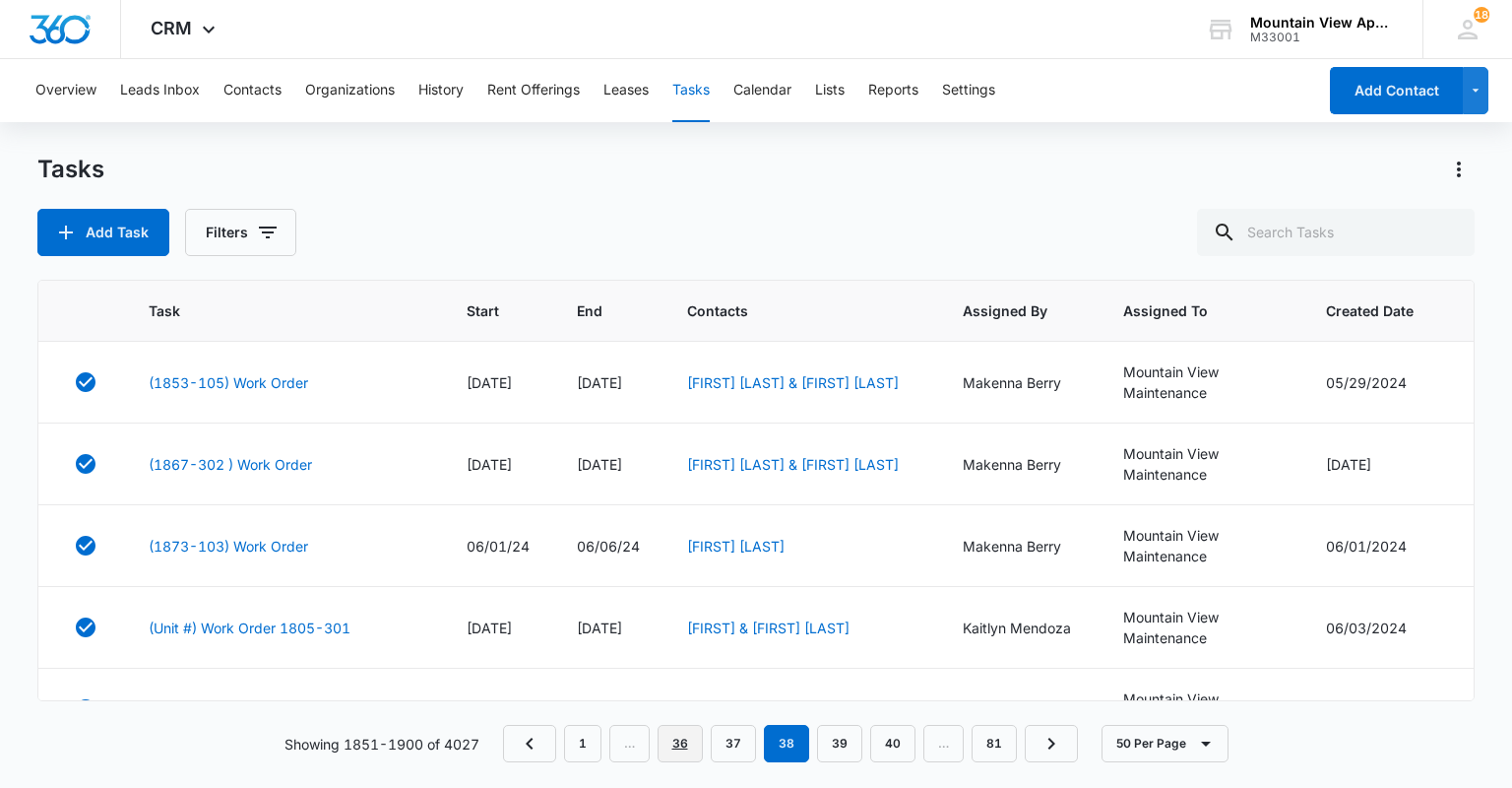 click on "36" at bounding box center (680, 744) 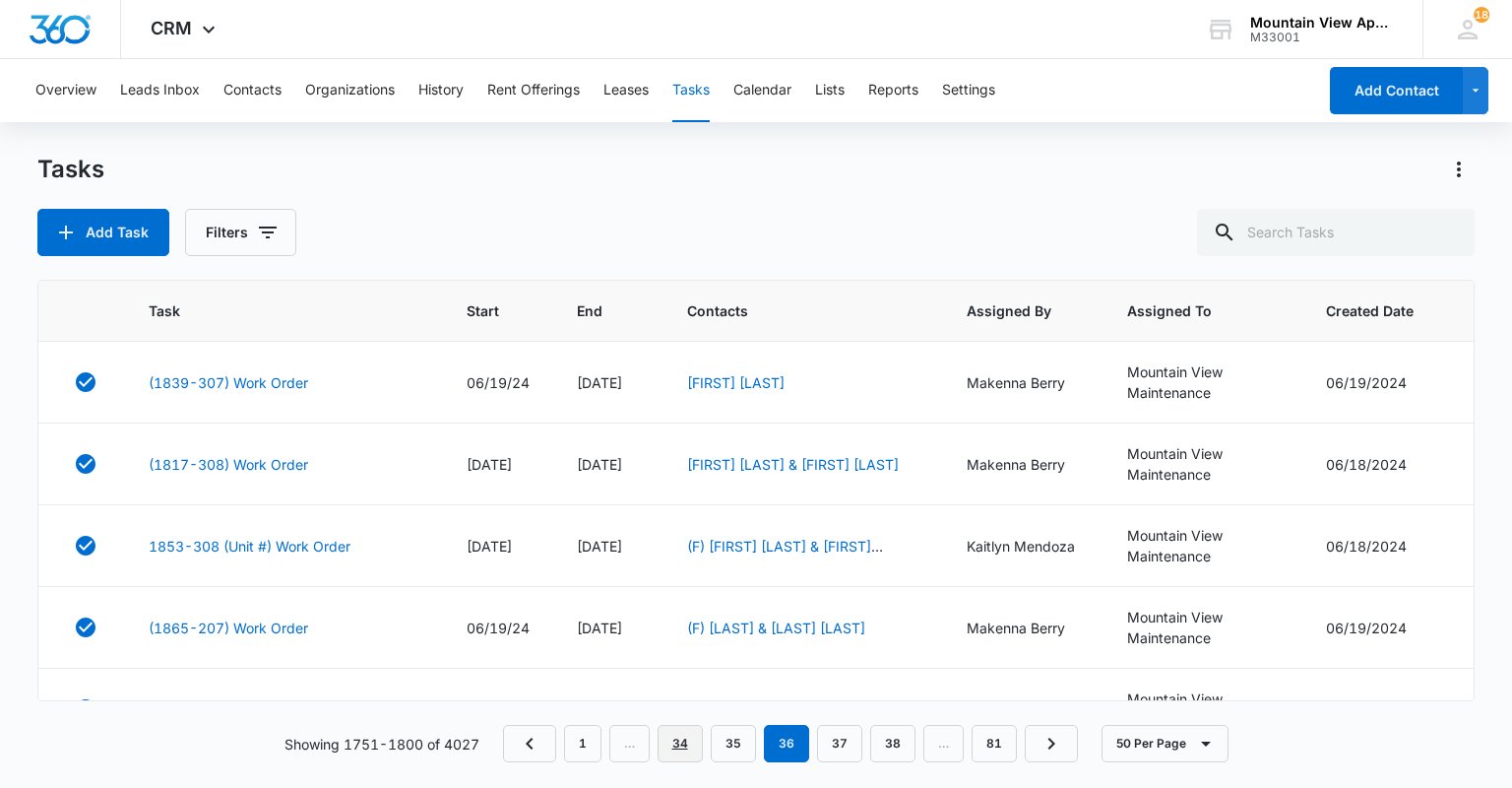 click on "34" at bounding box center [680, 744] 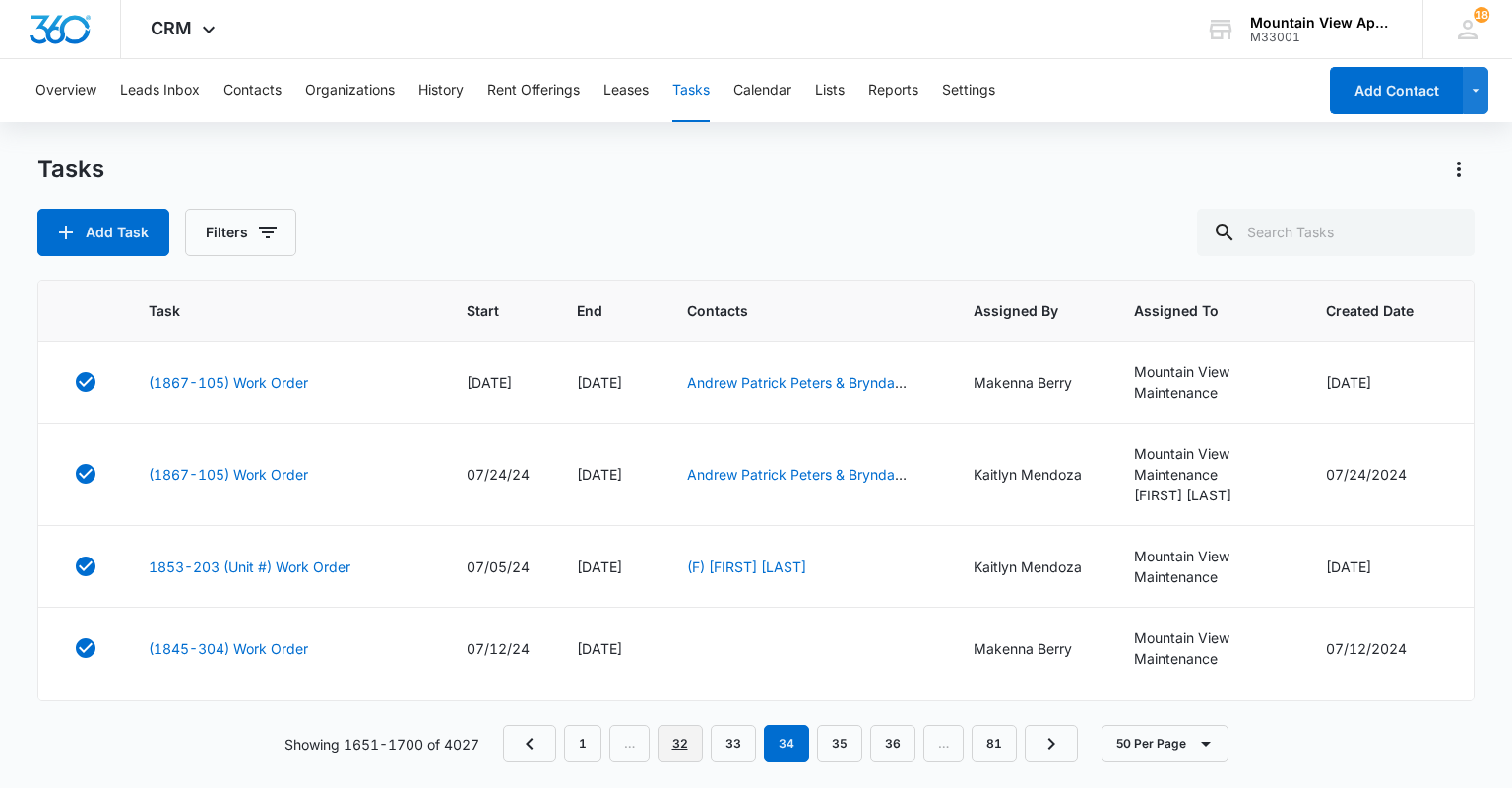 click on "32" at bounding box center (680, 744) 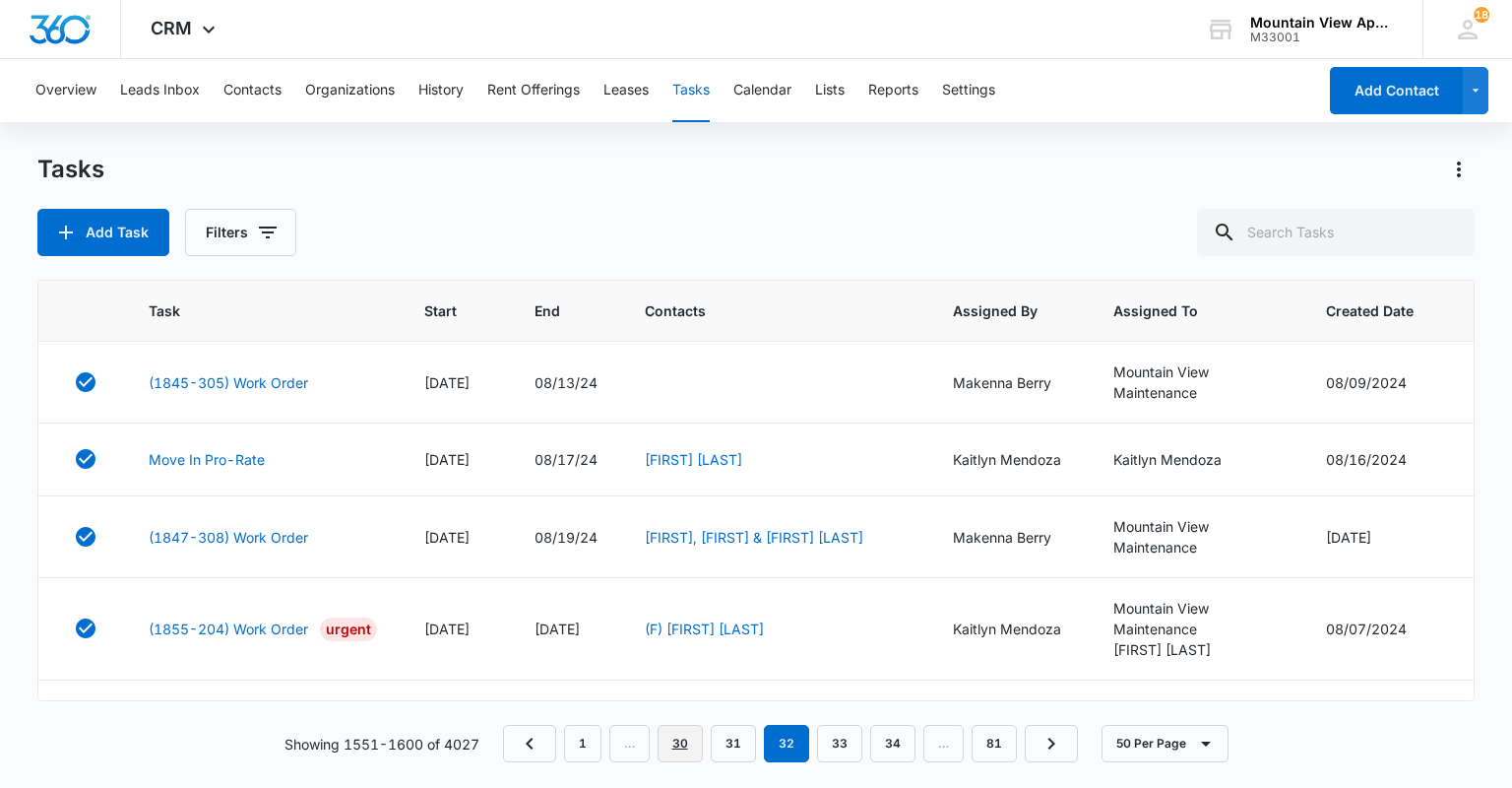 click on "30" at bounding box center [680, 744] 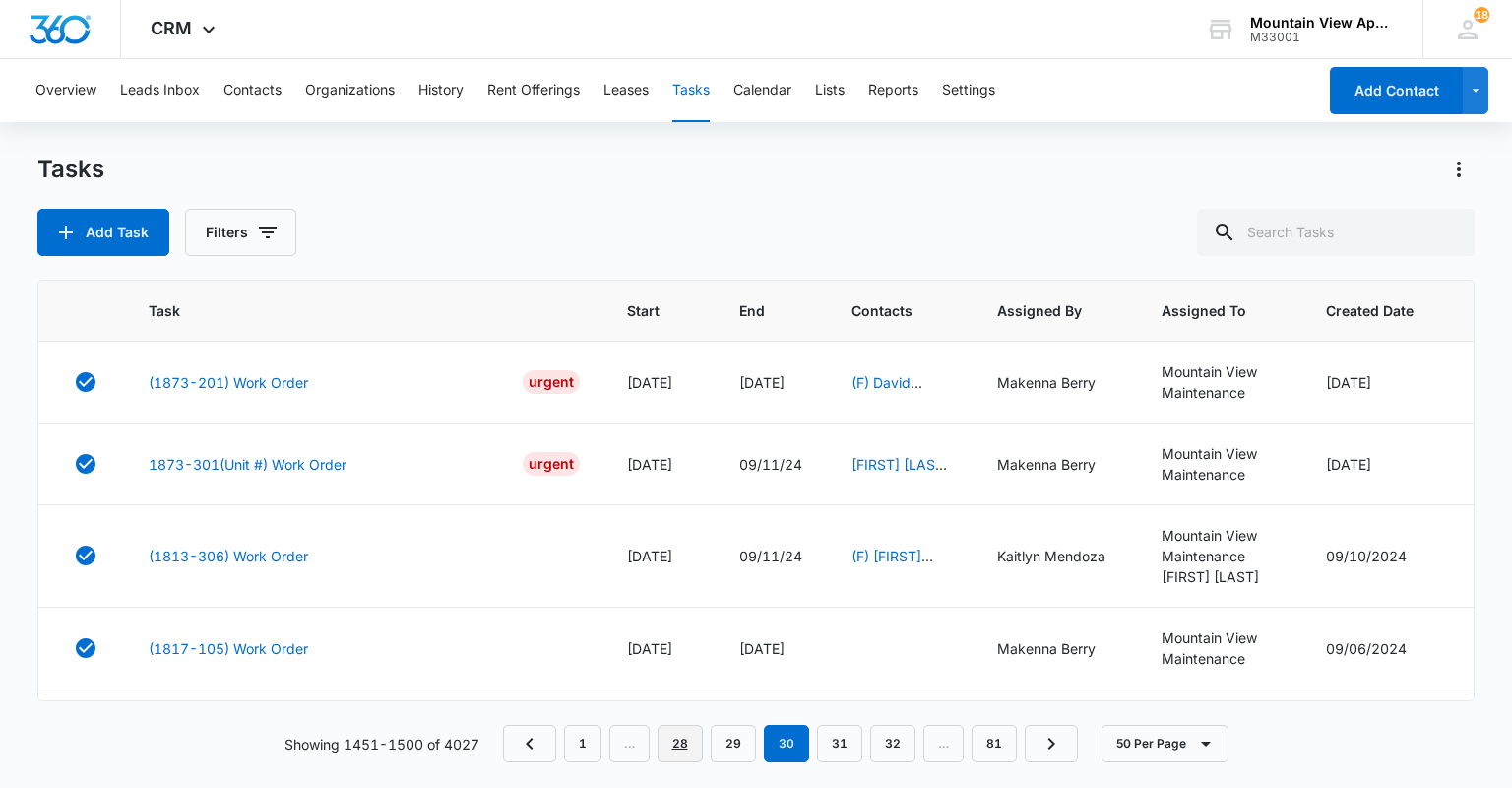 click on "28" at bounding box center (680, 744) 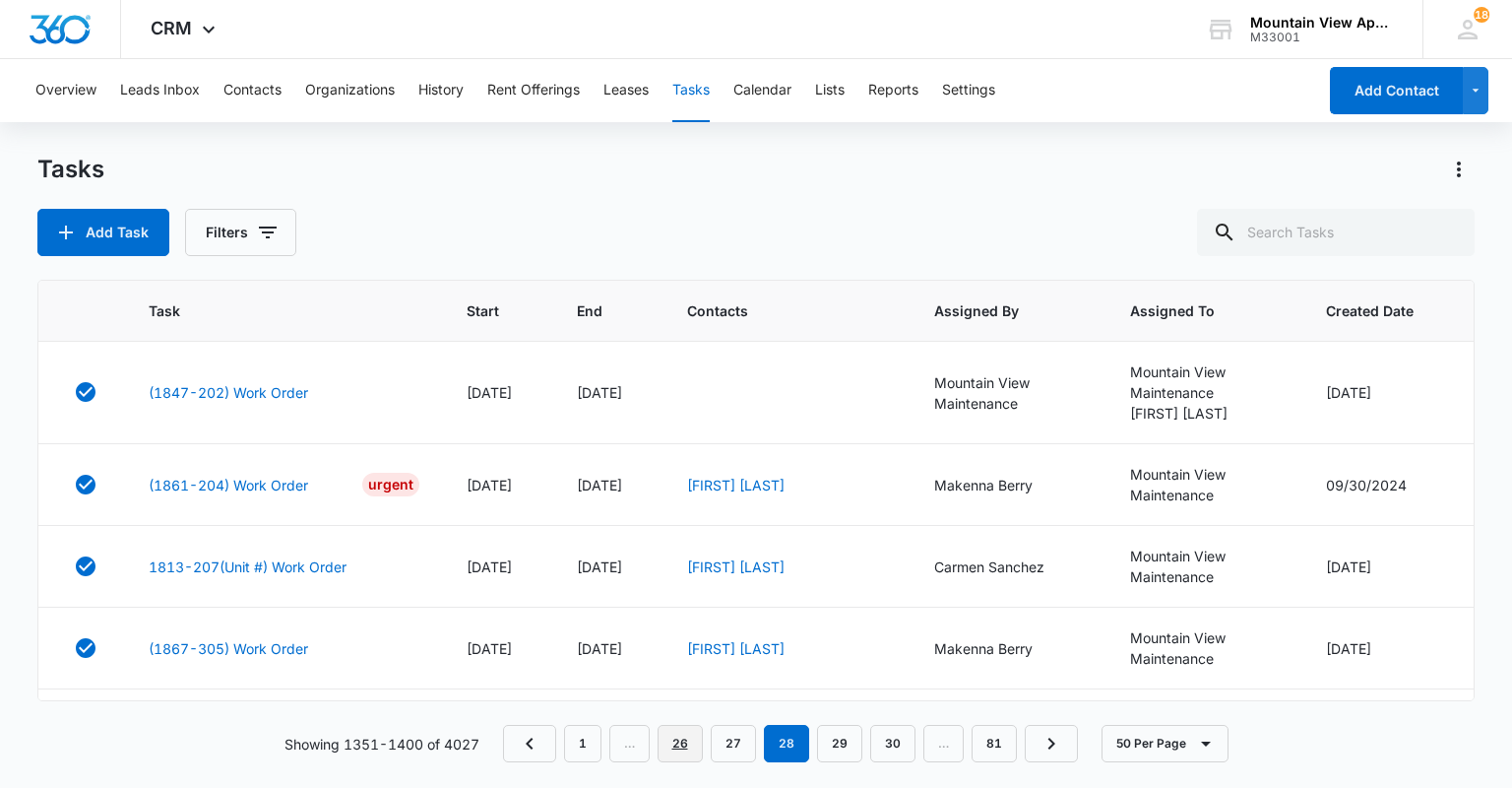 click on "26" at bounding box center (680, 744) 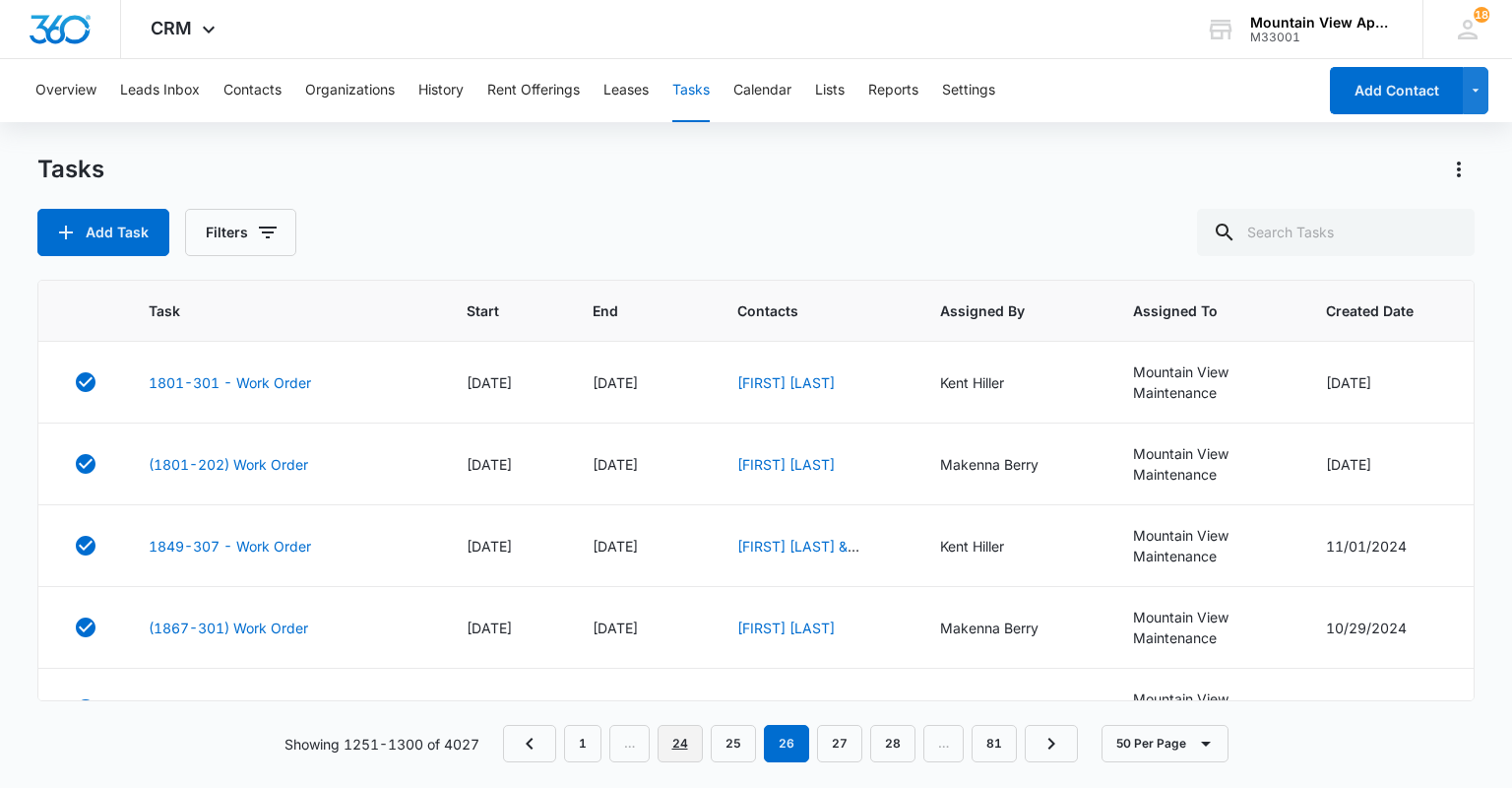 click on "24" at bounding box center (680, 744) 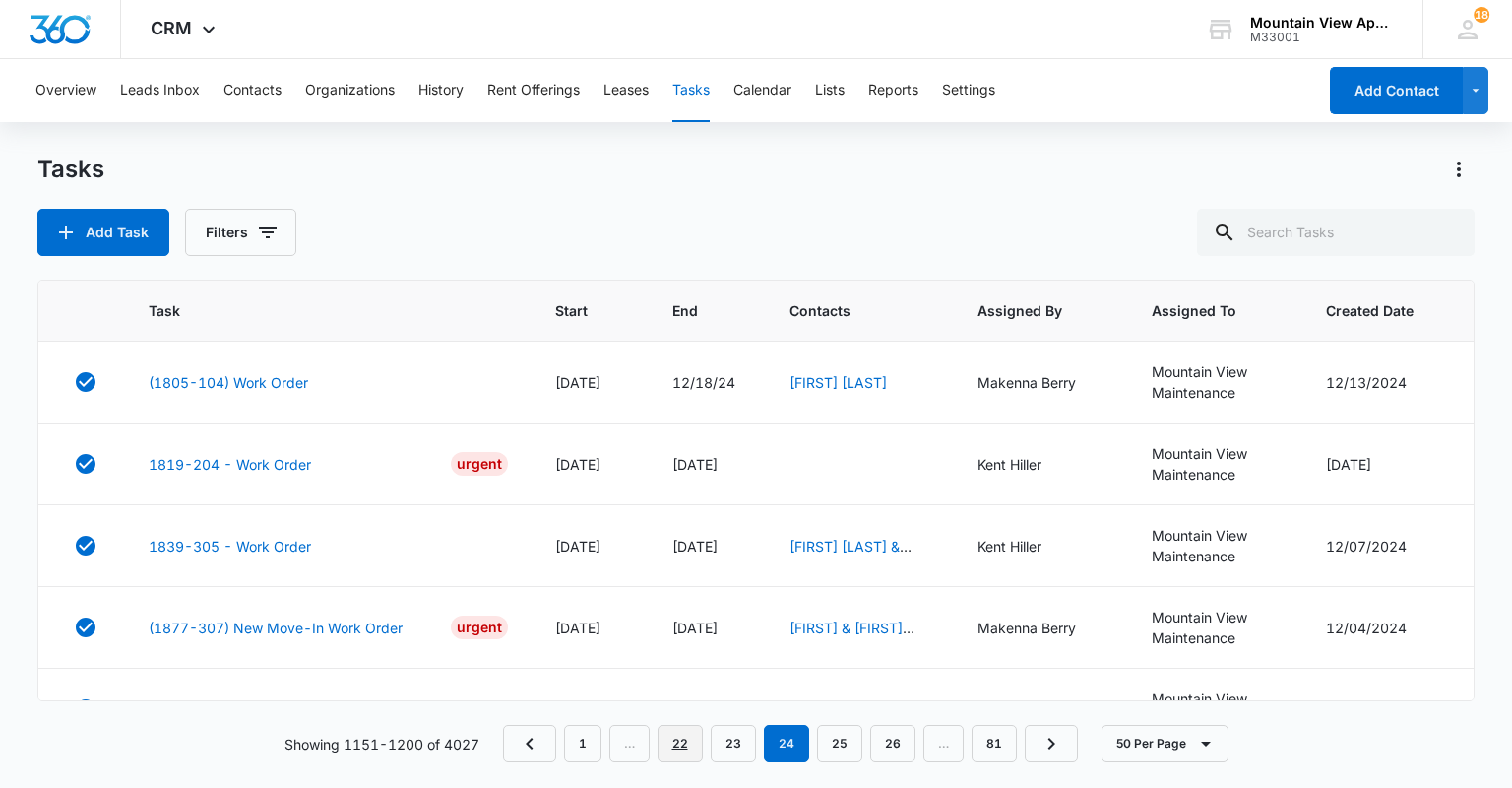 click on "22" at bounding box center [680, 744] 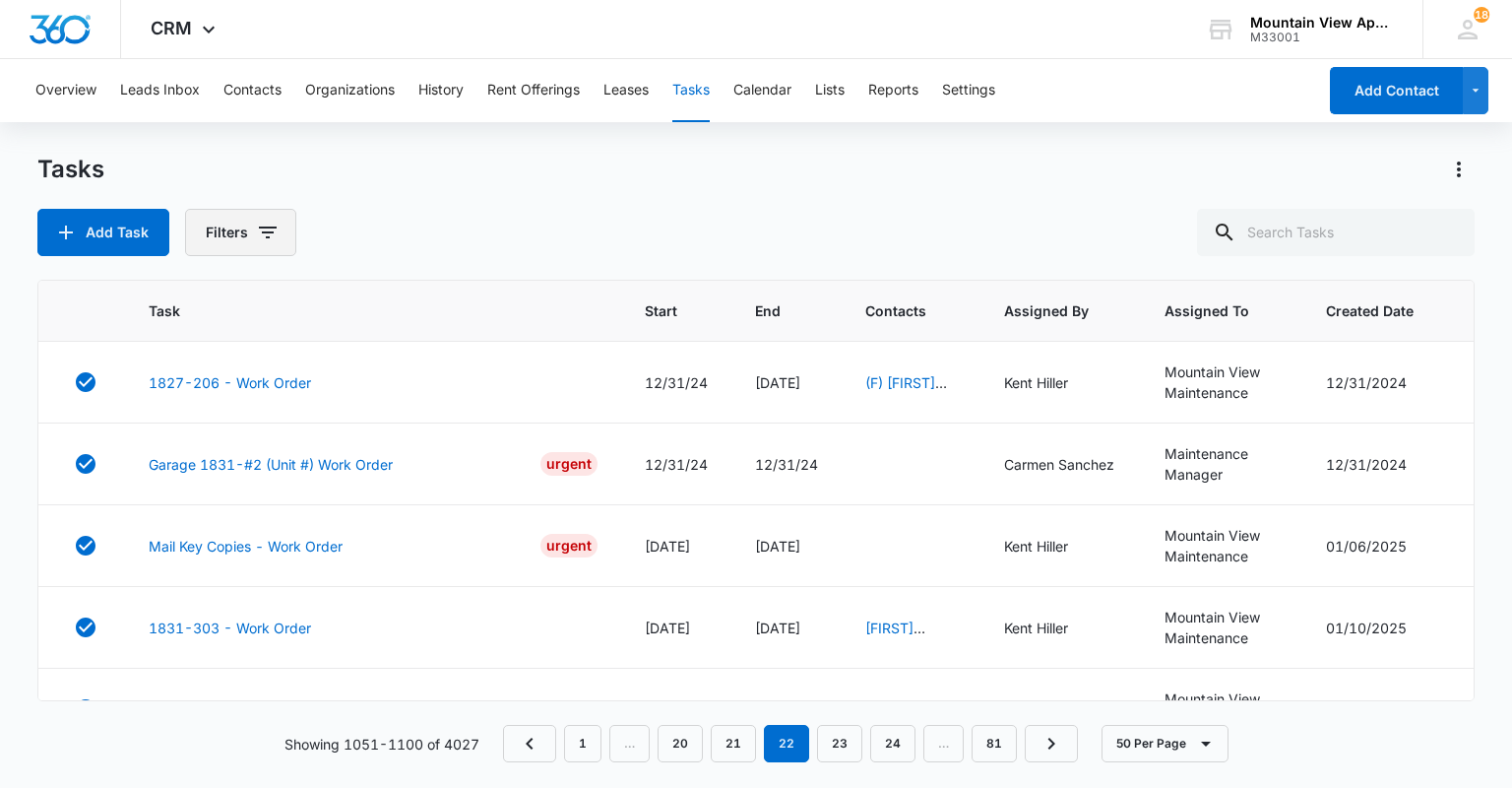 click 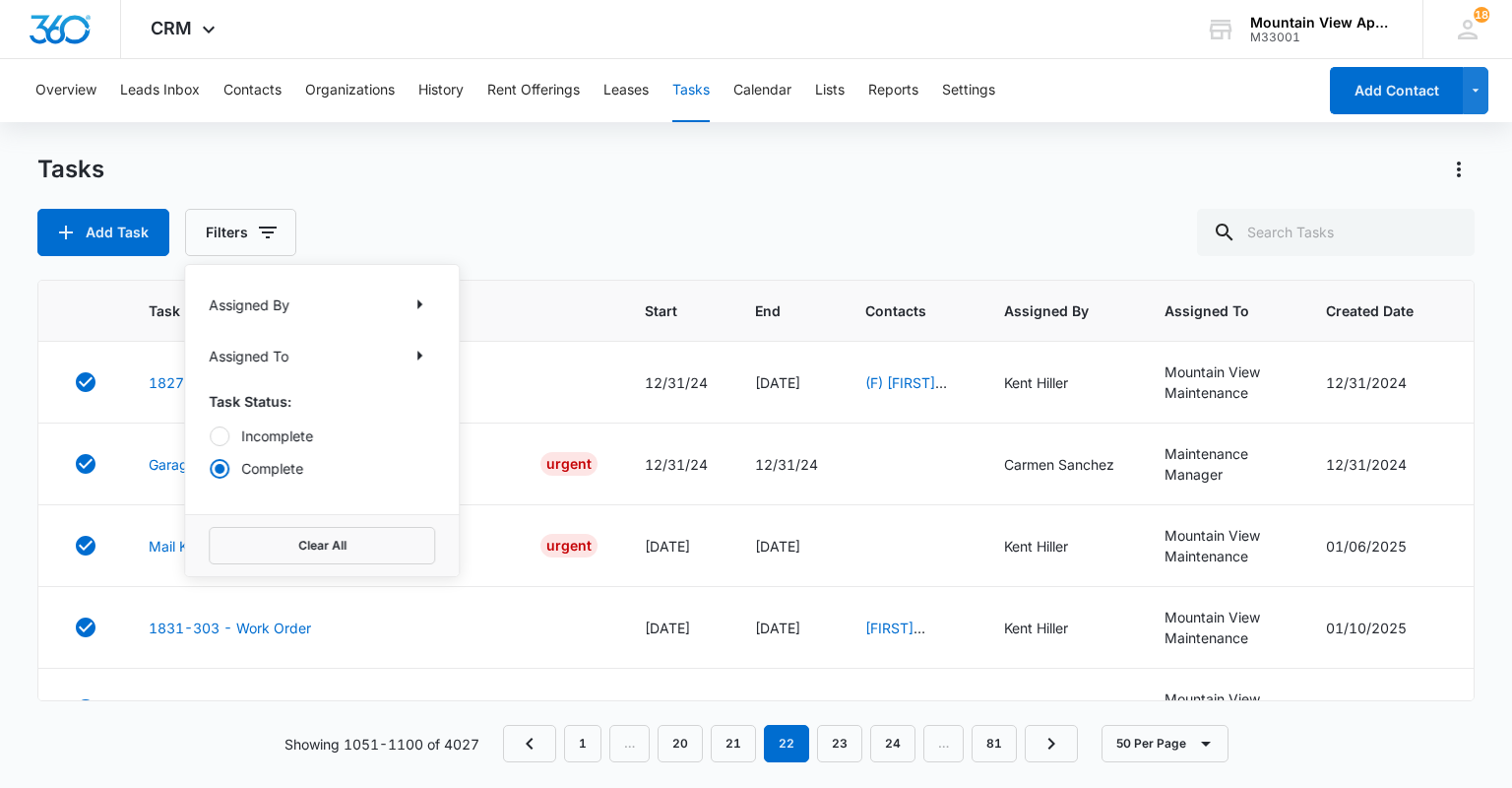 click on "Tasks Add Task Filters Assigned By Assigned To Task Status: Incomplete Complete Clear All" at bounding box center [755, 205] 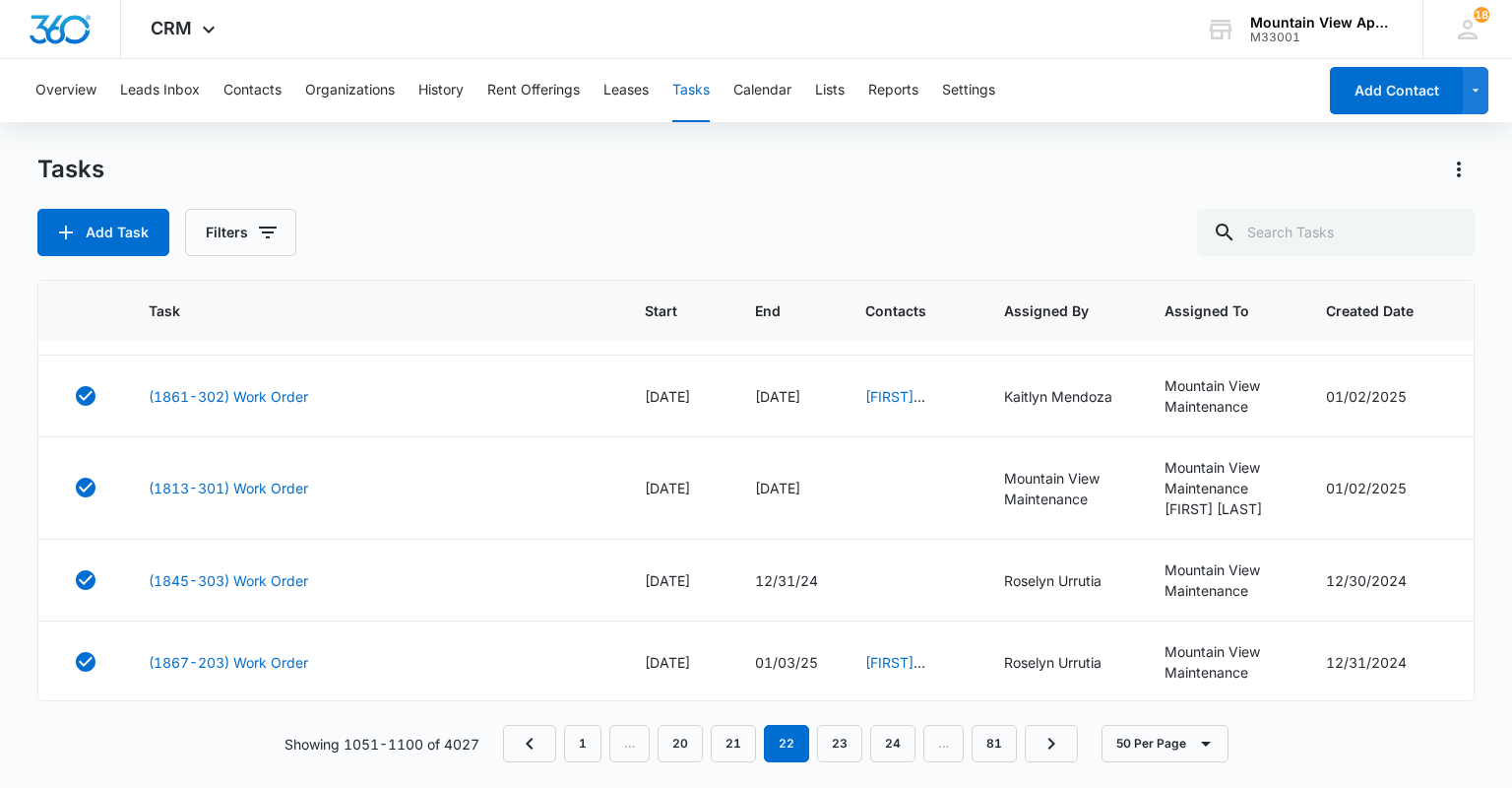 scroll, scrollTop: 3791, scrollLeft: 0, axis: vertical 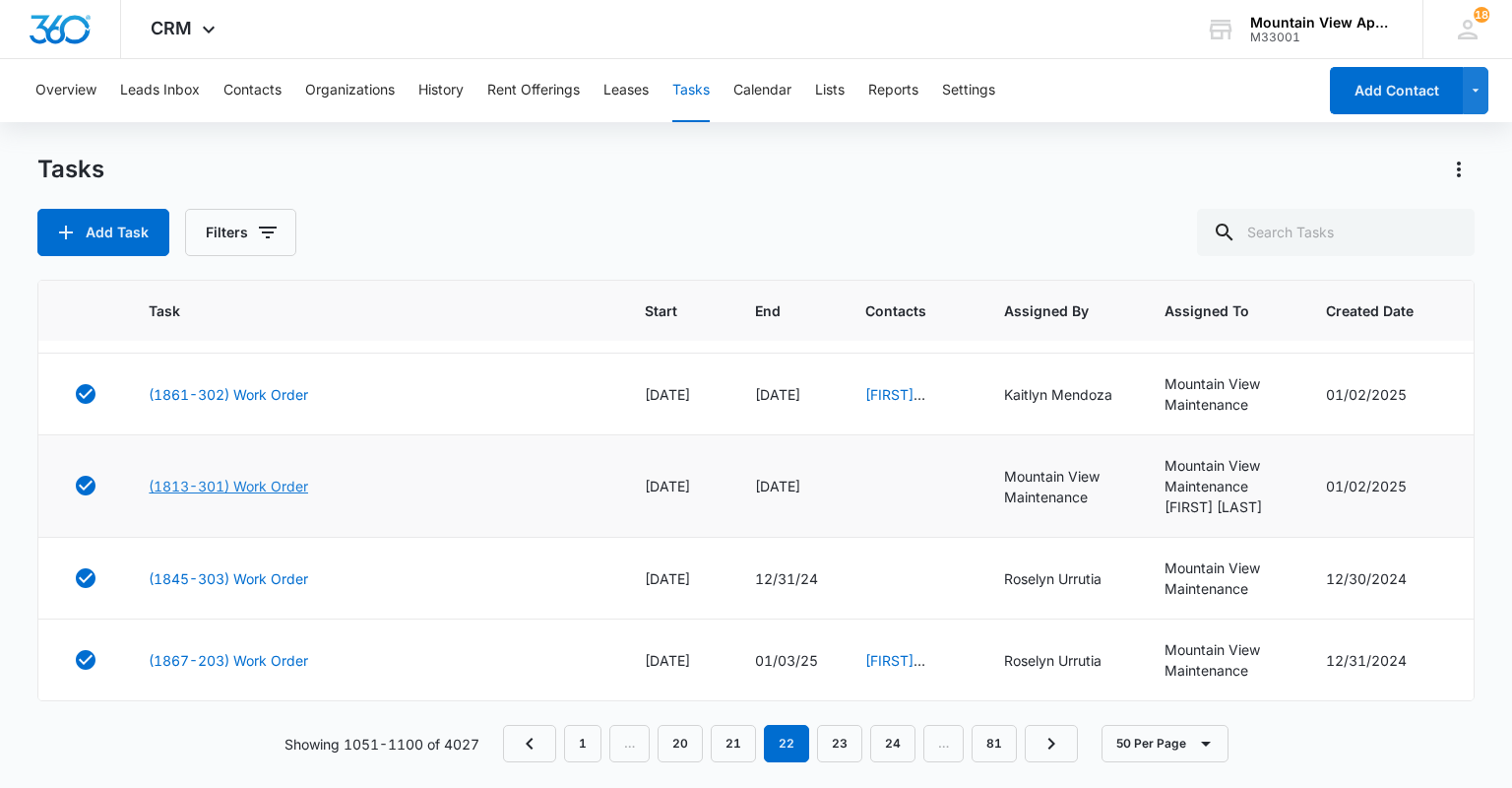 click on "(1813-301) Work Order" at bounding box center [228, 486] 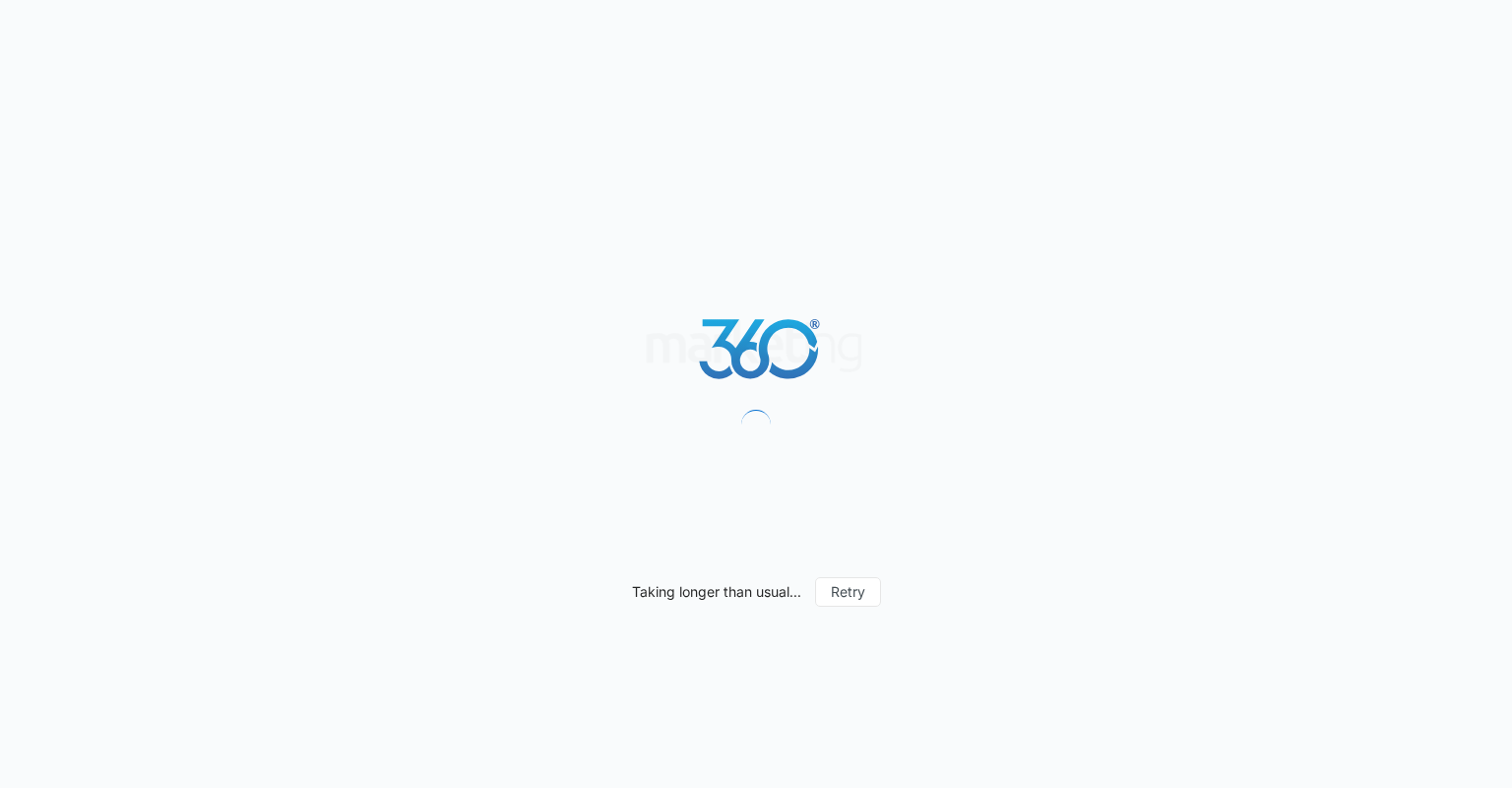 scroll, scrollTop: 0, scrollLeft: 0, axis: both 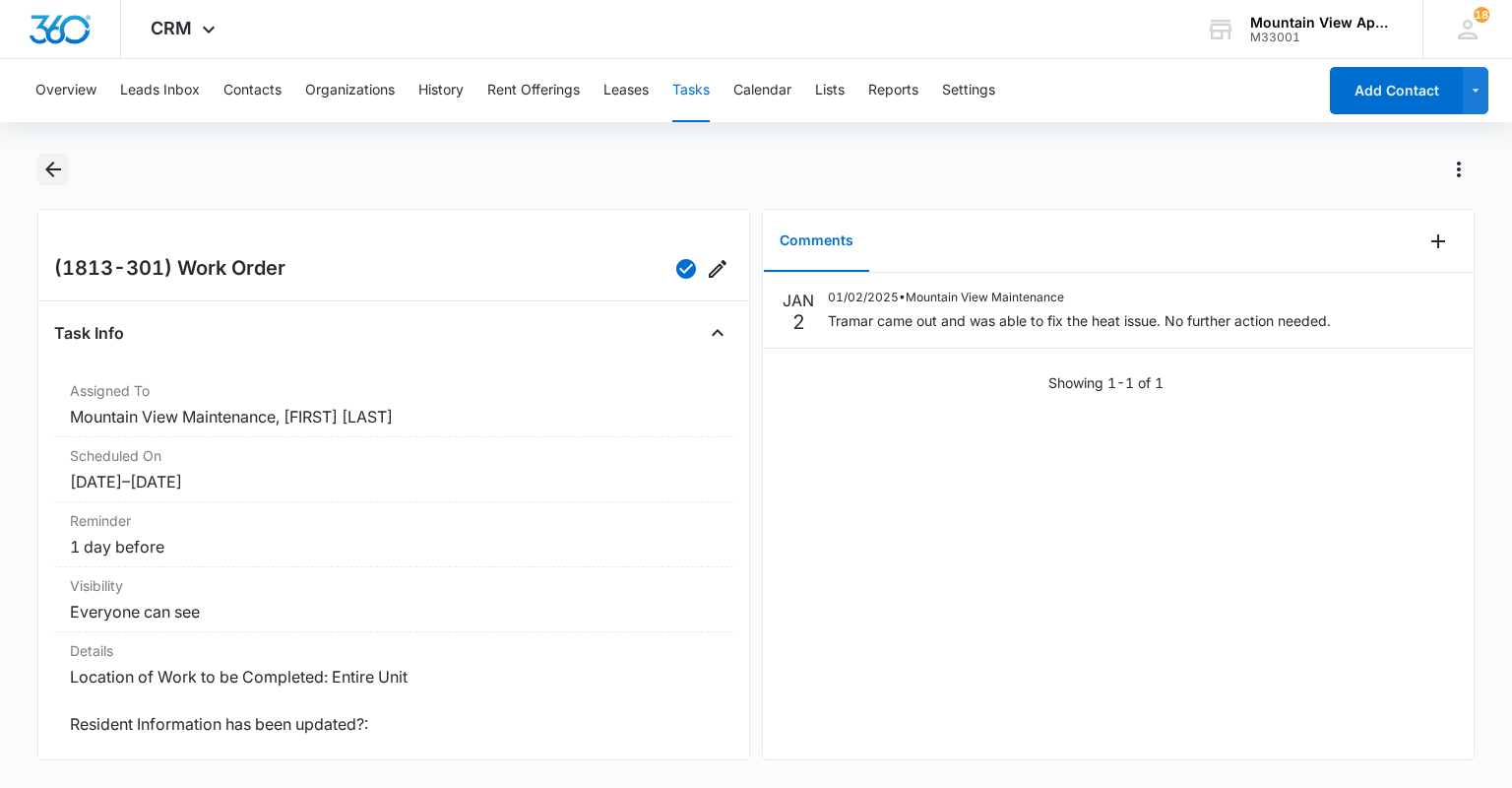click 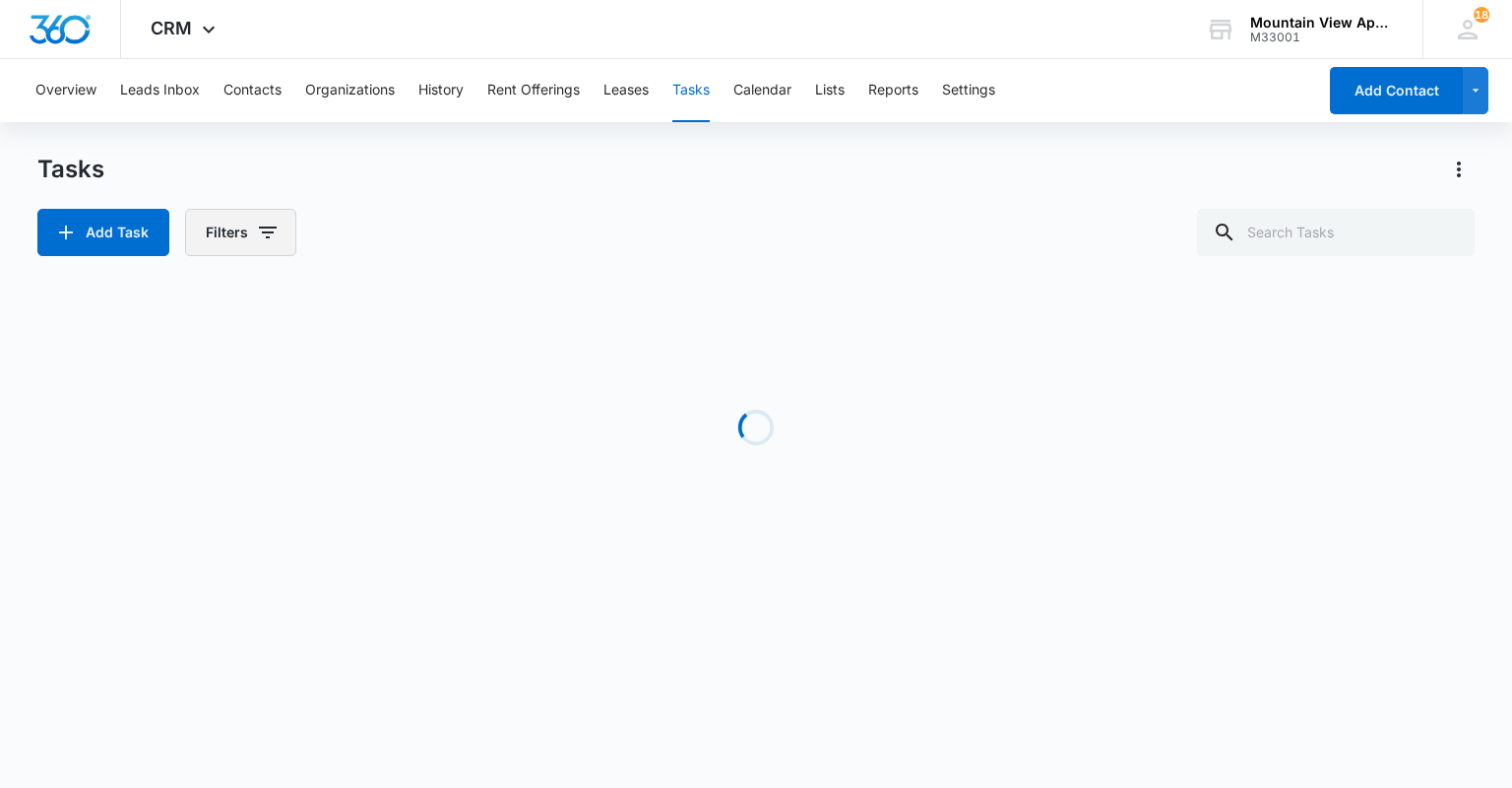 click on "Filters" at bounding box center (240, 232) 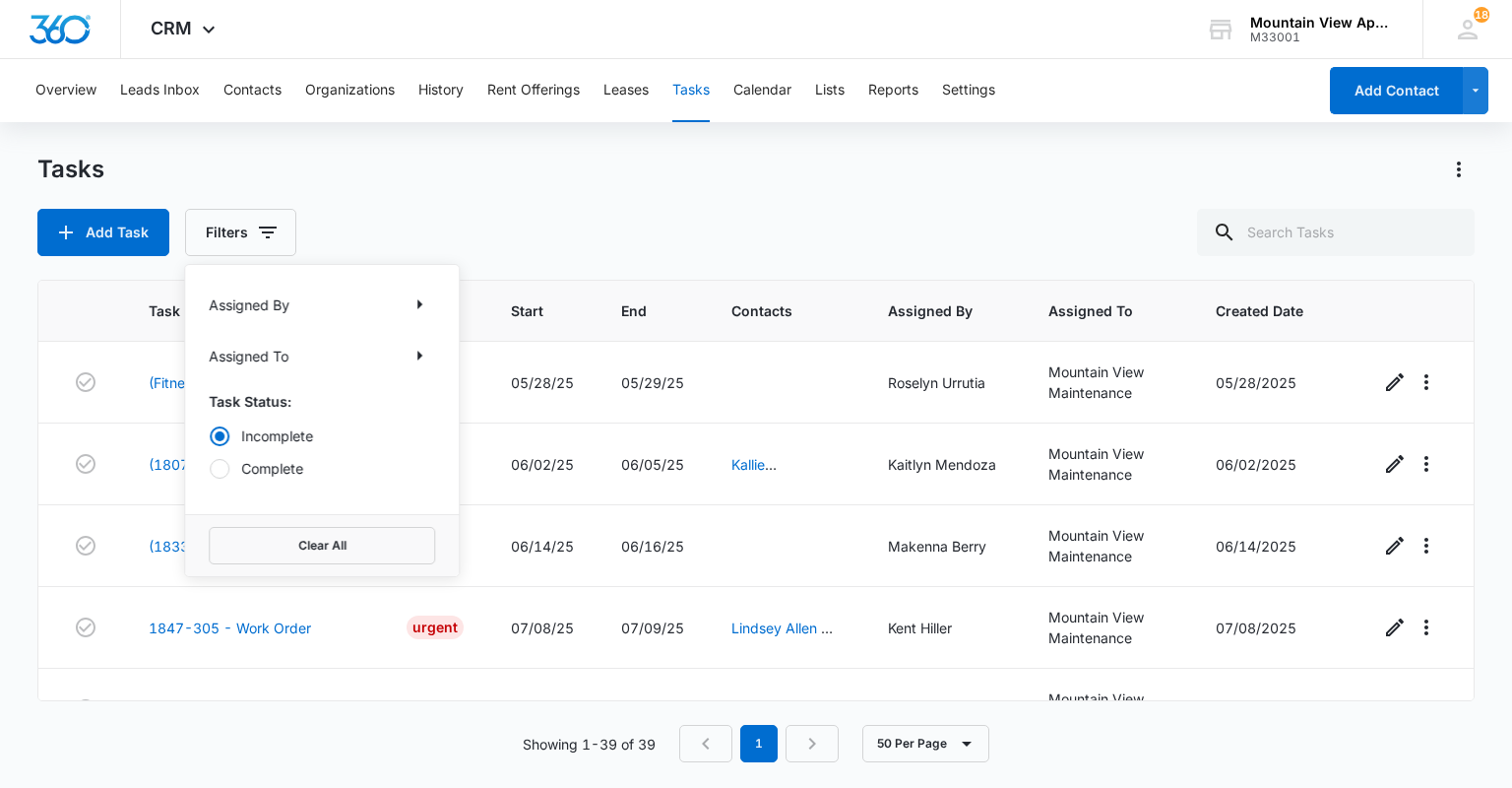 click on "Complete" at bounding box center (322, 468) 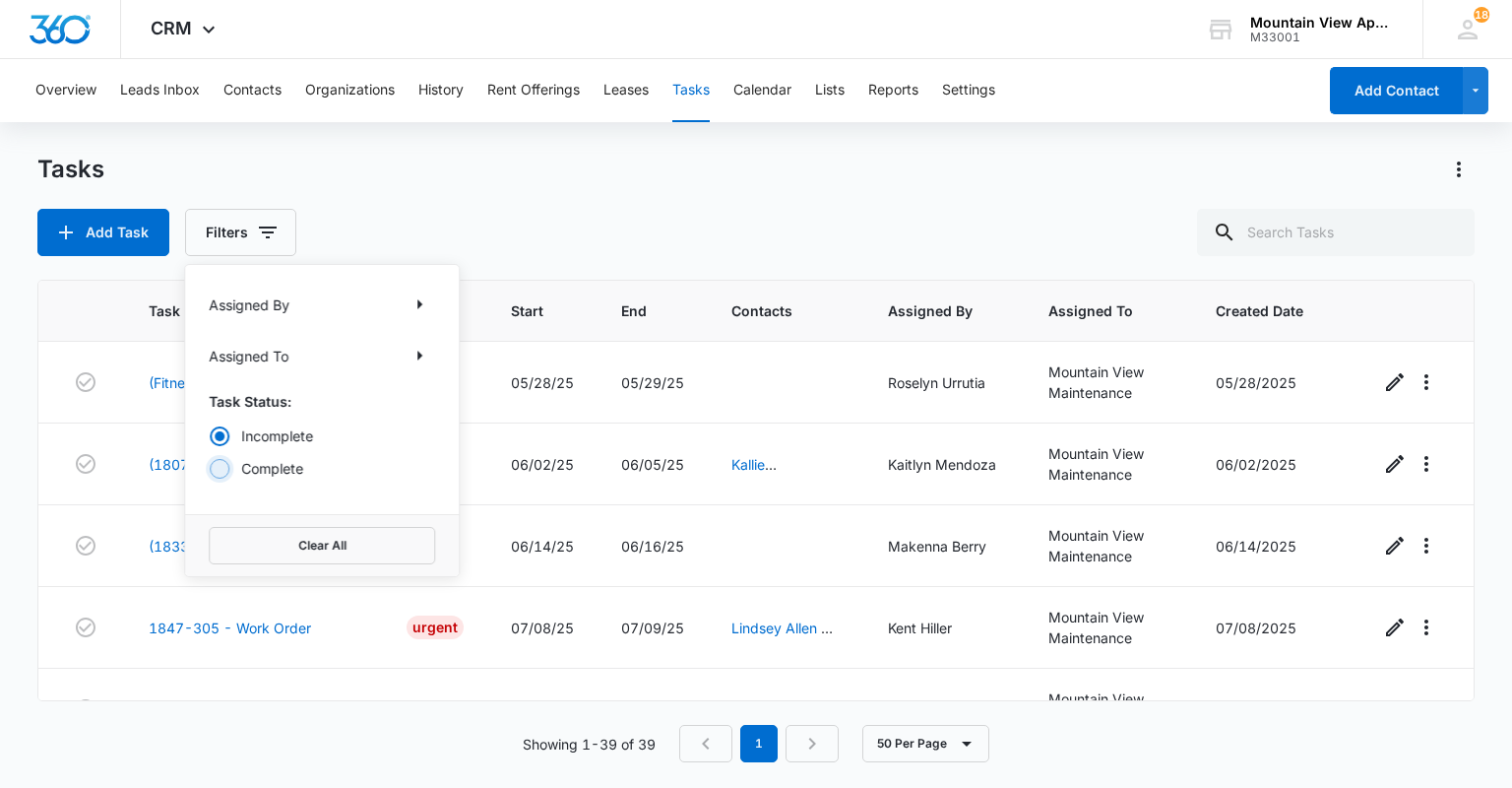 click on "Complete" at bounding box center (209, 468) 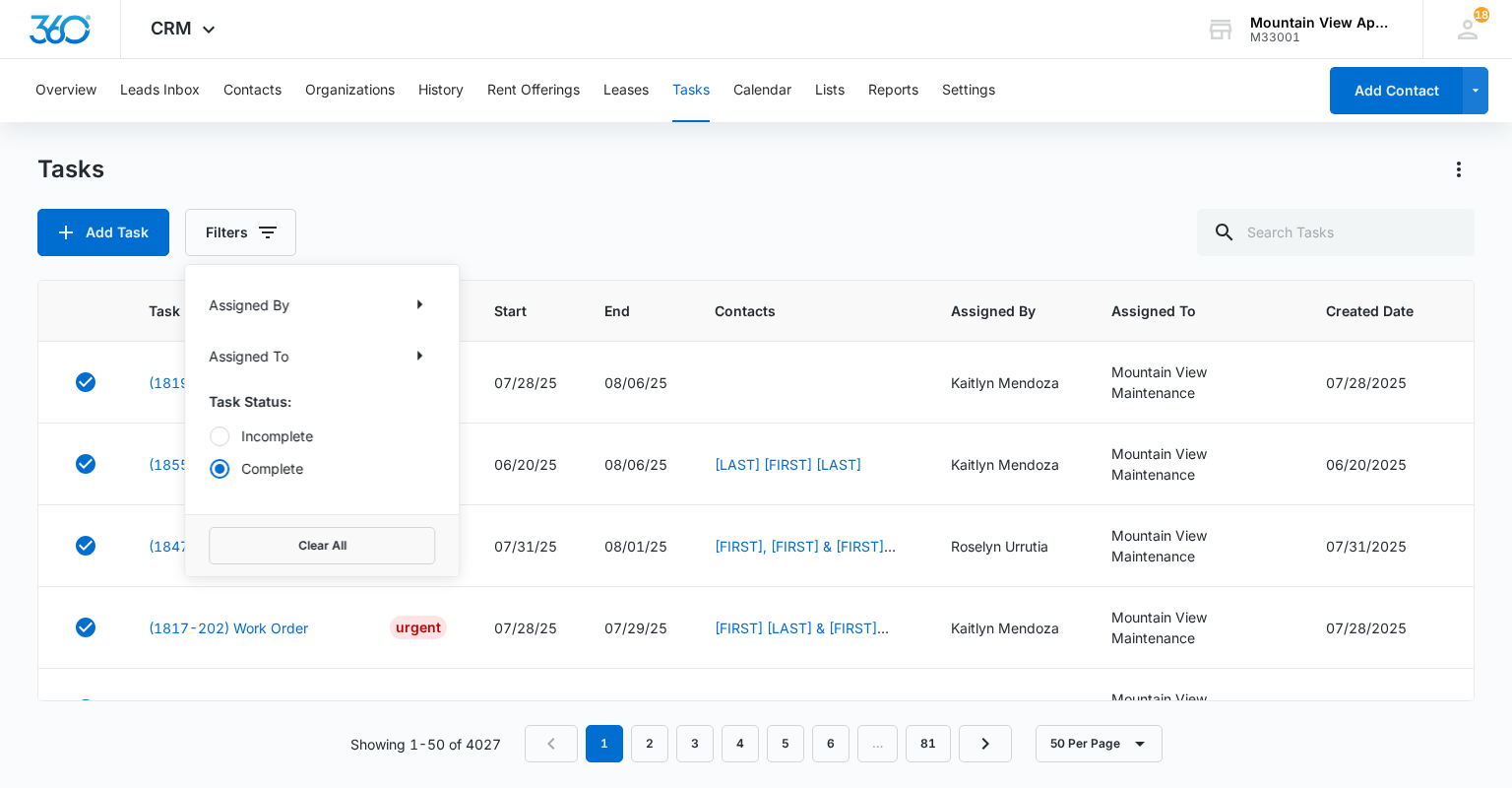 click on "1 2 3 4 5 6 … 81" at bounding box center [768, 744] 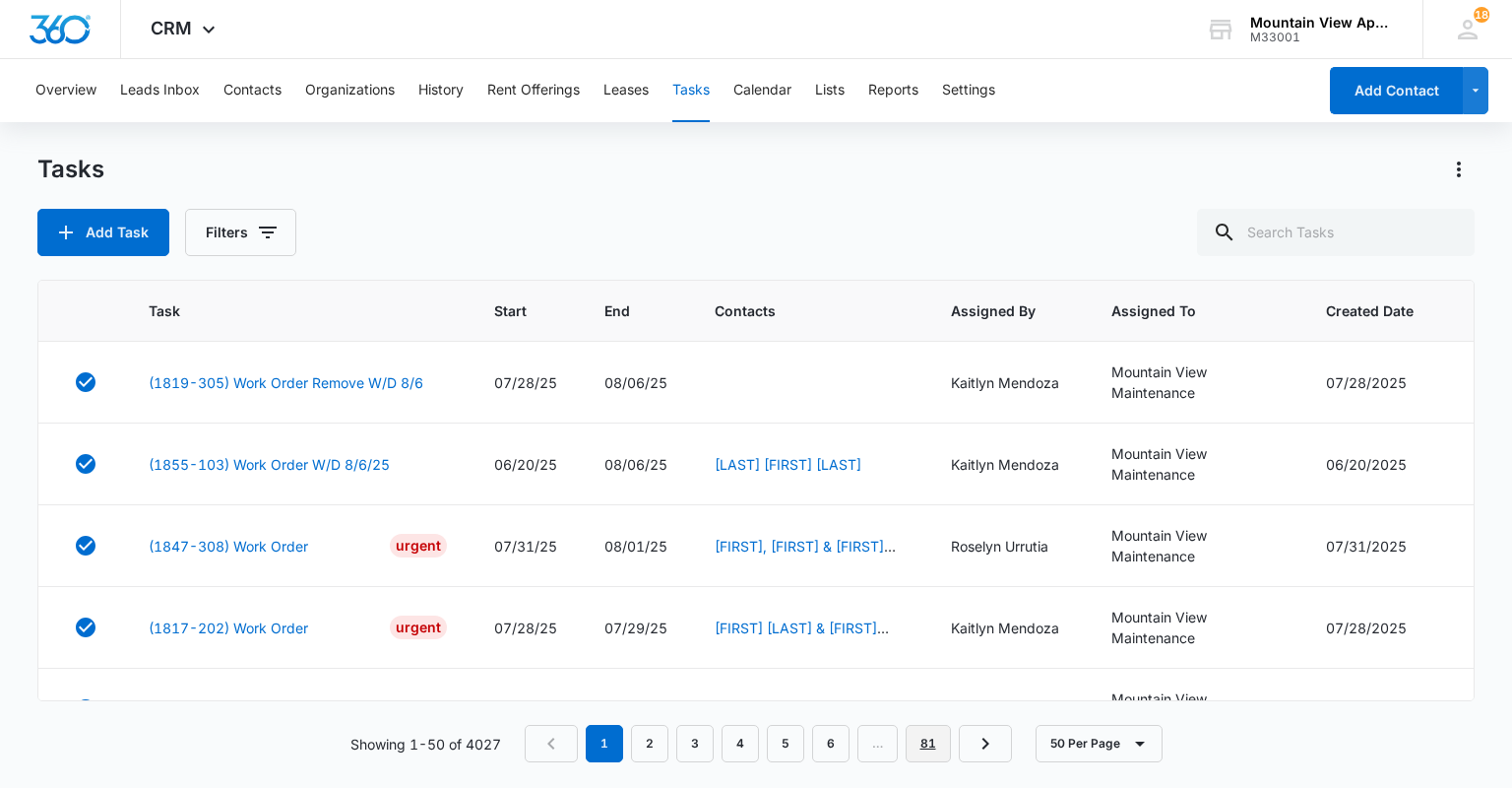 click on "81" at bounding box center (928, 744) 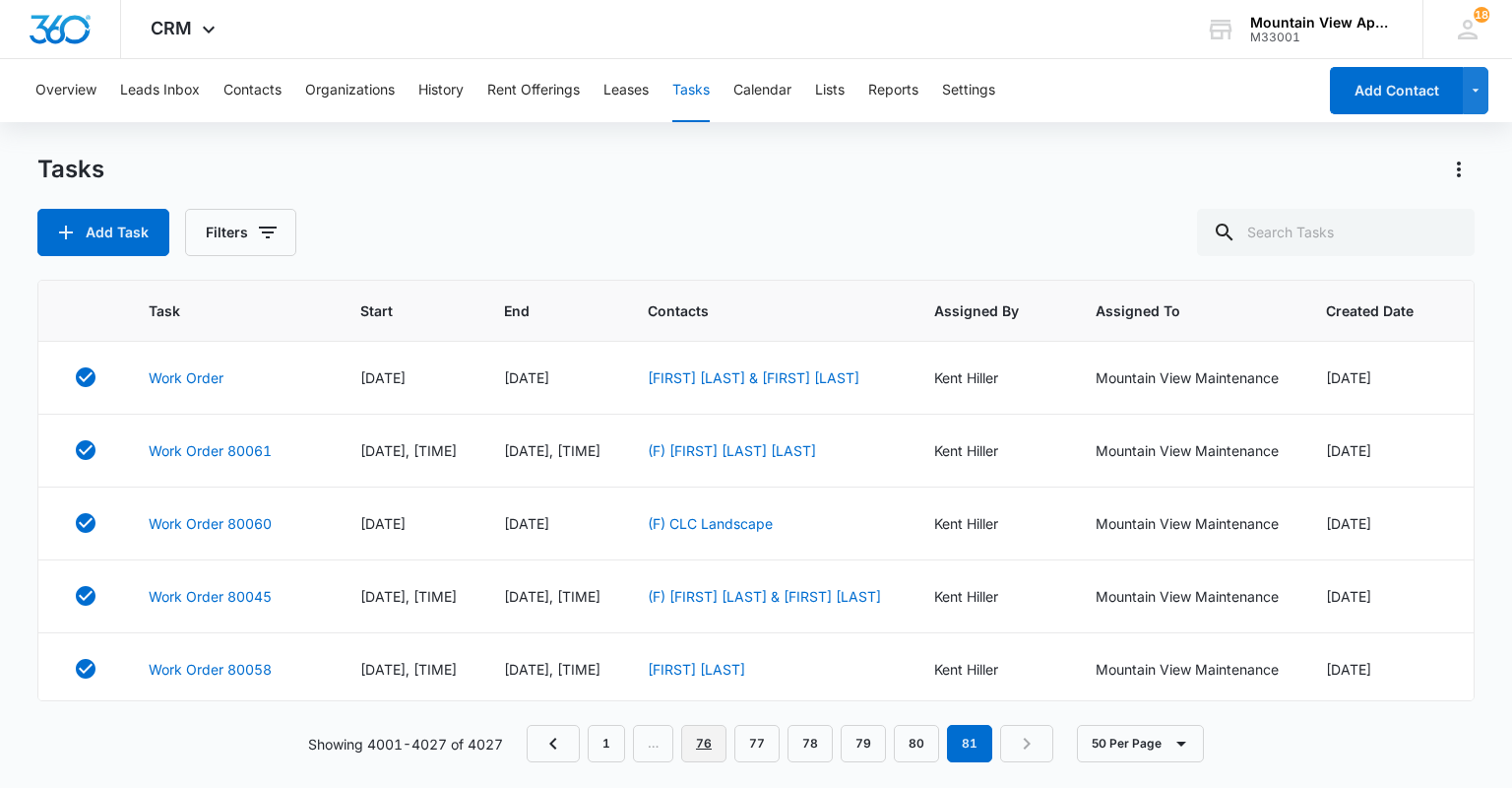 click on "76" at bounding box center [704, 744] 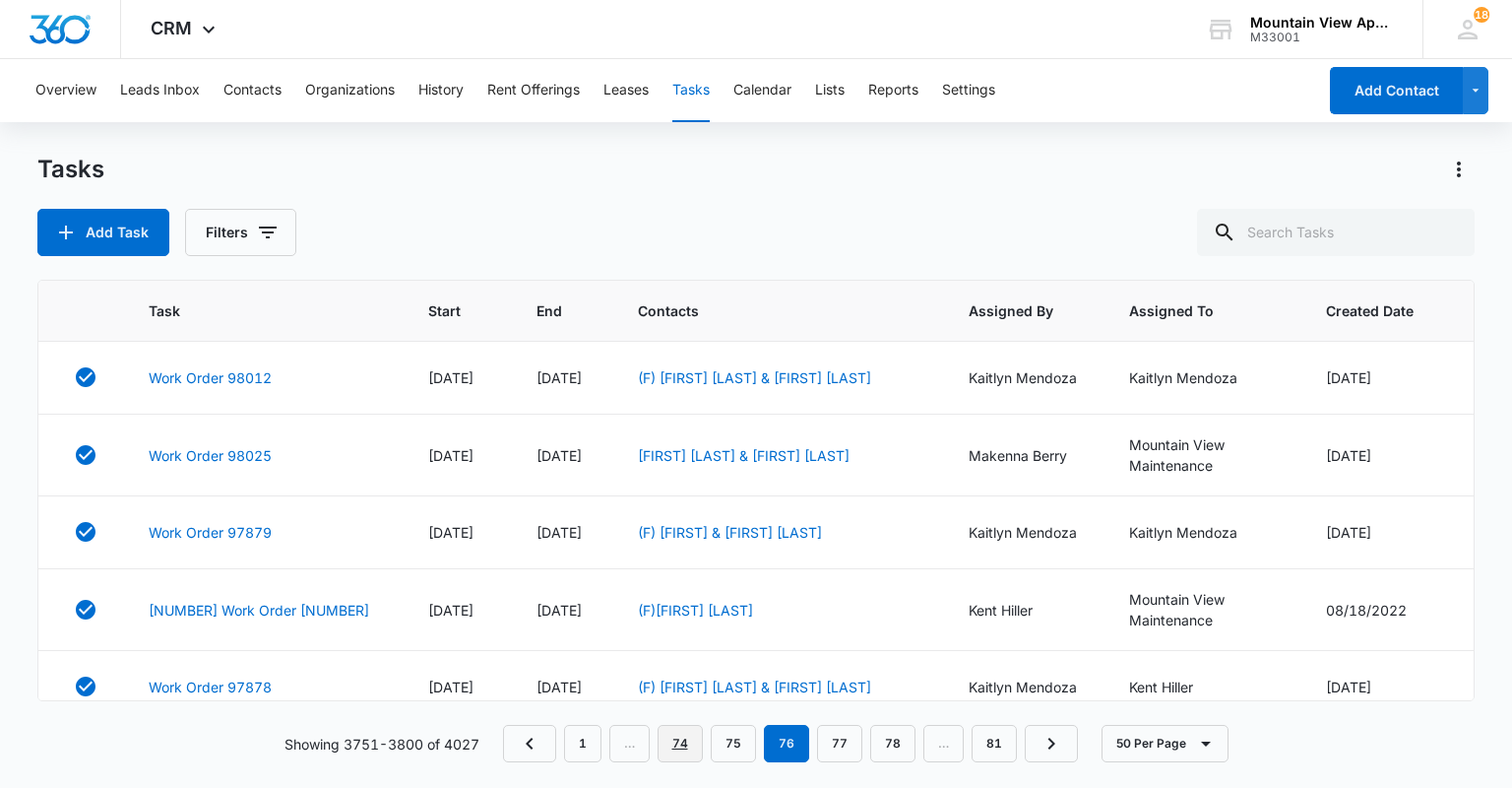 click on "74" at bounding box center (680, 744) 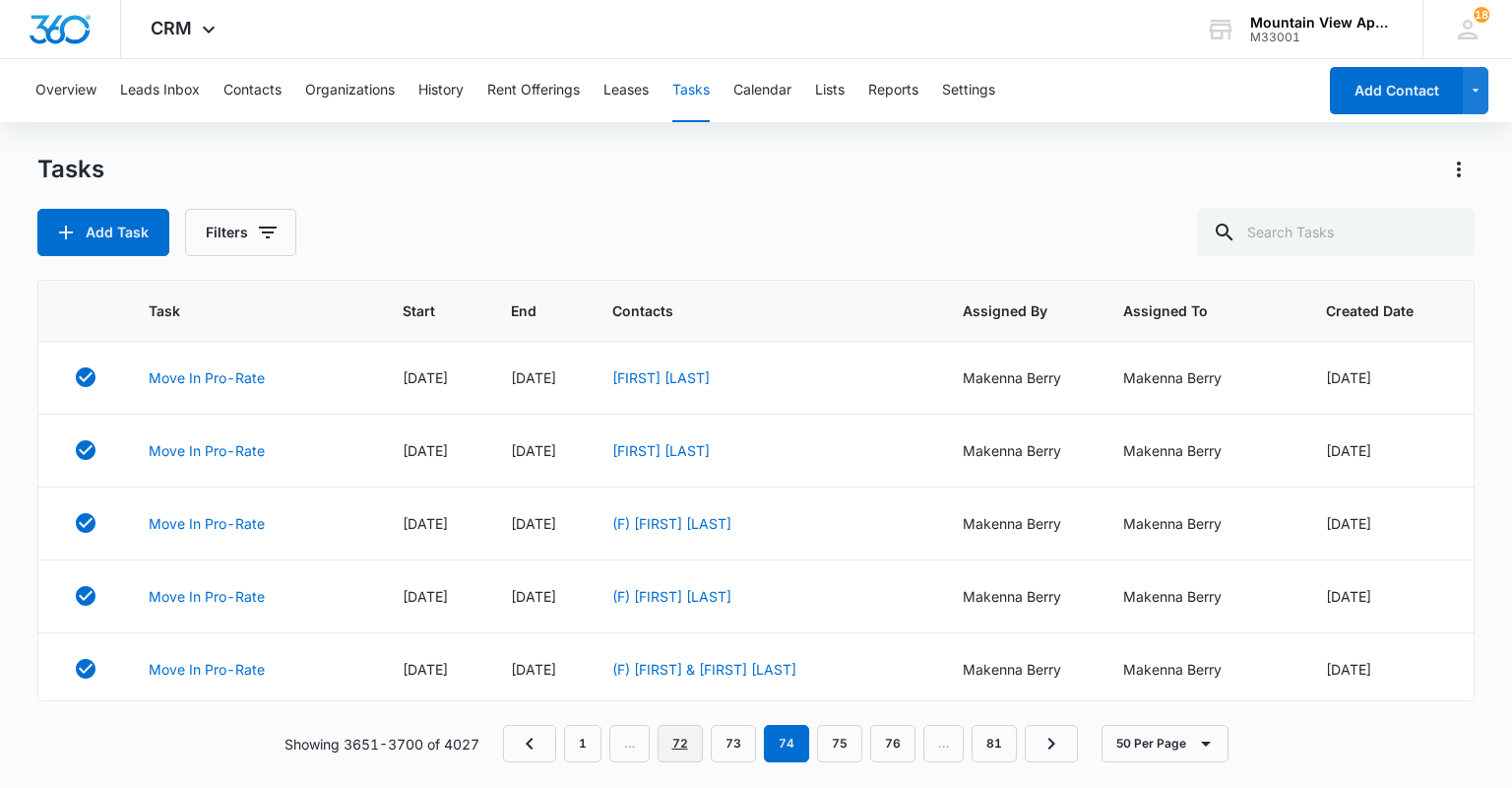 click on "72" at bounding box center (680, 744) 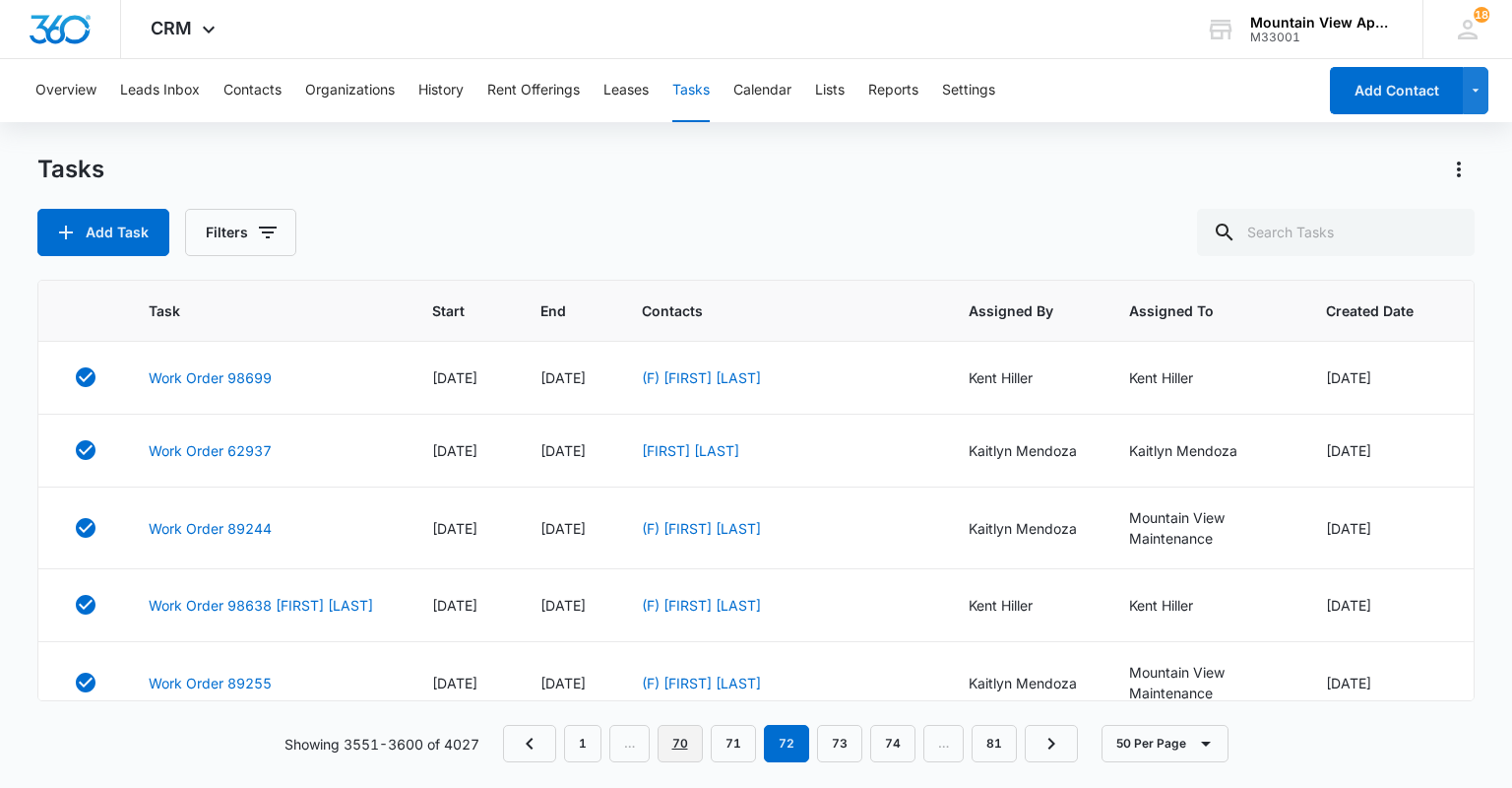 click on "70" at bounding box center [680, 744] 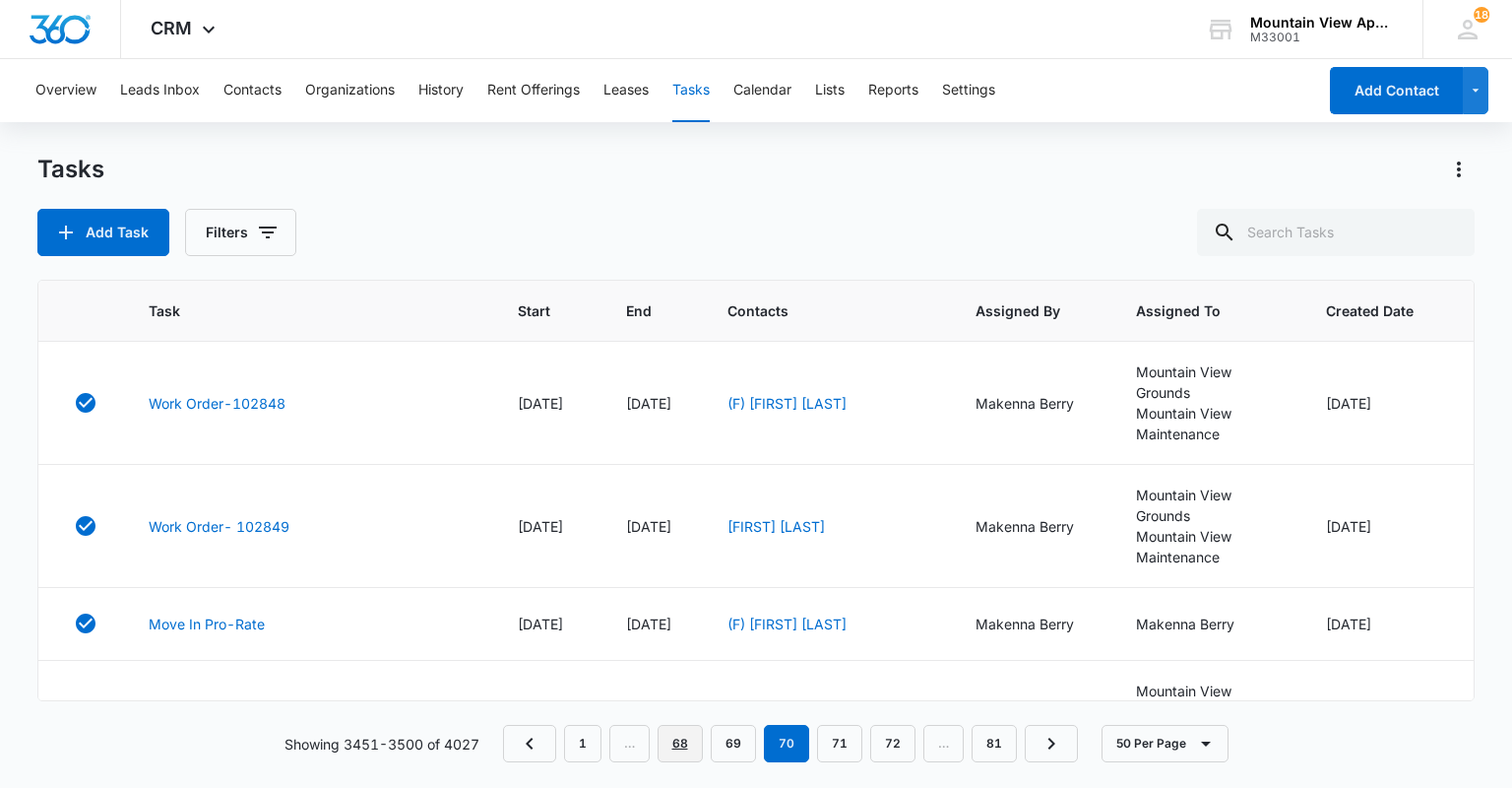 click on "68" at bounding box center [680, 744] 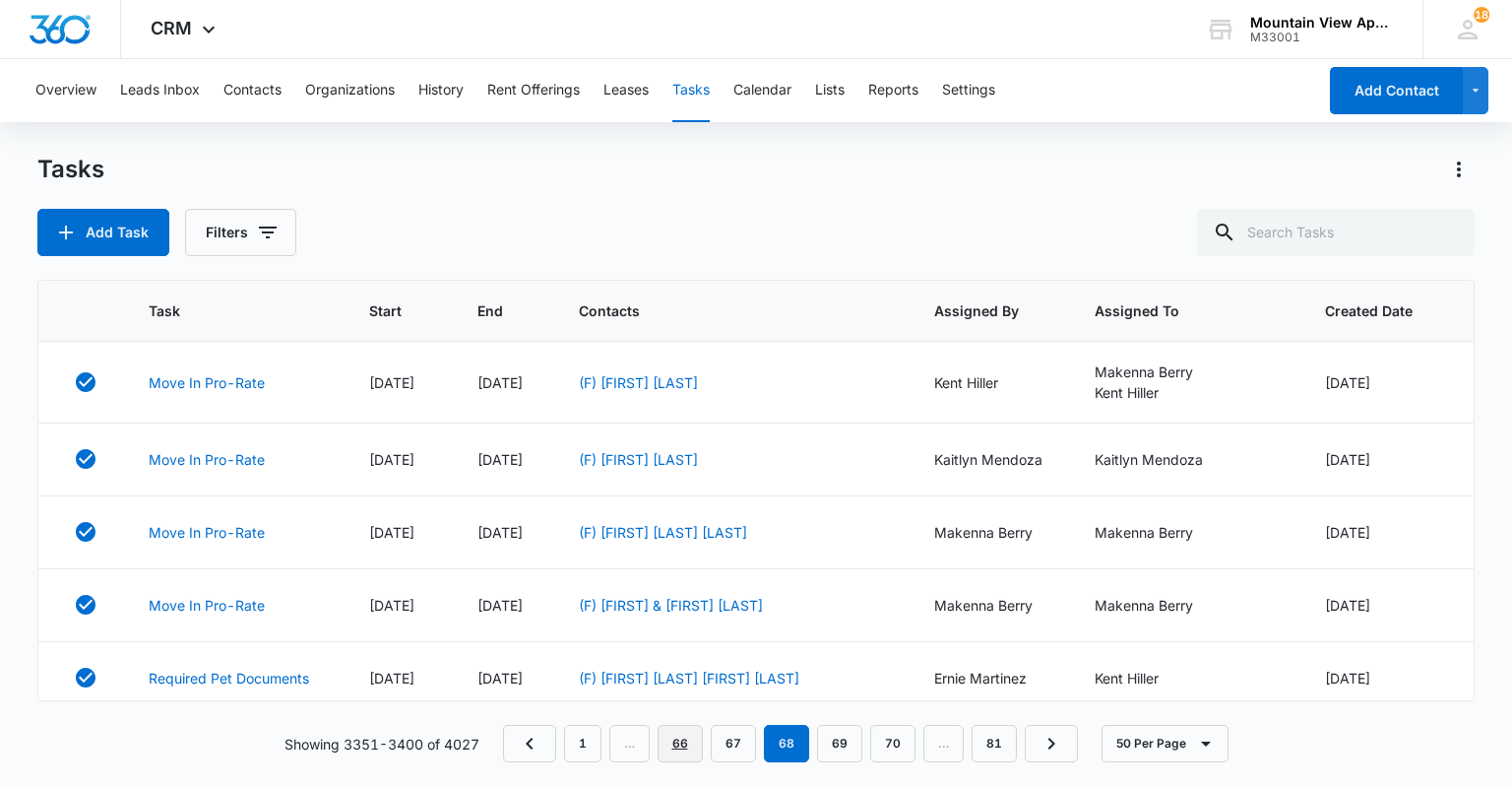 click on "66" at bounding box center [680, 744] 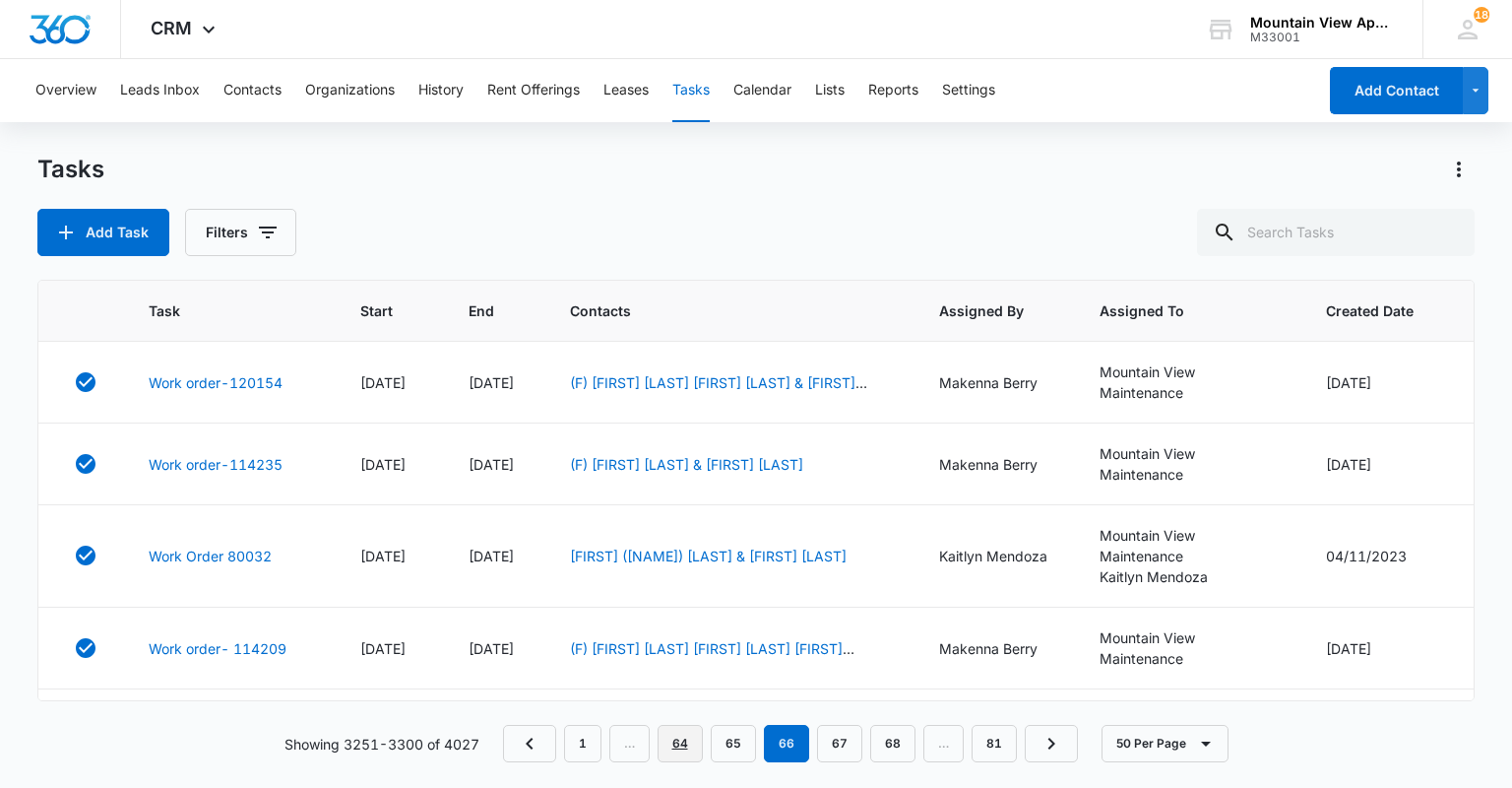 click on "64" at bounding box center (680, 744) 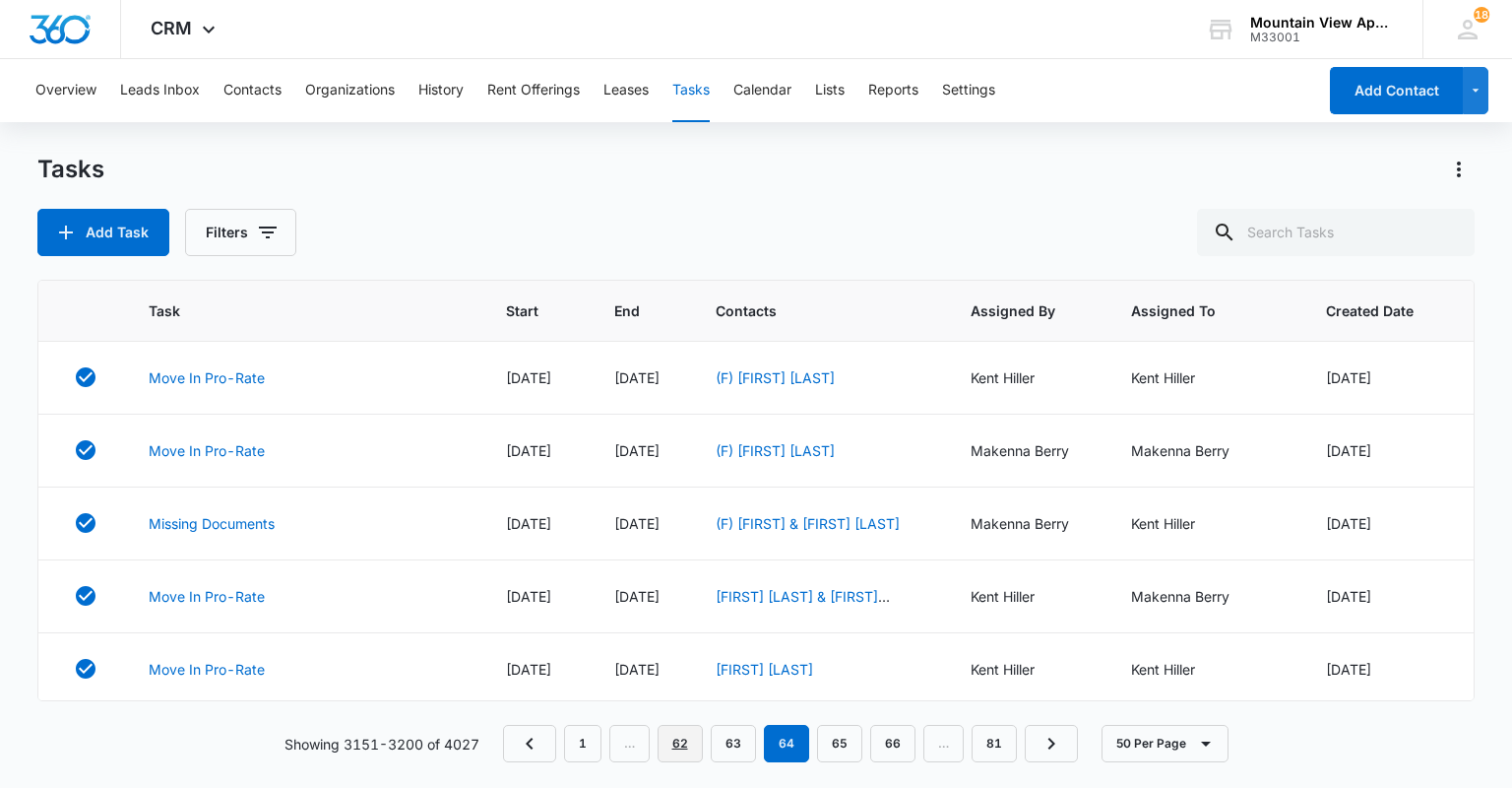 click on "62" at bounding box center [680, 744] 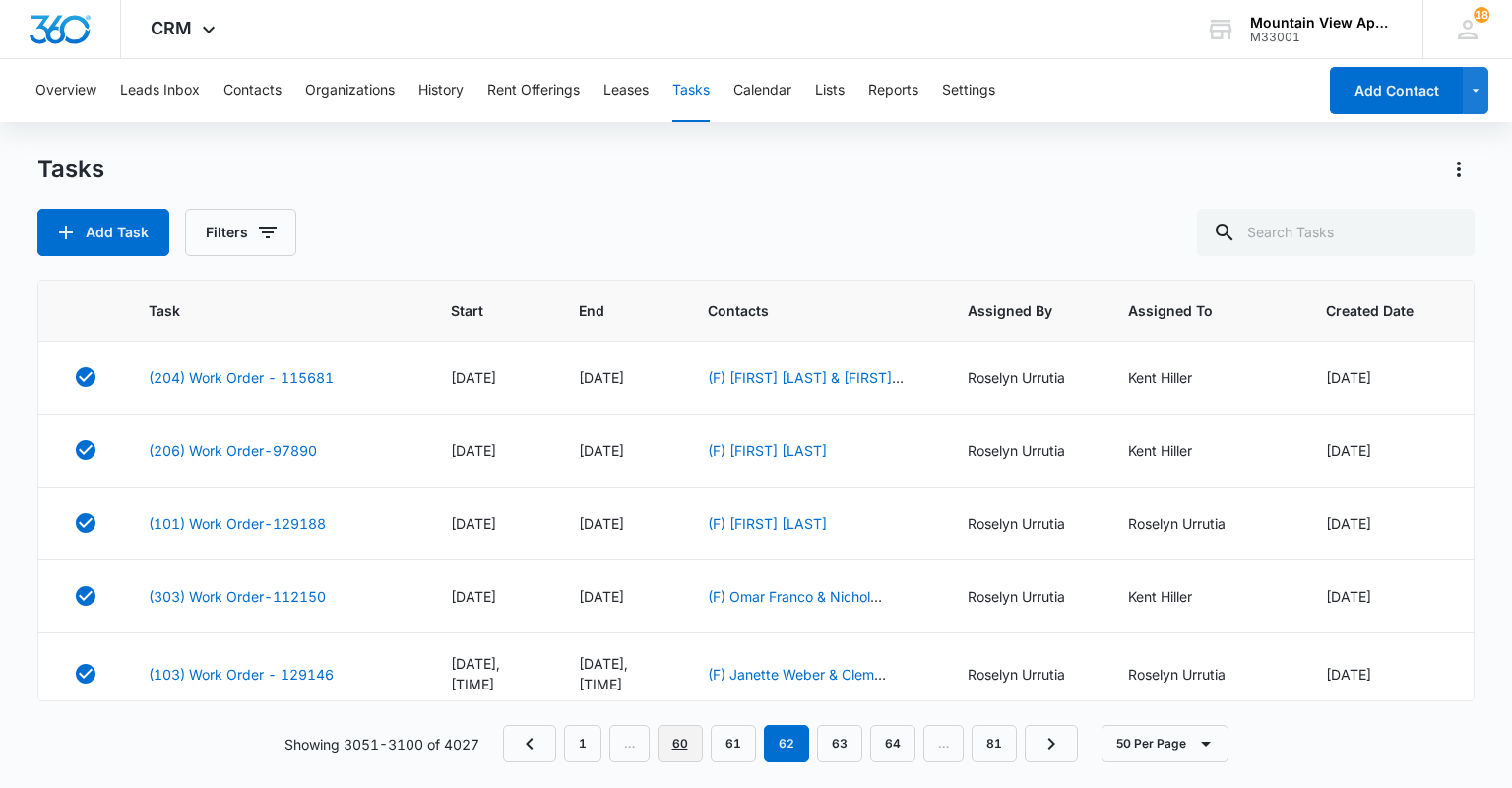 click on "60" at bounding box center (680, 744) 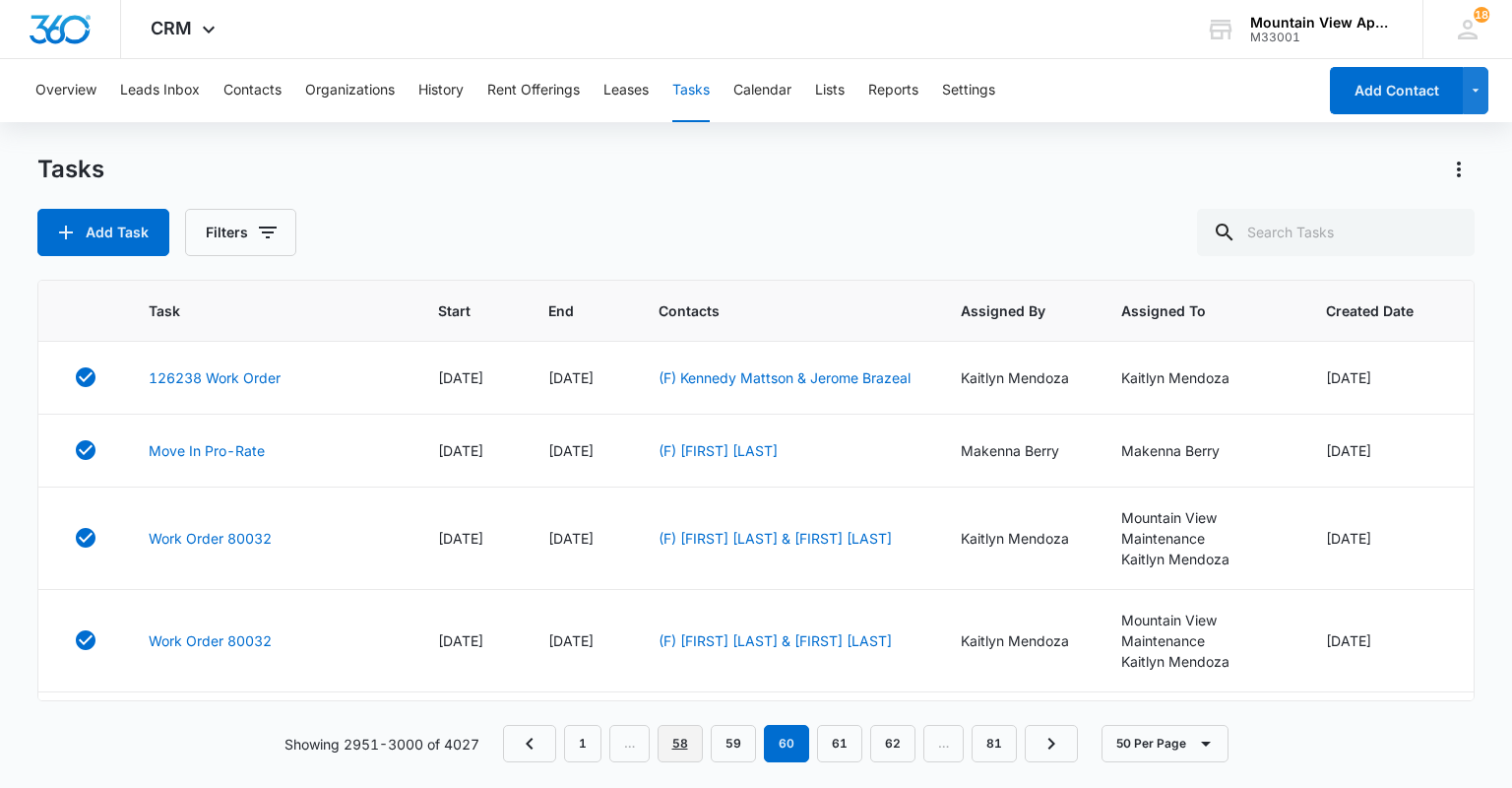 click on "58" at bounding box center (680, 744) 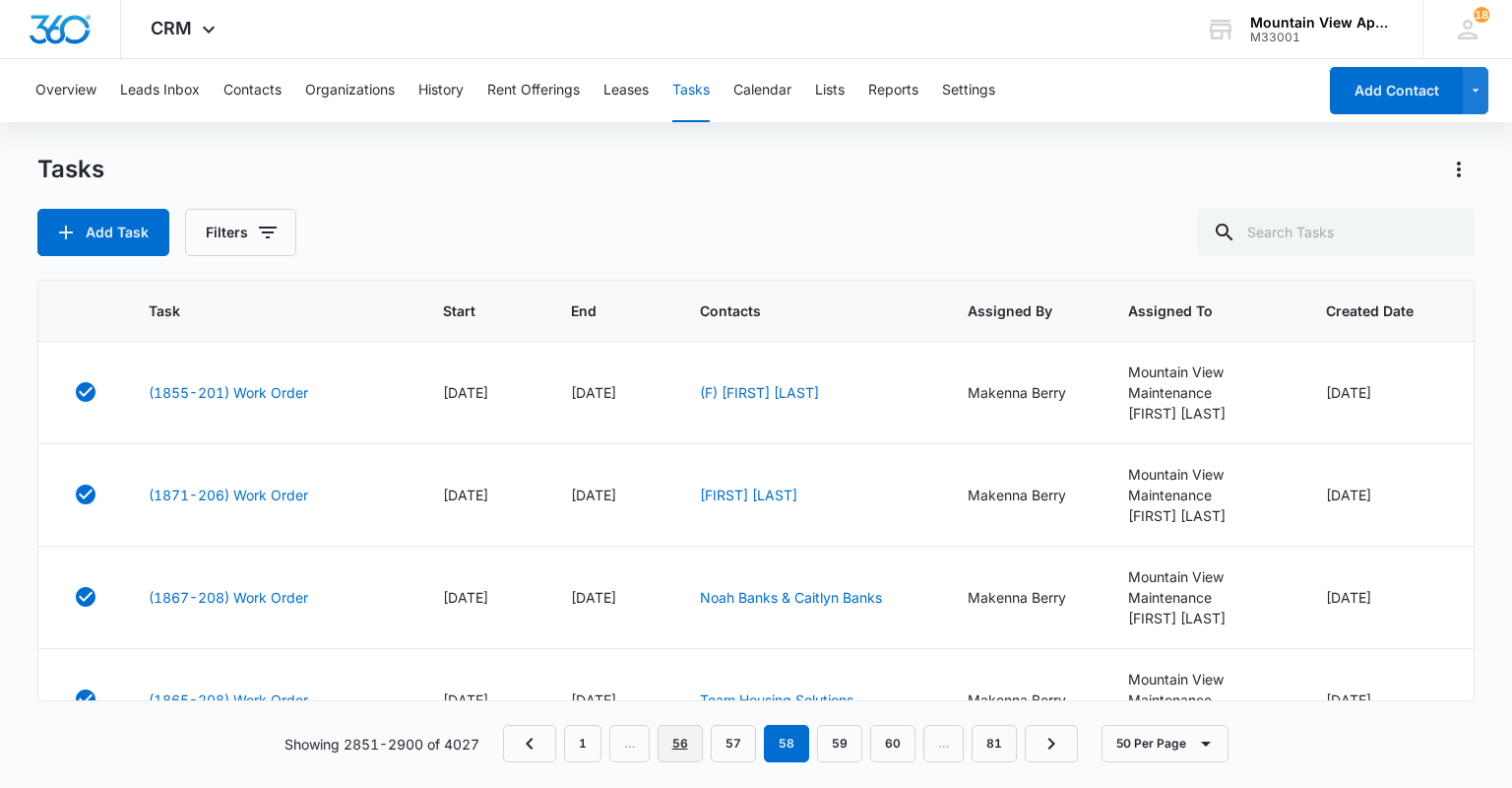 click on "56" at bounding box center (680, 744) 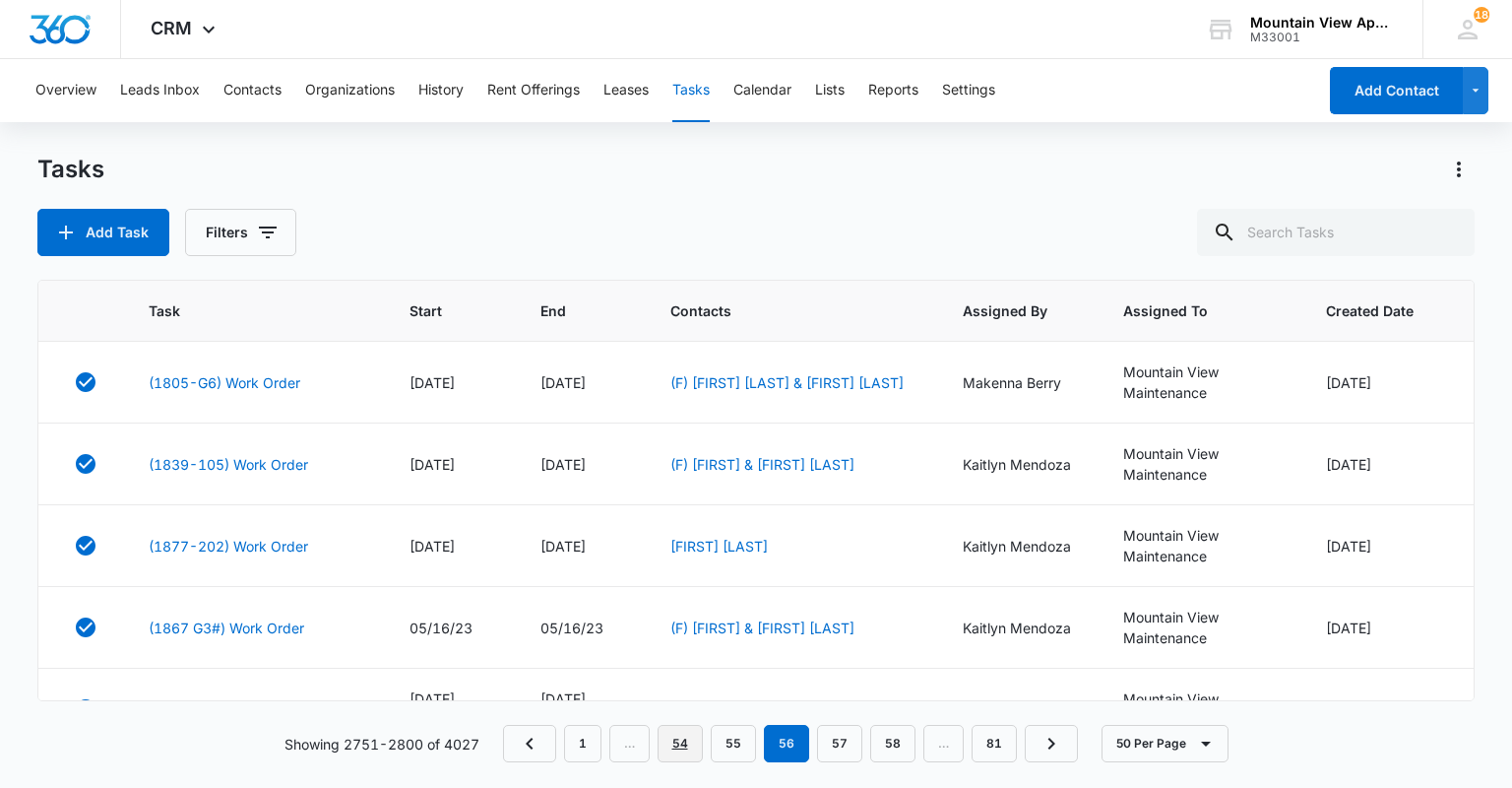click on "54" at bounding box center (680, 744) 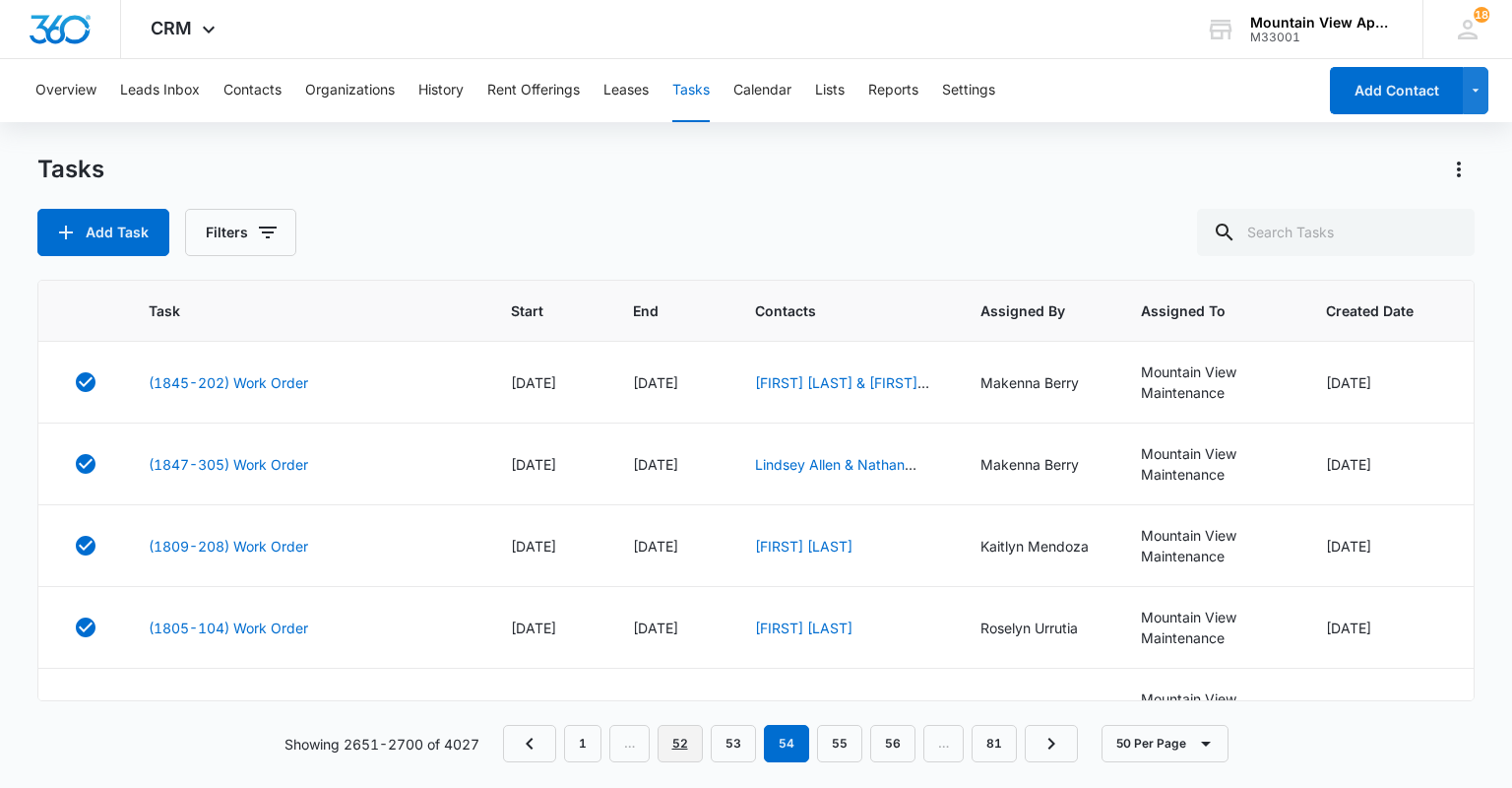 click on "52" at bounding box center [680, 744] 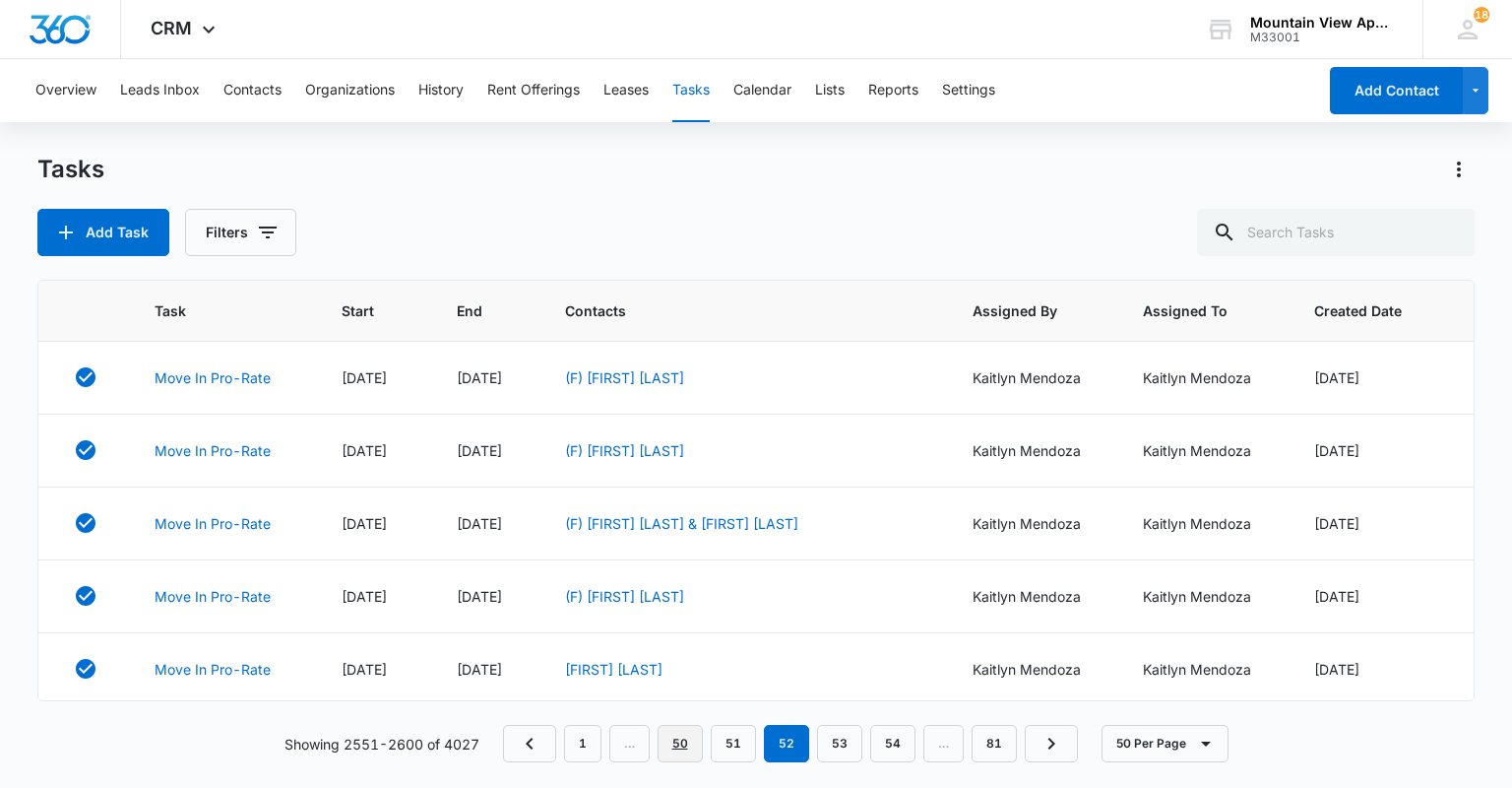click on "50" at bounding box center [680, 744] 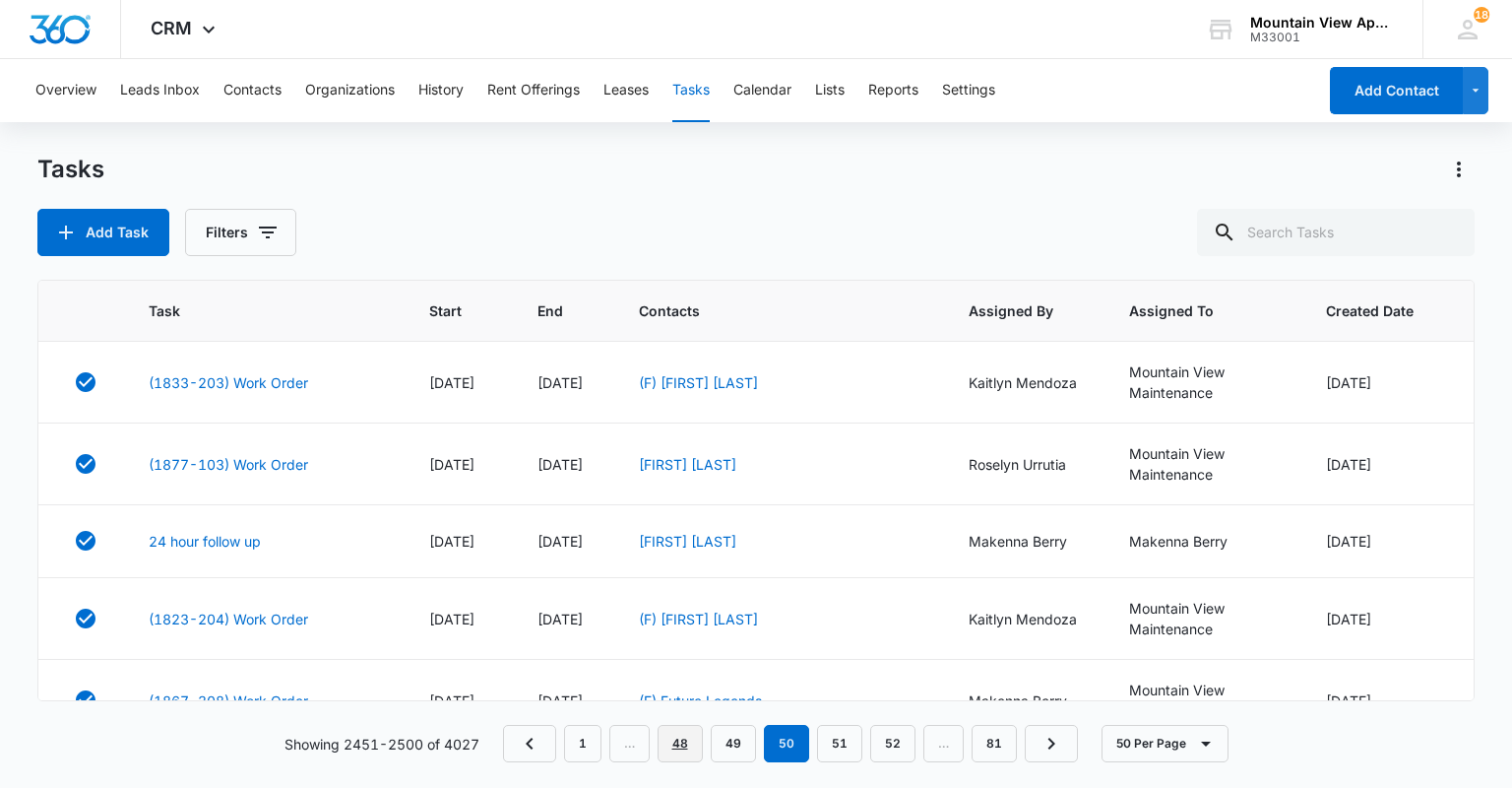 click on "48" at bounding box center [680, 744] 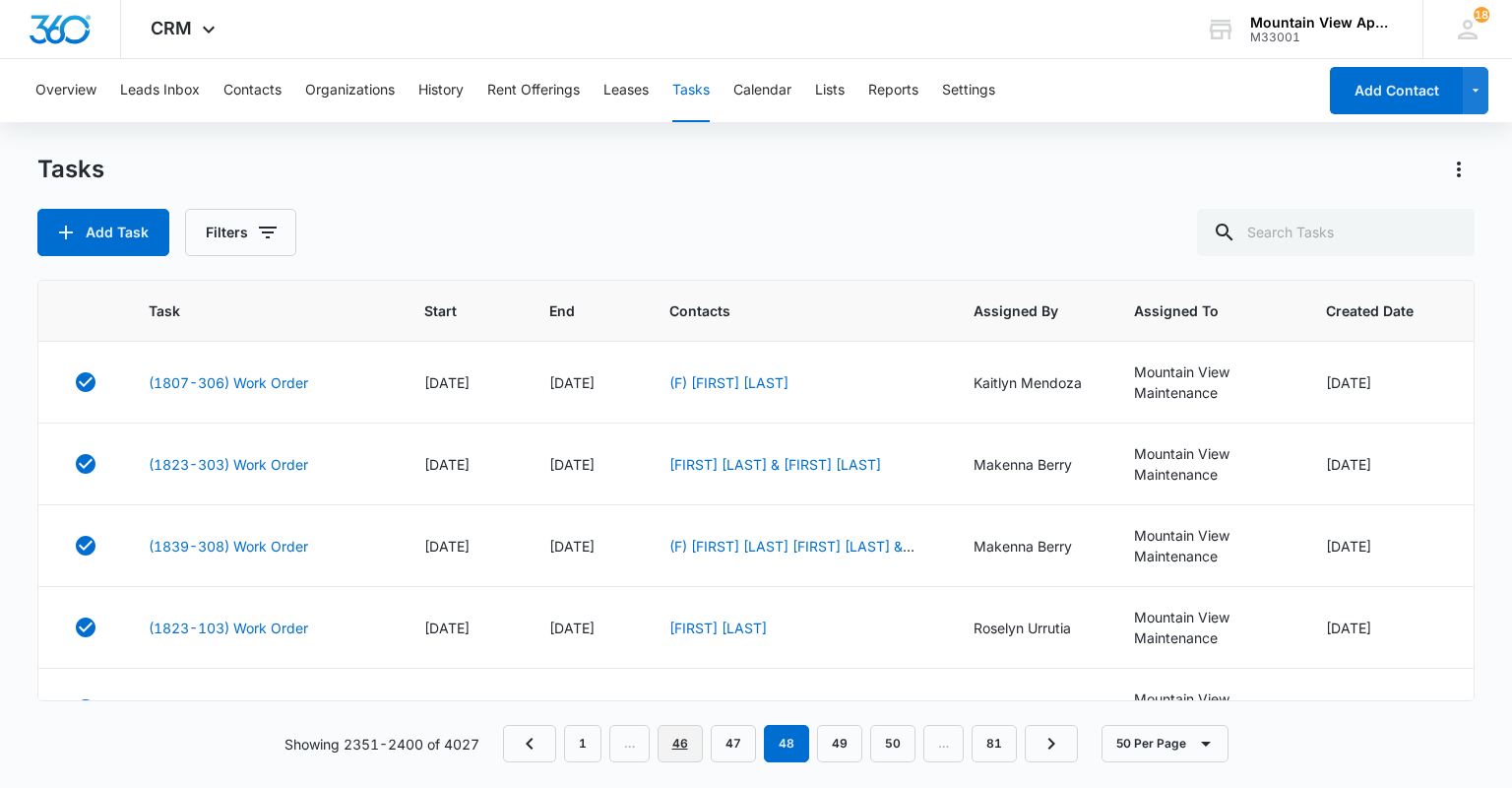 click on "46" at bounding box center [680, 744] 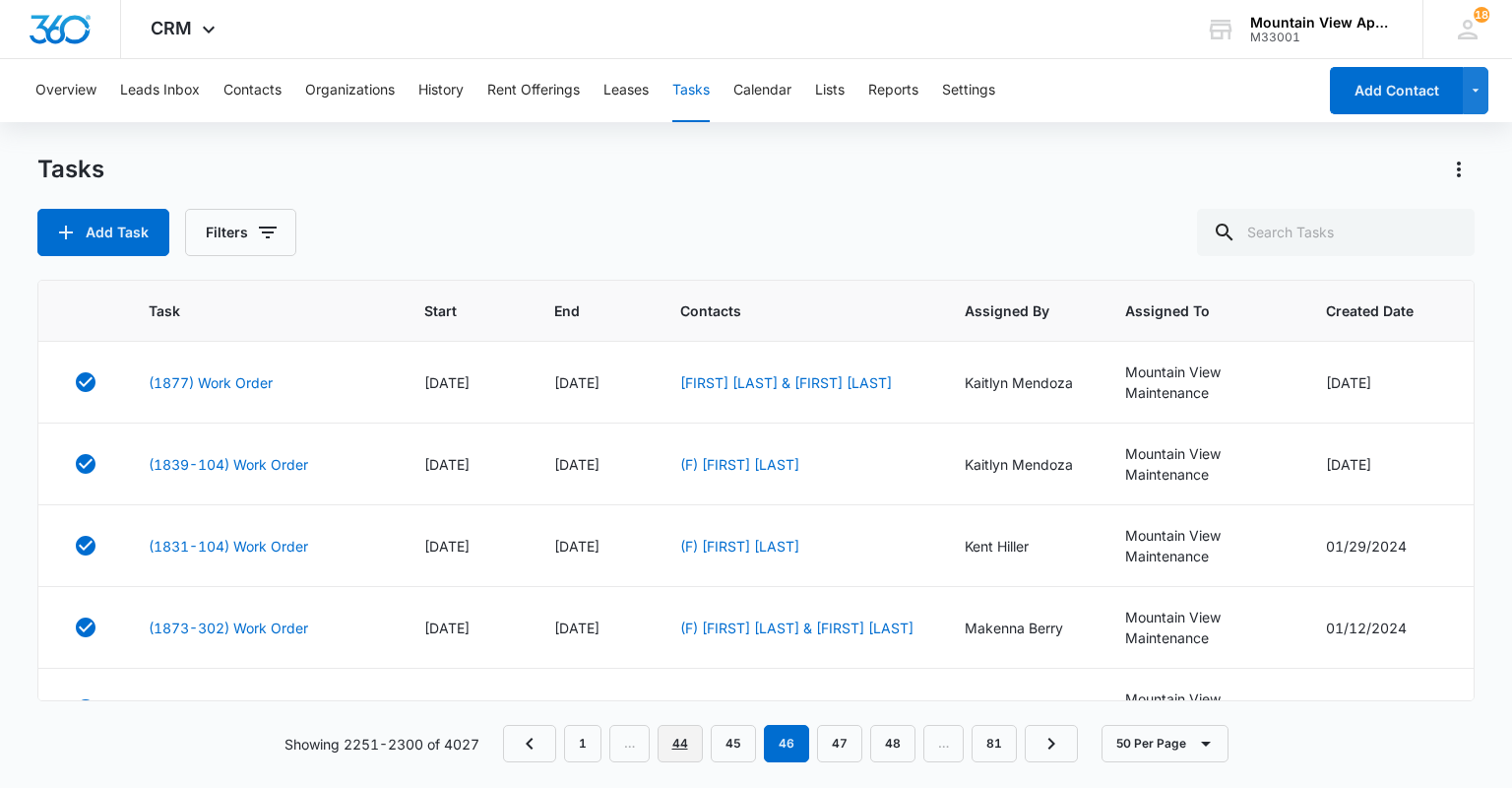 click on "44" at bounding box center [680, 744] 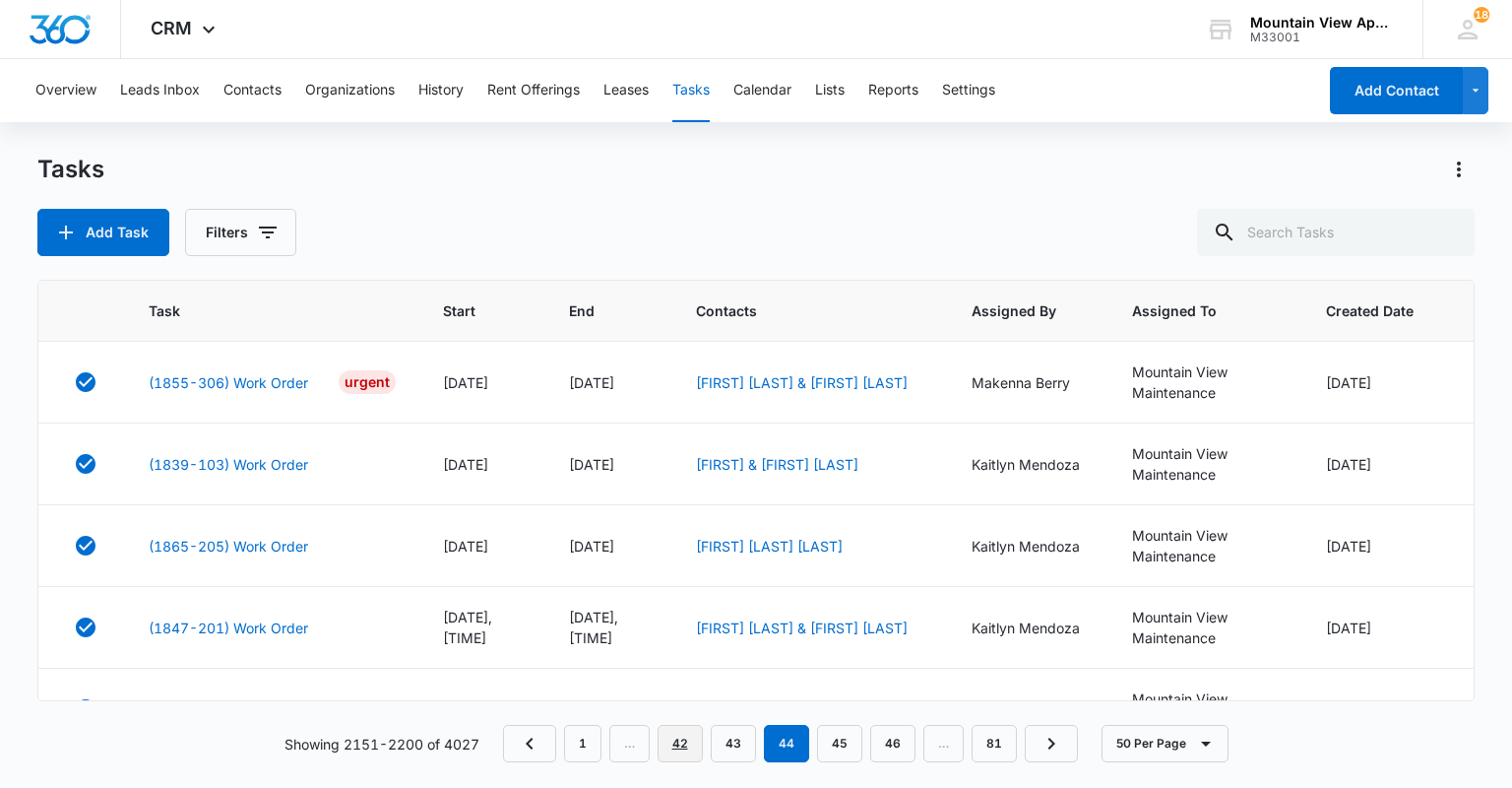 click on "42" at bounding box center [680, 744] 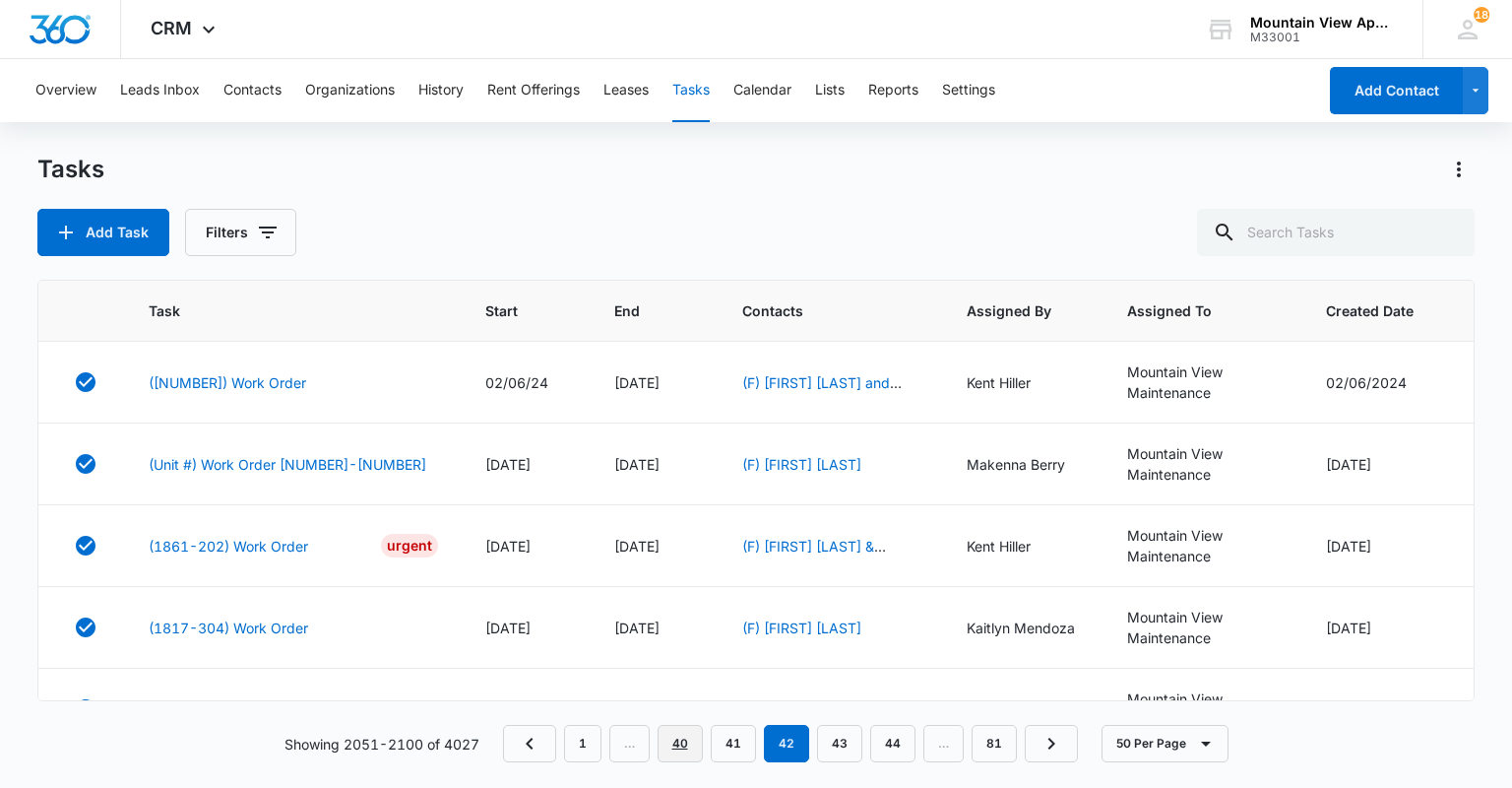 click on "40" at bounding box center [680, 744] 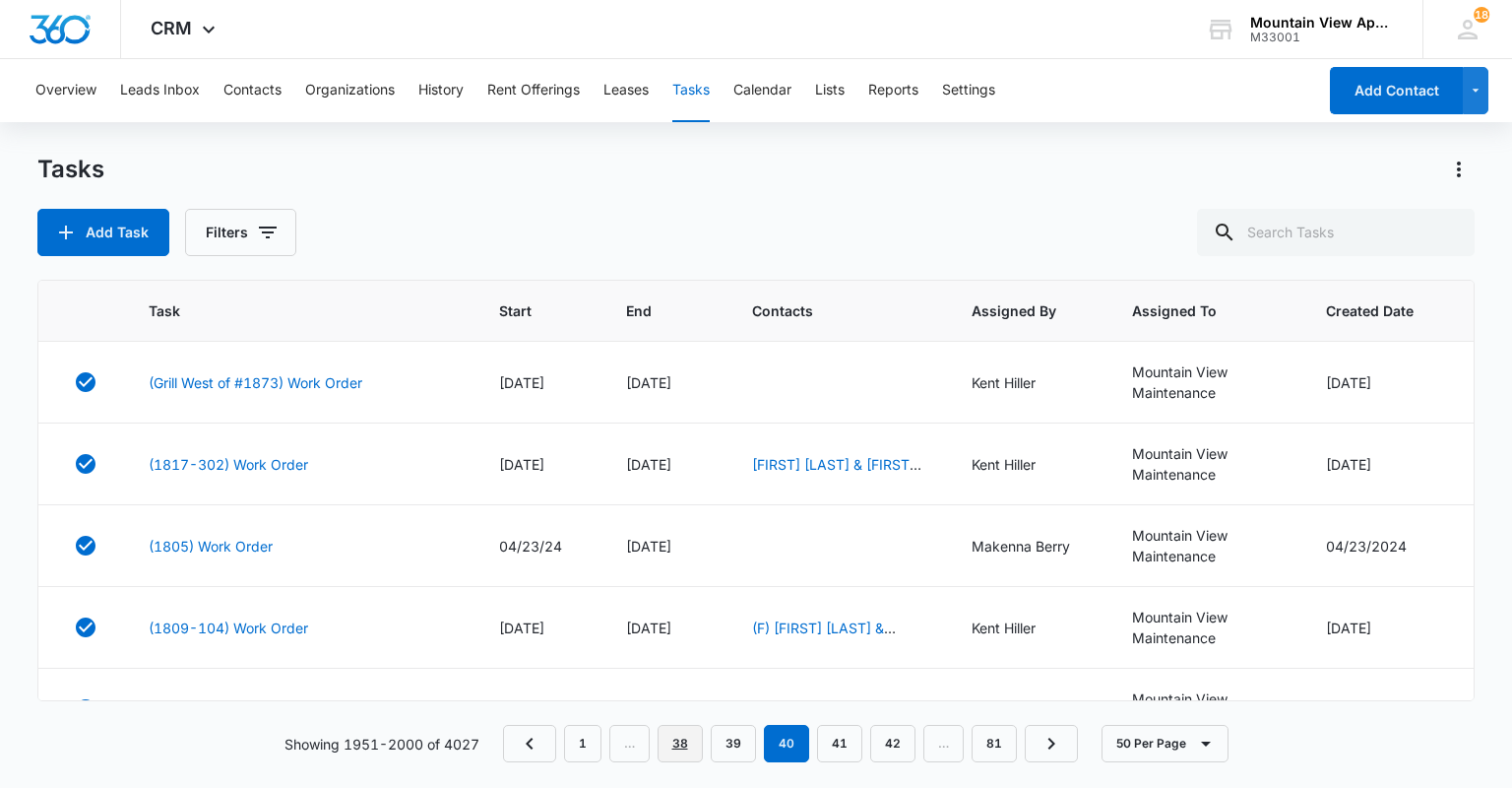 click on "38" at bounding box center [680, 744] 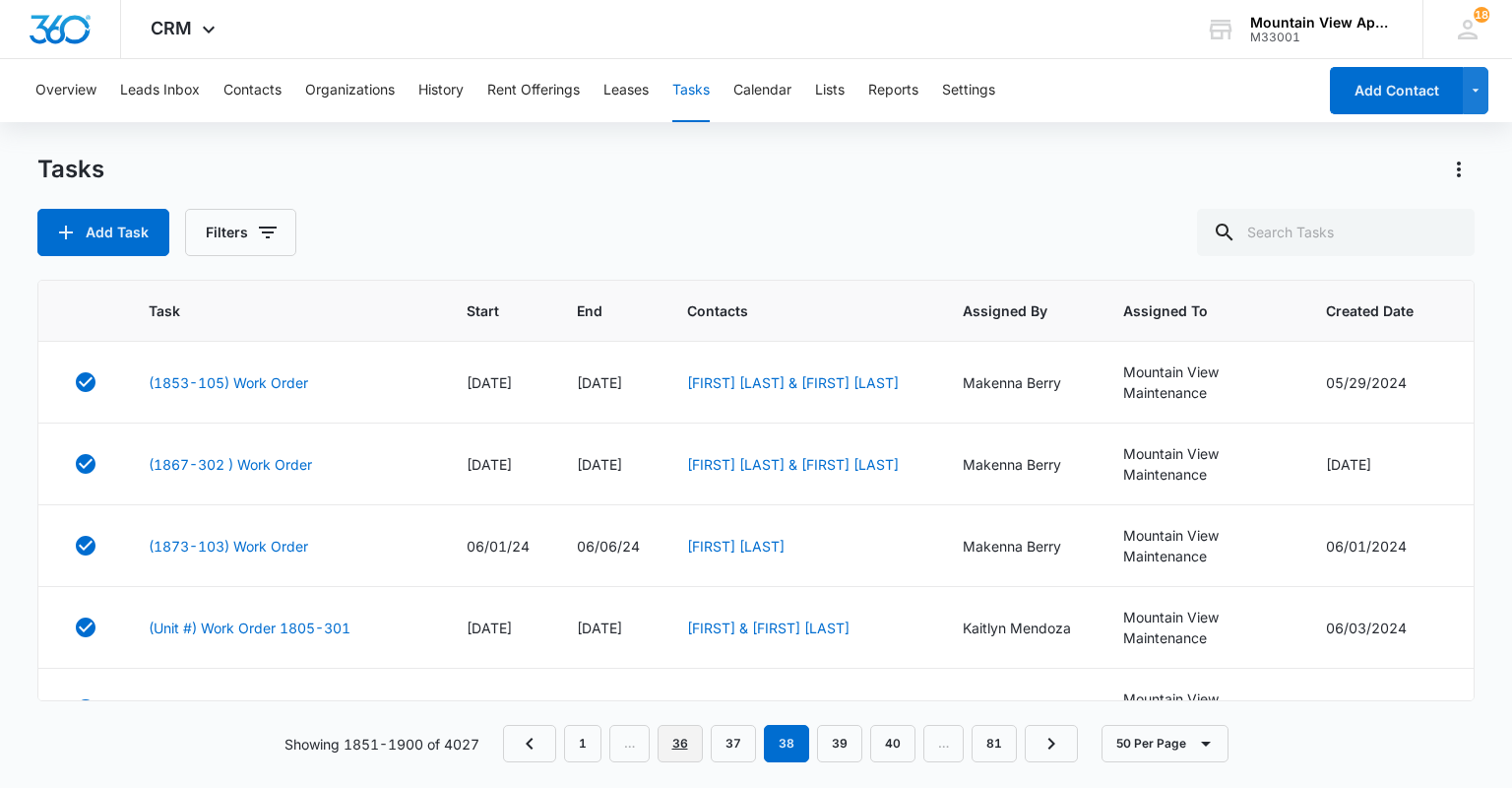 click on "36" at bounding box center (680, 744) 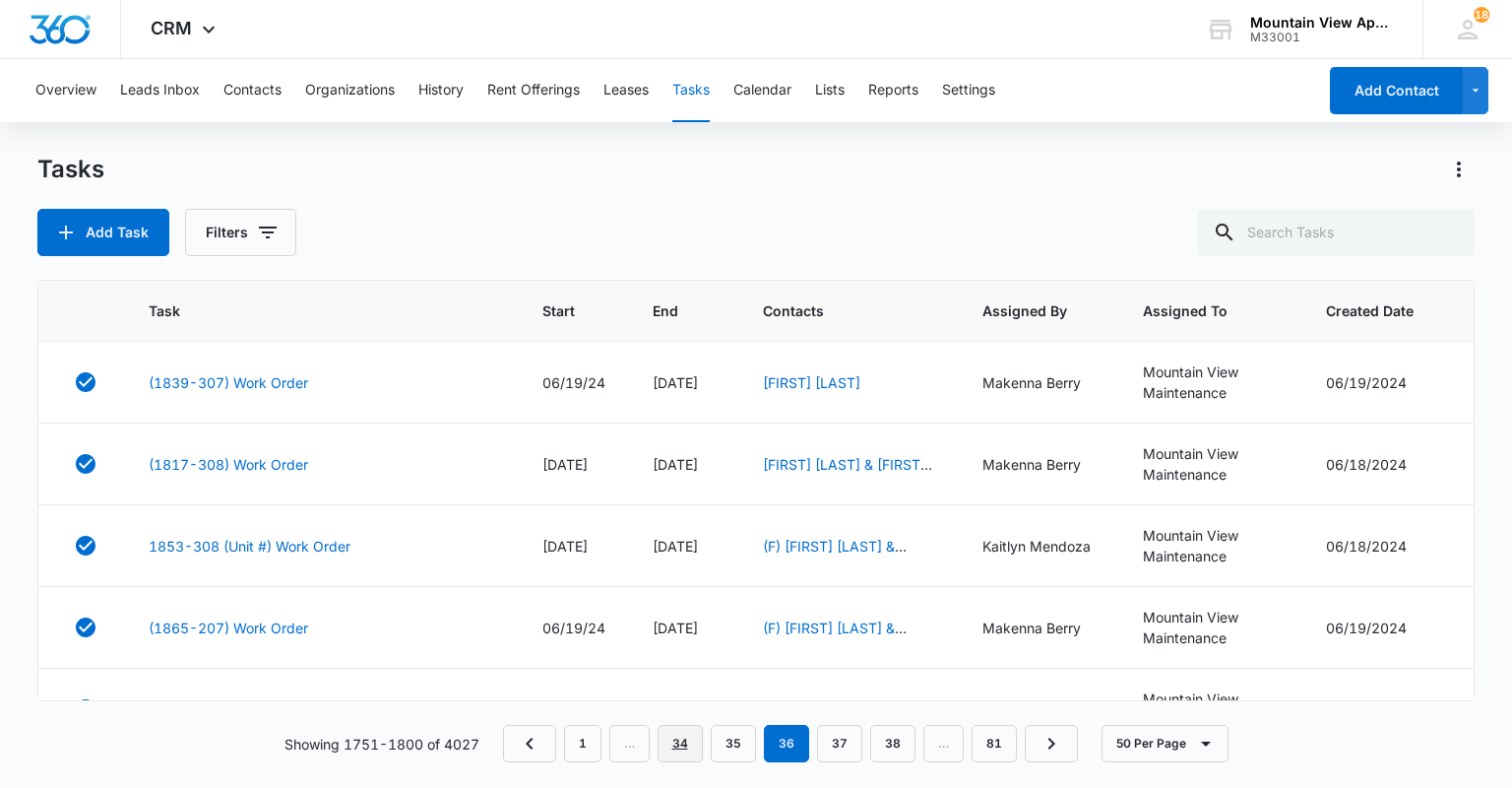 click on "34" at bounding box center (680, 744) 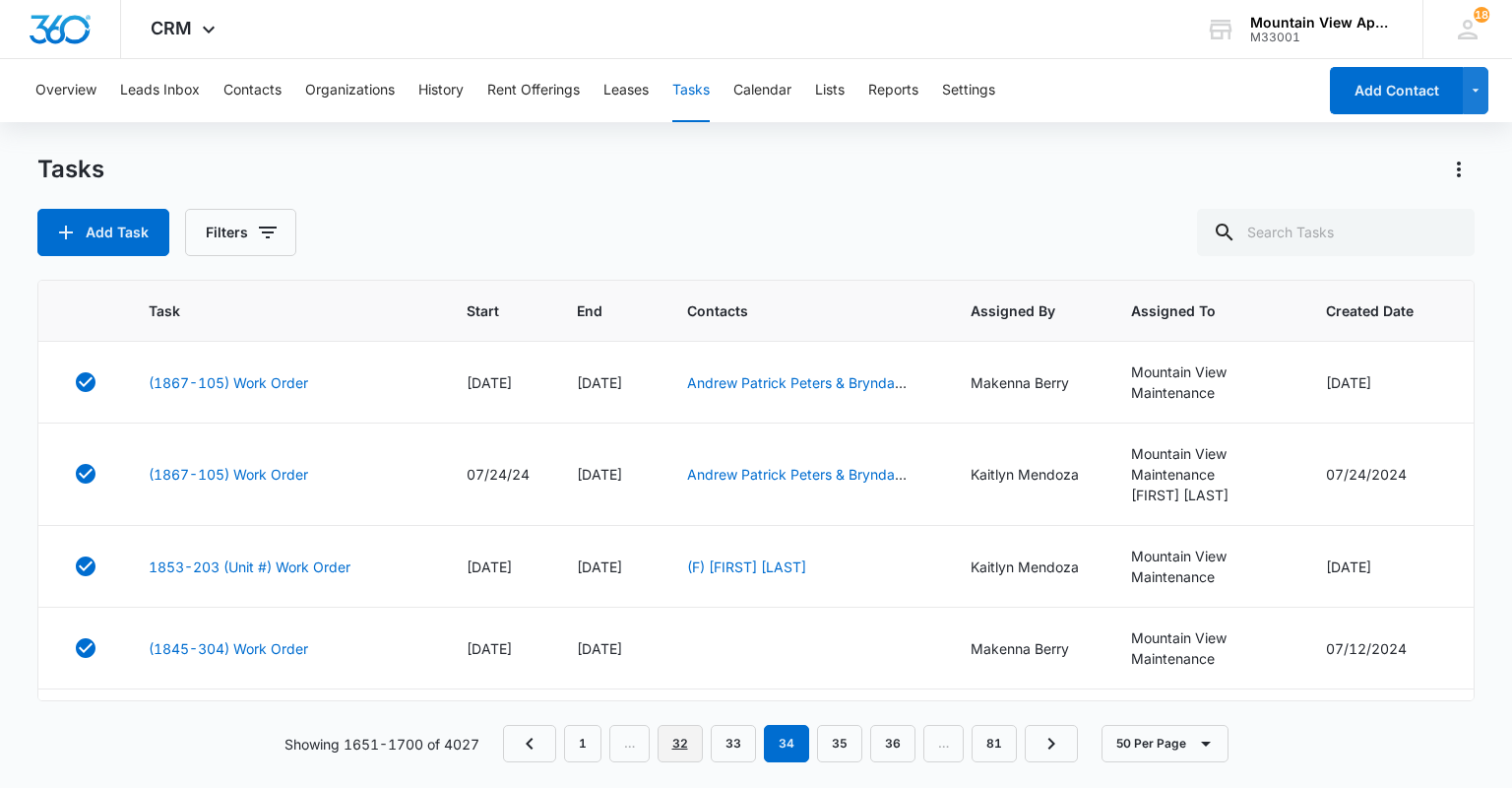click on "32" at bounding box center (680, 744) 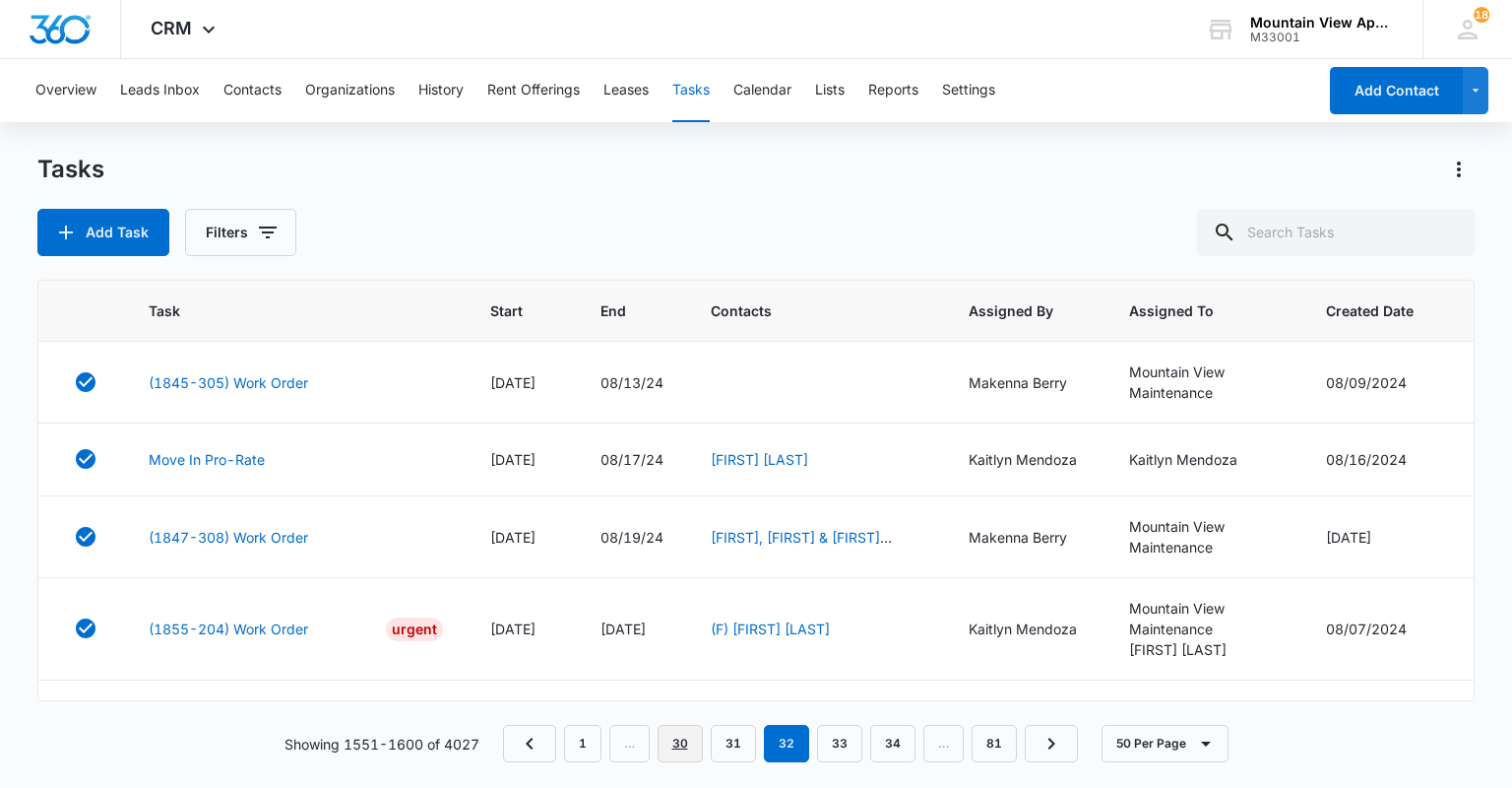 click on "30" at bounding box center [680, 744] 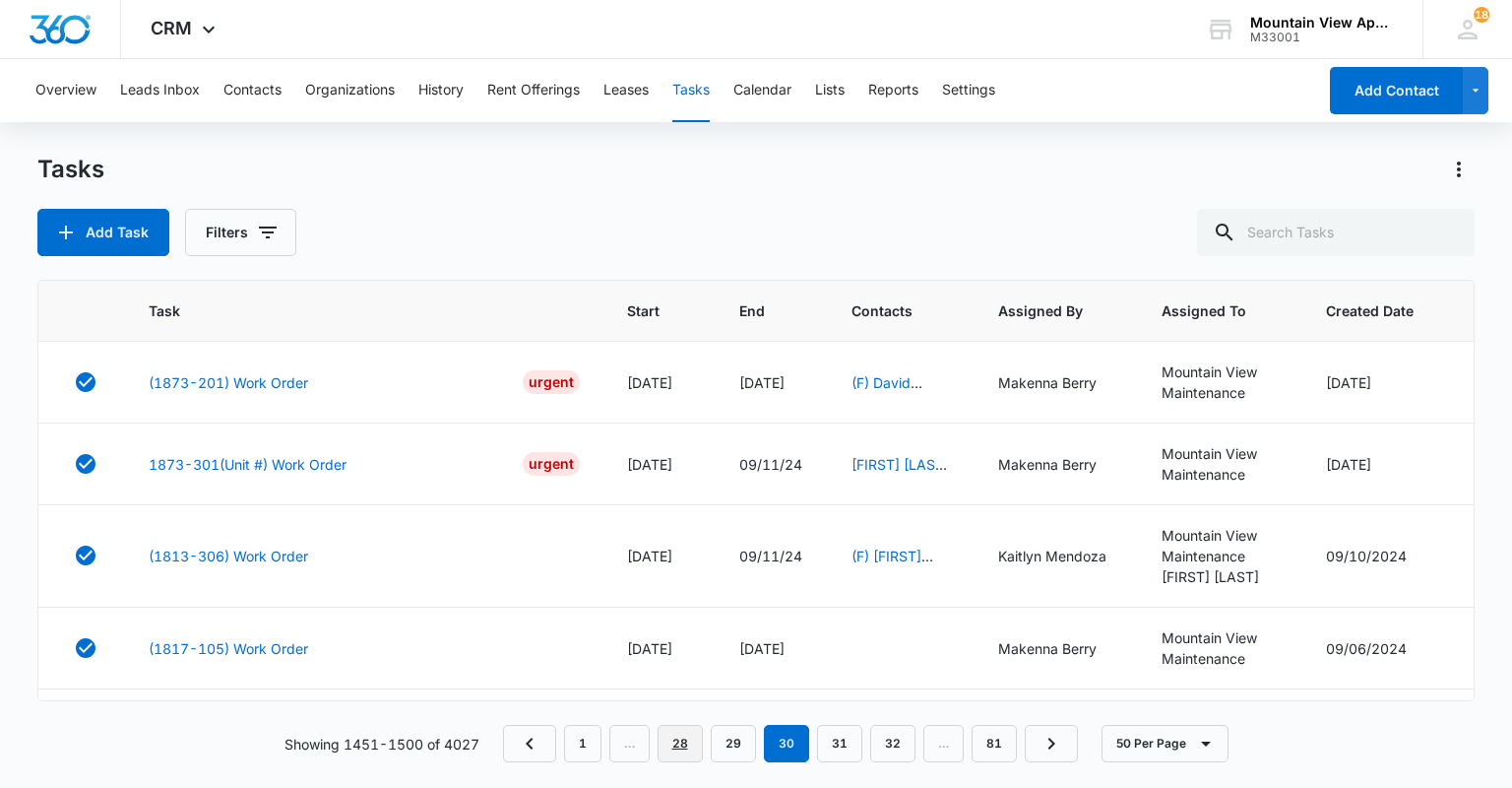 click on "28" at bounding box center [680, 744] 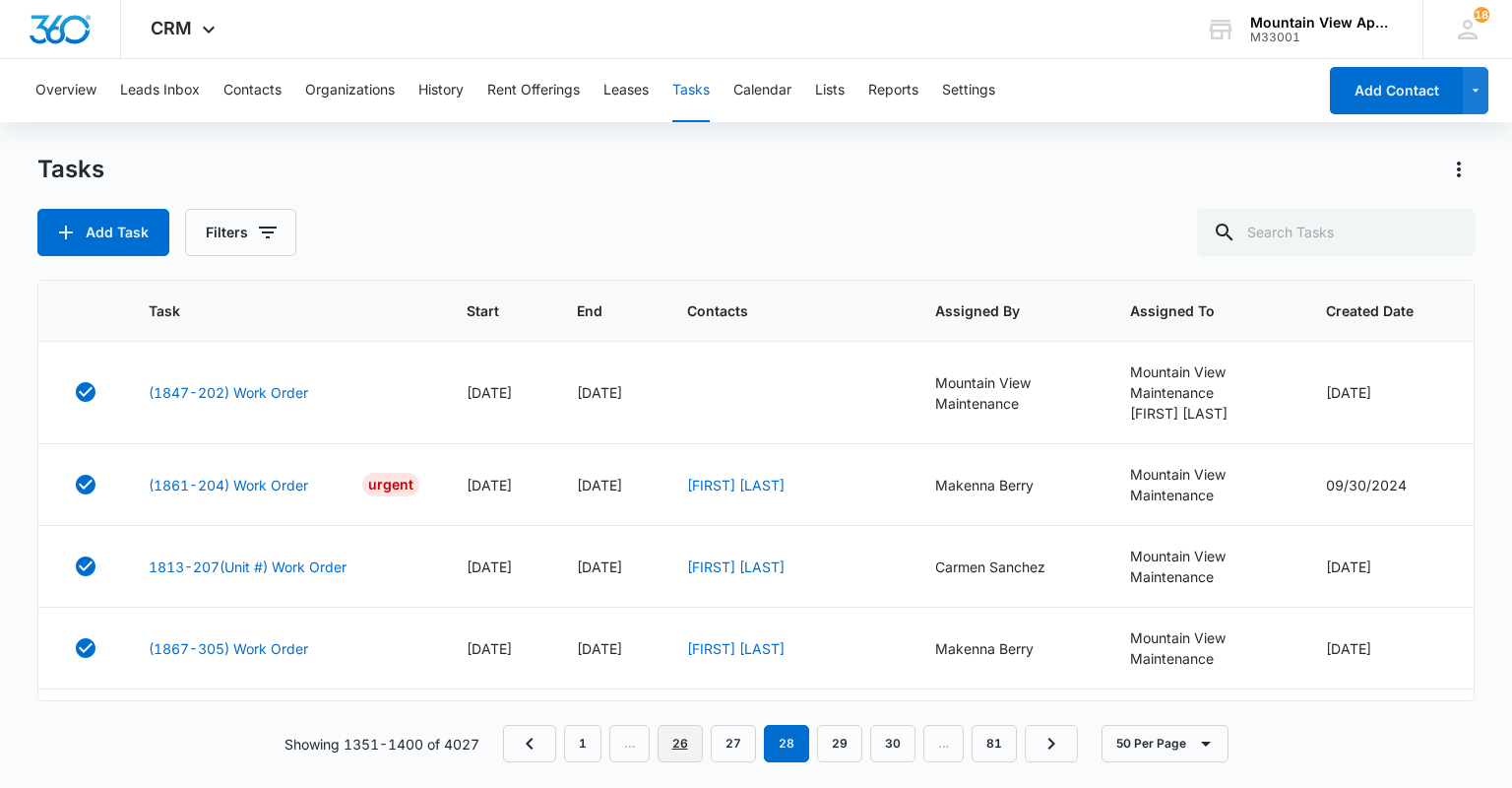 click on "26" at bounding box center (680, 744) 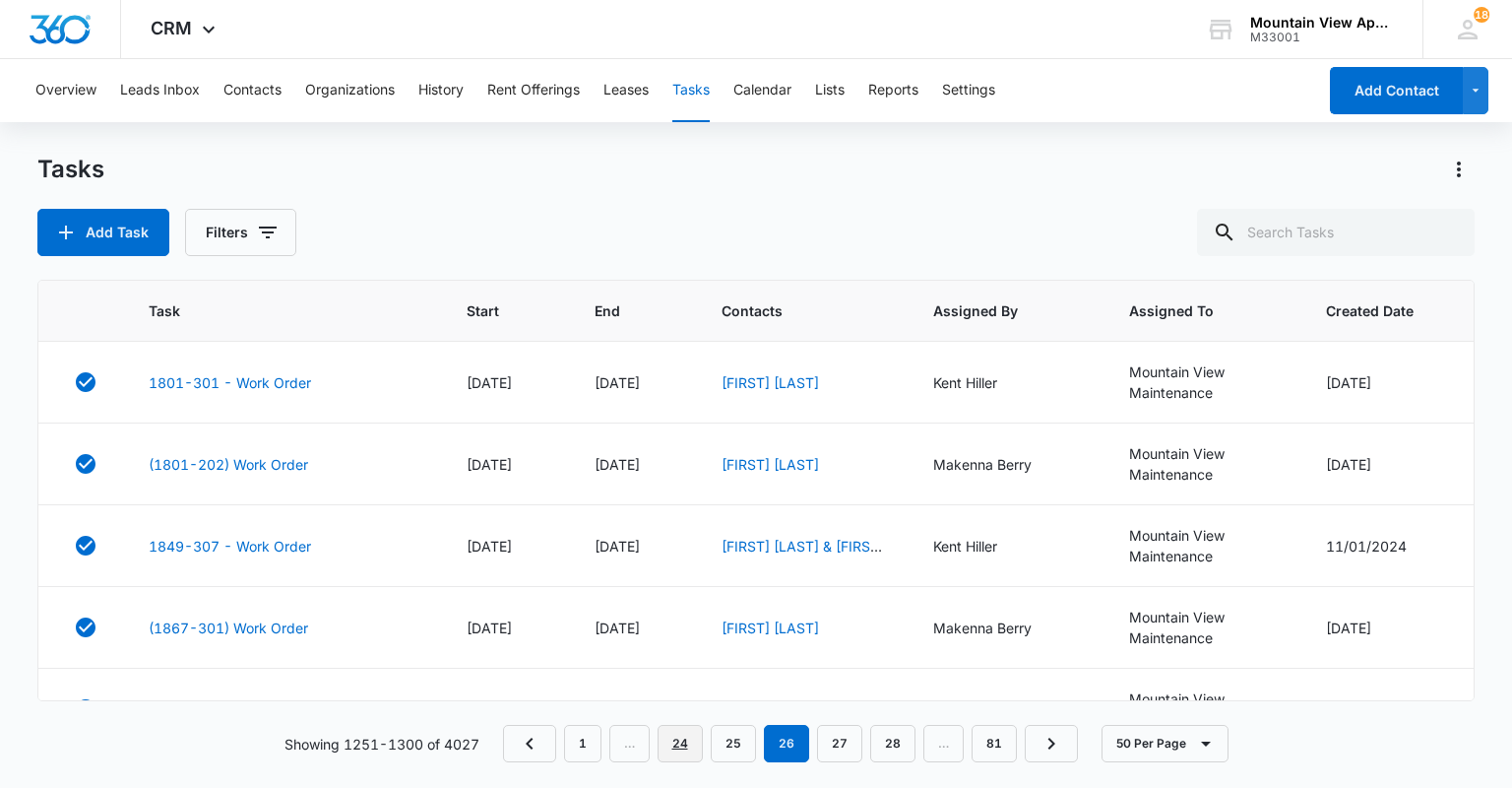 click on "24" at bounding box center [680, 744] 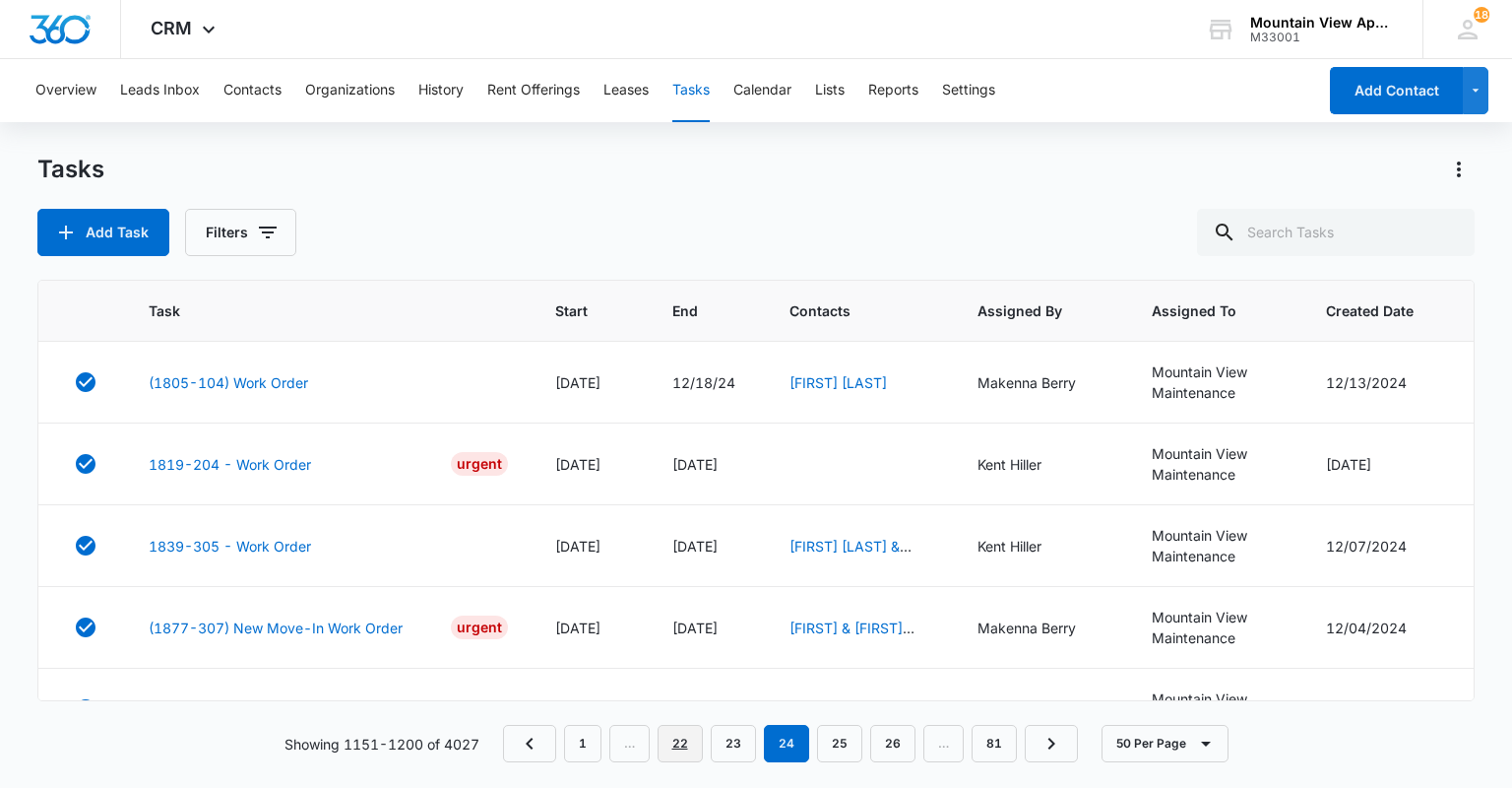 click on "22" at bounding box center (680, 744) 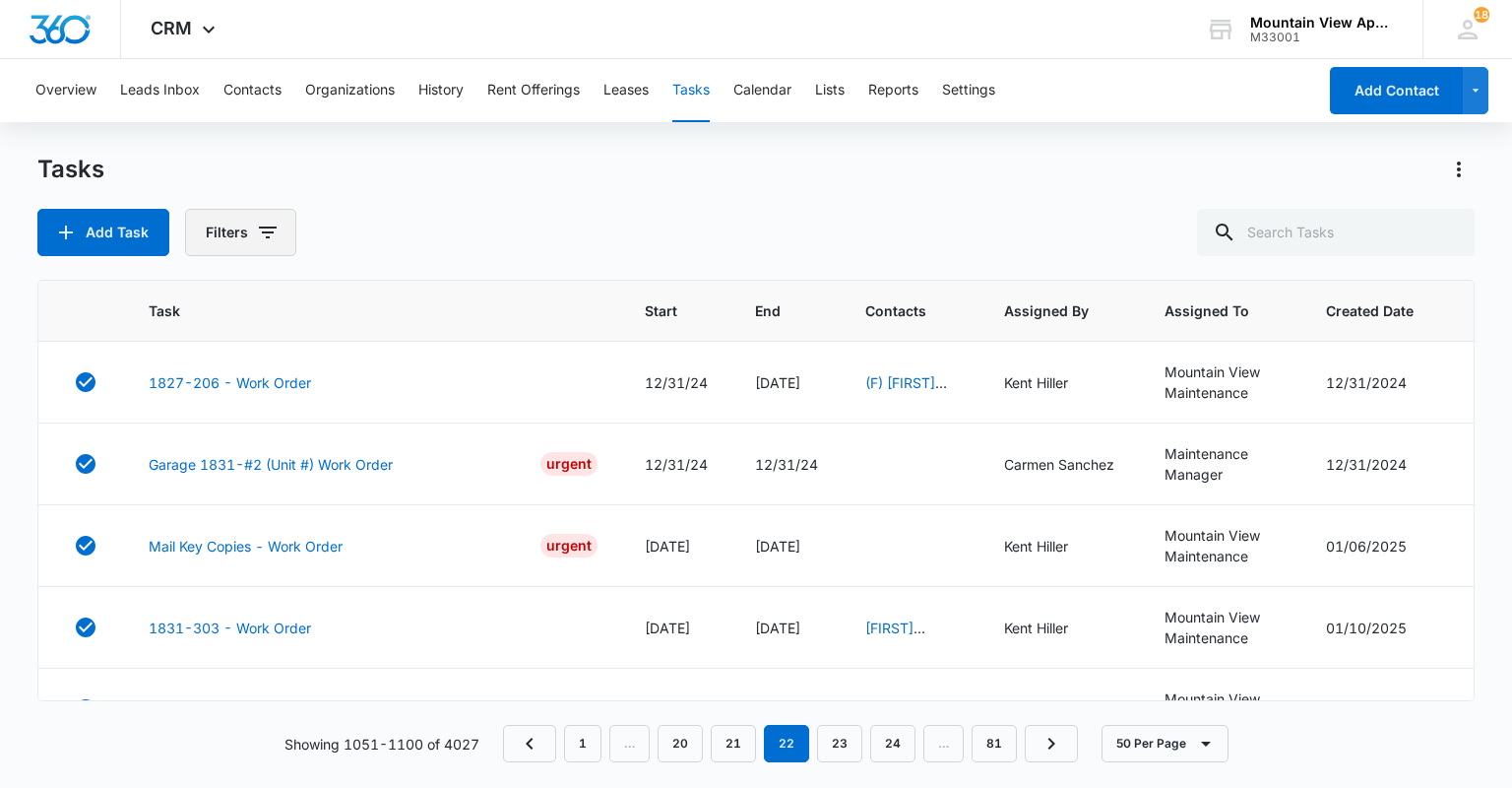click on "Filters" at bounding box center (240, 232) 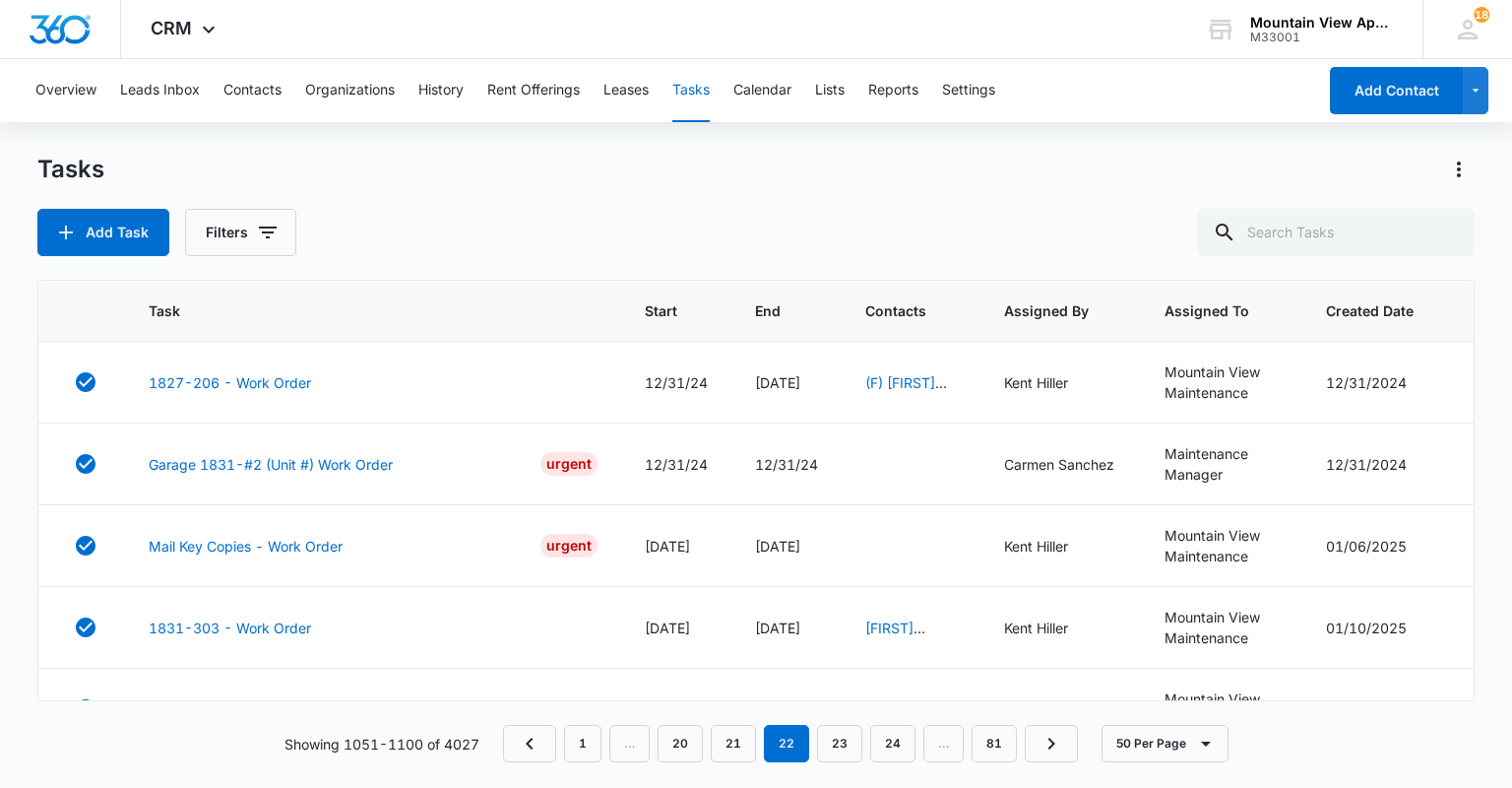 click on "Add Task Filters" at bounding box center [755, 232] 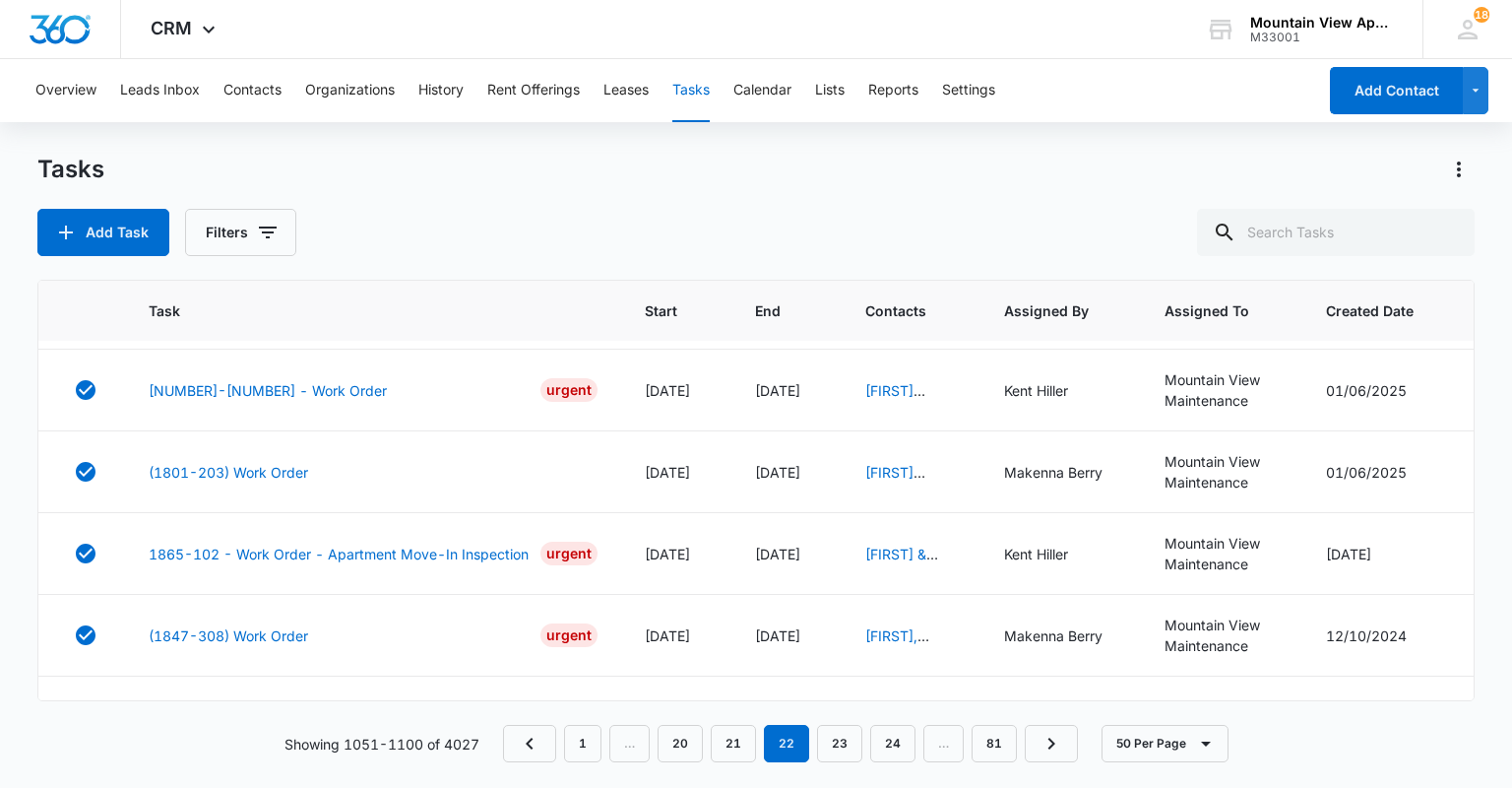 scroll, scrollTop: 3791, scrollLeft: 0, axis: vertical 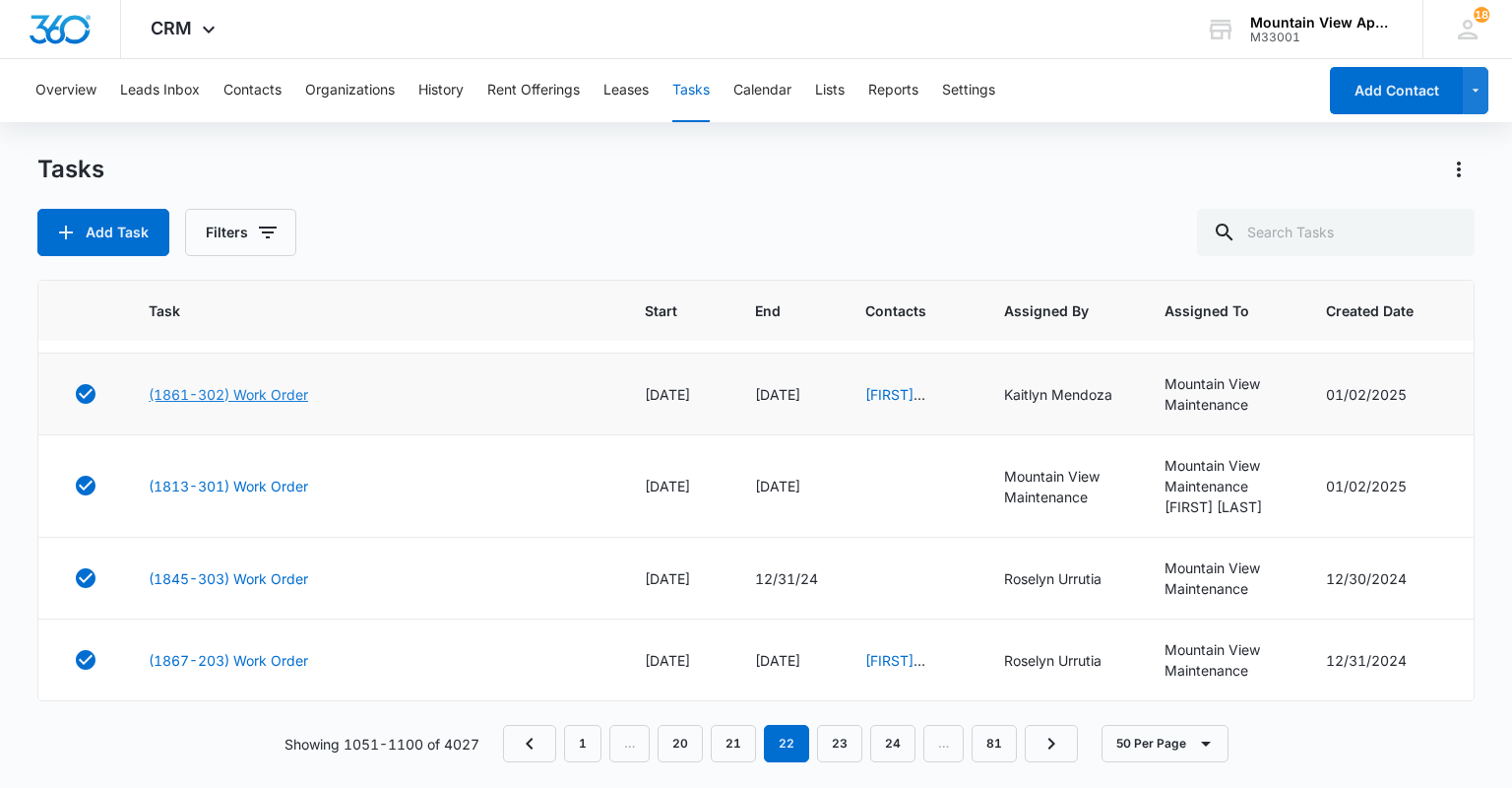click on "(1861-302) Work Order" at bounding box center [228, 394] 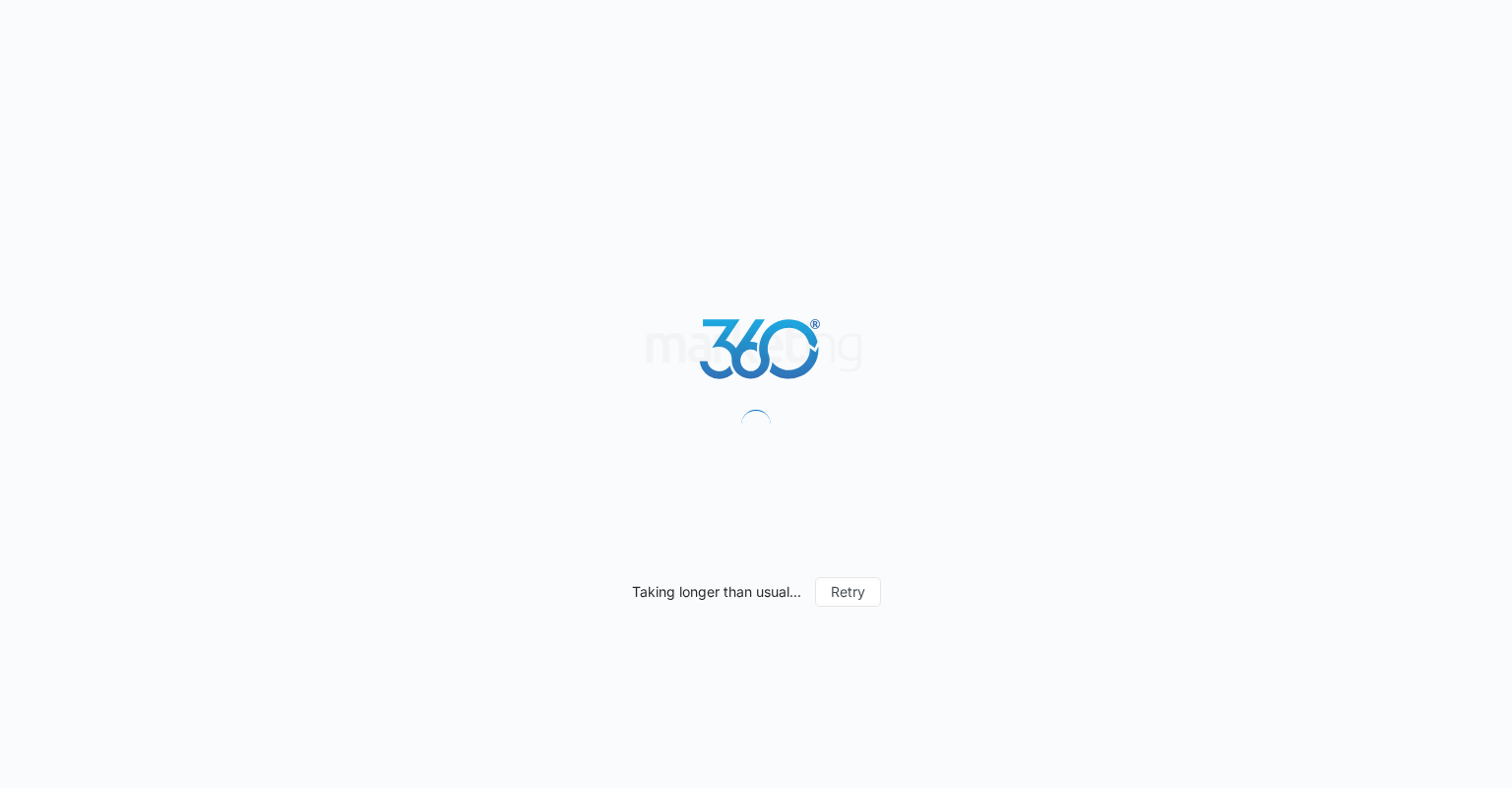 scroll, scrollTop: 0, scrollLeft: 0, axis: both 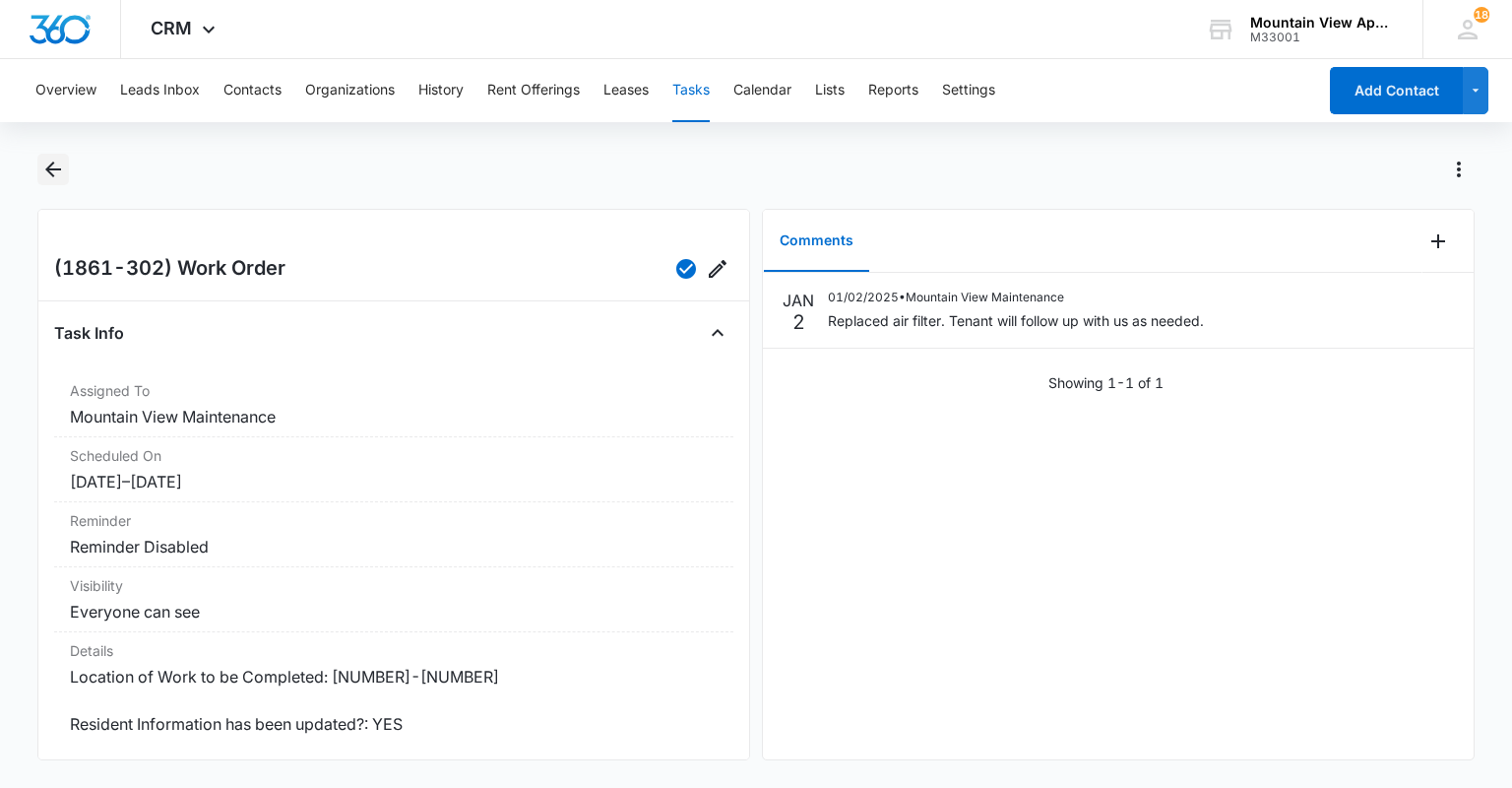 click at bounding box center [52, 169] 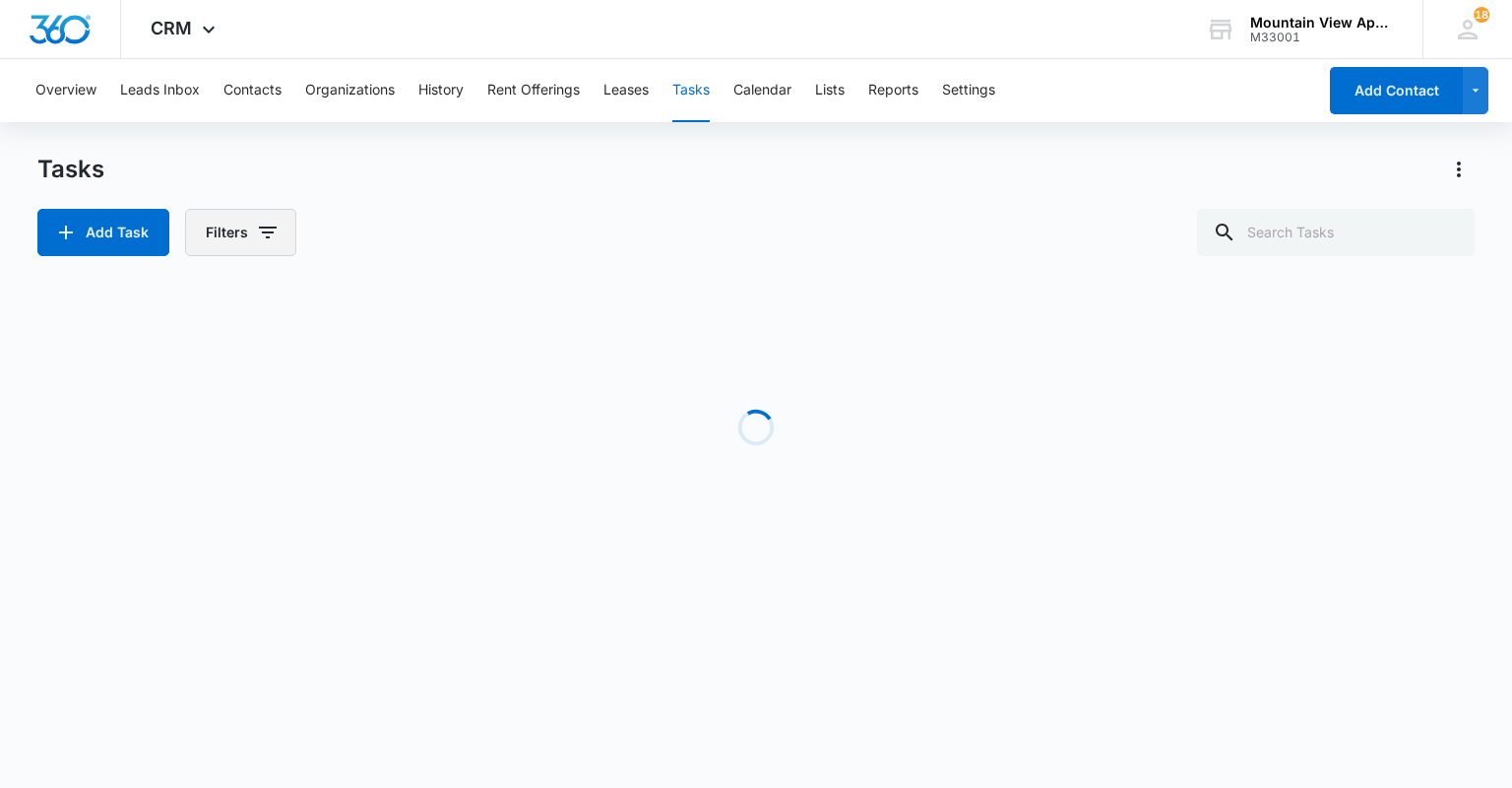 click on "Filters" at bounding box center (240, 232) 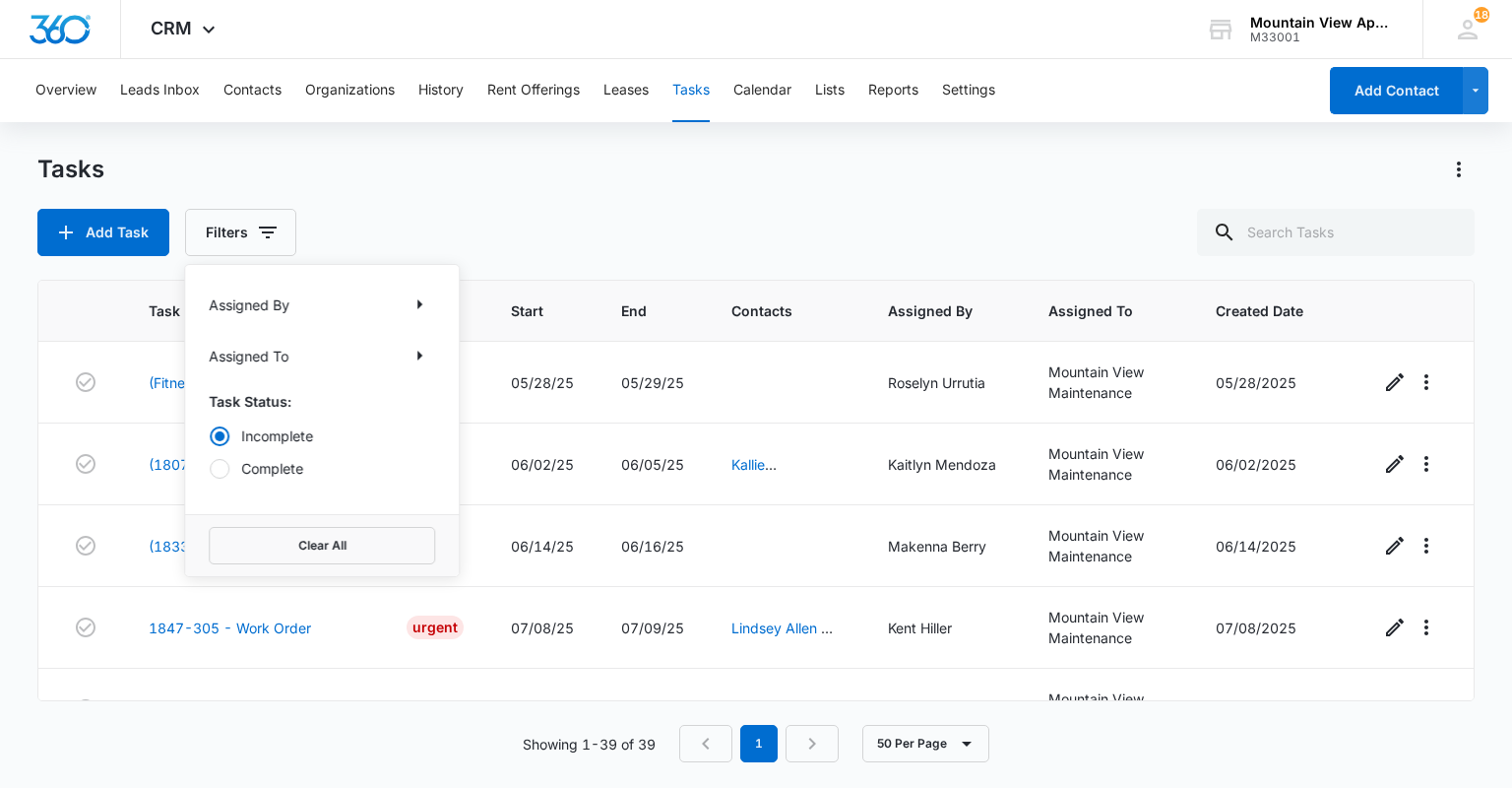 click on "Complete" at bounding box center [322, 468] 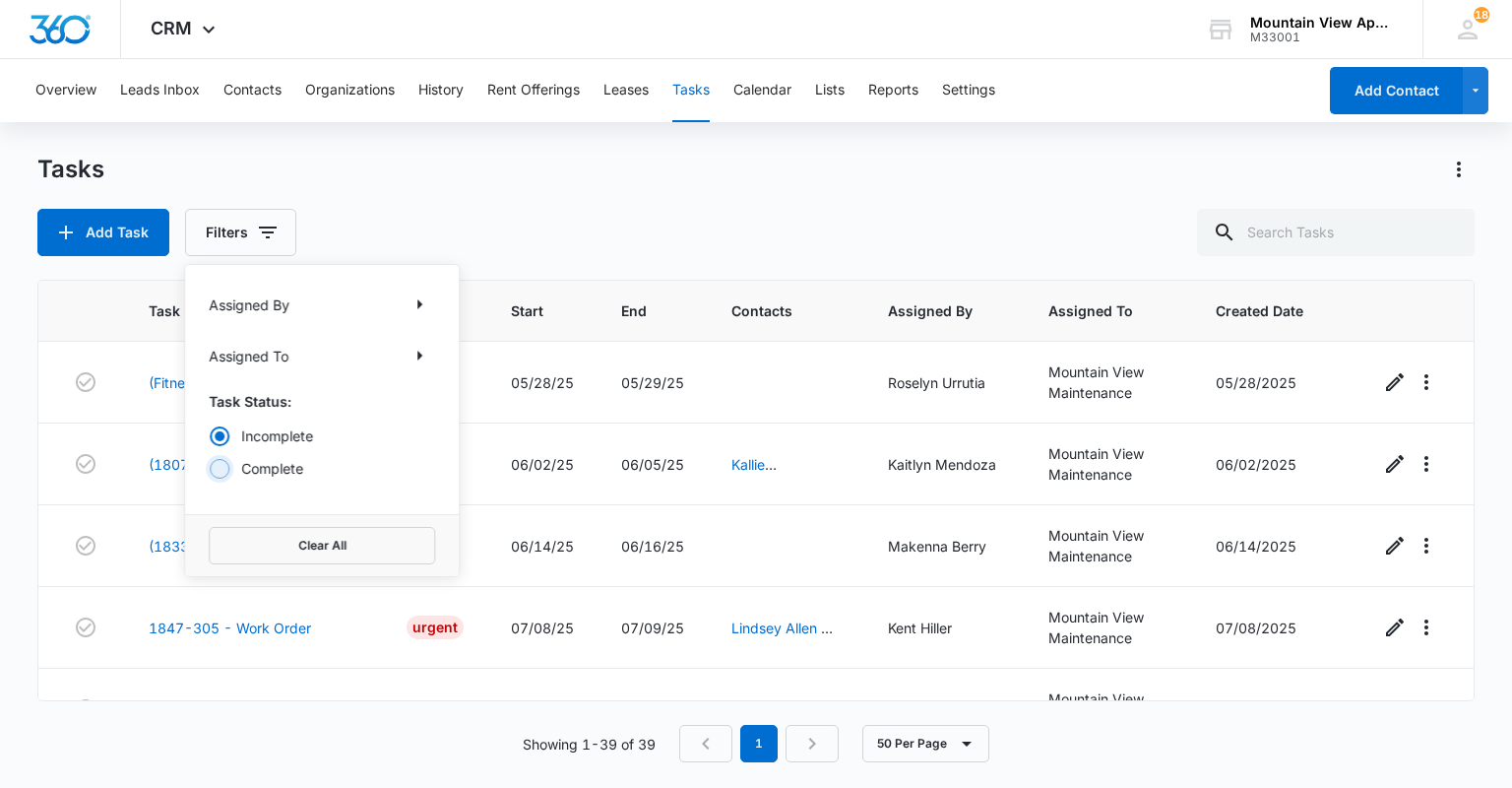 click on "Complete" at bounding box center [209, 468] 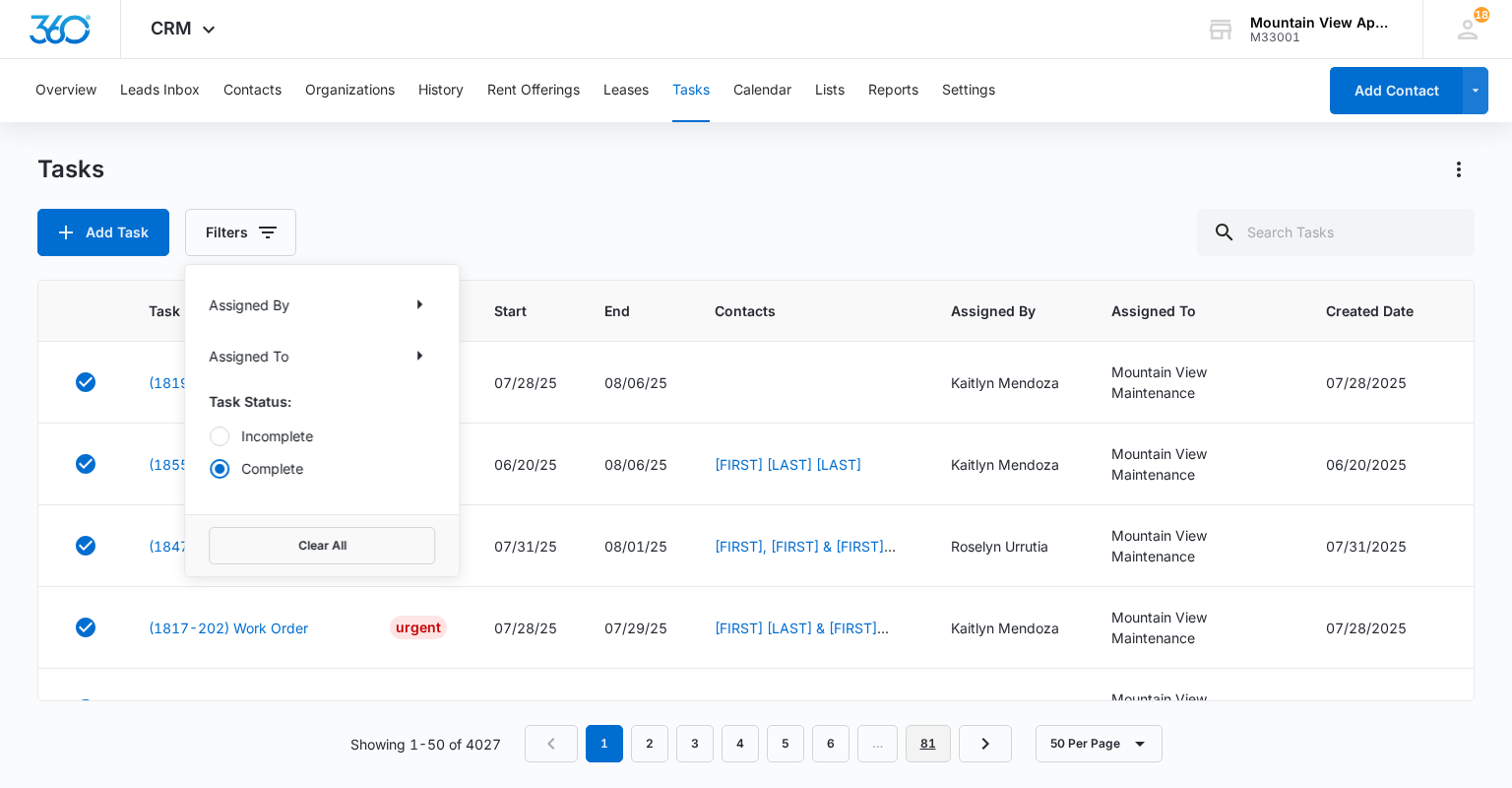 click on "81" at bounding box center (928, 744) 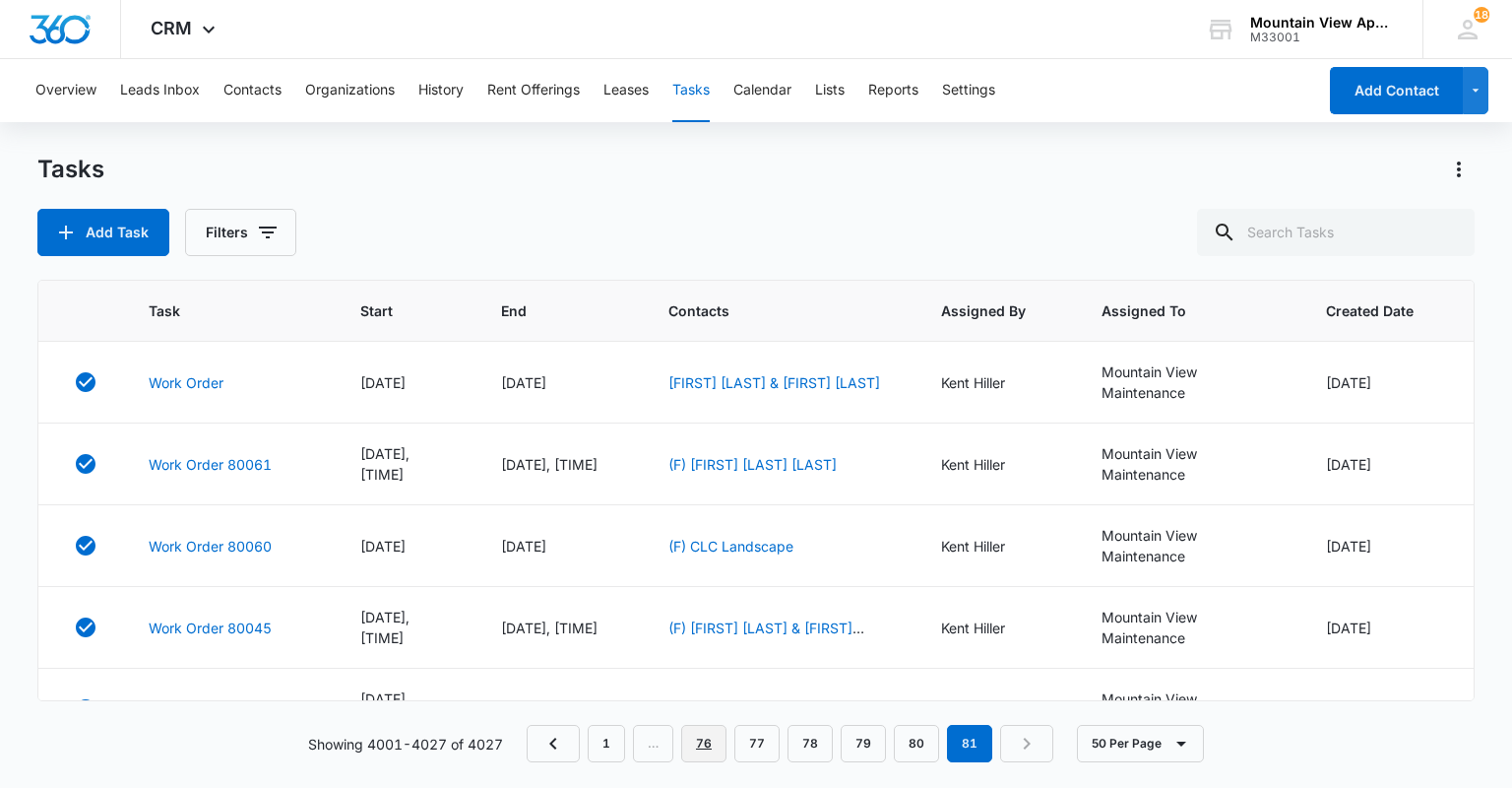 click on "76" at bounding box center (704, 744) 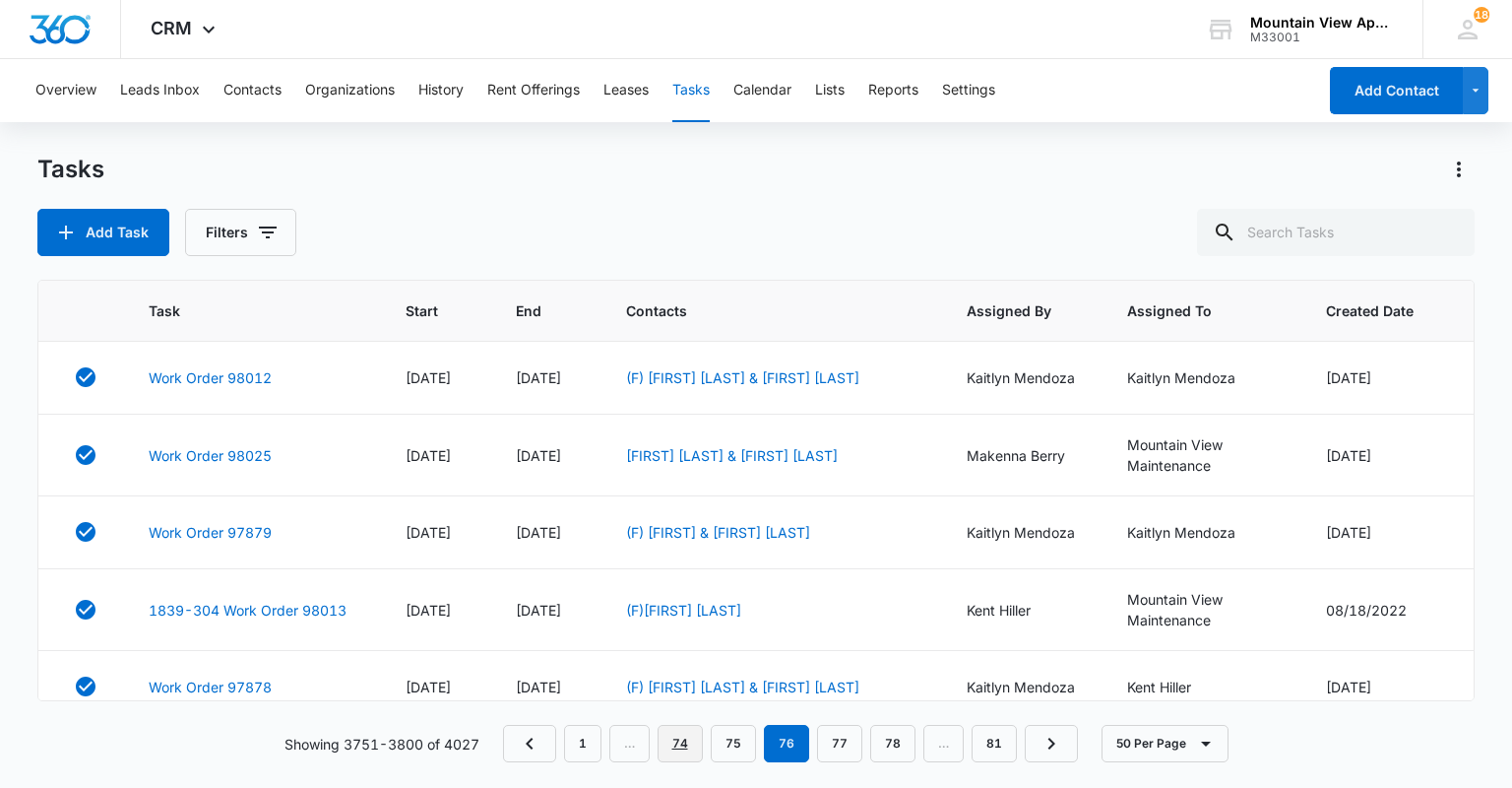 click on "74" at bounding box center (680, 744) 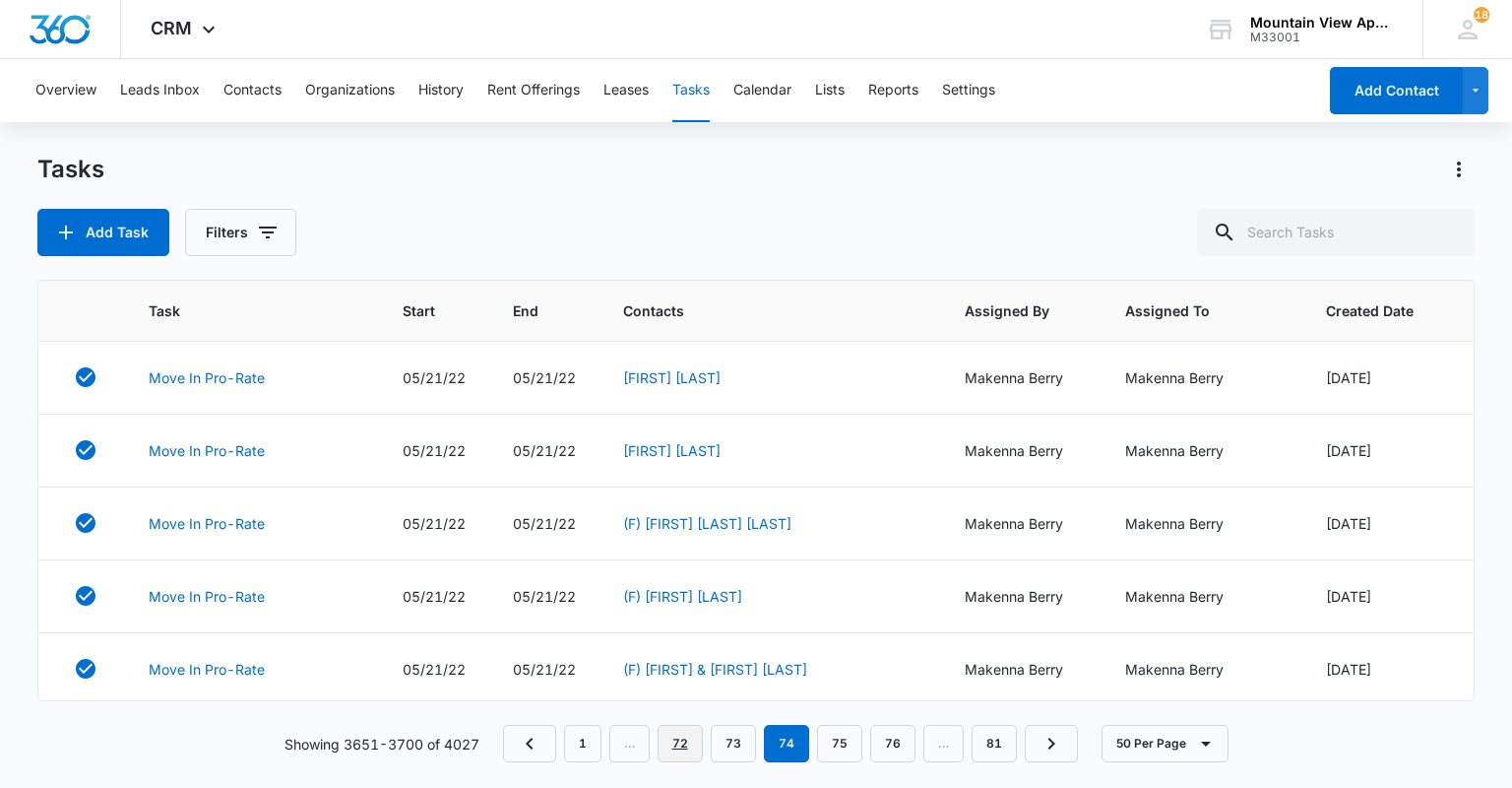 click on "72" at bounding box center (680, 744) 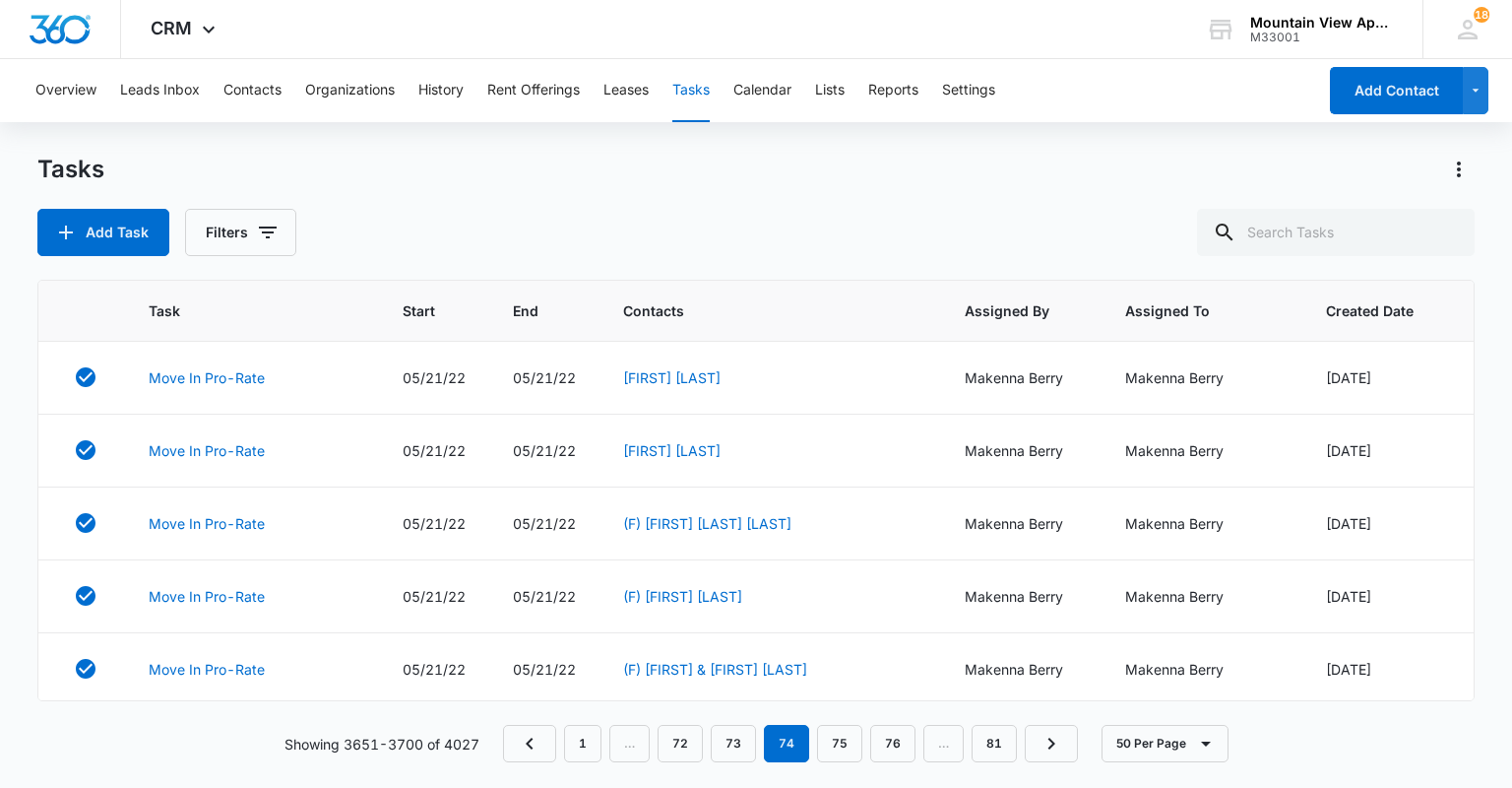 click on "CRM Apps Reputation Websites Forms CRM Email Social Content Ads Intelligence Files Brand Settings Mountain View Apartments At Raindance M33001 Your Accounts View All 18 RU [NAME] mvassist@vintage-corp.com My Profile 18 Notifications Support Logout Terms & Conditions   •   Privacy Policy Overview Leads Inbox Contacts Organizations History Rent Offerings Leases Tasks Calendar Lists Reports Settings Add Contact Tasks Add Task Filters Task Start End Contacts Assigned By Assigned To Created Date Move In   Pro-Rate [DATE] [DATE] [FIRST] [LAST] [FIRST] [LAST] [DATE] Move In   Pro-Rate [DATE] [DATE] [FIRST] [LAST] [FIRST] [LAST] [DATE] Move In   Pro-Rate [DATE] [DATE] (F) [FIRST] [LAST] [FIRST] [LAST] [DATE] Move In   Pro-Rate [DATE] [DATE] (F) [FIRST] [LAST] [FIRST] [LAST] [DATE] Move In   Pro-Rate [DATE] [DATE] (F) [FIRST] & [FIRST] [LAST] [FIRST] [LAST] [DATE] Move In   Pro-Rate [DATE] [DATE]" at bounding box center [756, 394] 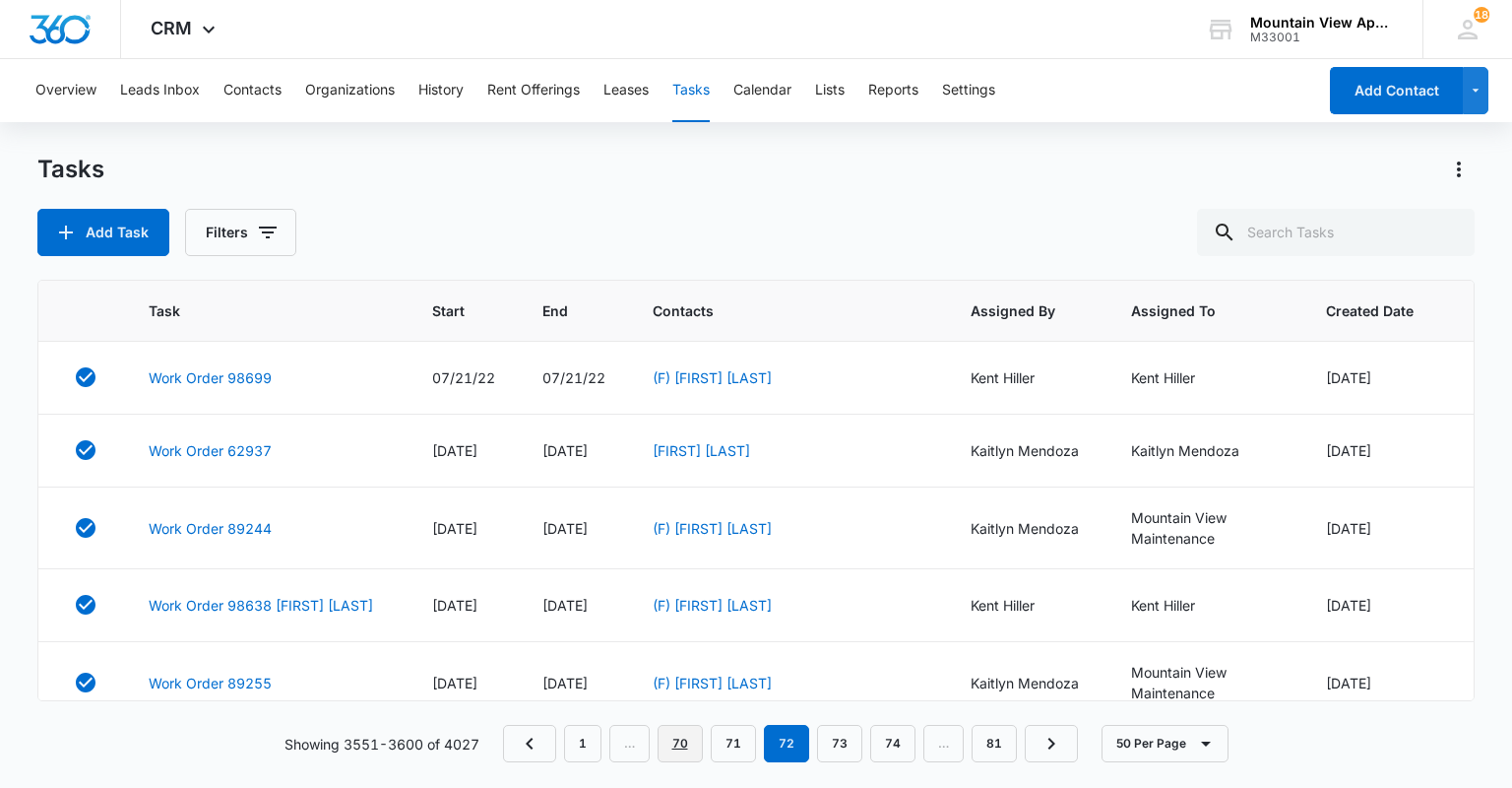 click on "70" at bounding box center (680, 744) 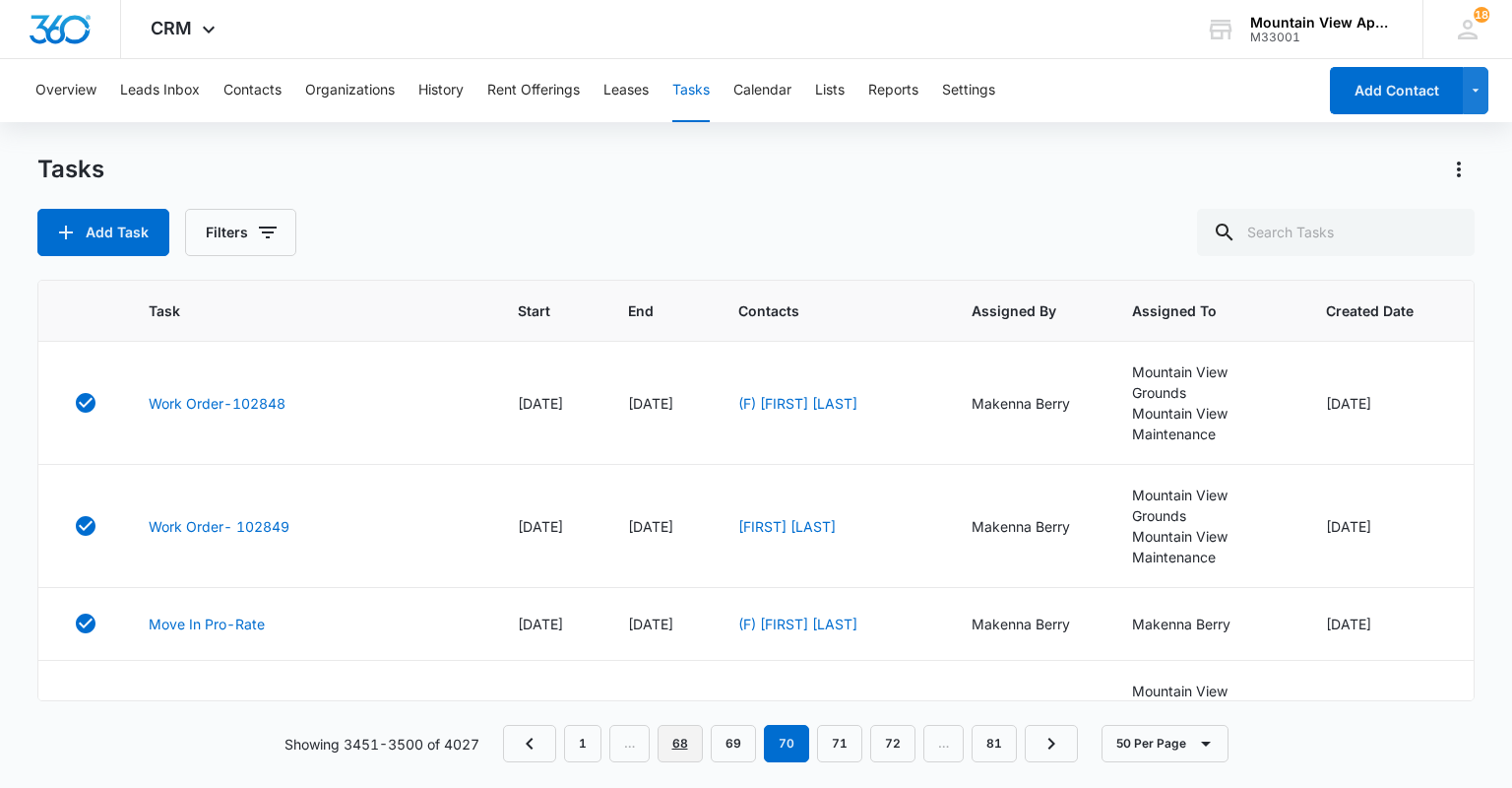 click on "68" at bounding box center [680, 744] 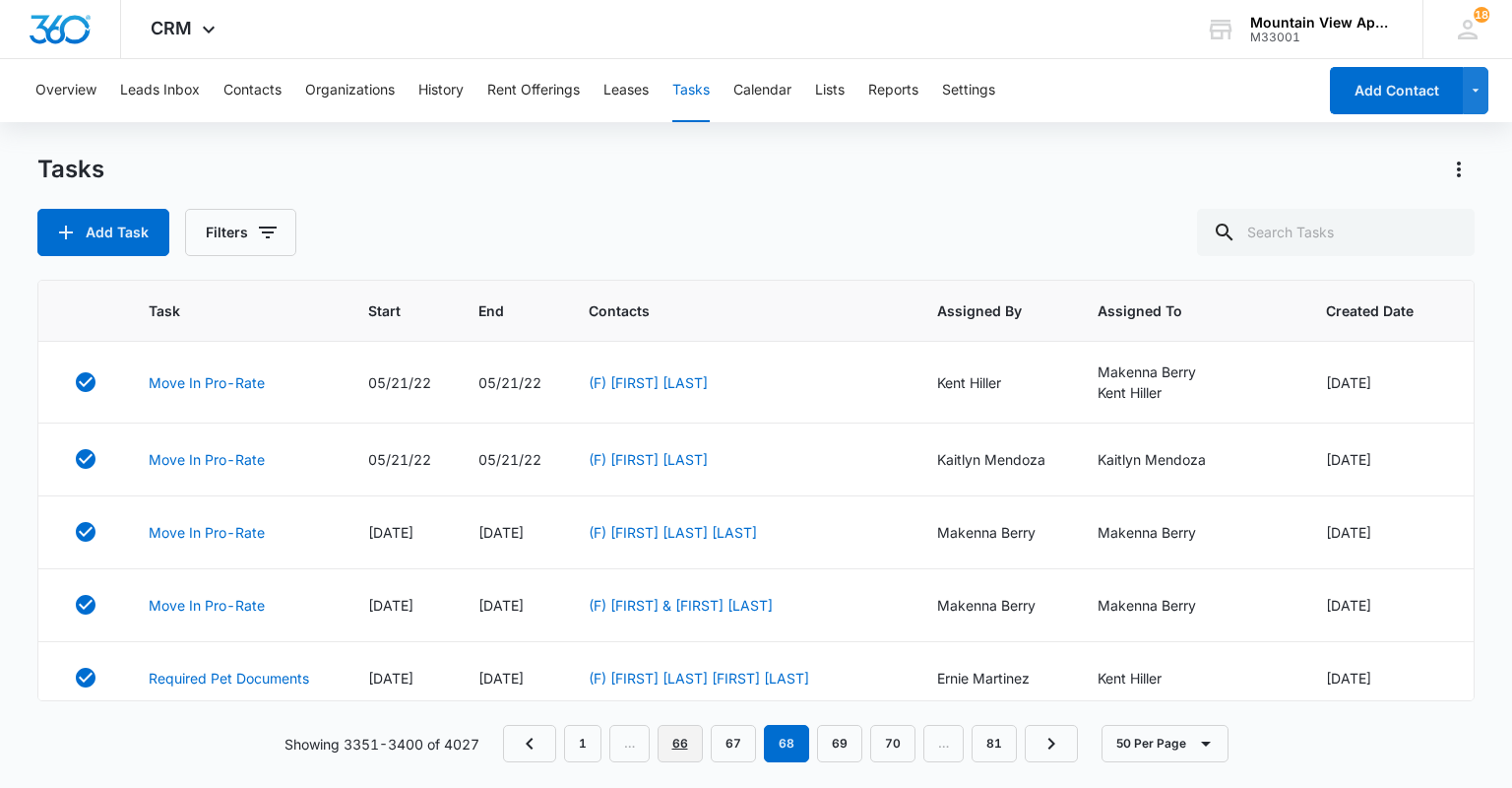 click on "66" at bounding box center (680, 744) 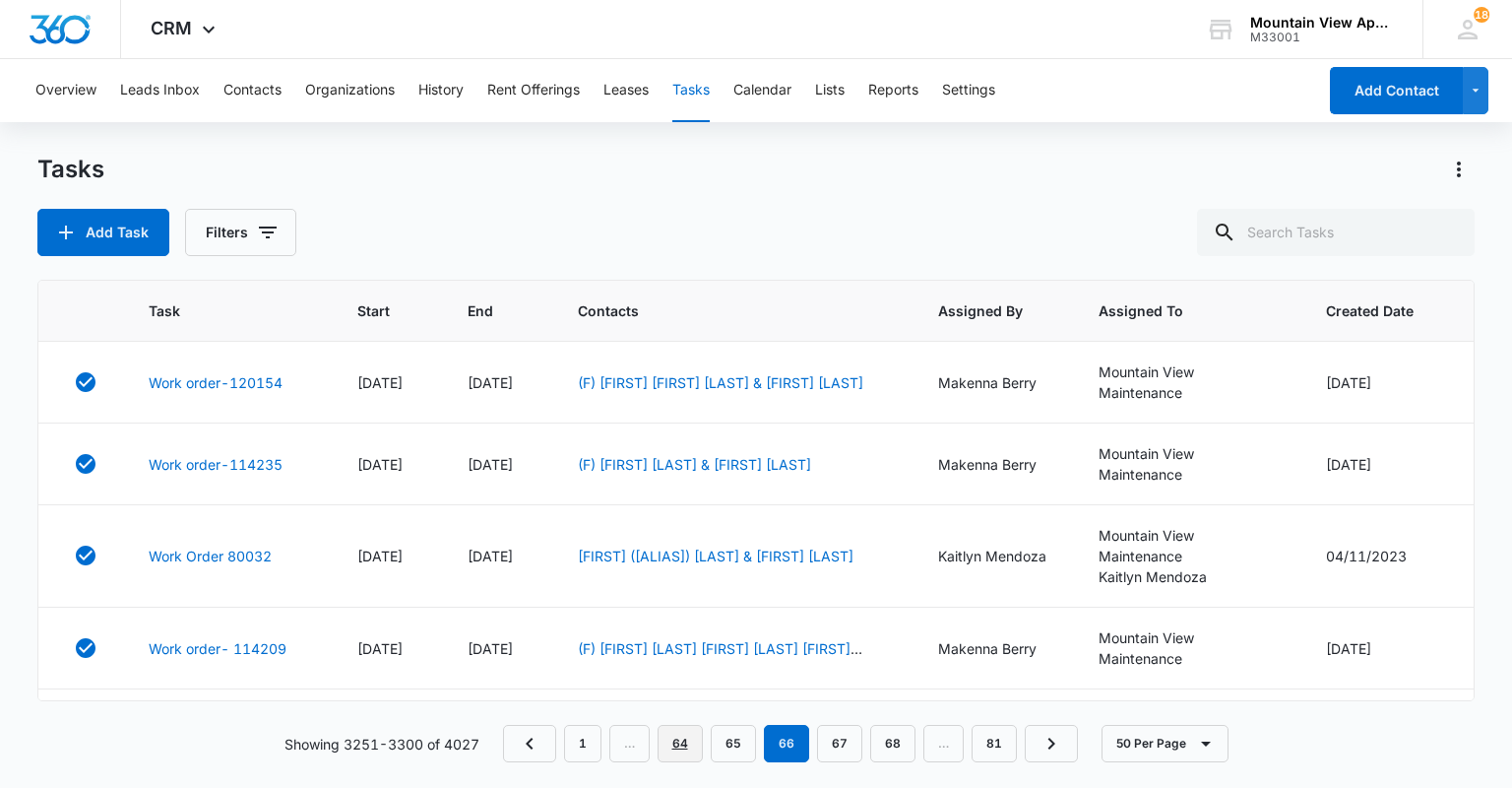 click on "64" at bounding box center [680, 744] 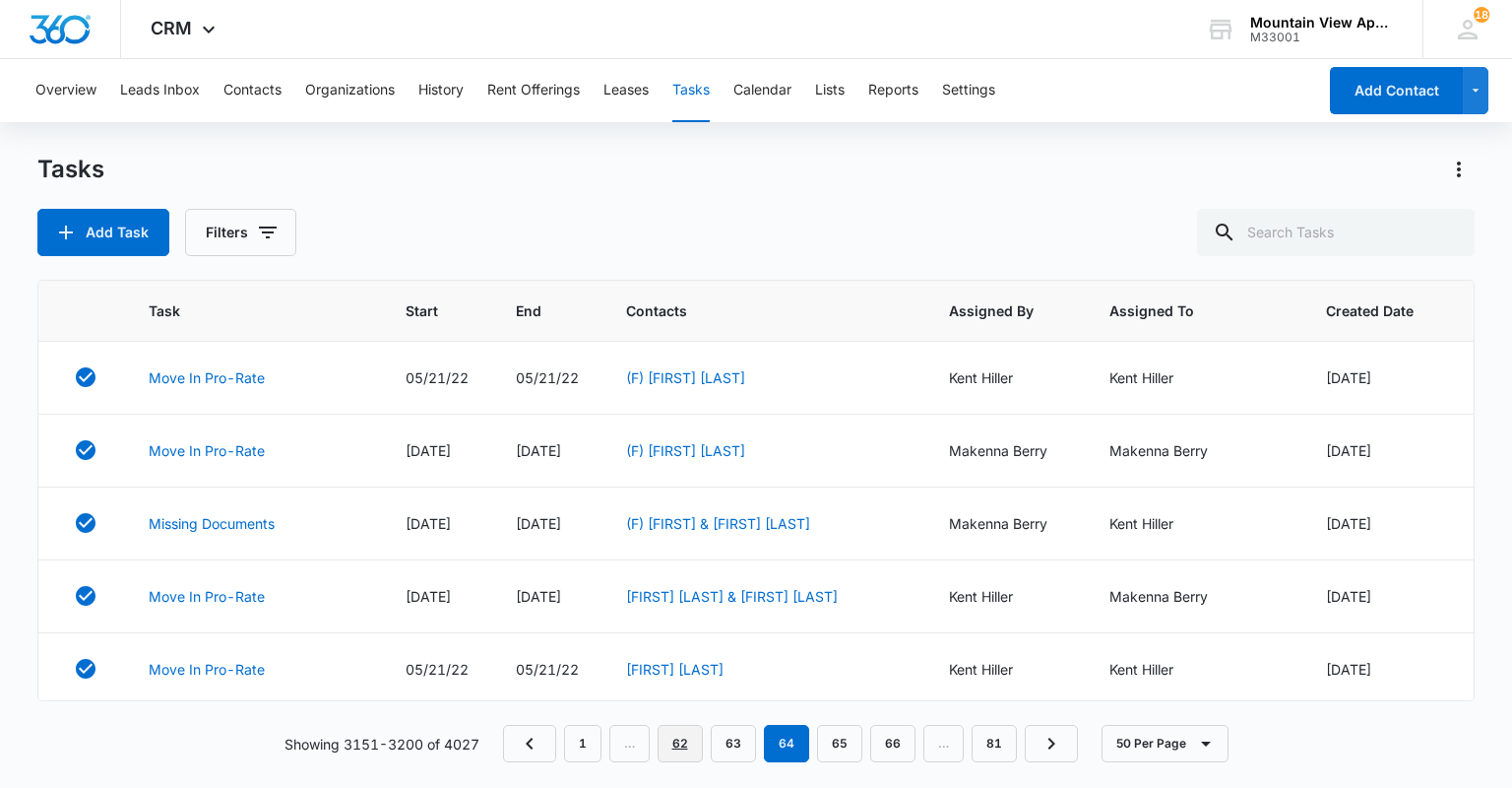 click on "62" at bounding box center [680, 744] 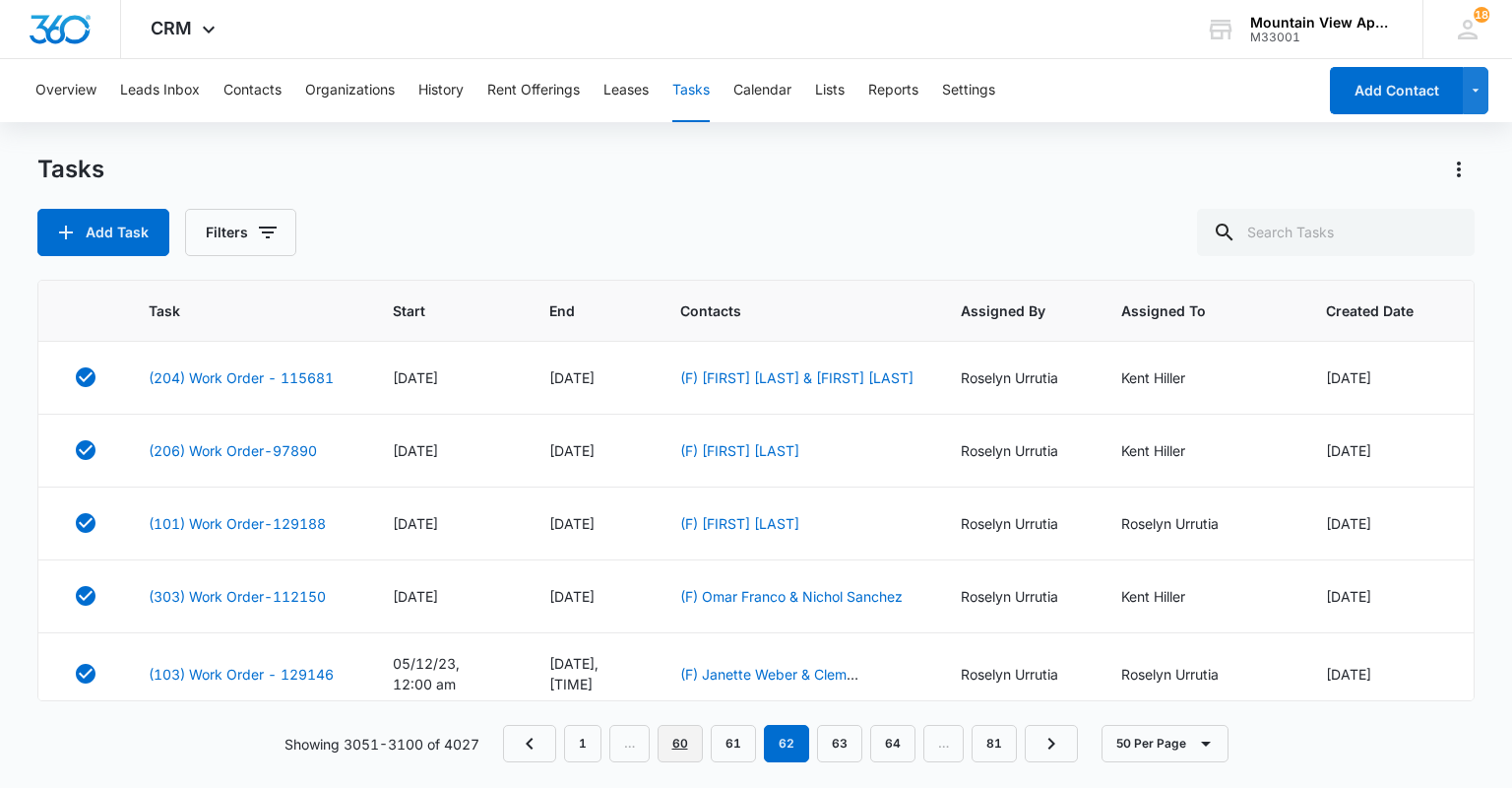 click on "60" at bounding box center [680, 744] 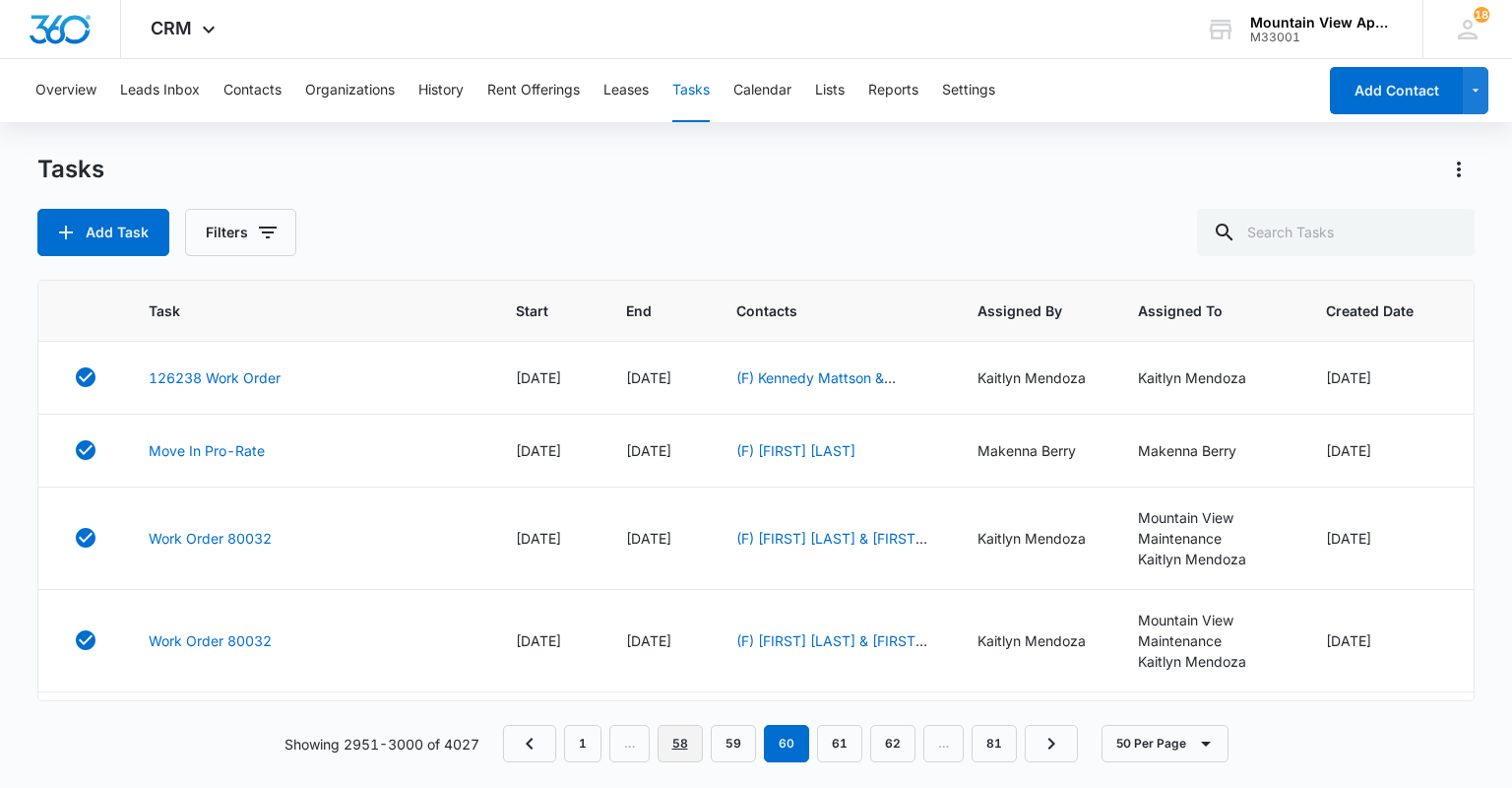 click on "58" at bounding box center [680, 744] 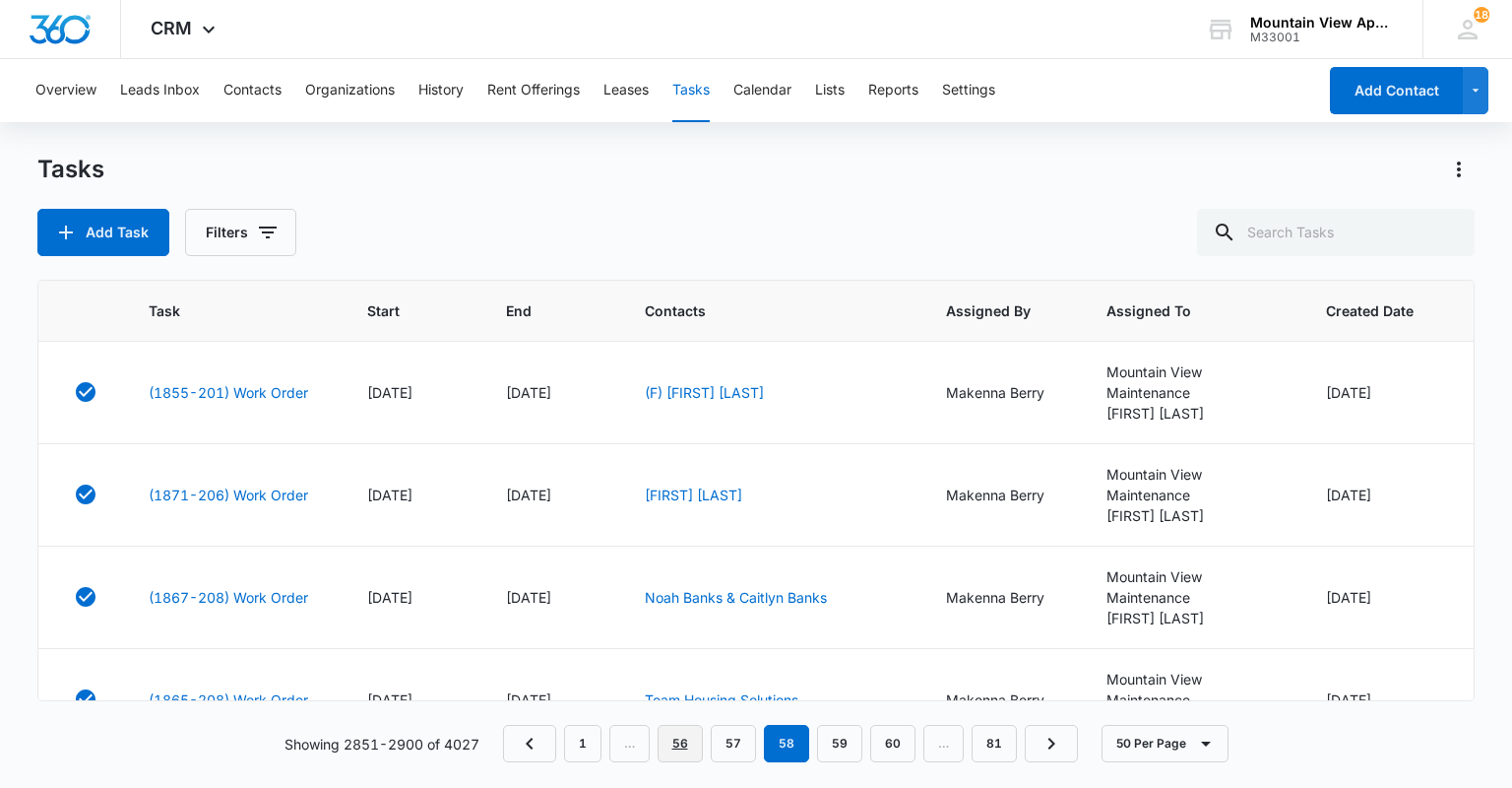 click on "56" at bounding box center [680, 744] 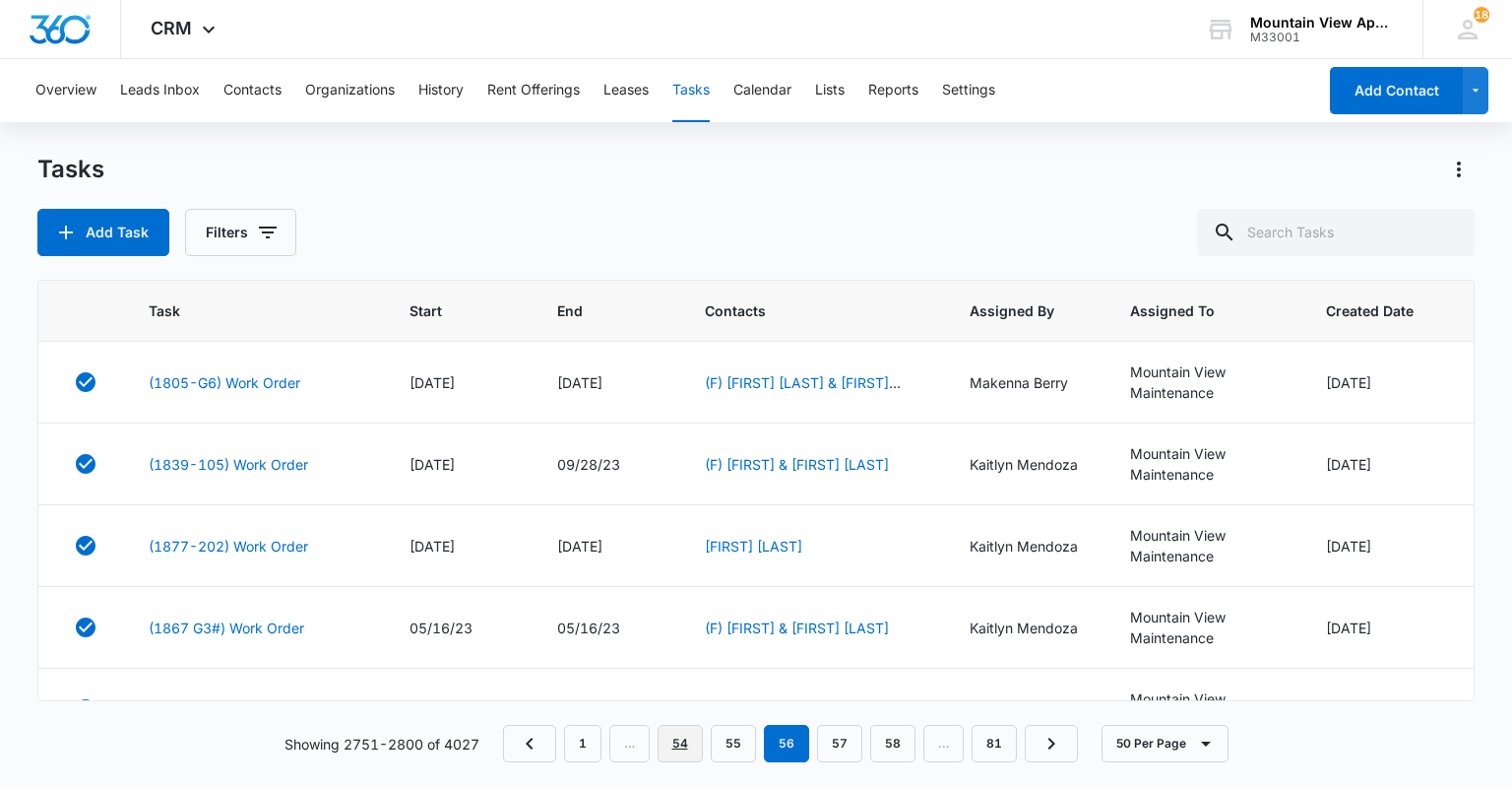 click on "54" at bounding box center [680, 744] 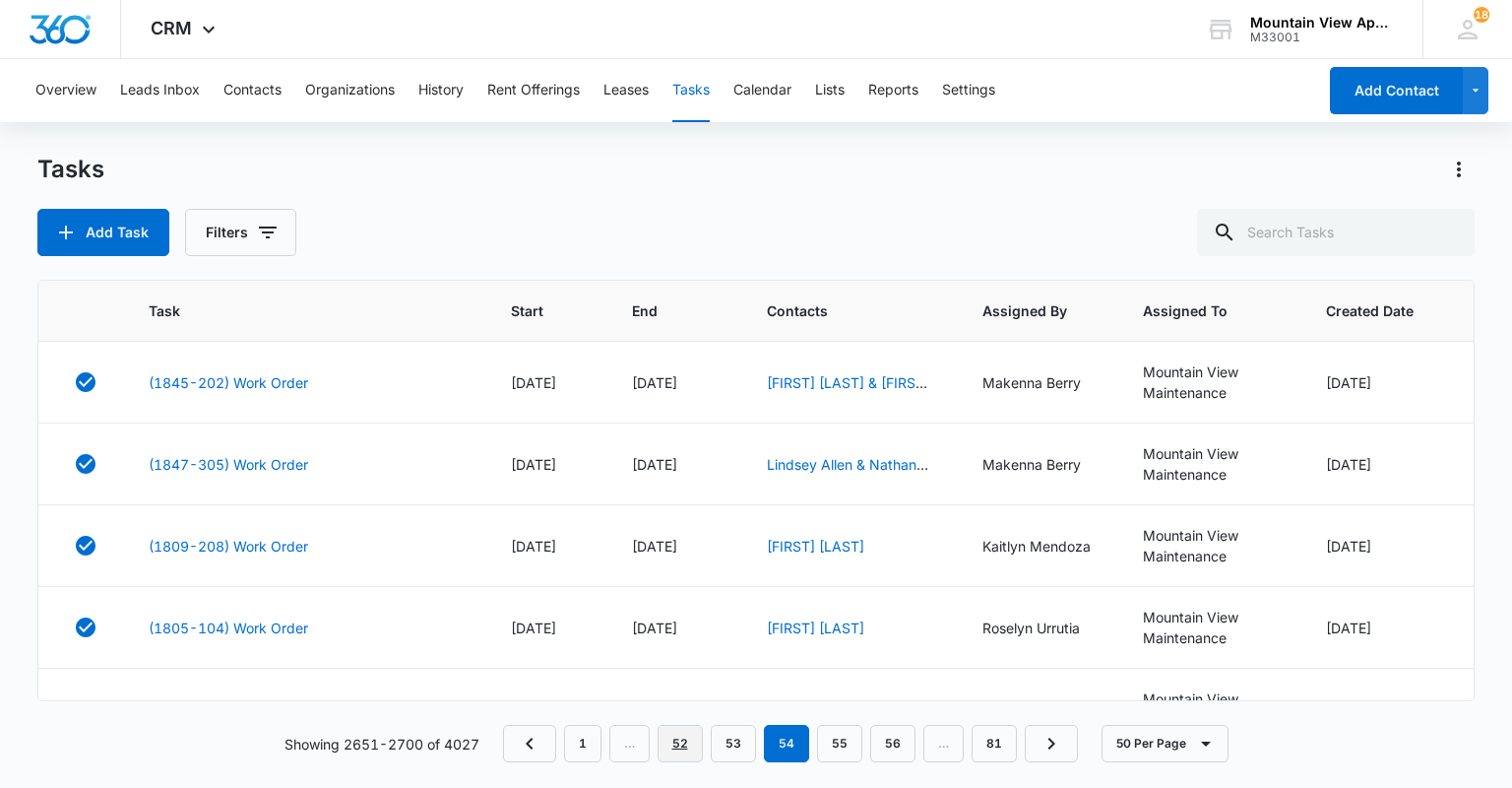 click on "52" at bounding box center (680, 744) 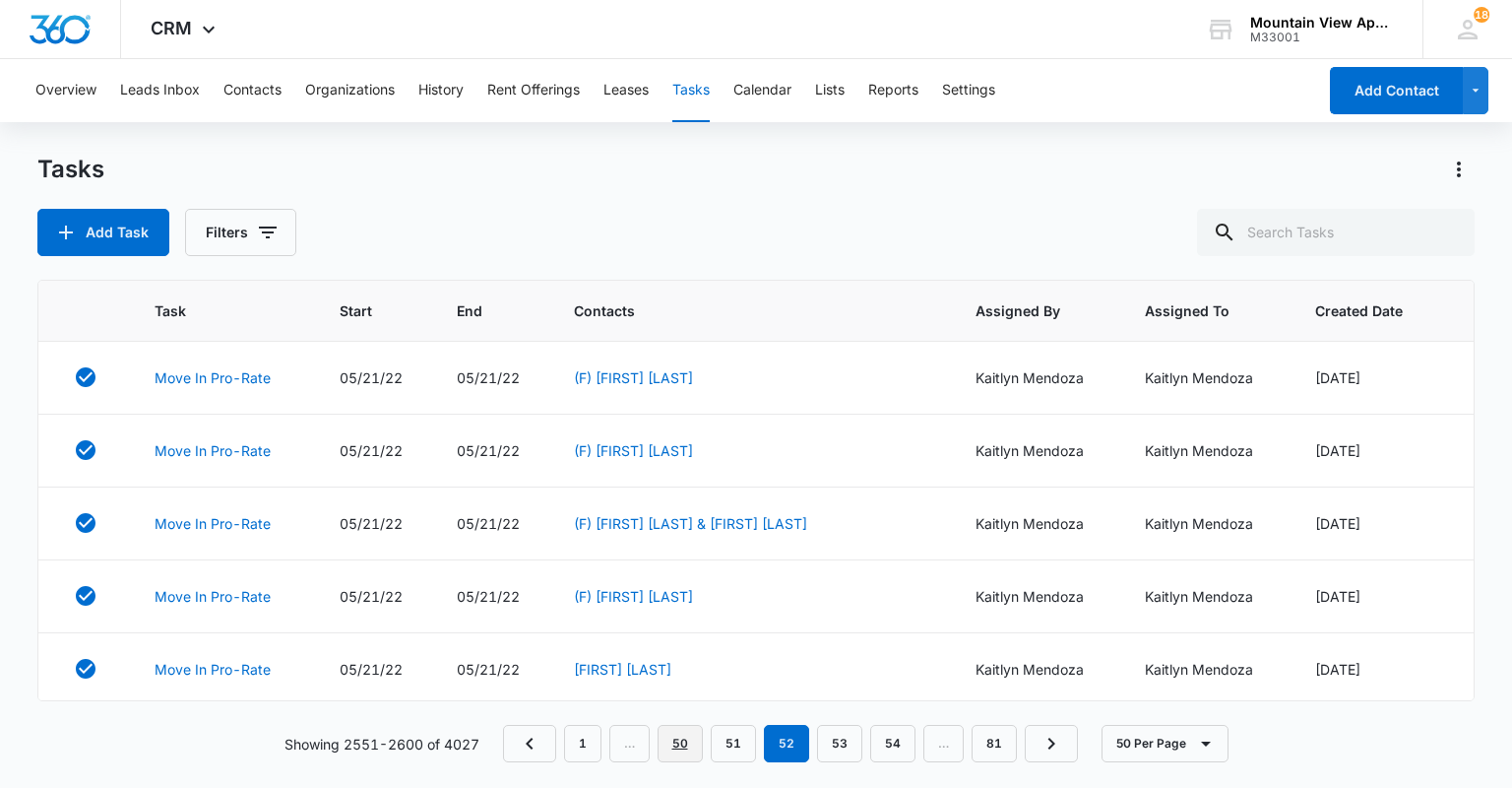 click on "50" at bounding box center (680, 744) 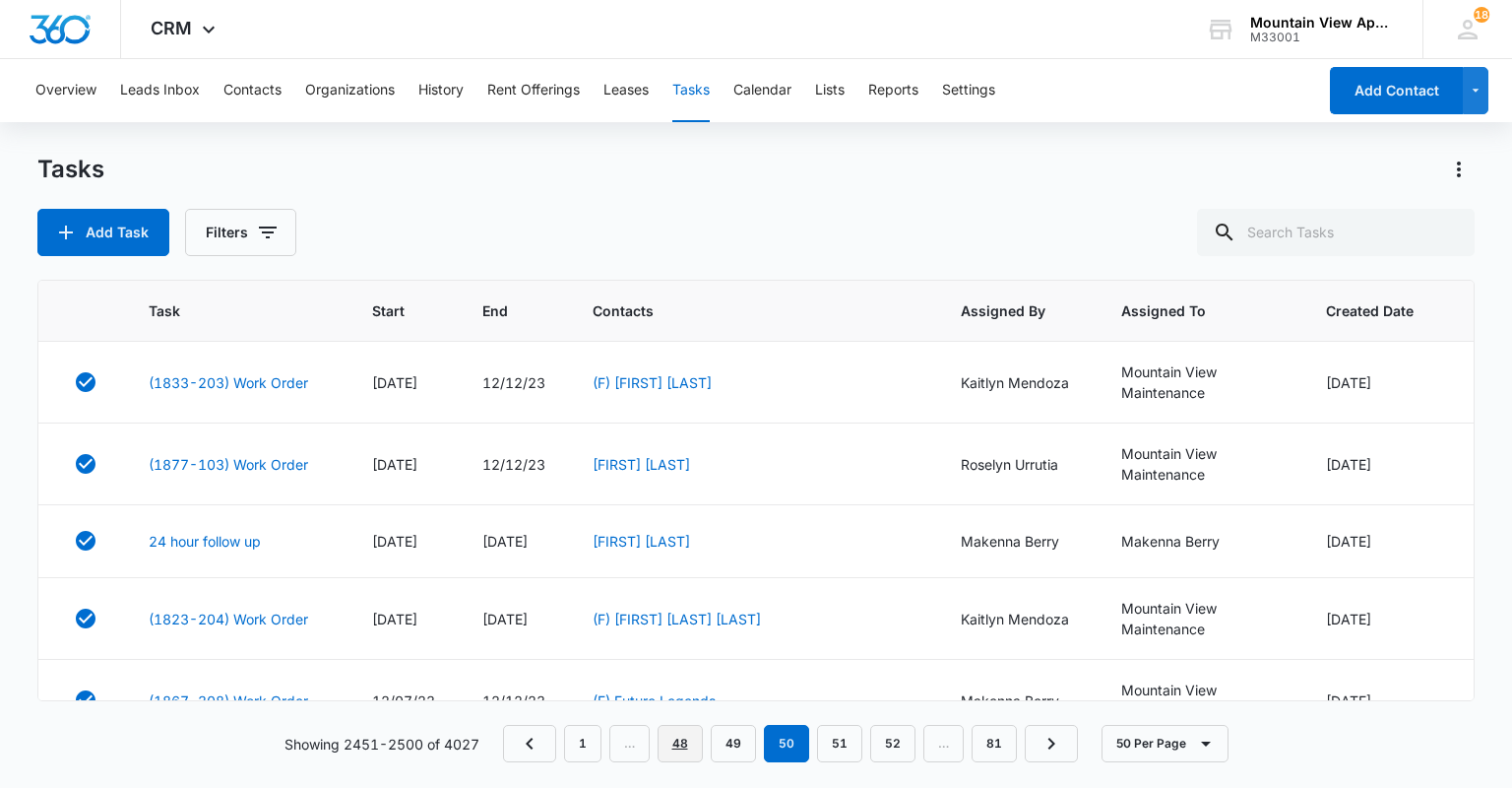 click on "48" at bounding box center (680, 744) 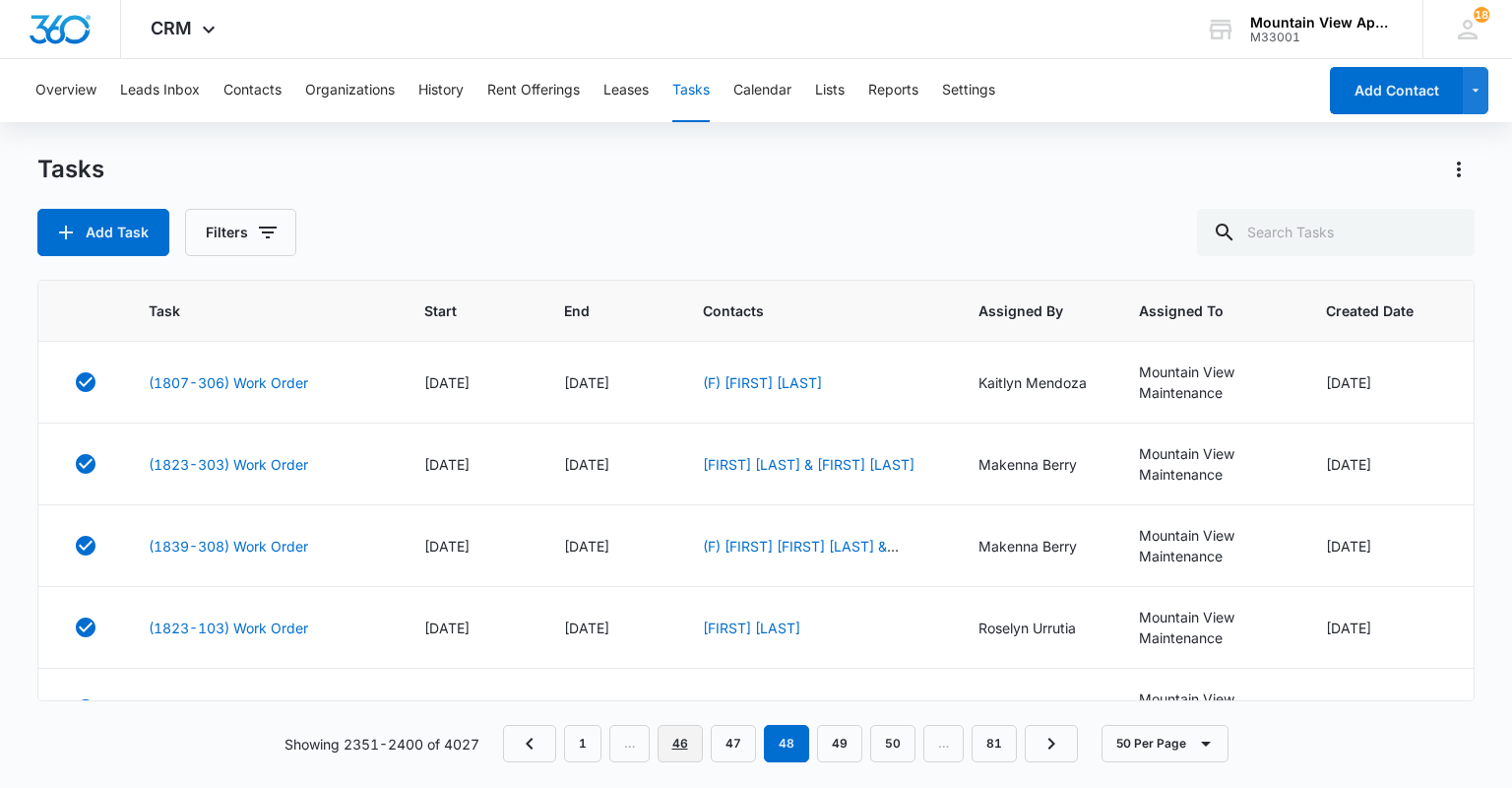 click on "46" at bounding box center [680, 744] 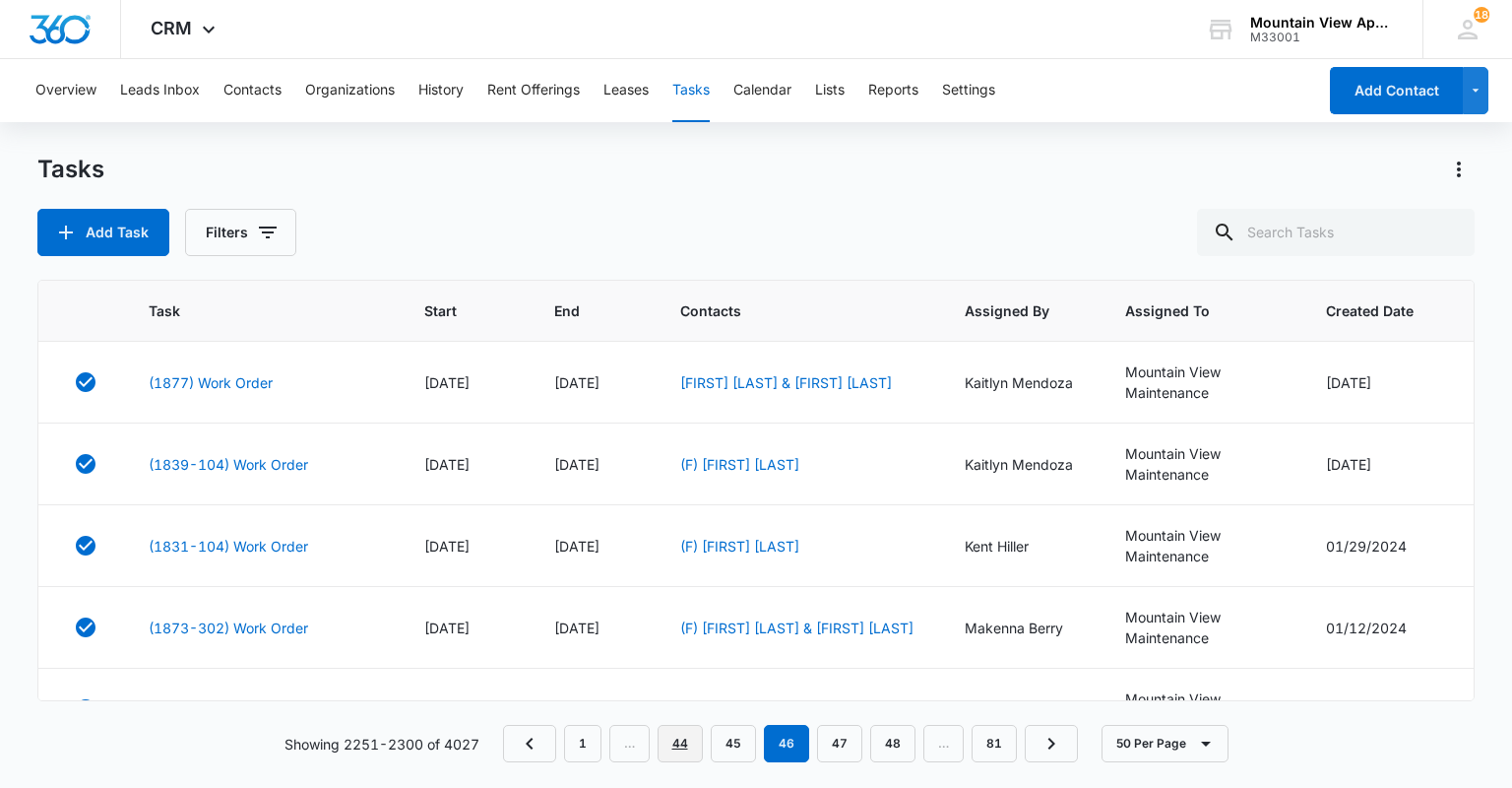 click on "44" at bounding box center (680, 744) 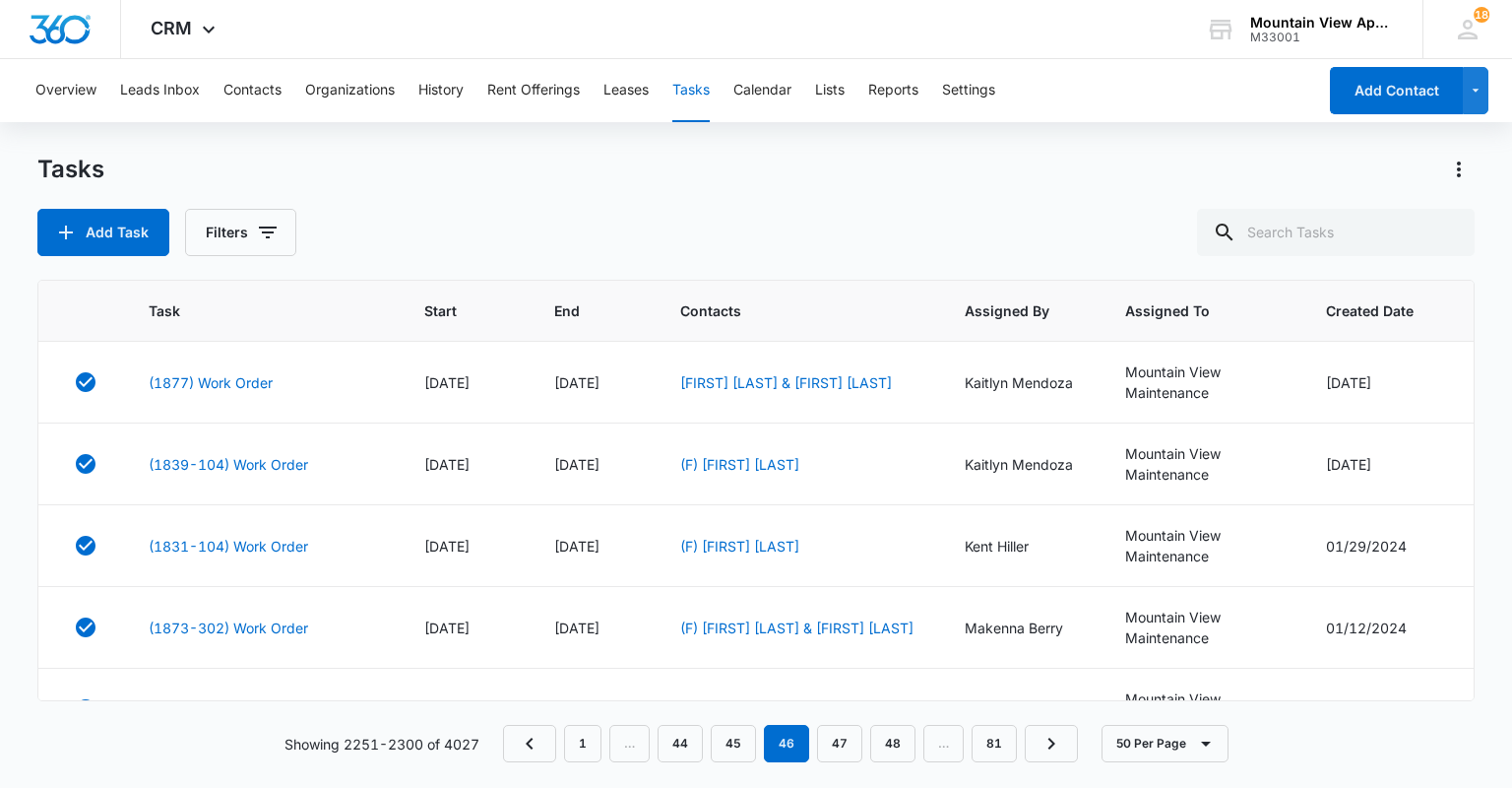 click on "CRM Apps Reputation Websites Forms CRM Email Social Content Ads Intelligence Files Brand Settings [CITY] Apartments At Raindance M33001 Your Accounts View All 18 RU [FIRST] [LAST] mvassist@[DOMAIN].com My Profile 18 Notifications Support Logout Terms & Conditions   •   Privacy Policy Overview Leads Inbox Contacts Organizations History Rent Offerings Leases Tasks Calendar Lists Reports Settings Add Contact Tasks Add Task Filters Task Start End Contacts Assigned By Assigned To Created Date (1877) Work Order   [DATE] [DATE] [FIRST] [LAST] & [FIRST] [LAST] [FIRST] [LAST] [CITY] Maintenance [DATE] (1839-104) Work Order   [DATE] [DATE] (F) [FIRST] [LAST] [FIRST] [LAST] [CITY] Maintenance [DATE] (1831-104) Work Order   [DATE] [DATE] (F) [FIRST] [LAST] [FIRST] [LAST] [CITY] Maintenance [DATE] (1873-302) Work Order   [DATE] [DATE] (F) [FIRST] [LAST] & [FIRST] [LAST] [FIRST] [LAST] [CITY] Maintenance [DATE] (1853-202) Work Order   [DATE] [DATE]   1" at bounding box center (756, 394) 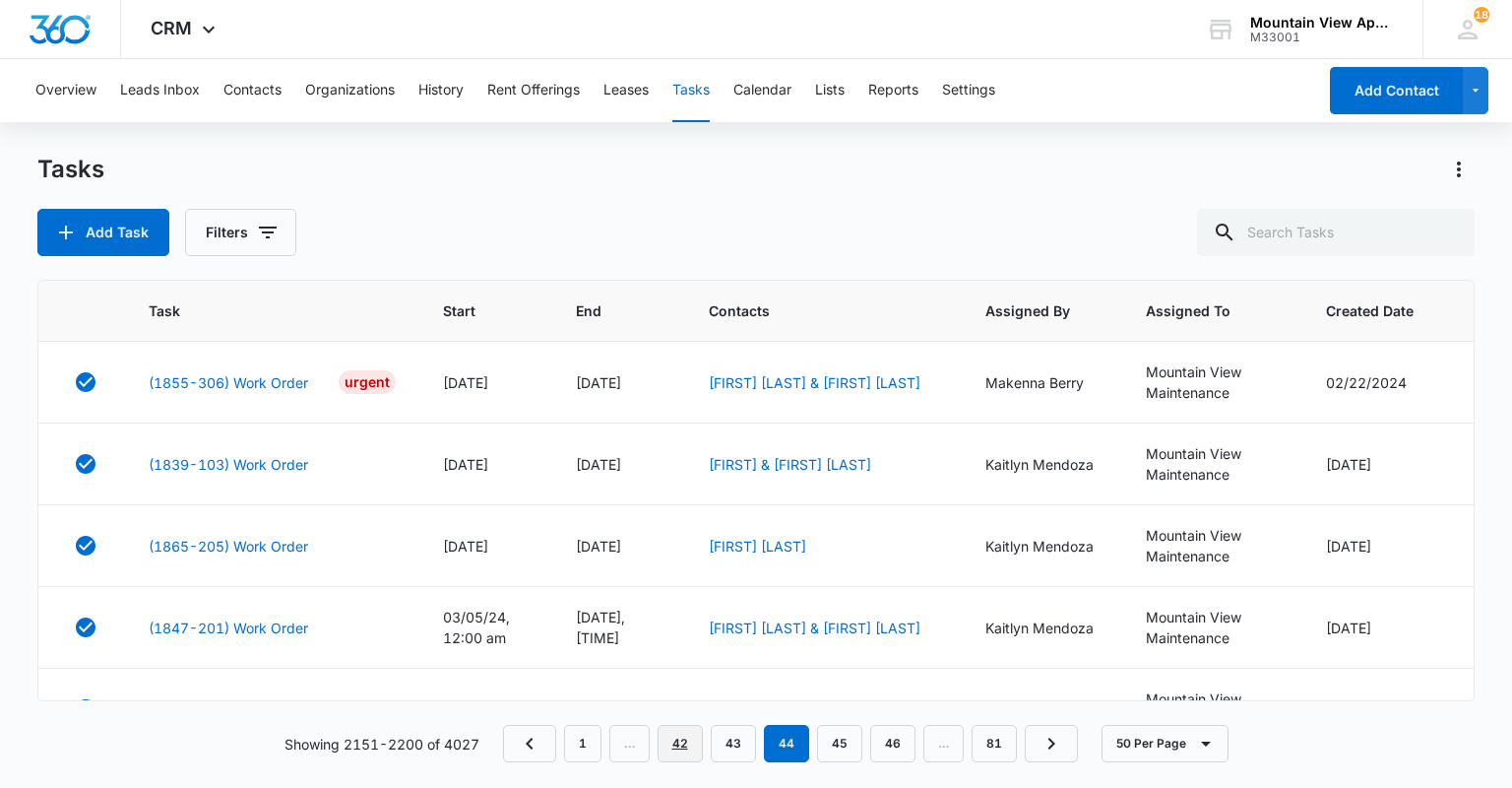 click on "42" at bounding box center [680, 744] 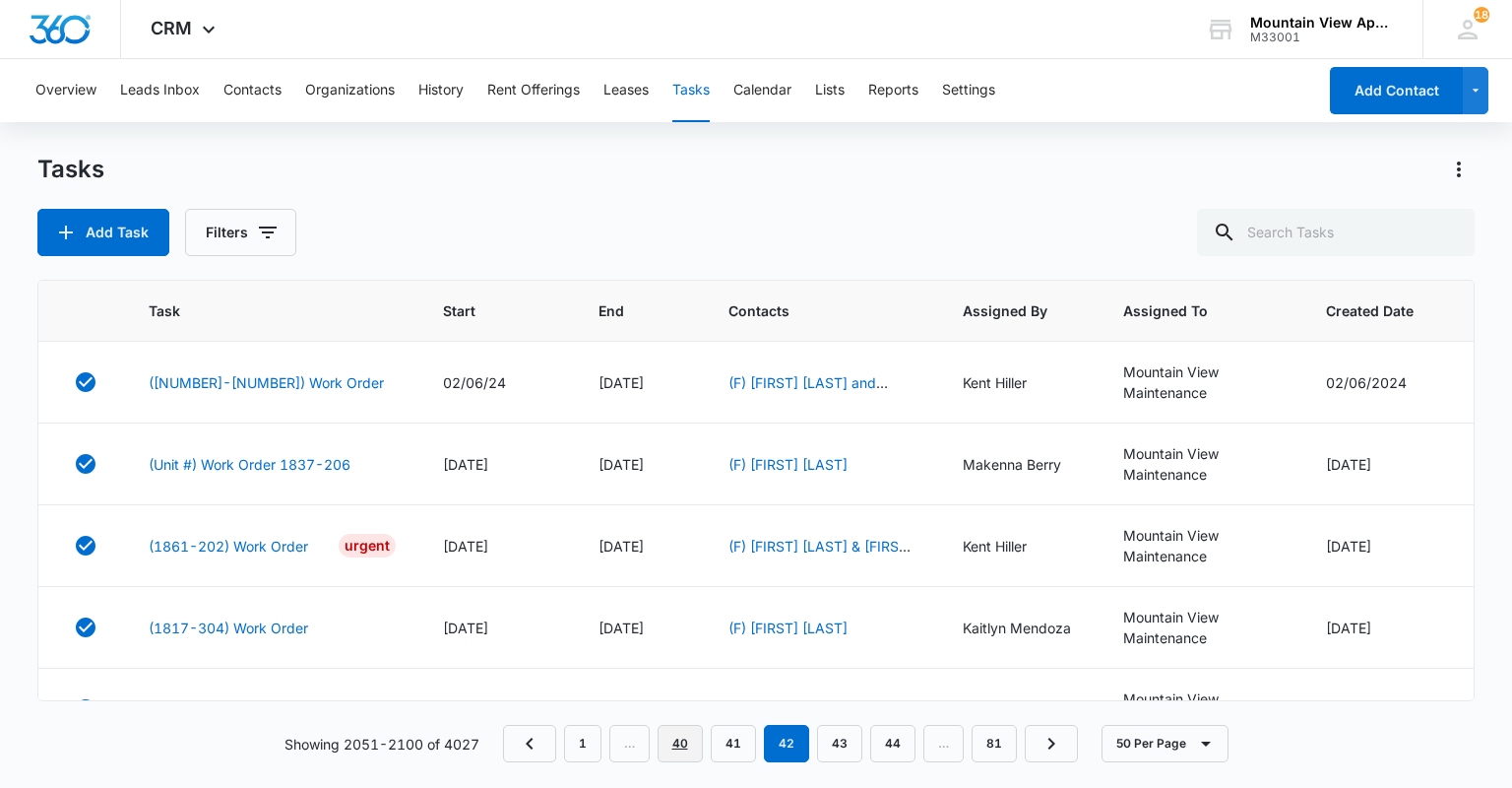 click on "40" at bounding box center (680, 744) 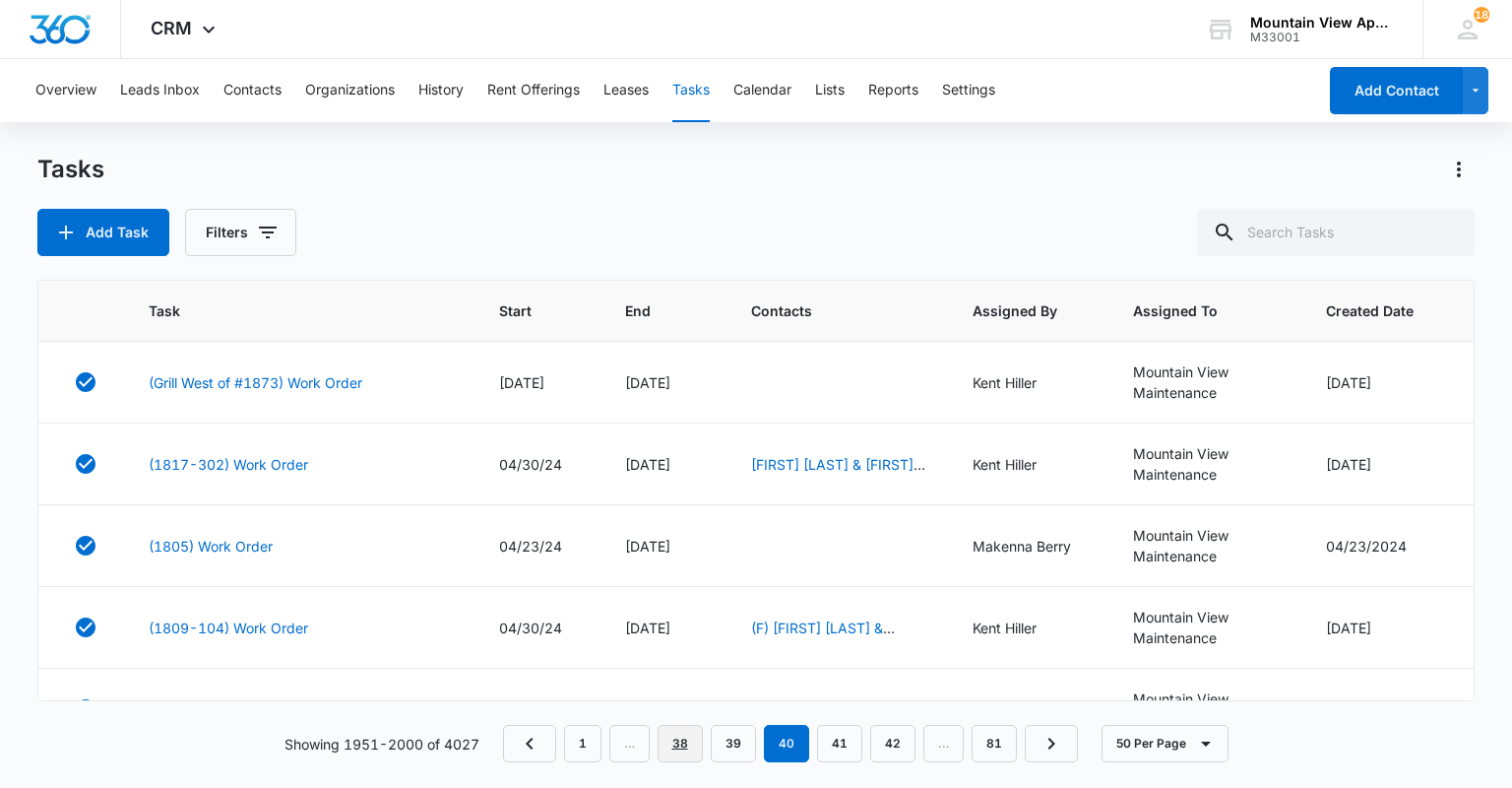click on "38" at bounding box center [680, 744] 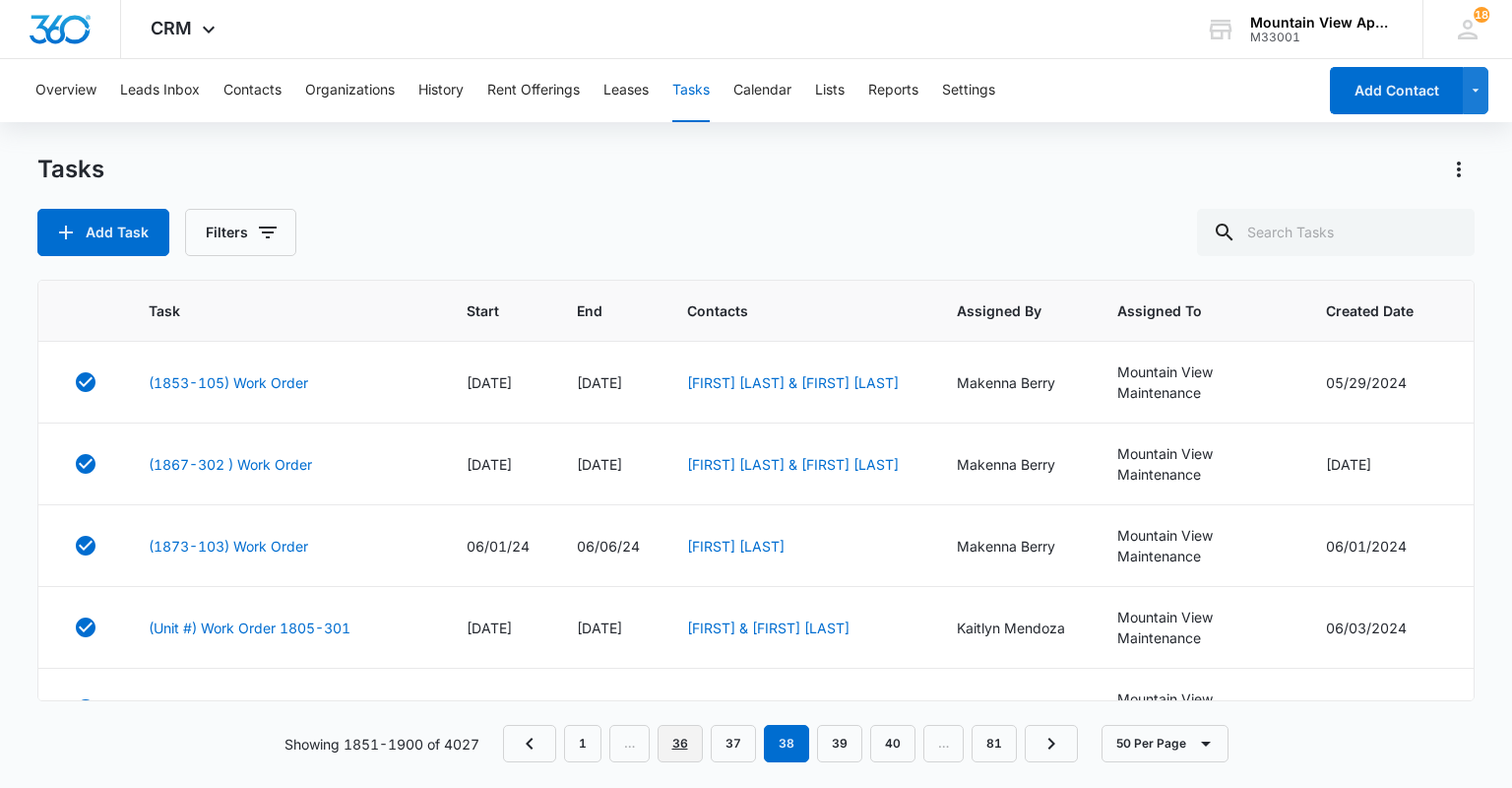 click on "36" at bounding box center (680, 744) 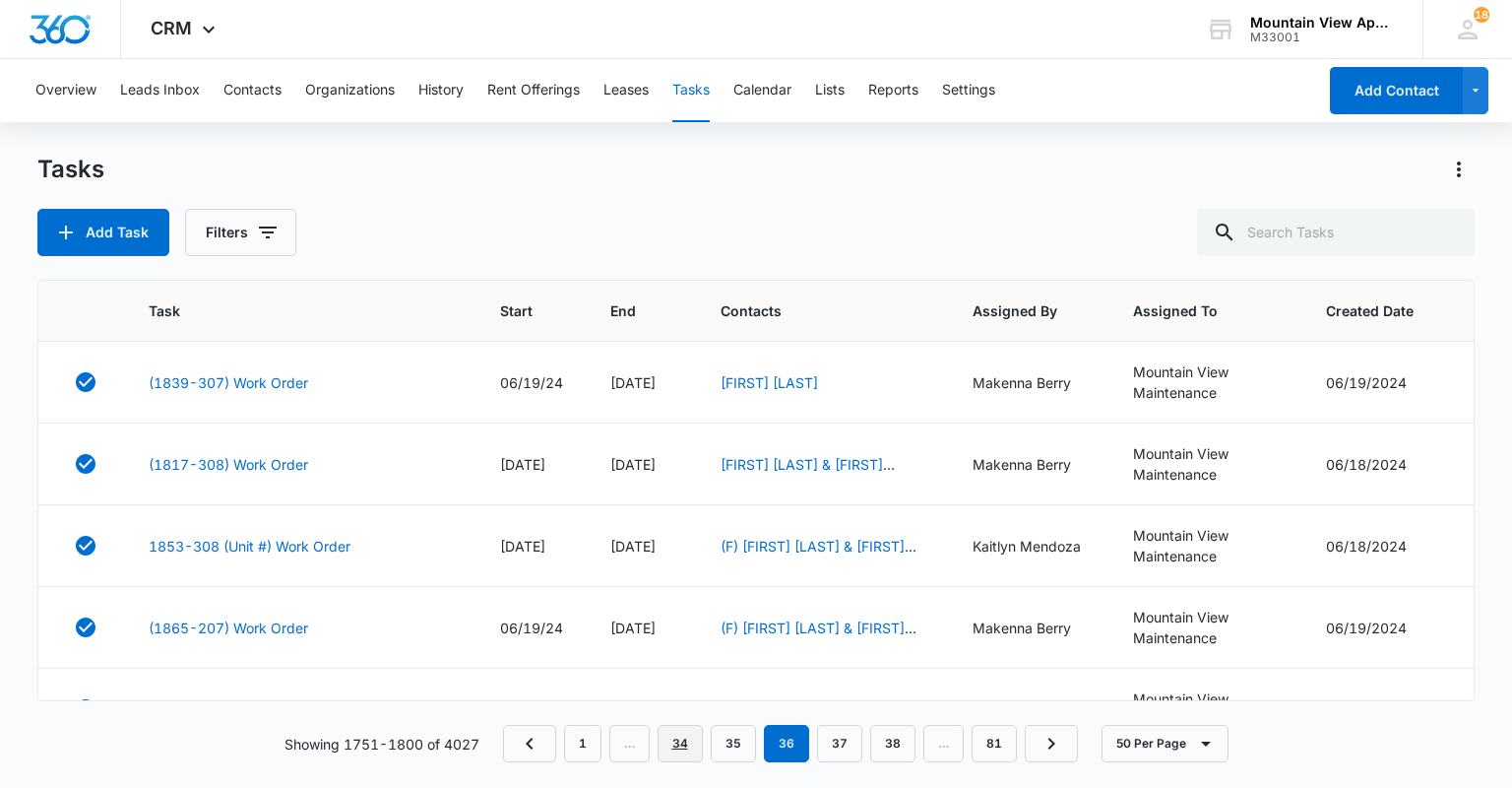 click on "34" at bounding box center (680, 744) 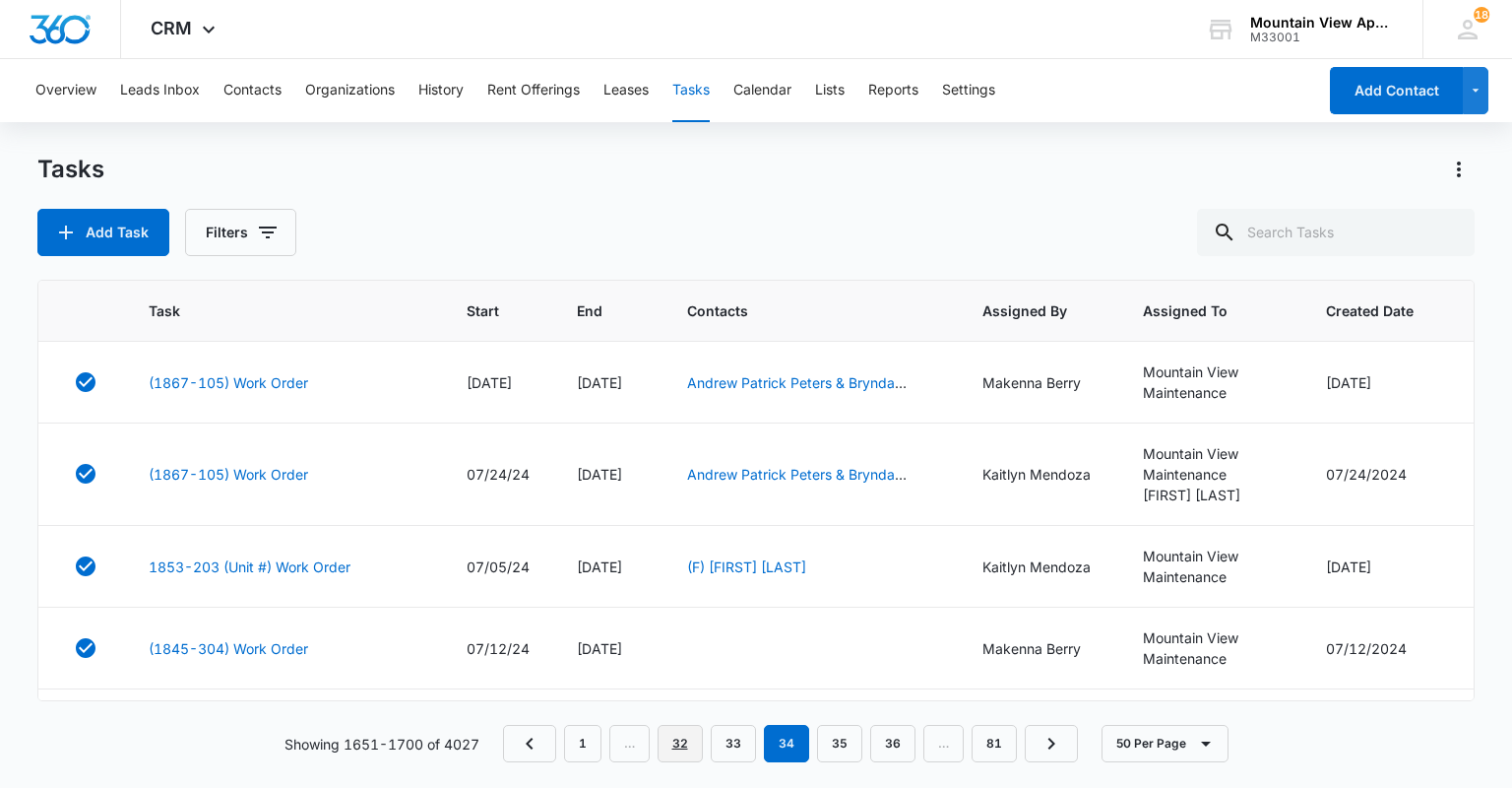 click on "32" at bounding box center [680, 744] 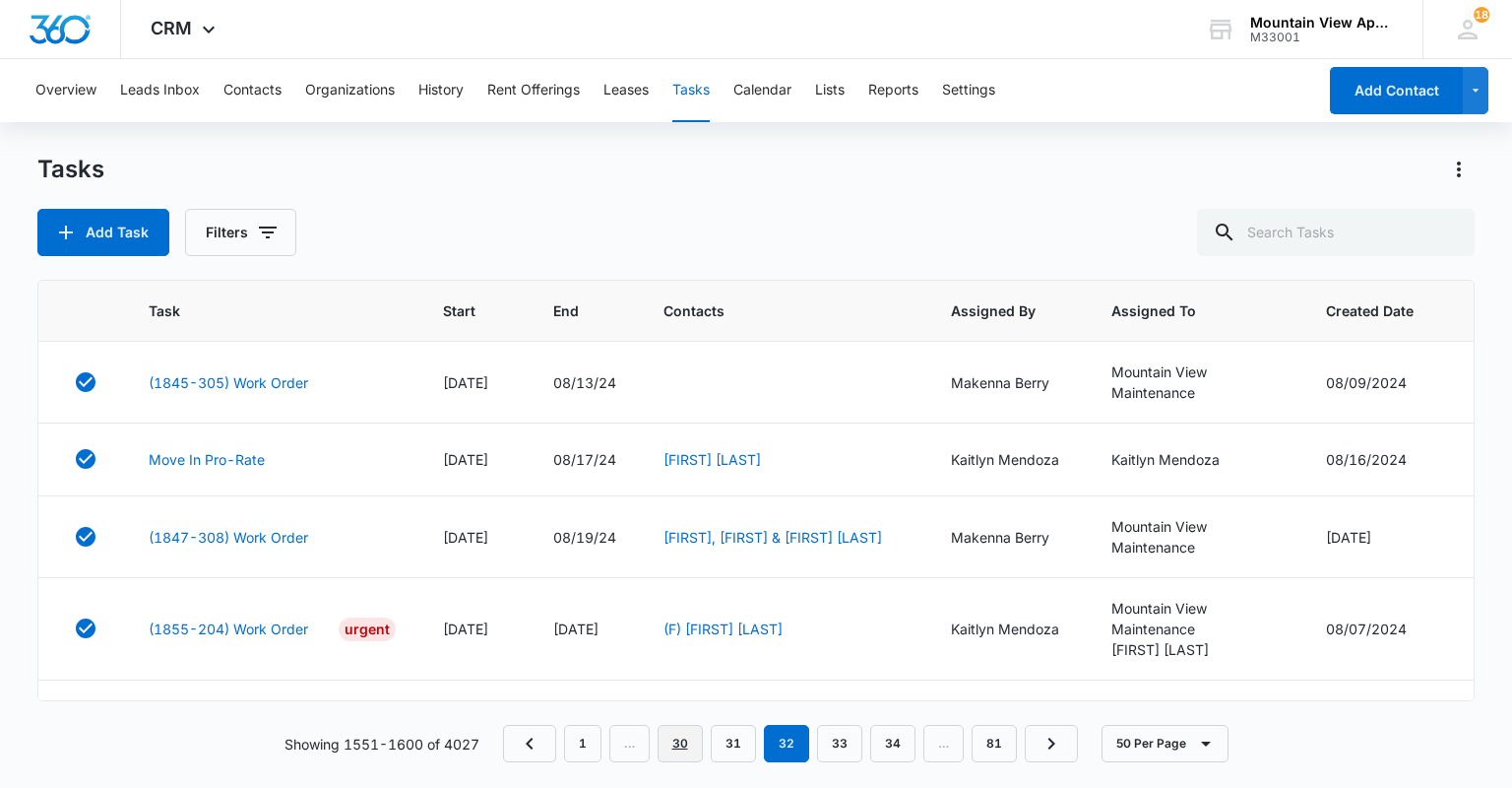 click on "30" at bounding box center (680, 744) 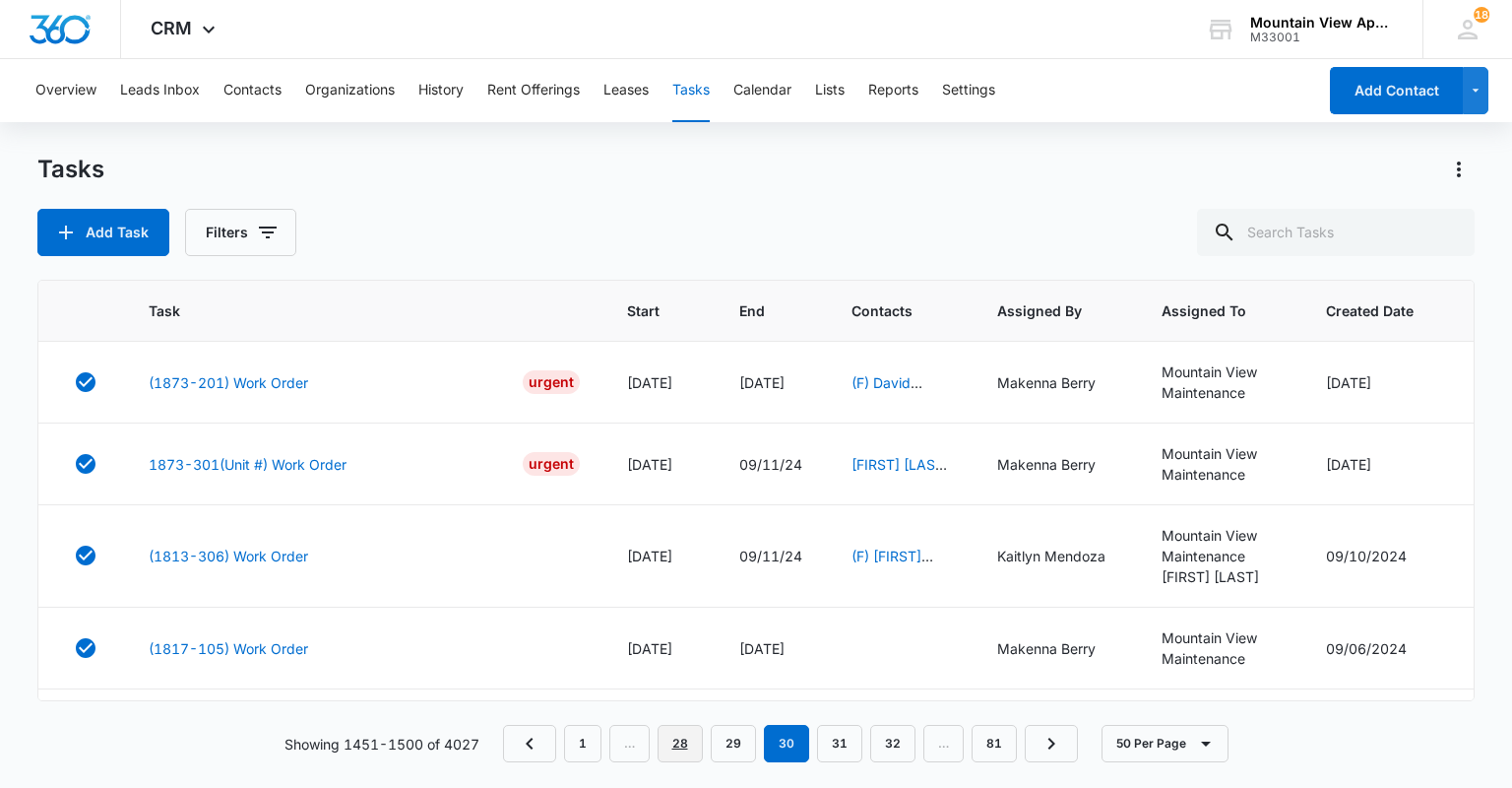 click on "28" at bounding box center [680, 744] 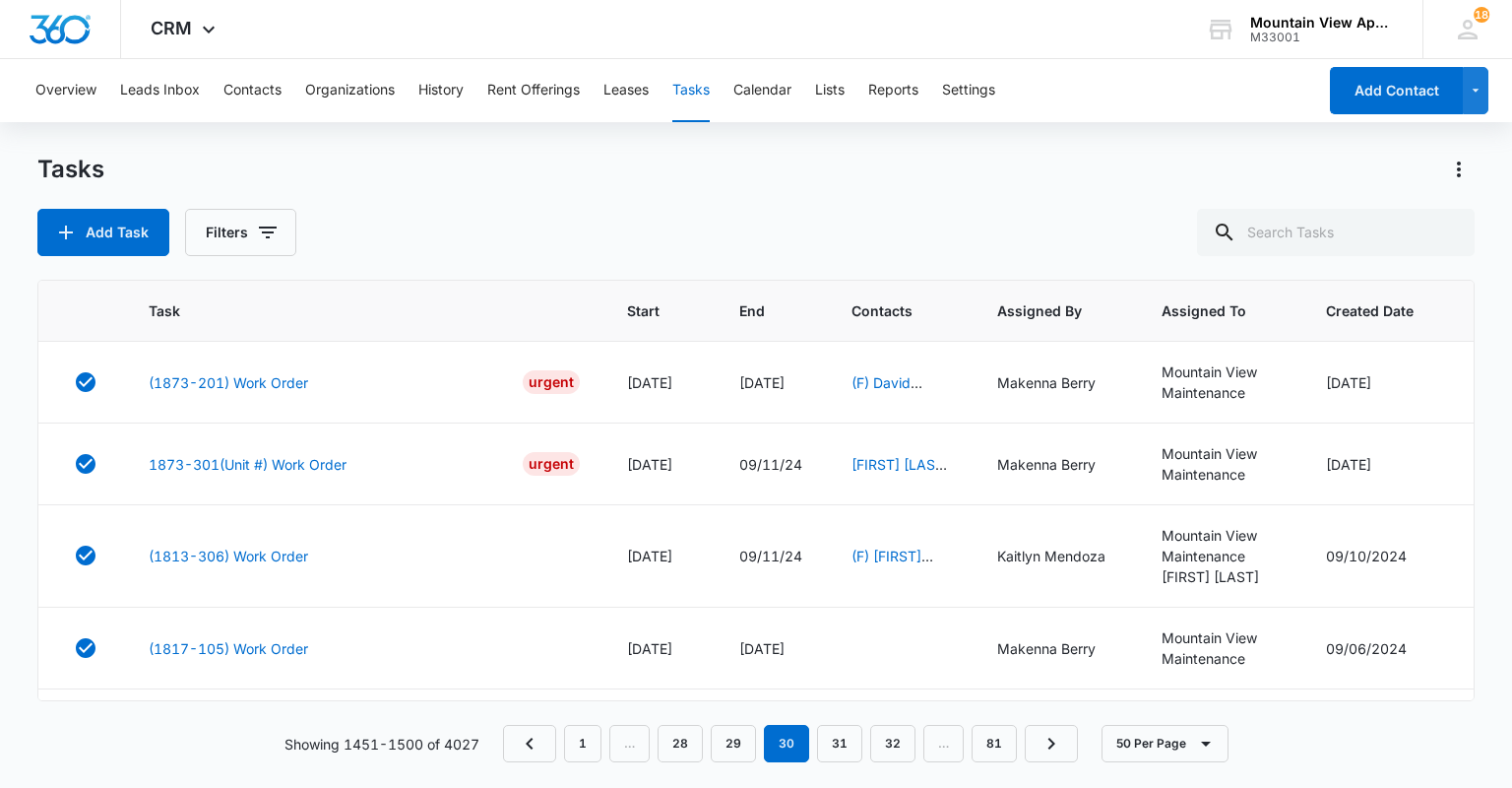 click on "CRM Apps Reputation Websites Forms CRM Email Social Content Ads Intelligence Files Brand Settings Mountain View Apartments At Raindance M33001 Your Accounts View All 18 RU Roselyn Urrutia mvassist@vintage-corp.com My Profile 18 Notifications Support Logout Terms & Conditions   •   Privacy Policy Overview Leads Inbox Contacts Organizations History Rent Offerings Leases Tasks Calendar Lists Reports Settings Add Contact Tasks Add Task Filters Task Start End Contacts Assigned By Assigned To Created Date (1873-201) Work Order  Urgent 09/12/24 09/13/24 (F) David Troyer & Avery Pate Makenna Berry Mountain View Maintenance 09/12/2024 1873-301(Unit #) Work Order  Urgent 09/09/24 09/11/24 Haley Brooks & Bayleigh Zetterquist Makenna Berry Mountain View Maintenance 09/09/2024 (1813-306) Work Order  09/10/24 09/11/24 (F) Janetrea Taplin Kaitlyn Mendoza Mountain View Maintenance Adam Urrutia 09/10/2024 (1817-105) Work Order  09/06/24 09/10/24 Makenna Berry Mountain View Maintenance 09/06/2024 1839-104 Work Order" at bounding box center [756, 394] 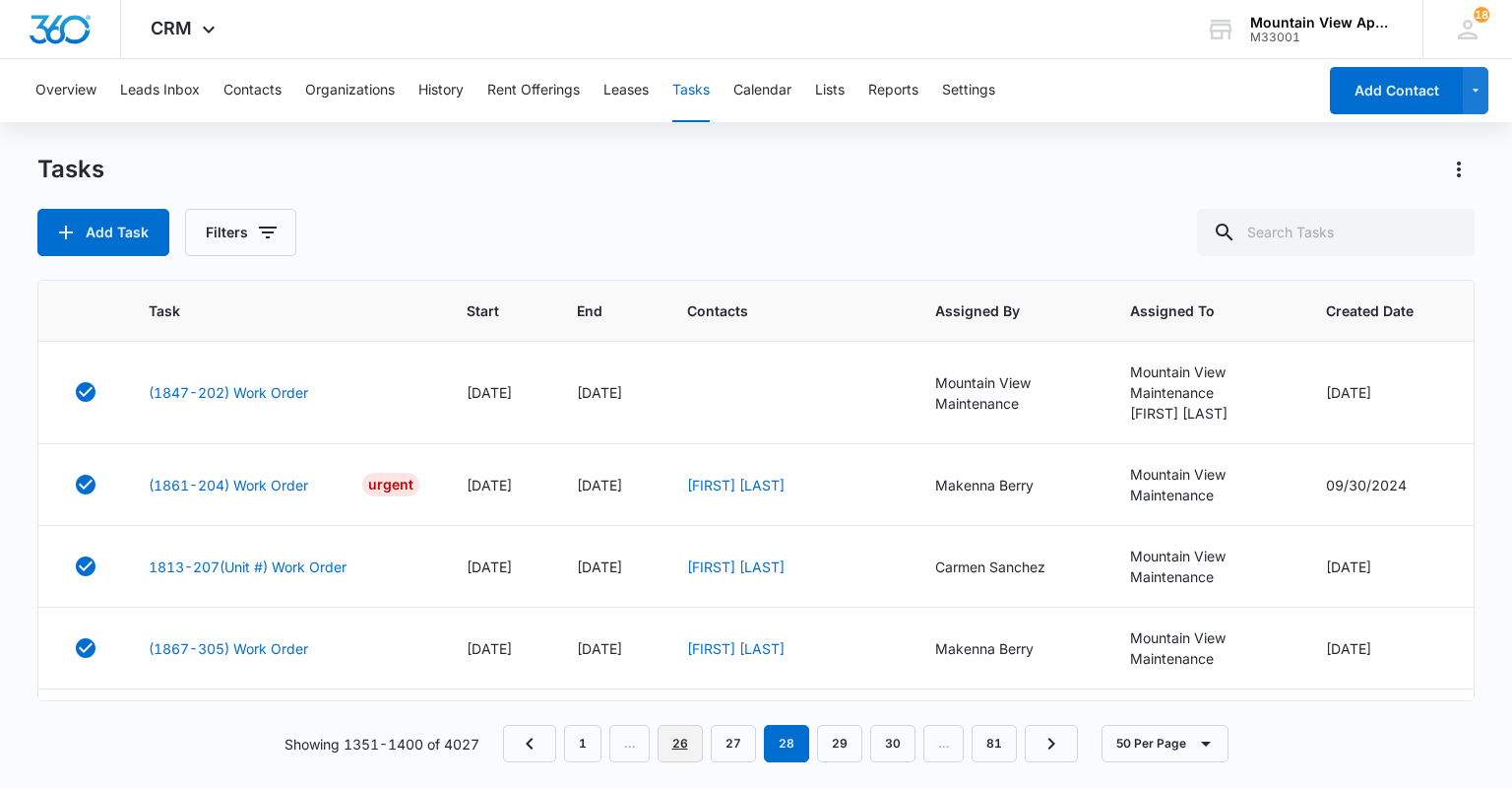 click on "26" at bounding box center (680, 744) 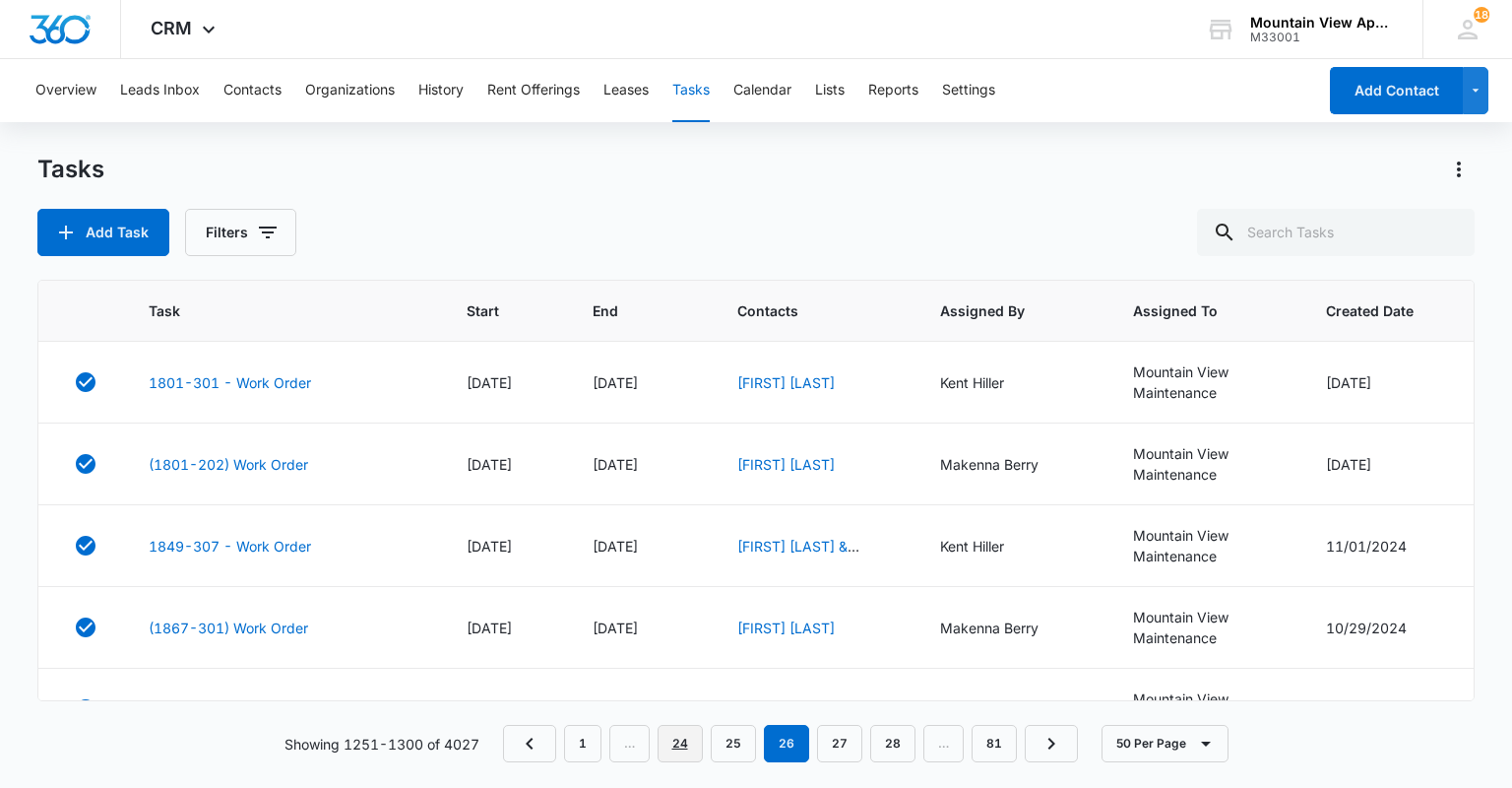 click on "24" at bounding box center (680, 744) 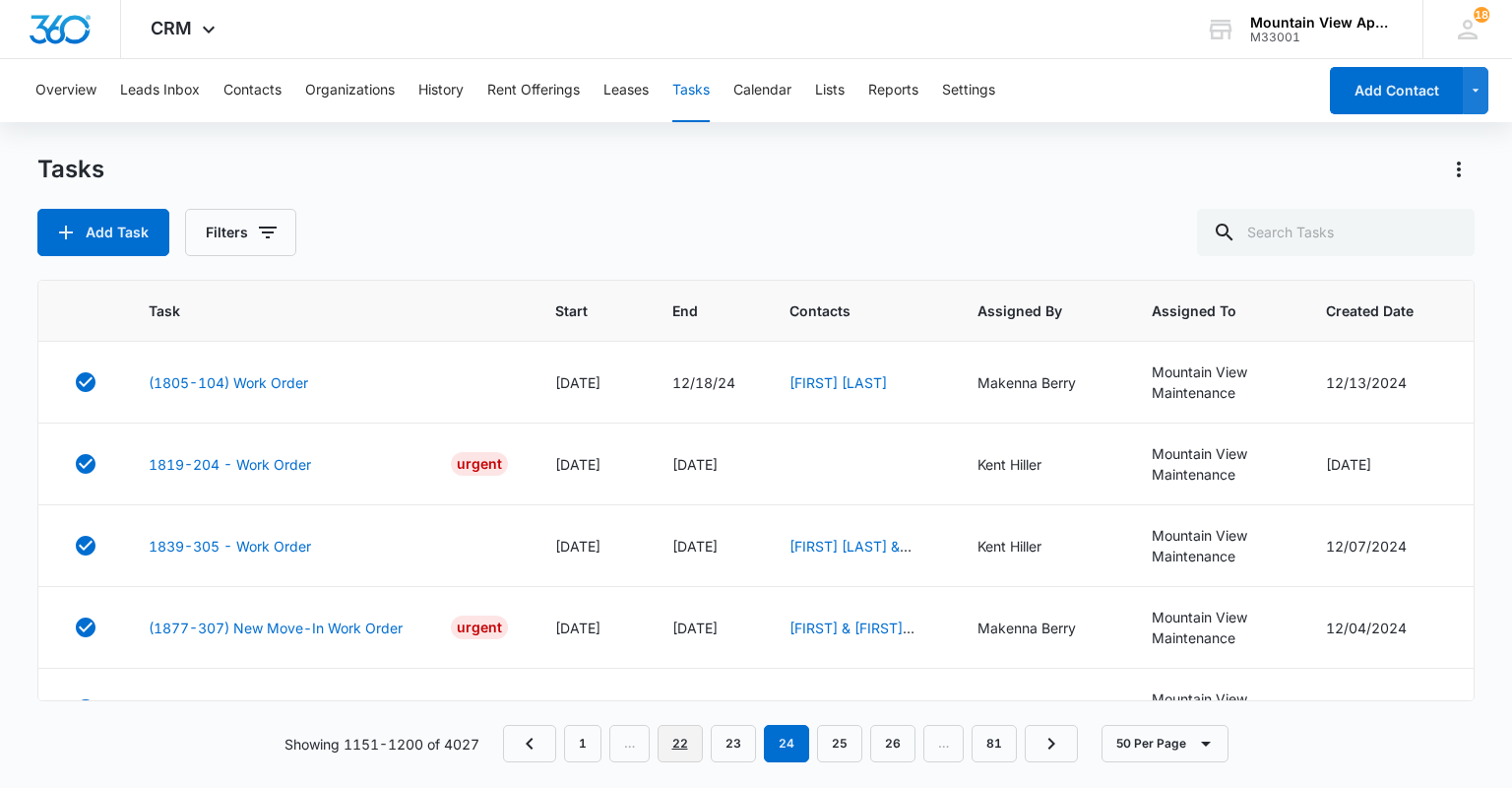 click on "22" at bounding box center (680, 744) 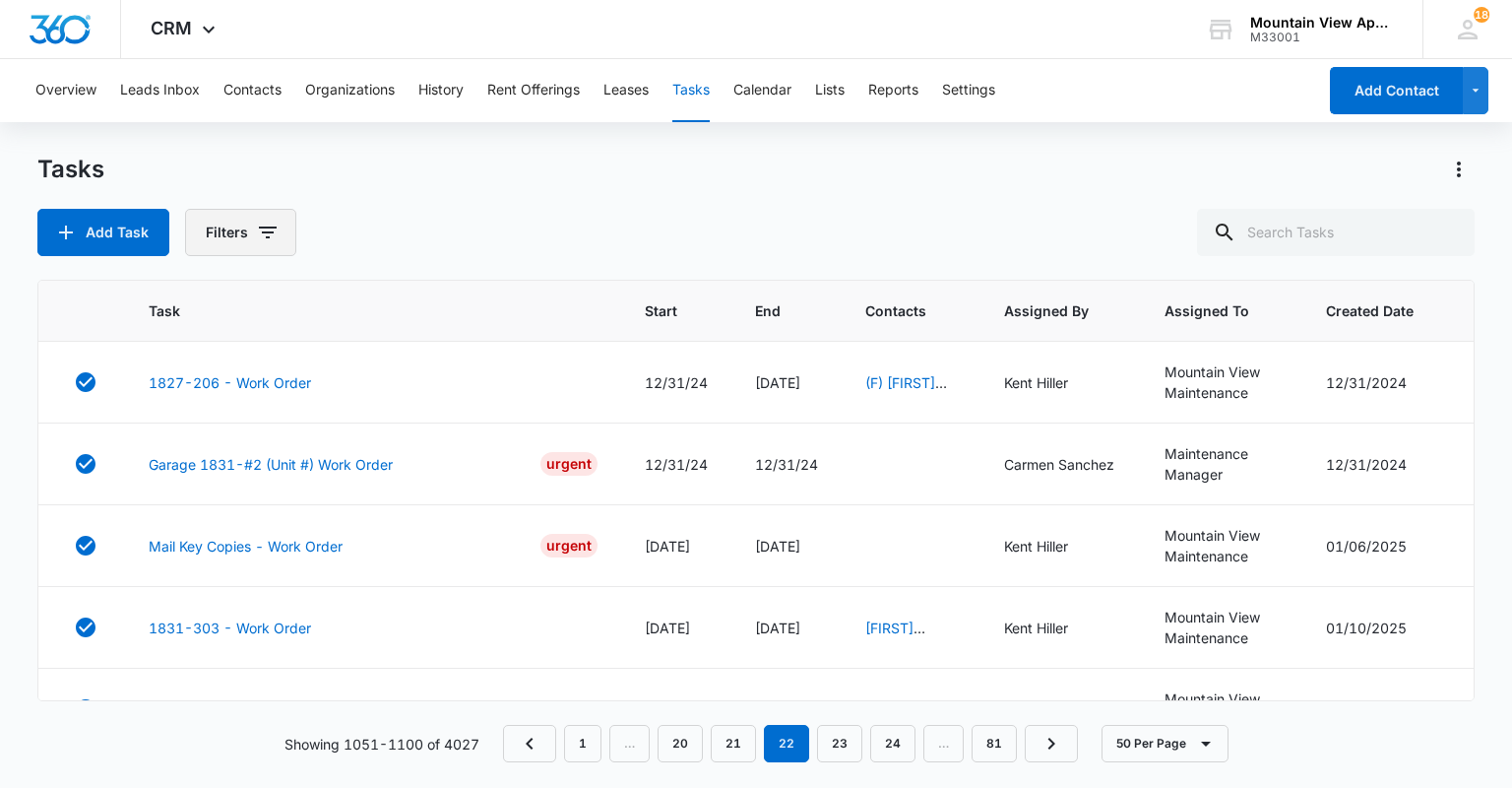 click 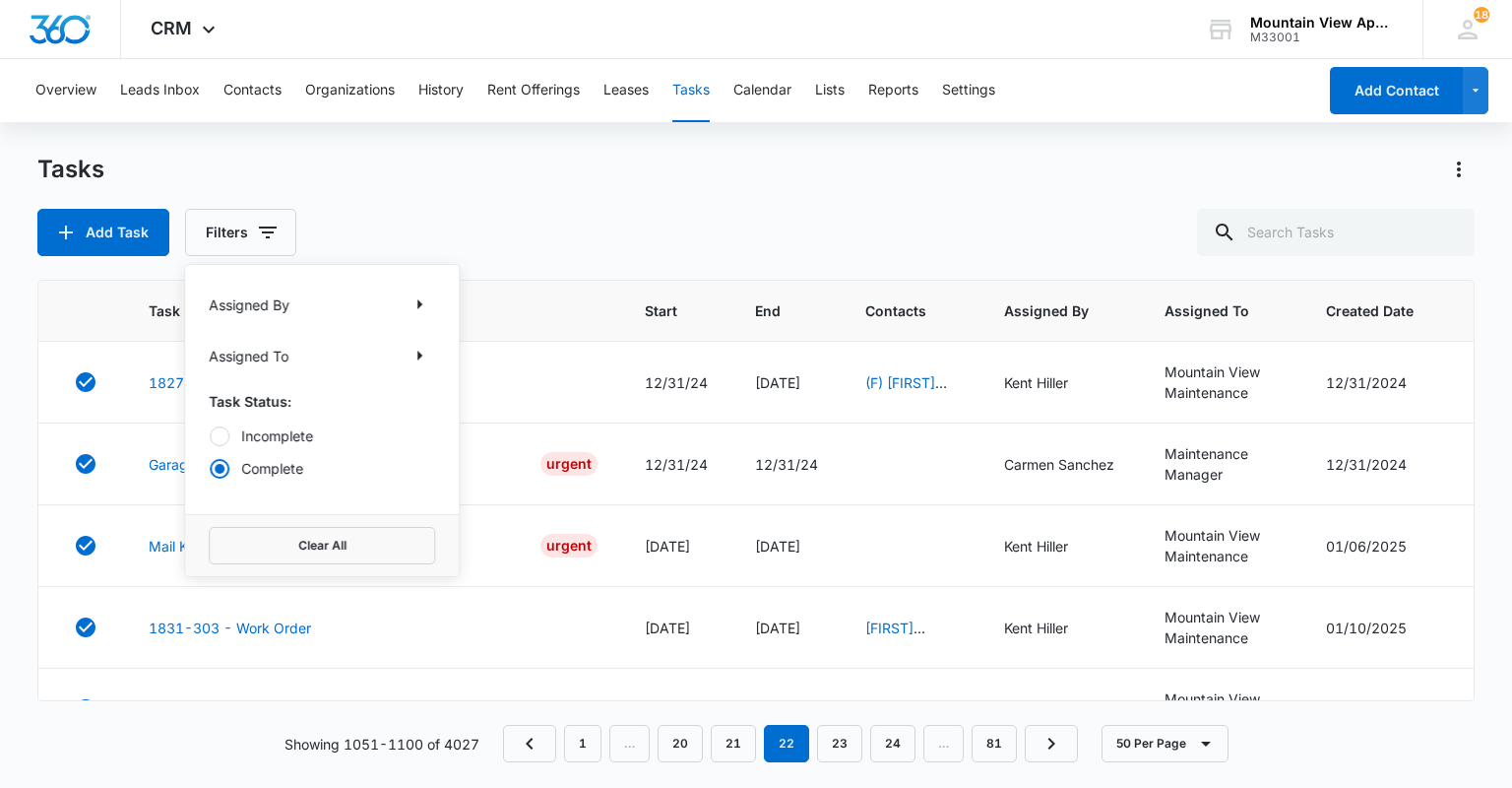 click on "Add Task Filters Assigned By Assigned To Task Status: Incomplete Complete Clear All" at bounding box center (755, 232) 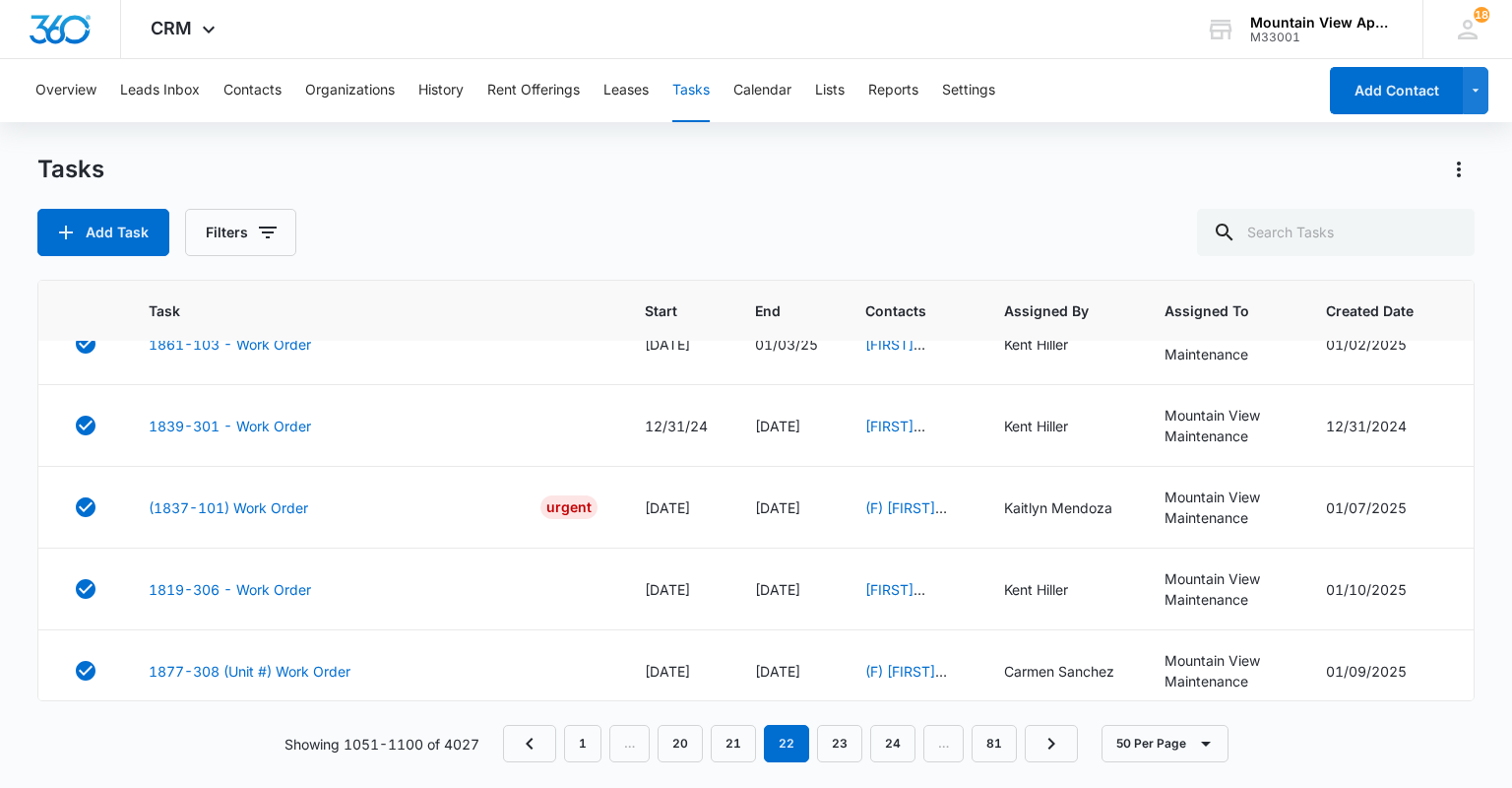 scroll, scrollTop: 473, scrollLeft: 0, axis: vertical 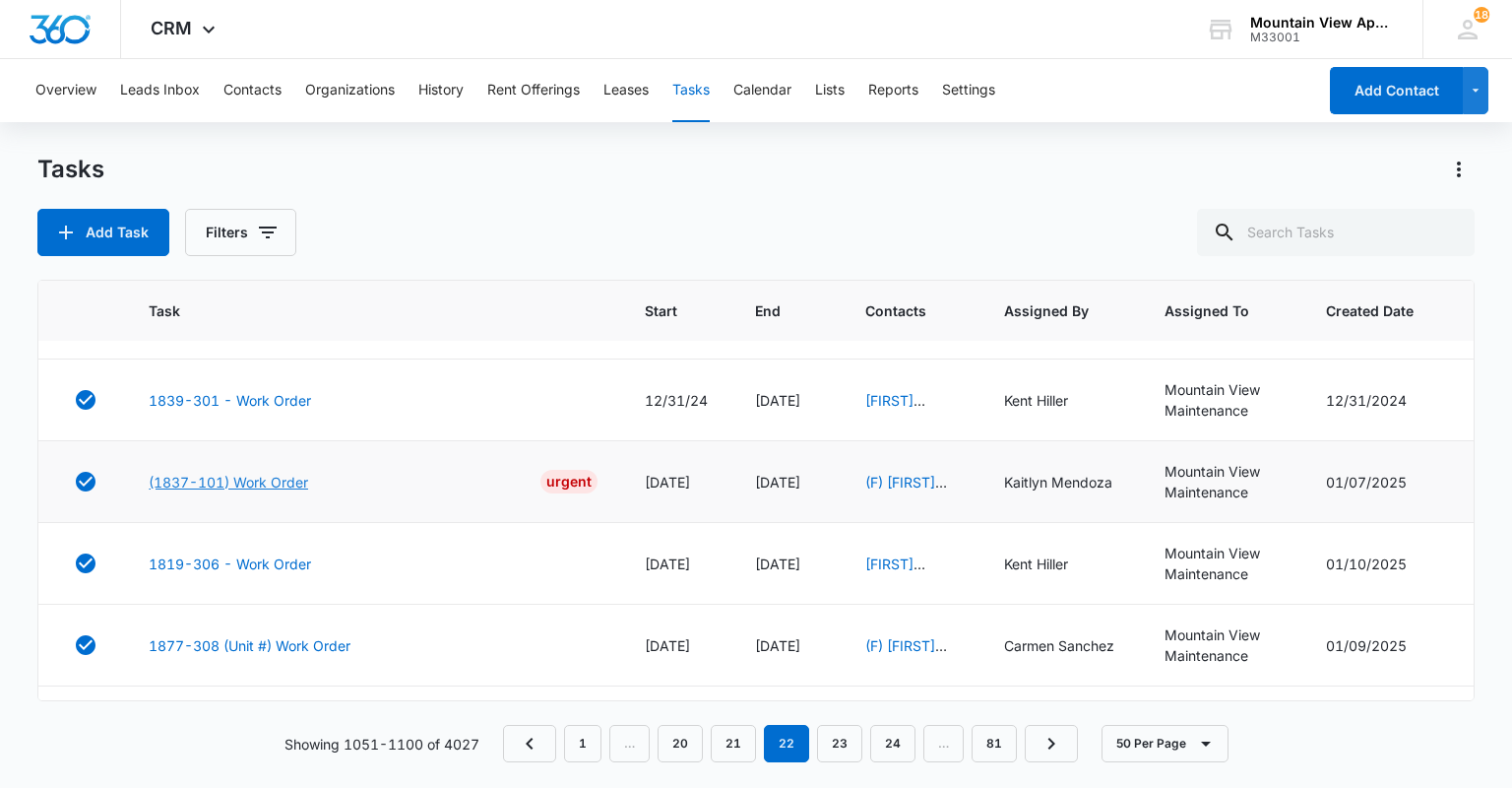 click on "(1837-101) Work Order" at bounding box center (228, 482) 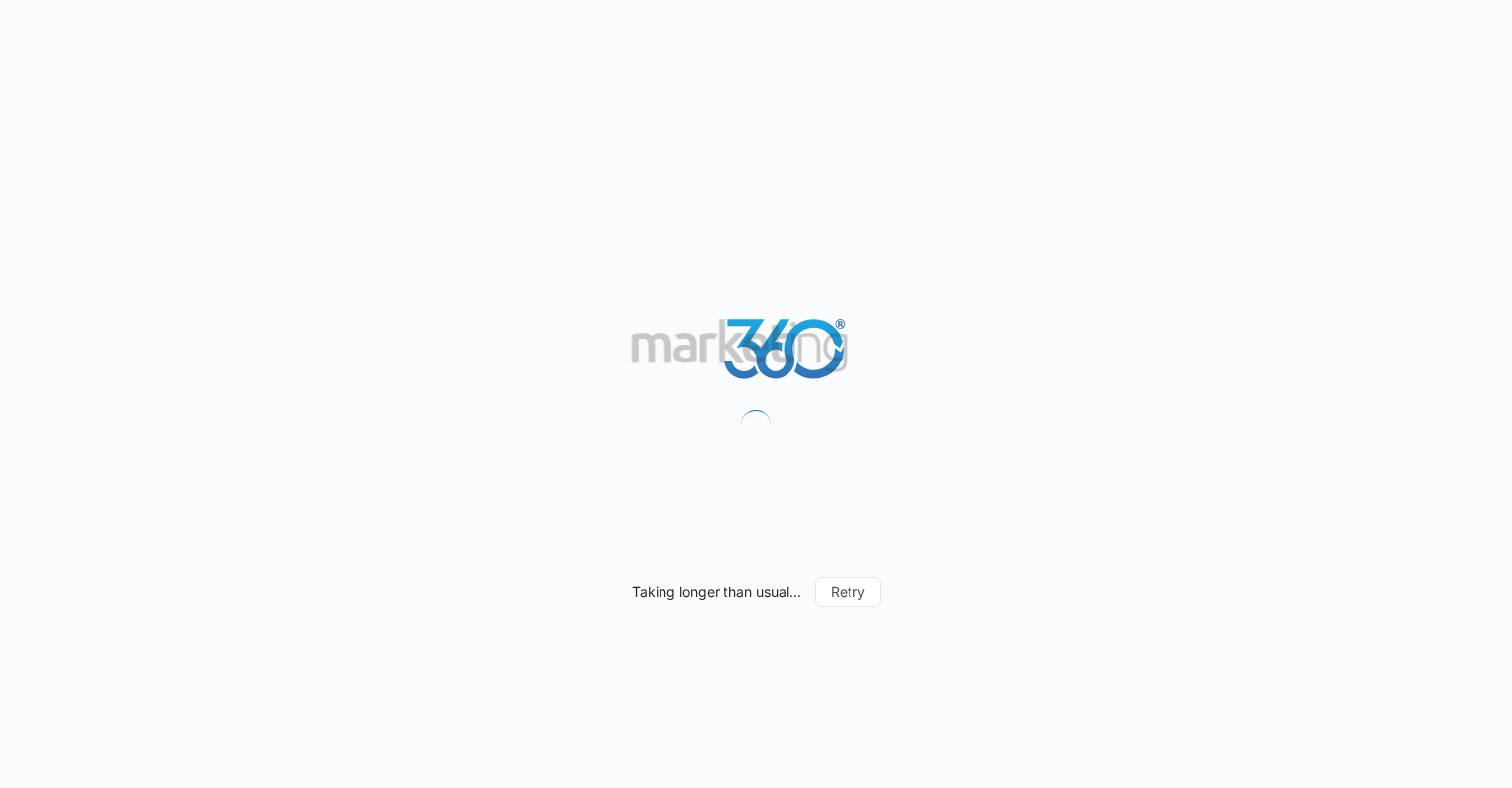 scroll, scrollTop: 0, scrollLeft: 0, axis: both 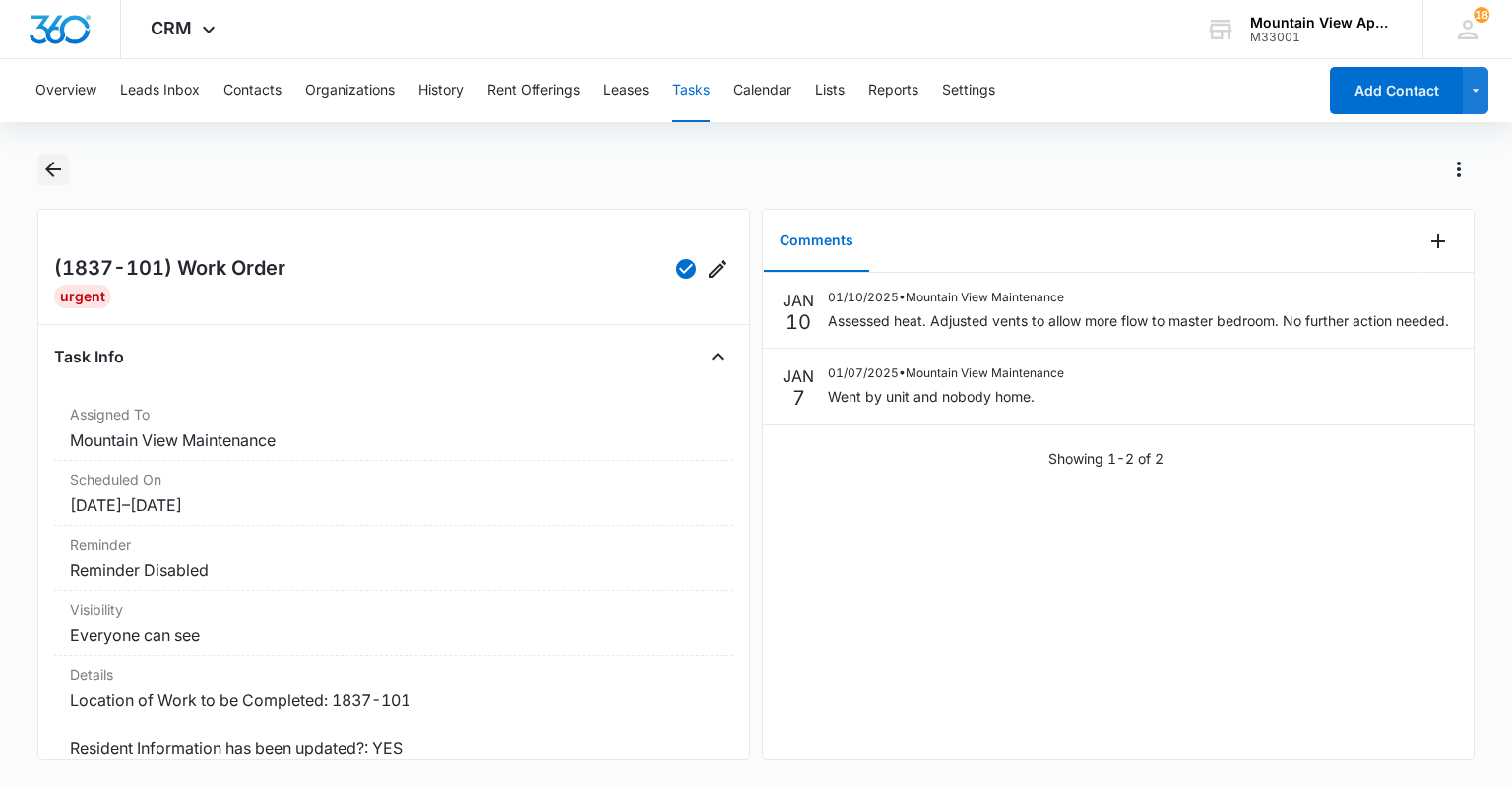 click 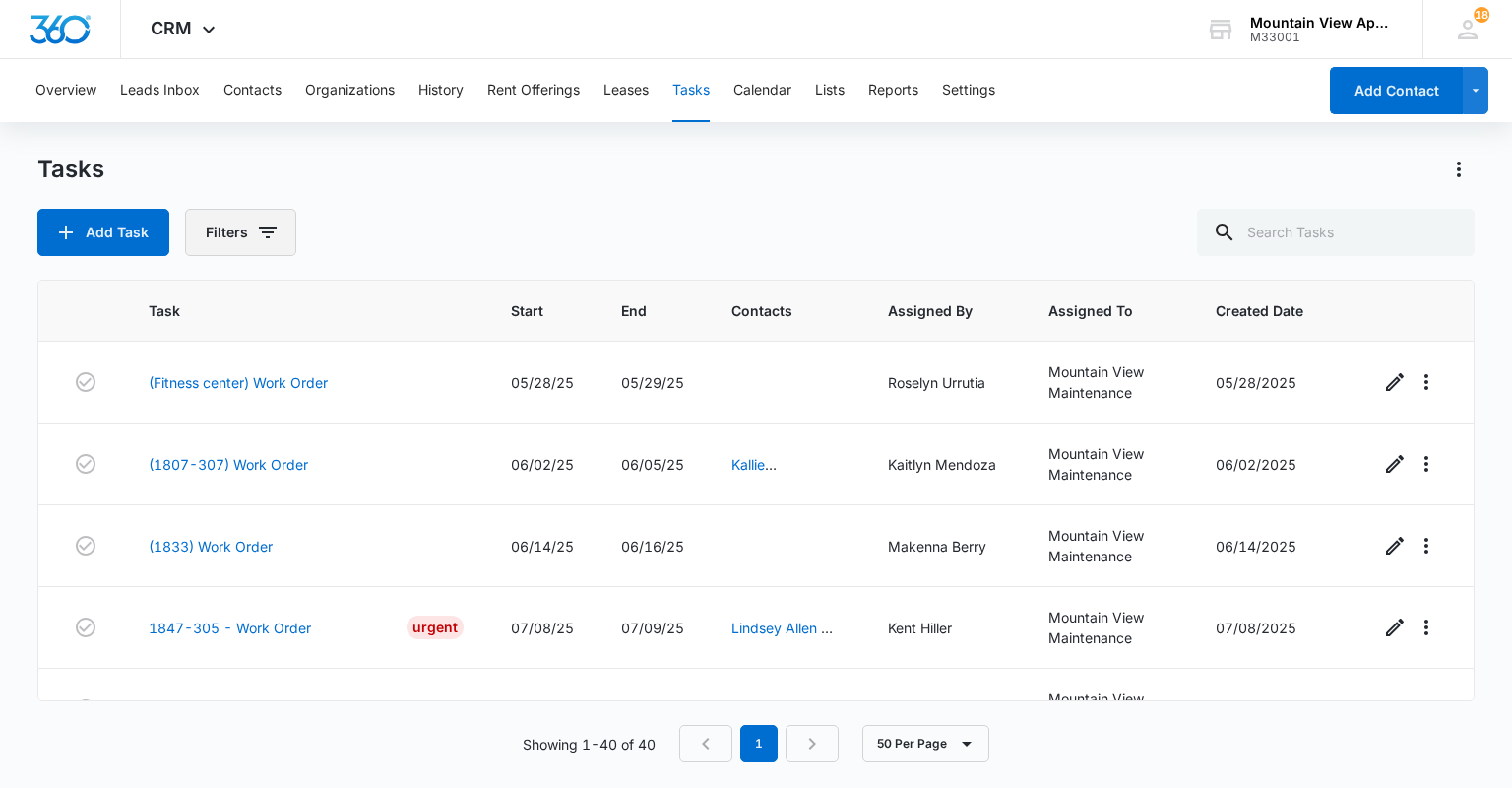 click on "Filters" at bounding box center [240, 232] 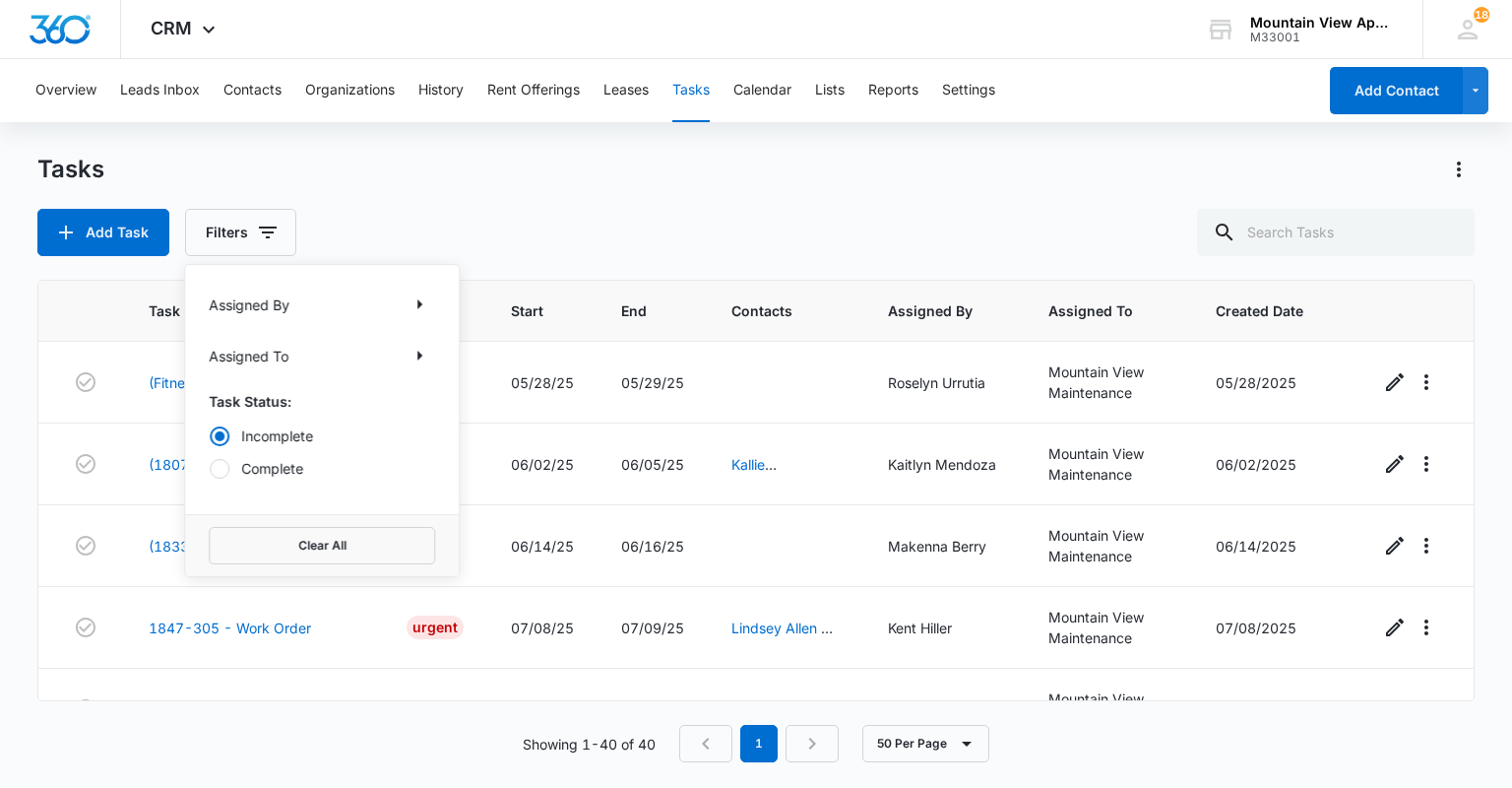 click on "Complete" at bounding box center [322, 468] 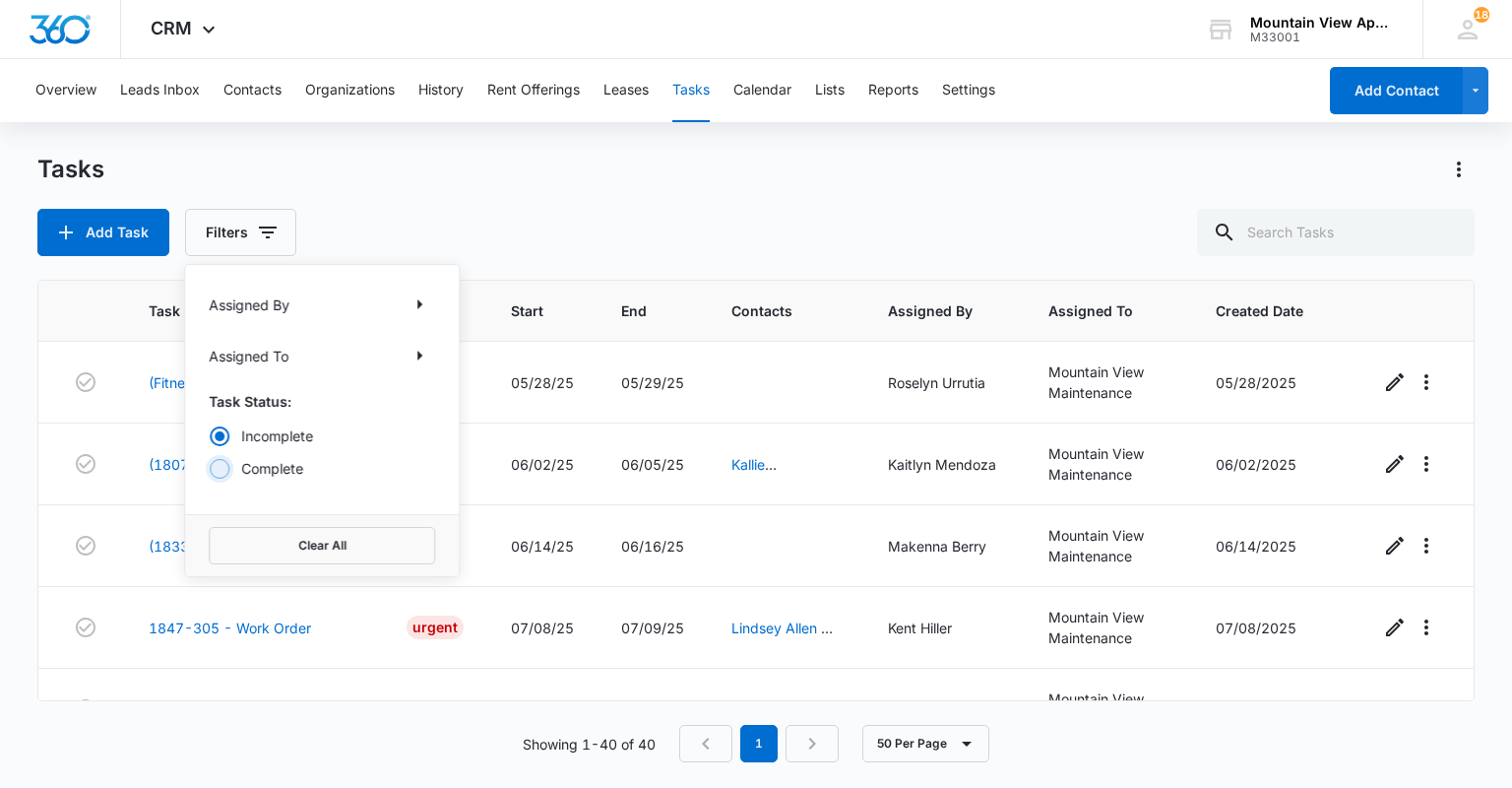 radio on "false" 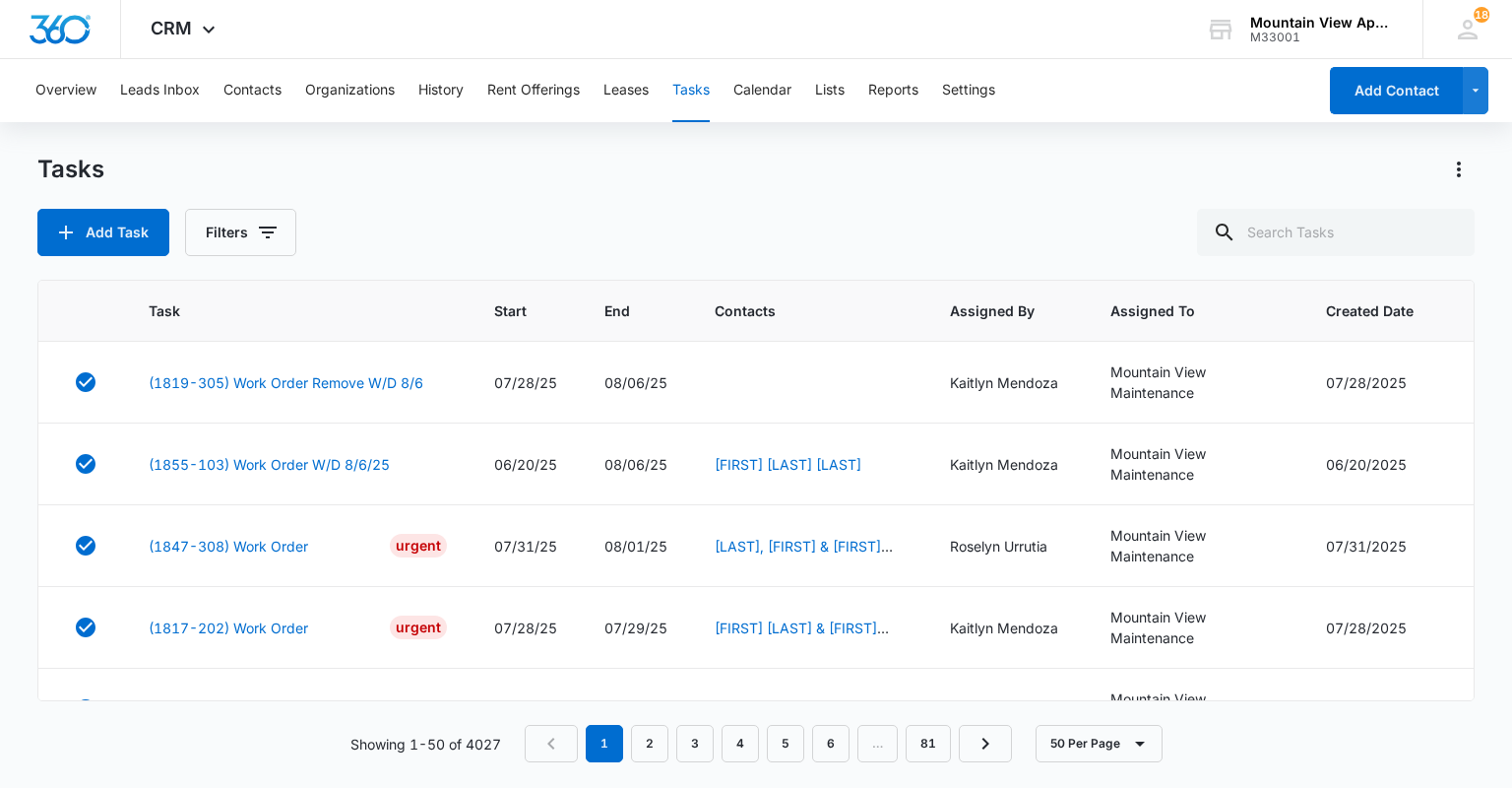 click on "1 2 3 4 5 6 … 81" at bounding box center (768, 744) 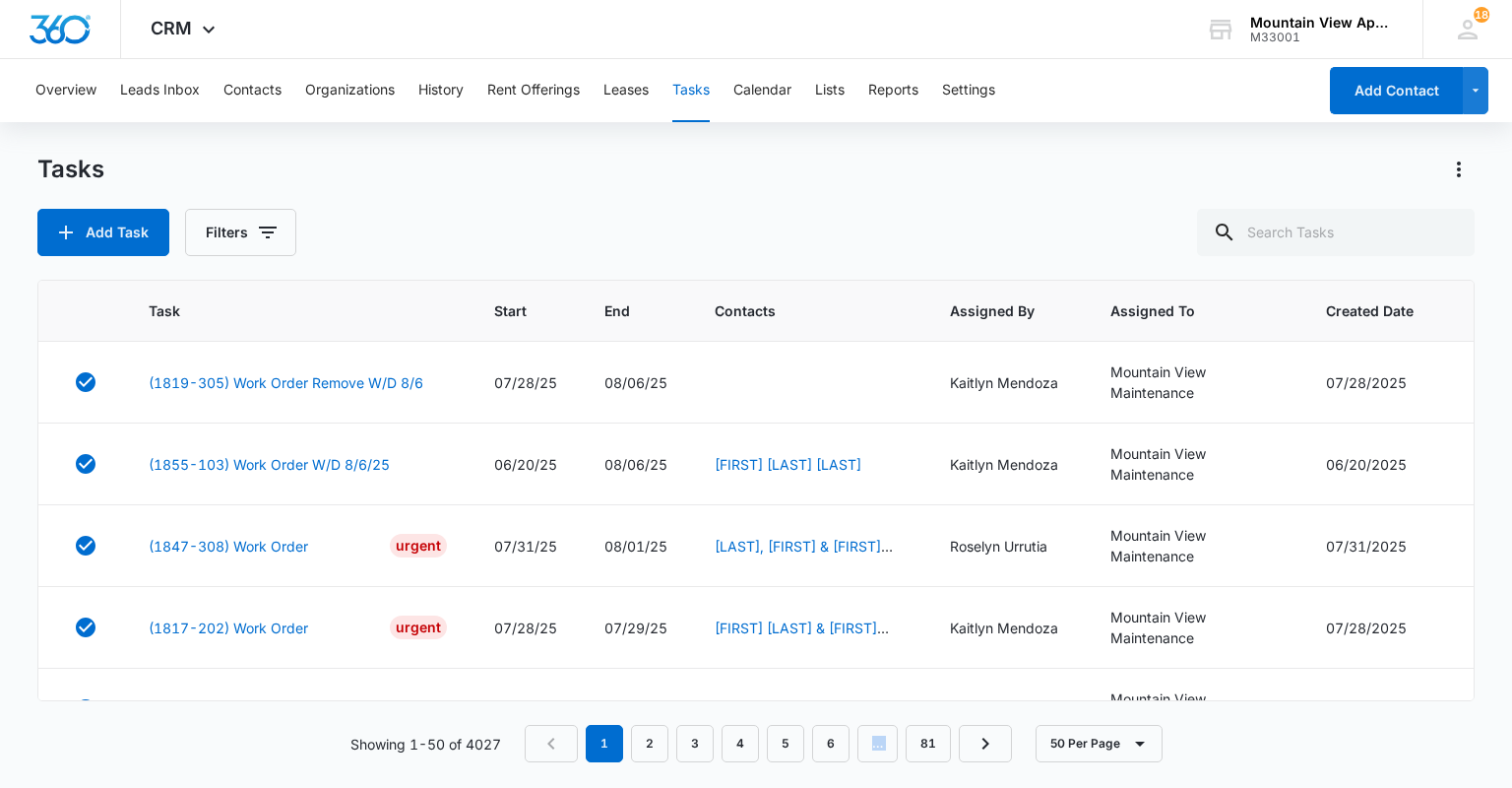 click on "1 2 3 4 5 6 … 81" at bounding box center (768, 744) 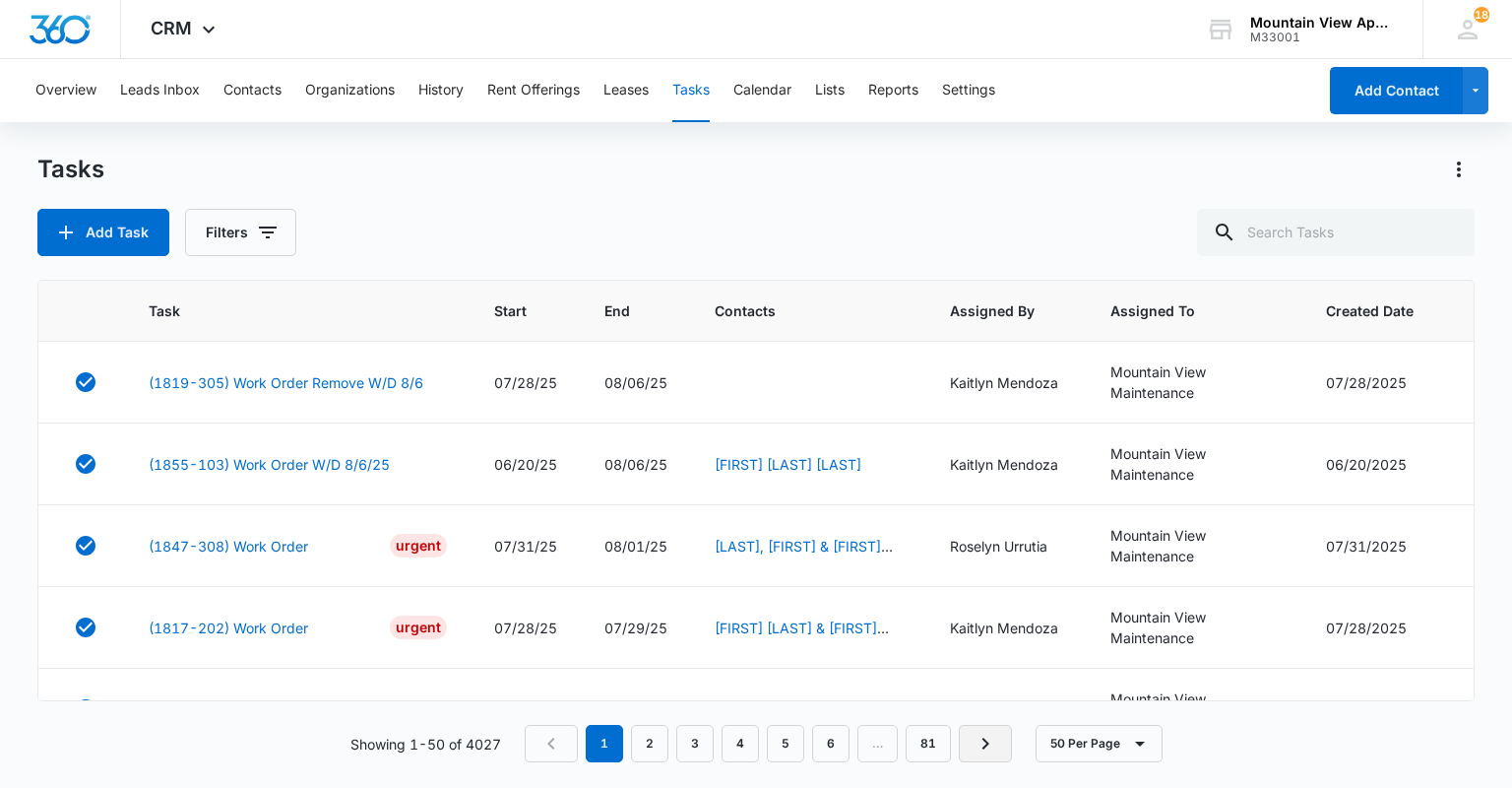 click 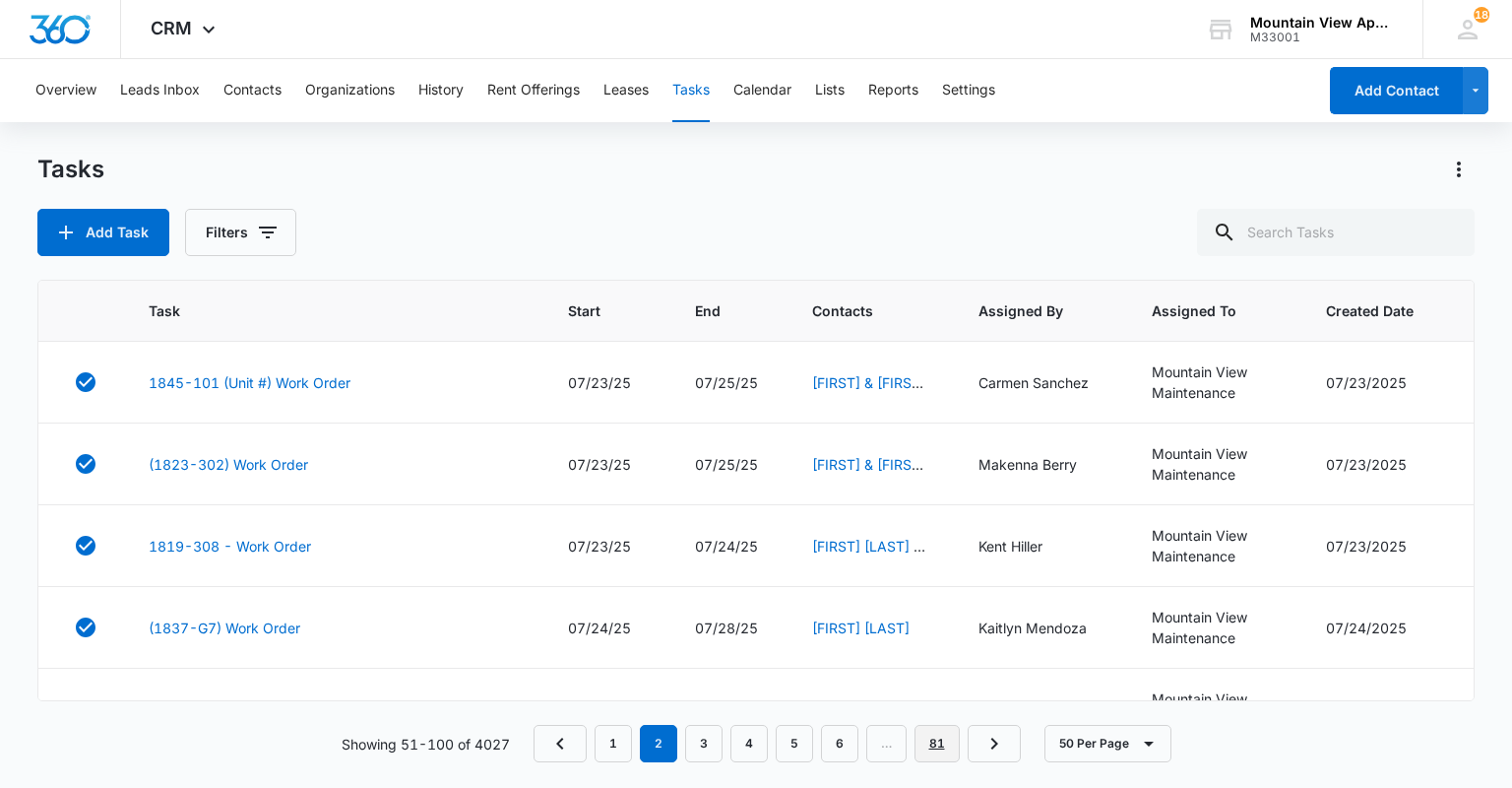 click on "81" at bounding box center [937, 744] 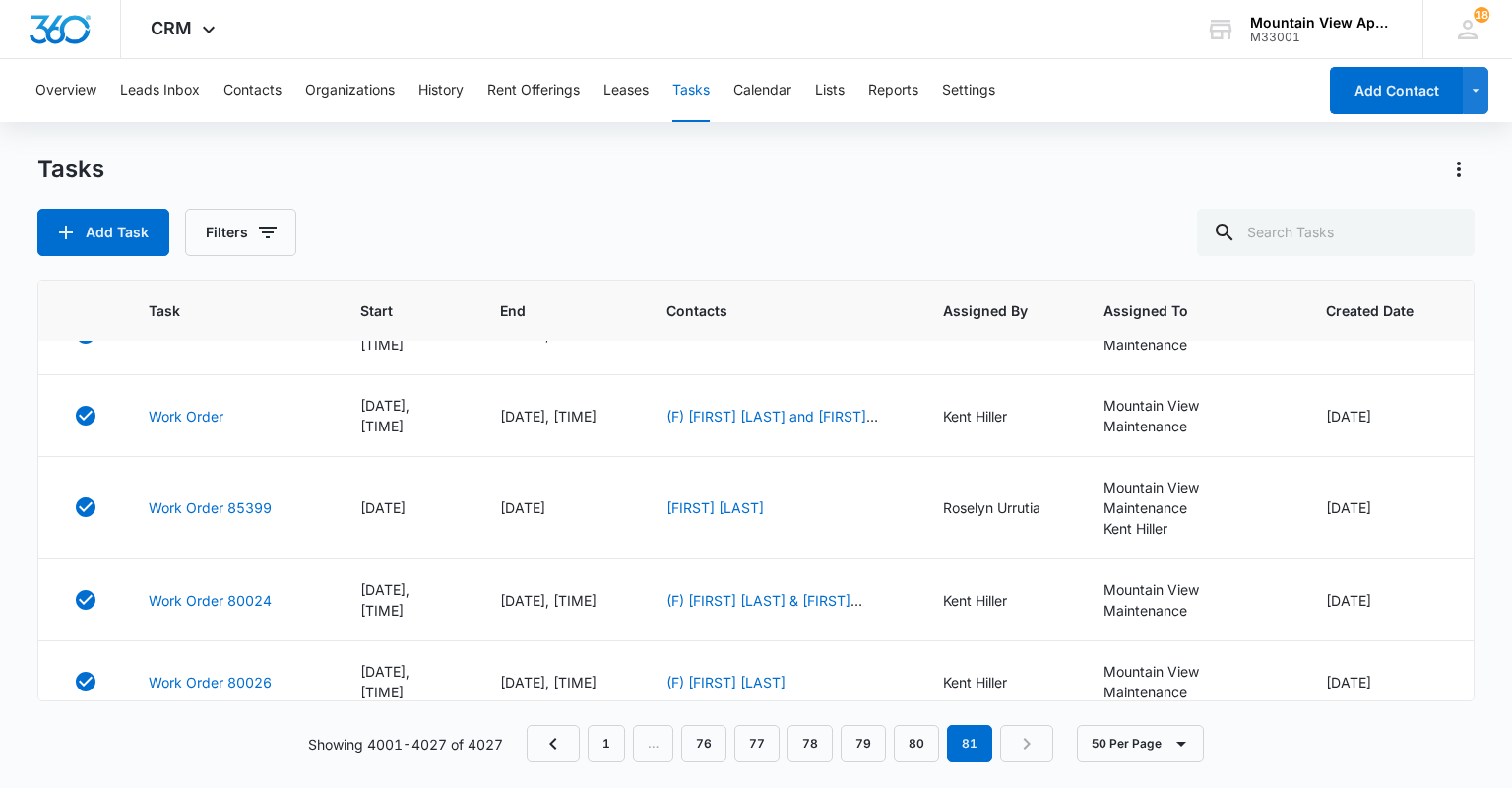 scroll, scrollTop: 867, scrollLeft: 0, axis: vertical 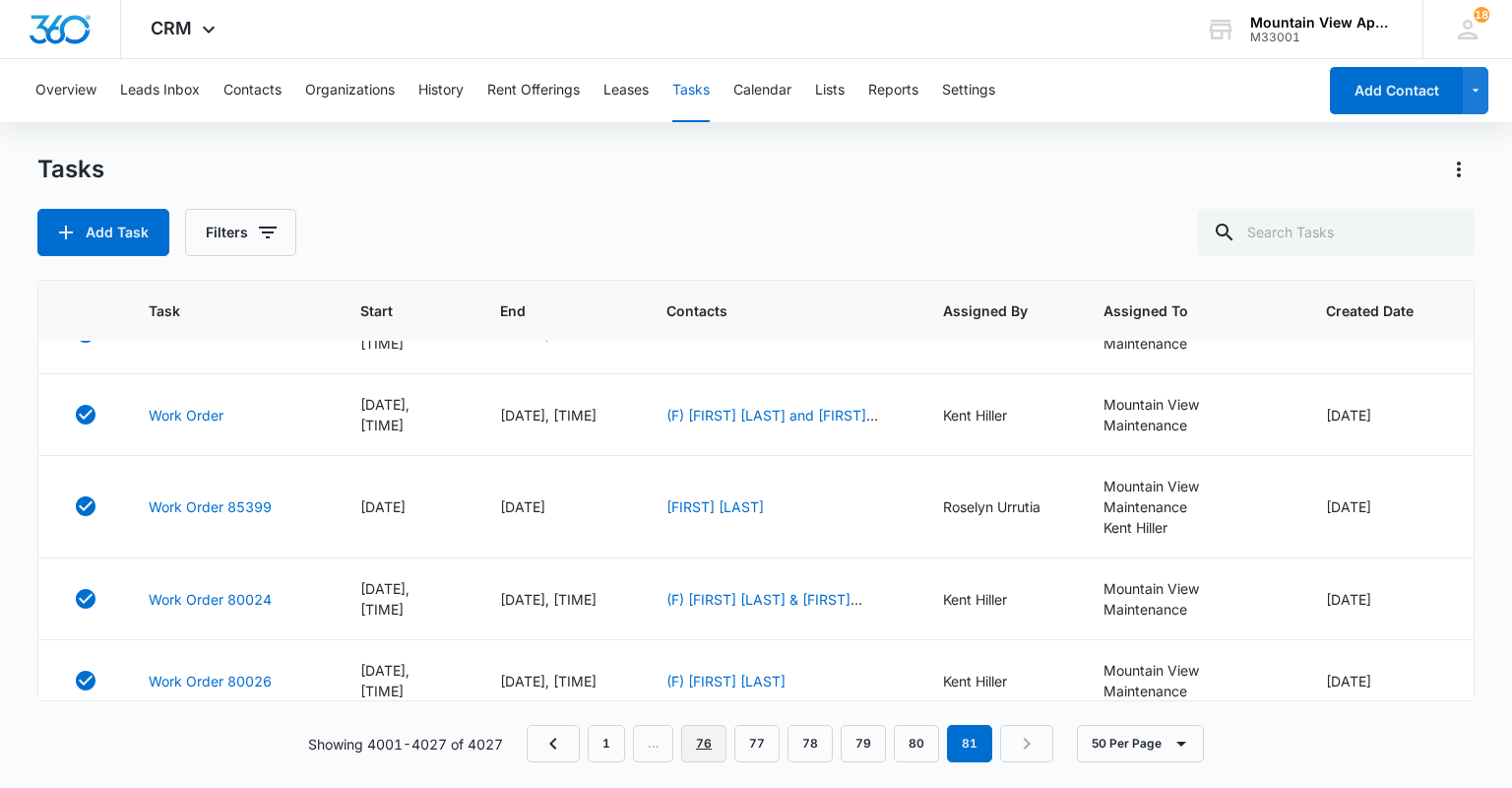 click on "76" at bounding box center [704, 744] 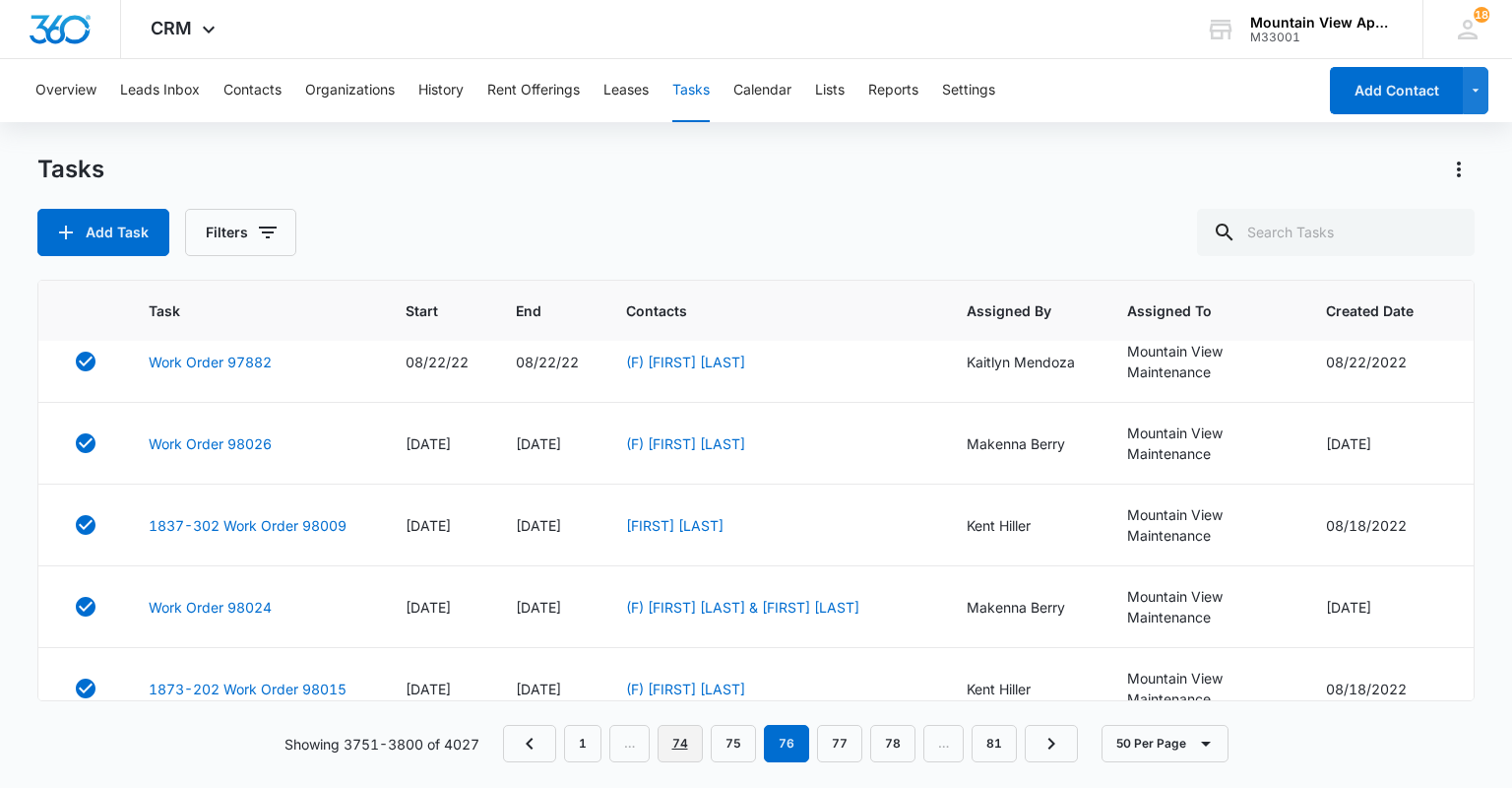 click on "74" at bounding box center [680, 744] 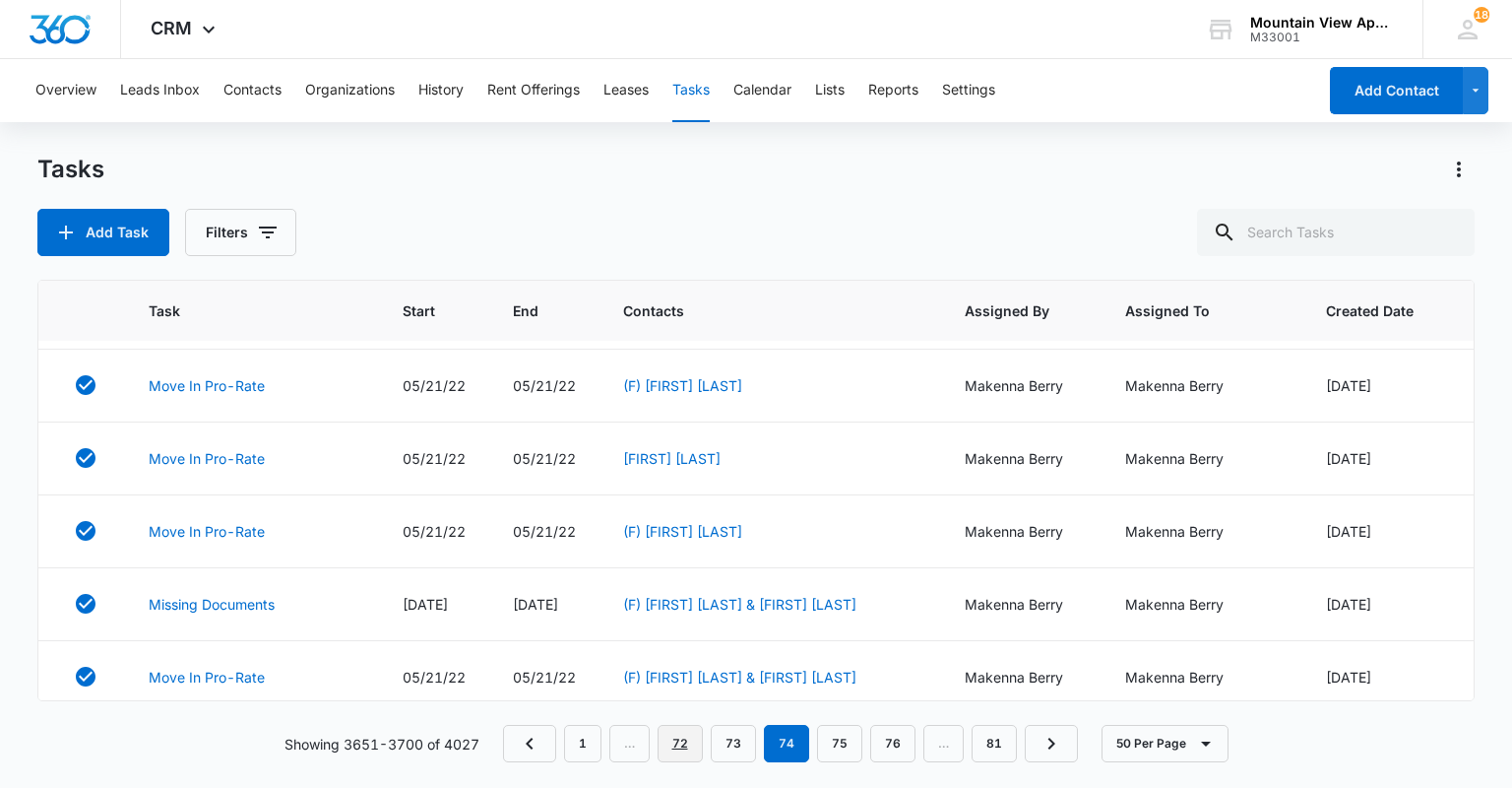 click on "72" at bounding box center (680, 744) 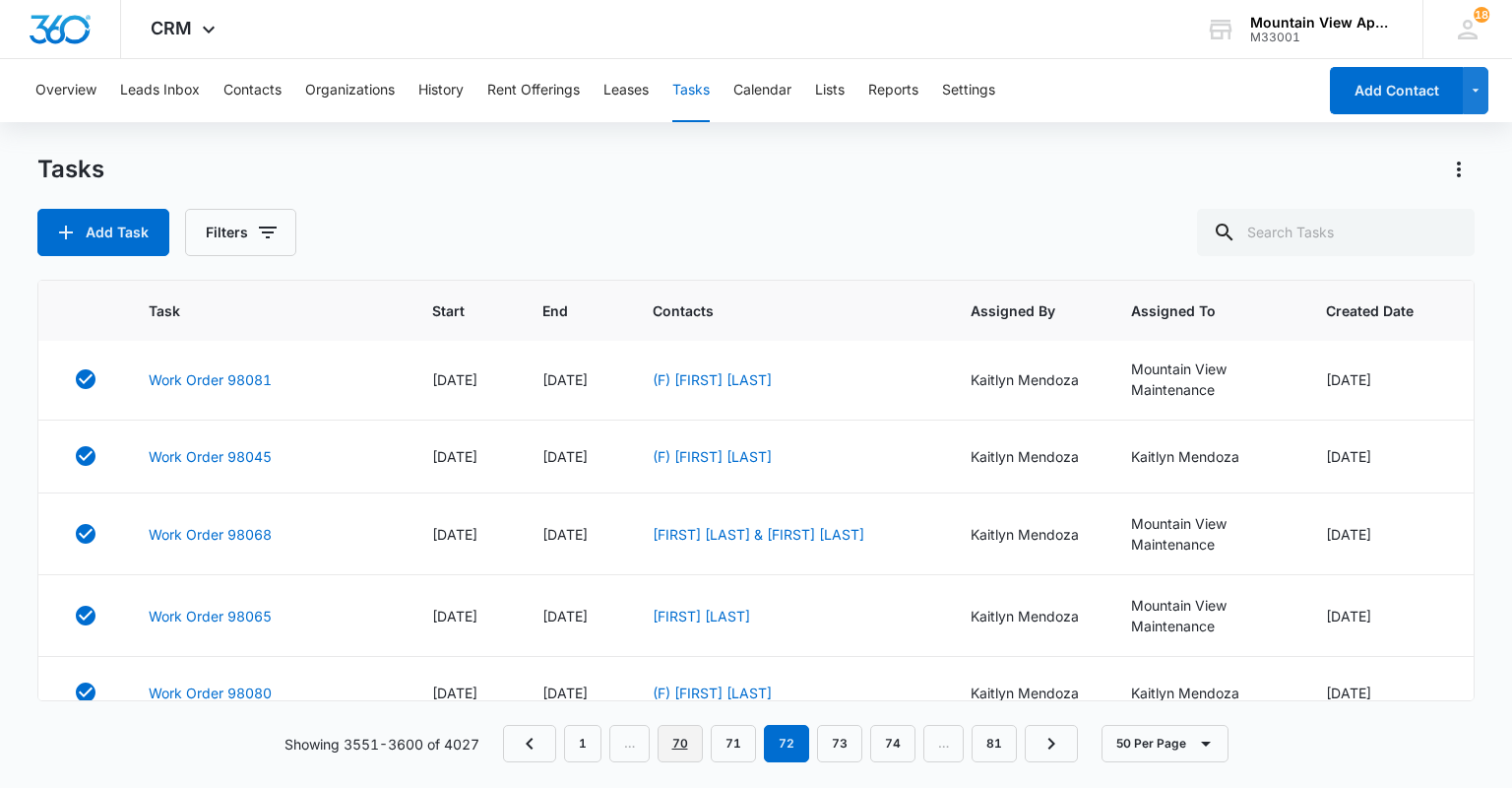 click on "70" at bounding box center (680, 744) 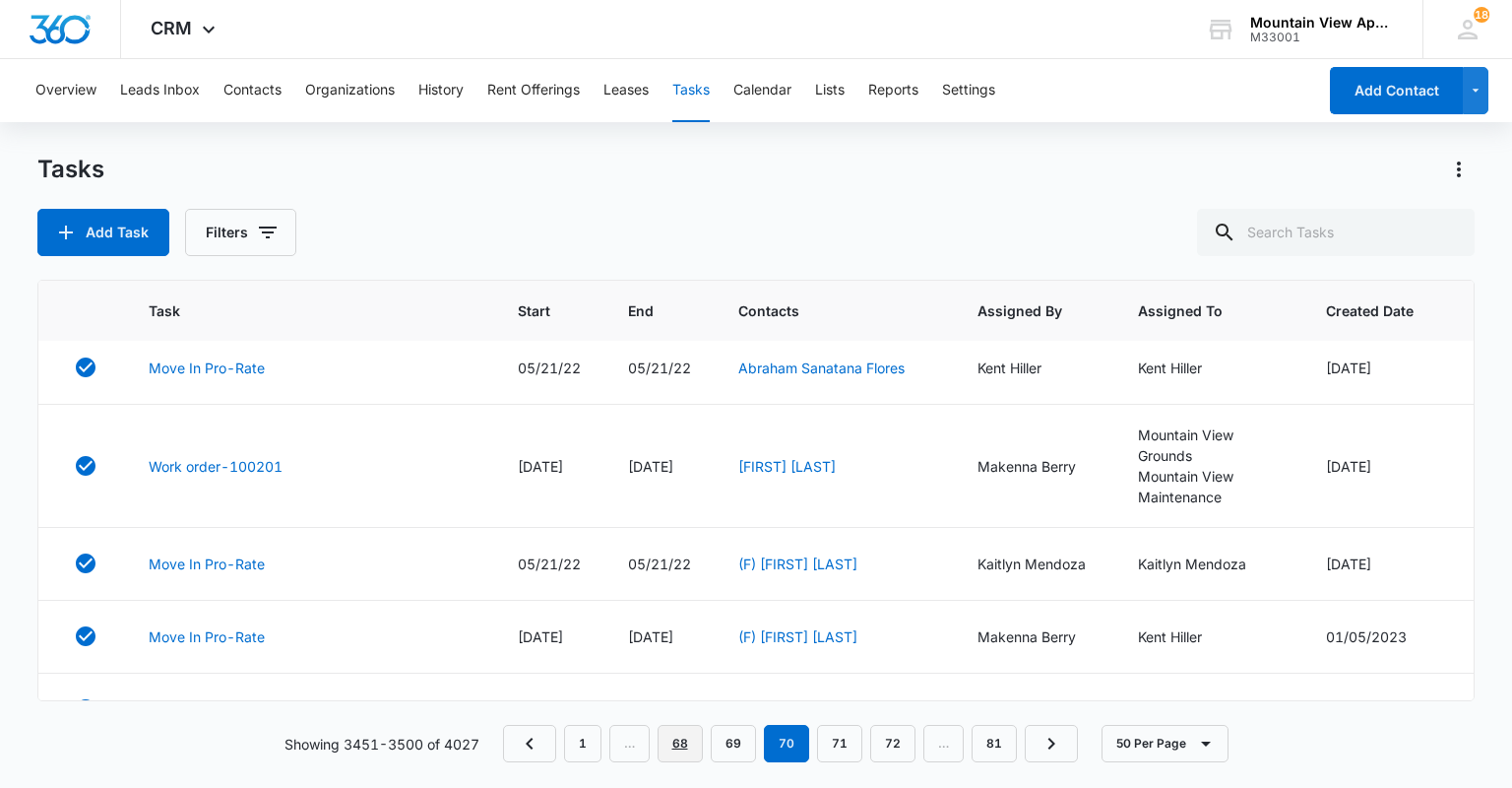 click on "68" at bounding box center [680, 744] 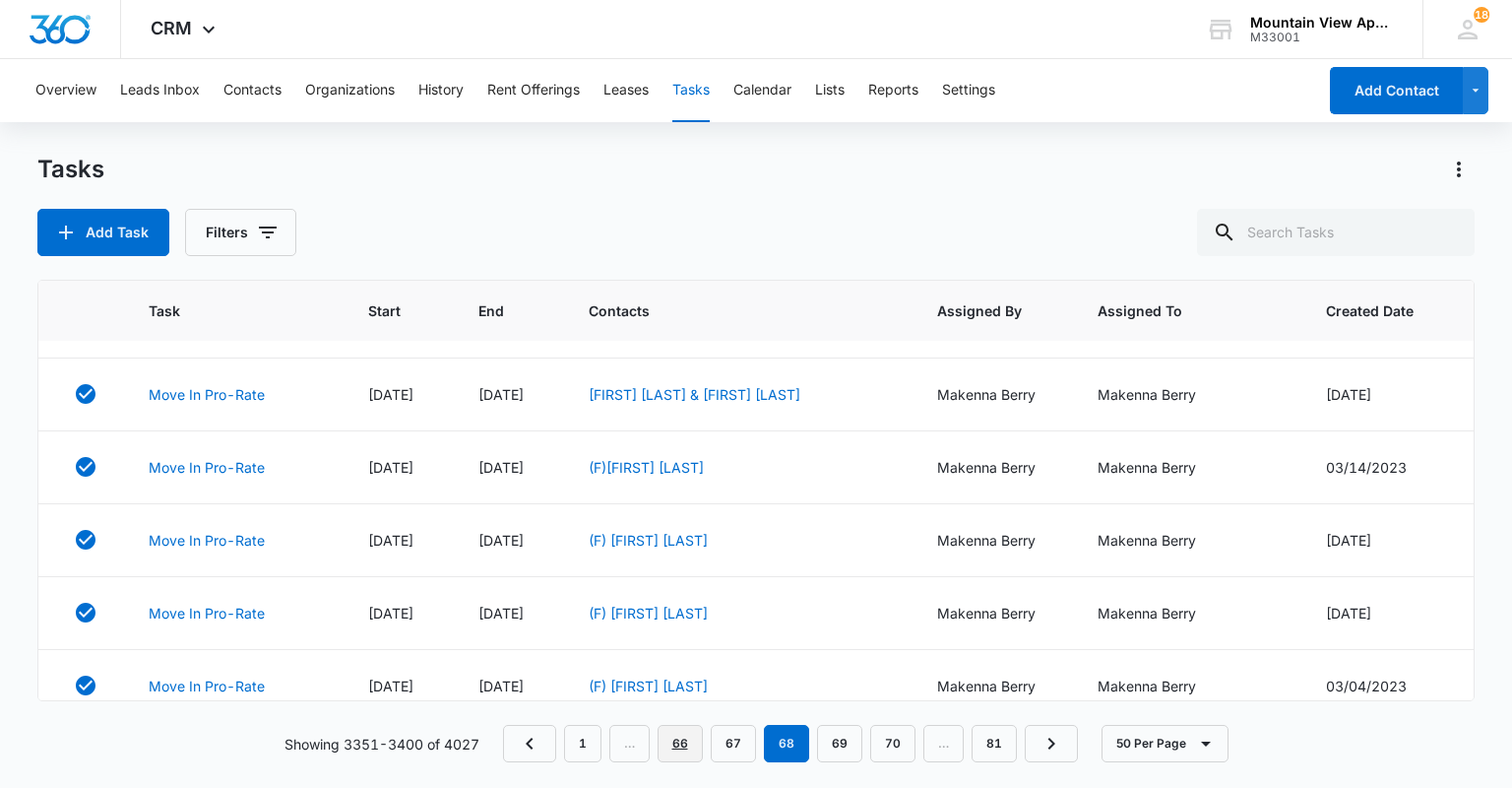 click on "66" at bounding box center [680, 744] 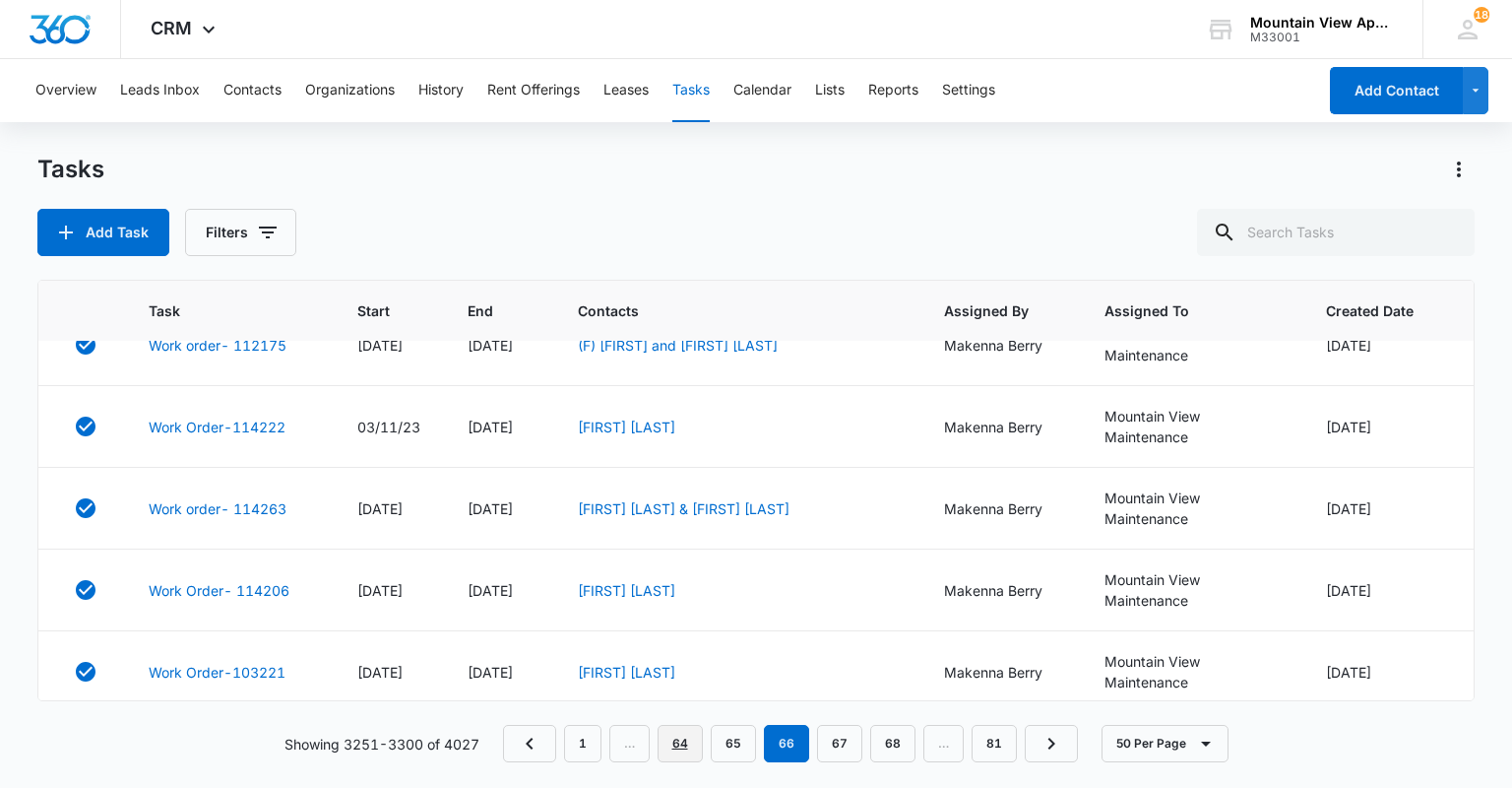 click on "64" at bounding box center (680, 744) 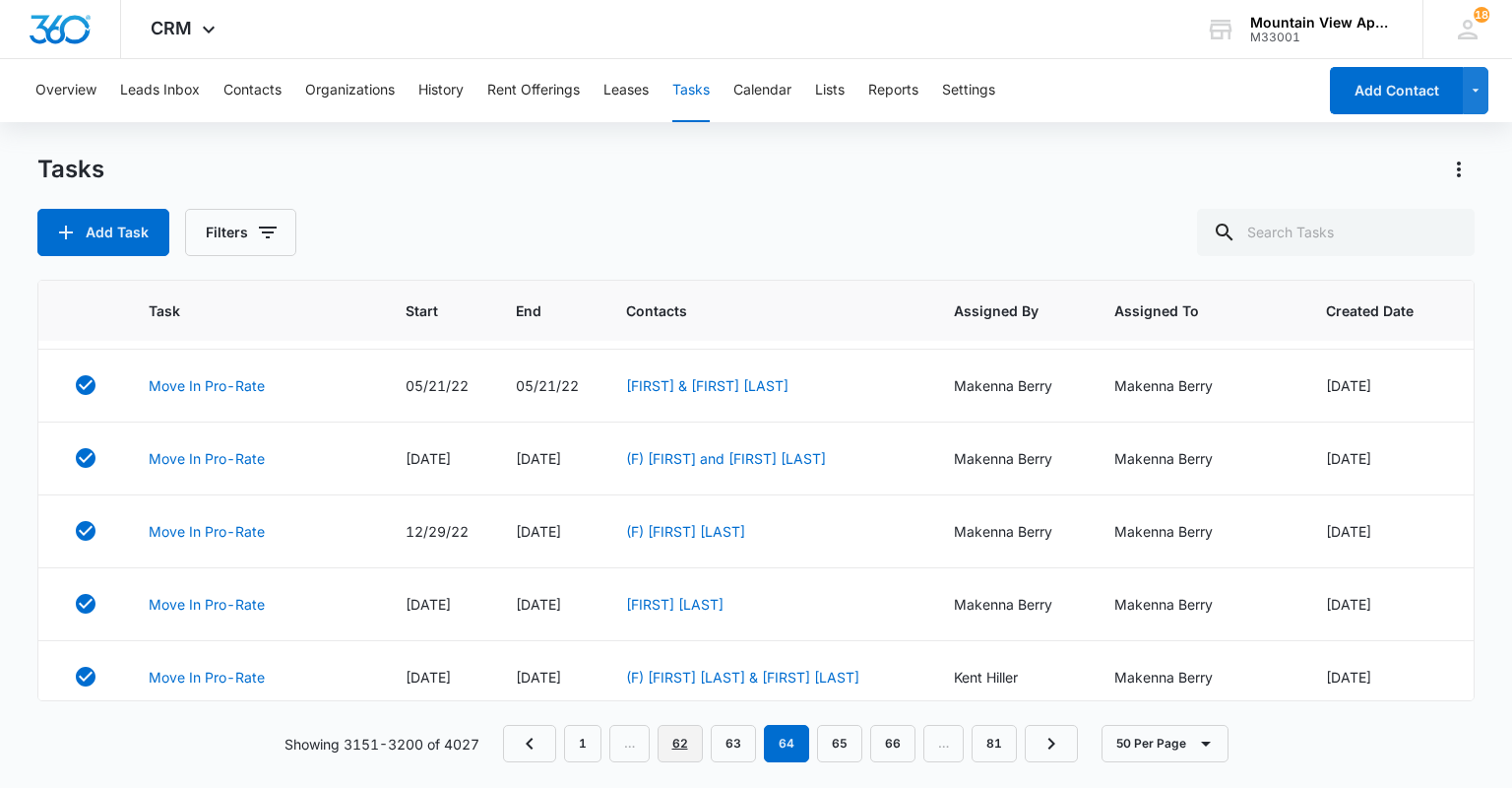 click on "62" at bounding box center [680, 744] 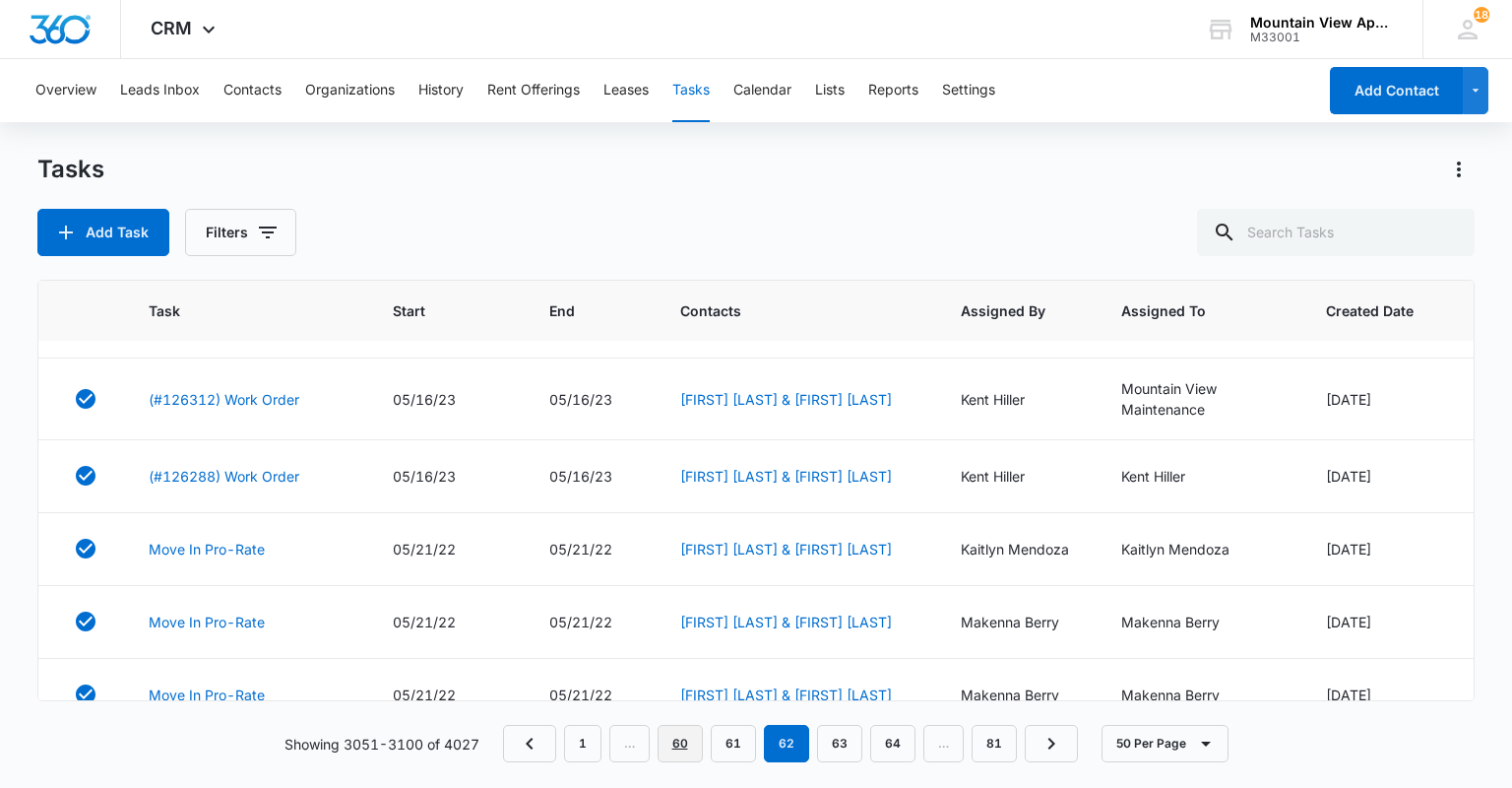 click on "60" at bounding box center (680, 744) 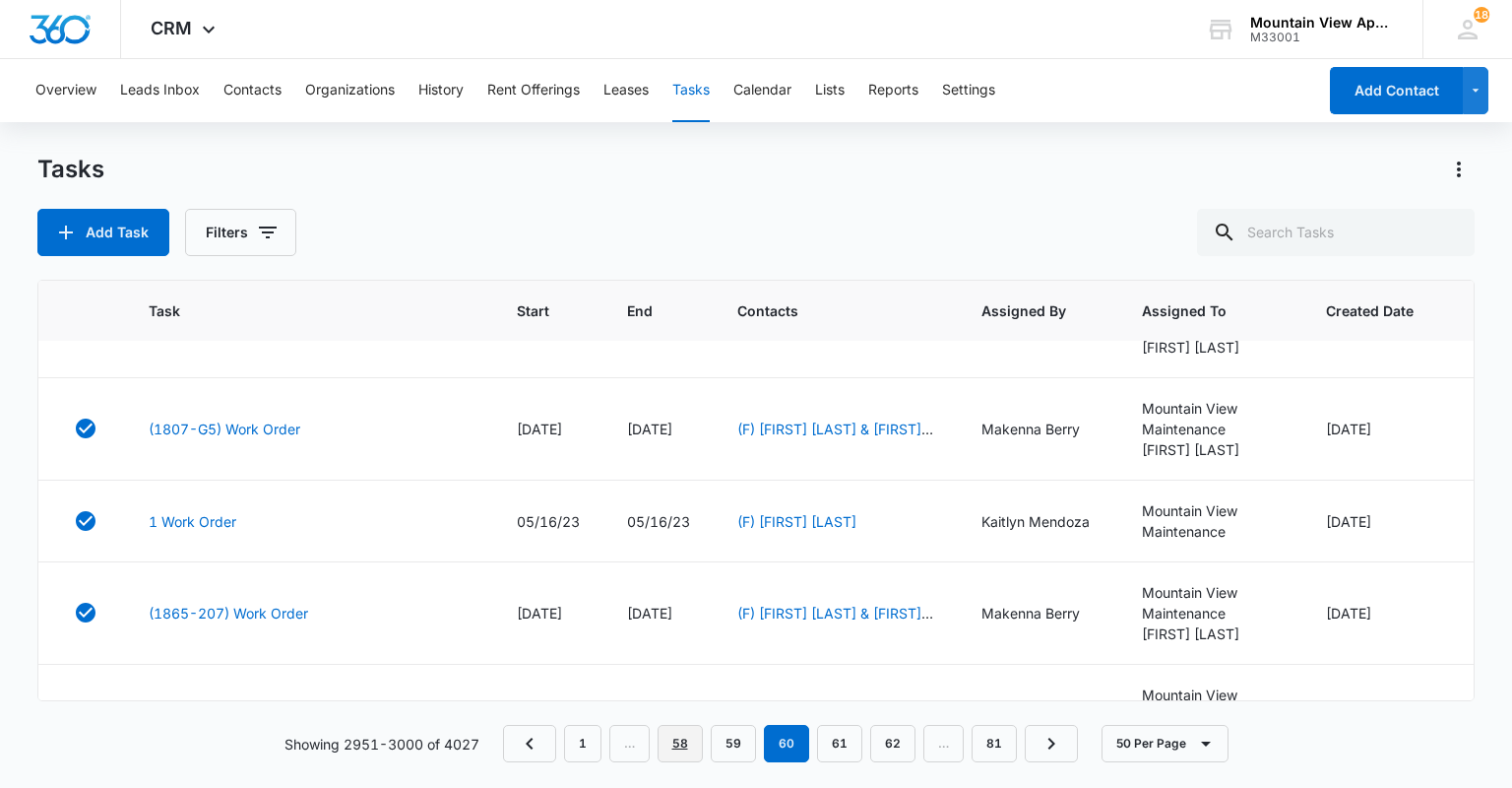 click on "58" at bounding box center (680, 744) 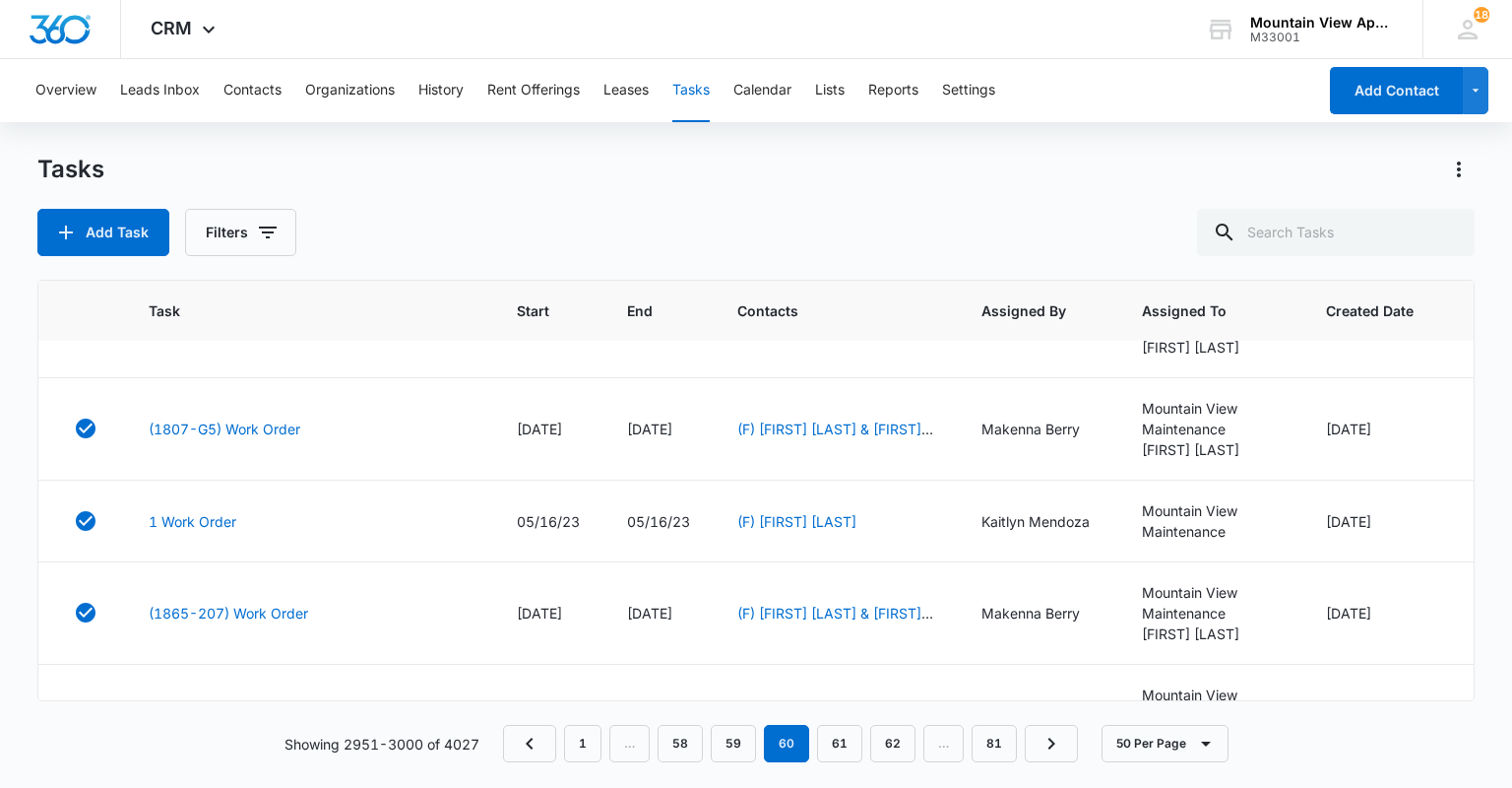 click on "CRM Apps Reputation Websites Forms CRM Email Social Content Ads Intelligence Files Brand Settings Mountain View Apartments At Raindance M33001 Your Accounts View All 18 RU Roselyn Urrutia mvassist@vintage-corp.com My Profile 18 Notifications Support Logout Terms & Conditions   •   Privacy Policy Overview Leads Inbox Contacts Organizations History Rent Offerings Leases Tasks Calendar Lists Reports Settings Add Contact Tasks Add Task Filters Task Start End Contacts Assigned By Assigned To Created Date 126238 Work Order  07/10/23 07/10/23 (F) Kennedy Mattson & Jerome Brazeal Kaitlyn Mendoza Kaitlyn Mendoza 07/10/2023 Move In  Pro-Rate 07/20/23 07/22/23 (F) Maria Rodriguez Makenna Berry Makenna Berry 07/20/2023 Work Order 80032 04/01/23 04/01/23 (F) Aaron Pelon & Callie Covington Kaitlyn Mendoza Mountain View Maintenance Kaitlyn Mendoza 04/01/2023 Work Order 80032 04/01/23 04/01/23 (F) Aaron Pelon & Callie Covington Kaitlyn Mendoza Mountain View Maintenance Kaitlyn Mendoza 04/01/2023 (1845-208) Work Order" at bounding box center (756, 394) 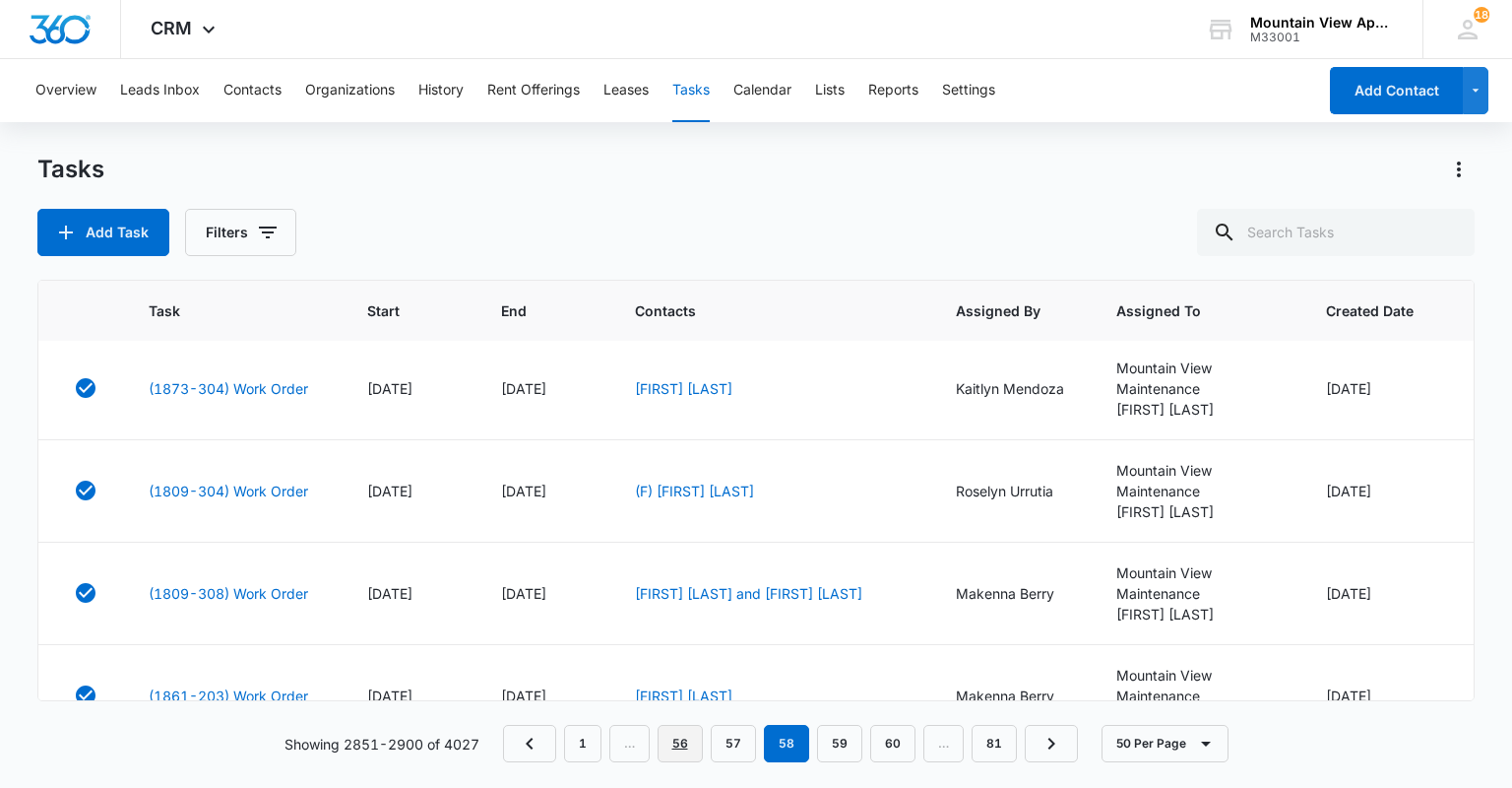 click on "56" at bounding box center [680, 744] 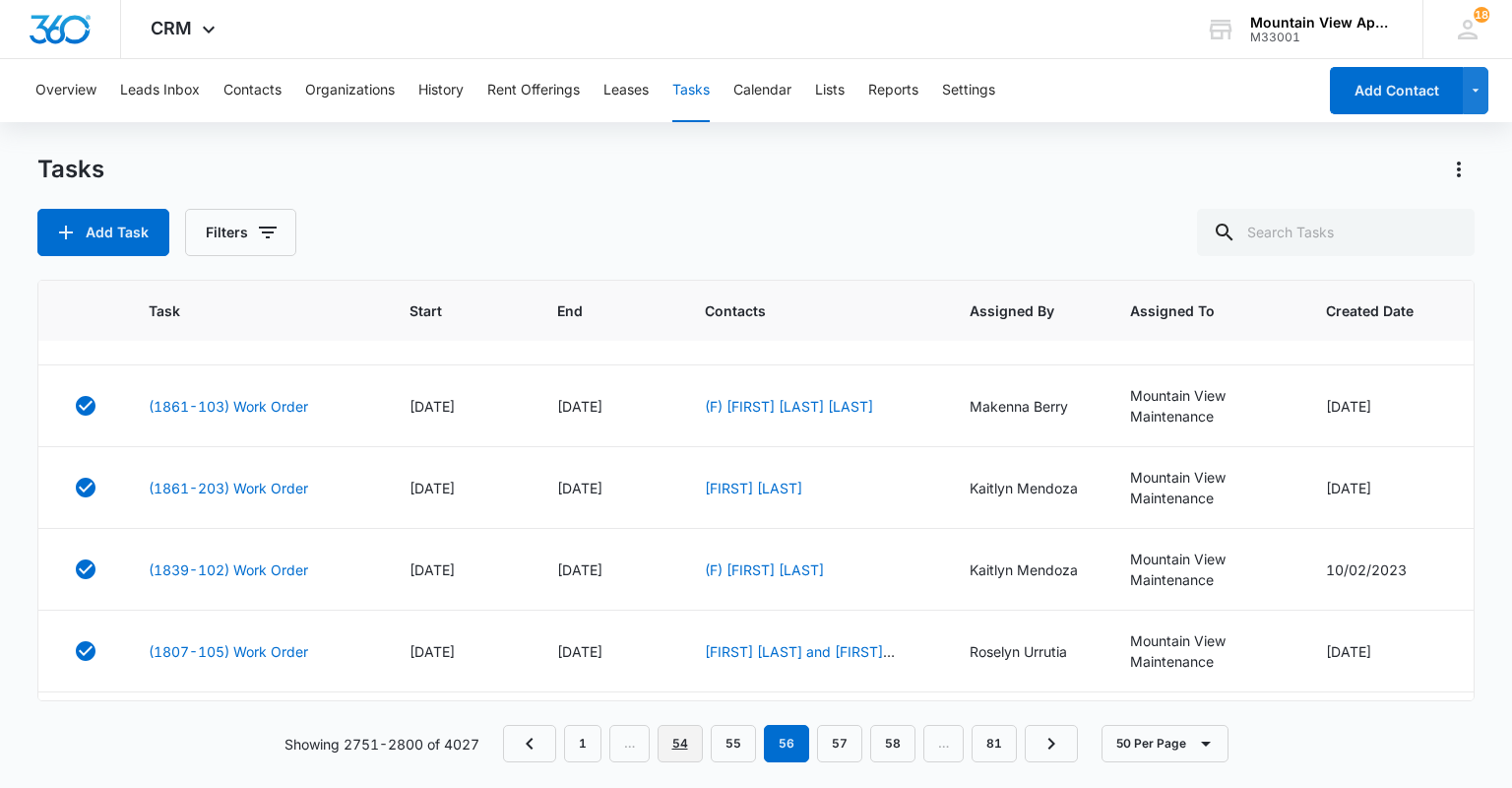 click on "54" at bounding box center (680, 744) 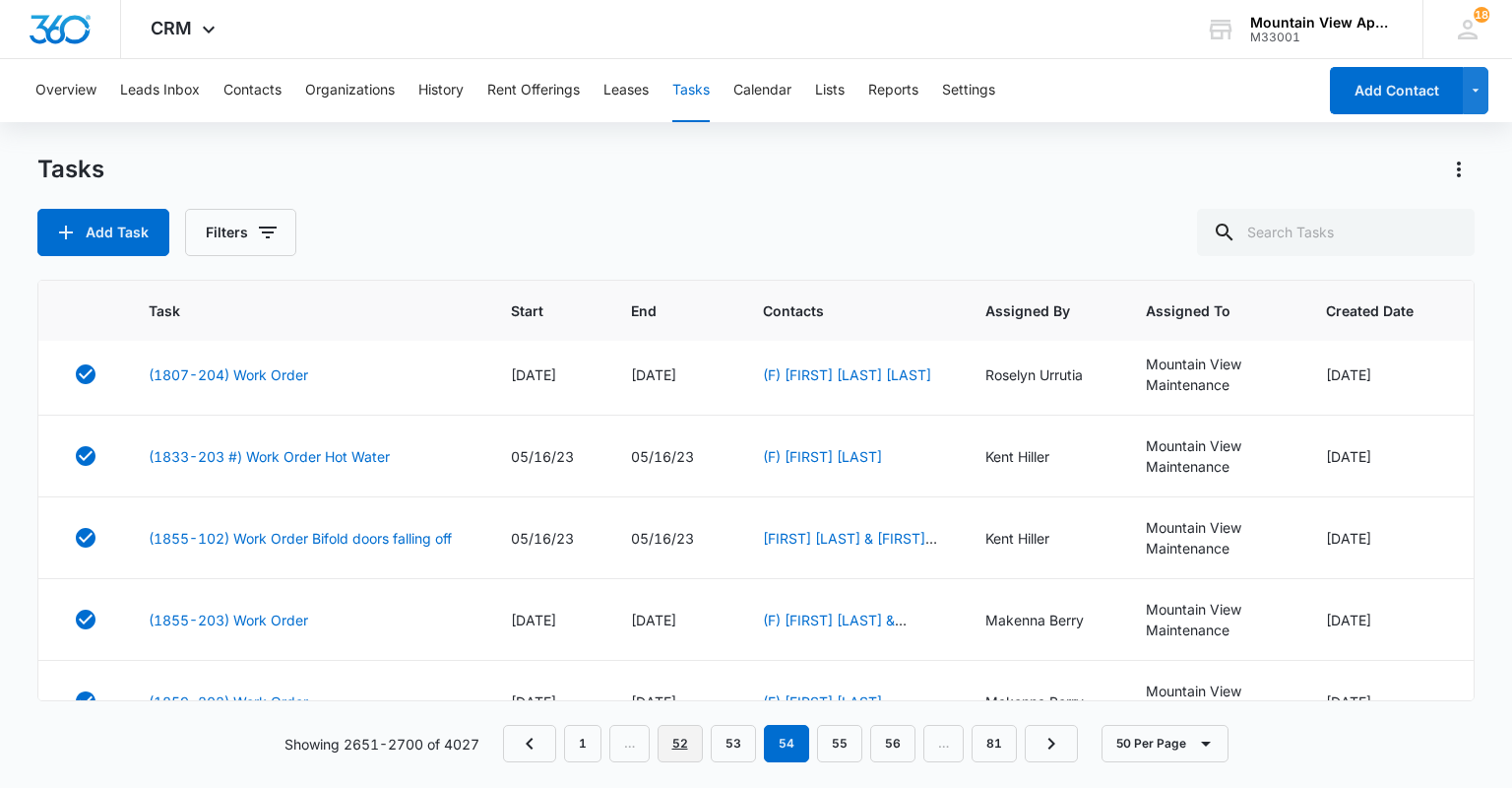 click on "52" at bounding box center (680, 744) 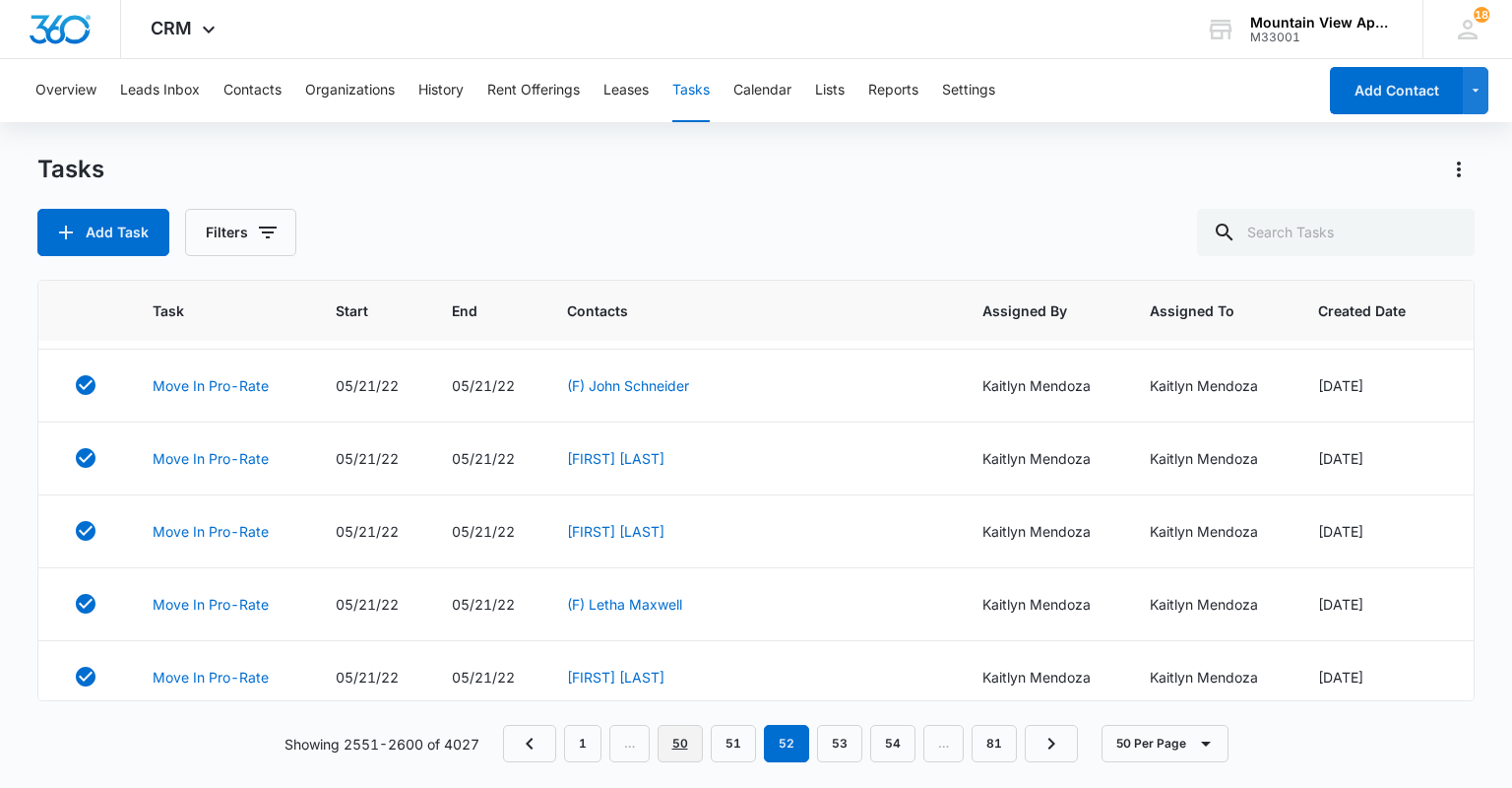 click on "50" at bounding box center (680, 744) 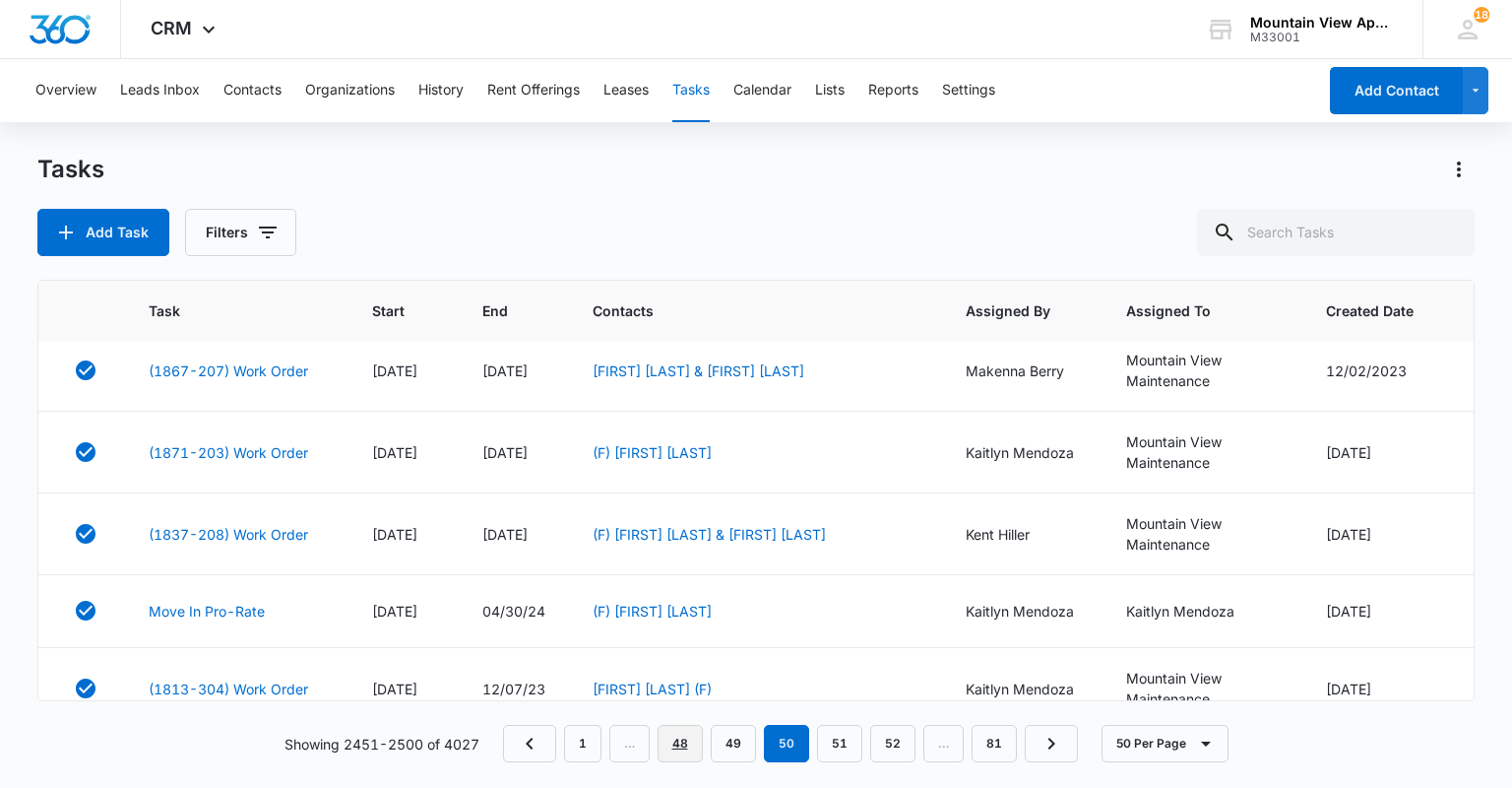 click on "48" at bounding box center [680, 744] 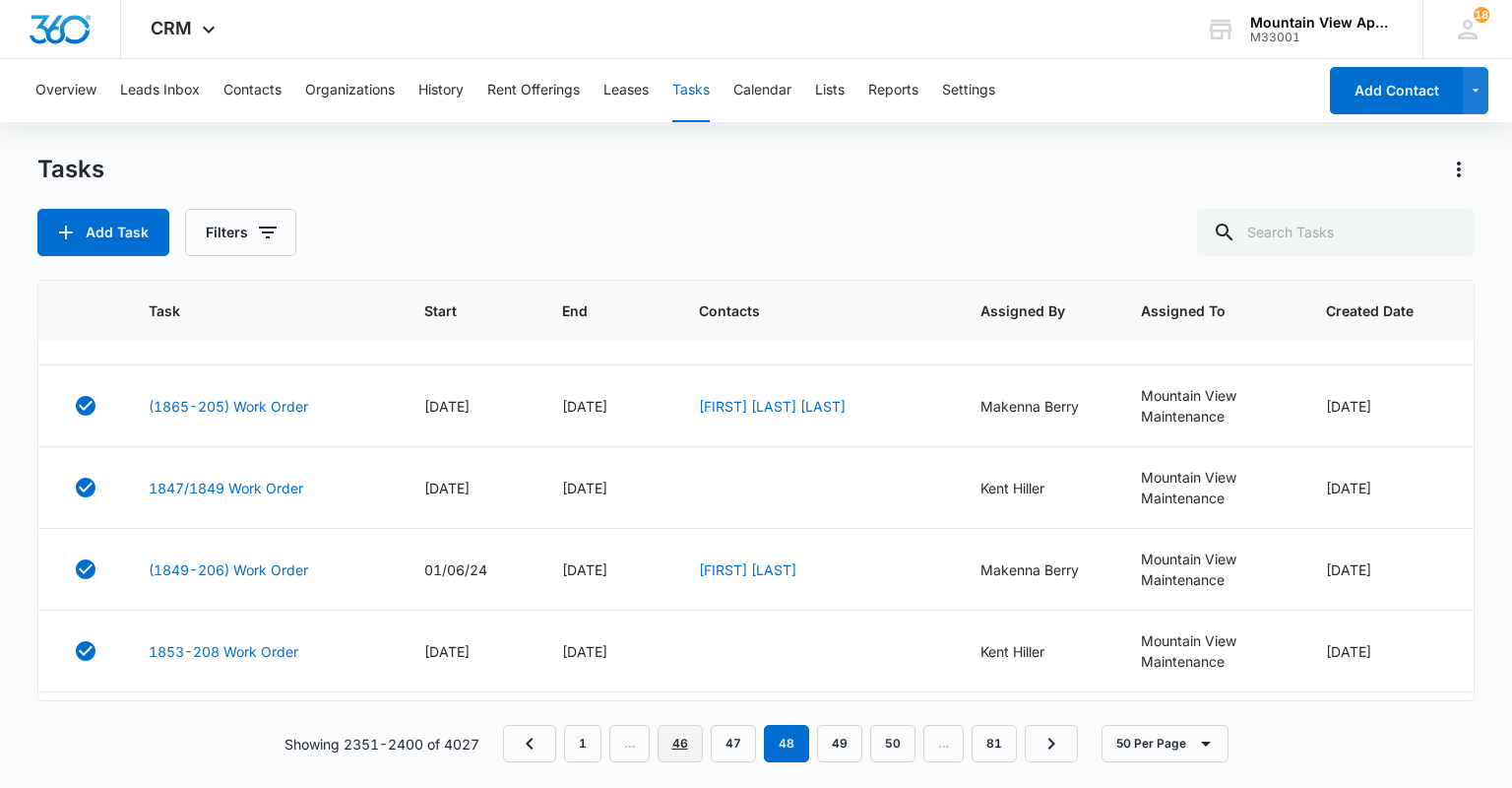 click on "46" at bounding box center [680, 744] 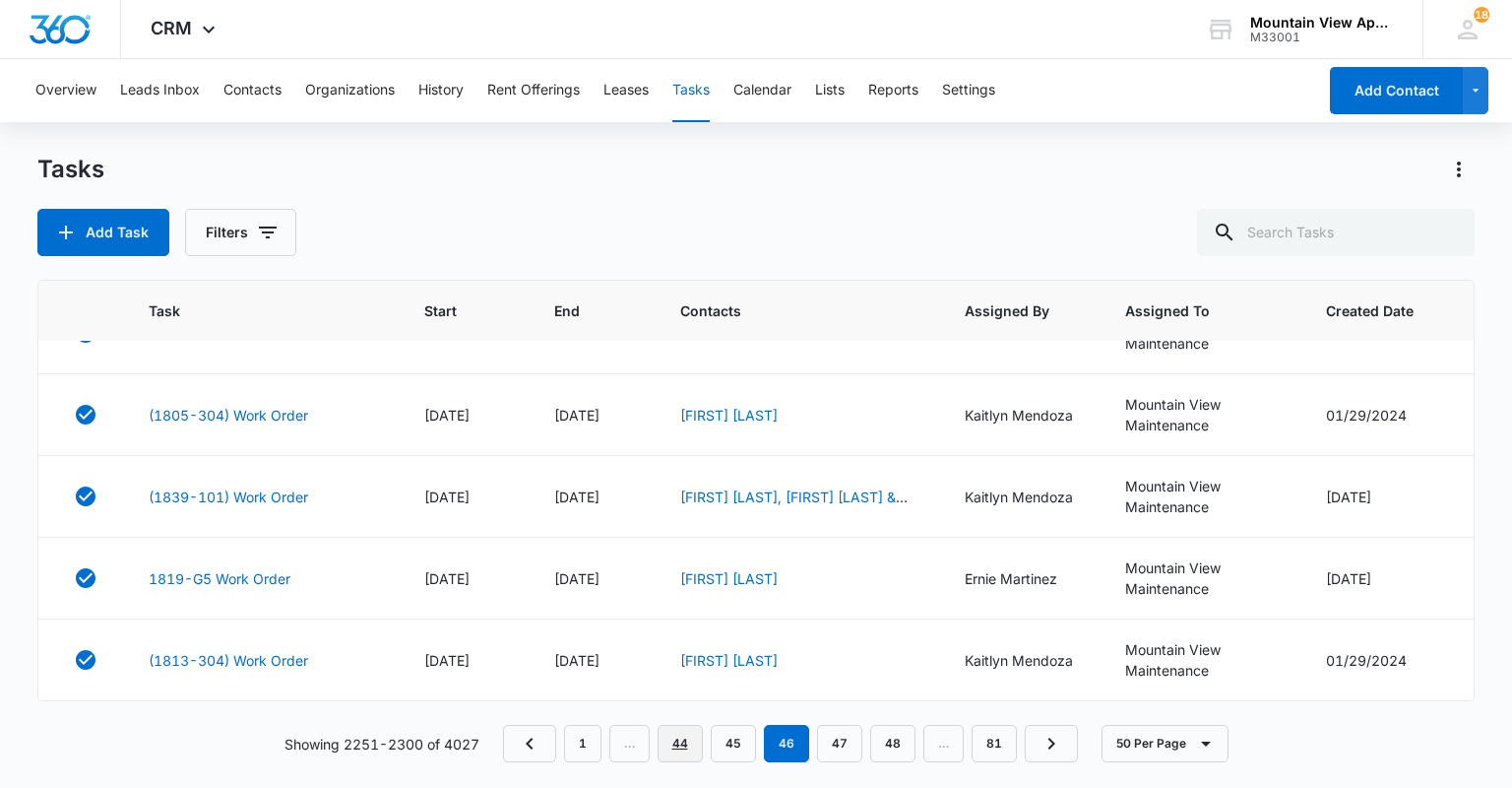 click on "44" at bounding box center (680, 744) 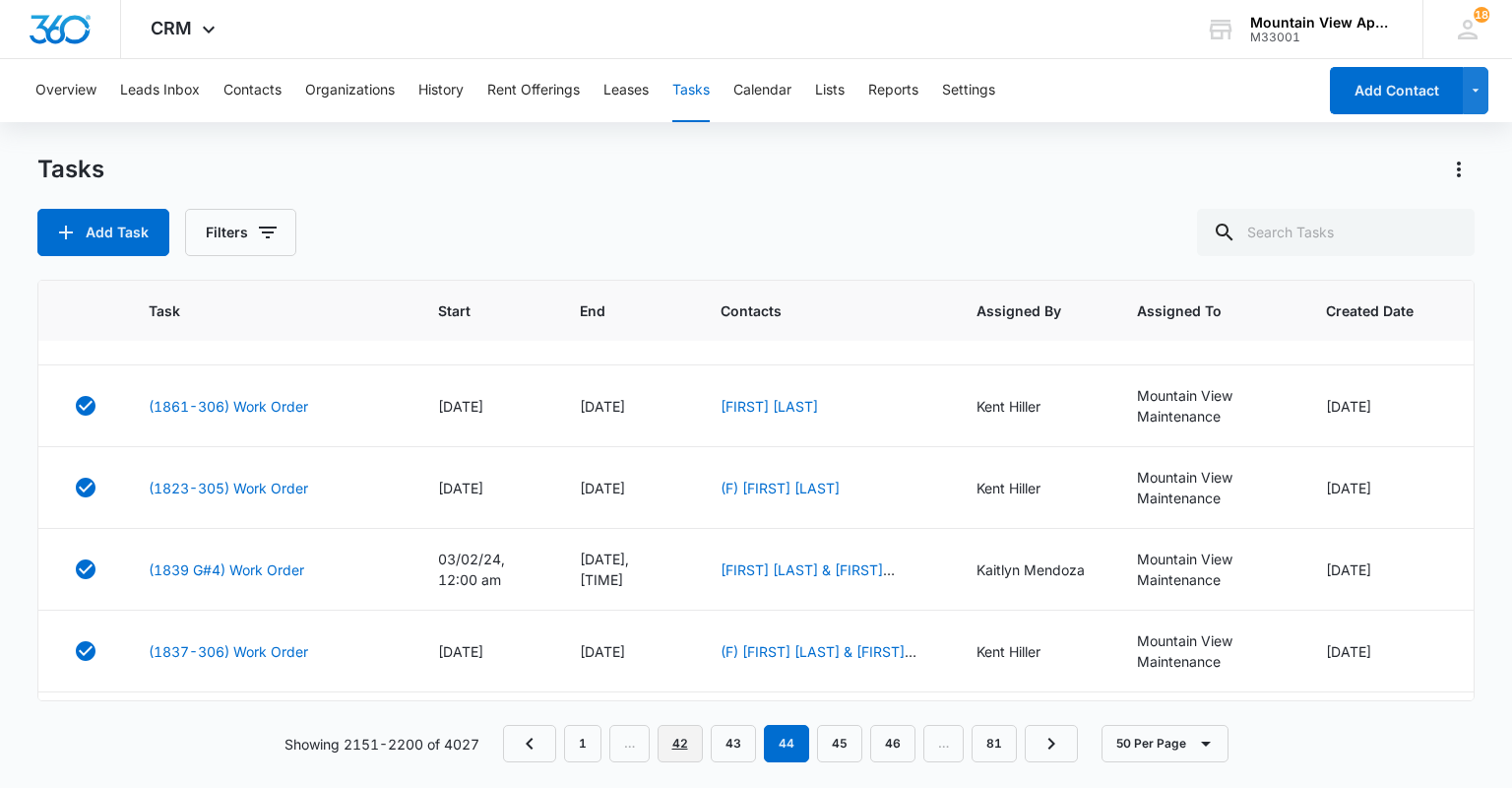 click on "42" at bounding box center (680, 744) 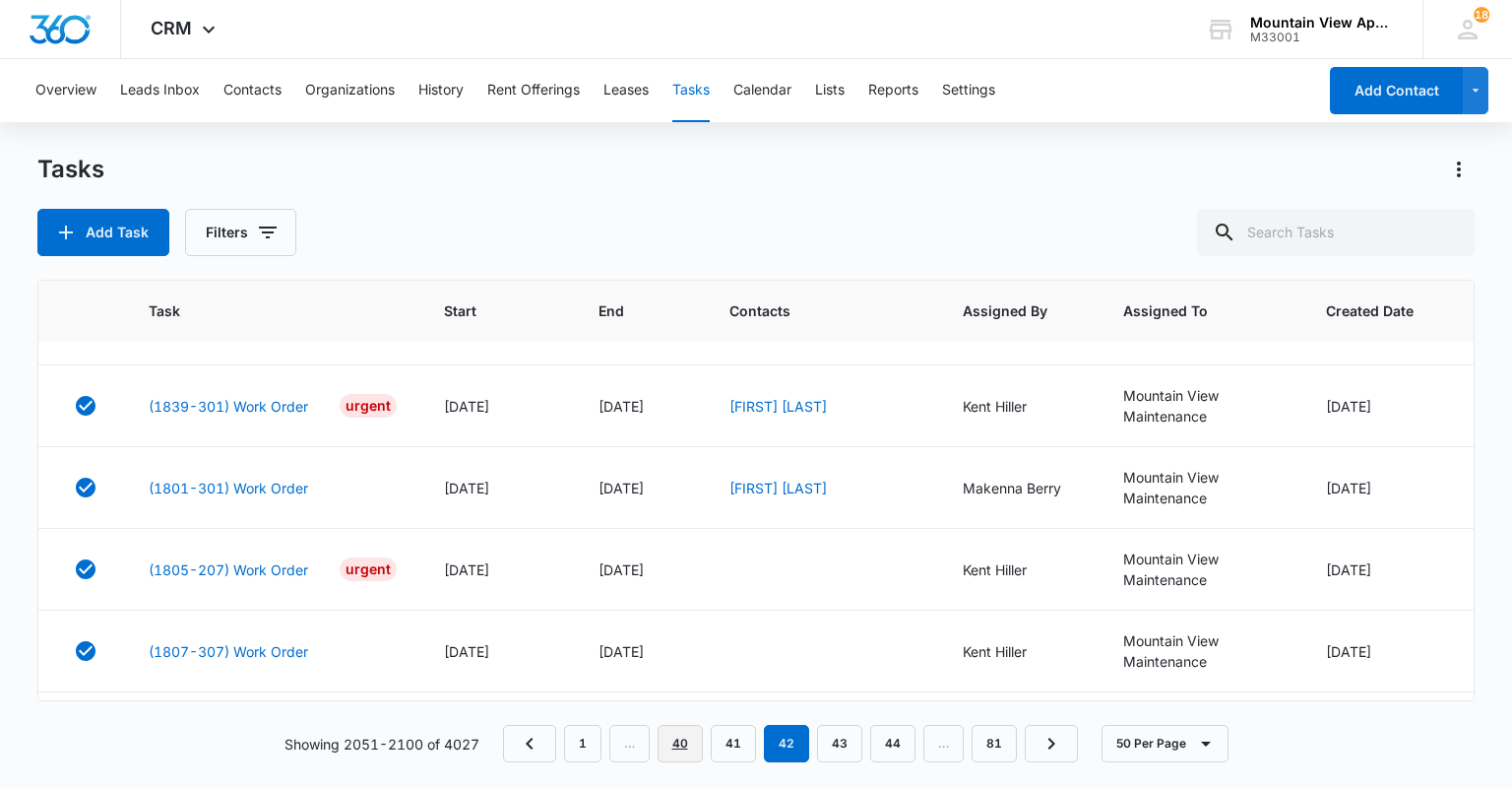 click on "40" at bounding box center [680, 744] 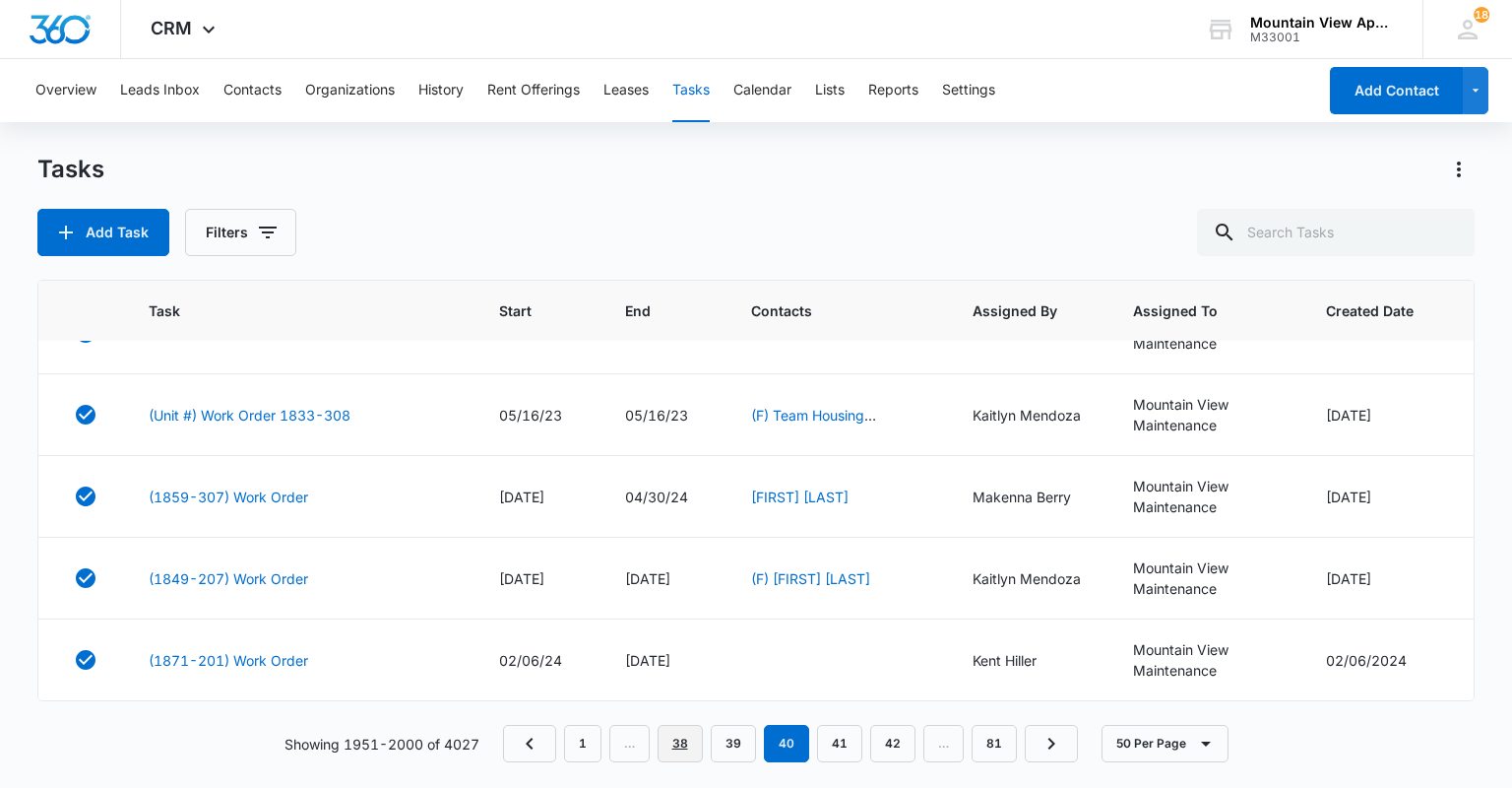 click on "38" at bounding box center (680, 744) 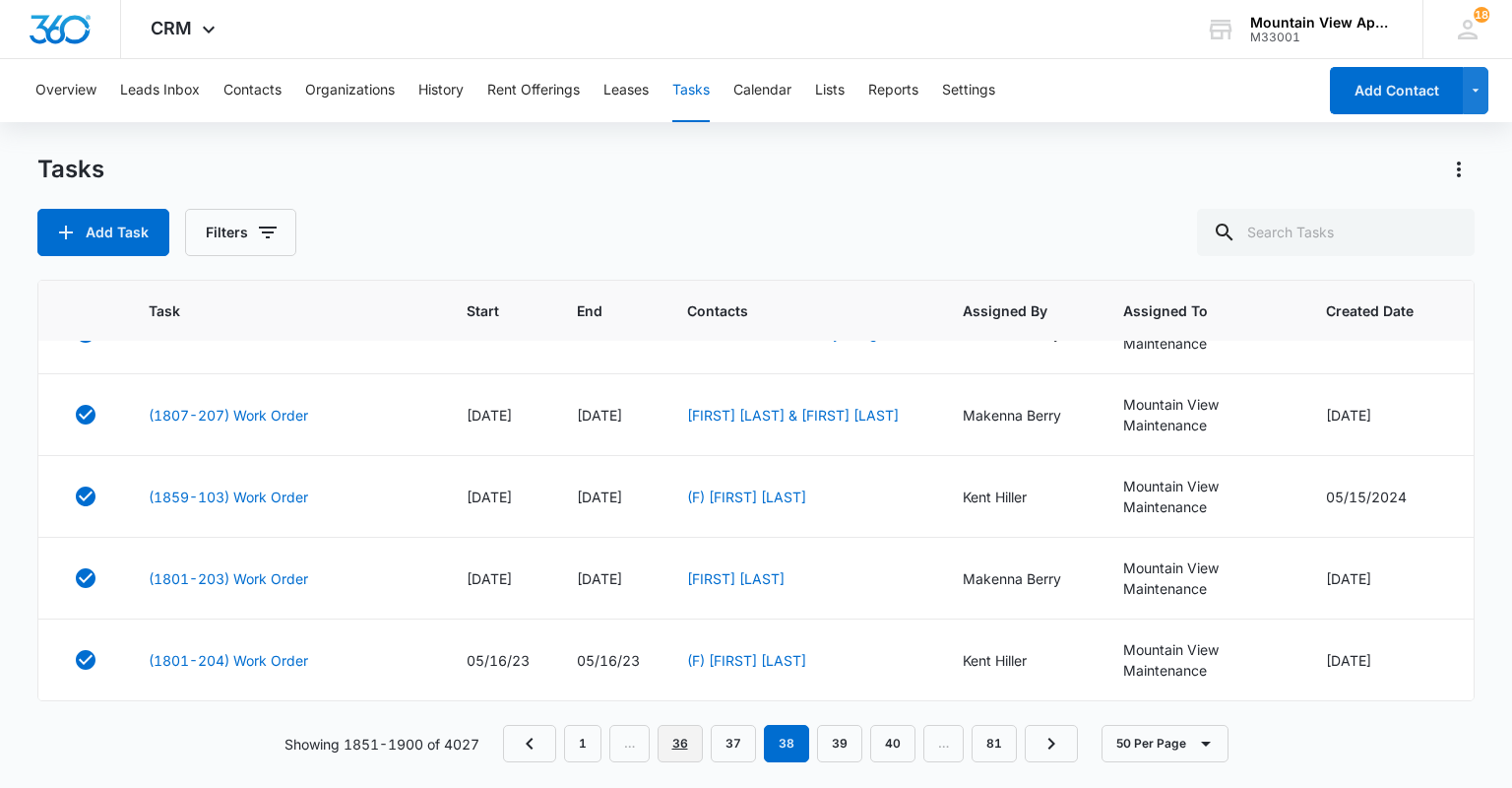 click on "36" at bounding box center (680, 744) 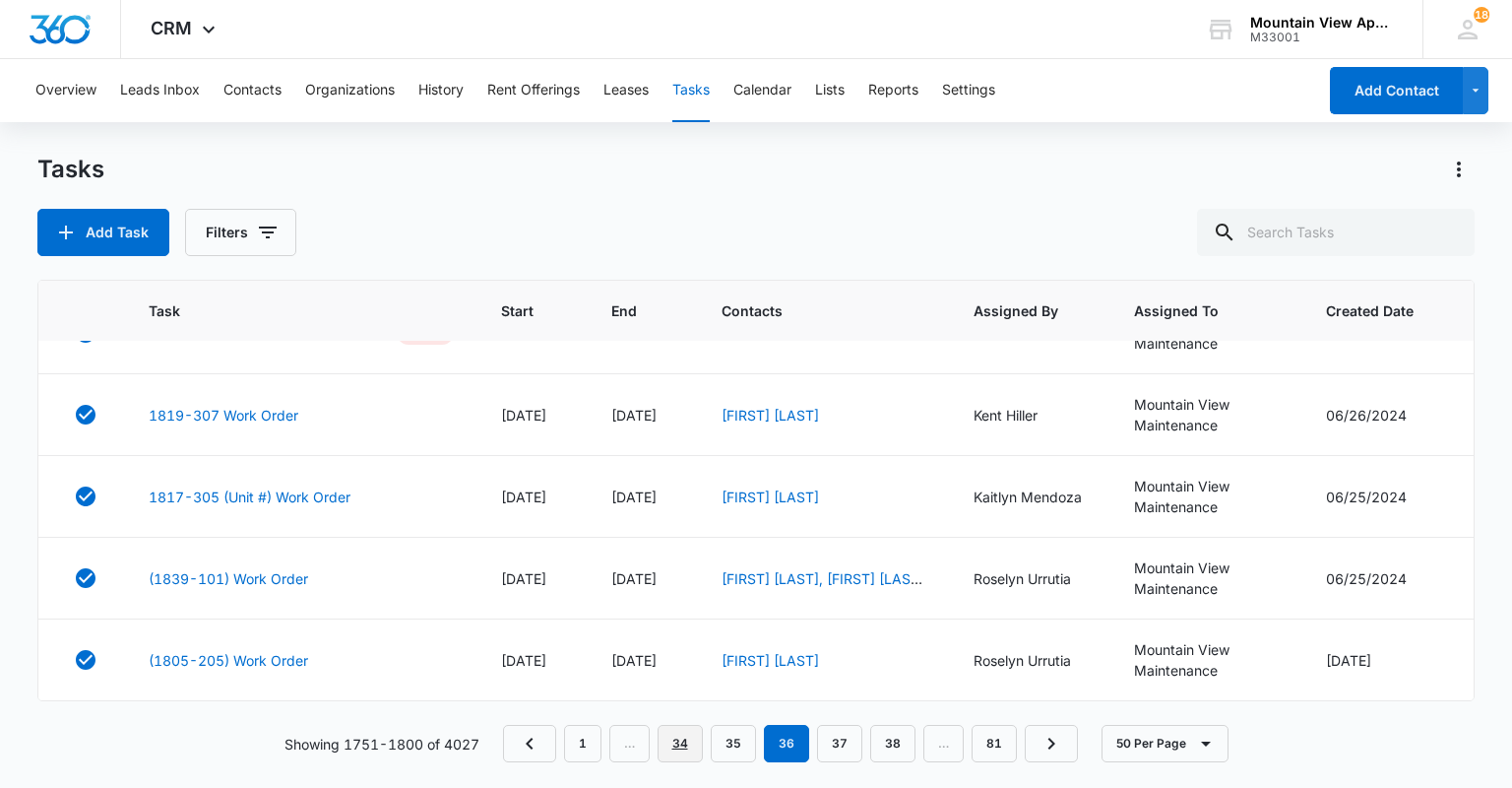 click on "34" at bounding box center (680, 744) 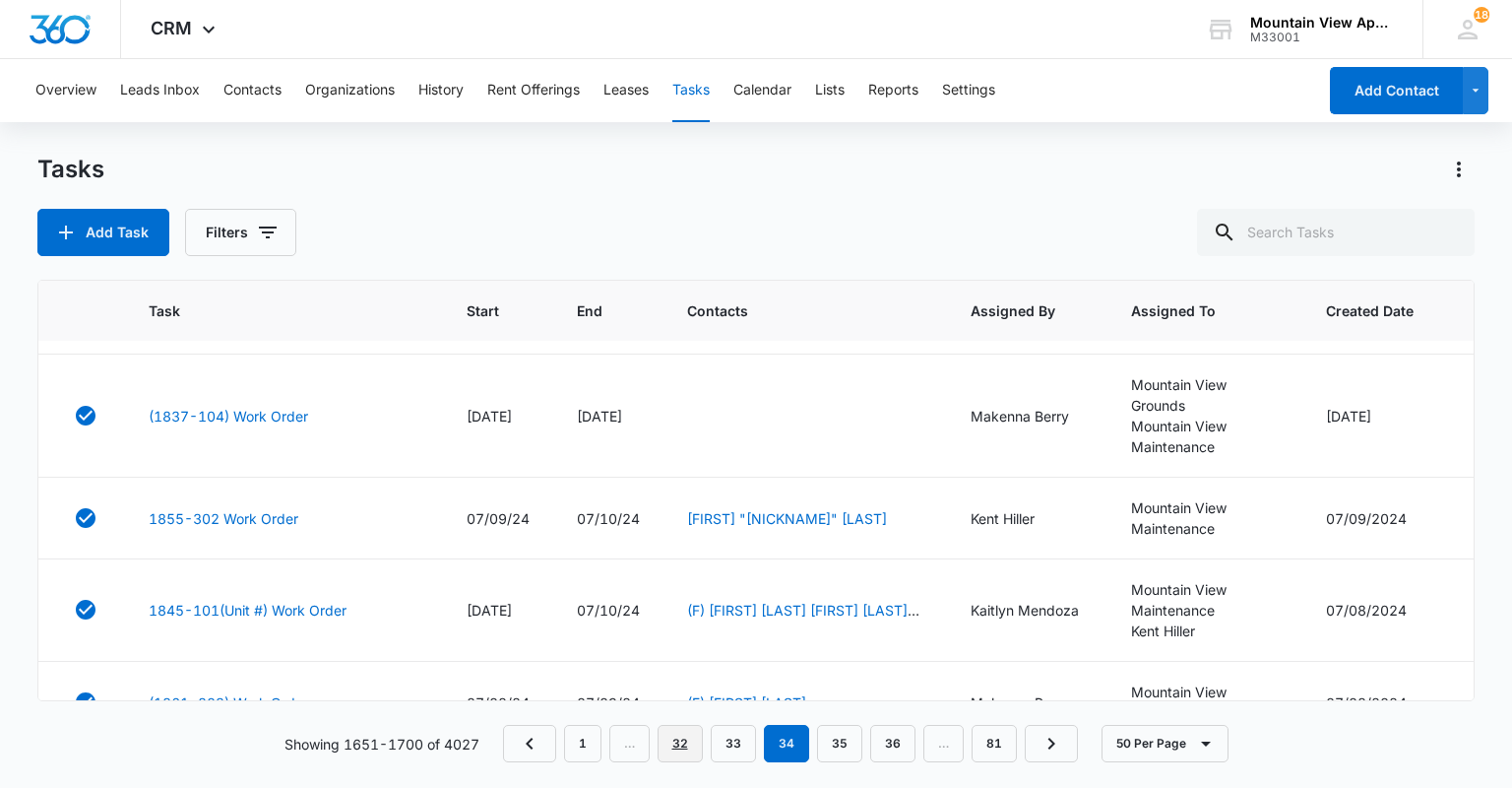 click on "32" at bounding box center (680, 744) 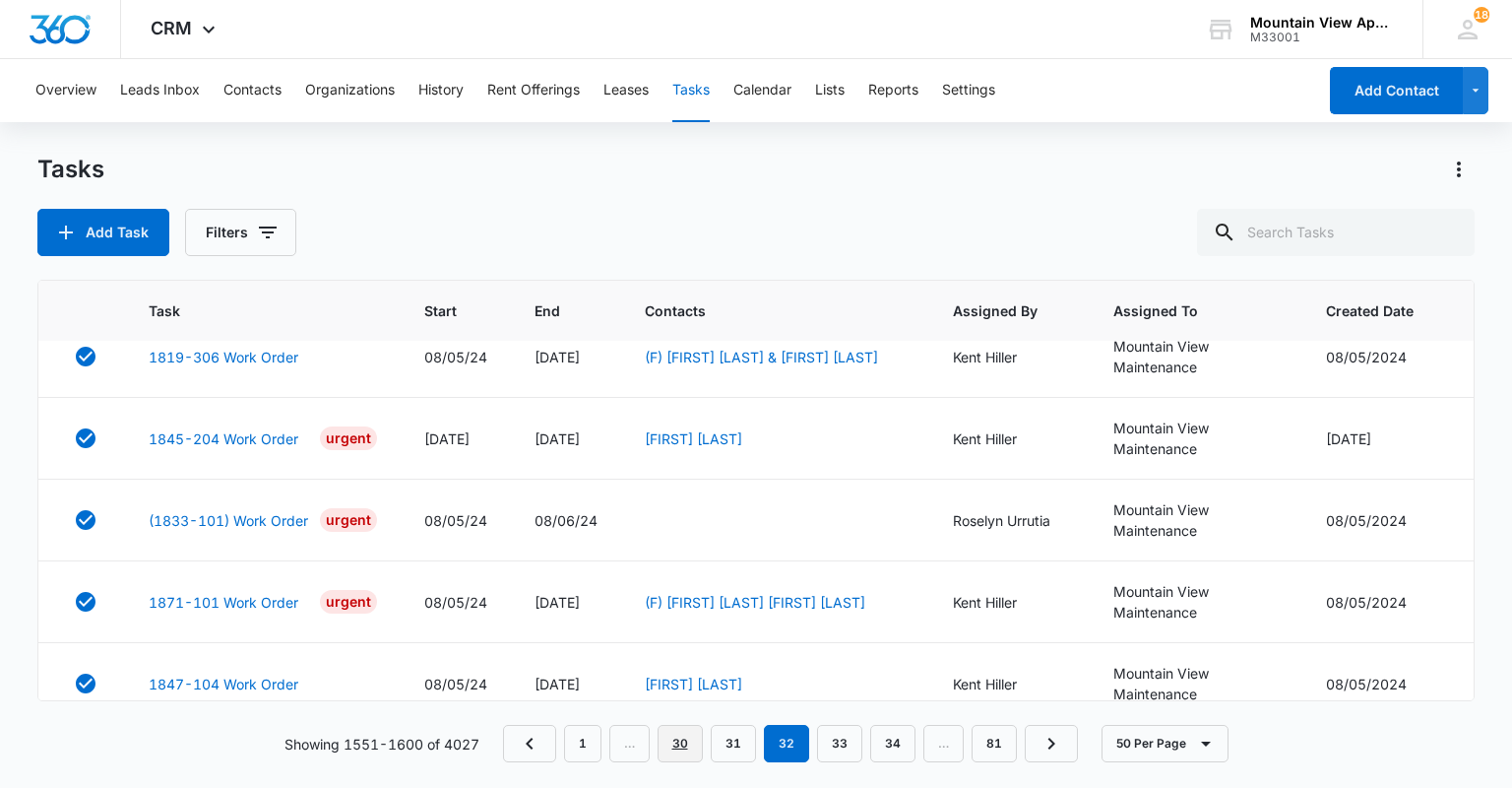 click on "30" at bounding box center [680, 744] 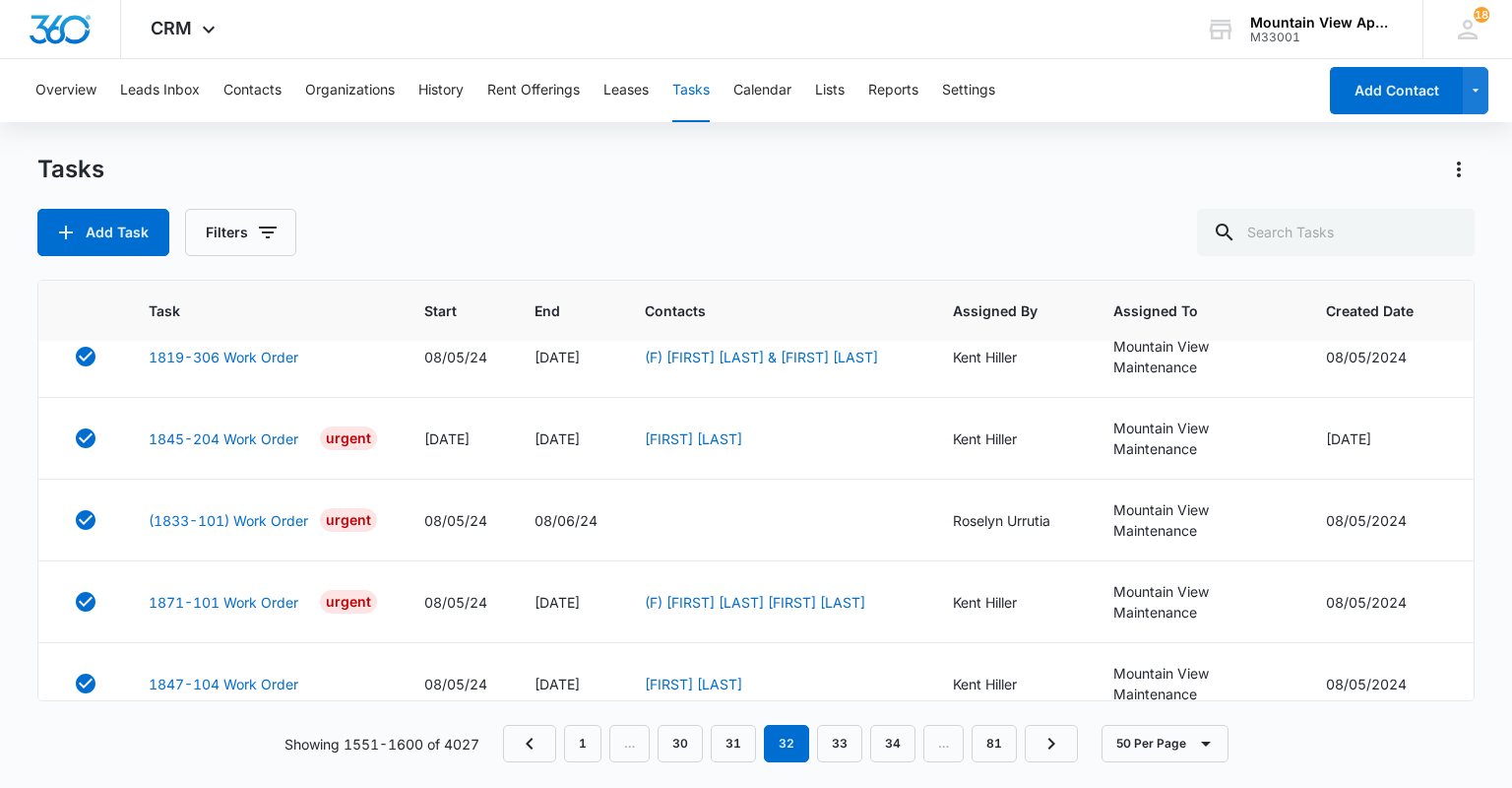 click on "CRM Apps Reputation Websites Forms CRM Email Social Content Ads Intelligence Files Brand Settings Mountain View Apartments At Raindance M33001 Your Accounts View All 18 RU Roselyn Urrutia mvassist@vintage-corp.com My Profile 18 Notifications Support Logout Terms & Conditions   •   Privacy Policy Overview Leads Inbox Contacts Organizations History Rent Offerings Leases Tasks Calendar Lists Reports Settings Add Contact Tasks Add Task Filters Task Start End Contacts Assigned By Assigned To Created Date (1845-305) Work Order  08/09/24 08/13/24 Makenna Berry Mountain View Maintenance 08/09/2024 Move In  Pro-Rate 08/16/24 08/17/24 Paytton Hahn Kaitlyn Mendoza Kaitlyn Mendoza 08/16/2024 (1847-308) Work Order  08/15/24 08/19/24 Christopher, Joshua & Erminia Medina Makenna Berry Mountain View Maintenance 08/15/2024 (1855-204) Work Order  Urgent 08/07/24 08/08/24 (F) James Burke Kaitlyn Mendoza Mountain View Maintenance Adam Urrutia 08/07/2024 (1807-203) Work Order  Urgent 08/07/24 08/09/24 Michael Radzik 08/15/24" at bounding box center (756, 394) 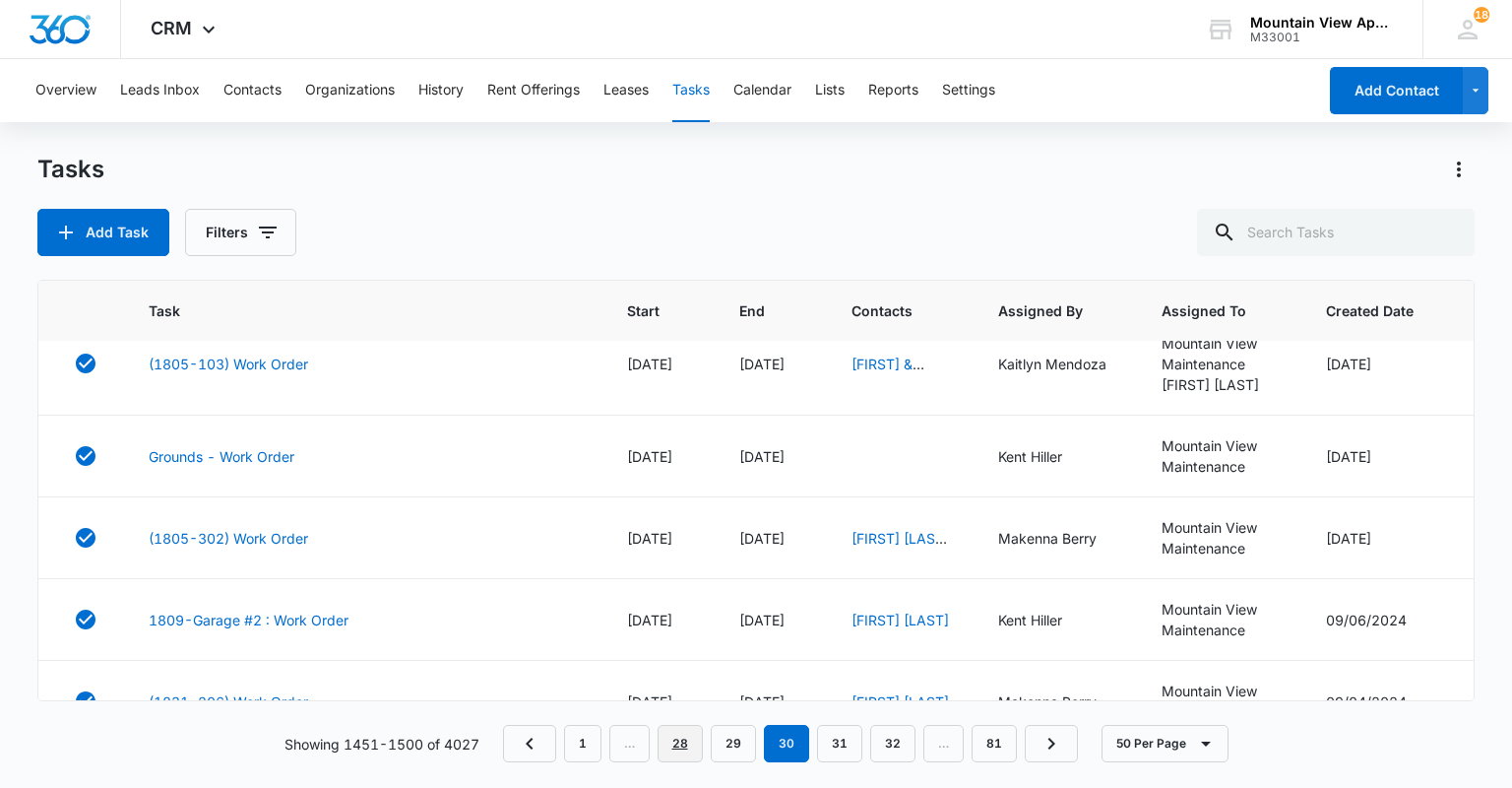 click on "28" at bounding box center [680, 744] 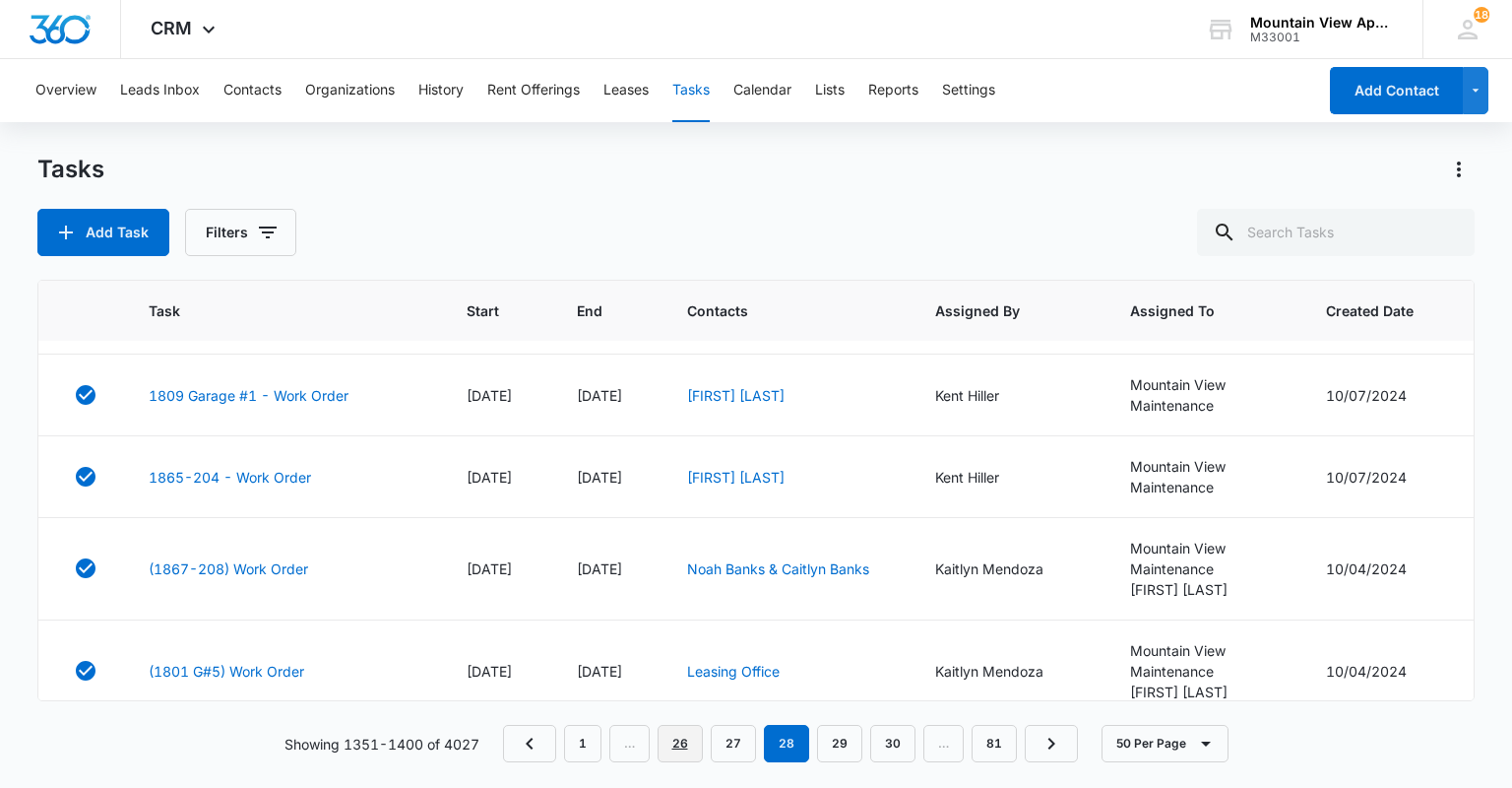 click on "26" at bounding box center [680, 744] 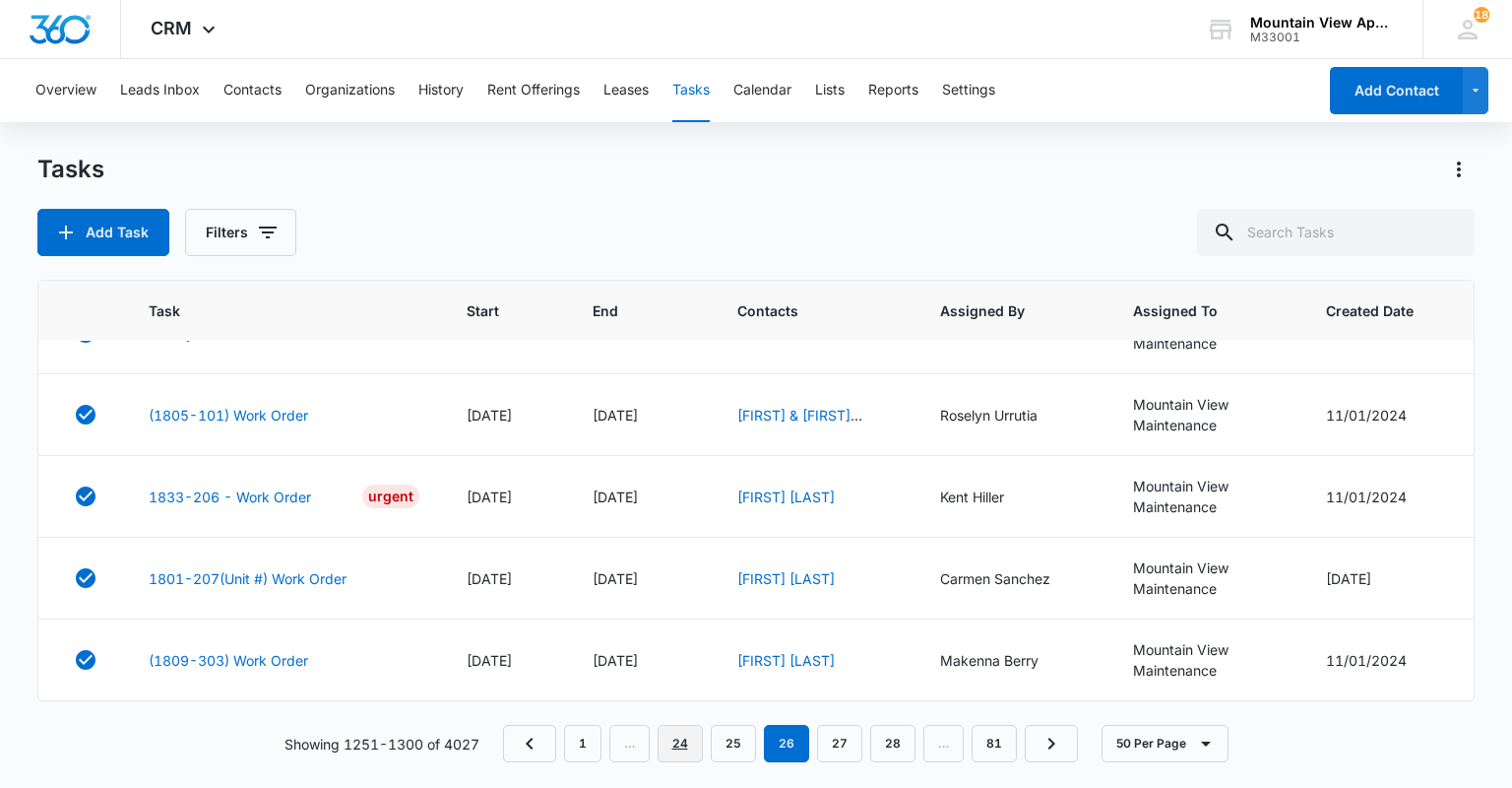 click on "24" at bounding box center [680, 744] 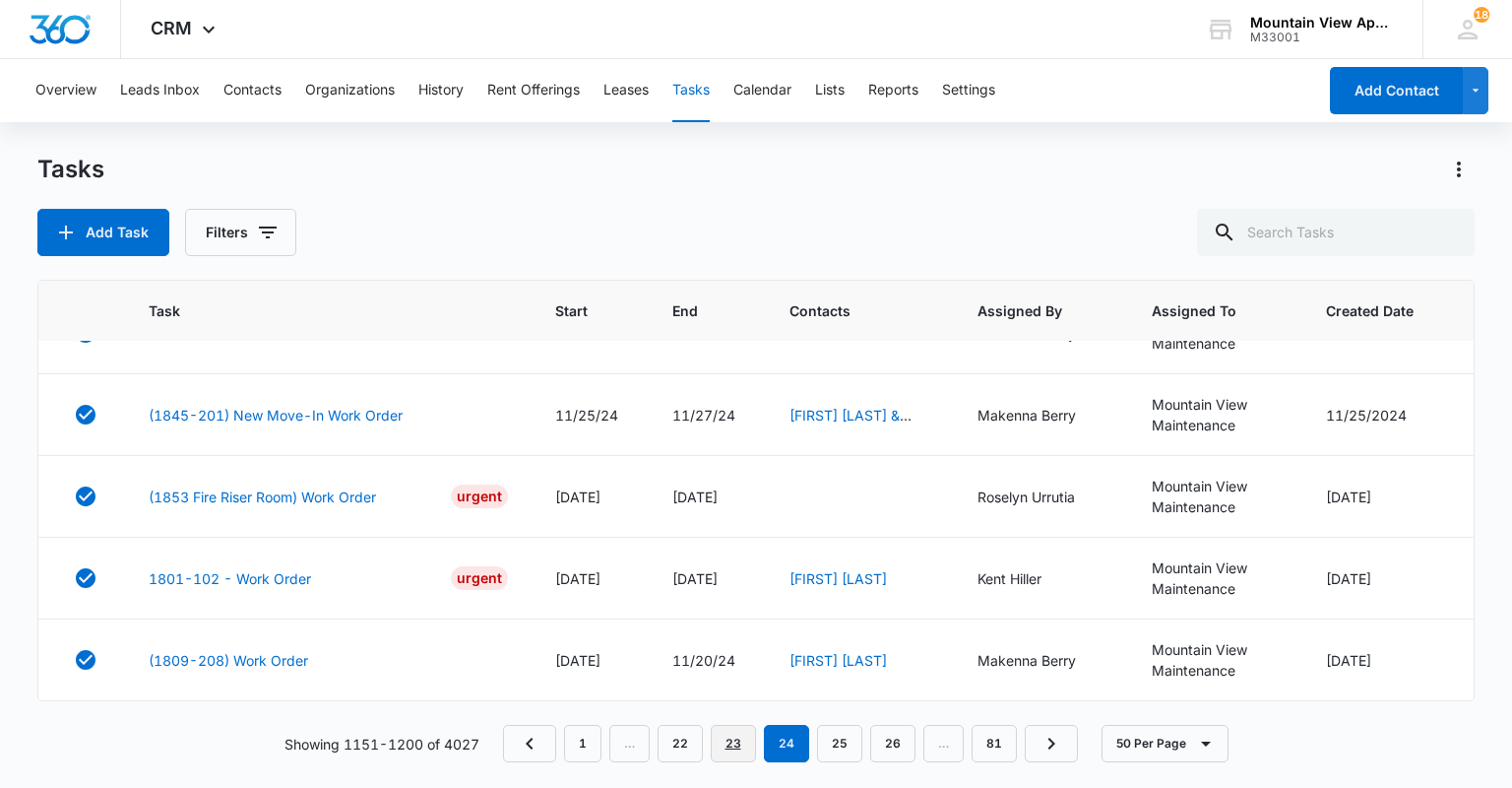 click on "23" at bounding box center (733, 744) 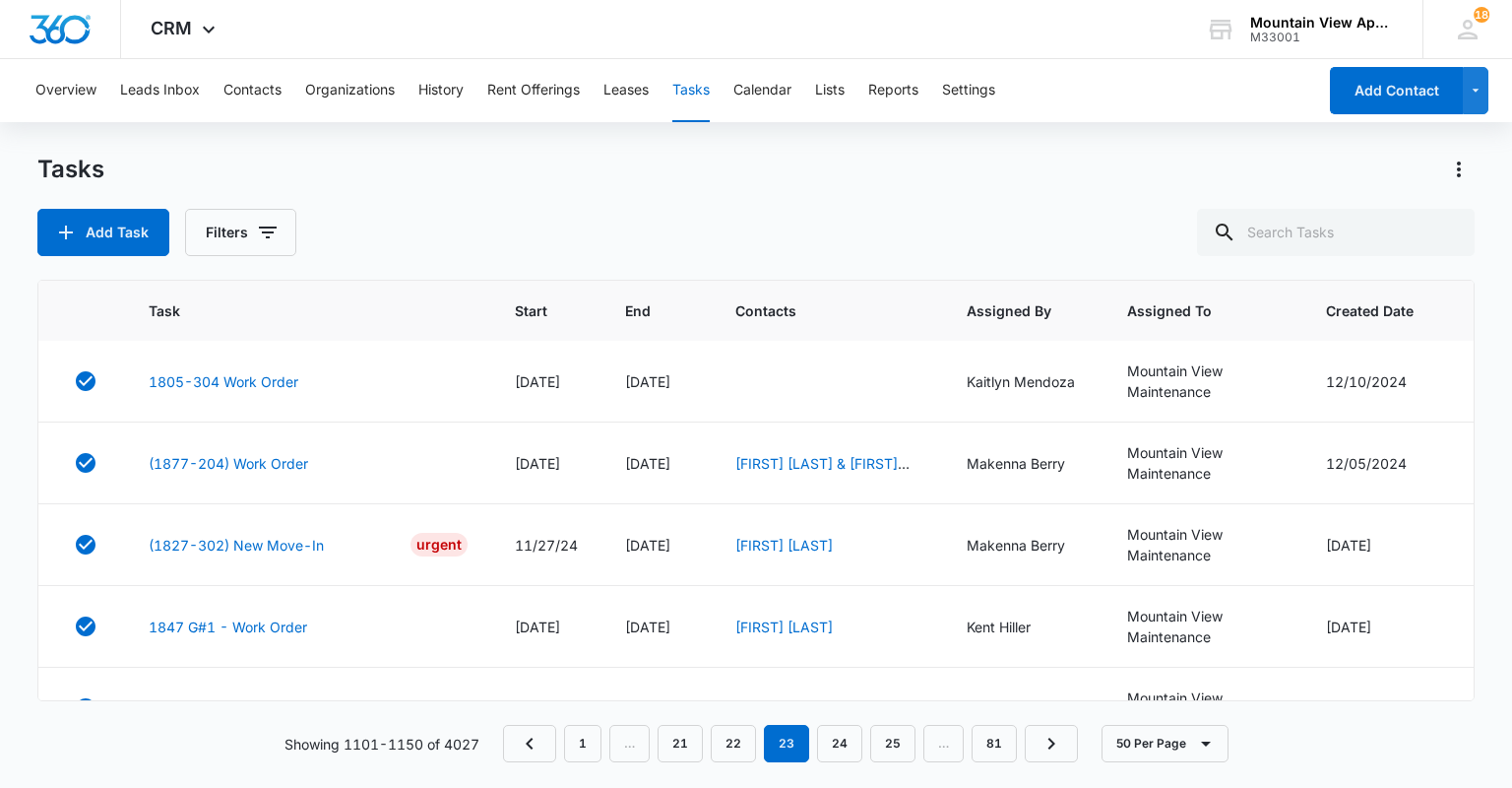 scroll, scrollTop: 3759, scrollLeft: 0, axis: vertical 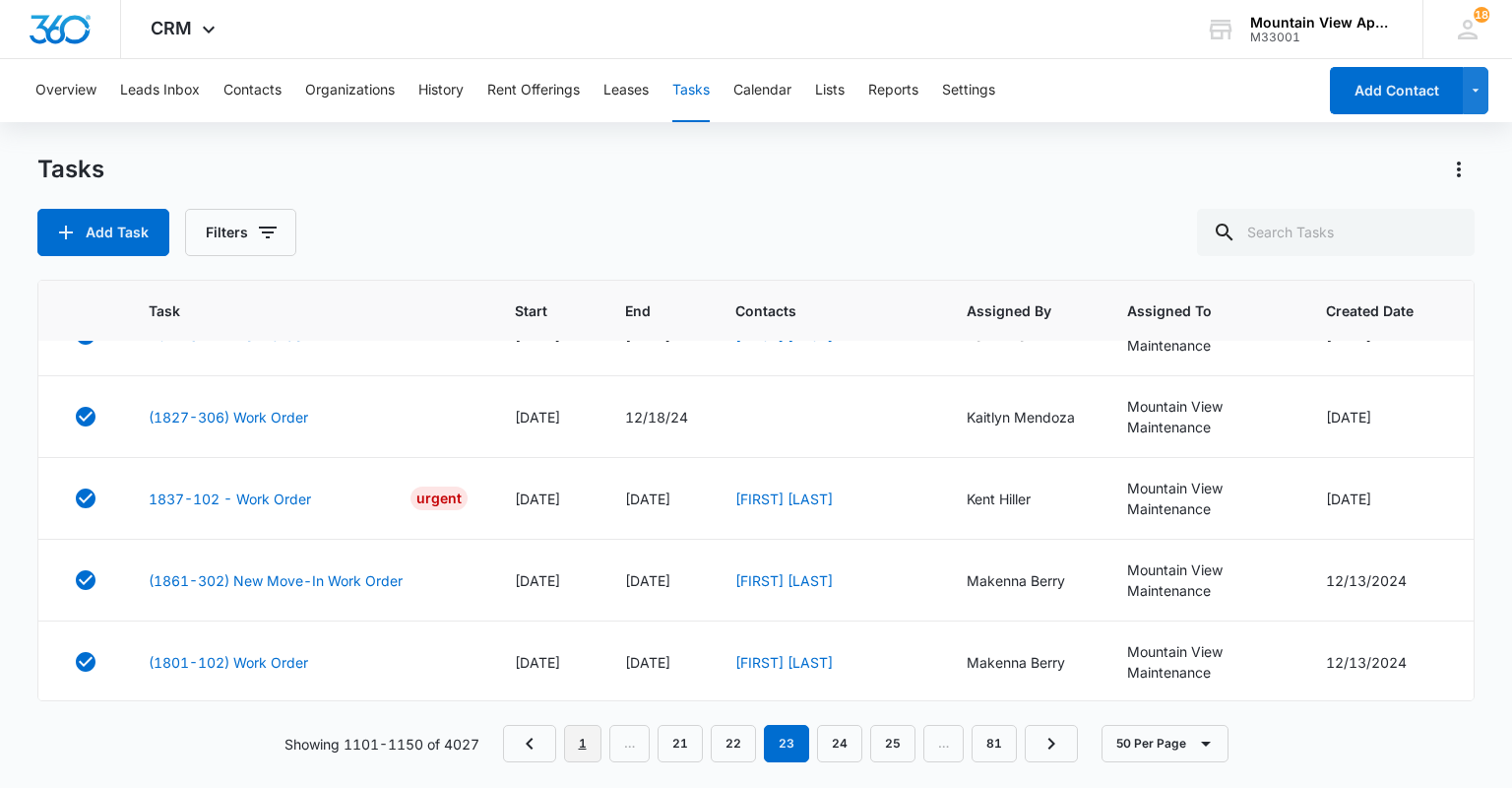 click on "1" at bounding box center [583, 744] 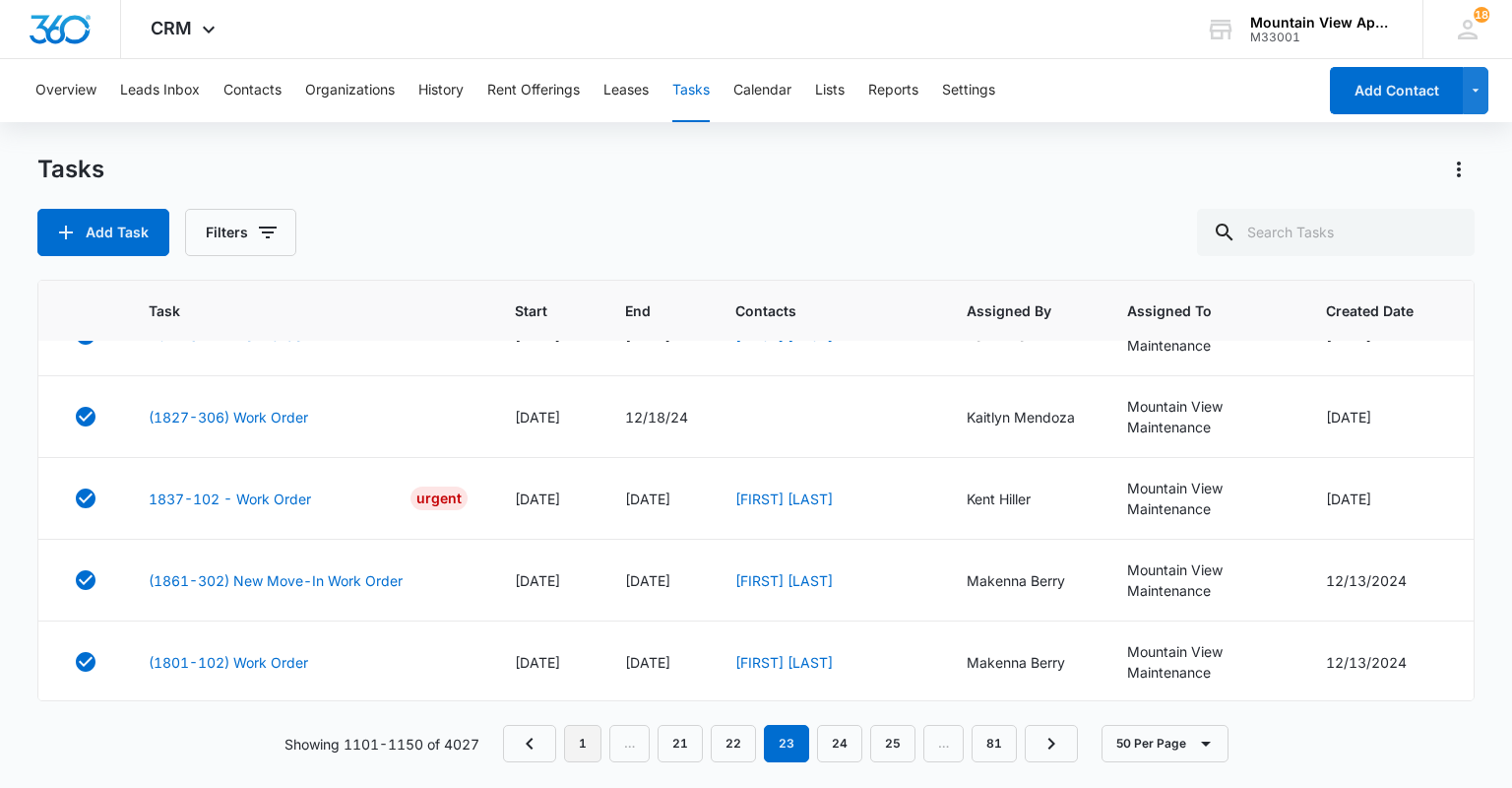 click on "1 … 21 22 23 24 25 … 81" at bounding box center (790, 744) 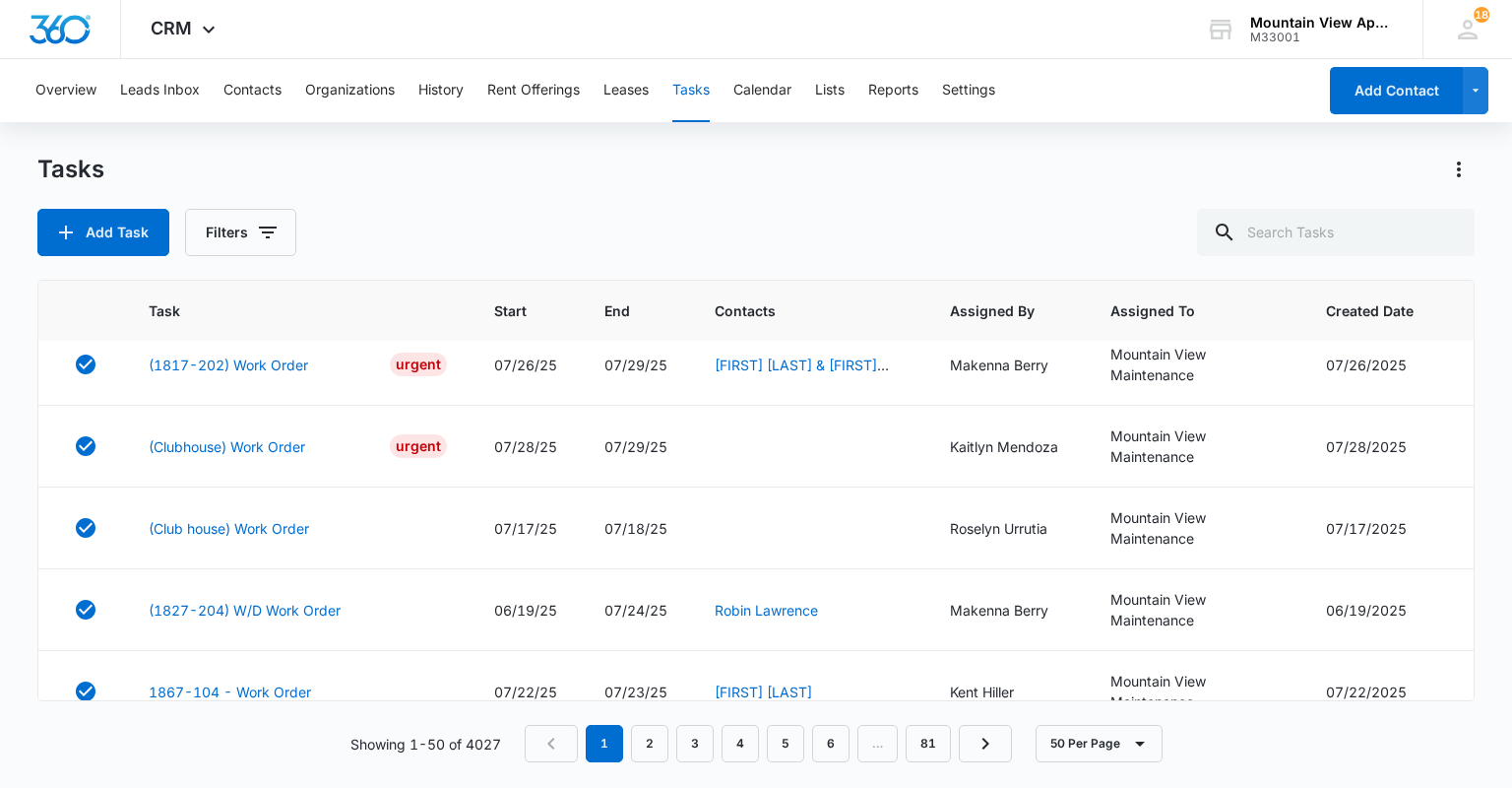 scroll, scrollTop: 3822, scrollLeft: 0, axis: vertical 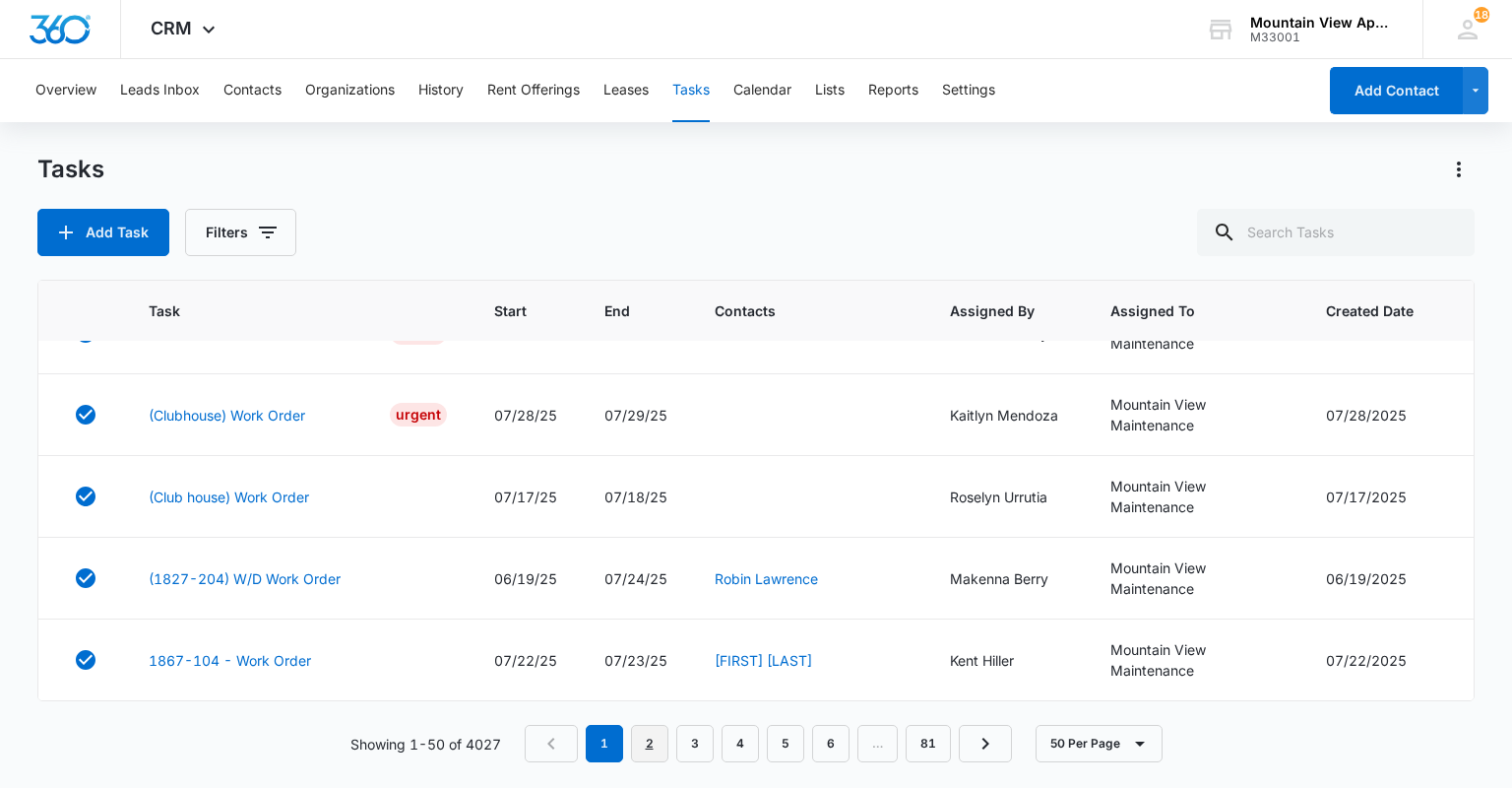 drag, startPoint x: 579, startPoint y: 753, endPoint x: 659, endPoint y: 753, distance: 80 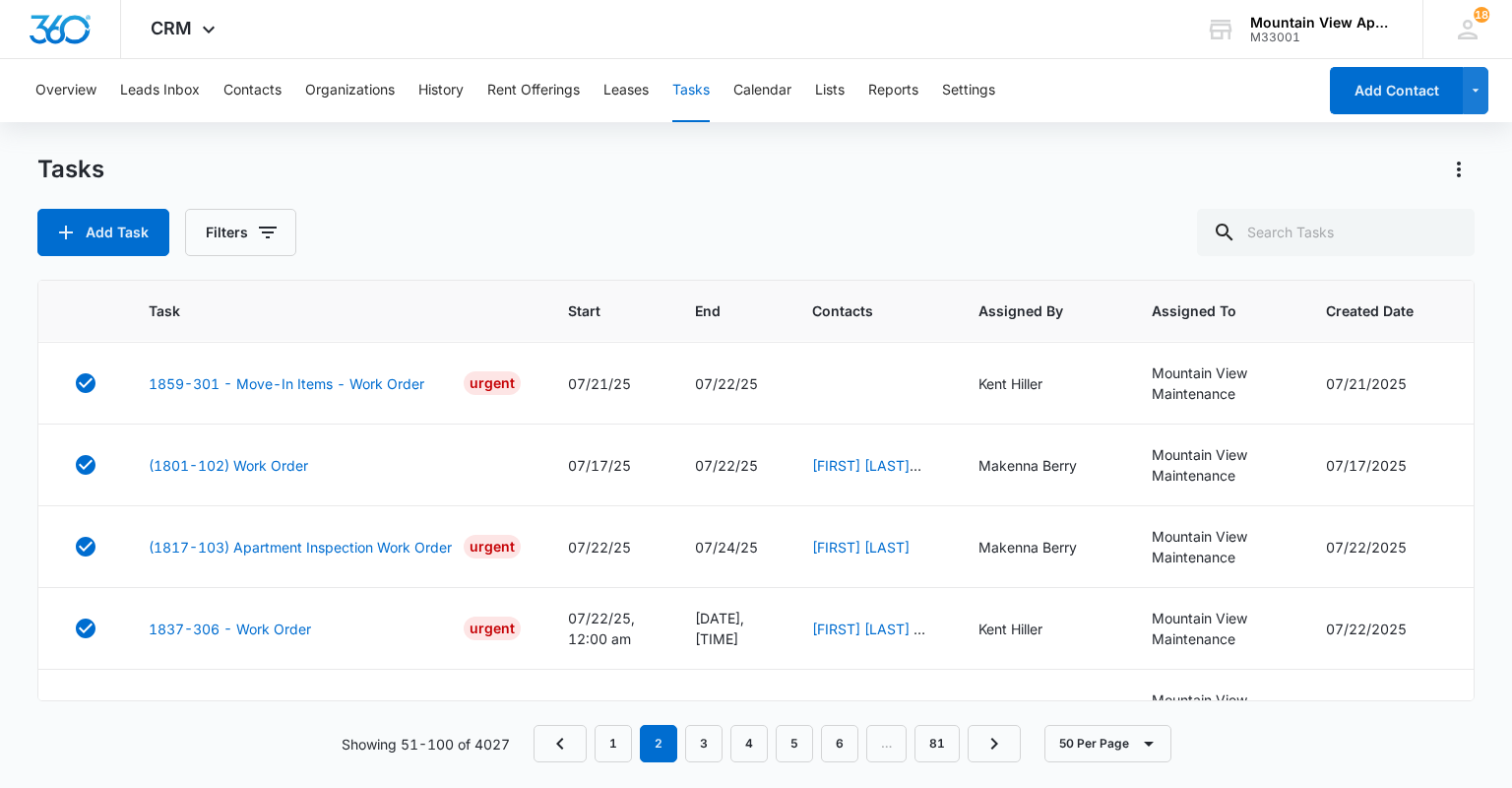 scroll, scrollTop: 1182, scrollLeft: 0, axis: vertical 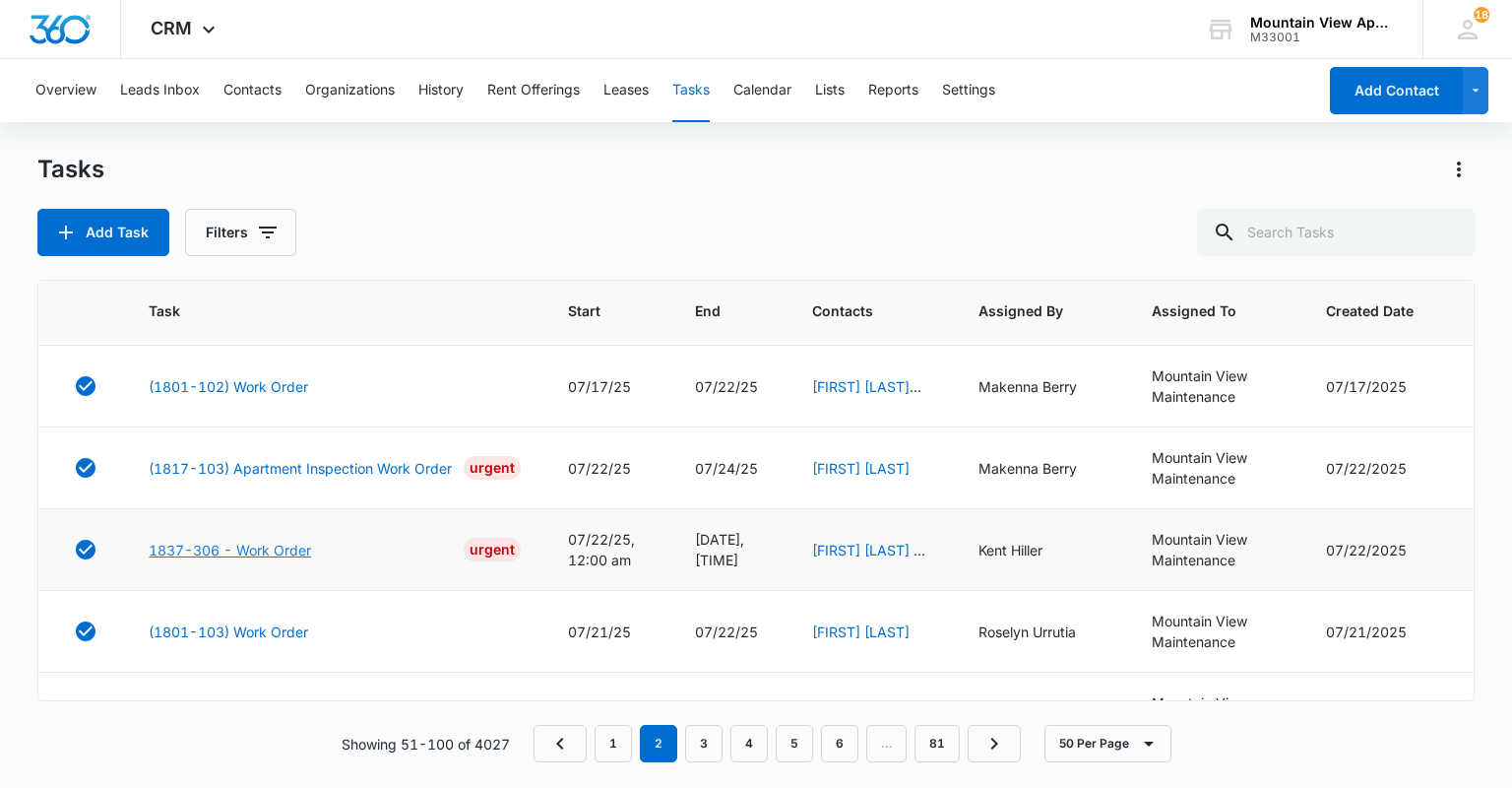 click on "1837-306 - Work Order" at bounding box center (229, 550) 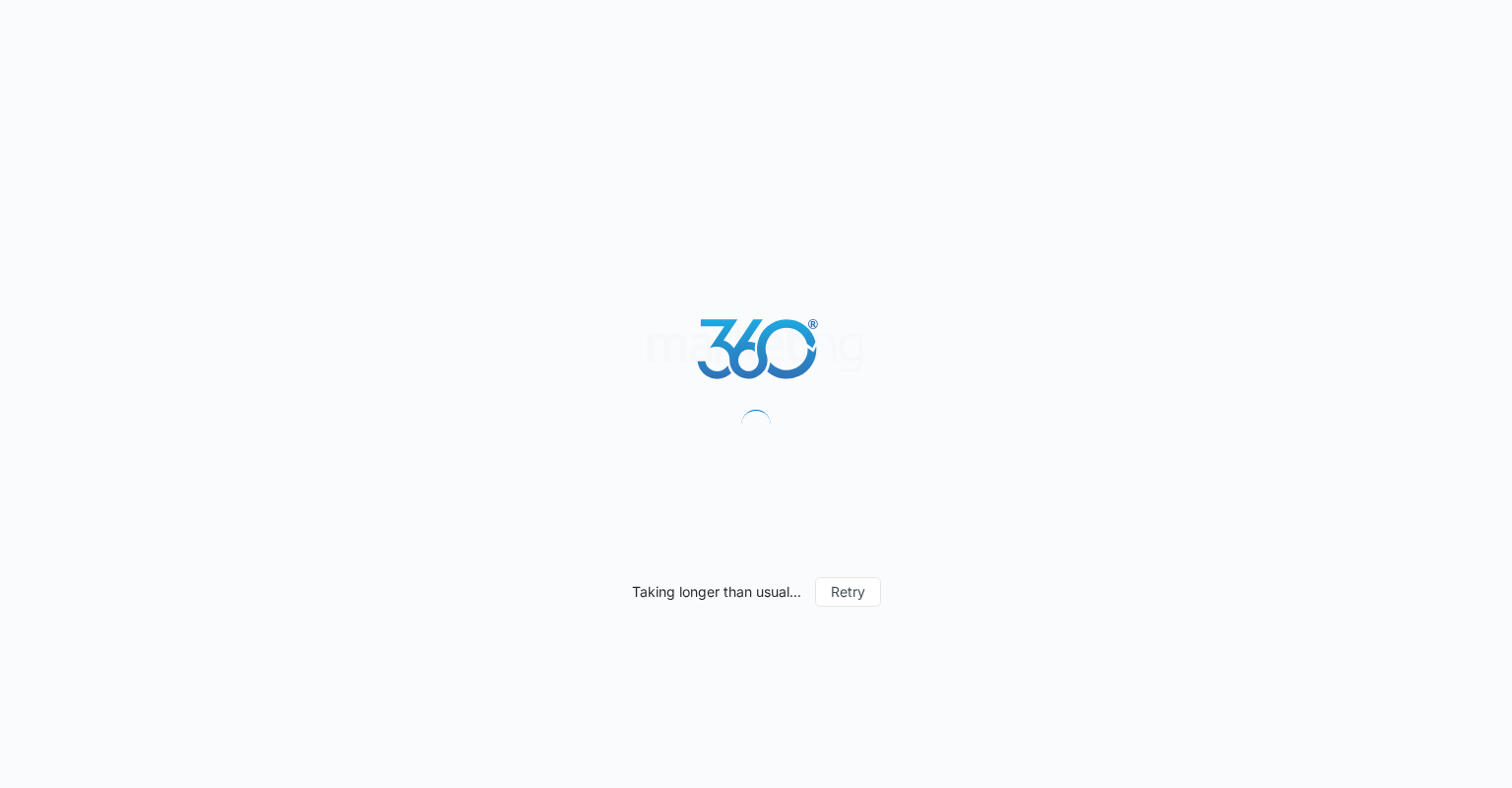 scroll, scrollTop: 0, scrollLeft: 0, axis: both 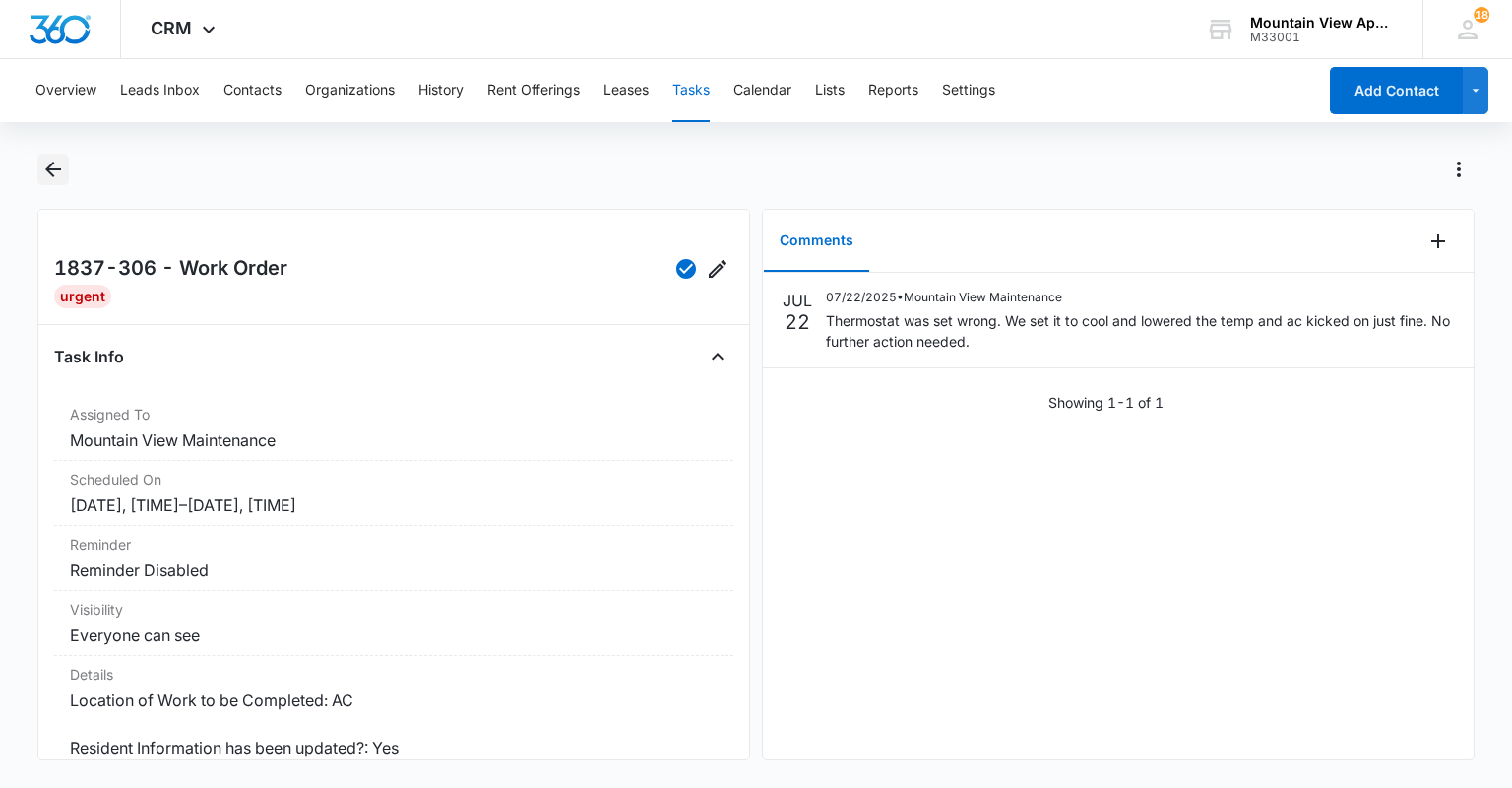 click at bounding box center [52, 169] 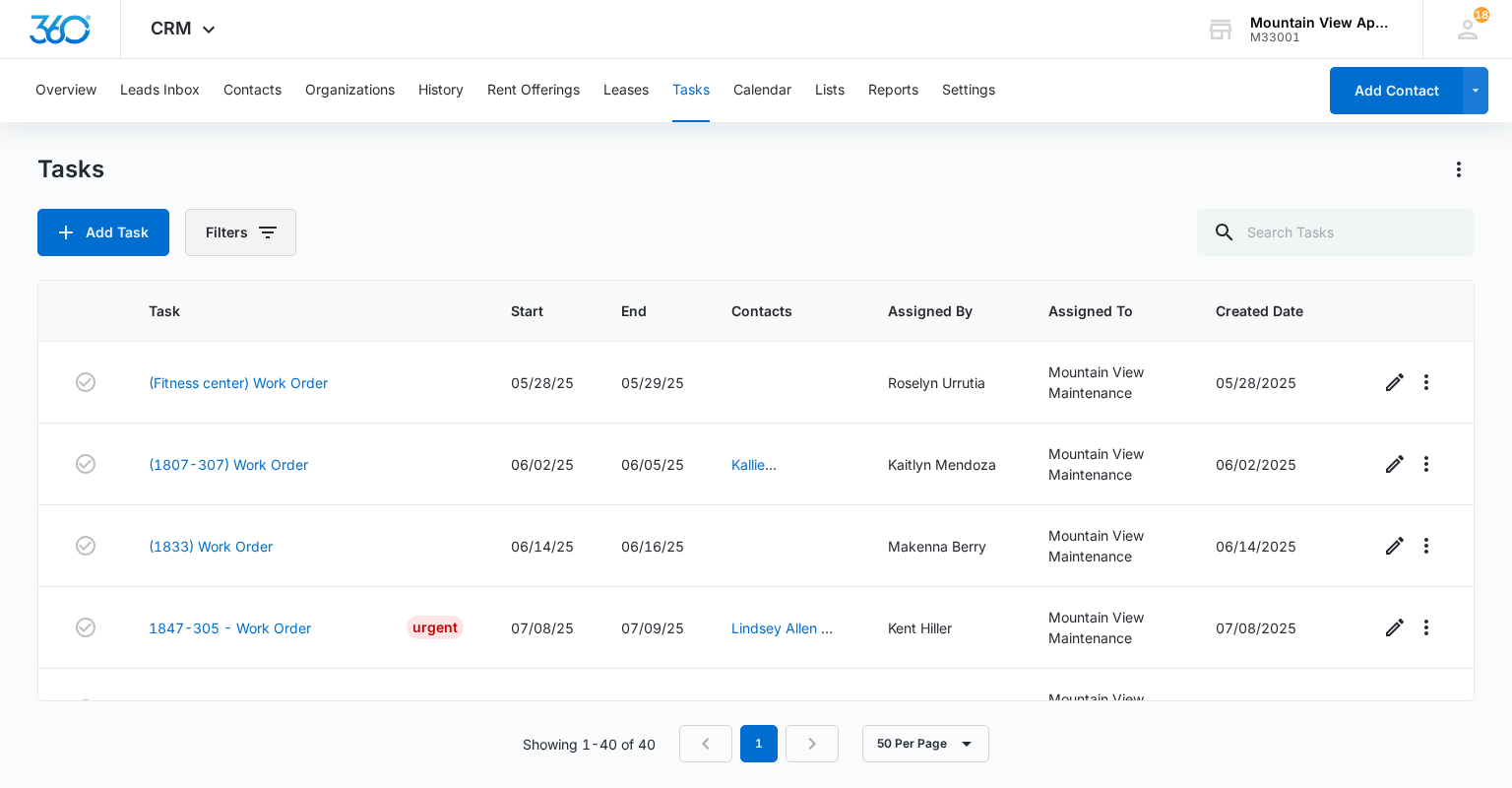 click on "Filters" at bounding box center [240, 232] 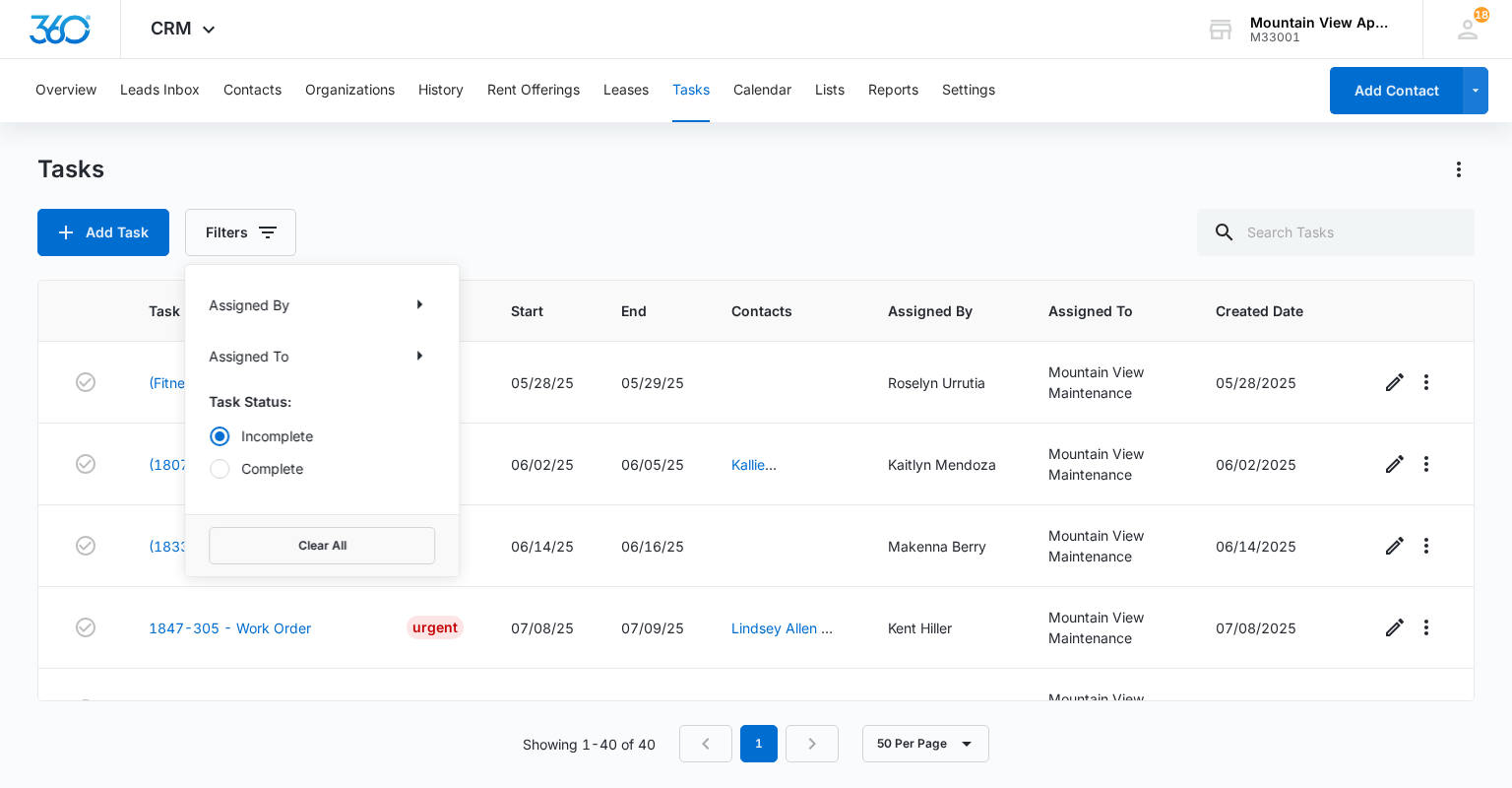 click on "Incomplete Complete" at bounding box center (322, 452) 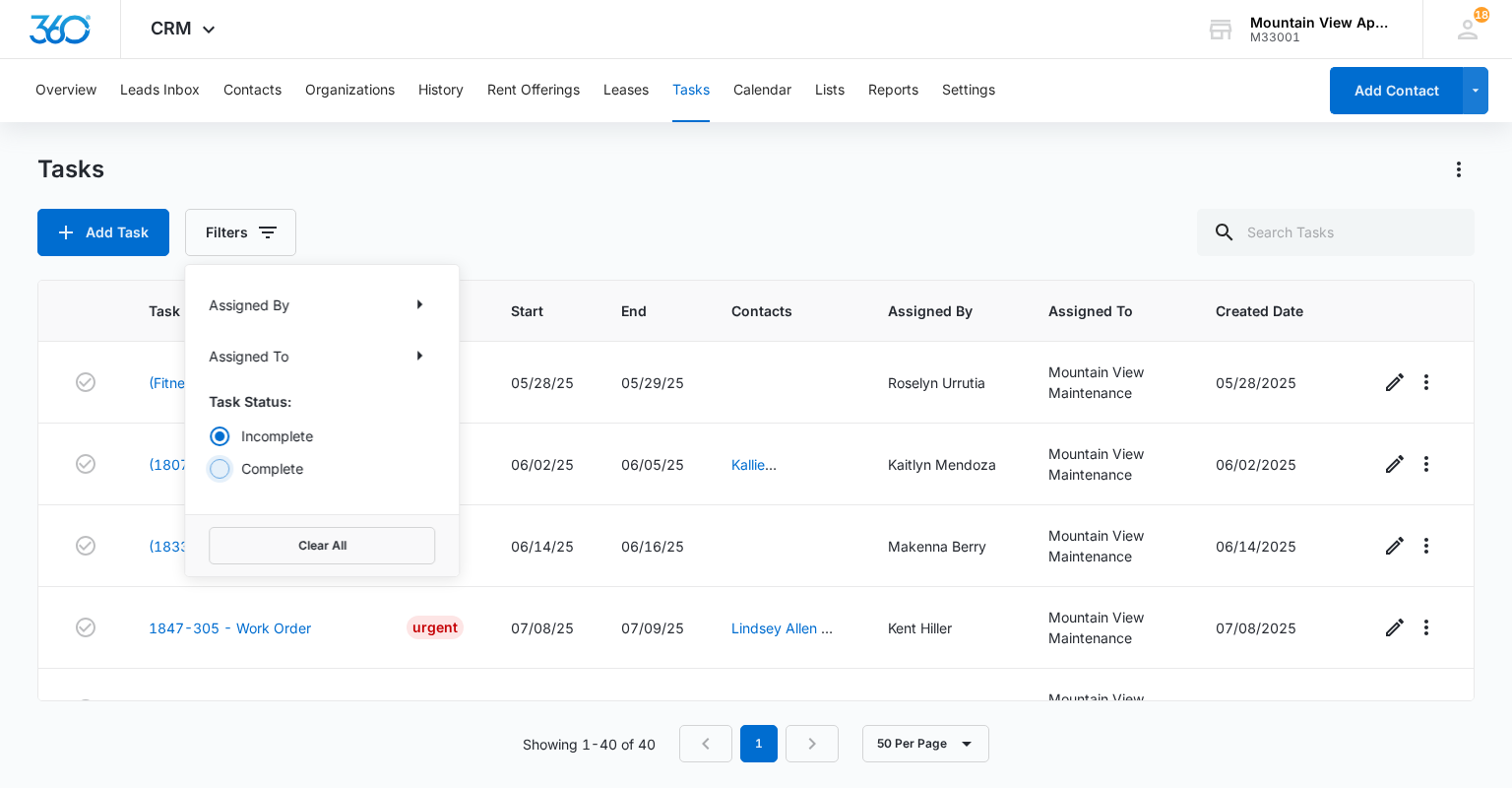 radio on "false" 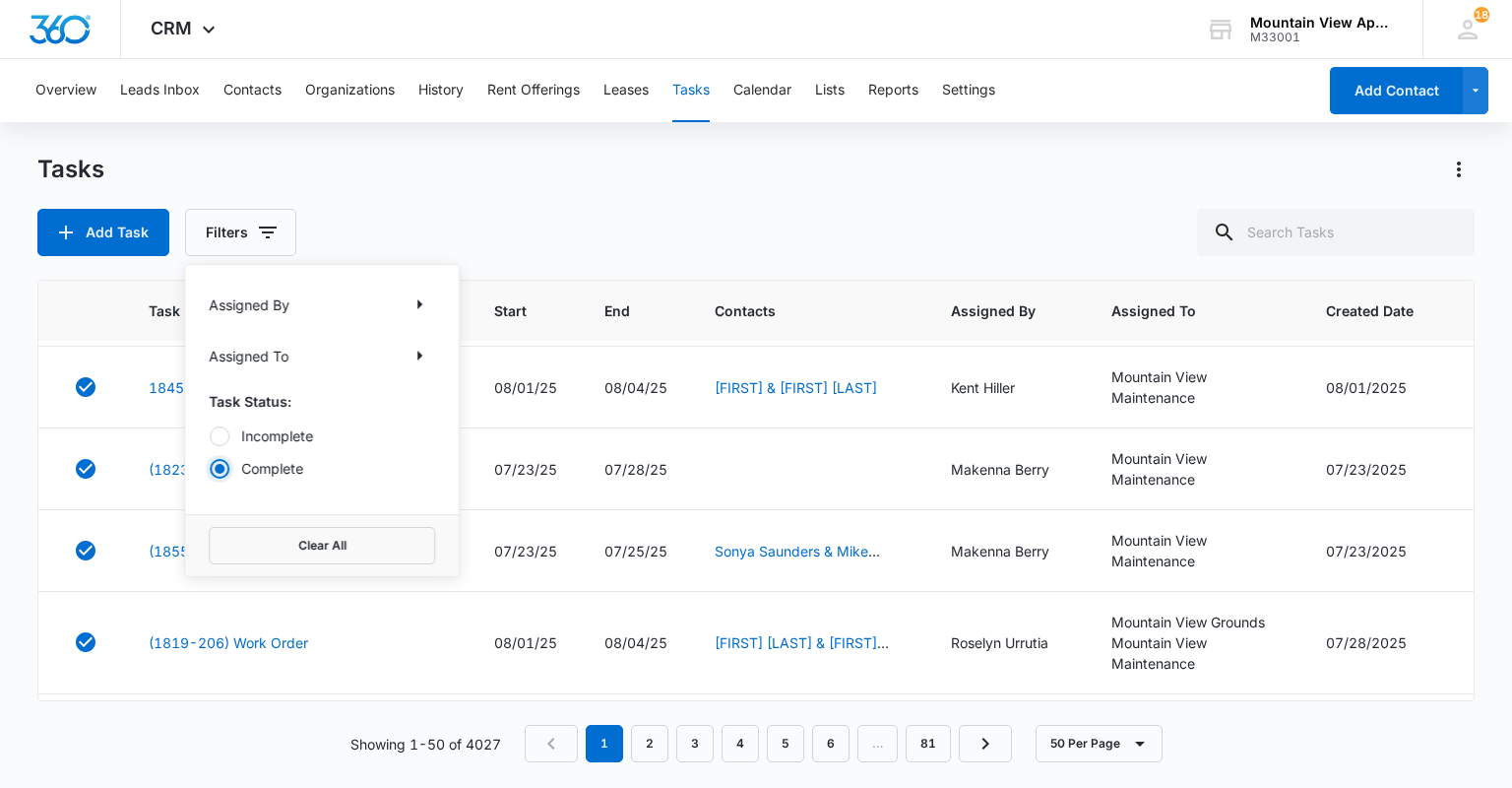 scroll, scrollTop: 630, scrollLeft: 0, axis: vertical 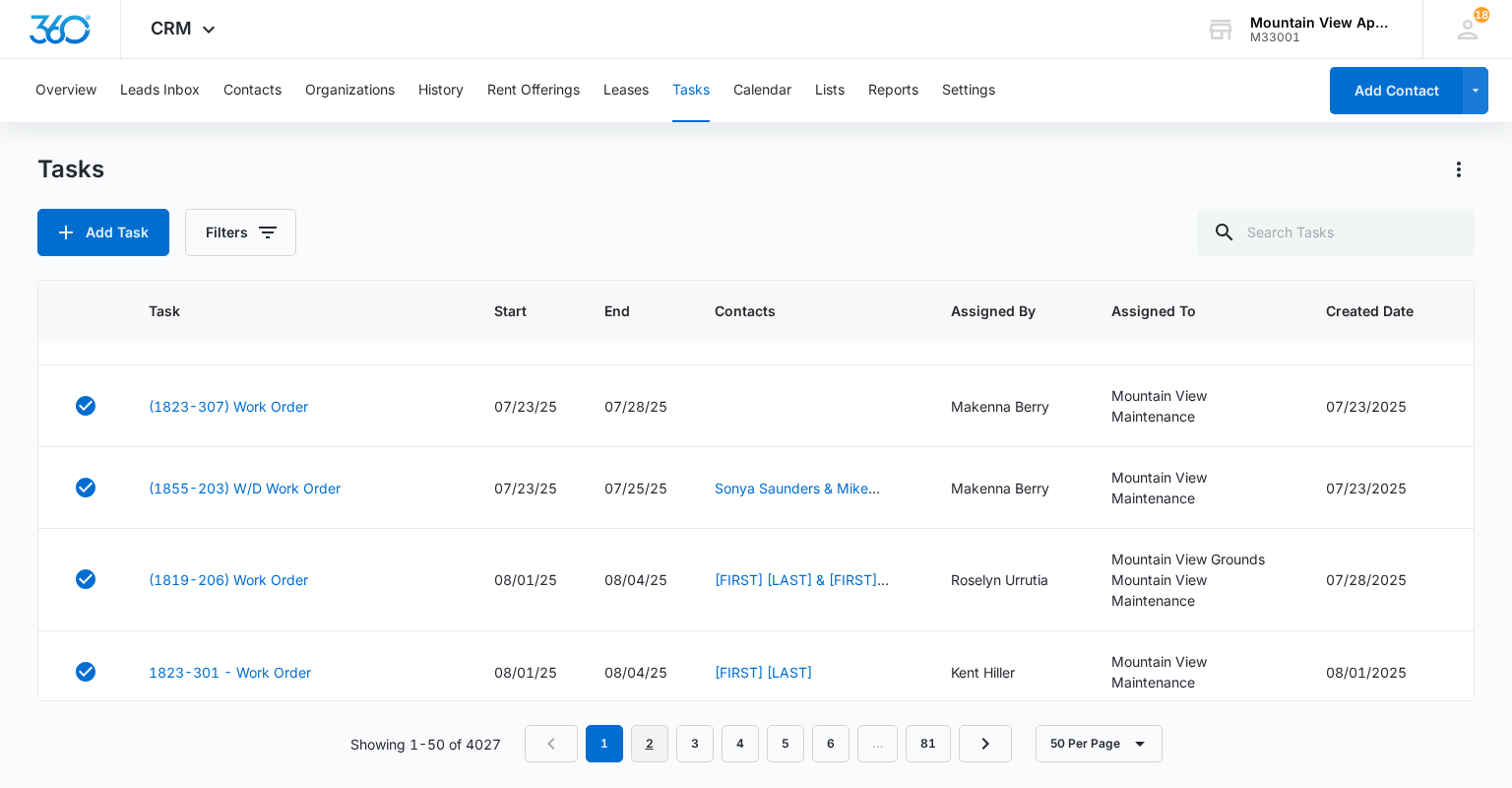 click on "2" at bounding box center [650, 744] 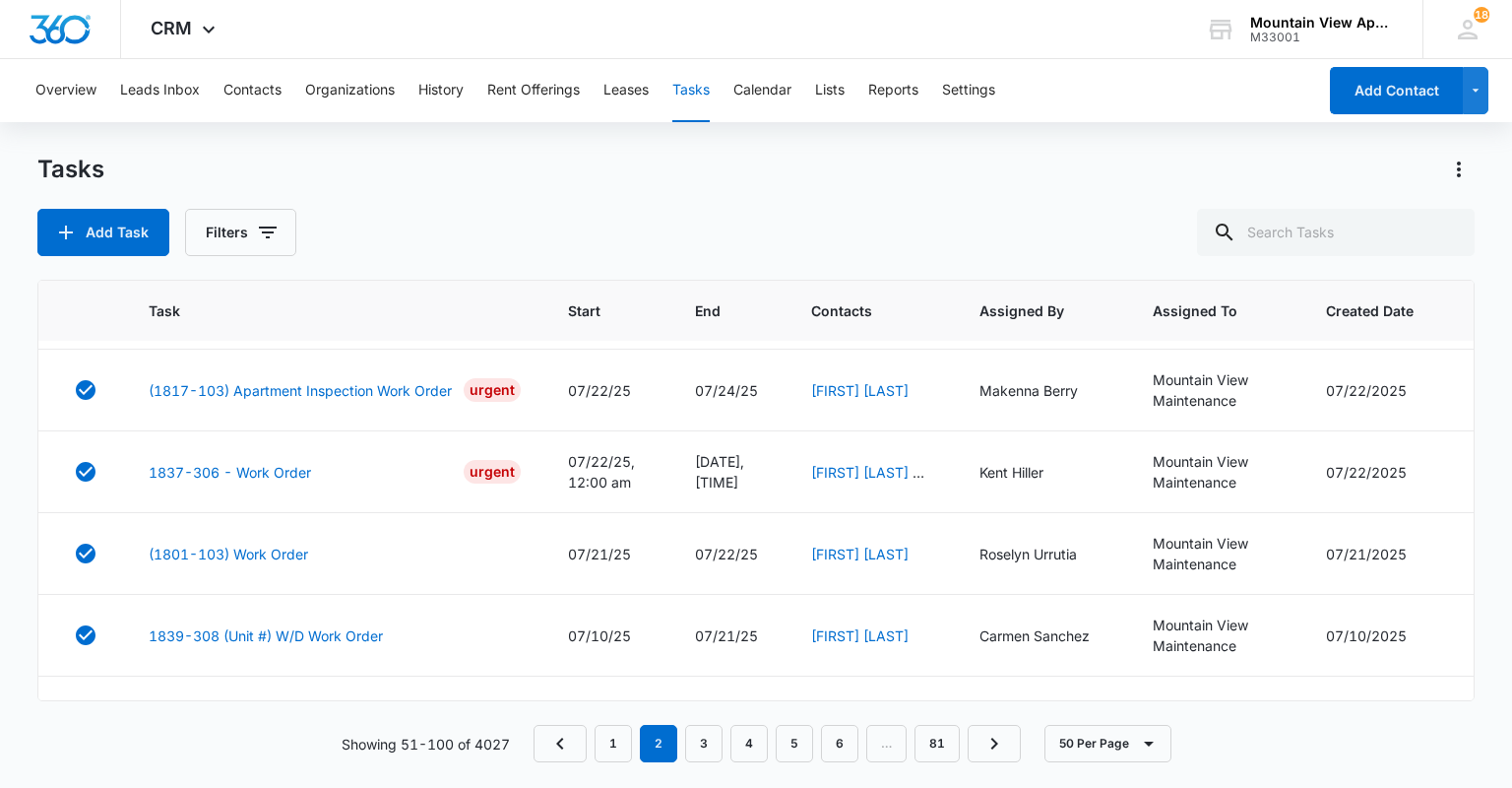 scroll, scrollTop: 1261, scrollLeft: 0, axis: vertical 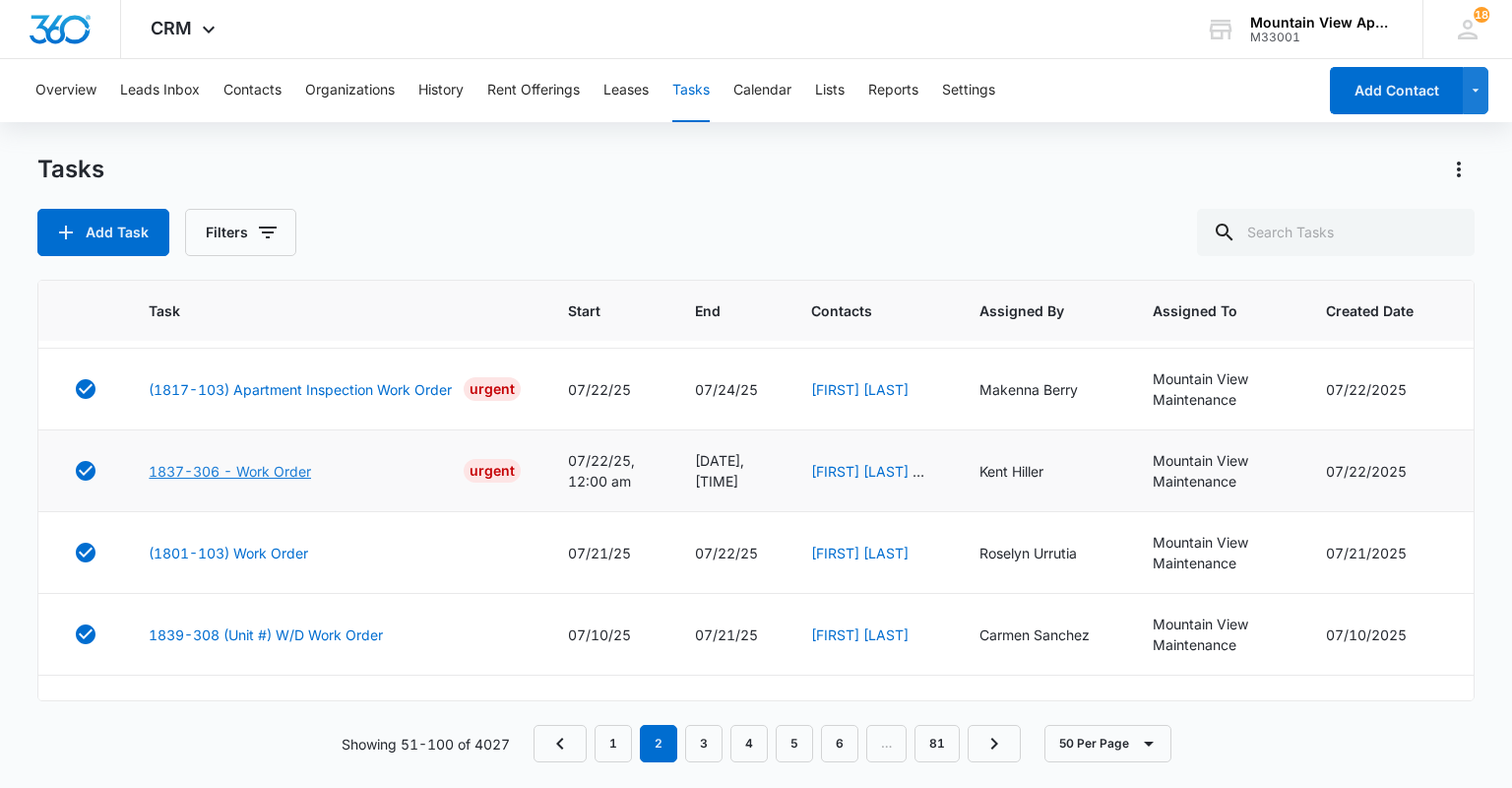 click on "1837-306 - Work Order" at bounding box center [229, 471] 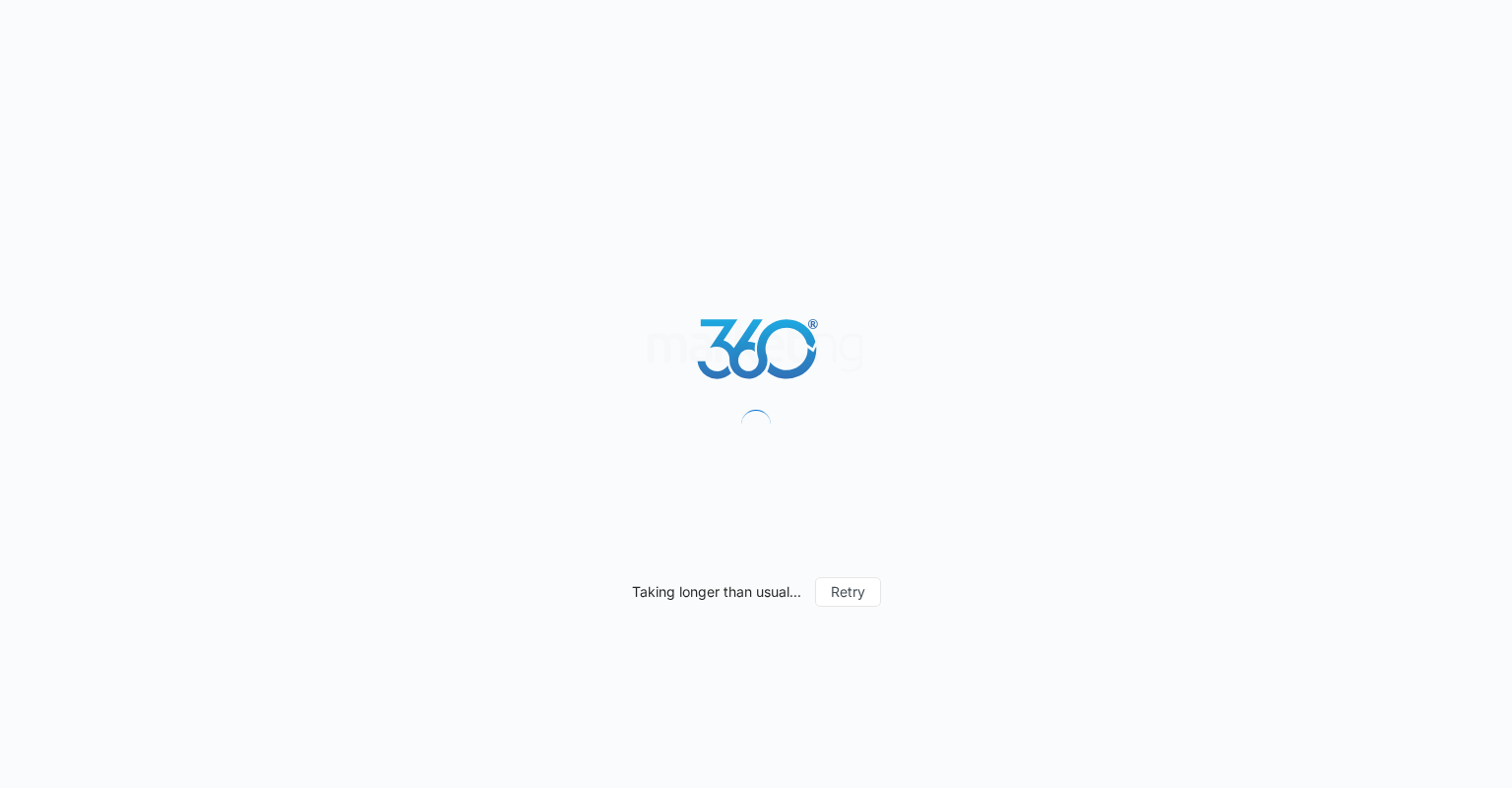 scroll, scrollTop: 0, scrollLeft: 0, axis: both 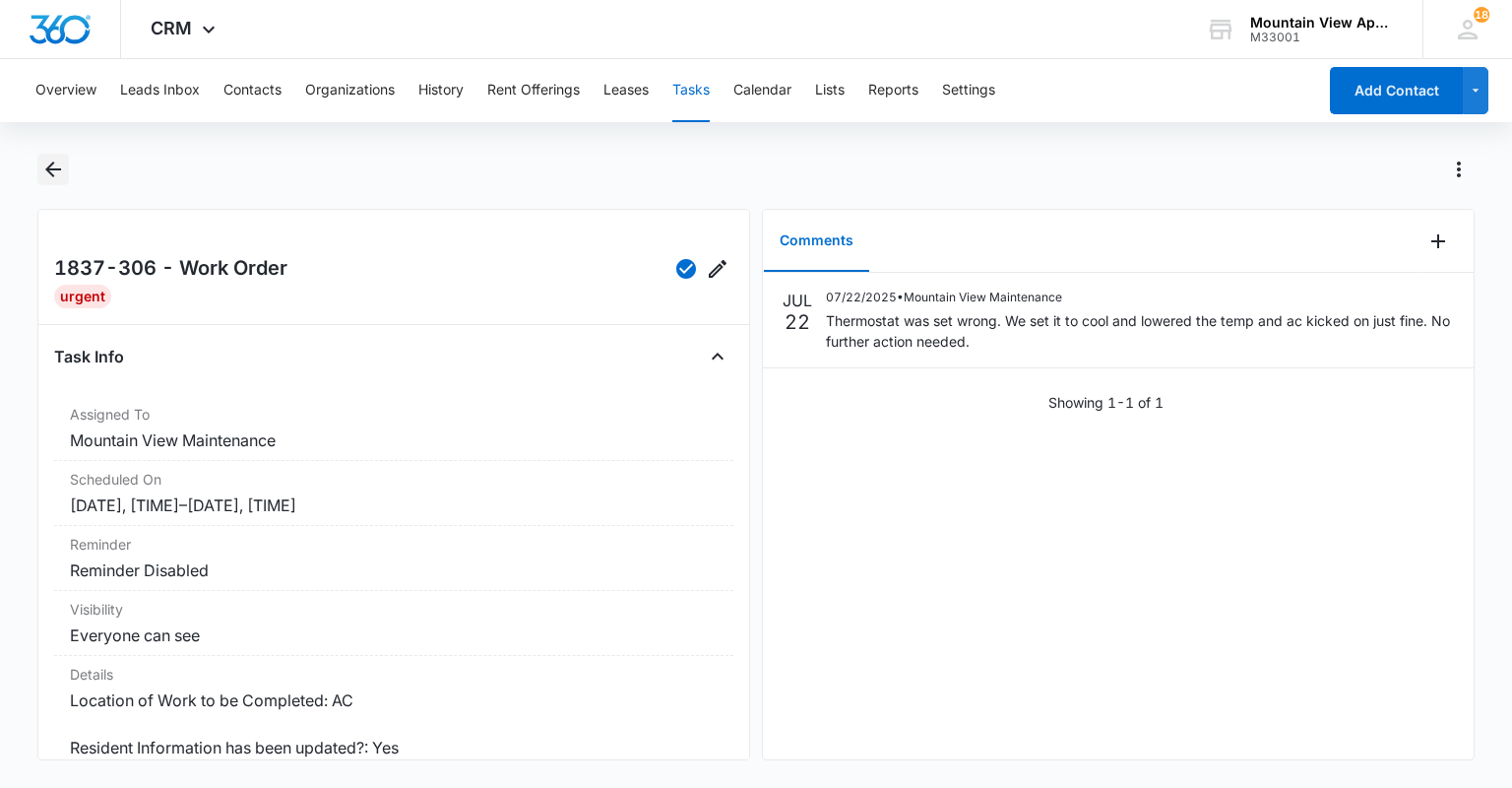 click 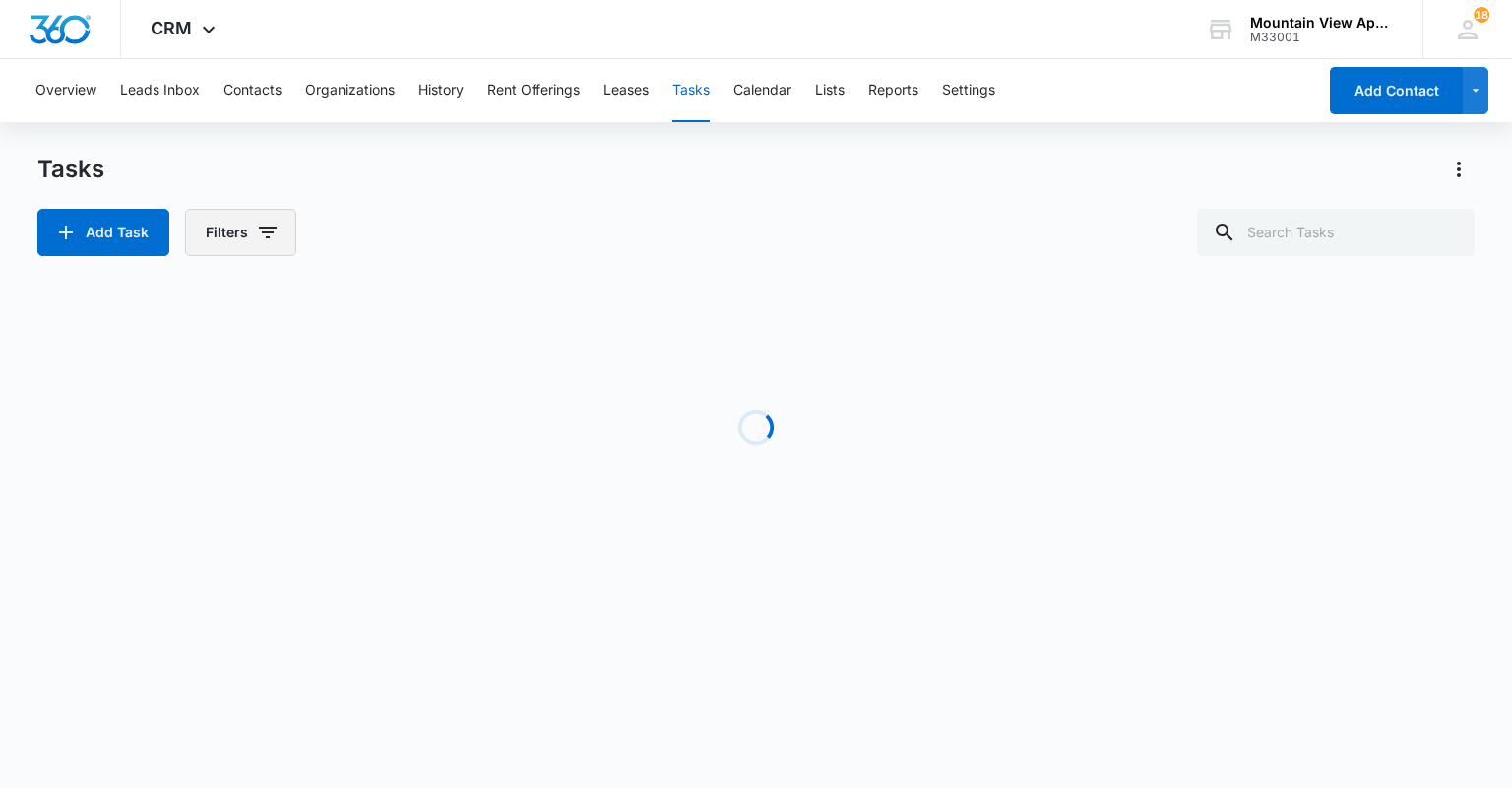 click 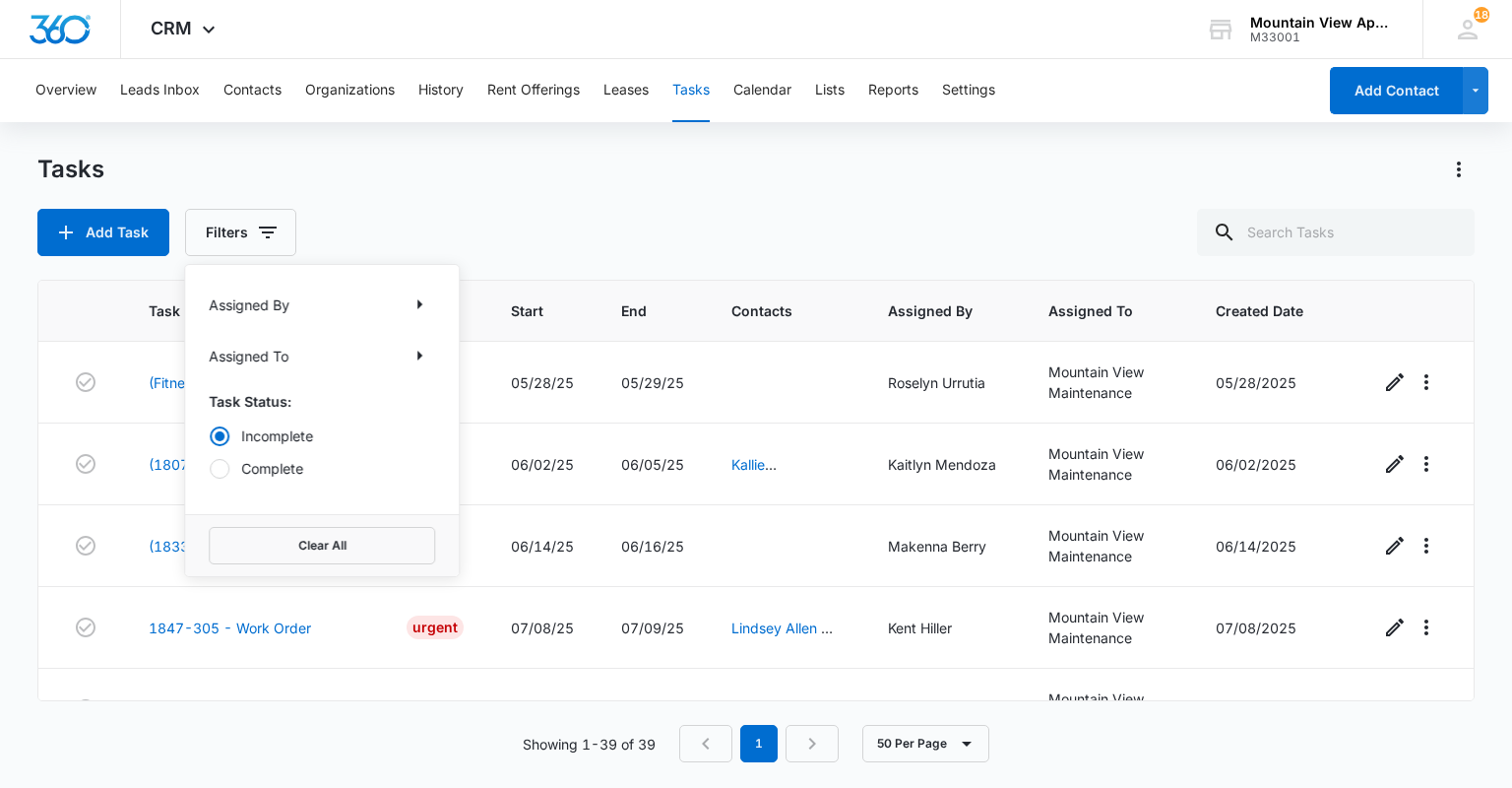 click on "Assigned By Assigned To Task Status: Incomplete Complete" at bounding box center [322, 389] 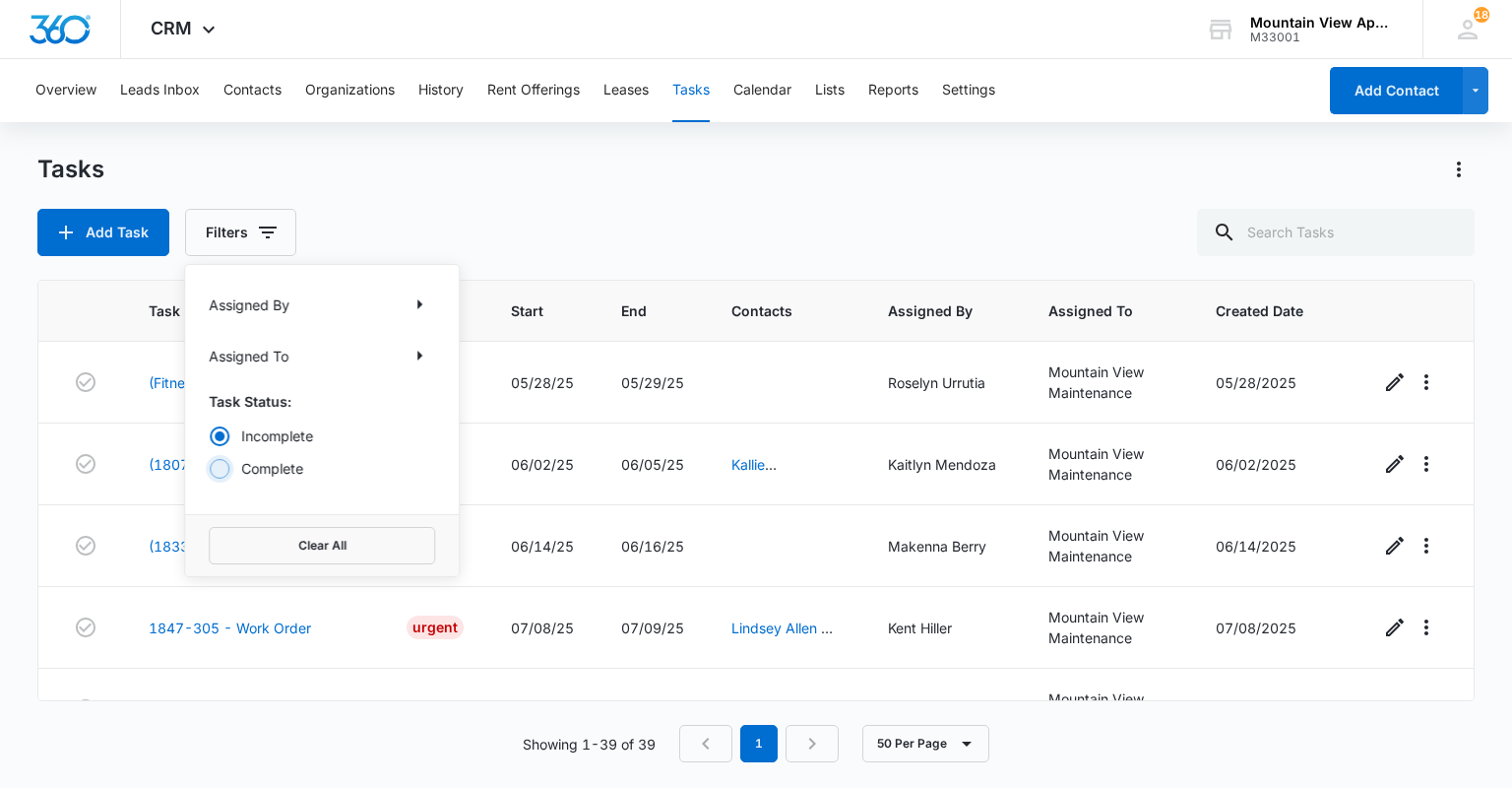 radio on "false" 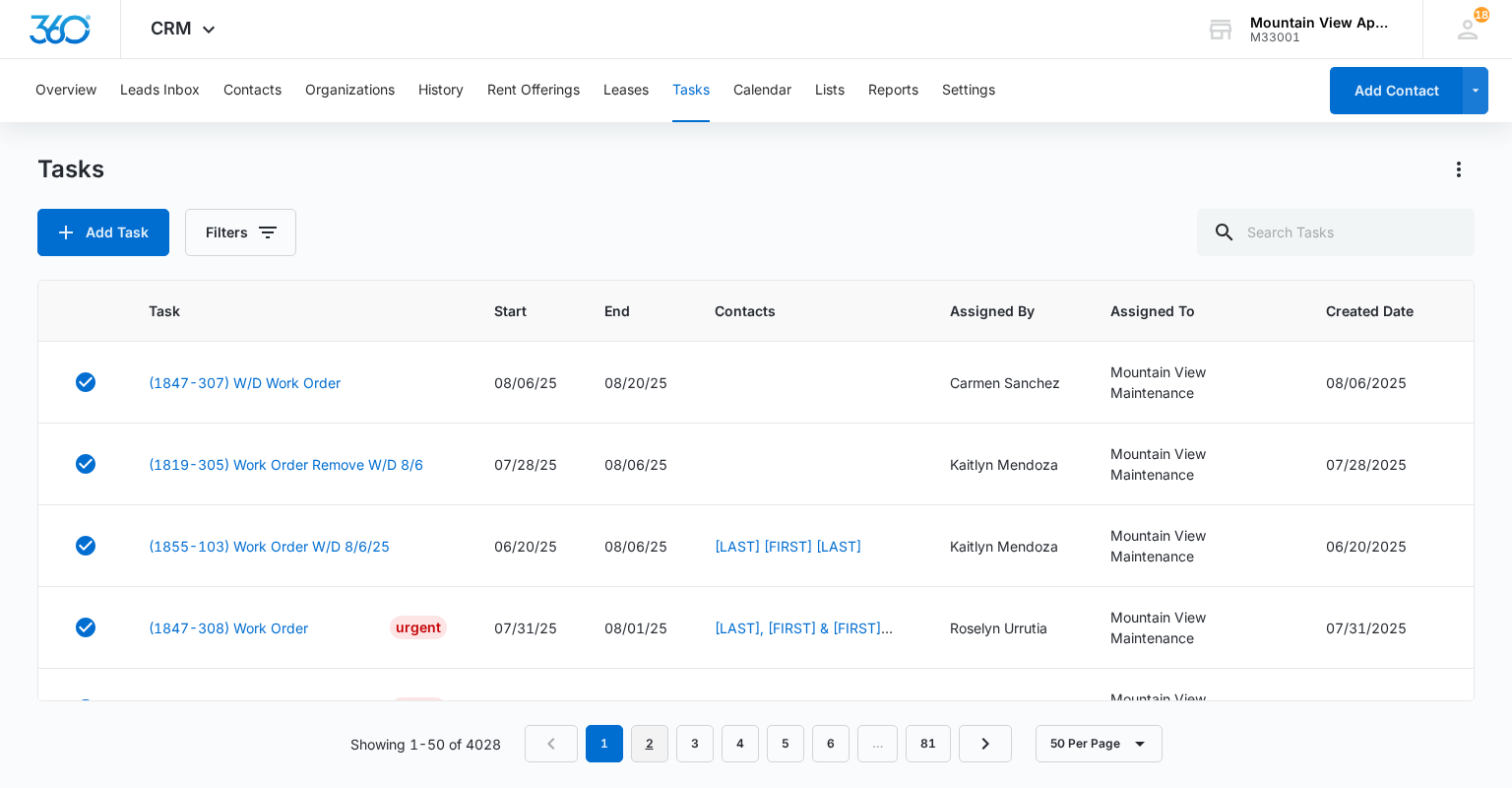 click on "2" at bounding box center [650, 744] 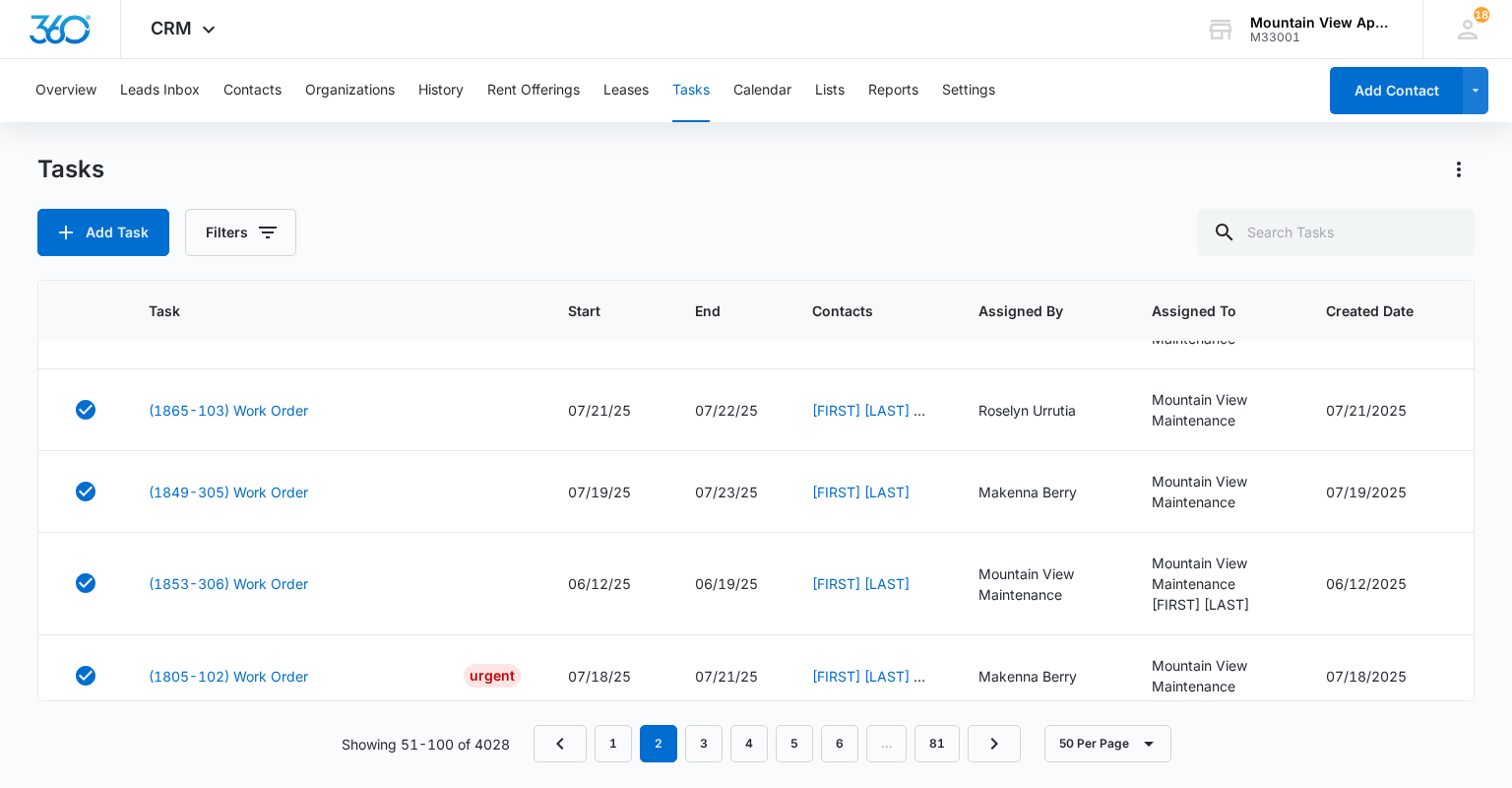 scroll, scrollTop: 2049, scrollLeft: 0, axis: vertical 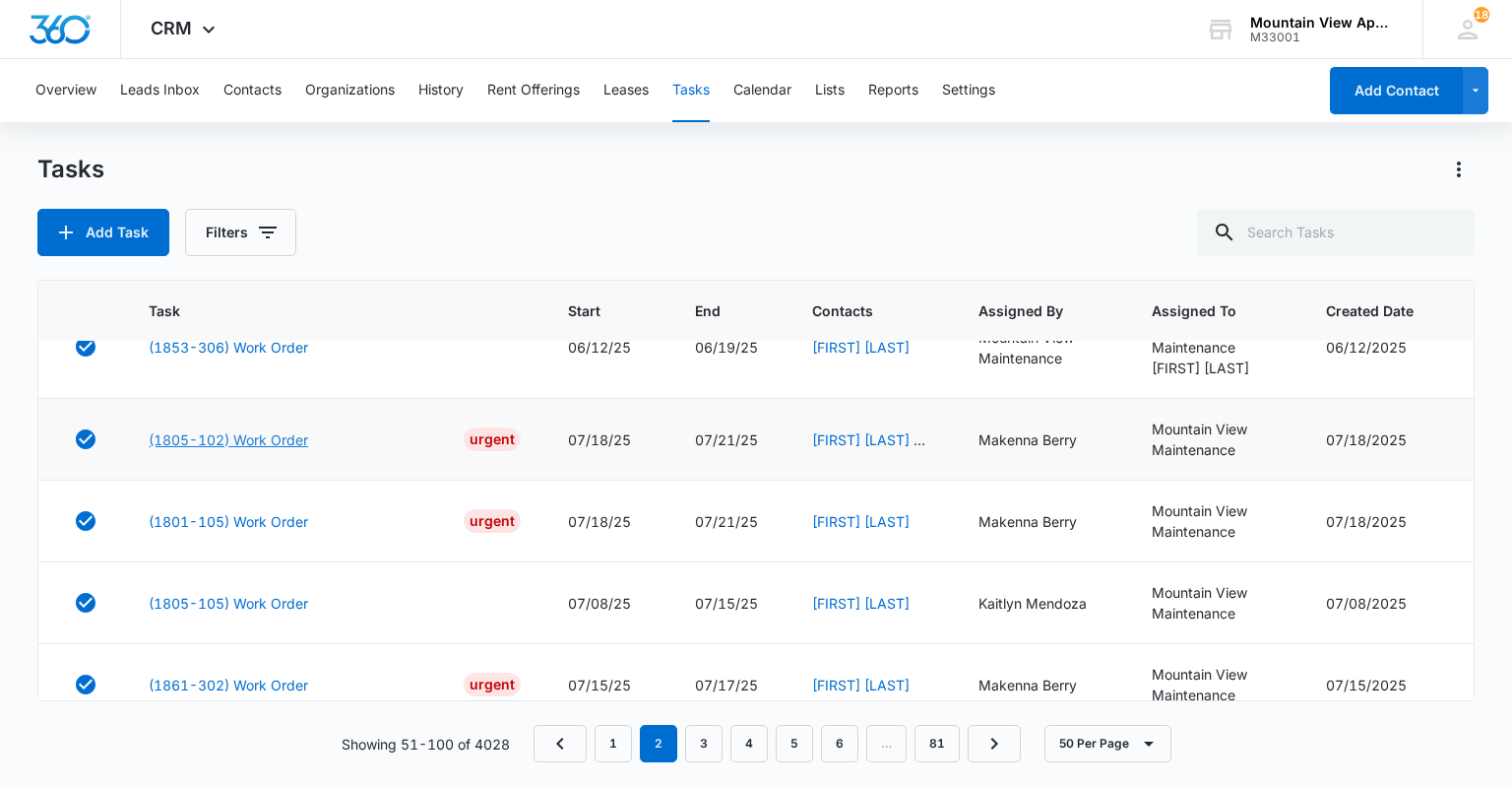 click on "(1805-102) Work Order" at bounding box center (228, 439) 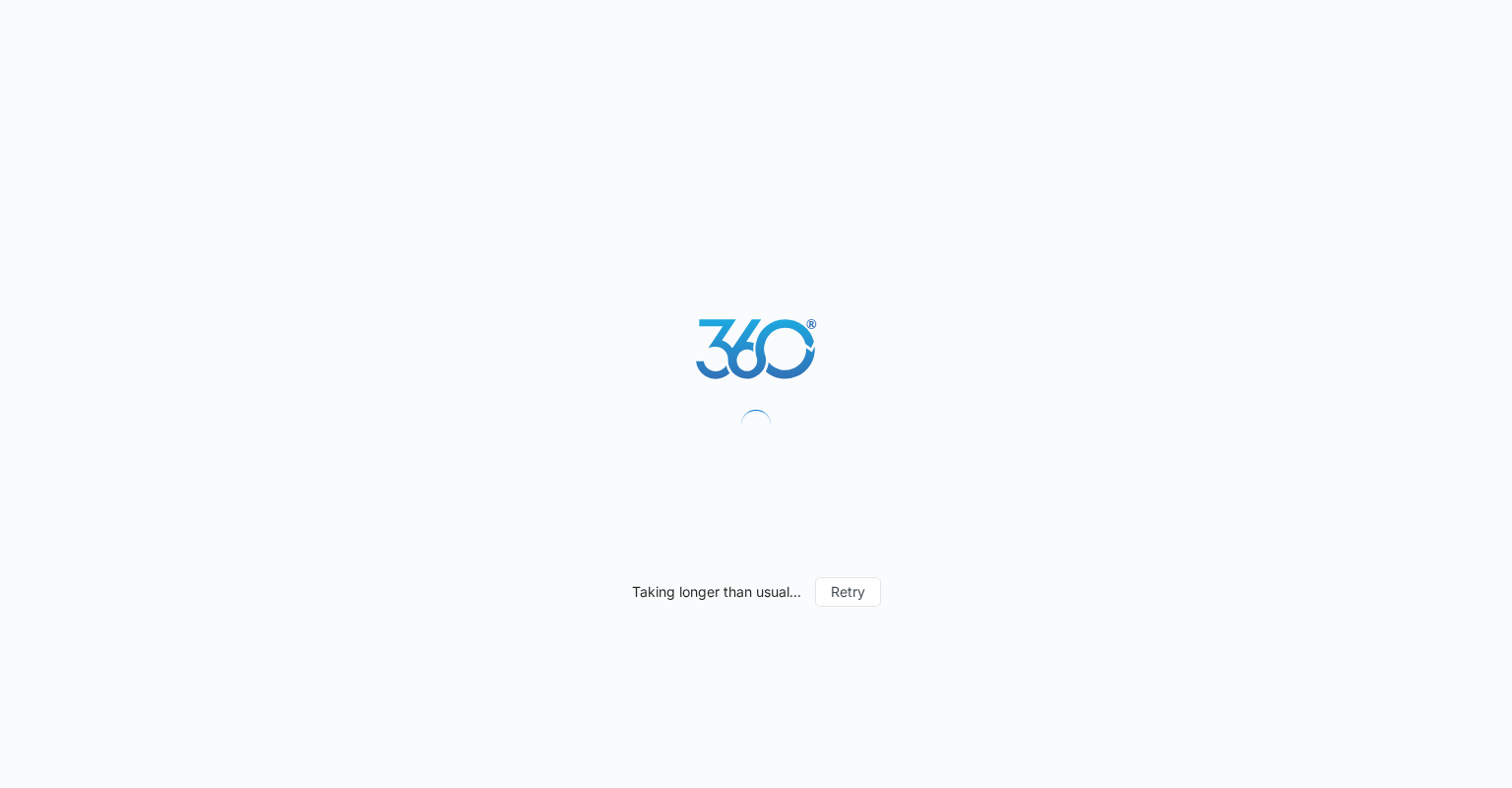 scroll, scrollTop: 0, scrollLeft: 0, axis: both 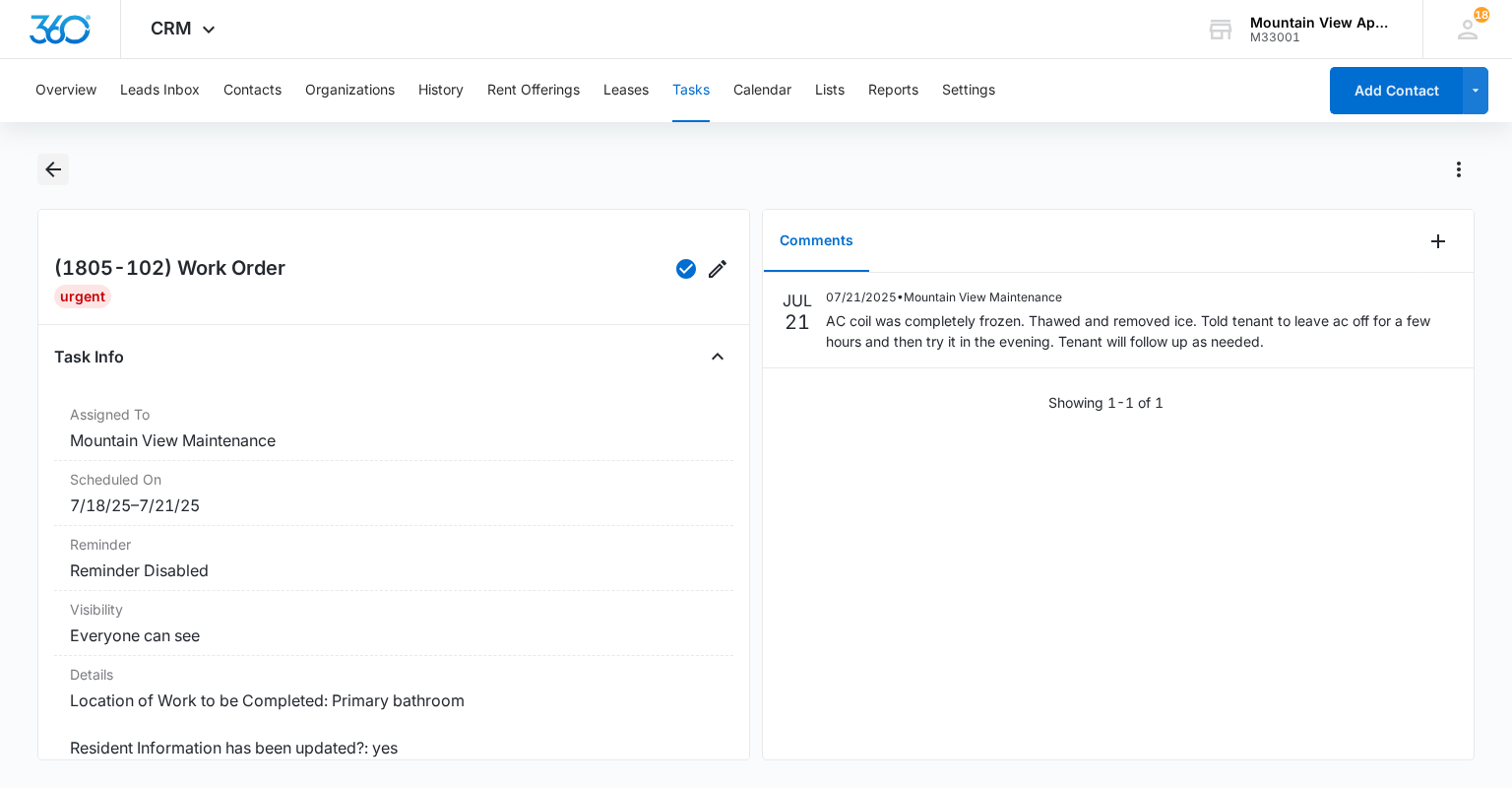 click 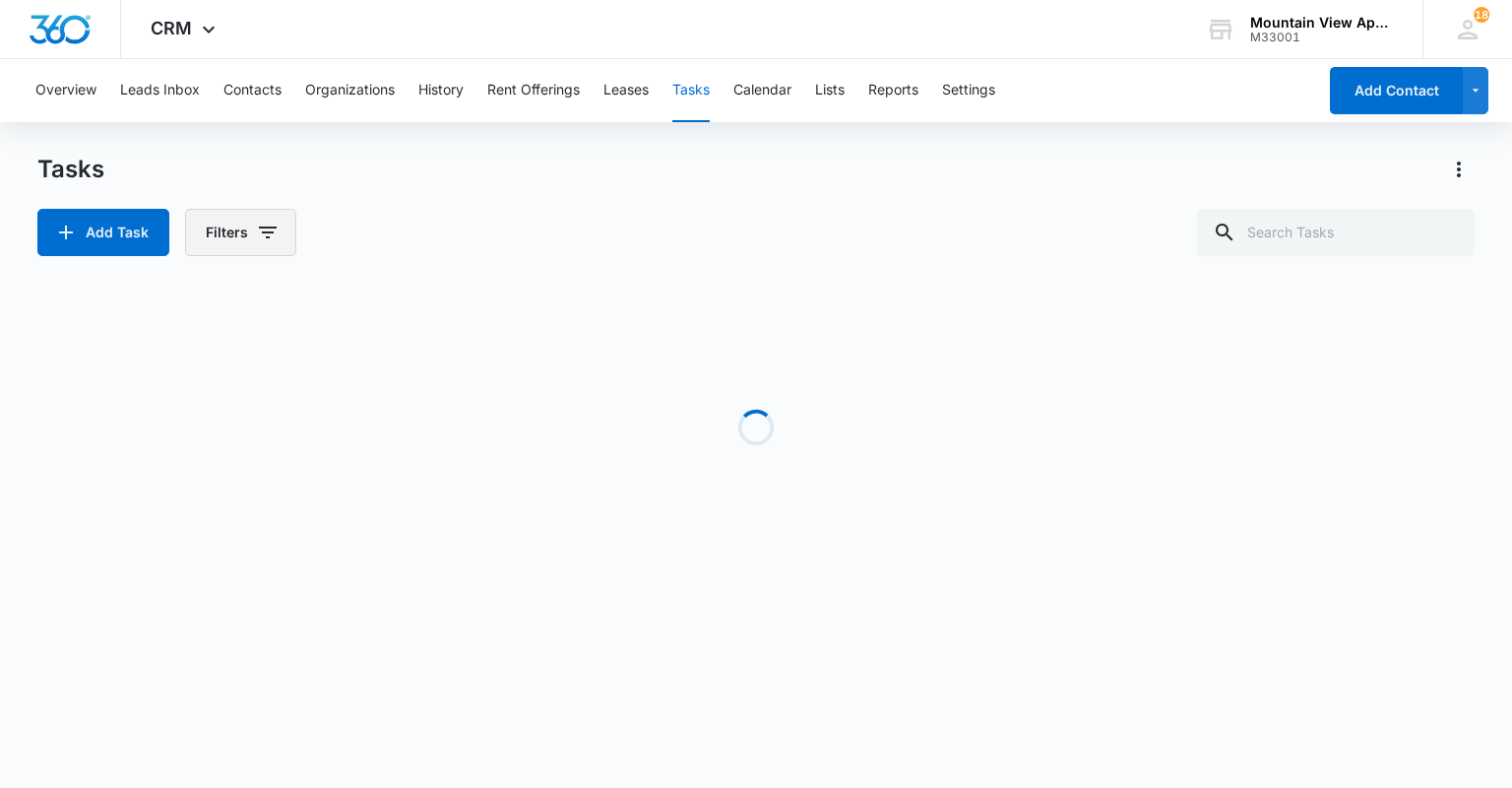 click 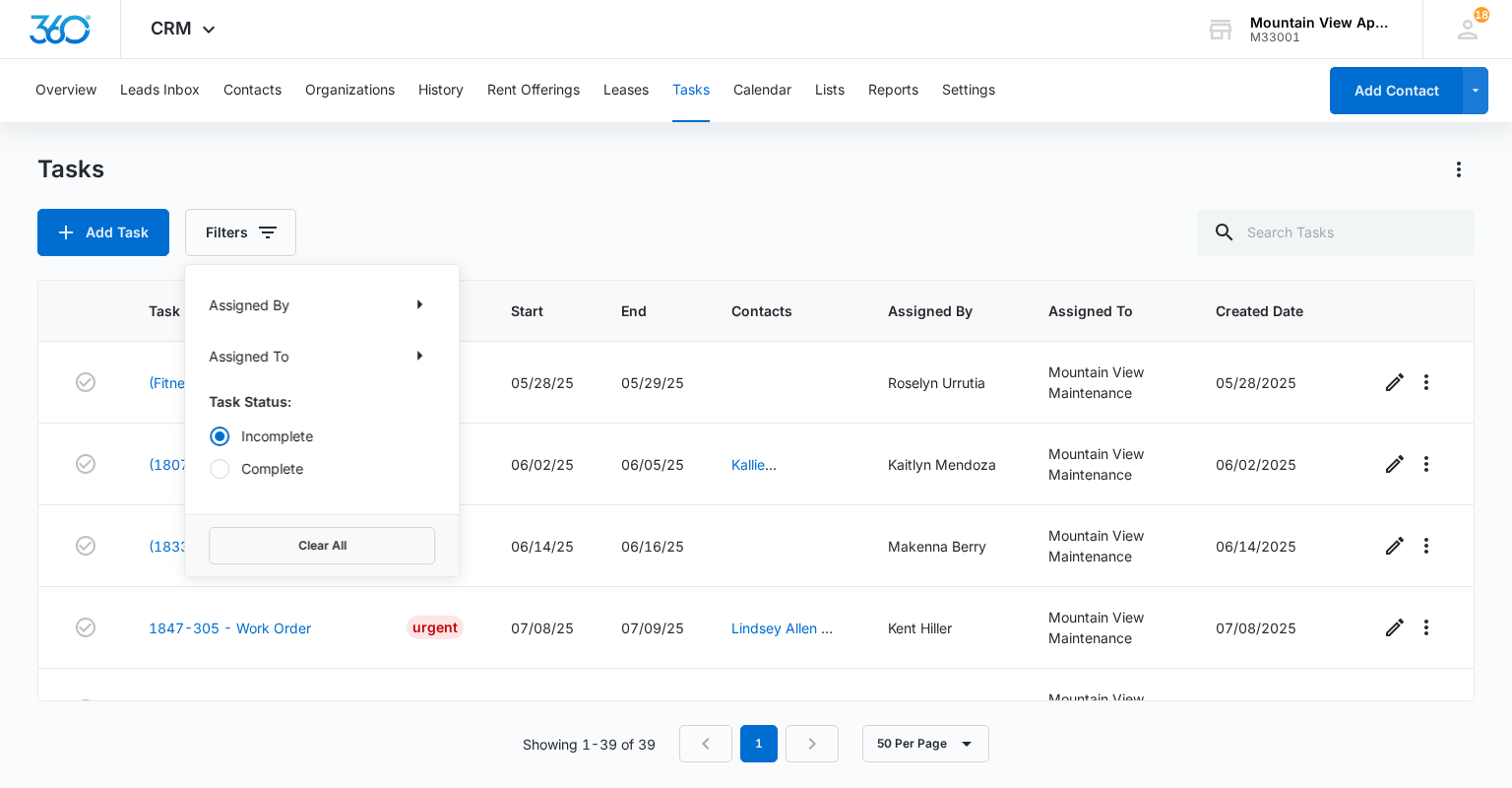click on "Complete" at bounding box center [322, 468] 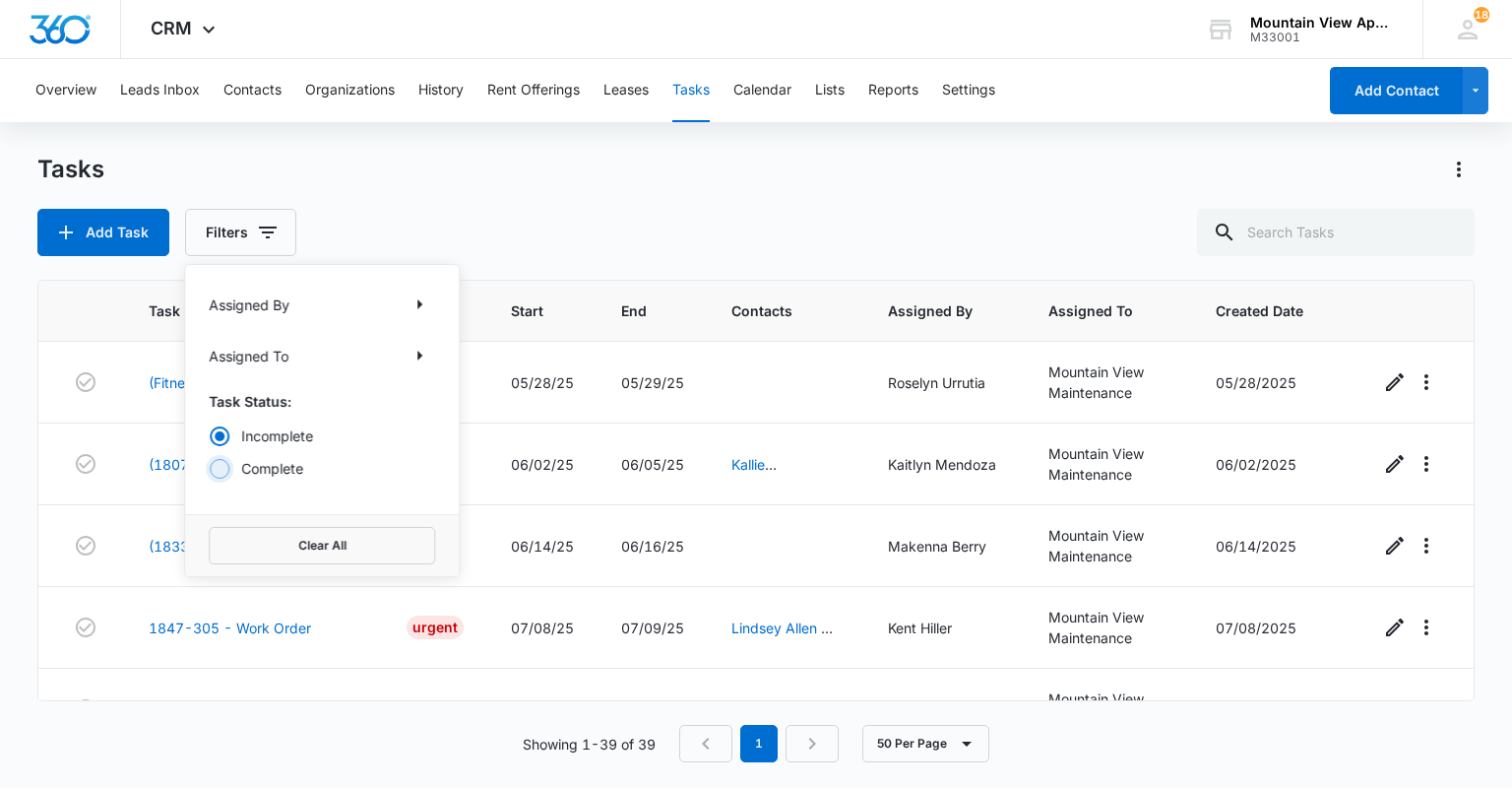 radio on "false" 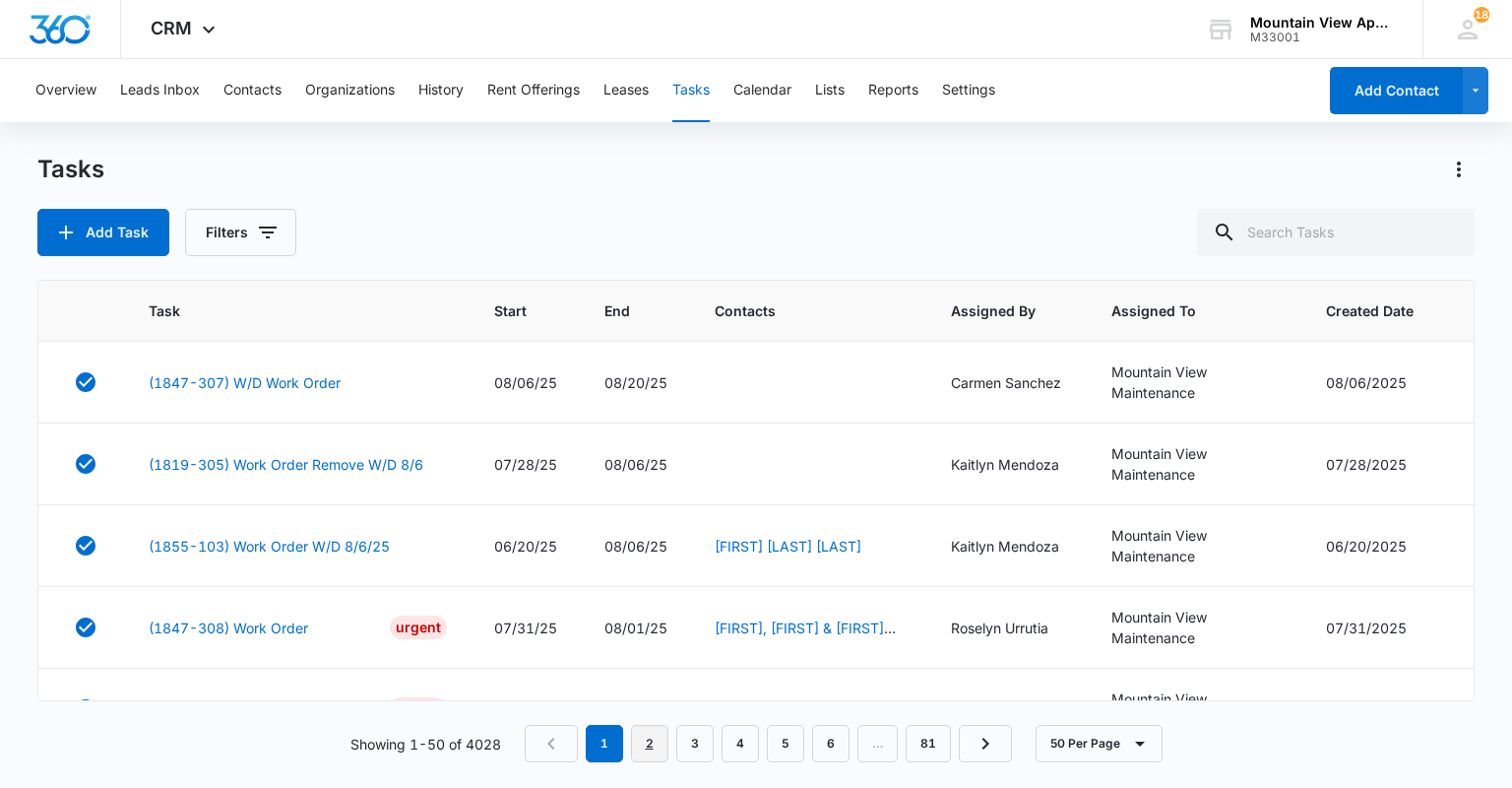 click on "2" at bounding box center [650, 744] 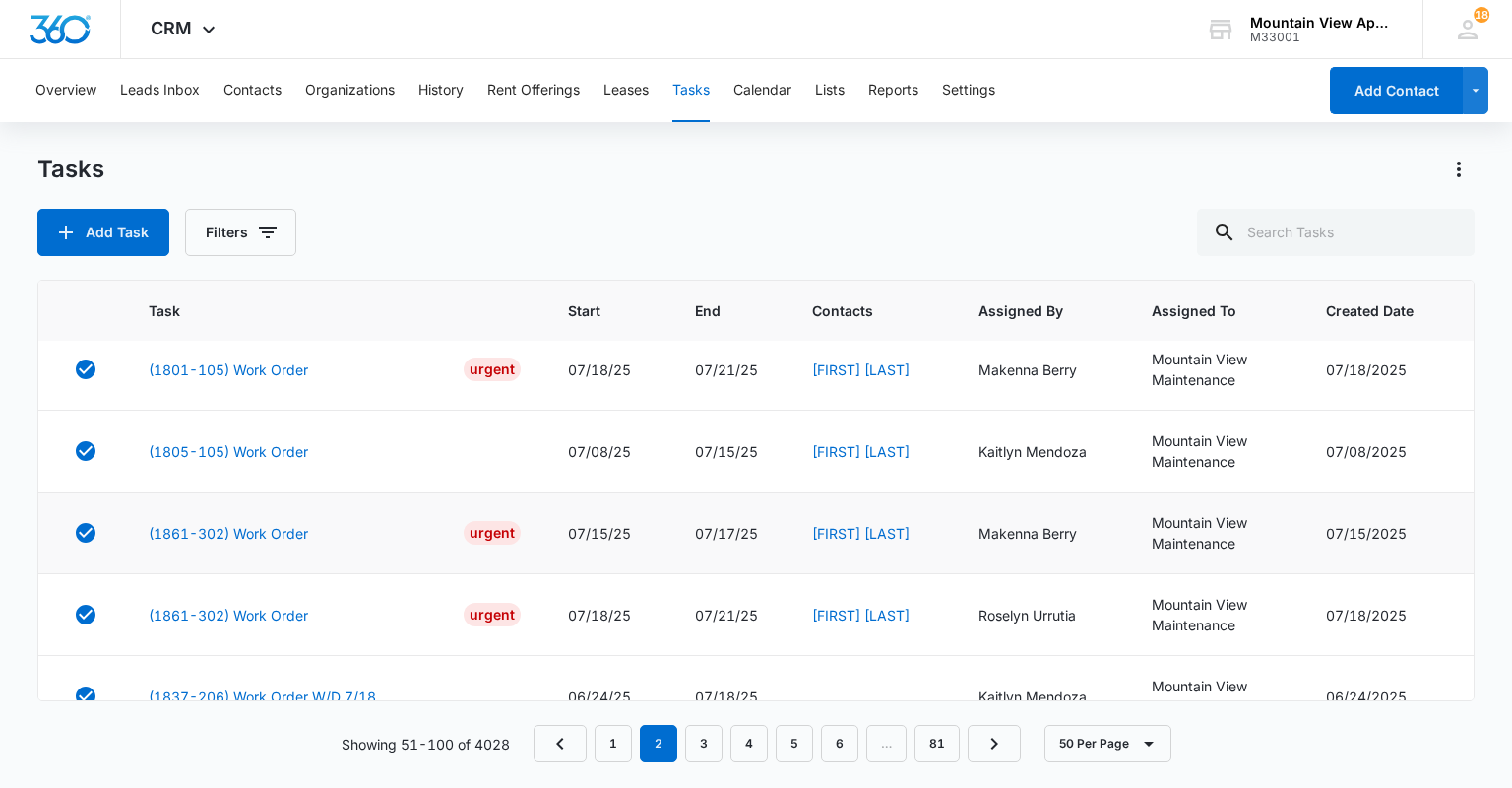scroll, scrollTop: 2206, scrollLeft: 0, axis: vertical 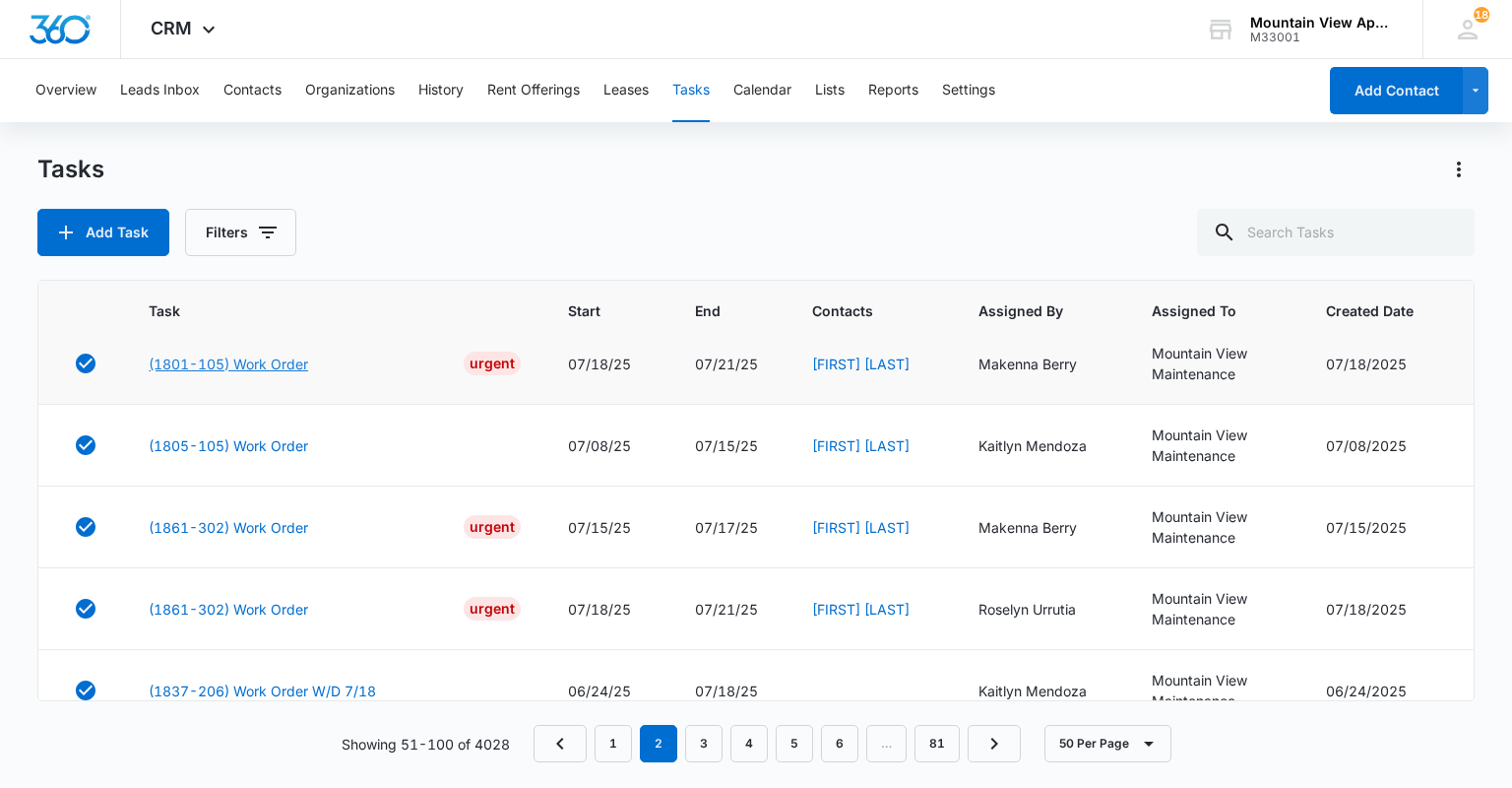 click on "(1801-105) Work Order" at bounding box center [228, 363] 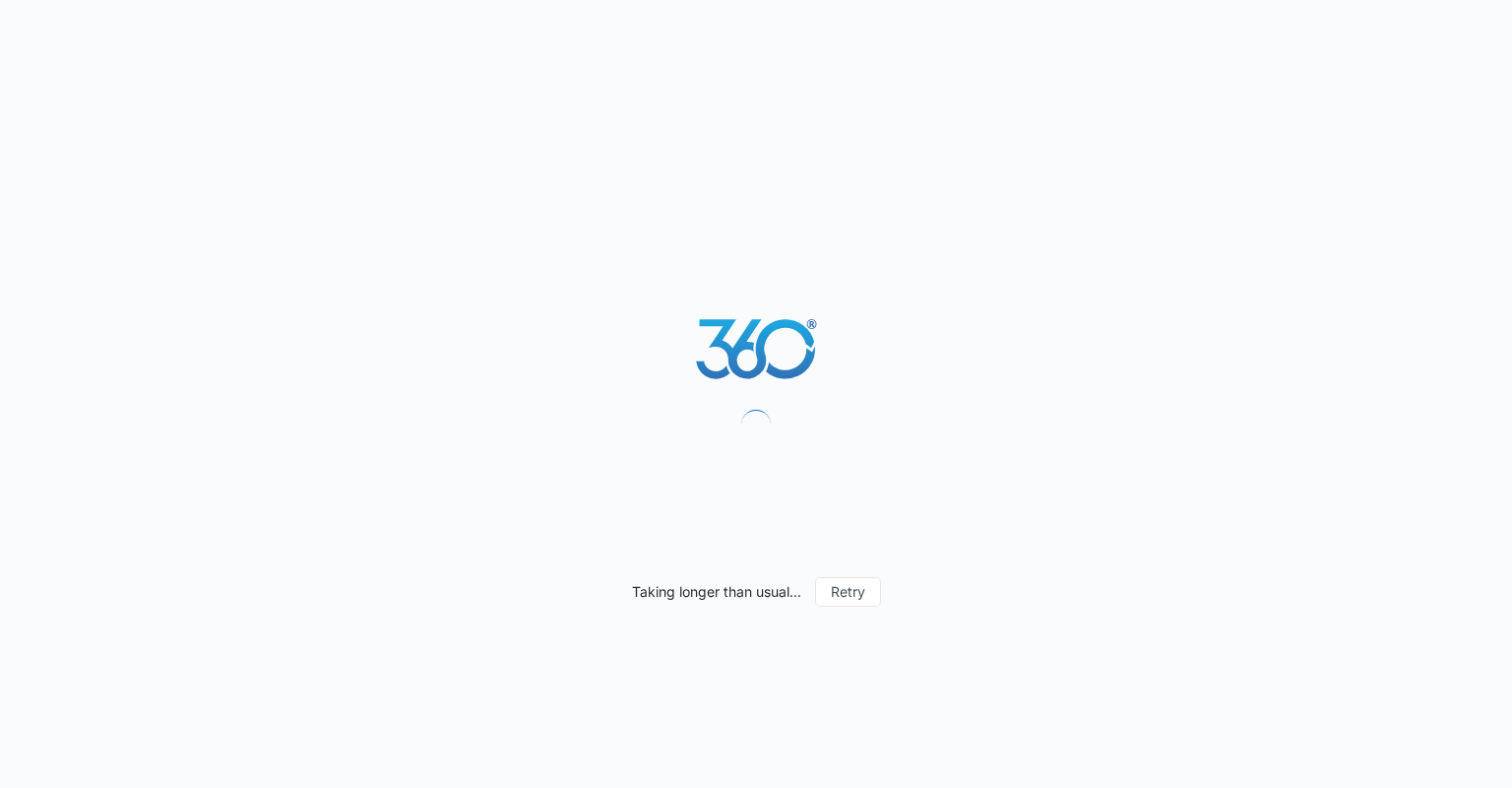 scroll, scrollTop: 0, scrollLeft: 0, axis: both 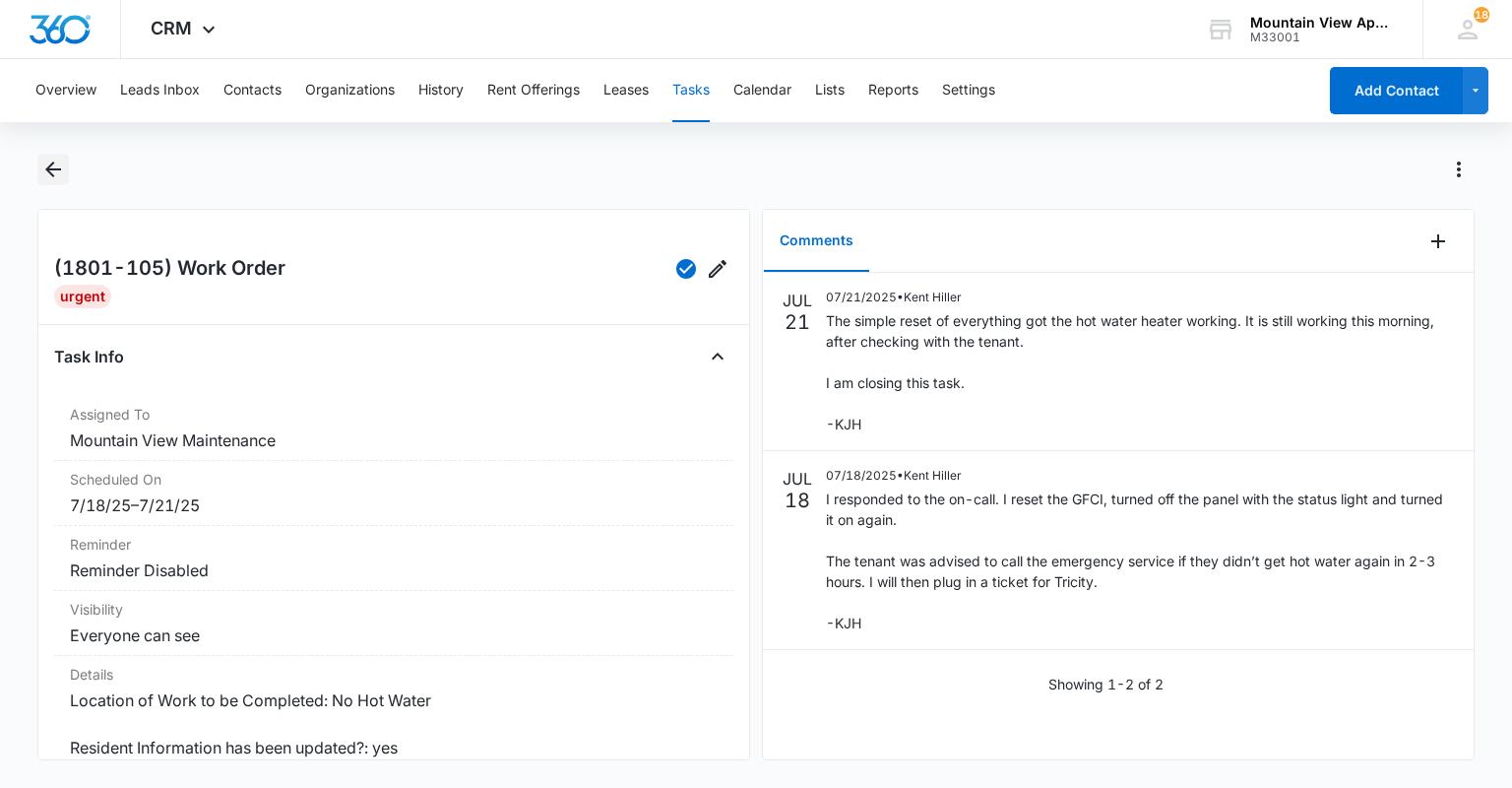 click 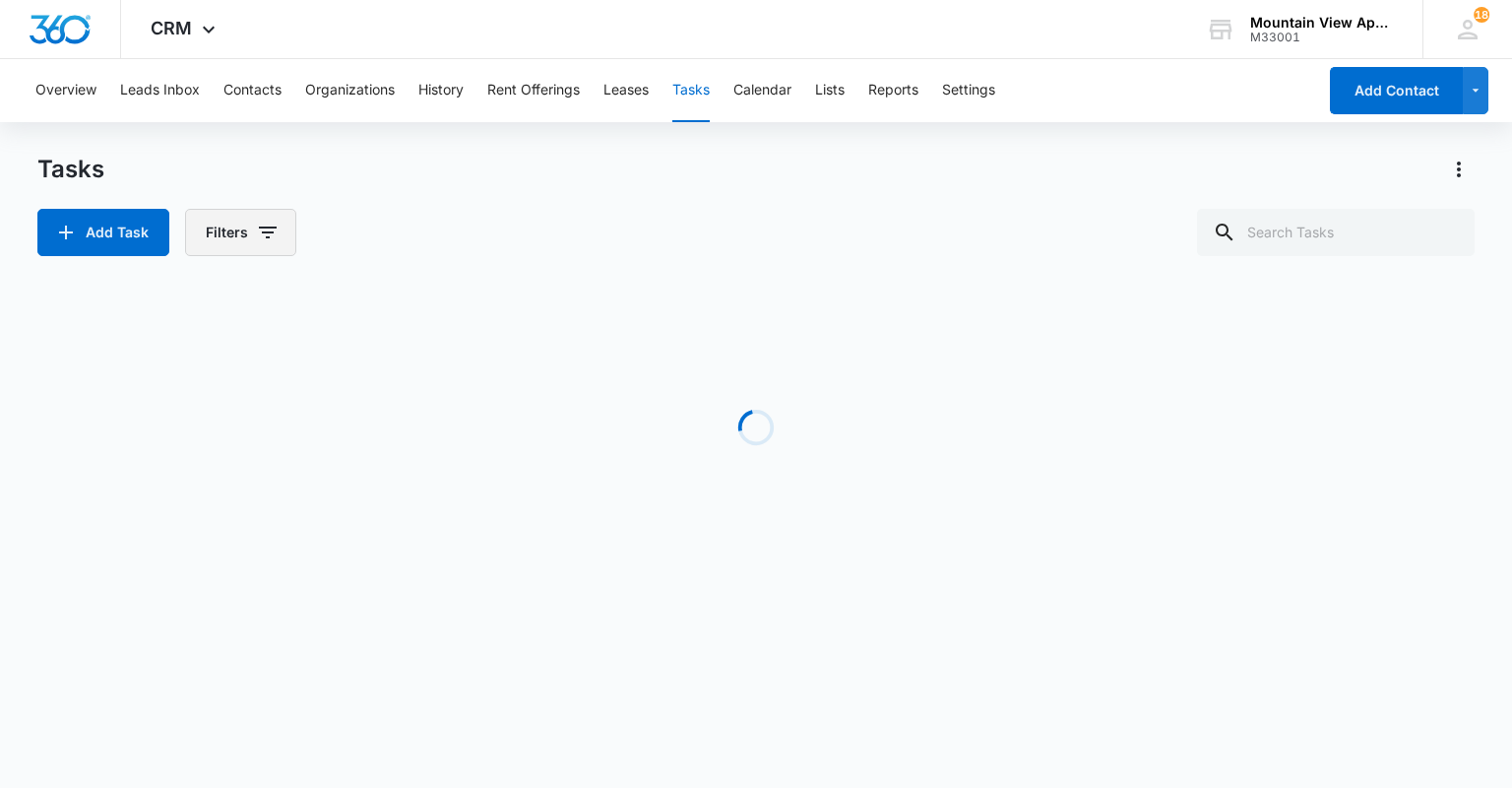 click on "Filters" at bounding box center [240, 232] 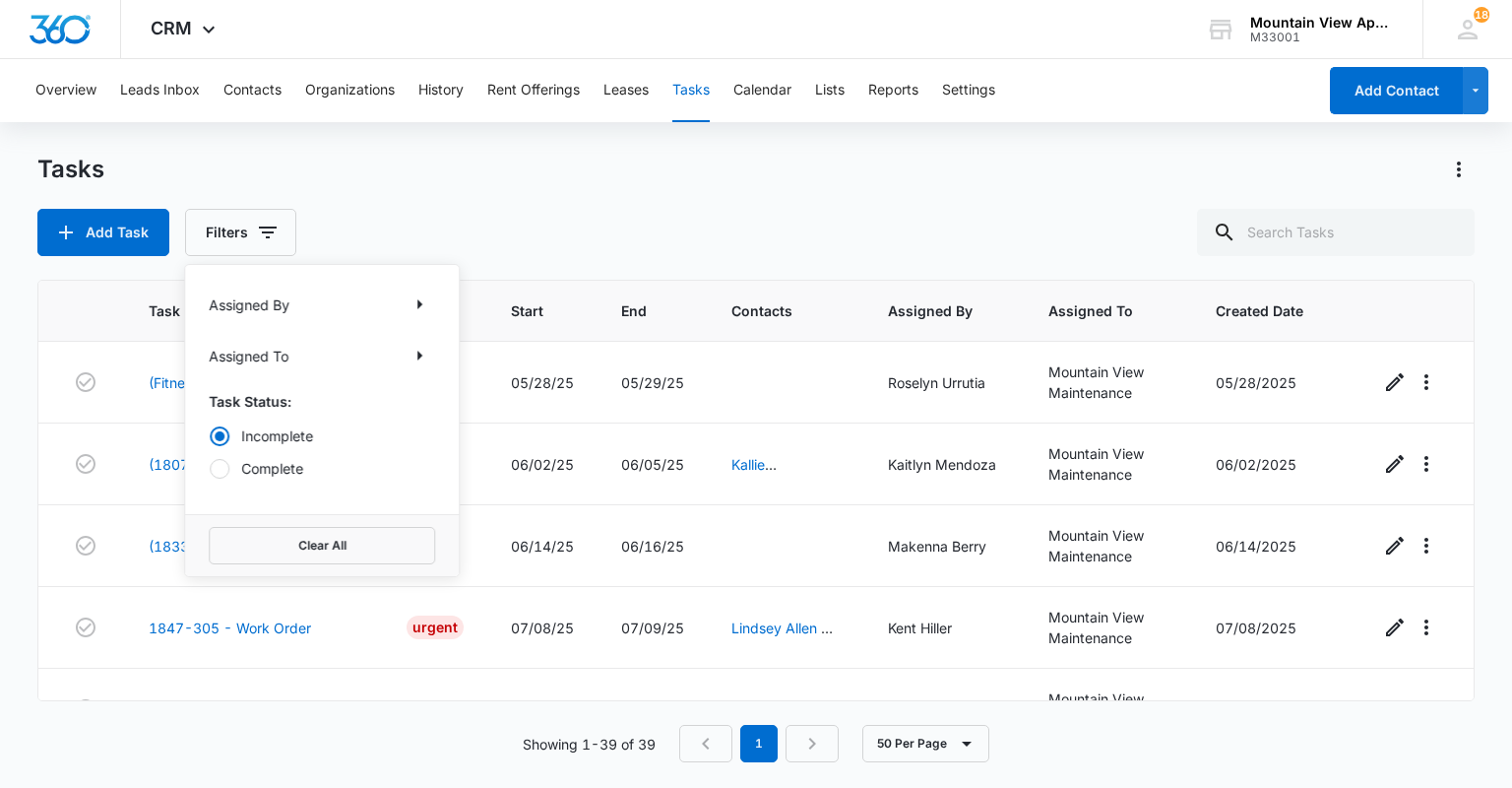 click on "Complete" at bounding box center (322, 468) 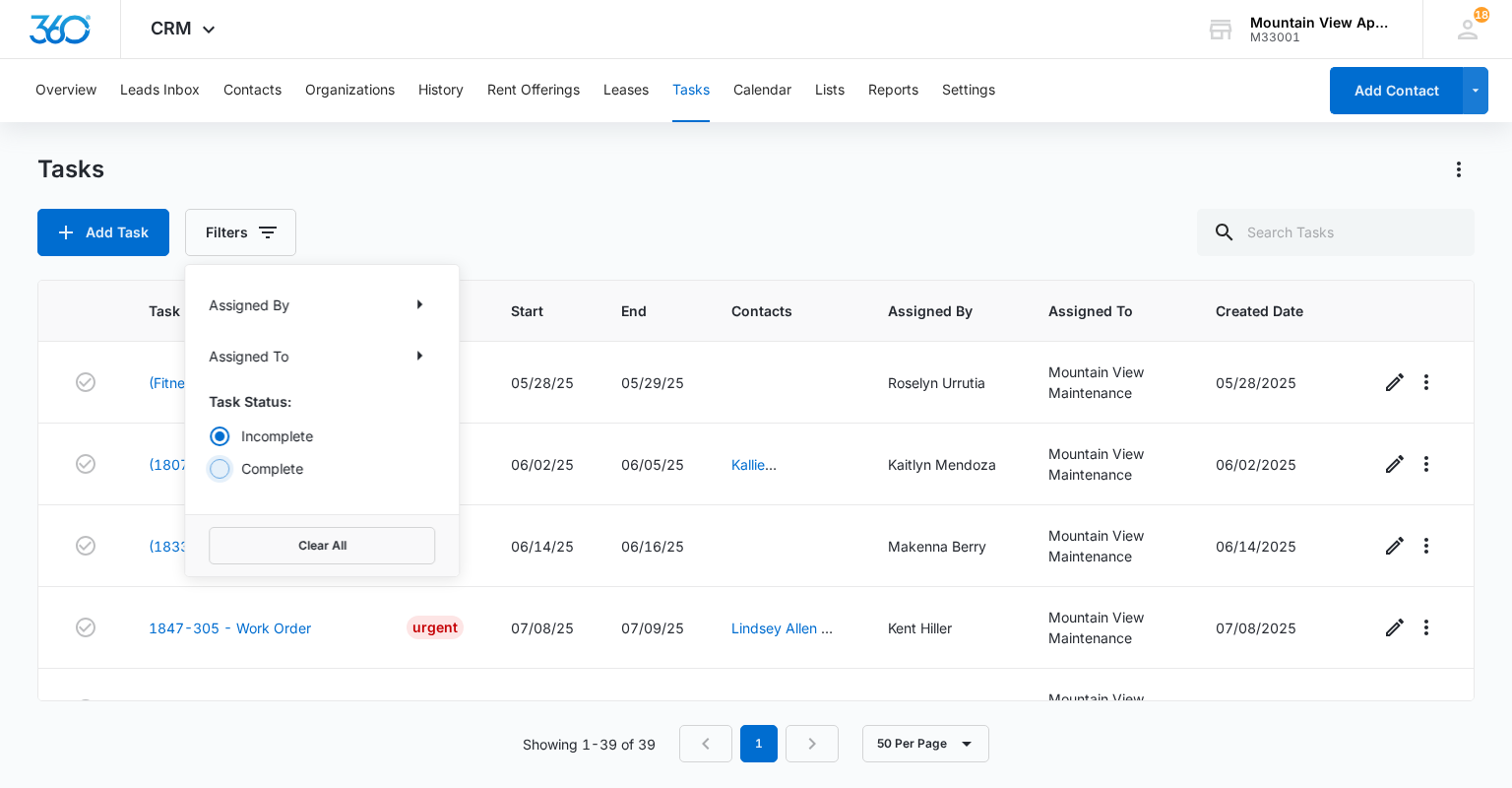 radio on "false" 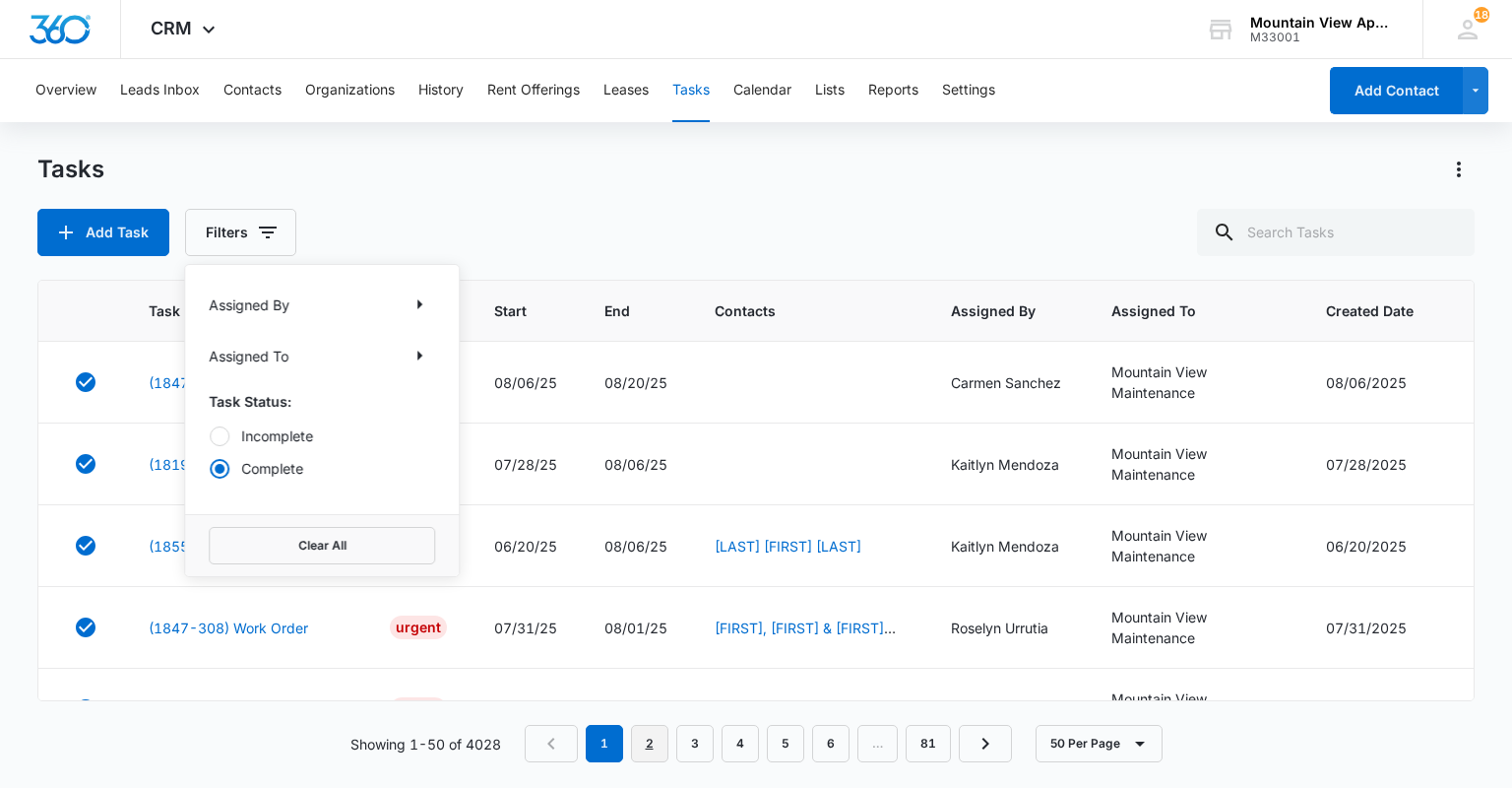 click on "2" at bounding box center [650, 744] 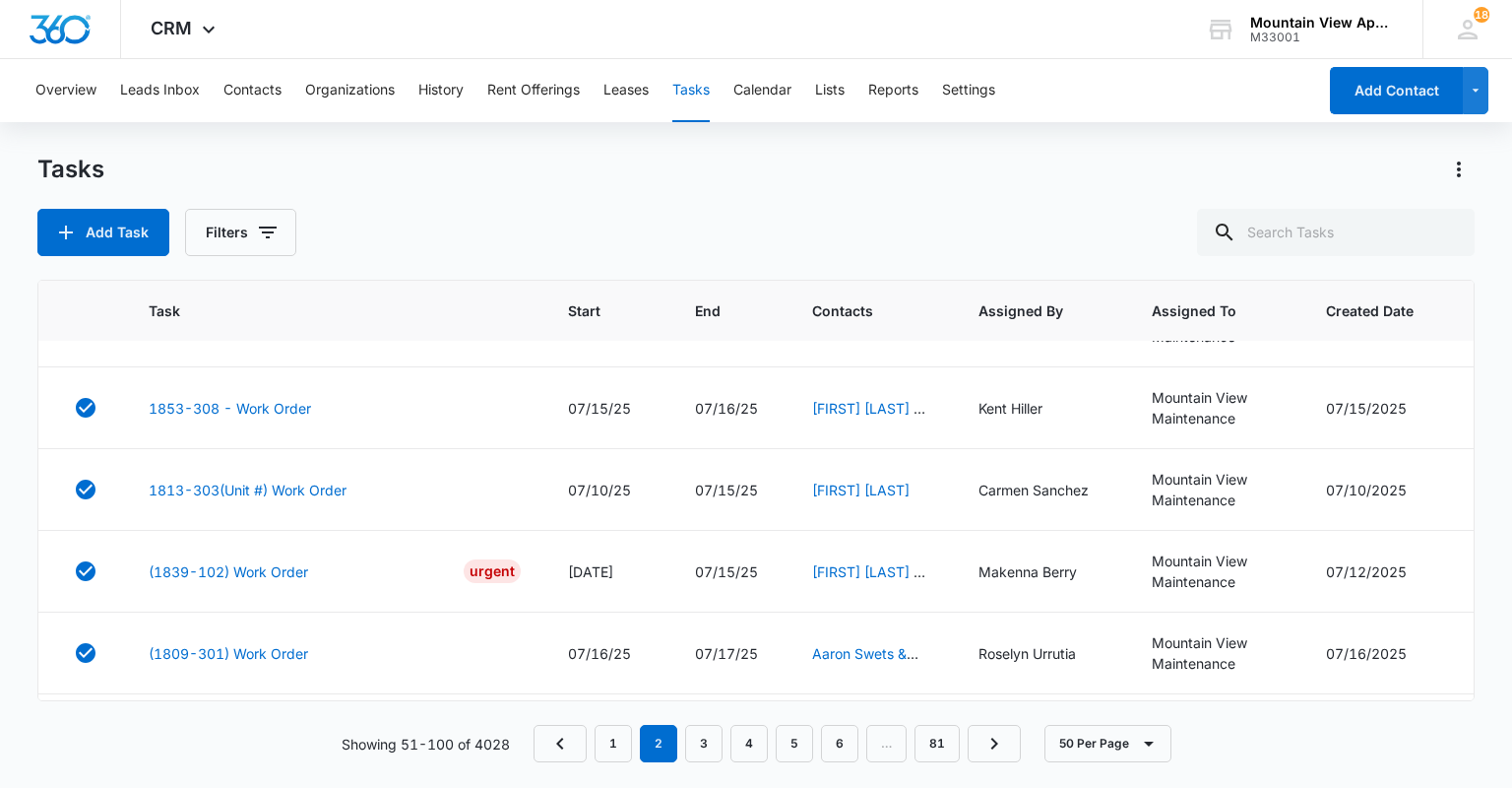 scroll, scrollTop: 3228, scrollLeft: 0, axis: vertical 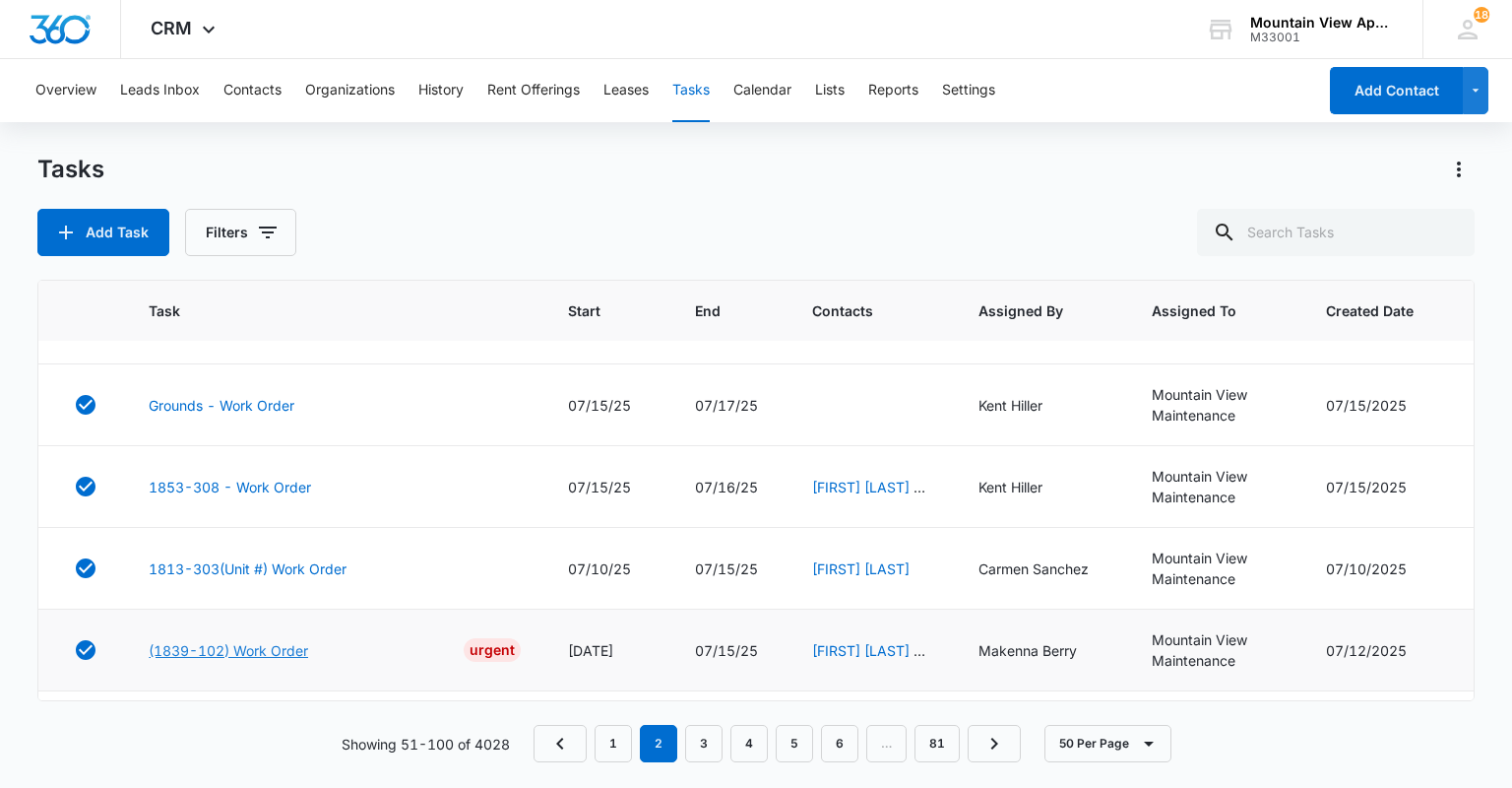 click on "(1839-102) Work Order" at bounding box center (228, 650) 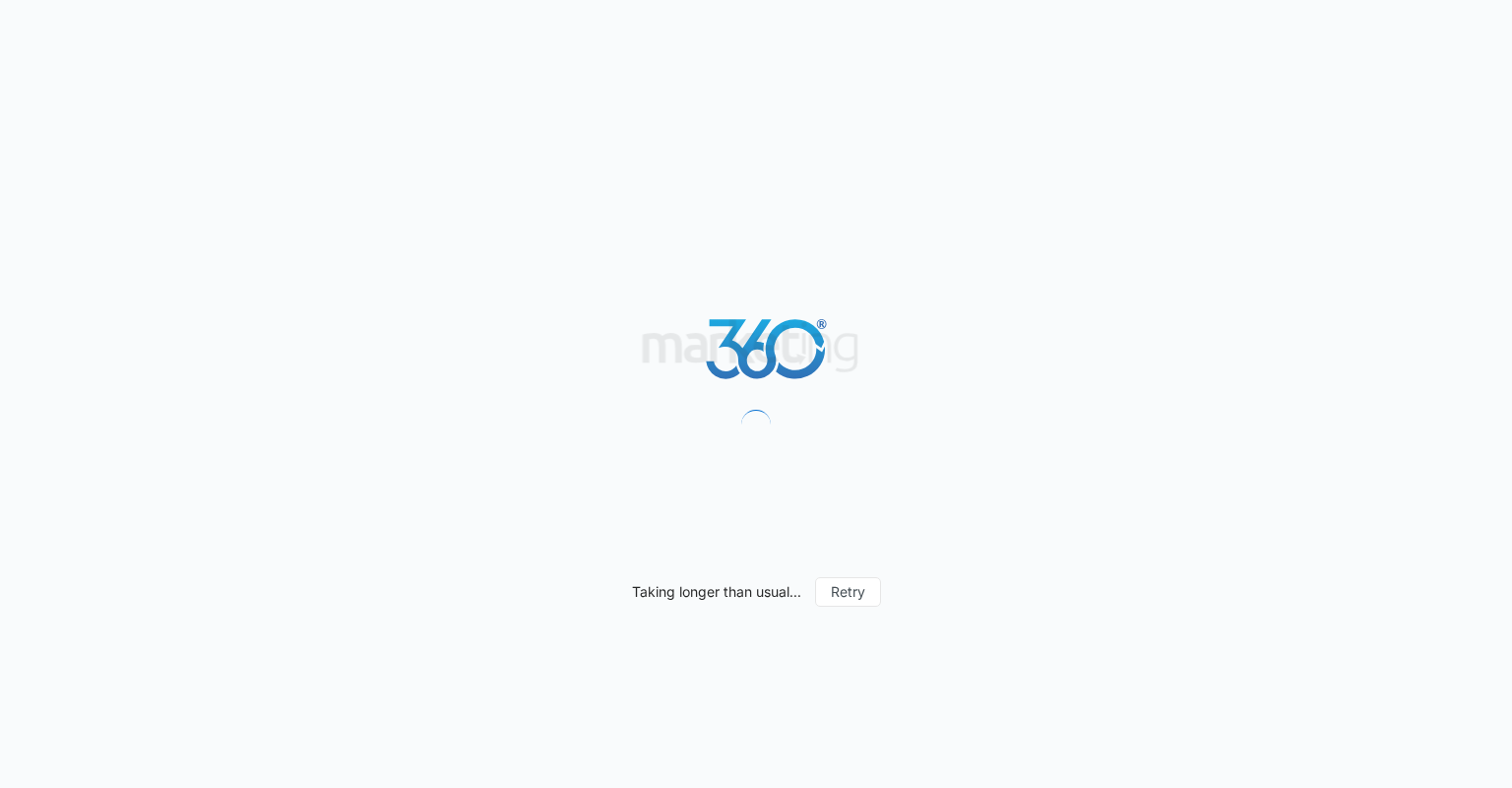 scroll, scrollTop: 0, scrollLeft: 0, axis: both 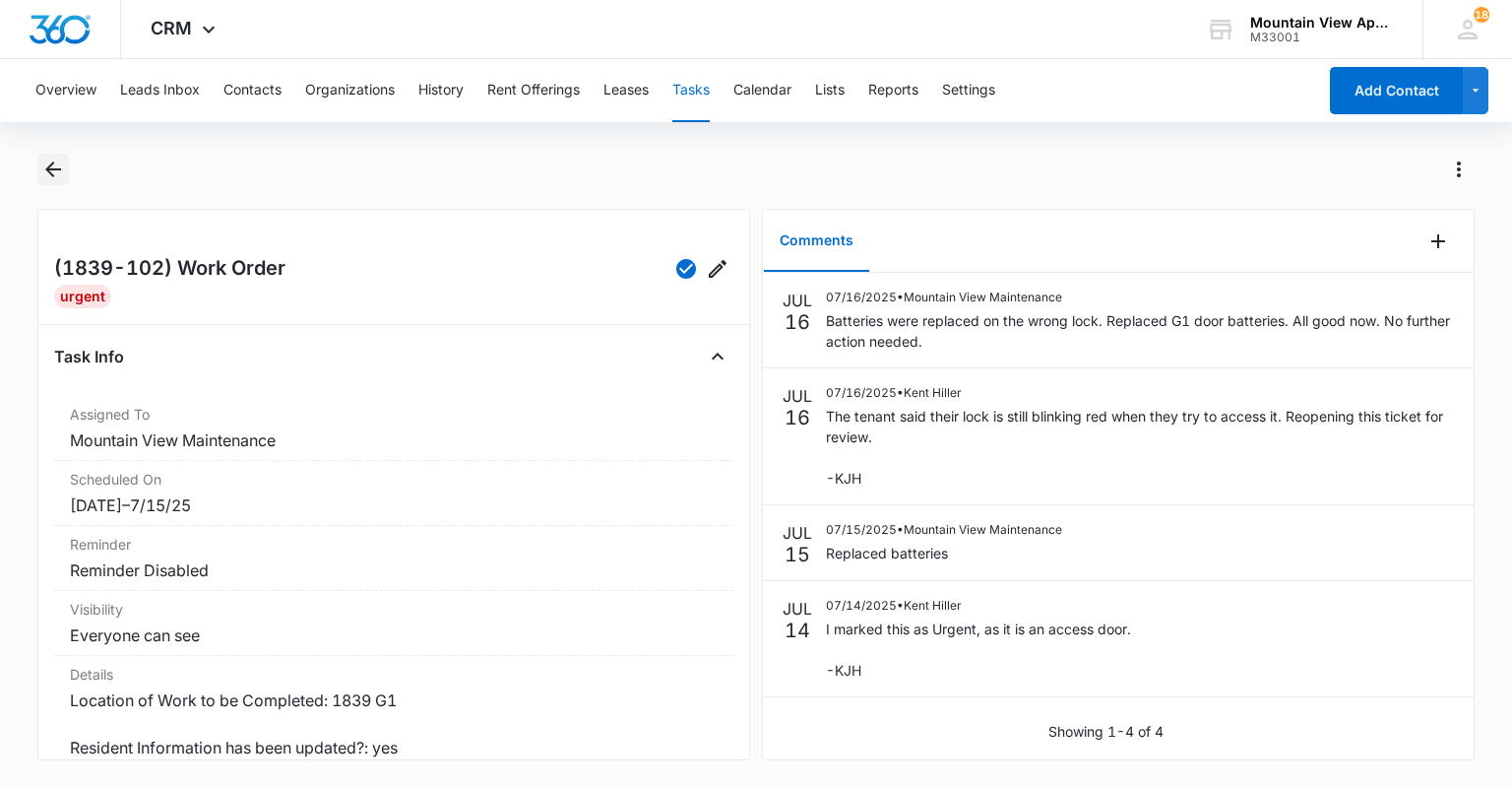click 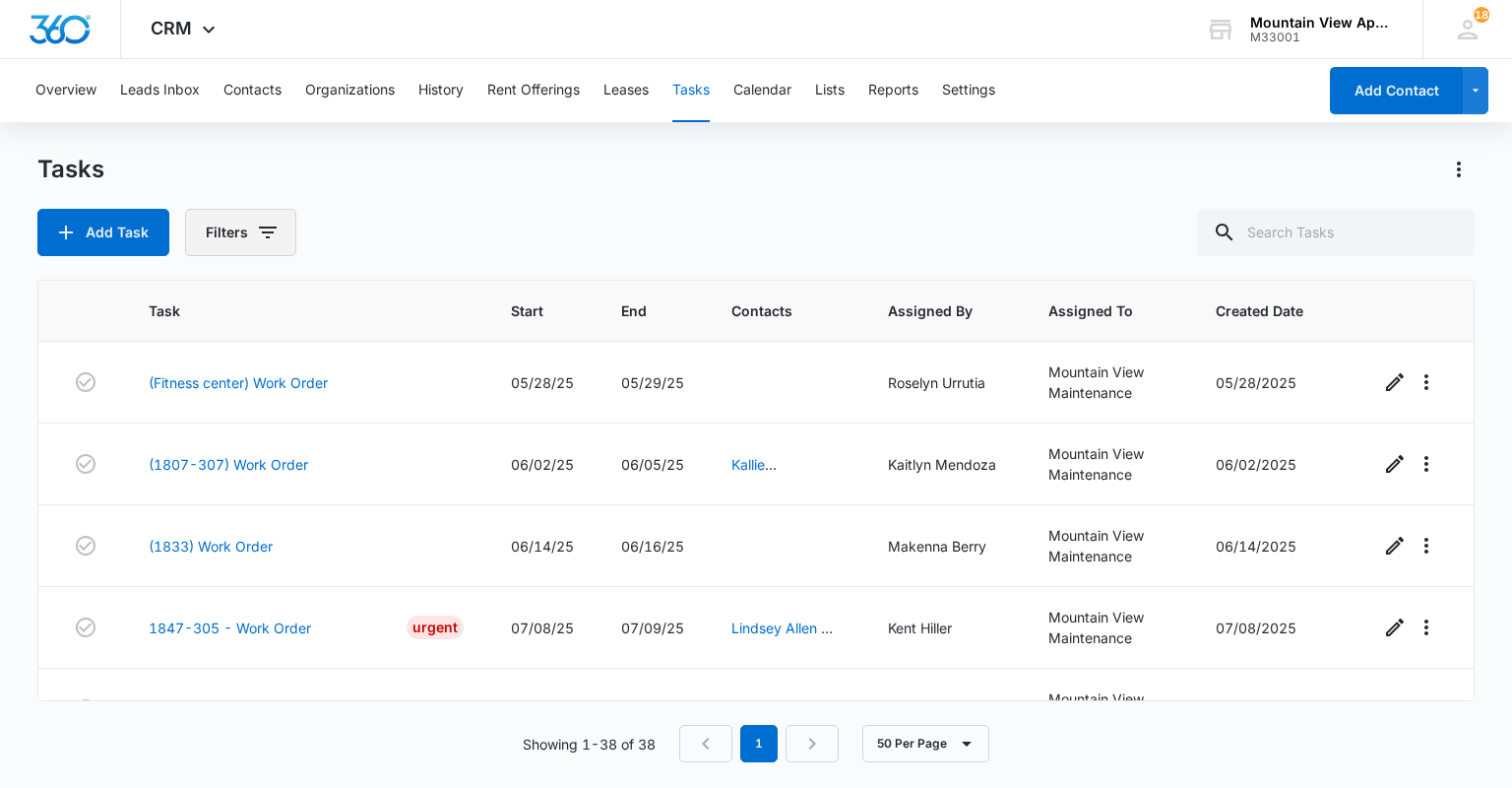click 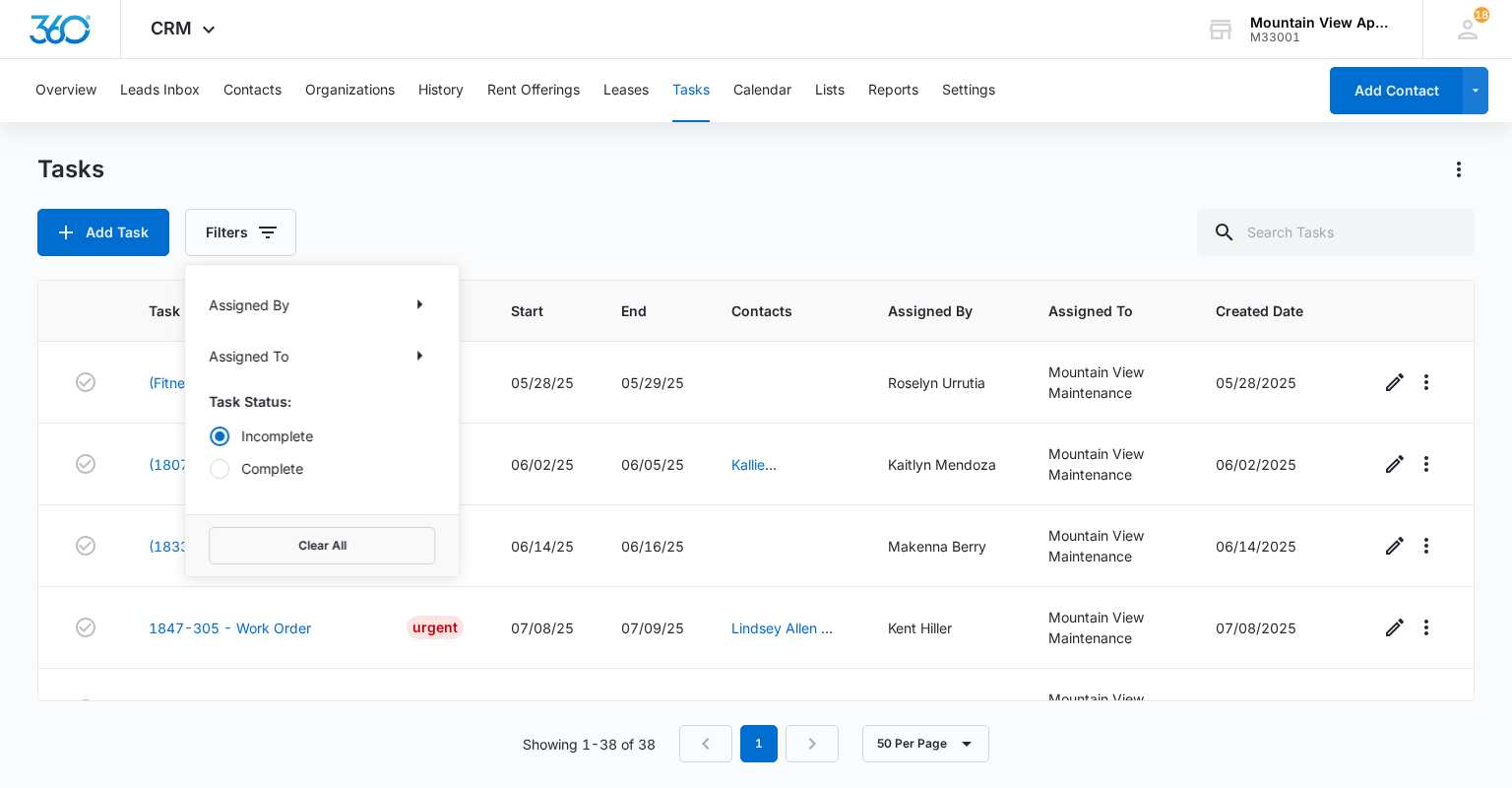 click on "Complete" at bounding box center [322, 468] 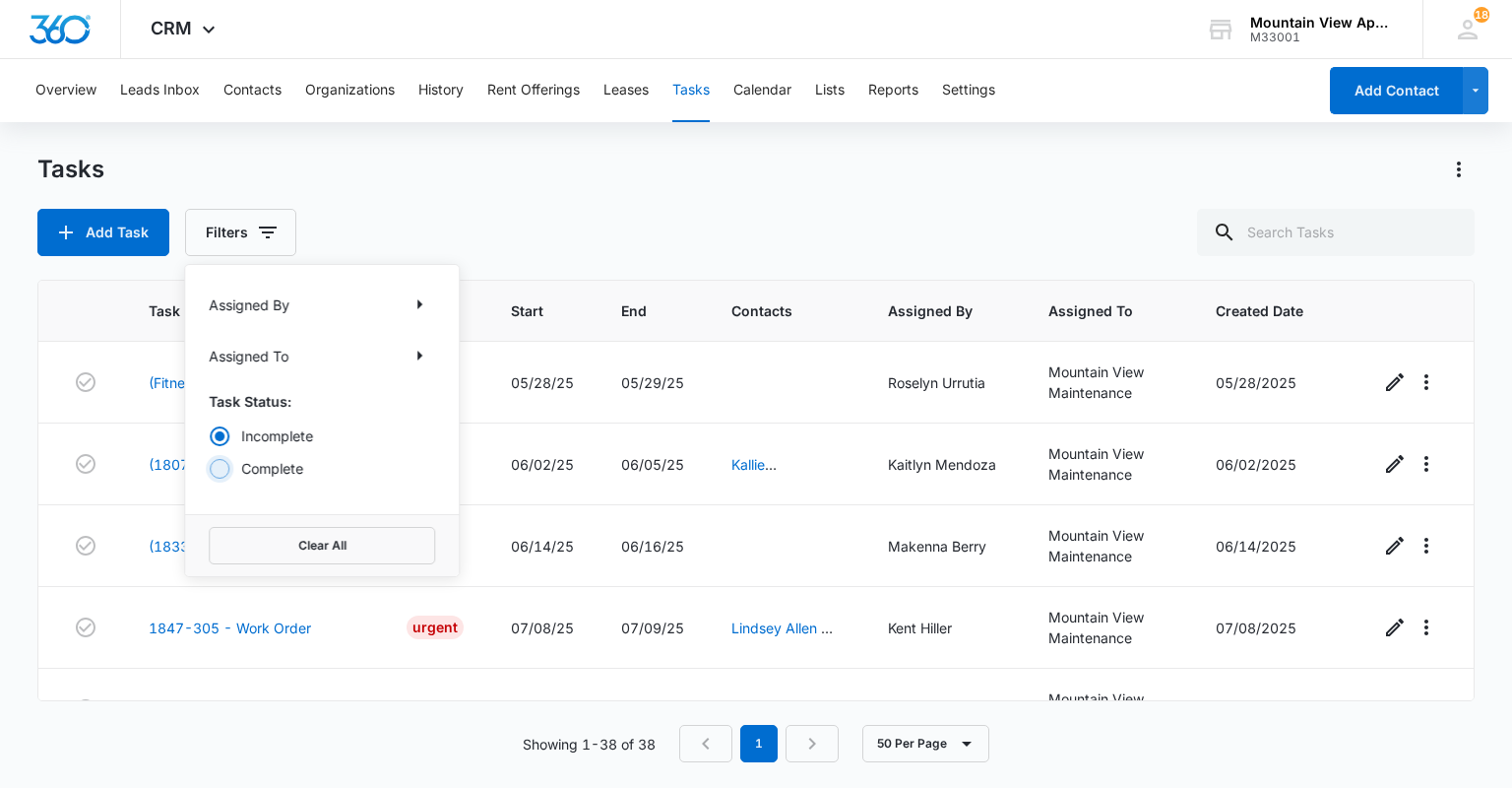 radio on "false" 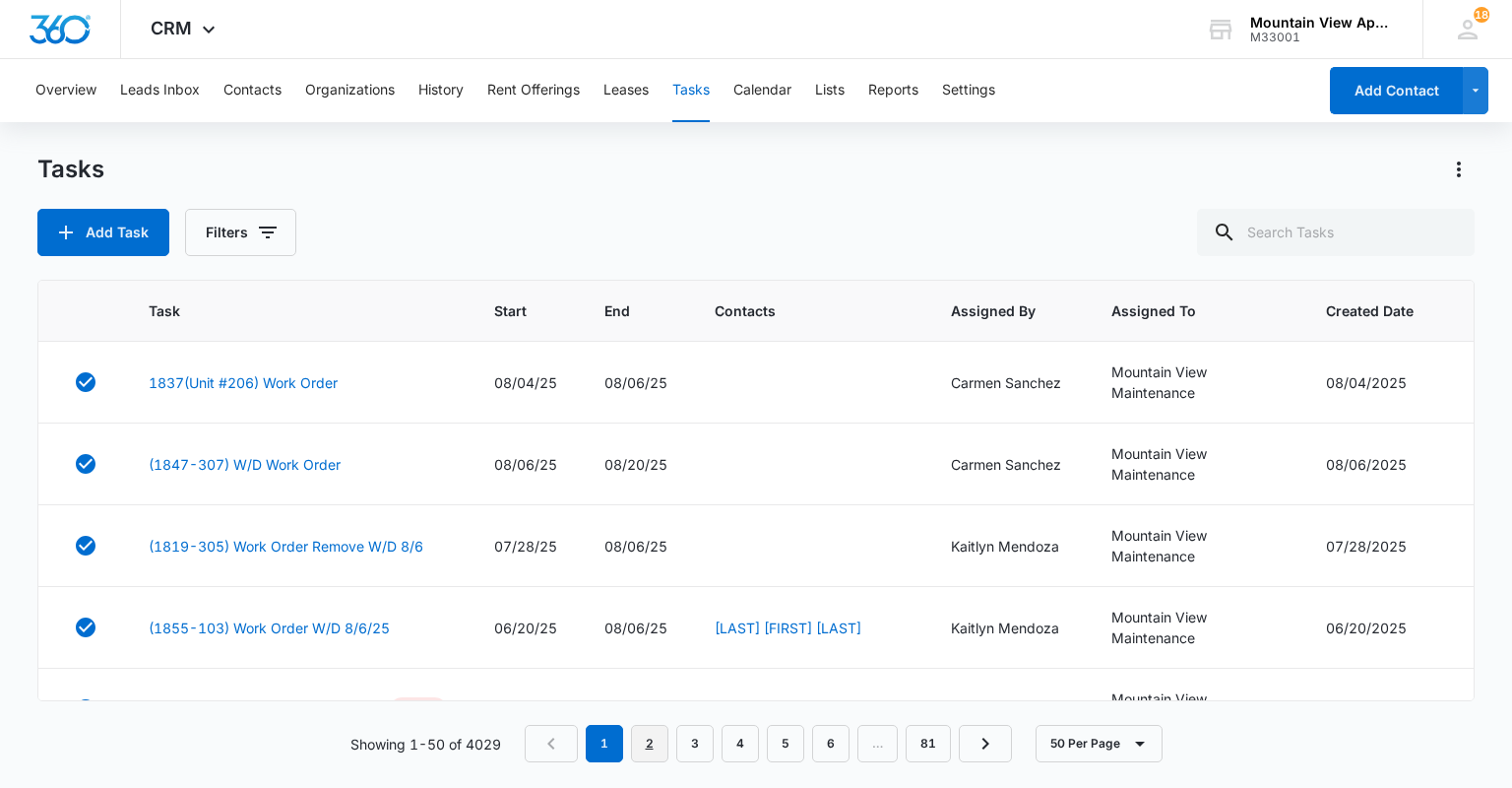 click on "2" at bounding box center [650, 744] 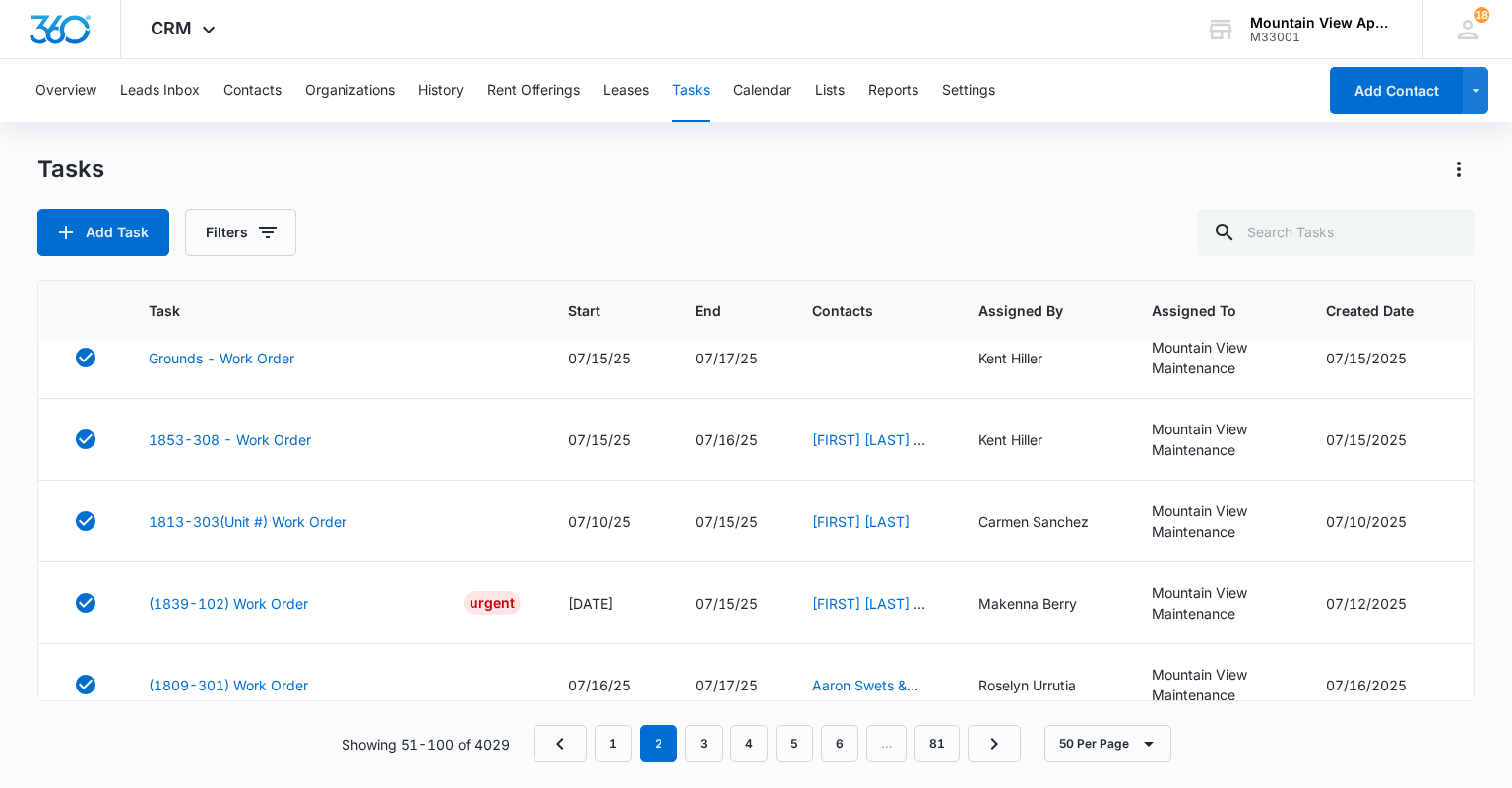 scroll, scrollTop: 3388, scrollLeft: 0, axis: vertical 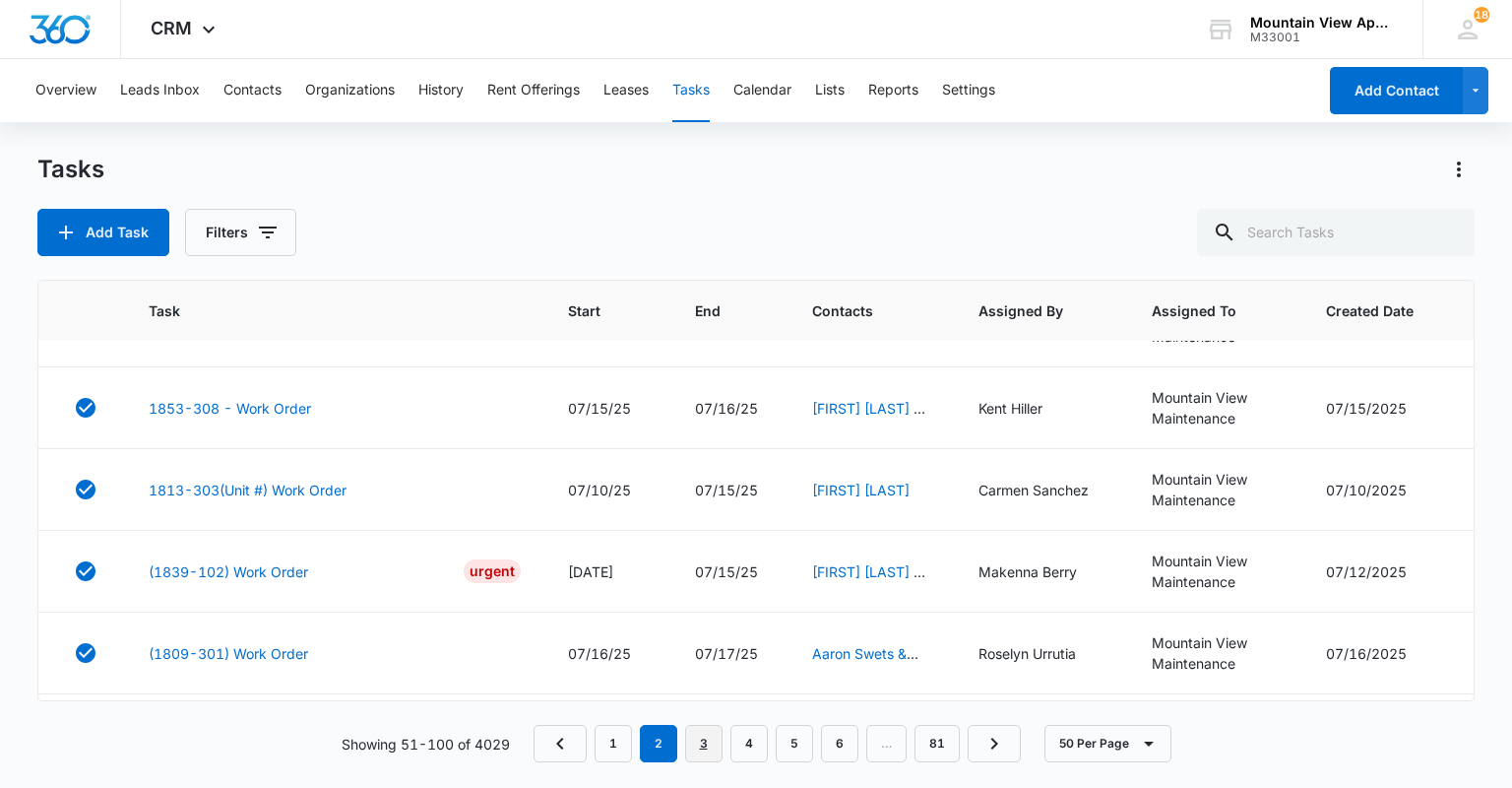 click on "3" at bounding box center (704, 744) 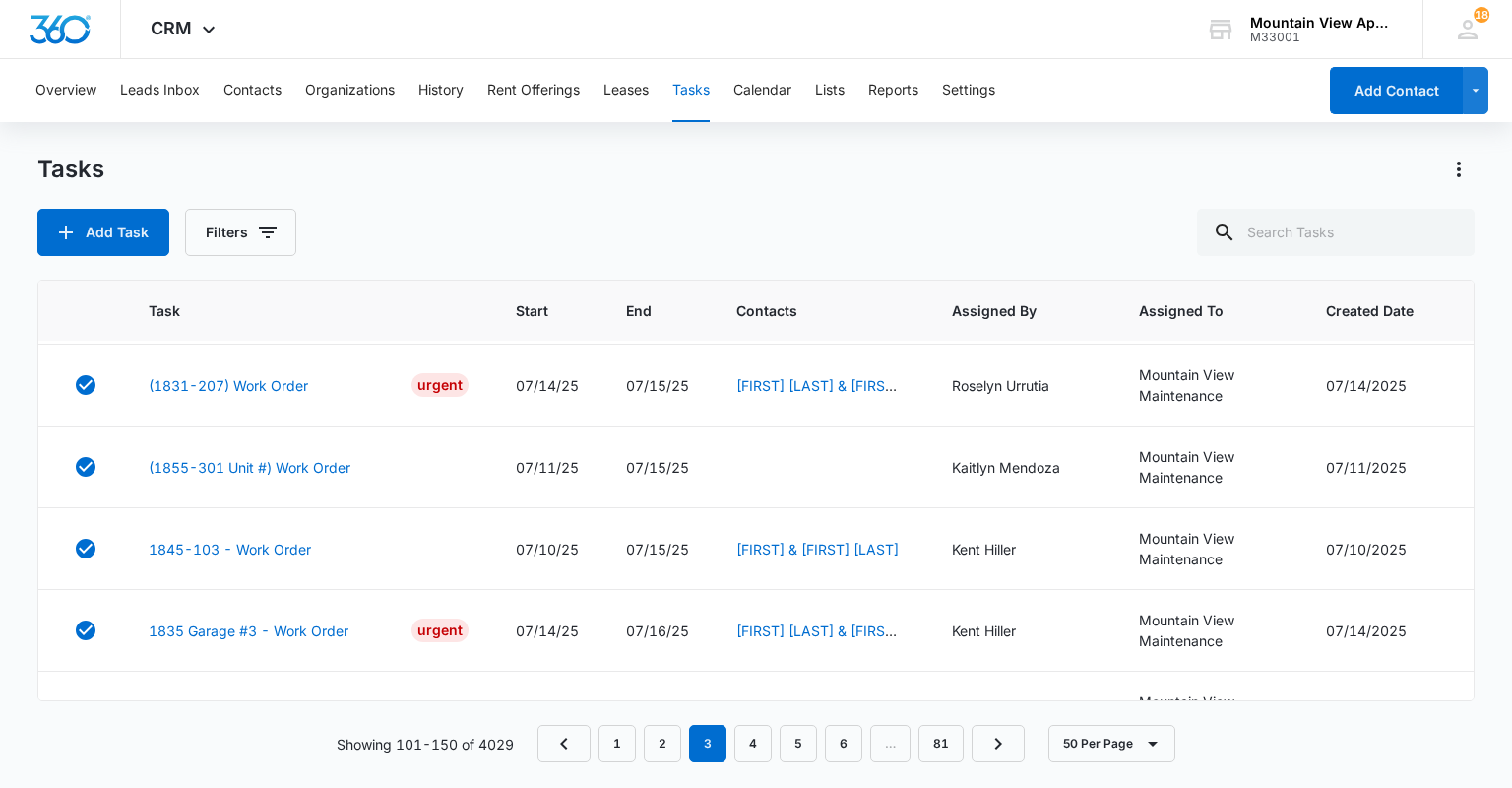 scroll, scrollTop: 0, scrollLeft: 0, axis: both 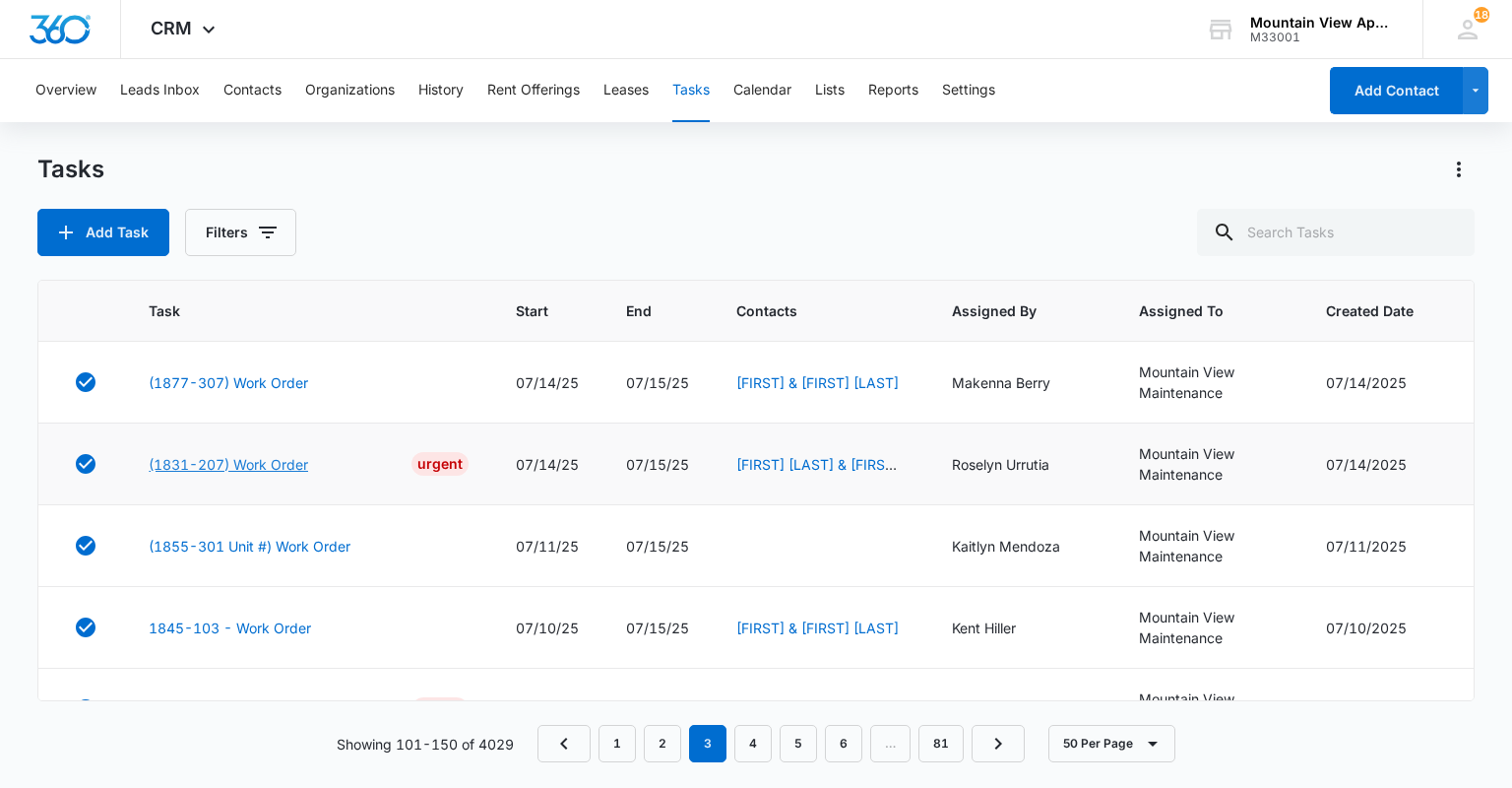 click on "(1831-207) Work Order" at bounding box center (228, 464) 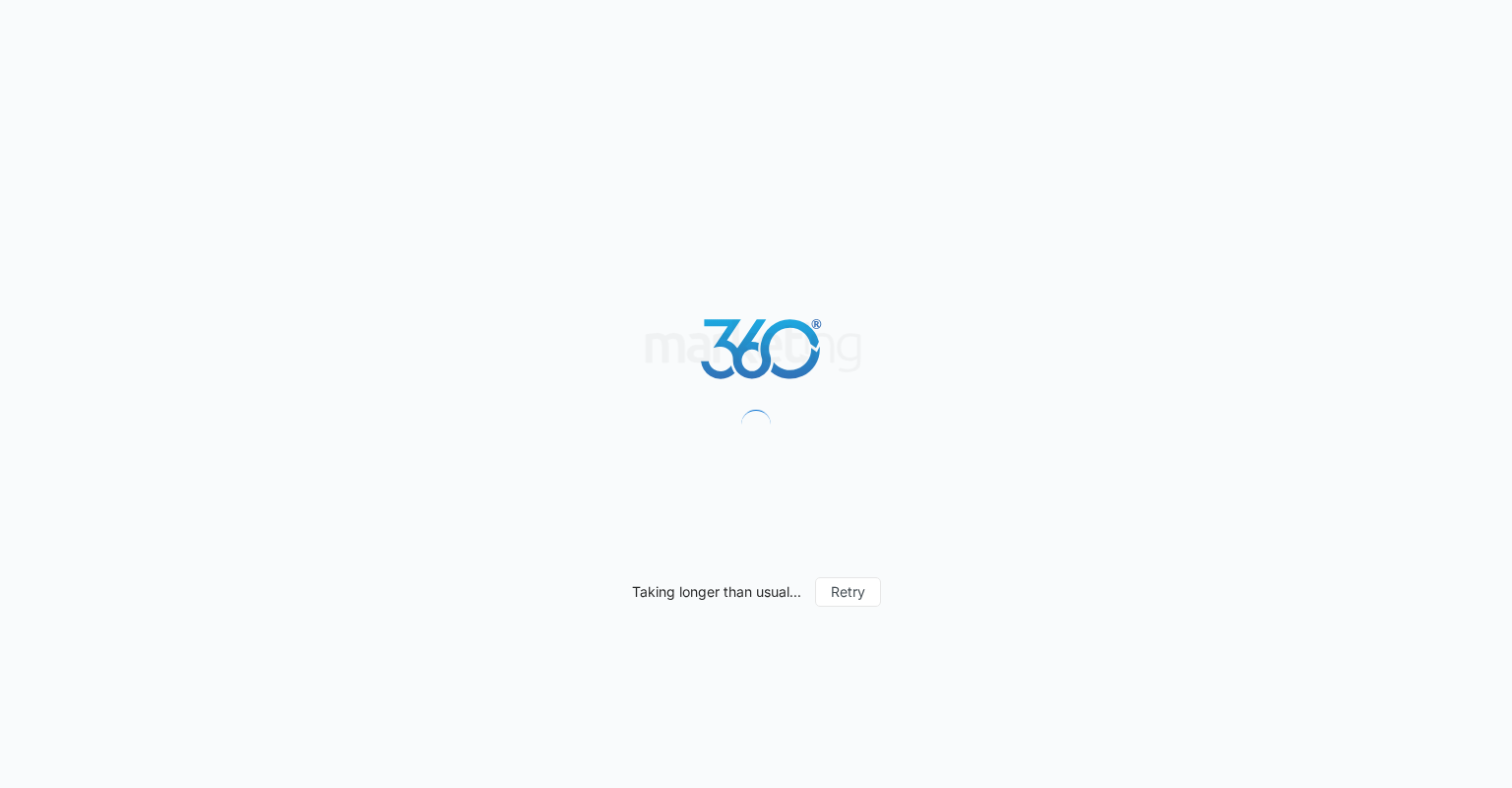 scroll, scrollTop: 0, scrollLeft: 0, axis: both 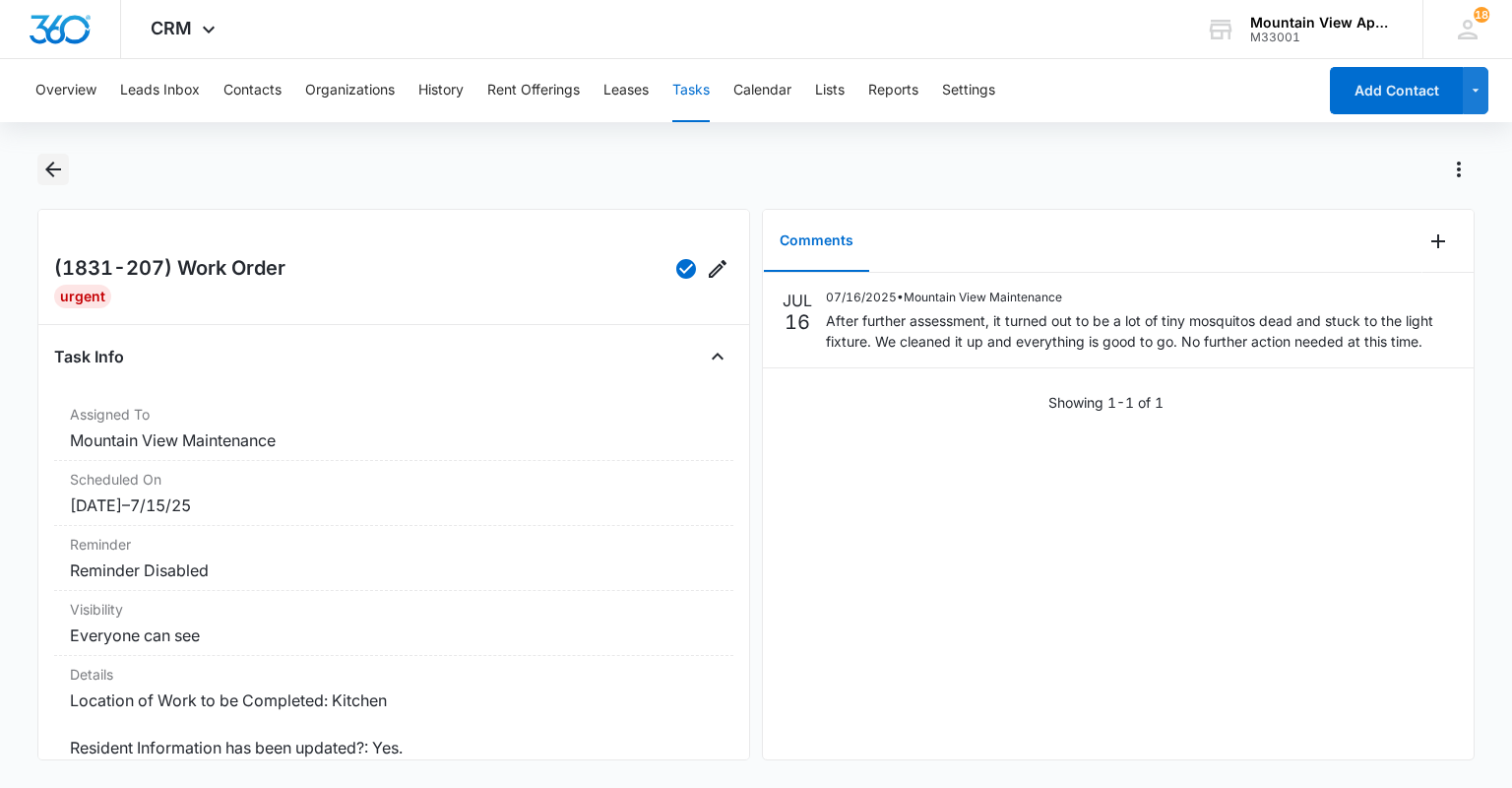 click 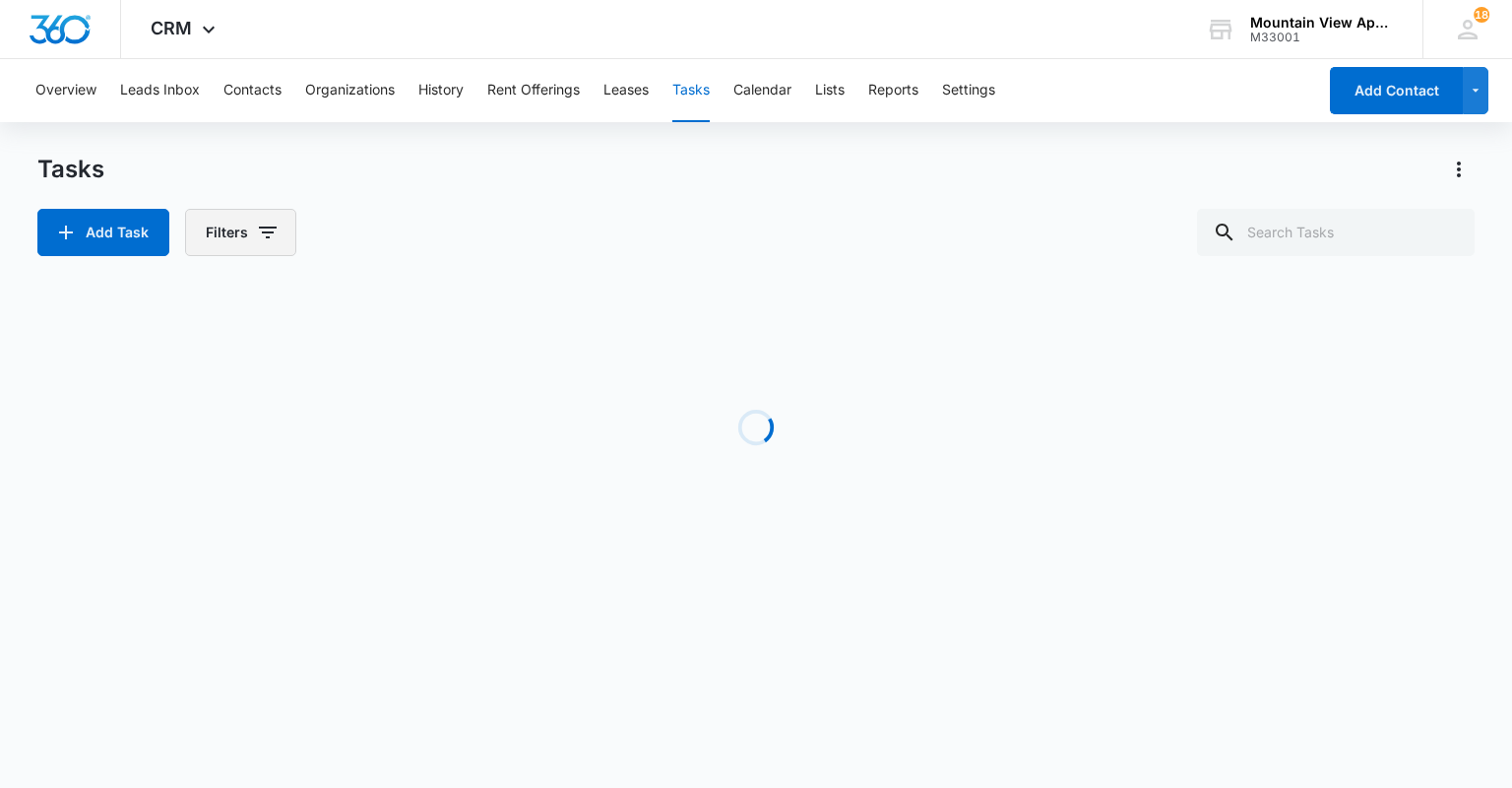 click 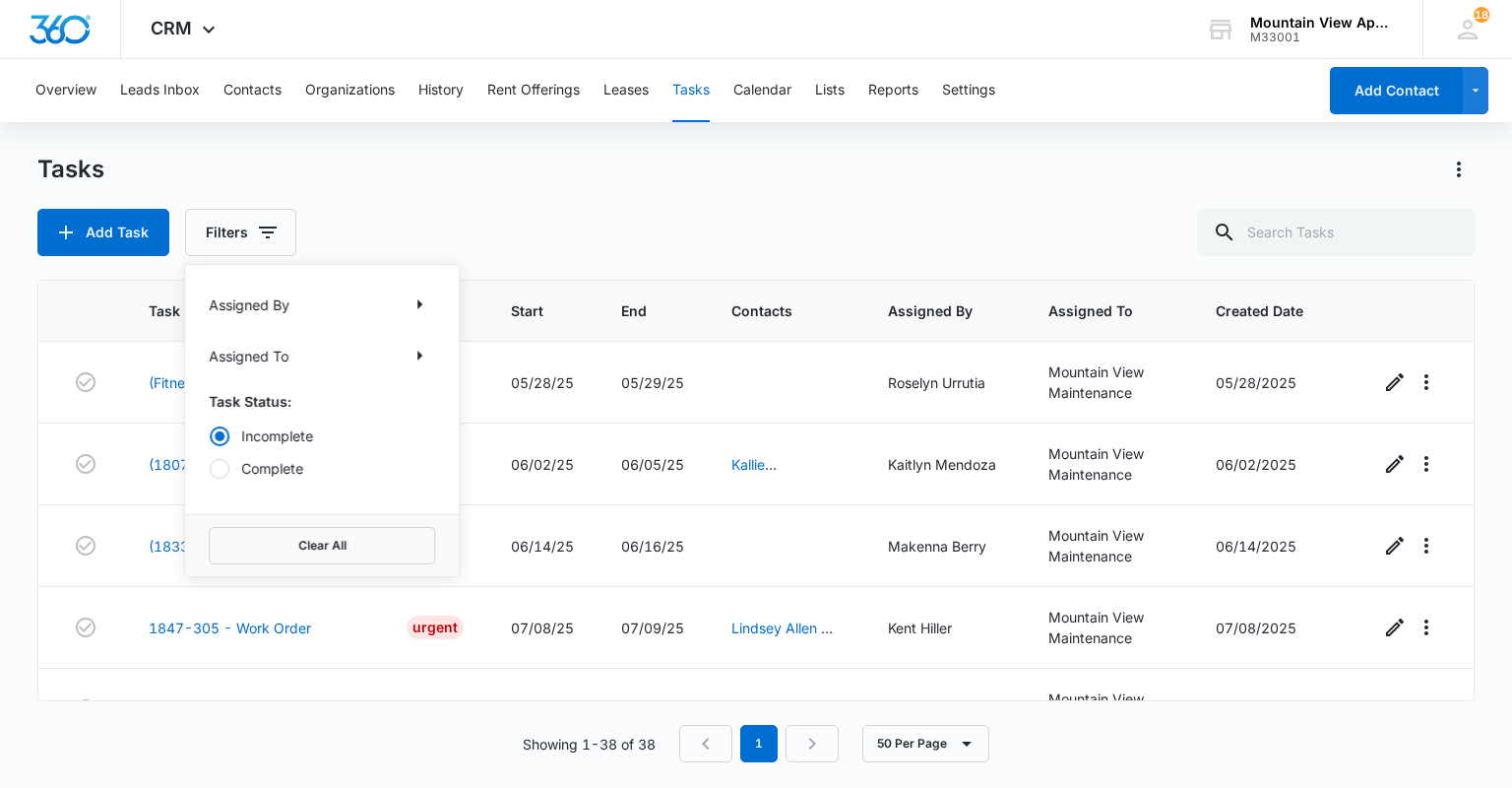 click on "Complete" at bounding box center [322, 468] 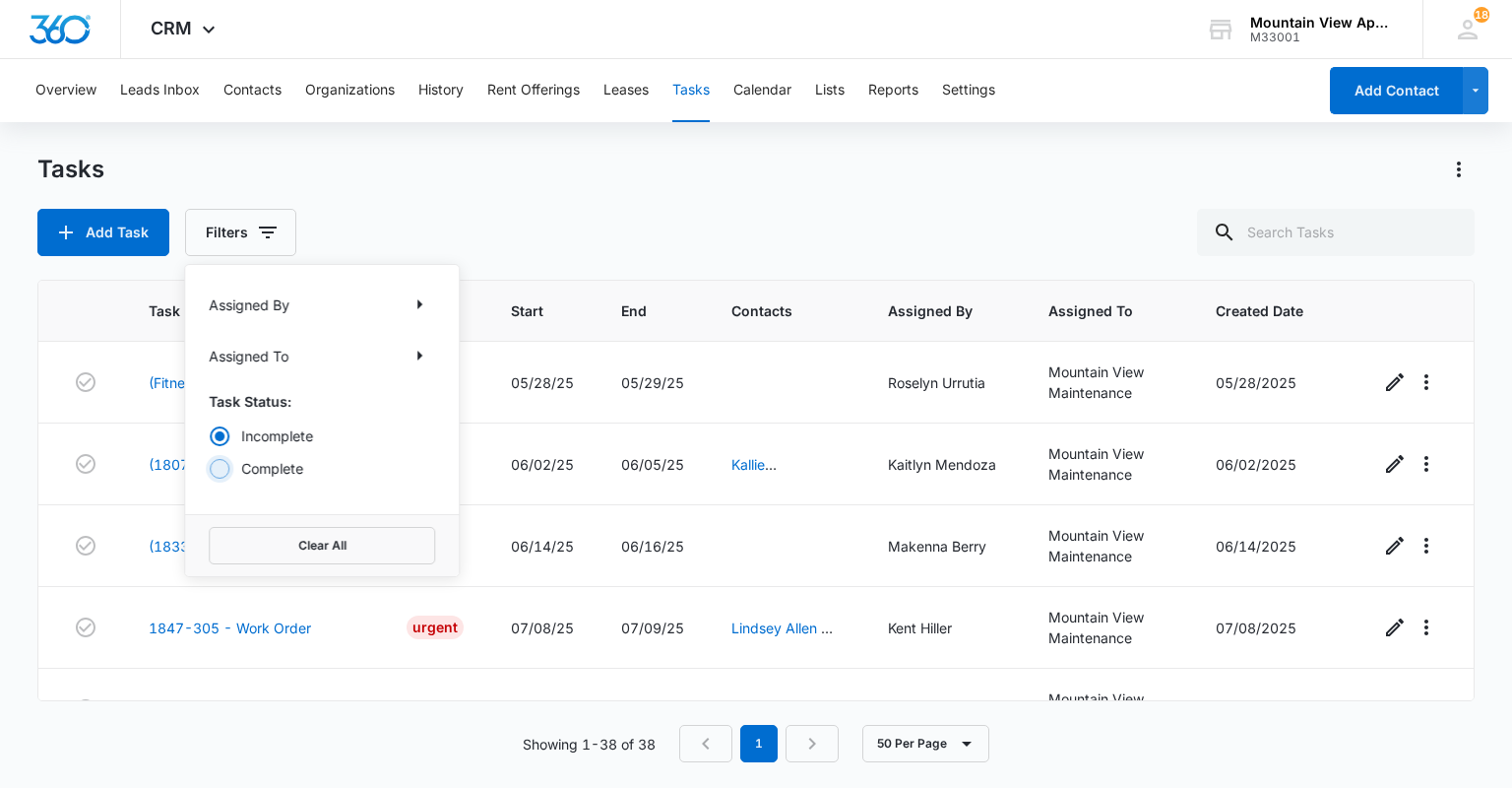radio on "false" 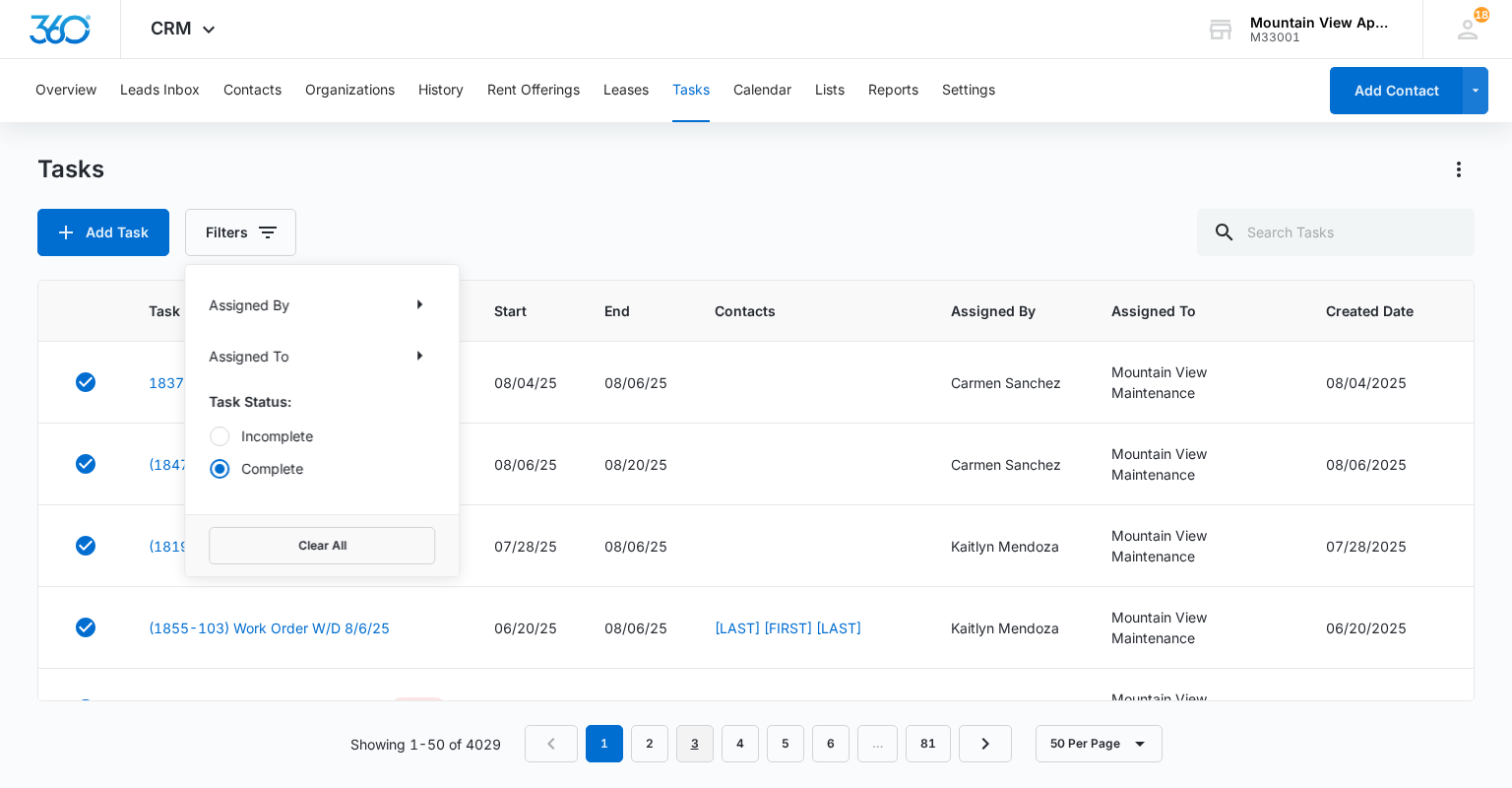 click on "3" at bounding box center (695, 744) 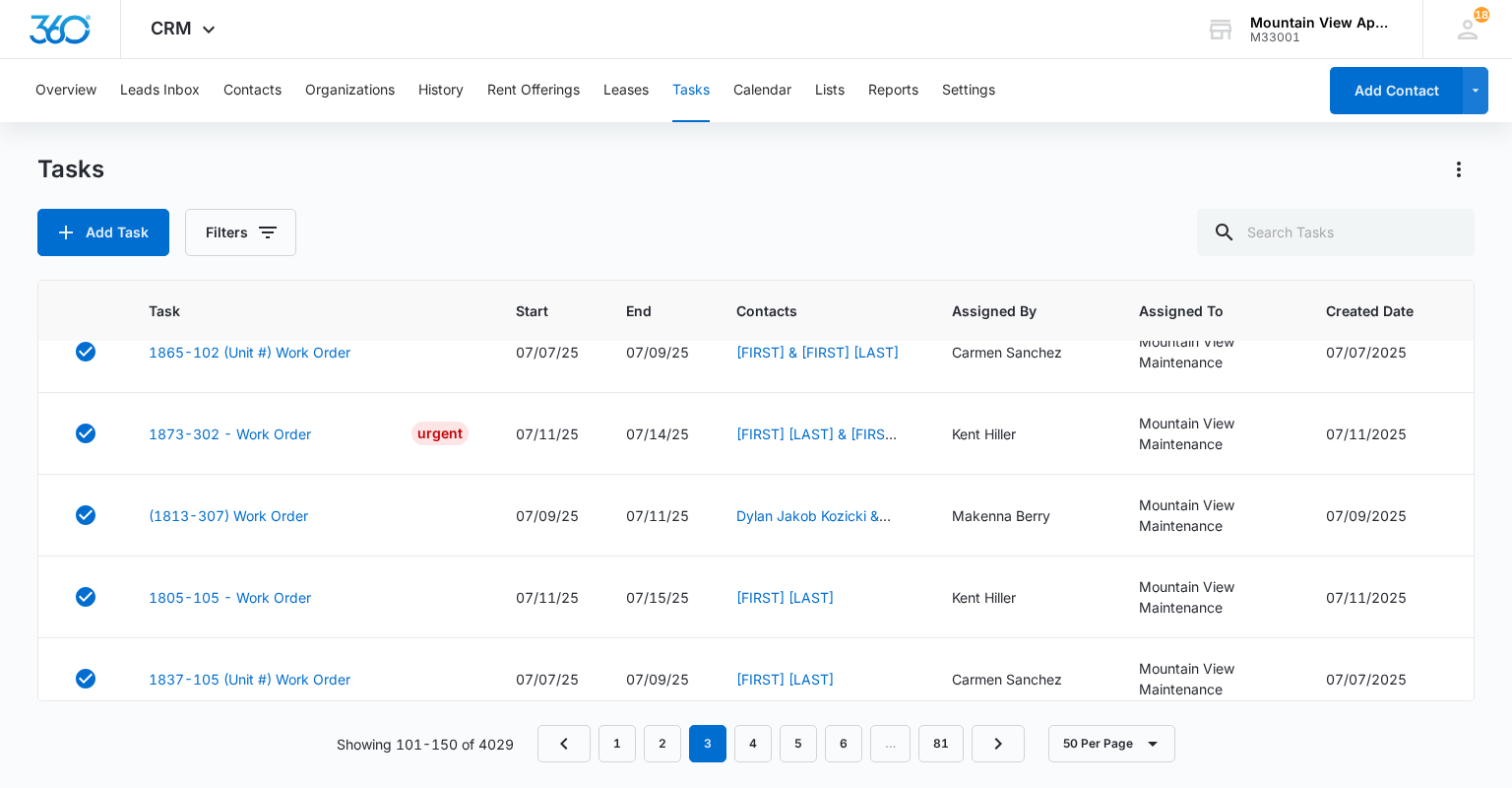 scroll, scrollTop: 1103, scrollLeft: 0, axis: vertical 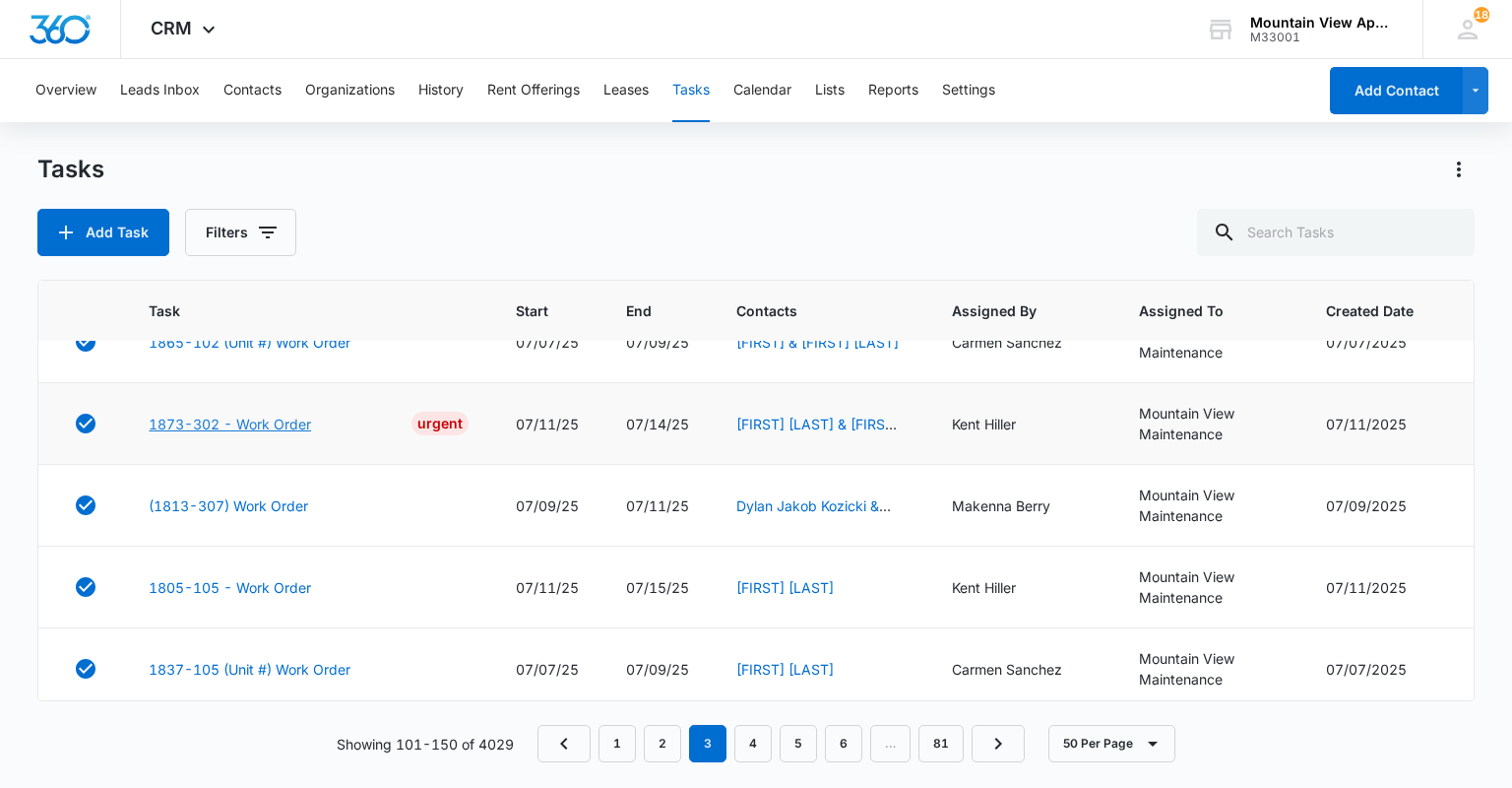 click on "1873-302 - Work Order" at bounding box center [229, 424] 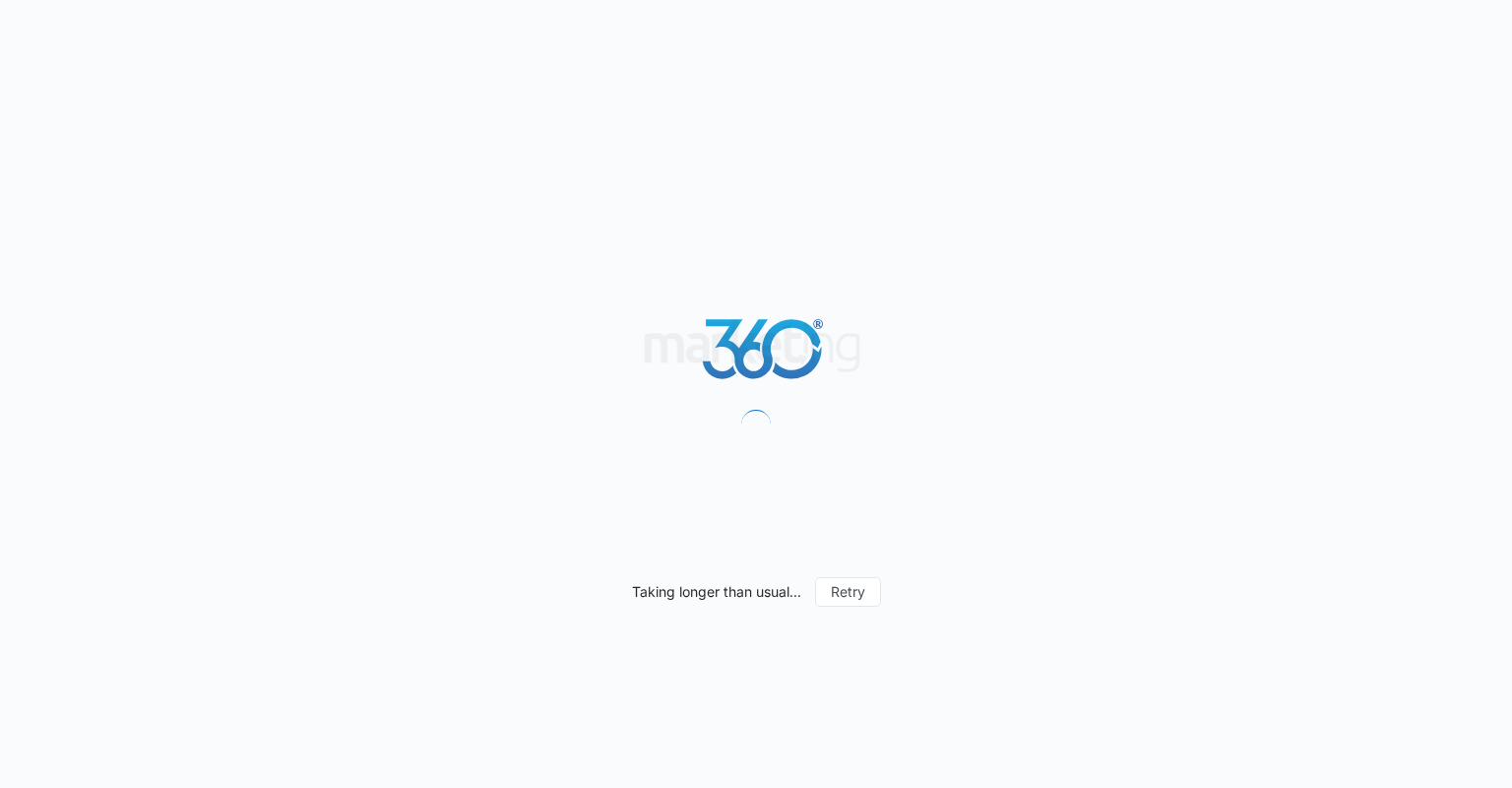scroll, scrollTop: 0, scrollLeft: 0, axis: both 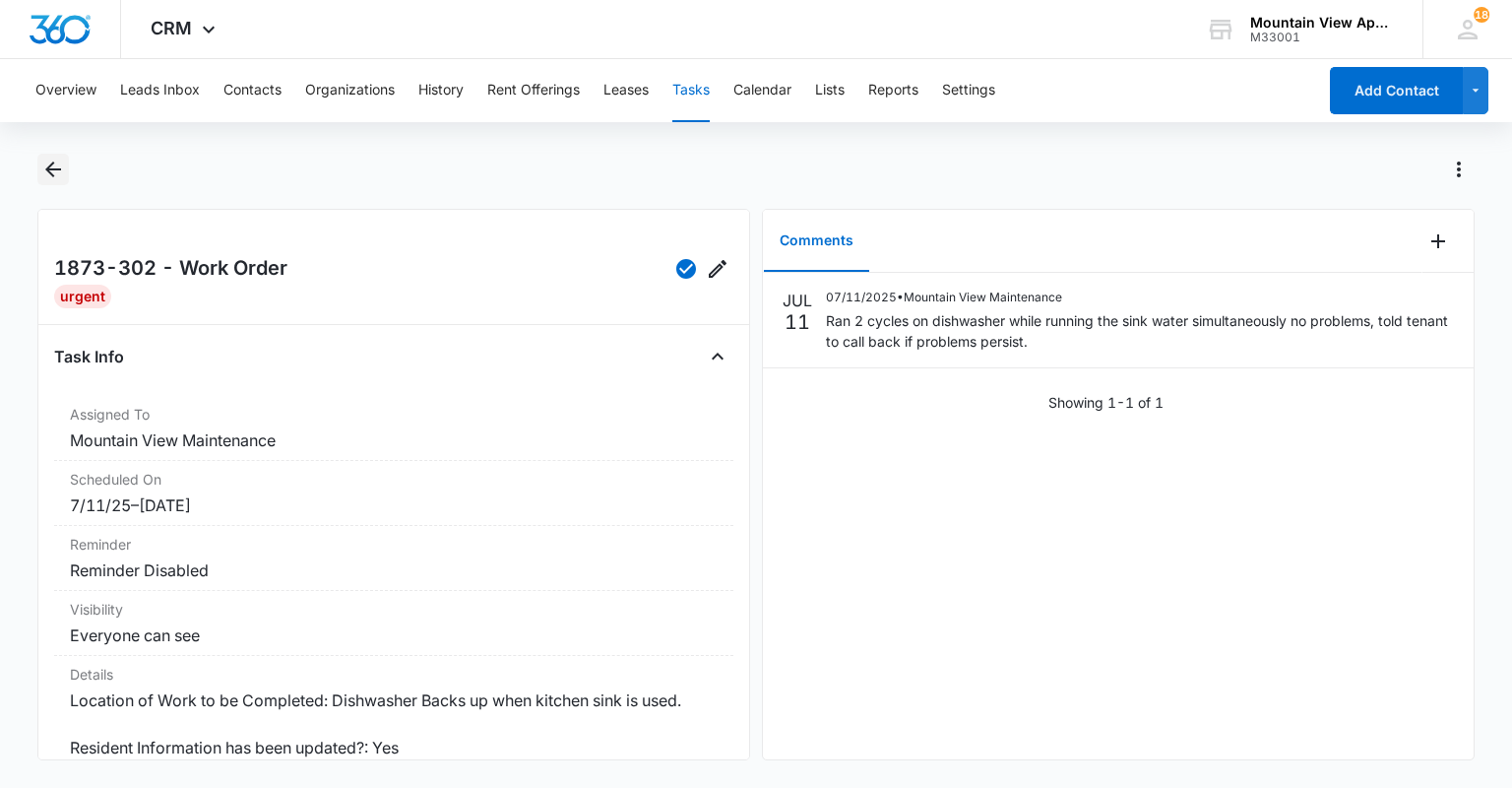 click 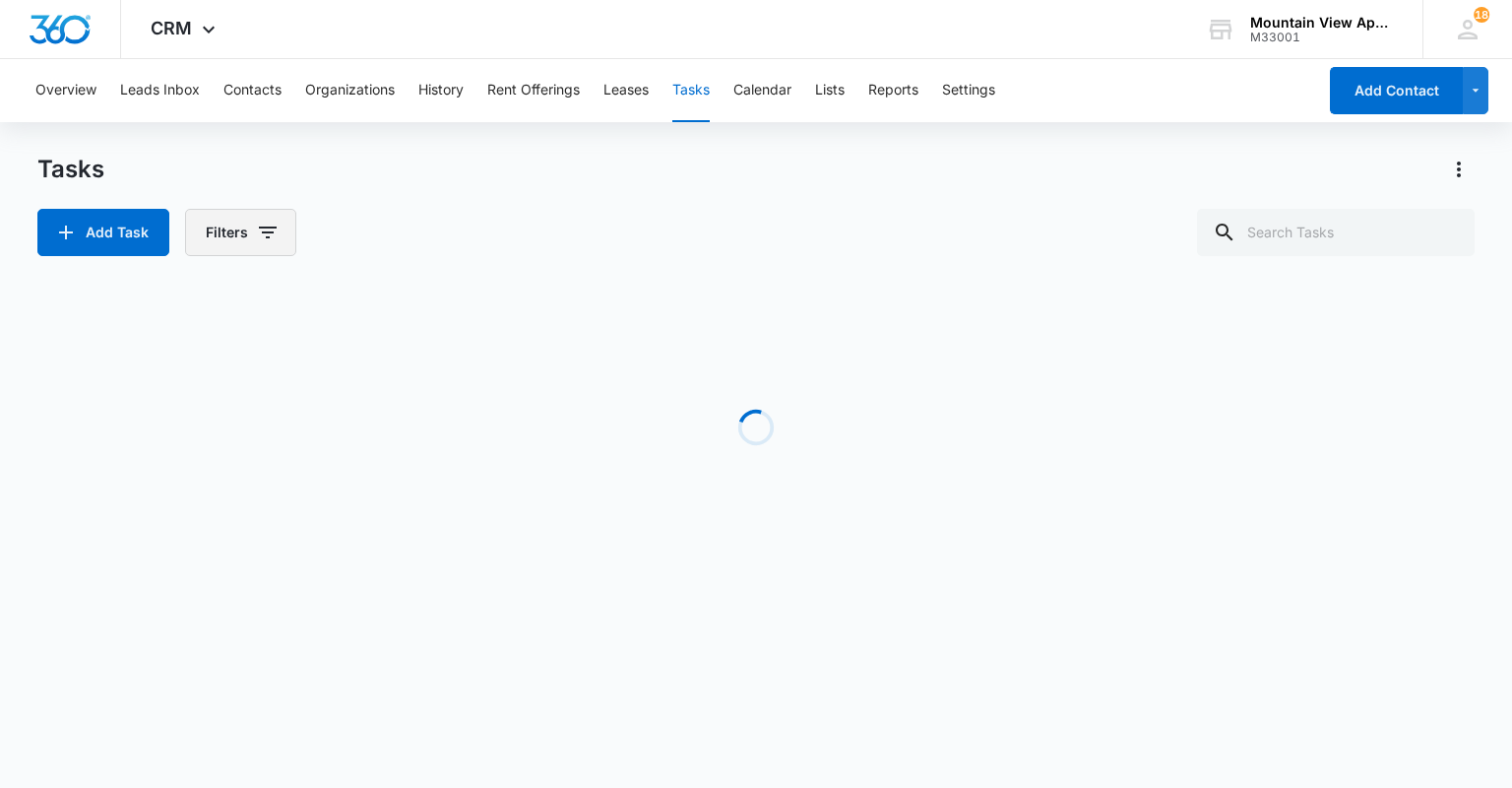 click on "Filters" at bounding box center [240, 232] 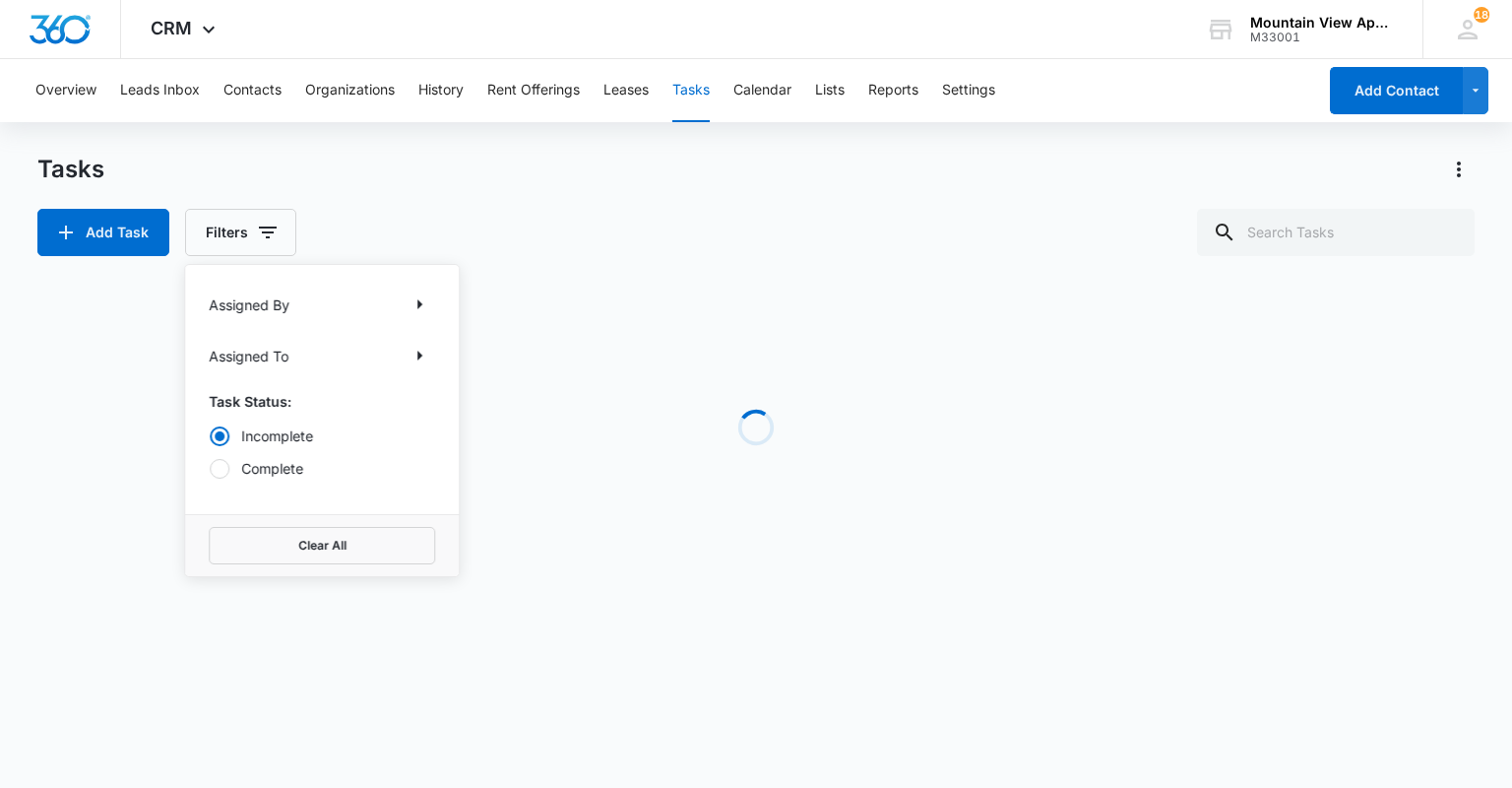 click on "Assigned By Assigned To Task Status: Incomplete Complete" at bounding box center [322, 389] 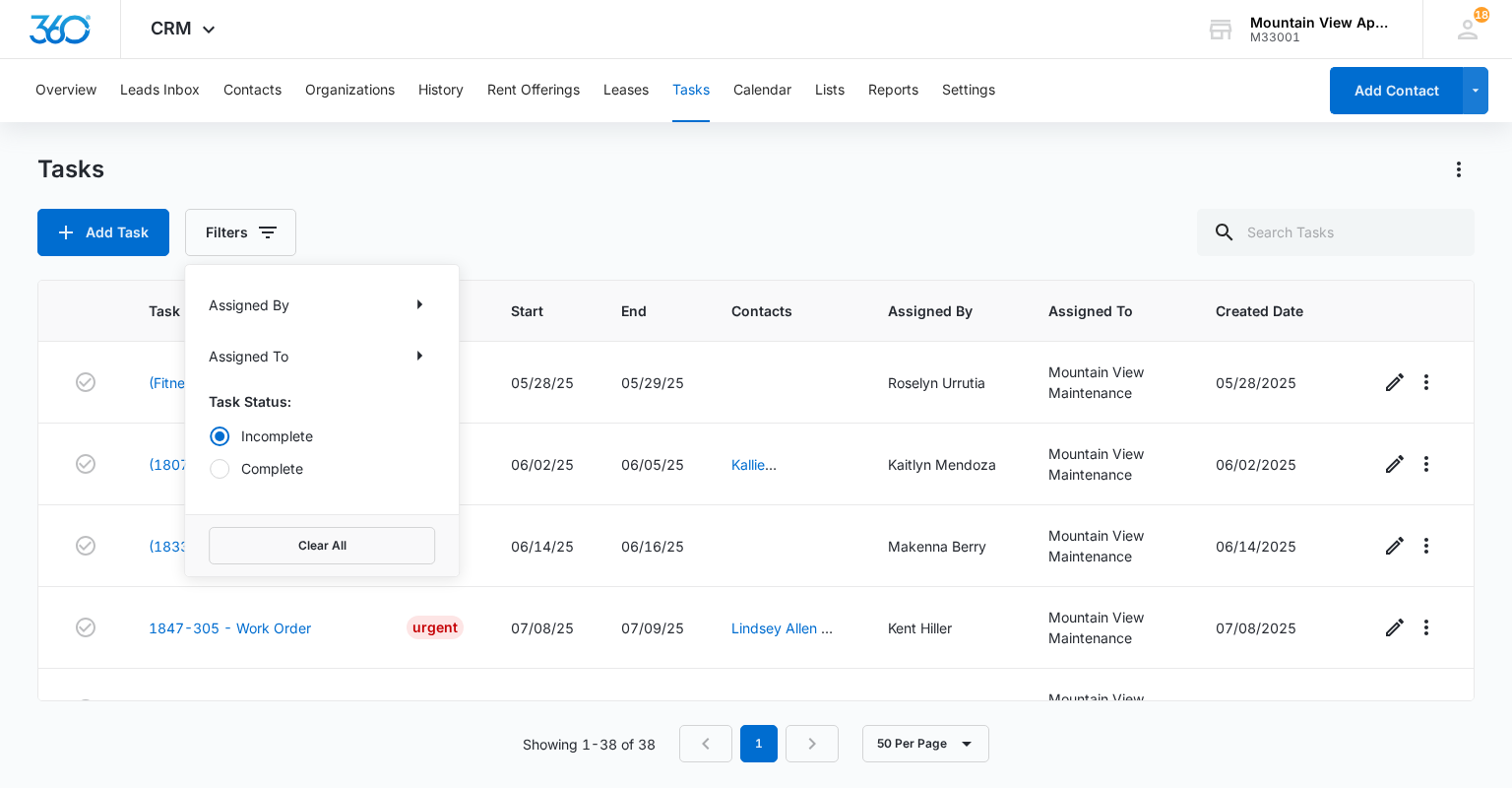 click on "Complete" at bounding box center [322, 468] 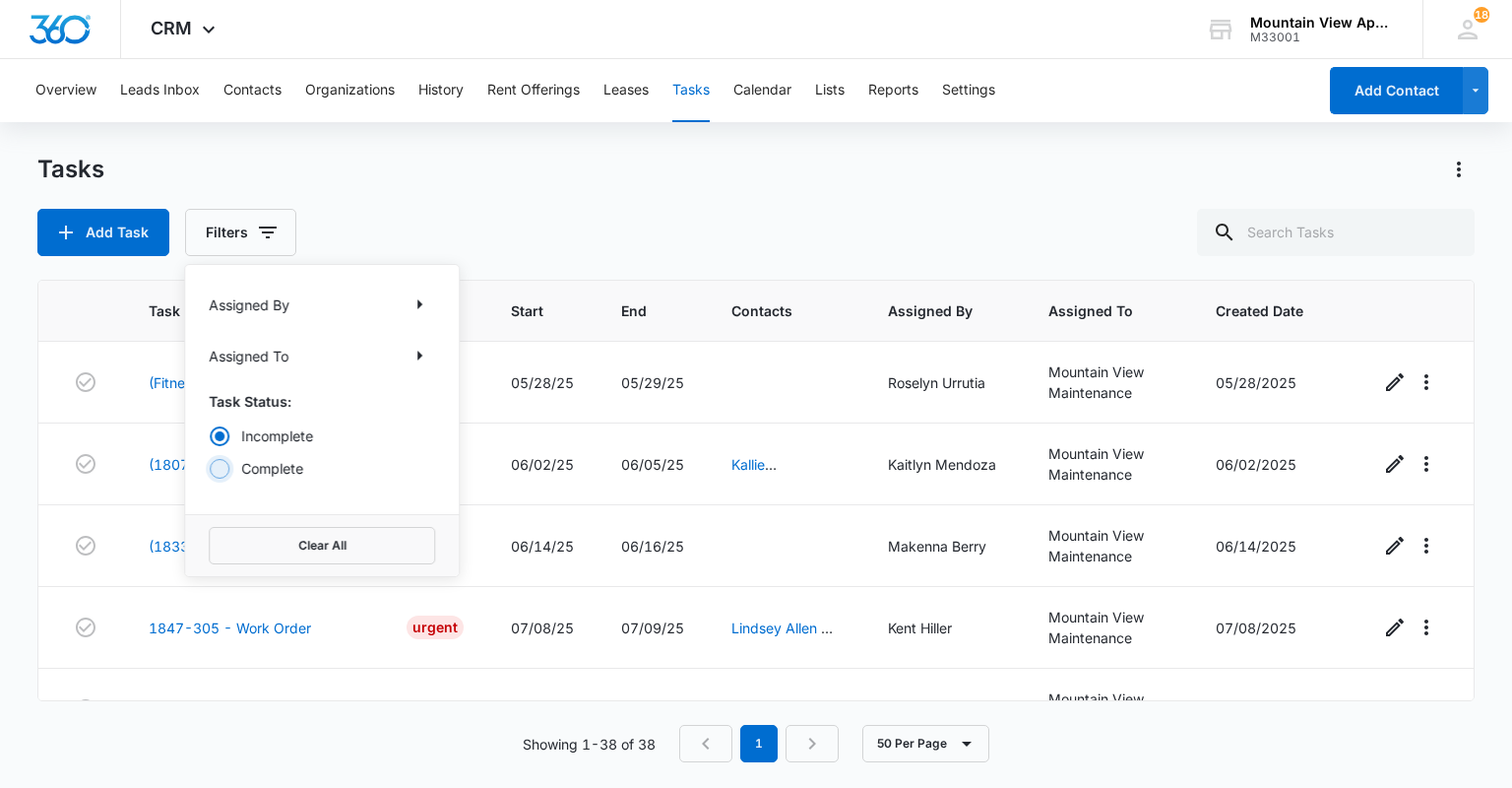click on "Complete" at bounding box center [209, 468] 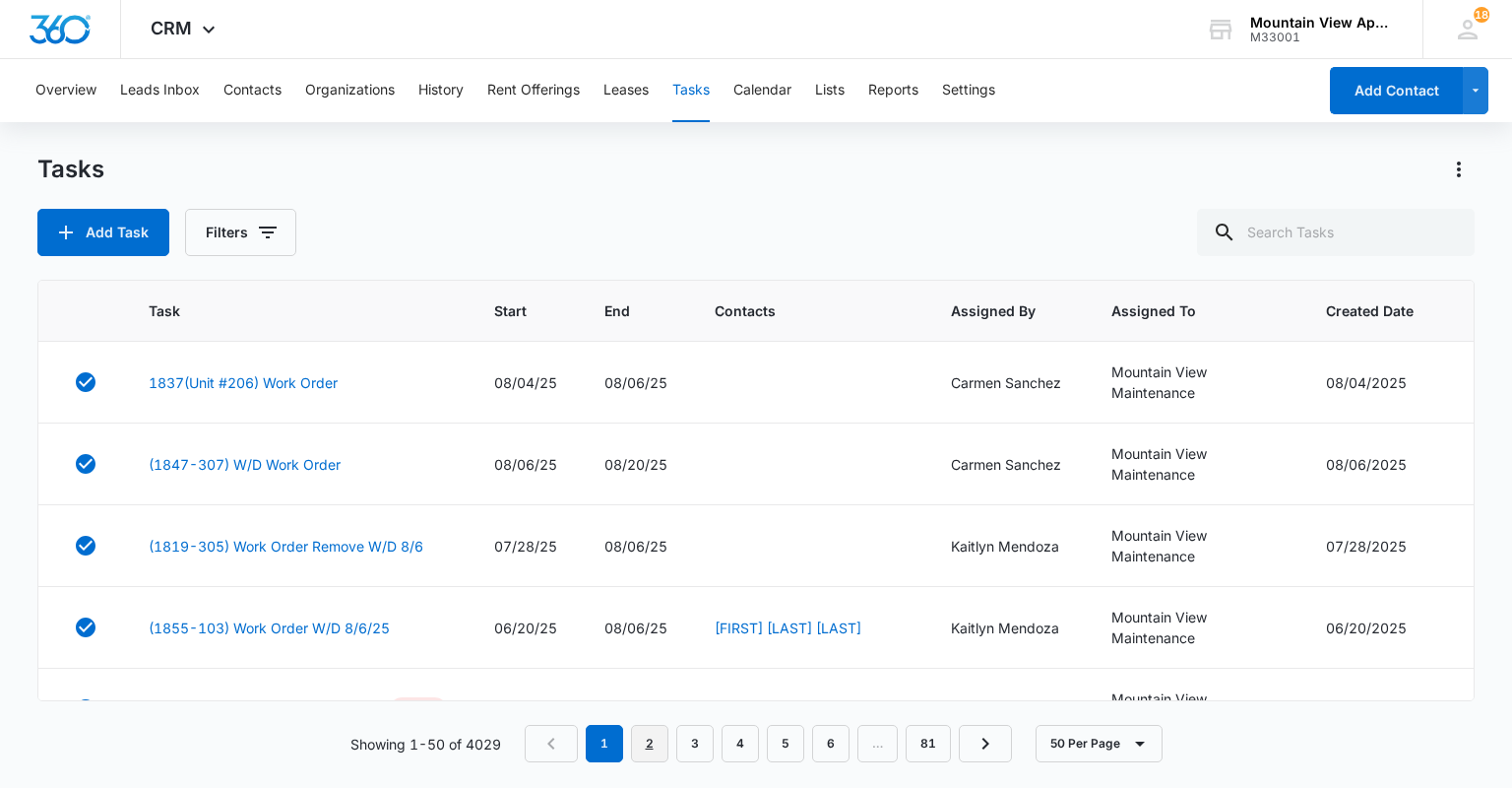 click on "2" at bounding box center [650, 744] 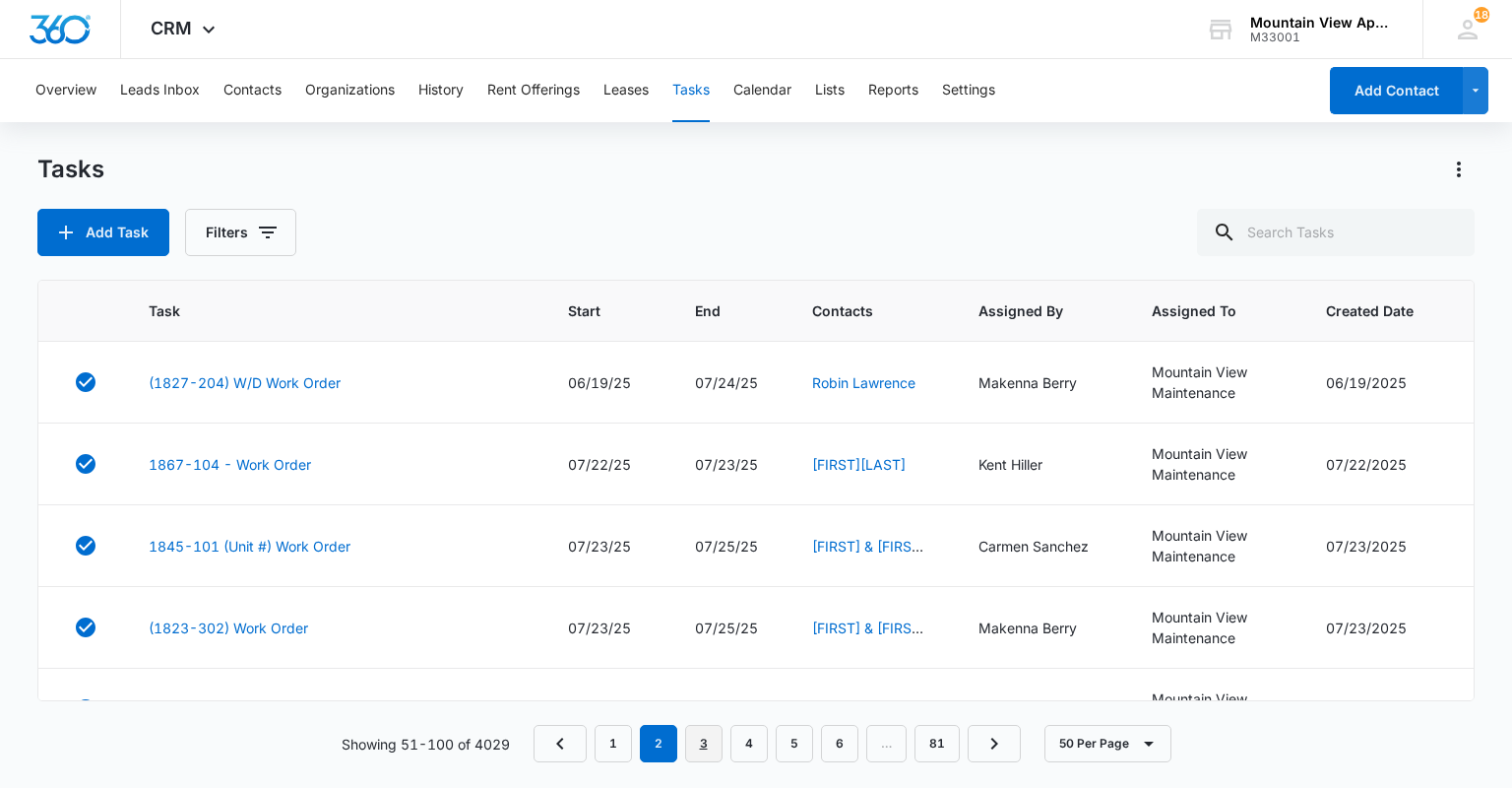 click on "3" at bounding box center (704, 744) 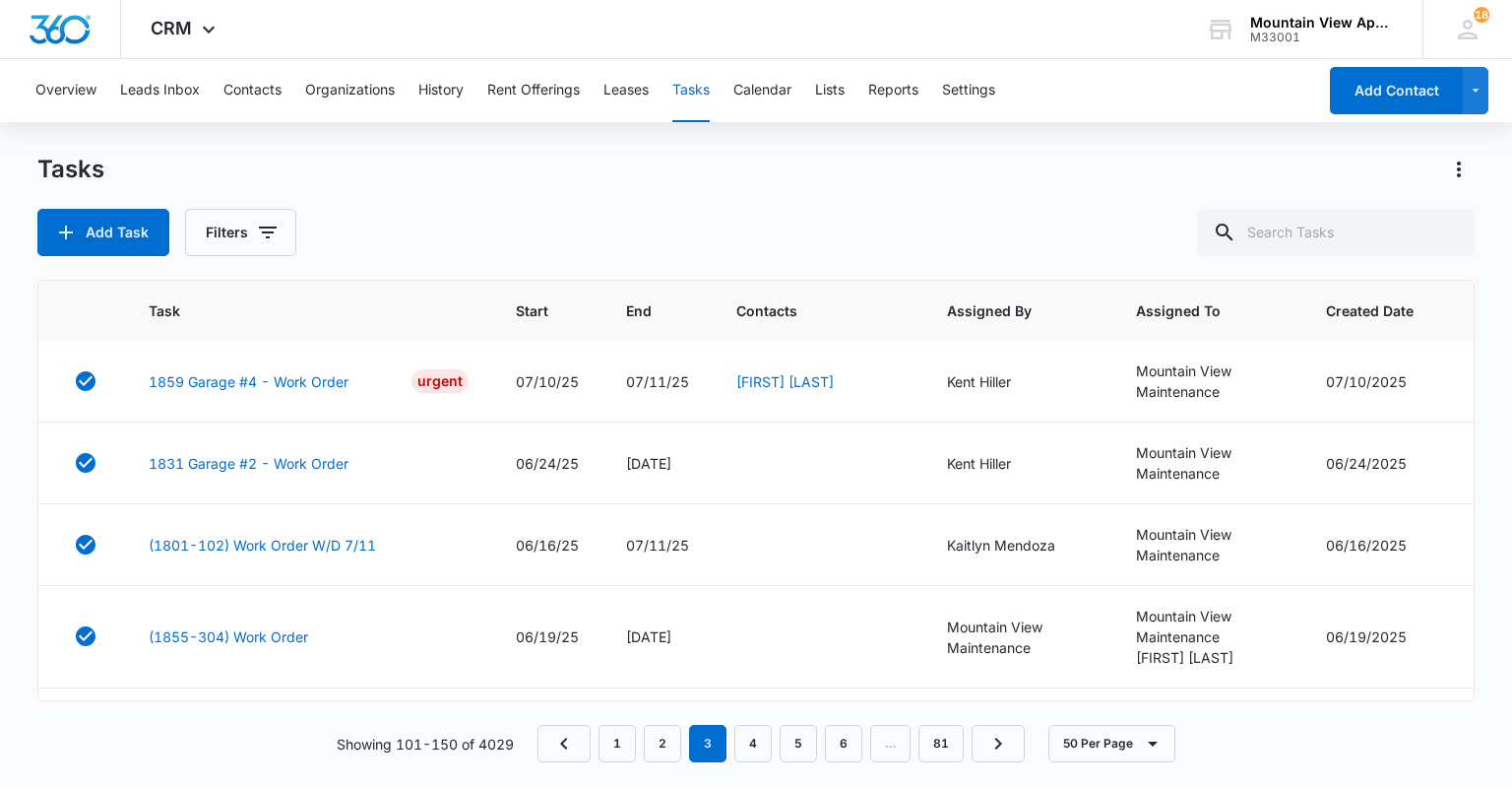 scroll, scrollTop: 1340, scrollLeft: 0, axis: vertical 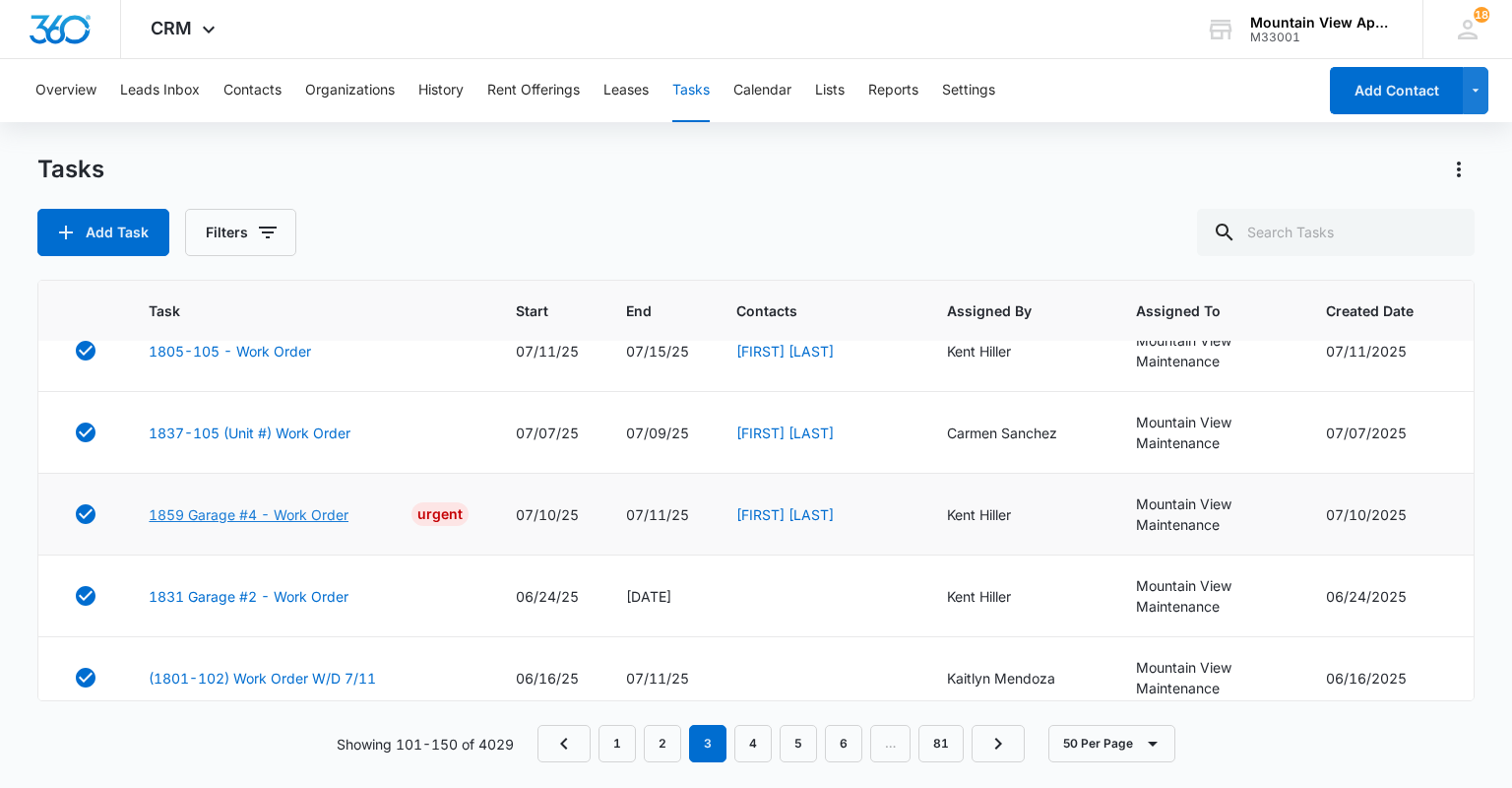 click on "1859 Garage #4 - Work Order" at bounding box center (248, 514) 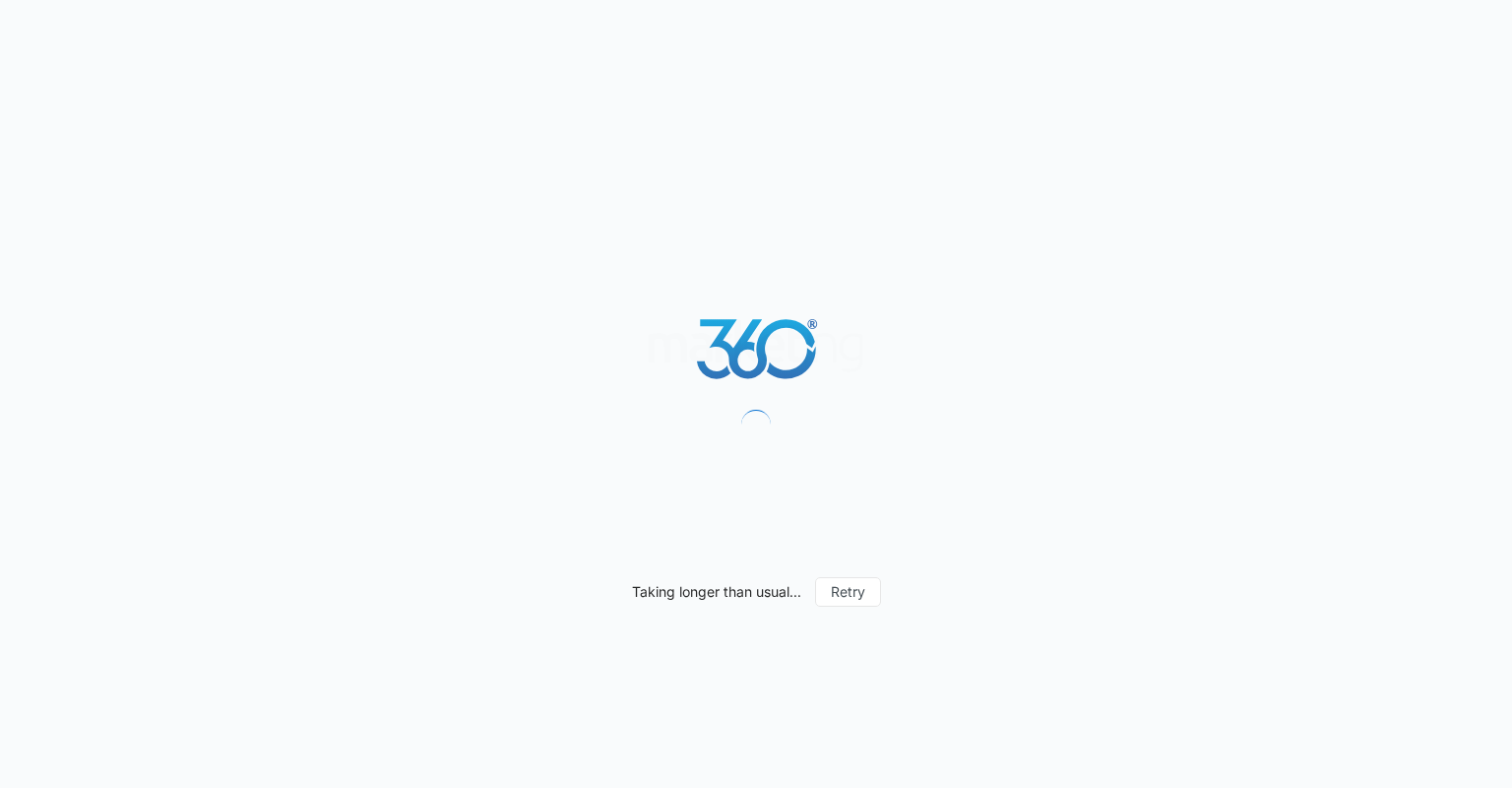 scroll, scrollTop: 0, scrollLeft: 0, axis: both 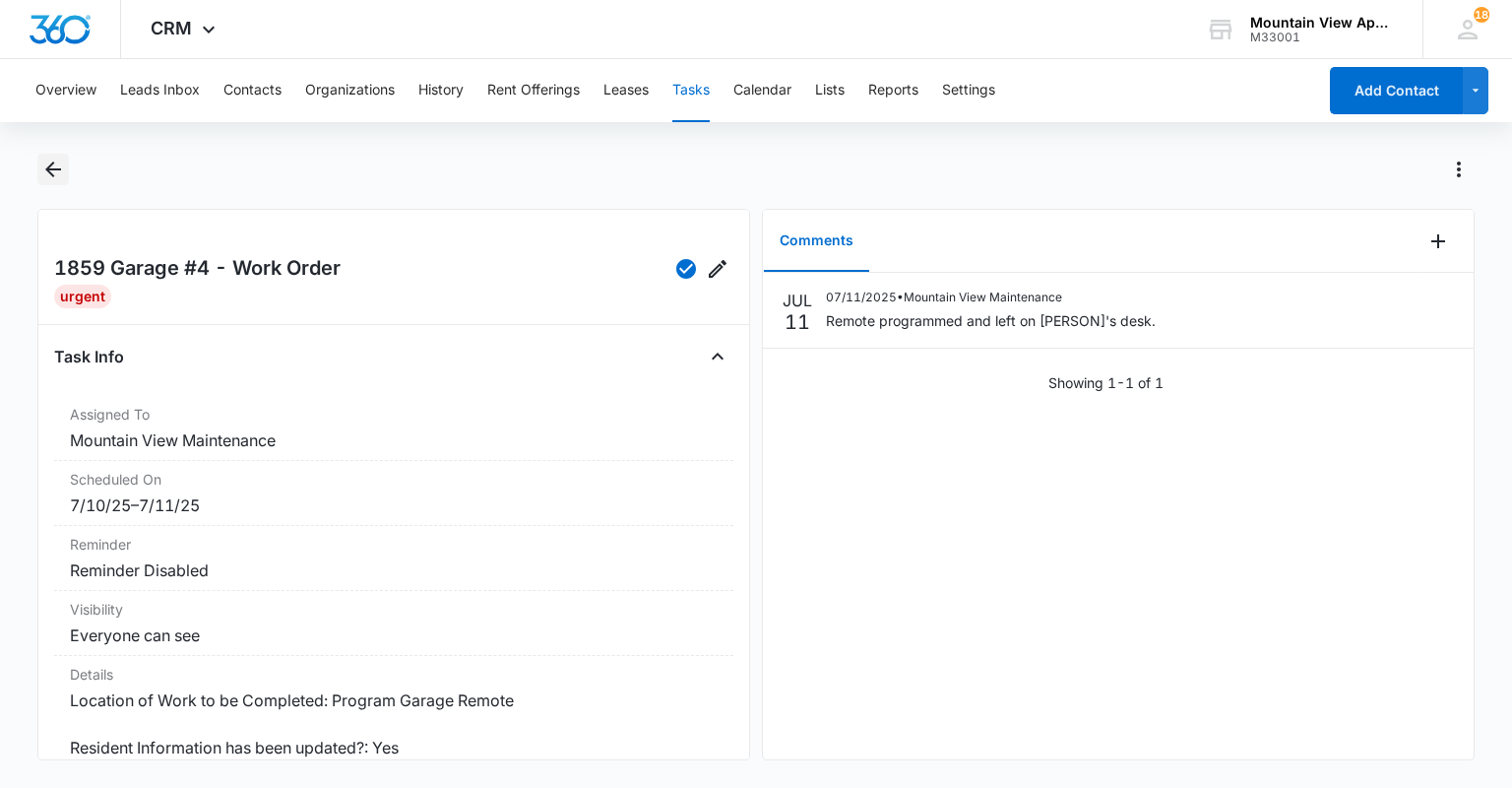 click 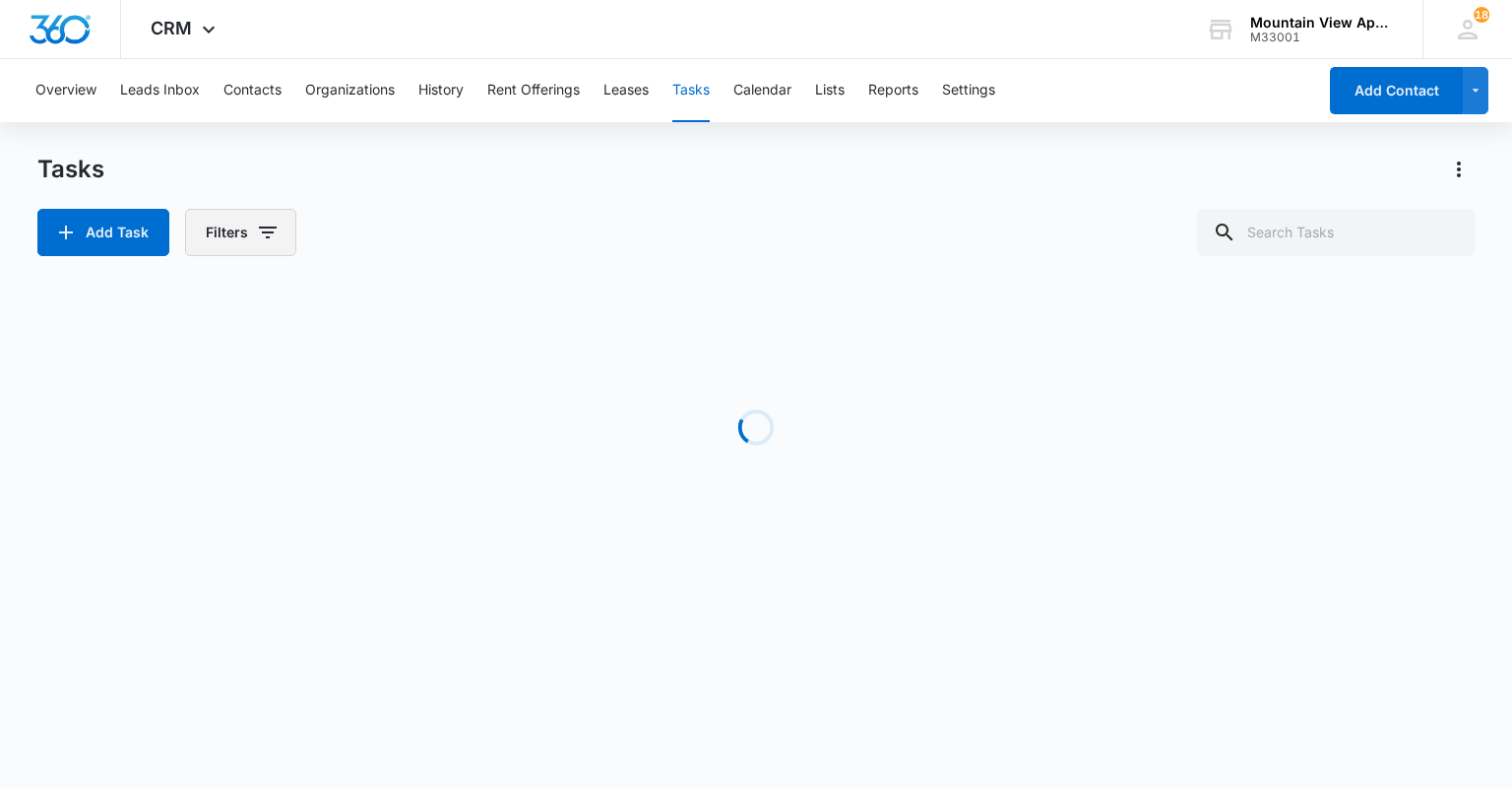 click on "Filters" at bounding box center (240, 232) 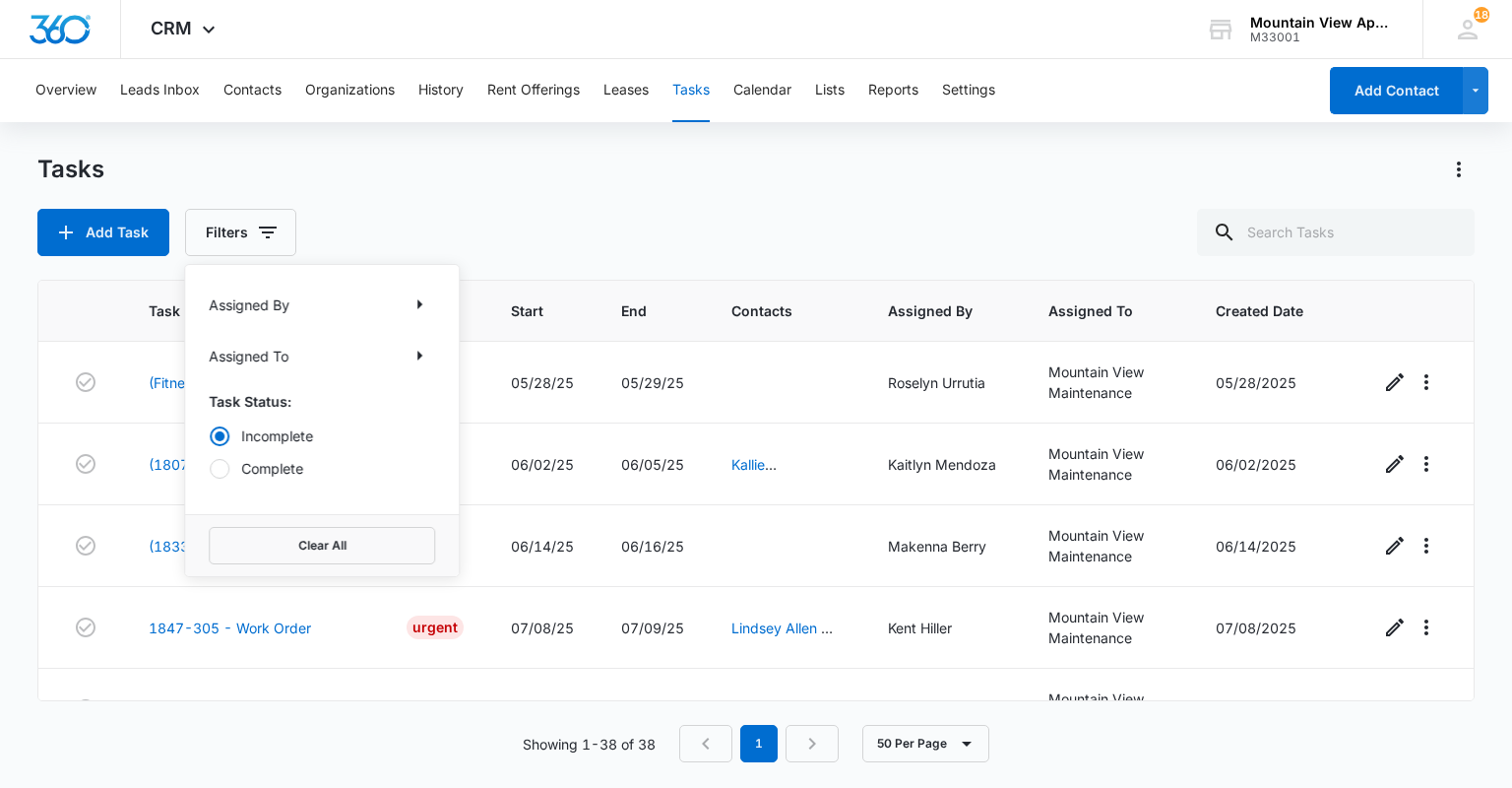 click on "Complete" at bounding box center [322, 468] 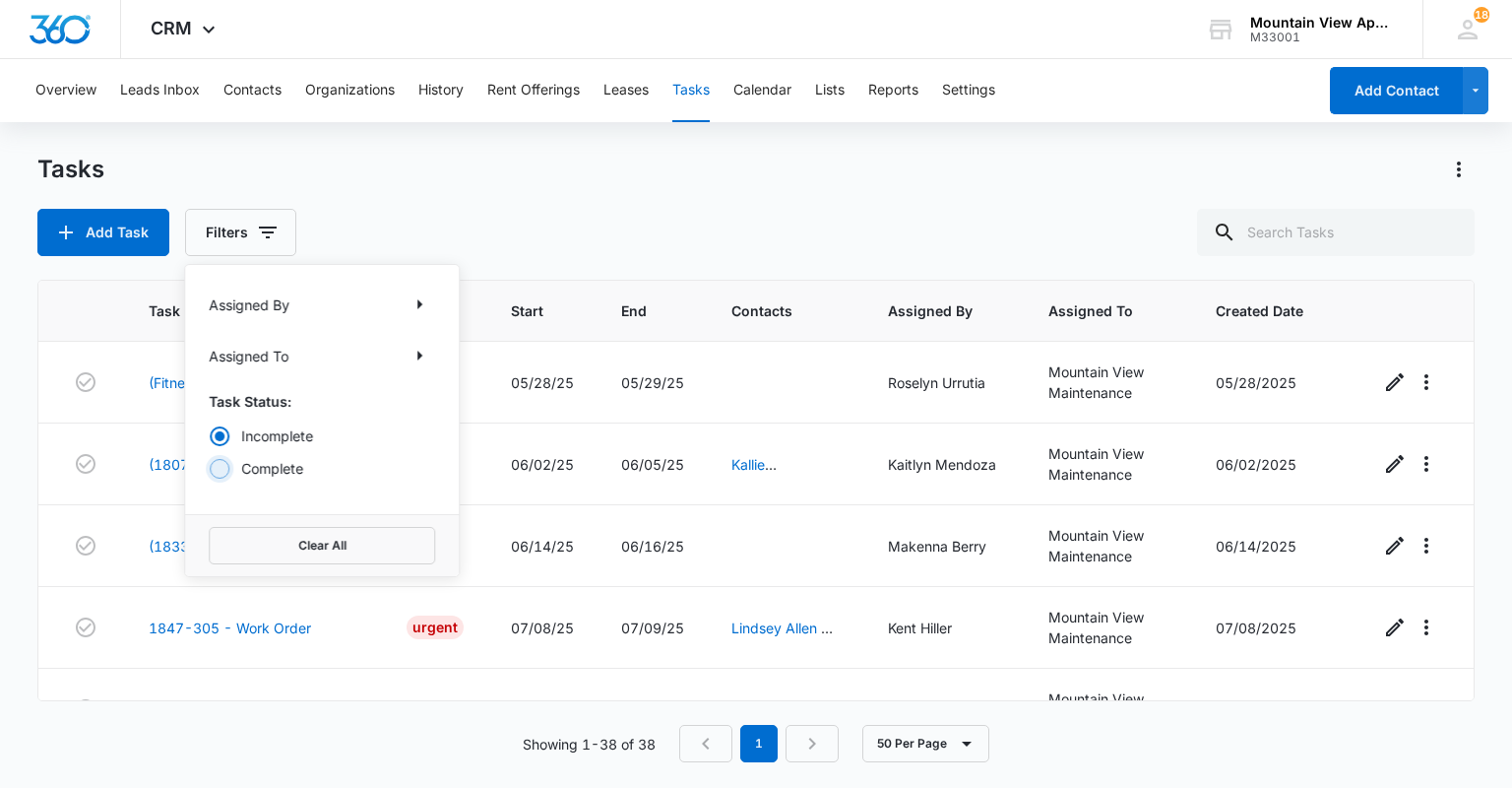 radio on "false" 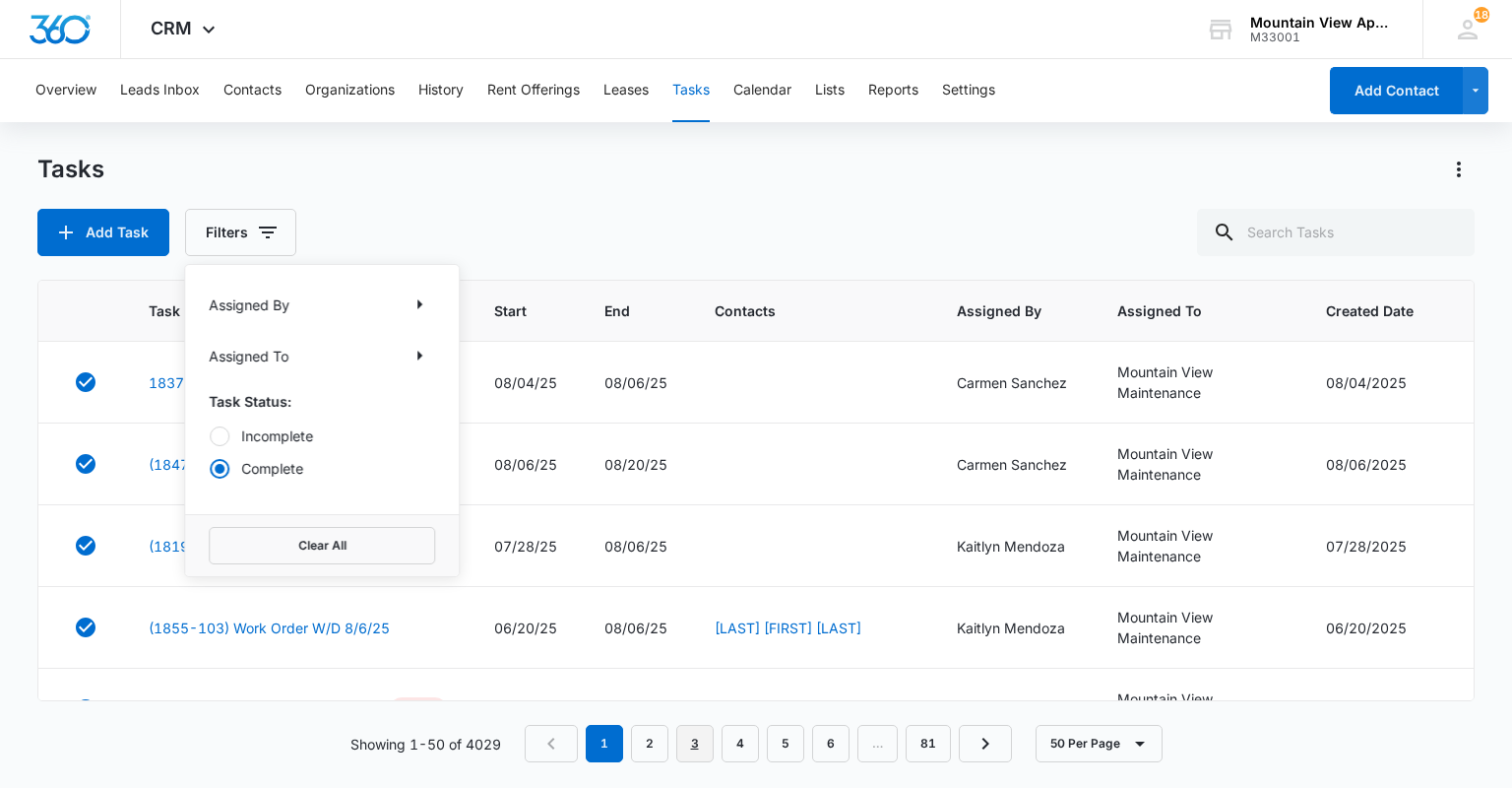 click on "3" at bounding box center (695, 744) 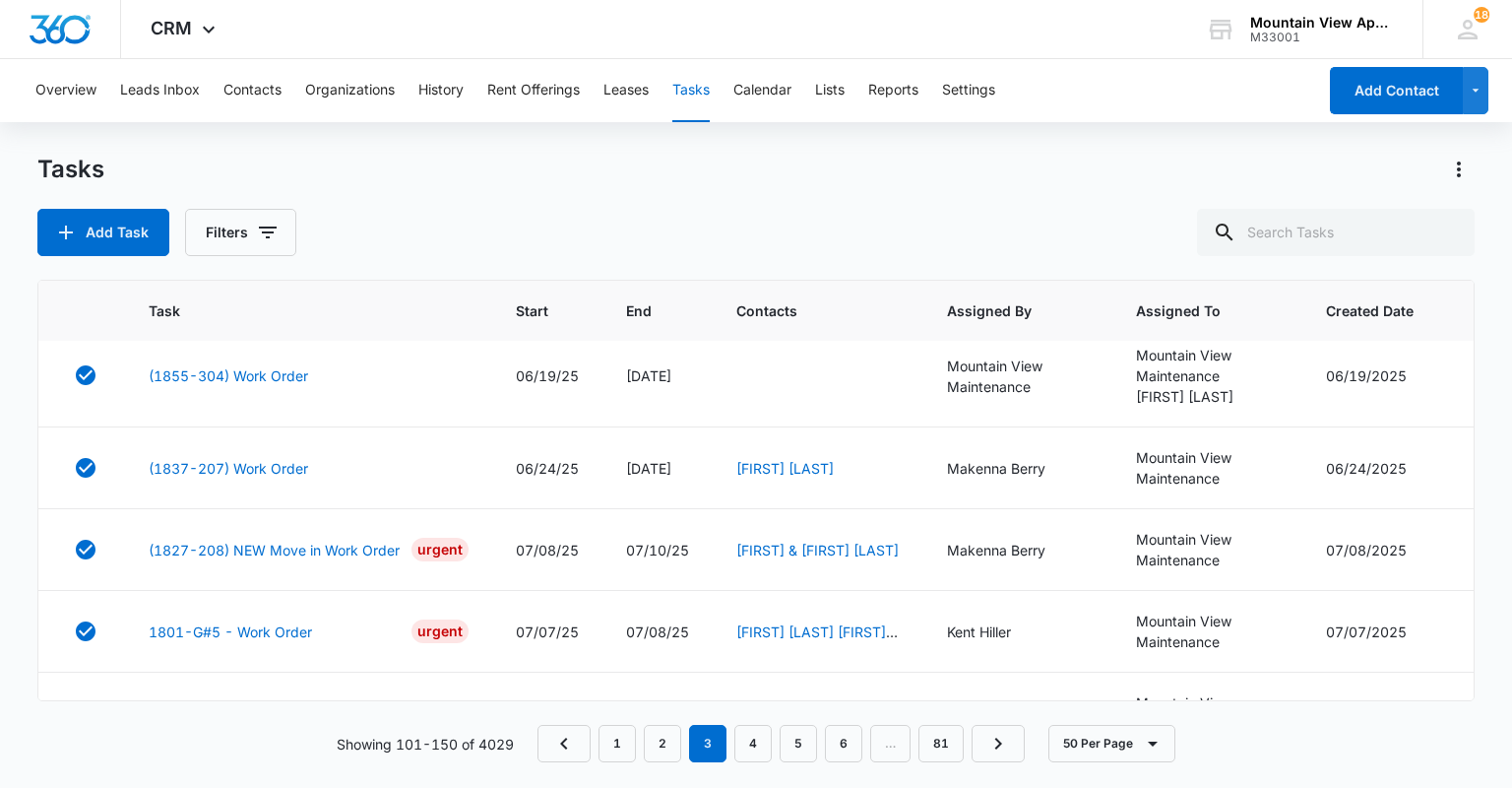 scroll, scrollTop: 1812, scrollLeft: 0, axis: vertical 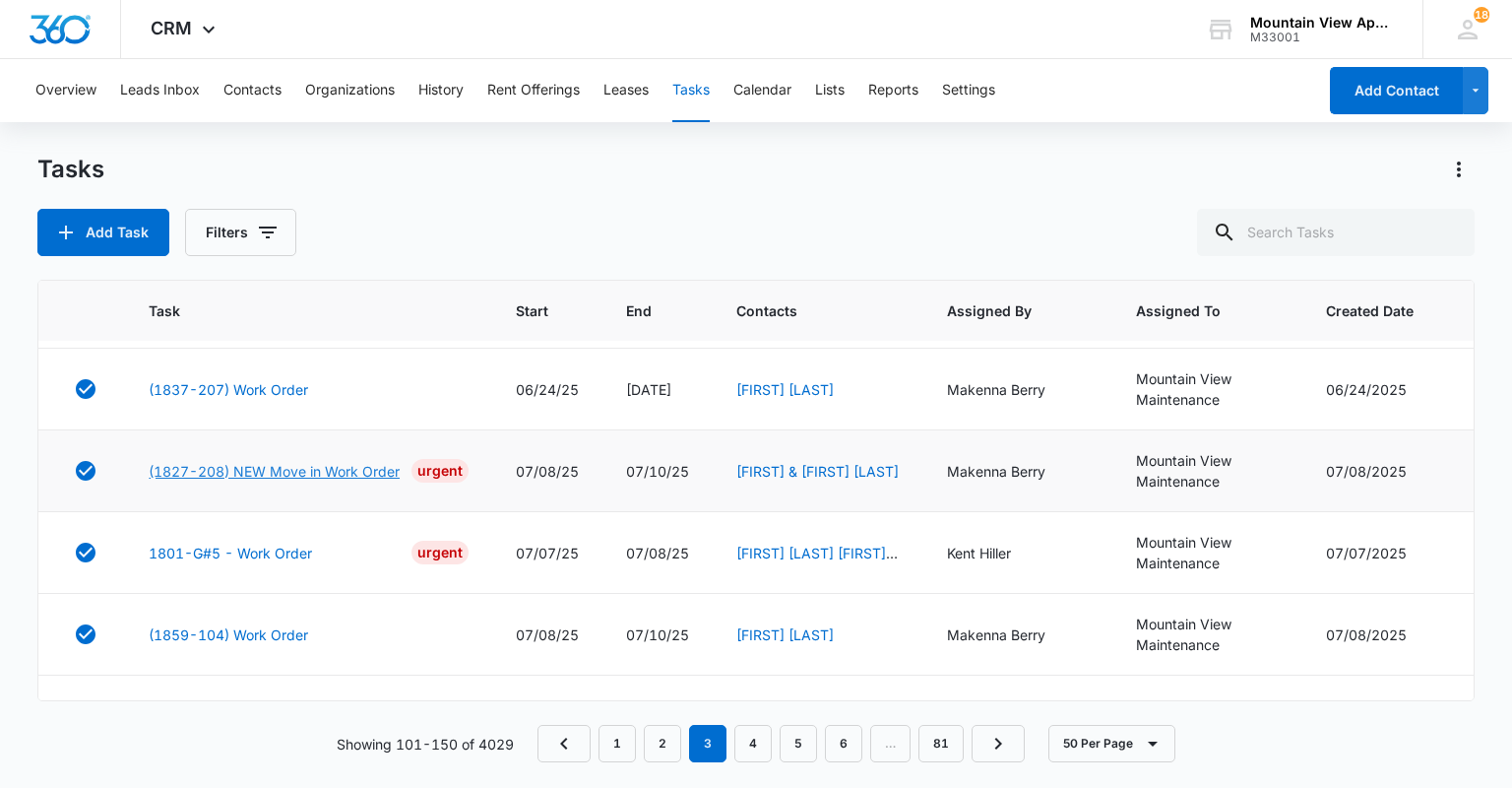 click on "(1827-208) NEW Move in Work Order" at bounding box center (274, 471) 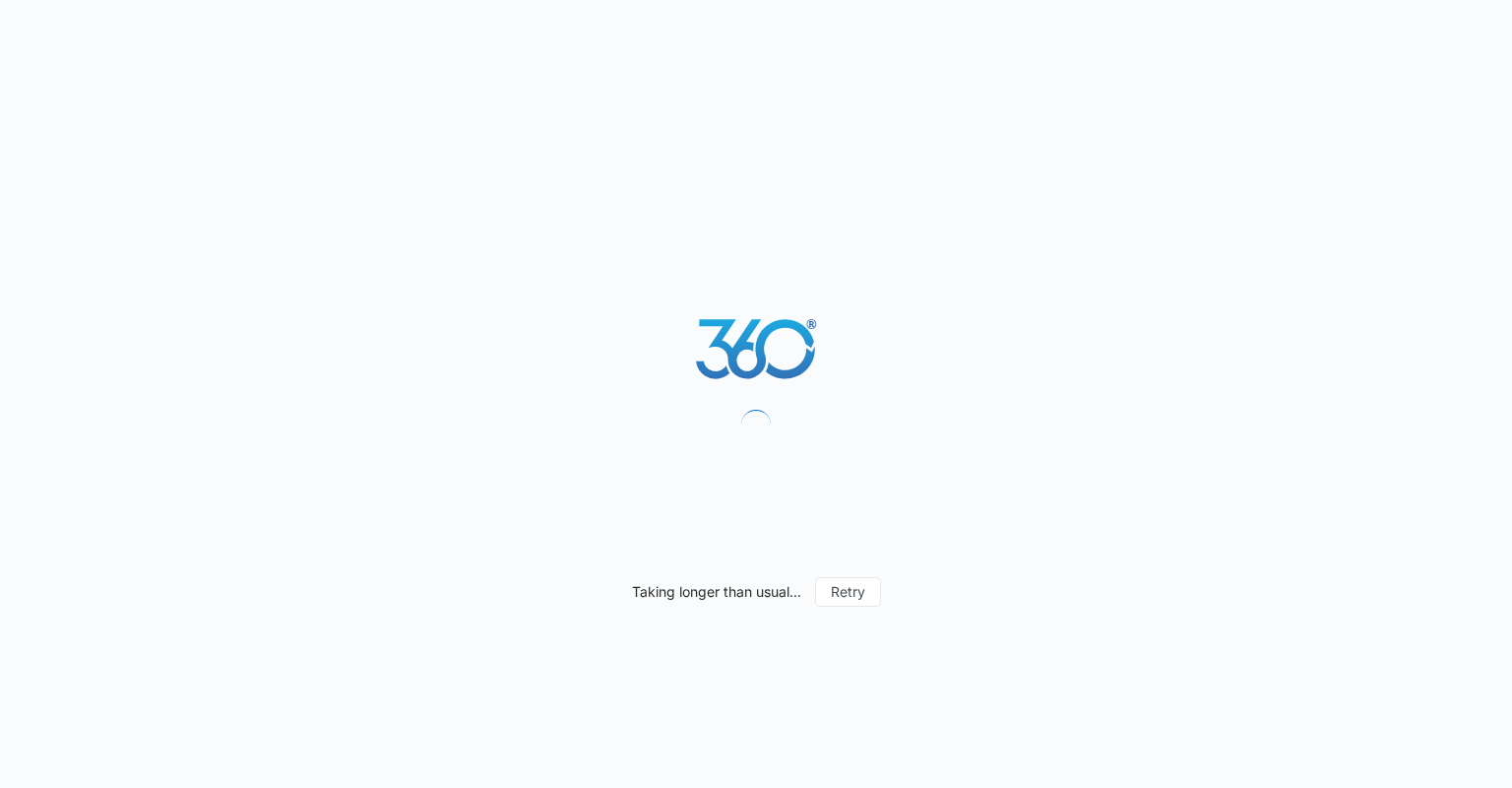 scroll, scrollTop: 0, scrollLeft: 0, axis: both 